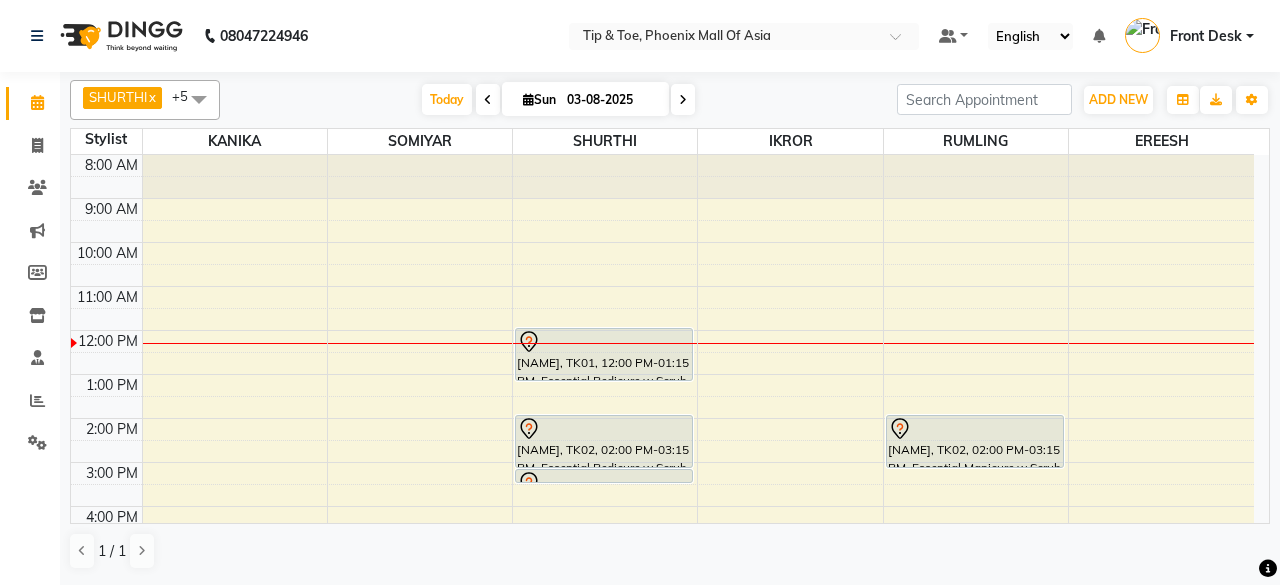 scroll, scrollTop: 0, scrollLeft: 0, axis: both 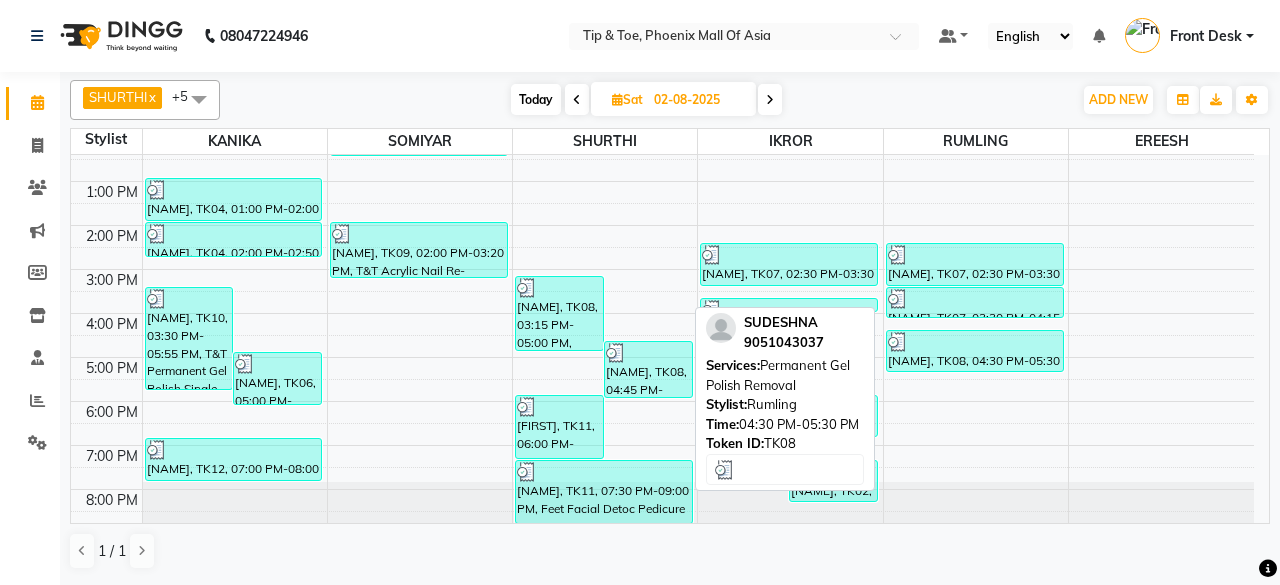 click at bounding box center (975, 342) 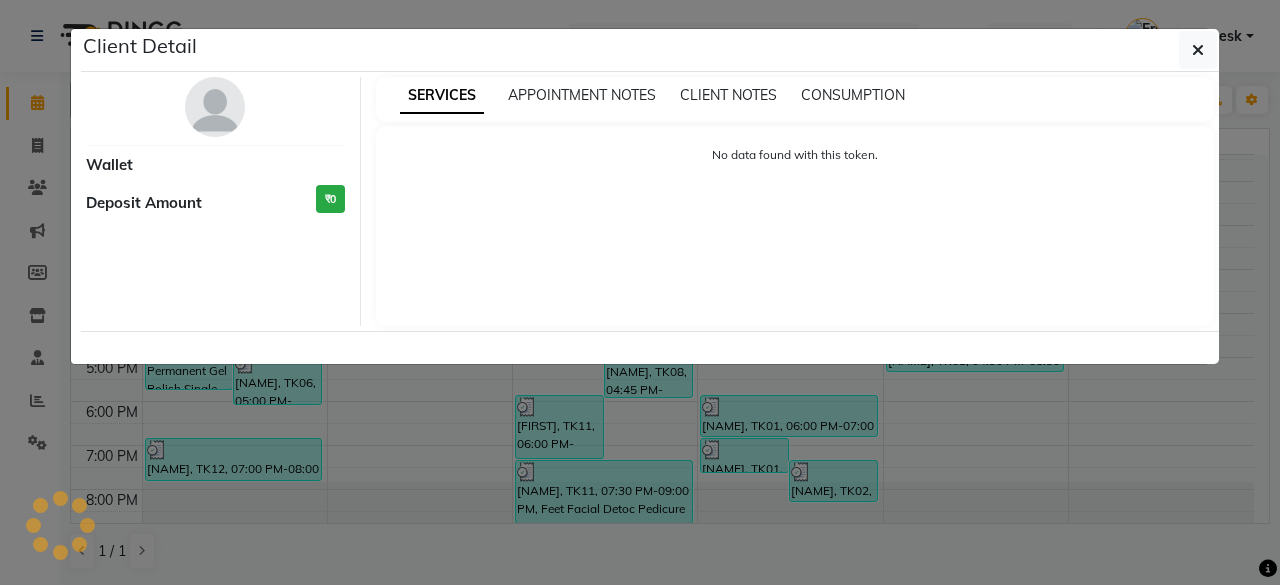 select on "3" 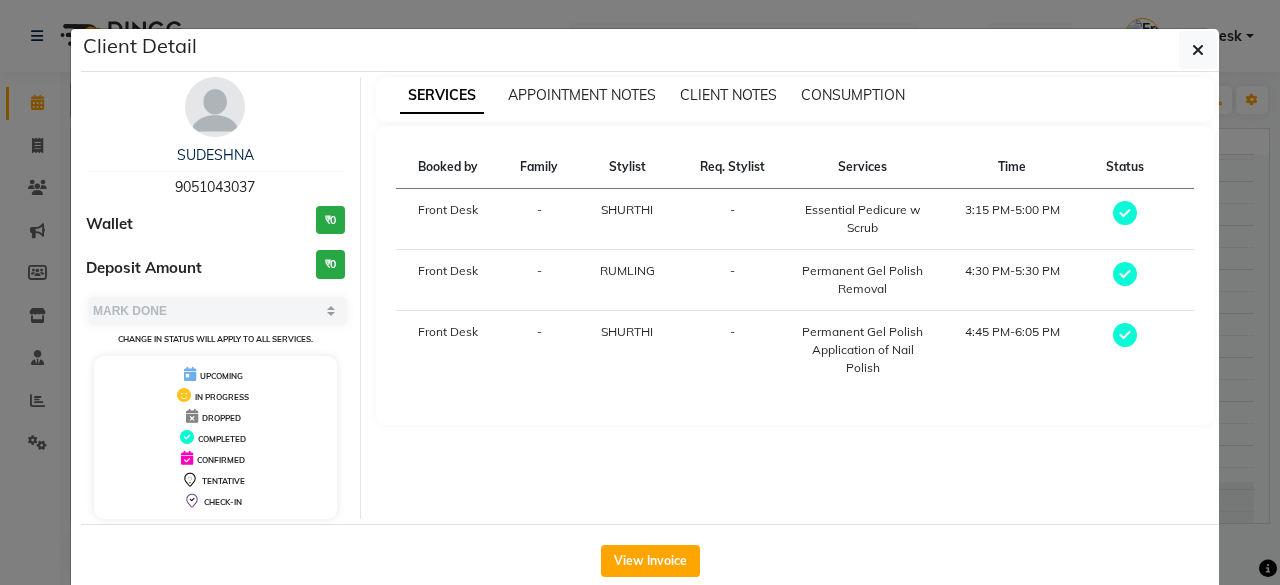click on "Client Detail  [NAME]    [PHONE] Wallet ₹0 Deposit Amount  ₹0  Select MARK DONE UPCOMING Change in status will apply to all services. UPCOMING IN PROGRESS DROPPED COMPLETED CONFIRMED TENTATIVE CHECK-IN SERVICES APPOINTMENT NOTES CLIENT NOTES CONSUMPTION Booked by Family Stylist Req. Stylist Services Time Status  Front Desk  - SHURTHI -  Essential Pedicure w Scrub   3:15 PM-5:00 PM   Front Desk  - RUMLING -  Permanent Gel Polish Removal   4:30 PM-5:30 PM   Front Desk  - SHURTHI -  Permanent Gel Polish   Application of Nail Polish   4:45 PM-6:05 PM   View Invoice" 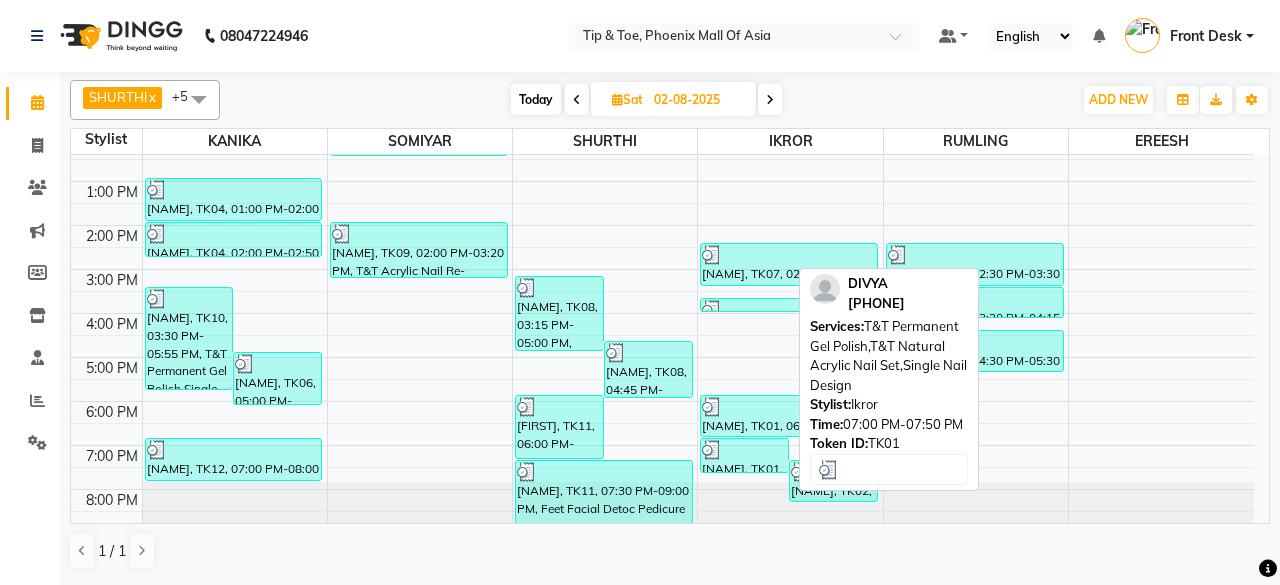 click at bounding box center (744, 450) 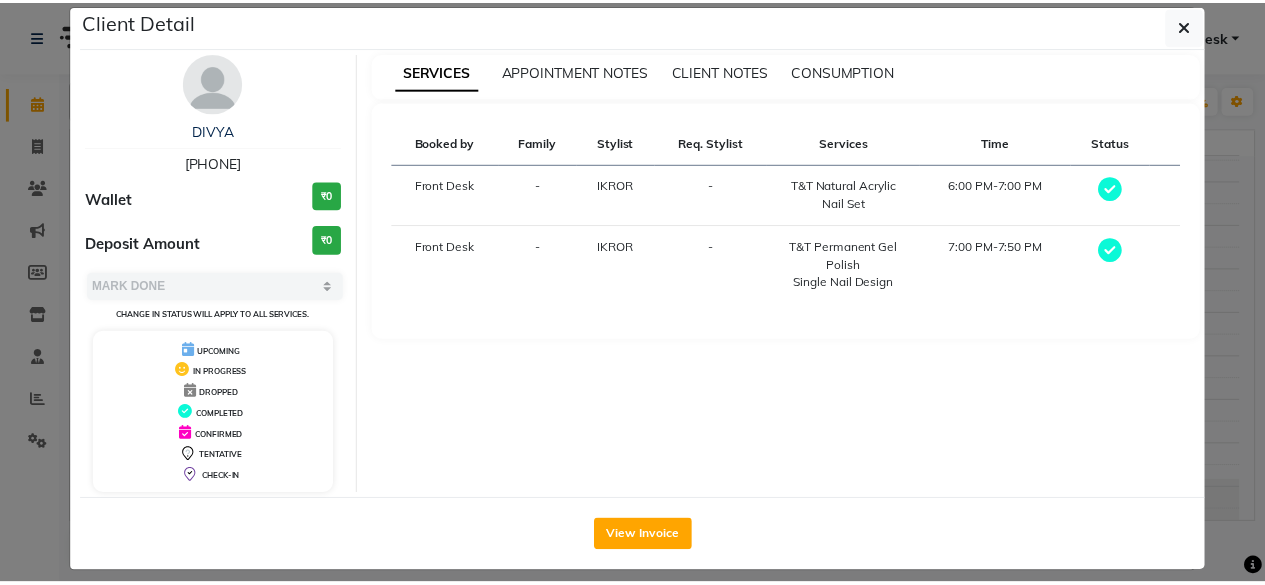 scroll, scrollTop: 37, scrollLeft: 0, axis: vertical 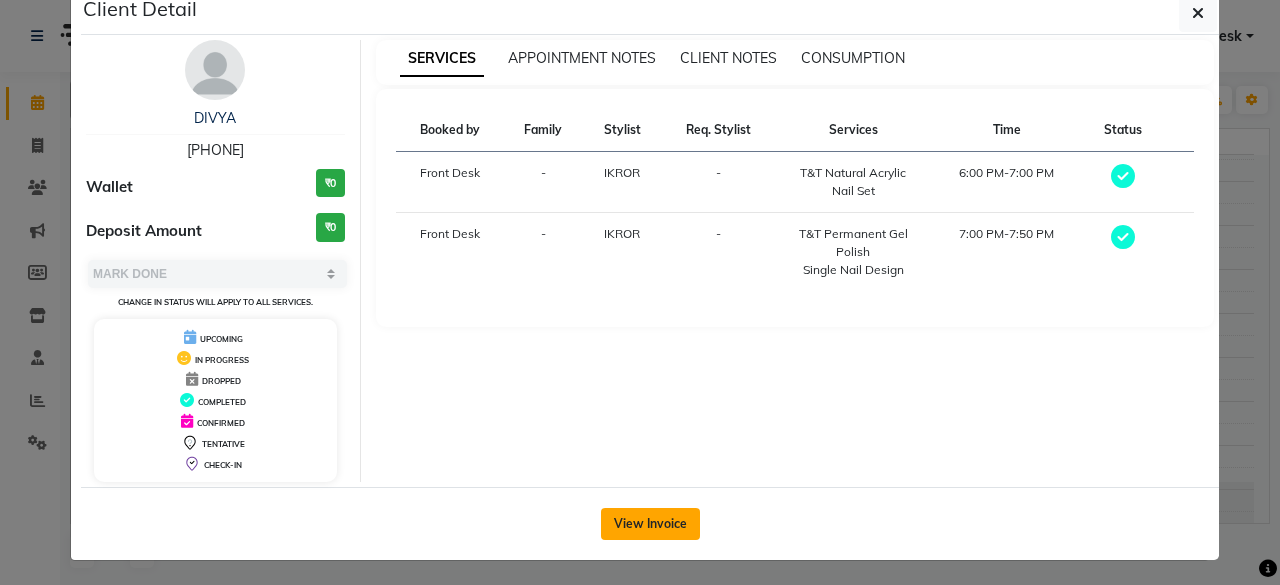 click on "View Invoice" 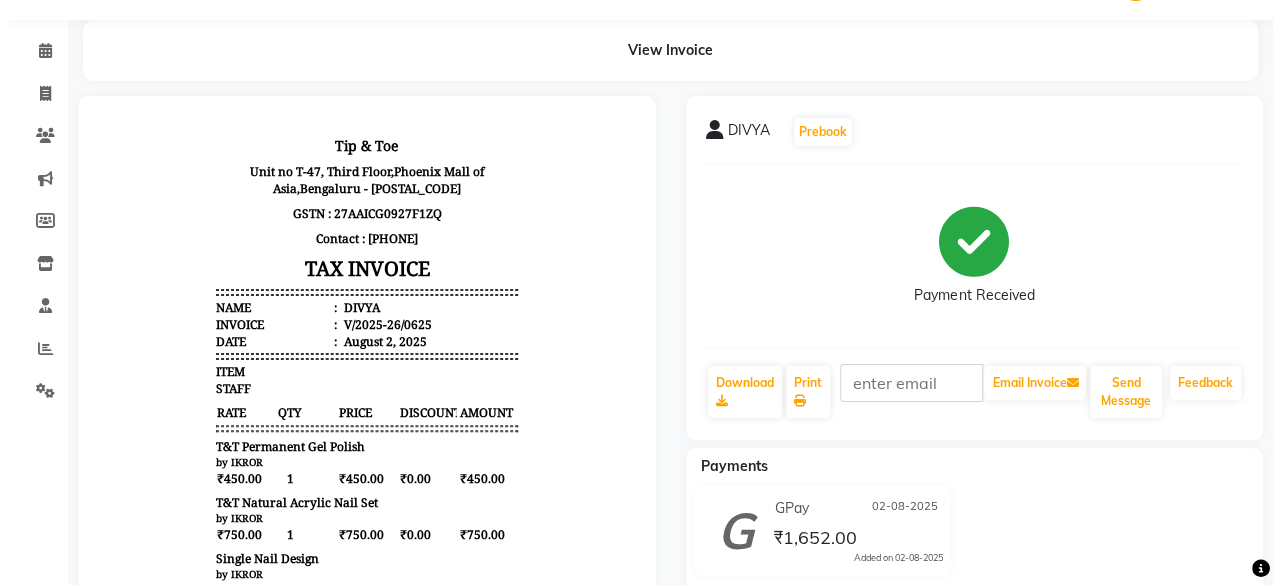 scroll, scrollTop: 0, scrollLeft: 0, axis: both 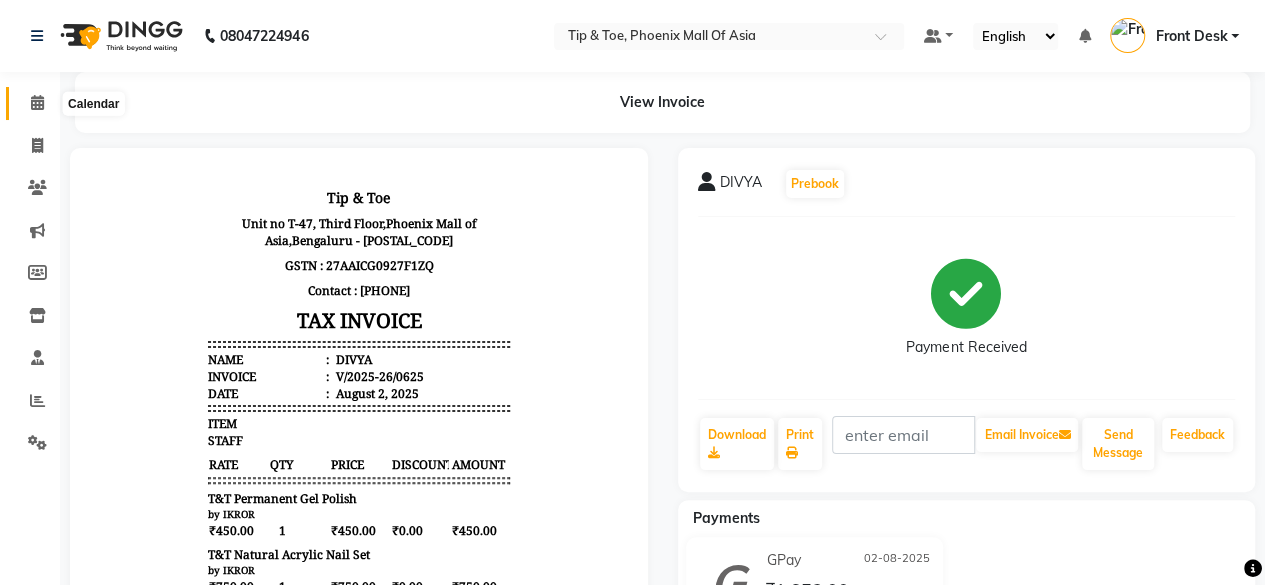 click 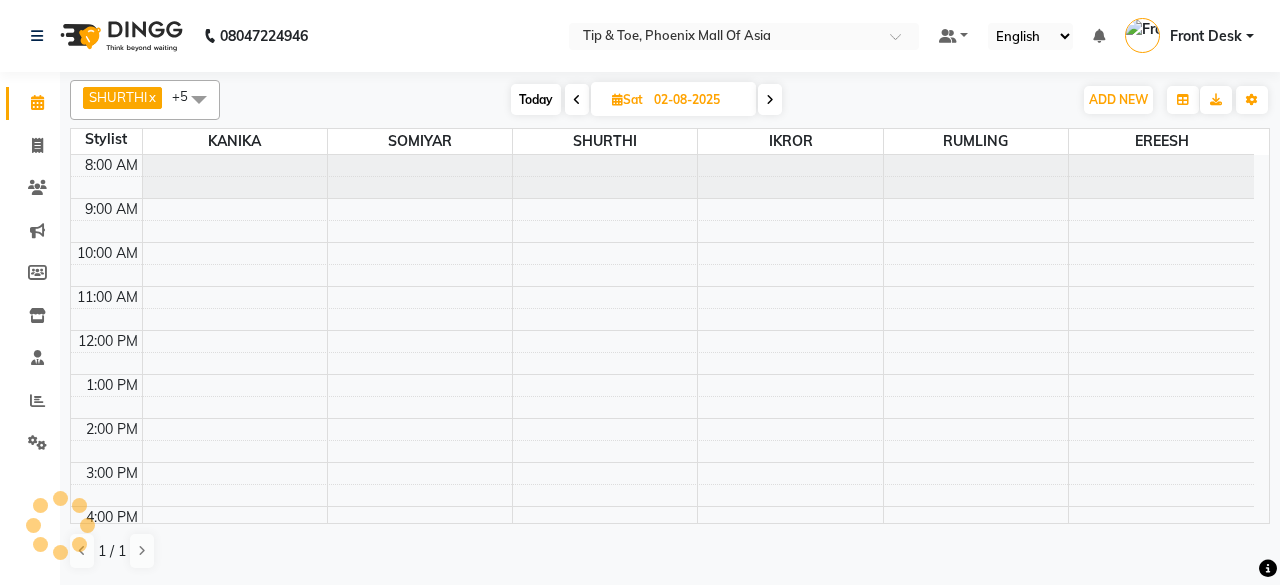 scroll, scrollTop: 156, scrollLeft: 0, axis: vertical 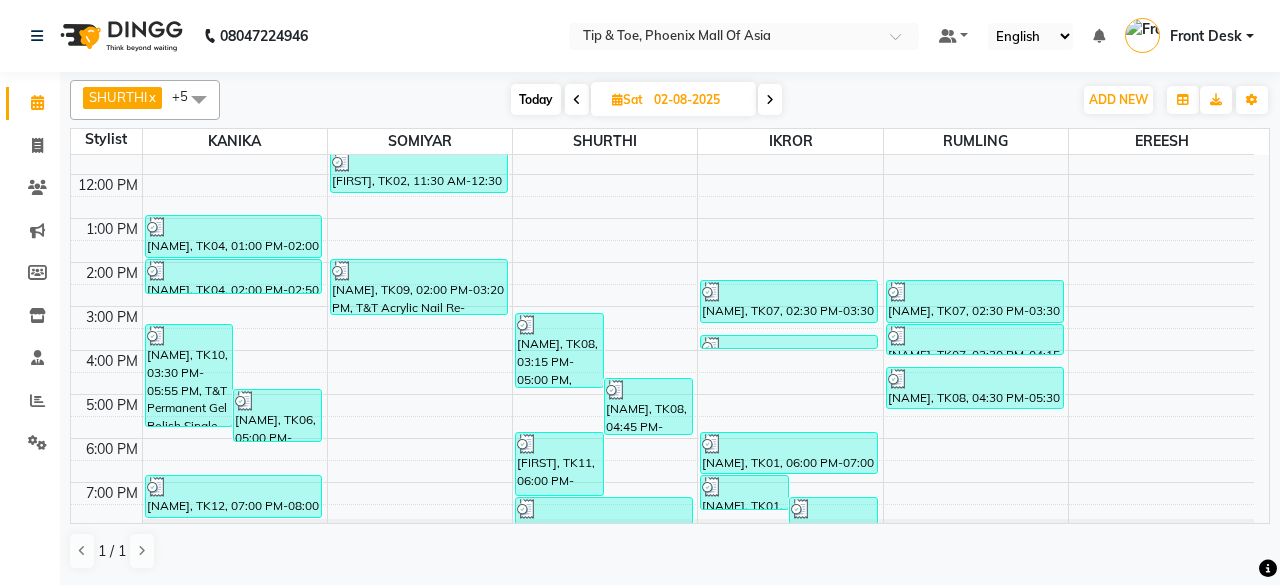 click on "Today" at bounding box center [536, 99] 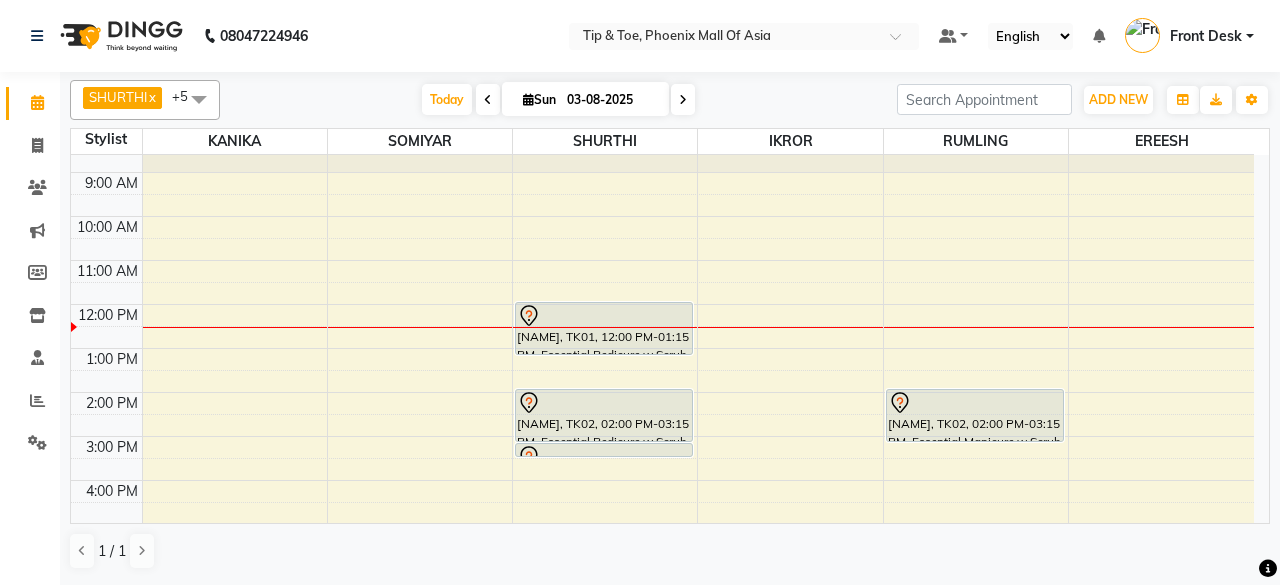 scroll, scrollTop: 0, scrollLeft: 0, axis: both 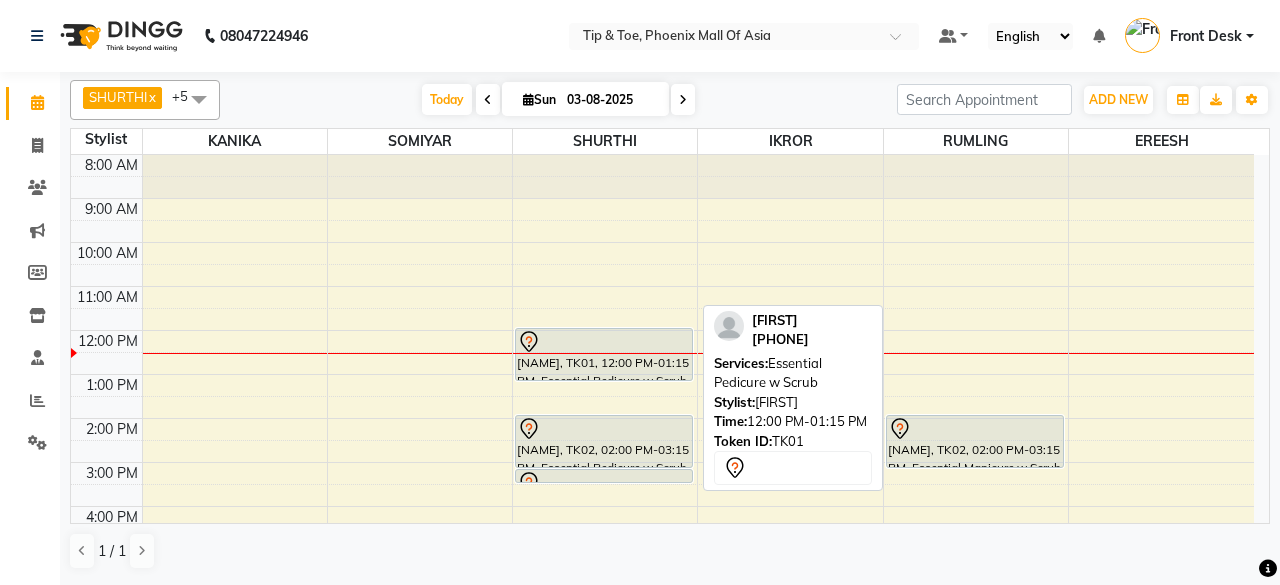 click on "[FIRST], TK01, 12:00 PM-01:15 PM, Essential Pedicure w Scrub" at bounding box center [604, 354] 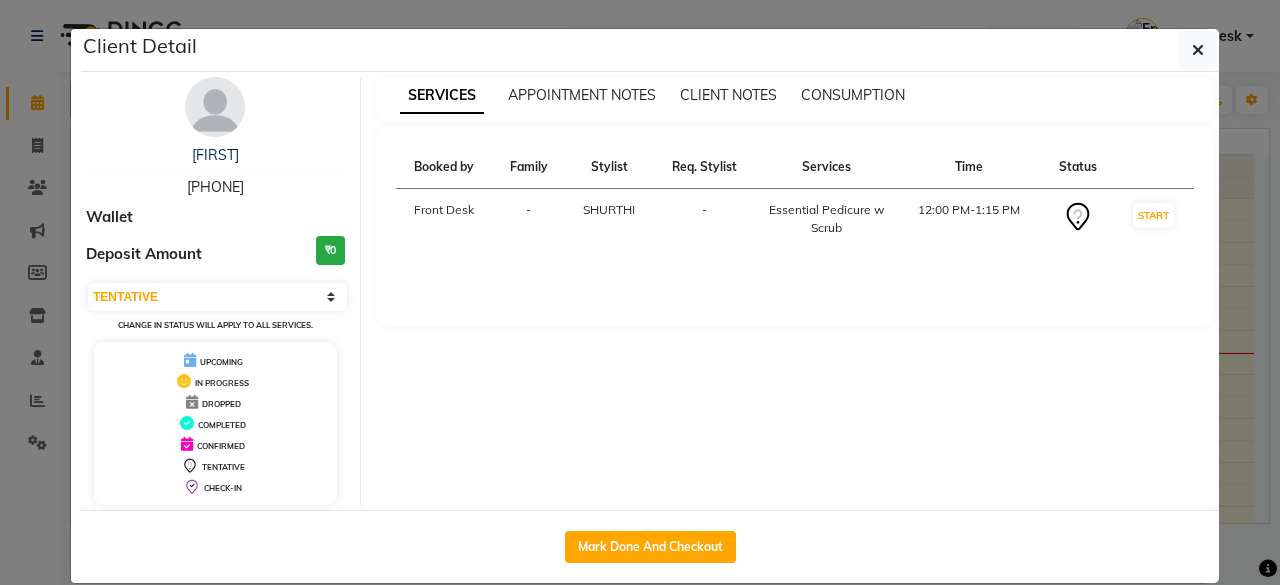 click on "Client Detail  GILAD    9099909839 Wallet Deposit Amount  ₹0  Select IN SERVICE CONFIRMED TENTATIVE CHECK IN MARK DONE DROPPED UPCOMING Change in status will apply to all services. UPCOMING IN PROGRESS DROPPED COMPLETED CONFIRMED TENTATIVE CHECK-IN SERVICES APPOINTMENT NOTES CLIENT NOTES CONSUMPTION Booked by Family Stylist Req. Stylist Services Time Status  Front Desk  - SHURTHI -  Essential Pedicure w Scrub   12:00 PM-1:15 PM   START   Mark Done And Checkout" 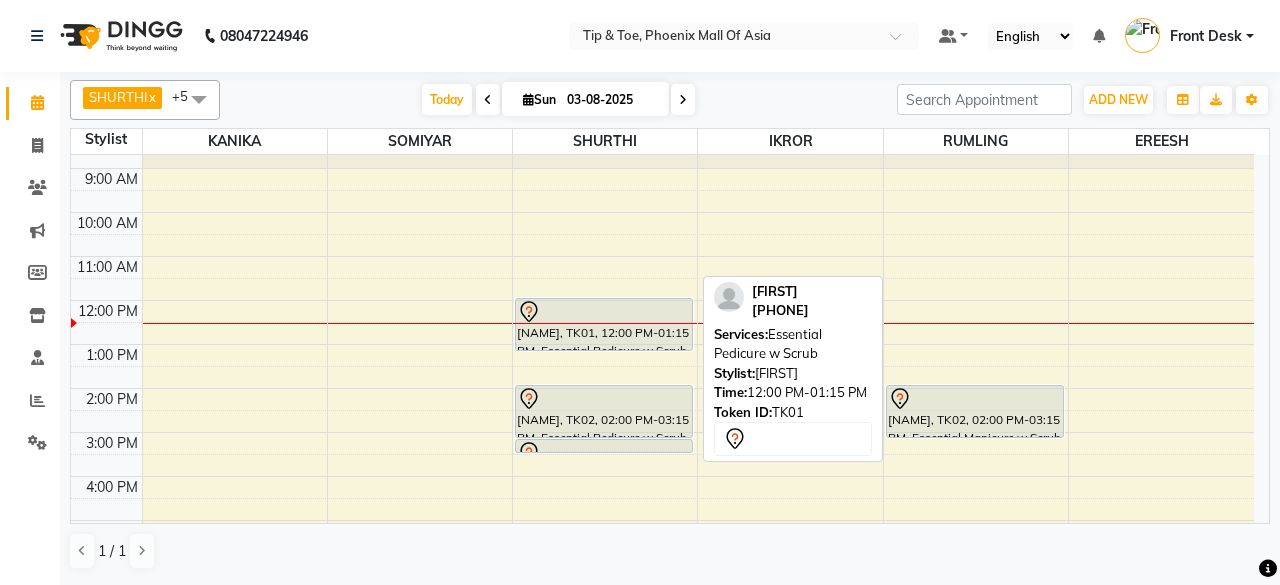 scroll, scrollTop: 0, scrollLeft: 0, axis: both 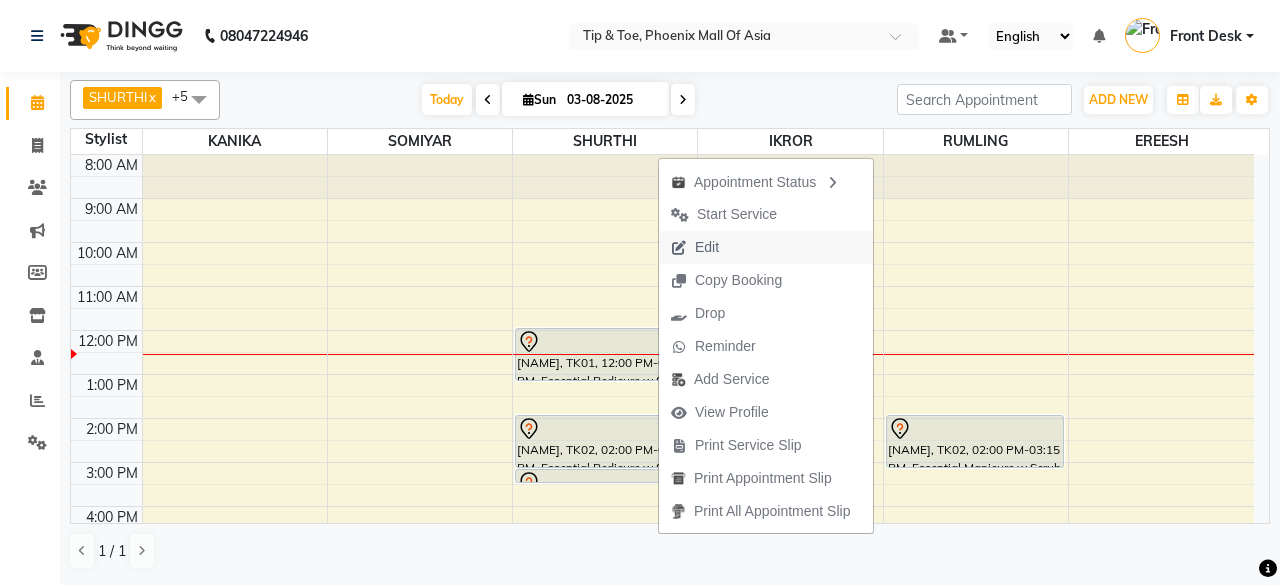 click on "Edit" at bounding box center (707, 247) 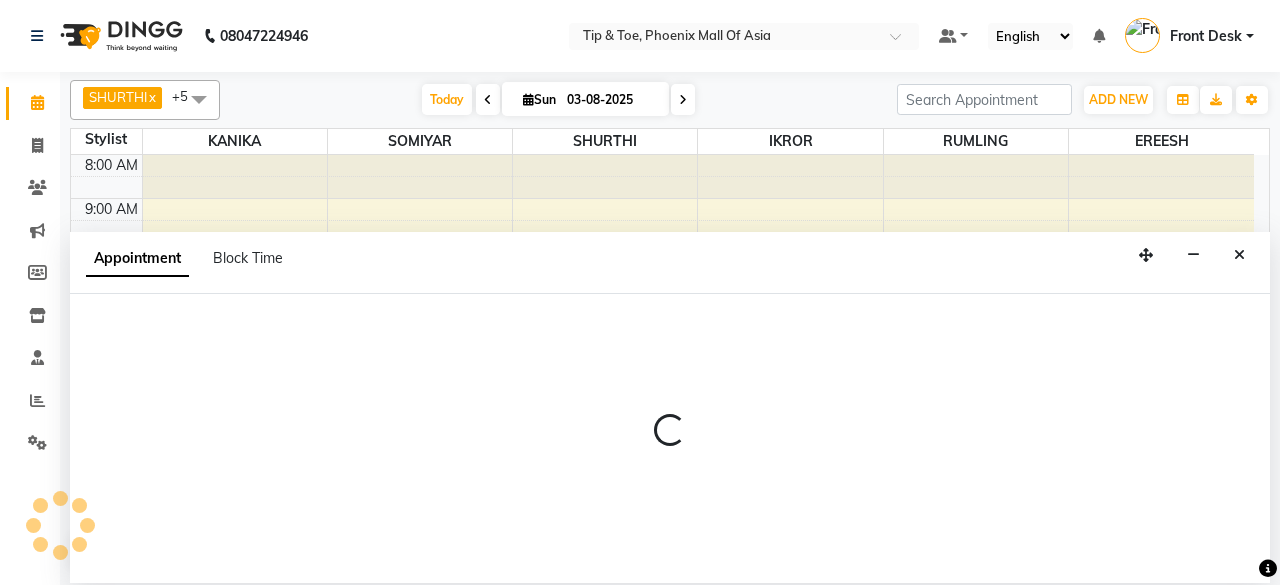 select on "tentative" 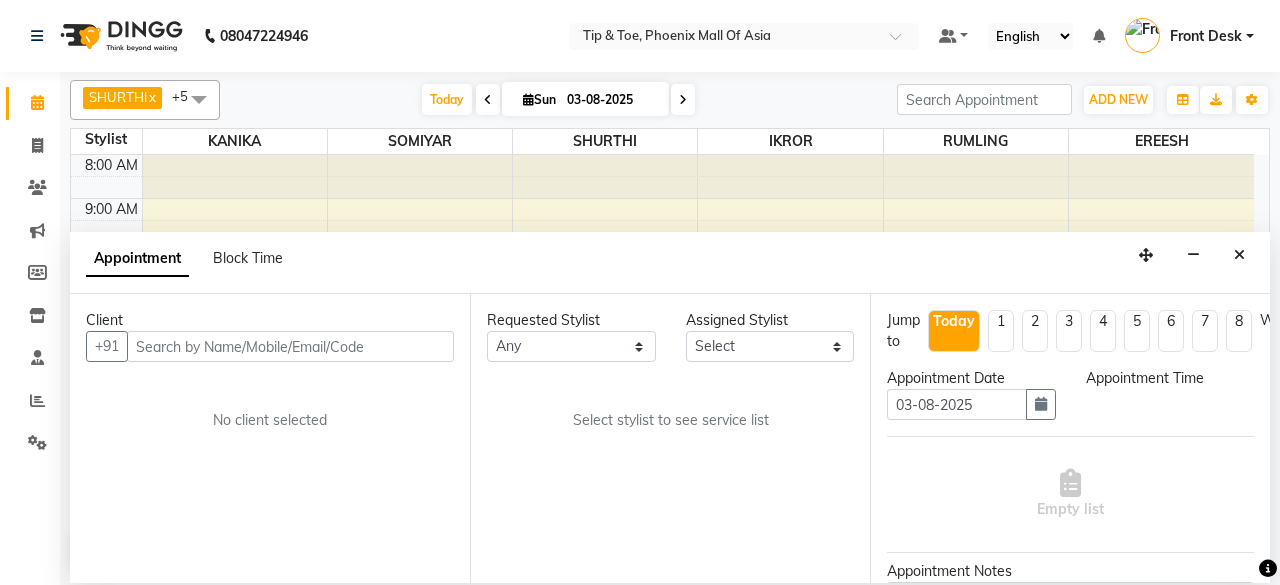 select on "43482" 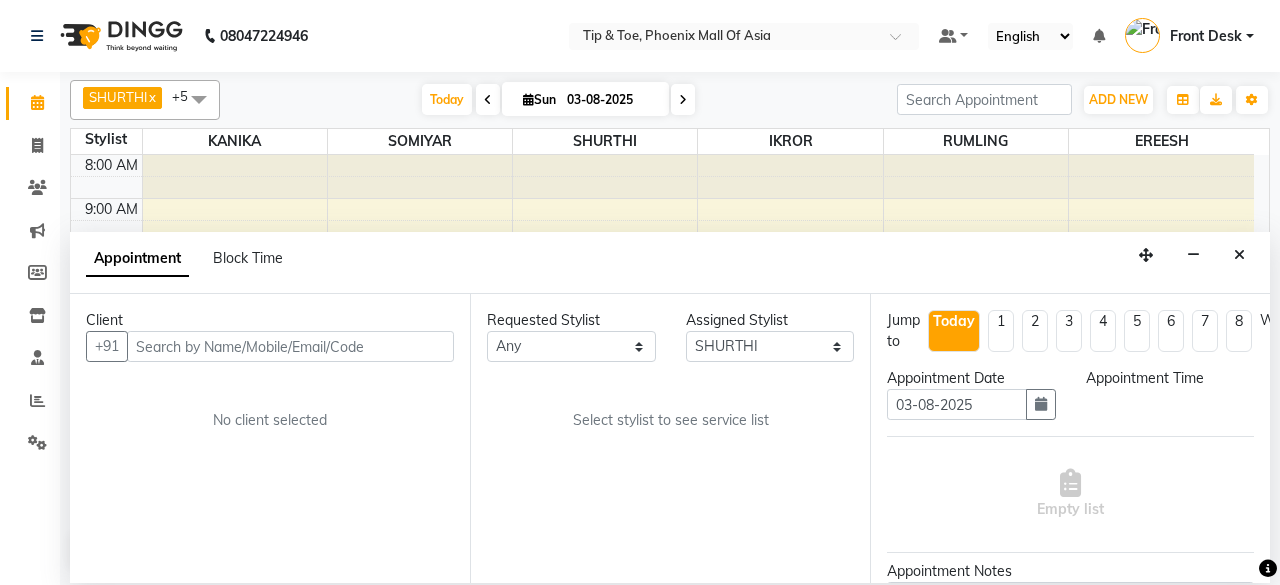 scroll, scrollTop: 174, scrollLeft: 0, axis: vertical 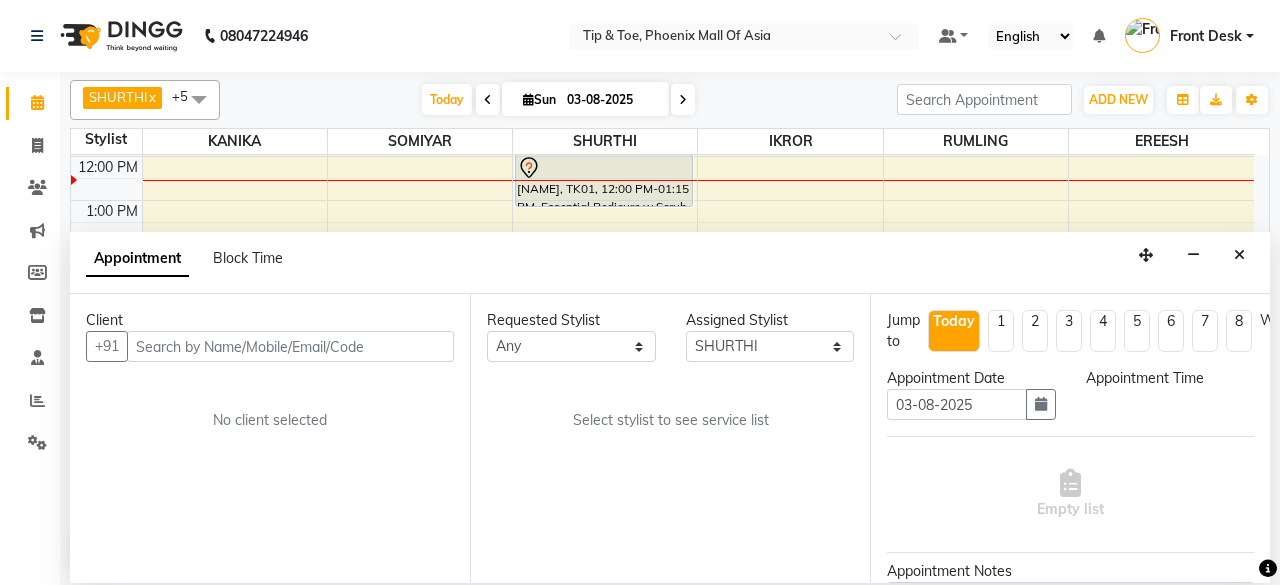 select on "720" 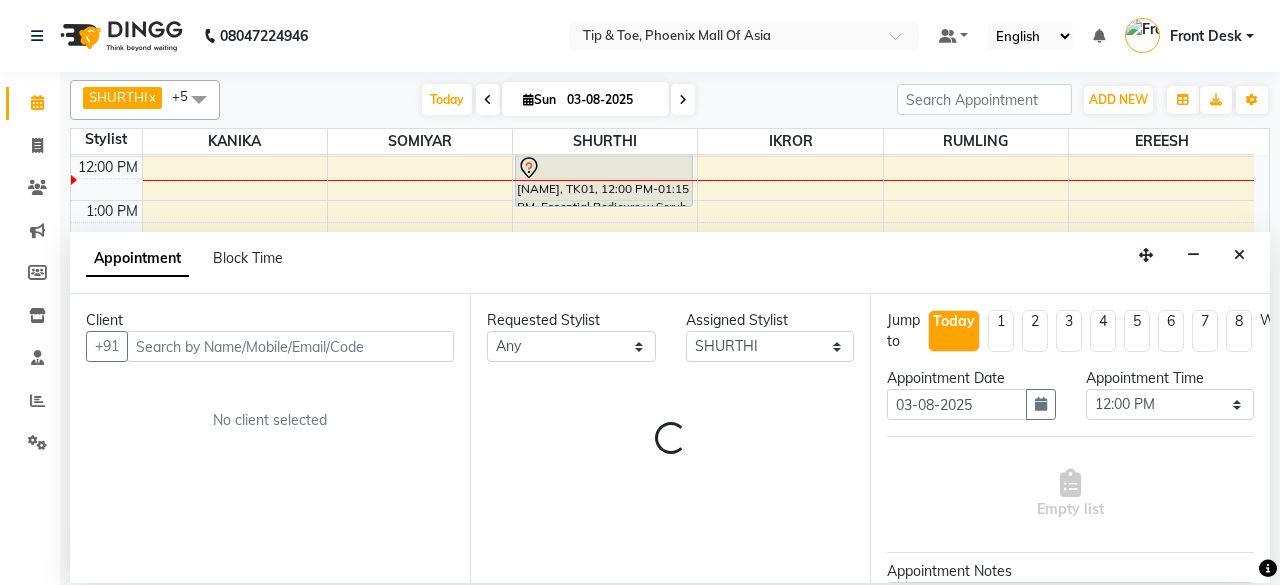 select on "2635" 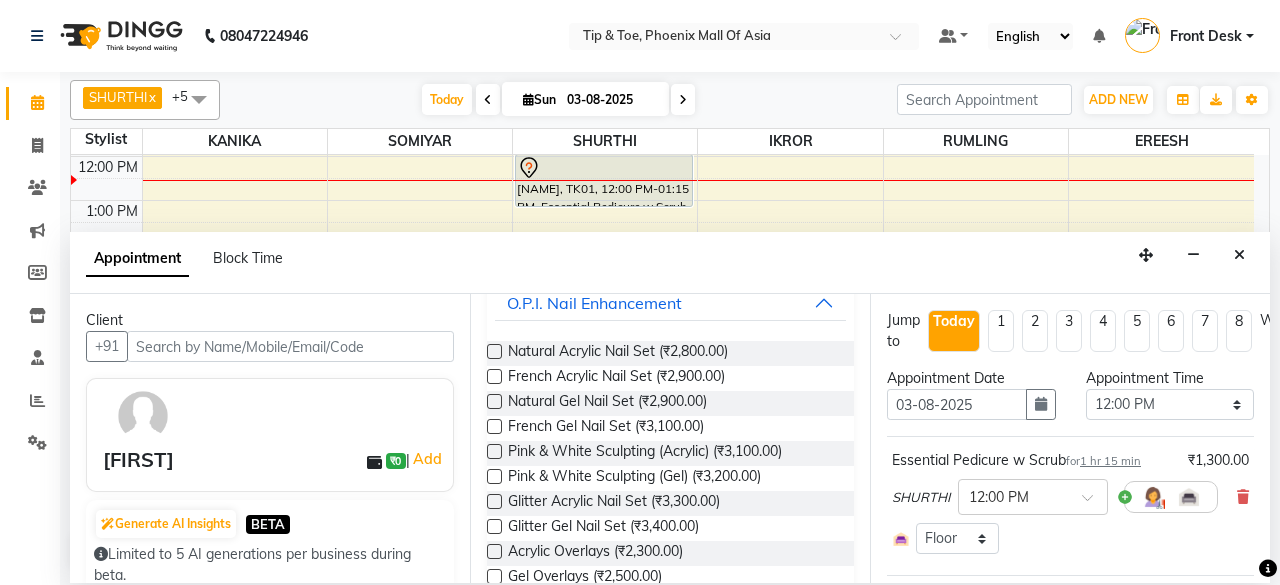 scroll, scrollTop: 200, scrollLeft: 0, axis: vertical 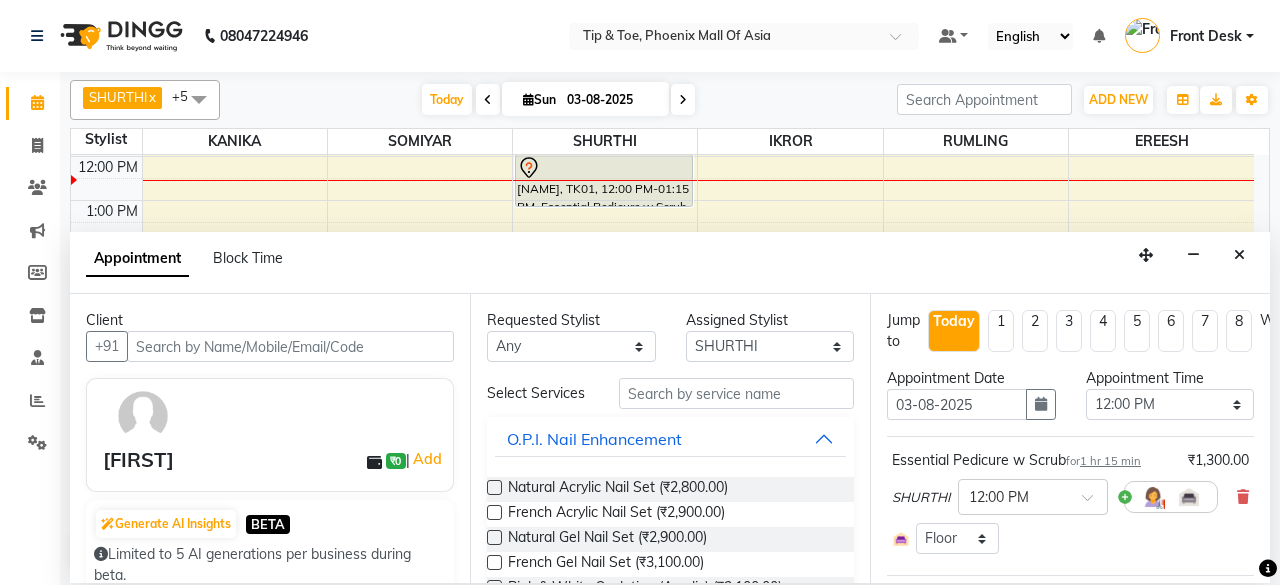 click on "Assigned Stylist" at bounding box center (770, 320) 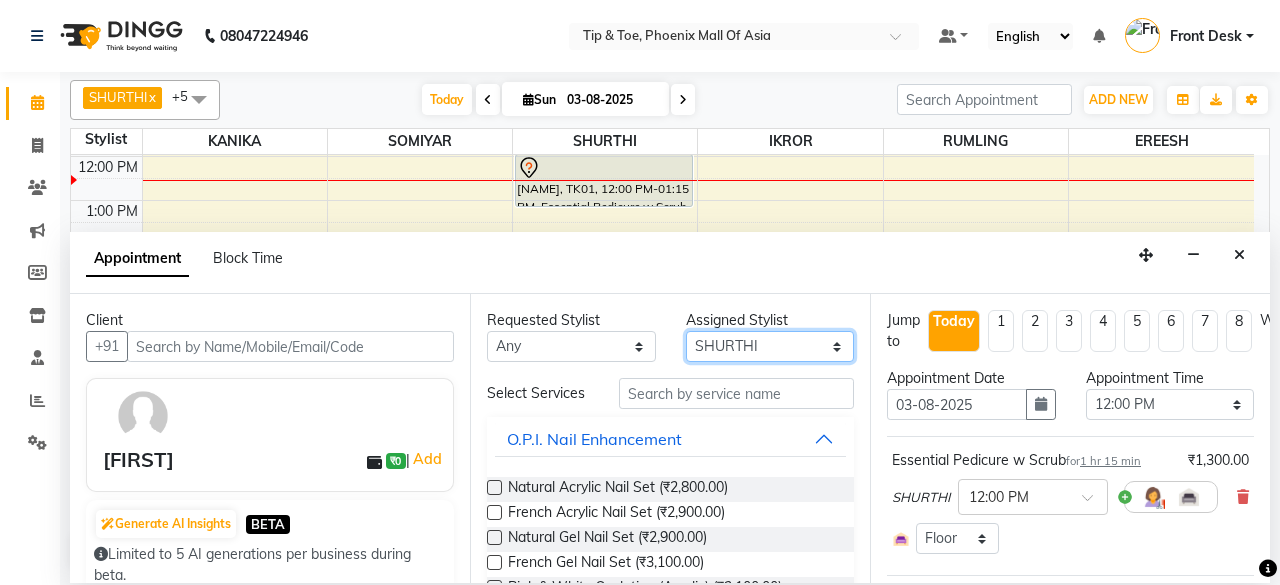 click on "Select EREESH IKROR KANIKA  RUMLING SHURTHI SOMIYAR" at bounding box center (770, 346) 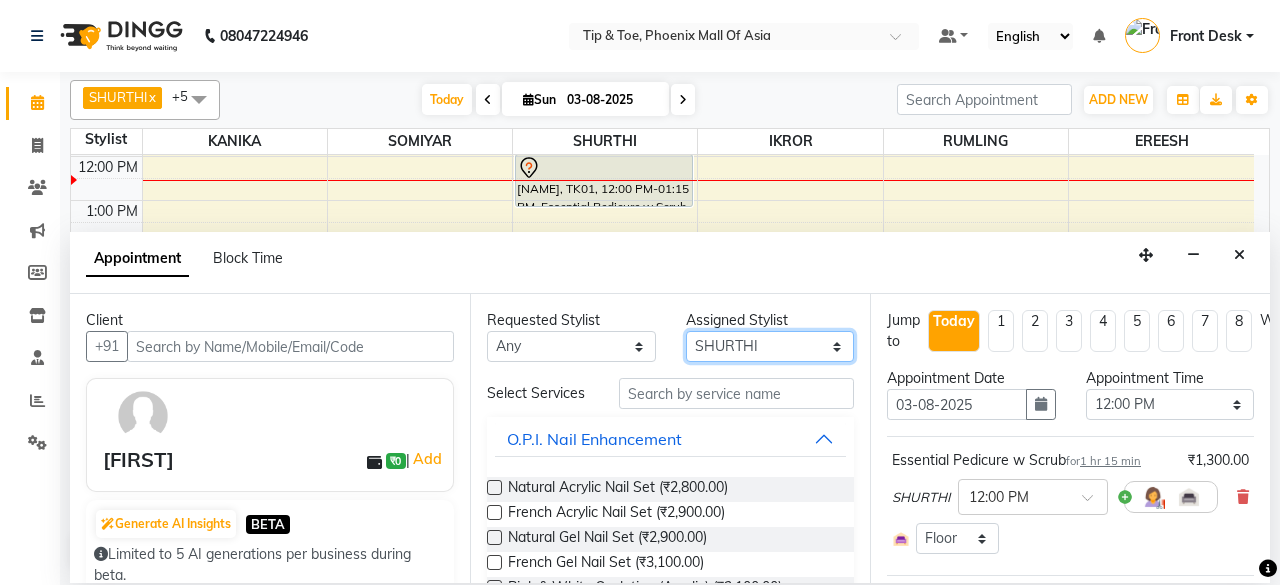select on "38823" 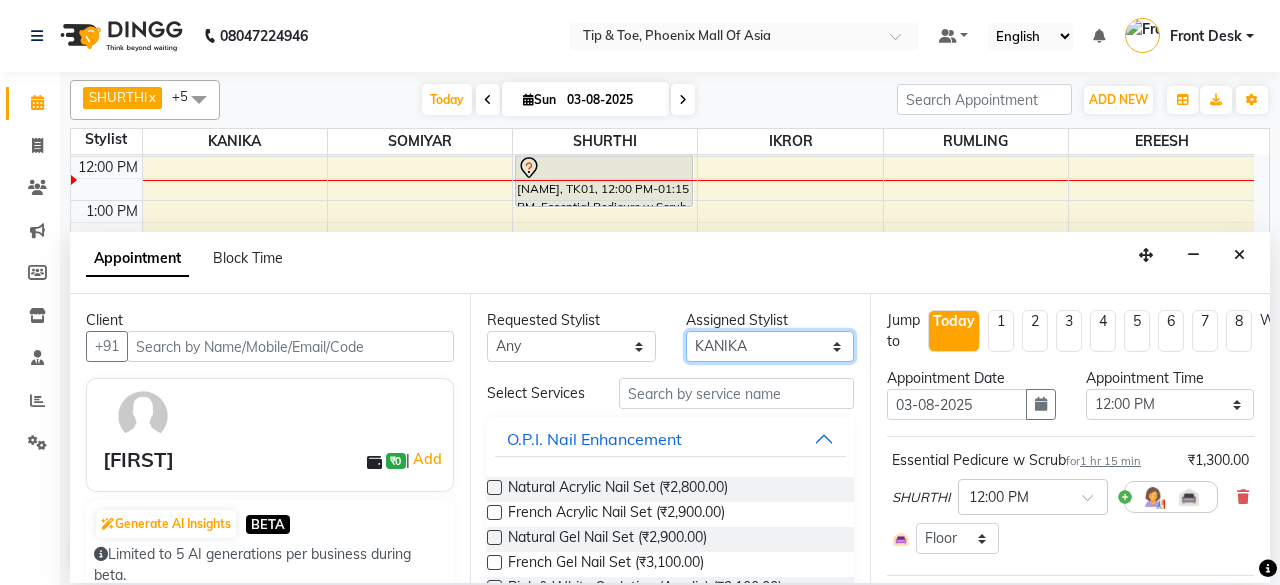 click on "Select EREESH IKROR KANIKA  RUMLING SHURTHI SOMIYAR" at bounding box center (770, 346) 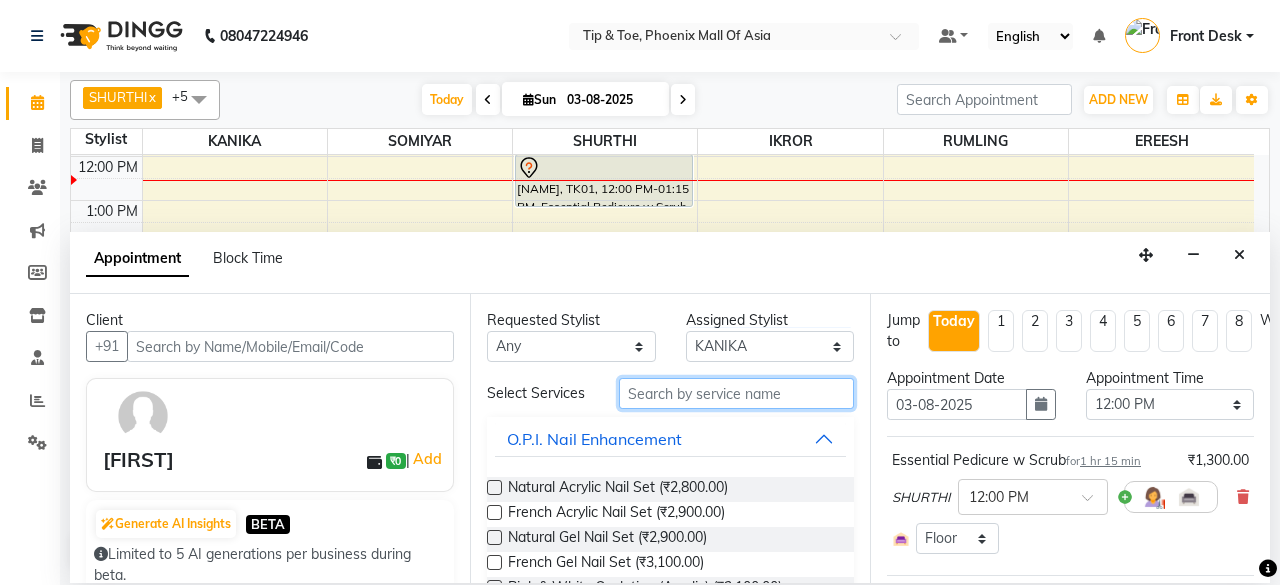 click at bounding box center [736, 393] 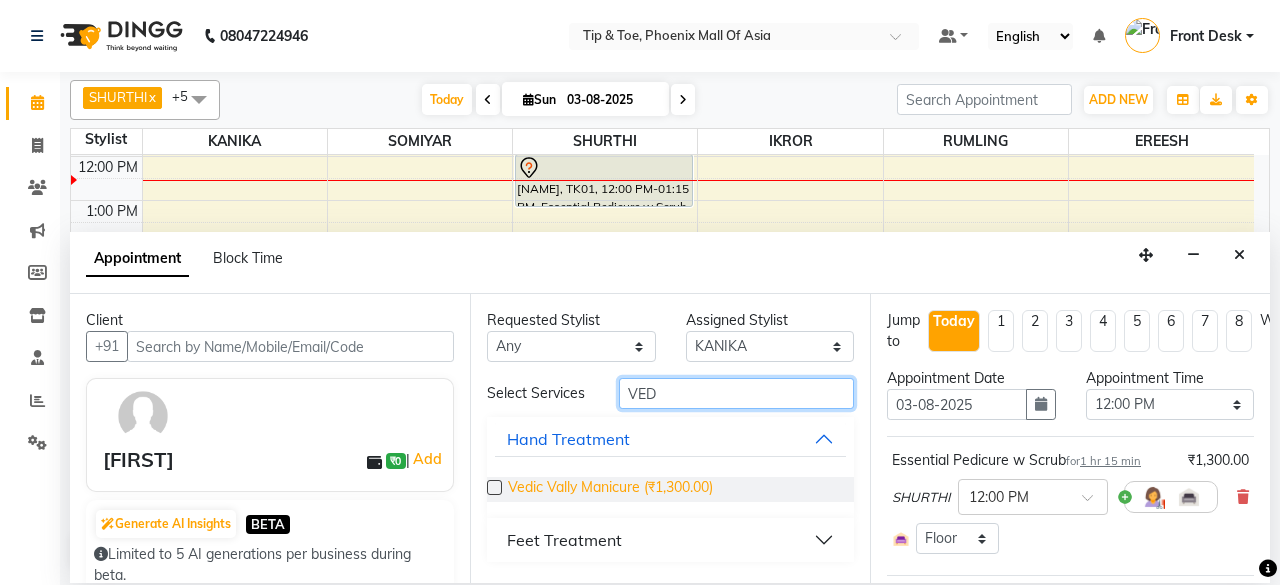 type on "VED" 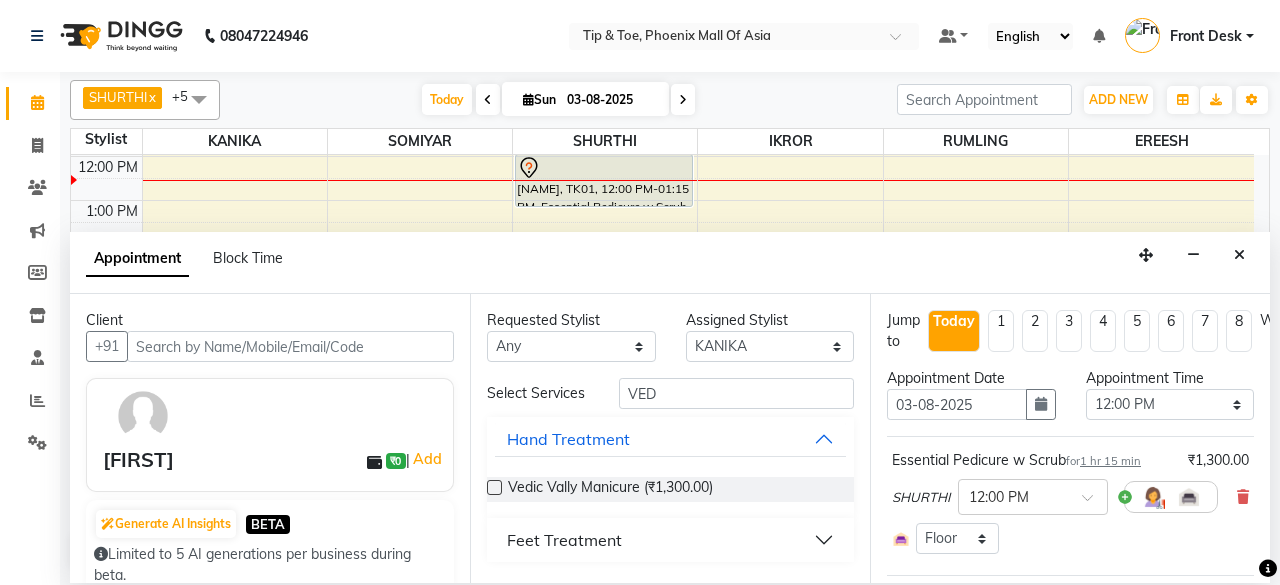 drag, startPoint x: 643, startPoint y: 487, endPoint x: 868, endPoint y: 466, distance: 225.97787 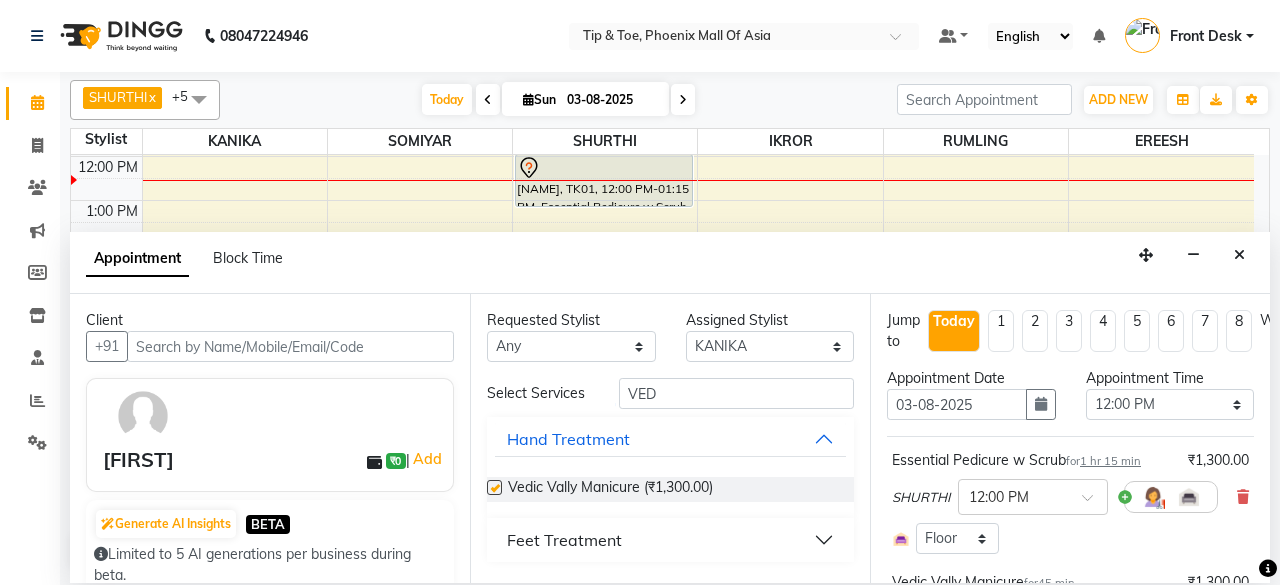 checkbox on "false" 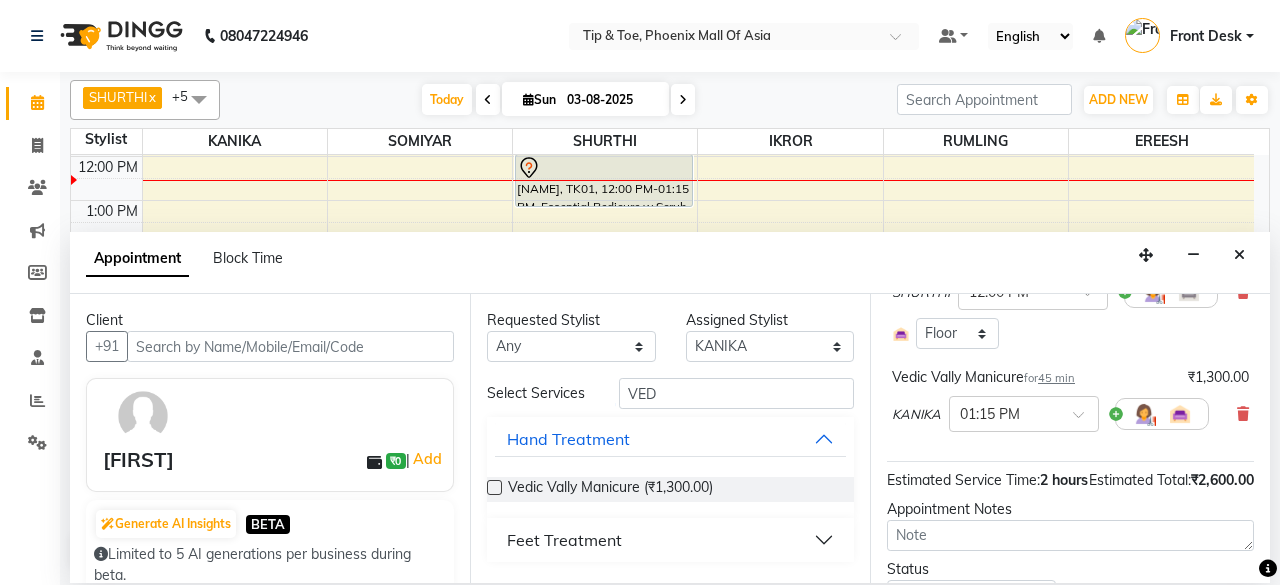scroll, scrollTop: 336, scrollLeft: 0, axis: vertical 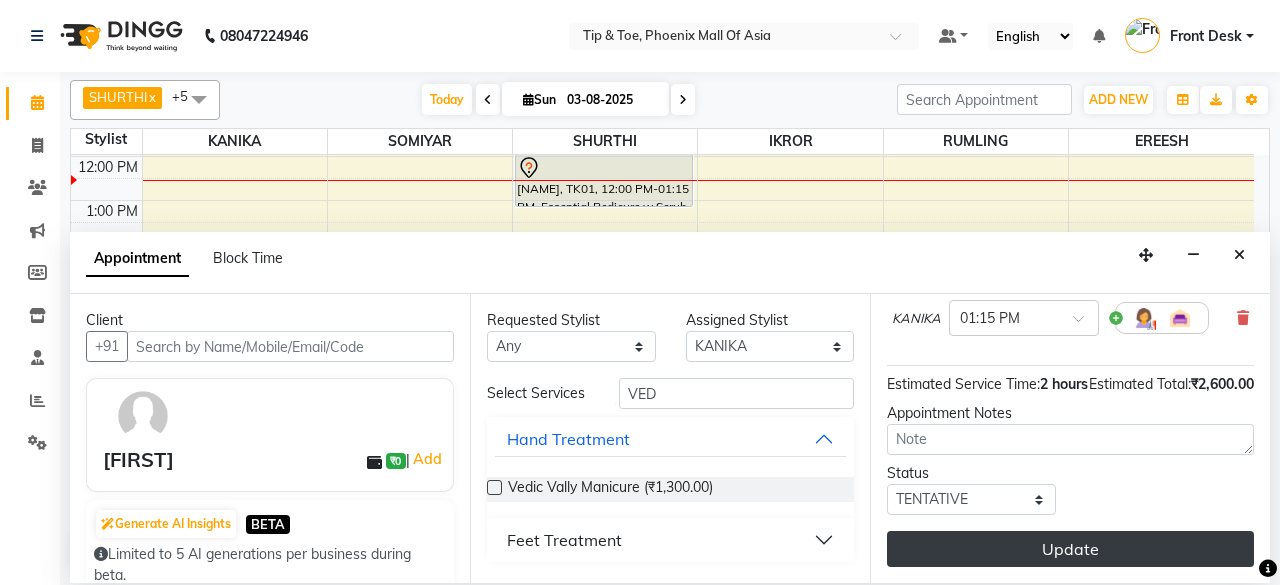 click on "Update" at bounding box center (1070, 549) 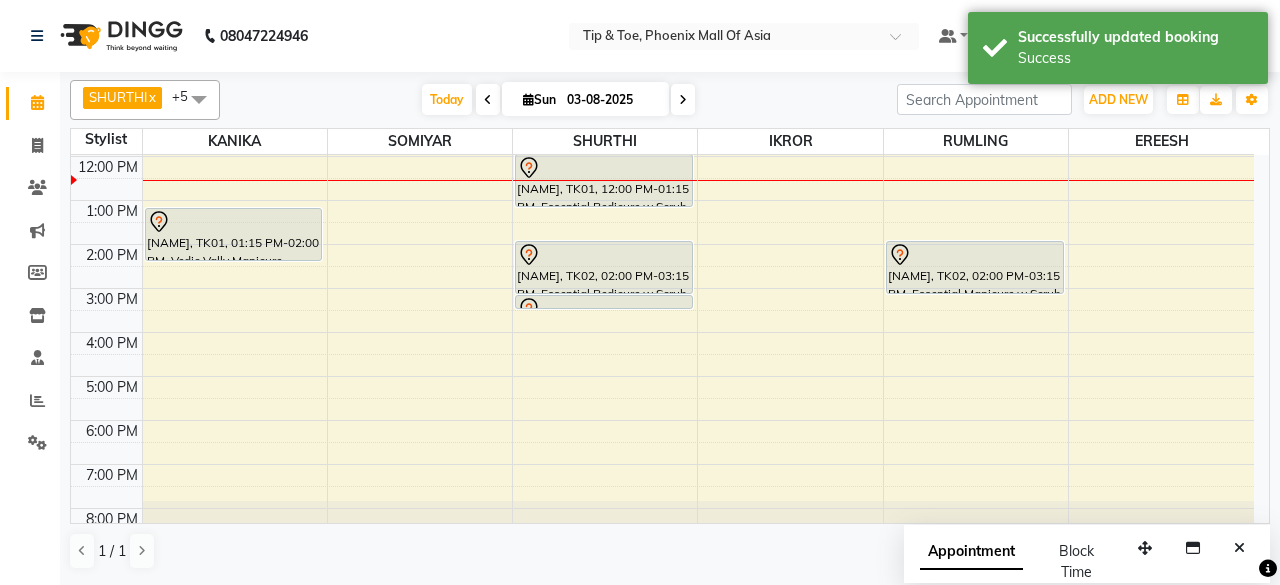 drag, startPoint x: 229, startPoint y: 237, endPoint x: 232, endPoint y: 252, distance: 15.297058 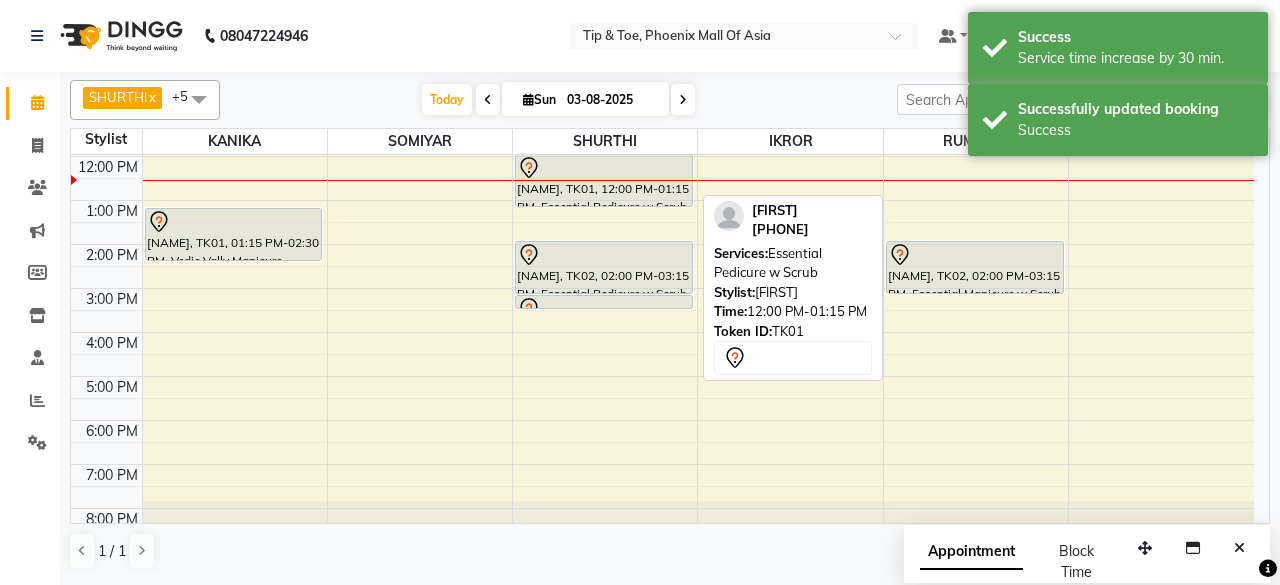 click at bounding box center [604, 168] 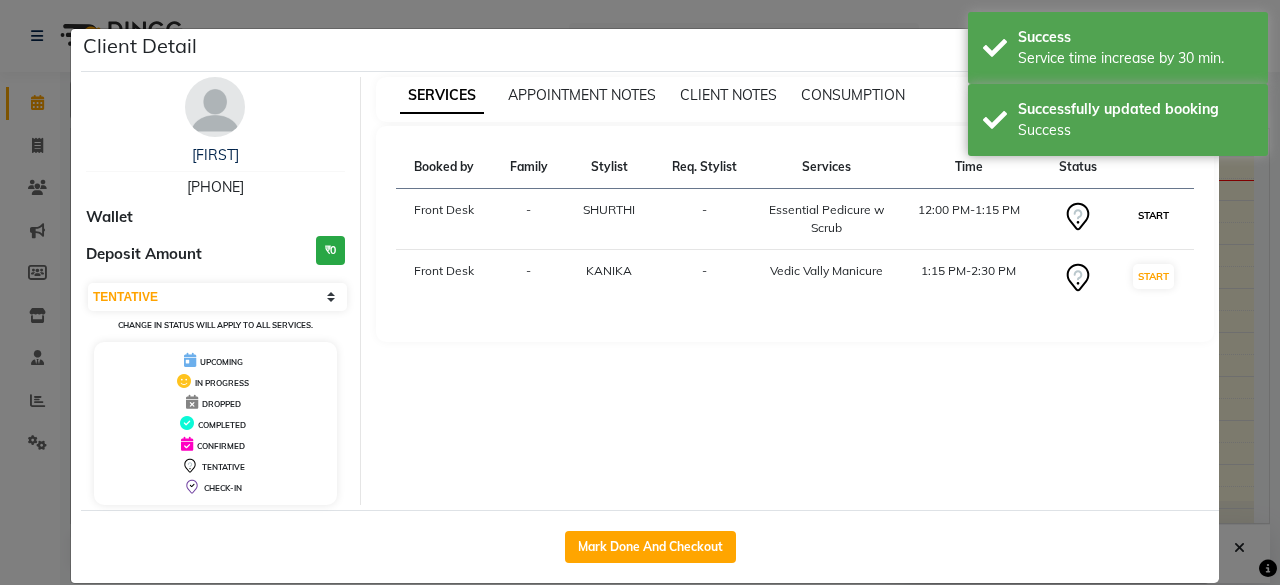 drag, startPoint x: 1146, startPoint y: 216, endPoint x: 996, endPoint y: 272, distance: 160.11246 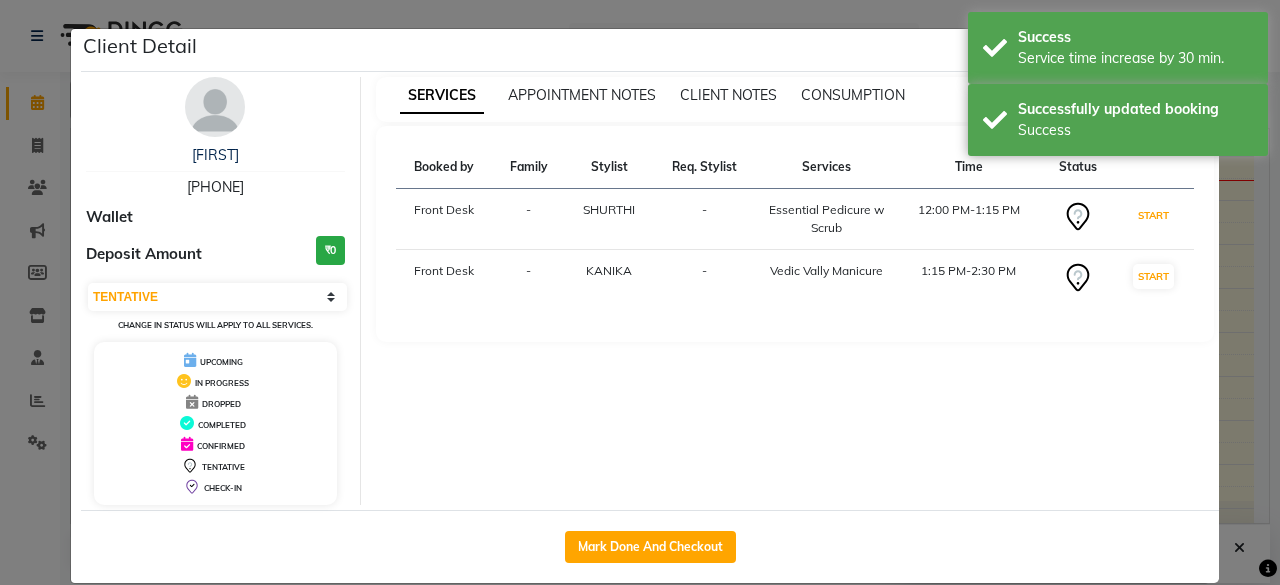 click on "START" at bounding box center [1153, 215] 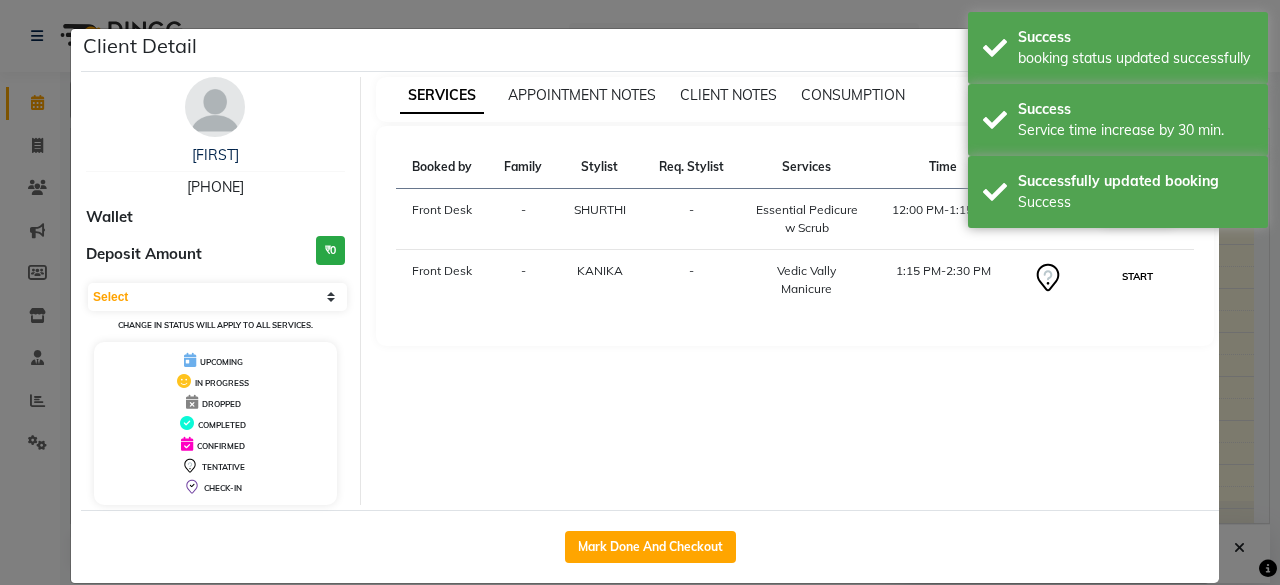 click on "START" at bounding box center [1137, 276] 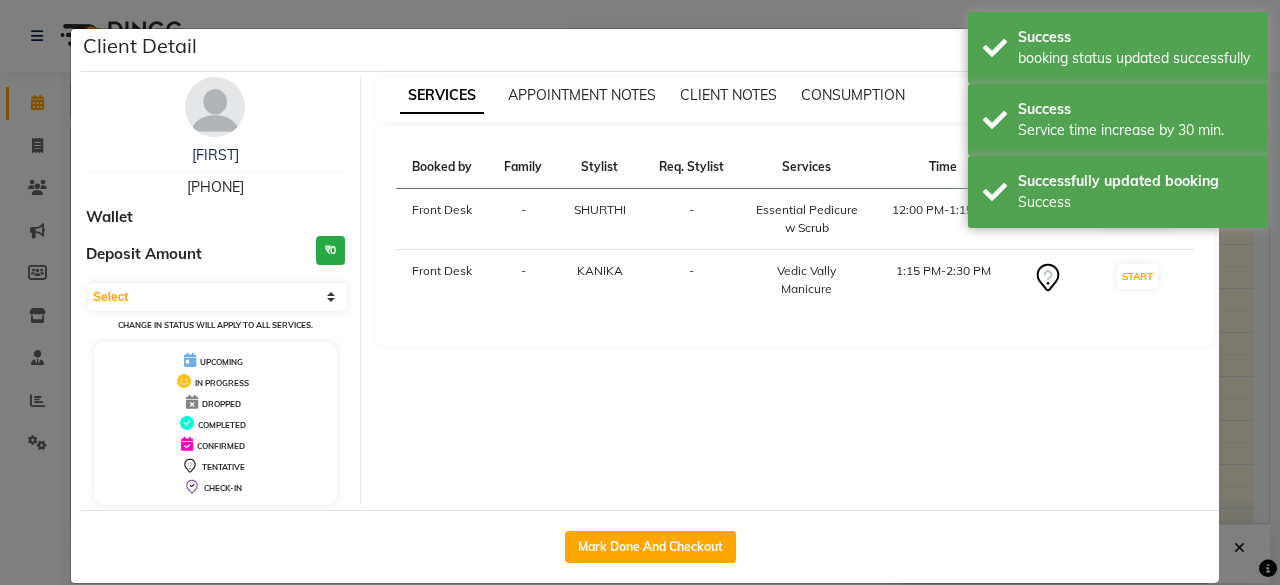 select on "1" 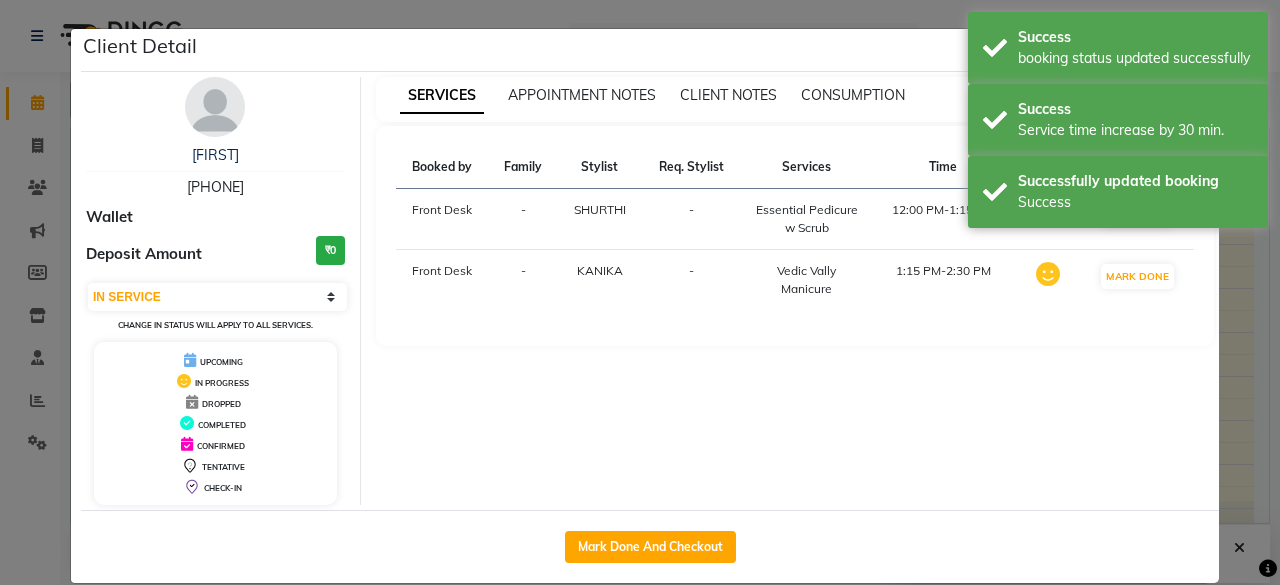 click on "Client Detail  GILAD    9099909839 Wallet Deposit Amount  ₹0  Select IN SERVICE CONFIRMED TENTATIVE CHECK IN MARK DONE DROPPED UPCOMING Change in status will apply to all services. UPCOMING IN PROGRESS DROPPED COMPLETED CONFIRMED TENTATIVE CHECK-IN SERVICES APPOINTMENT NOTES CLIENT NOTES CONSUMPTION Booked by Family Stylist Req. Stylist Services Time Status  Front Desk  - SHURTHI -  Essential Pedicure w Scrub   12:00 PM-1:15 PM   MARK DONE   Front Desk  - KANIKA  -  Vedic Vally Manicure   1:15 PM-2:30 PM   MARK DONE   Mark Done And Checkout" 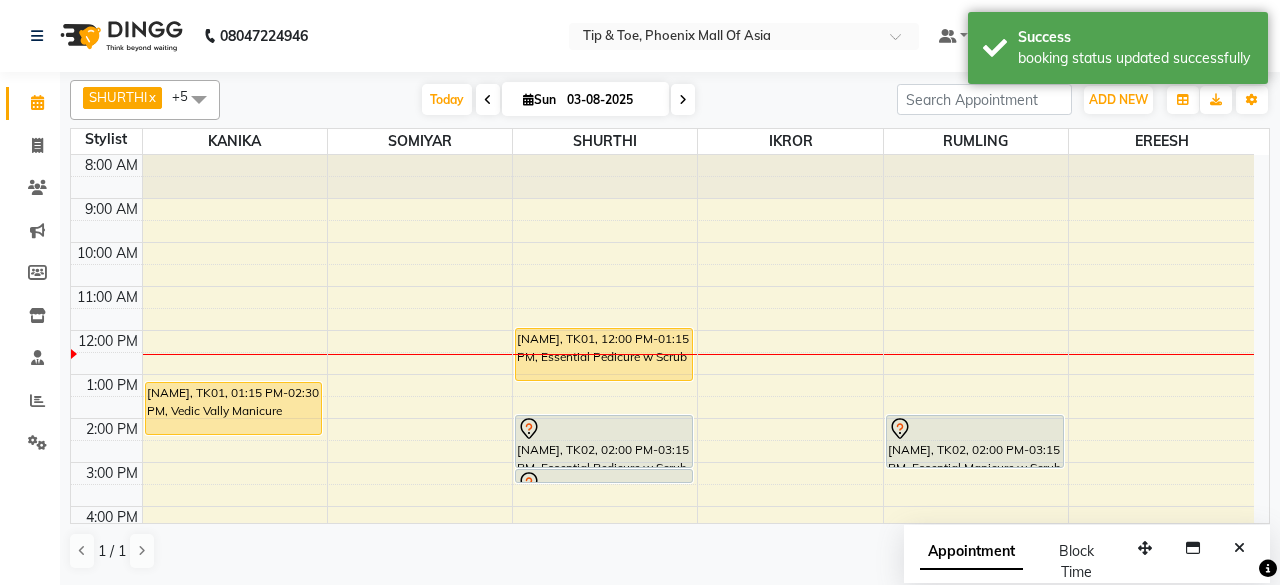 scroll, scrollTop: 100, scrollLeft: 0, axis: vertical 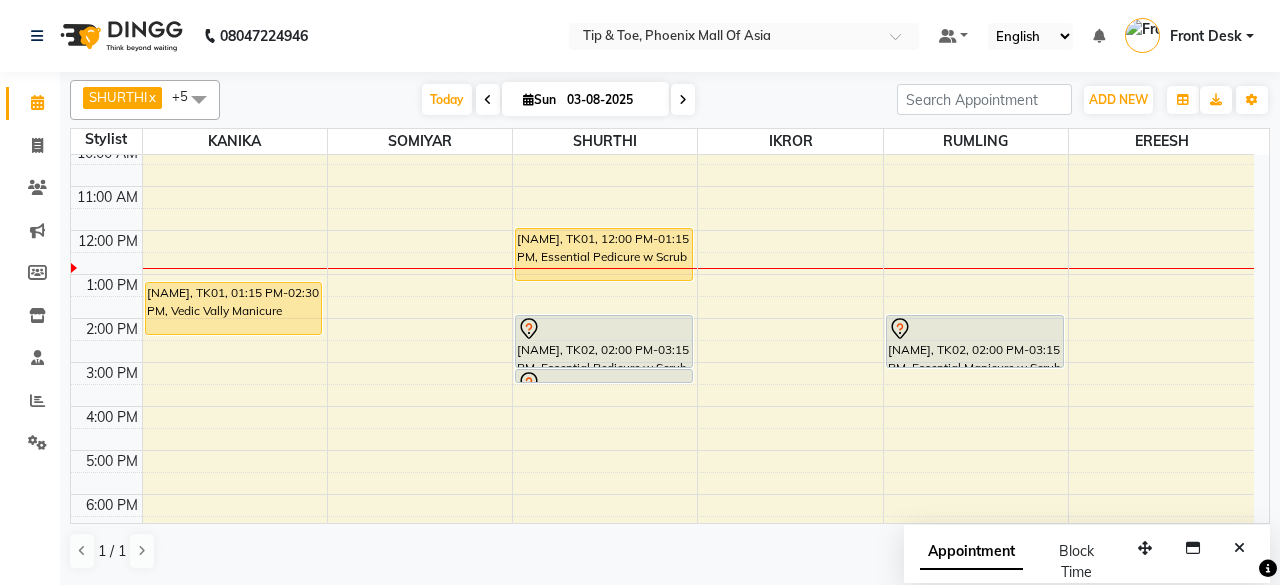 click on "8:00 AM 9:00 AM 10:00 AM 11:00 AM 12:00 PM 1:00 PM 2:00 PM 3:00 PM 4:00 PM 5:00 PM 6:00 PM 7:00 PM 8:00 PM    GILAD, TK01, 01:15 PM-02:30 PM, Vedic Vally Manicure    GILAD, TK01, 12:00 PM-01:15 PM, Essential Pedicure w Scrub             KATHEINE, TK02, 02:00 PM-03:15 PM, Essential Pedicure w Scrub             KATHEINE, TK02, 03:15 PM-03:30 PM, Essential Pedicure w Scrub             KATHEINE, TK02, 02:00 PM-03:15 PM, Essential Manicure w Scrub" at bounding box center (662, 340) 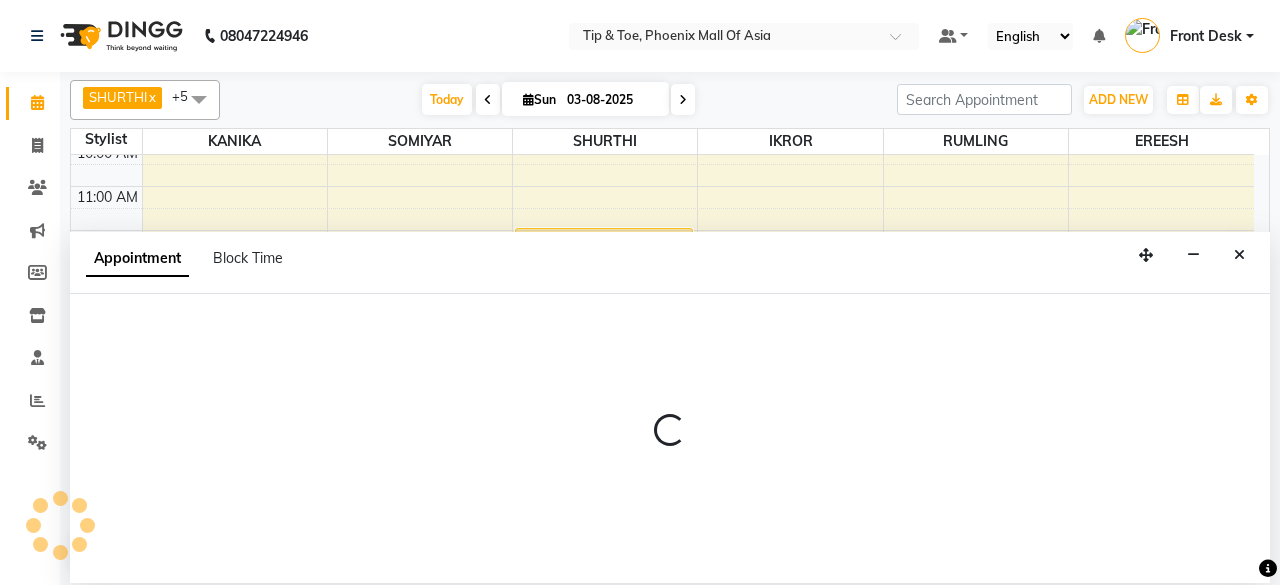 select on "38824" 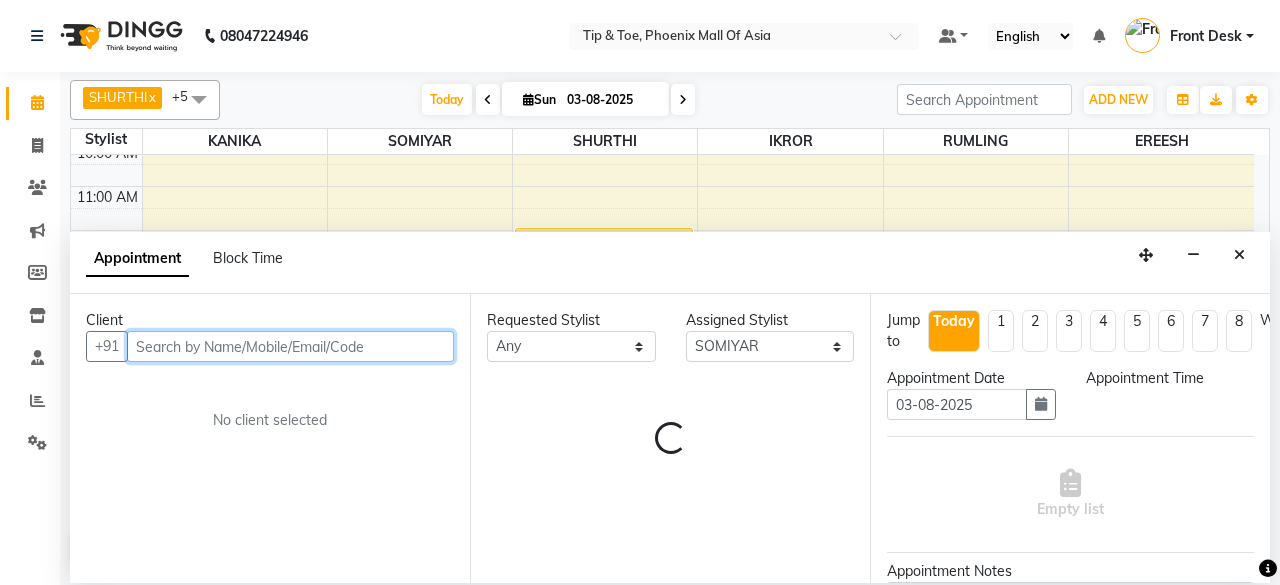 select on "780" 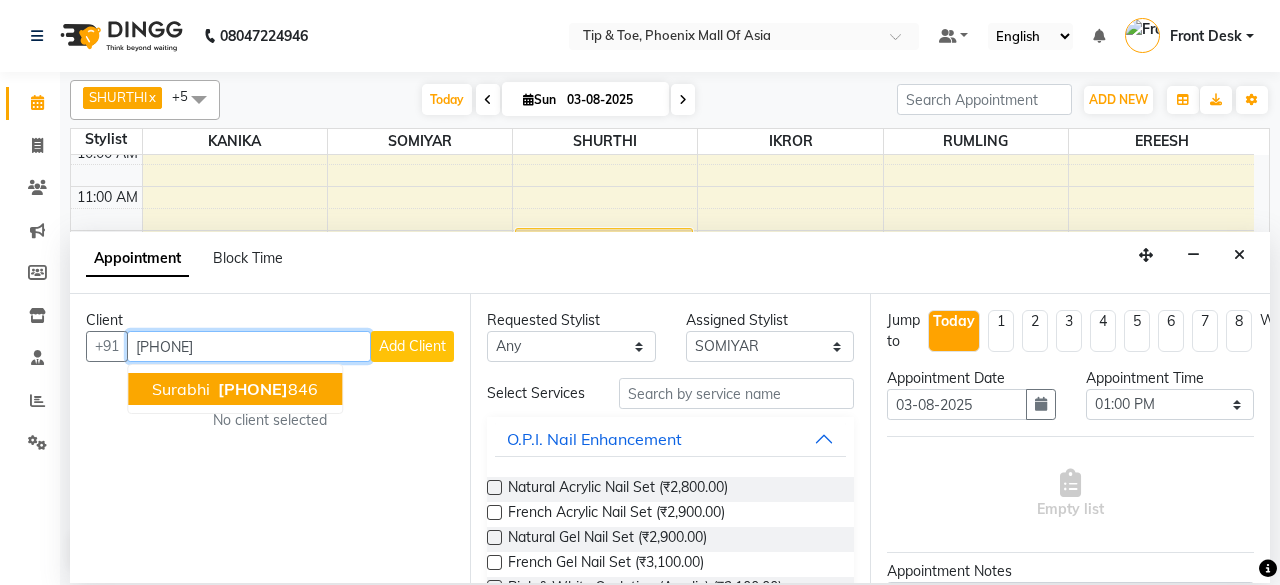click on "Surabhi   9619633 846" at bounding box center (235, 389) 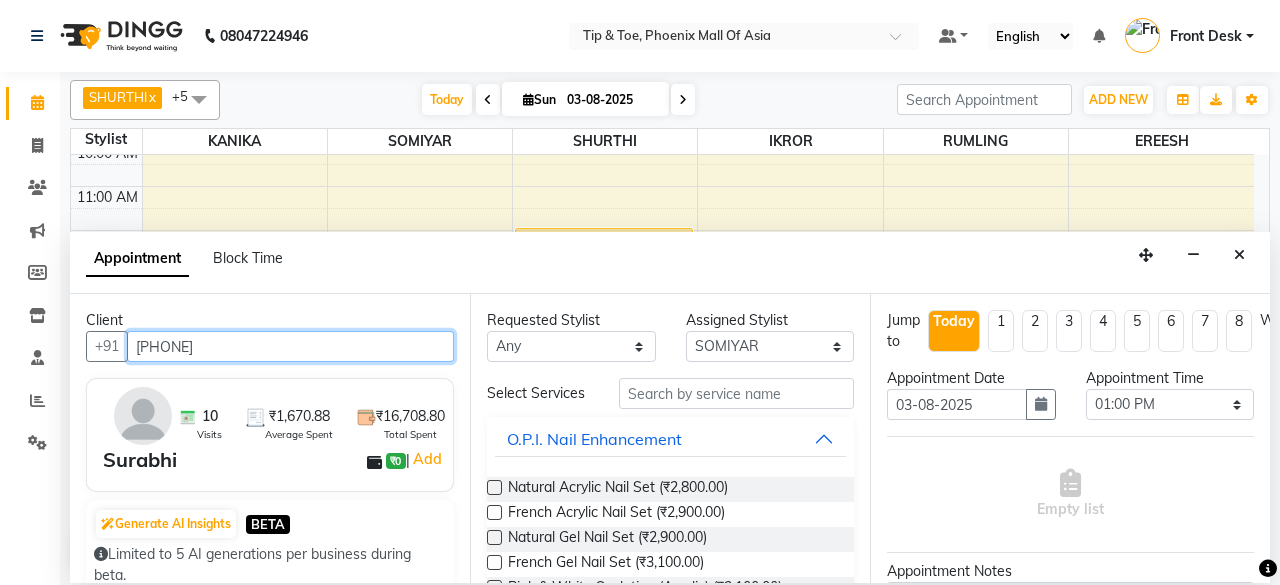 type on "9619633846" 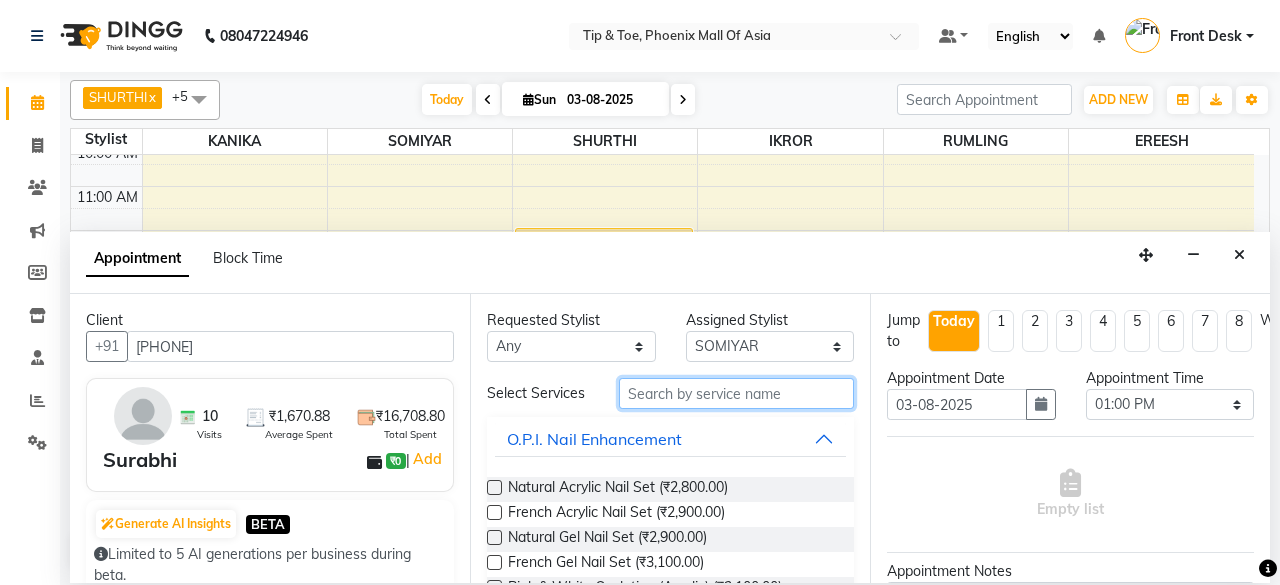 click at bounding box center (736, 393) 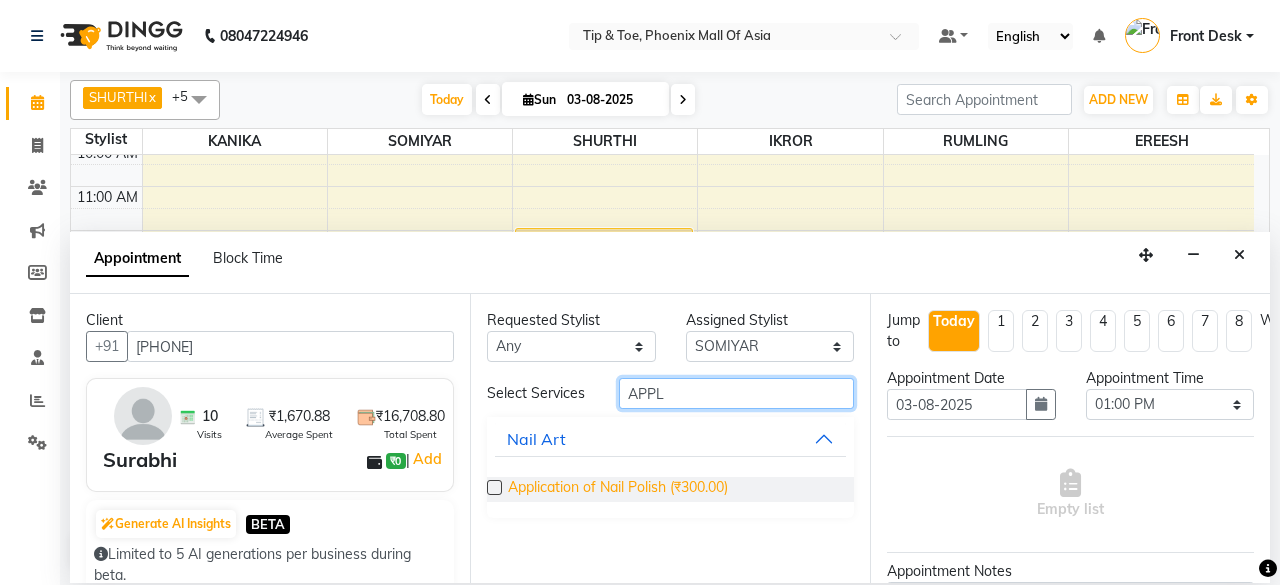 type on "APPL" 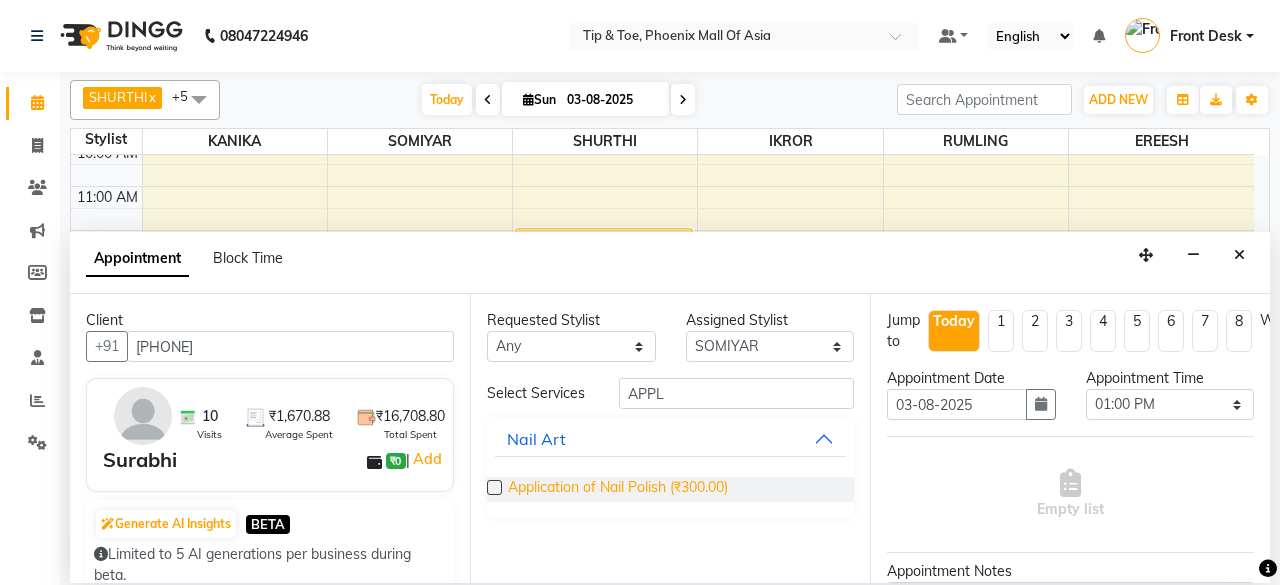 click on "Application of Nail Polish (₹300.00)" at bounding box center (618, 489) 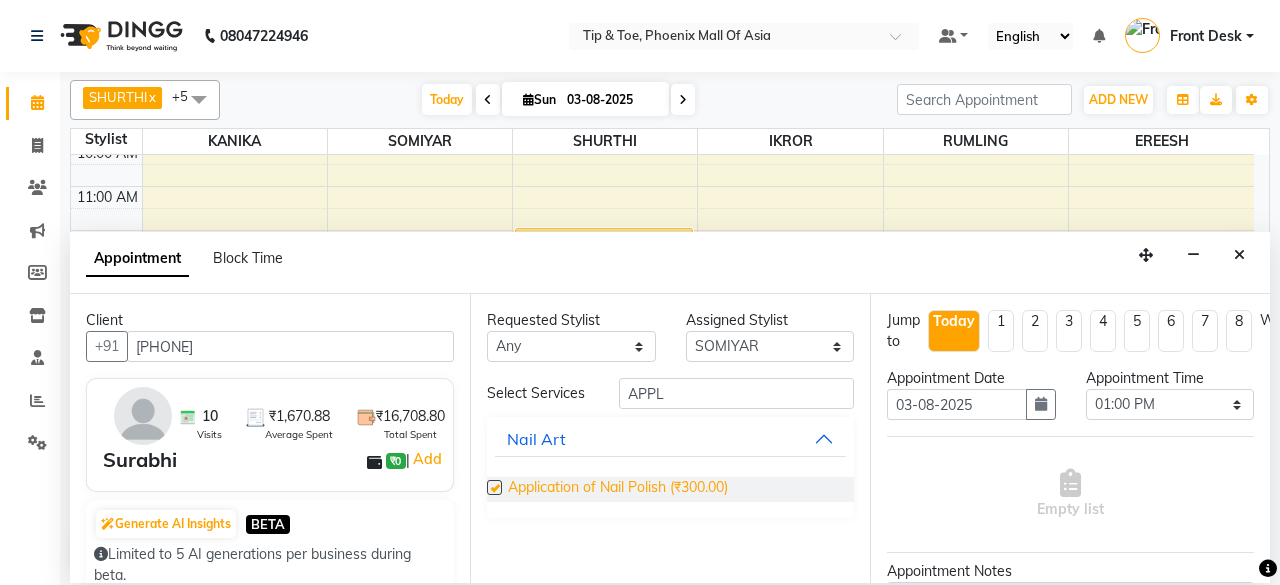 checkbox on "false" 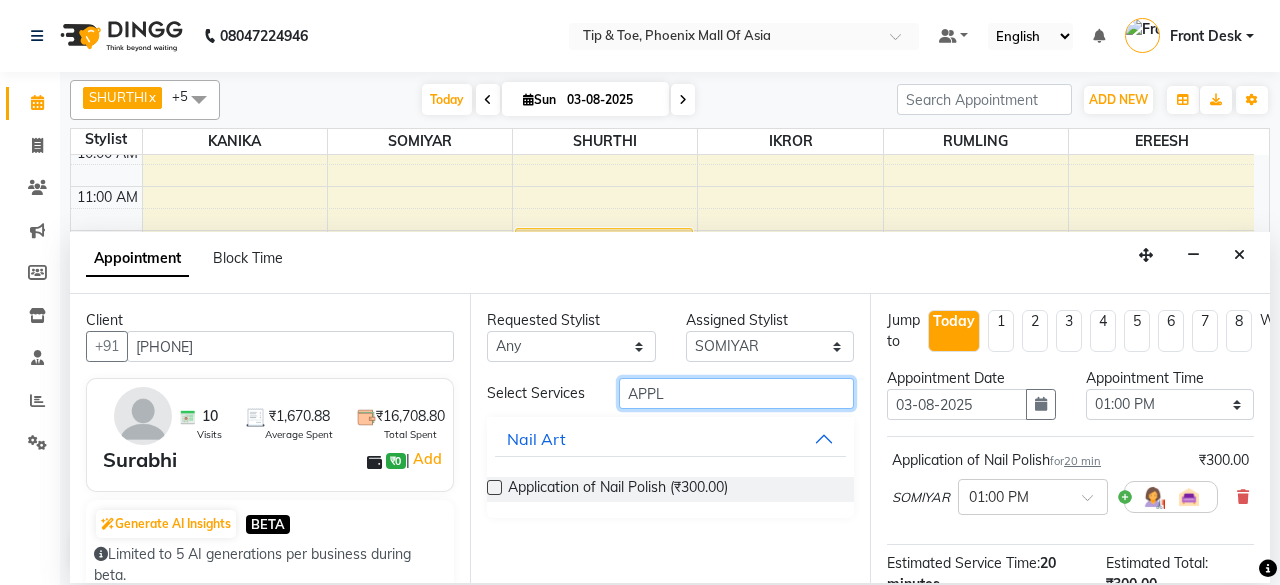 click on "APPL" at bounding box center [736, 393] 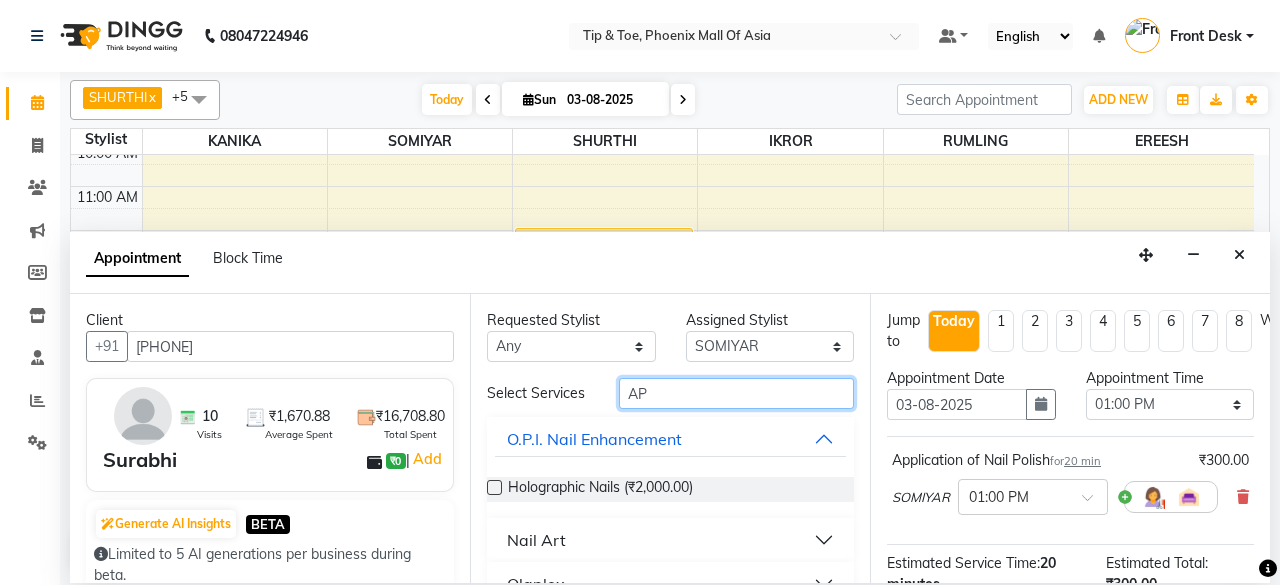 type on "A" 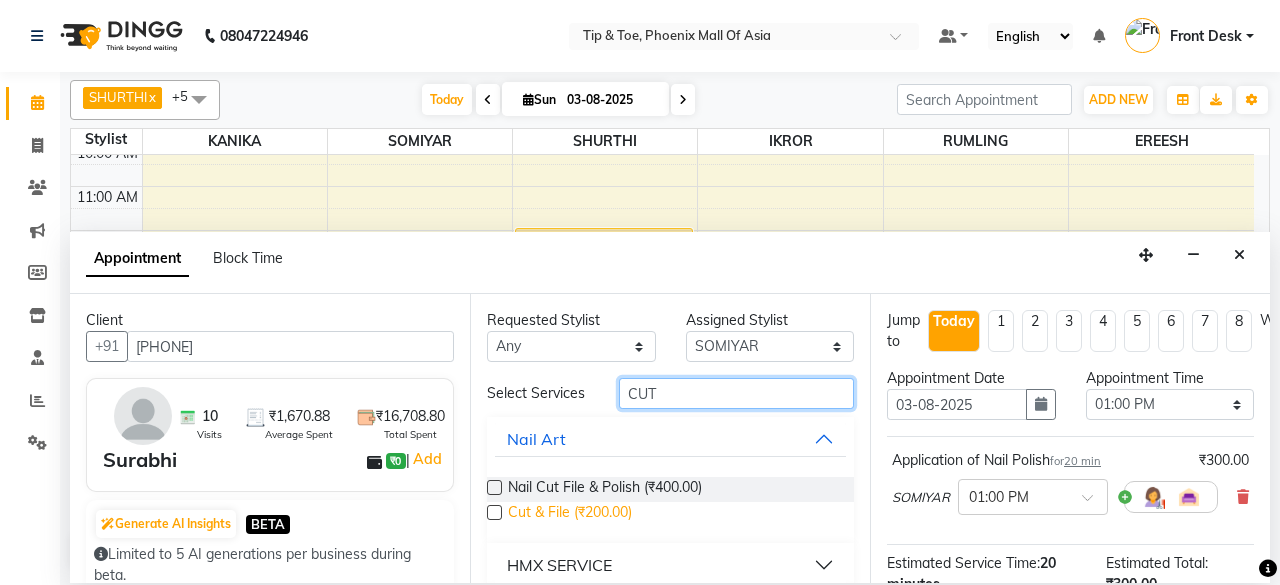 type on "CUT" 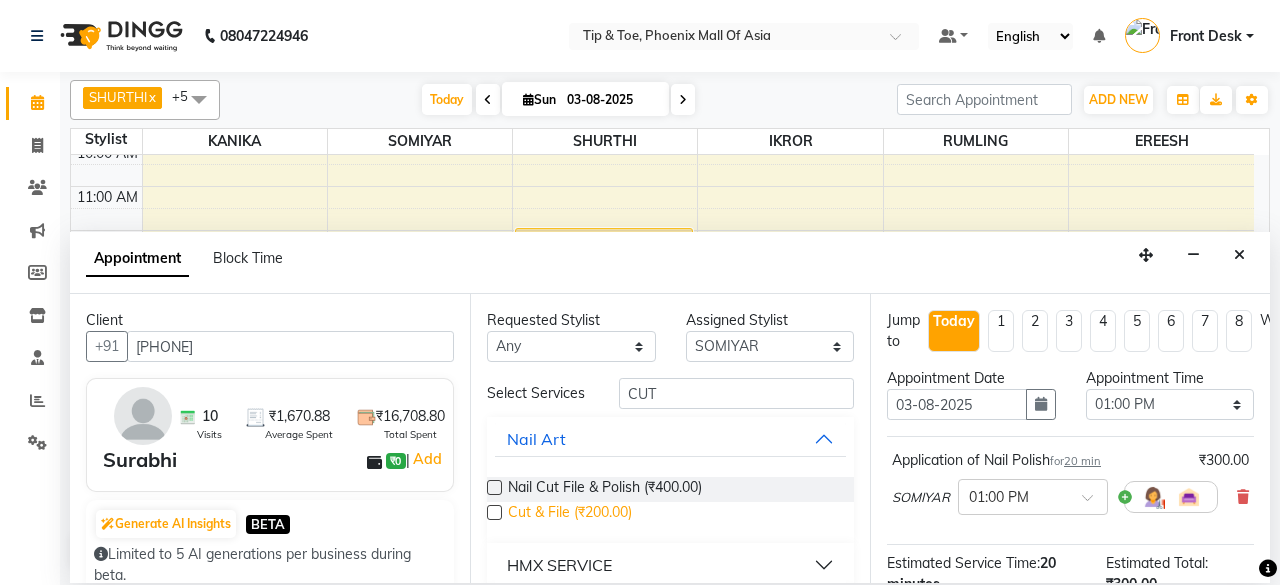 click on "Cut & File (₹200.00)" at bounding box center (570, 514) 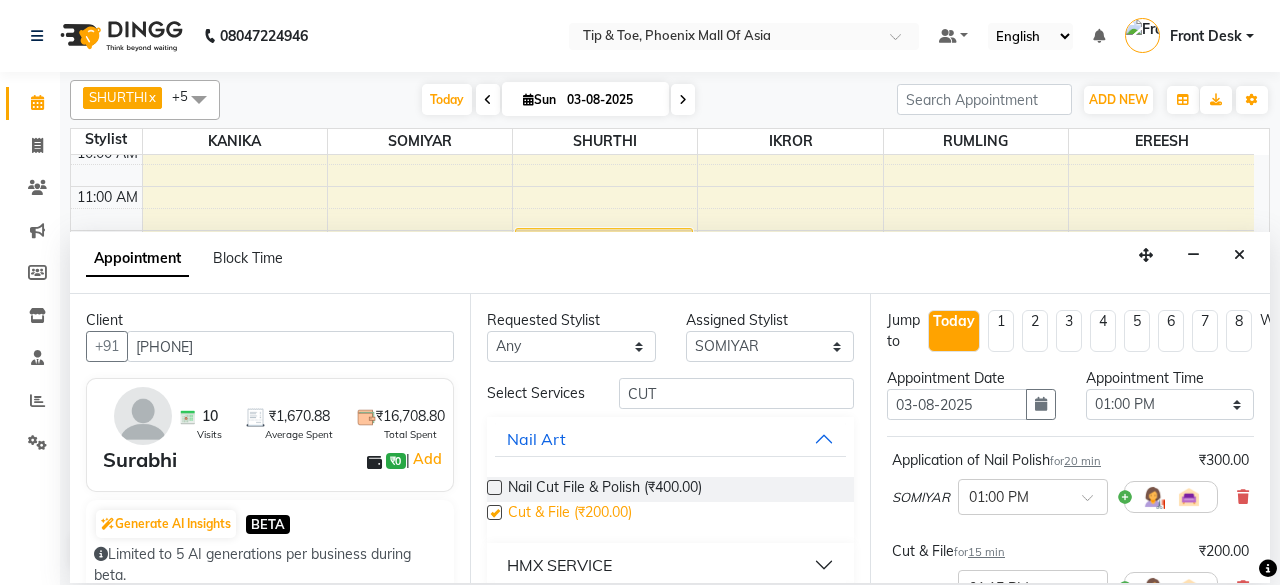 checkbox on "false" 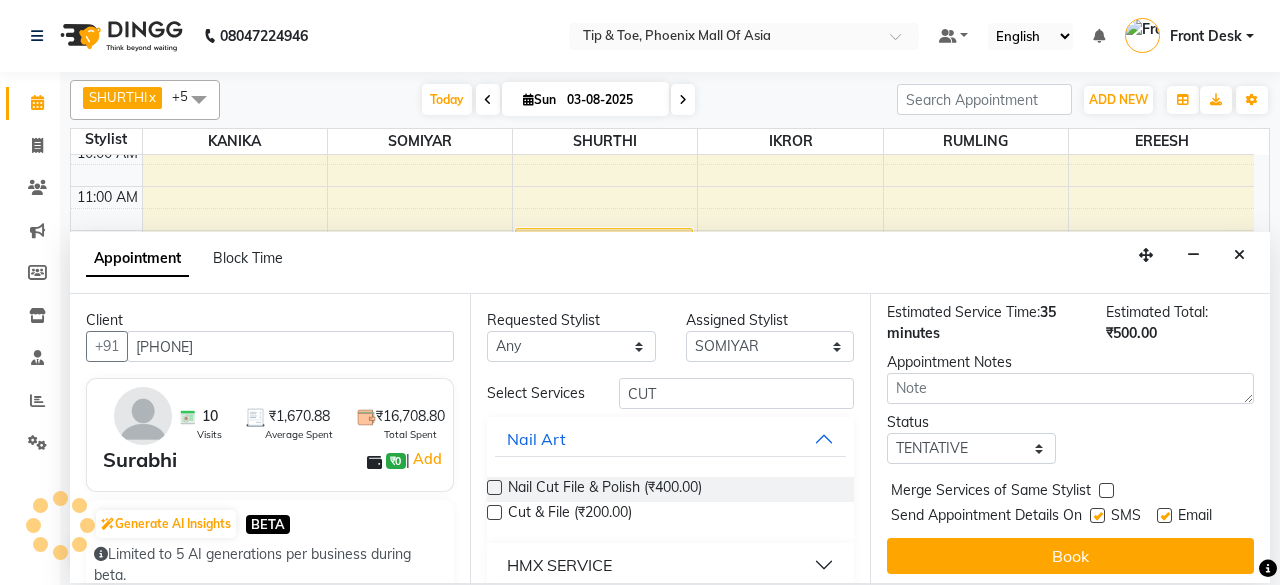 scroll, scrollTop: 363, scrollLeft: 0, axis: vertical 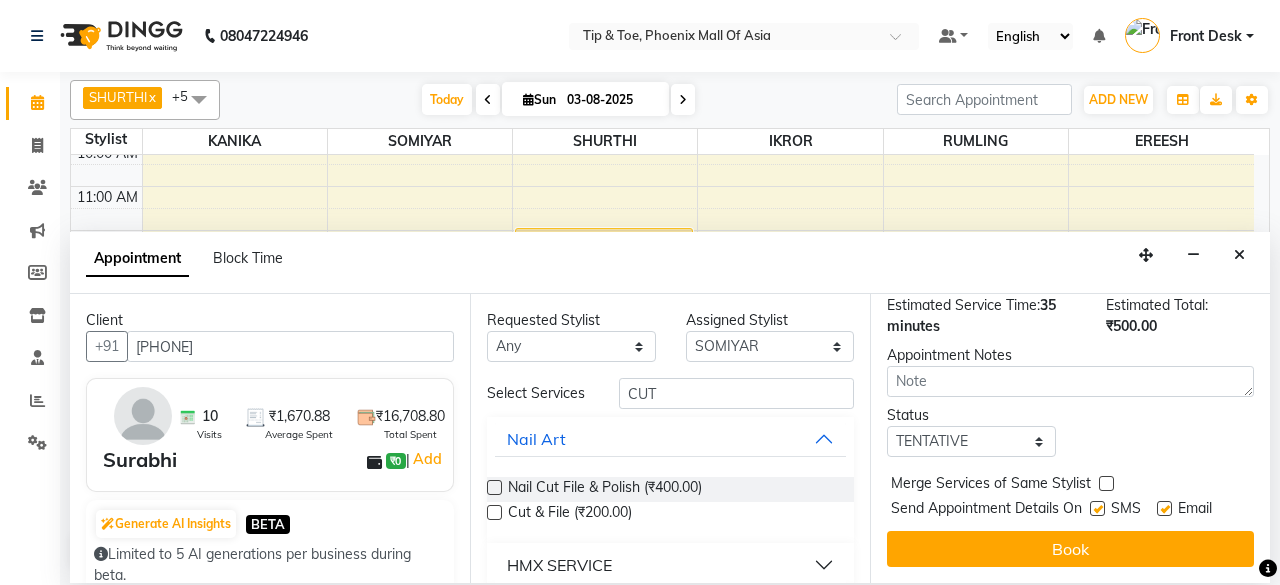 click on "Book" at bounding box center [1070, 549] 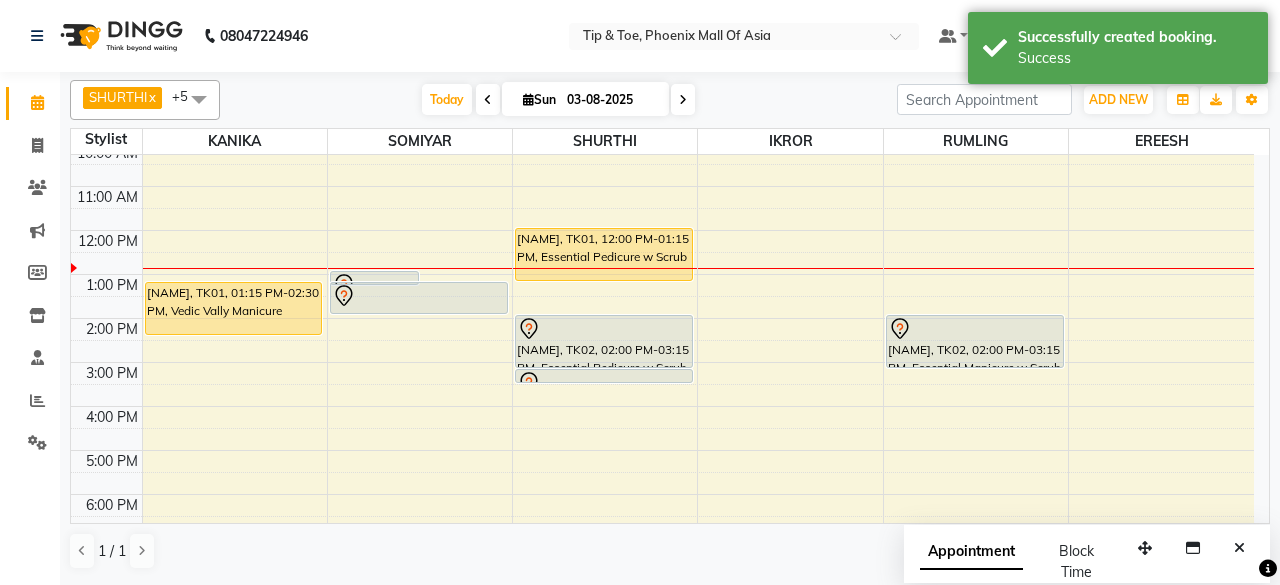 drag, startPoint x: 439, startPoint y: 291, endPoint x: 439, endPoint y: 319, distance: 28 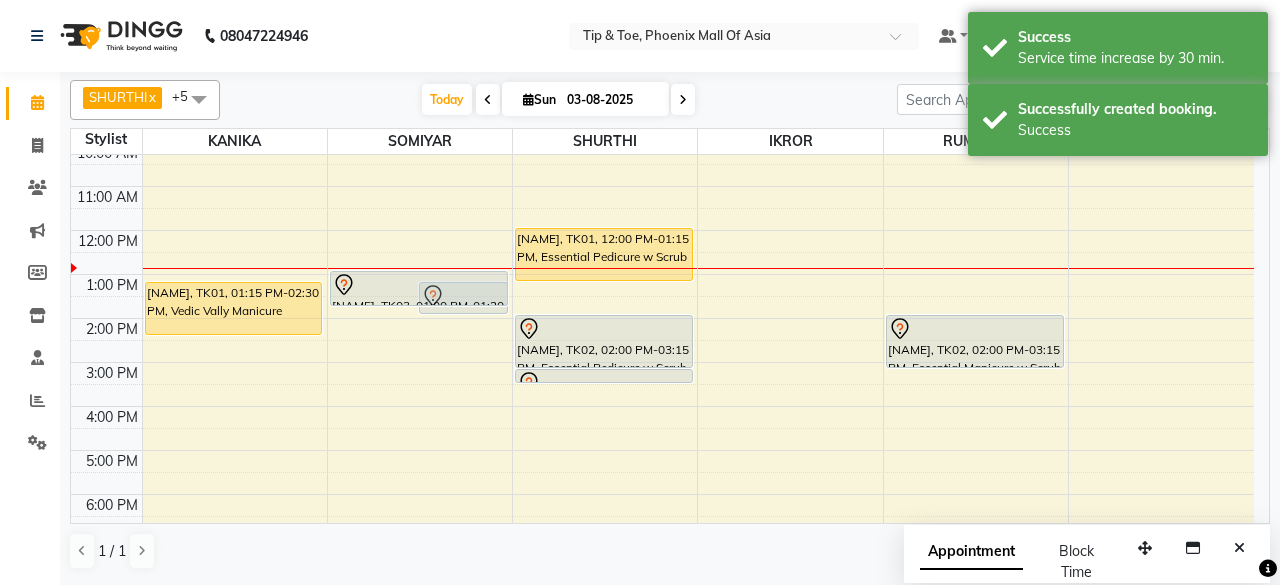 drag, startPoint x: 376, startPoint y: 282, endPoint x: 376, endPoint y: 306, distance: 24 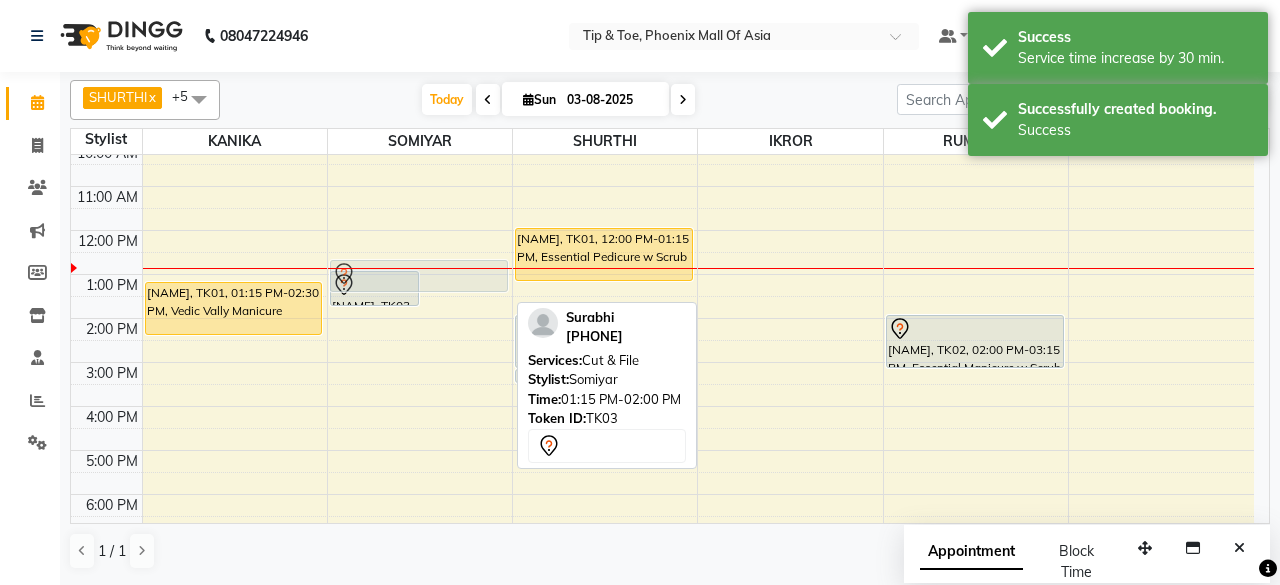 drag, startPoint x: 442, startPoint y: 289, endPoint x: 447, endPoint y: 272, distance: 17.720045 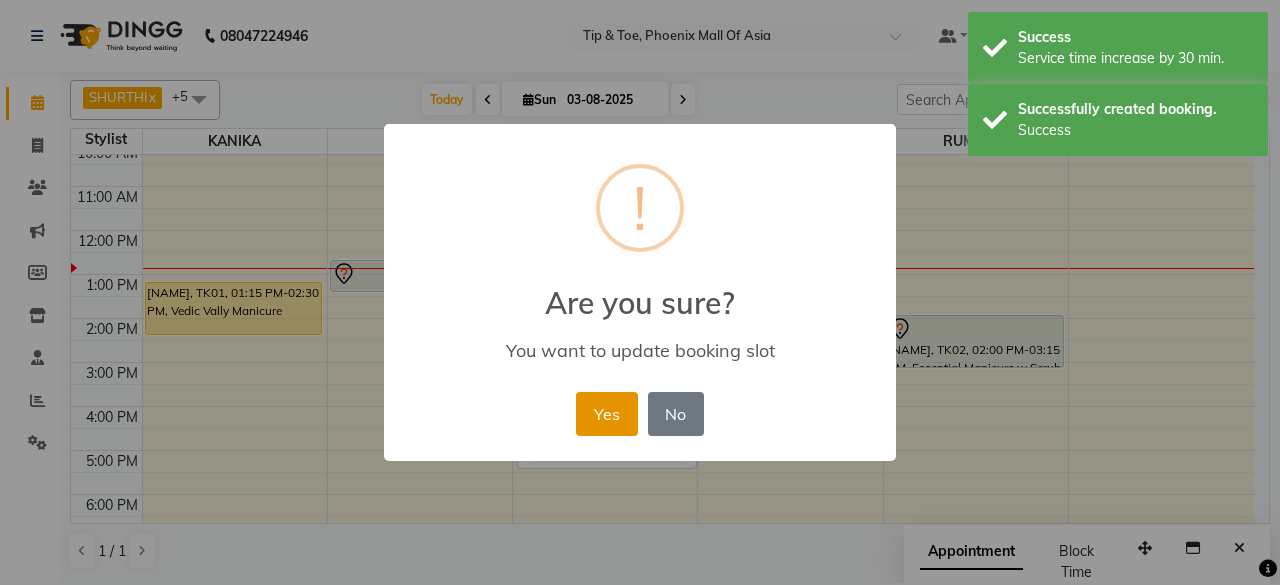 click on "Yes" at bounding box center (606, 414) 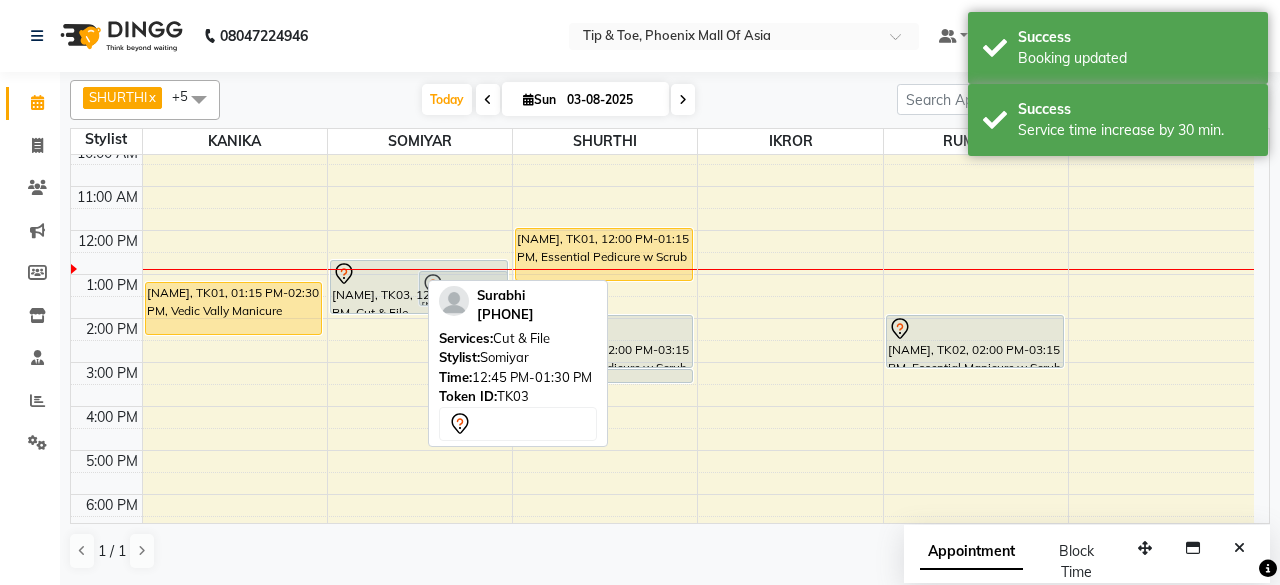 drag, startPoint x: 368, startPoint y: 287, endPoint x: 370, endPoint y: 302, distance: 15.132746 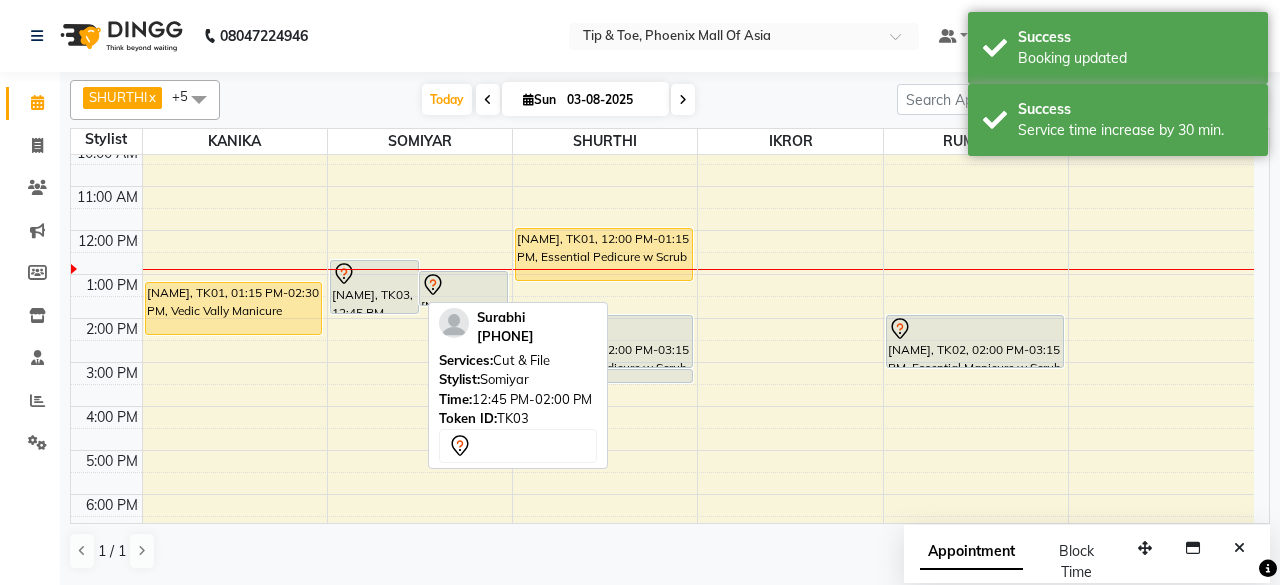 click at bounding box center [374, 274] 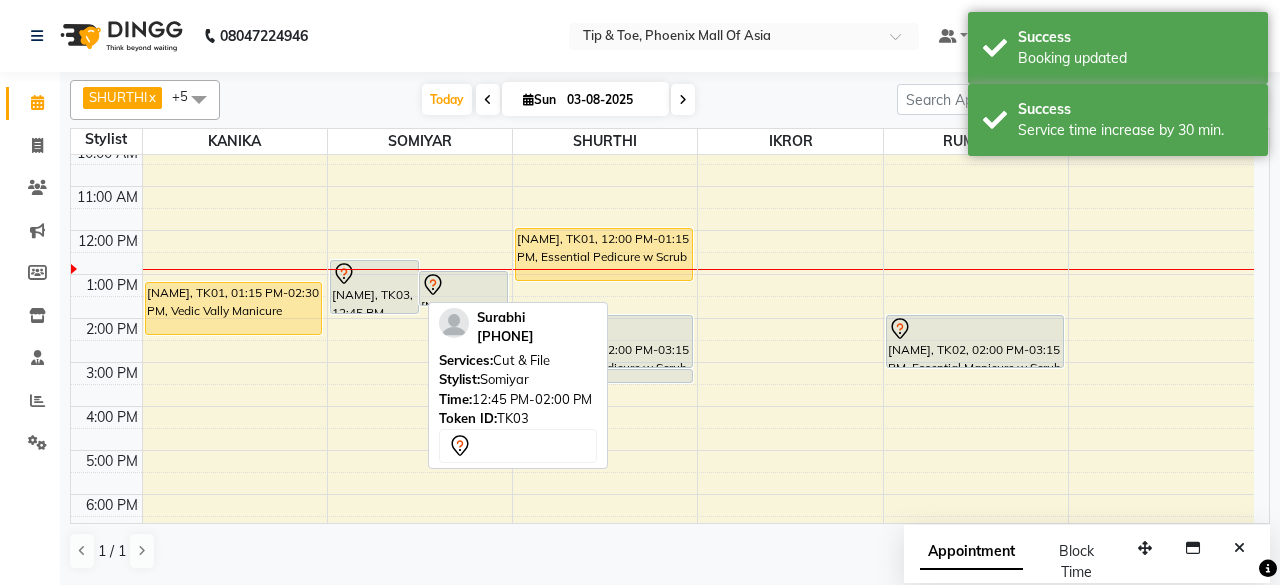 click at bounding box center (374, 274) 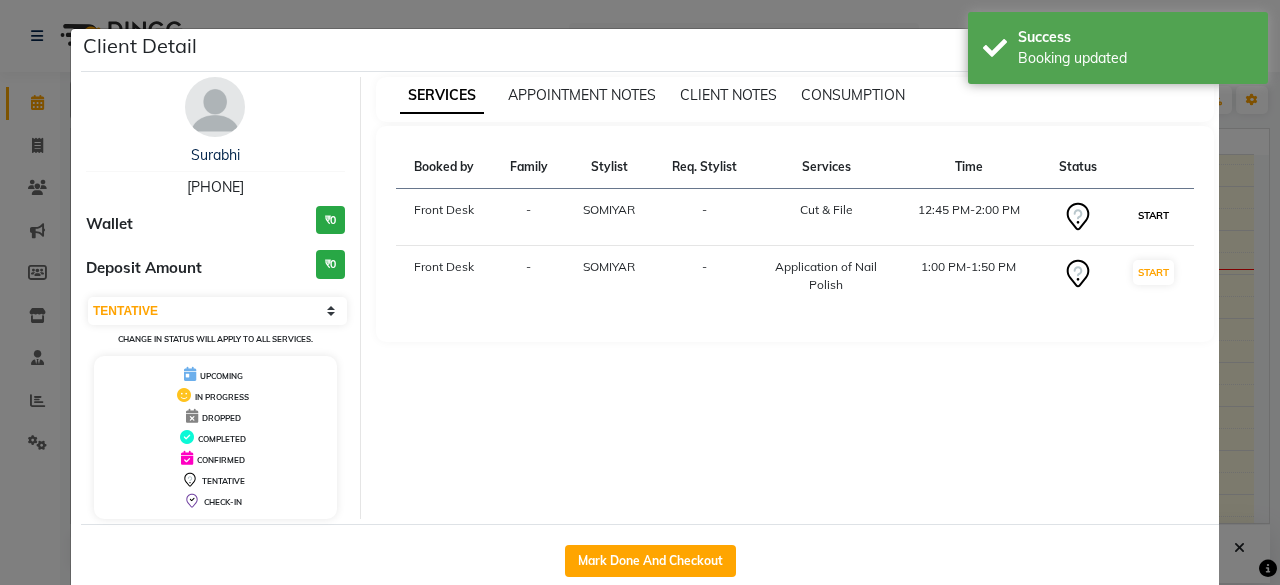 click on "START" at bounding box center [1153, 215] 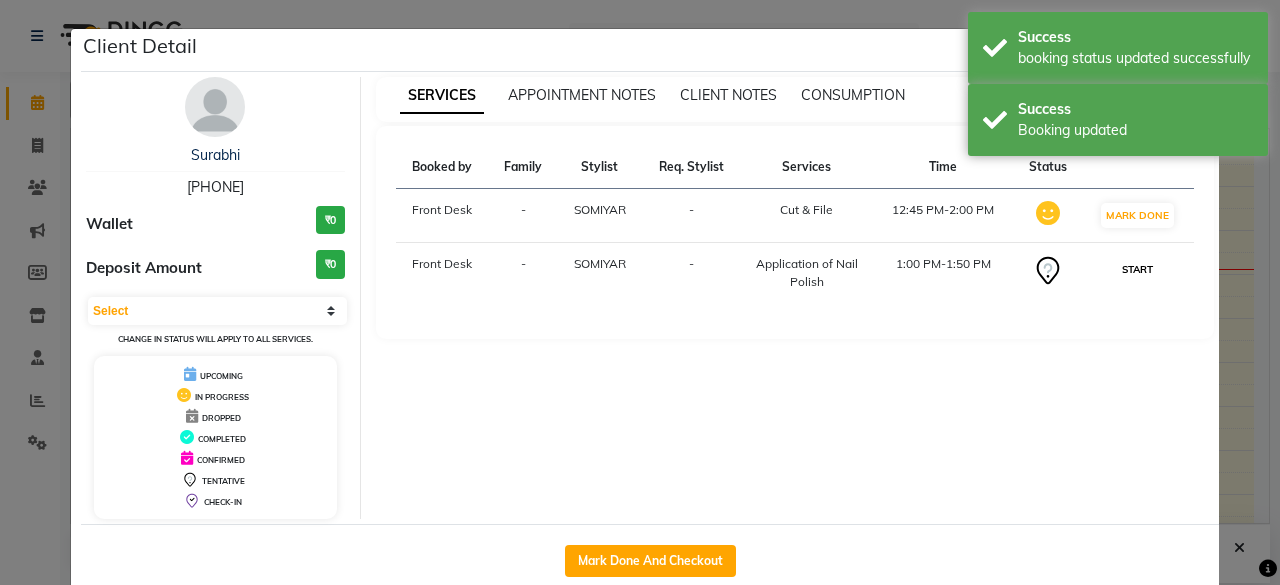 click on "START" at bounding box center [1137, 269] 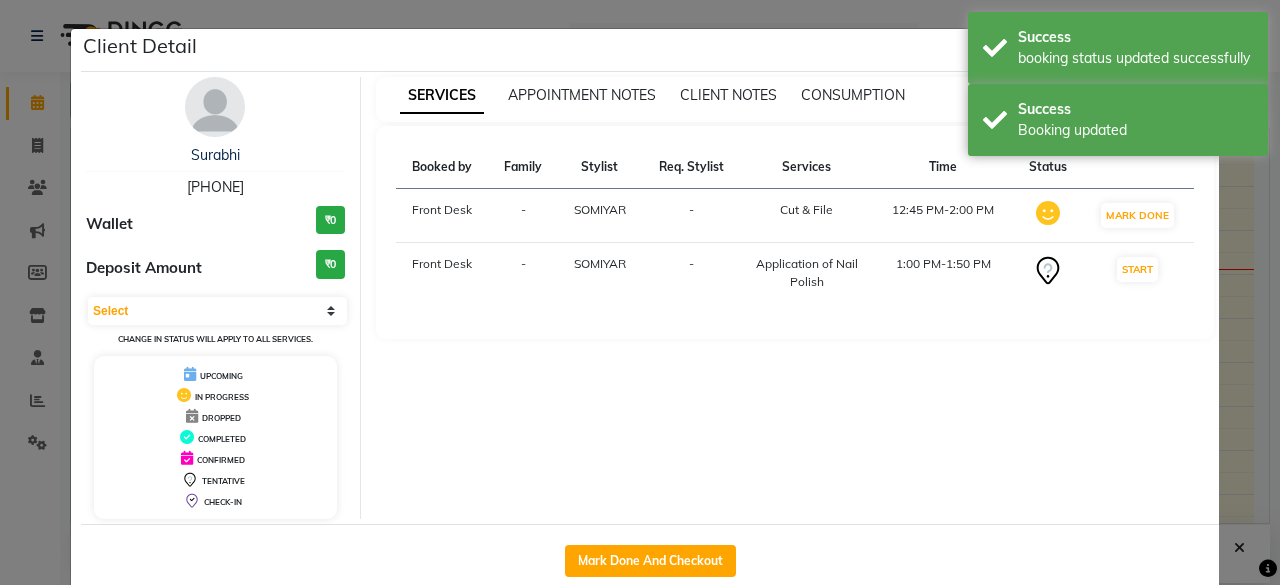 select on "1" 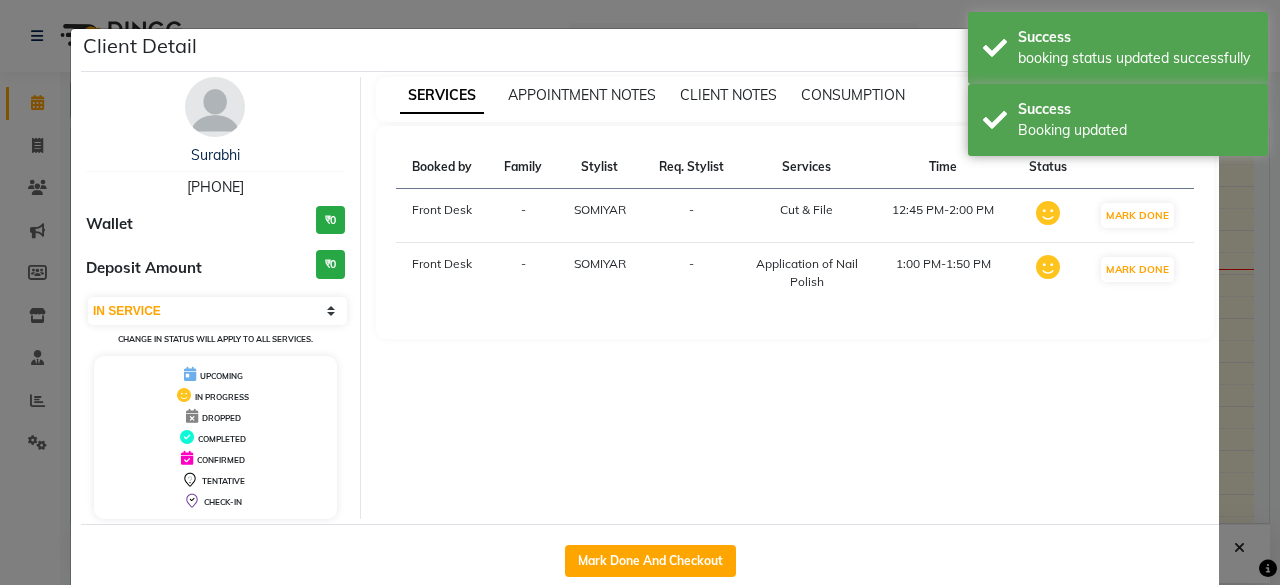 click on "Client Detail  Surabhi    9619633846 Wallet ₹0 Deposit Amount  ₹0  Select IN SERVICE CONFIRMED TENTATIVE CHECK IN MARK DONE DROPPED UPCOMING Change in status will apply to all services. UPCOMING IN PROGRESS DROPPED COMPLETED CONFIRMED TENTATIVE CHECK-IN SERVICES APPOINTMENT NOTES CLIENT NOTES CONSUMPTION Booked by Family Stylist Req. Stylist Services Time Status  Front Desk  - SOMIYAR  -  Cut & File   12:45 PM-2:00 PM   MARK DONE   Front Desk  - SOMIYAR  -  Application of Nail Polish   1:00 PM-1:50 PM   MARK DONE   Mark Done And Checkout" 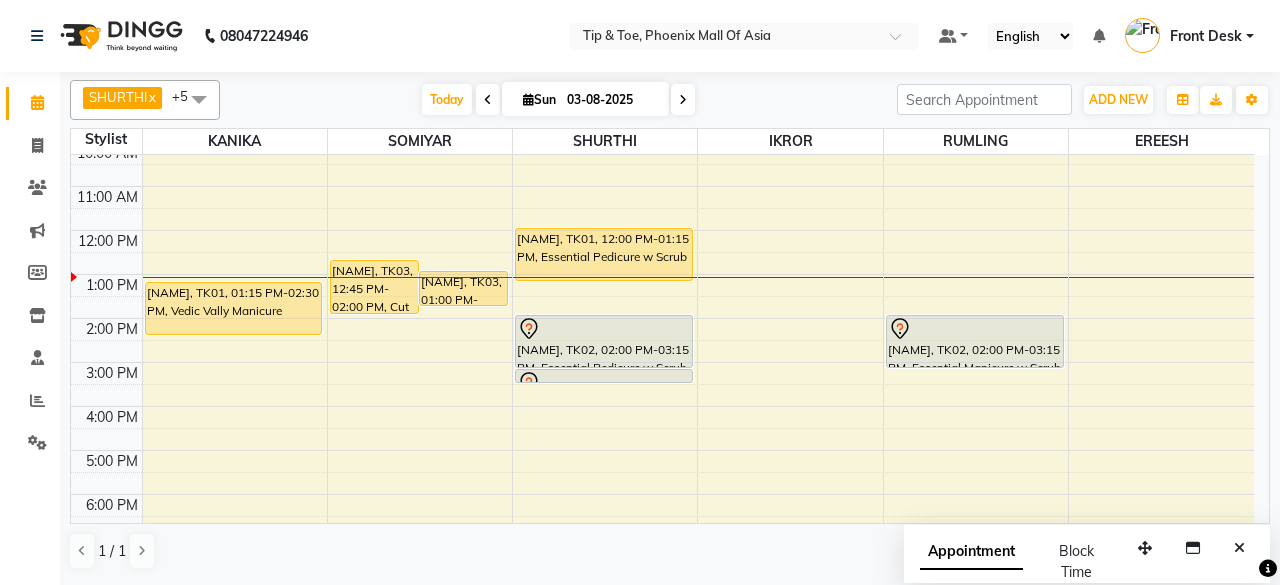 click on "Sun" at bounding box center [539, 99] 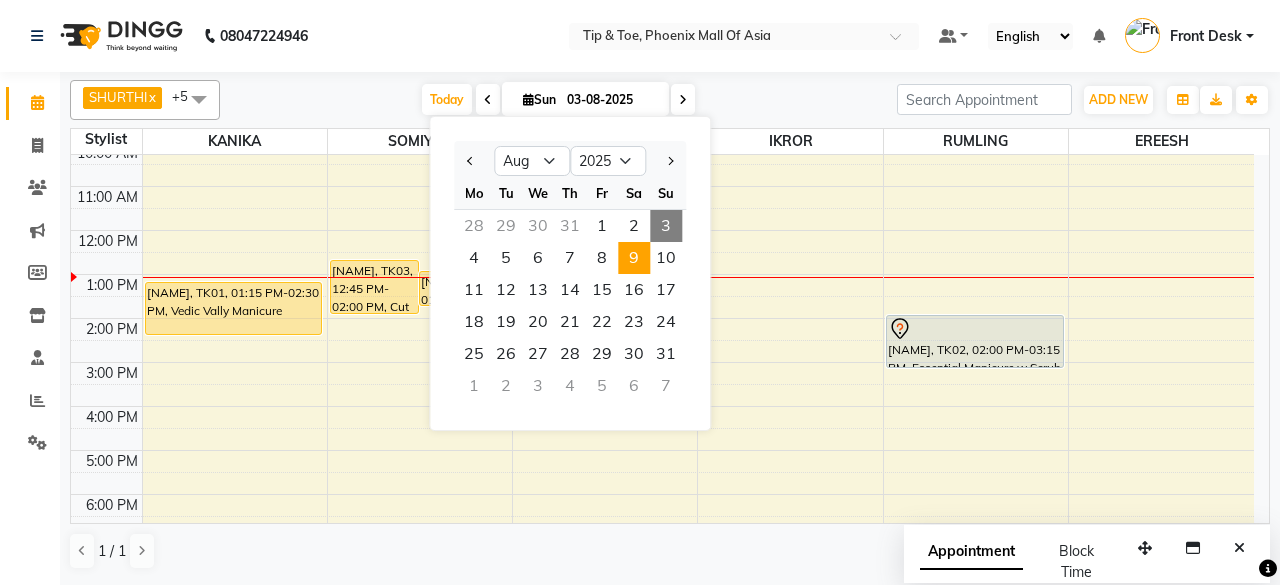 click on "9" at bounding box center [634, 258] 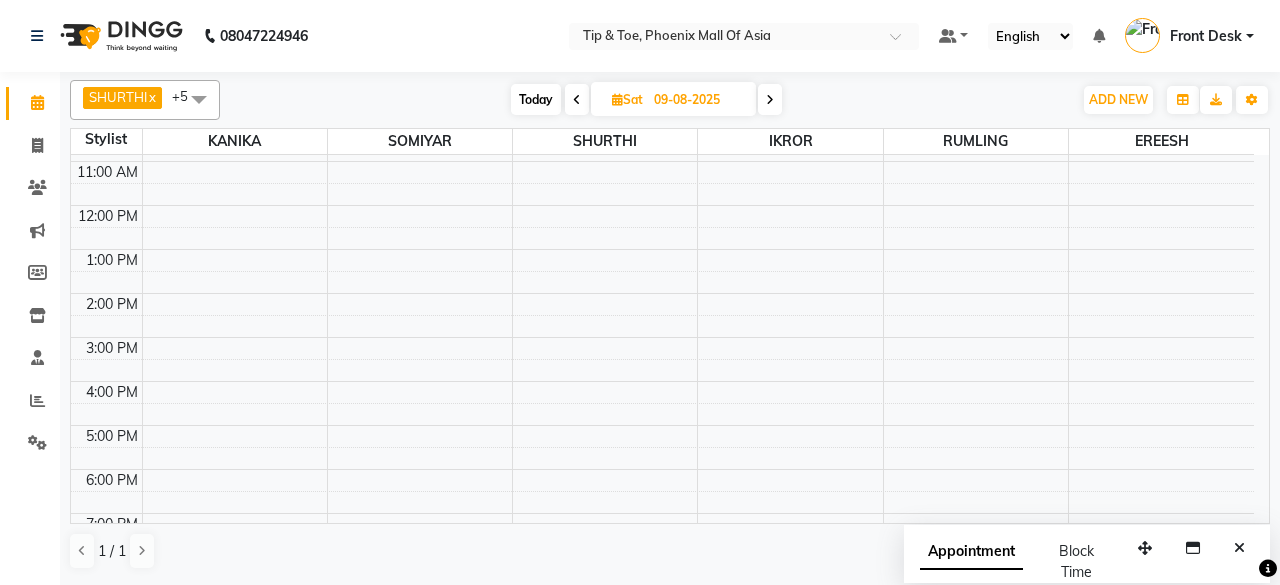 scroll, scrollTop: 94, scrollLeft: 0, axis: vertical 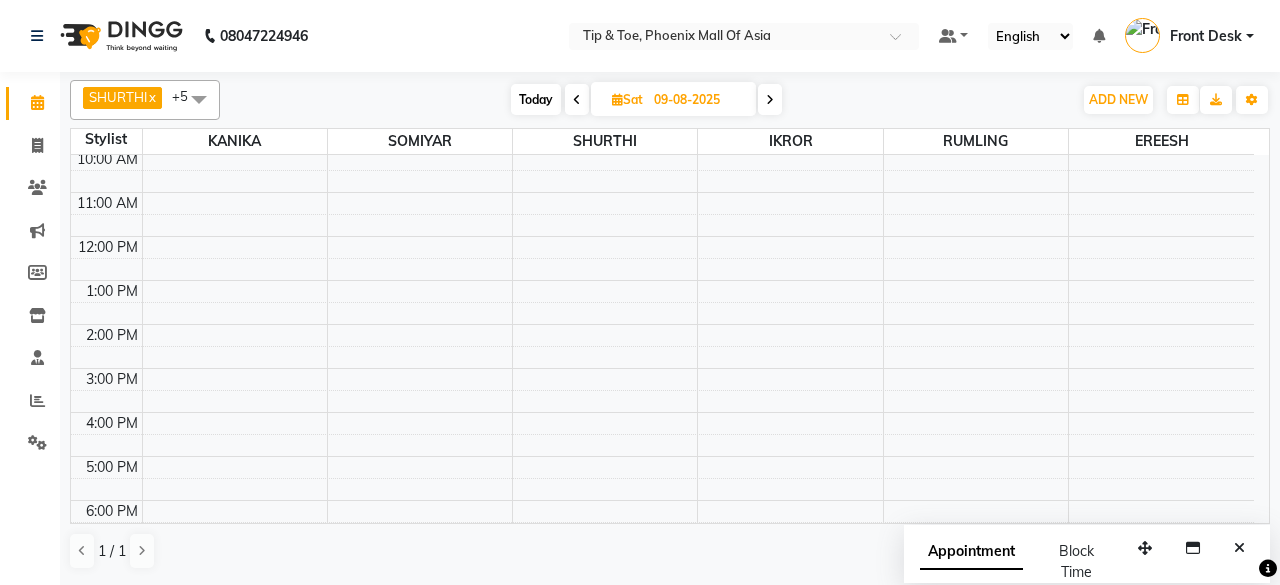 click on "8:00 AM 9:00 AM 10:00 AM 11:00 AM 12:00 PM 1:00 PM 2:00 PM 3:00 PM 4:00 PM 5:00 PM 6:00 PM 7:00 PM 8:00 PM" at bounding box center [662, 346] 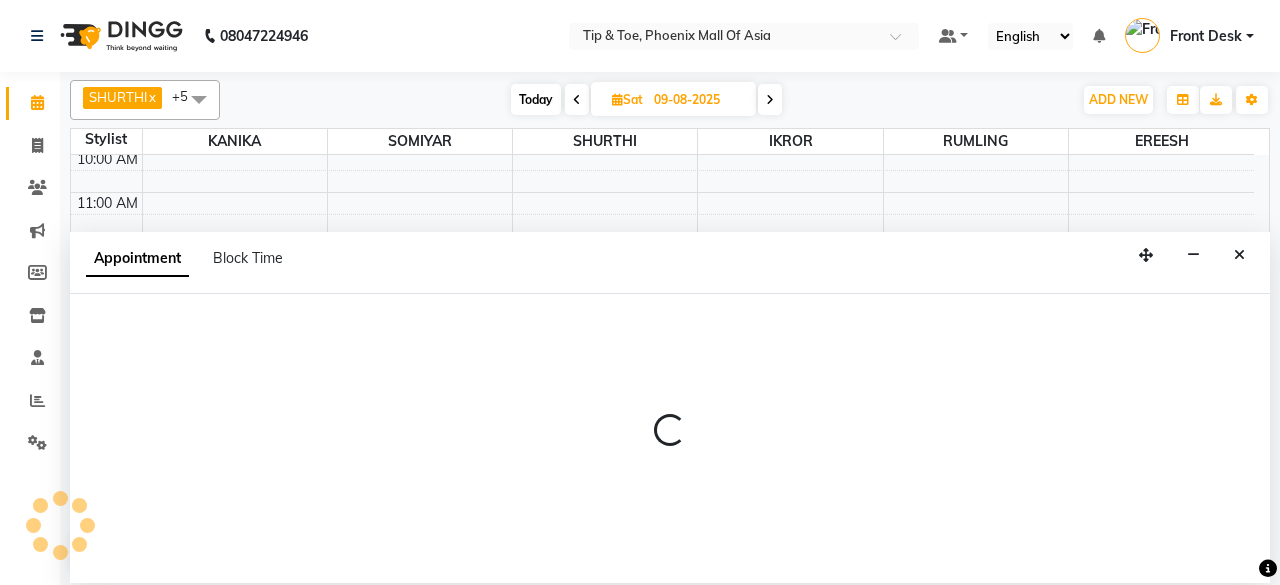 select on "38824" 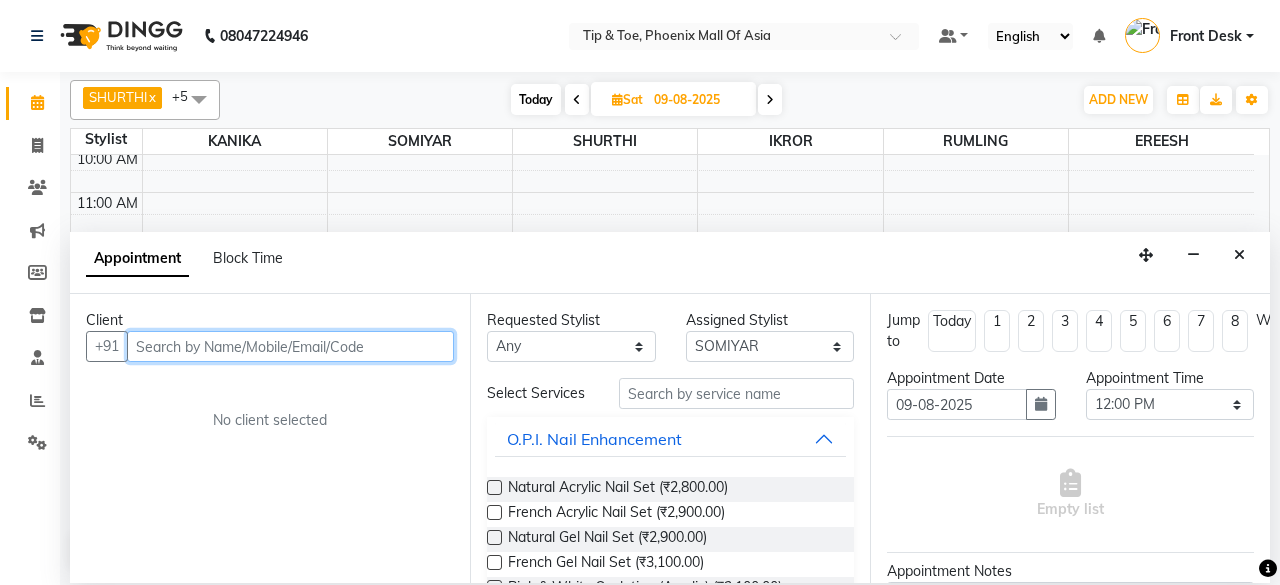 click at bounding box center [290, 346] 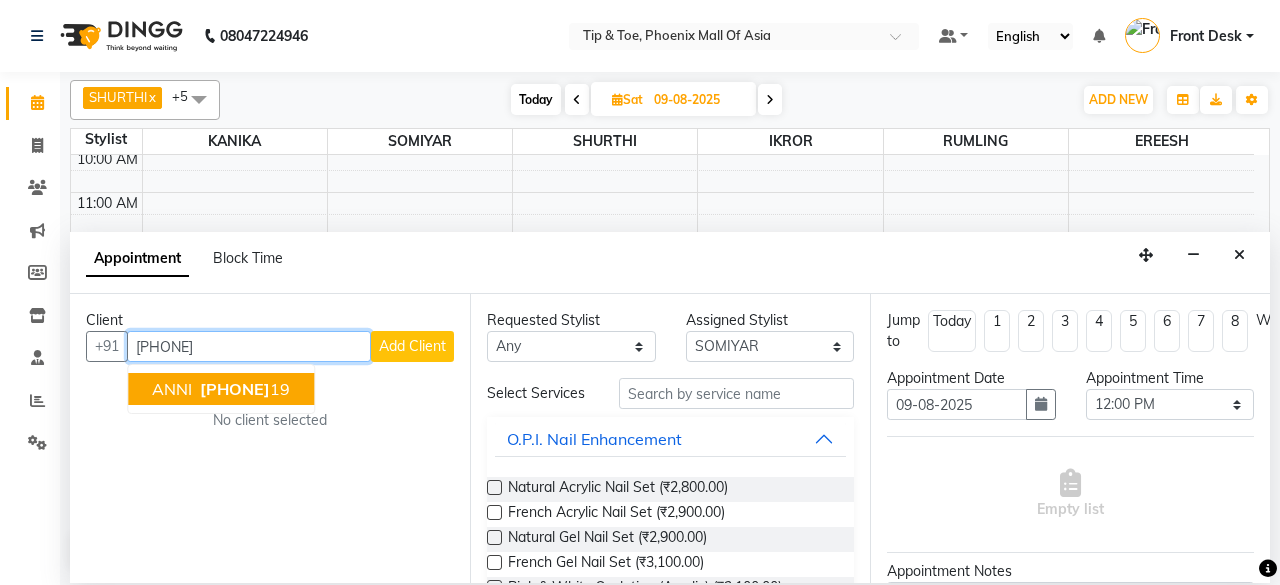 drag, startPoint x: 228, startPoint y: 379, endPoint x: 503, endPoint y: 381, distance: 275.00726 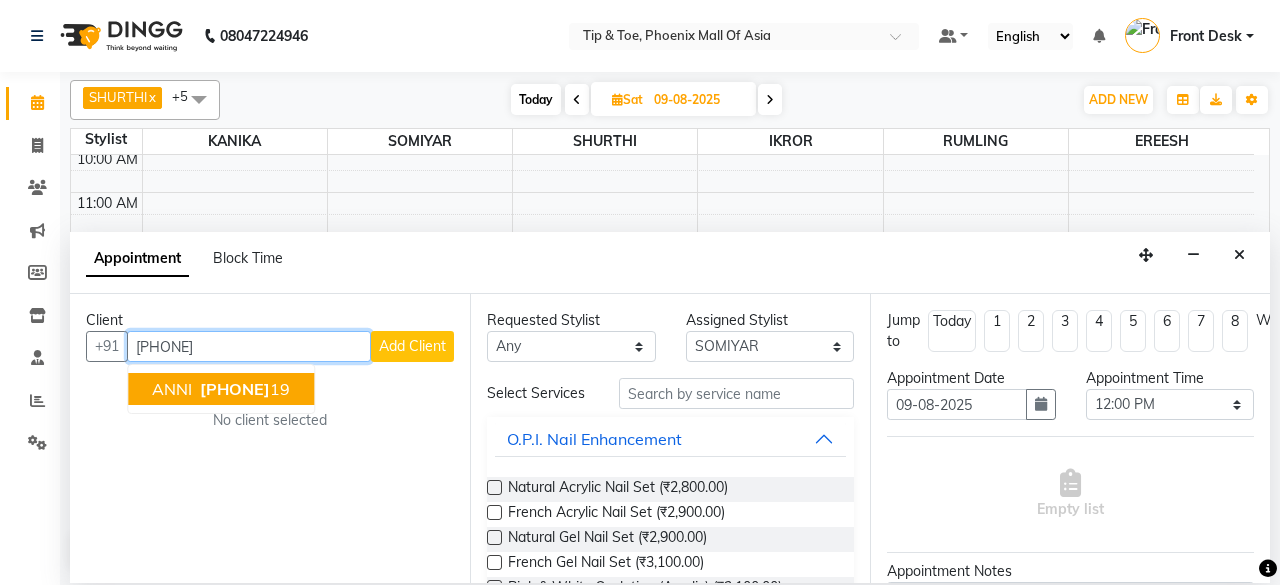 click on "96069530" at bounding box center [235, 389] 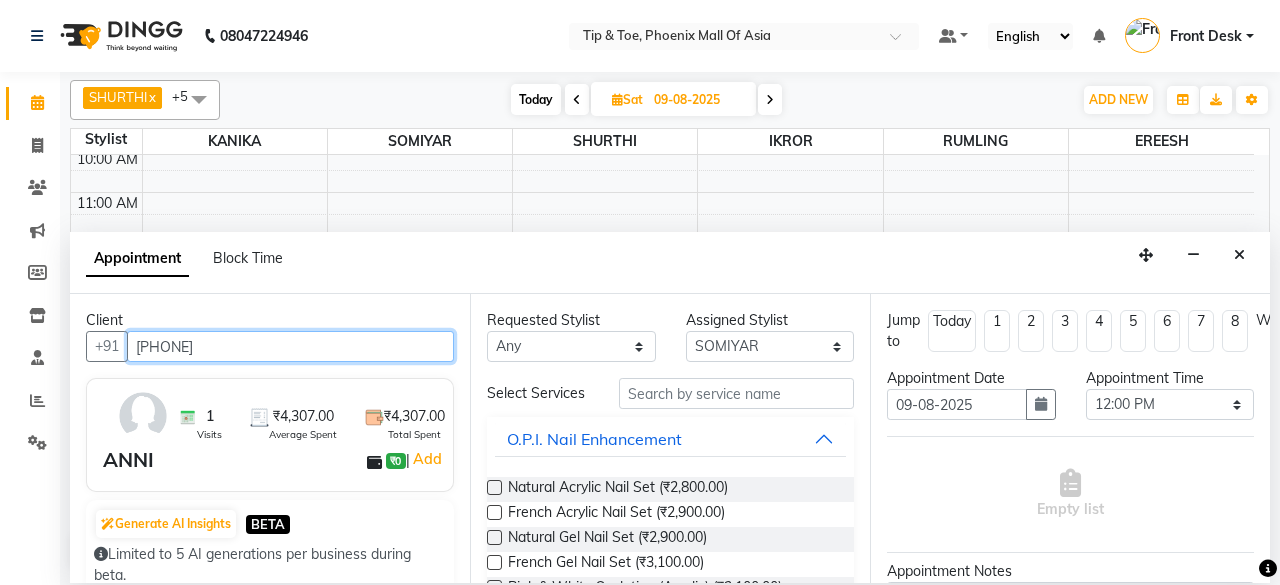 type on "9606953019" 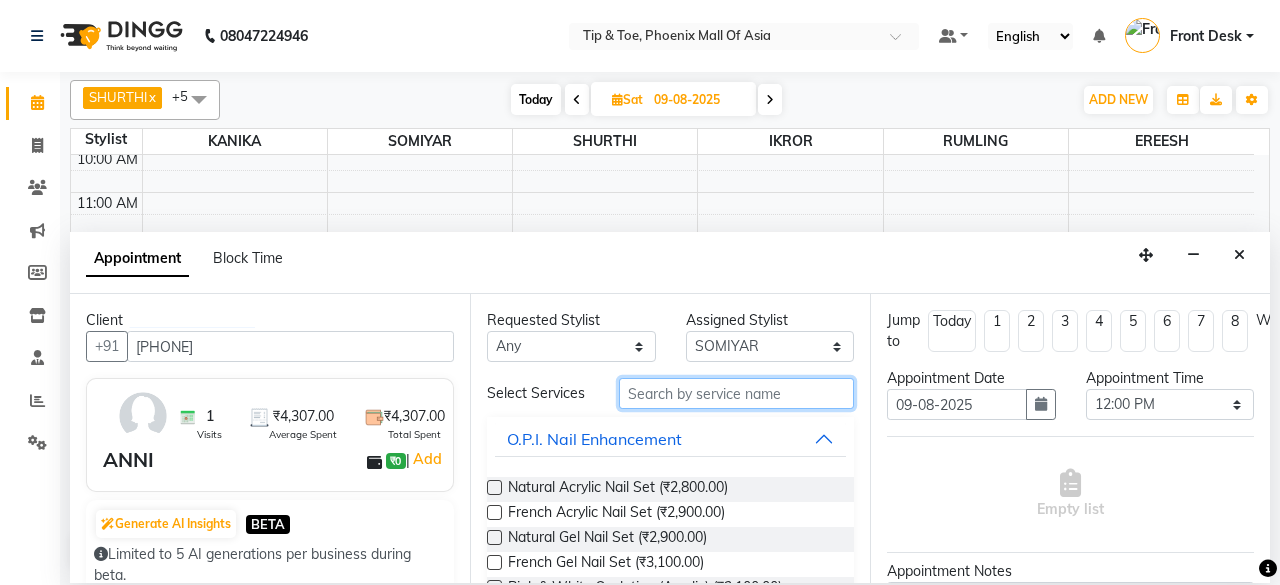 click at bounding box center [736, 393] 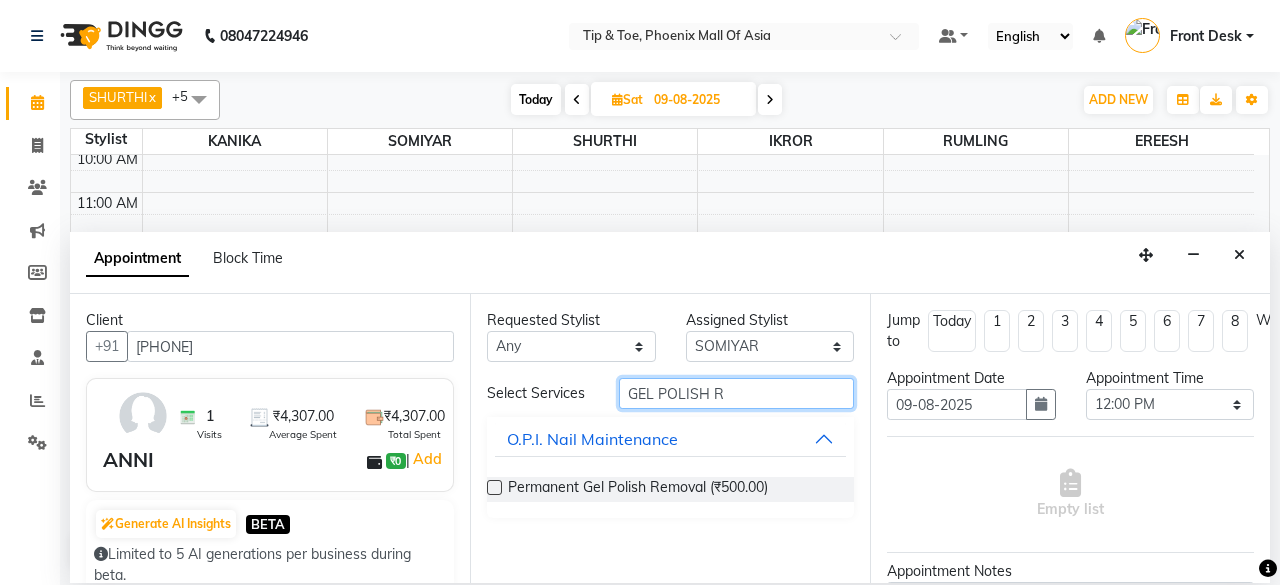 scroll, scrollTop: 0, scrollLeft: 0, axis: both 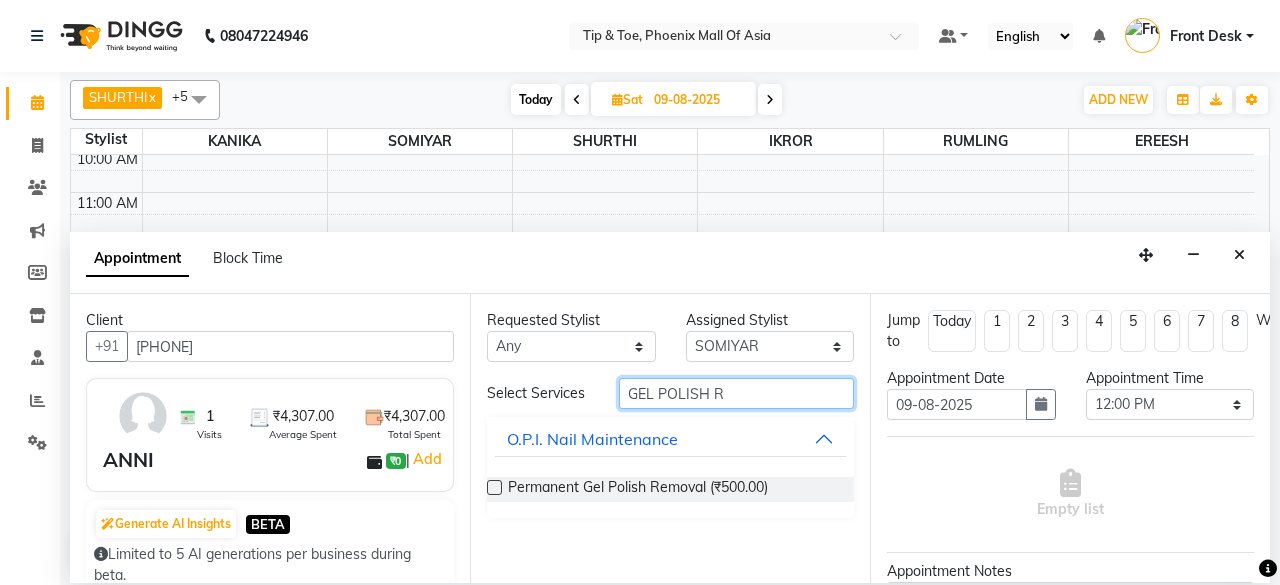 type on "GEL POLISH R" 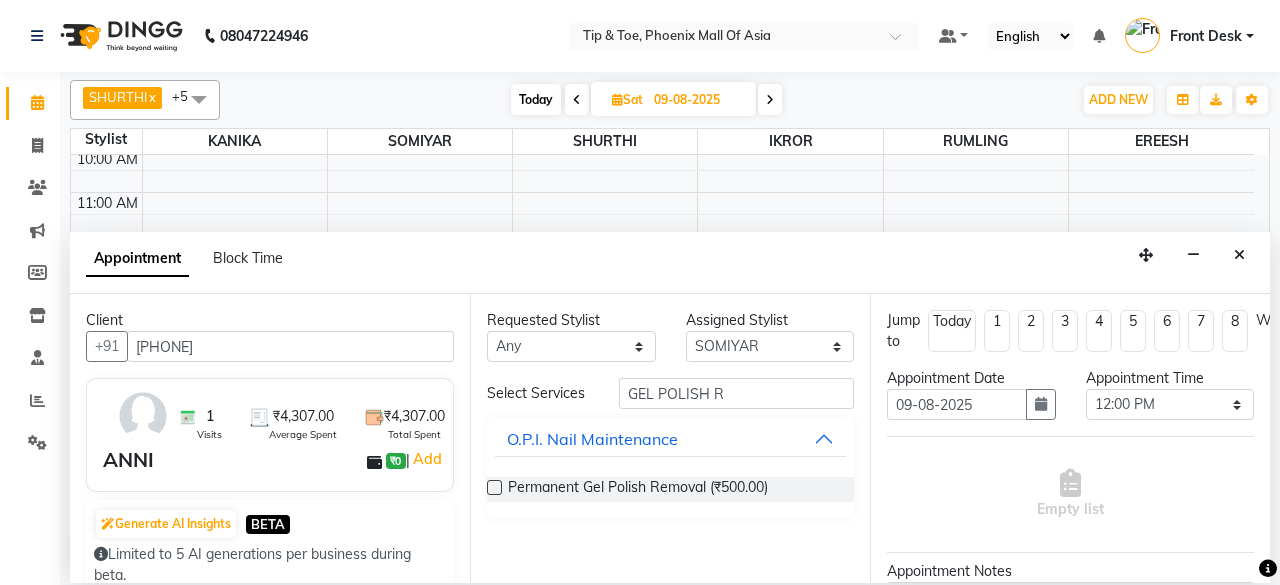 click on "Permanent Gel Polish Removal (₹500.00)" at bounding box center [670, 489] 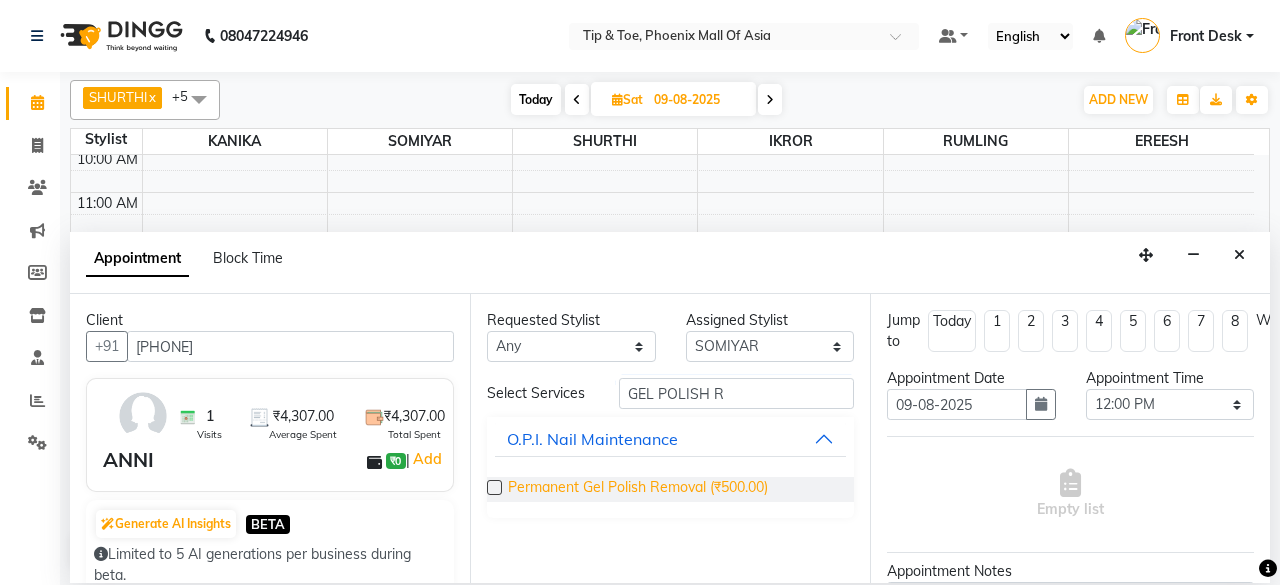 click on "Permanent Gel Polish Removal (₹500.00)" at bounding box center [638, 489] 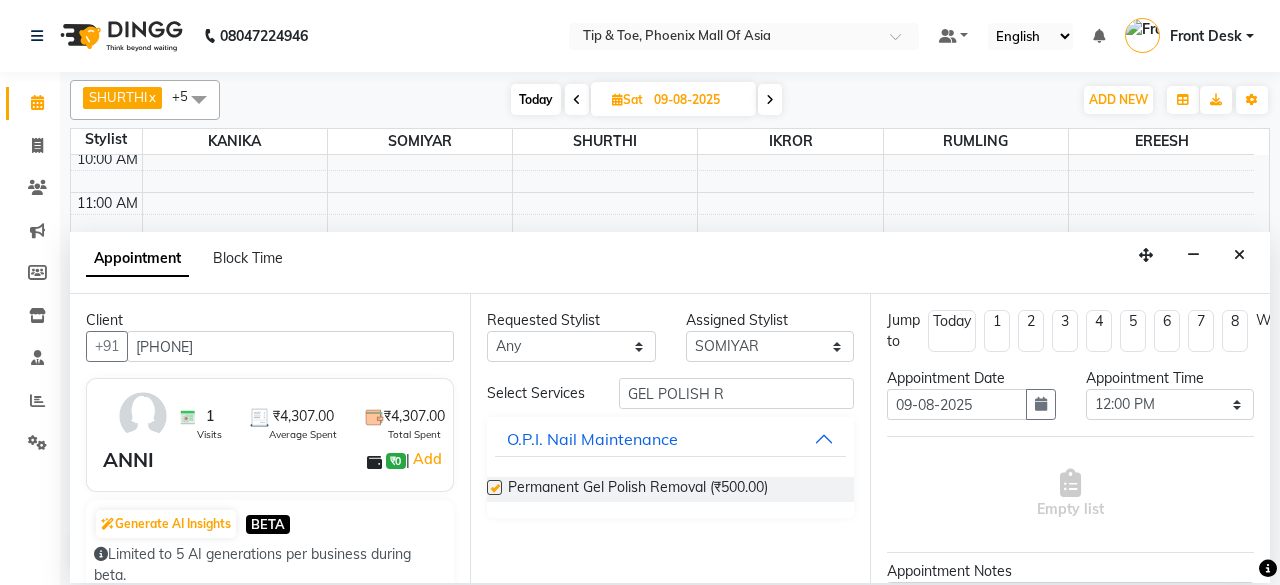 checkbox on "false" 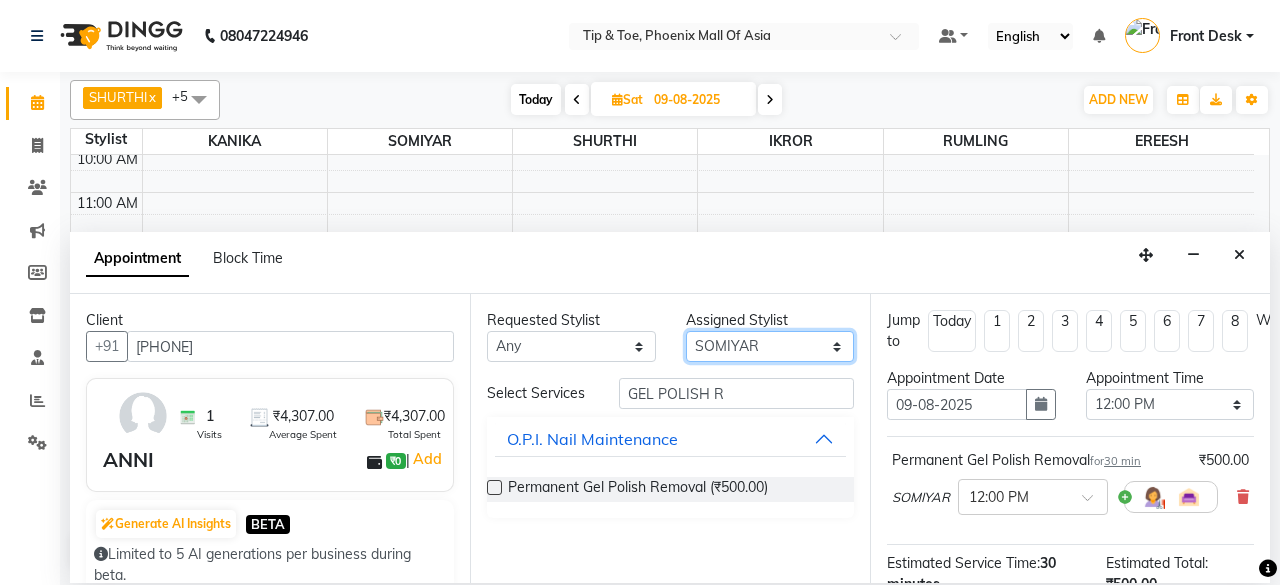 click on "Select EREESH IKROR KANIKA  RUMLING SHURTHI SOMIYAR" at bounding box center (770, 346) 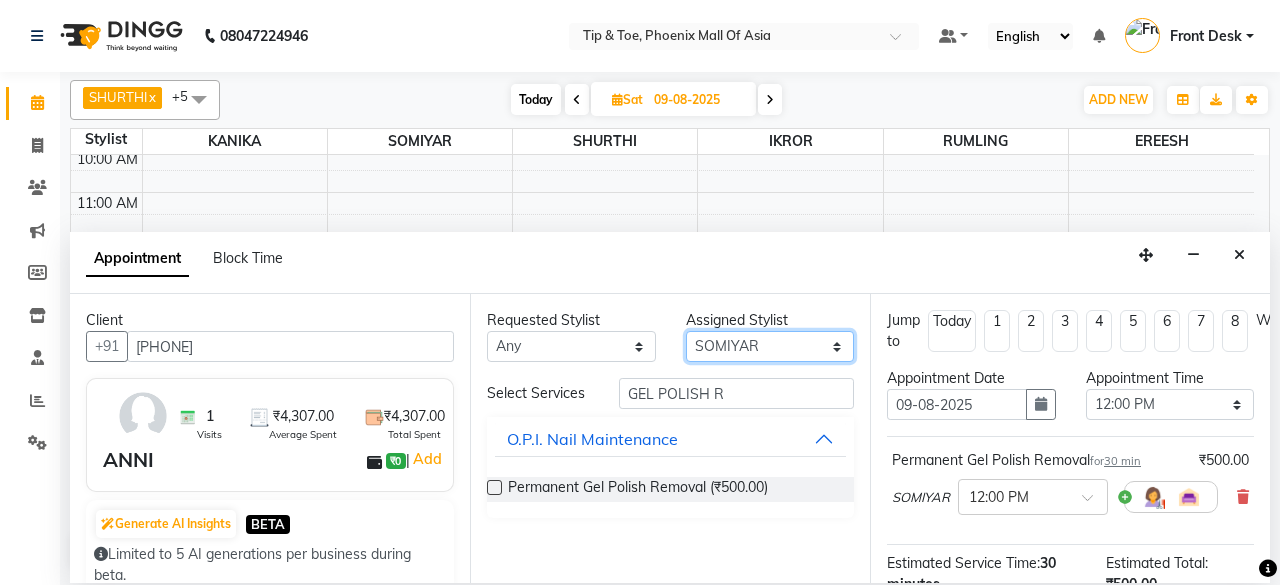 select on "43482" 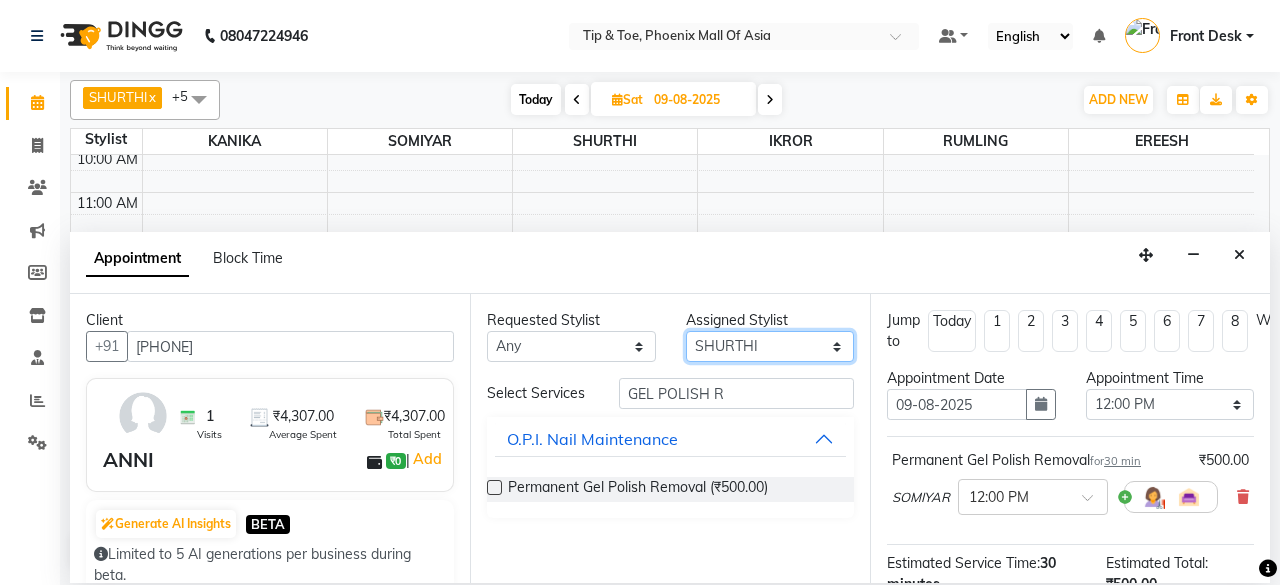 click on "Select EREESH IKROR KANIKA  RUMLING SHURTHI SOMIYAR" at bounding box center [770, 346] 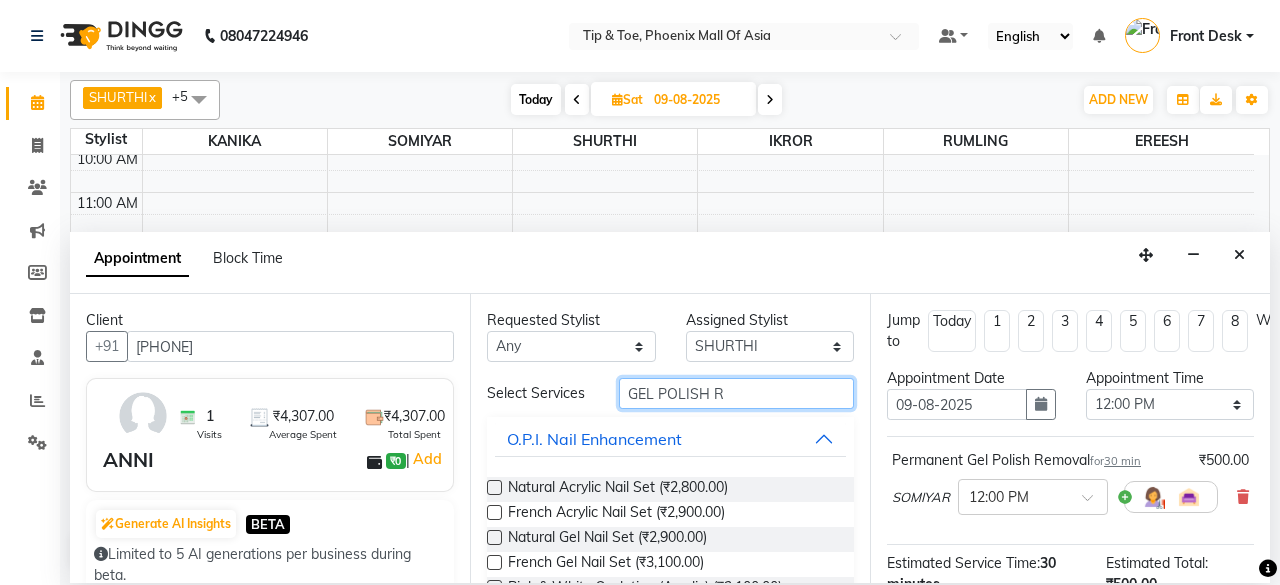 click on "GEL POLISH R" at bounding box center [736, 393] 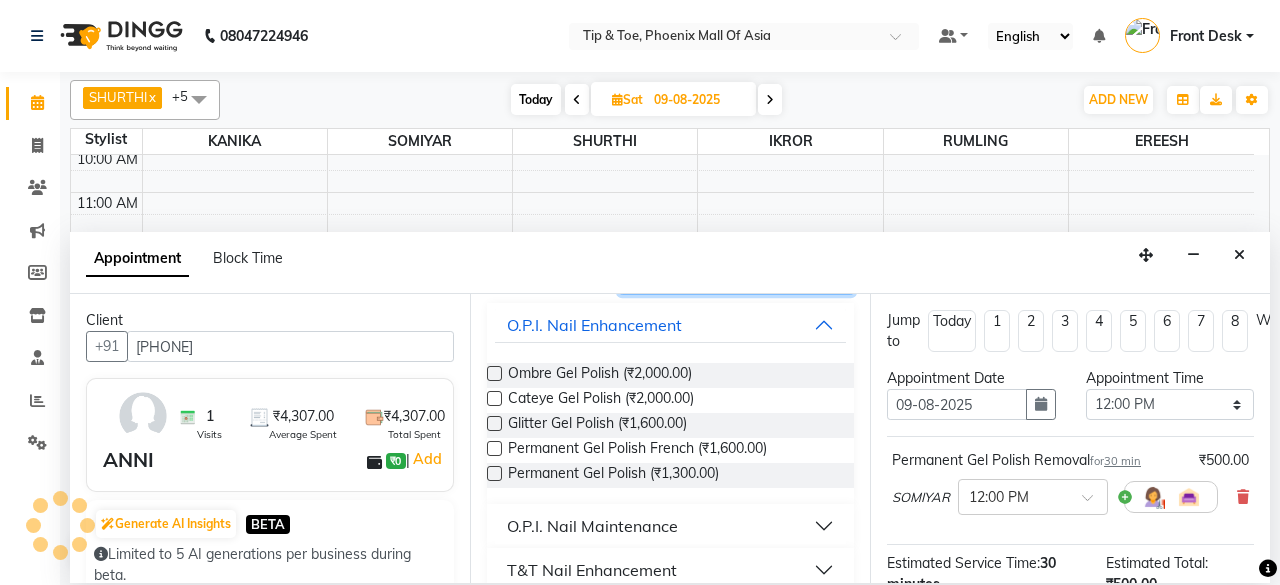 scroll, scrollTop: 182, scrollLeft: 0, axis: vertical 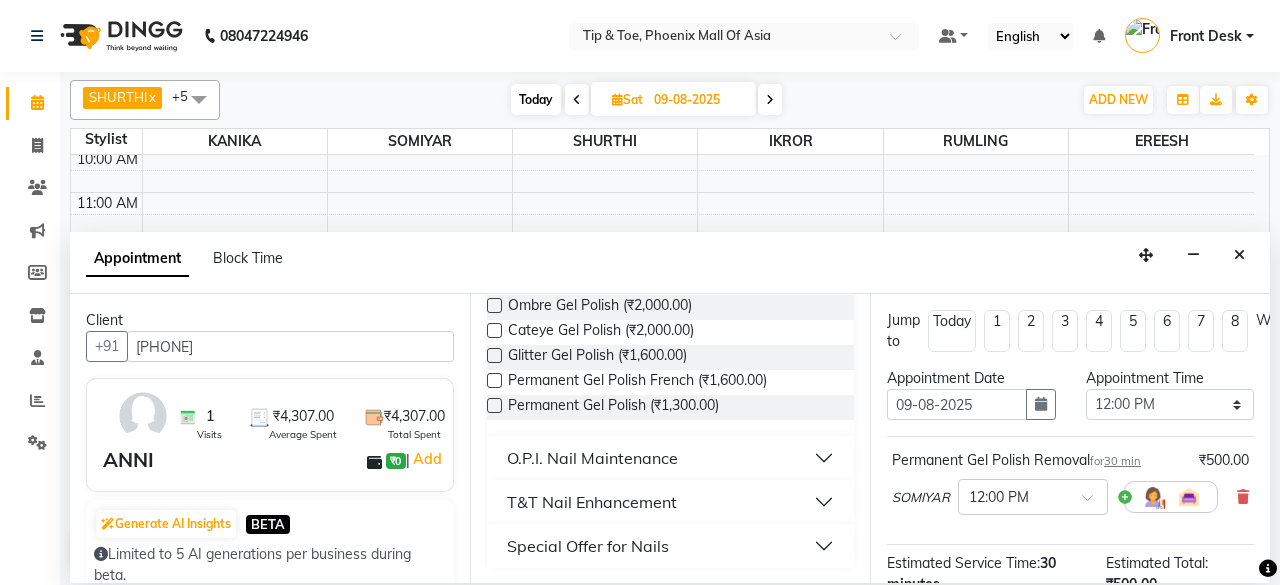 type on "GEL POLISH" 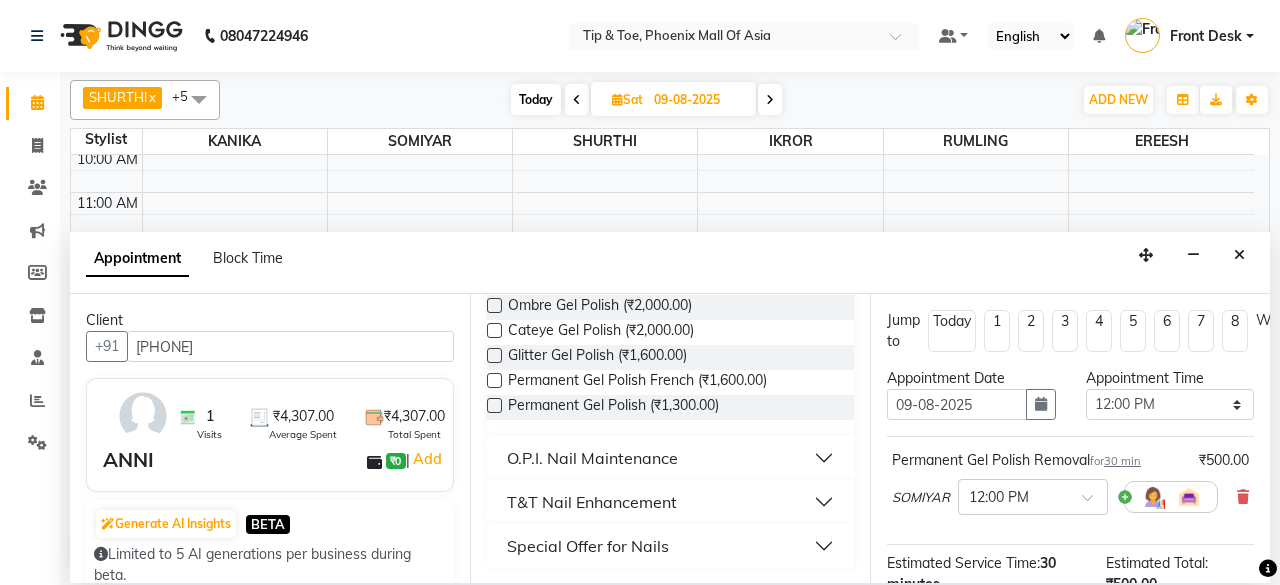 click on "T&T Nail Enhancement" at bounding box center [670, 502] 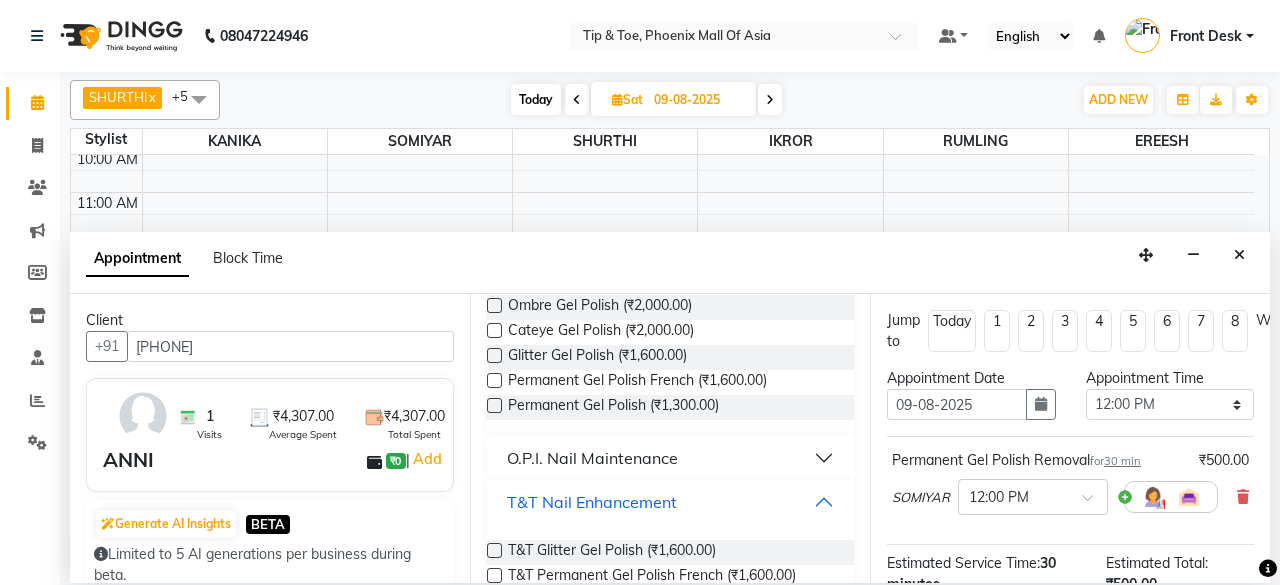 scroll, scrollTop: 281, scrollLeft: 0, axis: vertical 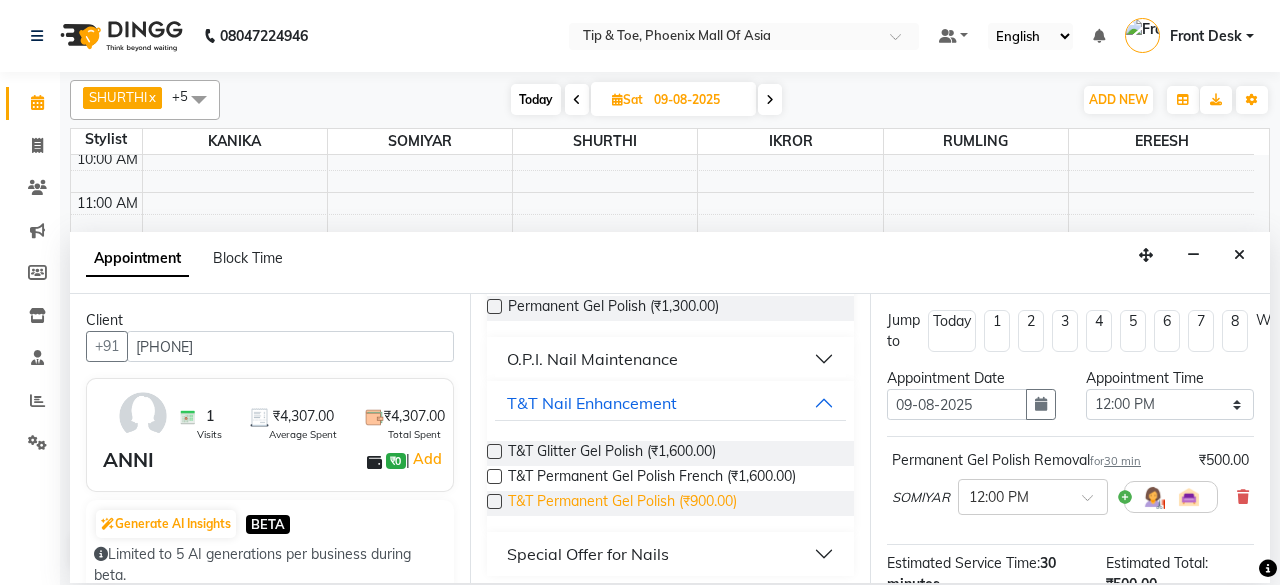 click on "T&T Permanent Gel Polish (₹900.00)" at bounding box center (622, 503) 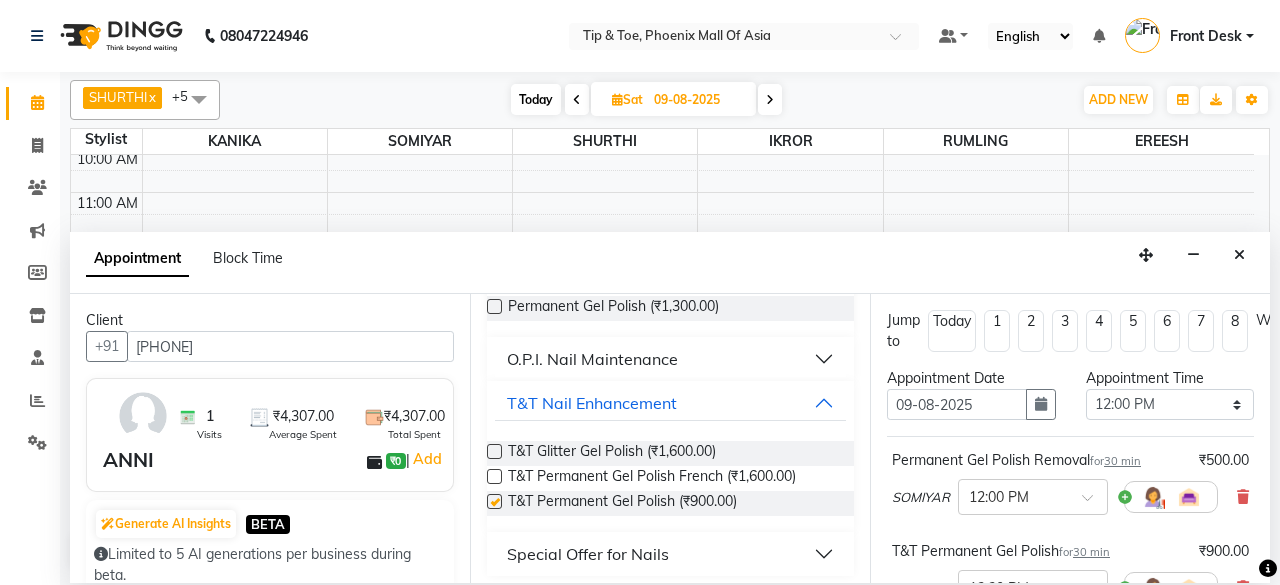 checkbox on "false" 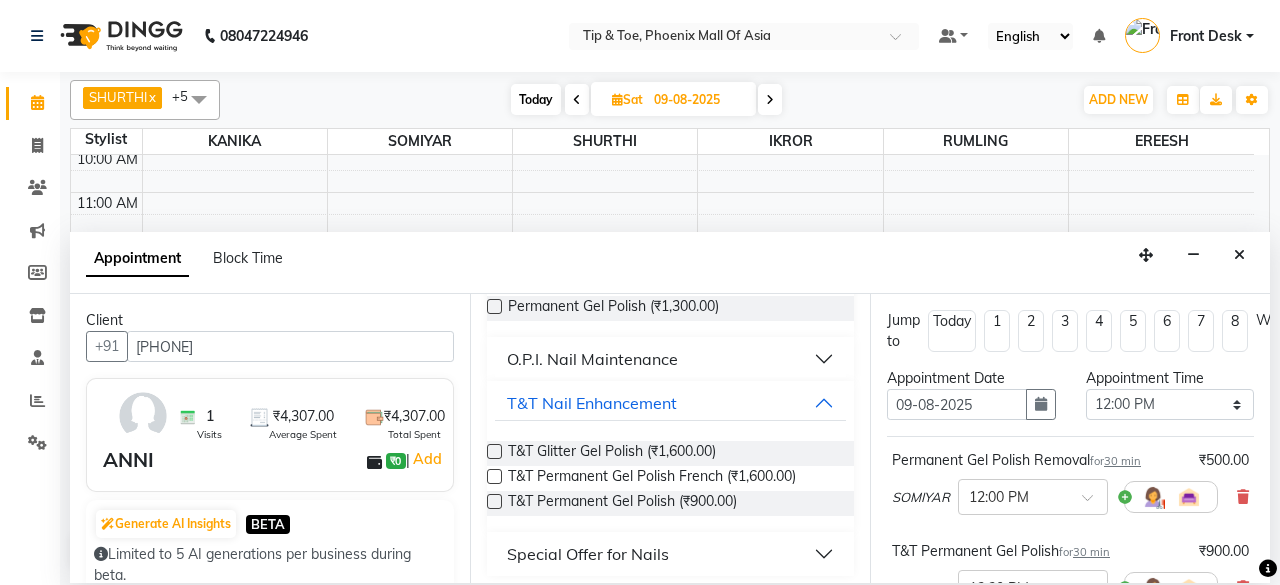 scroll, scrollTop: 363, scrollLeft: 0, axis: vertical 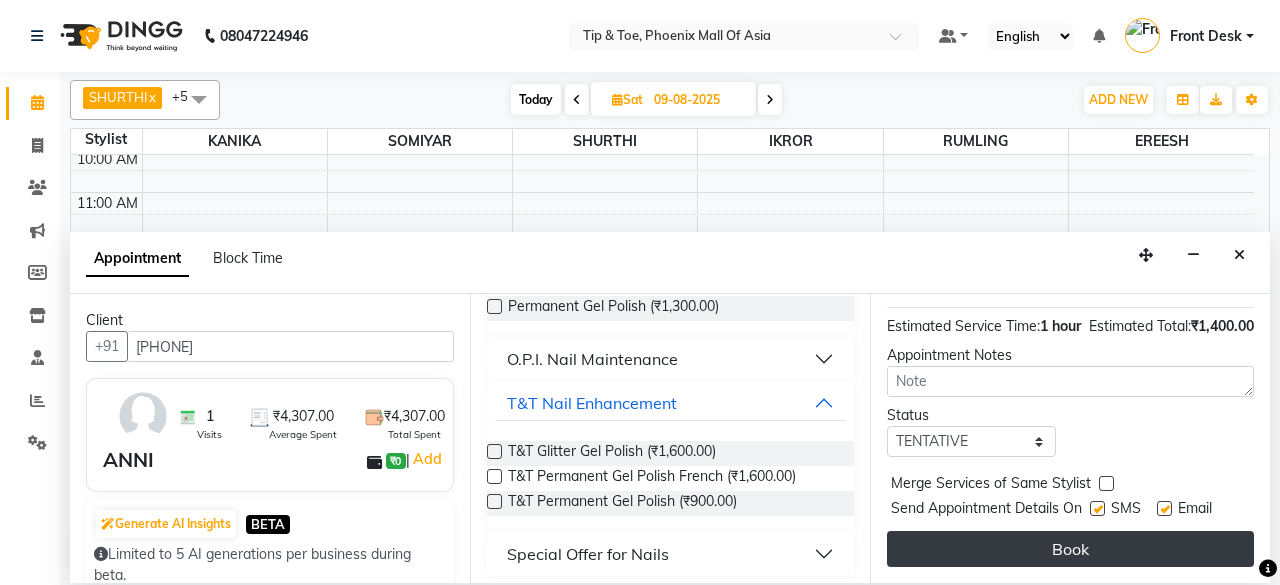 click on "Book" at bounding box center [1070, 549] 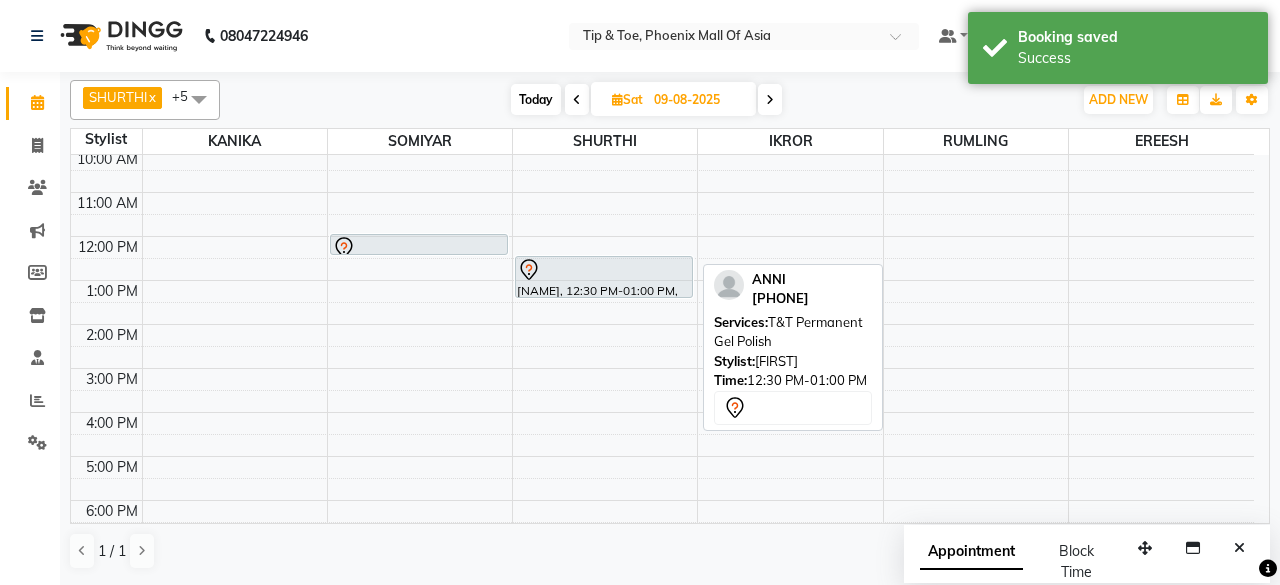 drag, startPoint x: 573, startPoint y: 271, endPoint x: 558, endPoint y: 282, distance: 18.601076 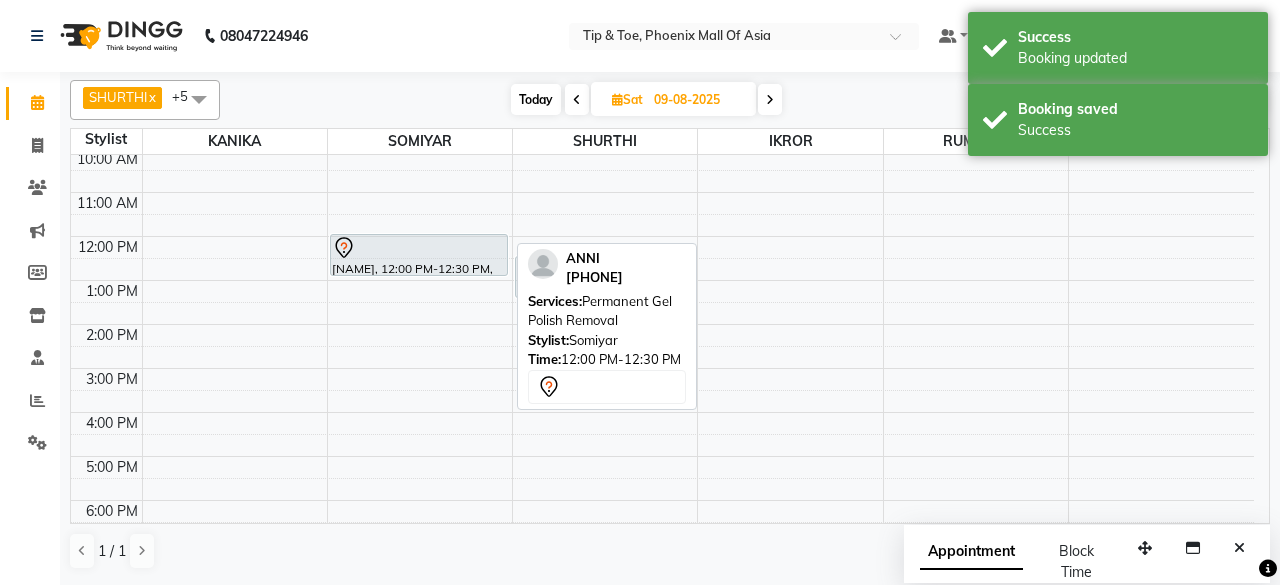 click on "ANNInull, 12:00 PM-12:30 PM, Permanent Gel Polish Removal             ANNInull, 12:00 PM-12:30 PM, Permanent Gel Polish Removal" at bounding box center [420, 346] 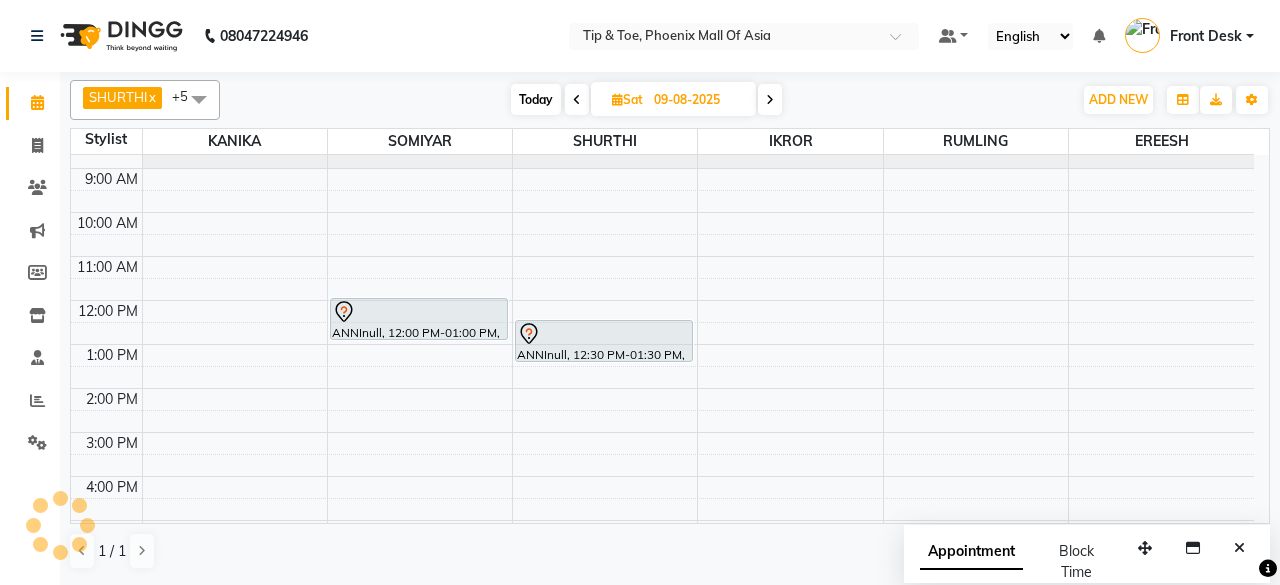 scroll, scrollTop: 0, scrollLeft: 0, axis: both 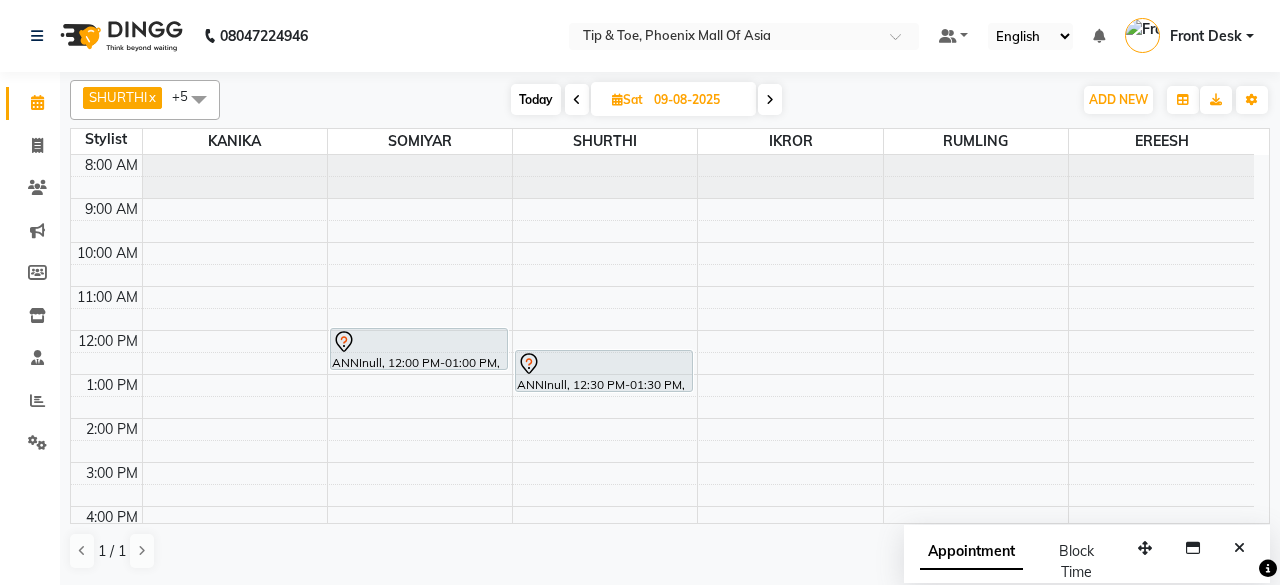 click on "Sat" at bounding box center (627, 99) 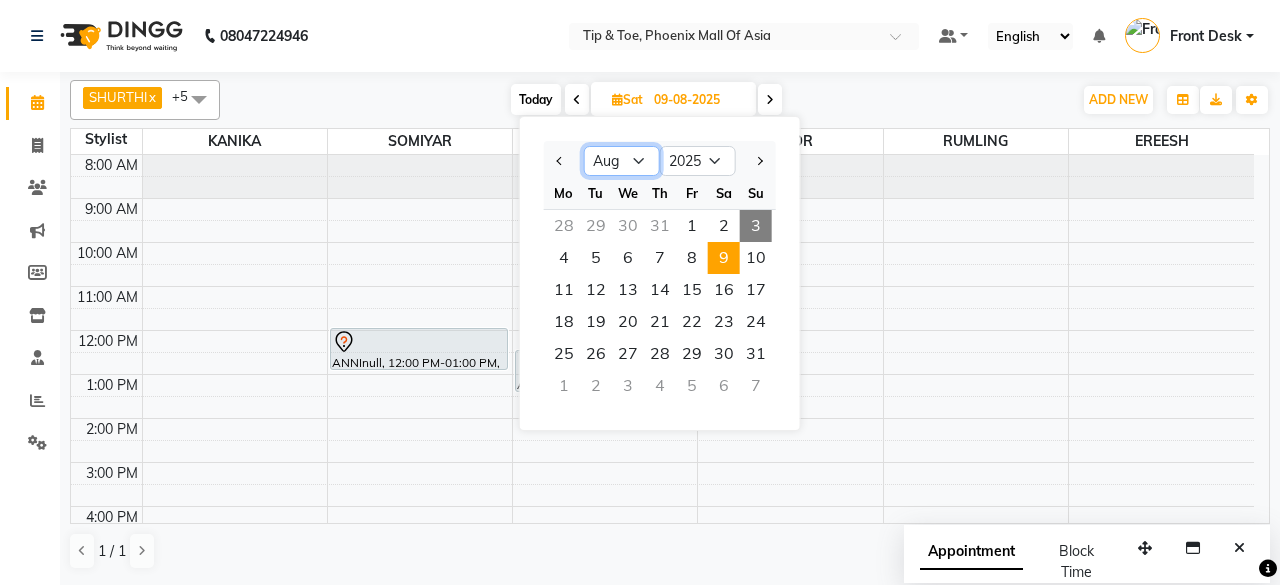 click on "Jan Feb Mar Apr May Jun Jul Aug Sep Oct Nov Dec" at bounding box center [622, 161] 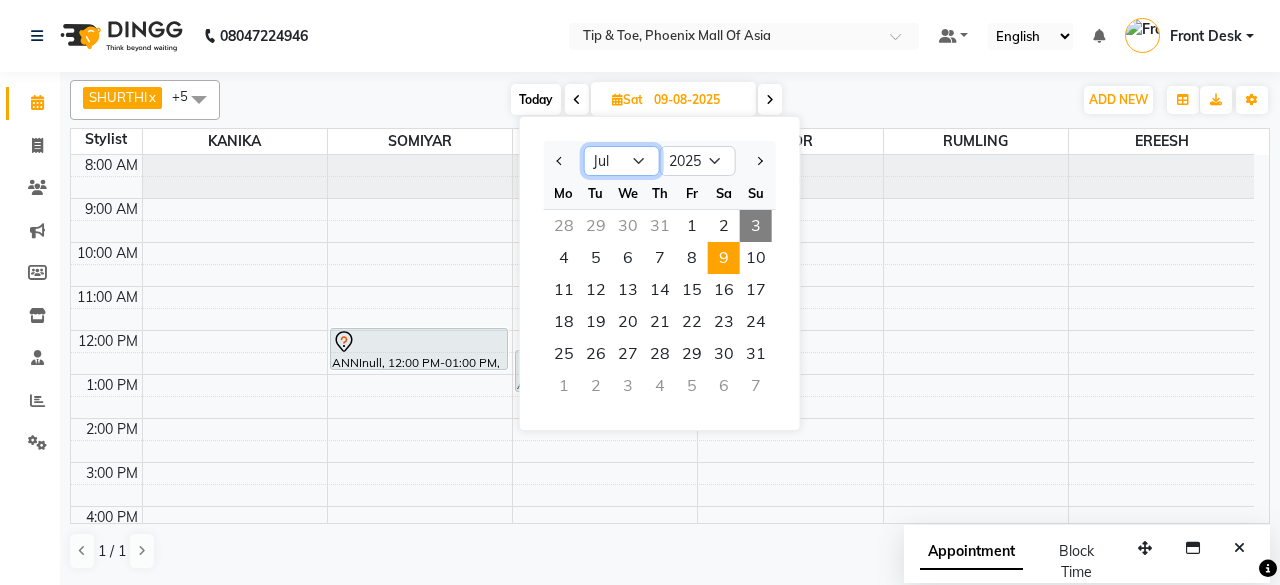 click on "Jan Feb Mar Apr May Jun Jul Aug Sep Oct Nov Dec" at bounding box center (622, 161) 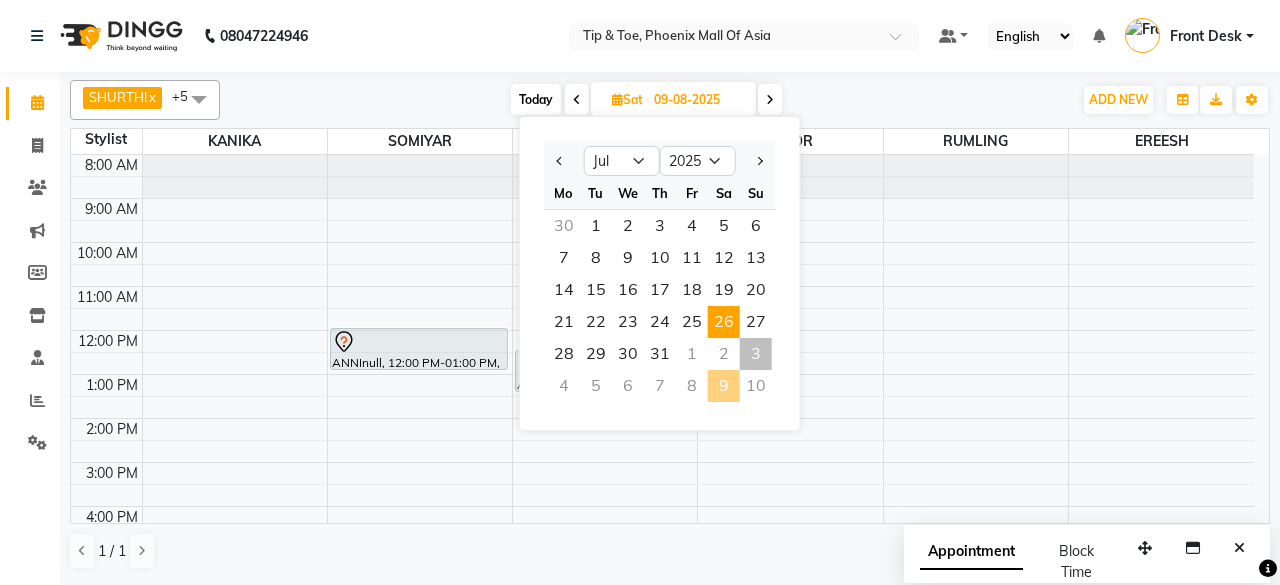 click on "26" at bounding box center (724, 322) 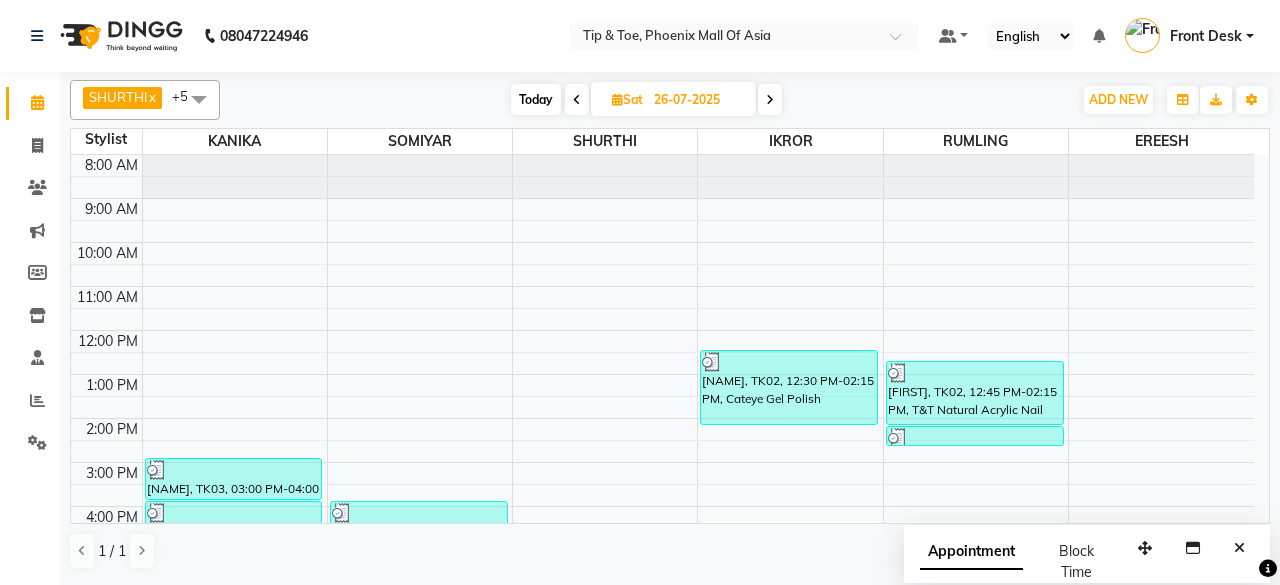 scroll, scrollTop: 193, scrollLeft: 0, axis: vertical 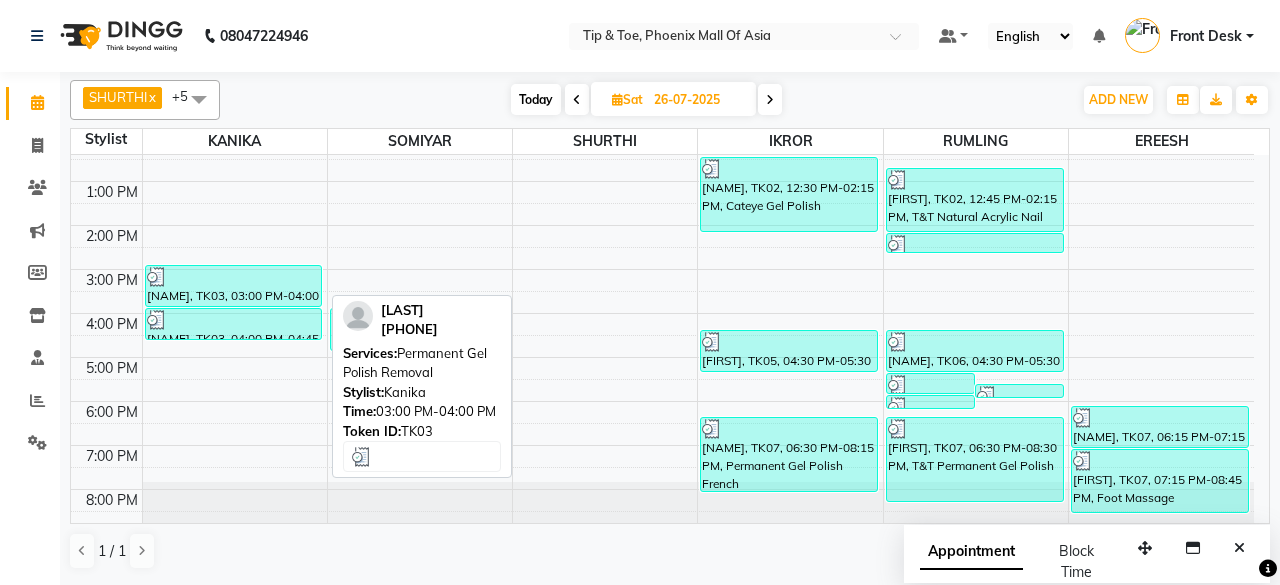 click on "SRIJANA, TK03, 03:00 PM-04:00 PM, Permanent Gel Polish Removal" at bounding box center [234, 286] 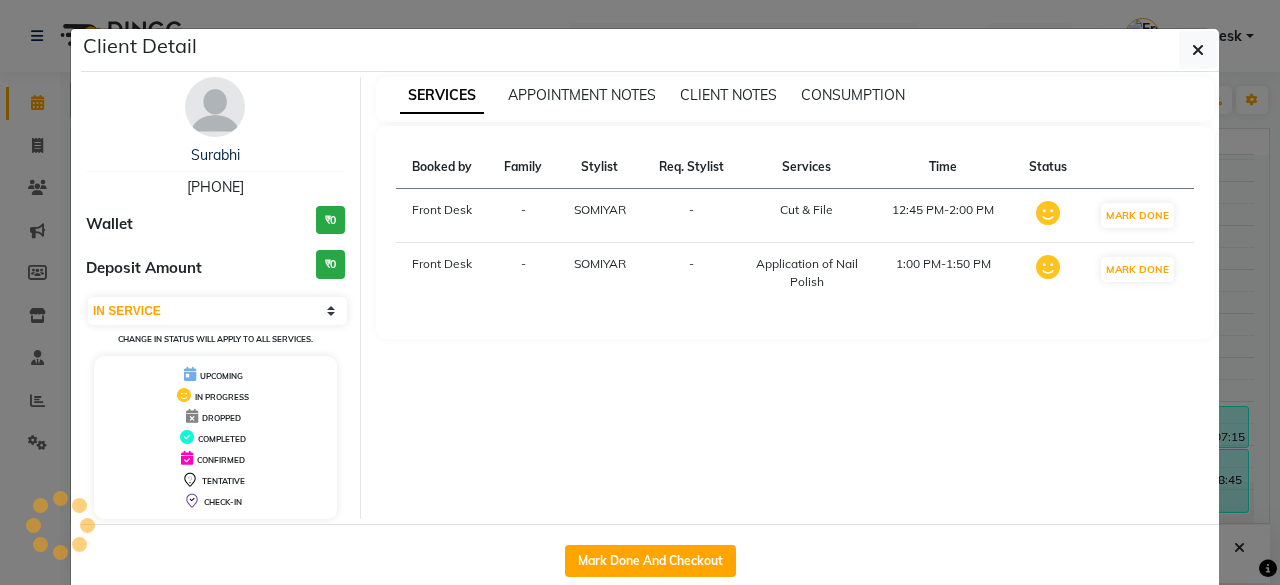 select on "3" 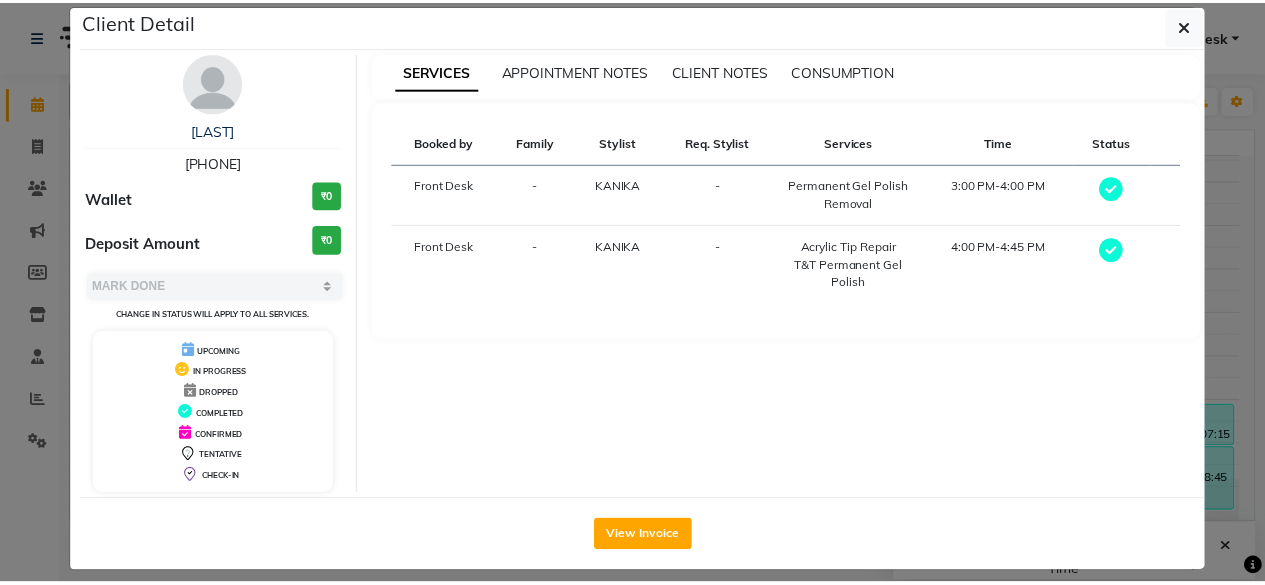 scroll, scrollTop: 37, scrollLeft: 0, axis: vertical 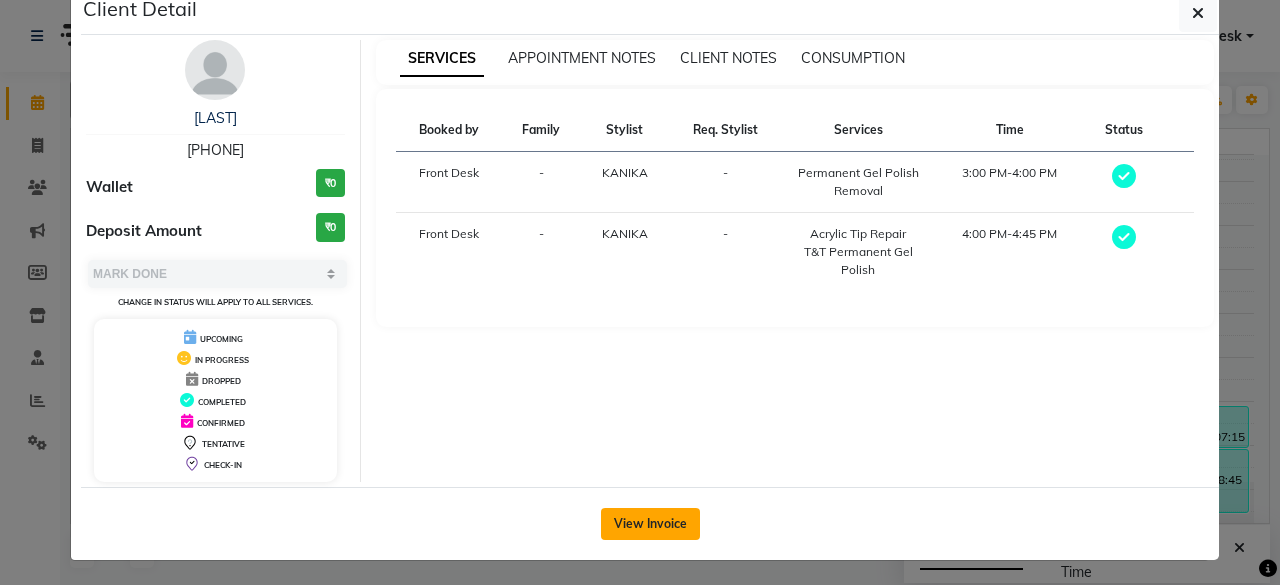 click on "View Invoice" 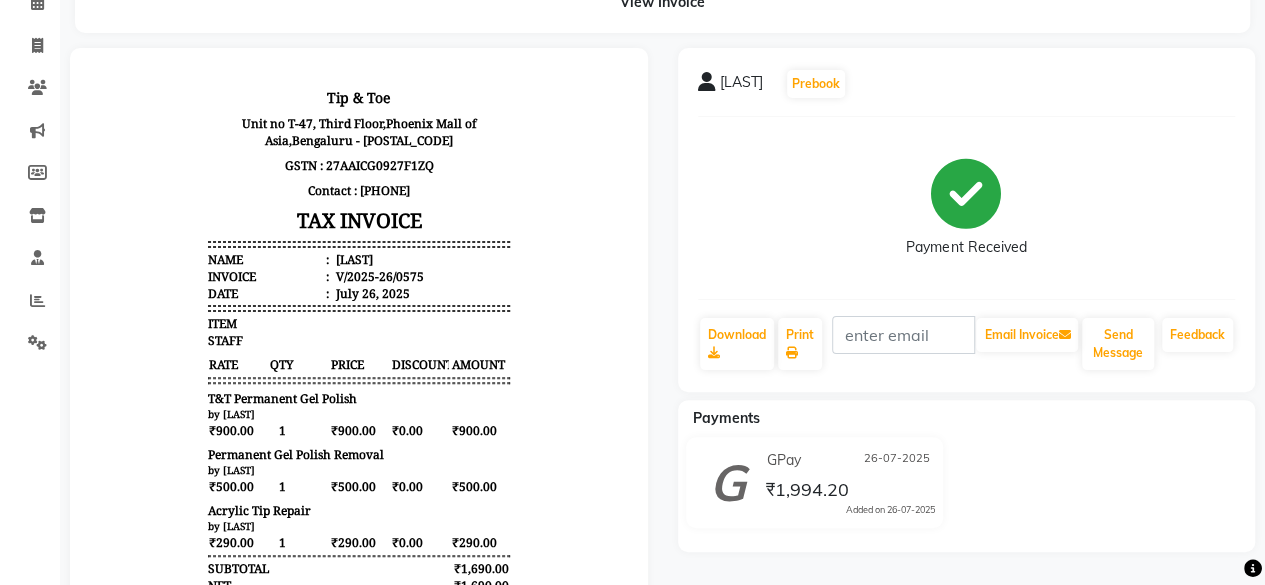scroll, scrollTop: 0, scrollLeft: 0, axis: both 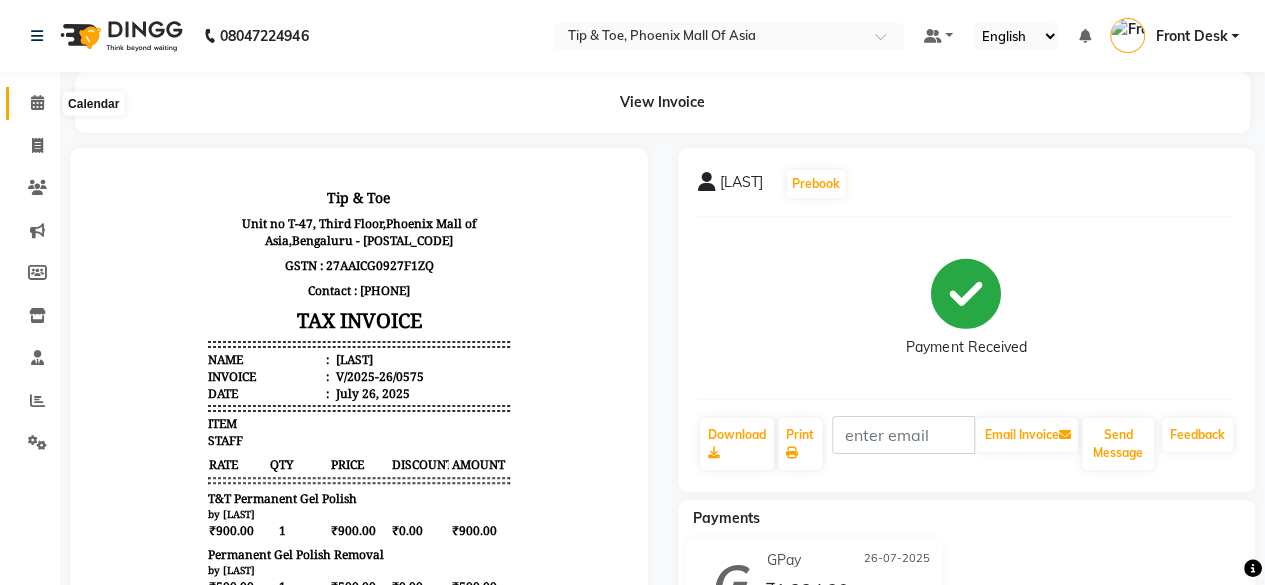 click 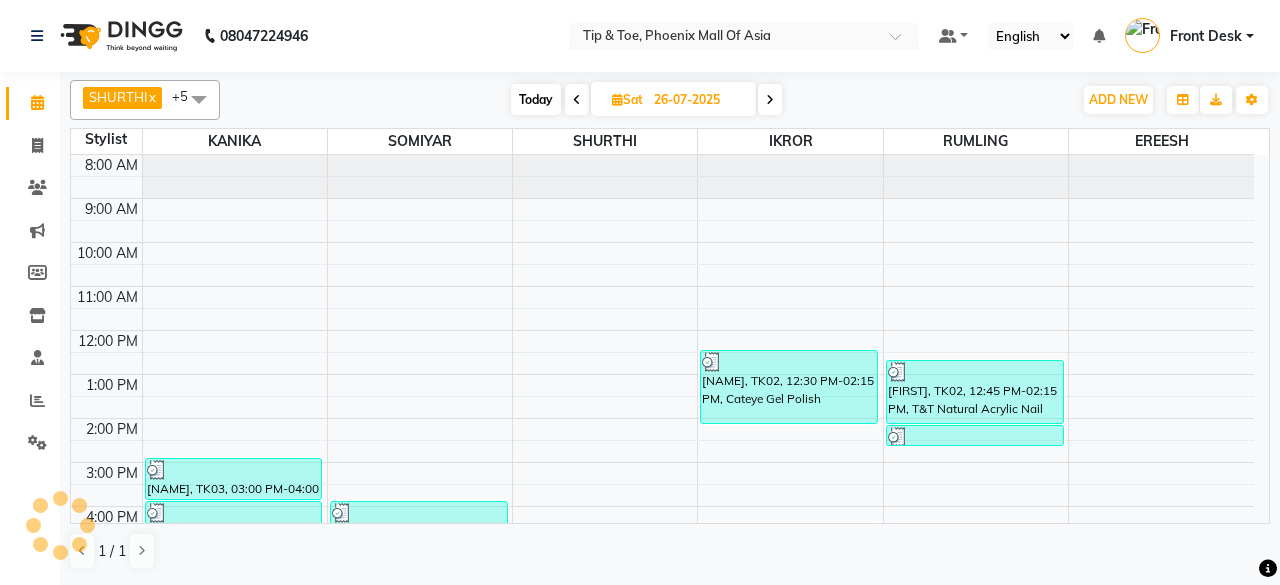 scroll, scrollTop: 193, scrollLeft: 0, axis: vertical 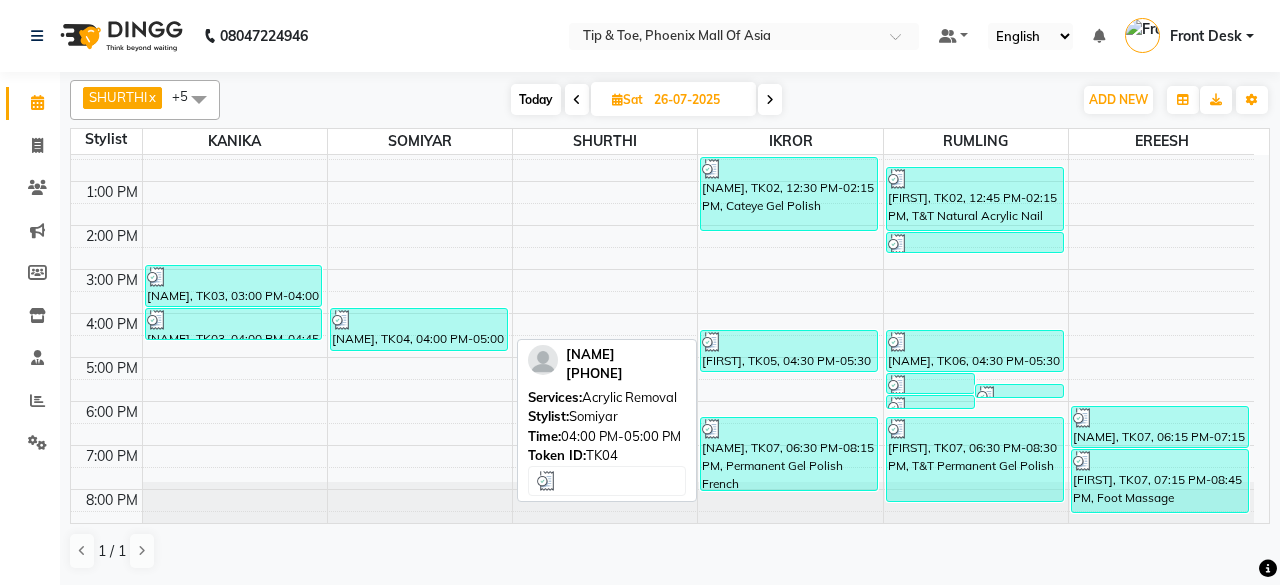 click at bounding box center [419, 320] 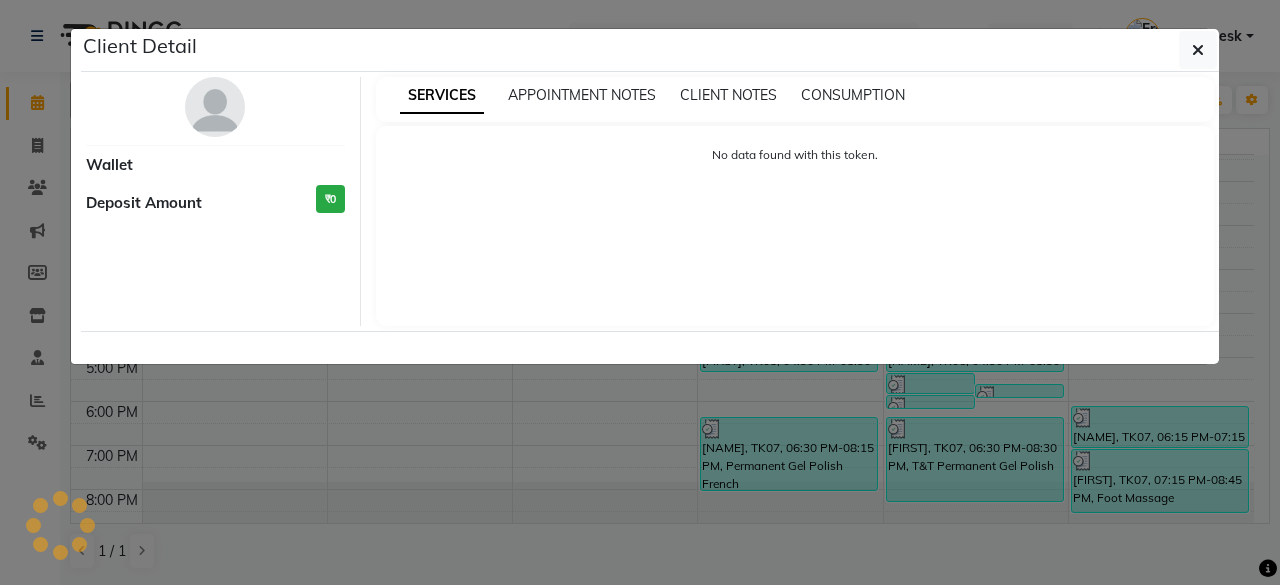 select on "3" 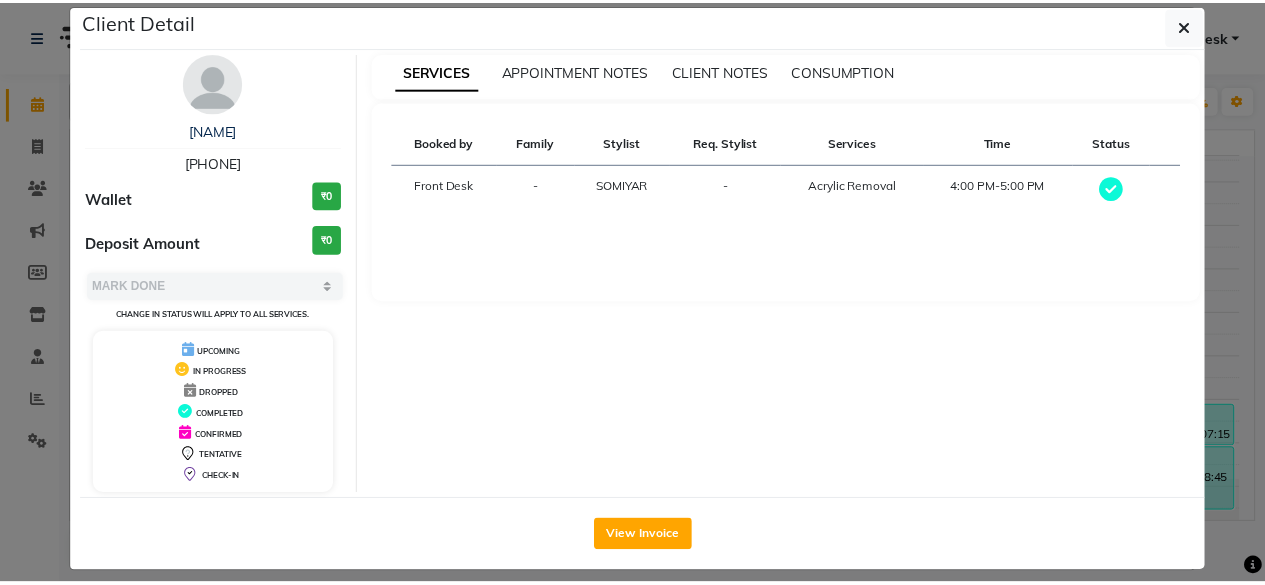 scroll, scrollTop: 37, scrollLeft: 0, axis: vertical 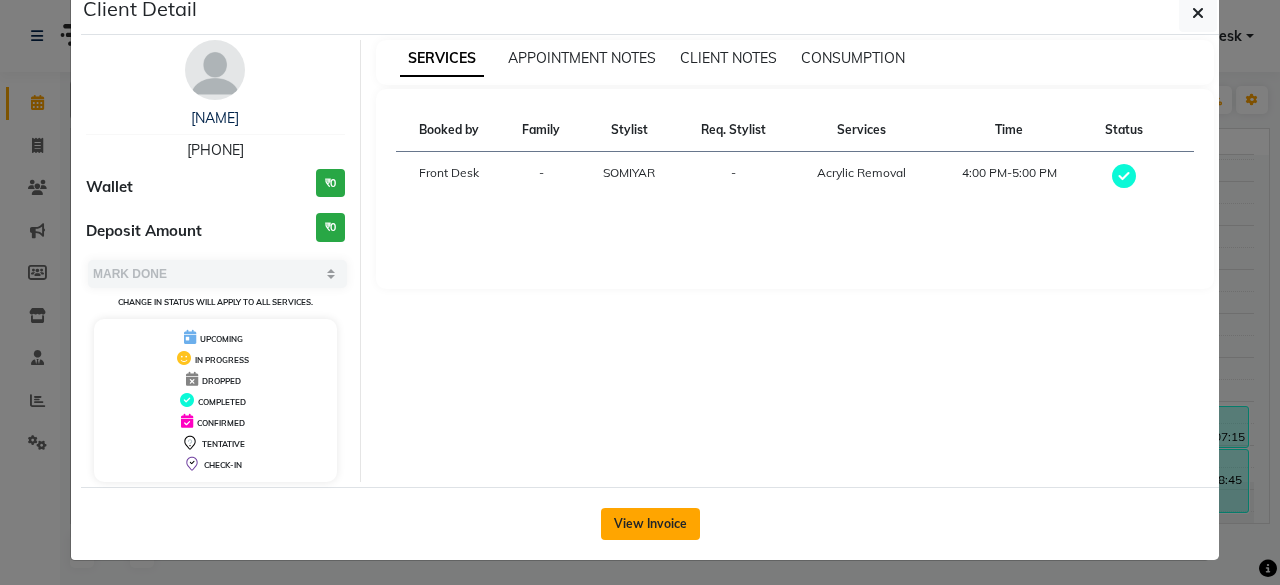 click on "View Invoice" 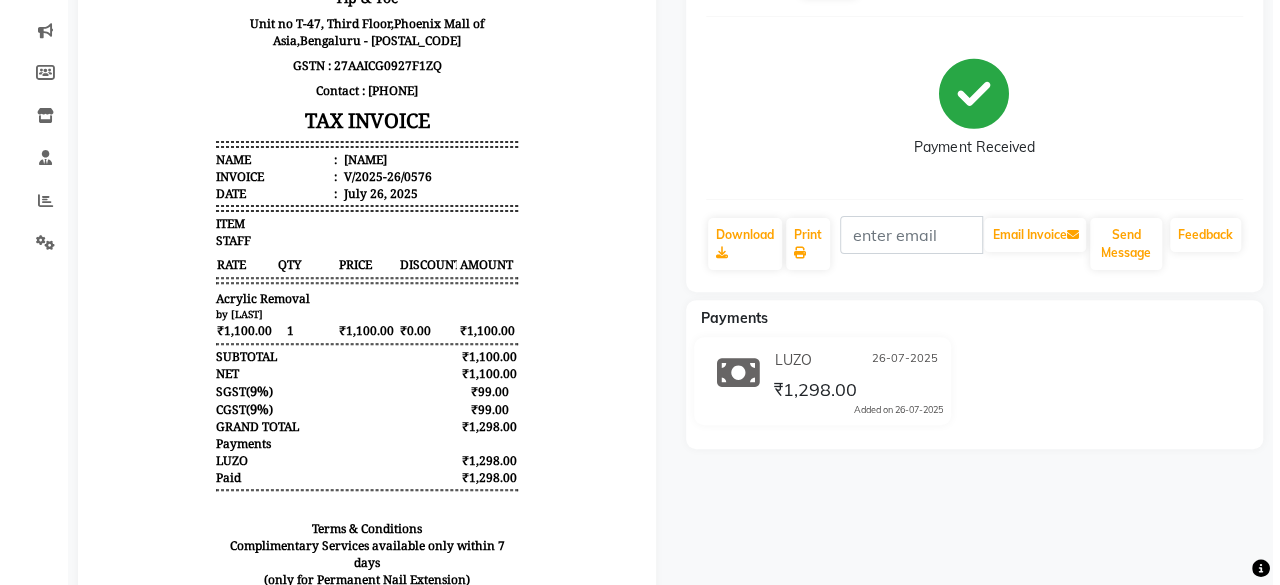 scroll, scrollTop: 0, scrollLeft: 0, axis: both 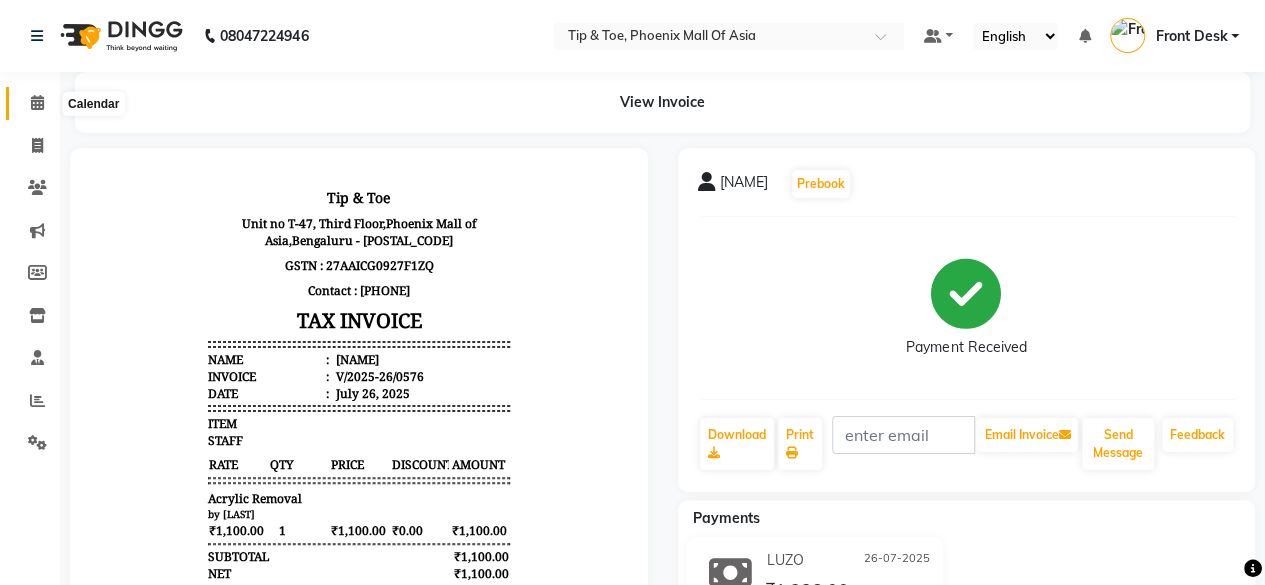 click 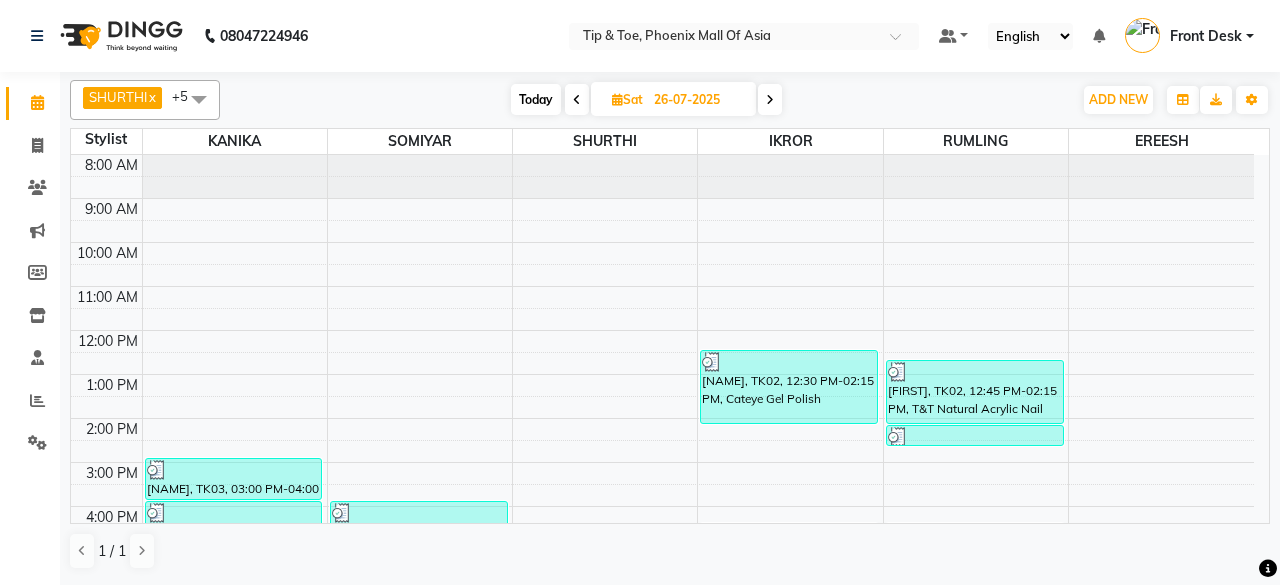 scroll, scrollTop: 193, scrollLeft: 0, axis: vertical 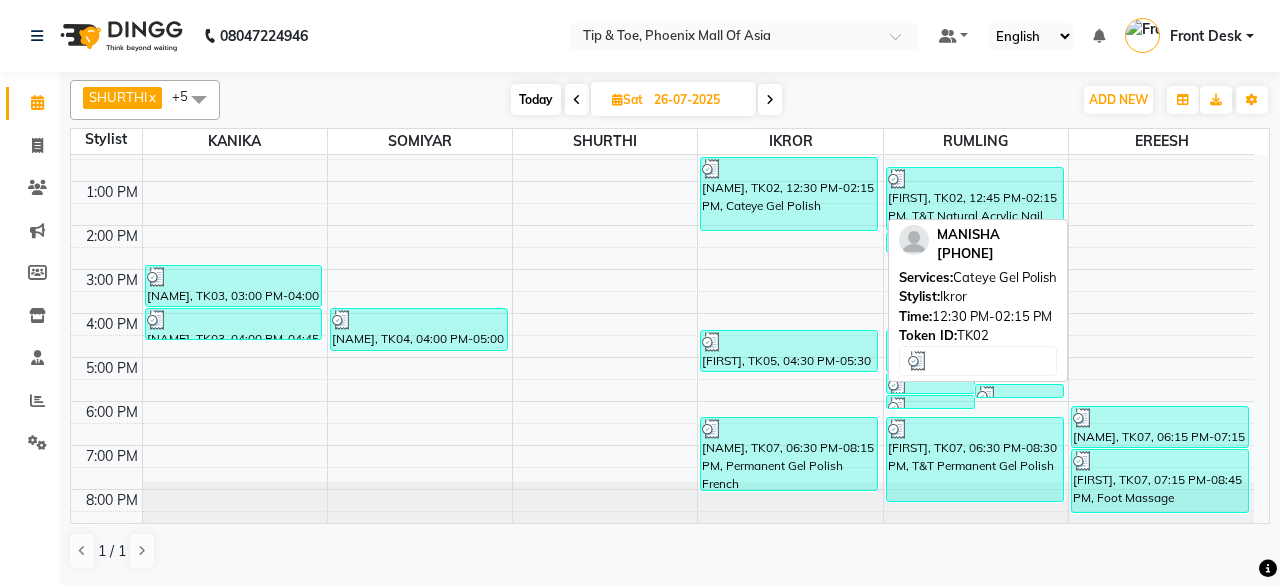 click on "MANISHA, TK02, 12:30 PM-02:15 PM, Cateye Gel Polish" at bounding box center [789, 194] 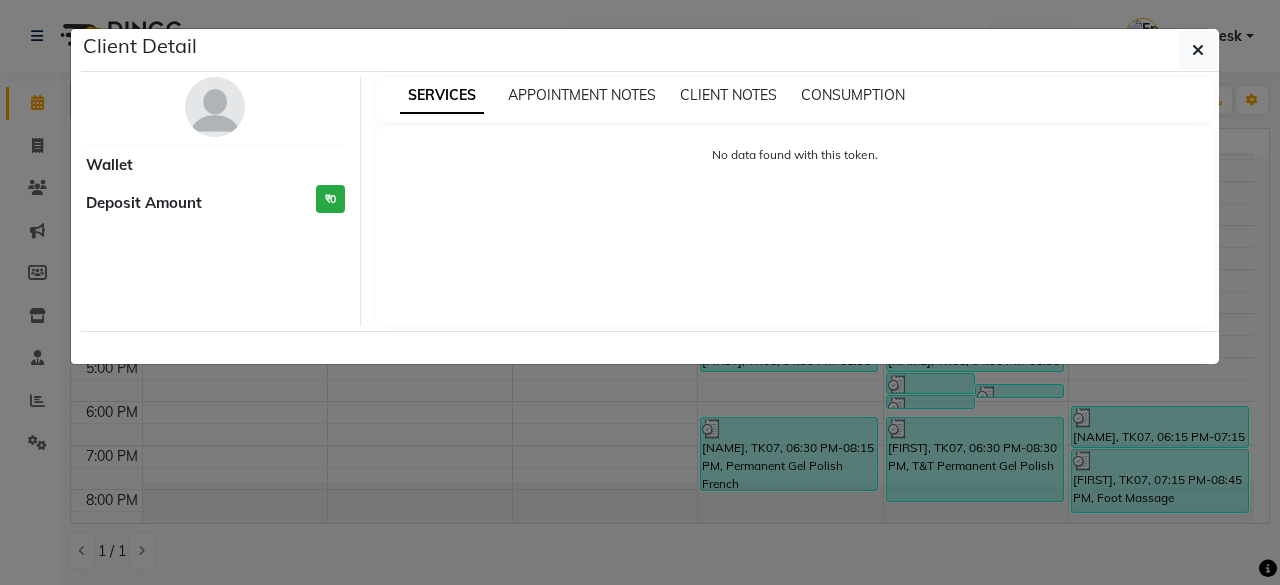 select on "3" 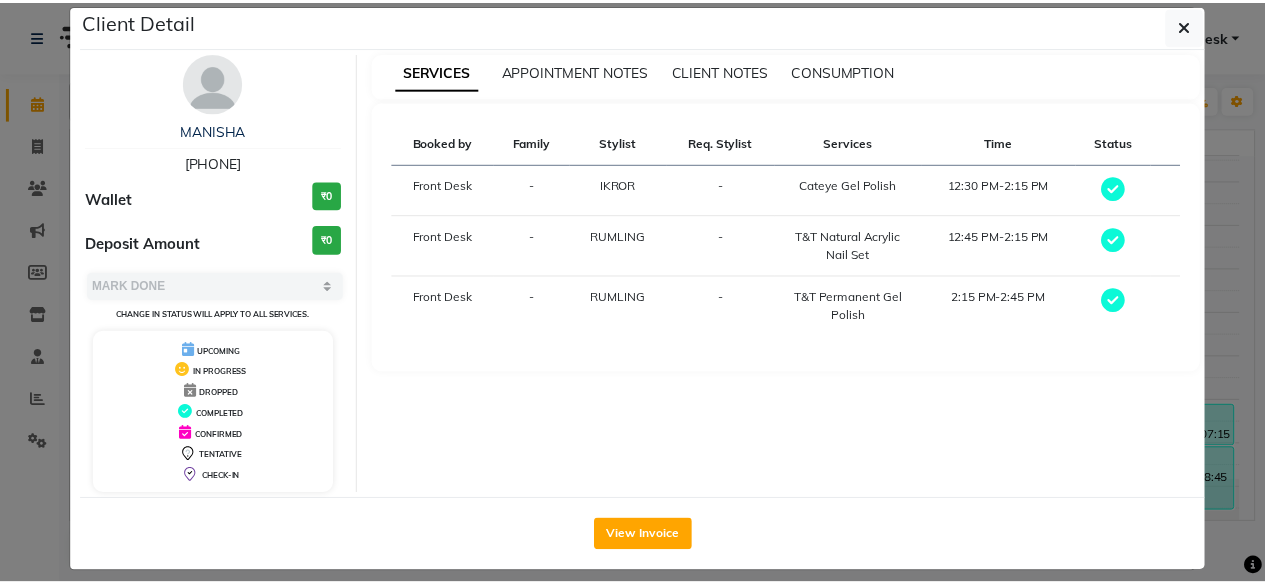 scroll, scrollTop: 37, scrollLeft: 0, axis: vertical 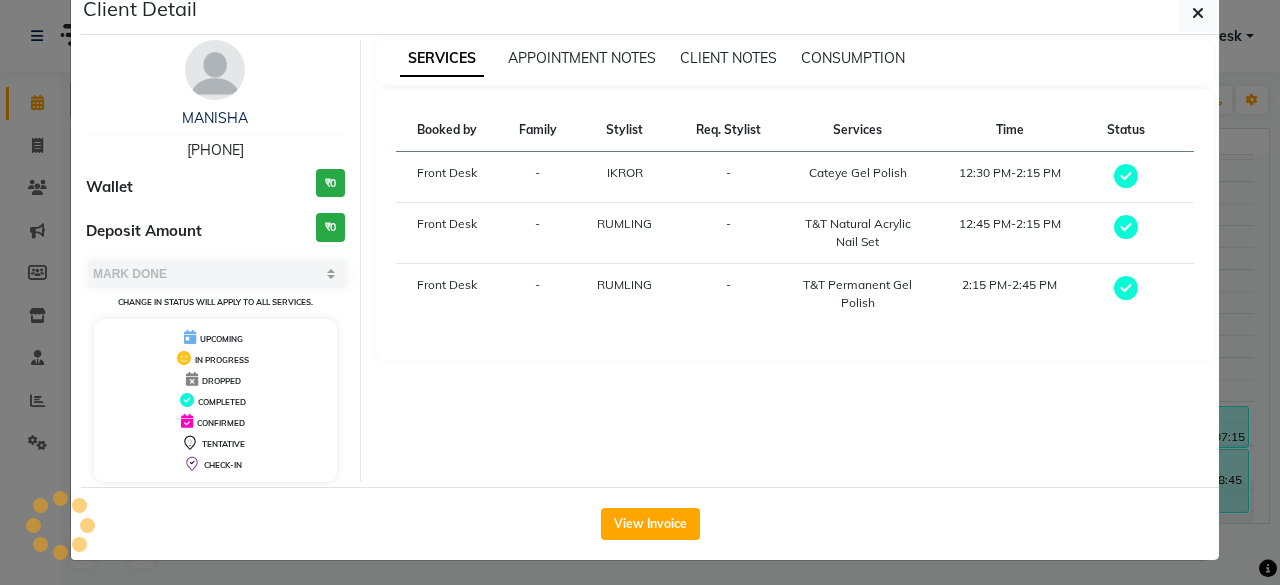click on "View Invoice" 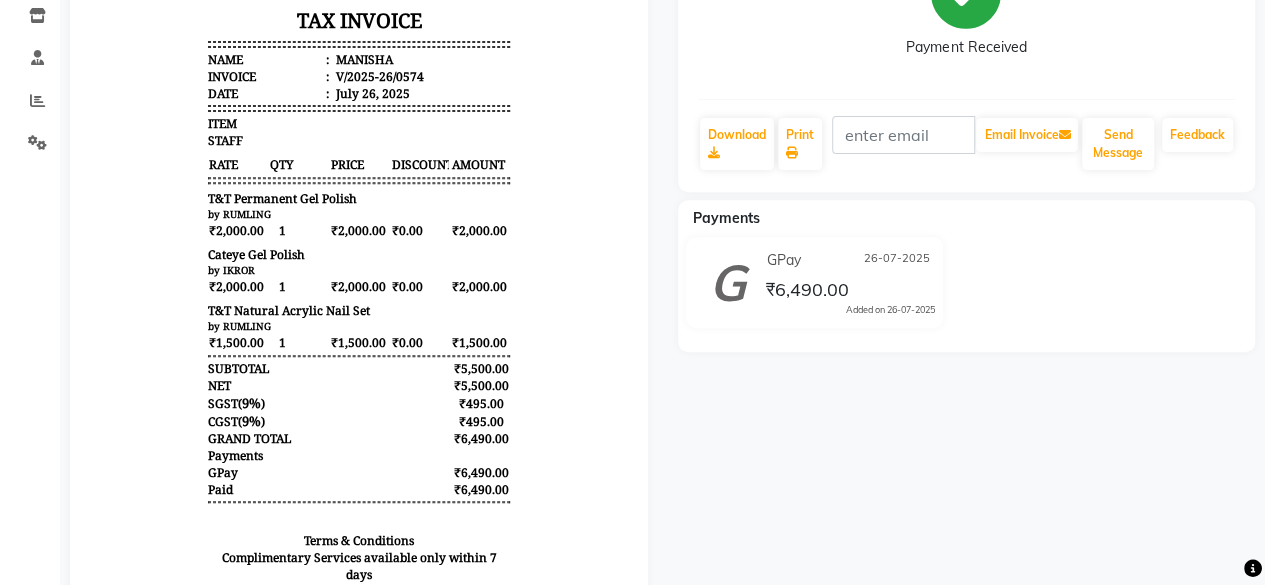 scroll, scrollTop: 0, scrollLeft: 0, axis: both 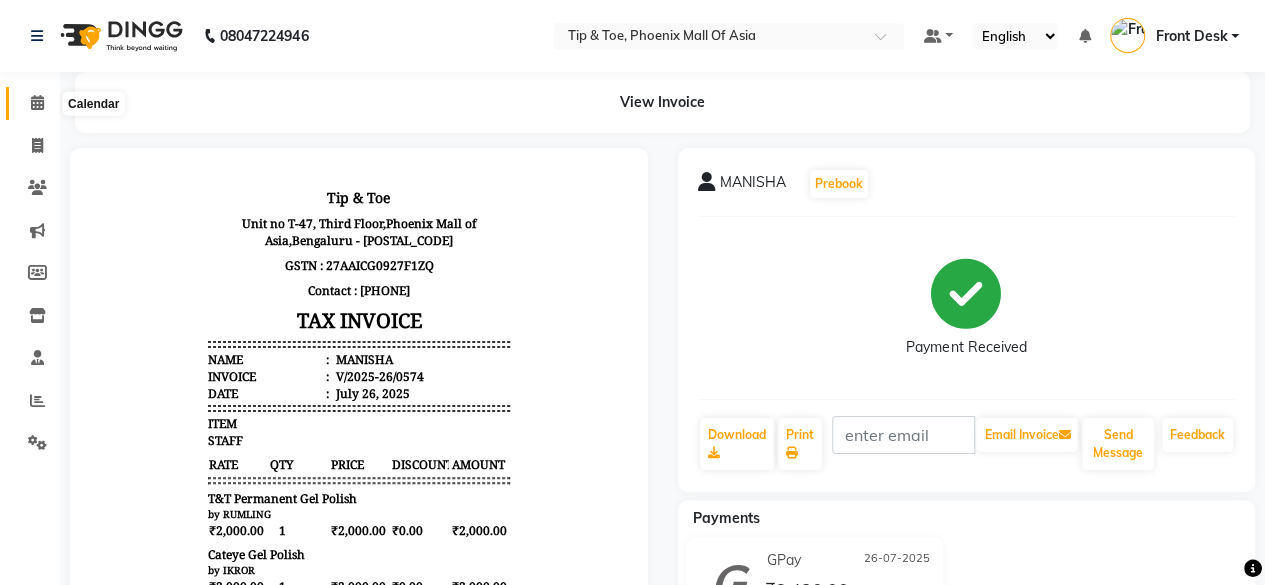 click 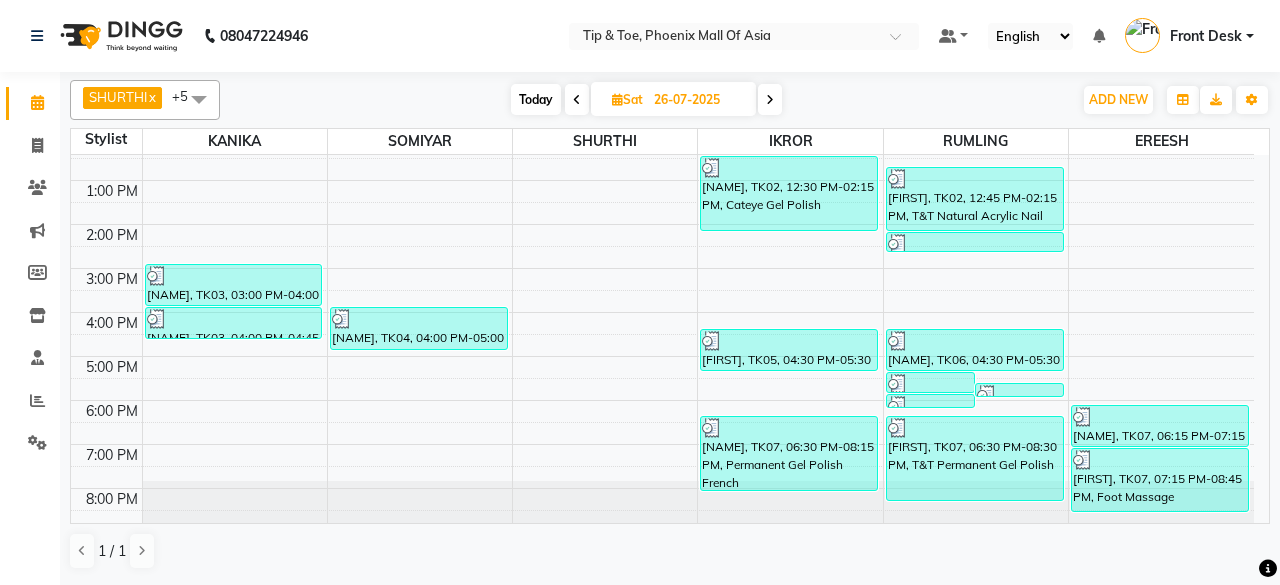 scroll, scrollTop: 193, scrollLeft: 0, axis: vertical 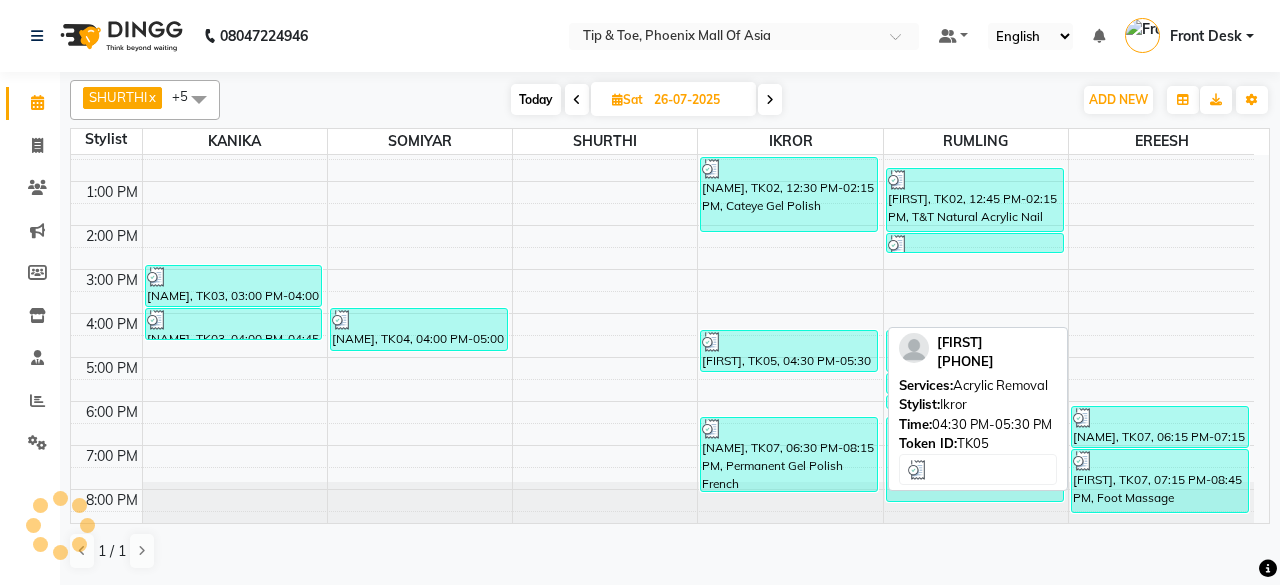 click at bounding box center (789, 342) 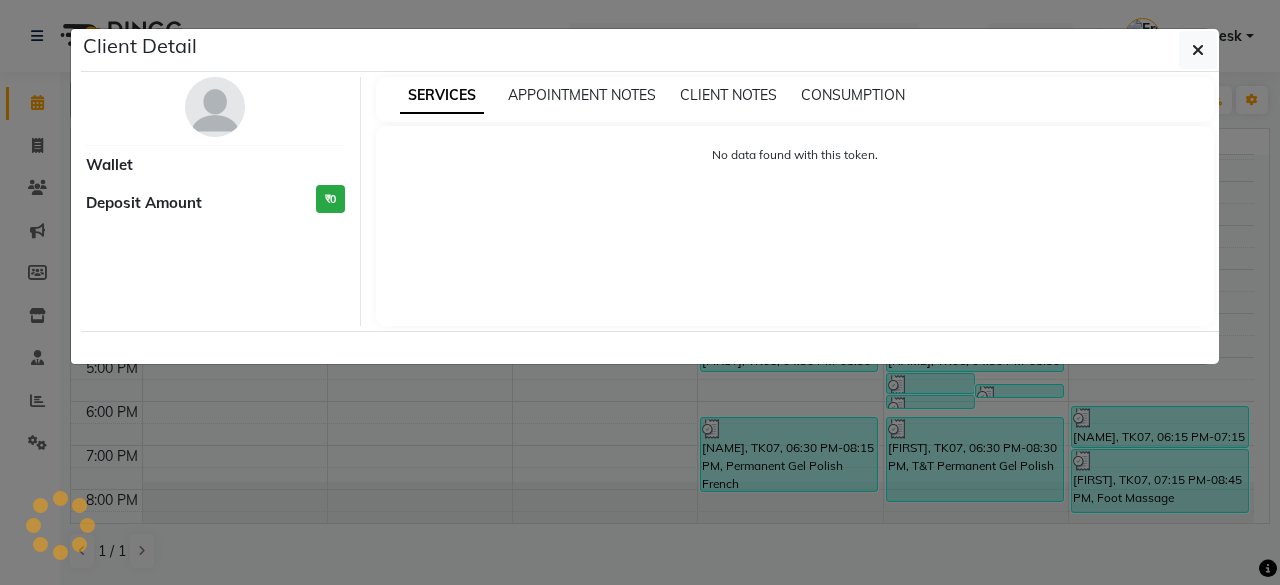 select on "3" 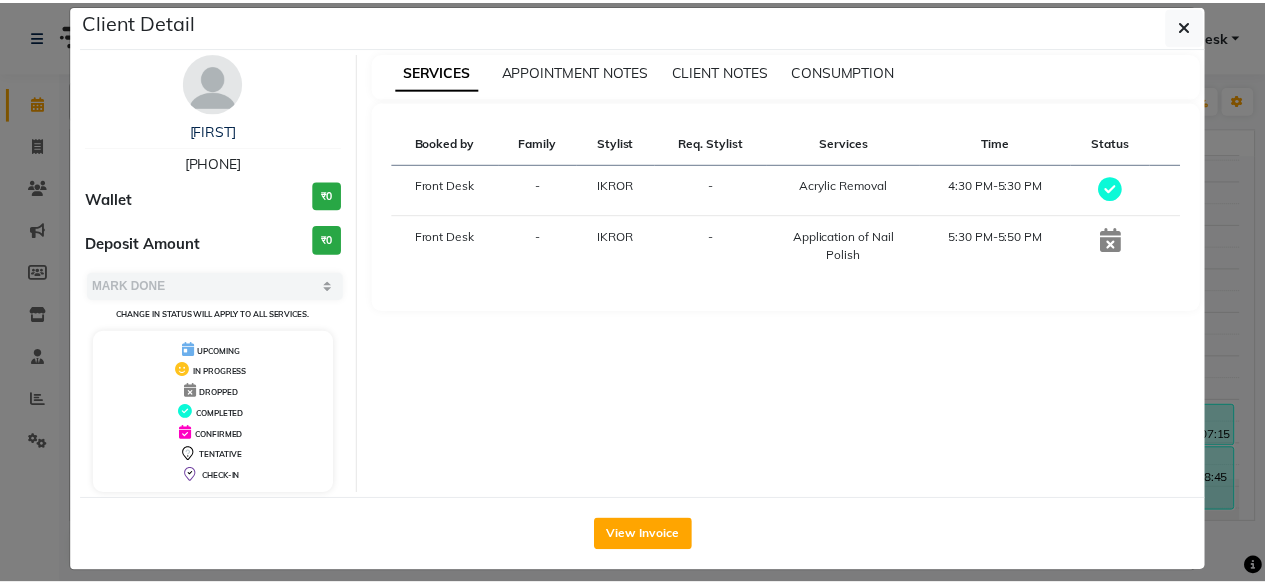 scroll, scrollTop: 37, scrollLeft: 0, axis: vertical 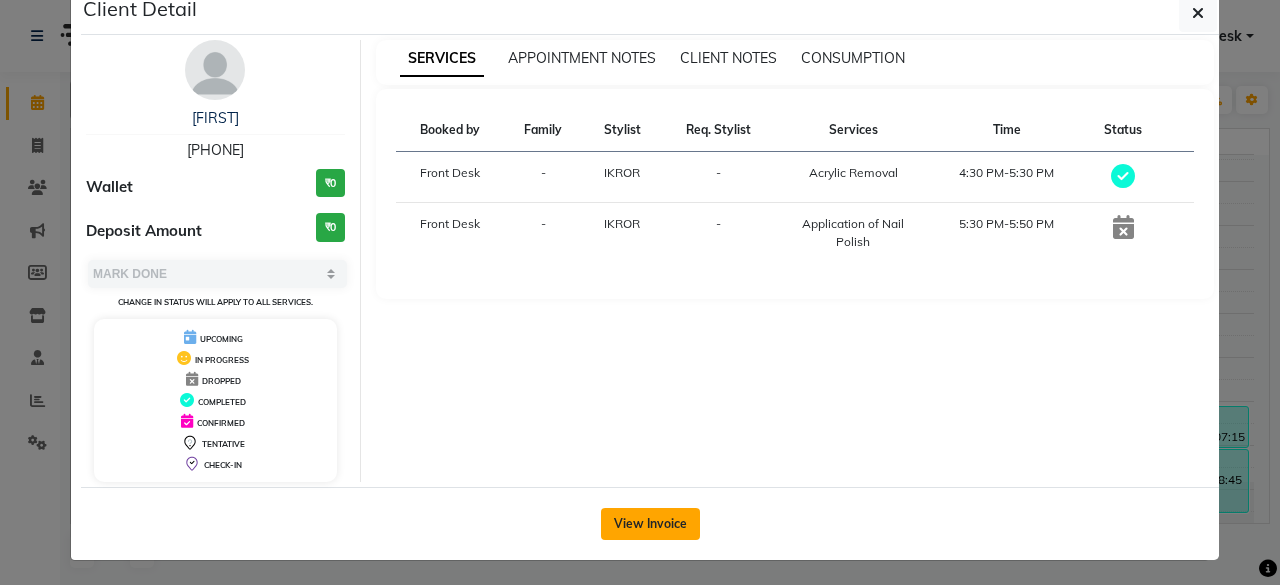 click on "View Invoice" 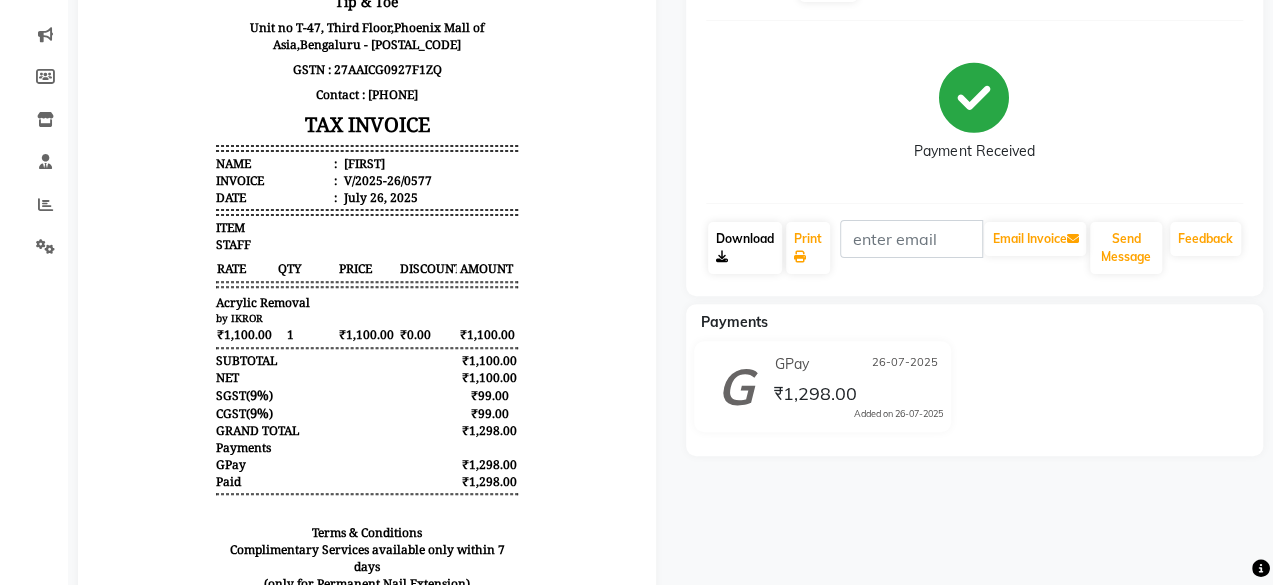 scroll, scrollTop: 0, scrollLeft: 0, axis: both 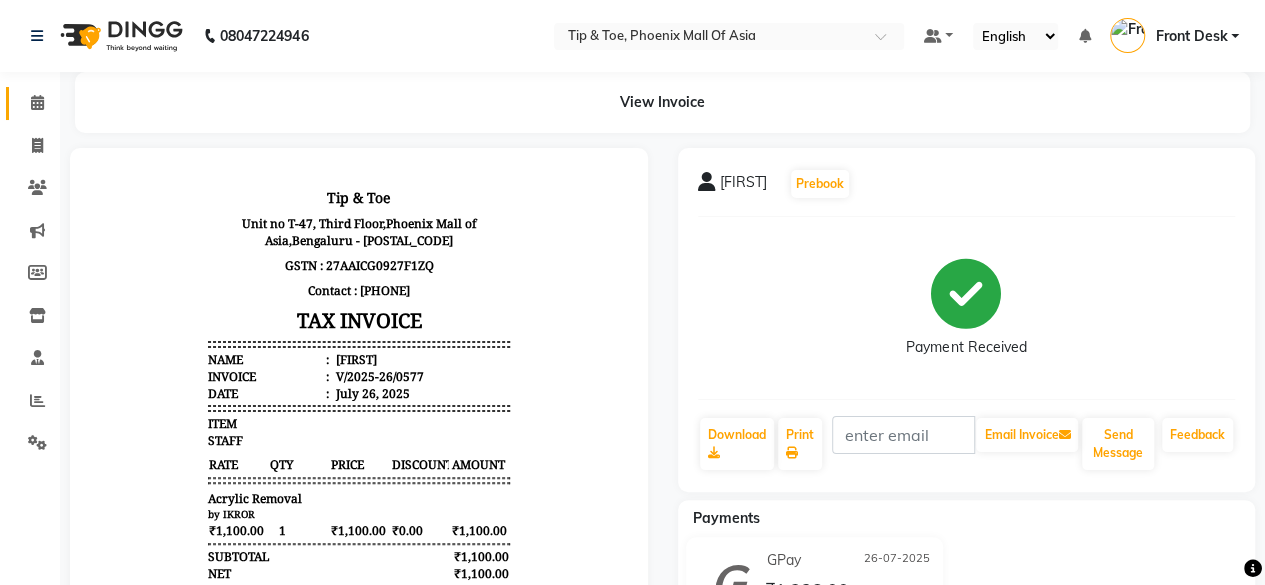 click on "Calendar" 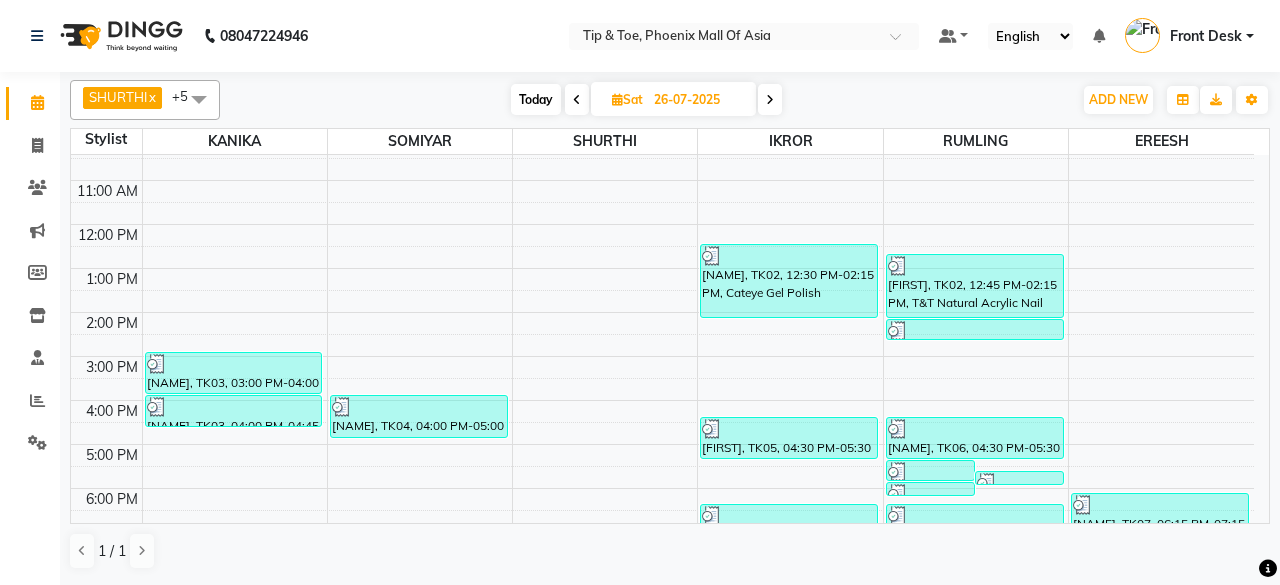 scroll, scrollTop: 193, scrollLeft: 0, axis: vertical 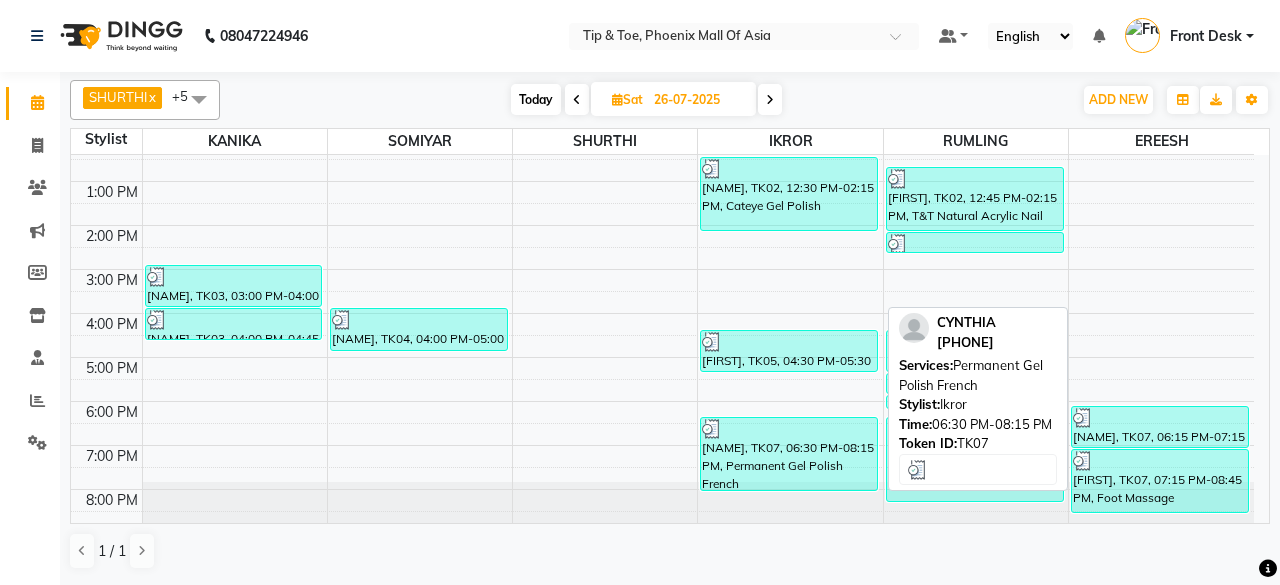click on "CYNTHIA, TK07, 06:30 PM-08:15 PM, Permanent Gel Polish French" at bounding box center [789, 454] 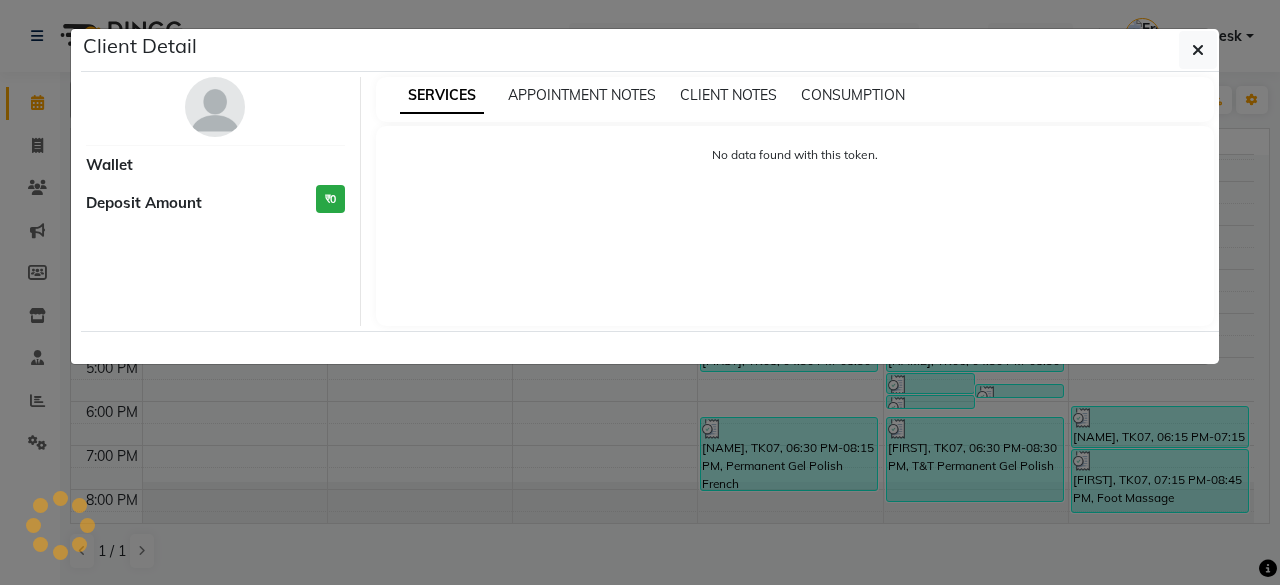 select on "3" 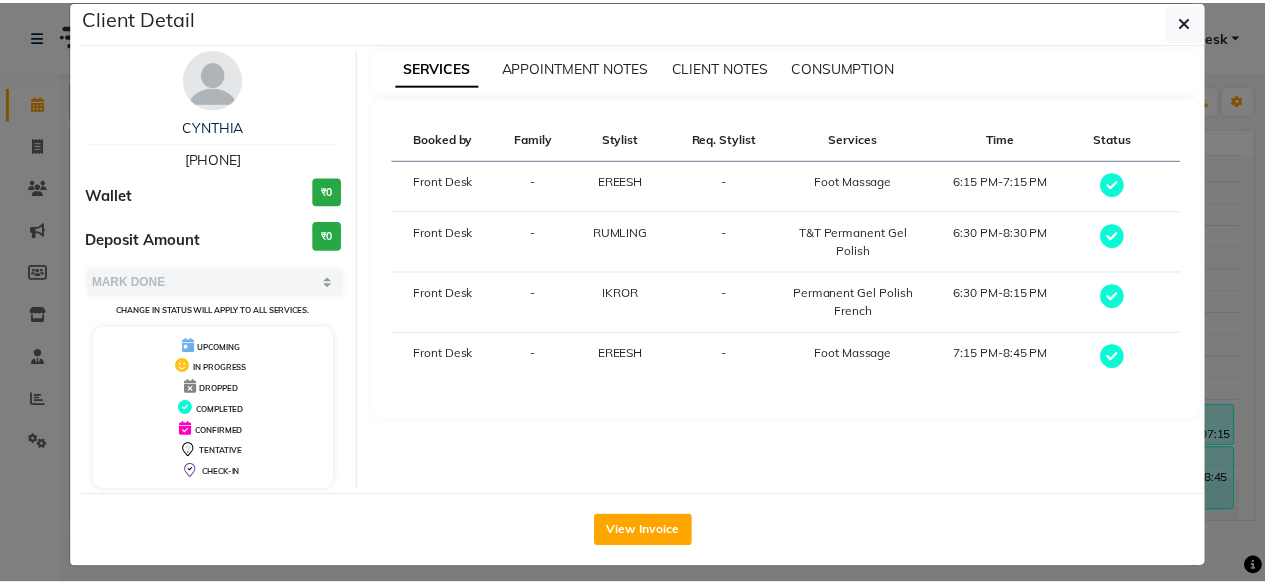 scroll, scrollTop: 37, scrollLeft: 0, axis: vertical 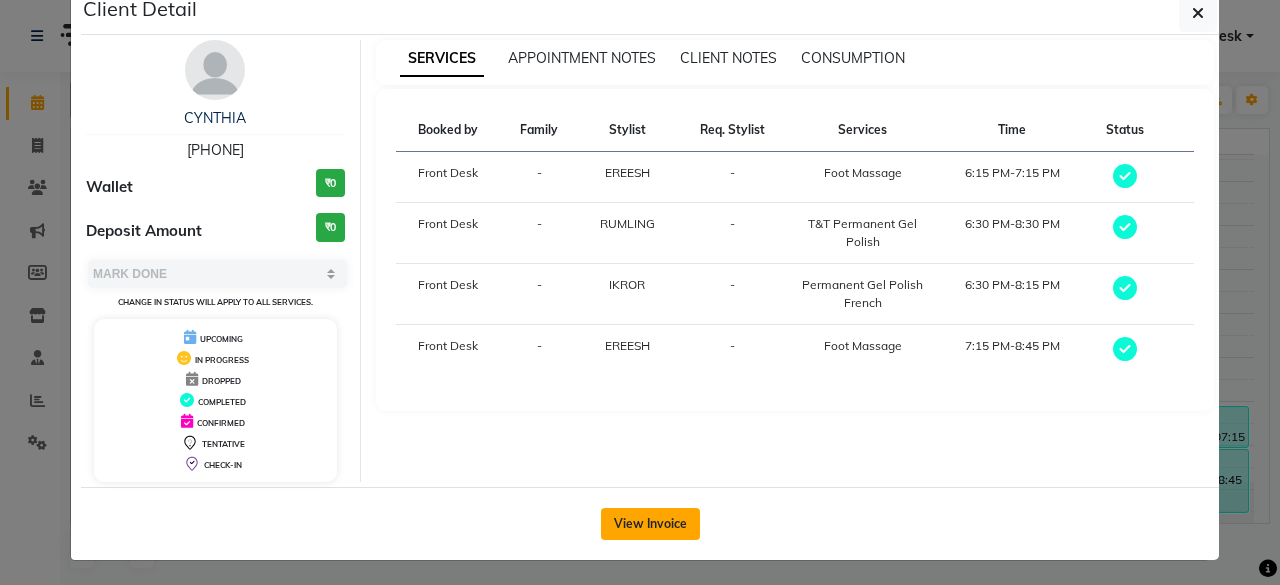 click on "View Invoice" 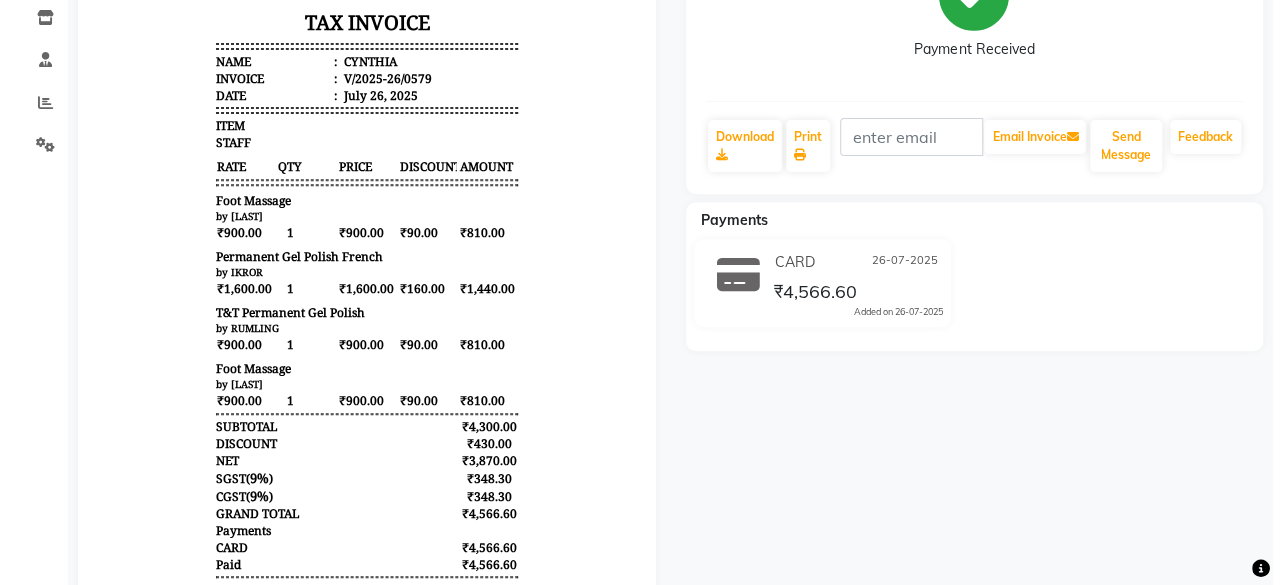 scroll, scrollTop: 0, scrollLeft: 0, axis: both 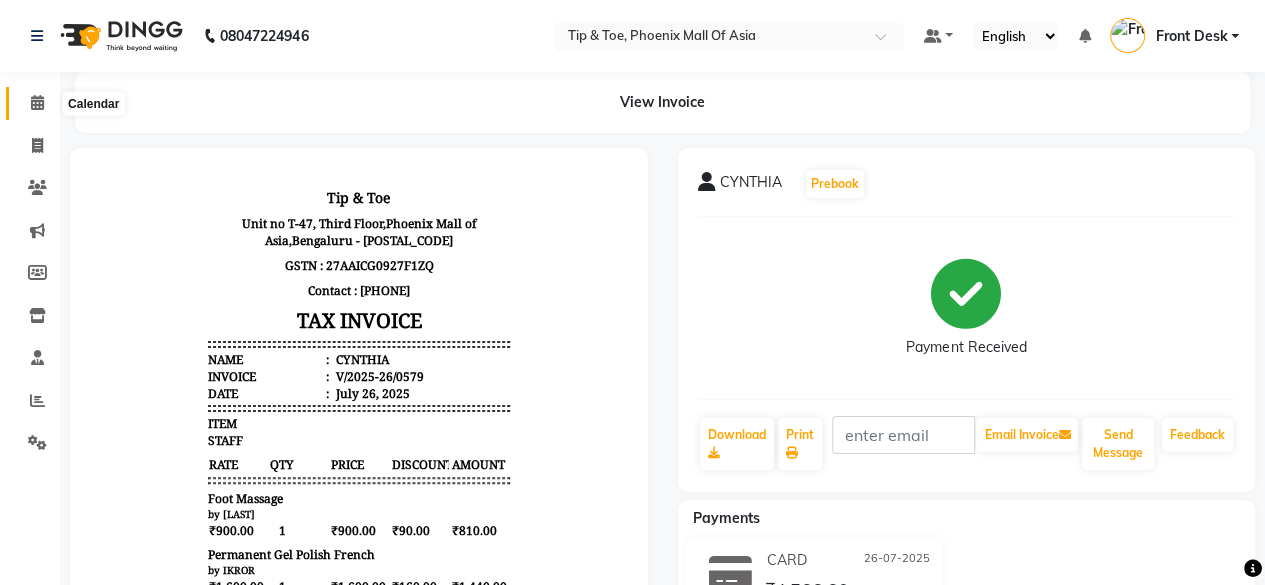 click 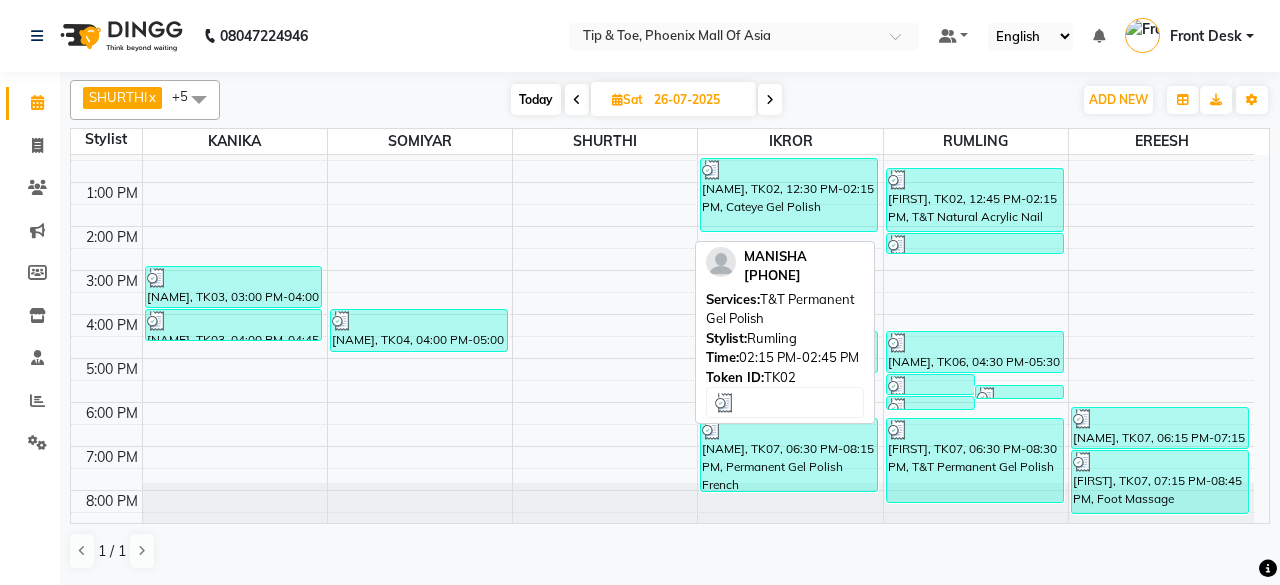 scroll, scrollTop: 193, scrollLeft: 0, axis: vertical 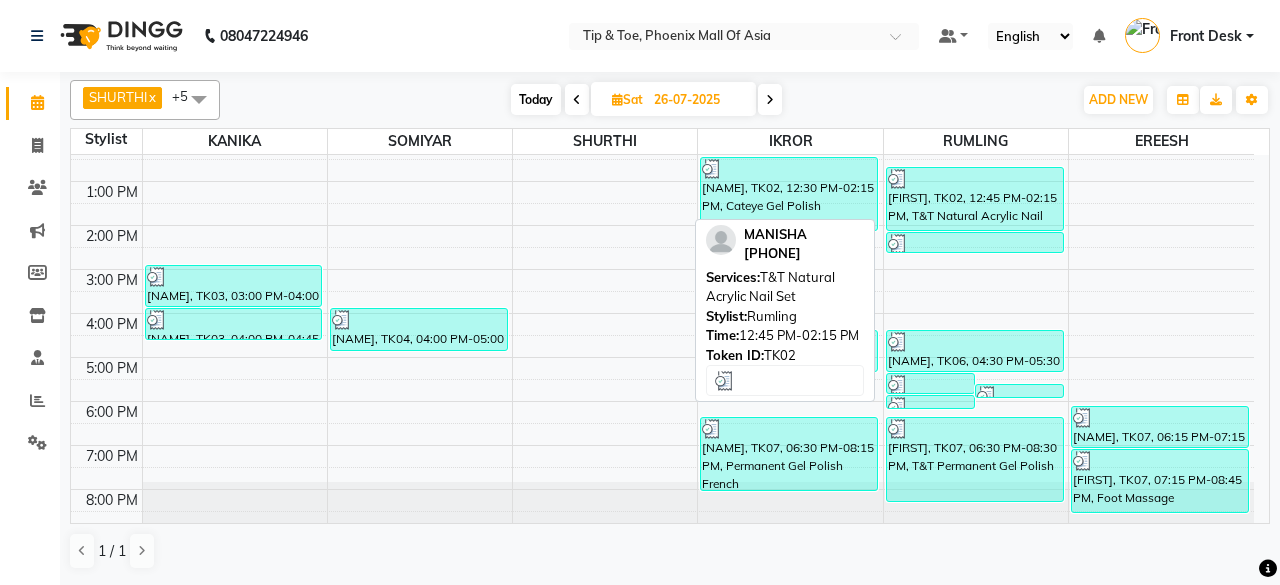 click on "MANISHA, TK02, 12:45 PM-02:15 PM, T&T Natural Acrylic Nail Set" at bounding box center [975, 199] 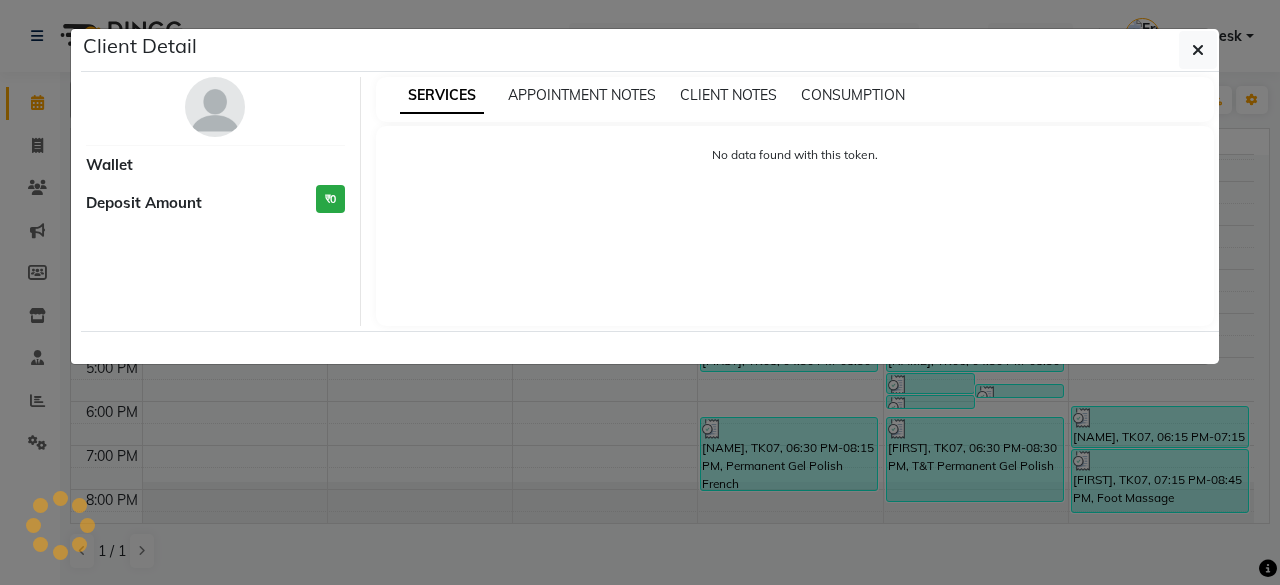 select on "3" 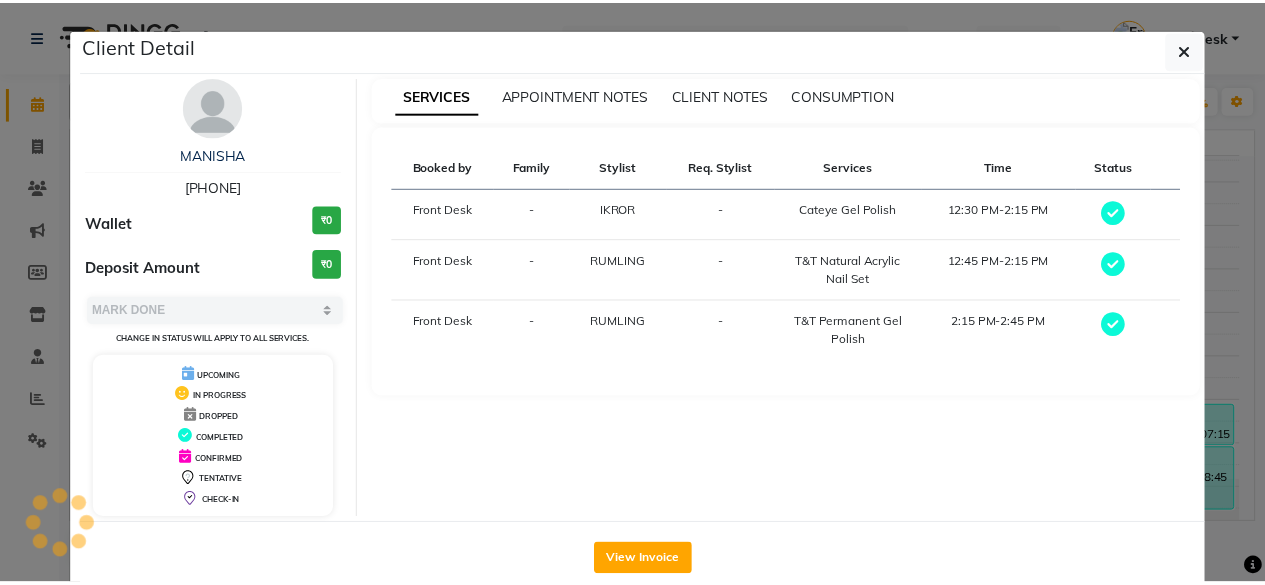 scroll, scrollTop: 37, scrollLeft: 0, axis: vertical 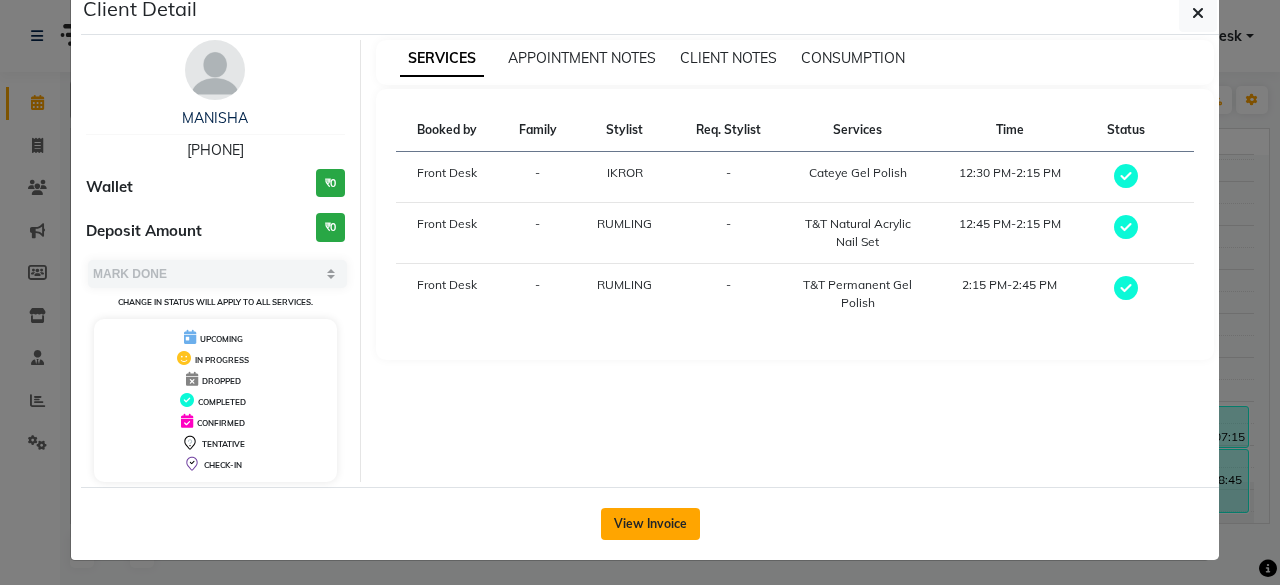 click on "View Invoice" 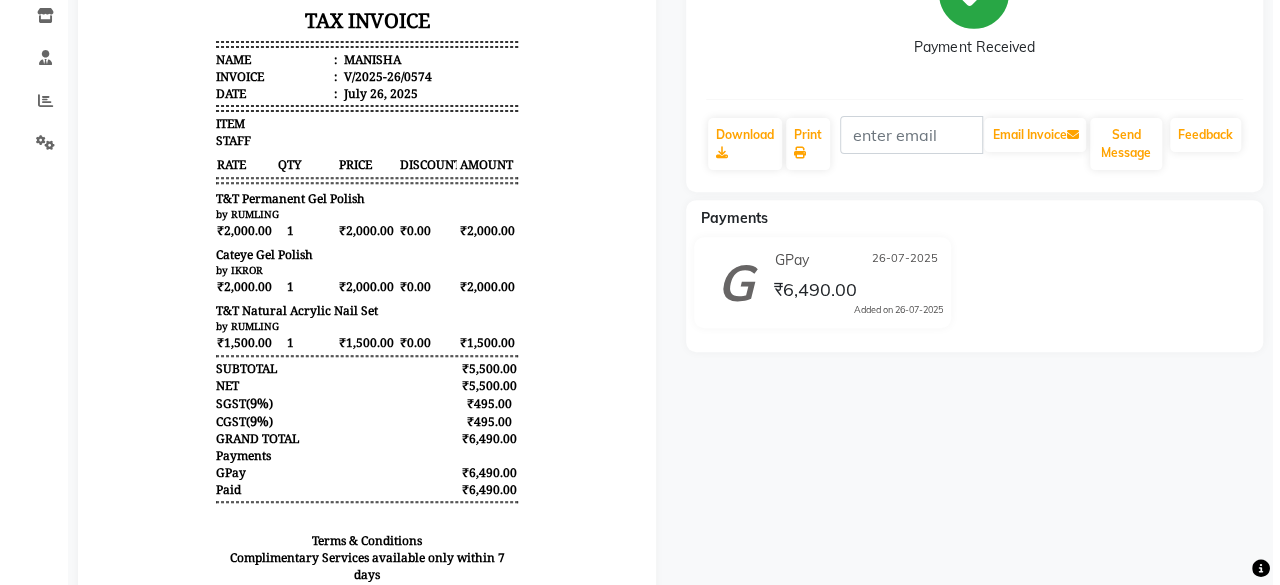 scroll, scrollTop: 0, scrollLeft: 0, axis: both 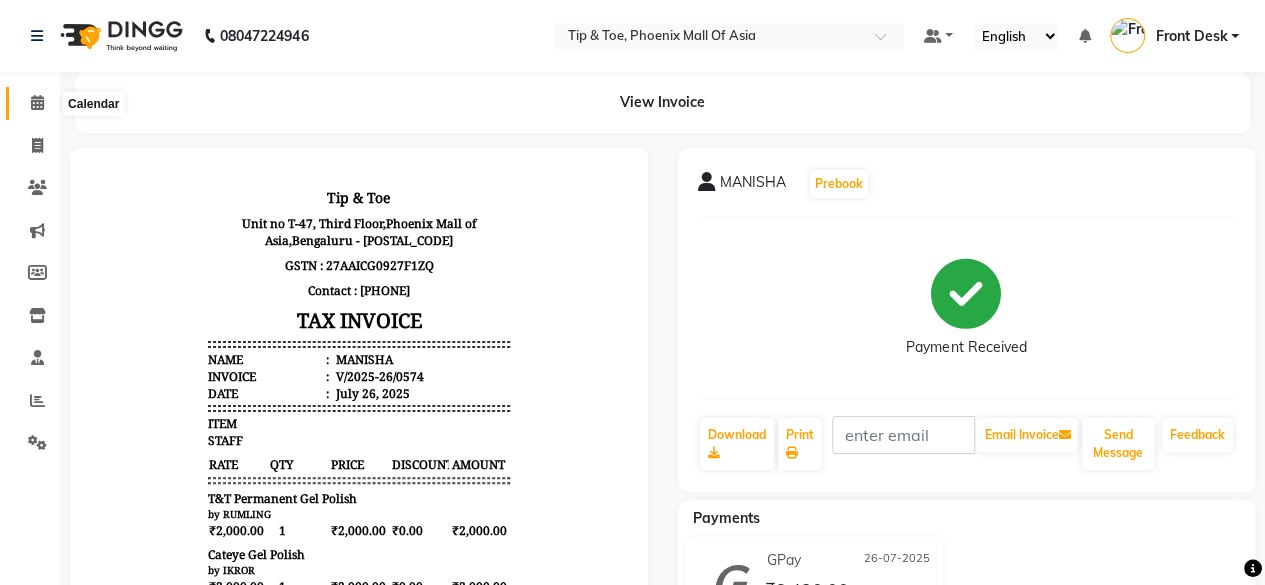 click 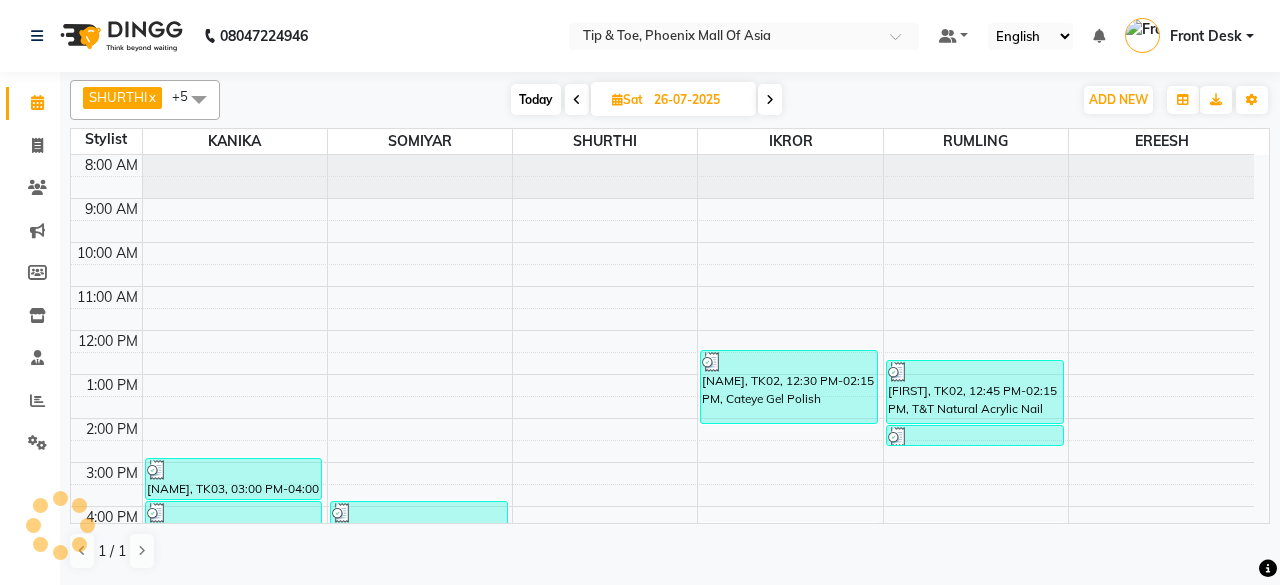 scroll, scrollTop: 193, scrollLeft: 0, axis: vertical 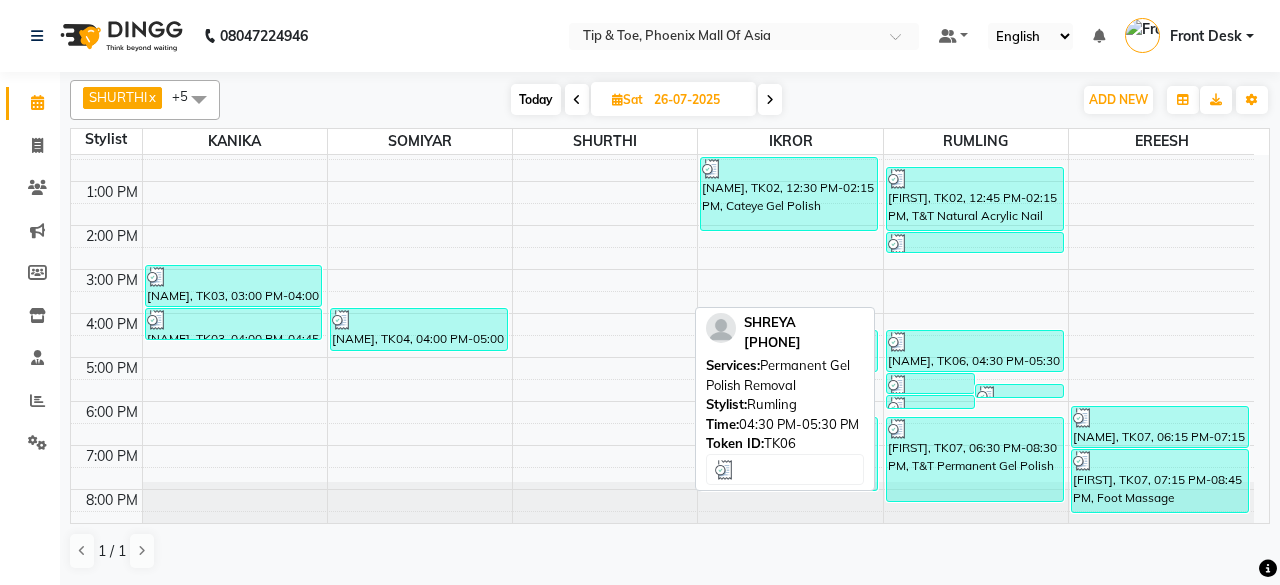 click on "SHREYA, TK06, 04:30 PM-05:30 PM, Permanent Gel Polish Removal" at bounding box center [975, 351] 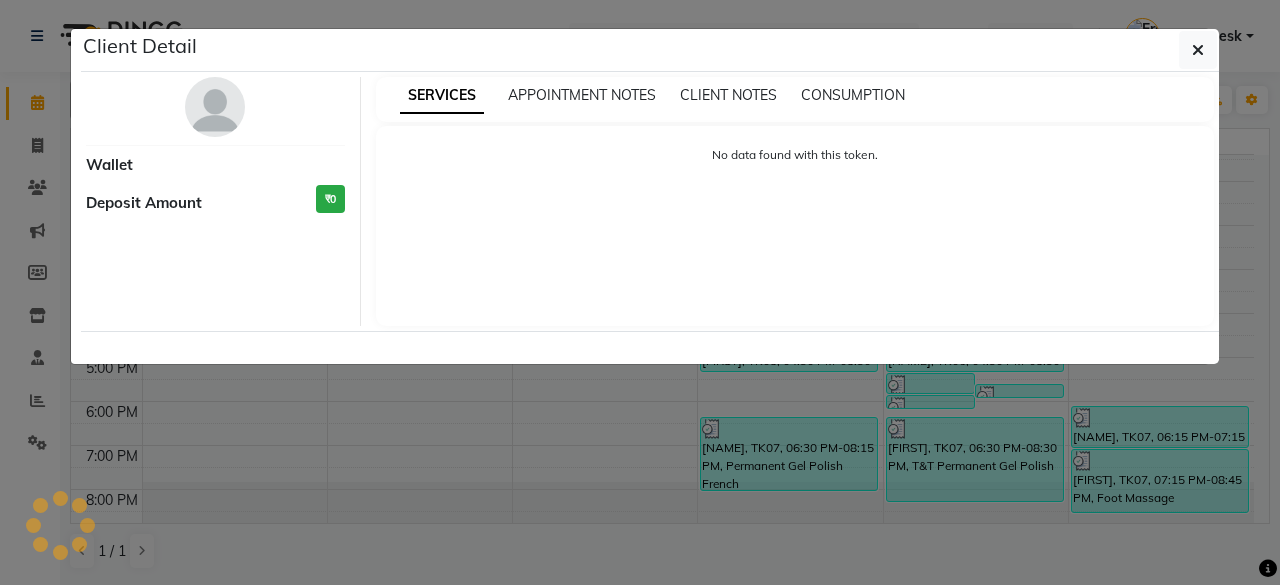 select on "3" 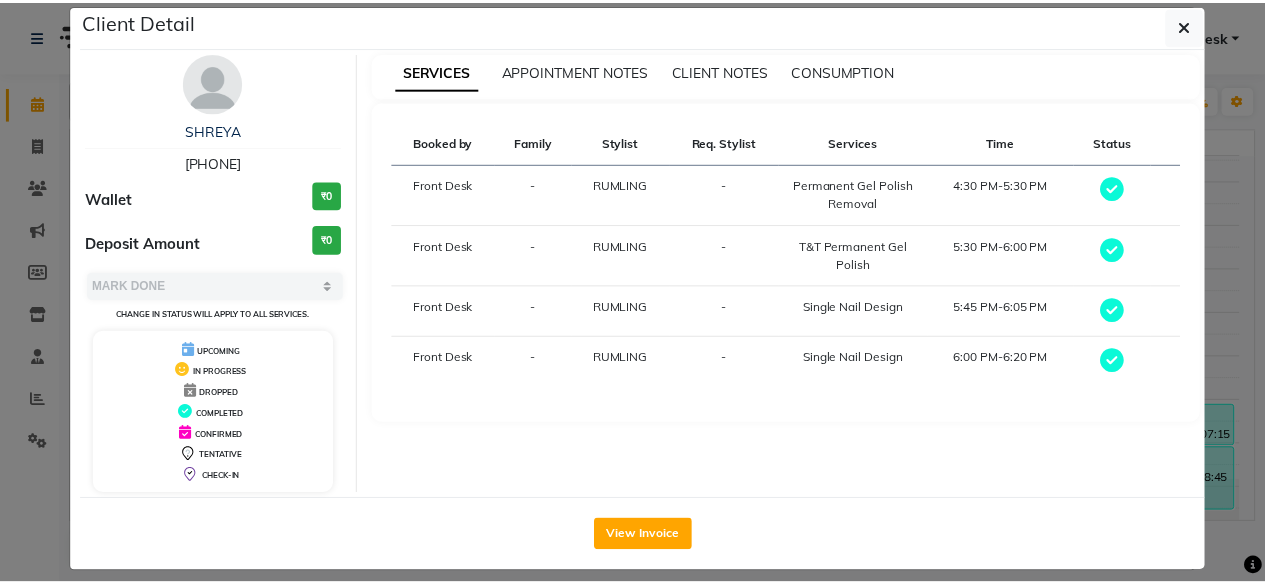 scroll, scrollTop: 37, scrollLeft: 0, axis: vertical 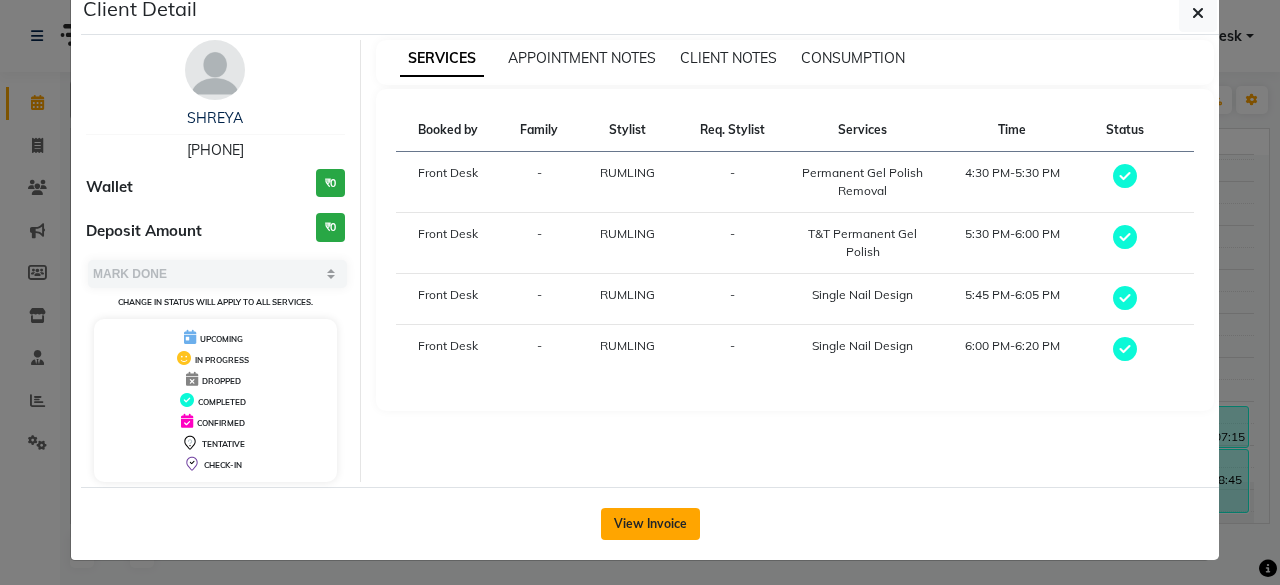 click on "View Invoice" 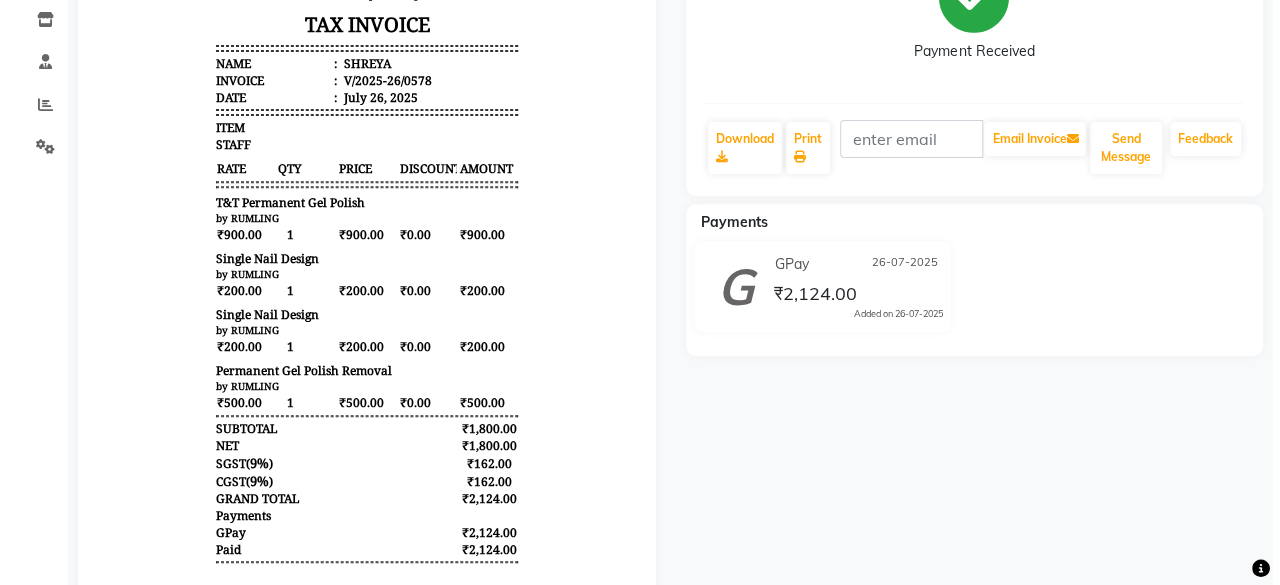 scroll, scrollTop: 0, scrollLeft: 0, axis: both 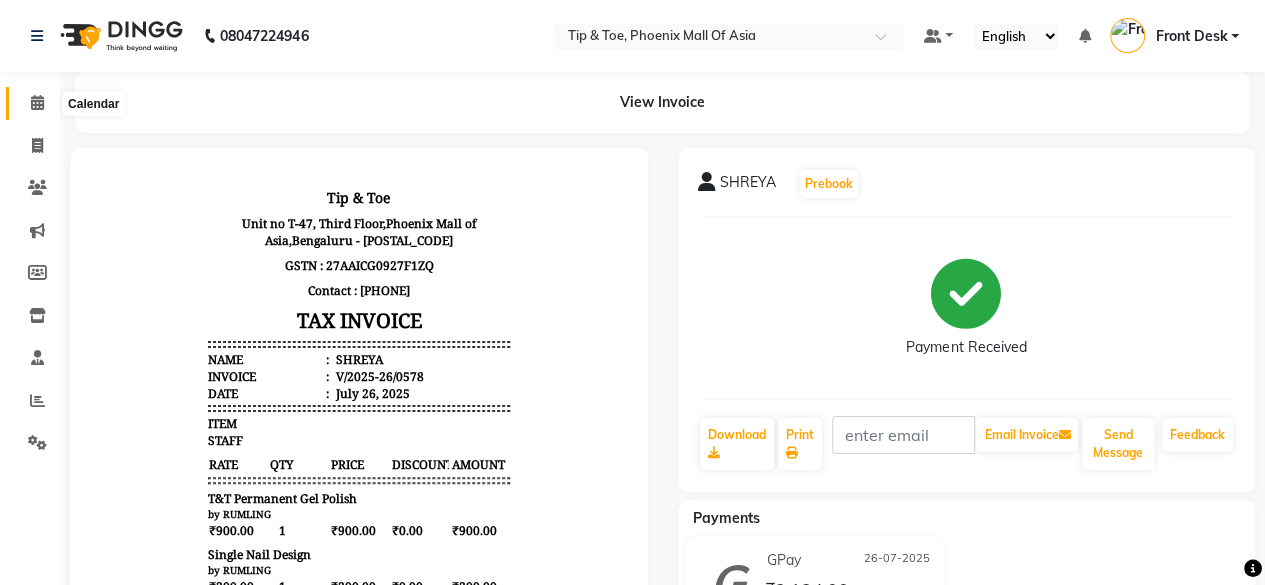 click 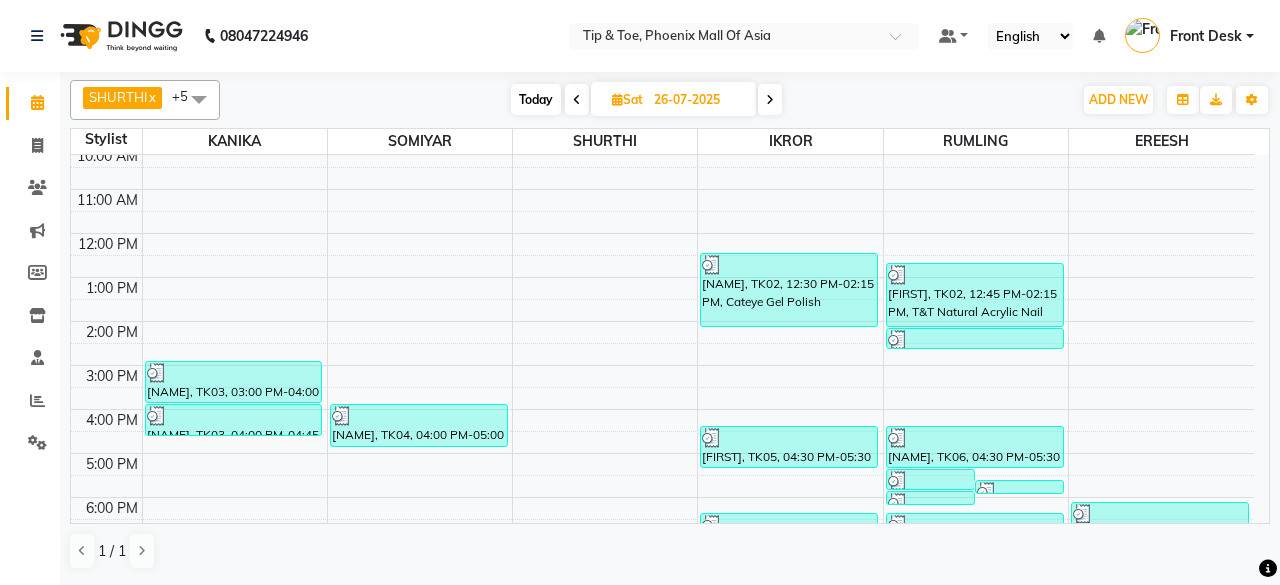 scroll, scrollTop: 193, scrollLeft: 0, axis: vertical 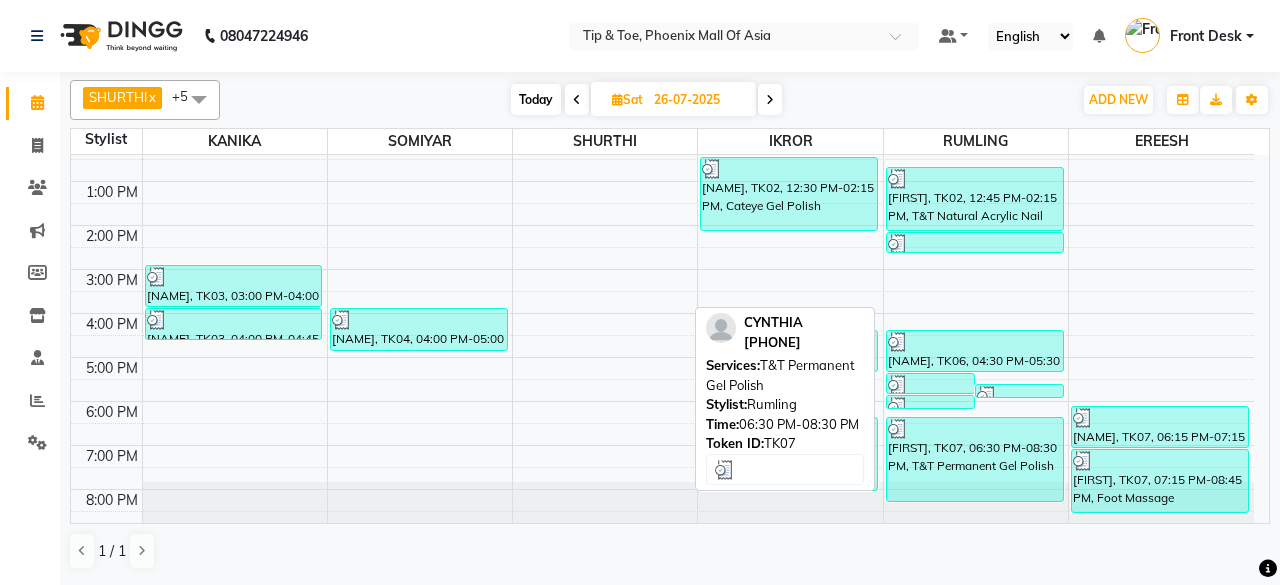 click on "CYNTHIA, TK07, 06:30 PM-08:30 PM, T&T Permanent Gel Polish" at bounding box center [975, 459] 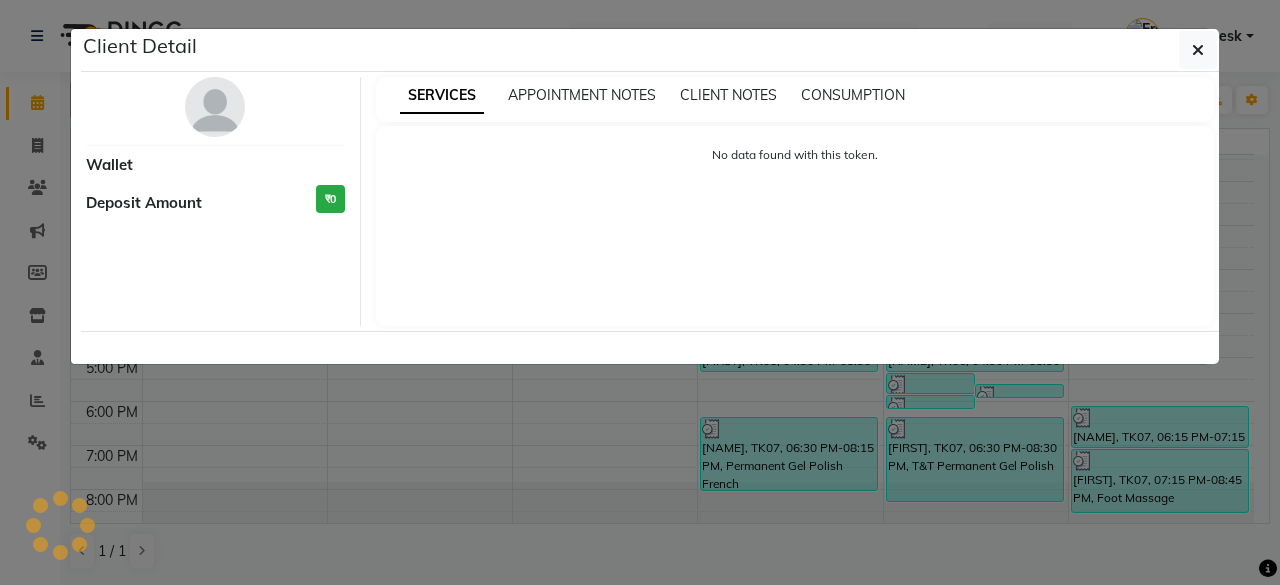 select on "3" 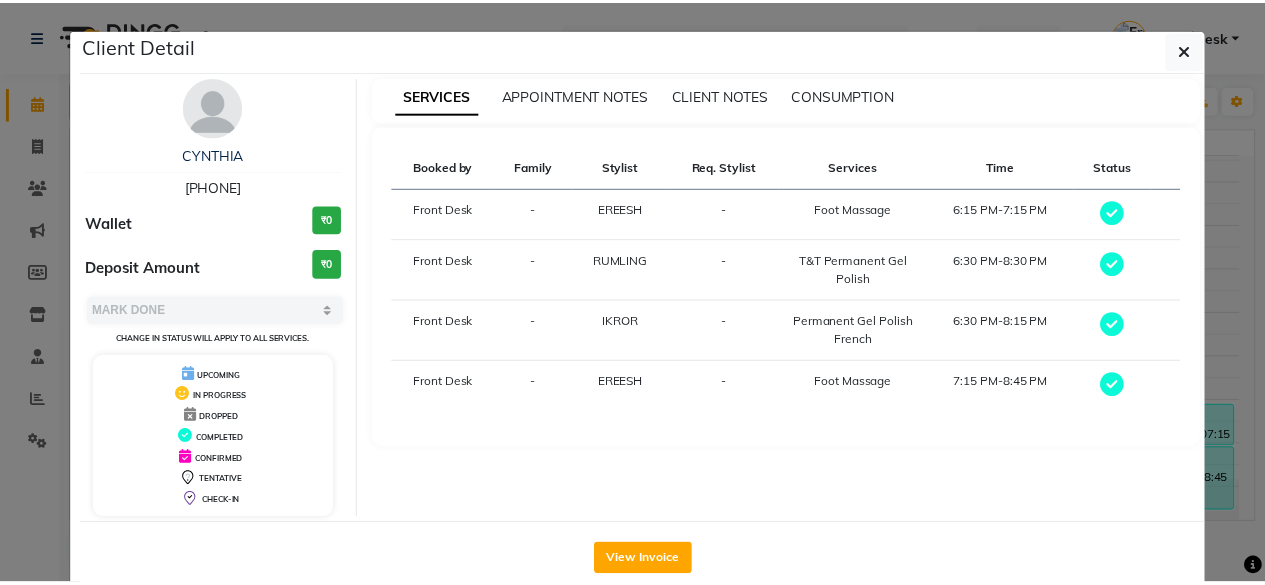 scroll, scrollTop: 37, scrollLeft: 0, axis: vertical 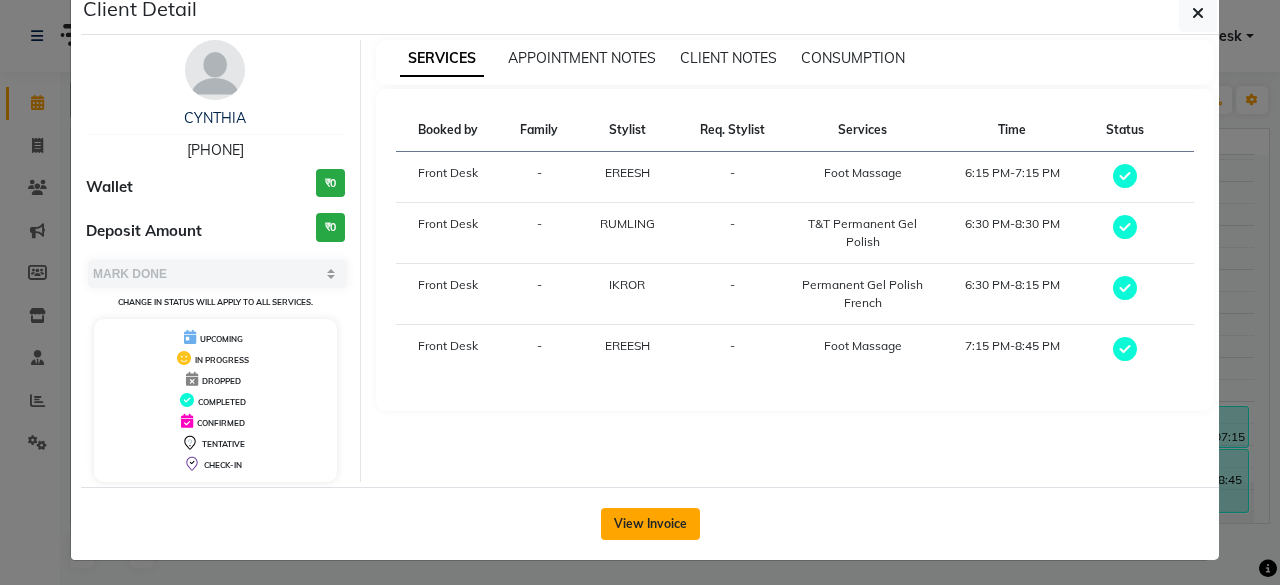 click on "View Invoice" 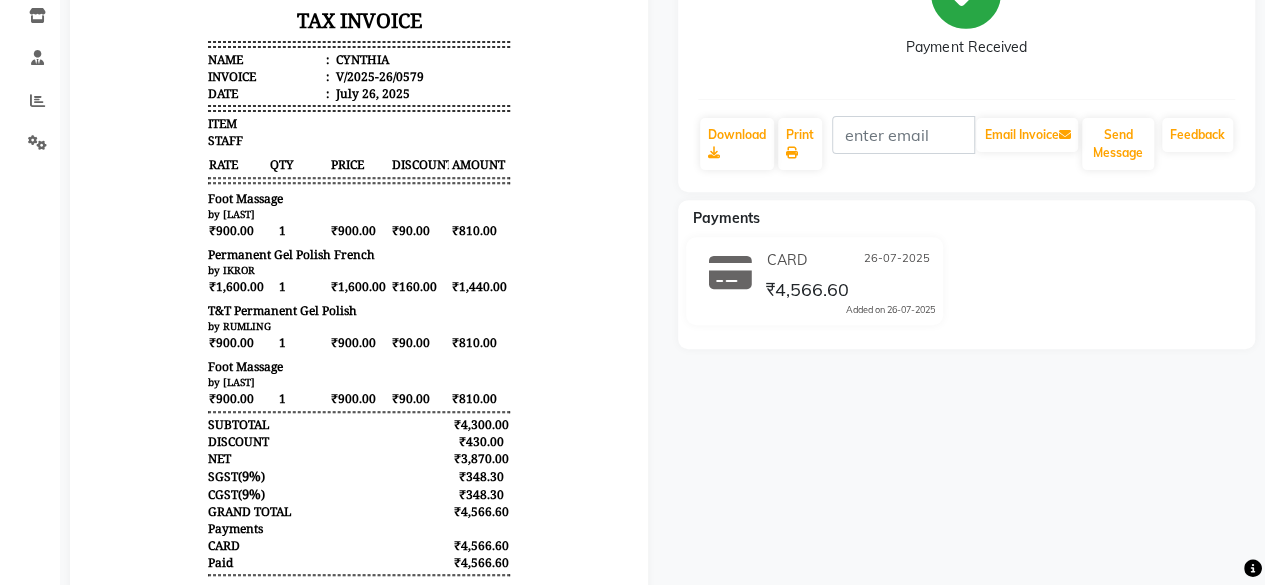 scroll, scrollTop: 0, scrollLeft: 0, axis: both 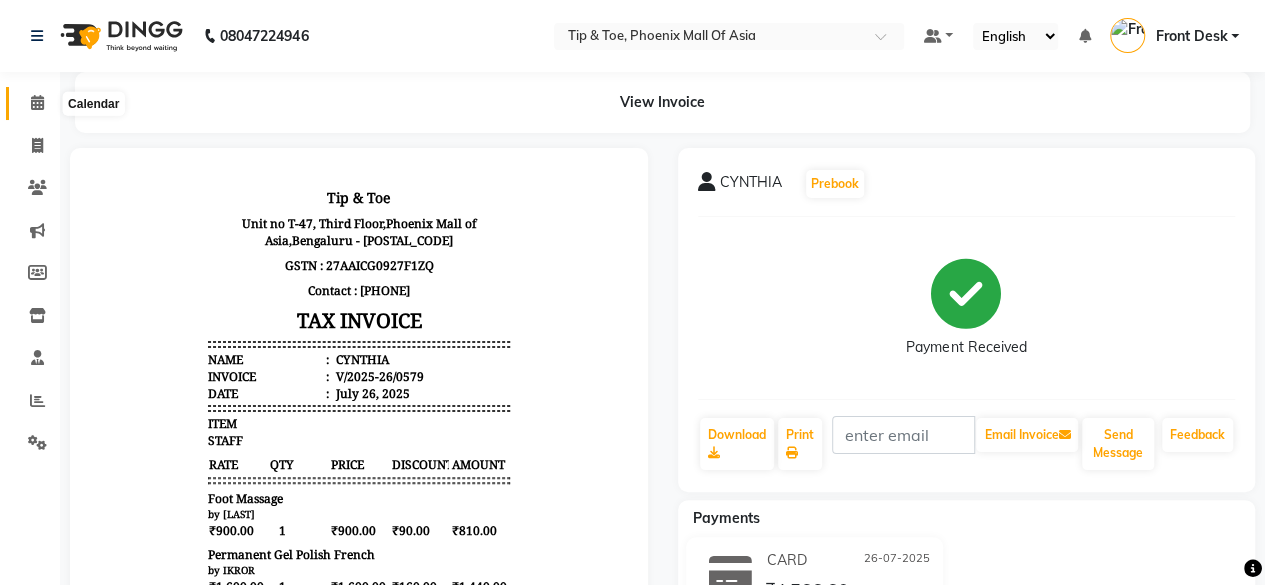 click 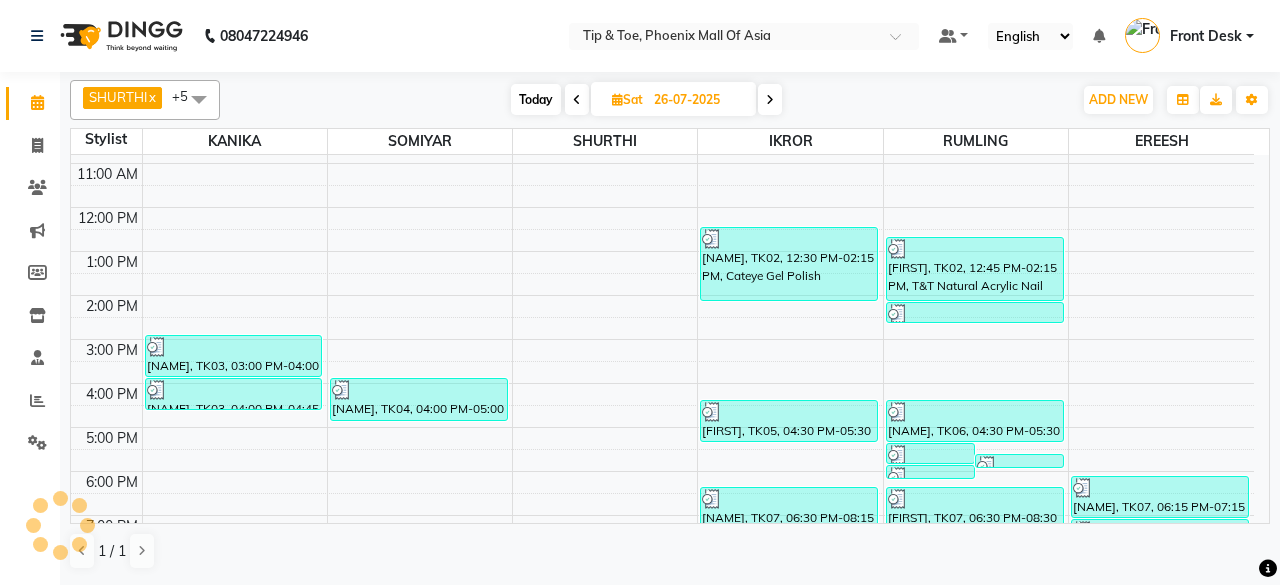 scroll, scrollTop: 193, scrollLeft: 0, axis: vertical 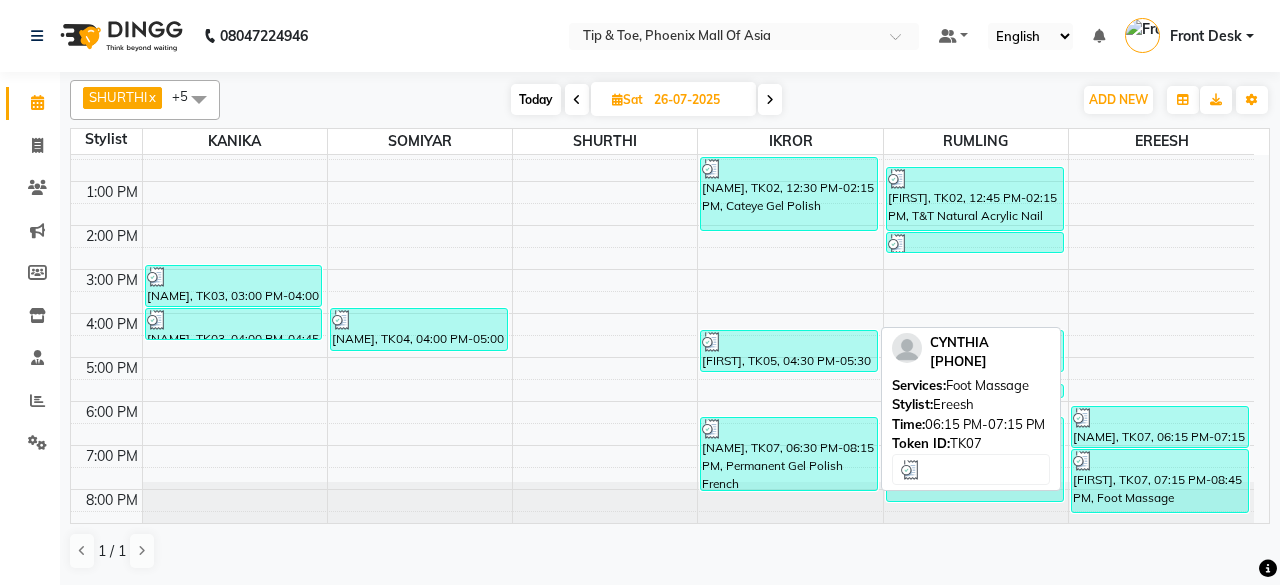 click on "CYNTHIA, TK07, 06:15 PM-07:15 PM, Foot Massage" at bounding box center (1160, 427) 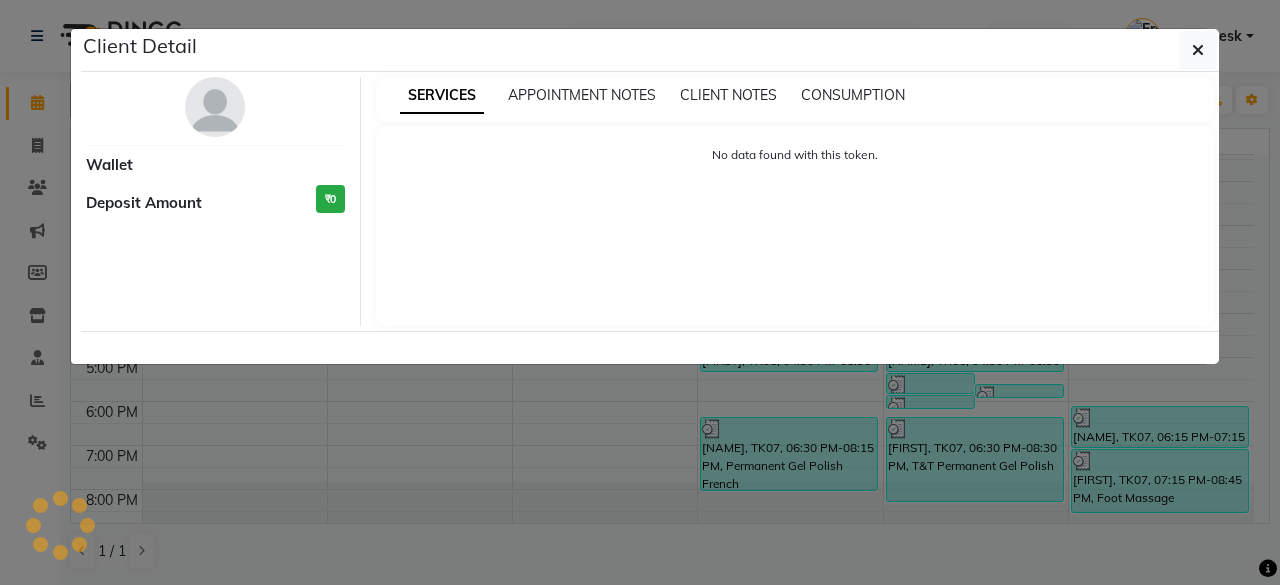 select on "3" 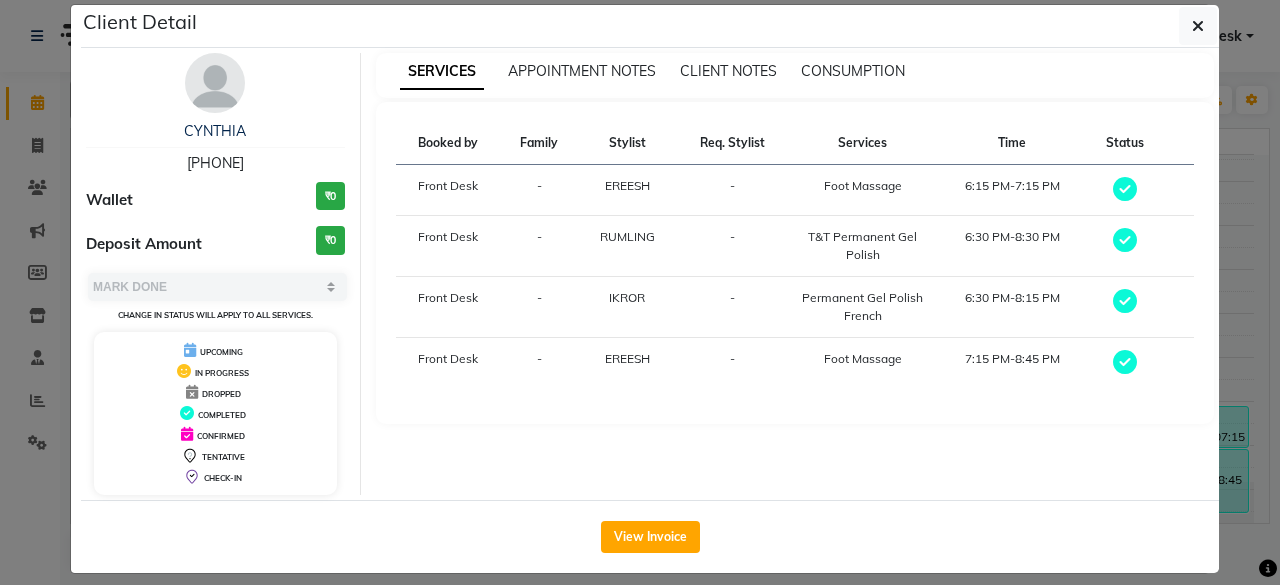 scroll, scrollTop: 37, scrollLeft: 0, axis: vertical 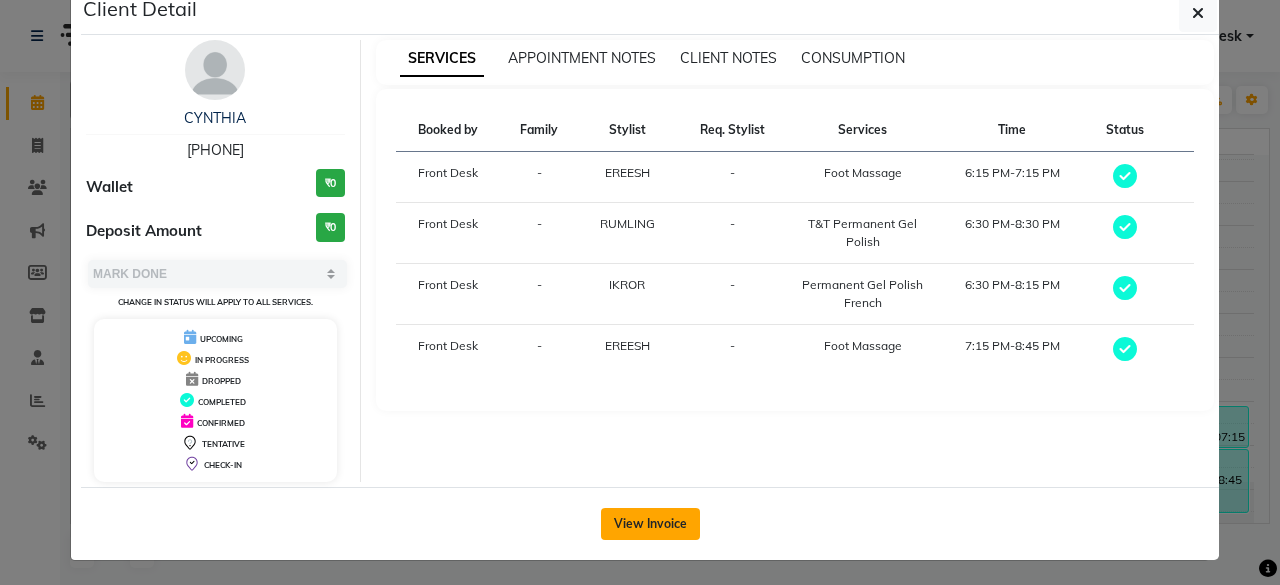 click on "View Invoice" 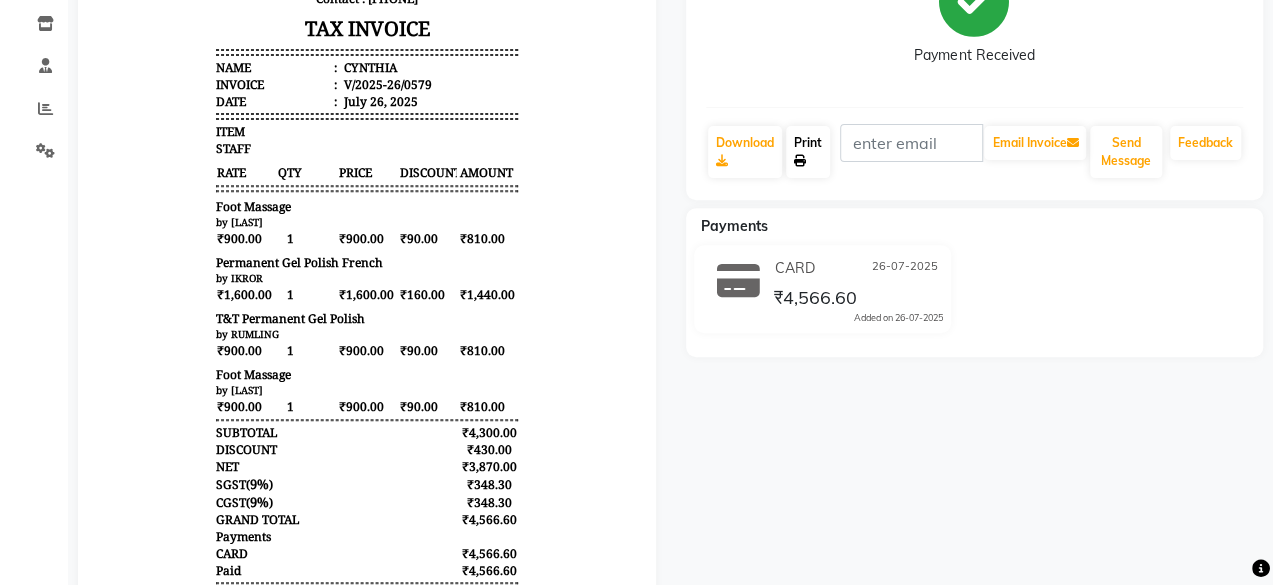 scroll, scrollTop: 0, scrollLeft: 0, axis: both 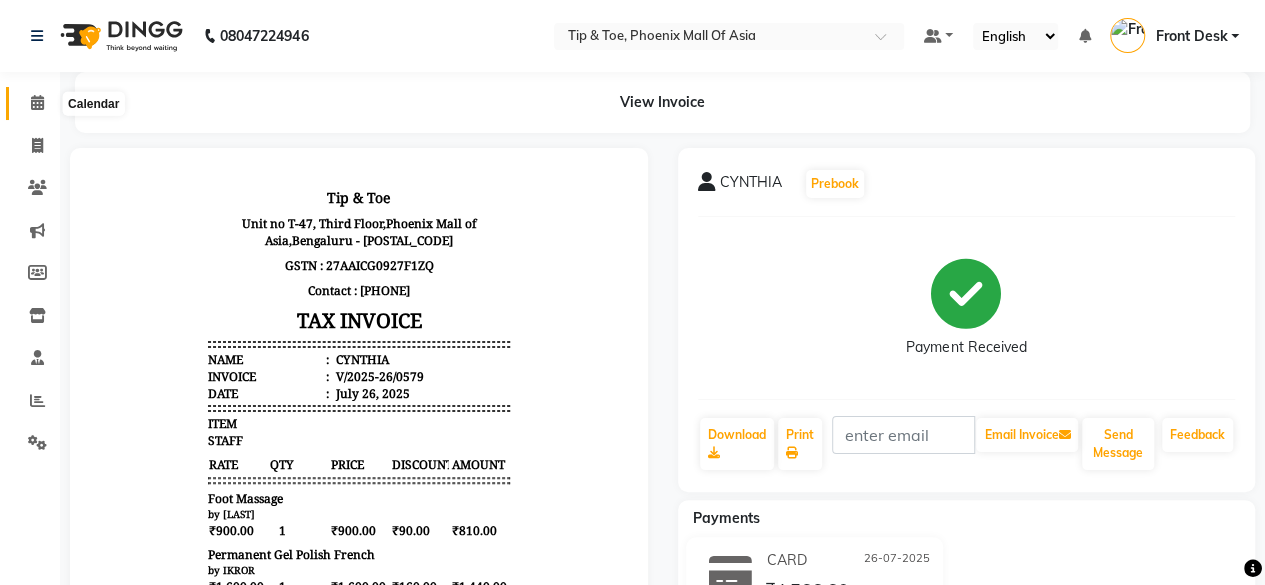 click 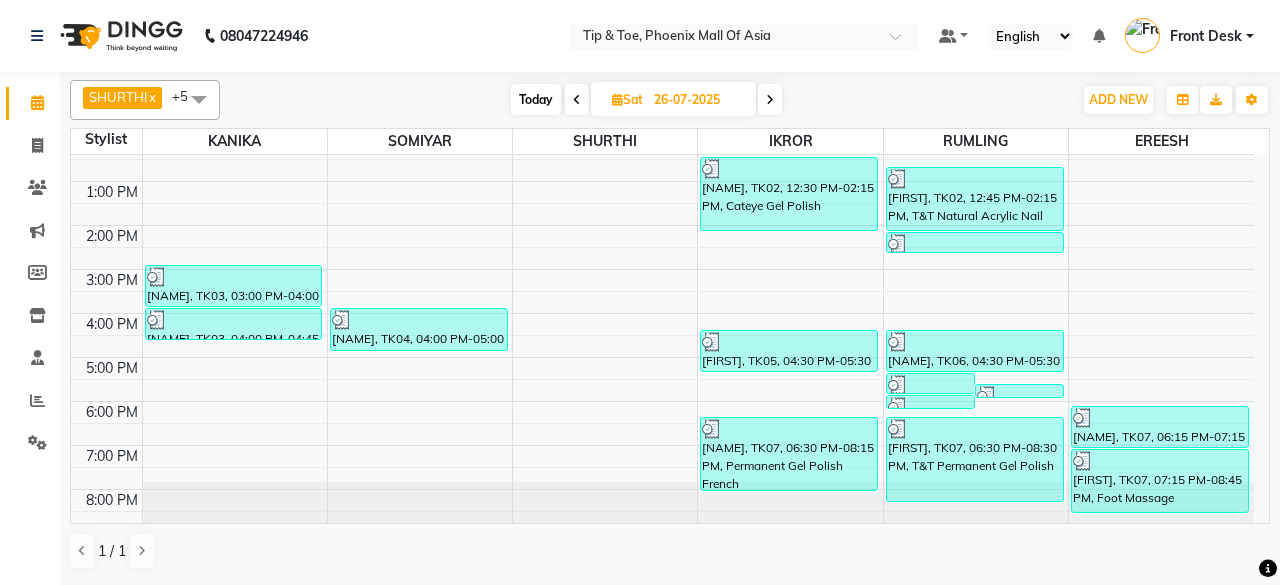 scroll, scrollTop: 0, scrollLeft: 0, axis: both 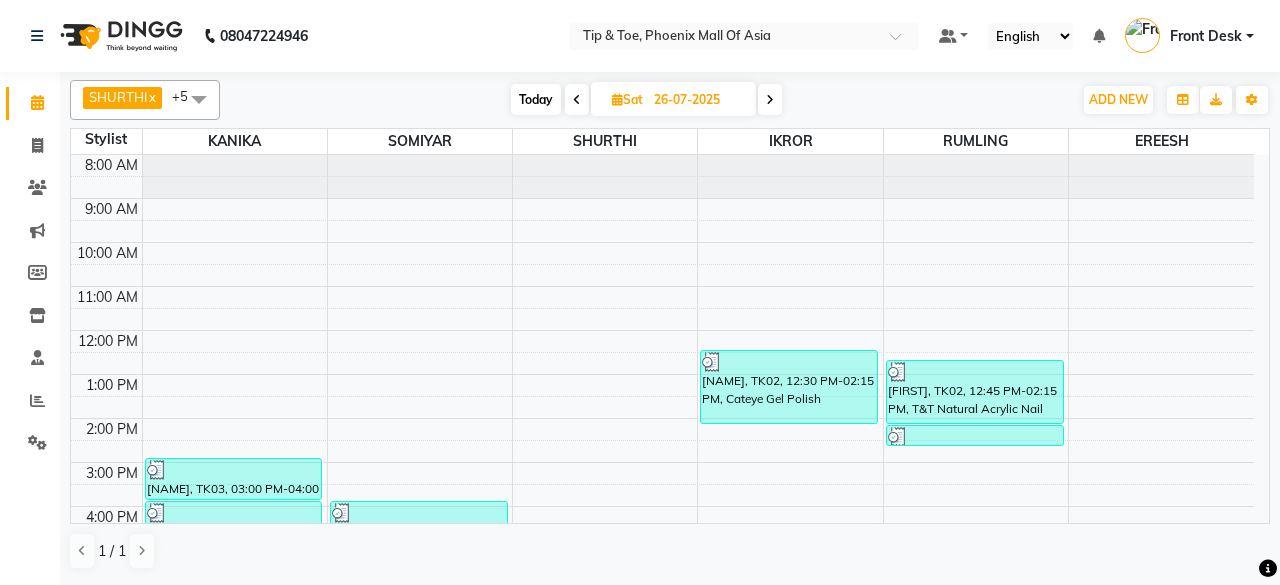 click at bounding box center (770, 99) 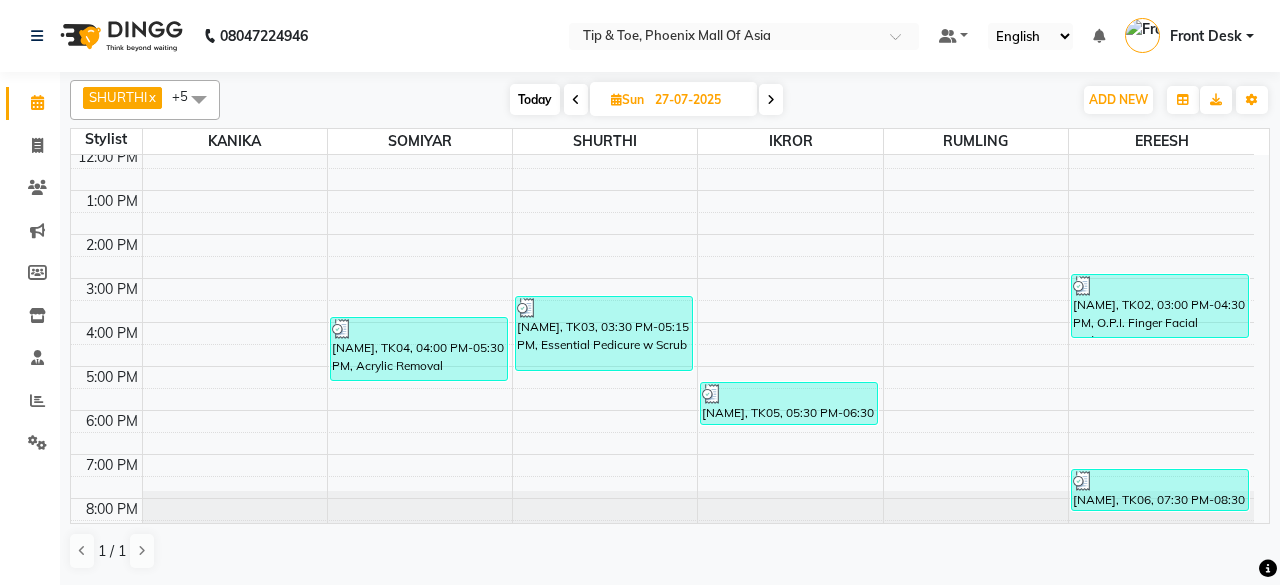 scroll, scrollTop: 193, scrollLeft: 0, axis: vertical 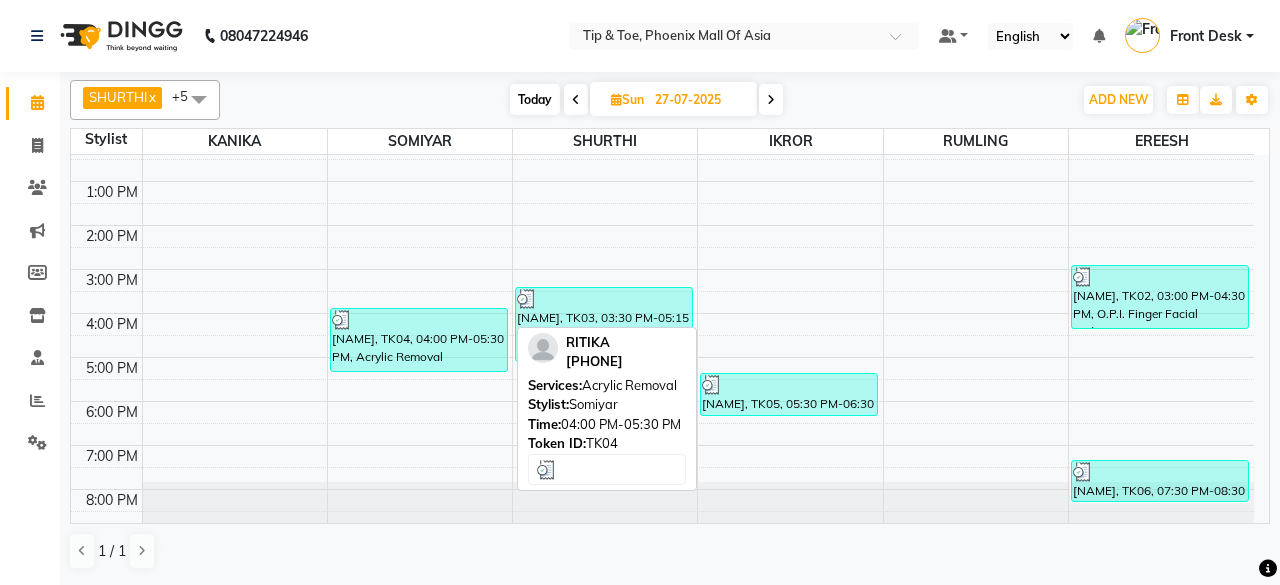 click on "RITIKA, TK04, 04:00 PM-05:30 PM, Acrylic Removal" at bounding box center (419, 340) 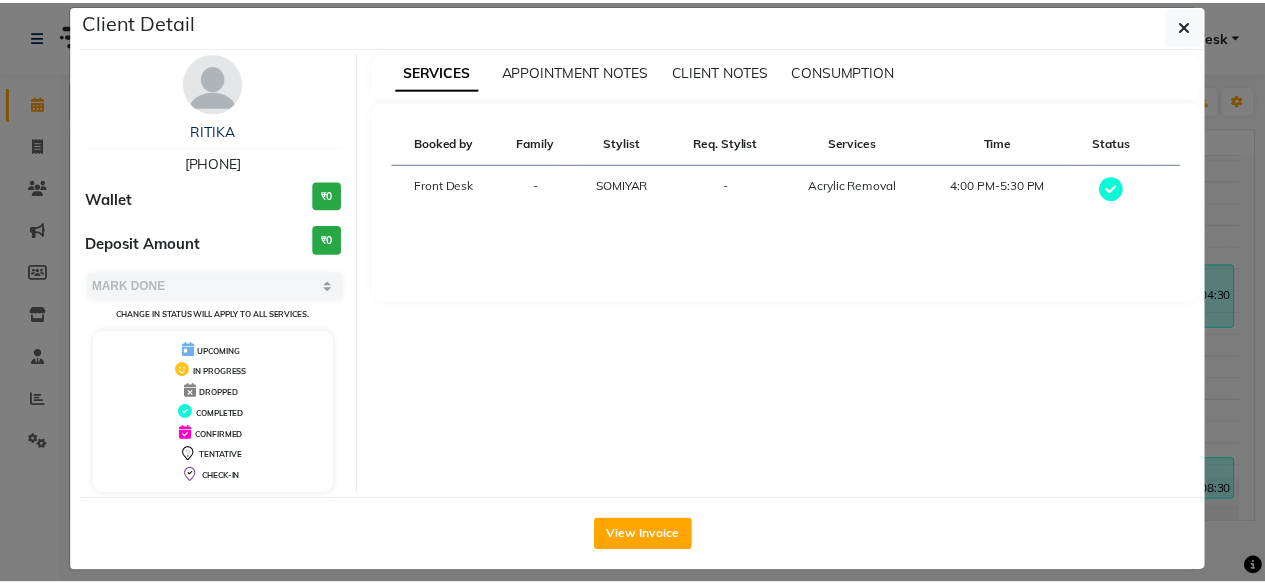 scroll, scrollTop: 37, scrollLeft: 0, axis: vertical 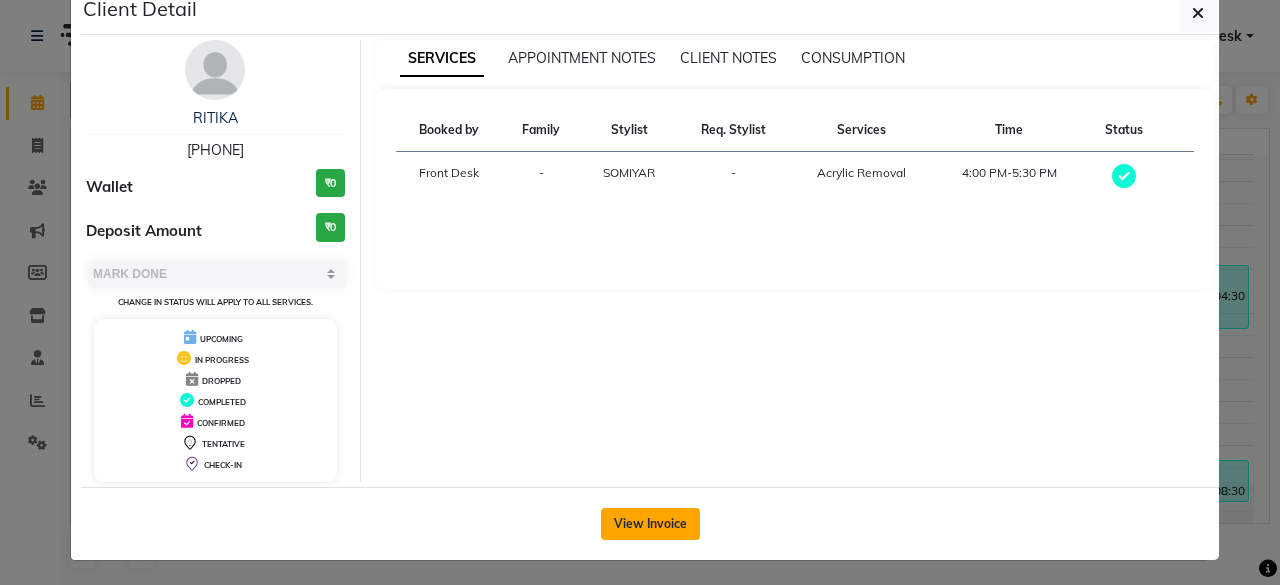 click on "View Invoice" 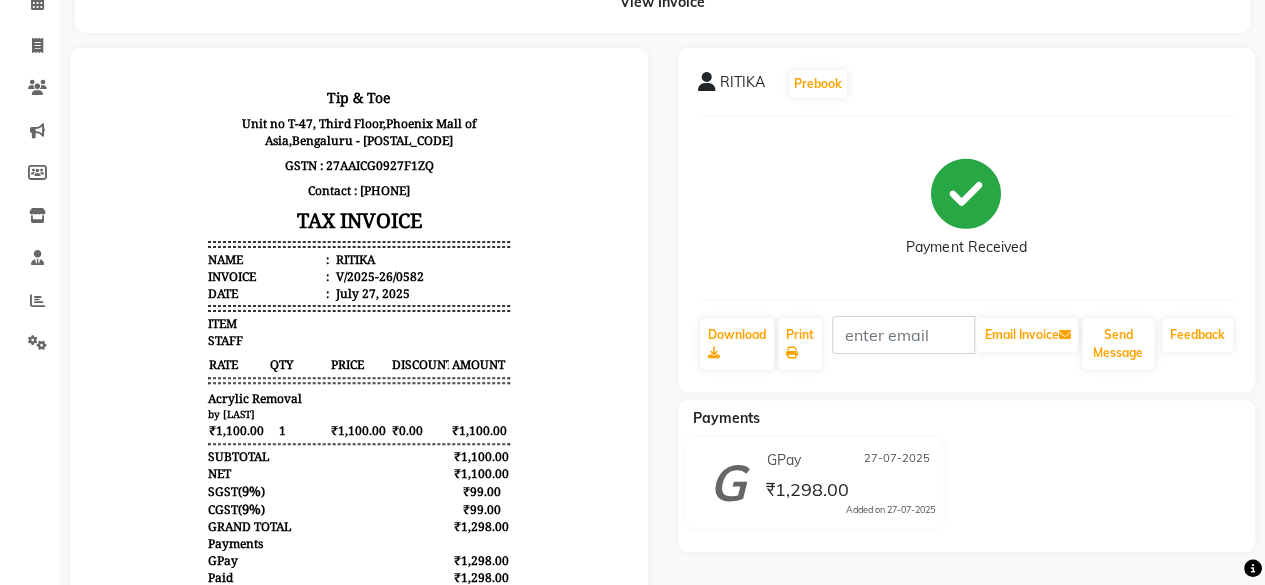 scroll, scrollTop: 0, scrollLeft: 0, axis: both 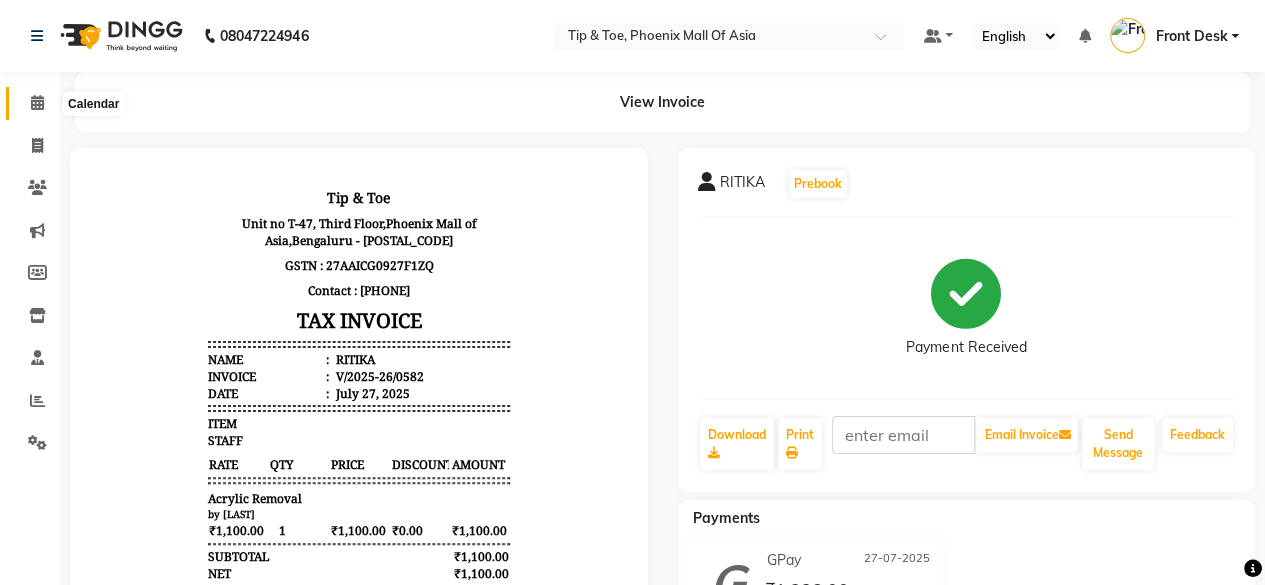 click 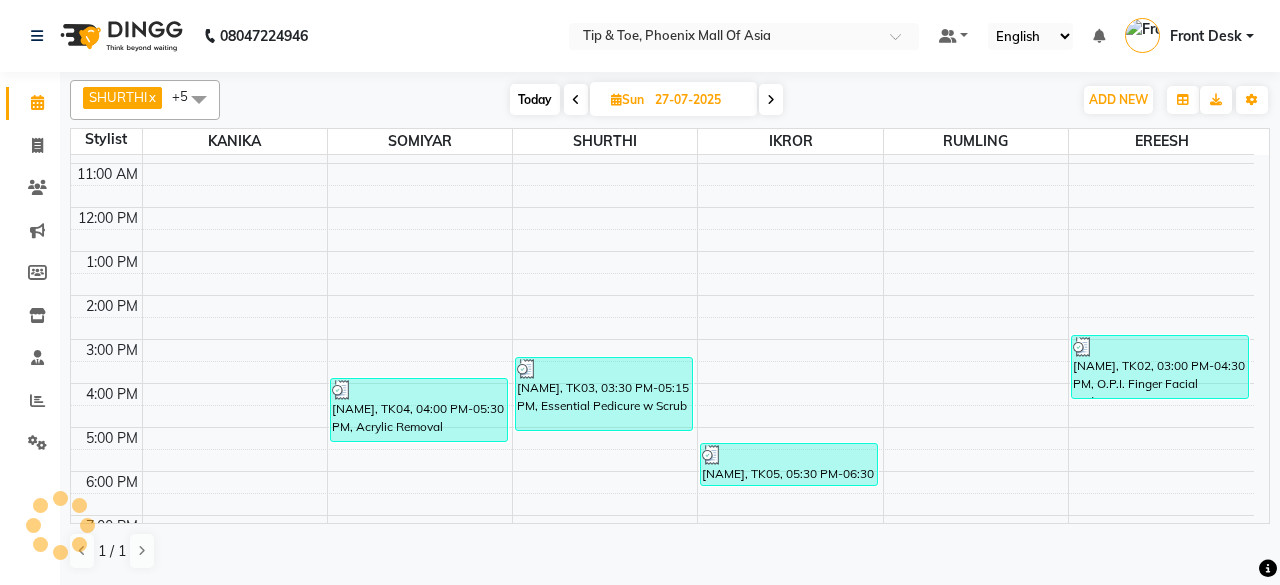 scroll, scrollTop: 193, scrollLeft: 0, axis: vertical 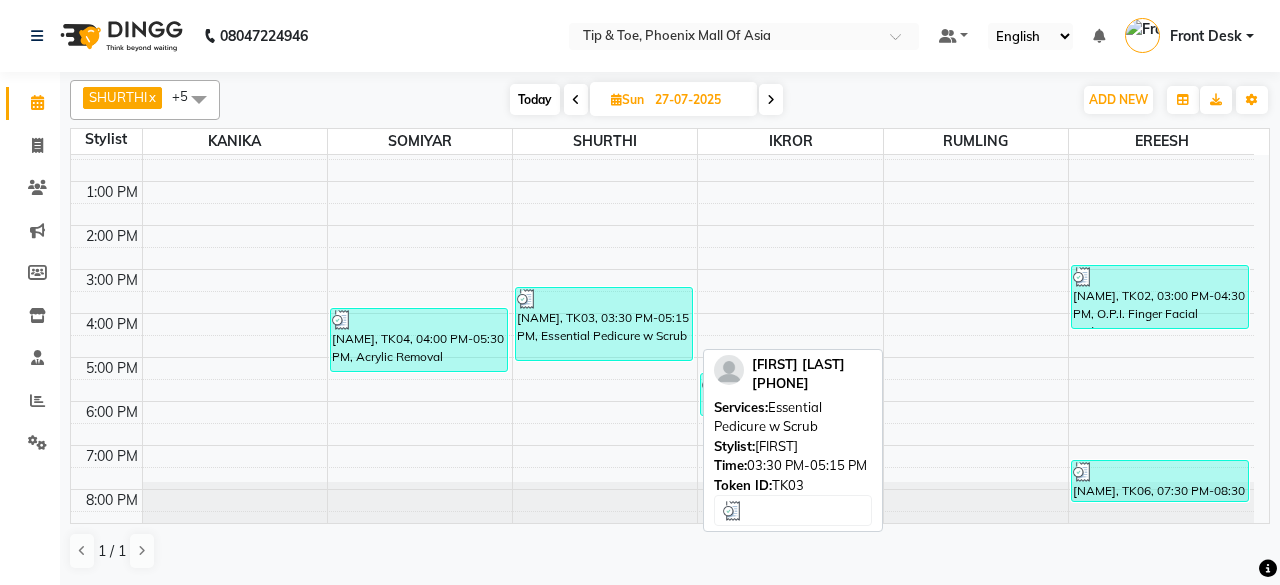 click on "APOORNA PRAKYATH, TK03, 03:30 PM-05:15 PM, Essential Pedicure w Scrub" at bounding box center (604, 324) 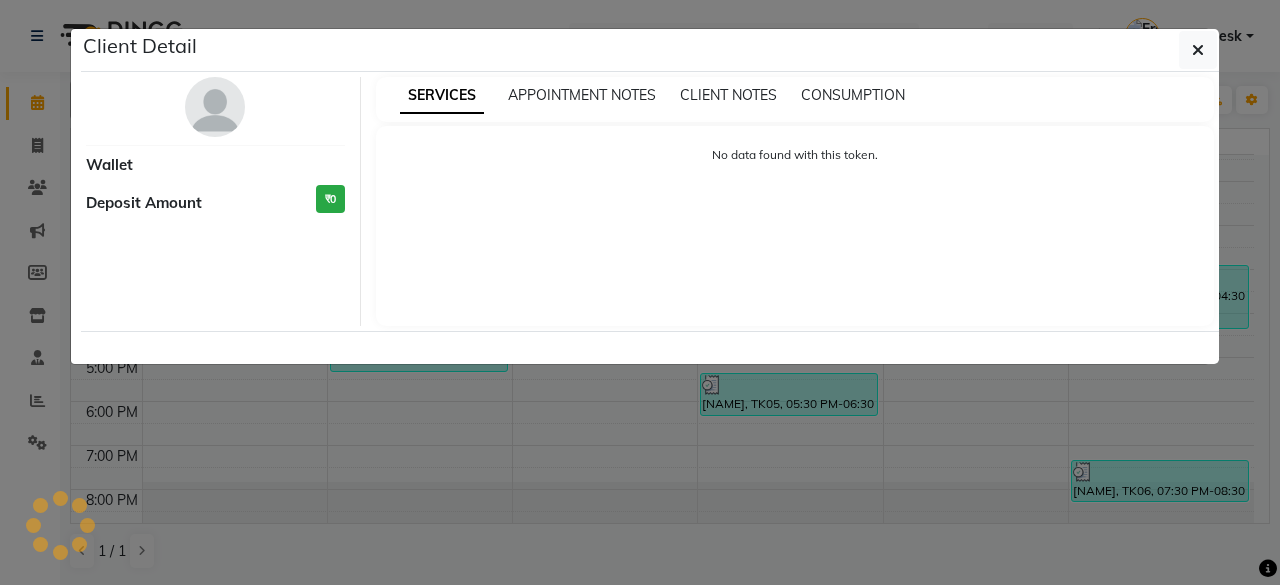 select on "3" 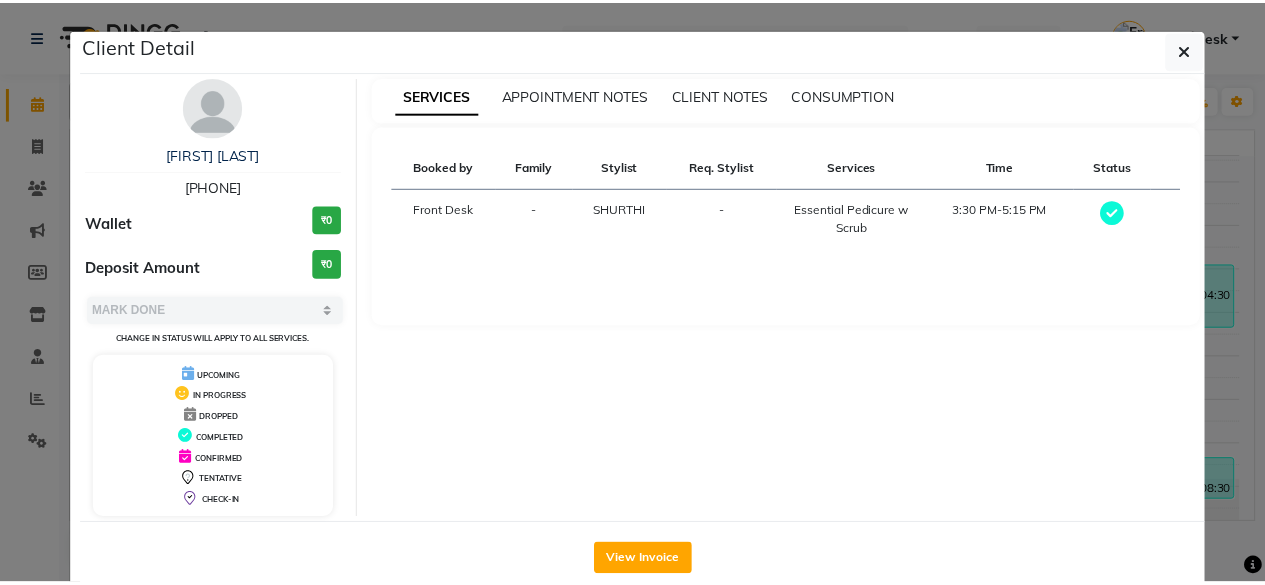 scroll, scrollTop: 37, scrollLeft: 0, axis: vertical 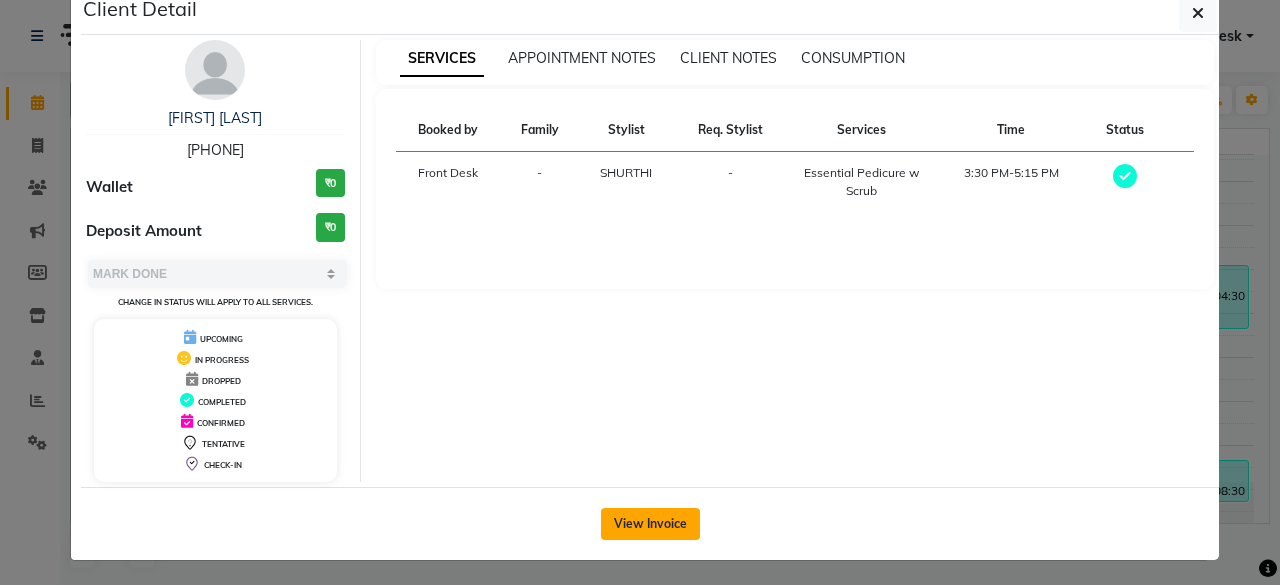 click on "View Invoice" 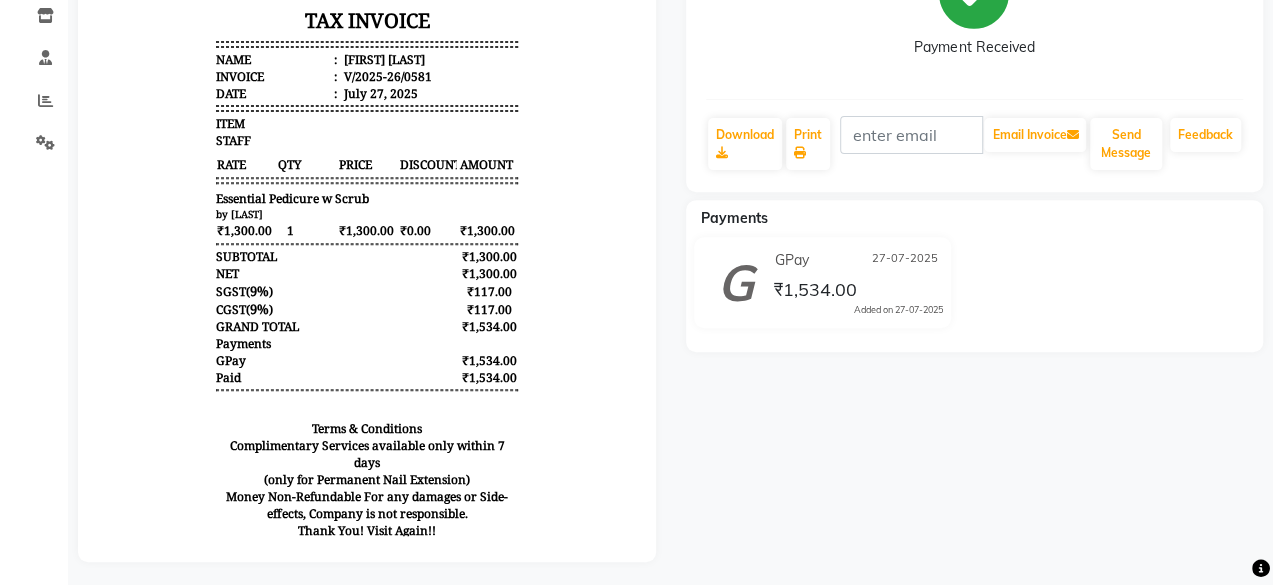 scroll, scrollTop: 0, scrollLeft: 0, axis: both 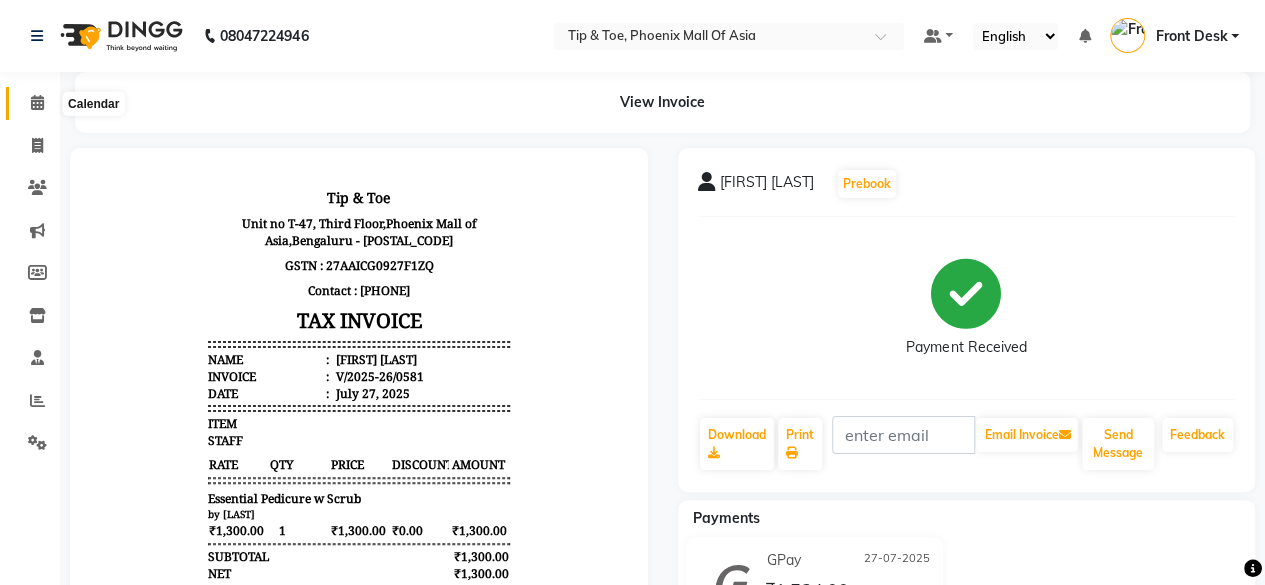 click 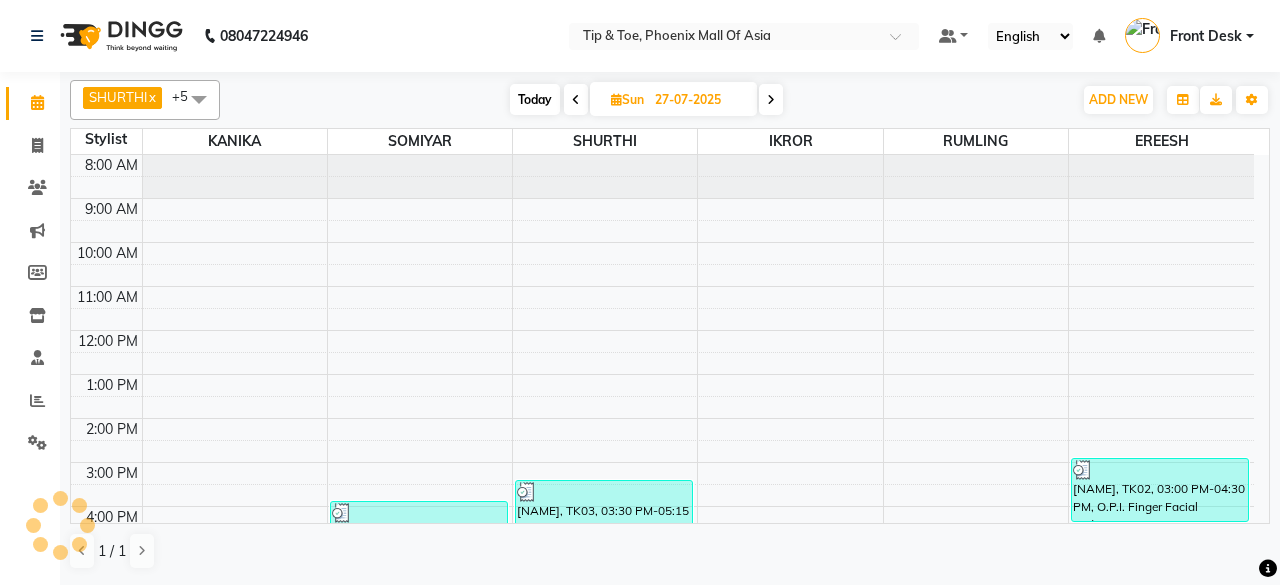 scroll, scrollTop: 193, scrollLeft: 0, axis: vertical 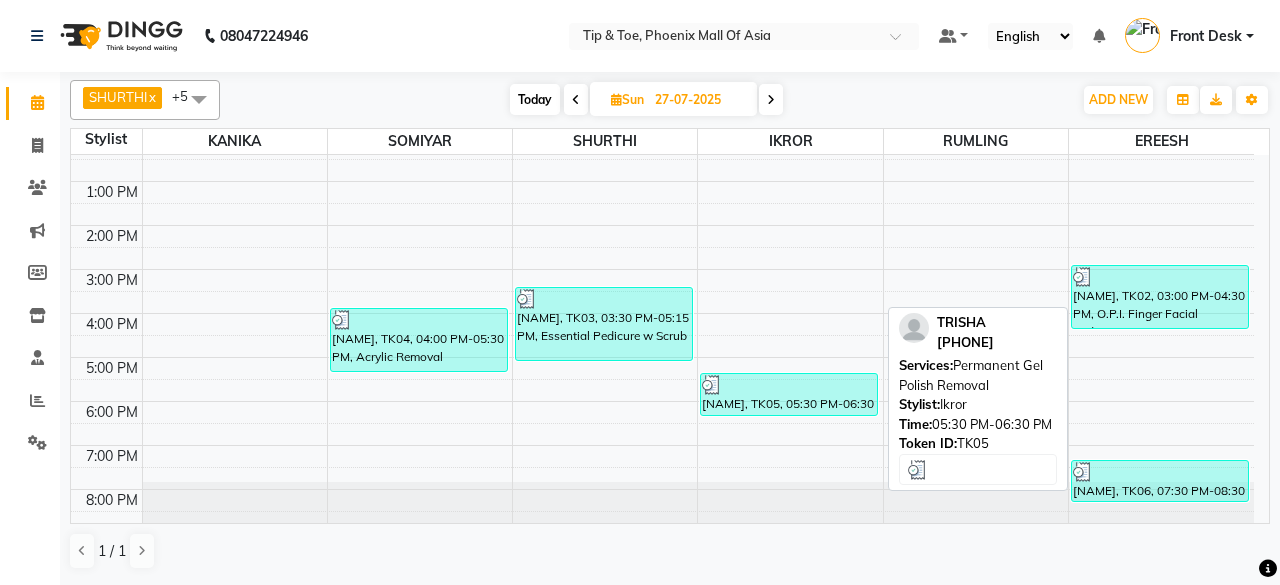 click on "TRISHA, TK05, 05:30 PM-06:30 PM, Permanent Gel Polish Removal" at bounding box center (789, 394) 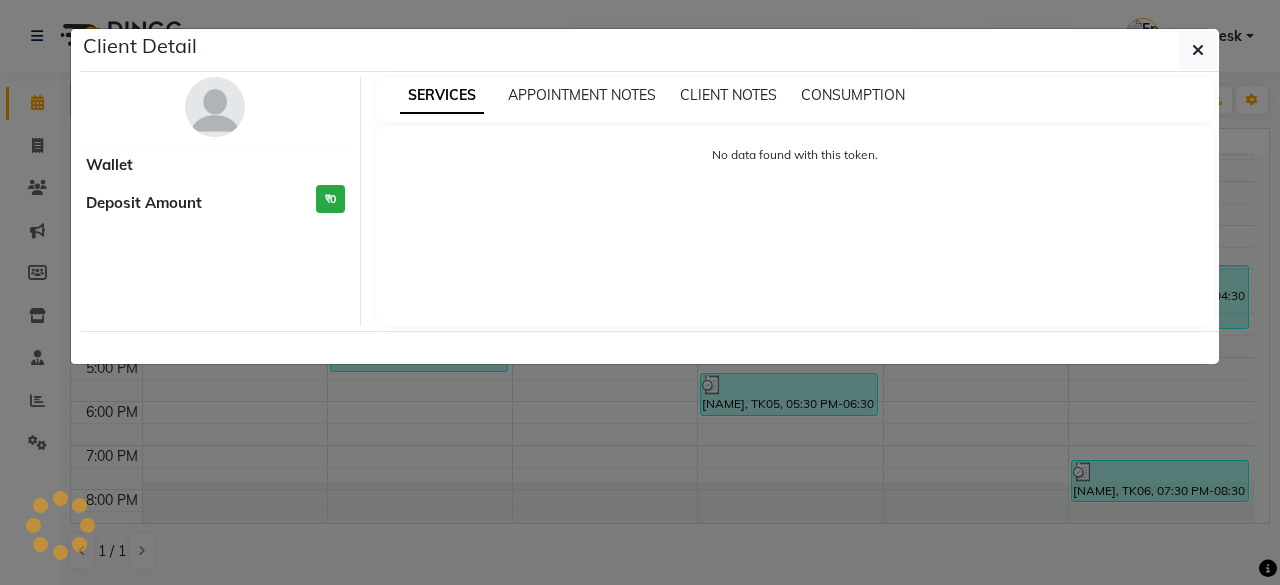 select on "3" 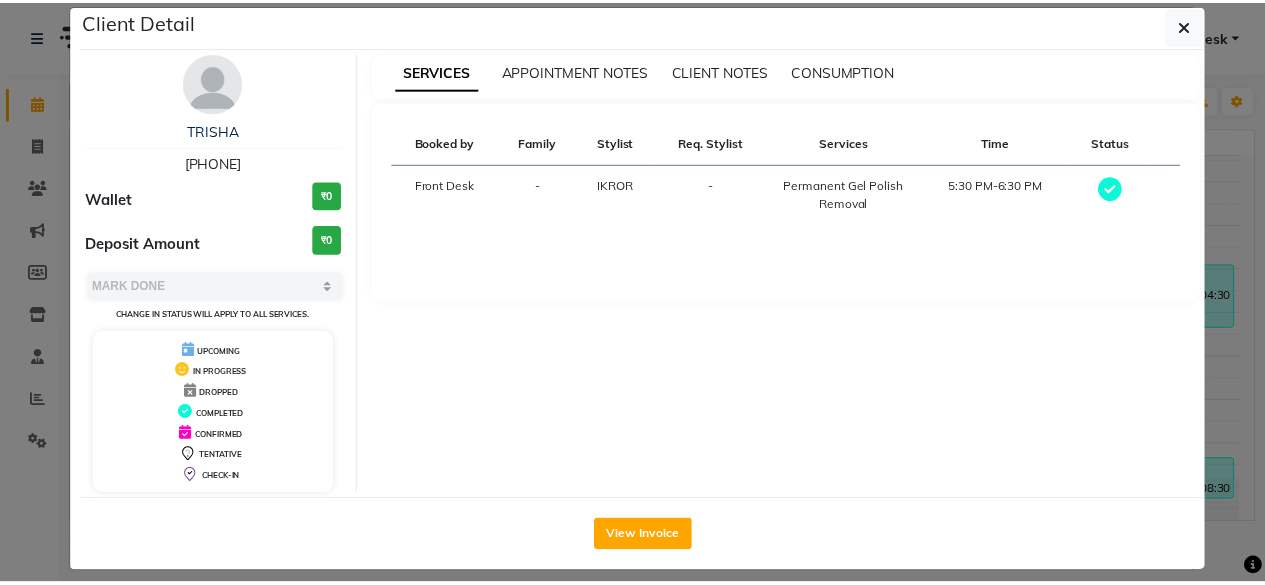 scroll, scrollTop: 37, scrollLeft: 0, axis: vertical 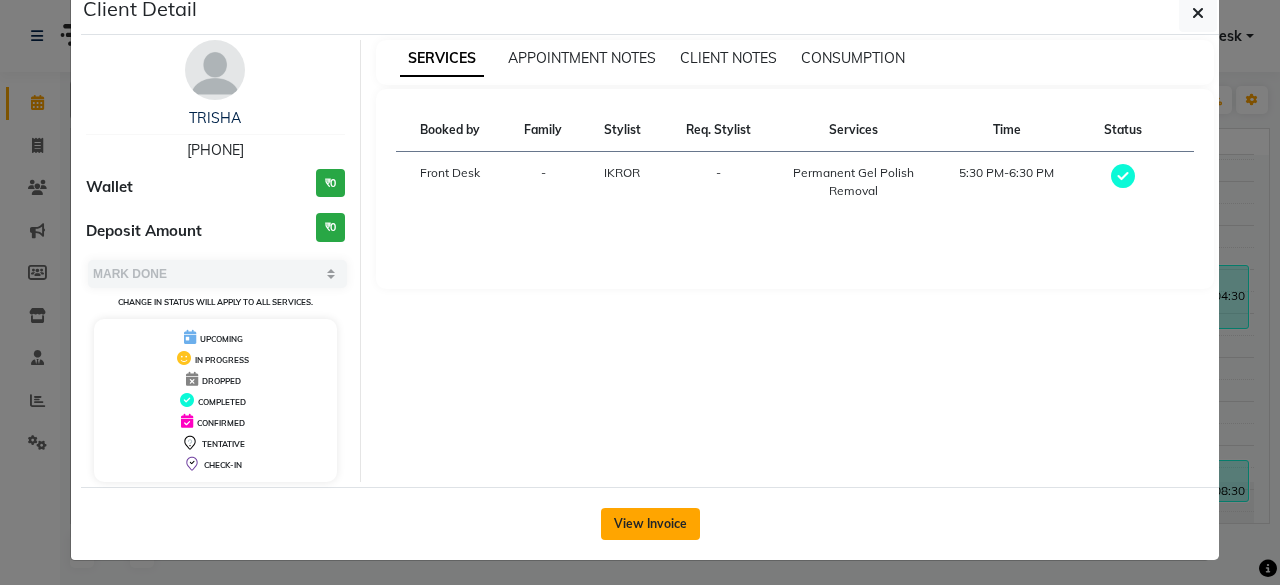 click on "View Invoice" 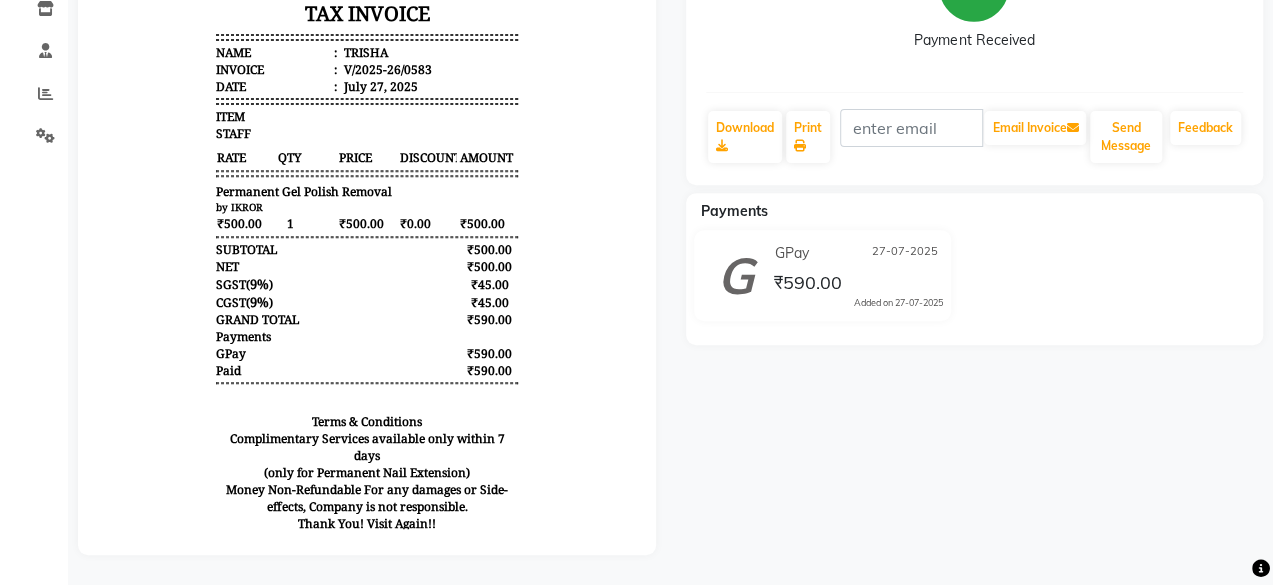 scroll, scrollTop: 0, scrollLeft: 0, axis: both 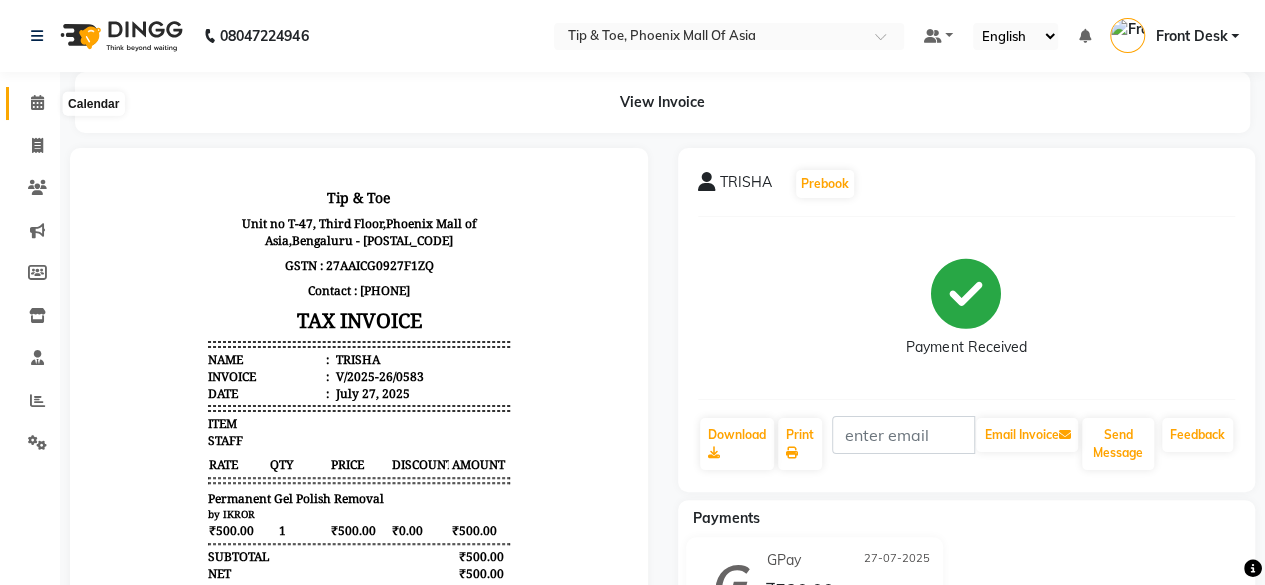 click 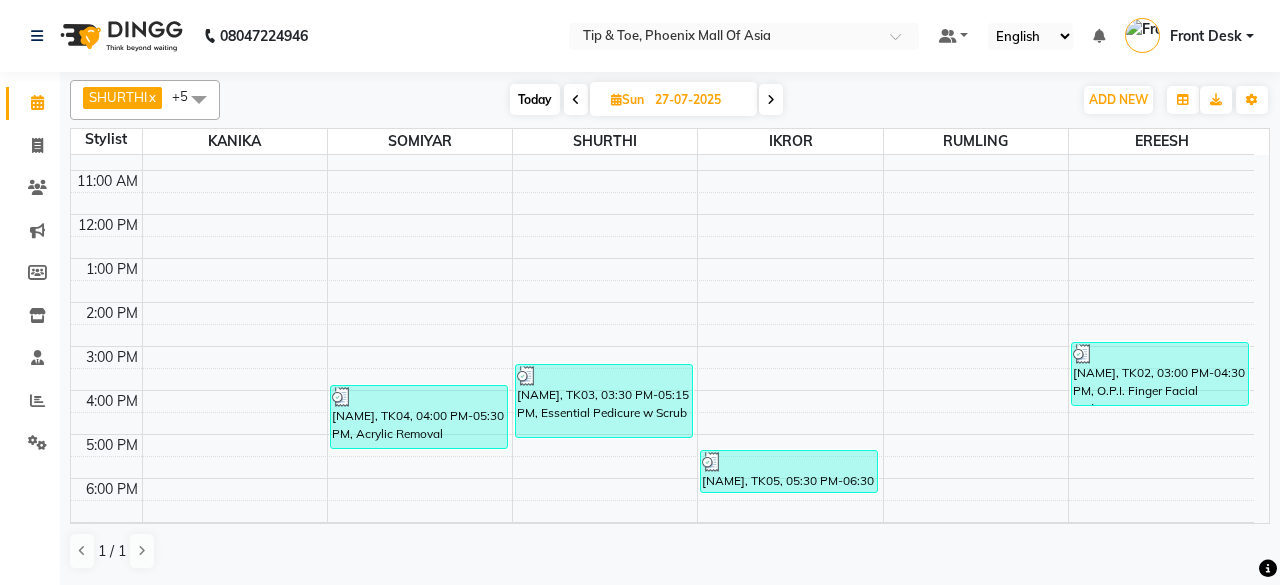 scroll, scrollTop: 193, scrollLeft: 0, axis: vertical 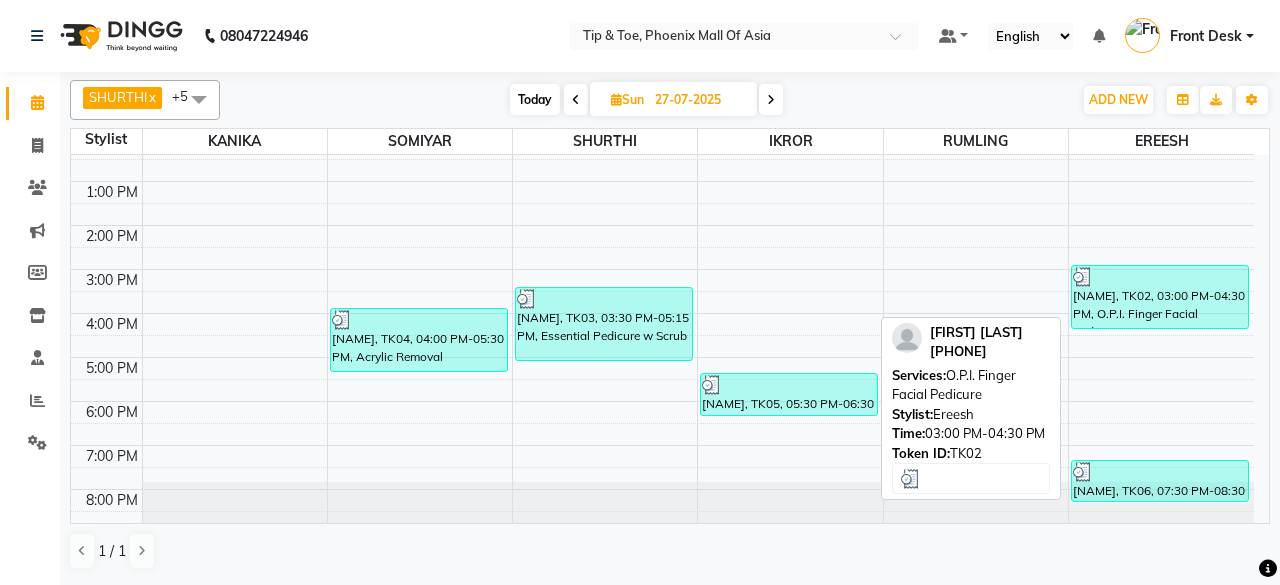 click at bounding box center (1160, 277) 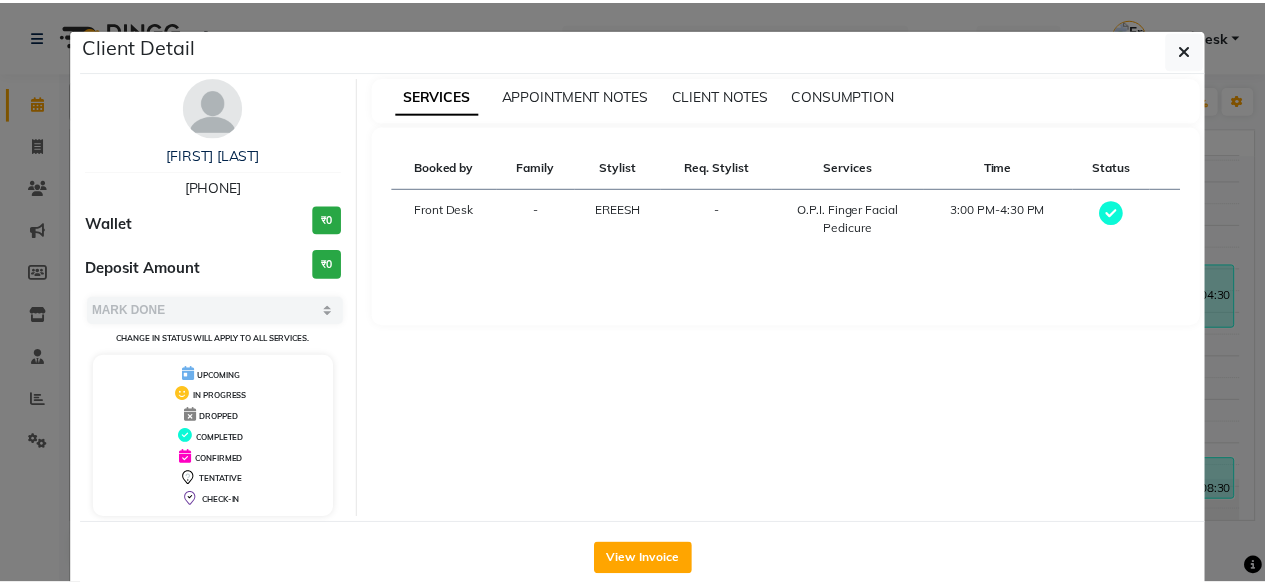 scroll, scrollTop: 37, scrollLeft: 0, axis: vertical 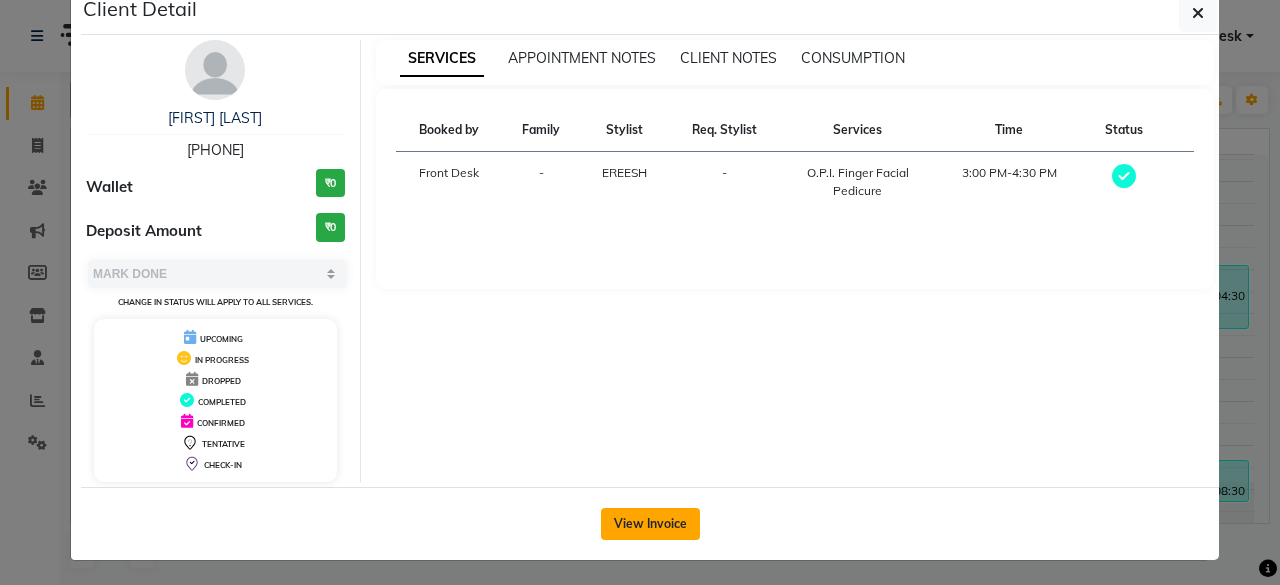 click on "View Invoice" 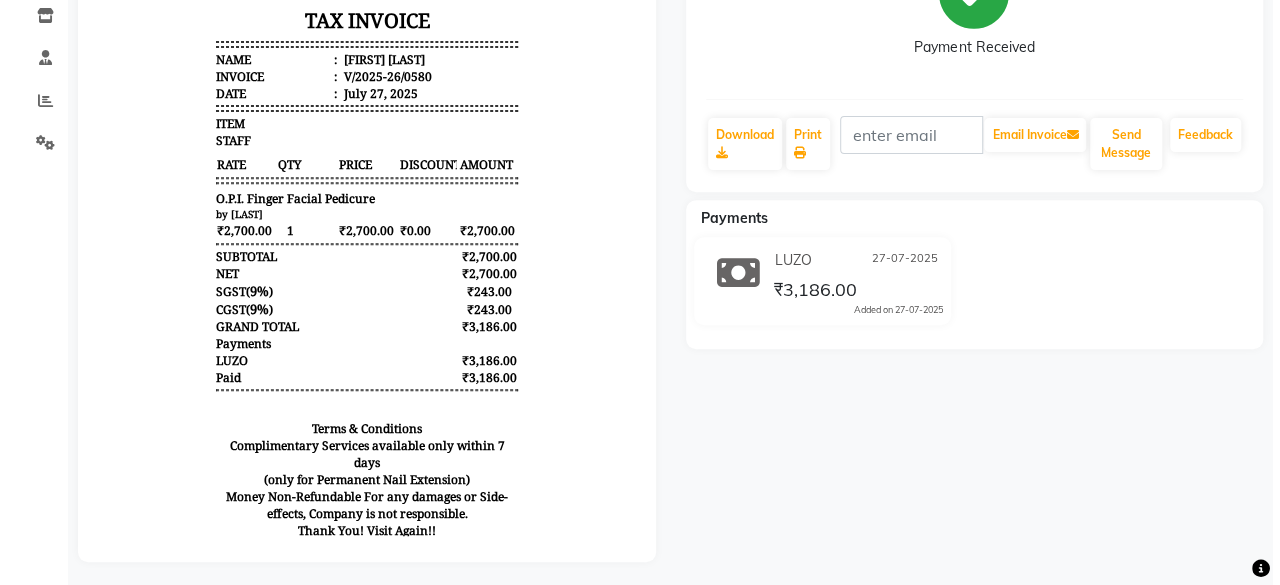 scroll, scrollTop: 0, scrollLeft: 0, axis: both 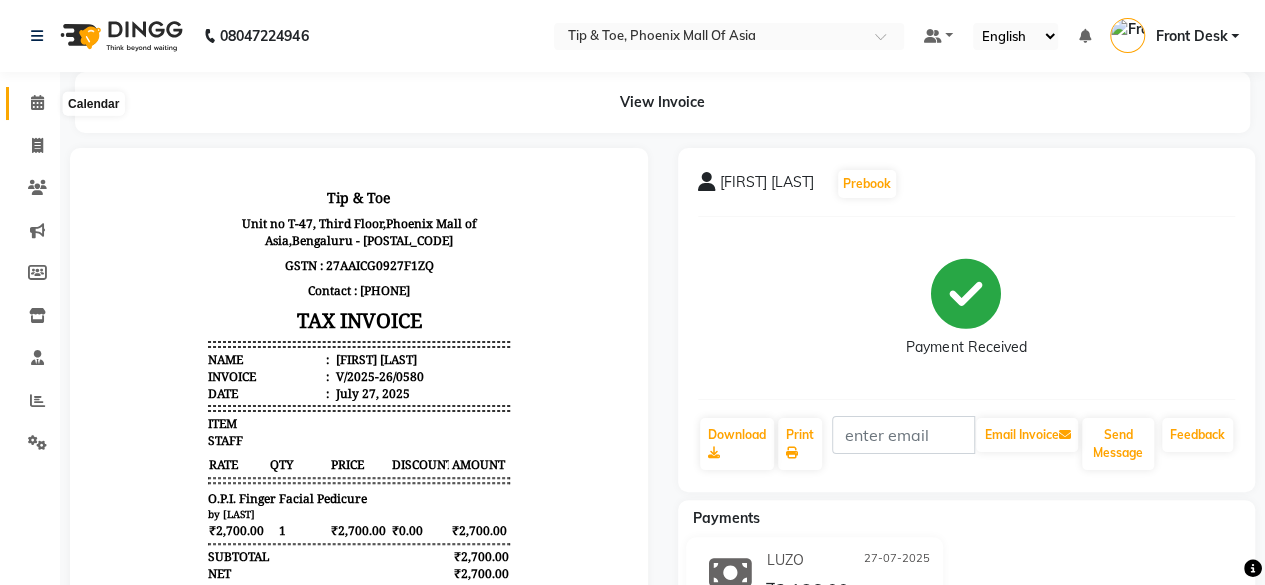 drag, startPoint x: 32, startPoint y: 93, endPoint x: 50, endPoint y: 95, distance: 18.110771 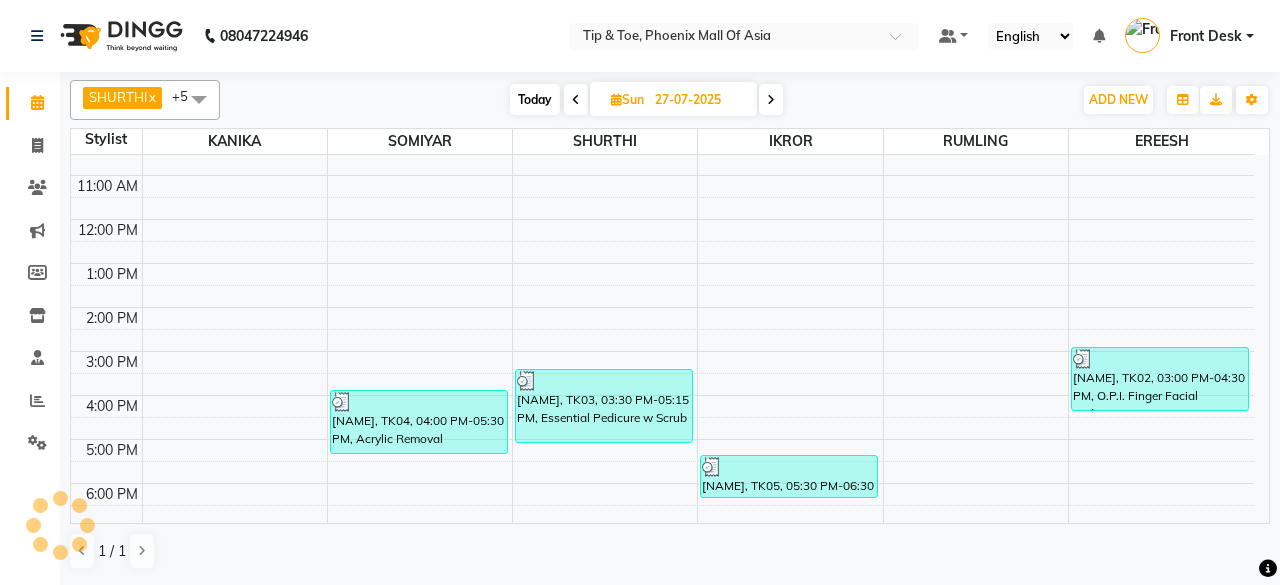 scroll, scrollTop: 193, scrollLeft: 0, axis: vertical 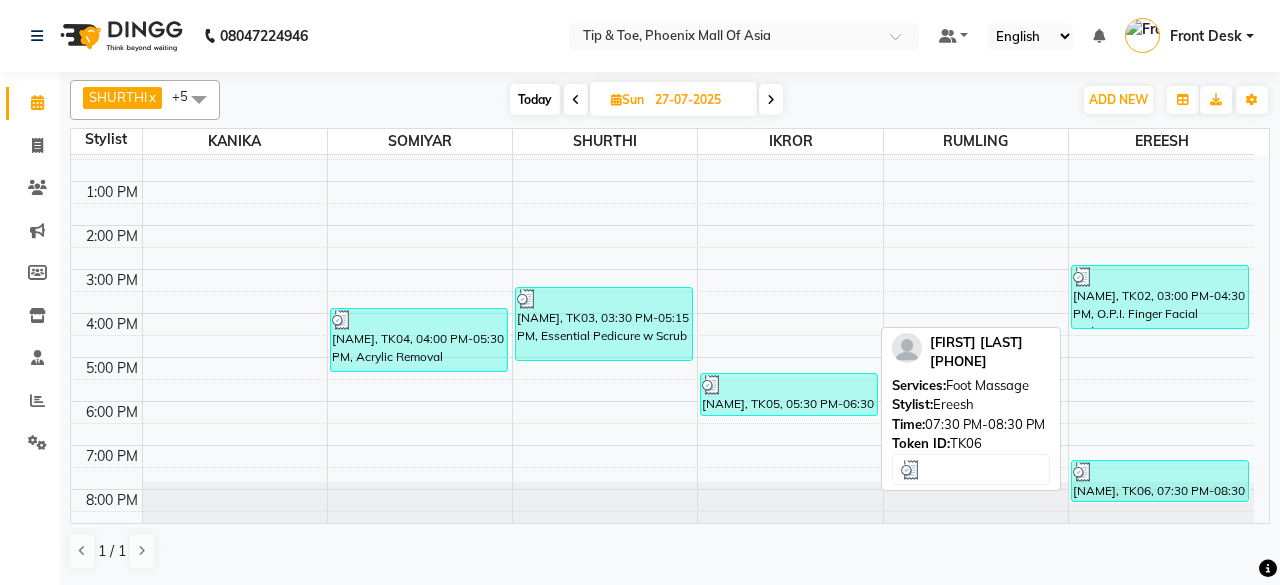 click on "SAURABH SINGH, TK06, 07:30 PM-08:30 PM, Foot Massage" at bounding box center (1160, 481) 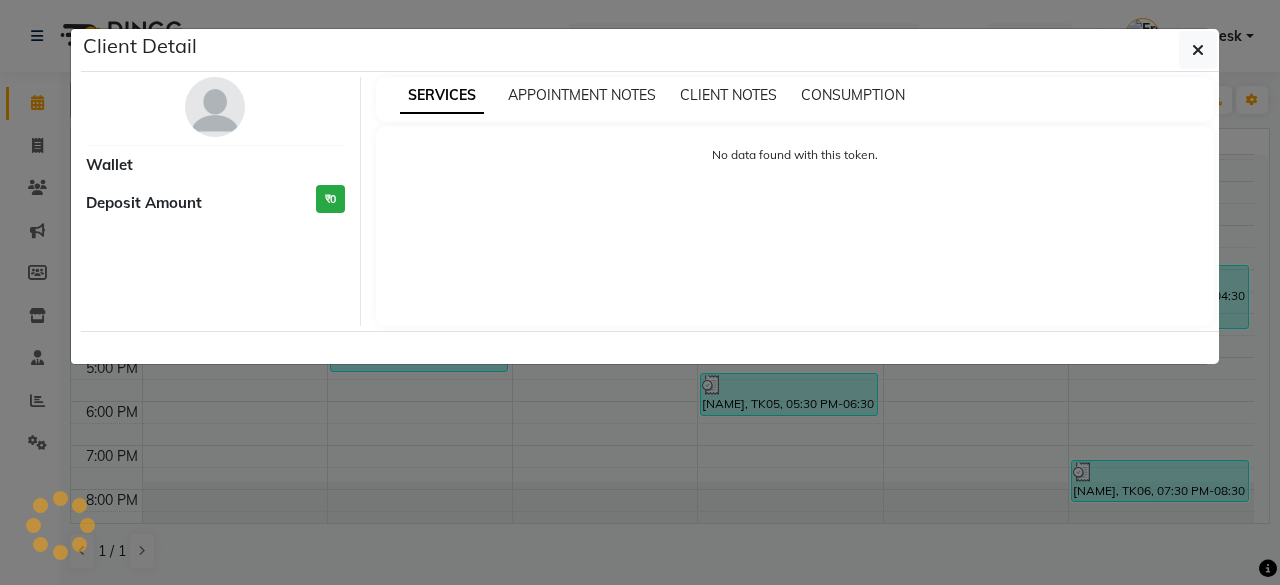 select on "3" 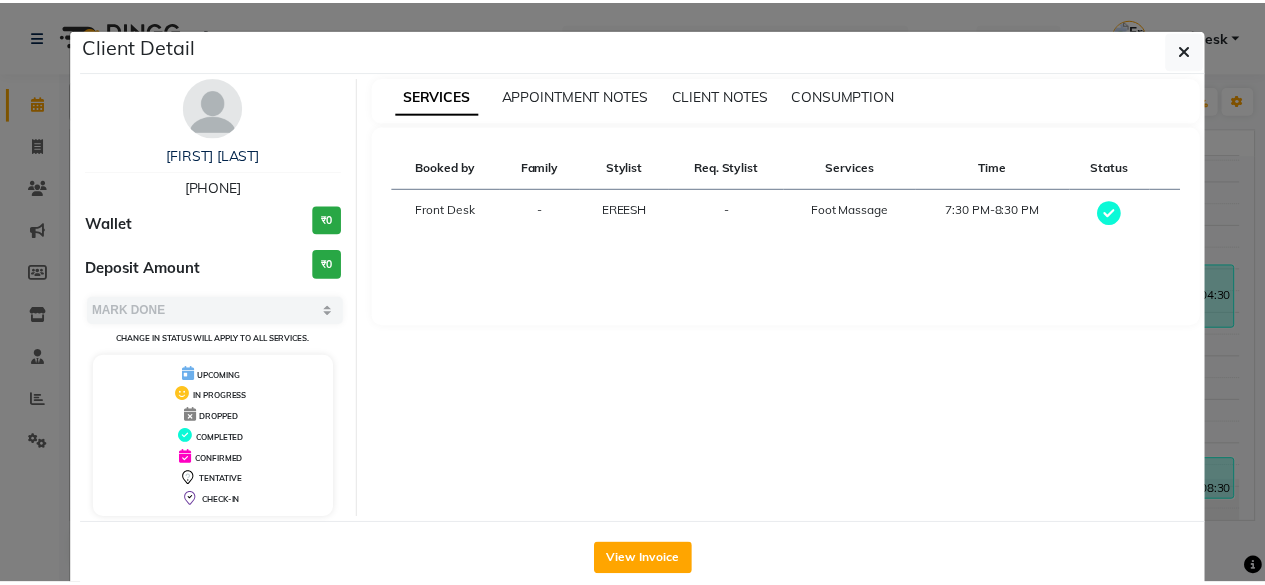 scroll, scrollTop: 37, scrollLeft: 0, axis: vertical 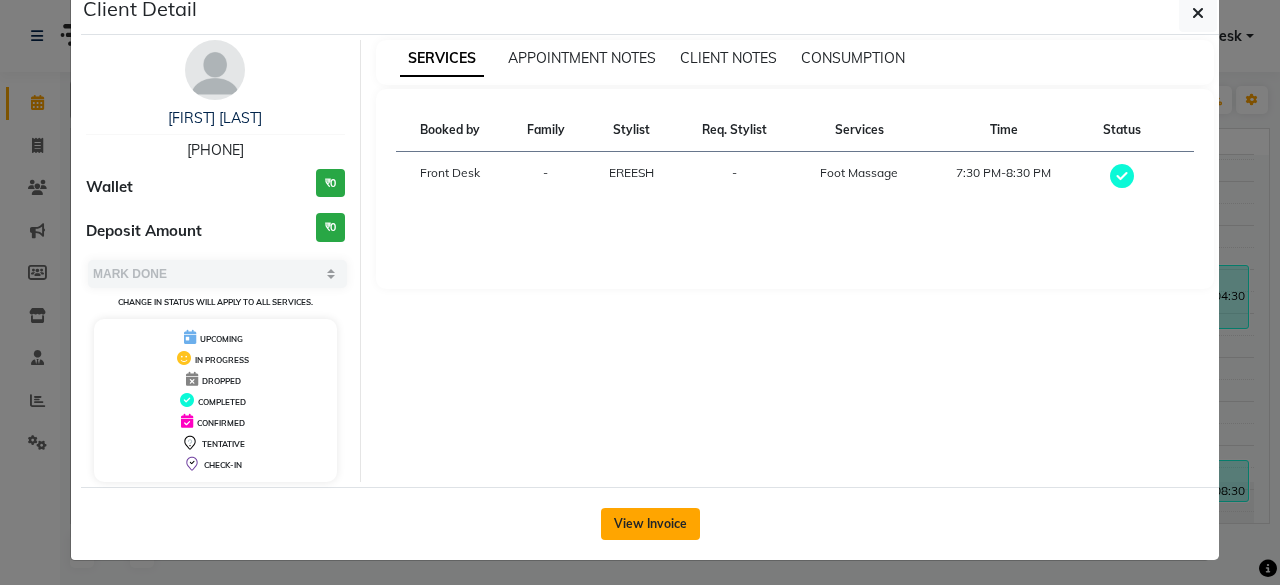 click on "View Invoice" 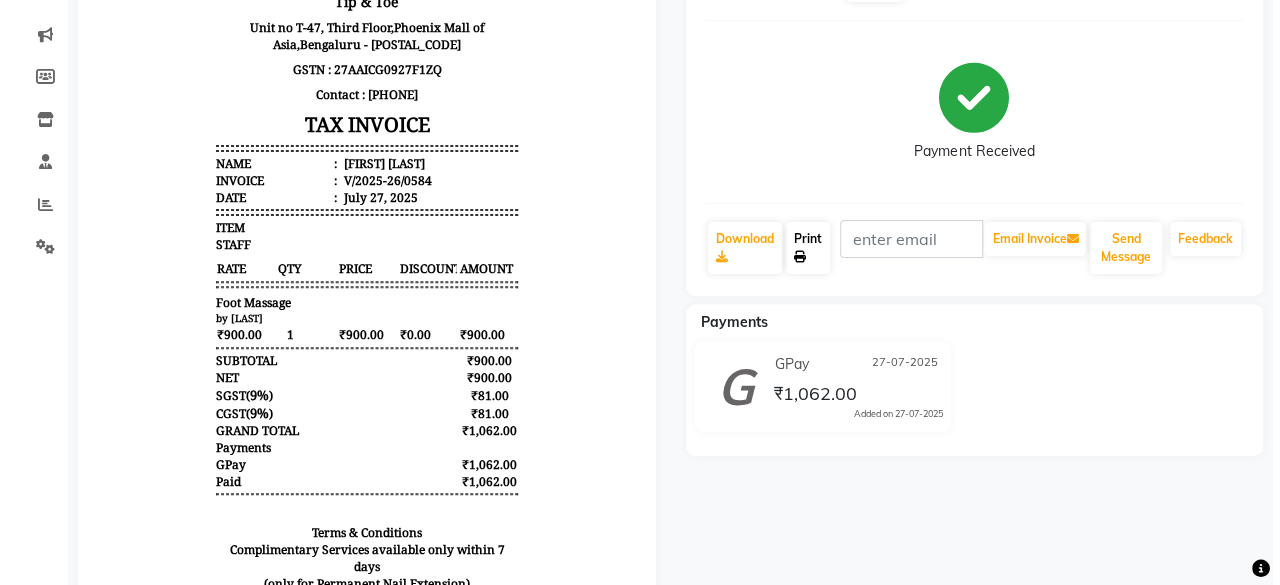scroll, scrollTop: 0, scrollLeft: 0, axis: both 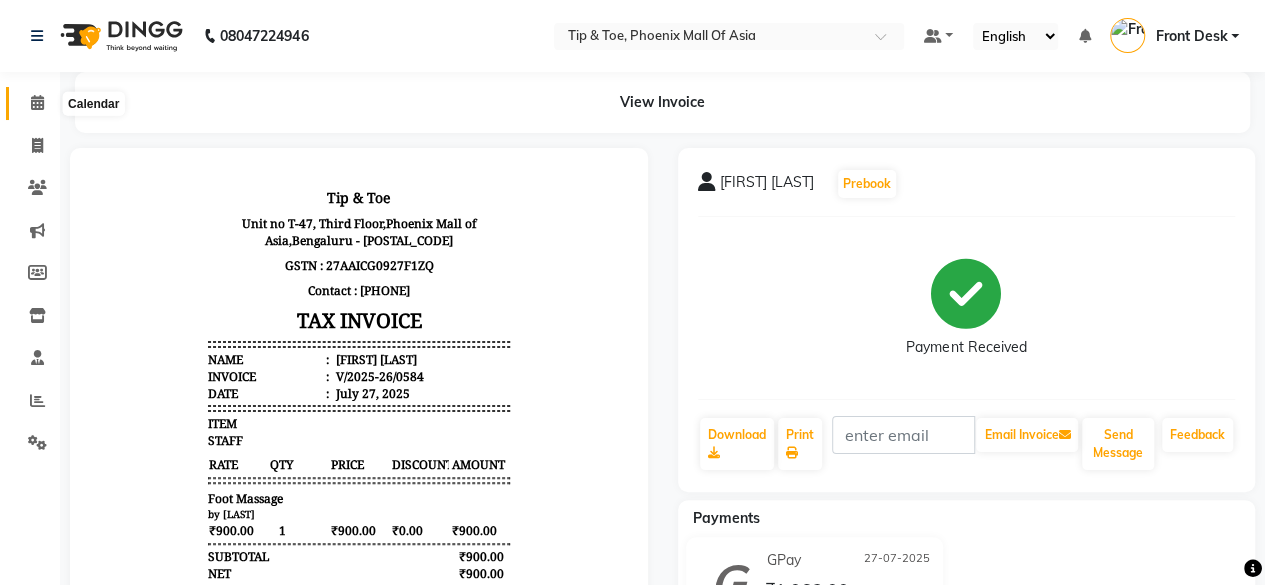 click 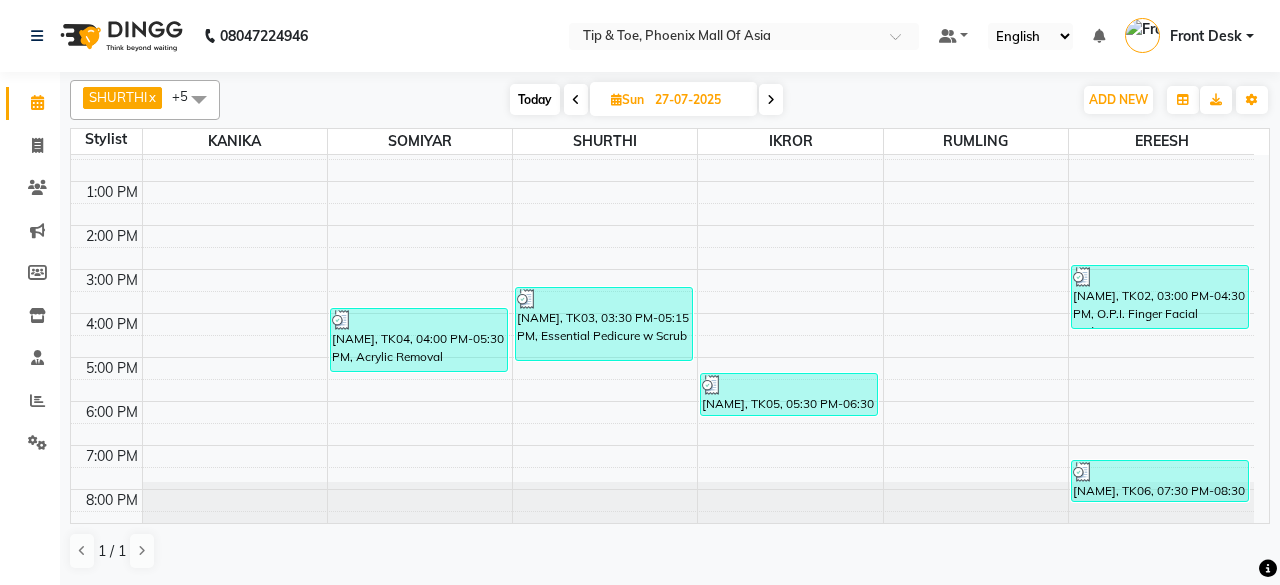 scroll, scrollTop: 0, scrollLeft: 0, axis: both 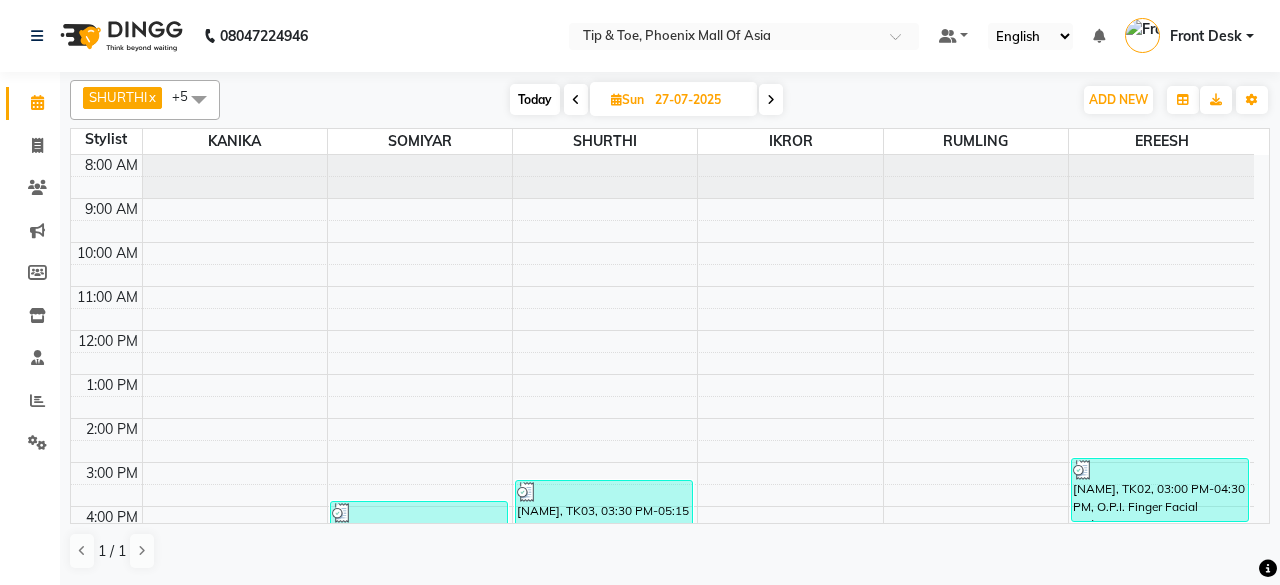 click at bounding box center (771, 99) 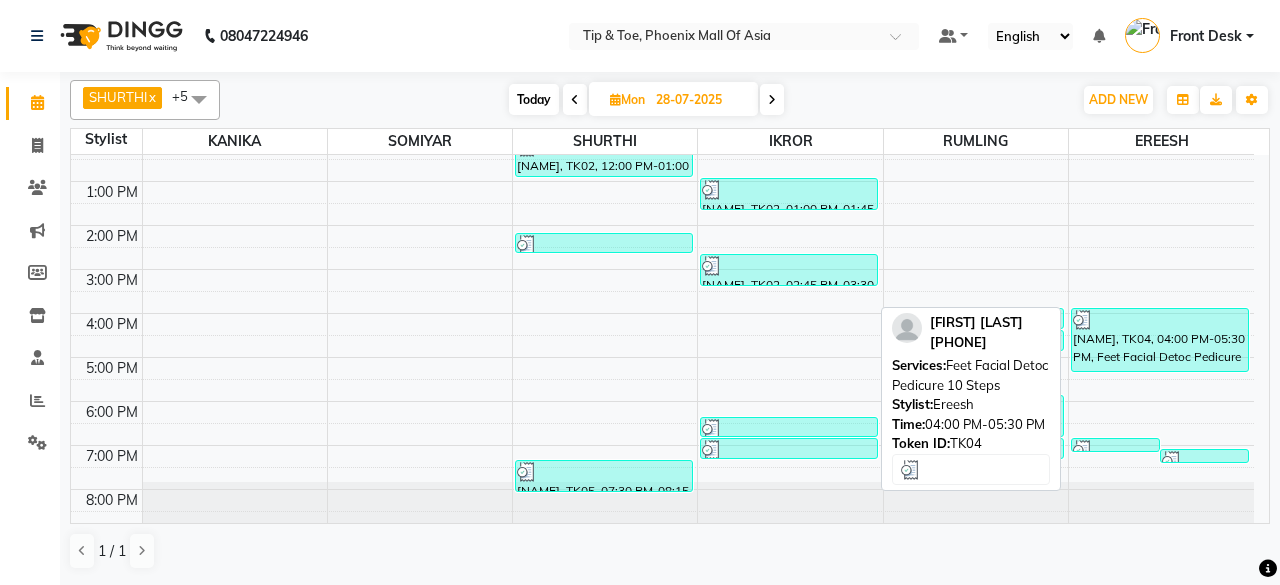 scroll, scrollTop: 0, scrollLeft: 0, axis: both 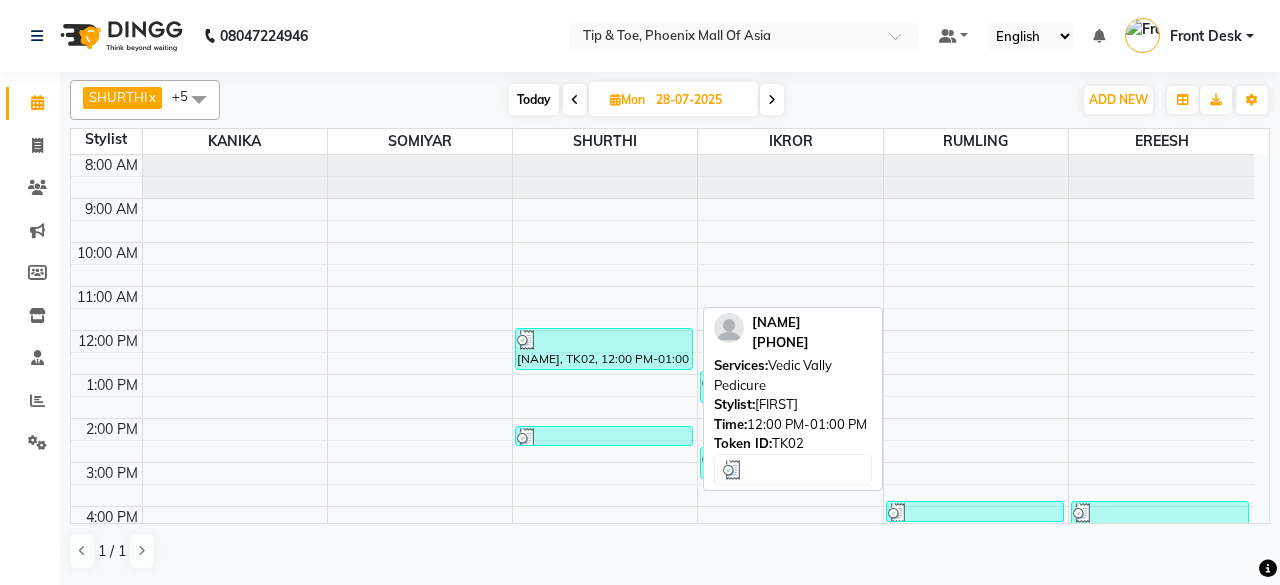 click on "PRIYA RAO, TK02, 12:00 PM-01:00 PM, Vedic Vally Pedicure" at bounding box center [604, 349] 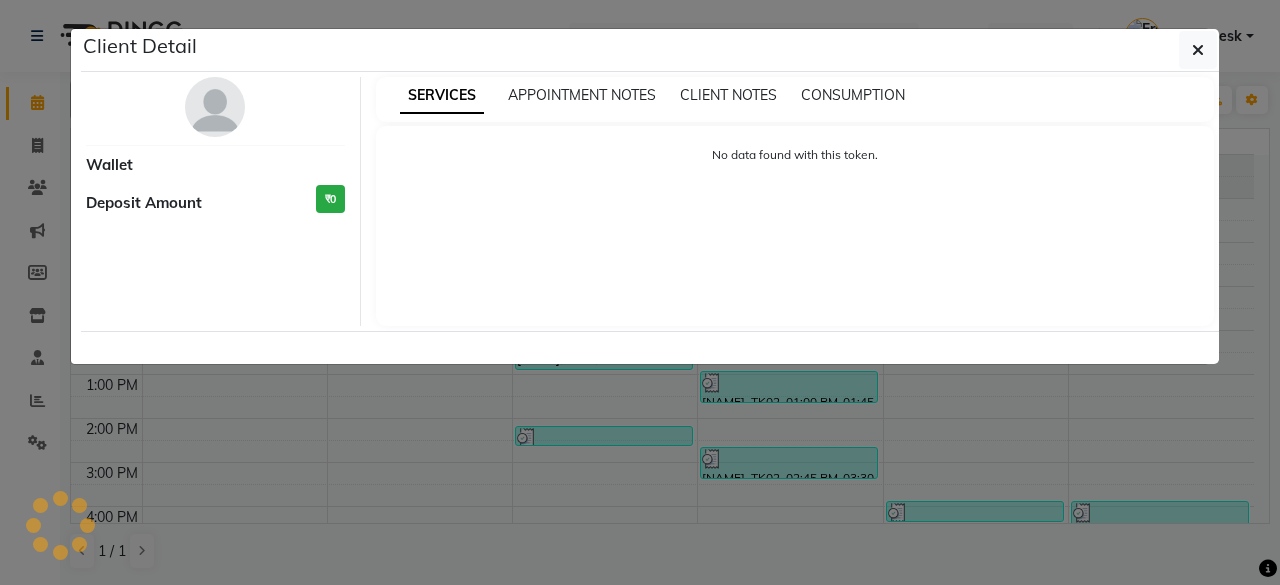 select on "3" 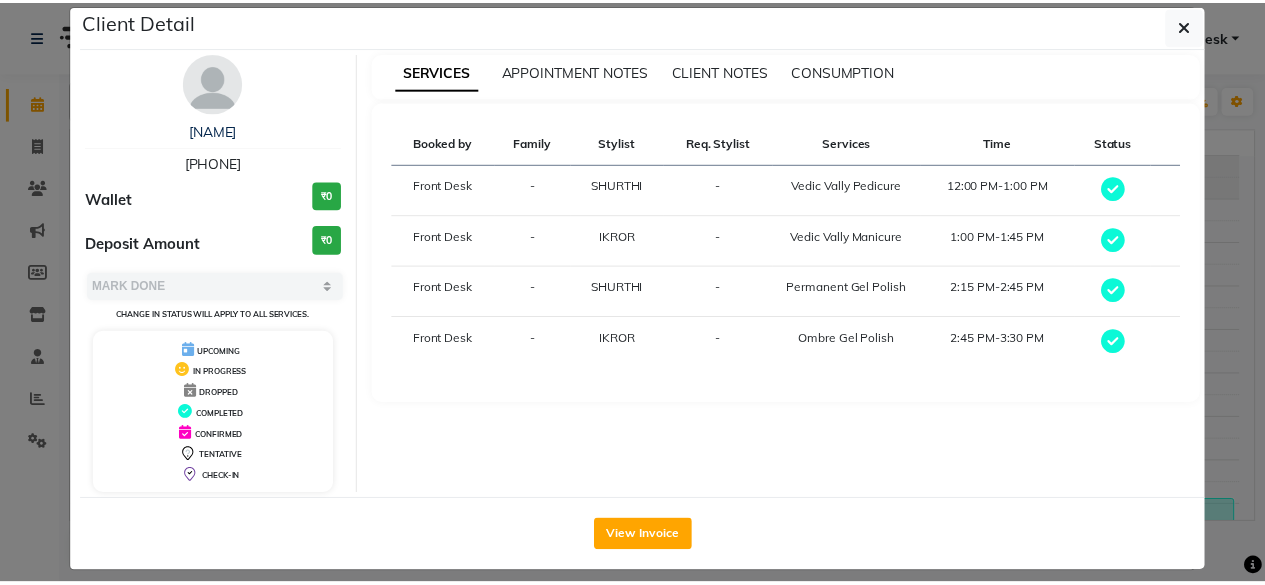 scroll, scrollTop: 37, scrollLeft: 0, axis: vertical 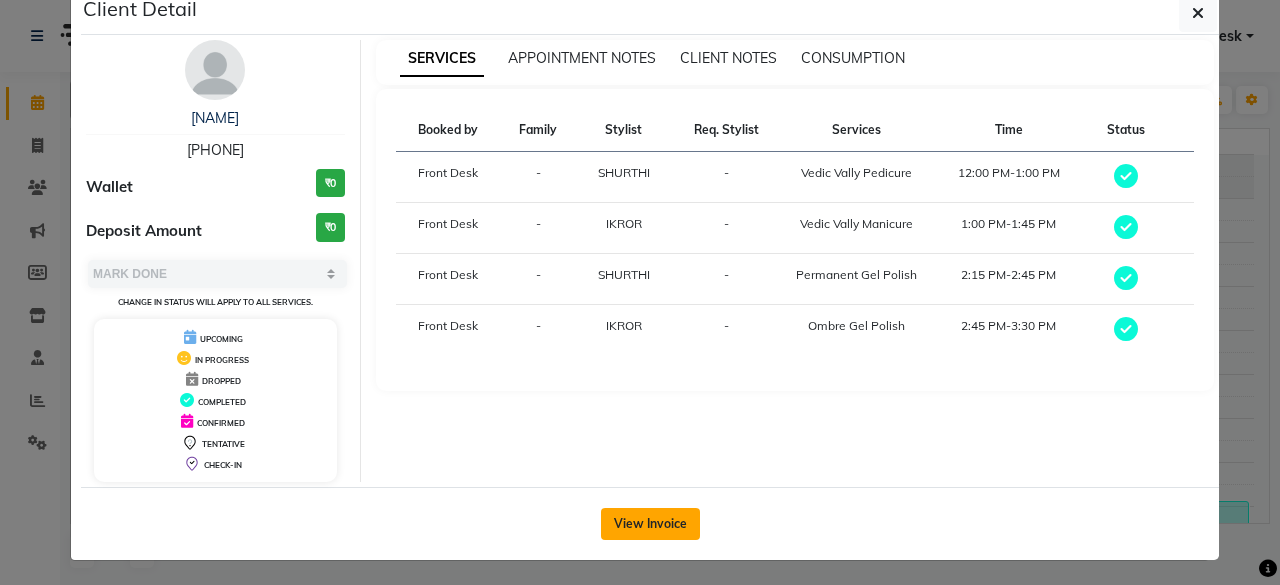click on "View Invoice" 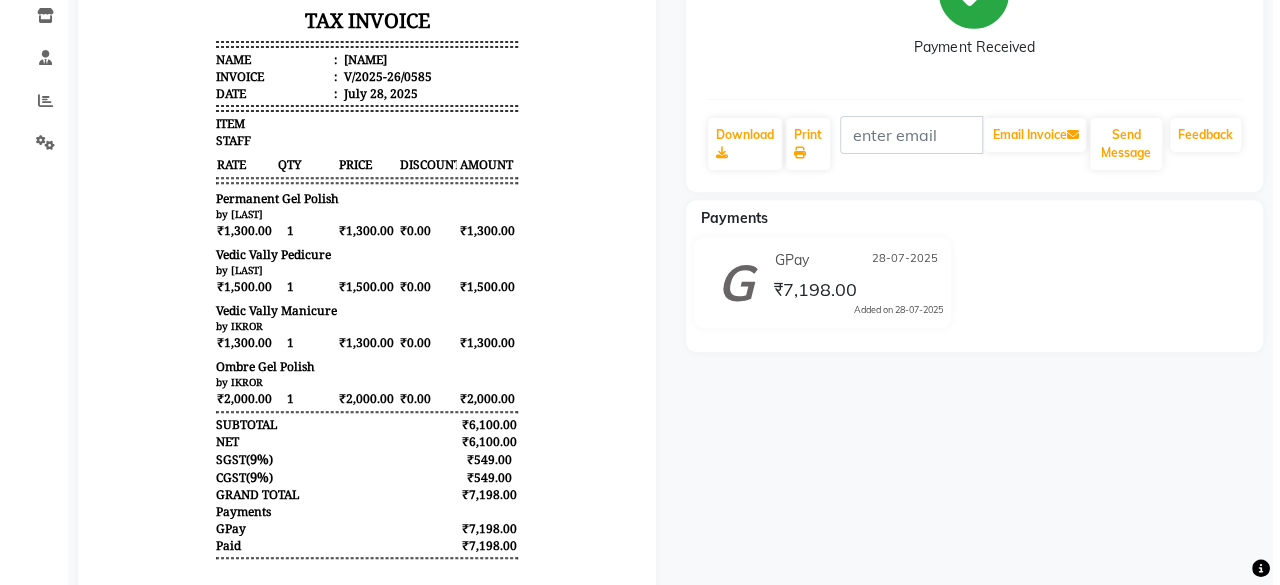 scroll, scrollTop: 0, scrollLeft: 0, axis: both 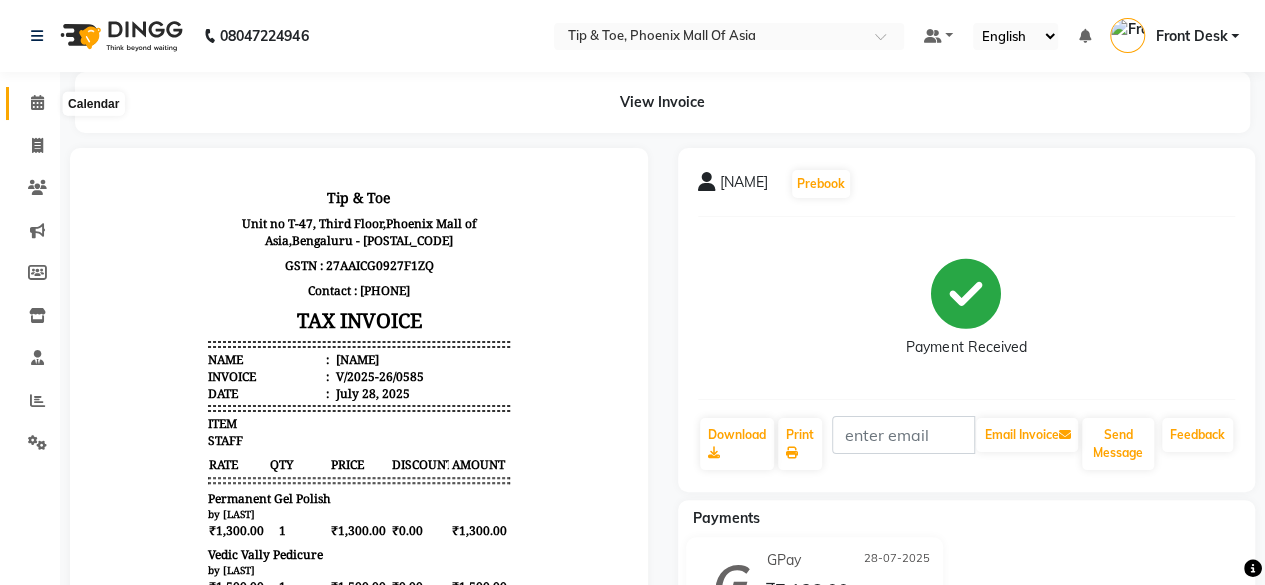 click 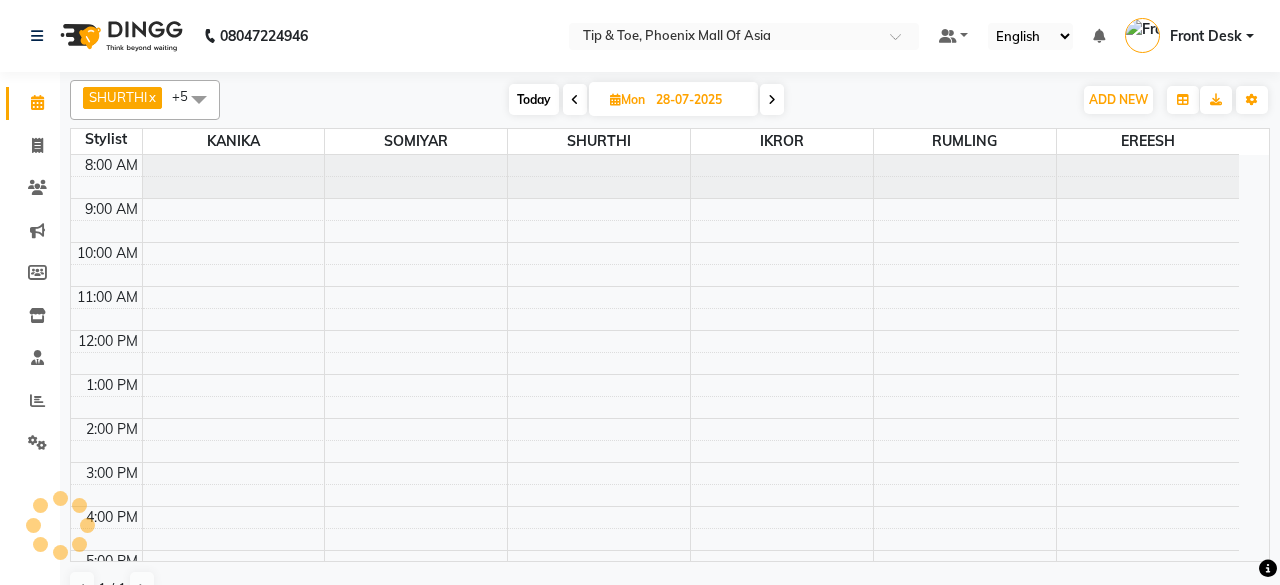 scroll, scrollTop: 194, scrollLeft: 0, axis: vertical 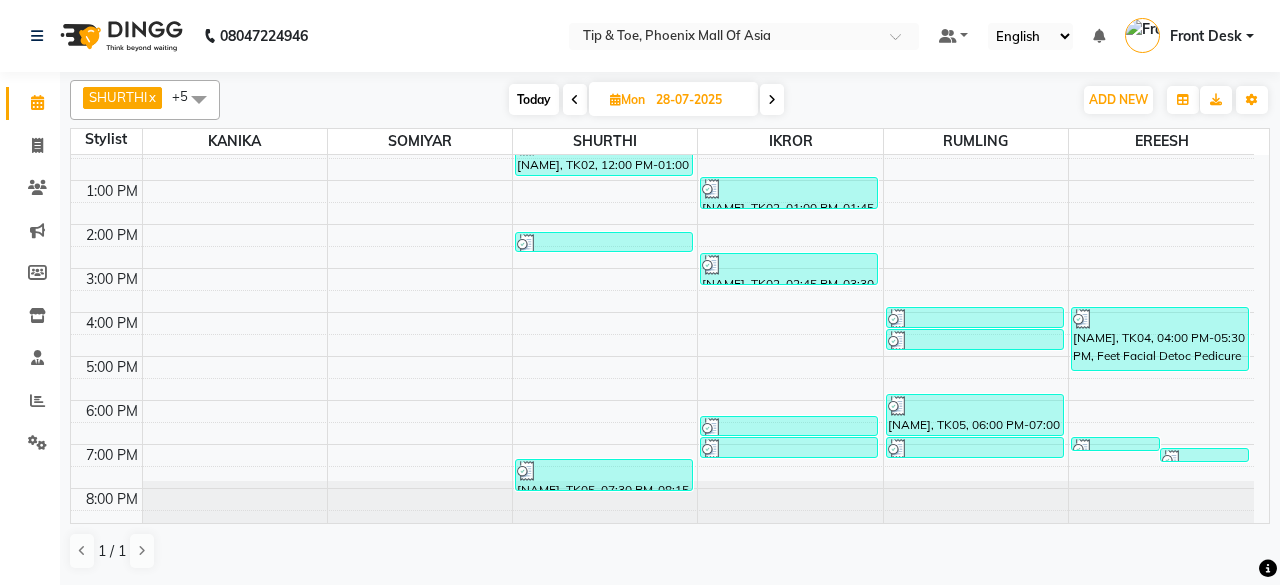 click at bounding box center [604, 244] 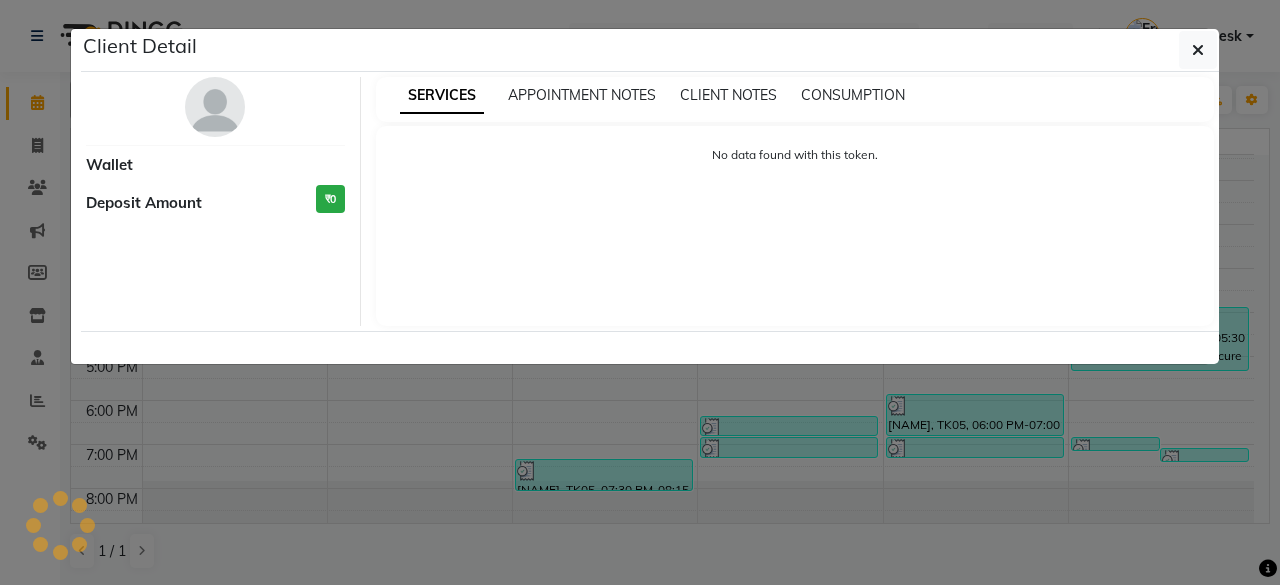 select on "3" 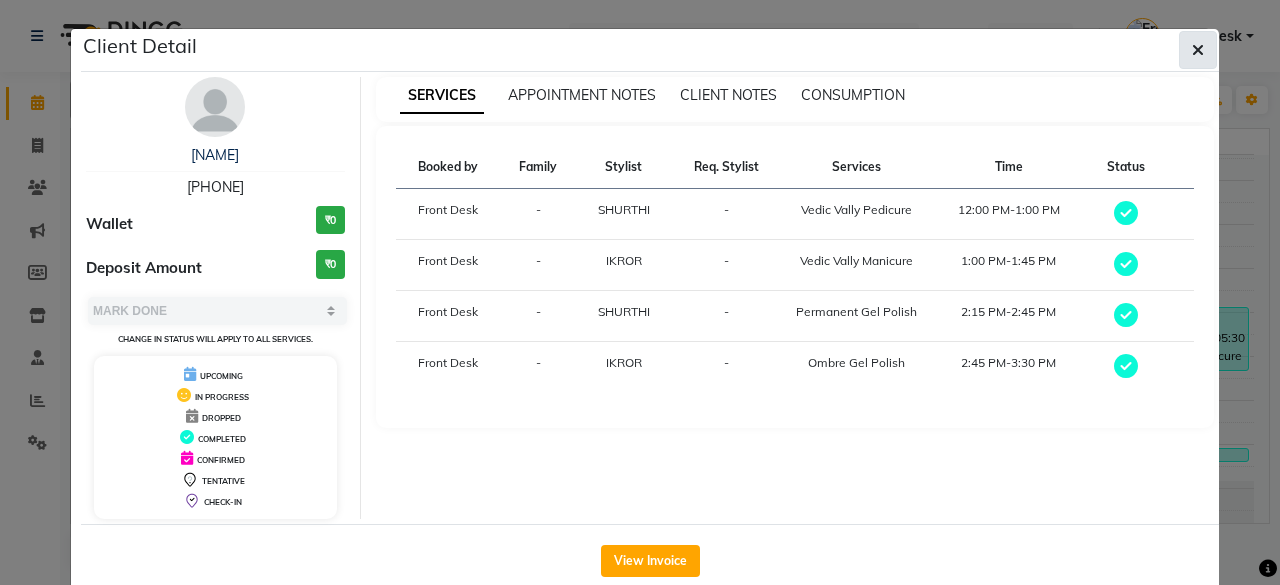 click 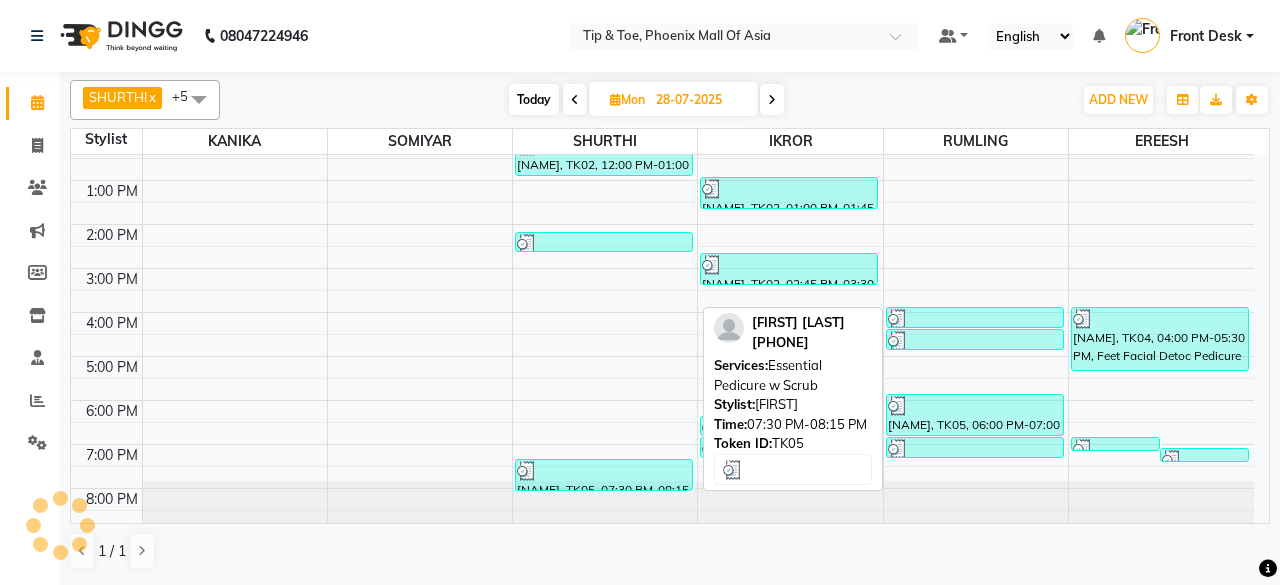 click at bounding box center [604, 471] 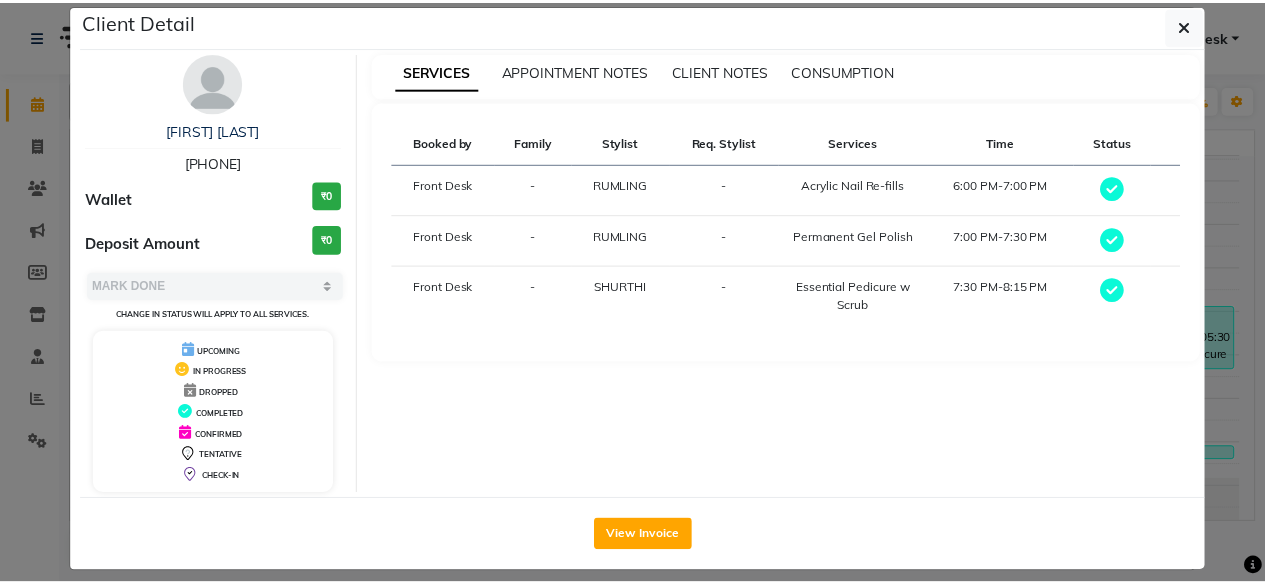 scroll, scrollTop: 37, scrollLeft: 0, axis: vertical 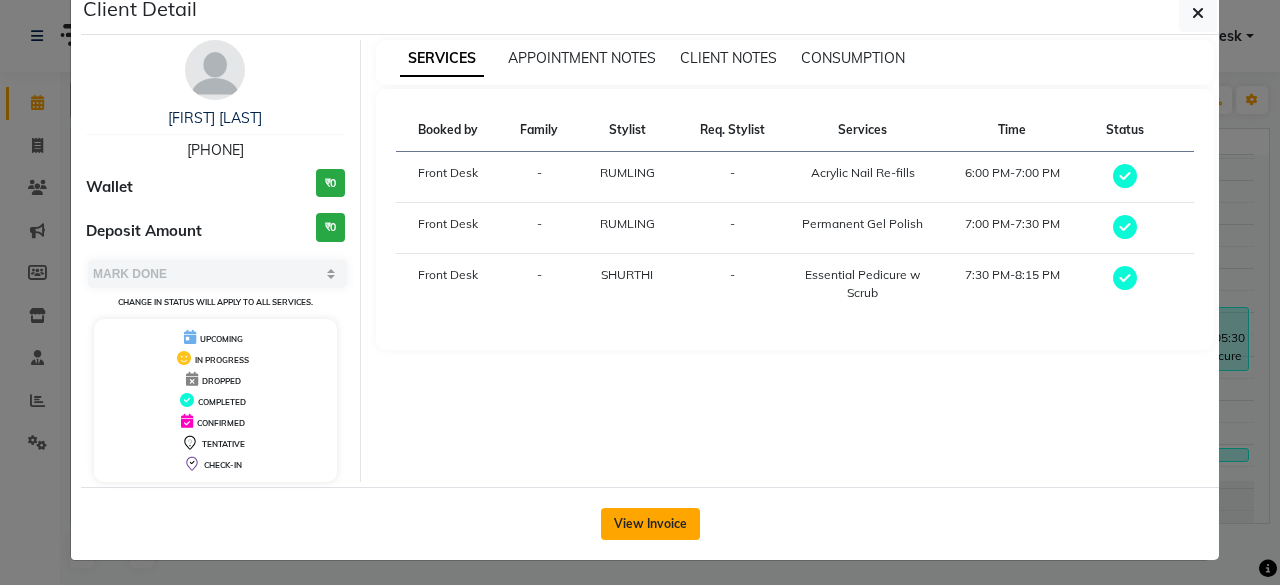 click on "View Invoice" 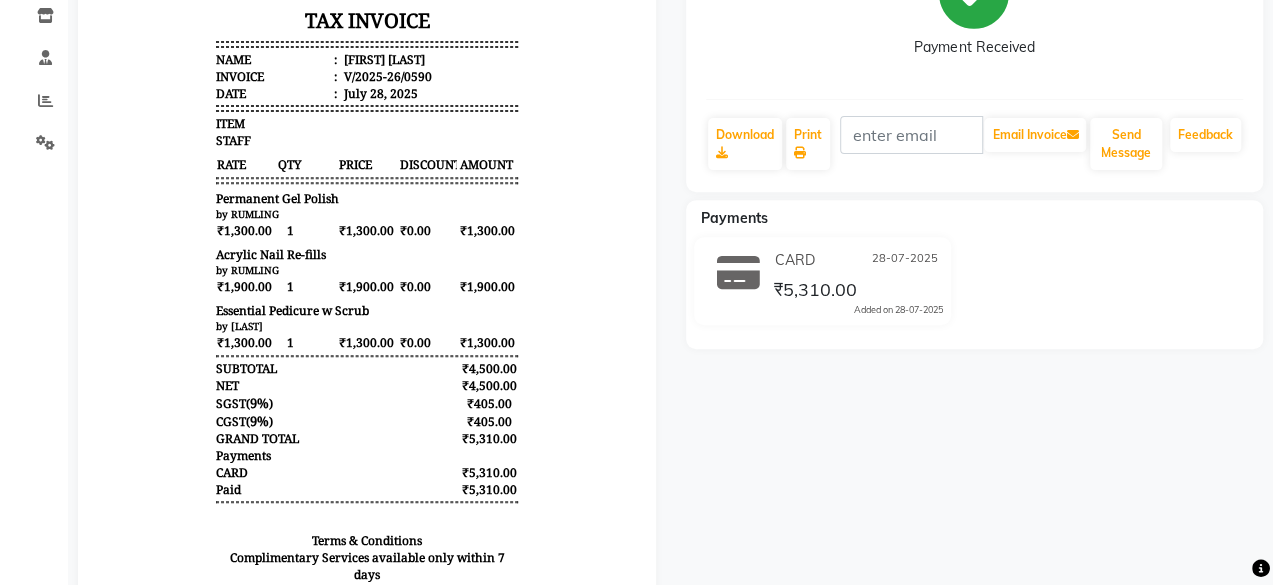 scroll, scrollTop: 0, scrollLeft: 0, axis: both 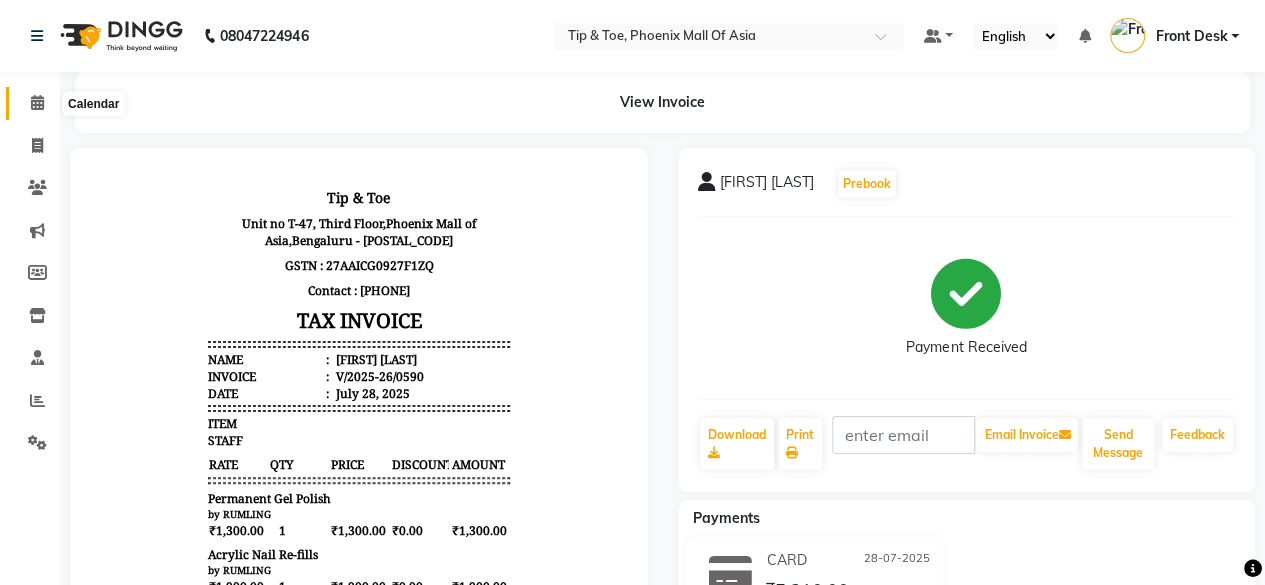 click 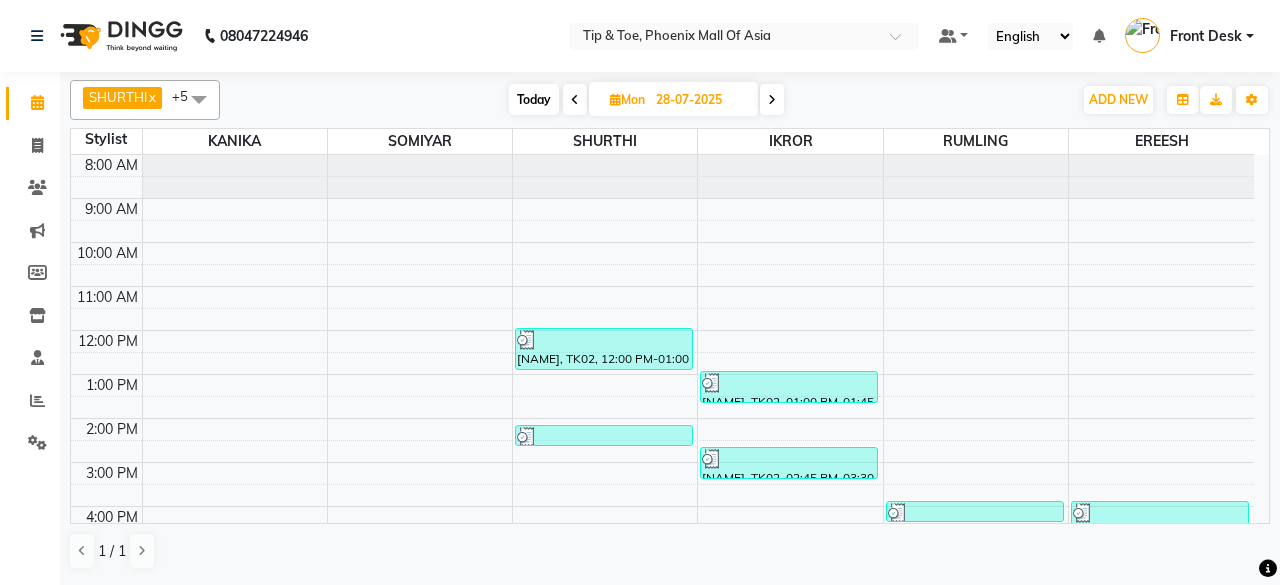 scroll, scrollTop: 193, scrollLeft: 0, axis: vertical 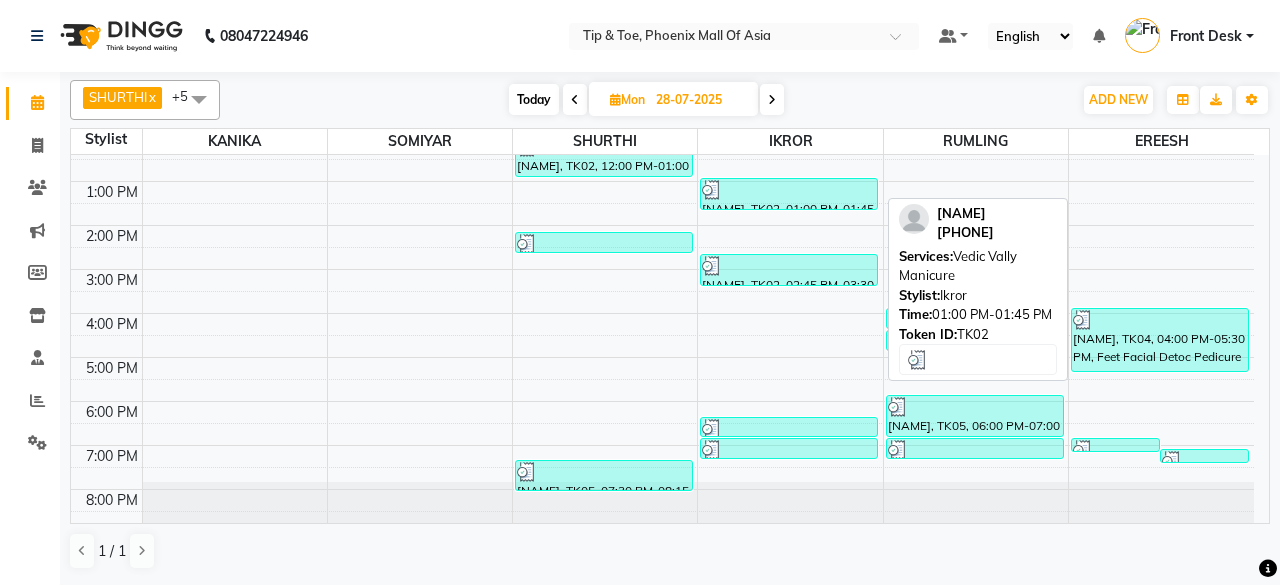click on "PRIYA RAO, TK02, 01:00 PM-01:45 PM, Vedic Vally Manicure" at bounding box center (789, 194) 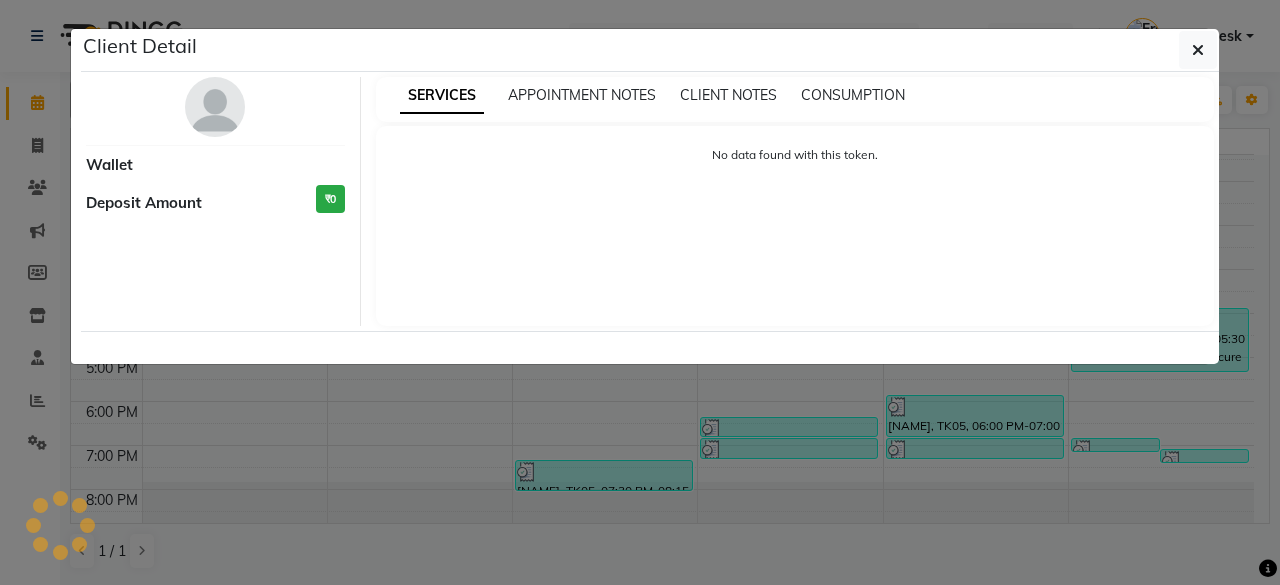 select on "3" 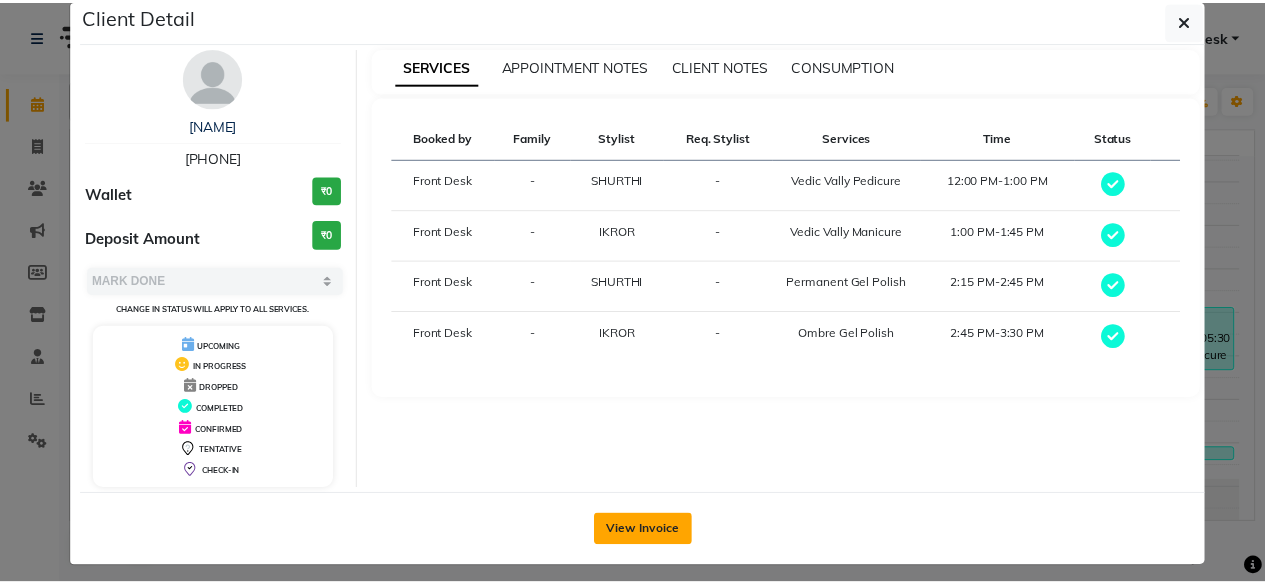 scroll, scrollTop: 37, scrollLeft: 0, axis: vertical 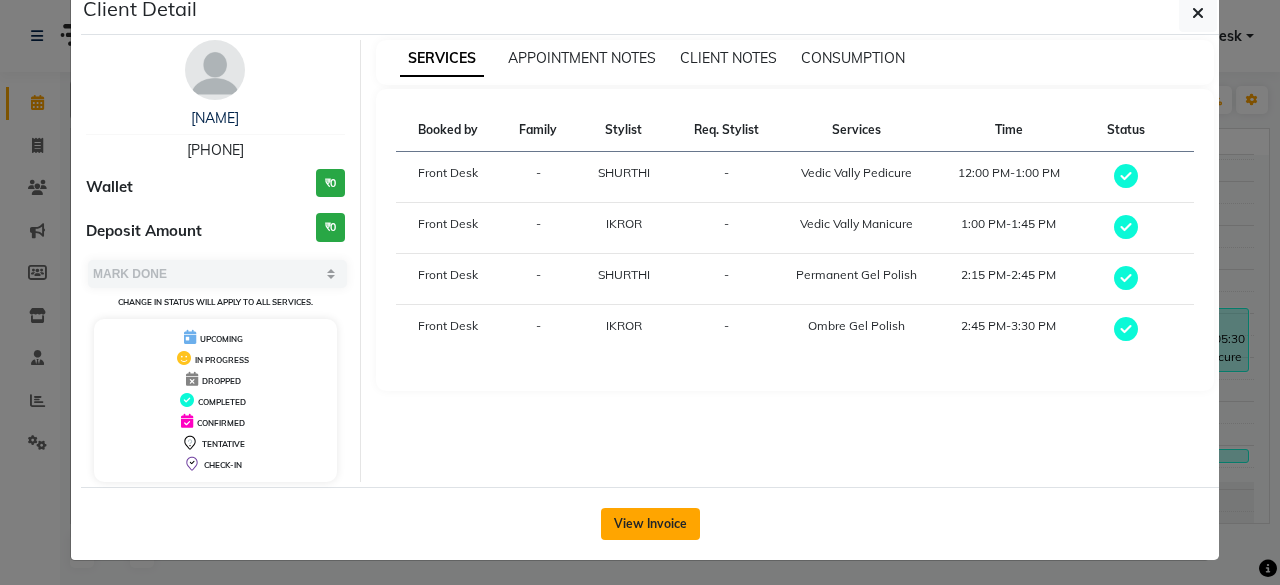 click on "View Invoice" 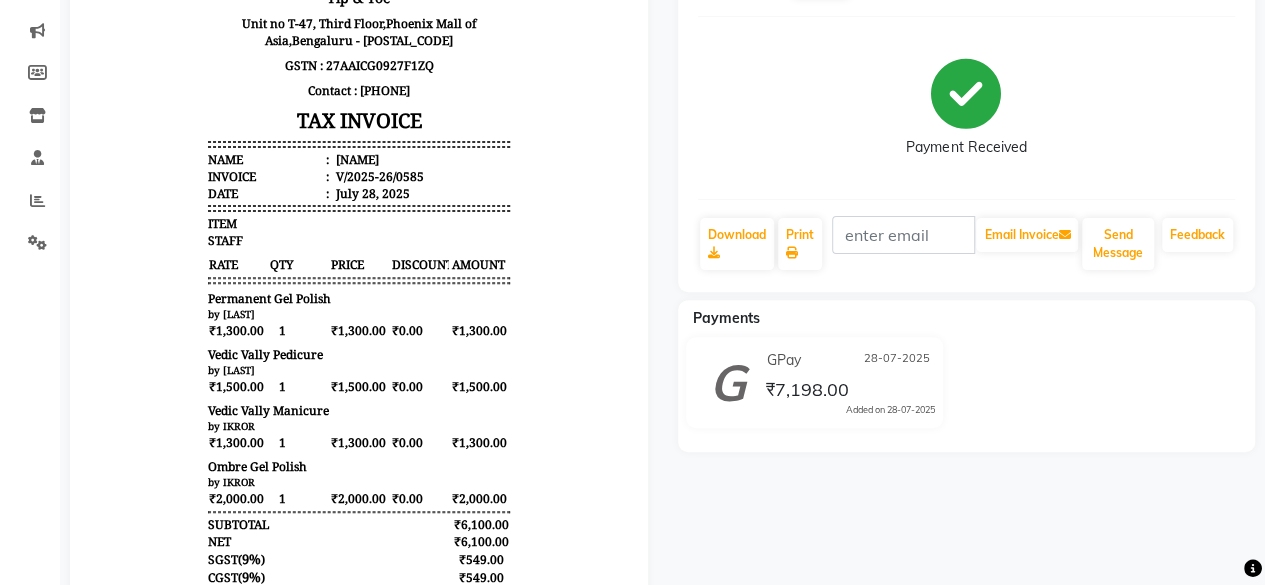 scroll, scrollTop: 300, scrollLeft: 0, axis: vertical 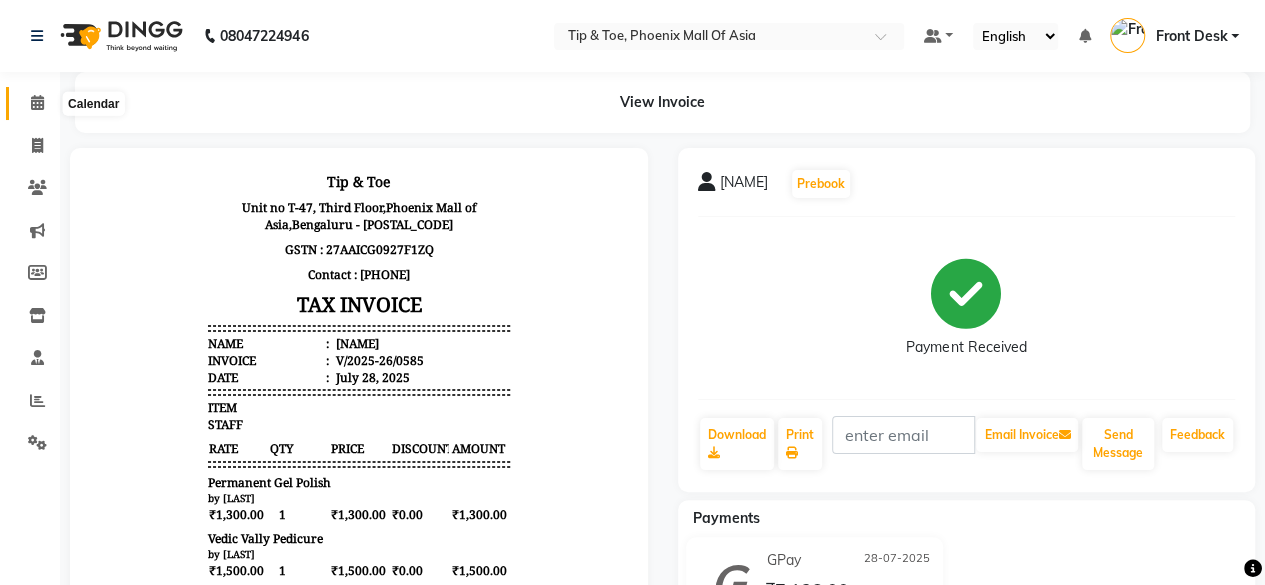 click 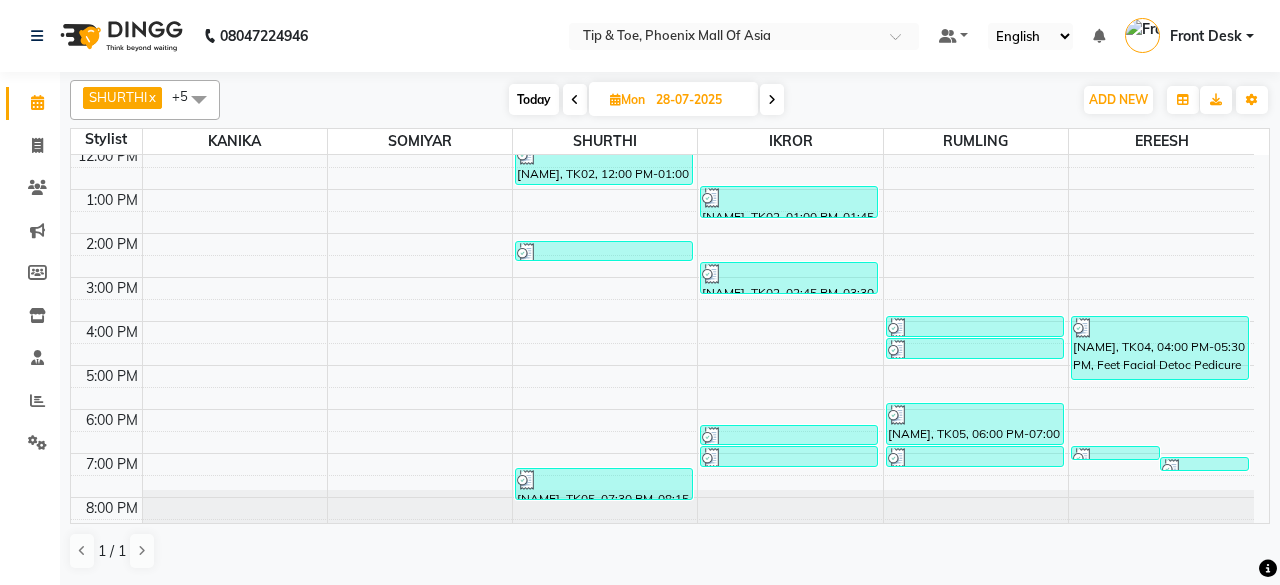 scroll, scrollTop: 193, scrollLeft: 0, axis: vertical 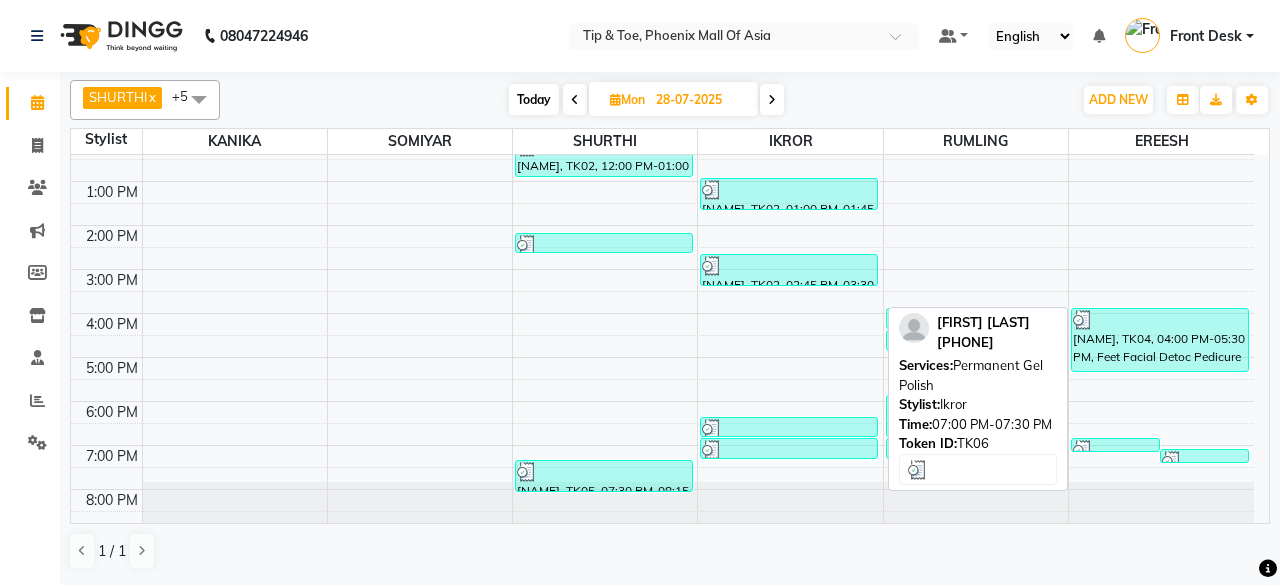 click on "SEHAR SHARIFF, TK06, 07:00 PM-07:30 PM, Permanent Gel Polish" at bounding box center [789, 448] 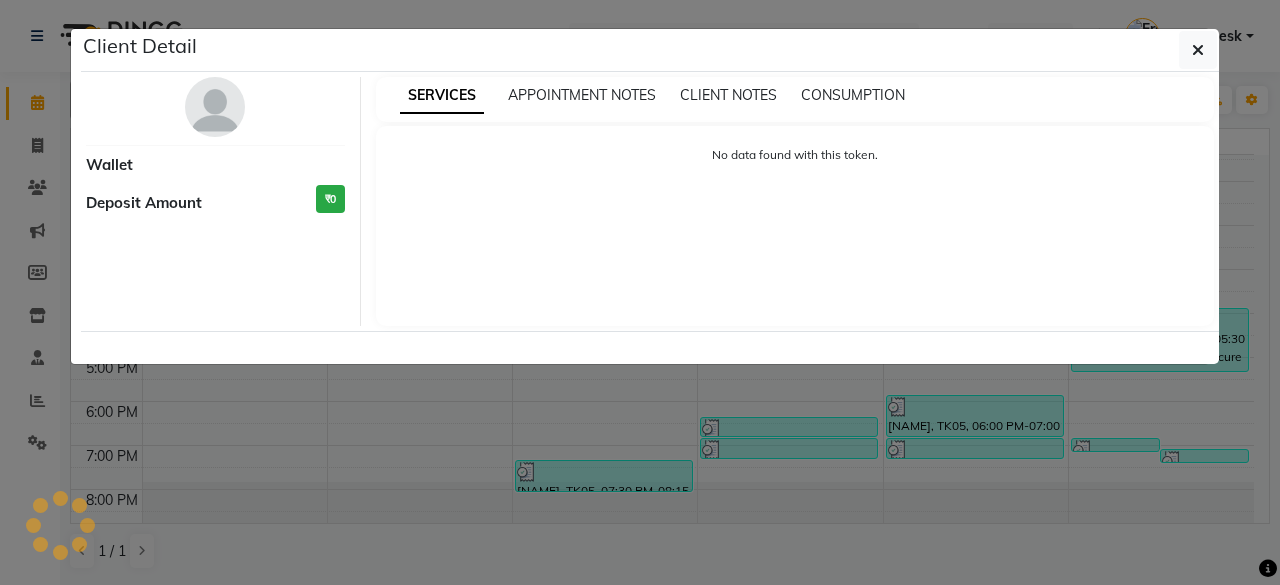 select on "3" 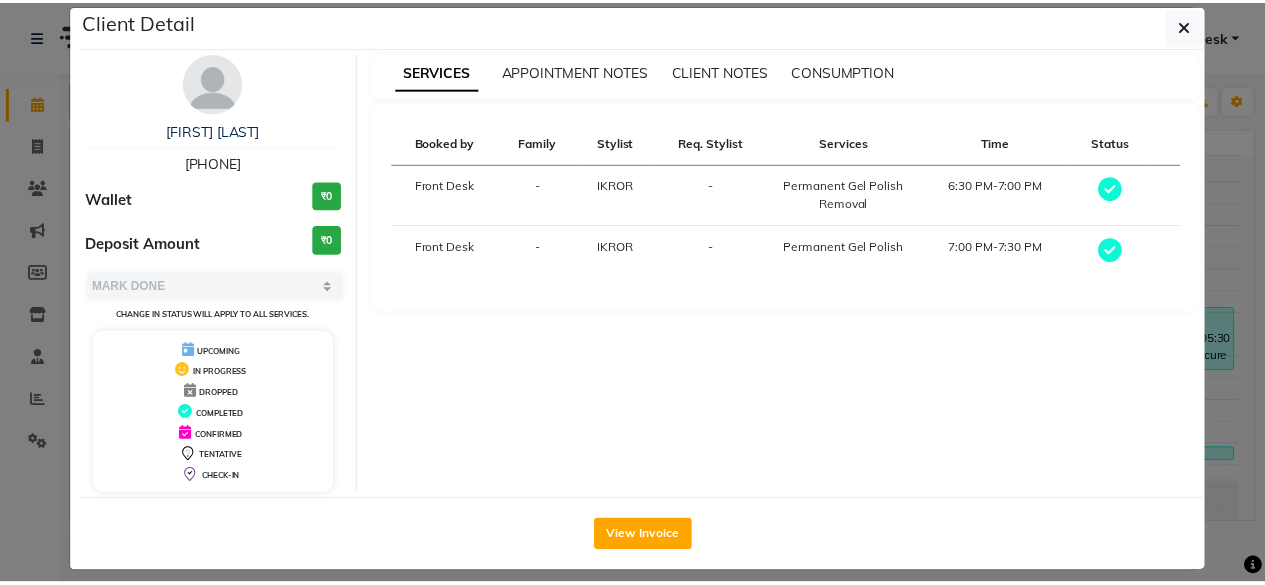scroll, scrollTop: 37, scrollLeft: 0, axis: vertical 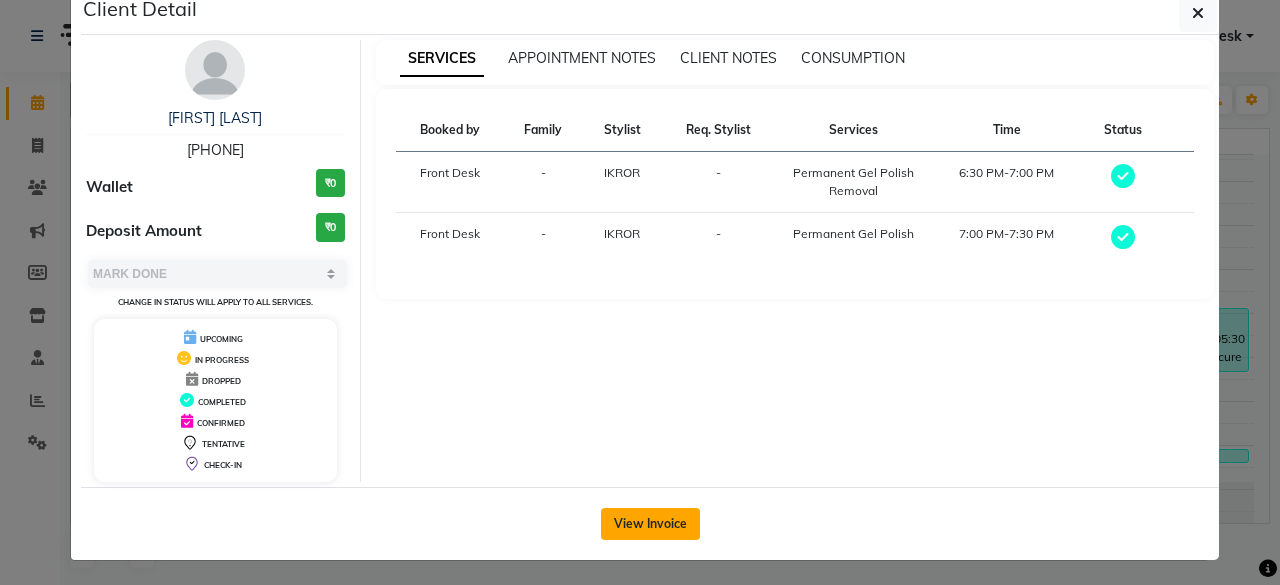 click on "View Invoice" 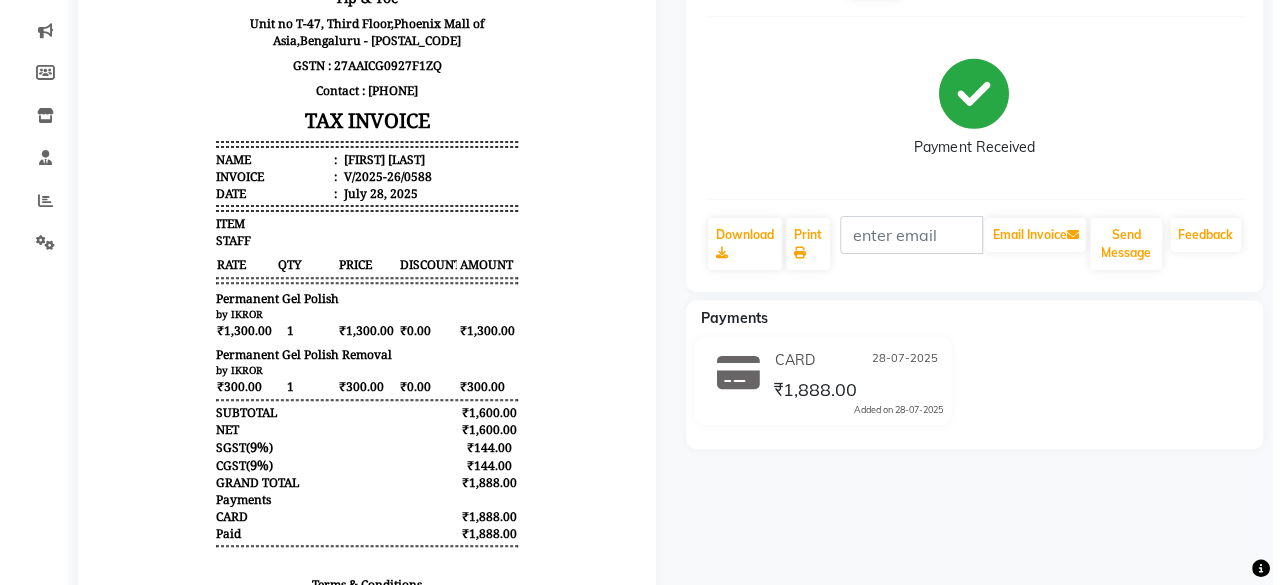 scroll, scrollTop: 0, scrollLeft: 0, axis: both 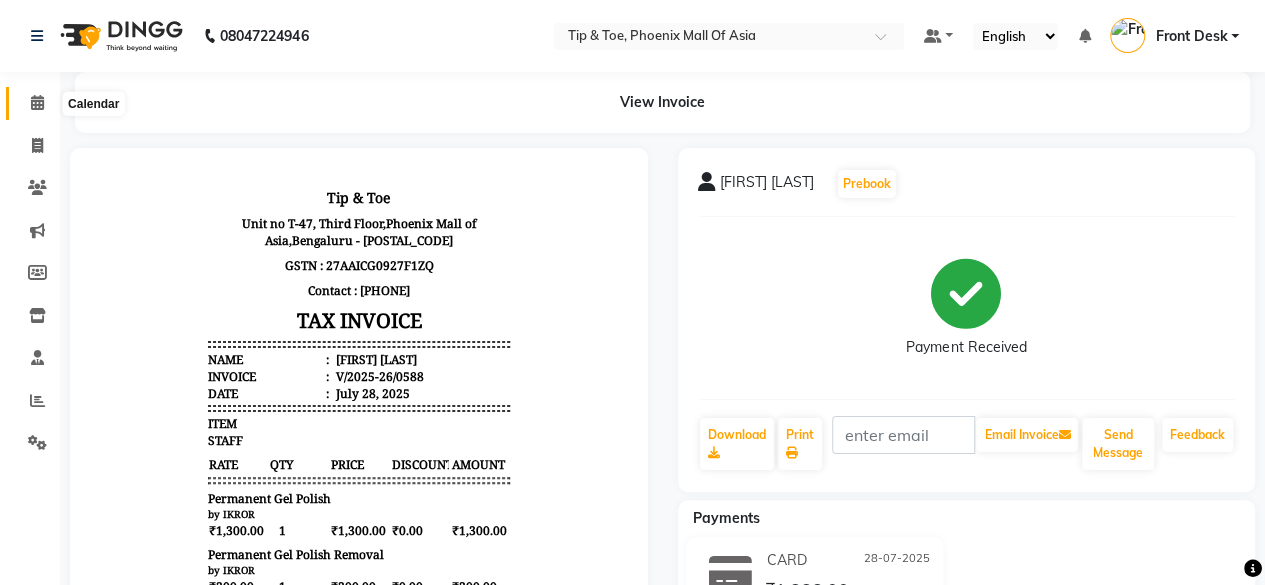 click 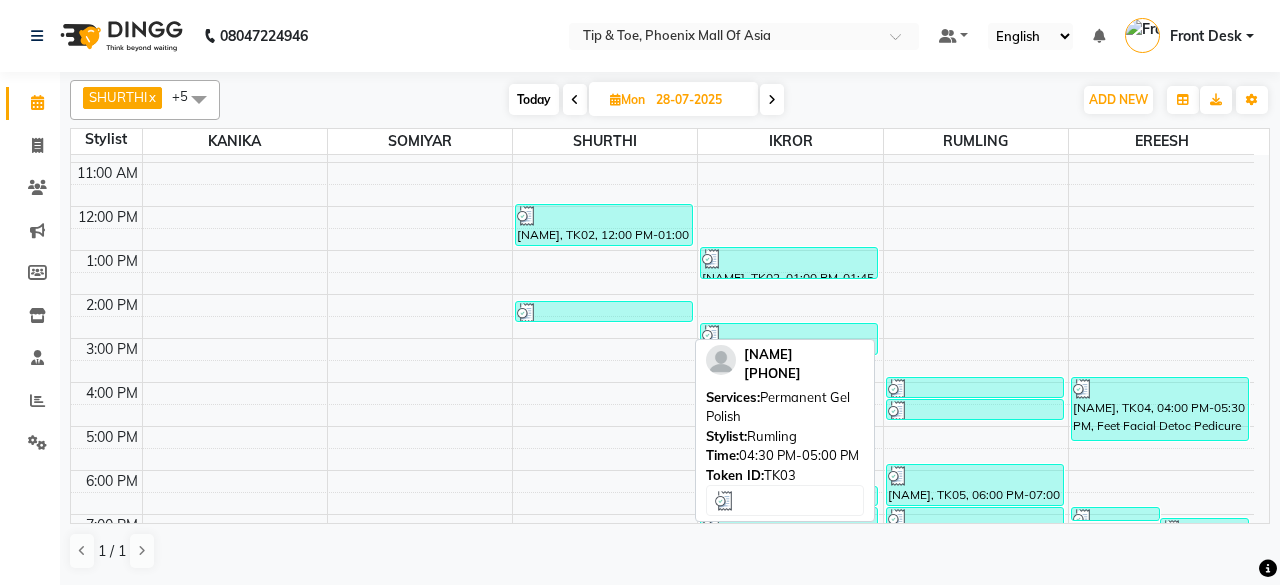 scroll, scrollTop: 193, scrollLeft: 0, axis: vertical 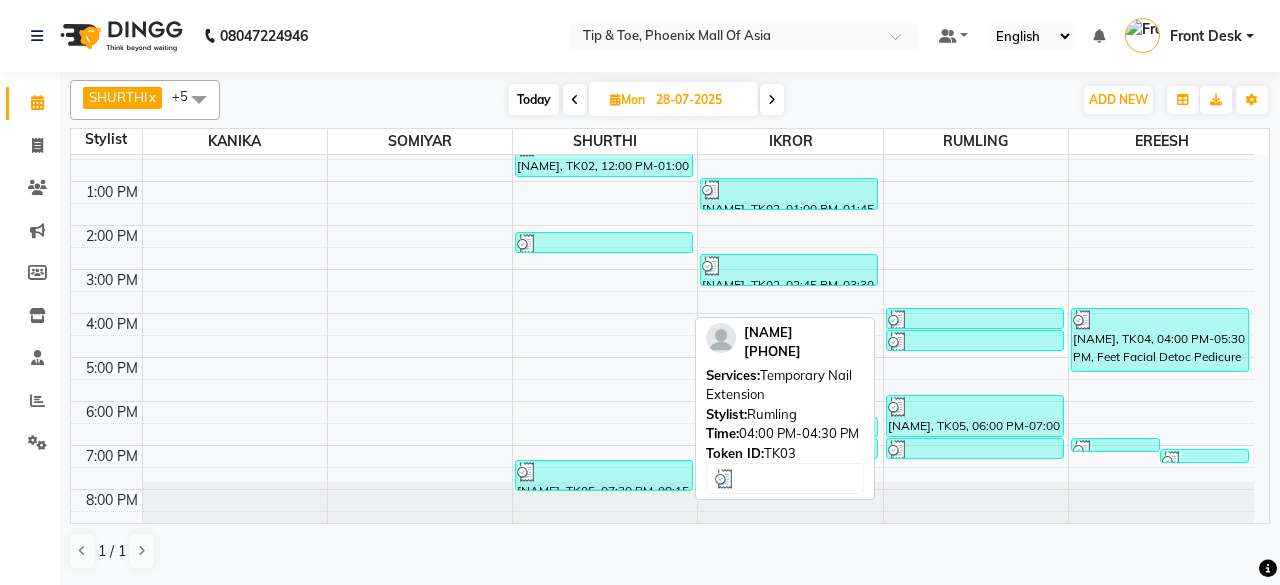 click at bounding box center [975, 320] 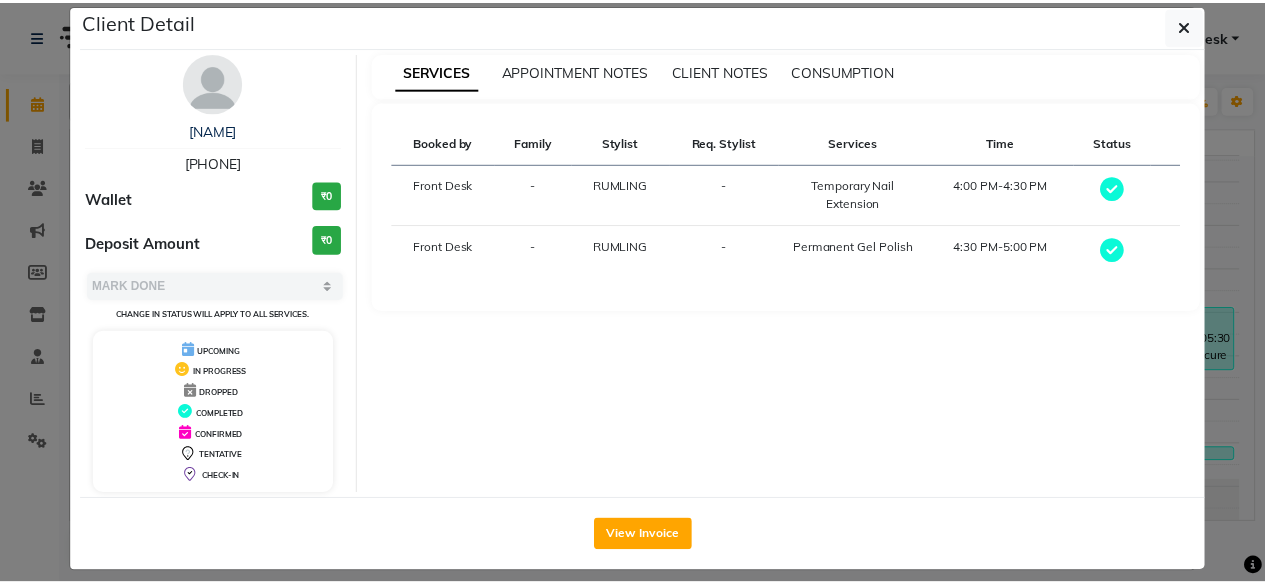scroll, scrollTop: 37, scrollLeft: 0, axis: vertical 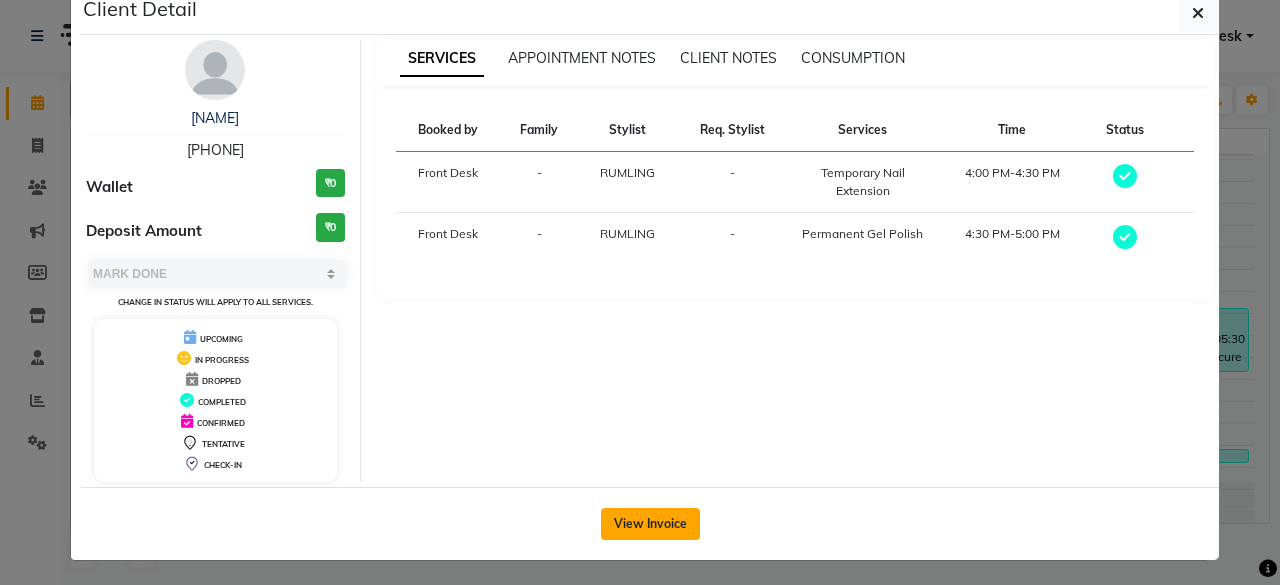 click on "View Invoice" 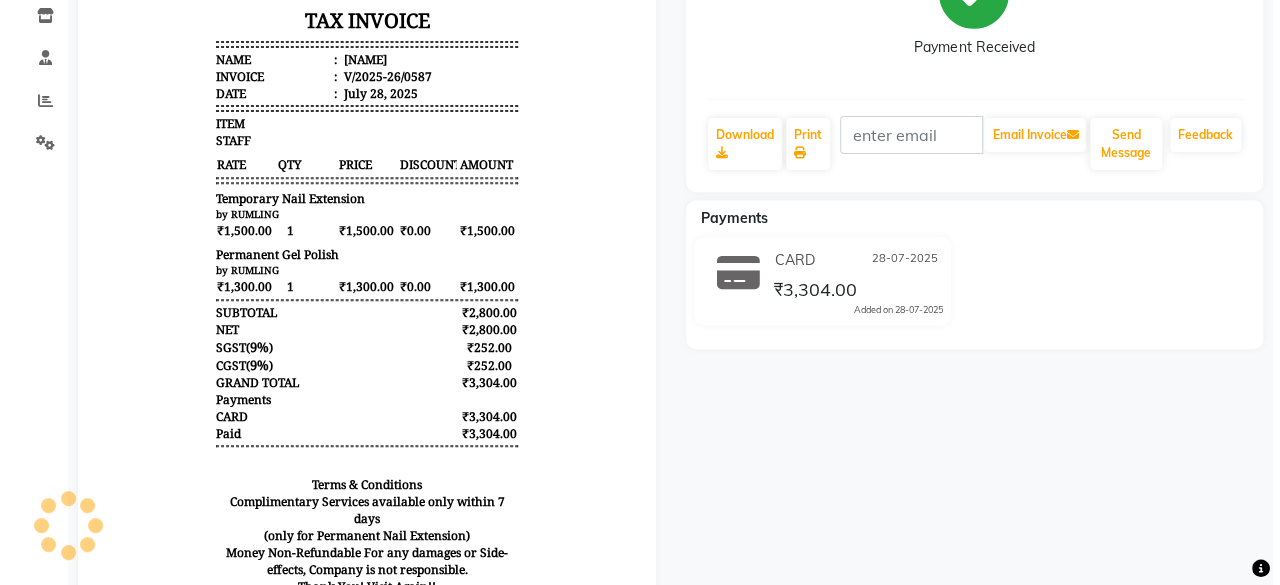 scroll, scrollTop: 0, scrollLeft: 0, axis: both 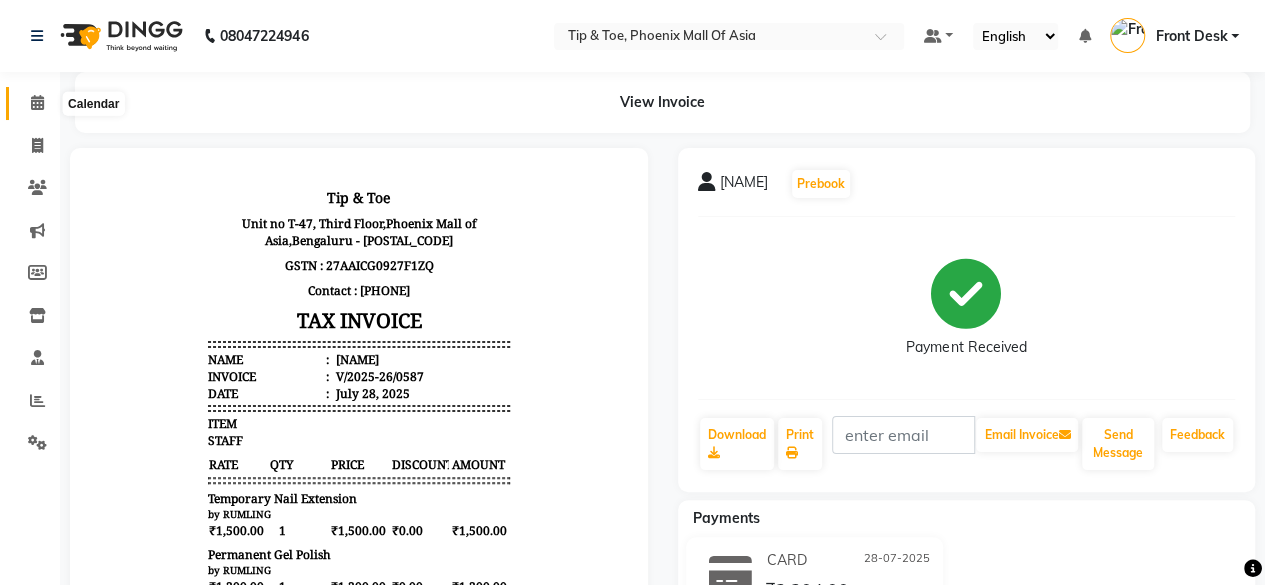 click 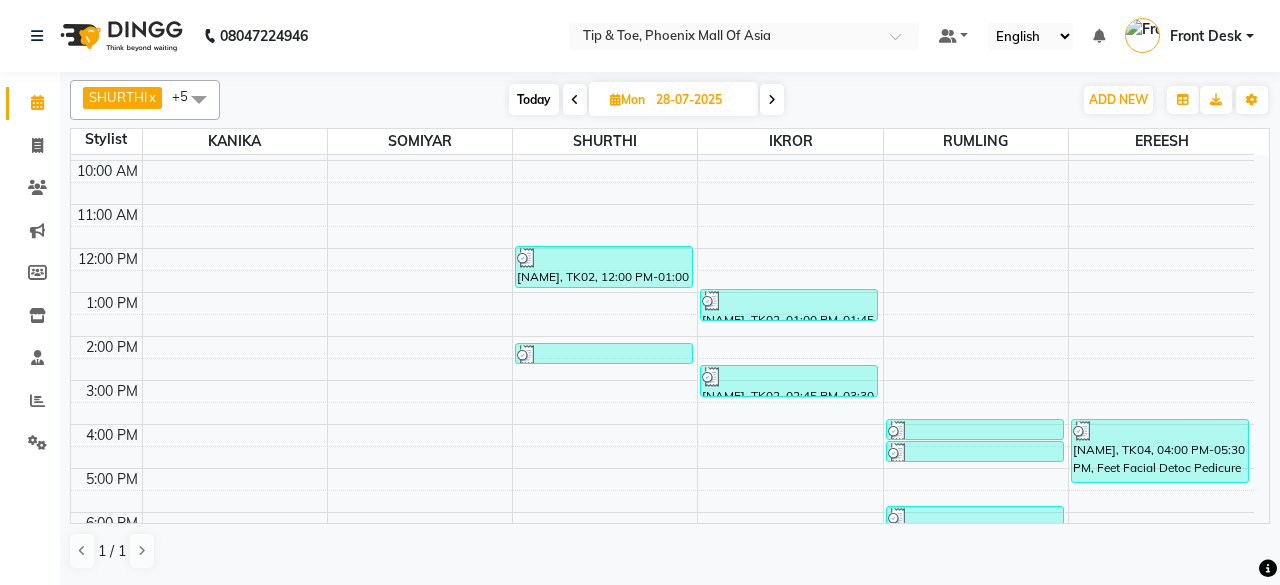 scroll, scrollTop: 193, scrollLeft: 0, axis: vertical 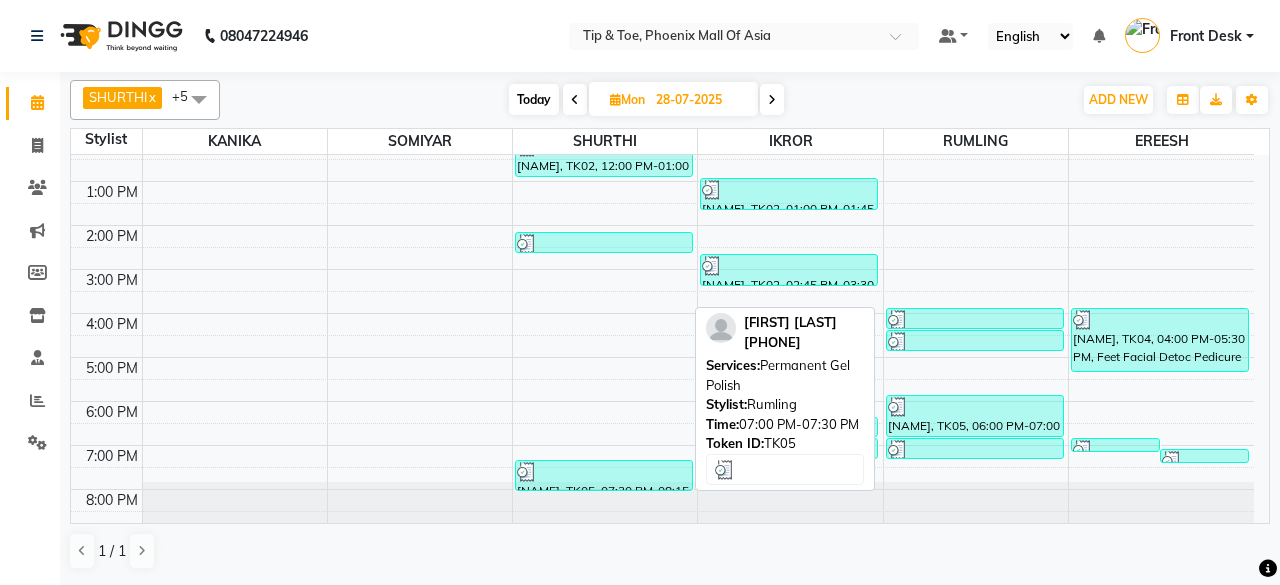 click on "HARINA H, TK05, 07:00 PM-07:30 PM, Permanent Gel Polish" at bounding box center [975, 448] 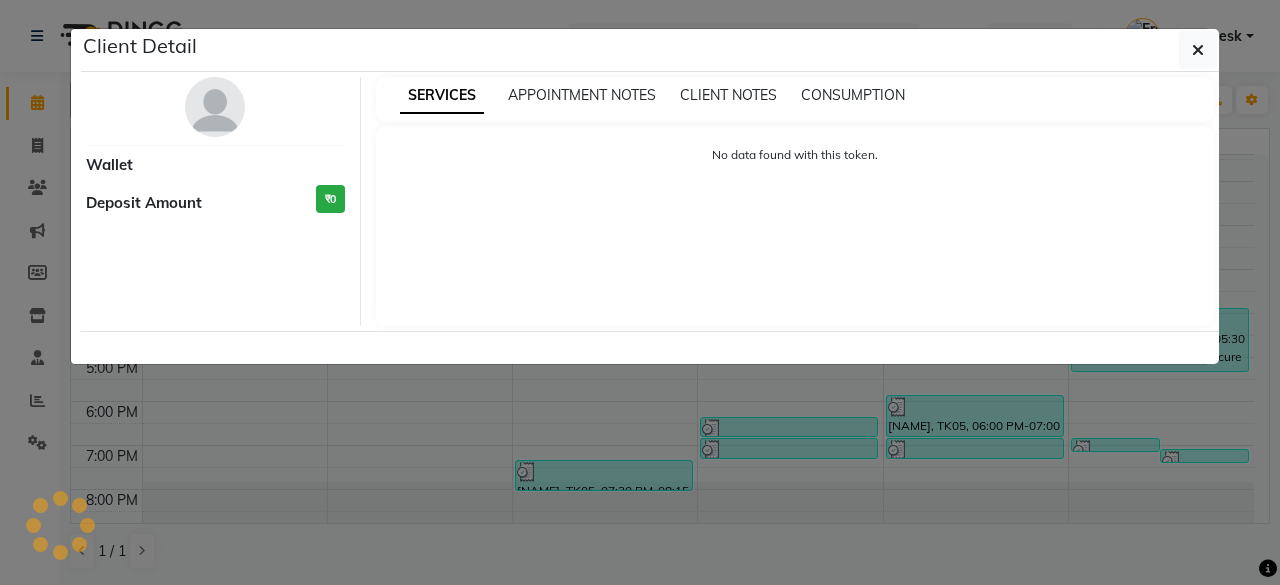 select on "3" 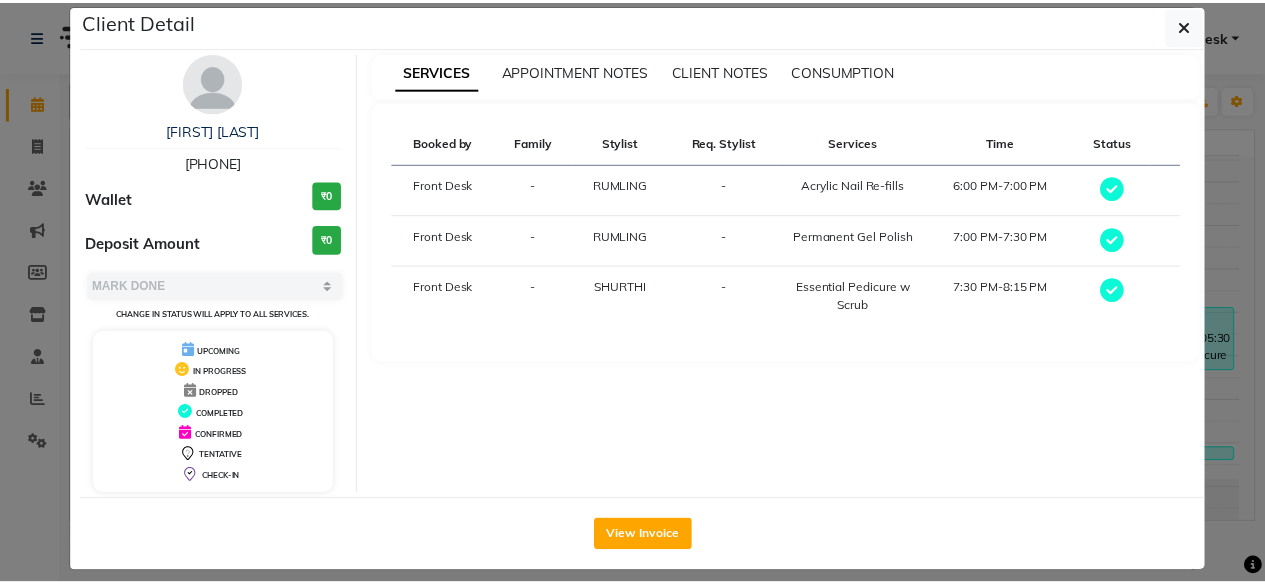 scroll, scrollTop: 37, scrollLeft: 0, axis: vertical 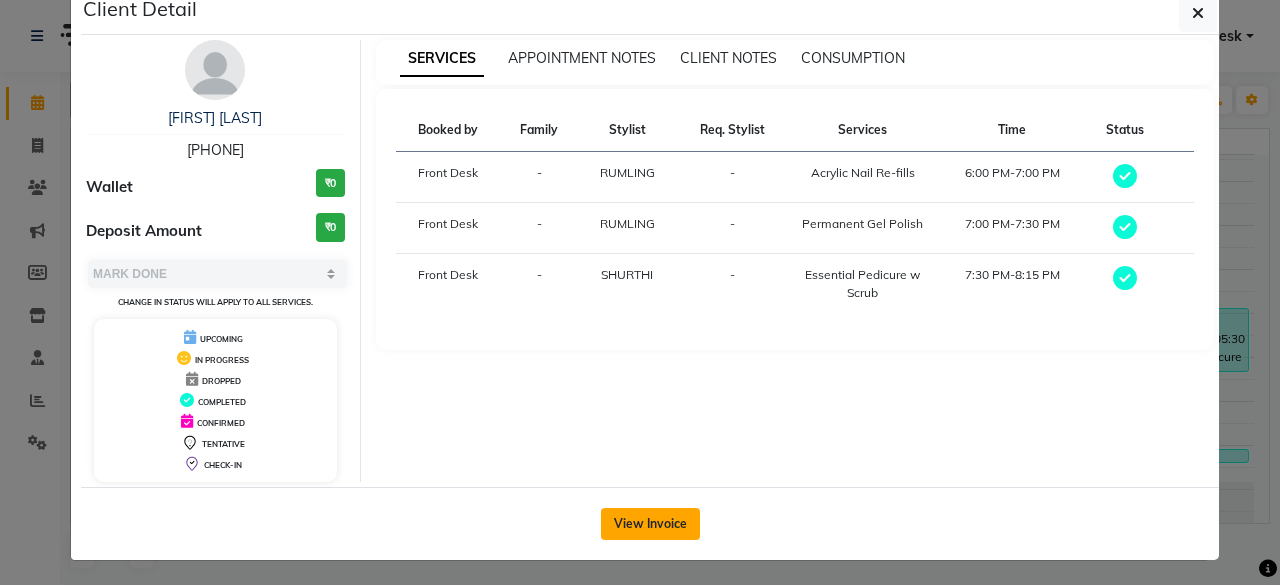 click on "View Invoice" 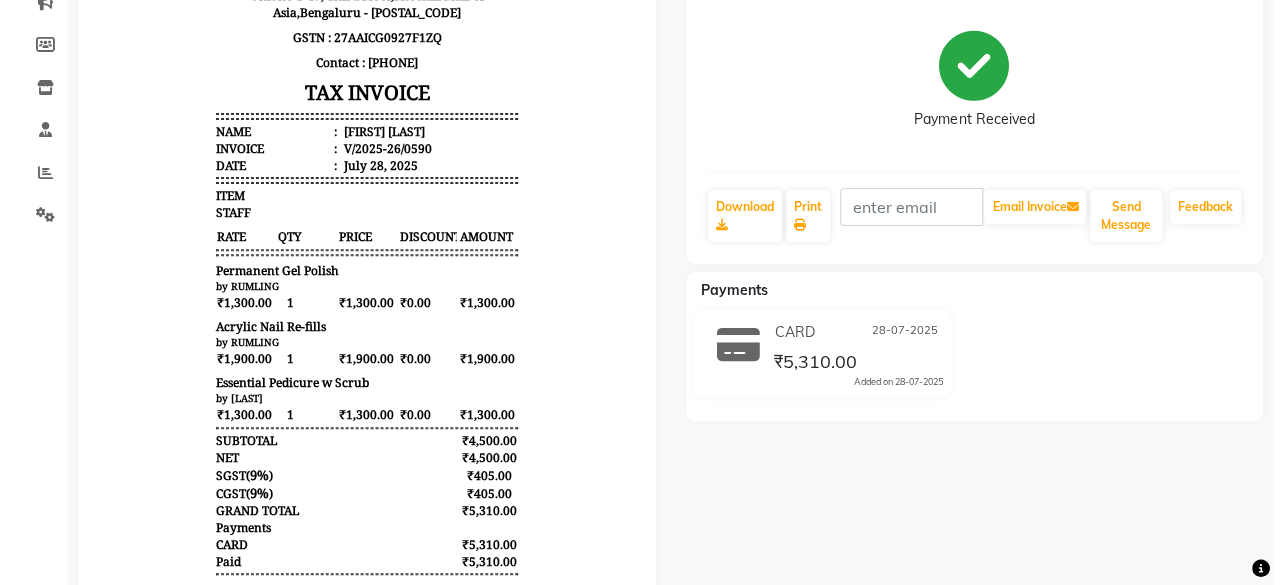scroll, scrollTop: 0, scrollLeft: 0, axis: both 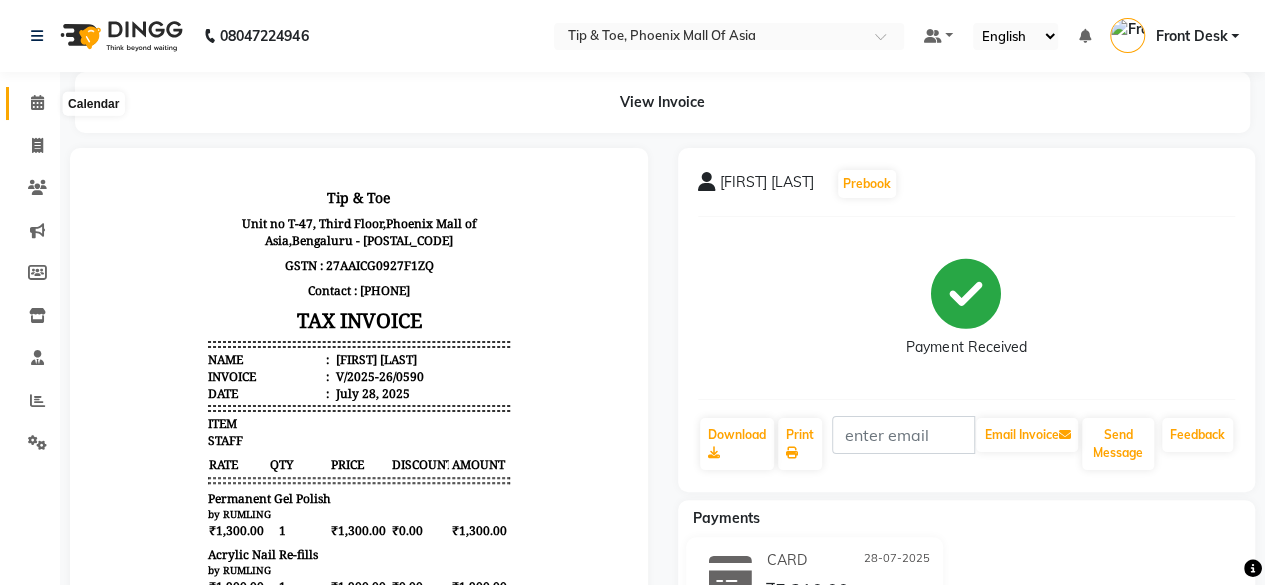 click 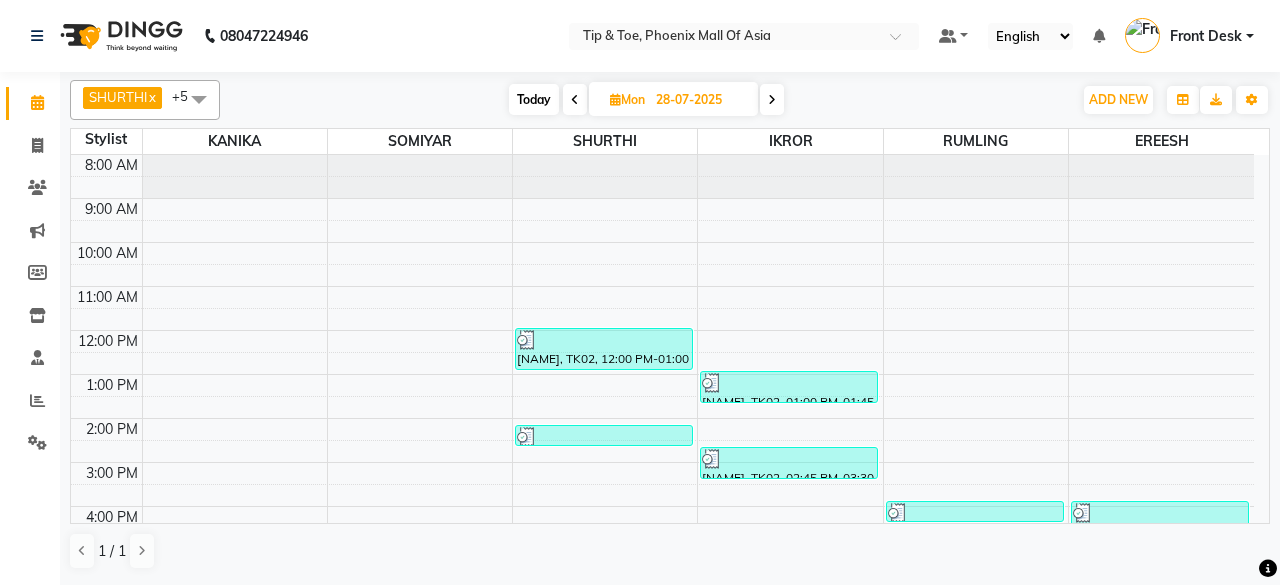 scroll, scrollTop: 193, scrollLeft: 0, axis: vertical 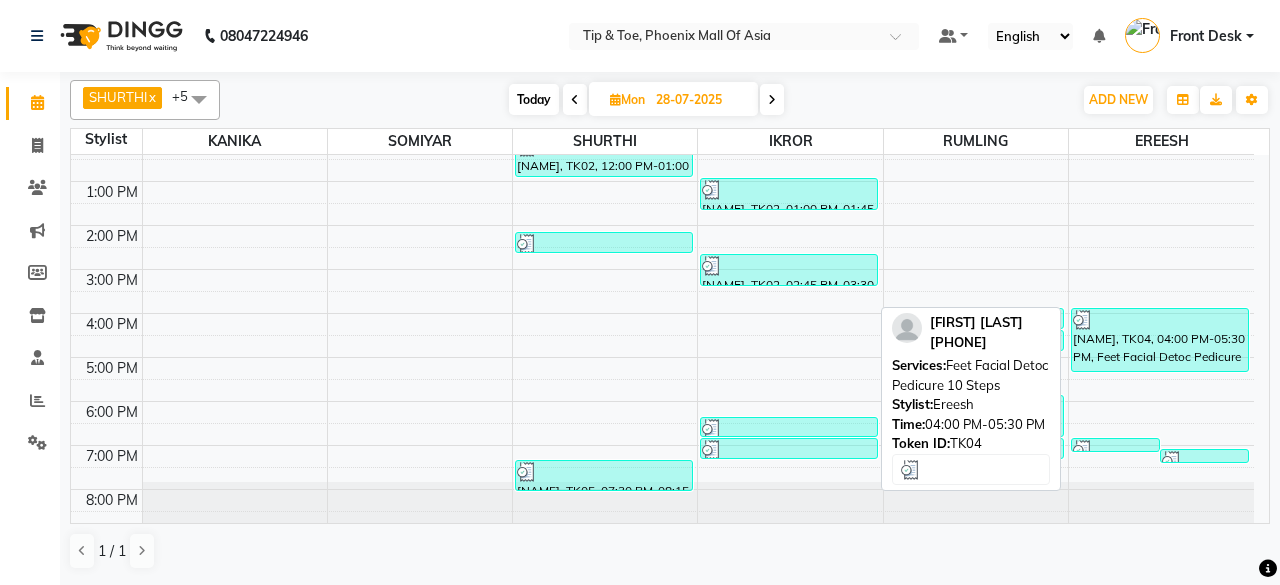 click on "Manisha Patel, TK04, 04:00 PM-05:30 PM, Feet Facial Detoc Pedicure 10 Steps" at bounding box center (1160, 340) 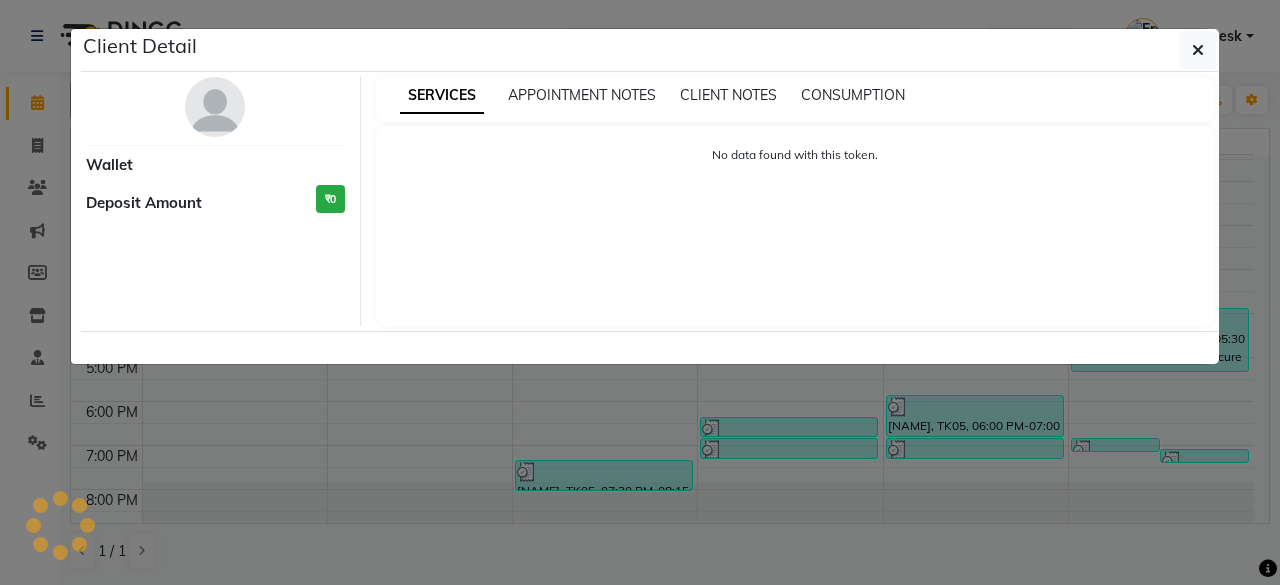 select on "3" 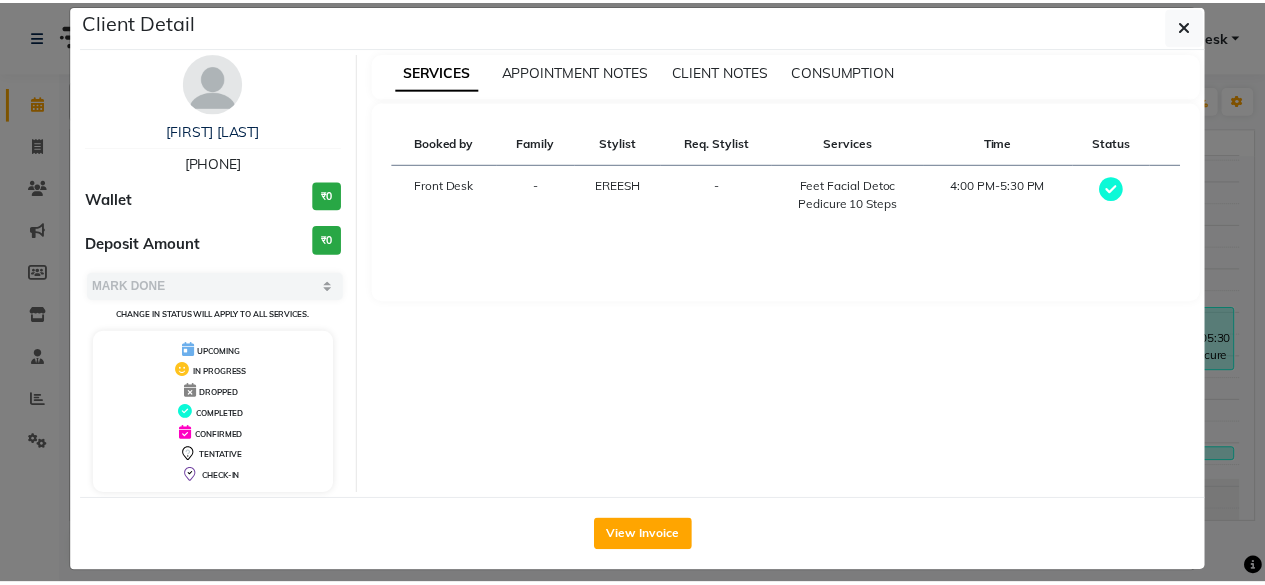 scroll, scrollTop: 37, scrollLeft: 0, axis: vertical 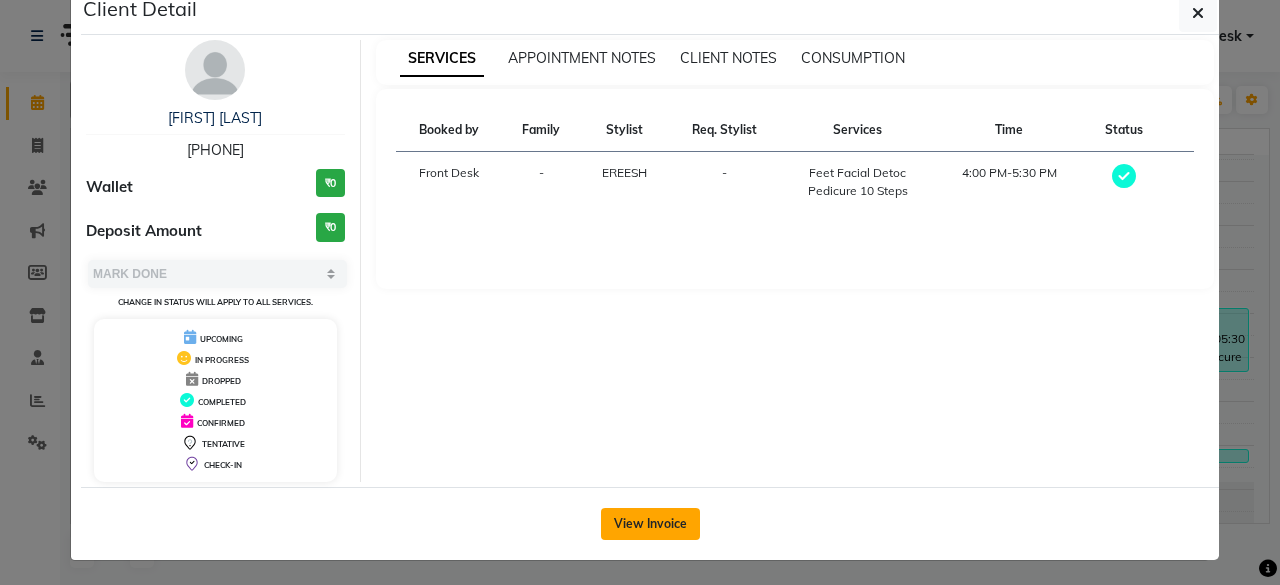click on "View Invoice" 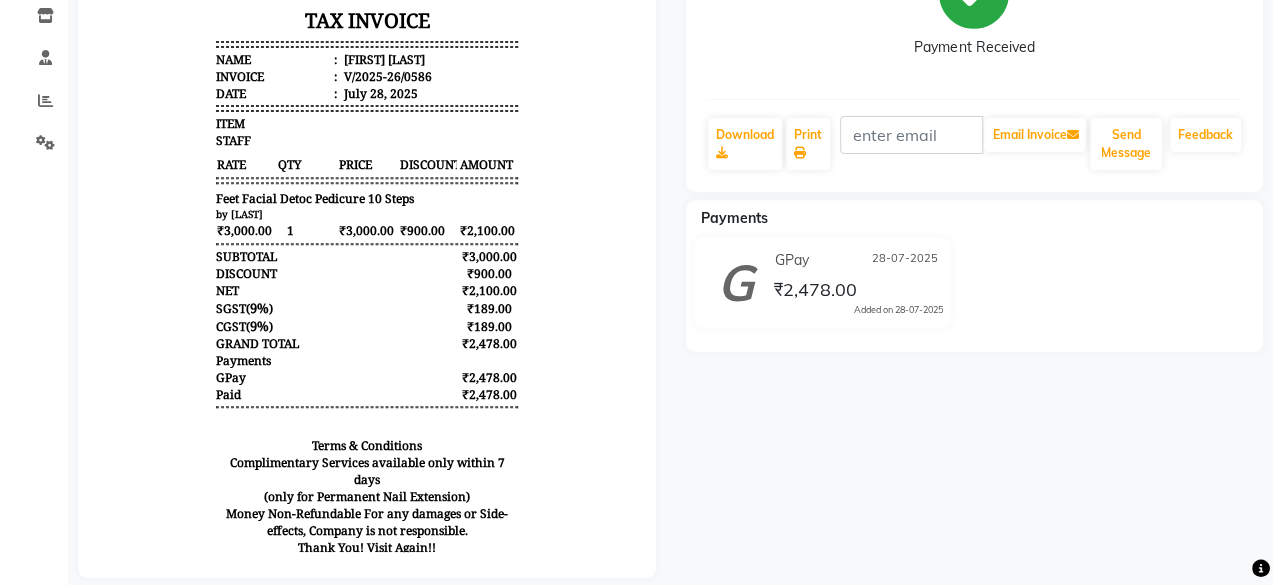 scroll, scrollTop: 0, scrollLeft: 0, axis: both 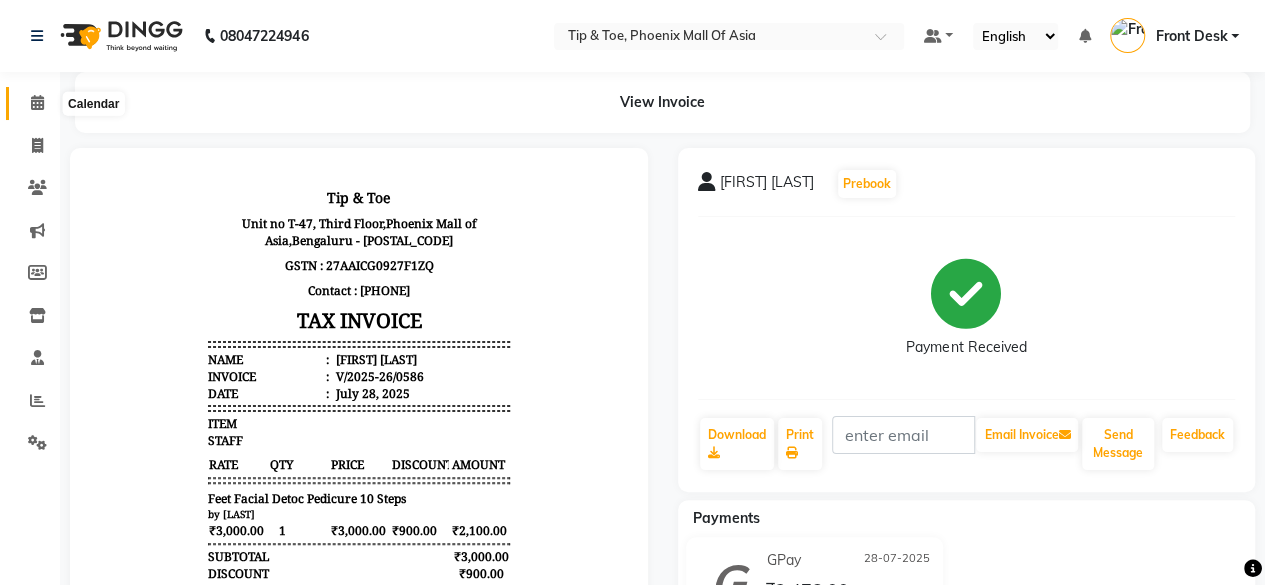 click 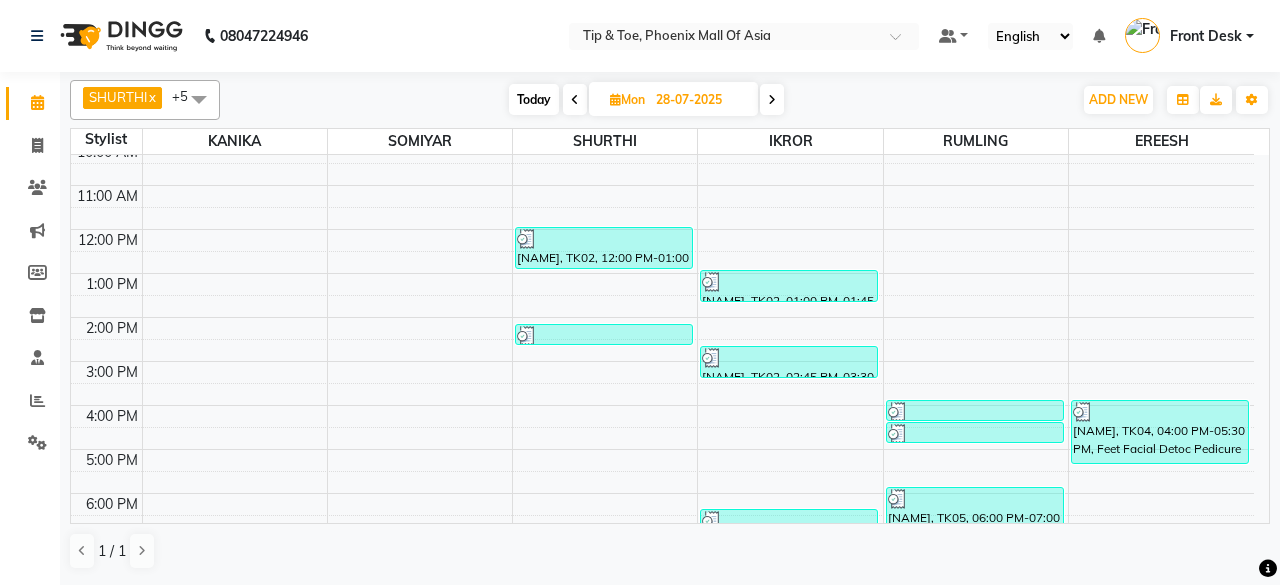 scroll, scrollTop: 193, scrollLeft: 0, axis: vertical 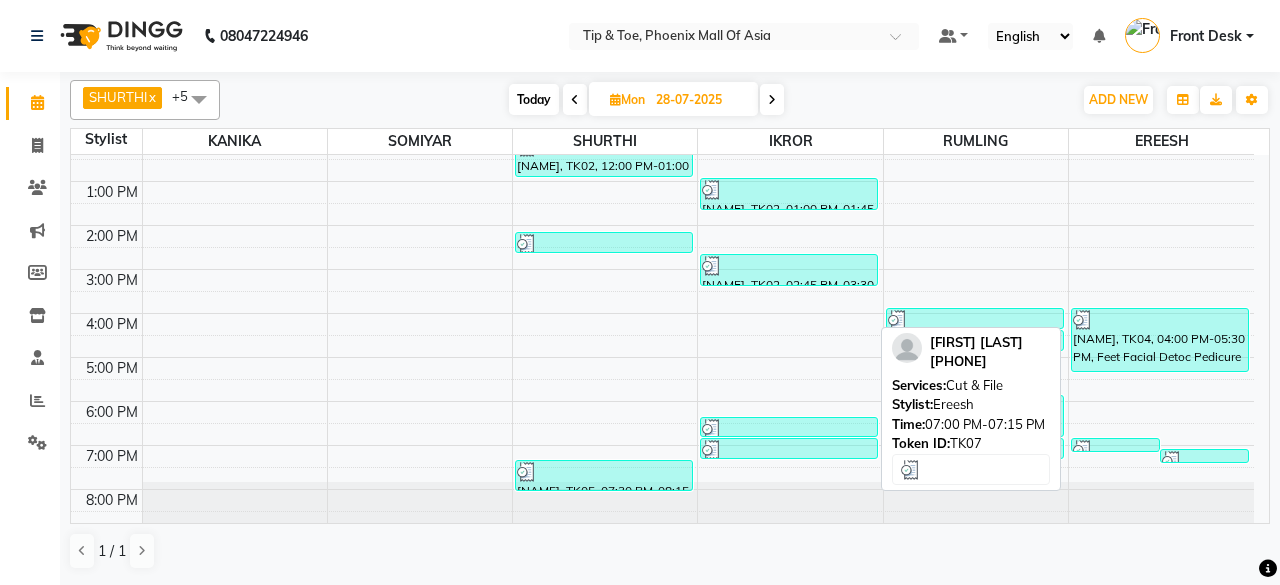click at bounding box center [1115, 450] 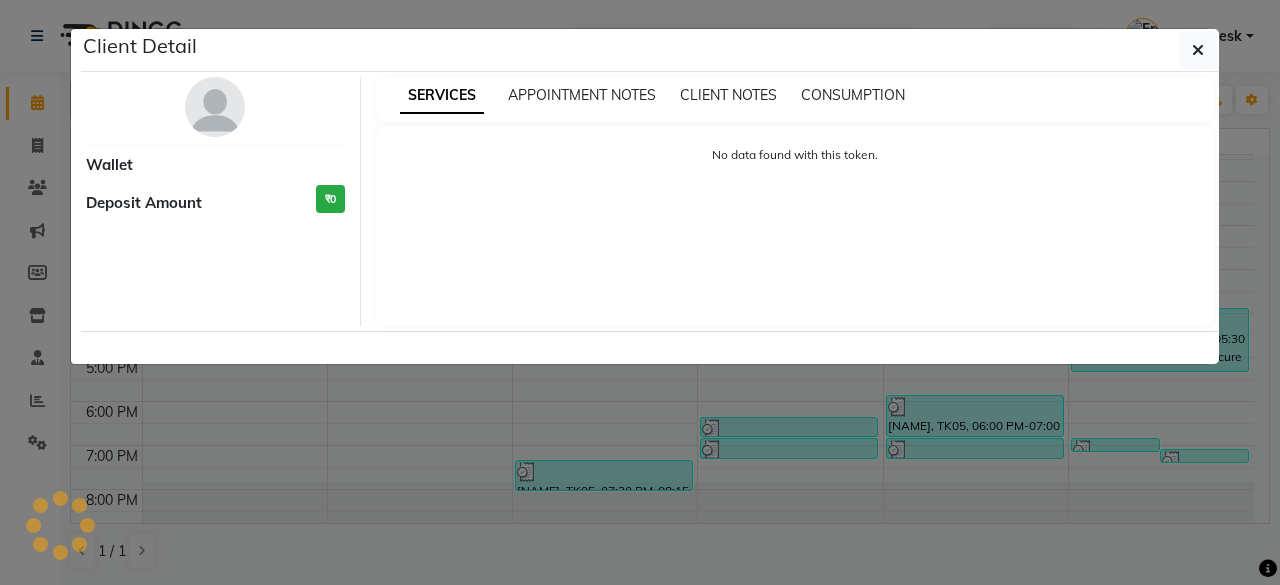 select on "3" 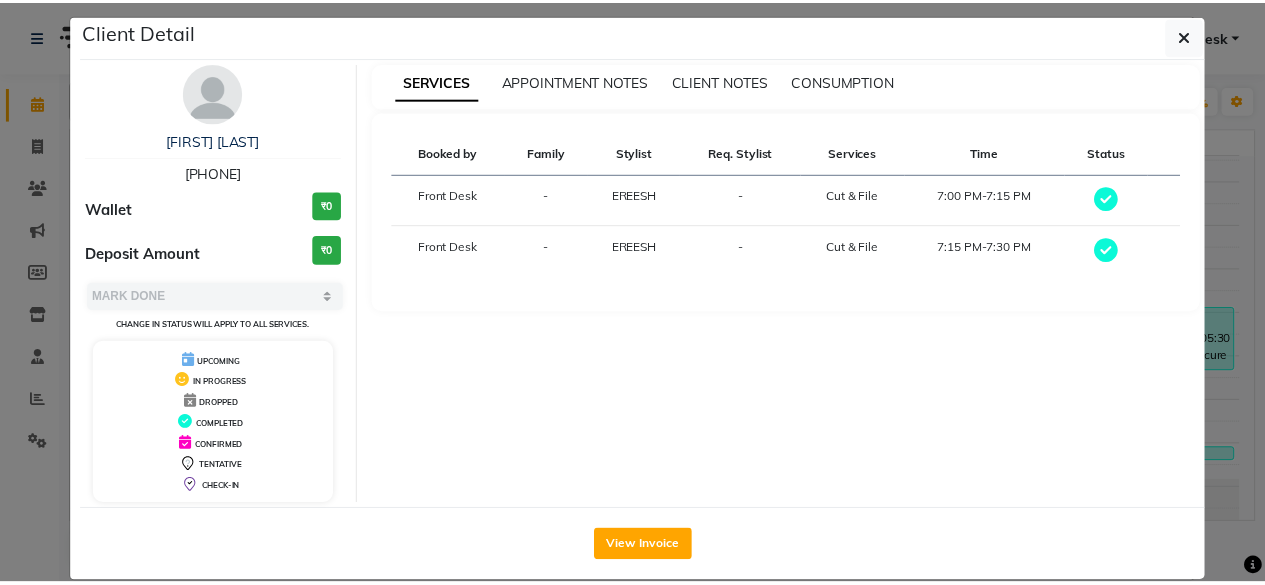 scroll, scrollTop: 37, scrollLeft: 0, axis: vertical 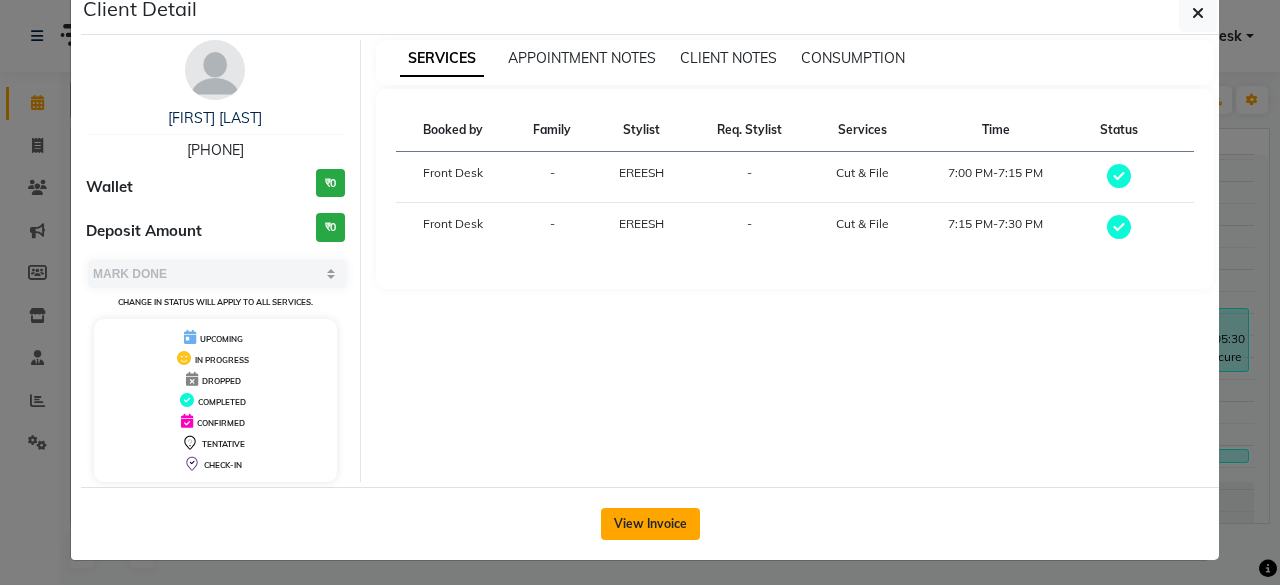 click on "View Invoice" 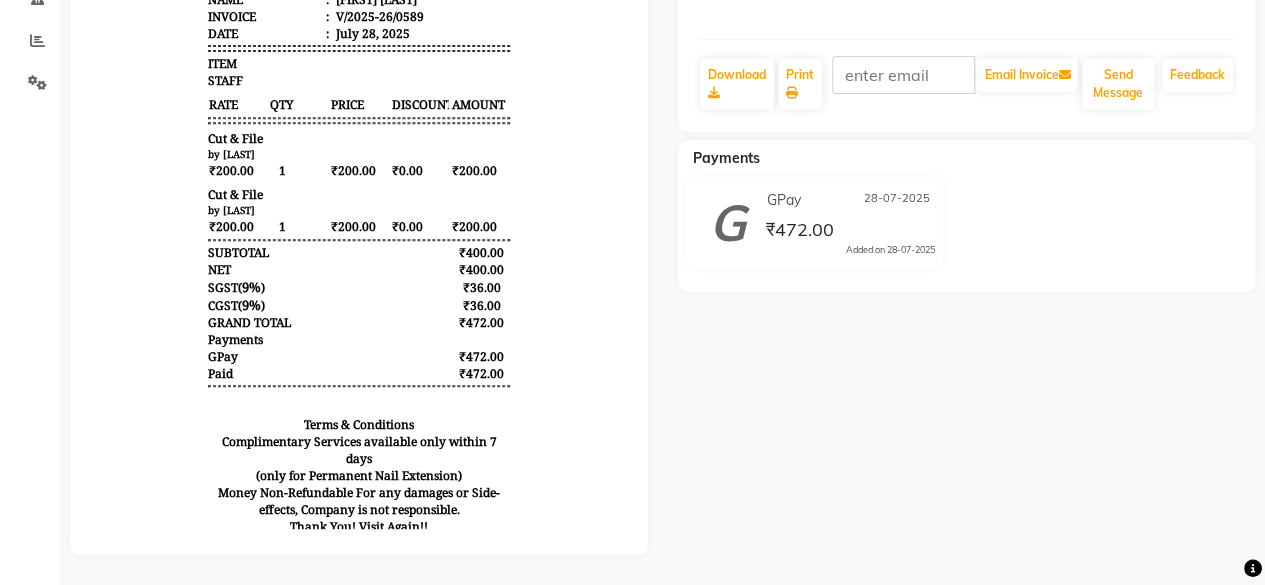 scroll, scrollTop: 274, scrollLeft: 0, axis: vertical 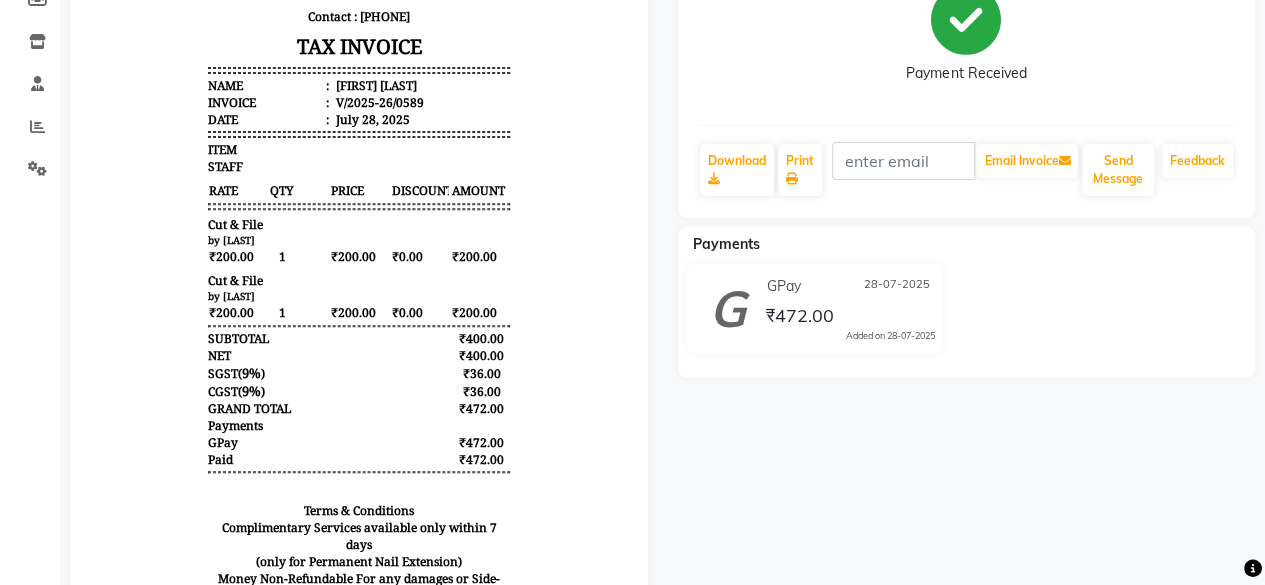click on "Zaehee Kim  Prebook   Payment Received  Download  Print   Email Invoice   Send Message Feedback  Payments GPay 28-07-2025 ₹472.00  Added on 28-07-2025" 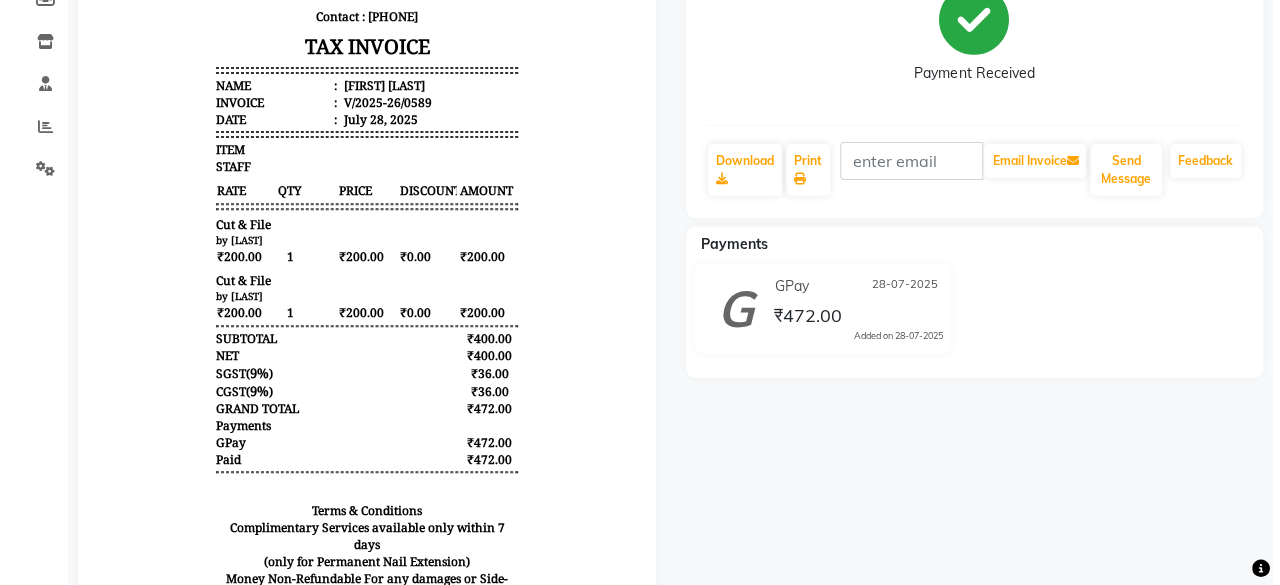 scroll, scrollTop: 0, scrollLeft: 0, axis: both 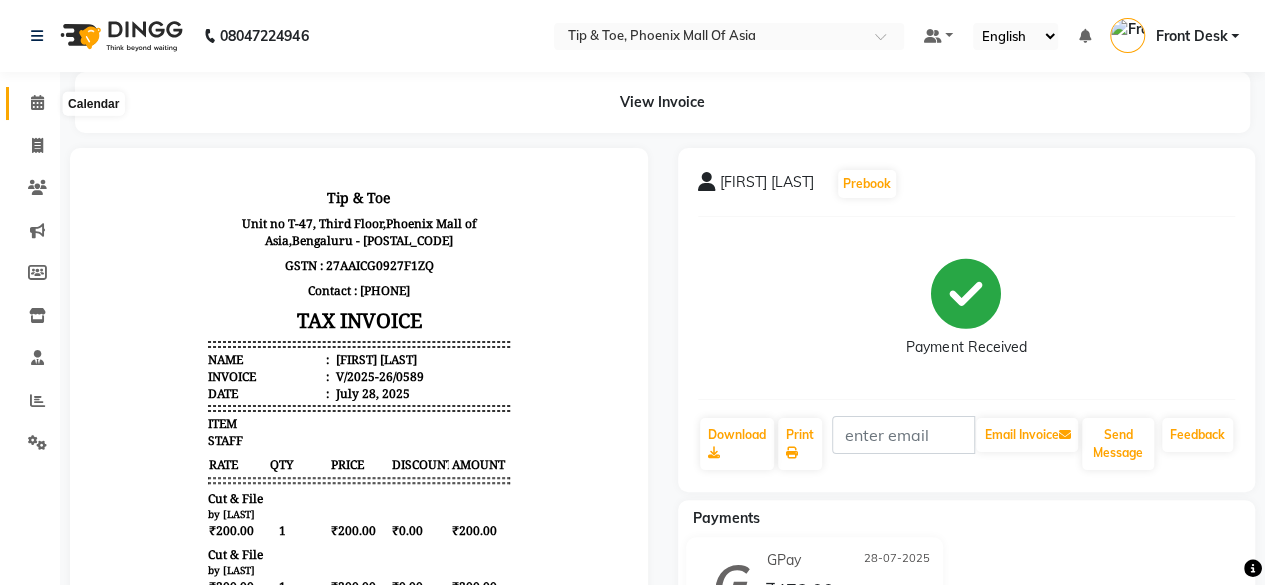 click 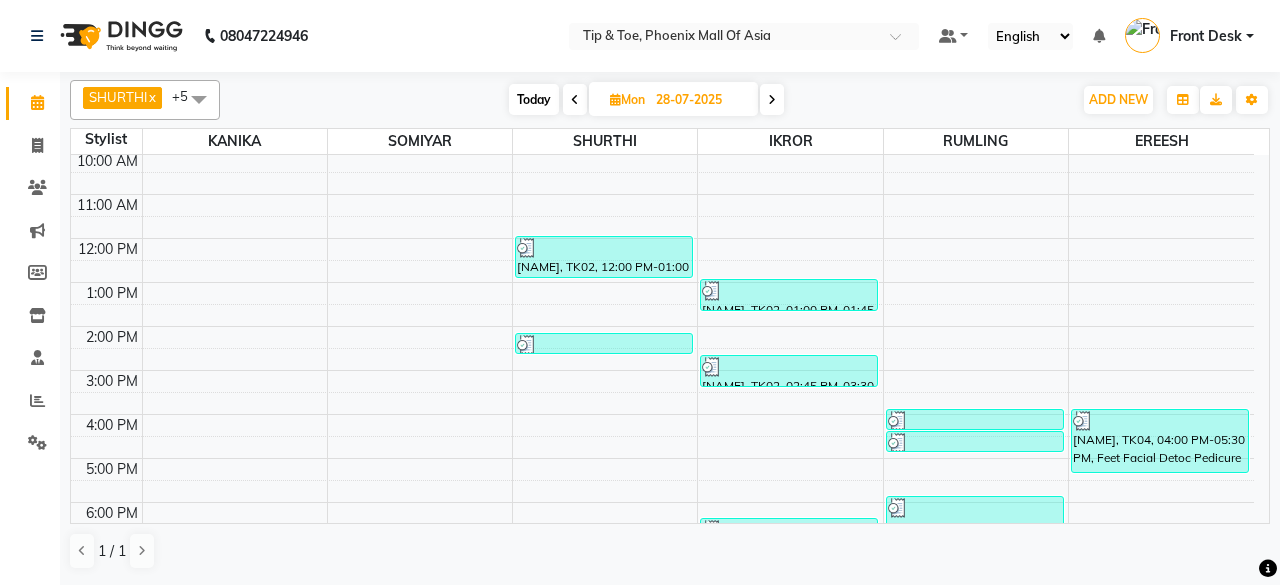 scroll, scrollTop: 0, scrollLeft: 0, axis: both 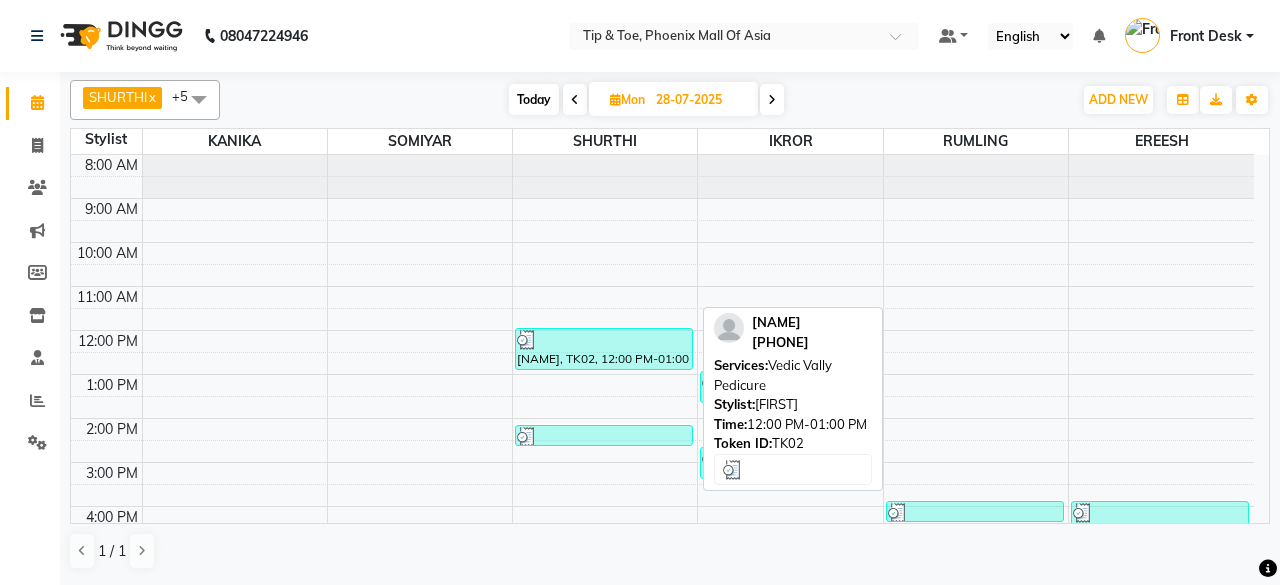 click on "PRIYA RAO, TK02, 12:00 PM-01:00 PM, Vedic Vally Pedicure" at bounding box center [604, 349] 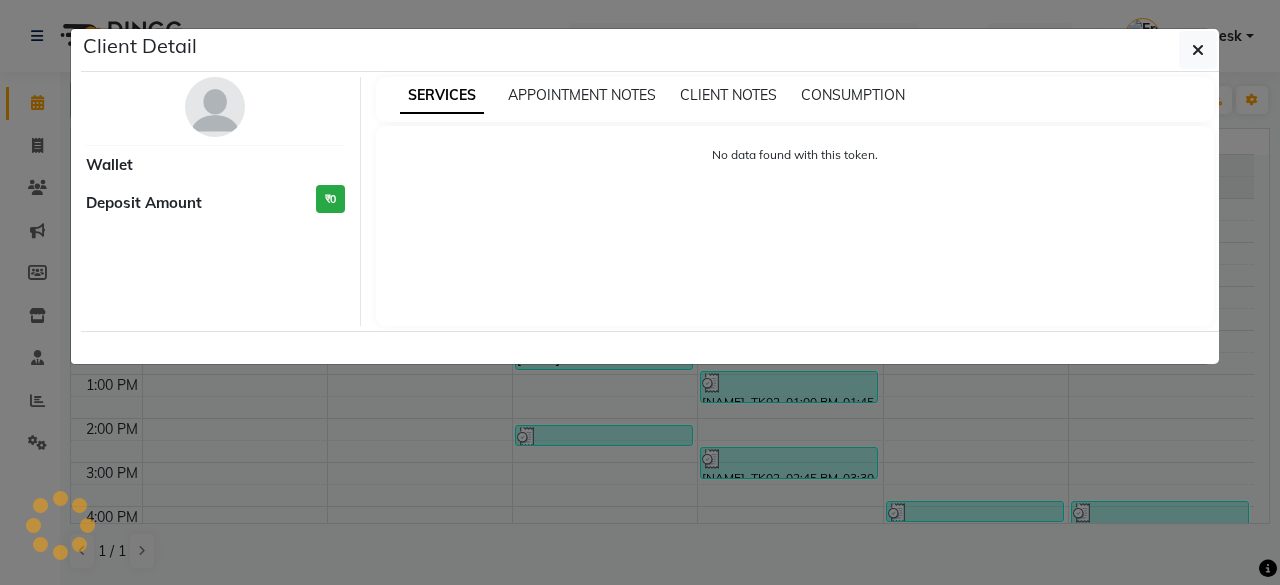 select on "3" 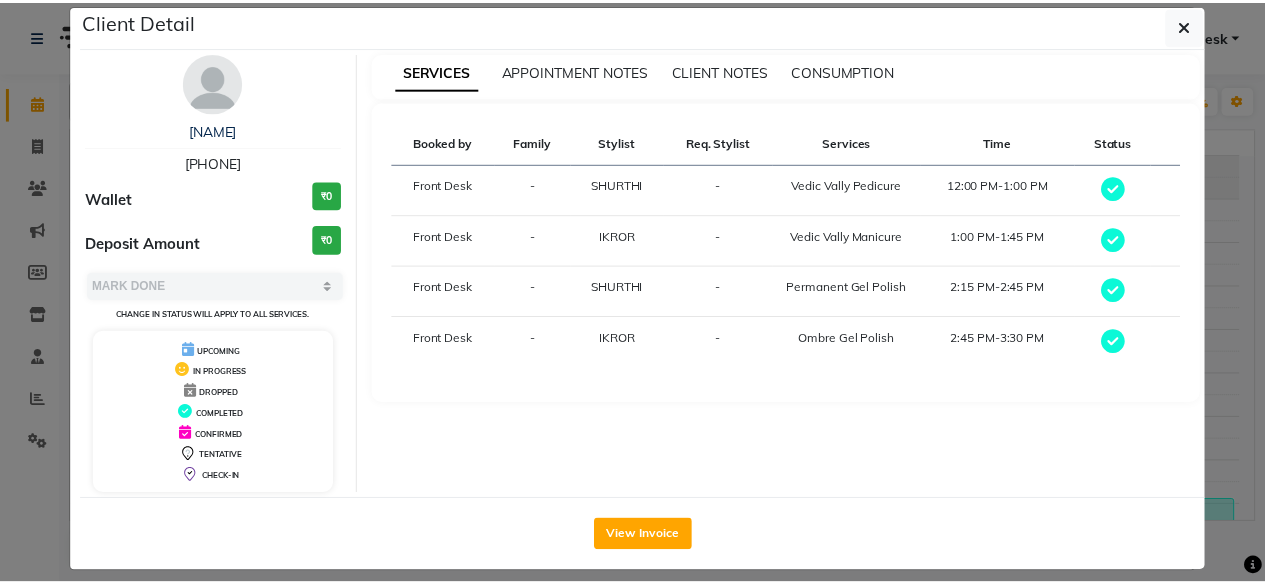 scroll, scrollTop: 37, scrollLeft: 0, axis: vertical 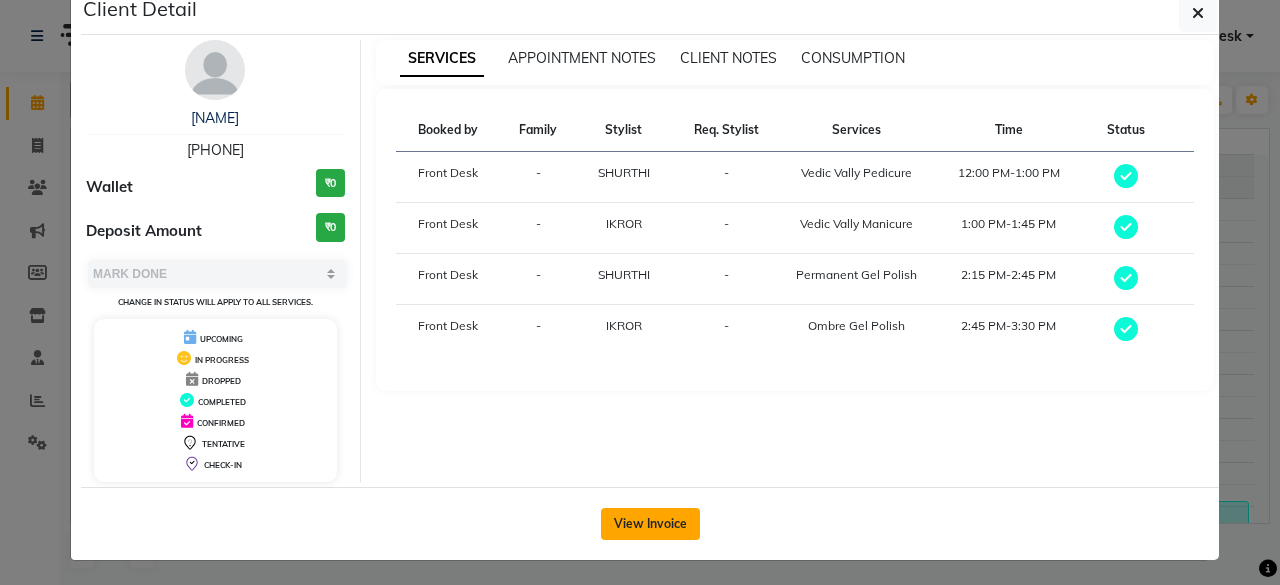 click on "View Invoice" 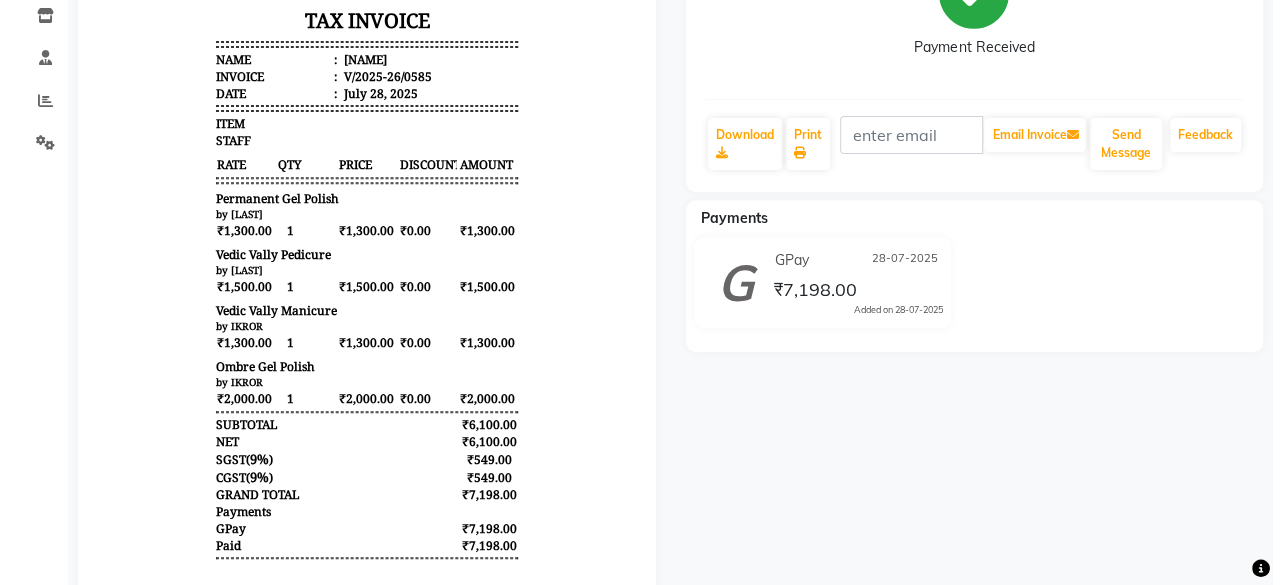 scroll, scrollTop: 0, scrollLeft: 0, axis: both 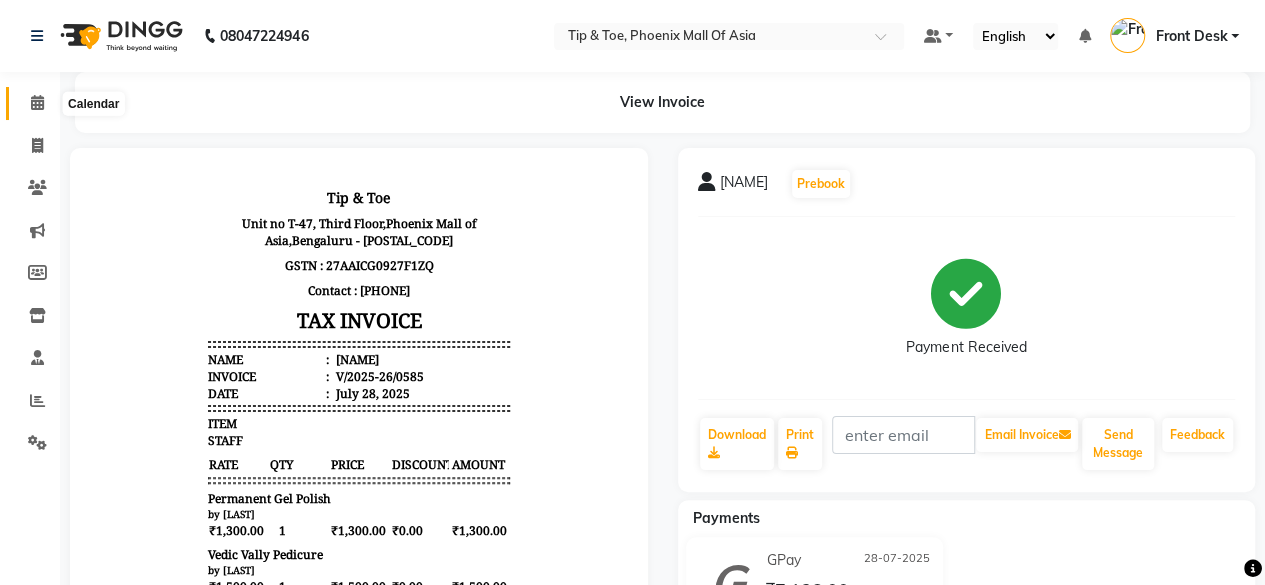 click 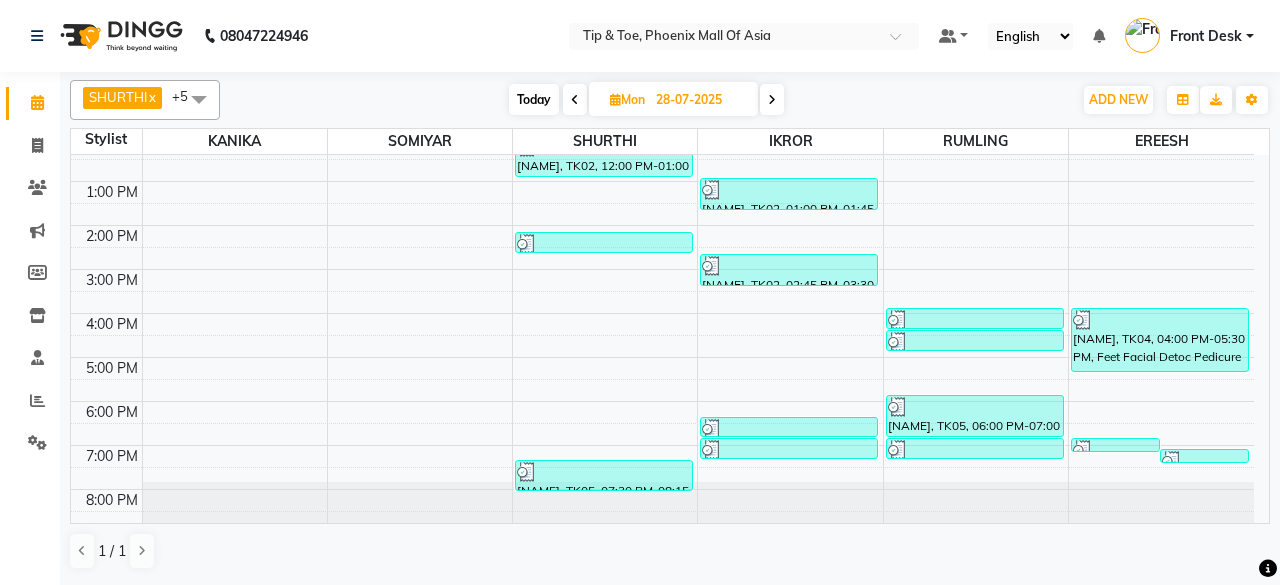 scroll, scrollTop: 93, scrollLeft: 0, axis: vertical 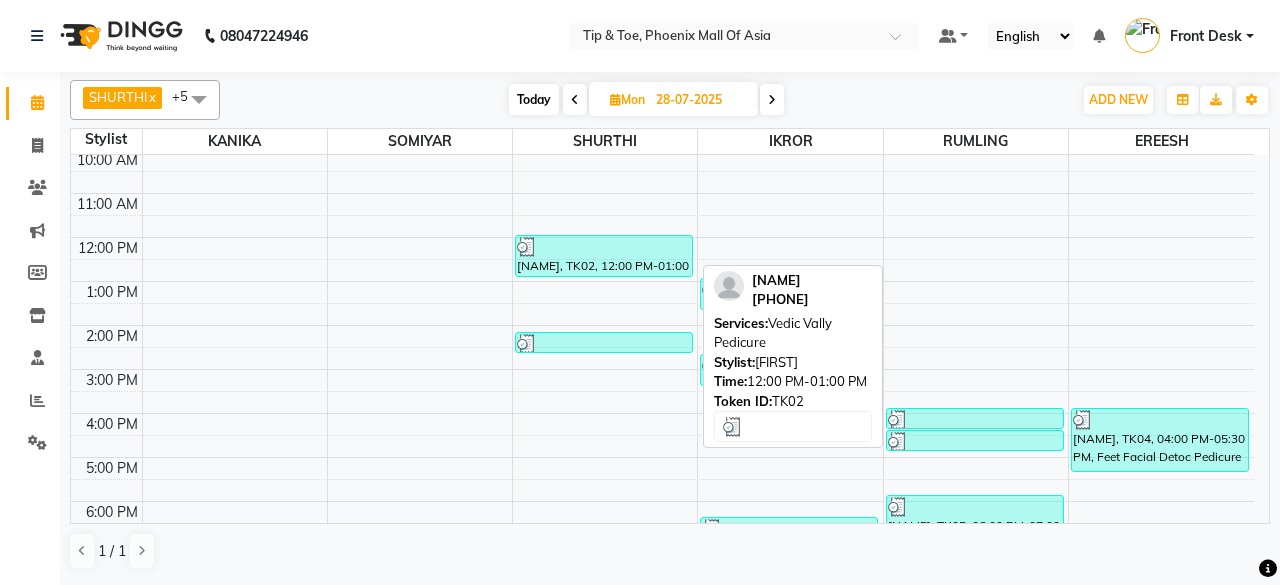 click at bounding box center (604, 247) 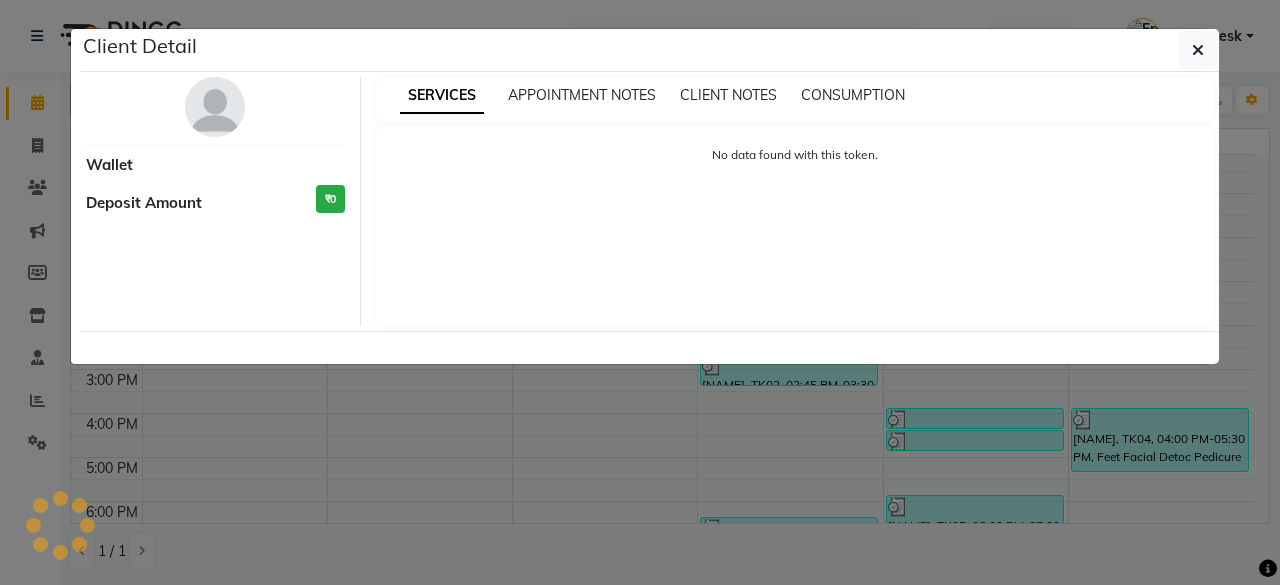 select on "3" 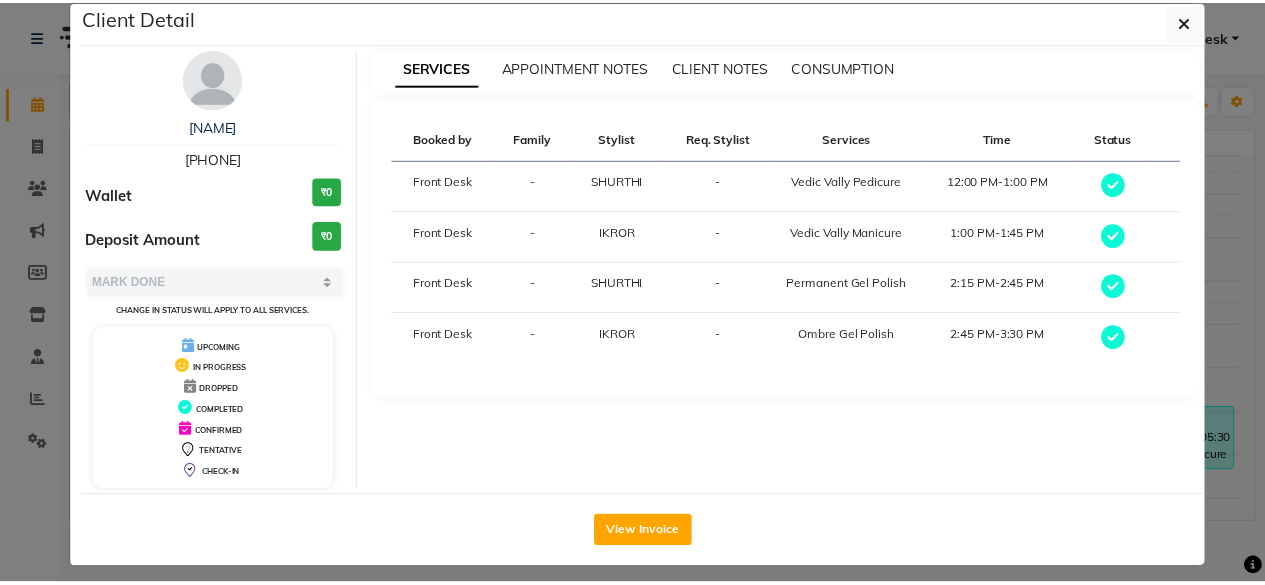 scroll, scrollTop: 37, scrollLeft: 0, axis: vertical 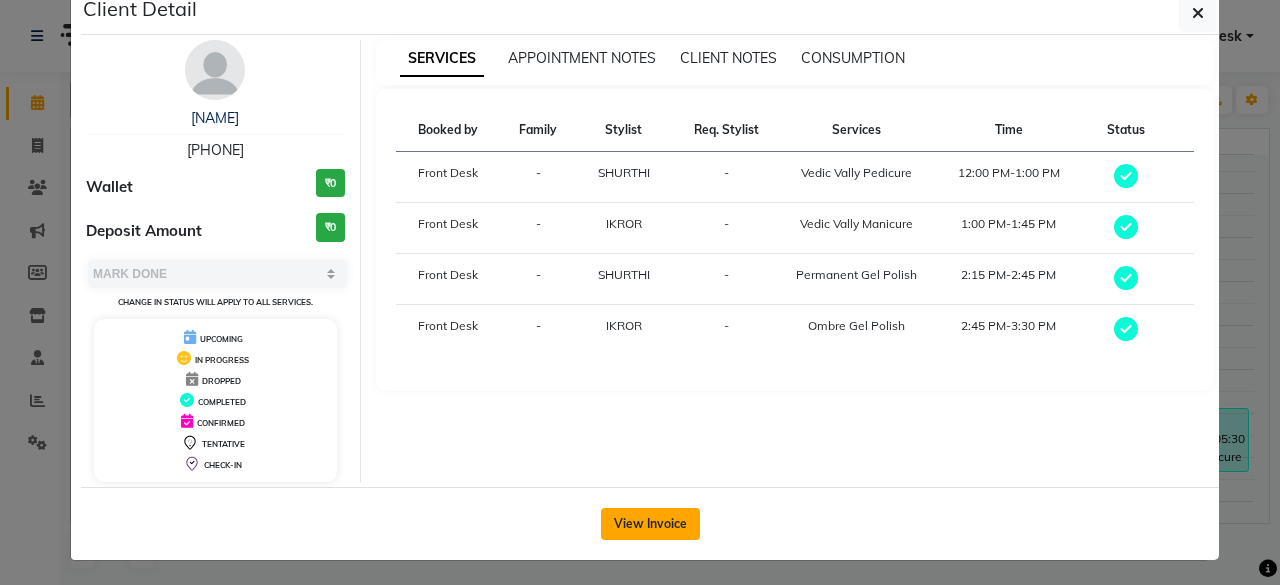 click on "View Invoice" 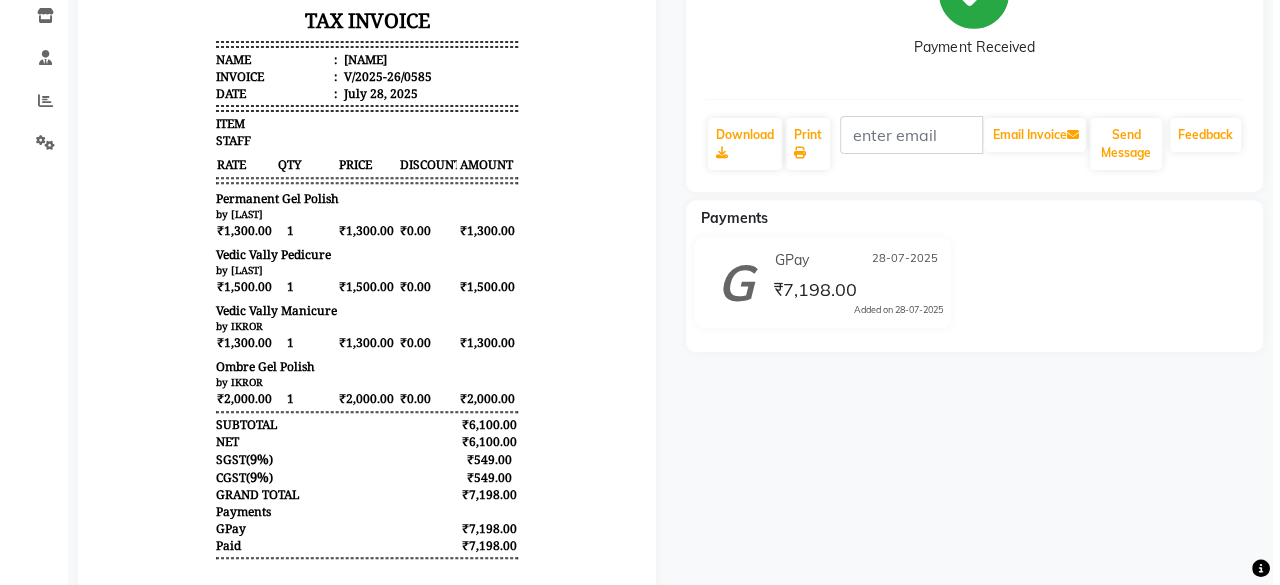 scroll, scrollTop: 0, scrollLeft: 0, axis: both 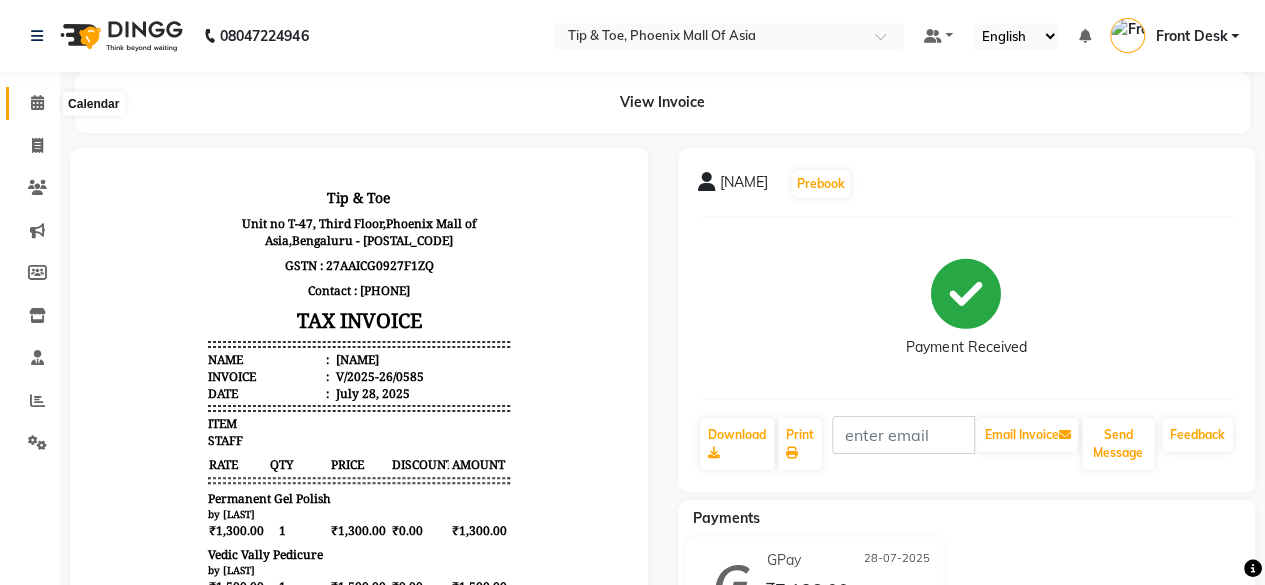 click 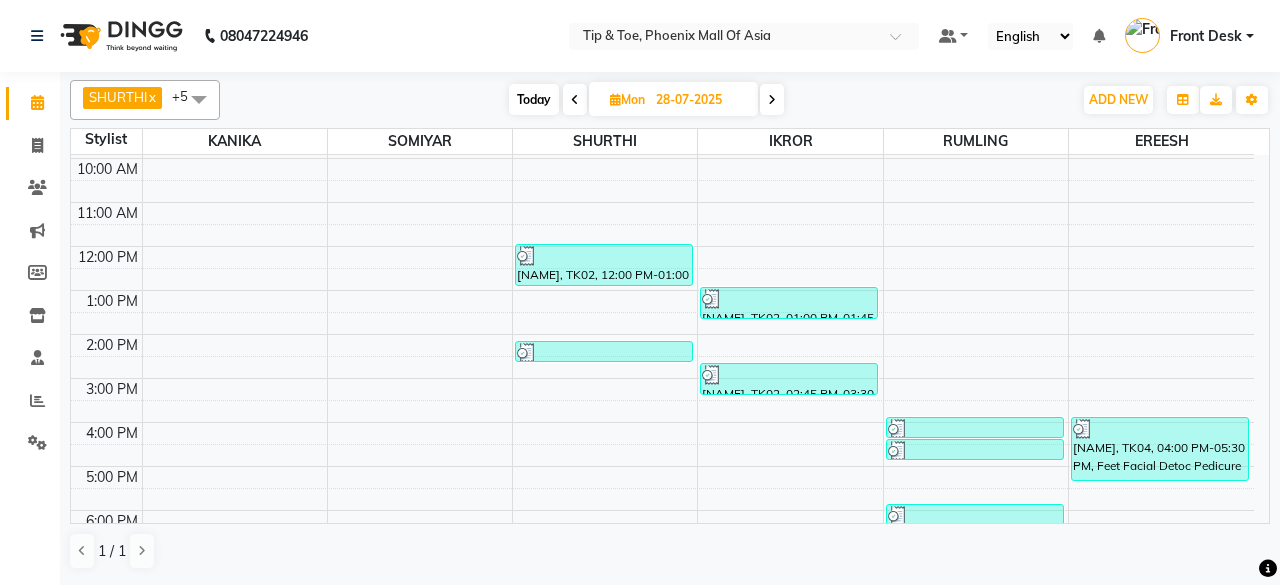 scroll, scrollTop: 193, scrollLeft: 0, axis: vertical 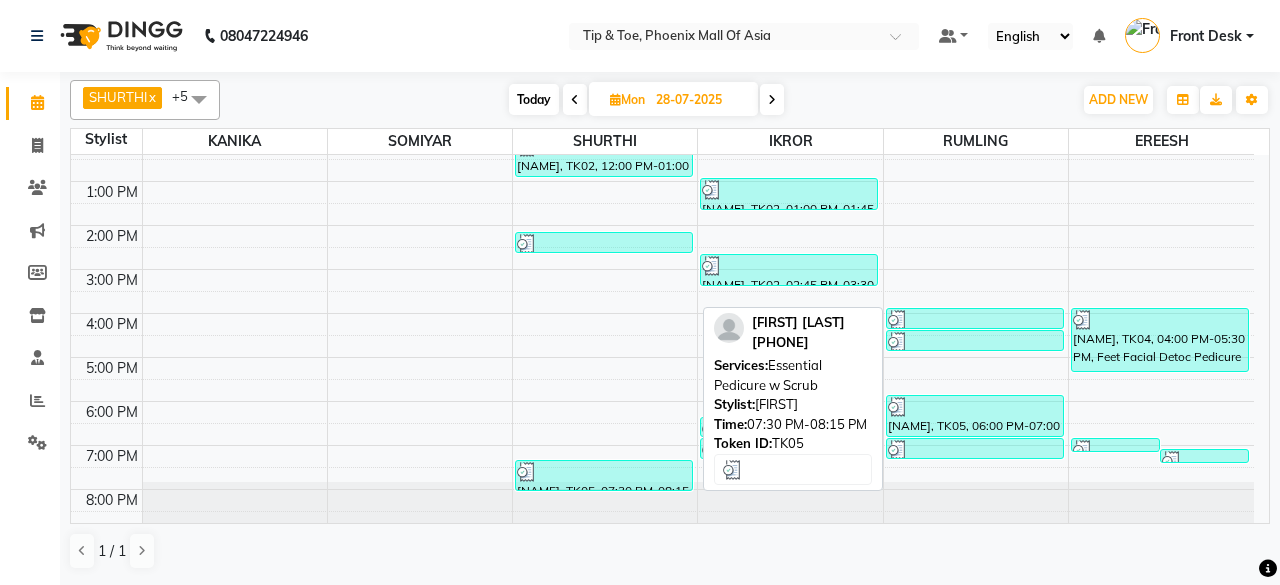 click on "HARINA H, TK05, 07:30 PM-08:15 PM, Essential Pedicure w Scrub" at bounding box center [604, 475] 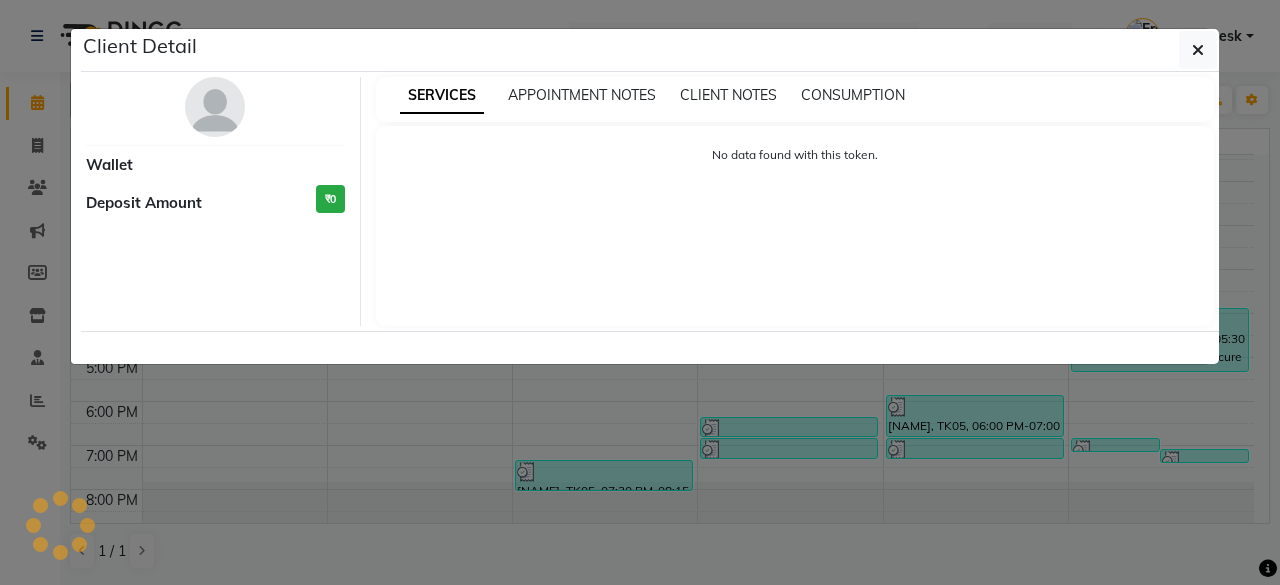 select on "3" 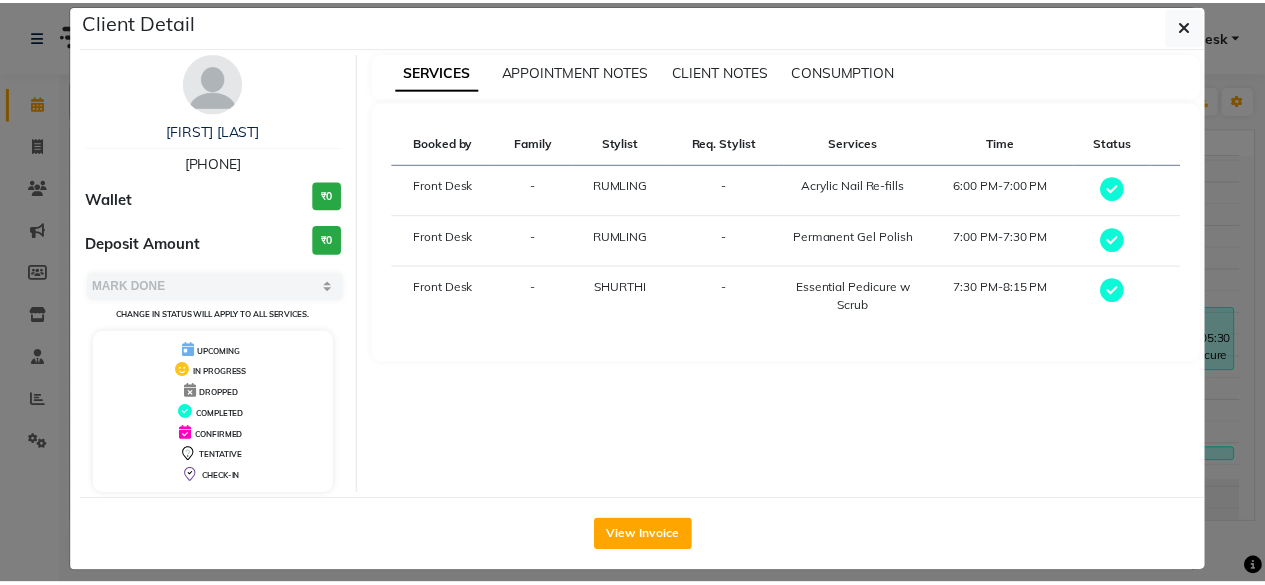 scroll, scrollTop: 37, scrollLeft: 0, axis: vertical 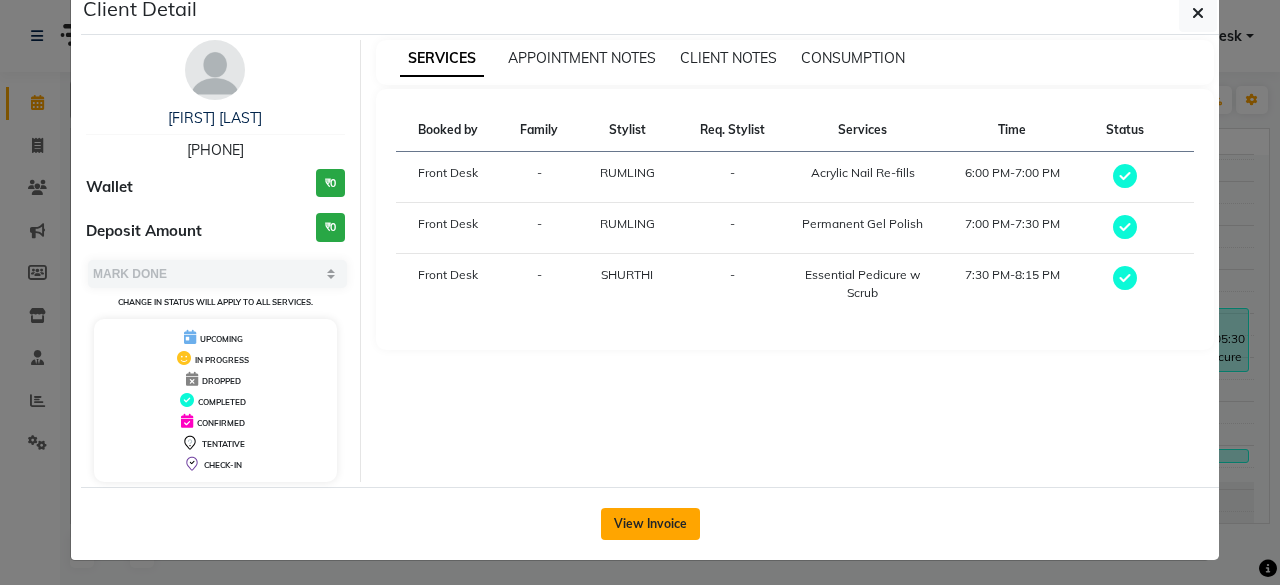 click on "View Invoice" 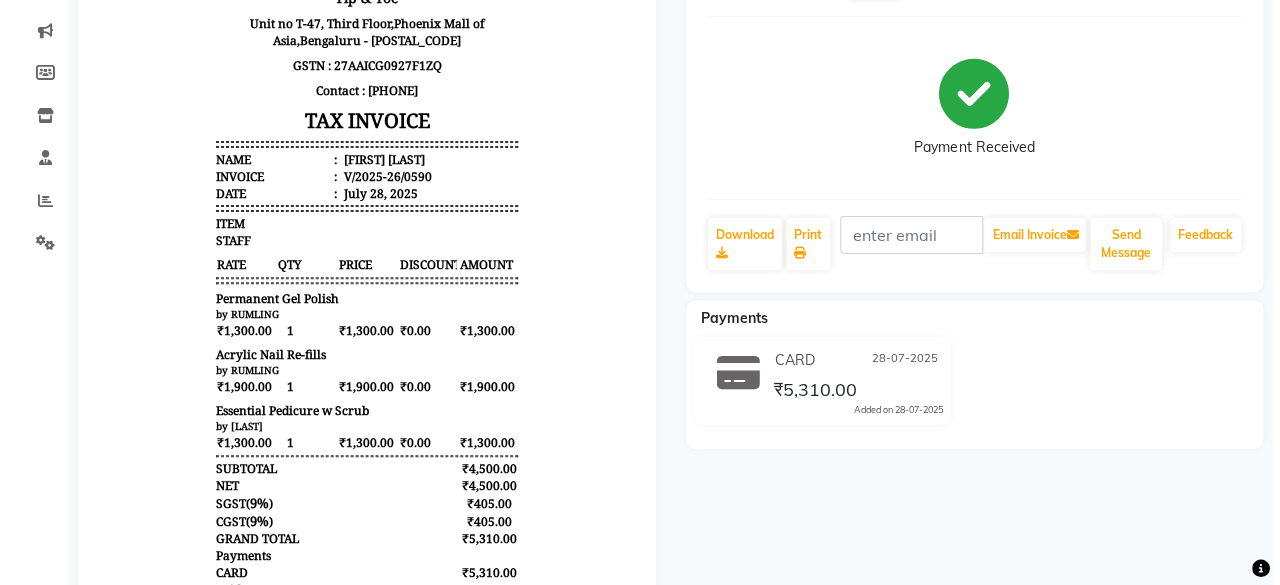 scroll, scrollTop: 0, scrollLeft: 0, axis: both 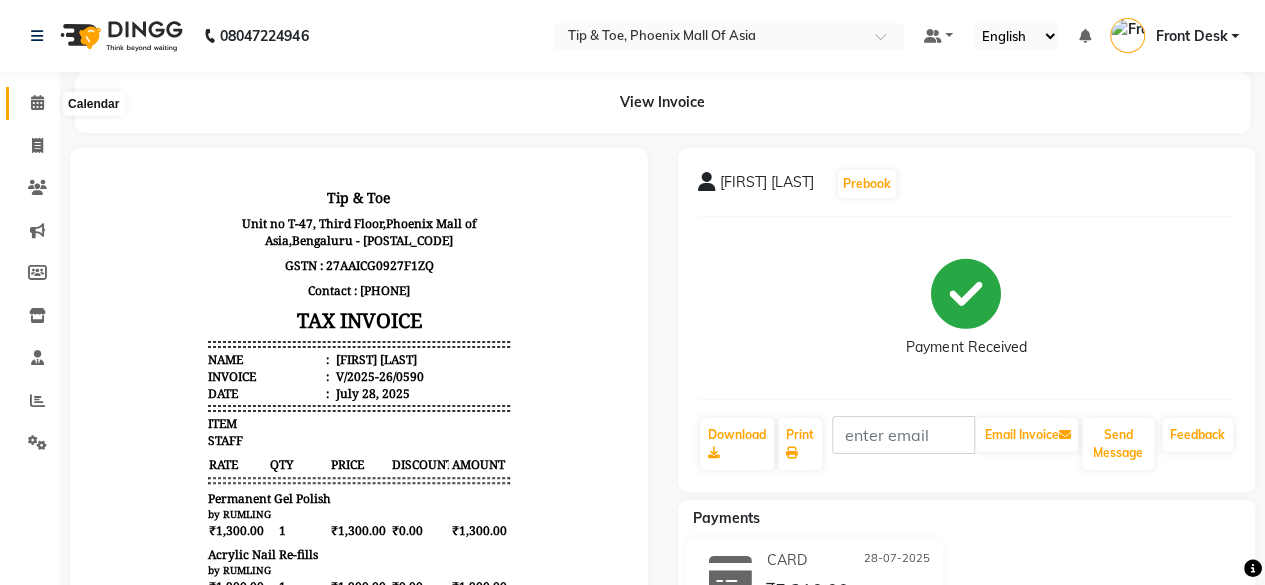 click 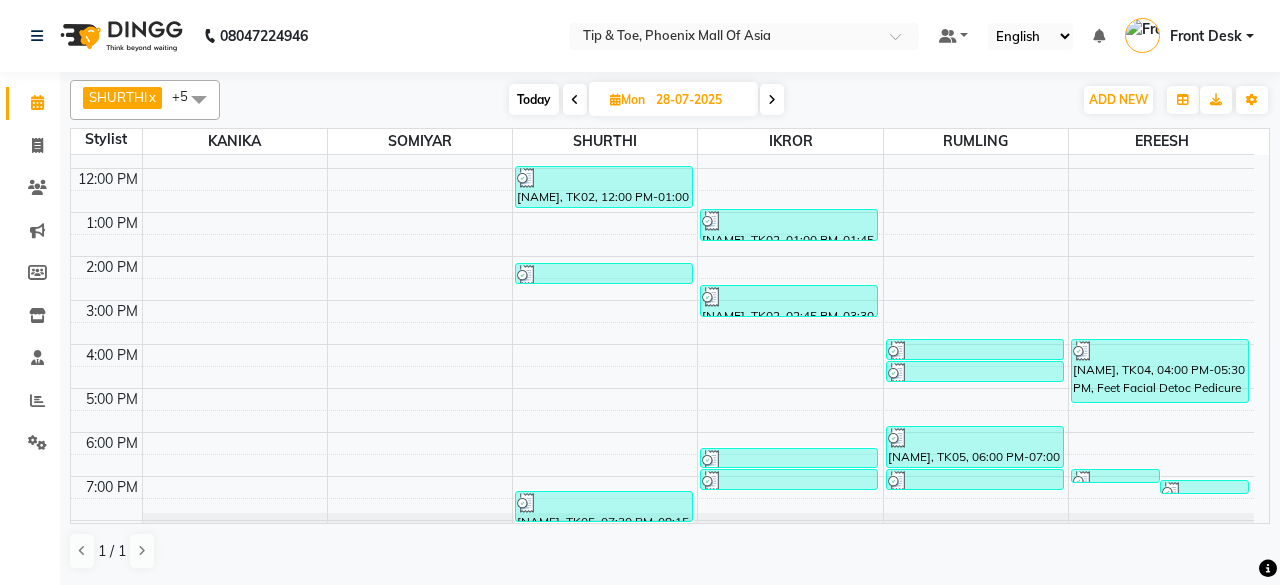 scroll, scrollTop: 193, scrollLeft: 0, axis: vertical 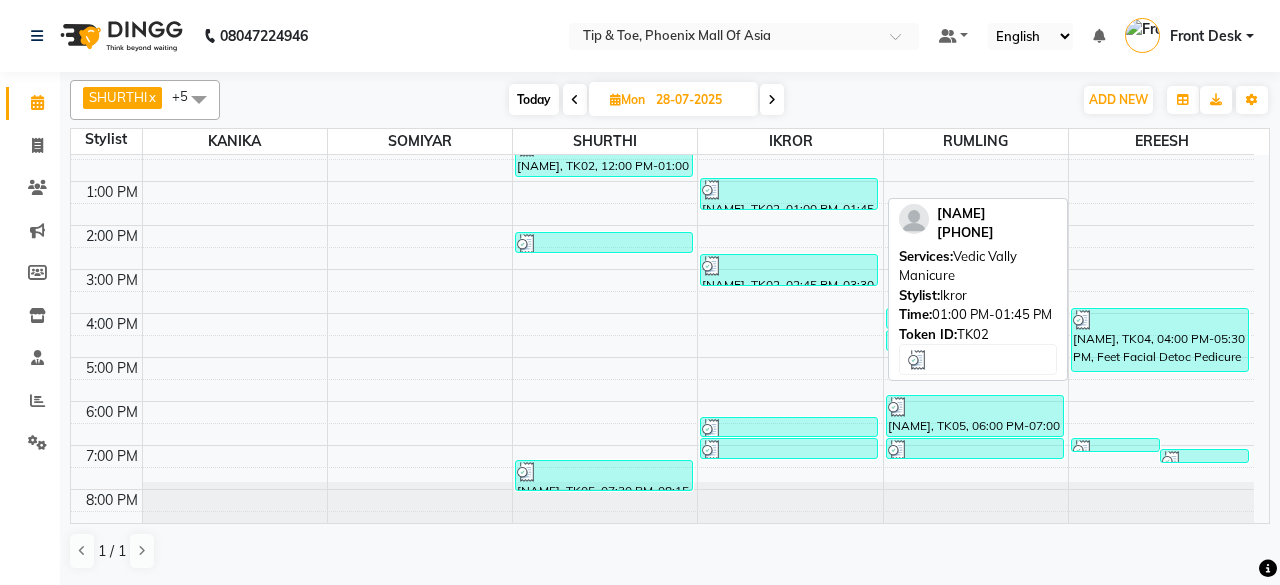 click on "PRIYA RAO, TK02, 01:00 PM-01:45 PM, Vedic Vally Manicure" at bounding box center (789, 194) 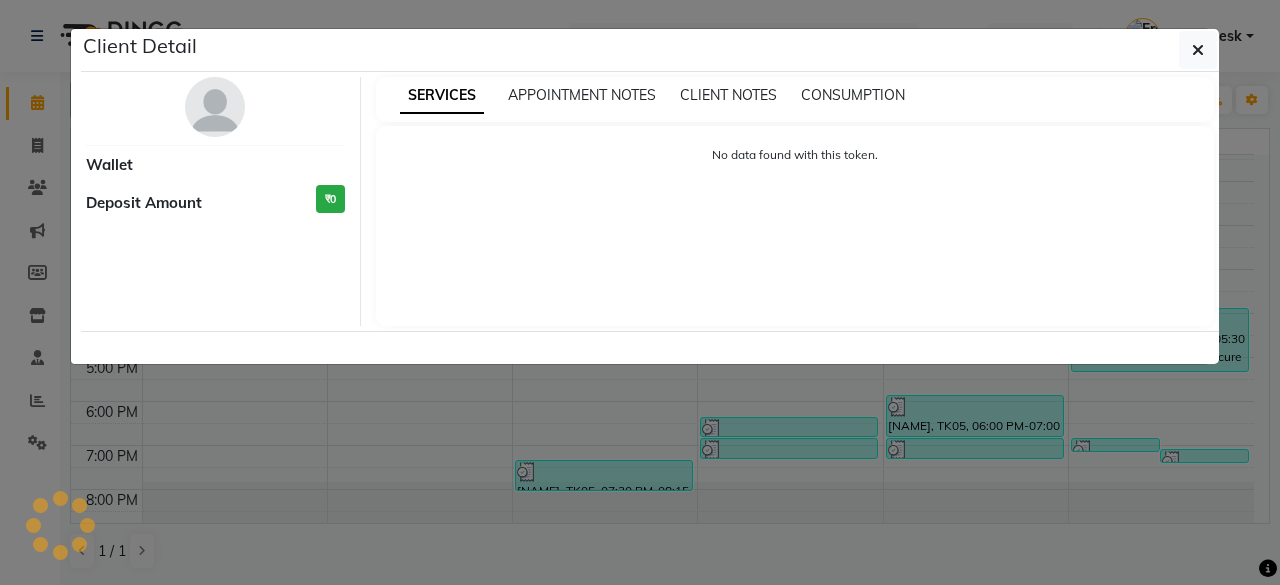 select on "3" 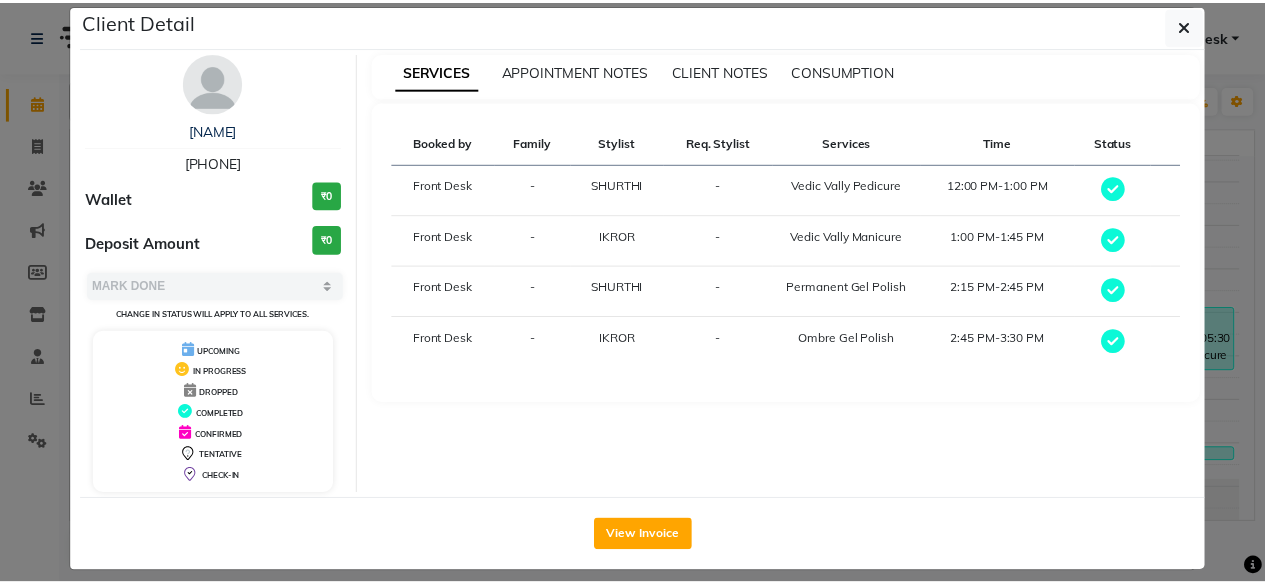 scroll, scrollTop: 37, scrollLeft: 0, axis: vertical 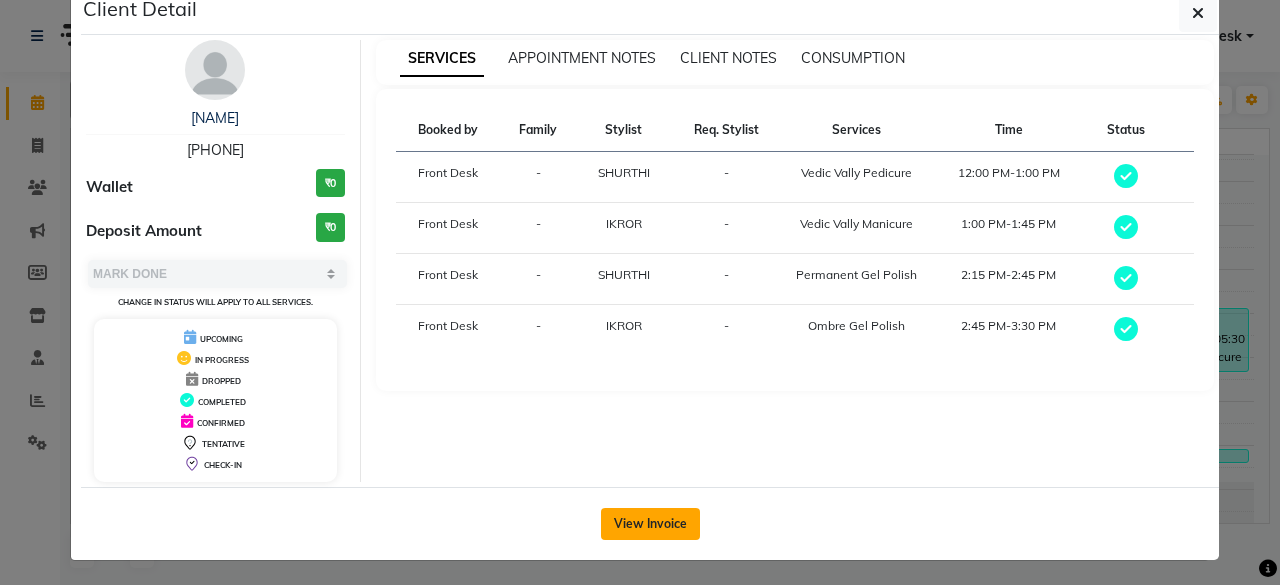 click on "View Invoice" 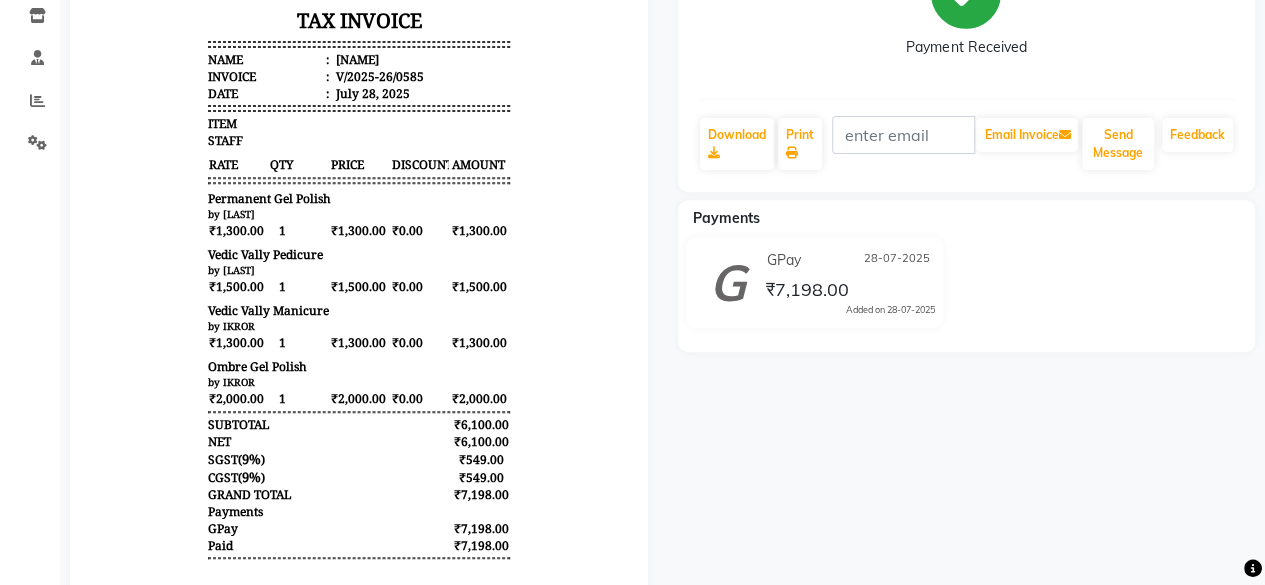 scroll, scrollTop: 0, scrollLeft: 0, axis: both 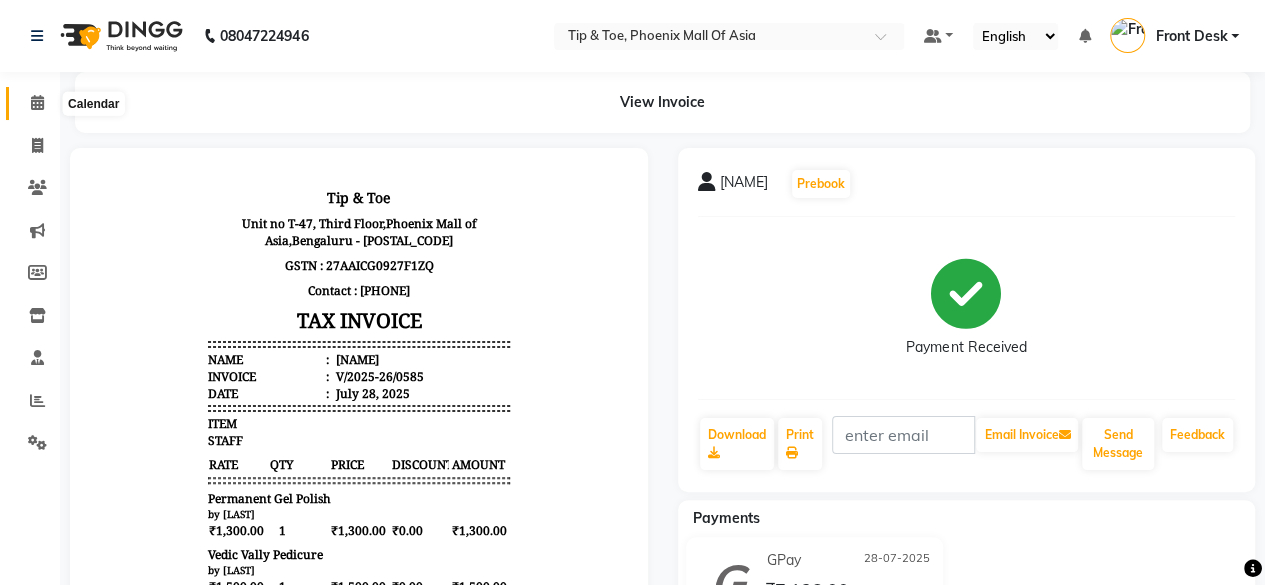 click 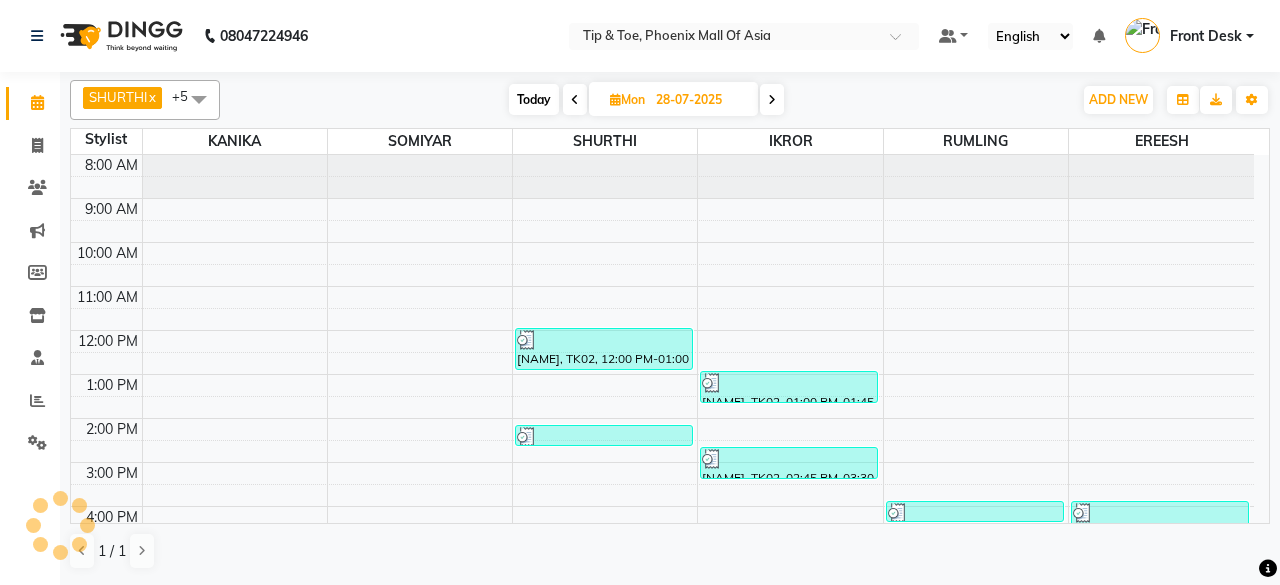 scroll, scrollTop: 194, scrollLeft: 0, axis: vertical 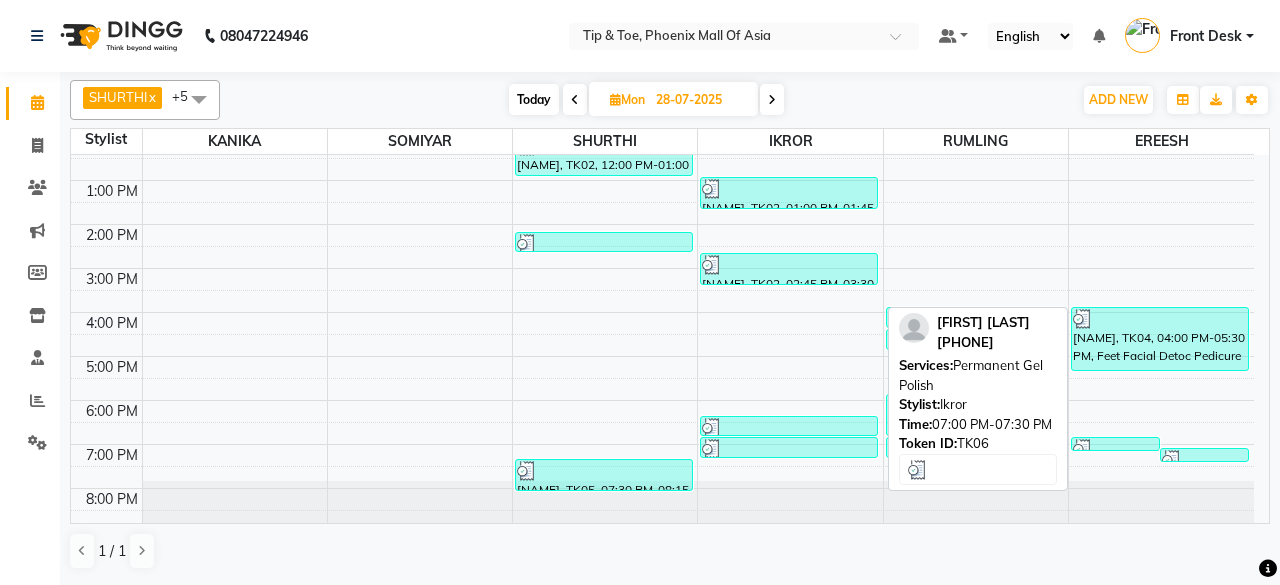 click at bounding box center [789, 449] 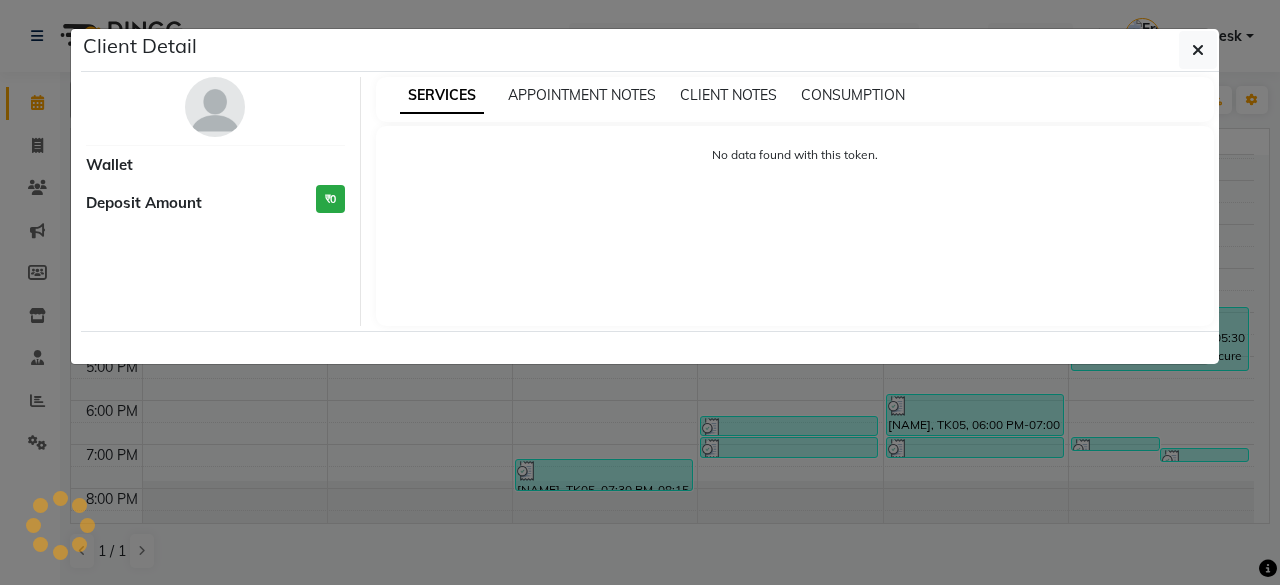 select on "3" 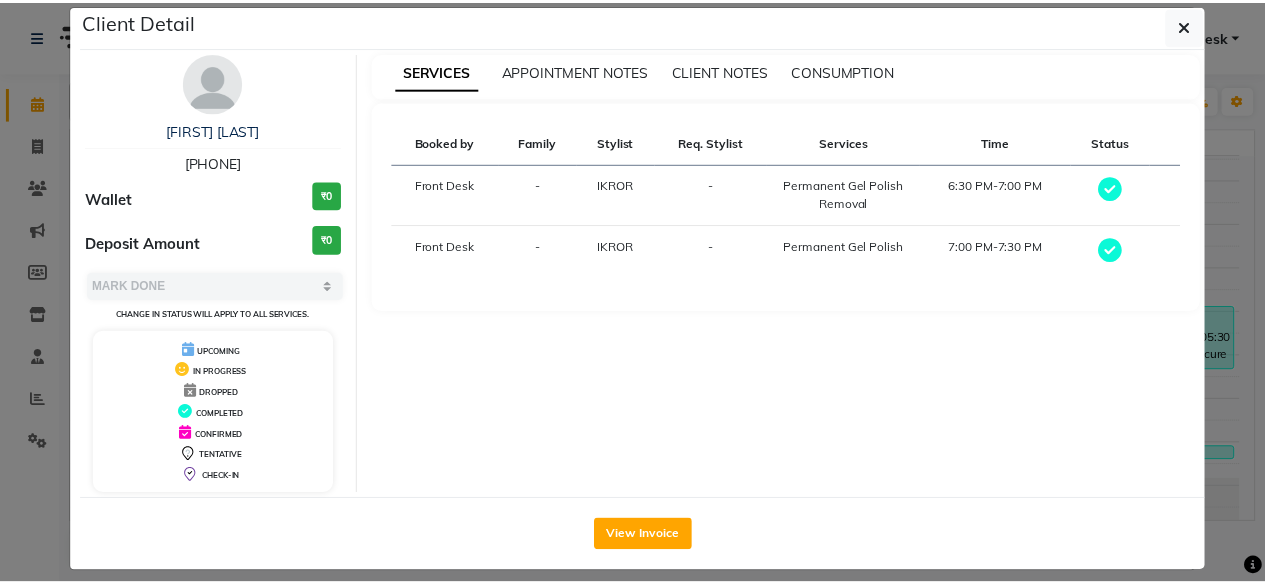 scroll, scrollTop: 37, scrollLeft: 0, axis: vertical 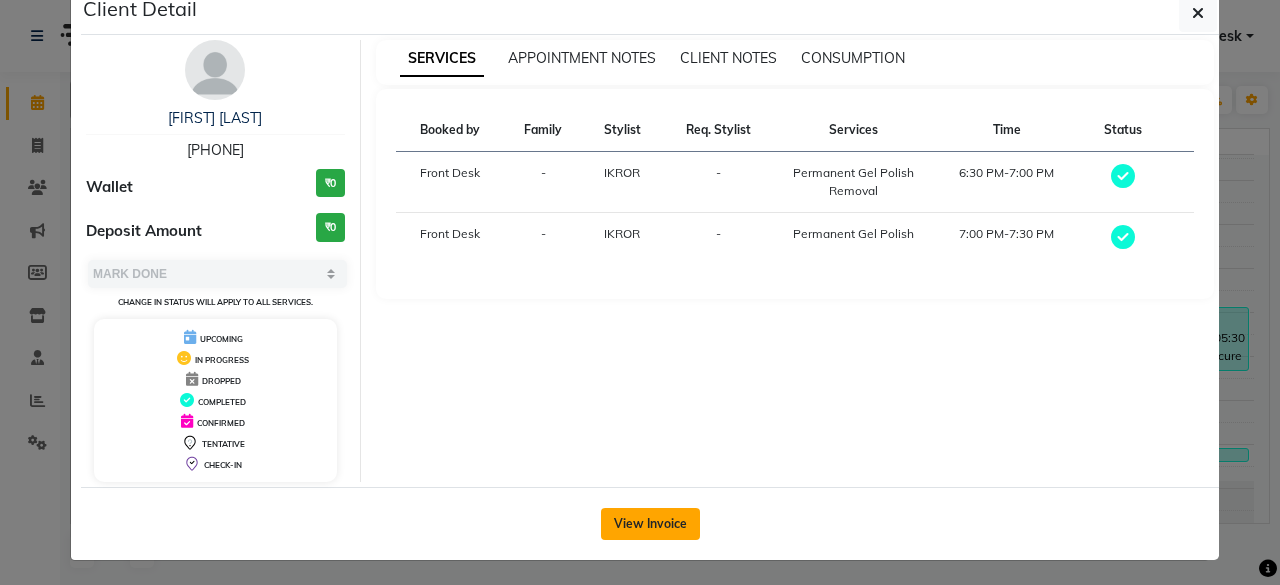click on "View Invoice" 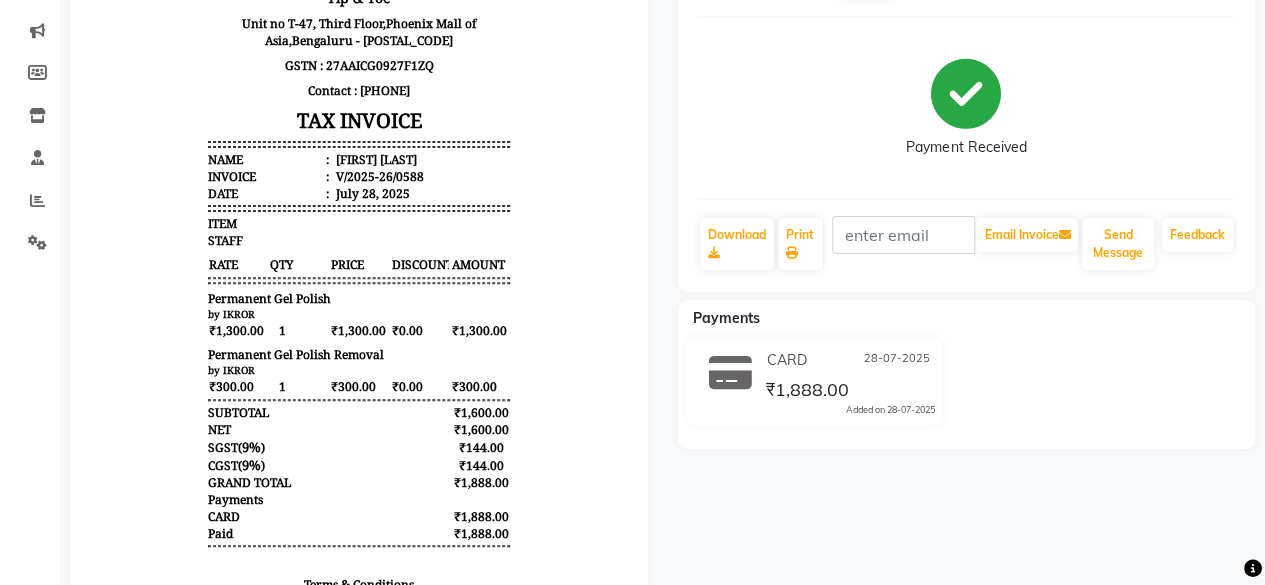 scroll, scrollTop: 300, scrollLeft: 0, axis: vertical 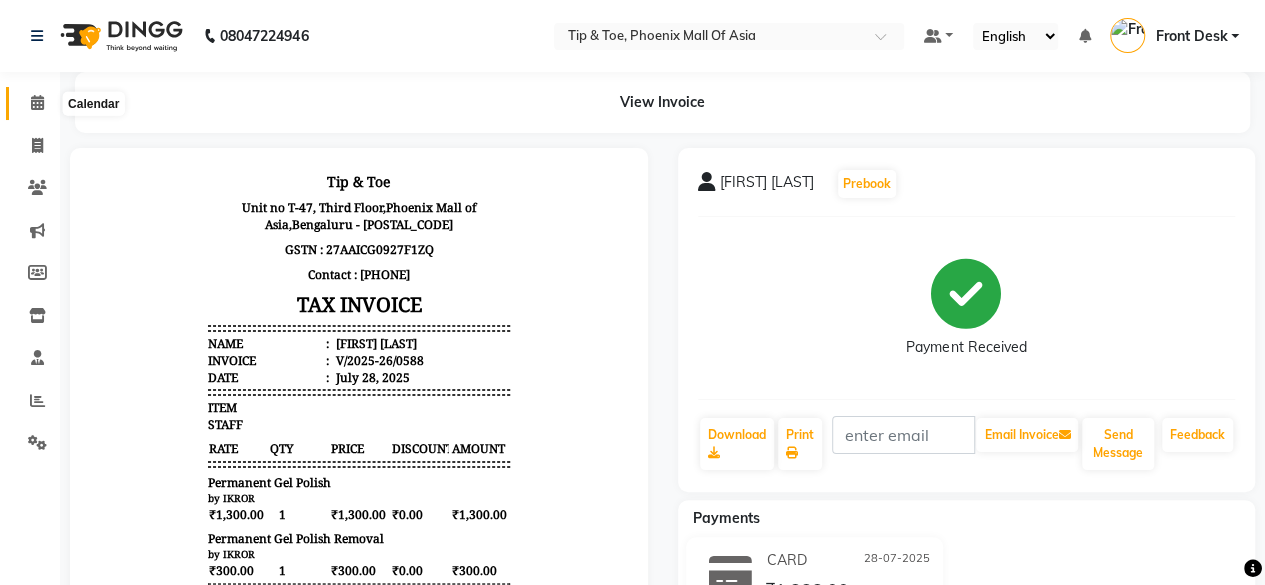 click 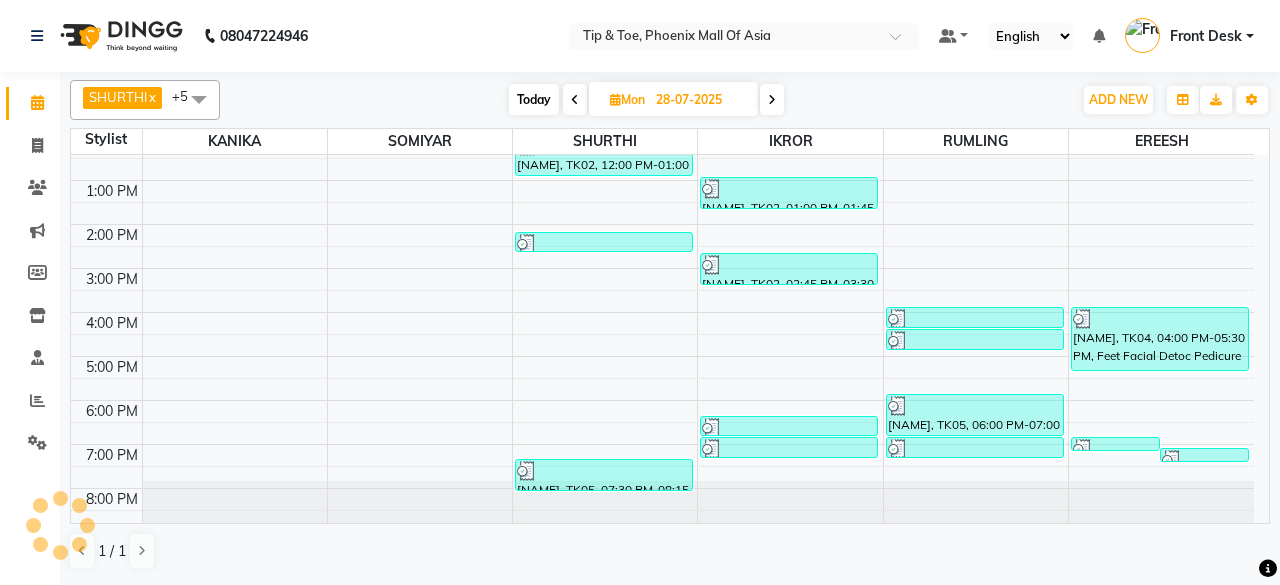 scroll, scrollTop: 193, scrollLeft: 0, axis: vertical 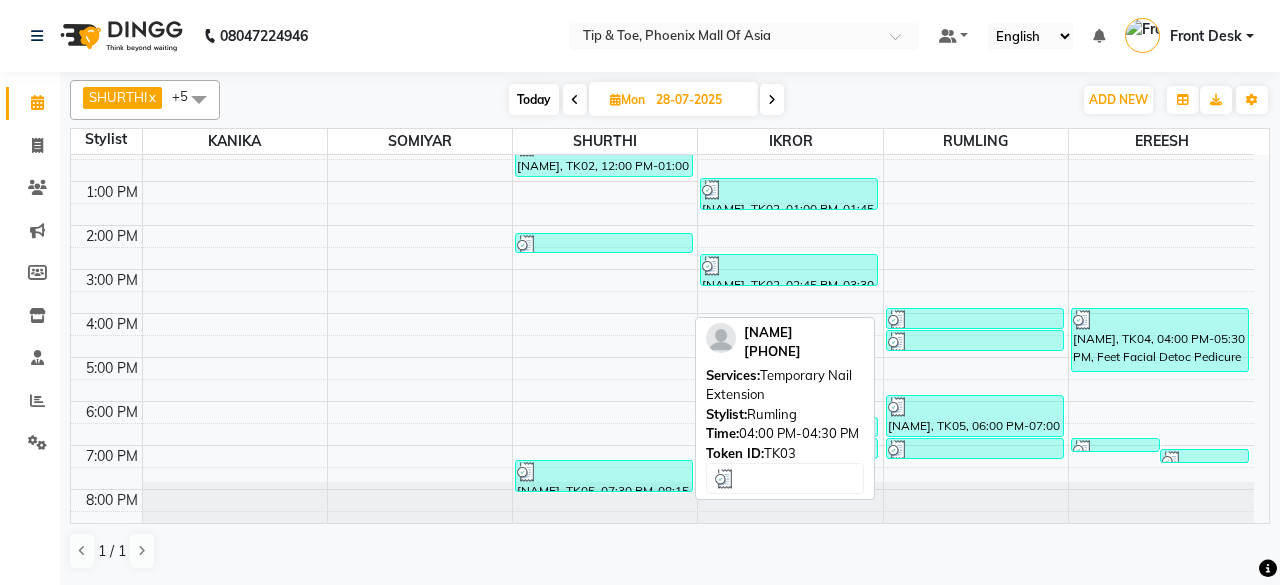 click at bounding box center (975, 320) 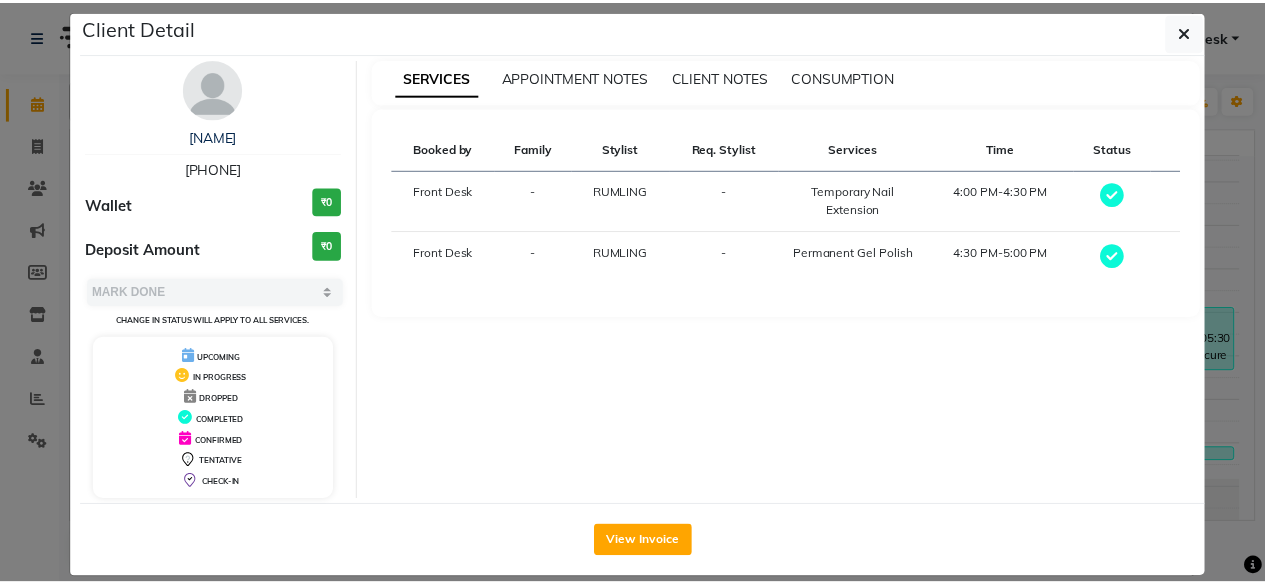 scroll, scrollTop: 37, scrollLeft: 0, axis: vertical 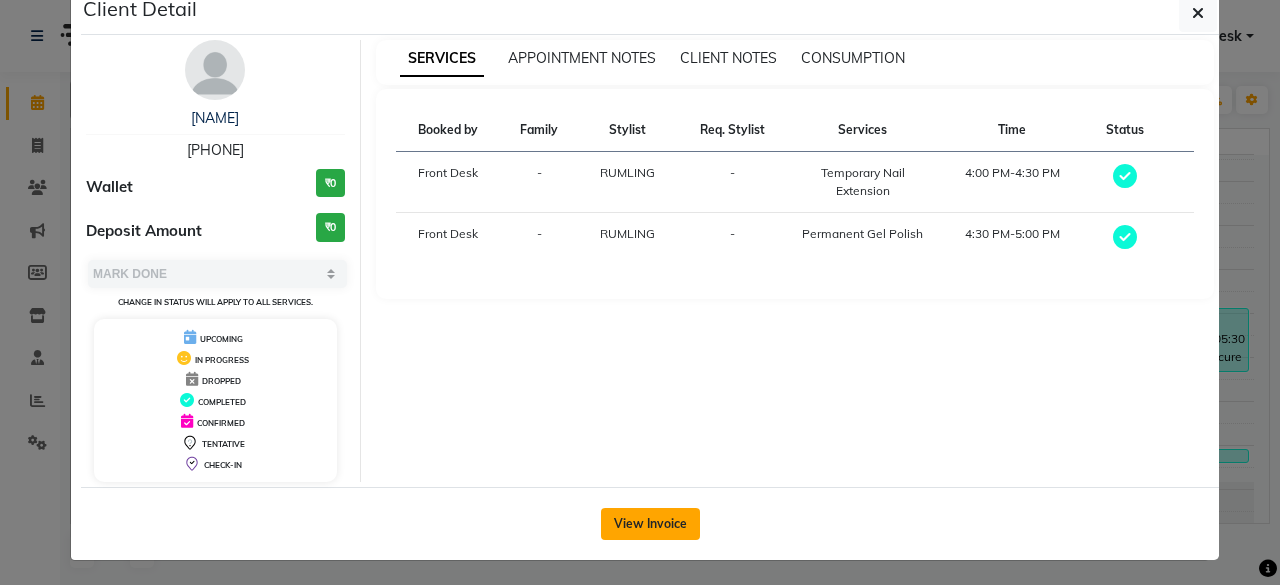 click on "View Invoice" 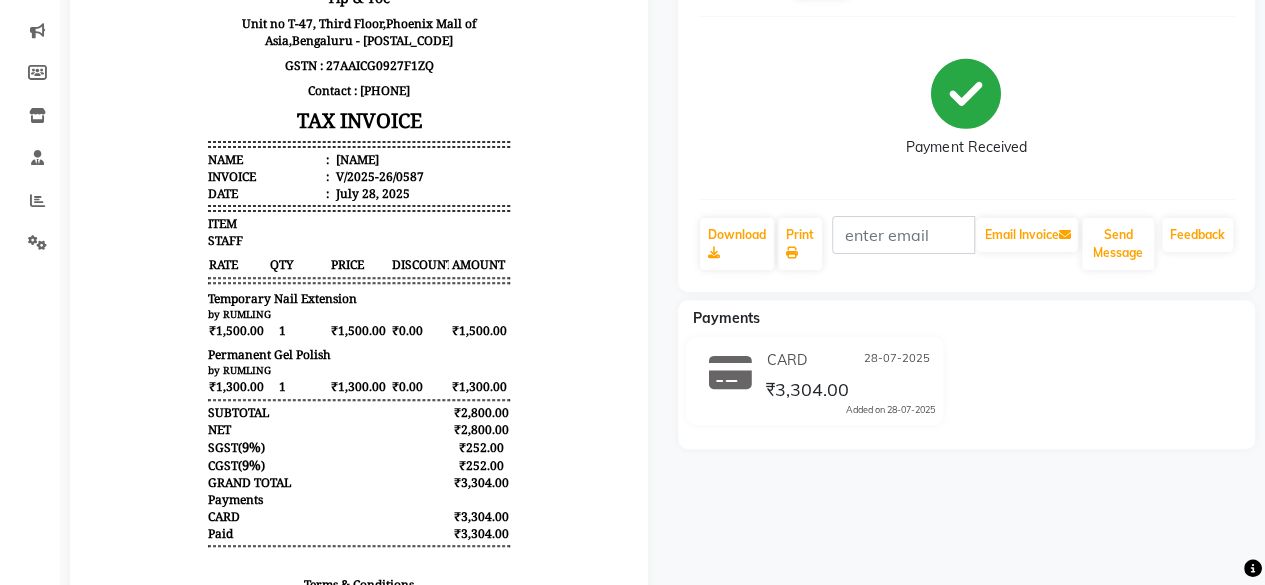 scroll, scrollTop: 300, scrollLeft: 0, axis: vertical 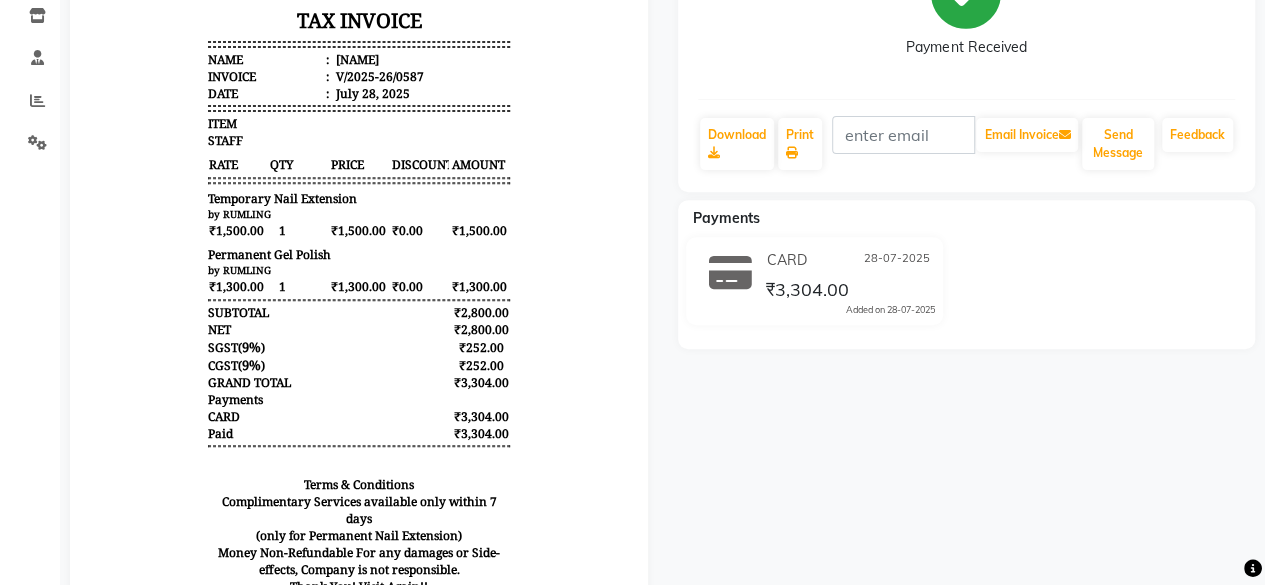 click on "ANGLE JHON  Prebook   Payment Received  Download  Print   Email Invoice   Send Message Feedback  Payments CARD 28-07-2025 ₹3,304.00  Added on 28-07-2025" 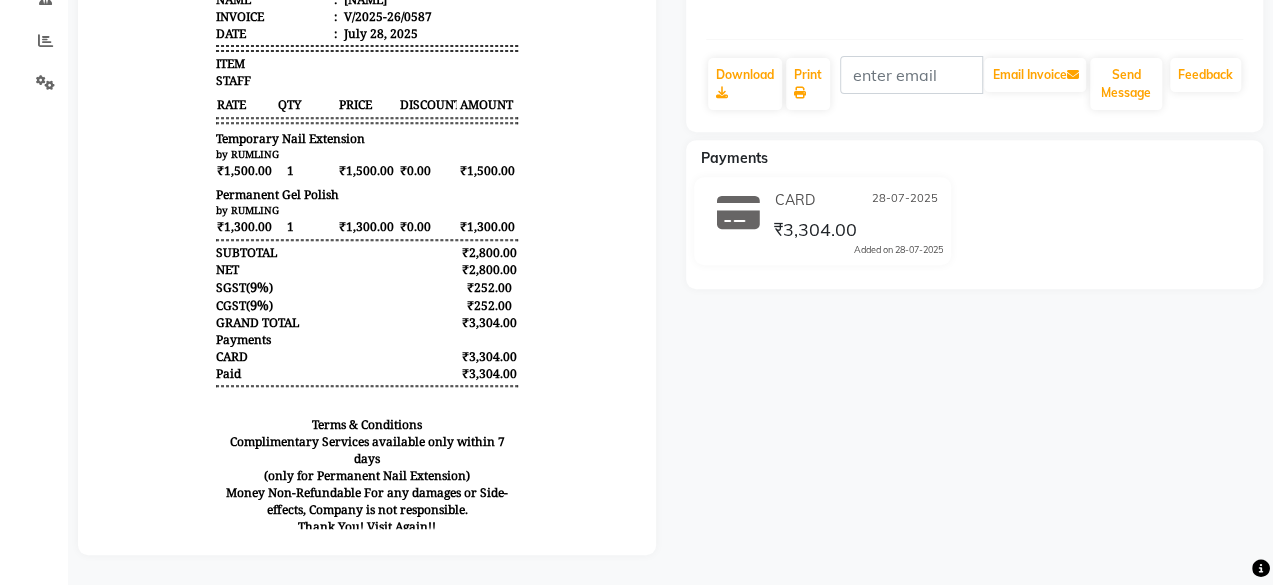 scroll, scrollTop: 0, scrollLeft: 0, axis: both 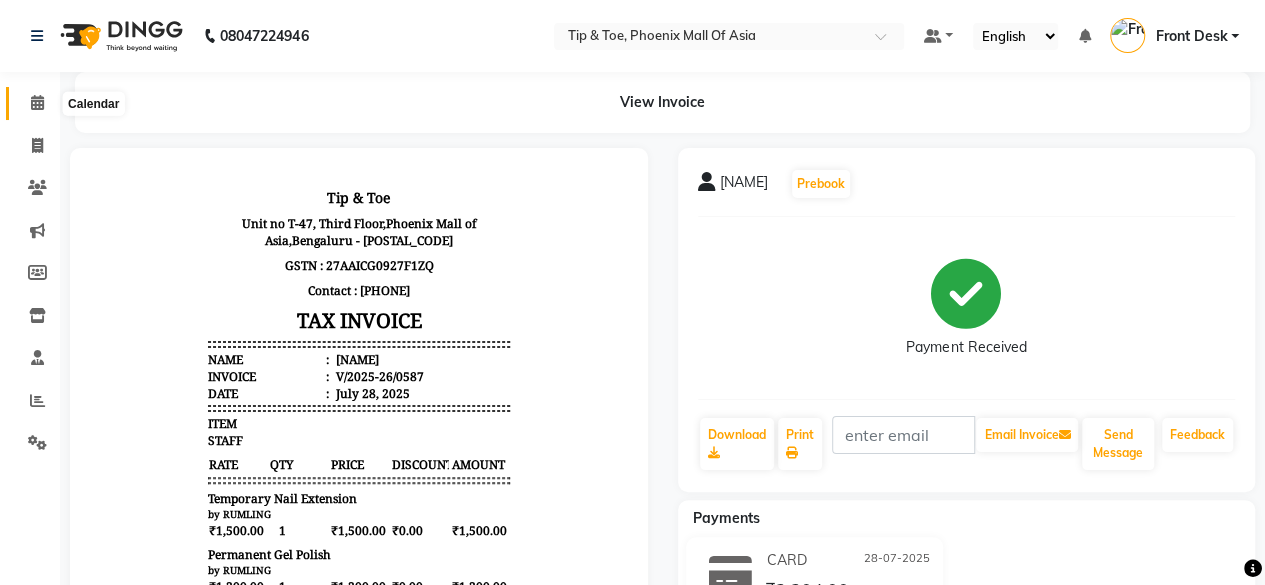 click 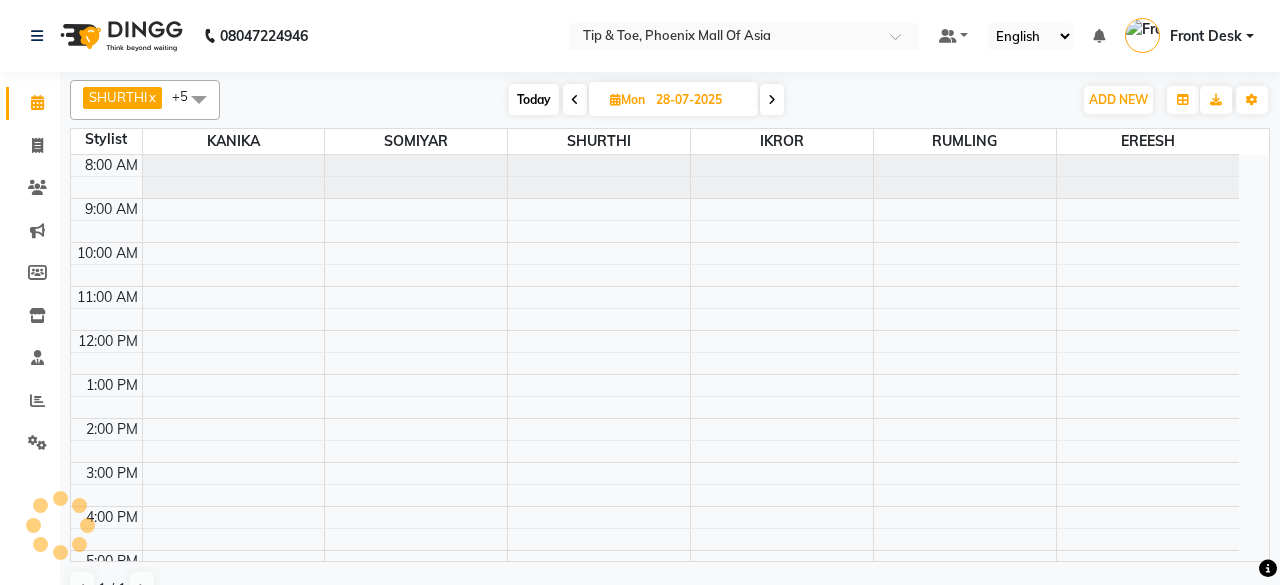 scroll, scrollTop: 156, scrollLeft: 0, axis: vertical 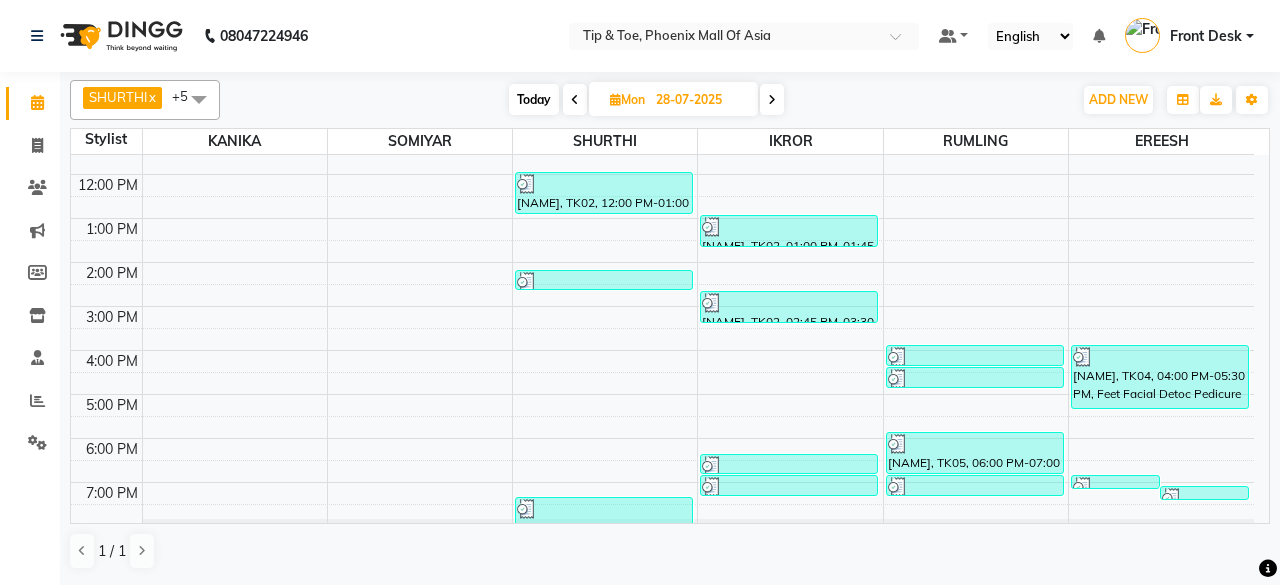 click at bounding box center (772, 100) 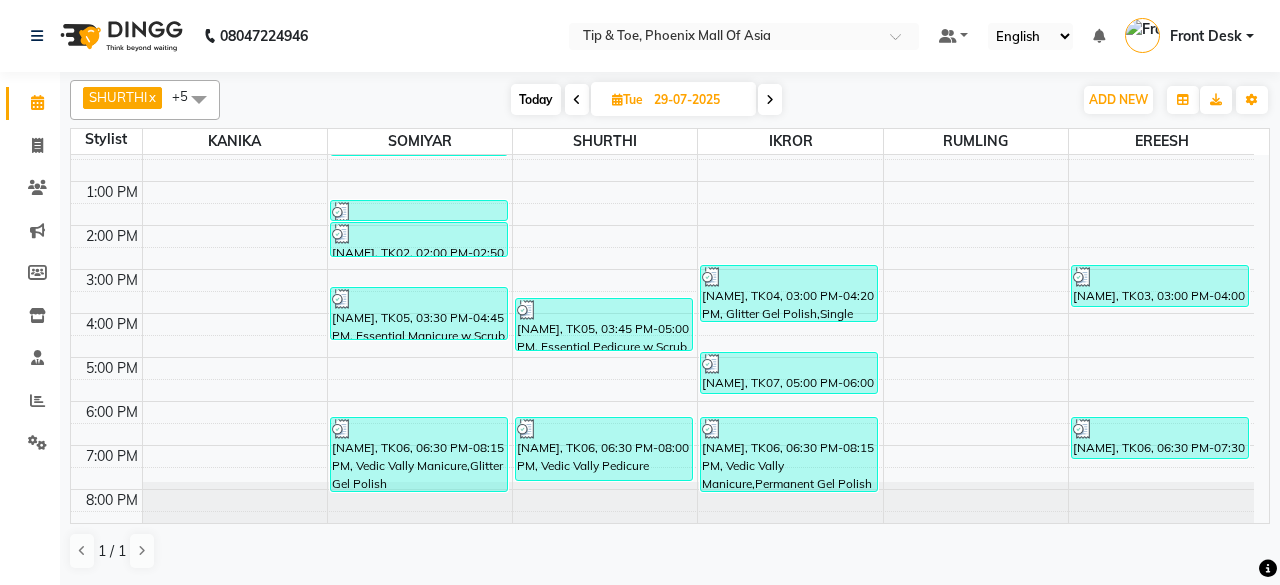 scroll, scrollTop: 93, scrollLeft: 0, axis: vertical 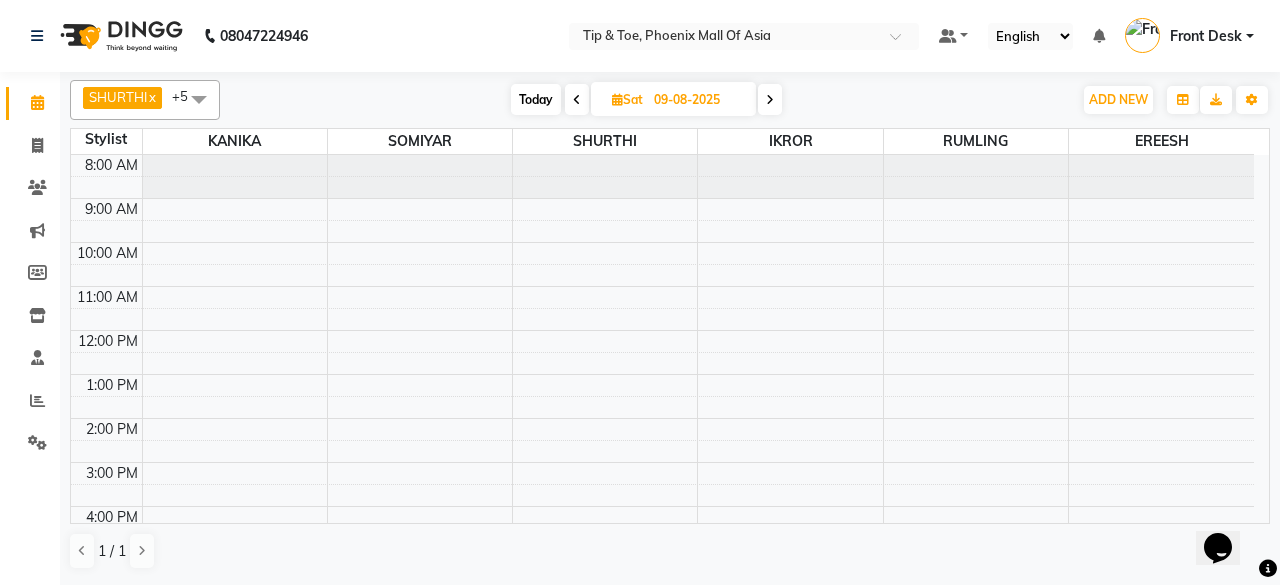 click on "Today" at bounding box center (536, 99) 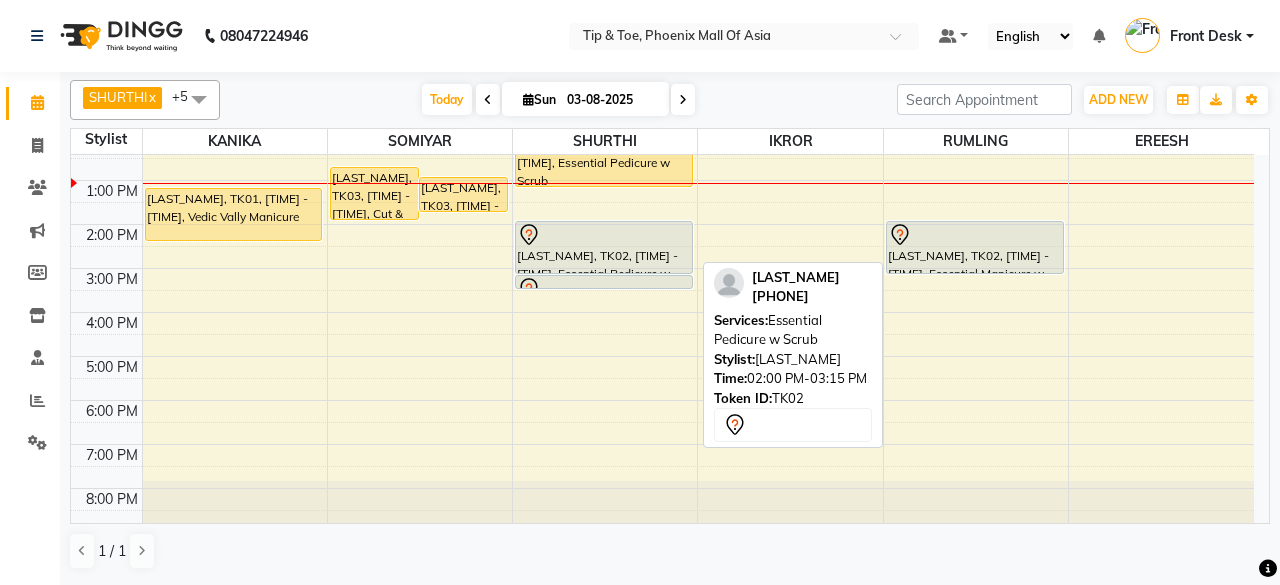 scroll, scrollTop: 94, scrollLeft: 0, axis: vertical 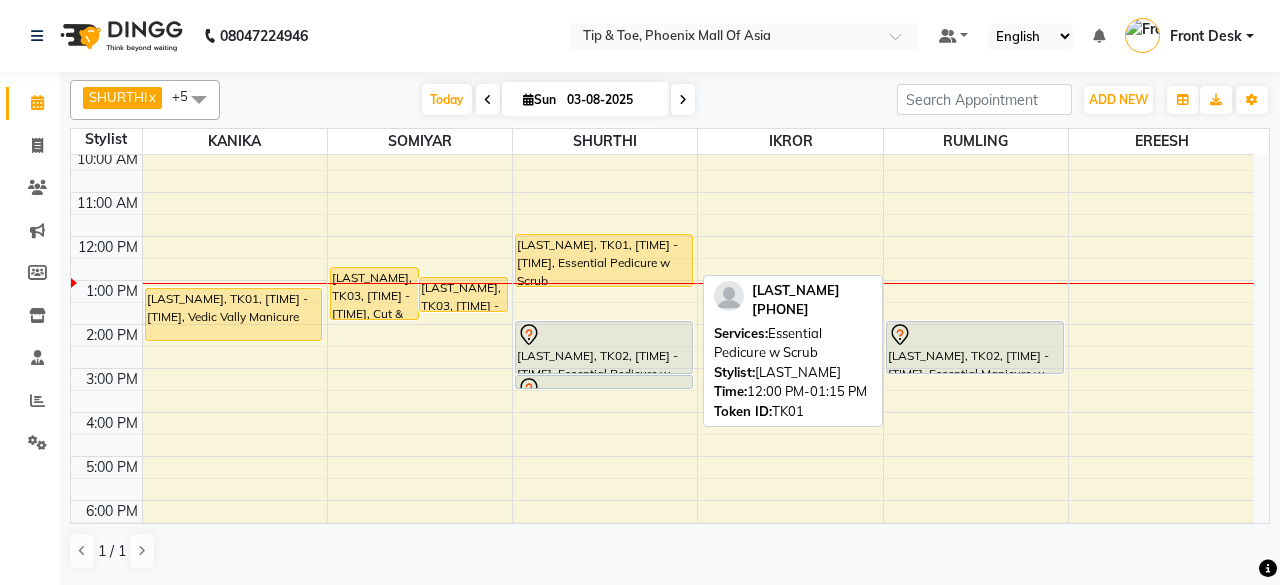 click on "[LAST_NAME], TK01, [TIME] - [TIME], Essential Pedicure w Scrub" at bounding box center [604, 260] 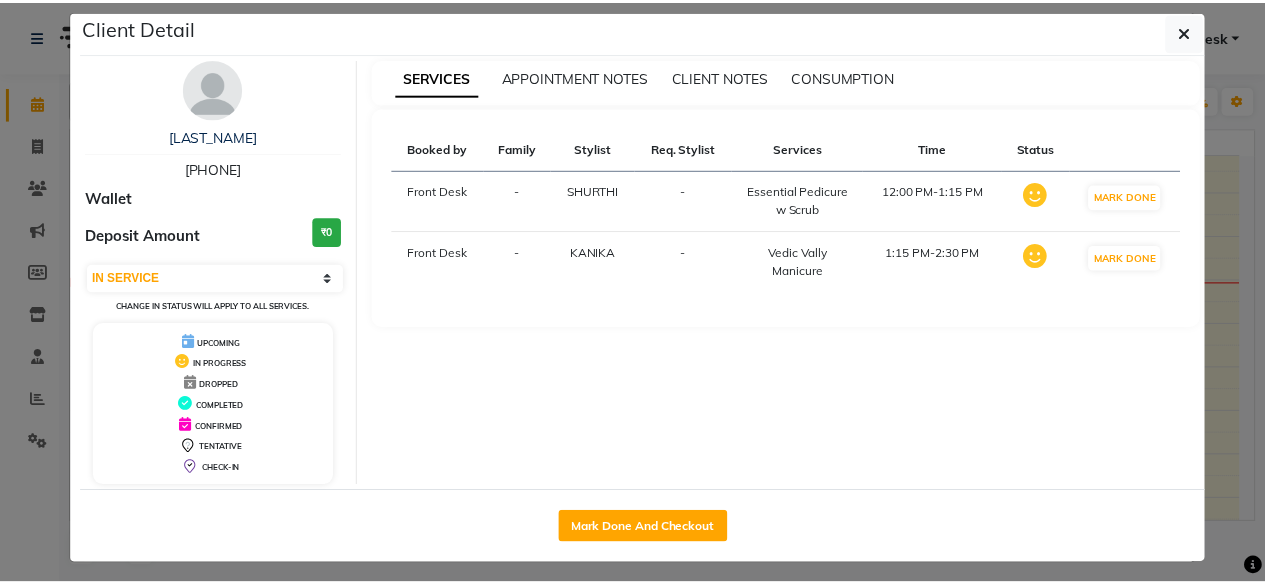 scroll, scrollTop: 23, scrollLeft: 0, axis: vertical 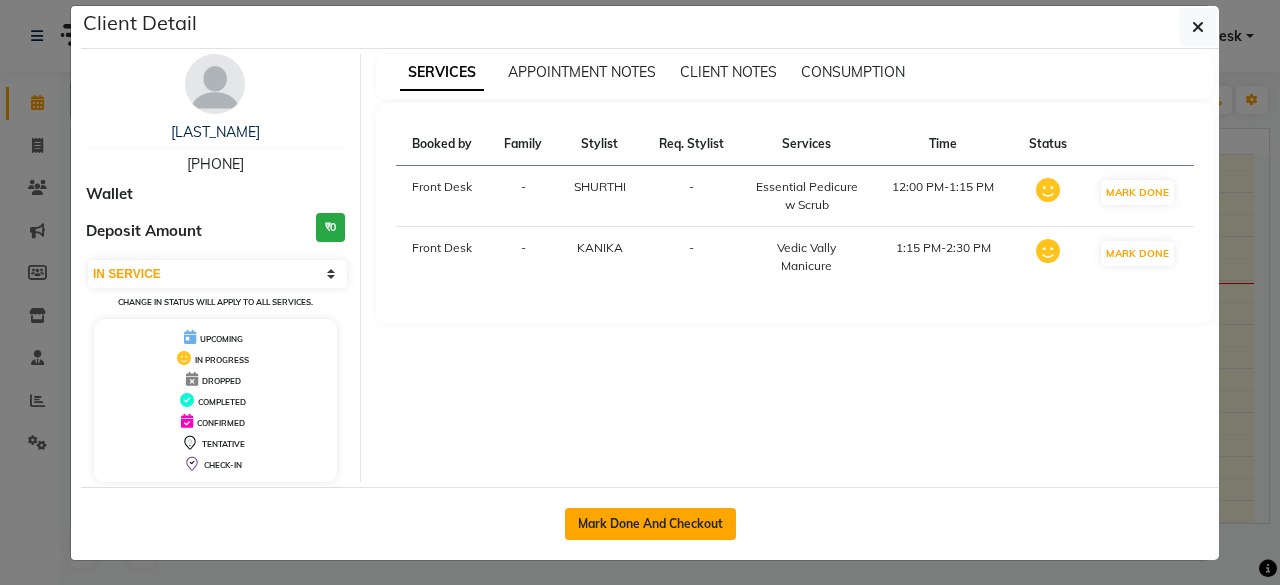 click on "Mark Done And Checkout" 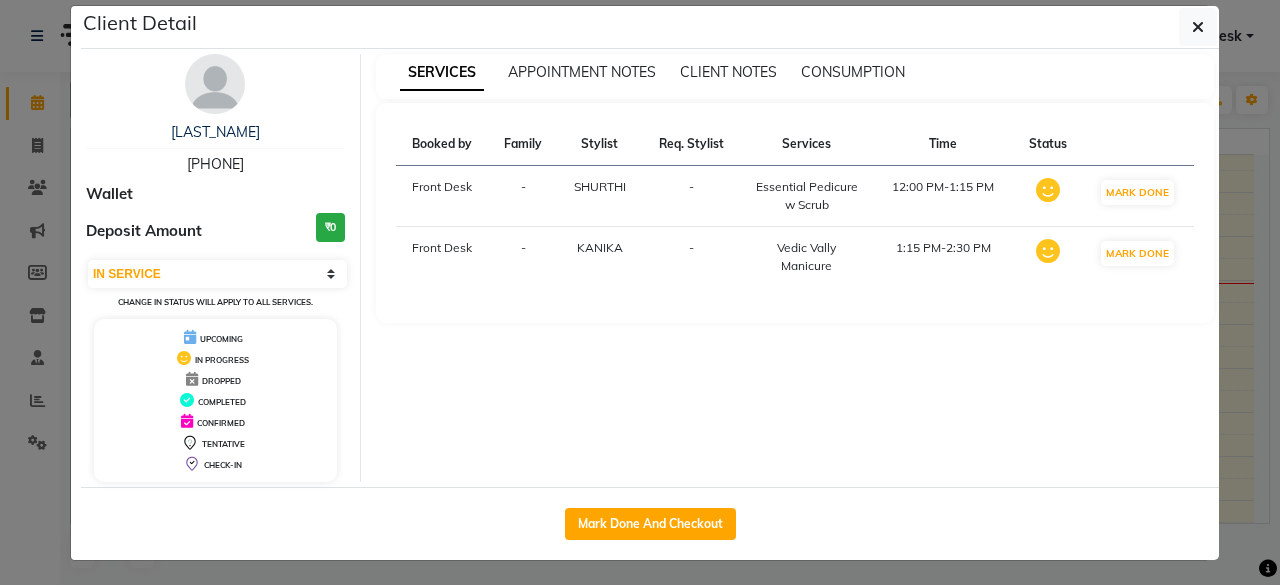 select on "service" 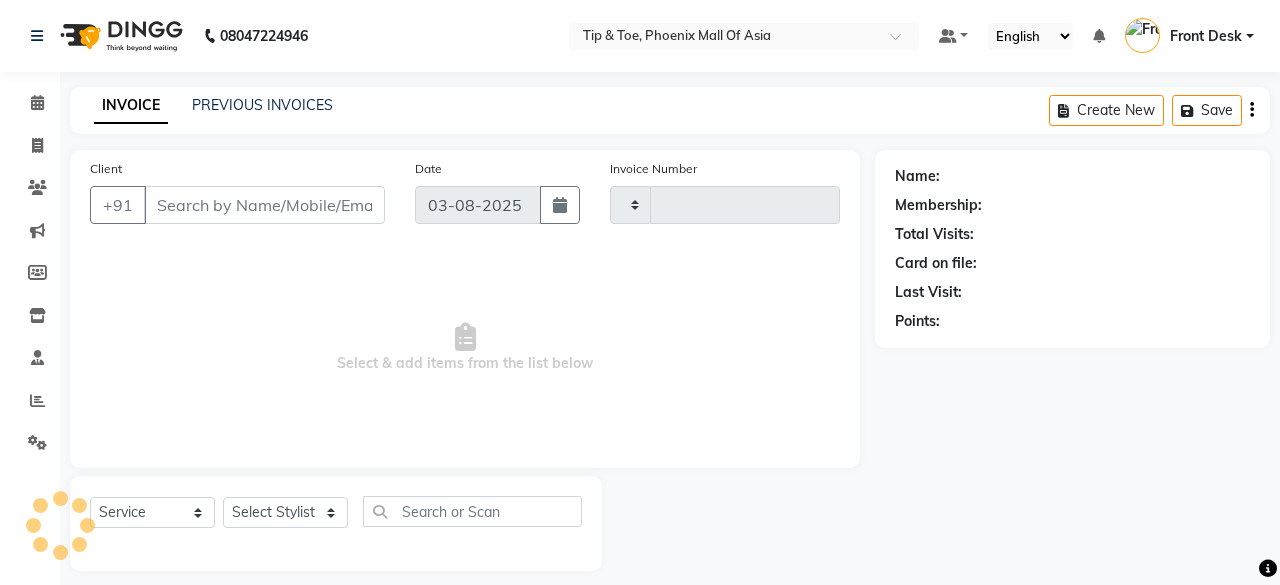type on "0626" 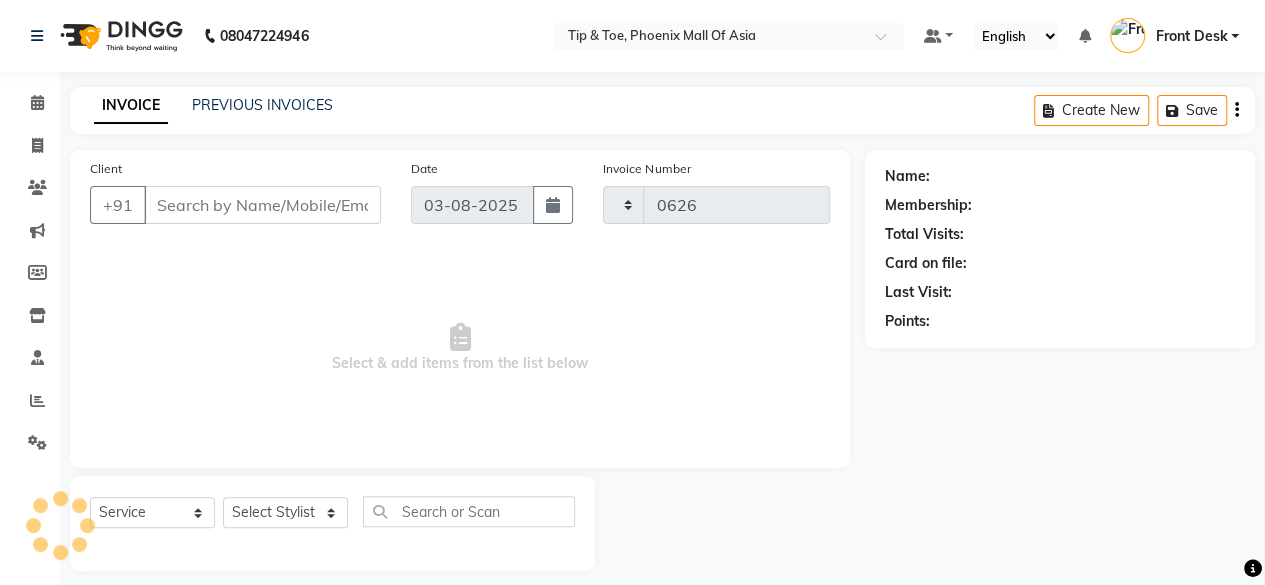 select on "5683" 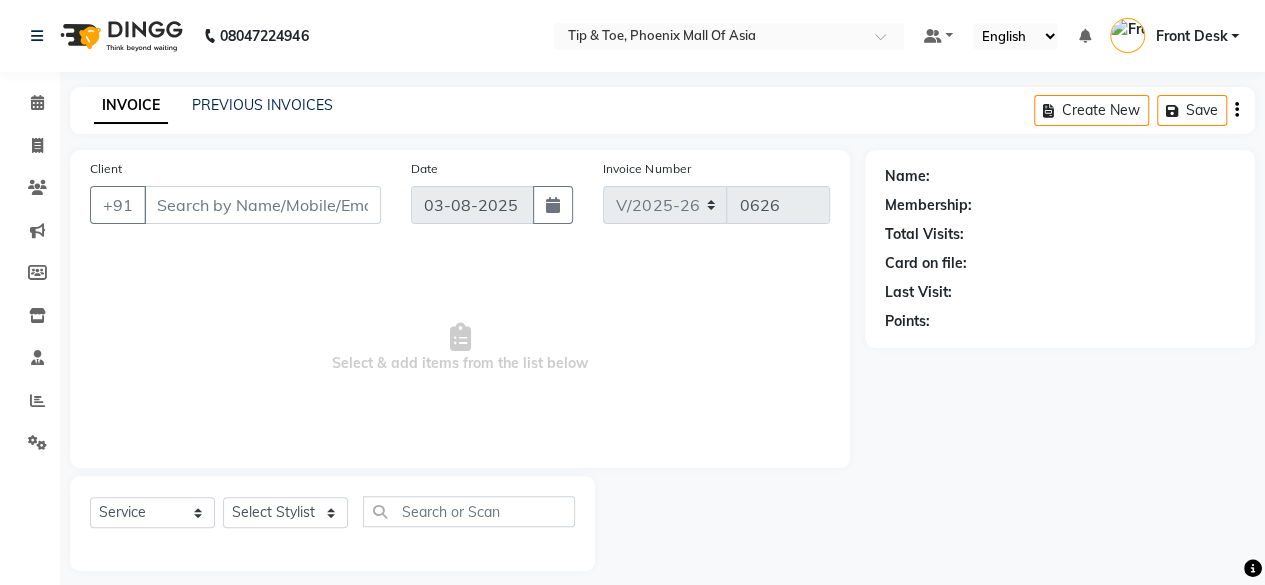 type on "[PHONE]" 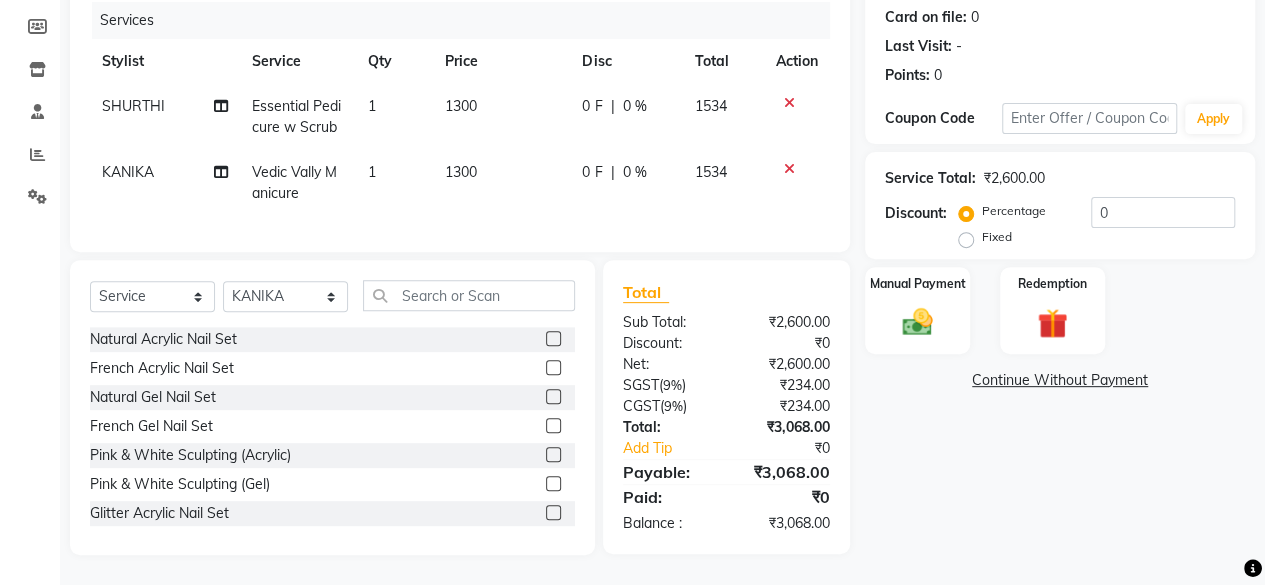 scroll, scrollTop: 260, scrollLeft: 0, axis: vertical 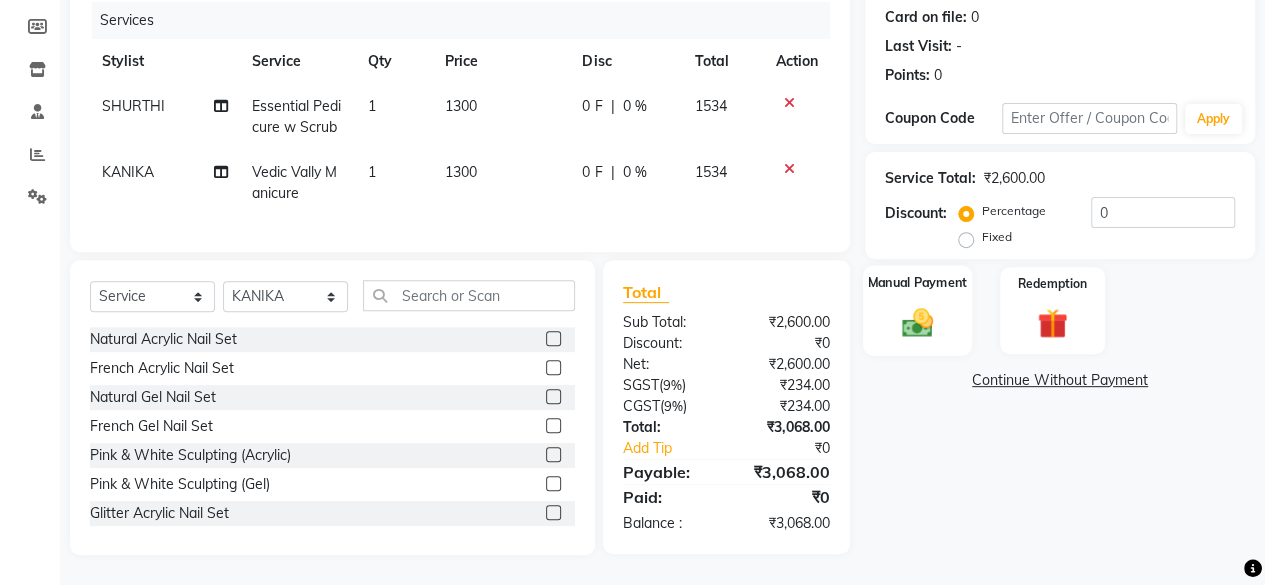 click 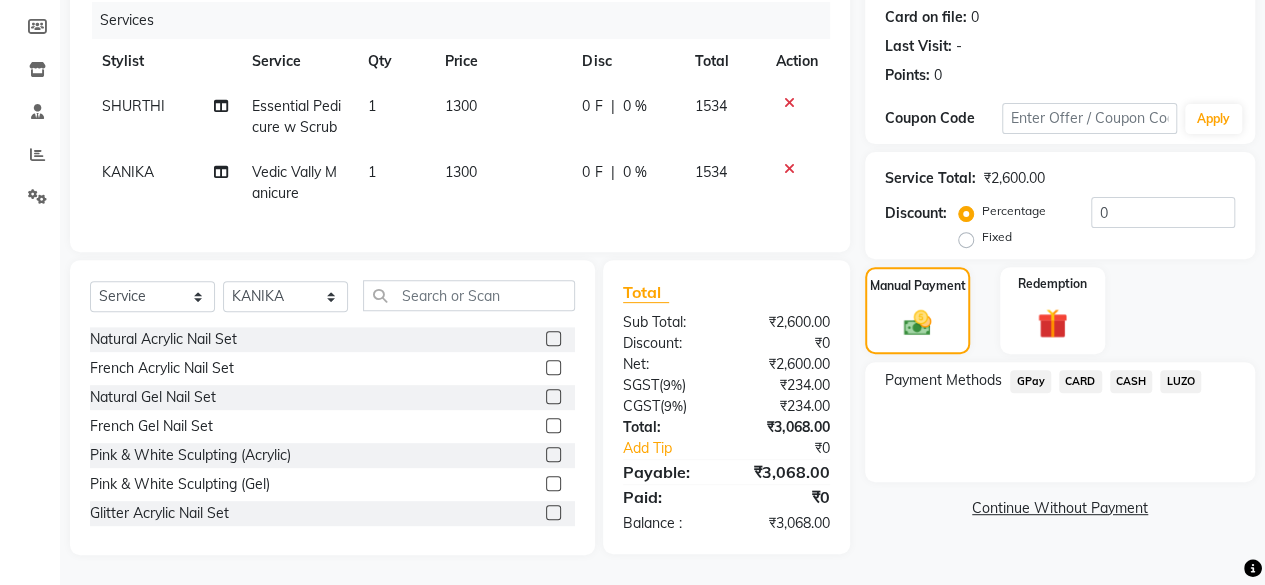 click on "GPay" 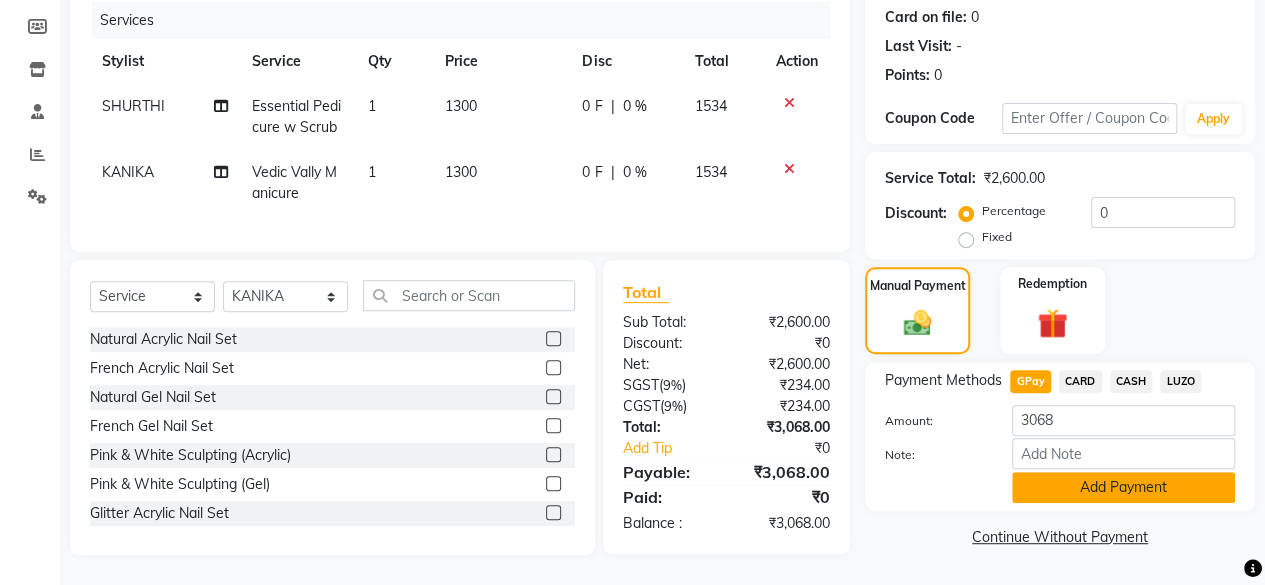 click on "Add Payment" 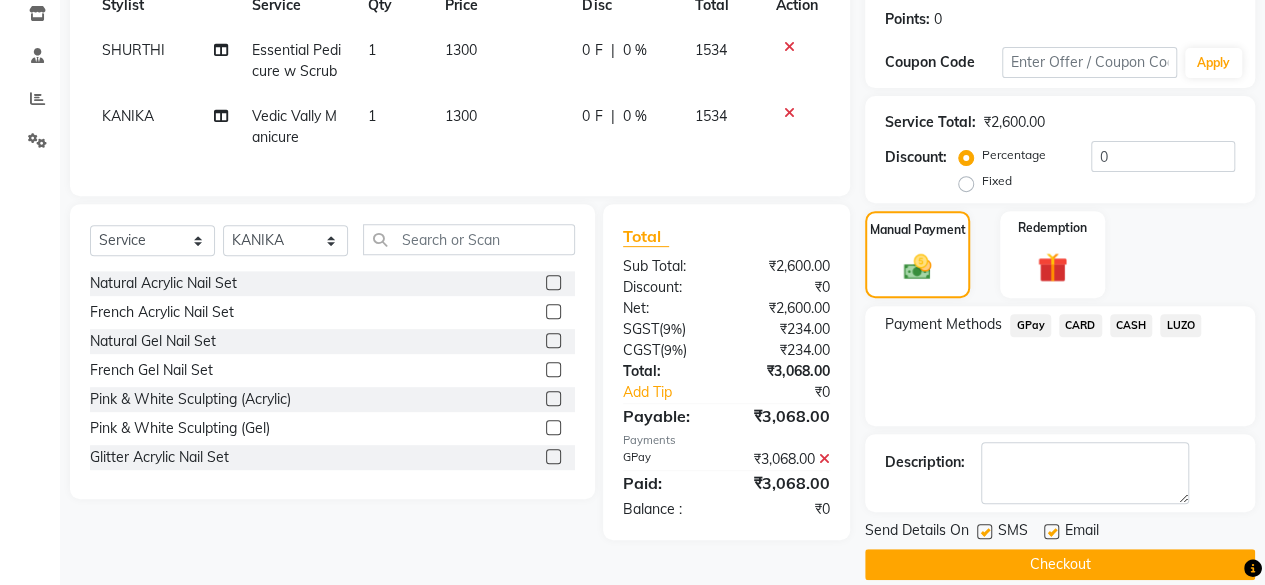 scroll, scrollTop: 324, scrollLeft: 0, axis: vertical 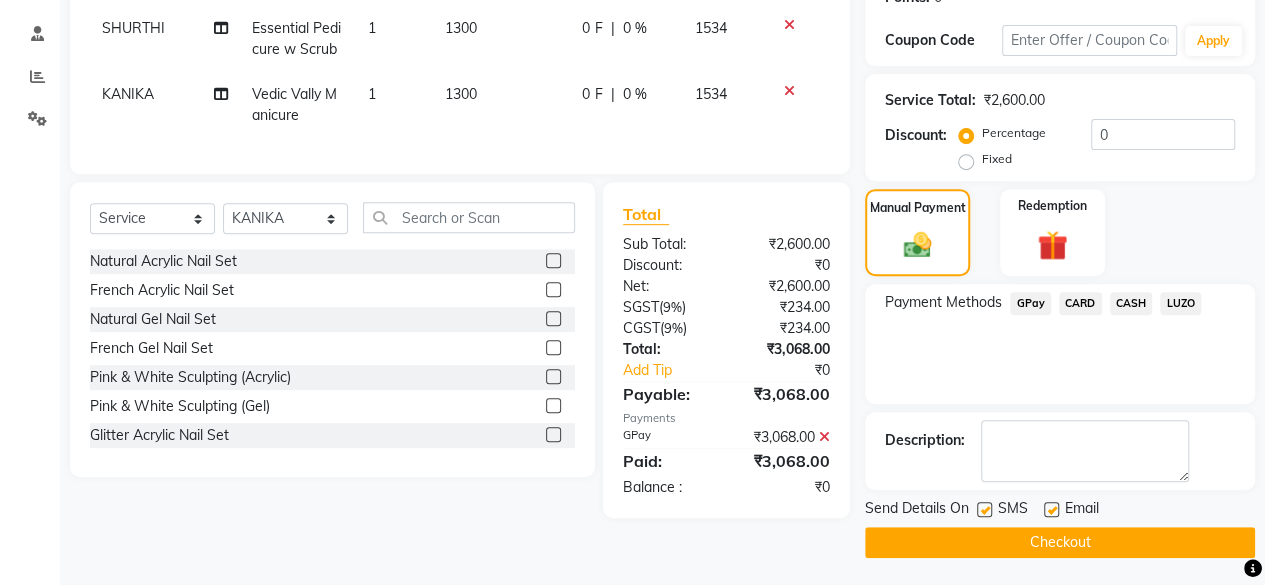 click on "Checkout" 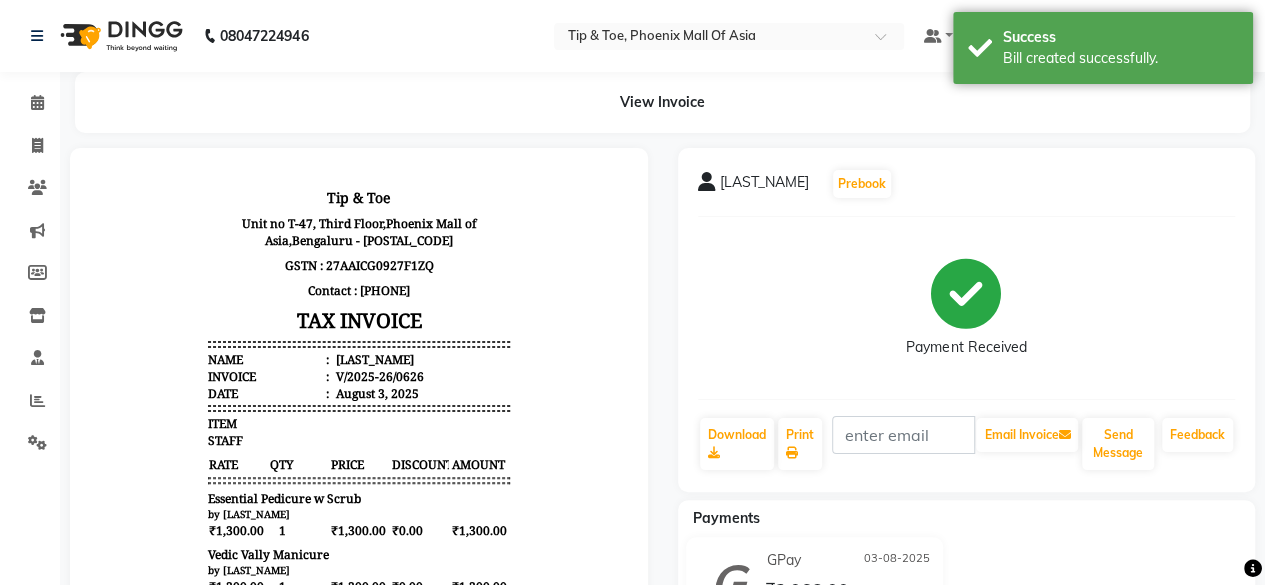 scroll, scrollTop: 0, scrollLeft: 0, axis: both 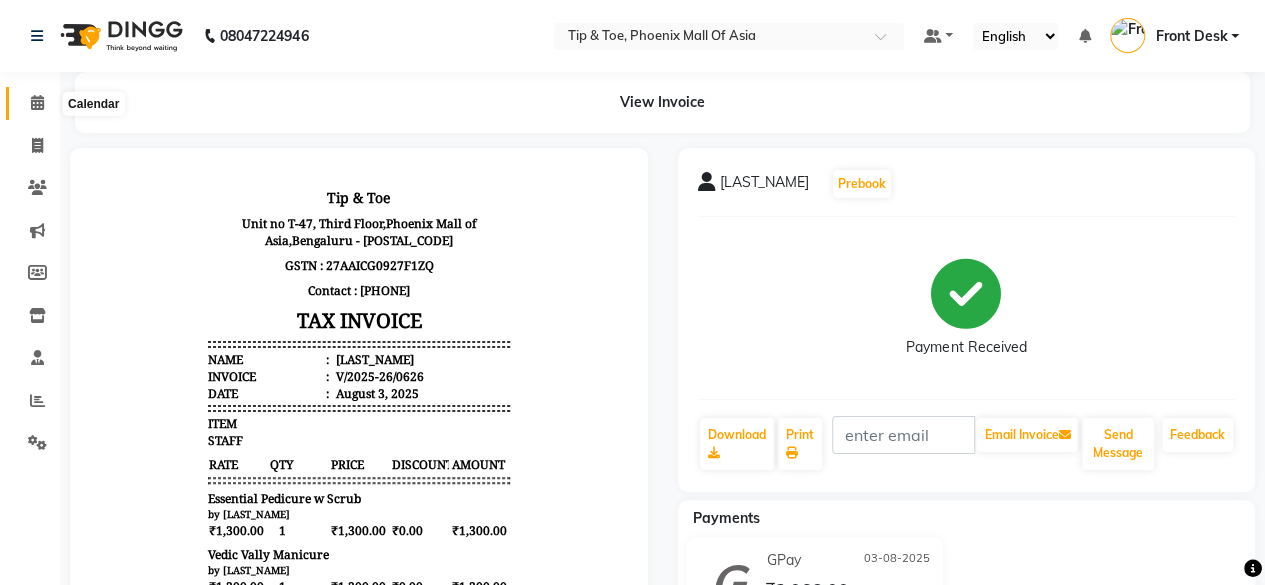 click 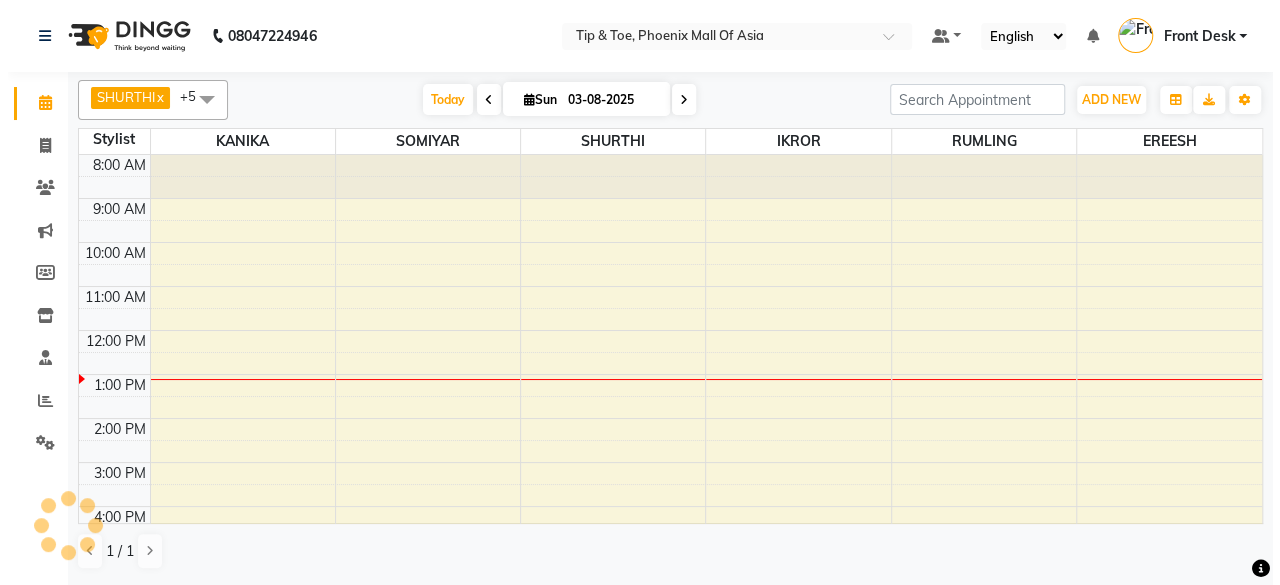 scroll, scrollTop: 0, scrollLeft: 0, axis: both 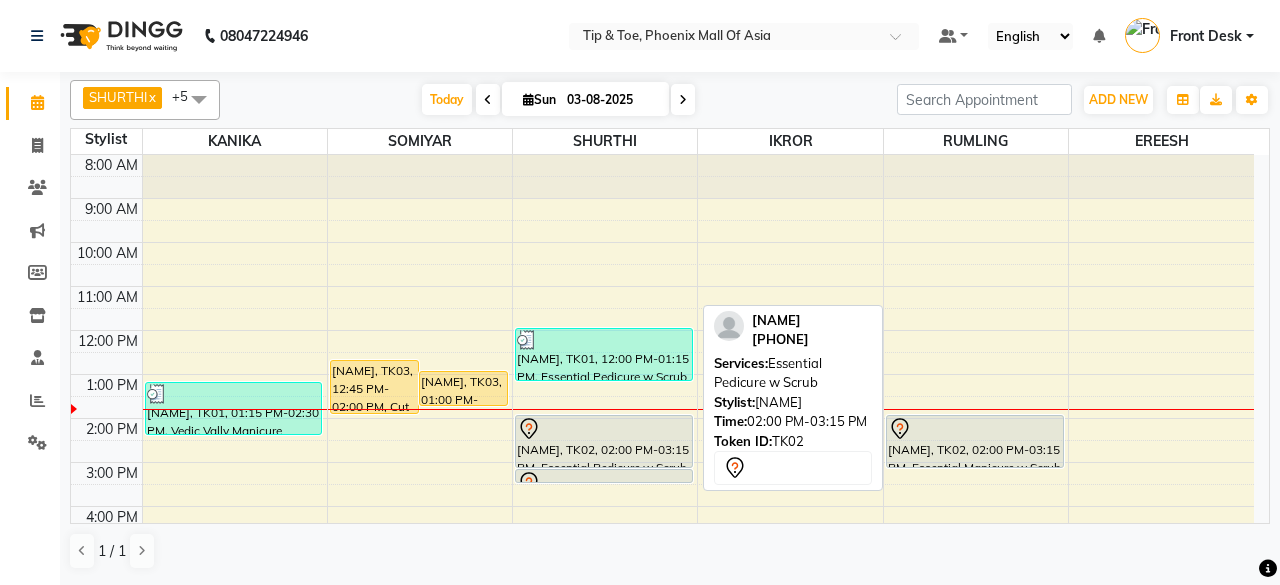 click at bounding box center [604, 429] 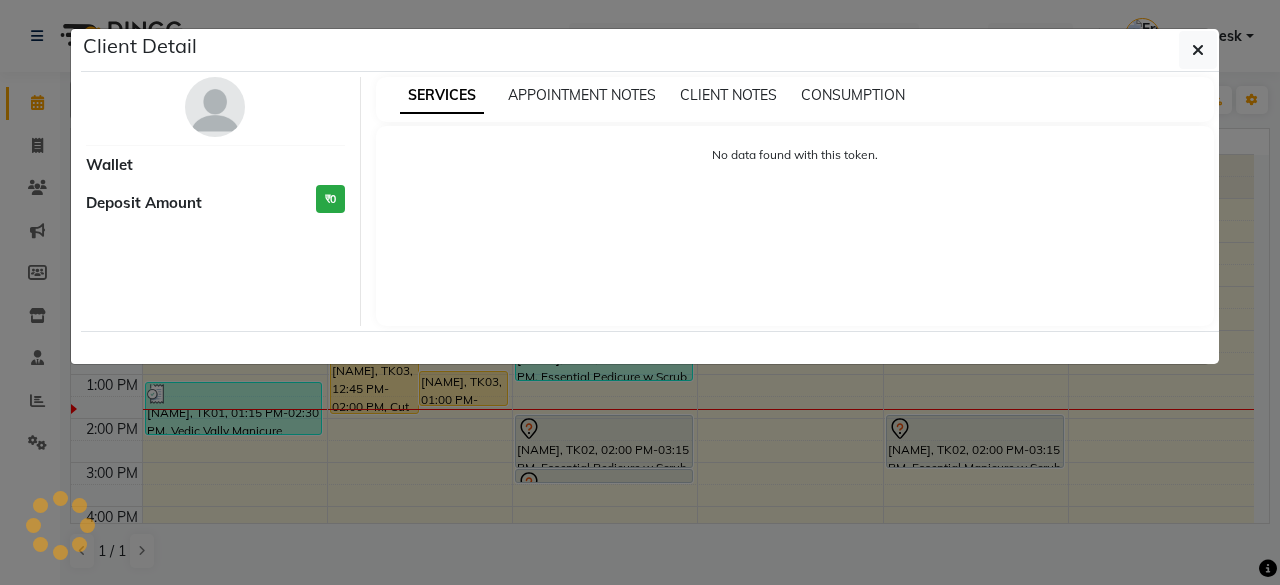 select on "7" 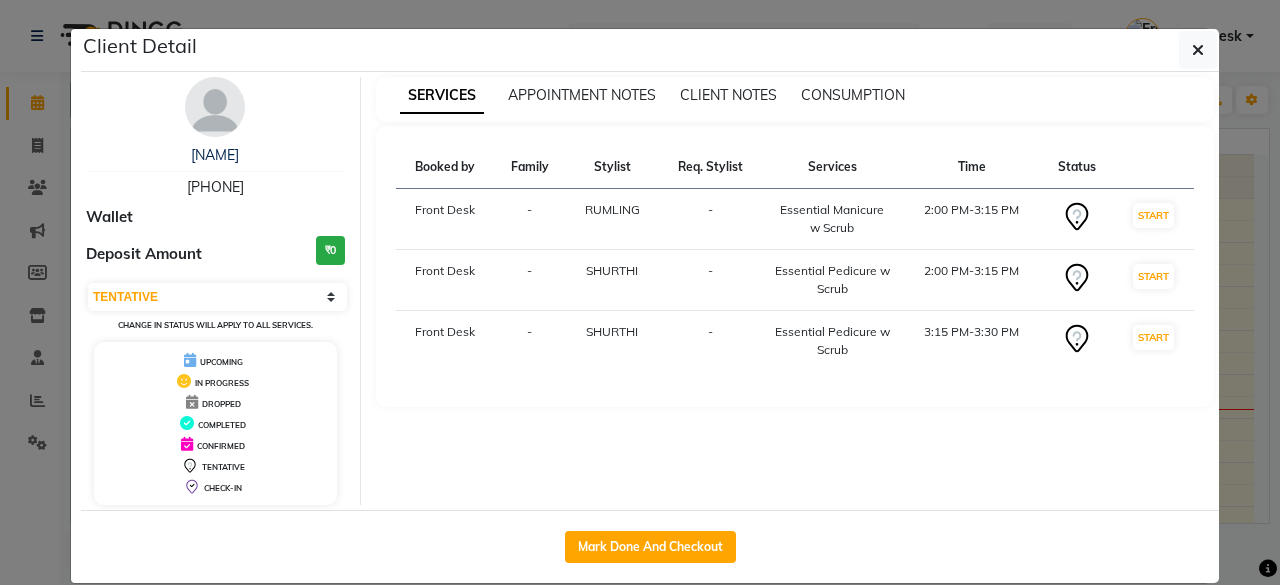 click on "Client Detail  [NAME]    [PHONE] Wallet Deposit Amount  ₹0  Select IN SERVICE CONFIRMED TENTATIVE CHECK IN MARK DONE DROPPED UPCOMING Change in status will apply to all services. UPCOMING IN PROGRESS DROPPED COMPLETED CONFIRMED TENTATIVE CHECK-IN SERVICES APPOINTMENT NOTES CLIENT NOTES CONSUMPTION Booked by Family Stylist Req. Stylist Services Time Status  Front Desk  - RUMLING -  Essential Manicure w Scrub   2:00 PM-3:15 PM   START   Front Desk  - SHURTHI -  Essential Pedicure w Scrub   2:00 PM-3:15 PM   START   Front Desk  - SHURTHI -  Essential Pedicure w Scrub   3:15 PM-3:30 PM   START   Mark Done And Checkout" 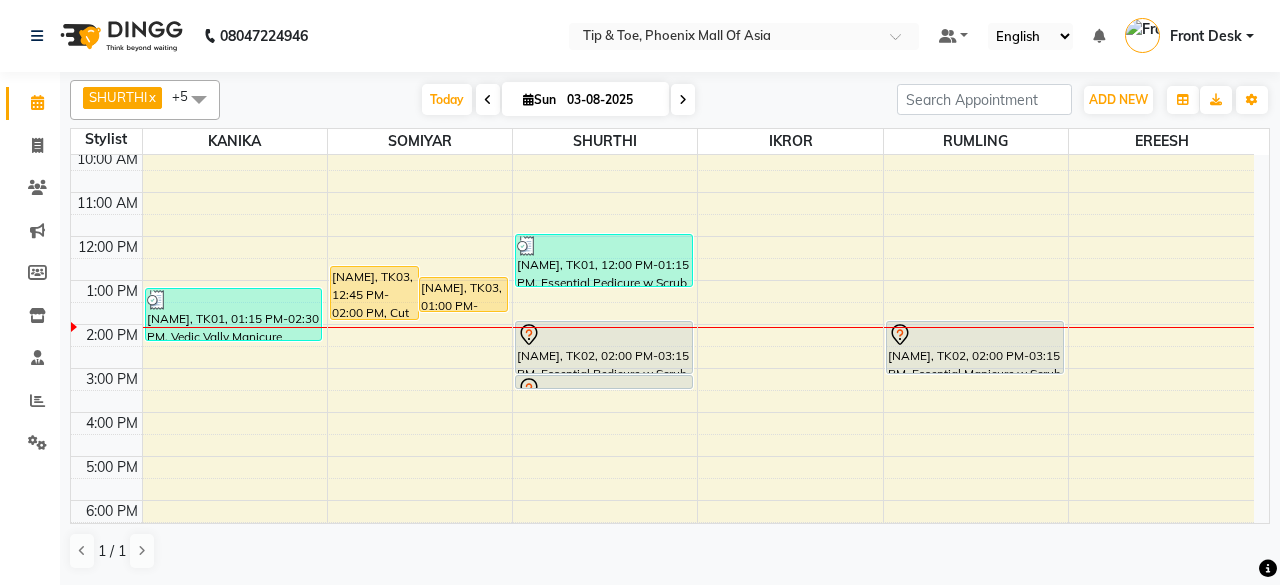 scroll, scrollTop: 193, scrollLeft: 0, axis: vertical 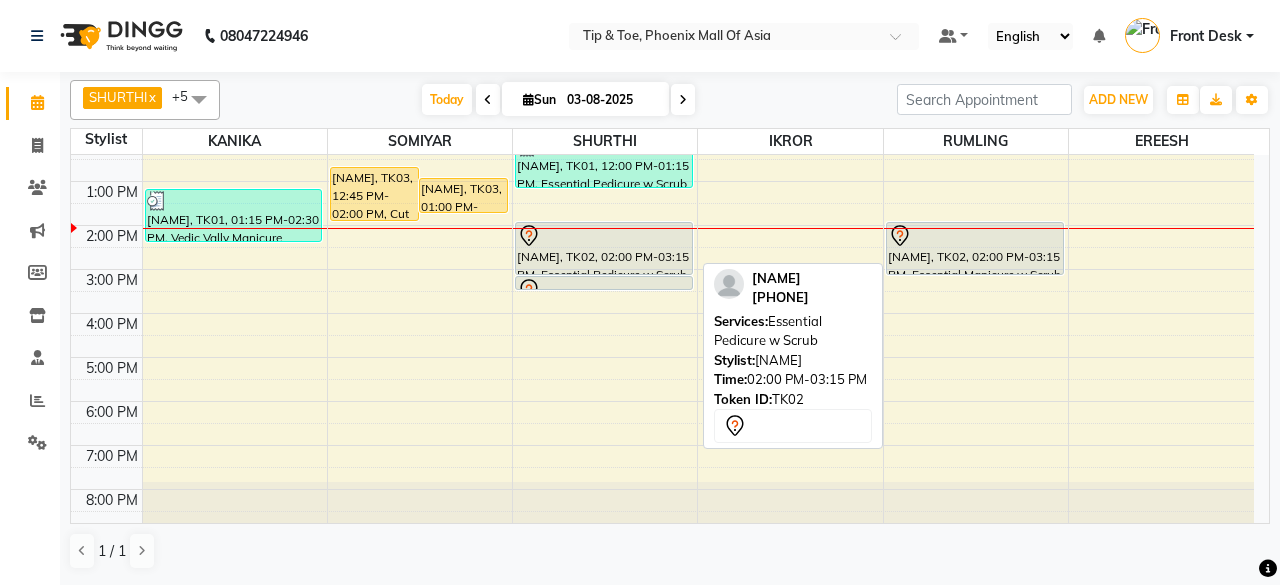 click at bounding box center (604, 236) 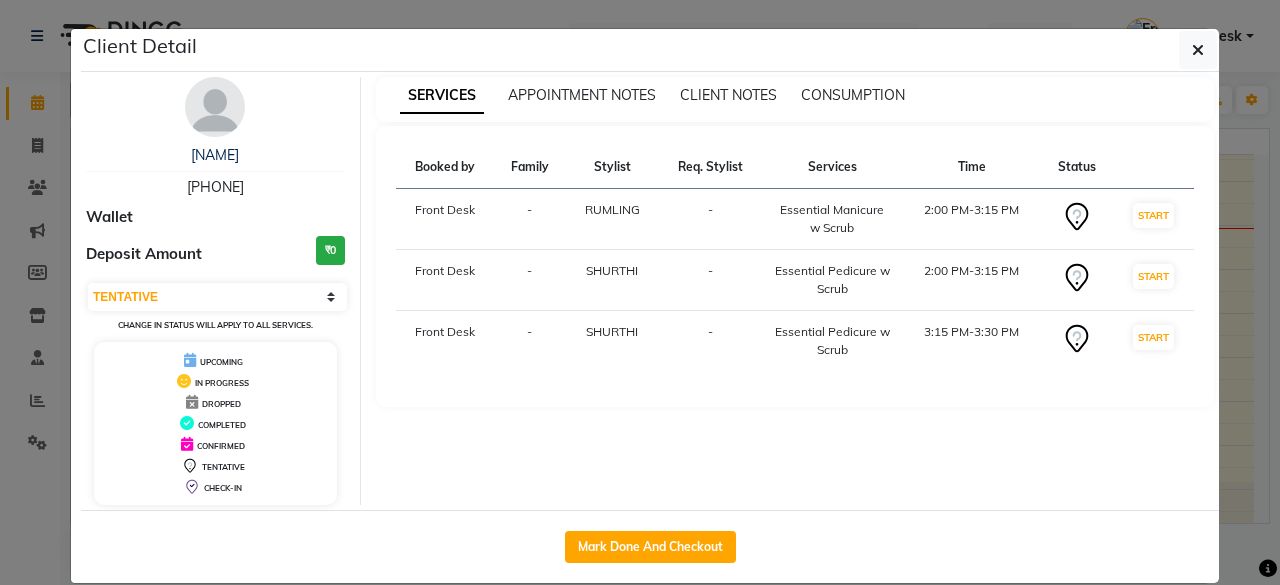 click on "Client Detail  KATHEINE    7411754621 Wallet Deposit Amount  ₹0  Select IN SERVICE CONFIRMED TENTATIVE CHECK IN MARK DONE DROPPED UPCOMING Change in status will apply to all services. UPCOMING IN PROGRESS DROPPED COMPLETED CONFIRMED TENTATIVE CHECK-IN SERVICES APPOINTMENT NOTES CLIENT NOTES CONSUMPTION Booked by Family Stylist Req. Stylist Services Time Status  Front Desk  - RUMLING -  Essential Manicure w Scrub   2:00 PM-3:15 PM   START   Front Desk  - SHURTHI -  Essential Pedicure w Scrub   2:00 PM-3:15 PM   START   Front Desk  - SHURTHI -  Essential Pedicure w Scrub   3:15 PM-3:30 PM   START   Mark Done And Checkout" 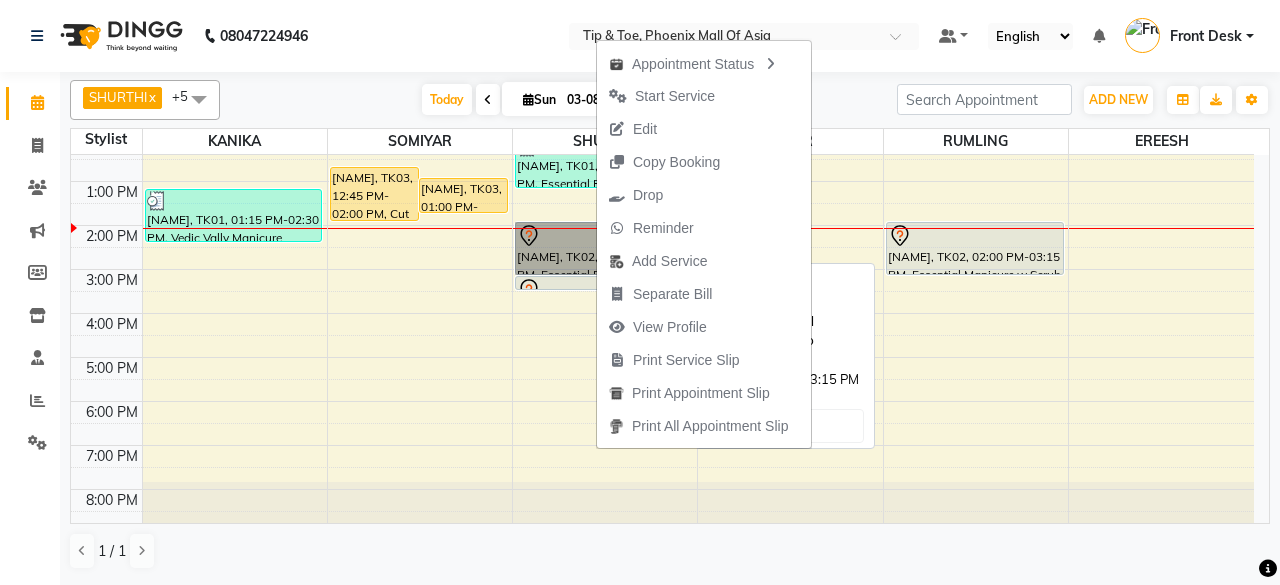 click on "[NAME], TK02, 02:00 PM-03:15 PM, Essential Manicure w Scrub" at bounding box center [975, 248] 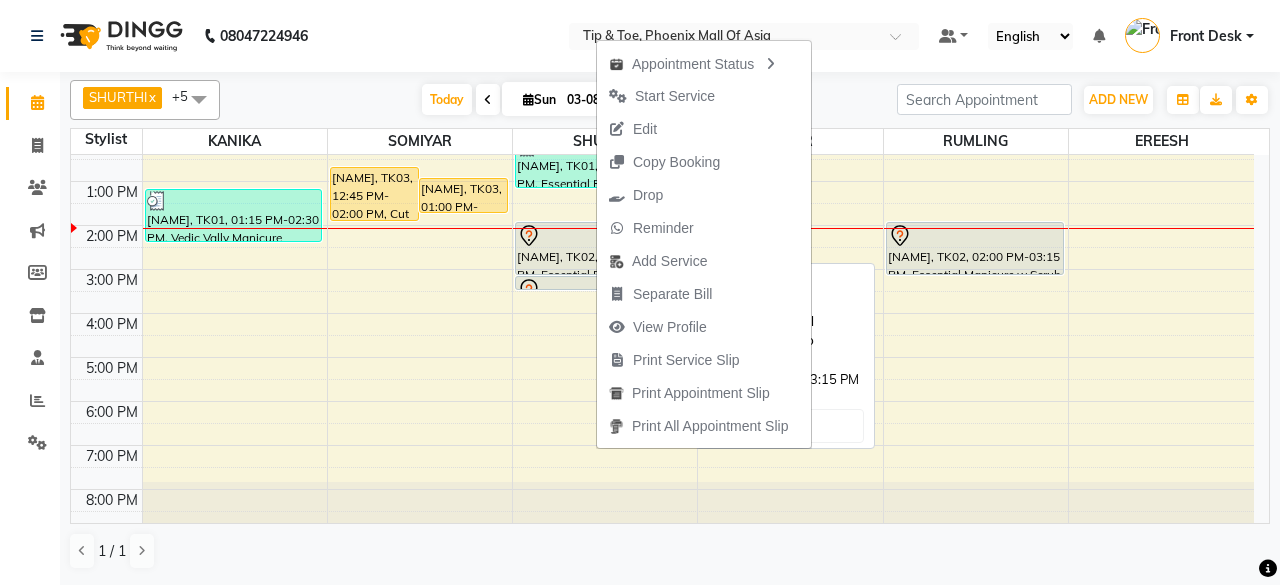 select on "7" 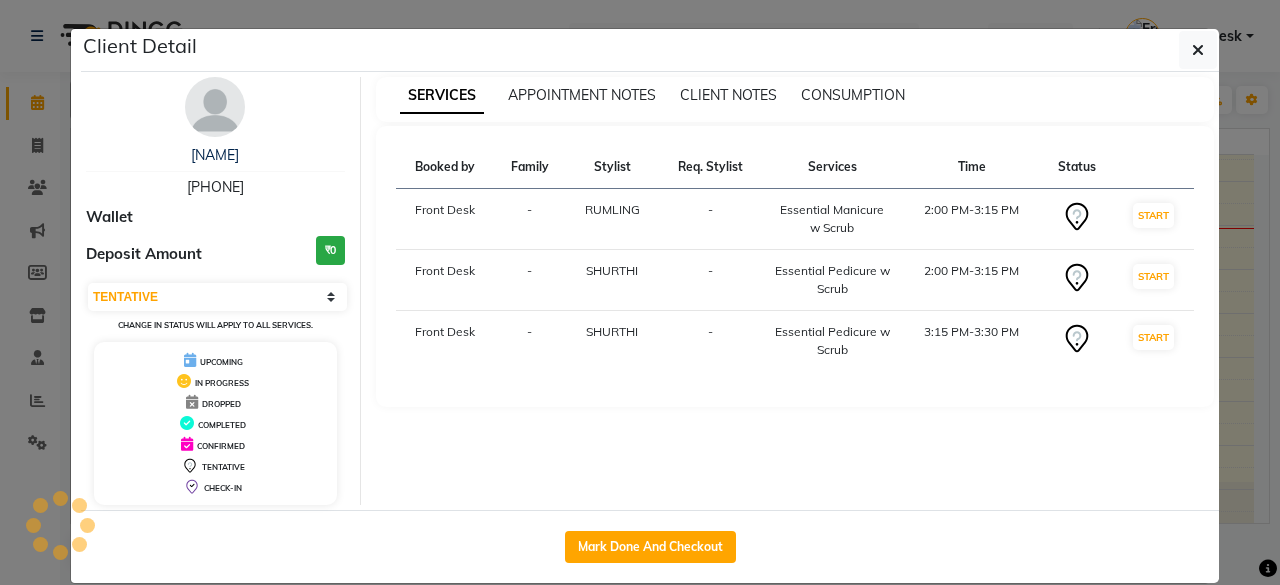 click on "Client Detail  KATHEINE    7411754621 Wallet Deposit Amount  ₹0  Select IN SERVICE CONFIRMED TENTATIVE CHECK IN MARK DONE DROPPED UPCOMING Change in status will apply to all services. UPCOMING IN PROGRESS DROPPED COMPLETED CONFIRMED TENTATIVE CHECK-IN SERVICES APPOINTMENT NOTES CLIENT NOTES CONSUMPTION Booked by Family Stylist Req. Stylist Services Time Status  Front Desk  - RUMLING -  Essential Manicure w Scrub   2:00 PM-3:15 PM   START   Front Desk  - SHURTHI -  Essential Pedicure w Scrub   2:00 PM-3:15 PM   START   Front Desk  - SHURTHI -  Essential Pedicure w Scrub   3:15 PM-3:30 PM   START   Mark Done And Checkout" 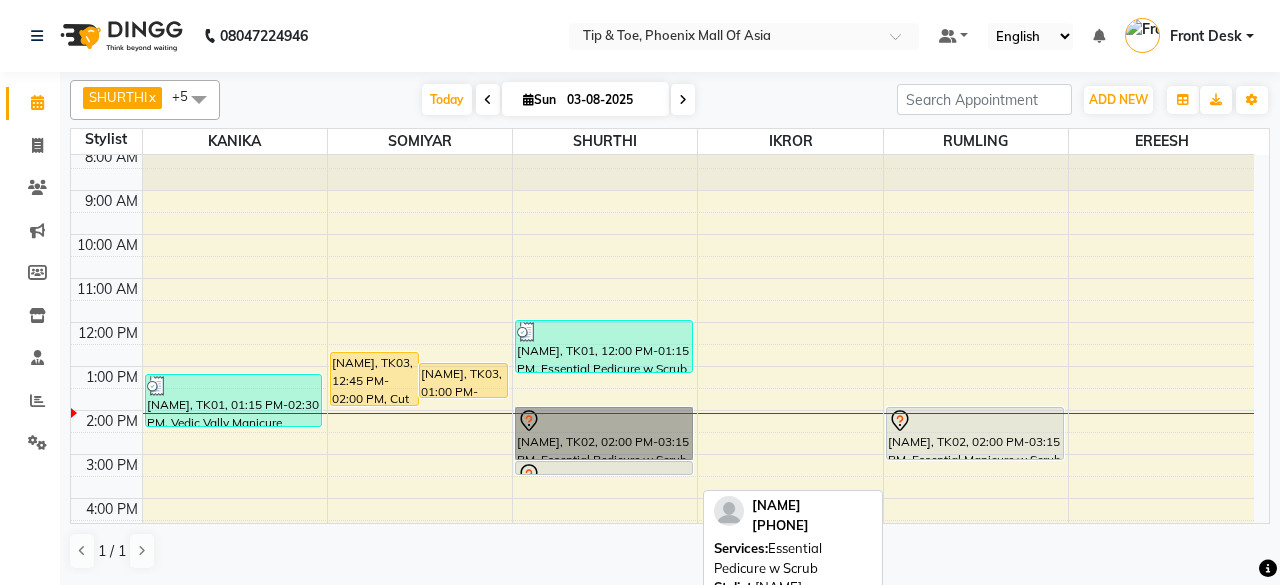 scroll, scrollTop: 0, scrollLeft: 0, axis: both 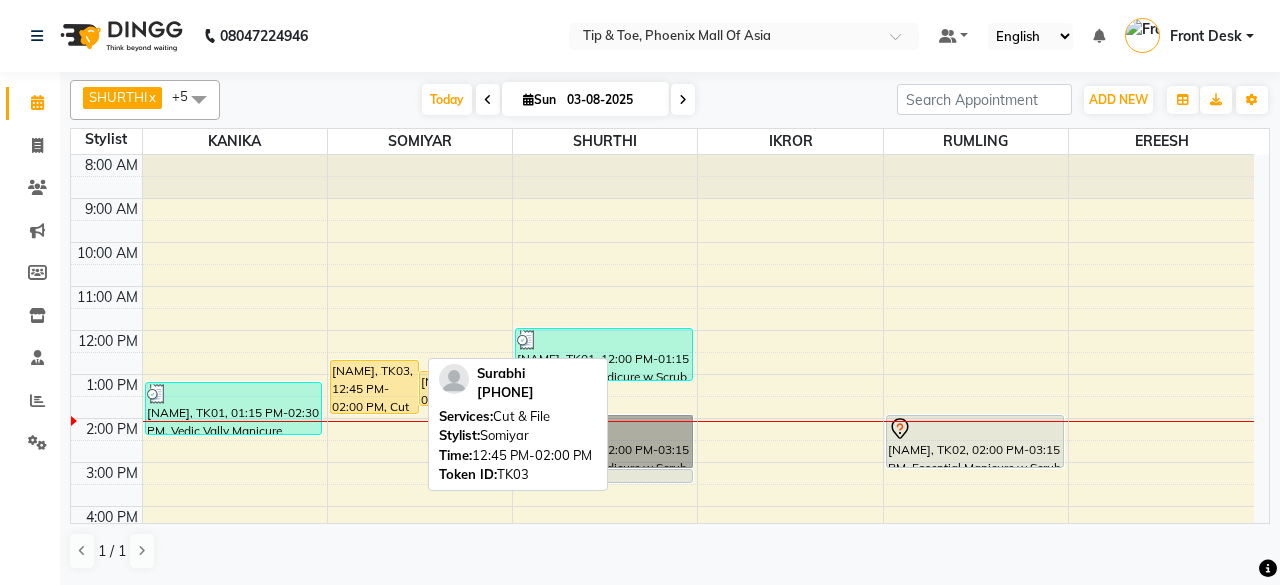click on "[NAME], TK03, 12:45 PM-02:00 PM, Cut & File" at bounding box center (374, 387) 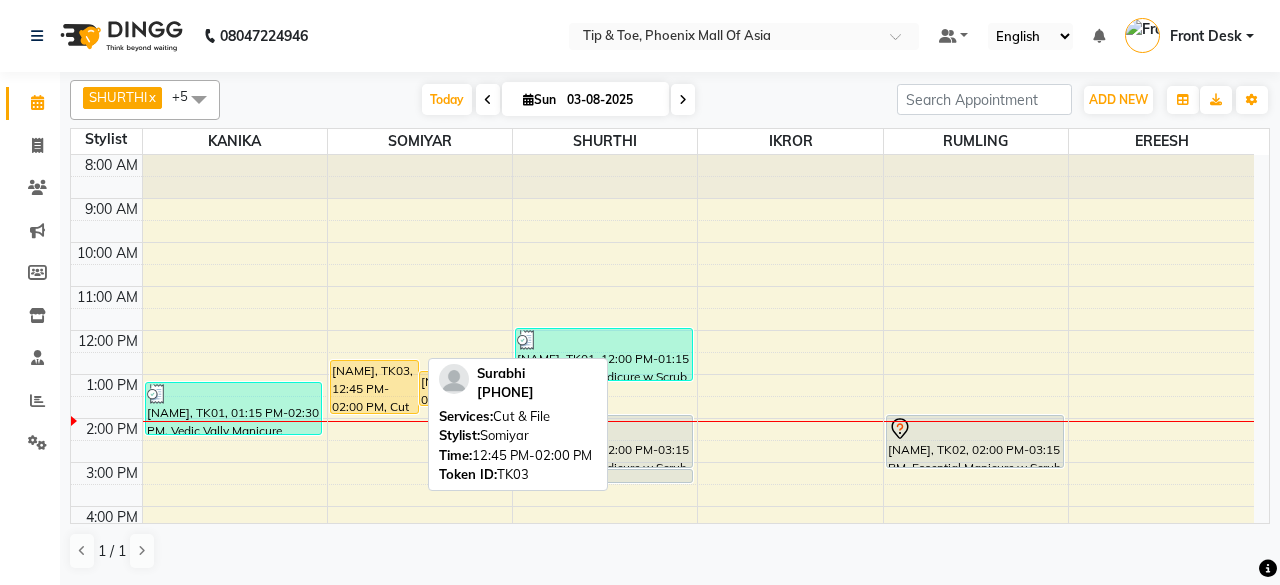 select on "1" 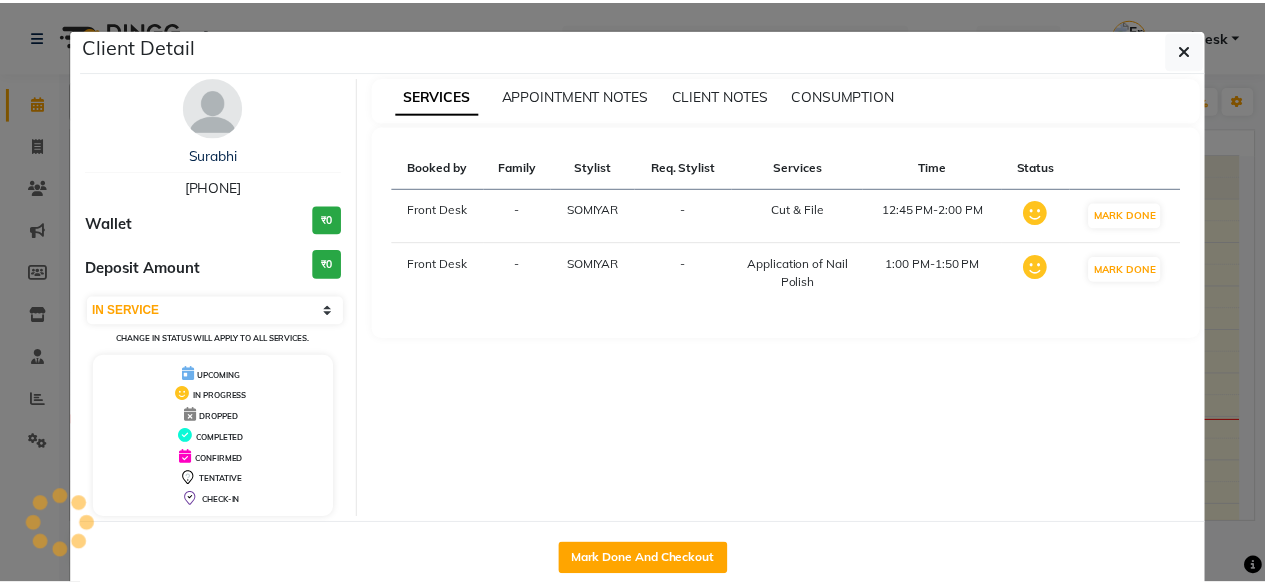 scroll, scrollTop: 37, scrollLeft: 0, axis: vertical 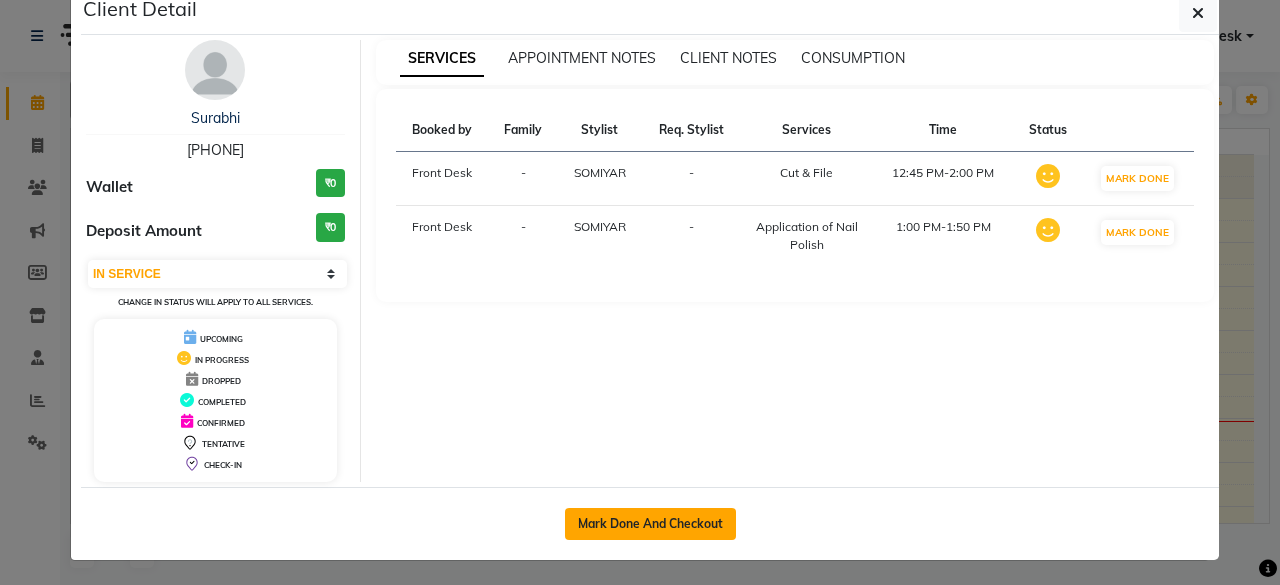 click on "Mark Done And Checkout" 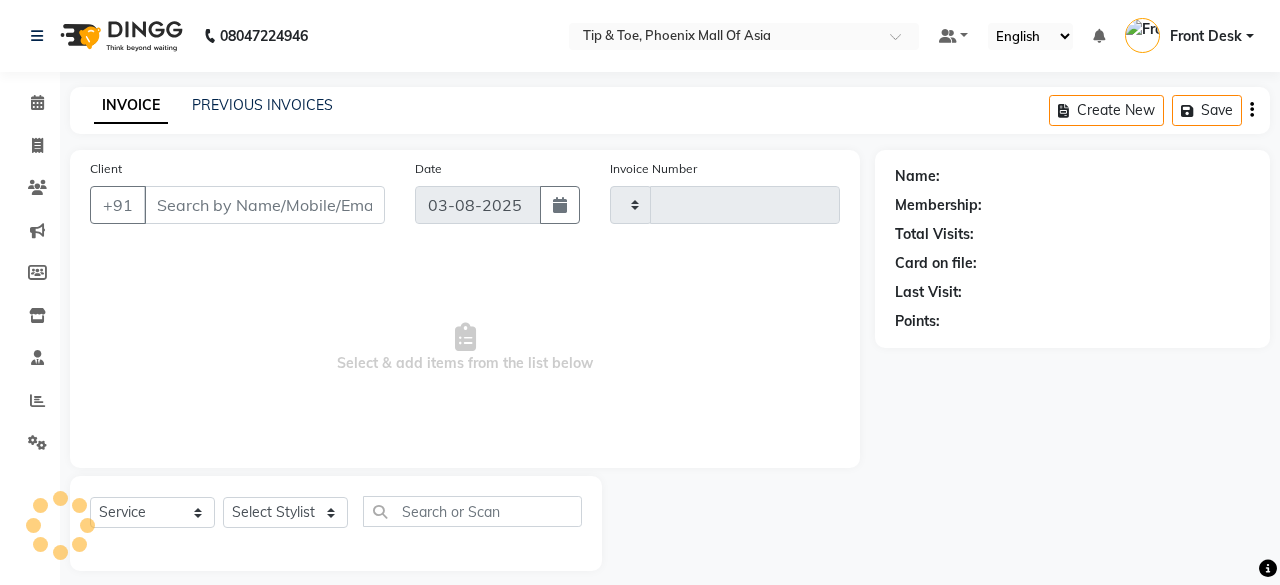 type on "0627" 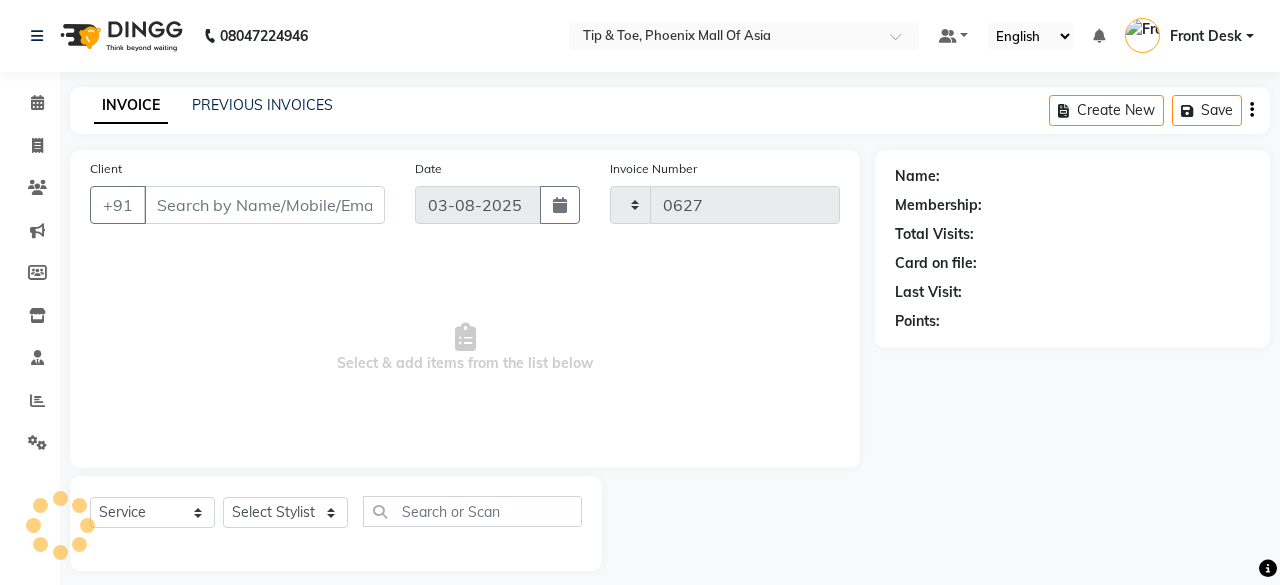 select on "5683" 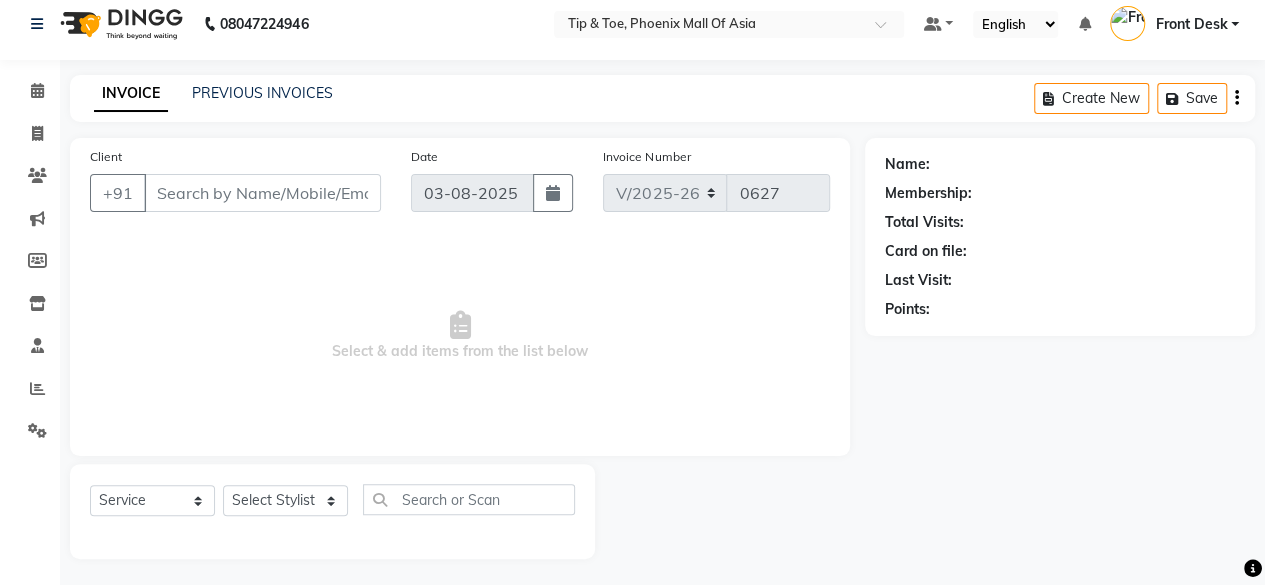 scroll, scrollTop: 15, scrollLeft: 0, axis: vertical 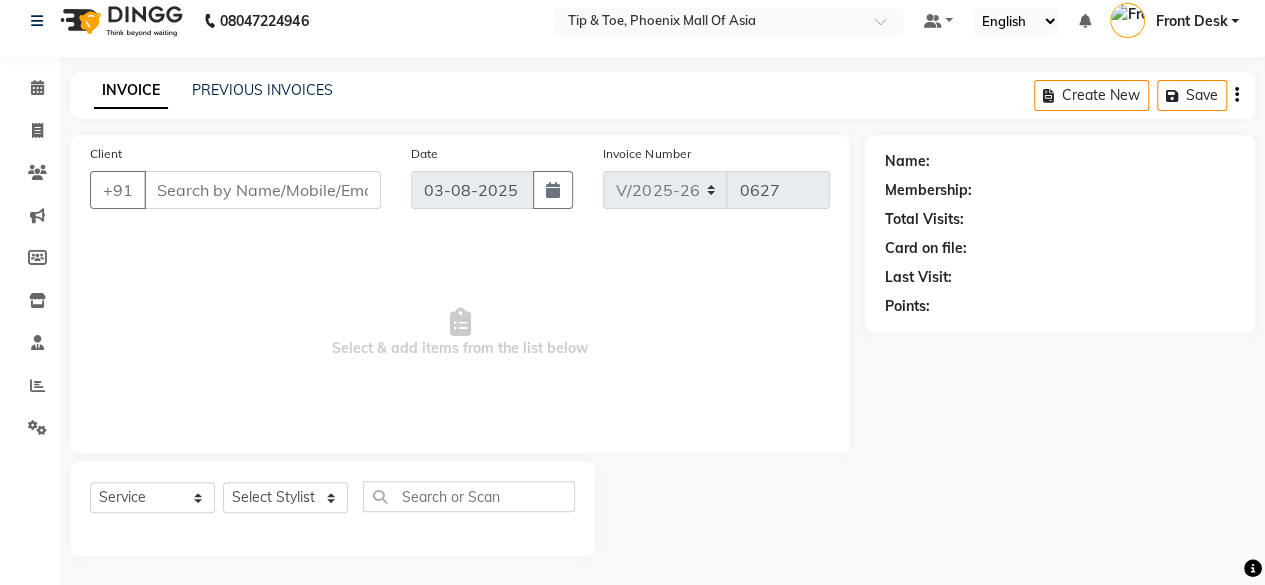 type on "9619633846" 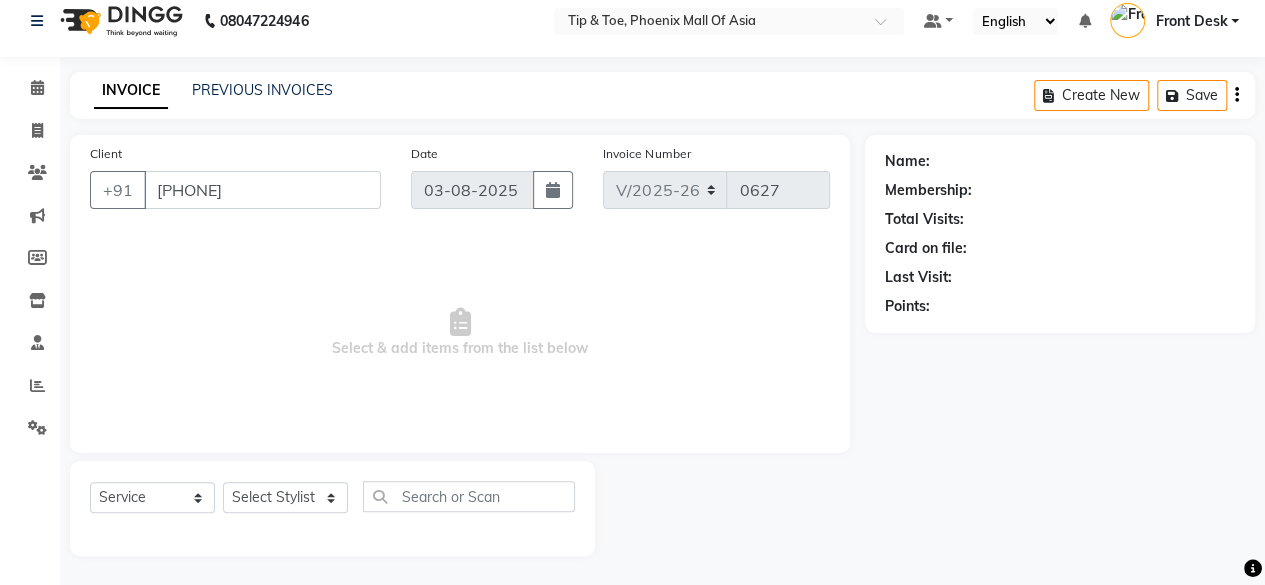select on "38824" 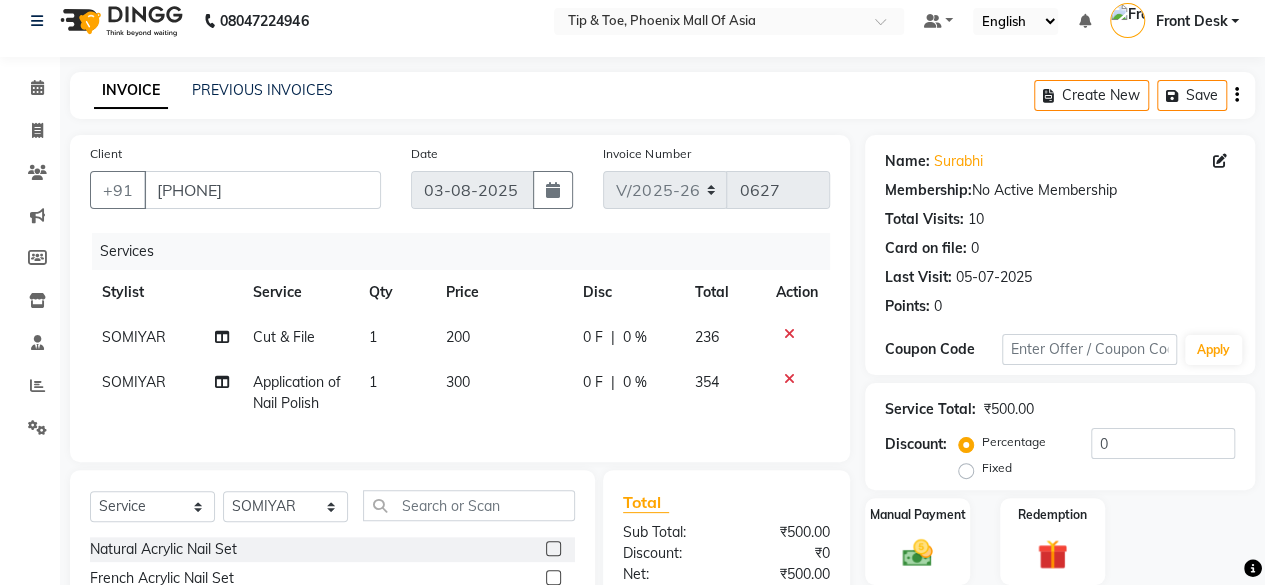 scroll, scrollTop: 0, scrollLeft: 14, axis: horizontal 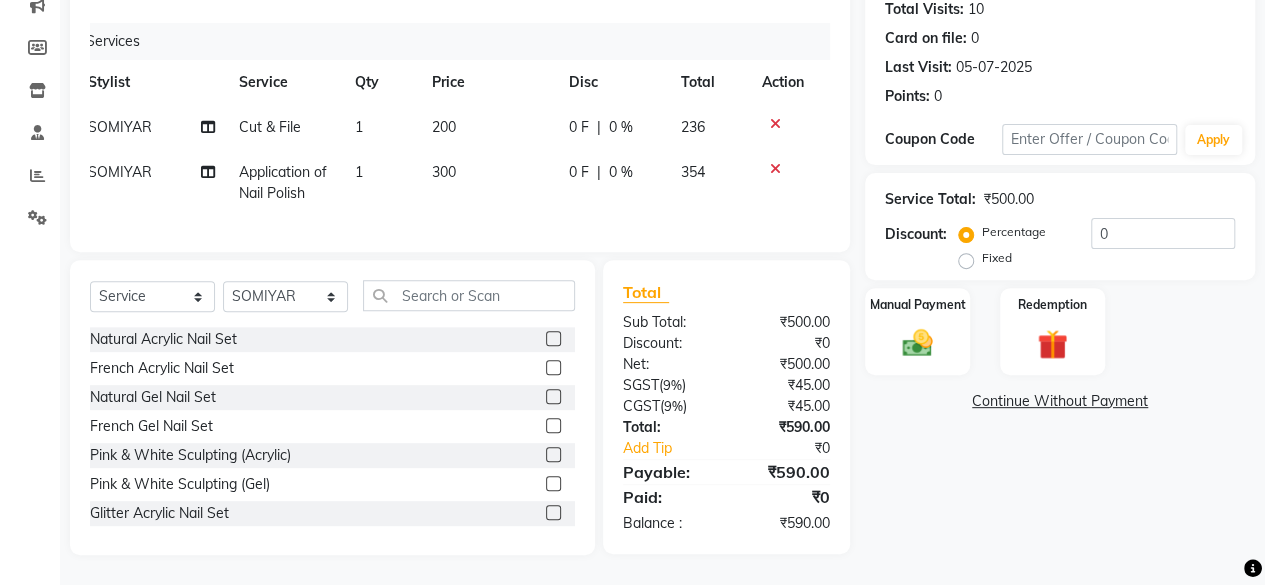 drag, startPoint x: 1088, startPoint y: 455, endPoint x: 1082, endPoint y: 495, distance: 40.4475 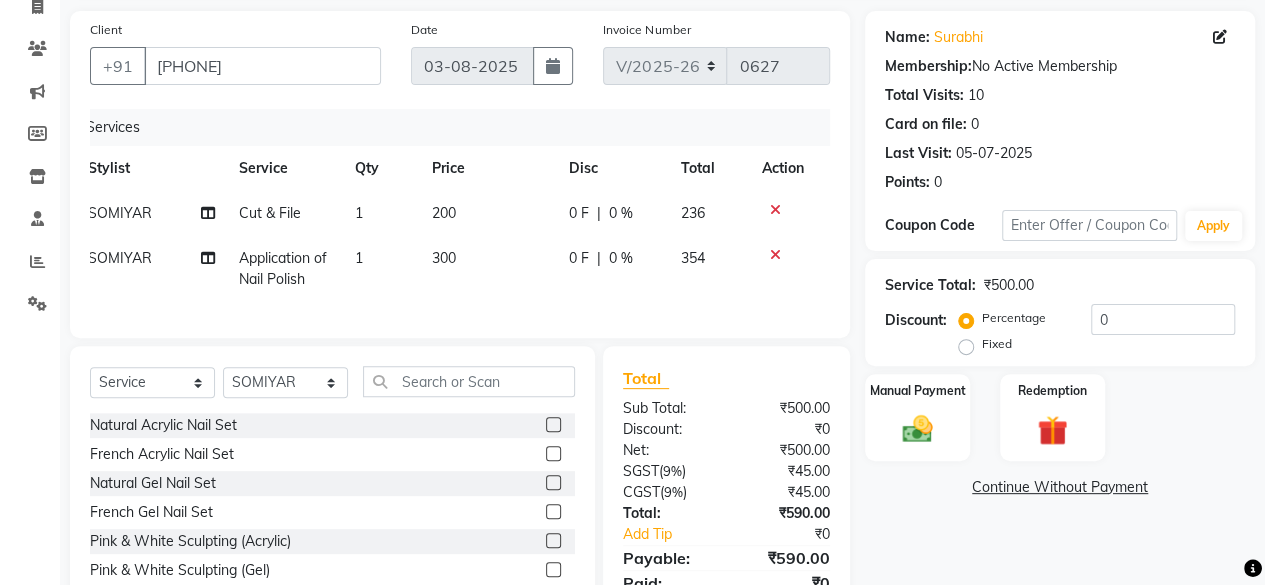 scroll, scrollTop: 239, scrollLeft: 0, axis: vertical 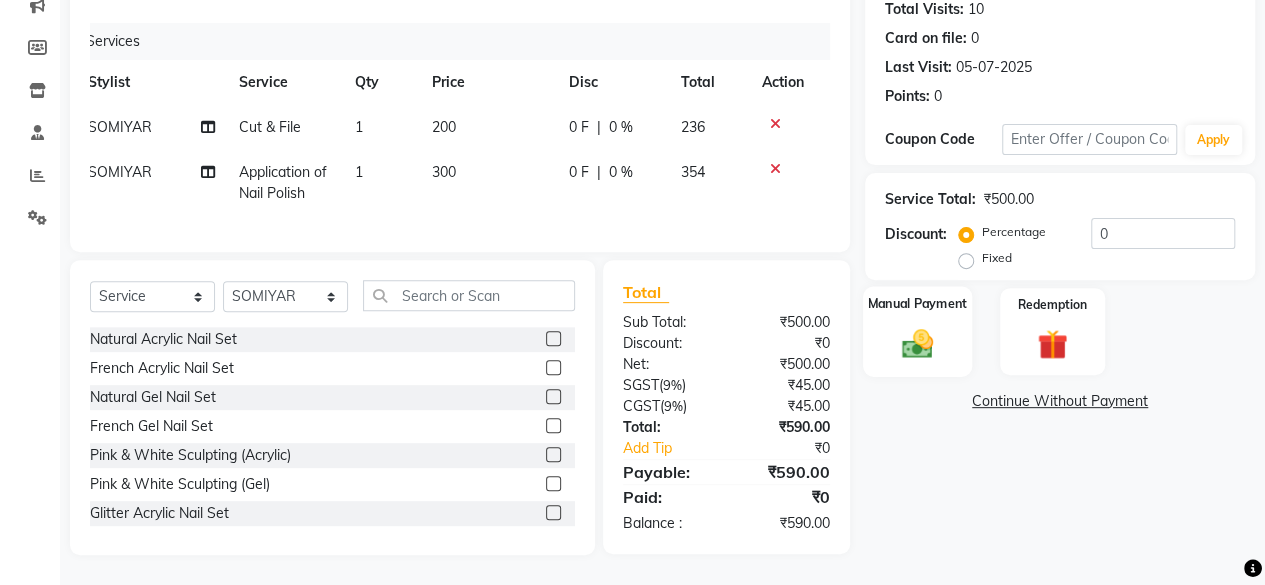 click on "Manual Payment" 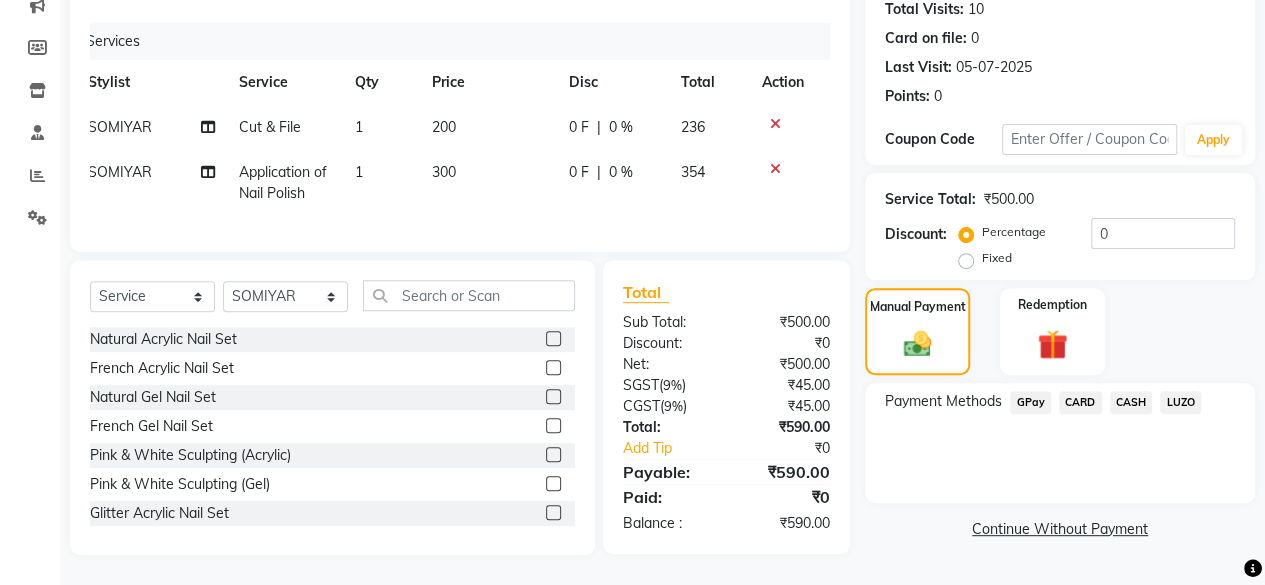 click on "CARD" 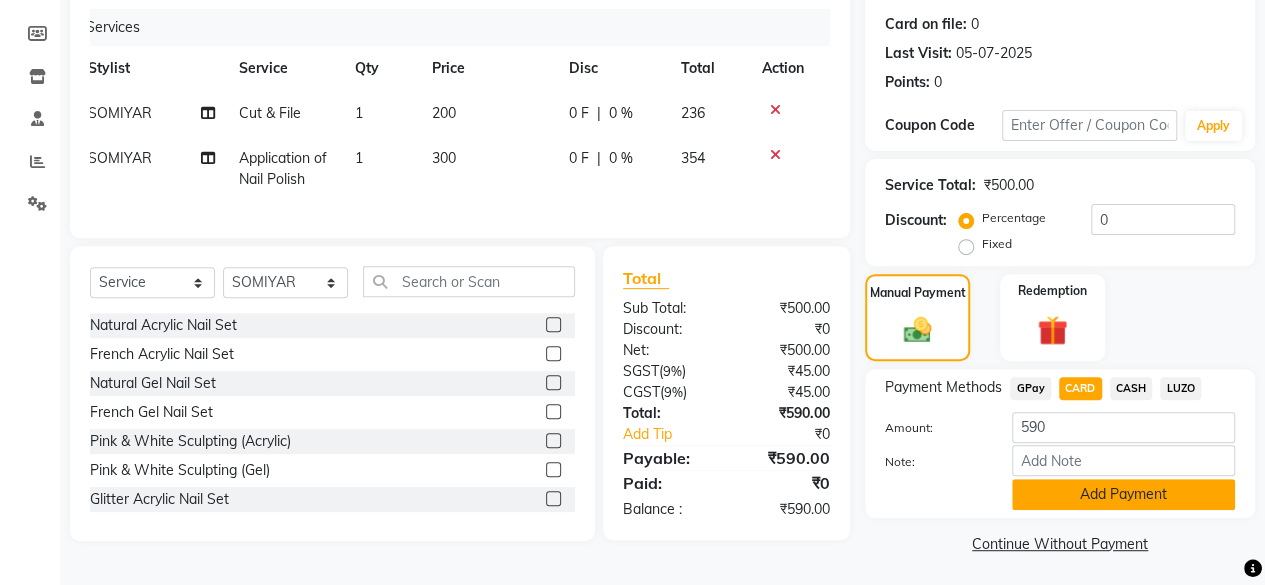 click on "Add Payment" 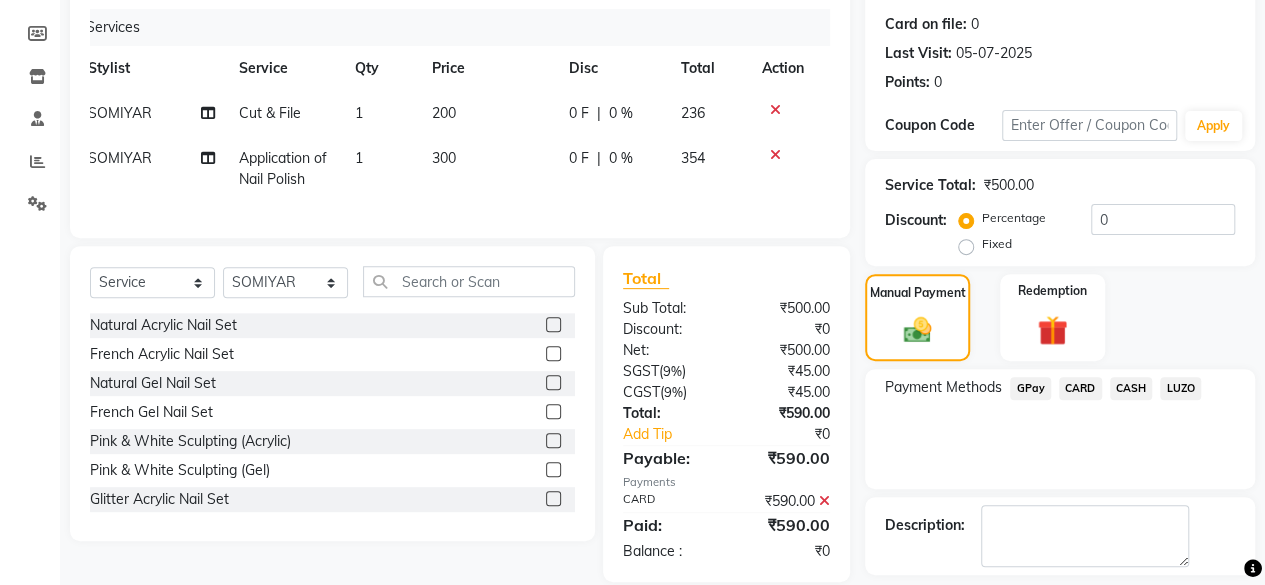 scroll, scrollTop: 324, scrollLeft: 0, axis: vertical 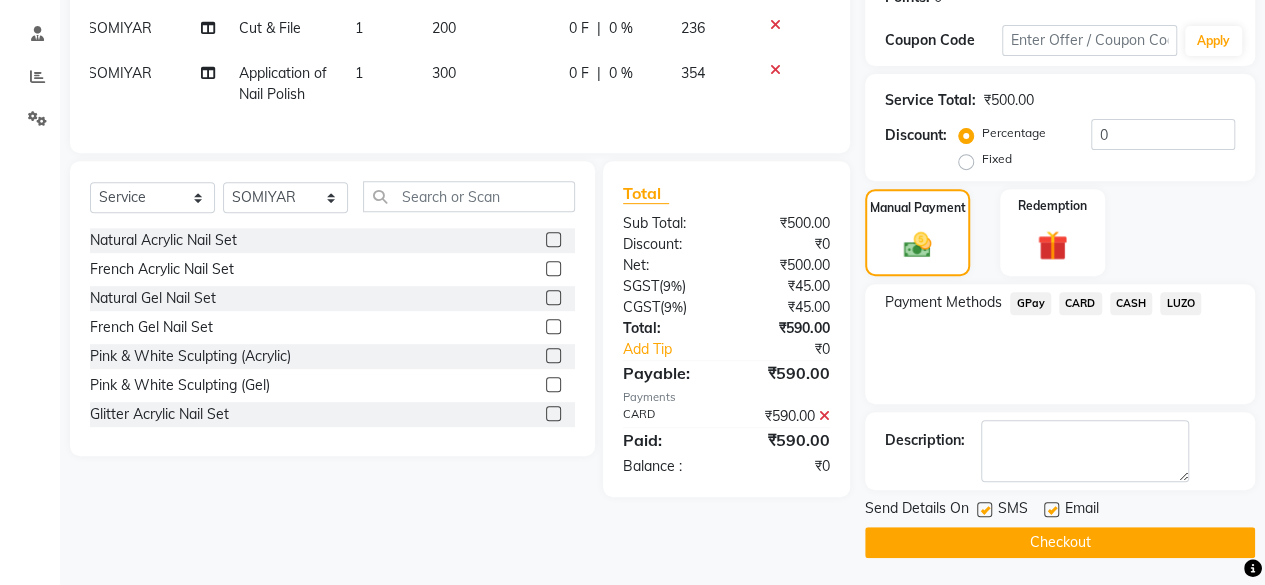 click on "Checkout" 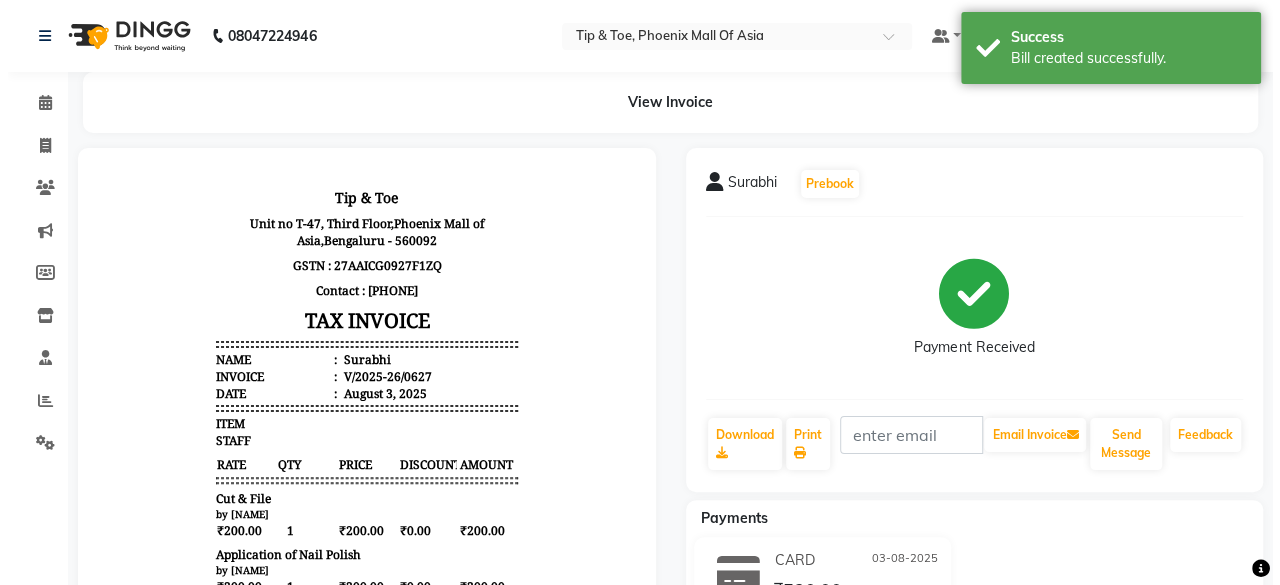 scroll, scrollTop: 0, scrollLeft: 0, axis: both 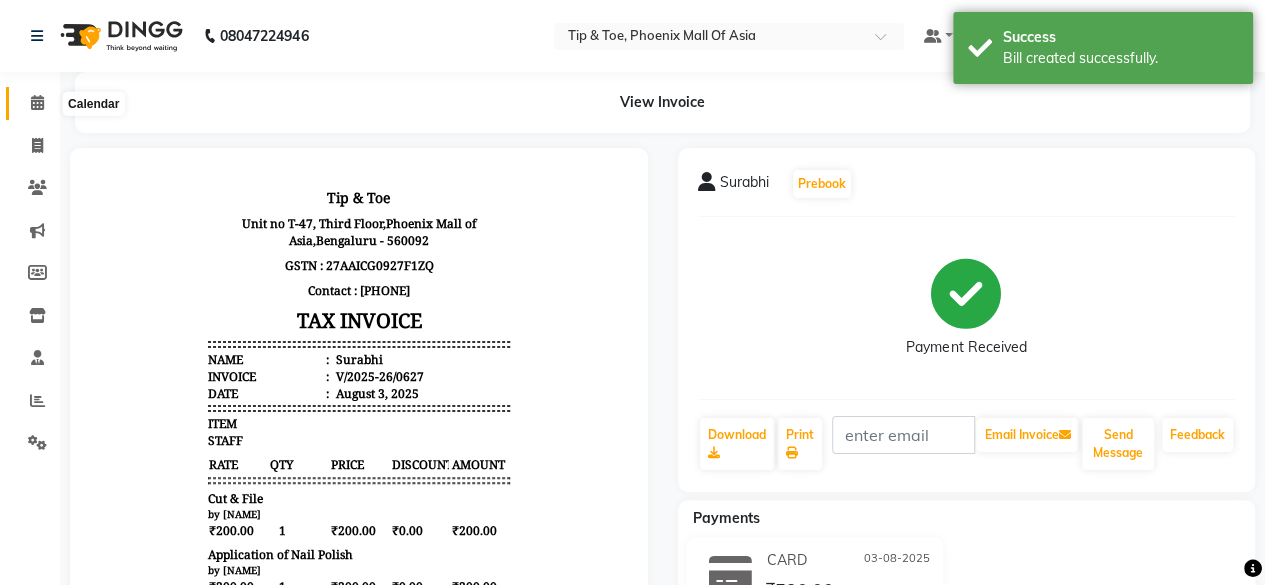click 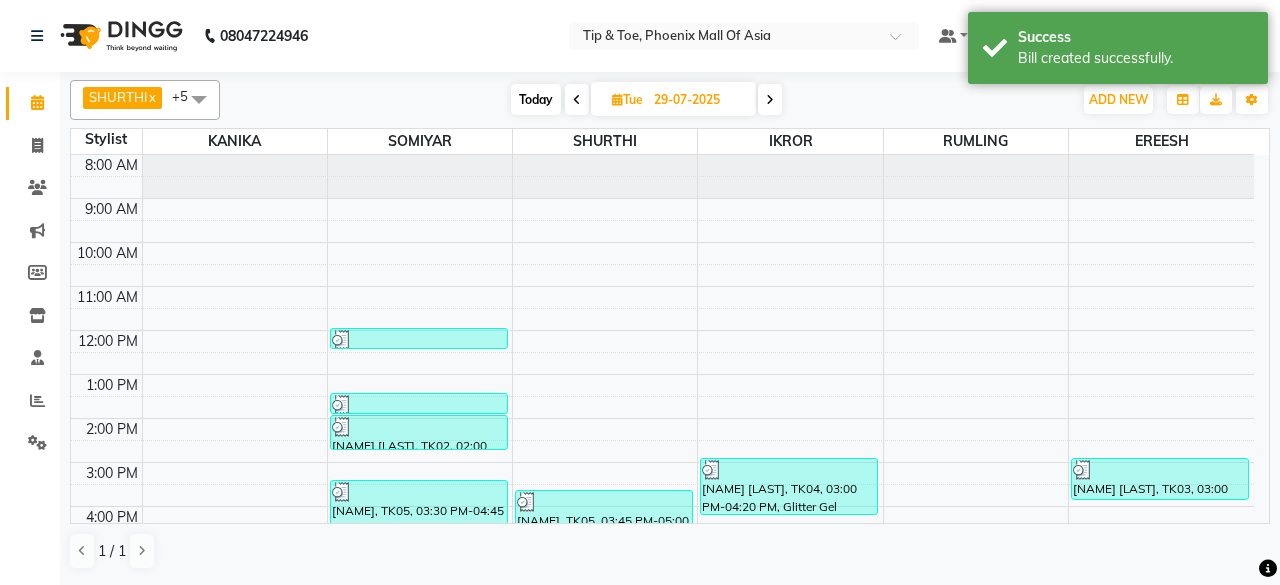 scroll, scrollTop: 193, scrollLeft: 0, axis: vertical 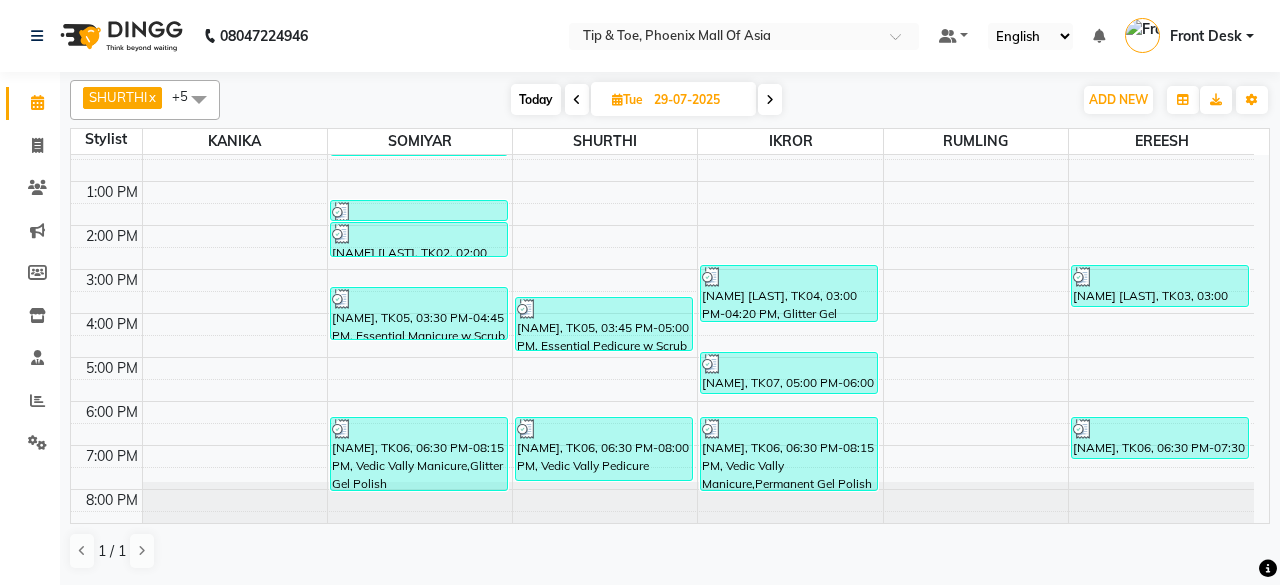 click on "Today" at bounding box center [536, 99] 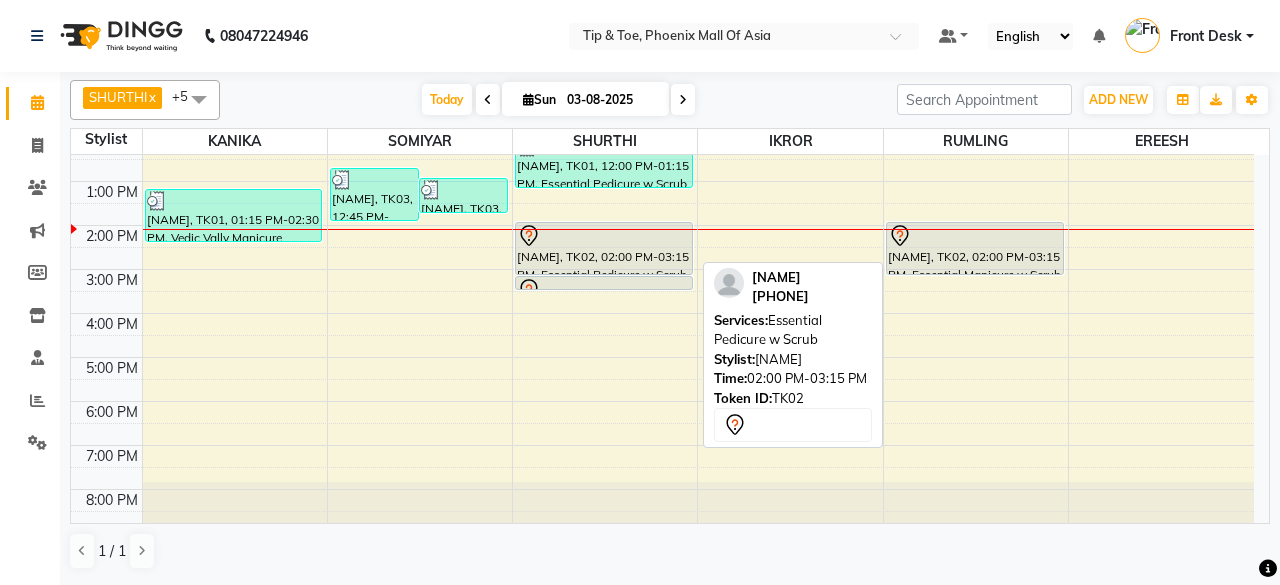 scroll, scrollTop: 93, scrollLeft: 0, axis: vertical 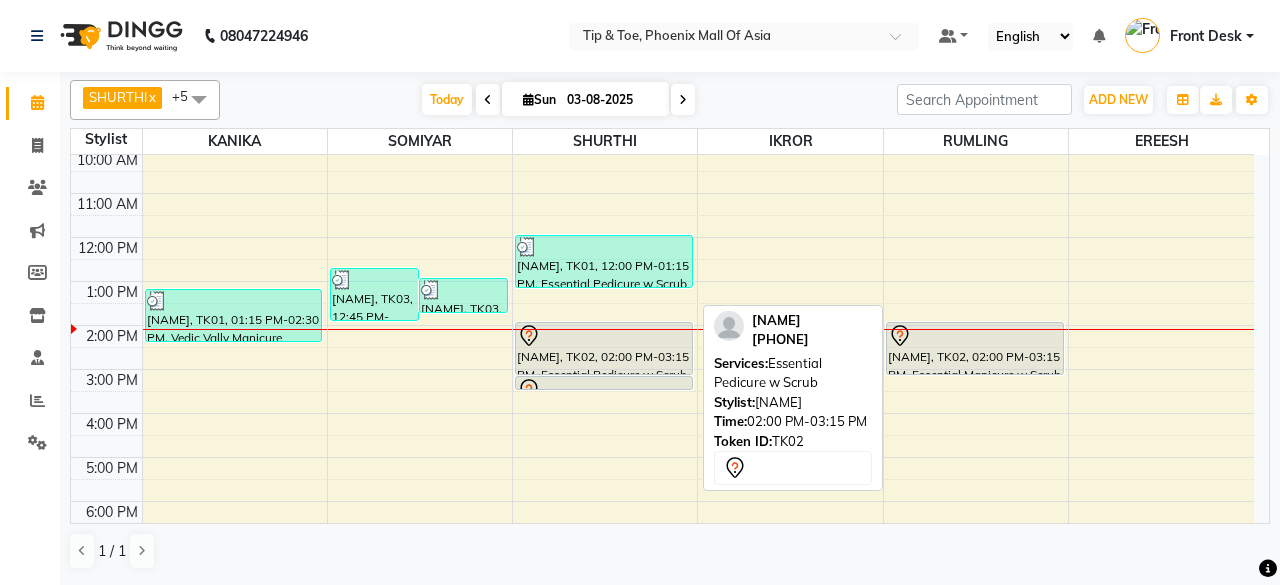 click at bounding box center [604, 336] 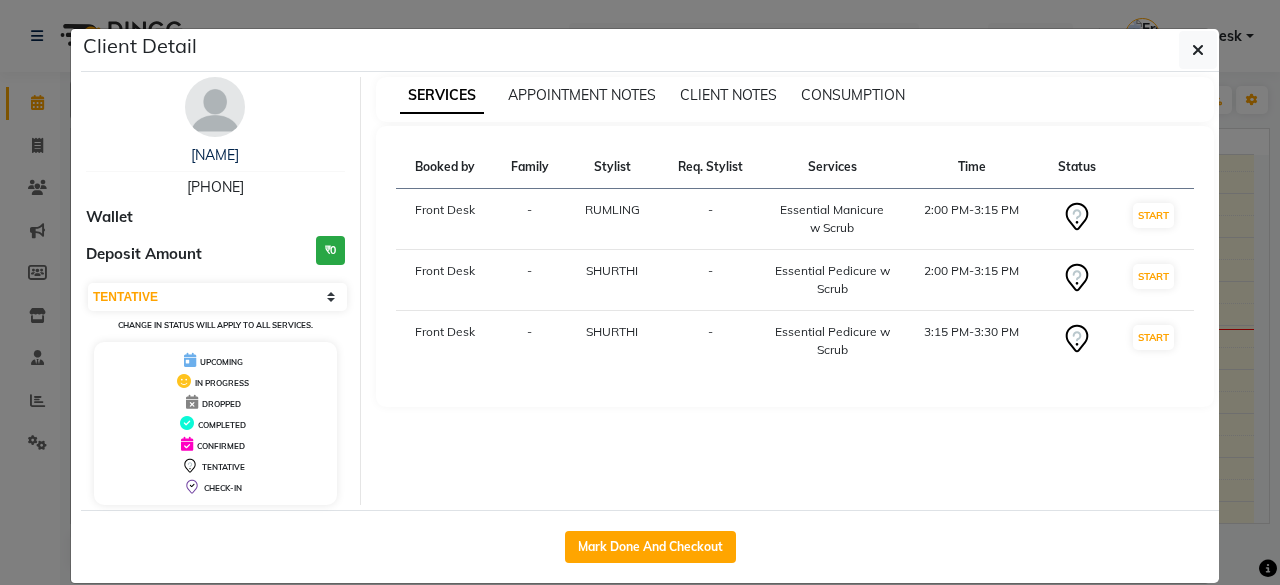click on "Client Detail  KATHEINE    7411754621 Wallet Deposit Amount  ₹0  Select IN SERVICE CONFIRMED TENTATIVE CHECK IN MARK DONE DROPPED UPCOMING Change in status will apply to all services. UPCOMING IN PROGRESS DROPPED COMPLETED CONFIRMED TENTATIVE CHECK-IN SERVICES APPOINTMENT NOTES CLIENT NOTES CONSUMPTION Booked by Family Stylist Req. Stylist Services Time Status  Front Desk  - RUMLING -  Essential Manicure w Scrub   2:00 PM-3:15 PM   START   Front Desk  - SHURTHI -  Essential Pedicure w Scrub   2:00 PM-3:15 PM   START   Front Desk  - SHURTHI -  Essential Pedicure w Scrub   3:15 PM-3:30 PM   START   Mark Done And Checkout" 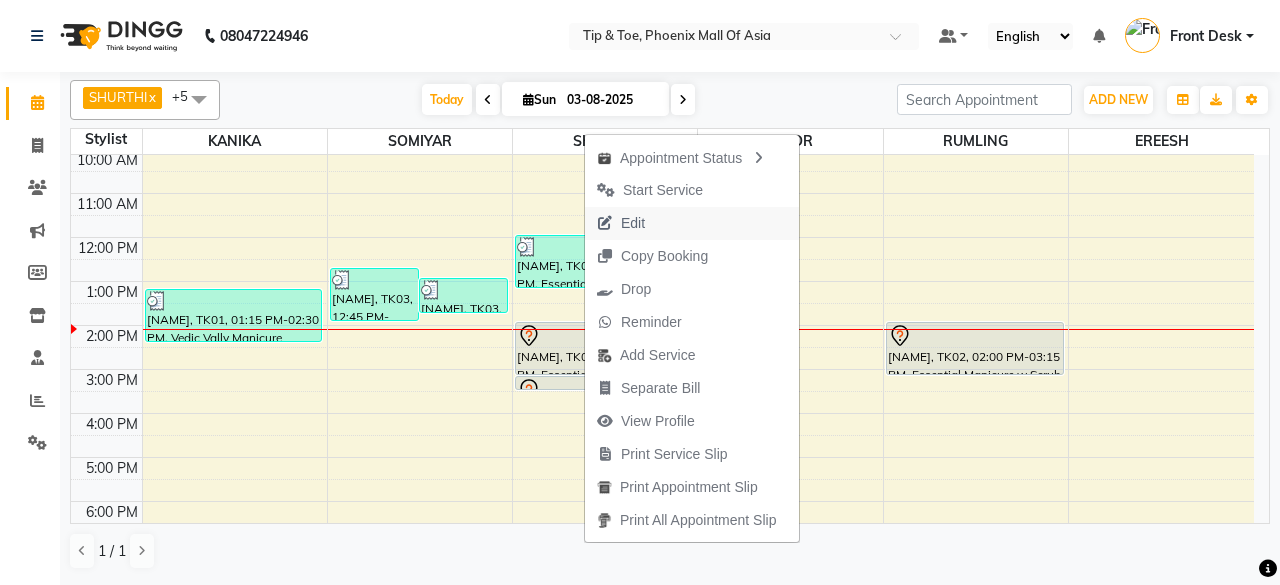 click on "Edit" at bounding box center (692, 223) 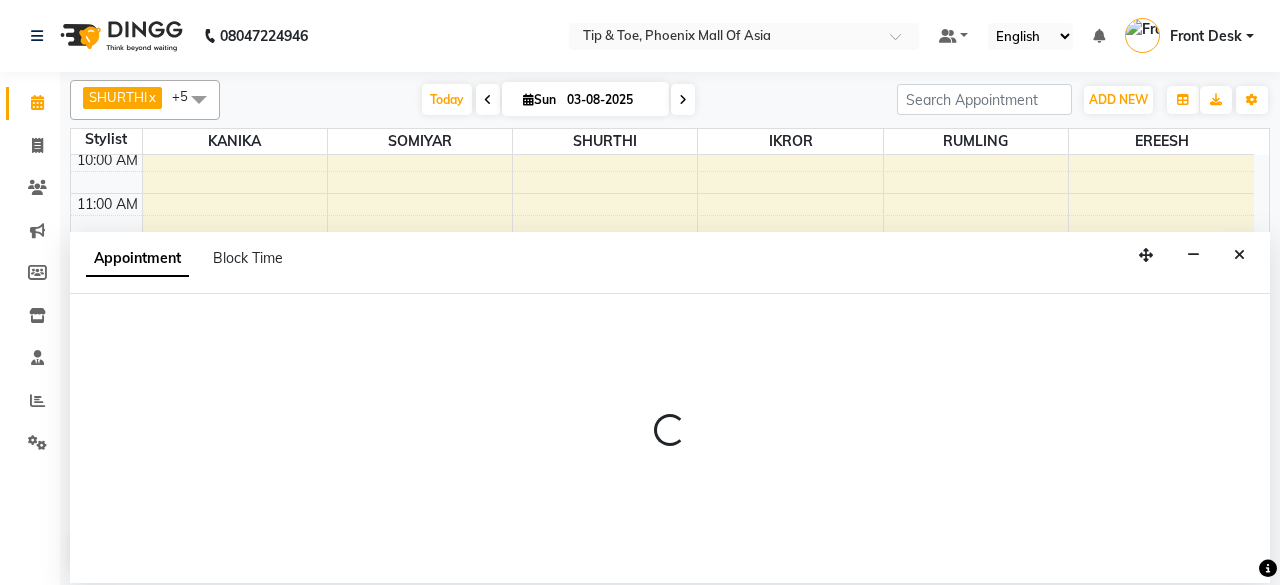 select on "tentative" 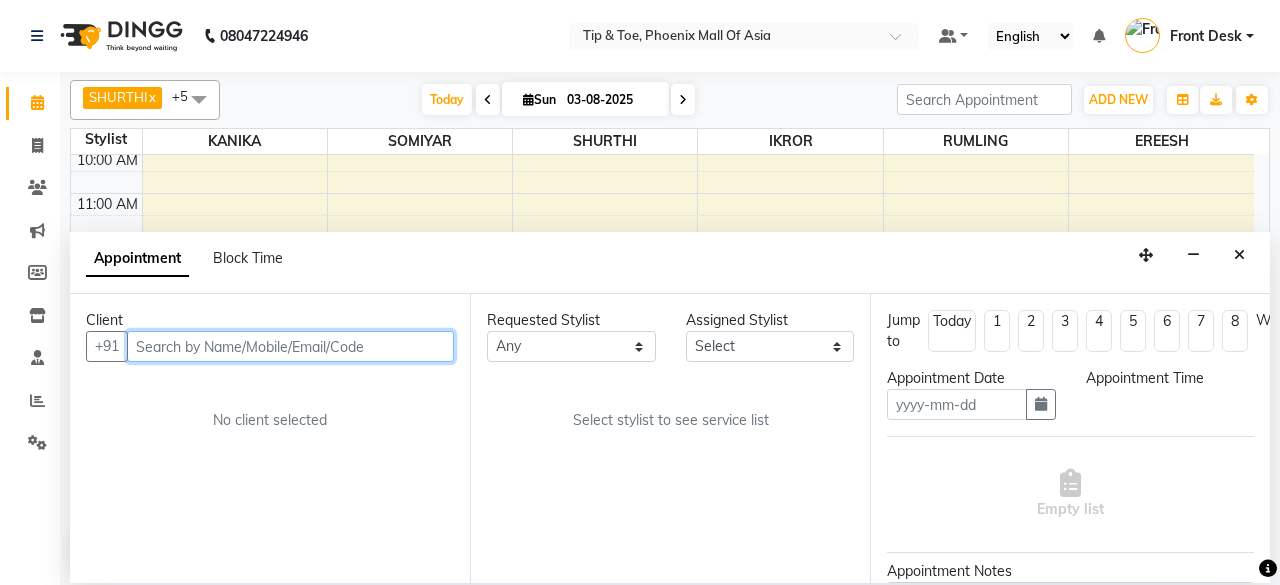 type on "03-08-2025" 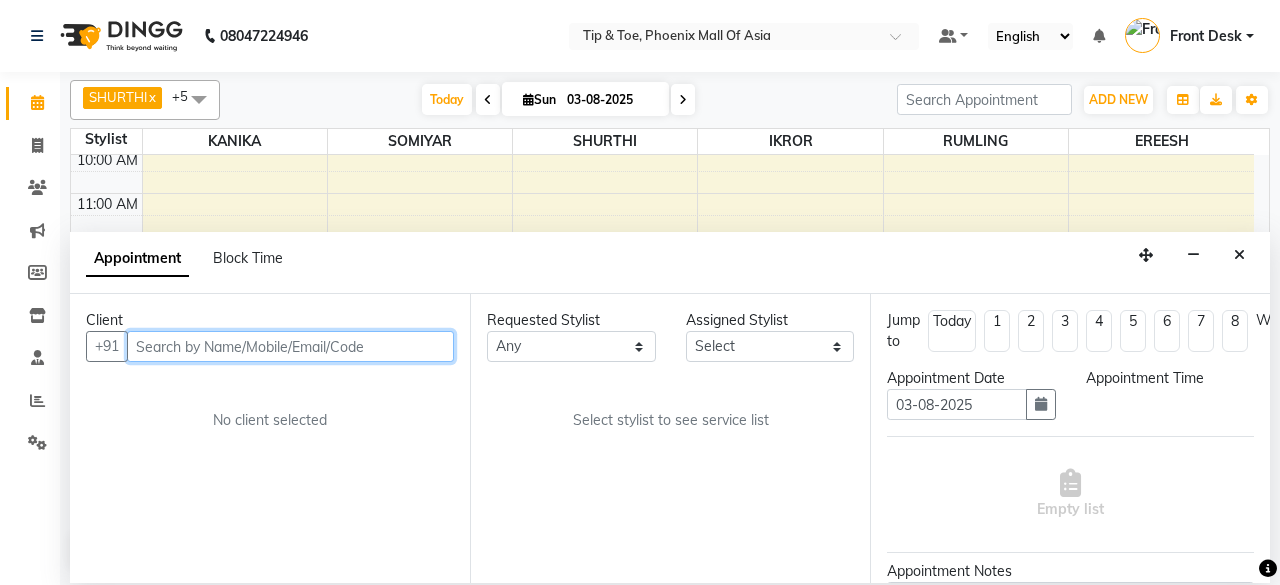 scroll, scrollTop: 194, scrollLeft: 0, axis: vertical 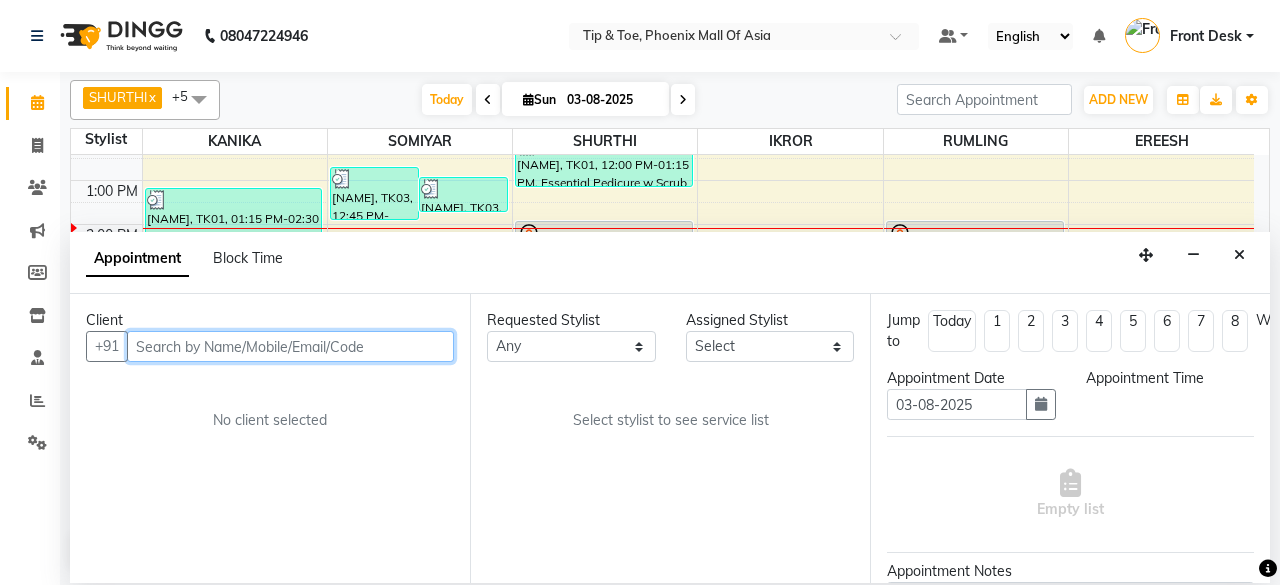 select on "43482" 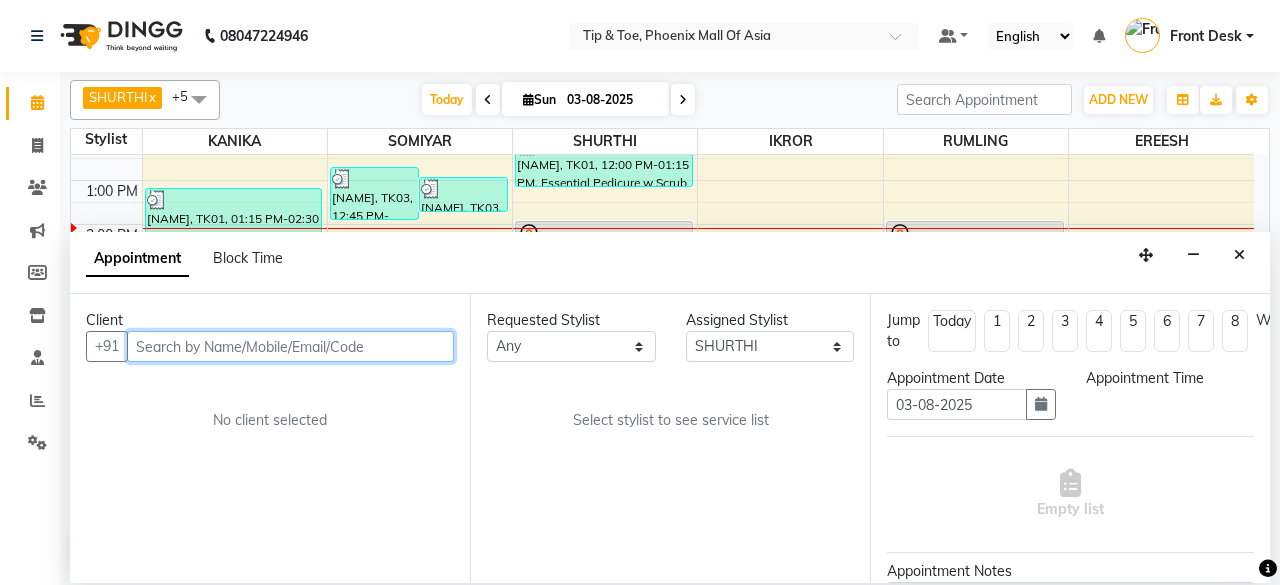 select on "840" 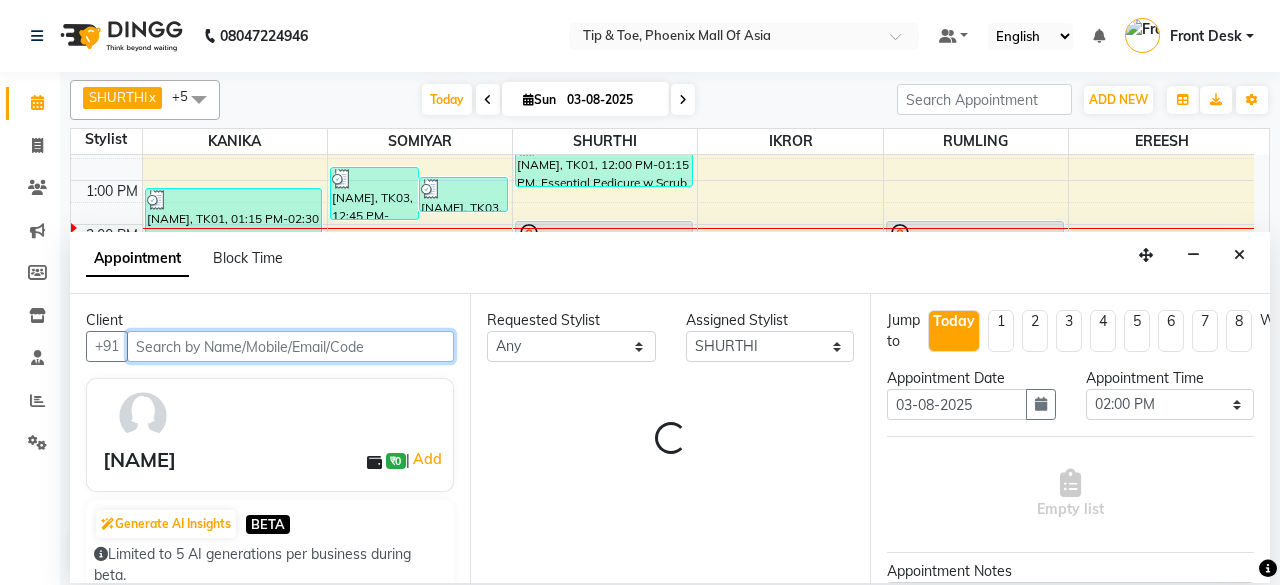 select on "2635" 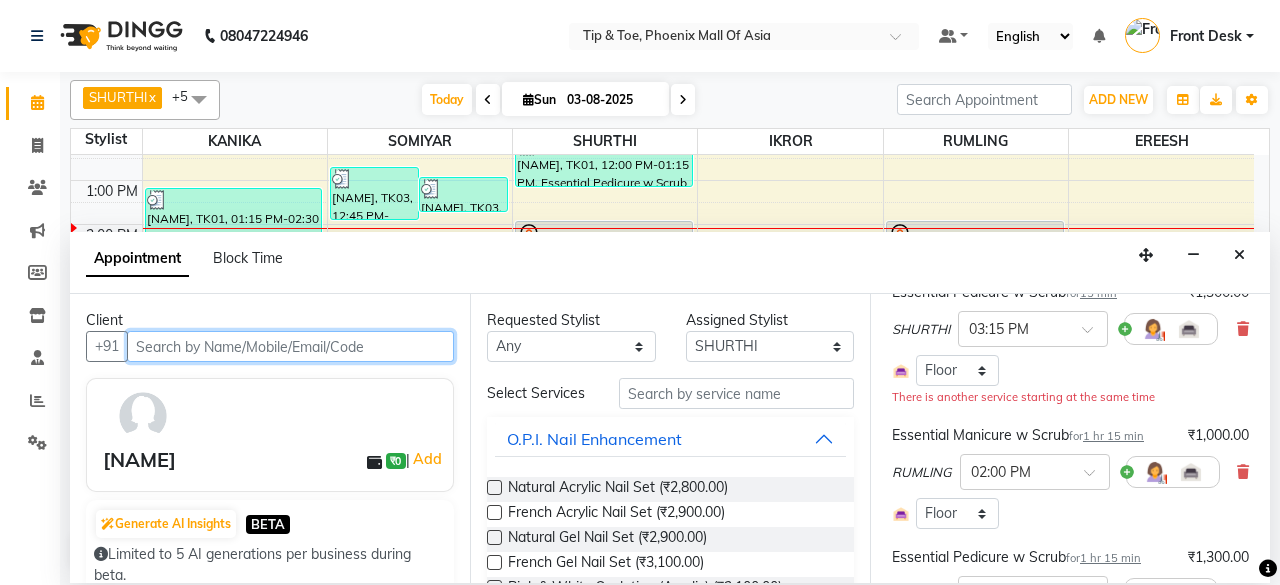 scroll, scrollTop: 200, scrollLeft: 0, axis: vertical 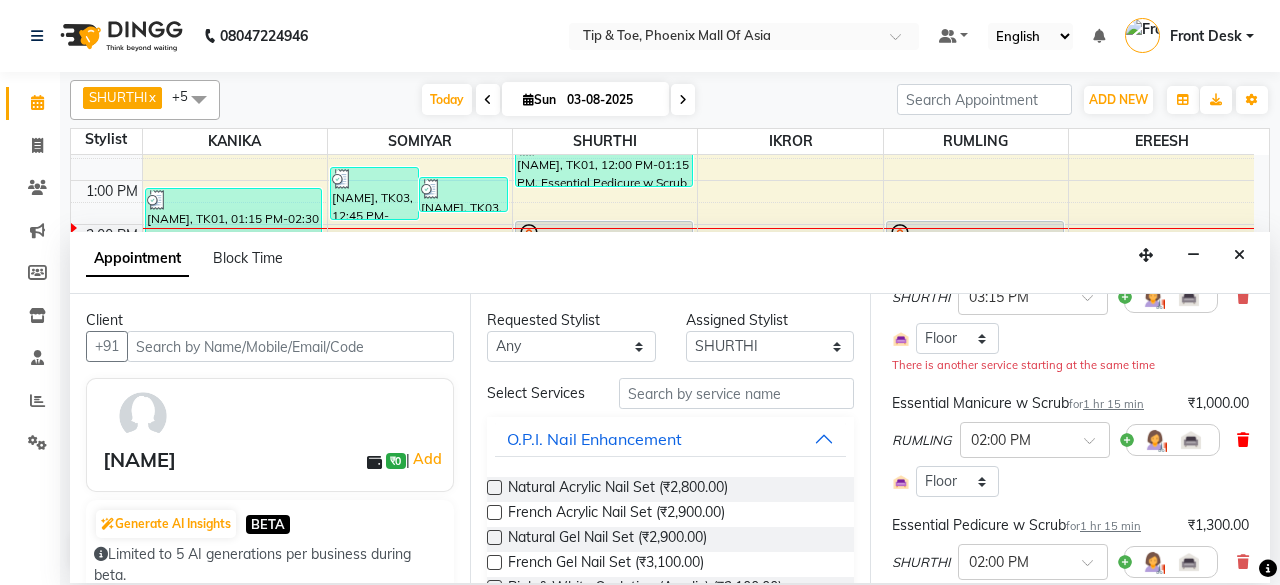 click at bounding box center (1243, 440) 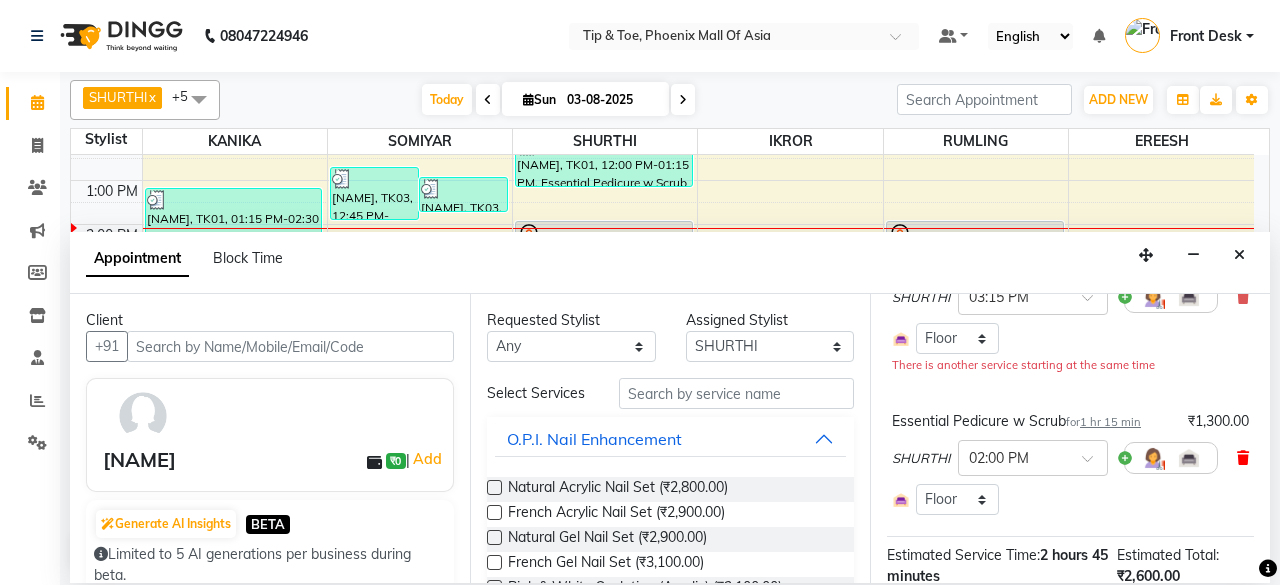 click at bounding box center (1243, 458) 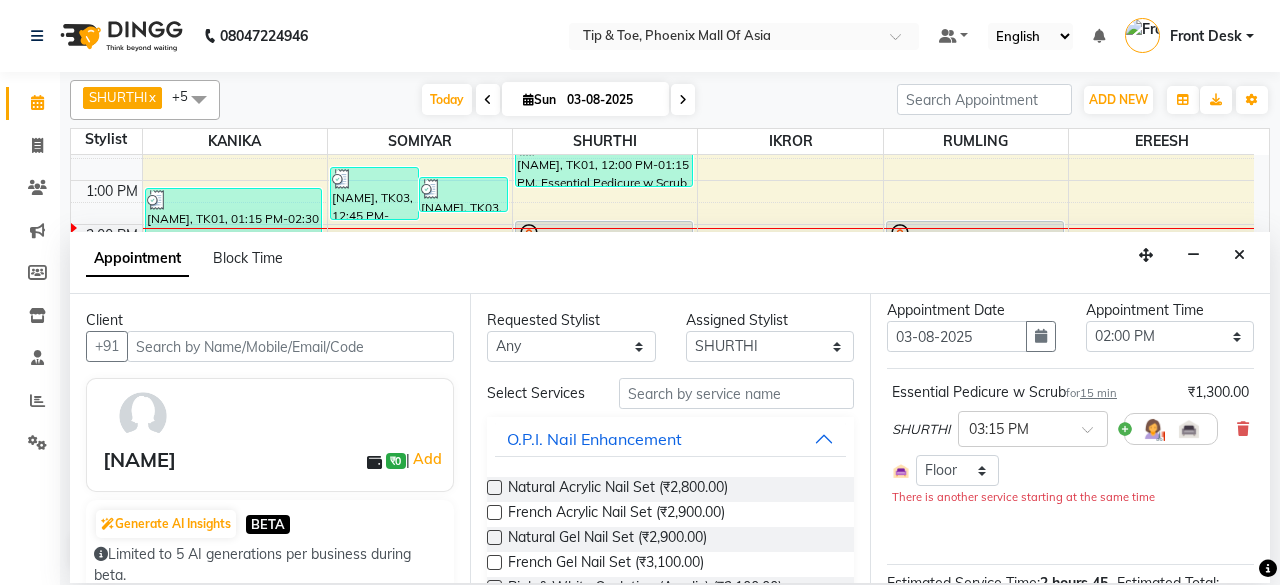 scroll, scrollTop: 100, scrollLeft: 0, axis: vertical 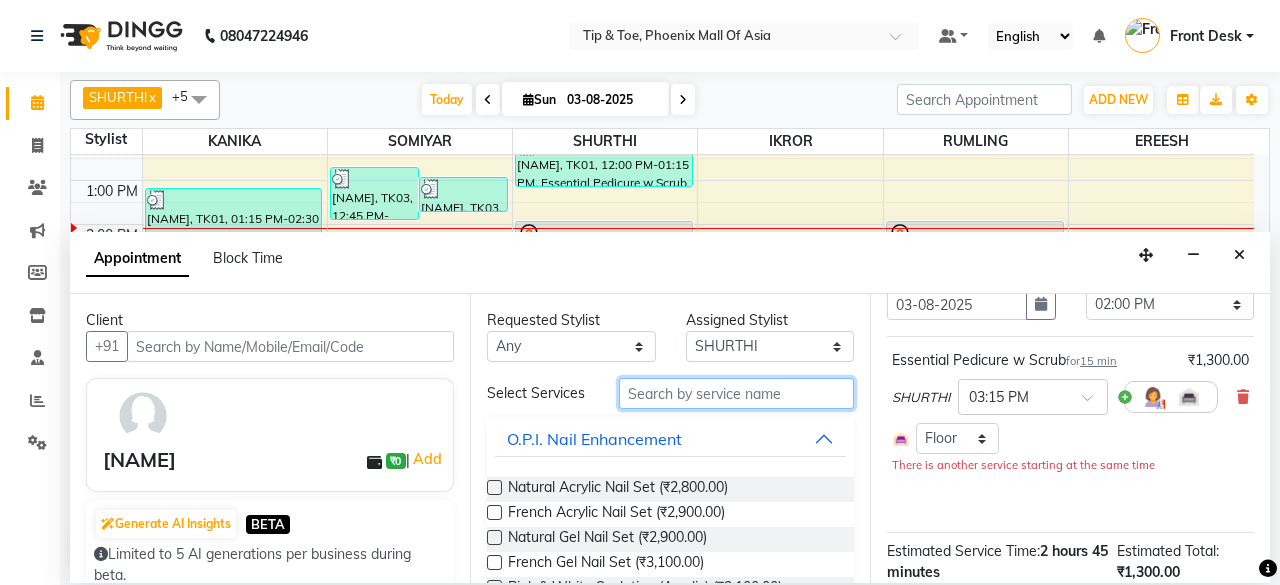 click at bounding box center [736, 393] 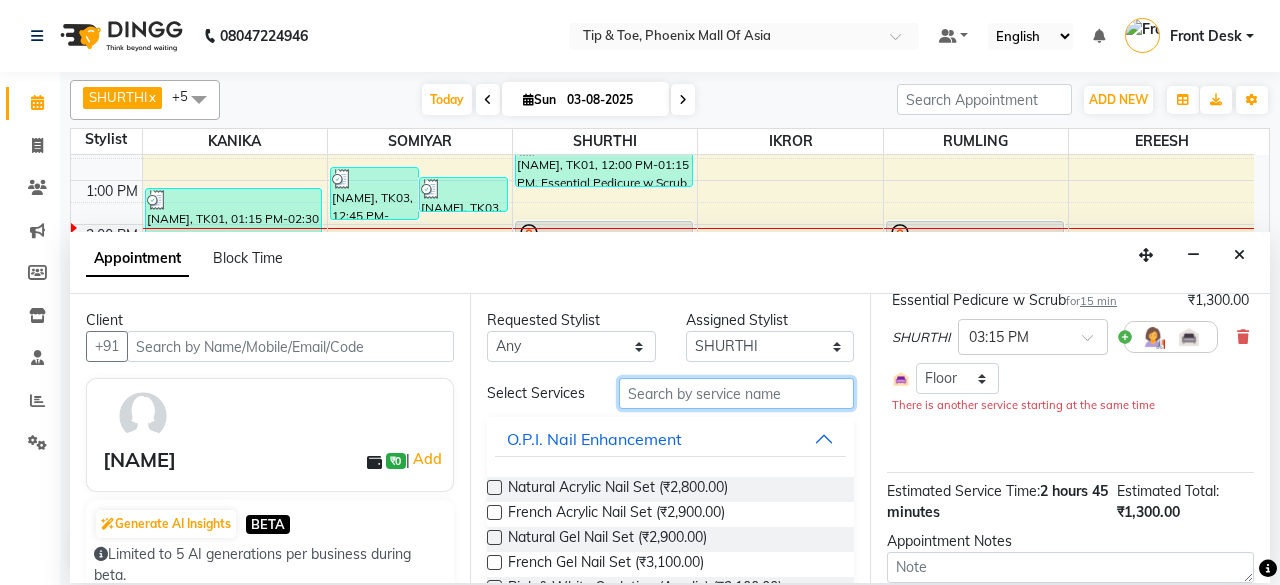 scroll, scrollTop: 300, scrollLeft: 0, axis: vertical 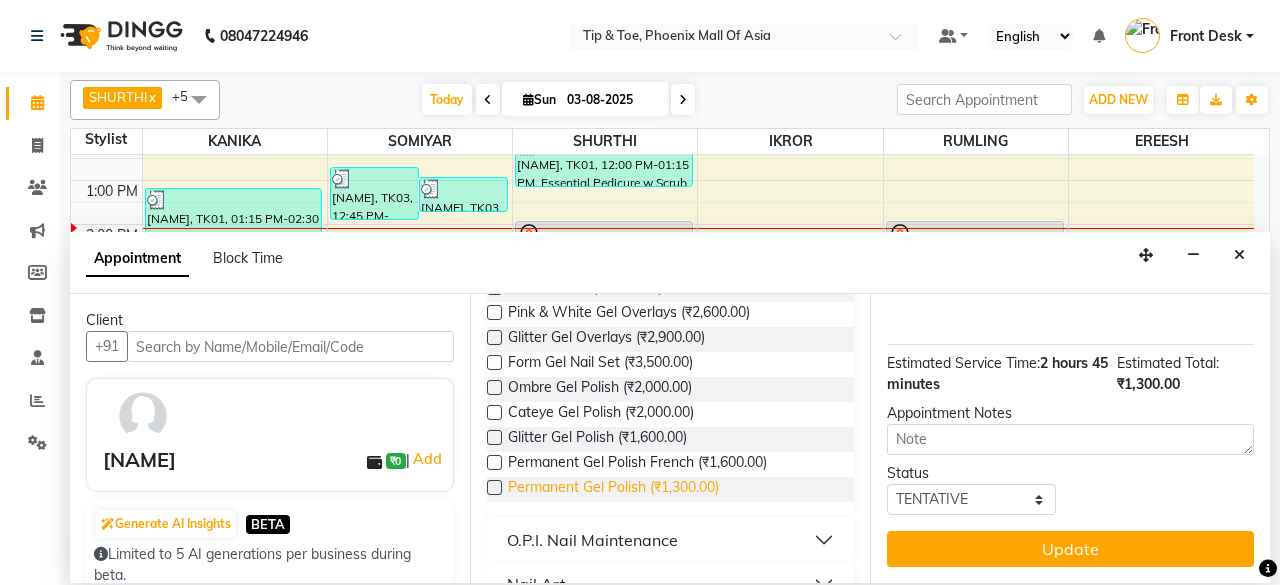 type on "GE" 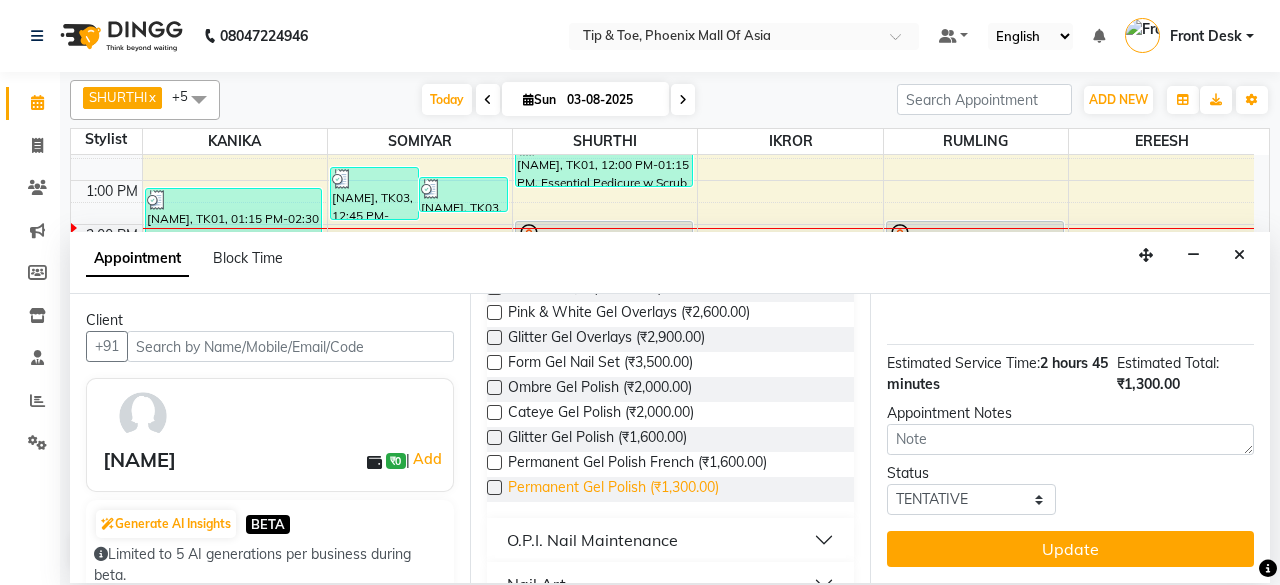 click on "Permanent Gel Polish (₹1,300.00)" at bounding box center [613, 489] 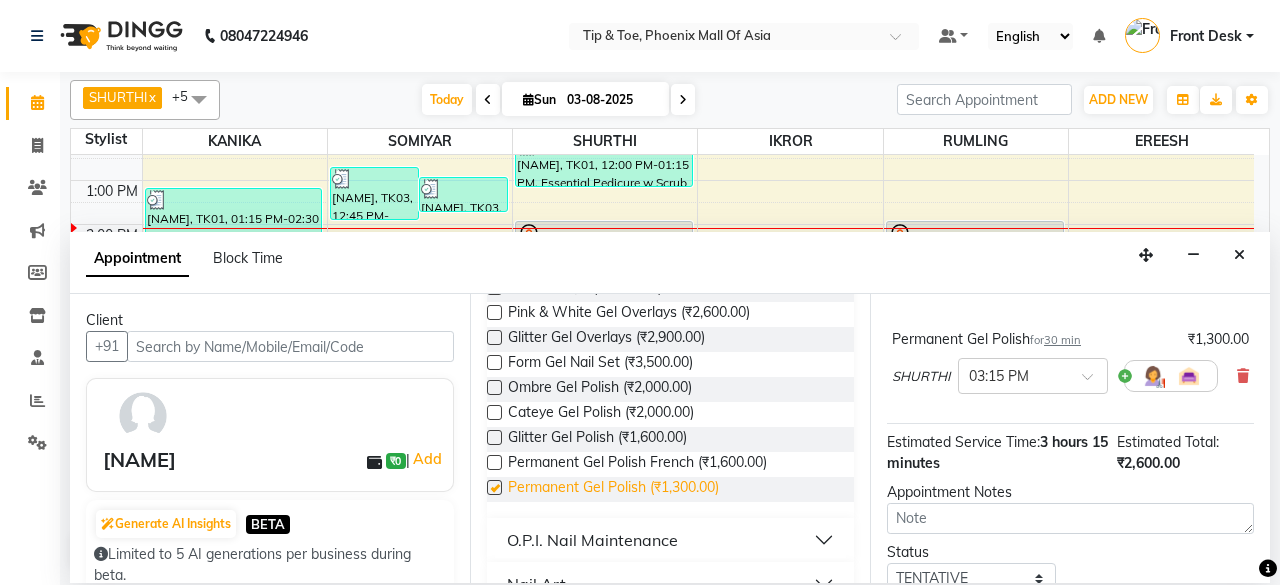 checkbox on "false" 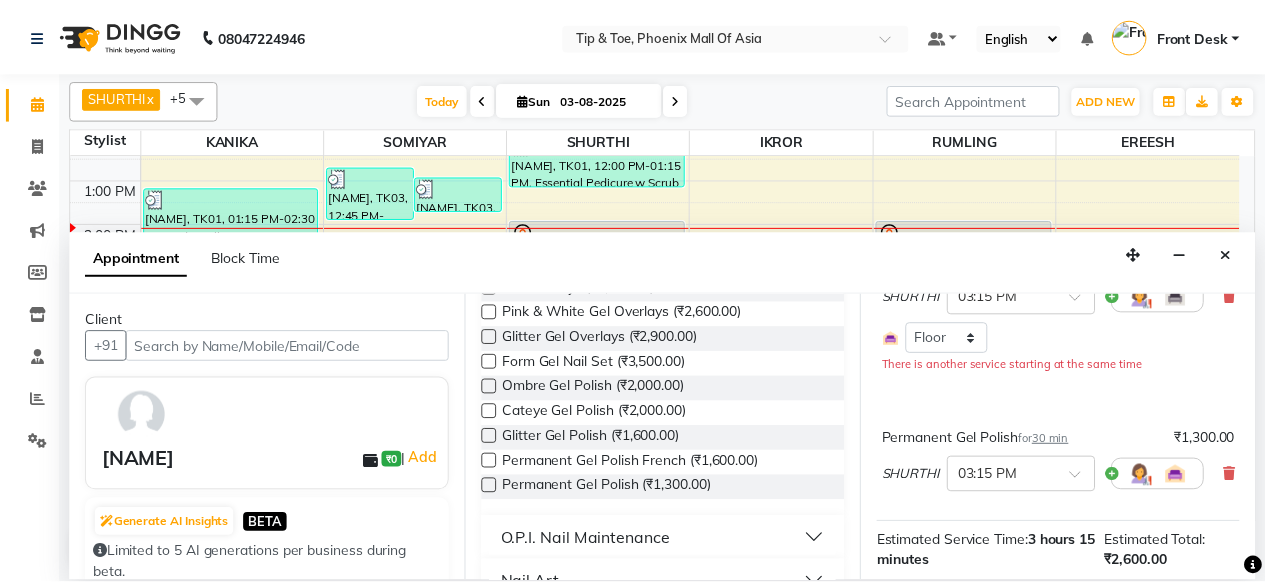 scroll, scrollTop: 393, scrollLeft: 0, axis: vertical 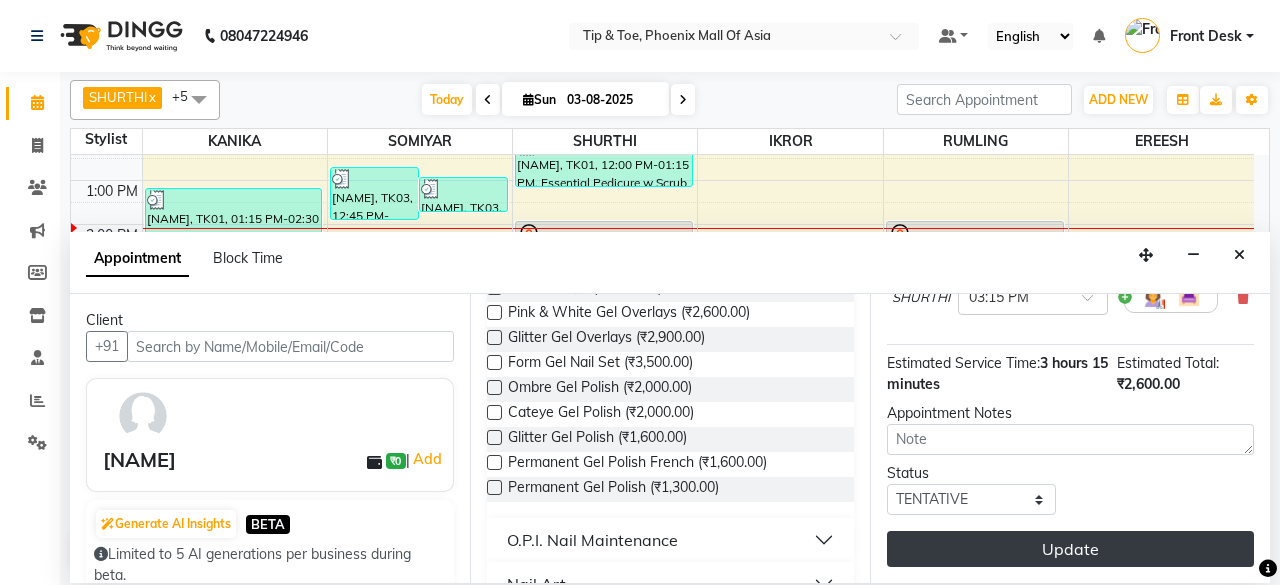 click on "Update" at bounding box center [1070, 549] 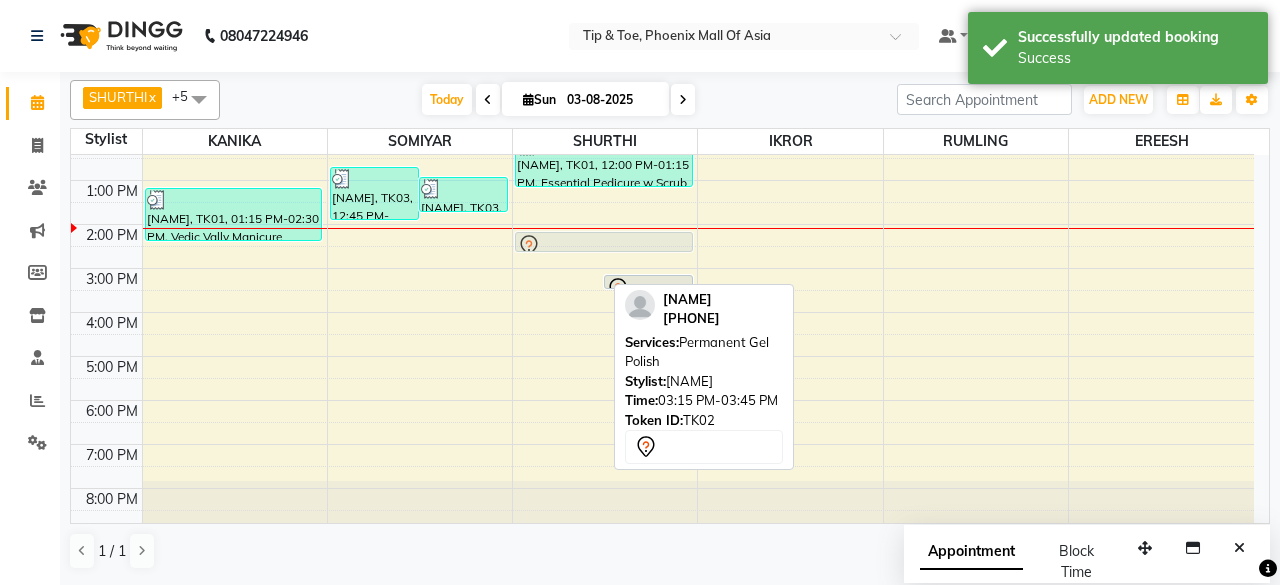 drag, startPoint x: 582, startPoint y: 280, endPoint x: 589, endPoint y: 236, distance: 44.553337 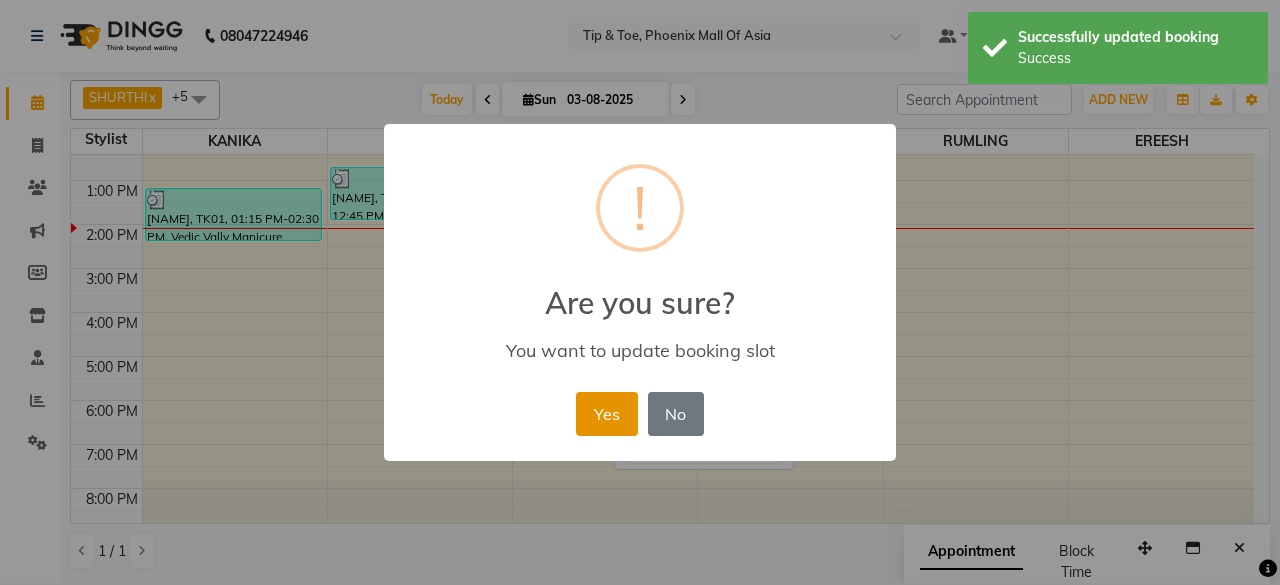 drag, startPoint x: 608, startPoint y: 403, endPoint x: 609, endPoint y: 353, distance: 50.01 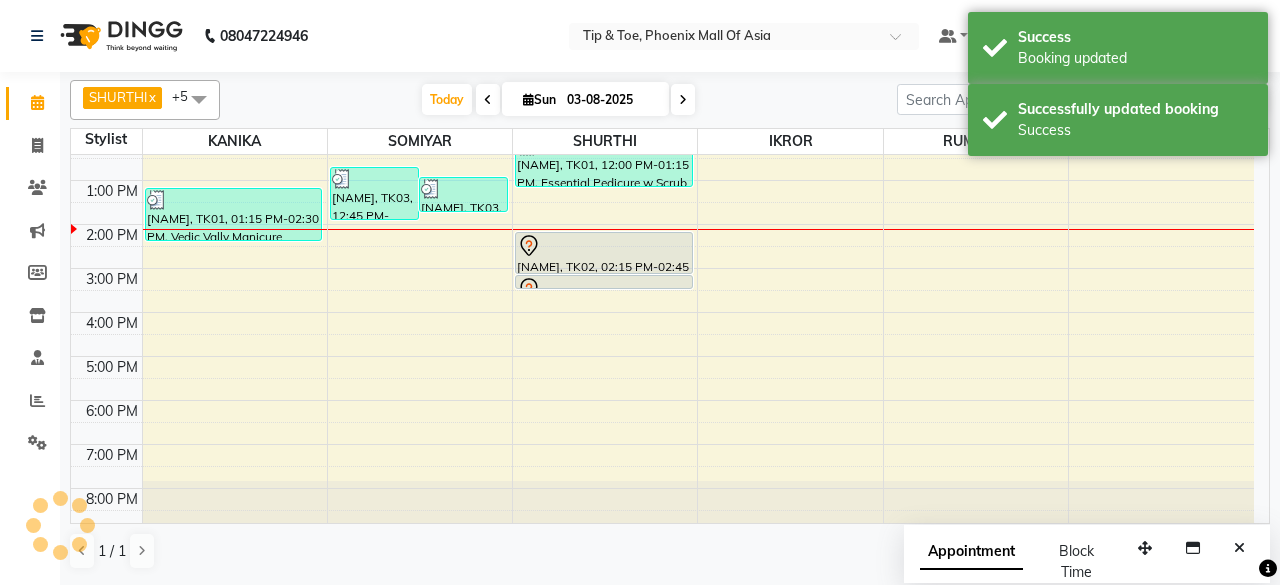 drag, startPoint x: 604, startPoint y: 249, endPoint x: 606, endPoint y: 271, distance: 22.090721 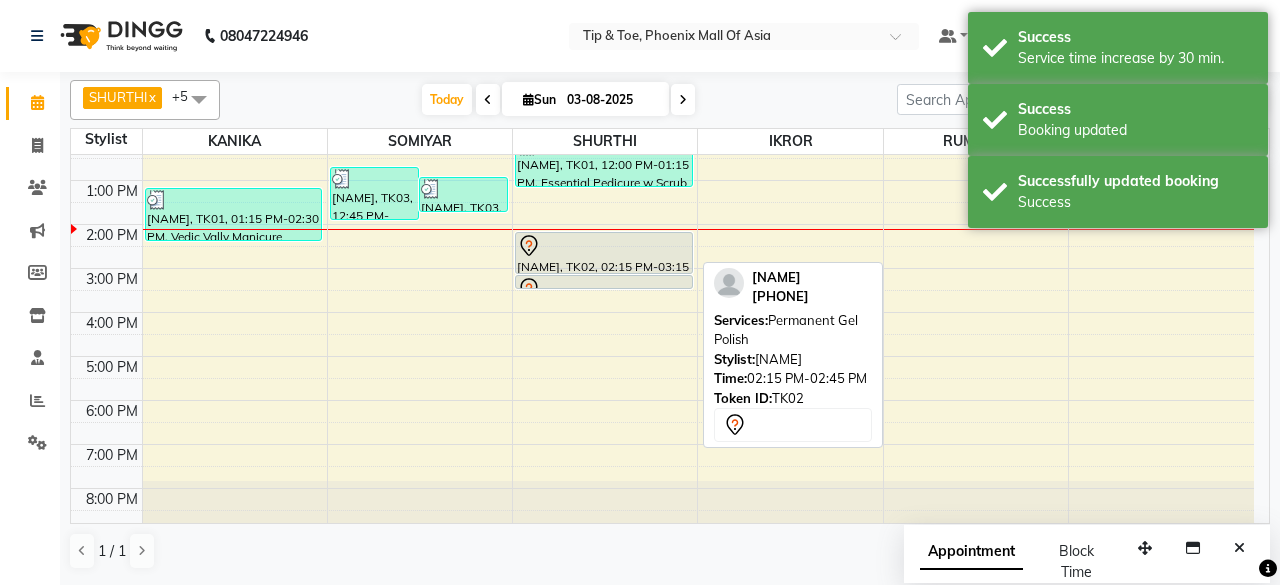 click at bounding box center [604, 246] 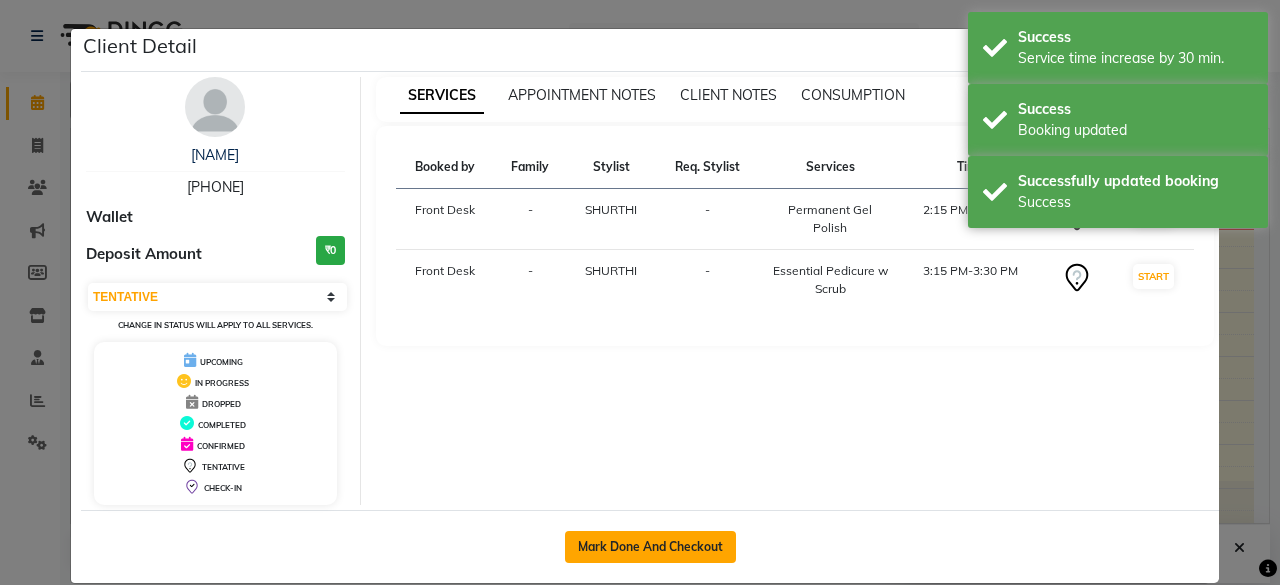 click on "Mark Done And Checkout" 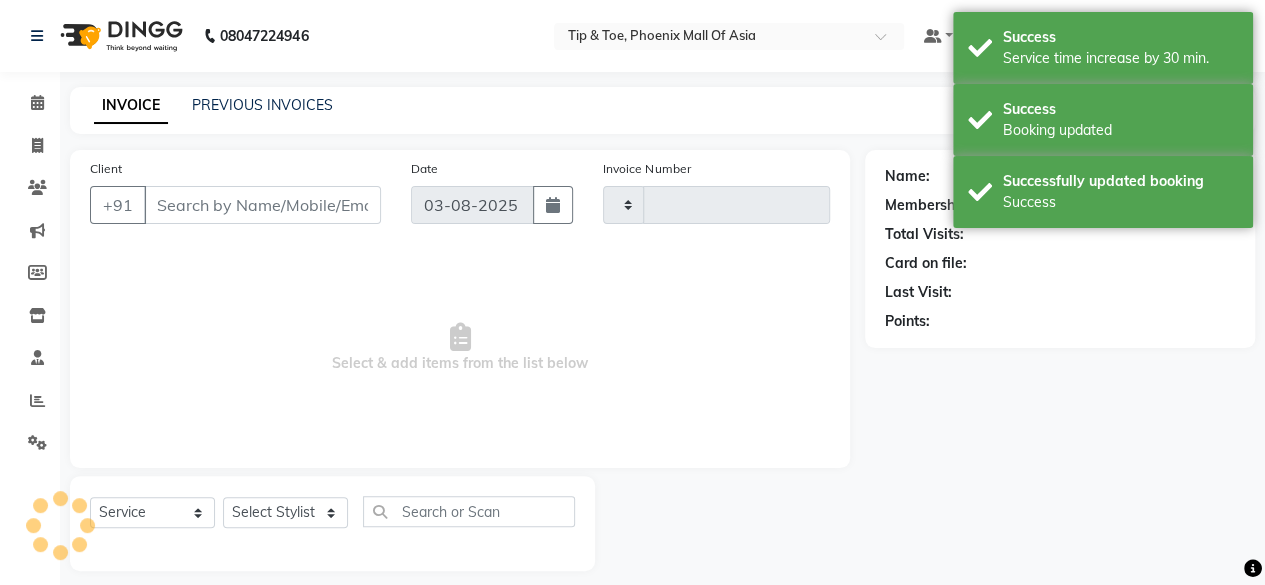 type on "0628" 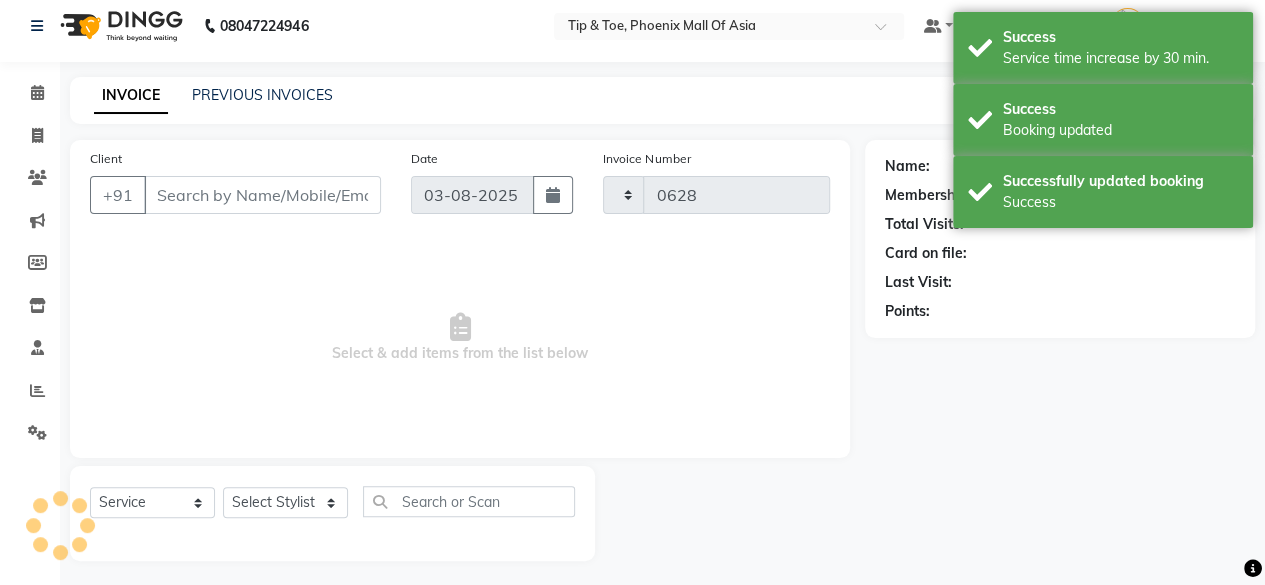 select on "5683" 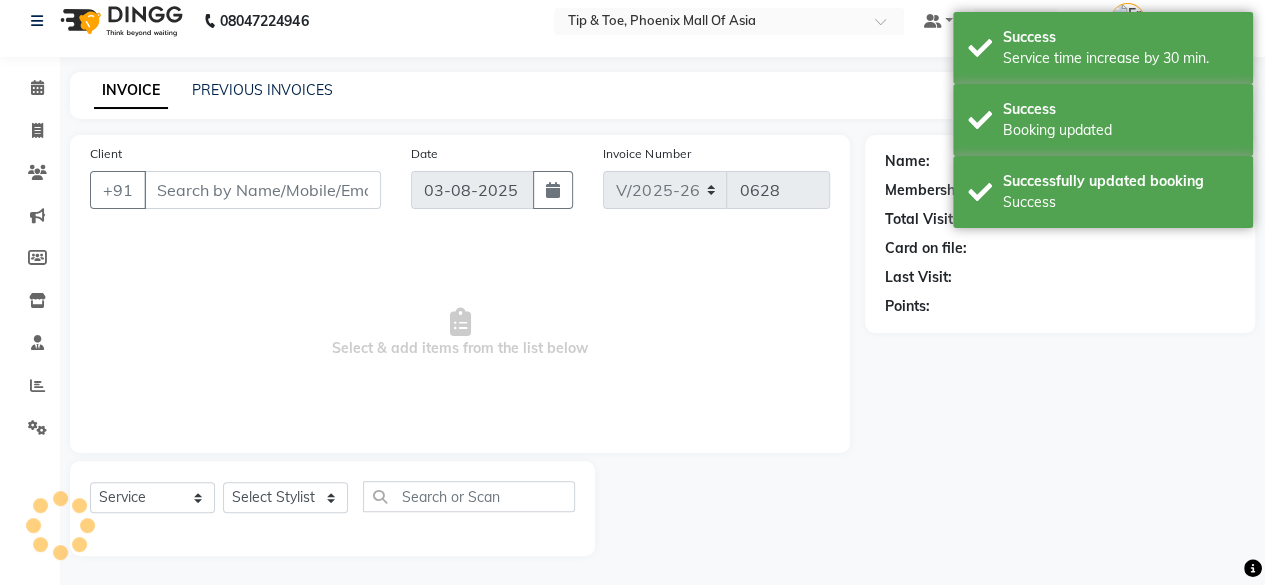 type on "7411754621" 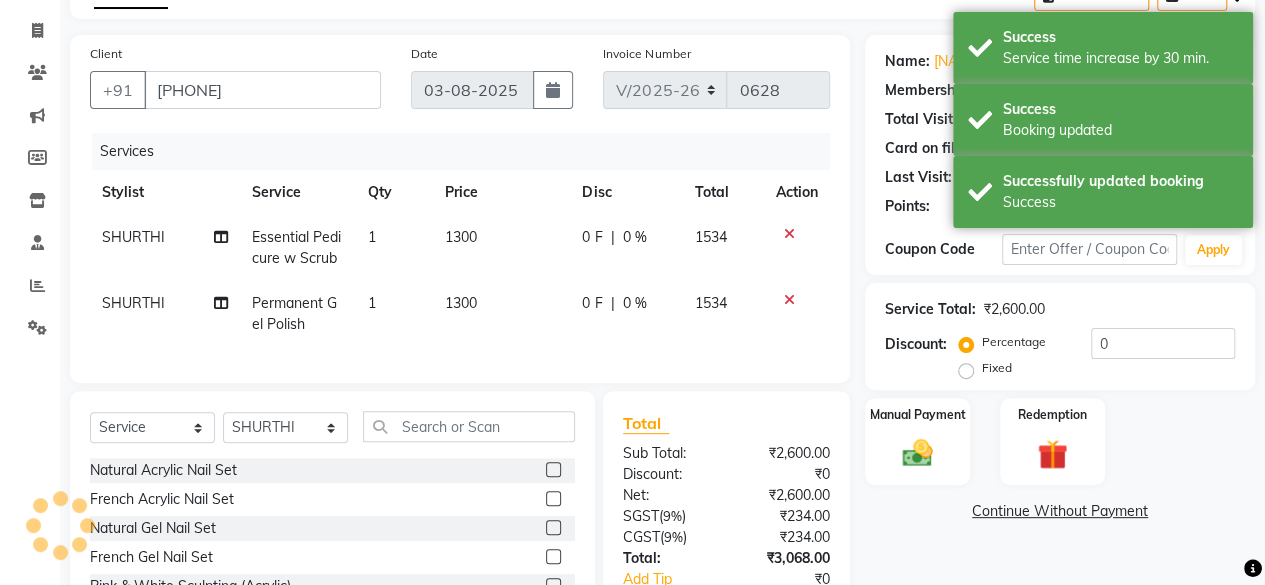 scroll, scrollTop: 260, scrollLeft: 0, axis: vertical 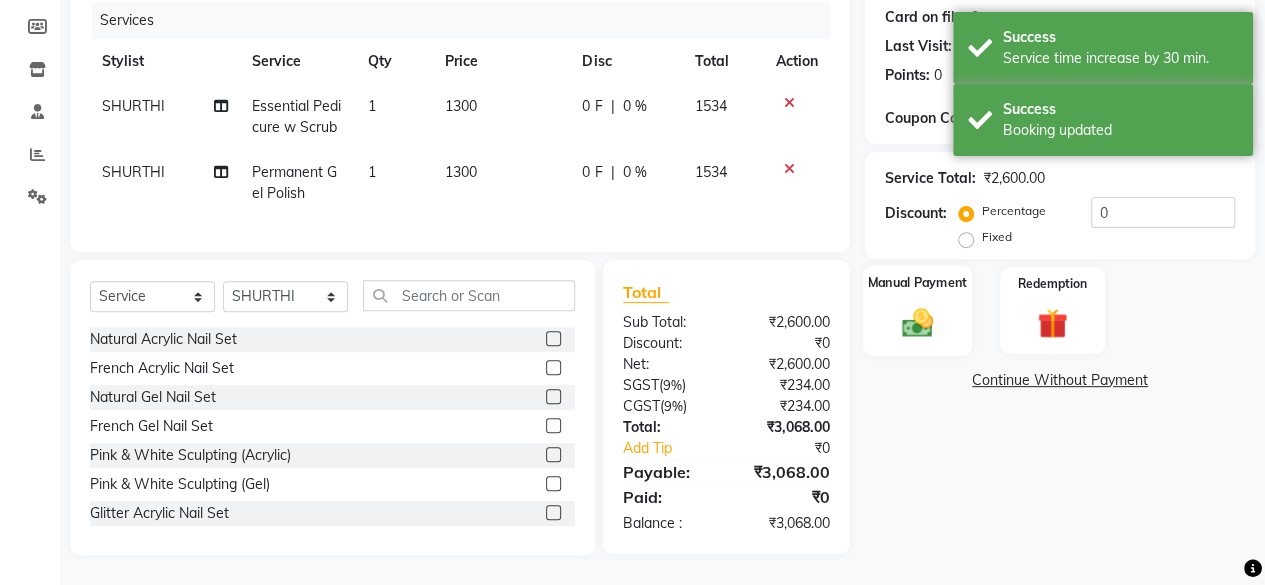 click 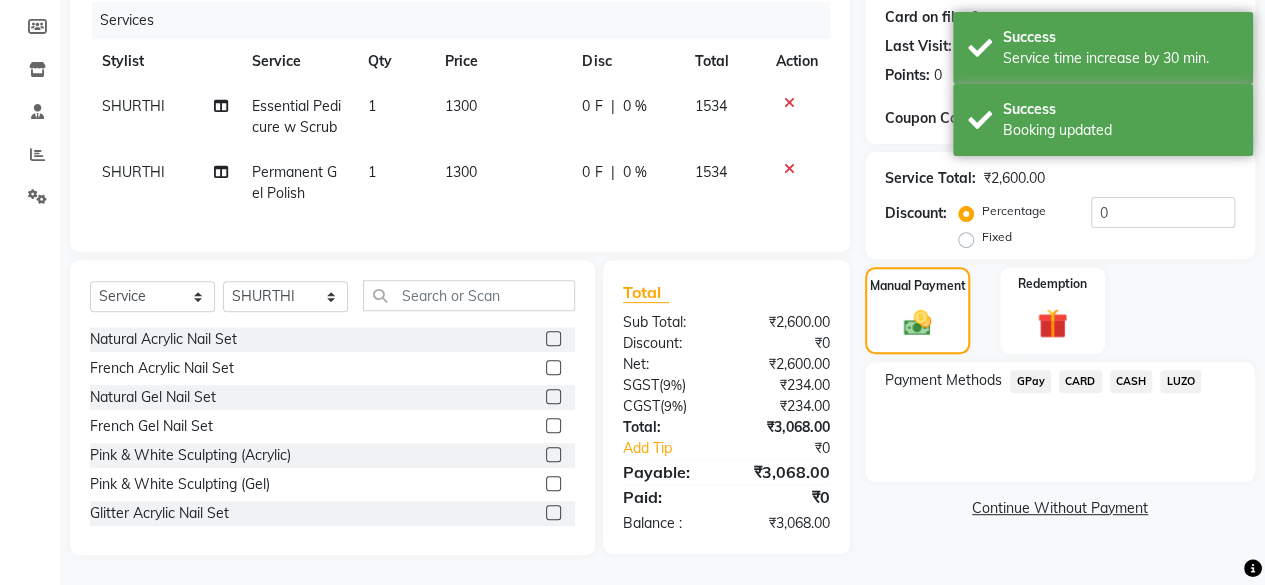 click on "CARD" 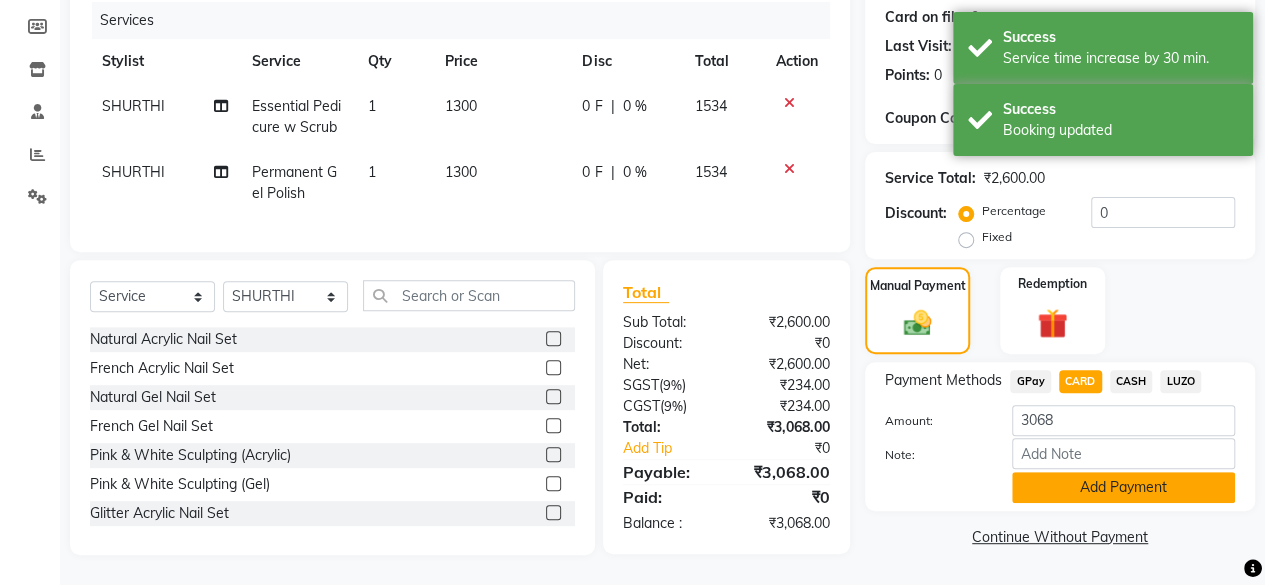 click on "Add Payment" 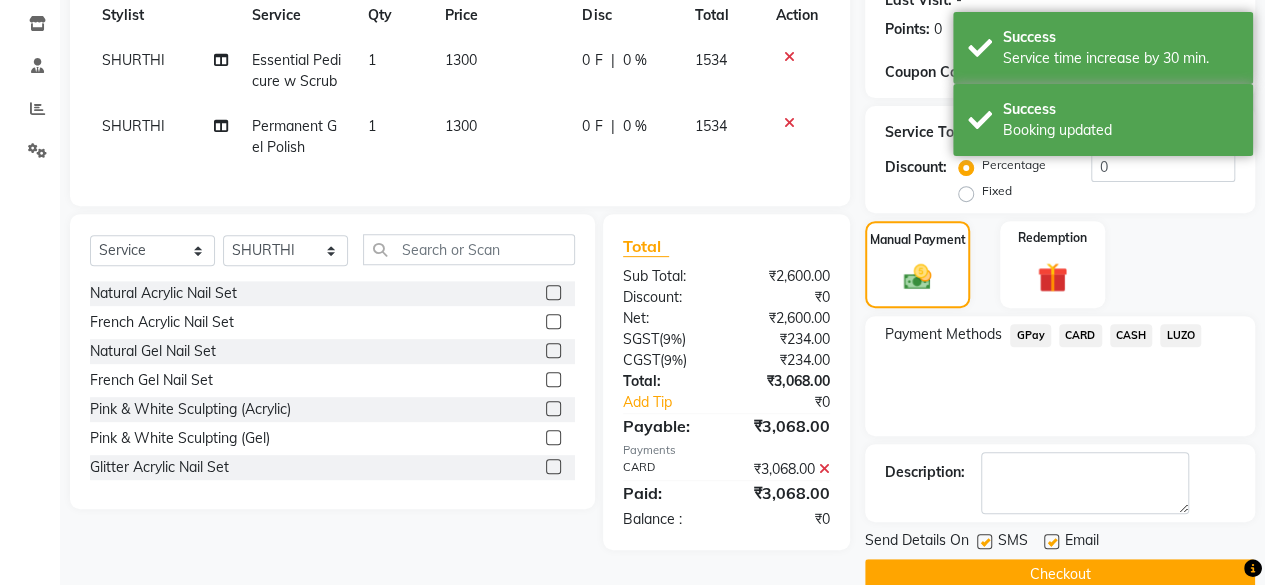 scroll, scrollTop: 324, scrollLeft: 0, axis: vertical 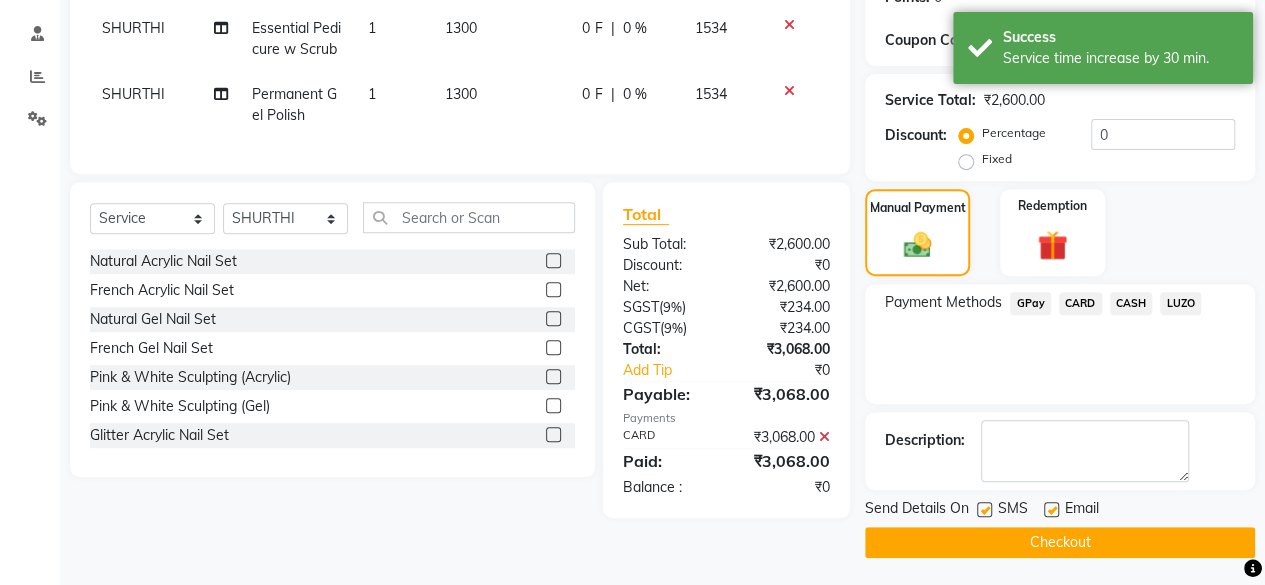click on "Checkout" 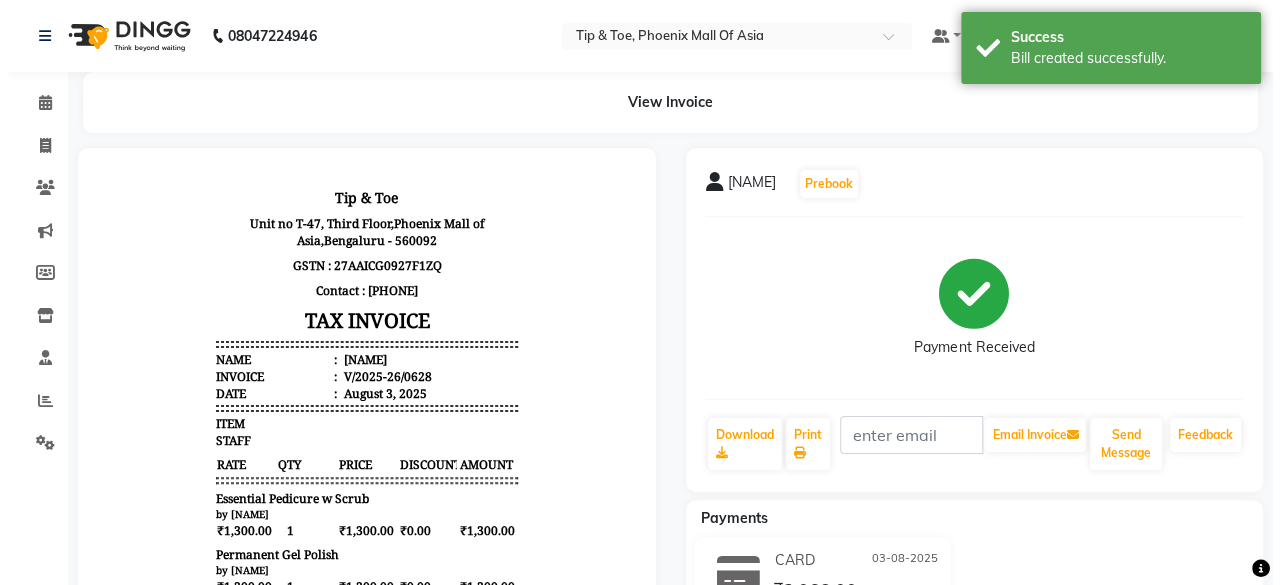 scroll, scrollTop: 0, scrollLeft: 0, axis: both 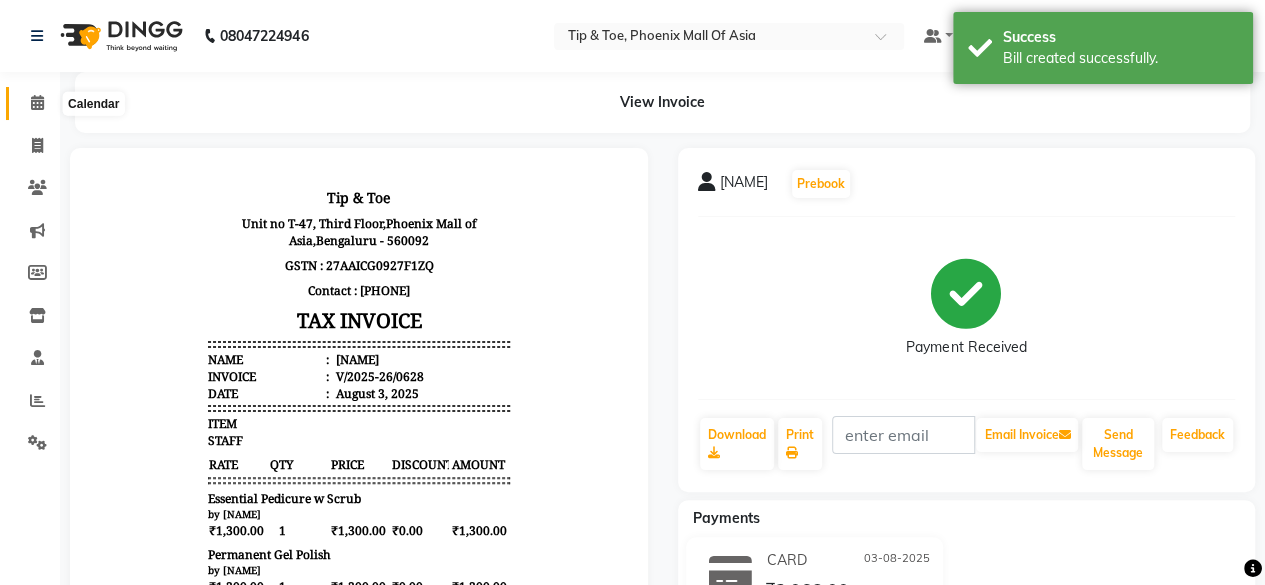 click 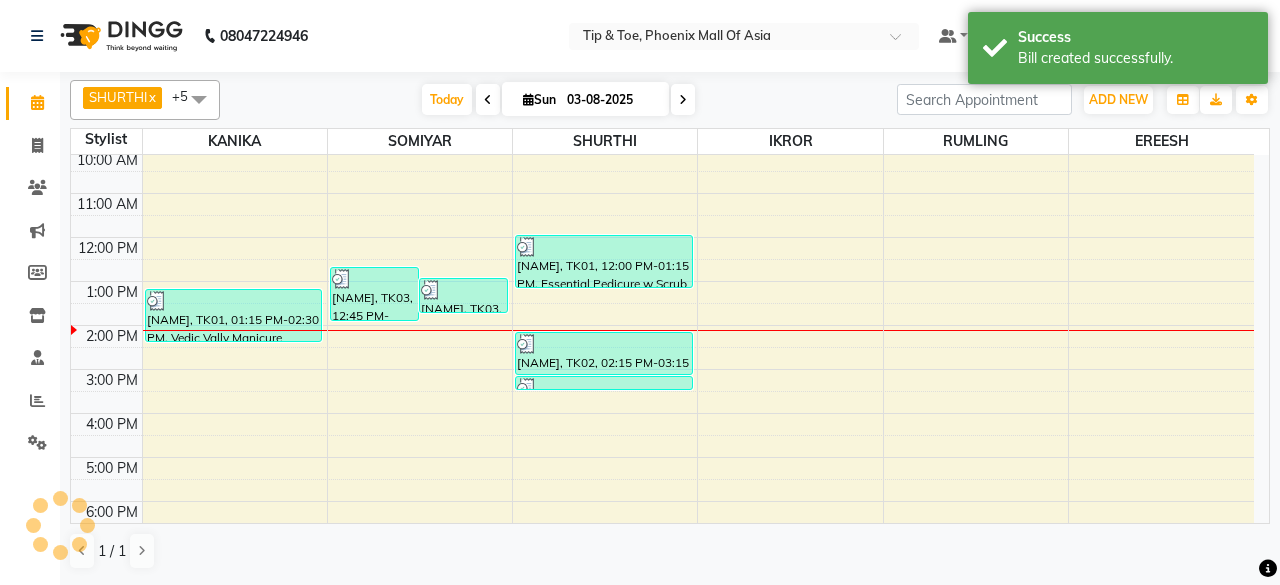 scroll, scrollTop: 193, scrollLeft: 0, axis: vertical 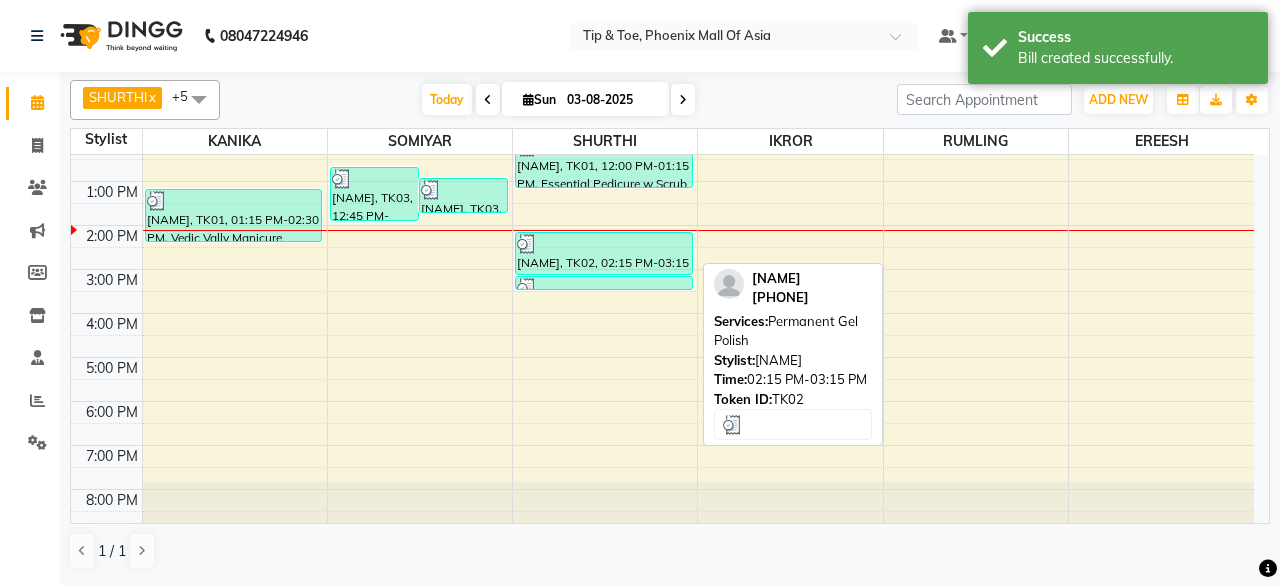 click on "[FIRST], TK02, 02:15 PM-03:15 PM, Permanent Gel Polish" at bounding box center [604, 253] 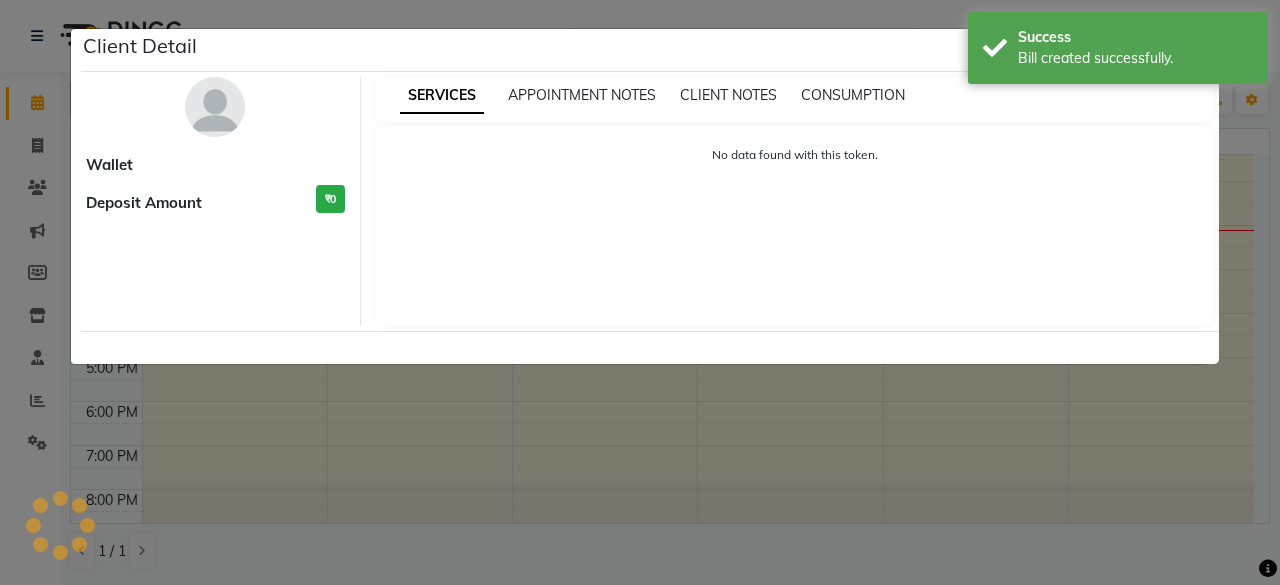 select on "3" 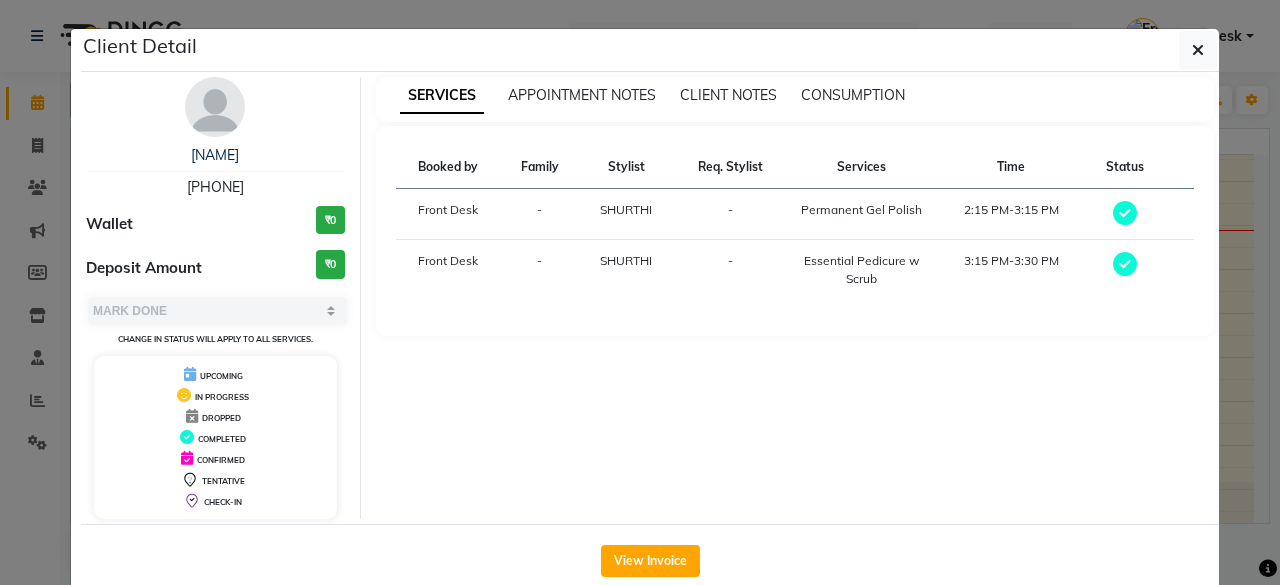 click on "Client Detail  KATHEINE    7411754621 Wallet ₹0 Deposit Amount  ₹0  Select MARK DONE UPCOMING Change in status will apply to all services. UPCOMING IN PROGRESS DROPPED COMPLETED CONFIRMED TENTATIVE CHECK-IN SERVICES APPOINTMENT NOTES CLIENT NOTES CONSUMPTION Booked by Family Stylist Req. Stylist Services Time Status  Front Desk  - SHURTHI -  Permanent Gel Polish   2:15 PM-3:15 PM   Front Desk  - SHURTHI -  Essential Pedicure w Scrub   3:15 PM-3:30 PM   View Invoice" 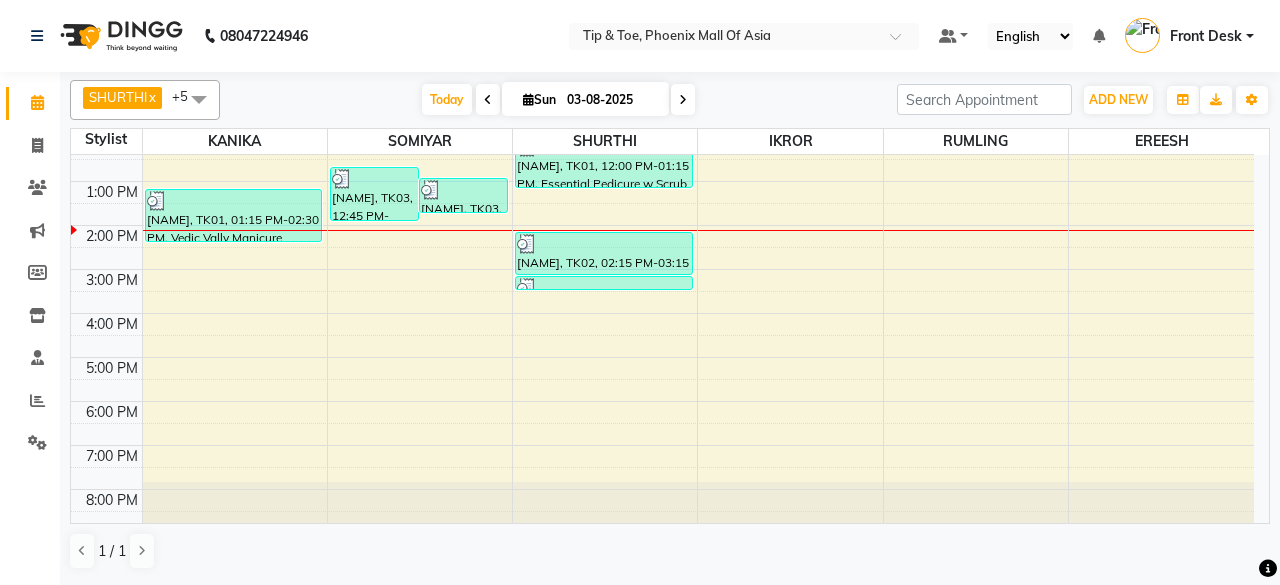 click on "8:00 AM 9:00 AM 10:00 AM 11:00 AM 12:00 PM 1:00 PM 2:00 PM 3:00 PM 4:00 PM 5:00 PM 6:00 PM 7:00 PM 8:00 PM     GILAD, TK01, 01:15 PM-02:30 PM, Vedic Vally Manicure     Surabhi, TK03, 12:45 PM-02:00 PM, Cut & File     Surabhi, TK03, 01:00 PM-01:50 PM, Application of Nail Polish     GILAD, TK01, 12:00 PM-01:15 PM, Essential Pedicure w Scrub     KATHEINE, TK02, 02:15 PM-03:15 PM, Permanent Gel Polish     KATHEINE, TK02, 03:15 PM-03:30 PM, Essential Pedicure w Scrub" at bounding box center [662, 247] 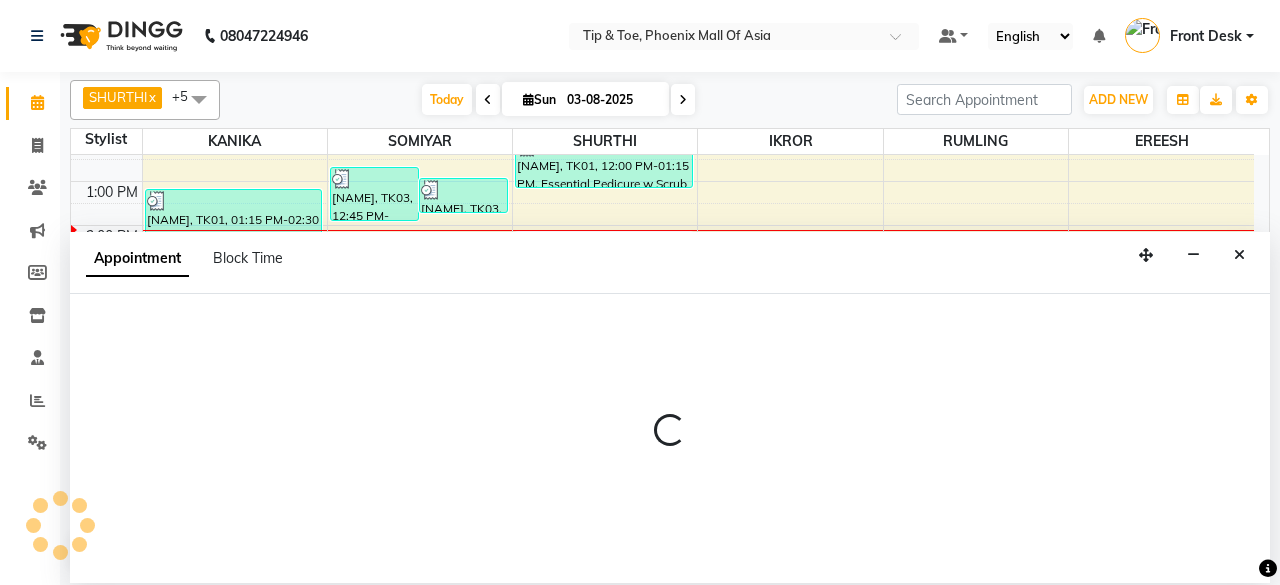 select on "38823" 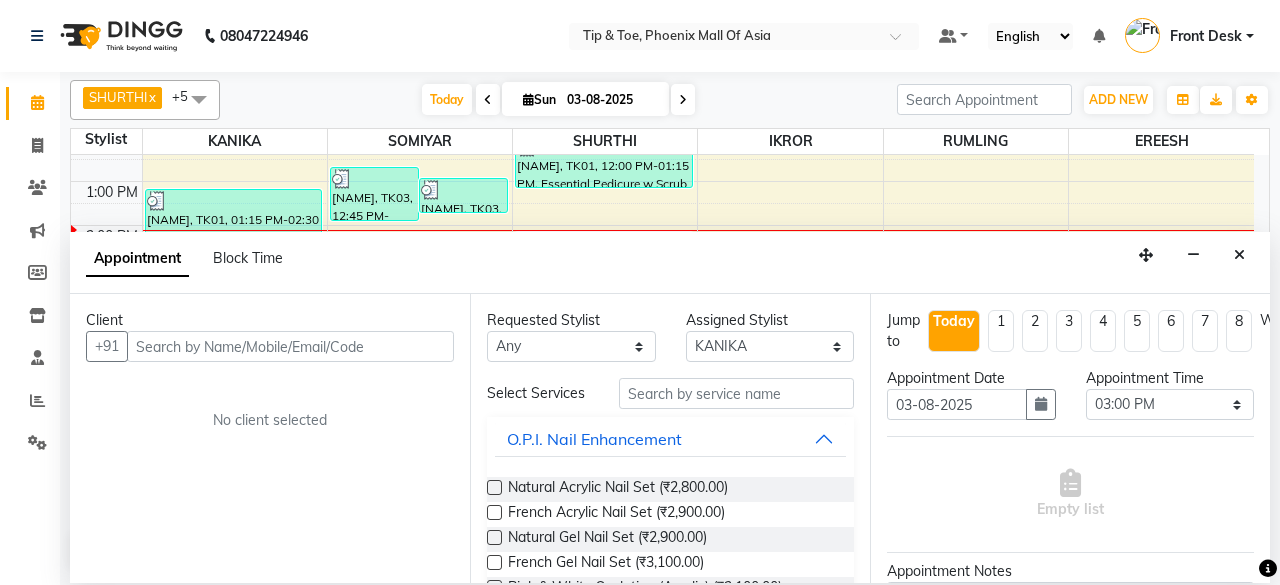 click at bounding box center (290, 346) 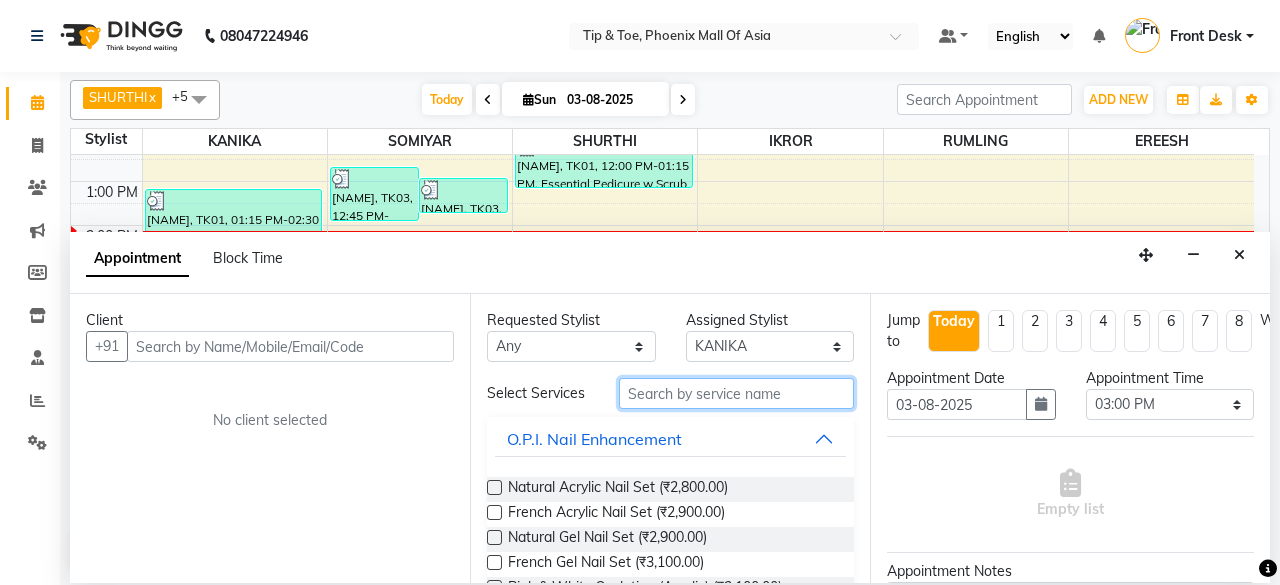 click at bounding box center [736, 393] 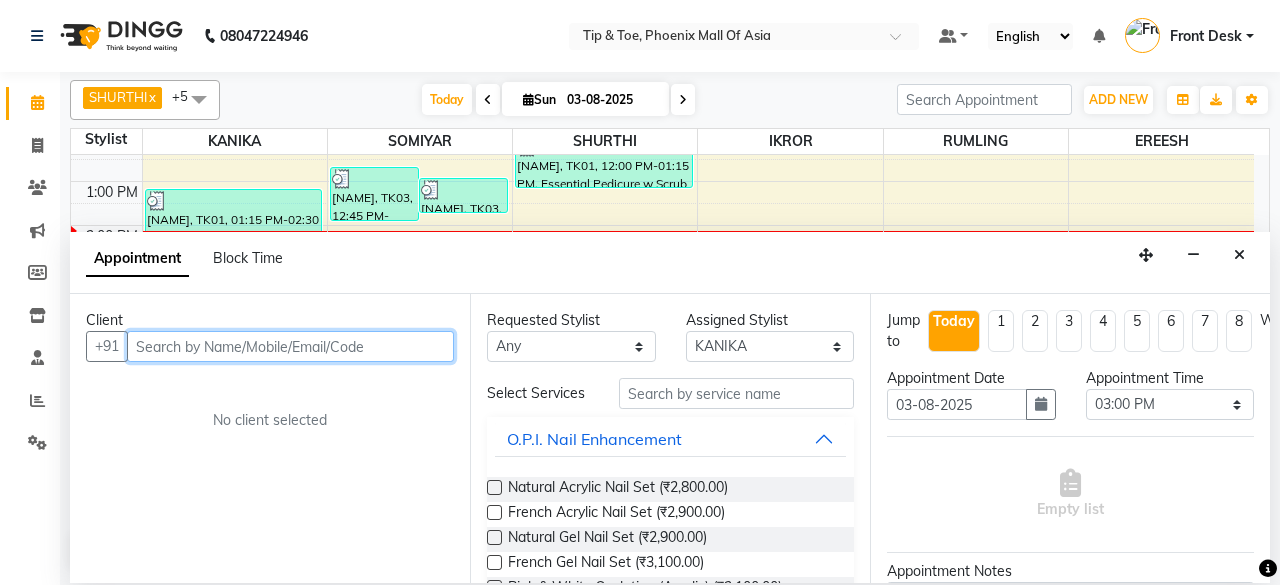 click at bounding box center (290, 346) 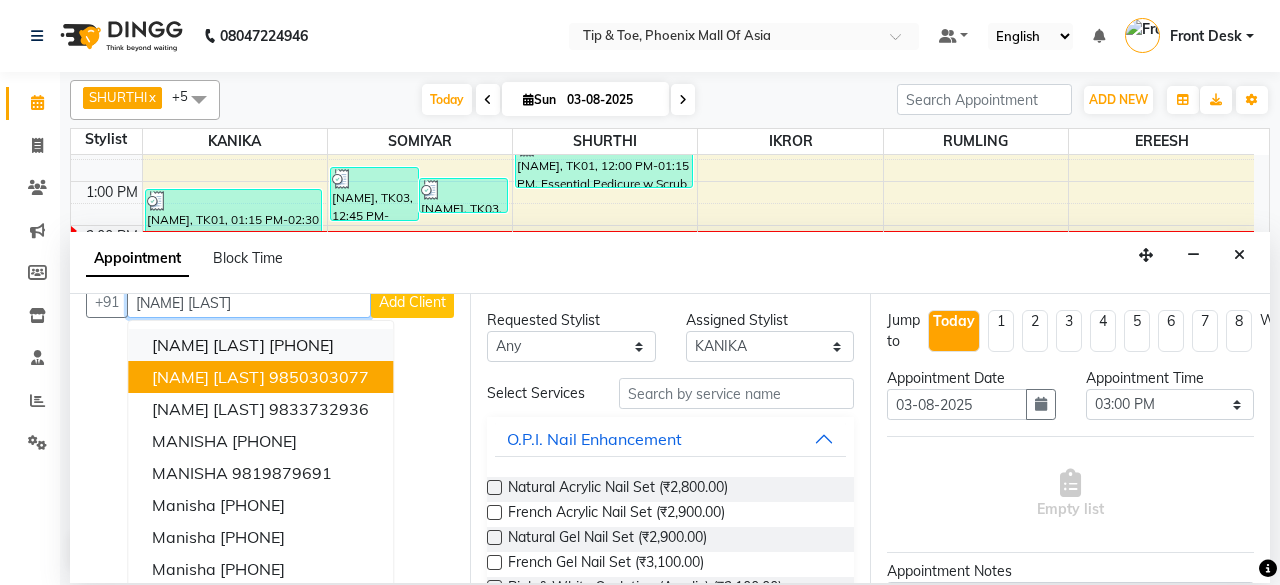 scroll, scrollTop: 0, scrollLeft: 0, axis: both 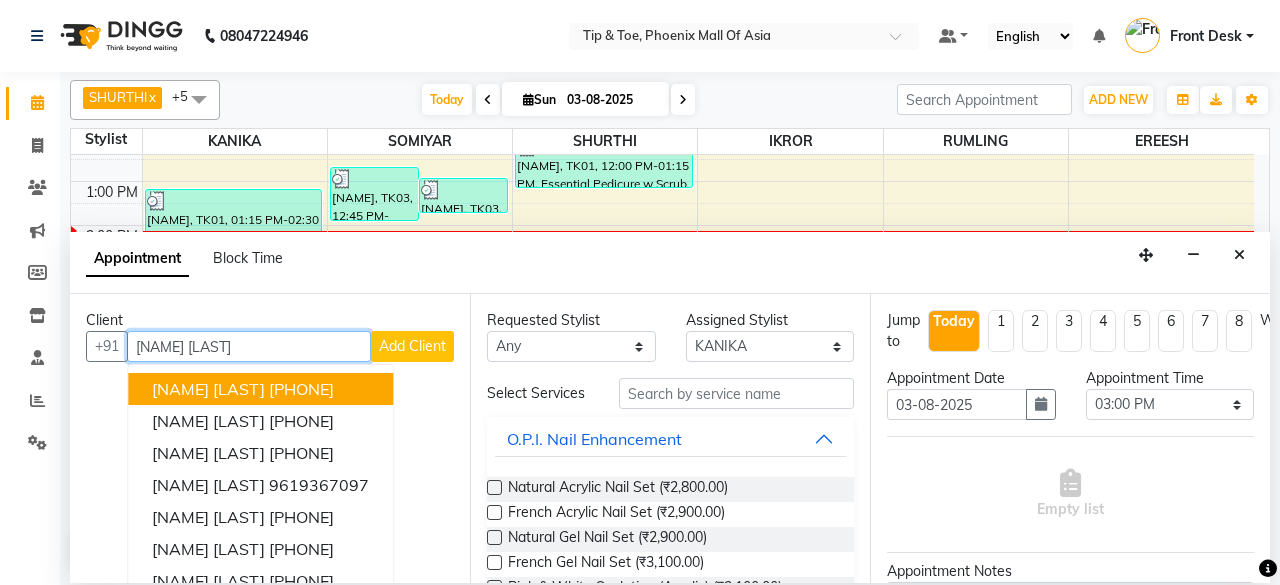 click on "7067767771" at bounding box center [301, 389] 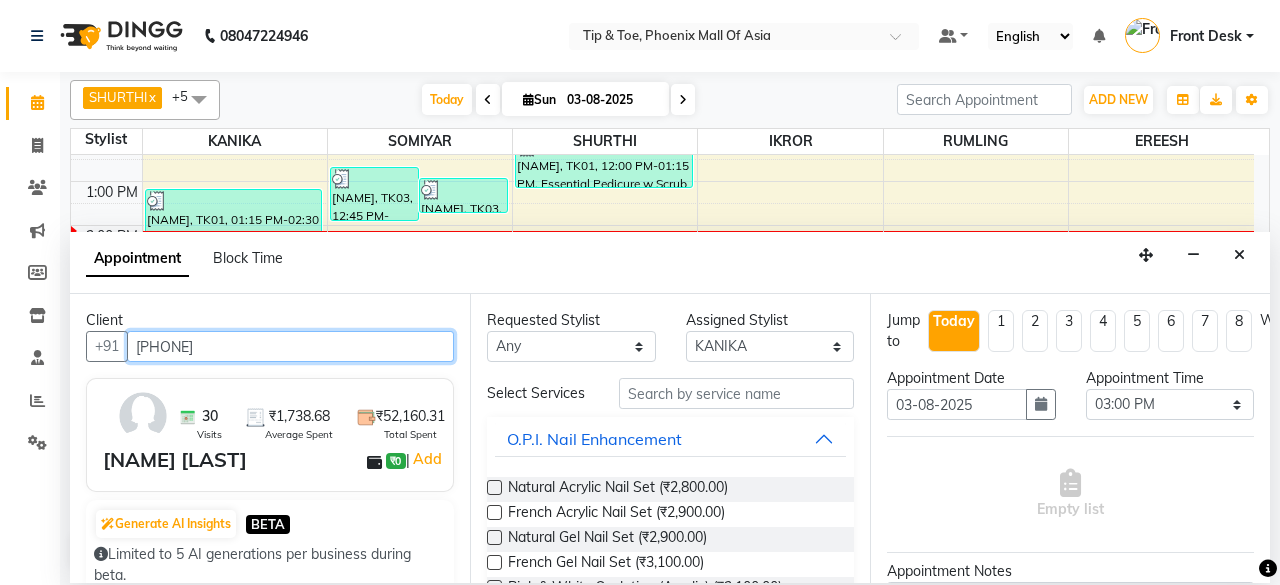type on "7067767771" 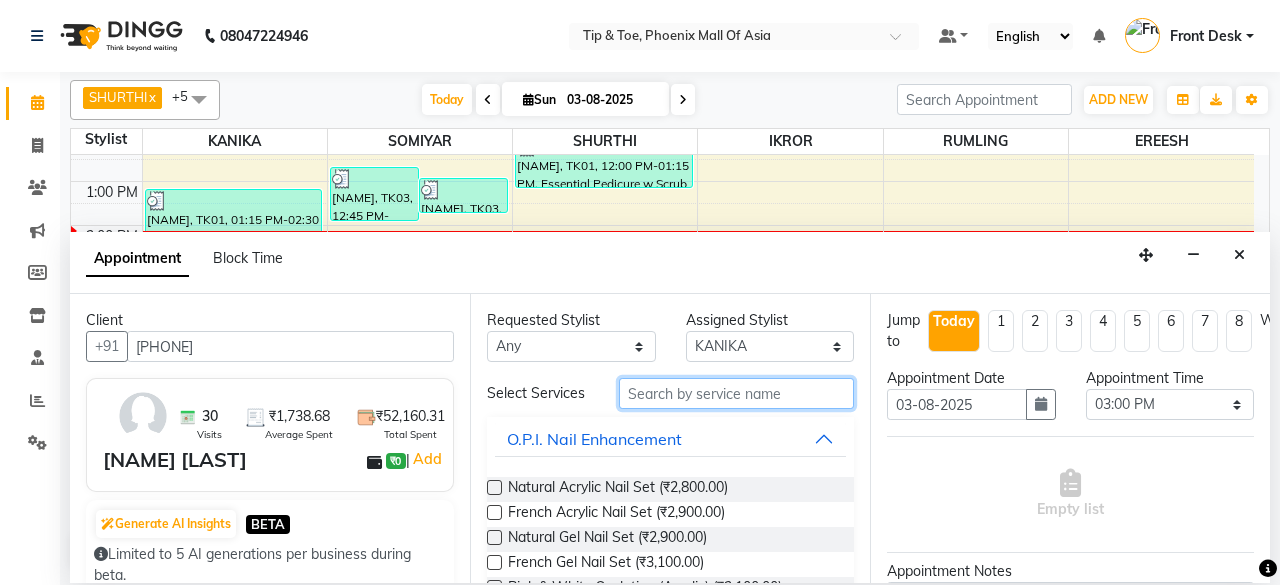 click at bounding box center [736, 393] 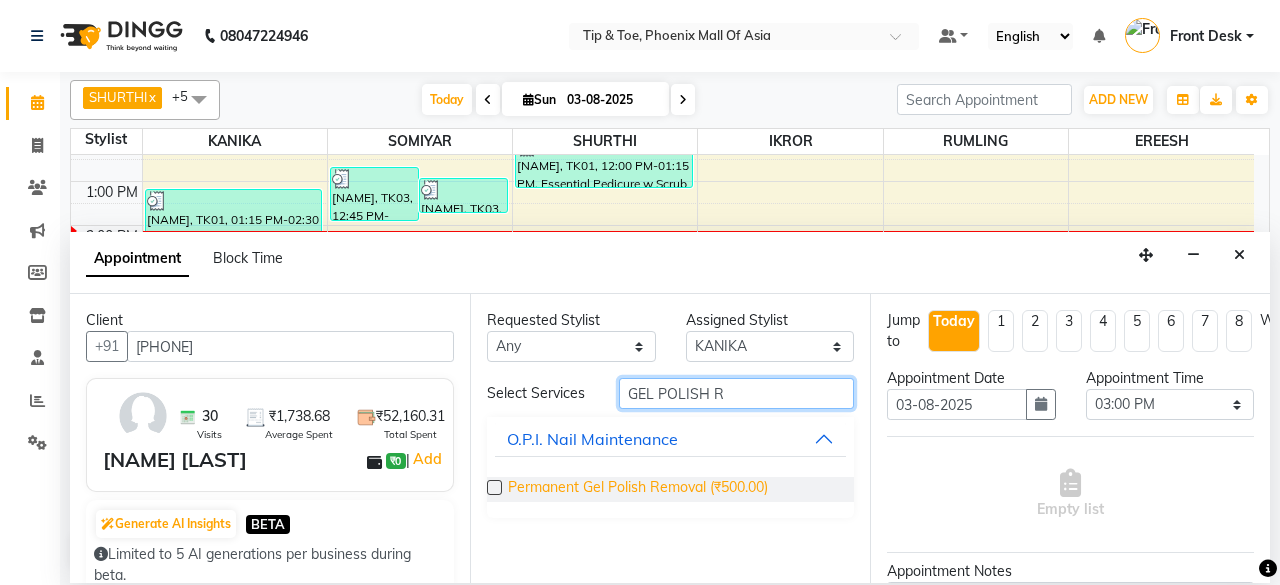 type on "GEL POLISH R" 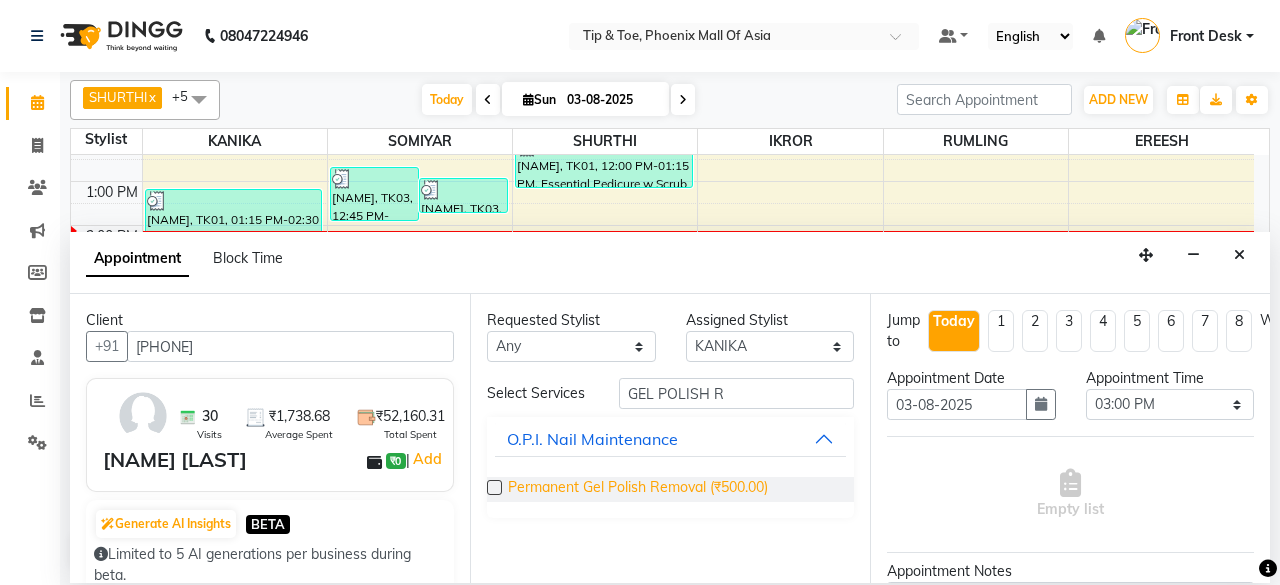 click on "Permanent Gel Polish Removal (₹500.00)" at bounding box center (638, 489) 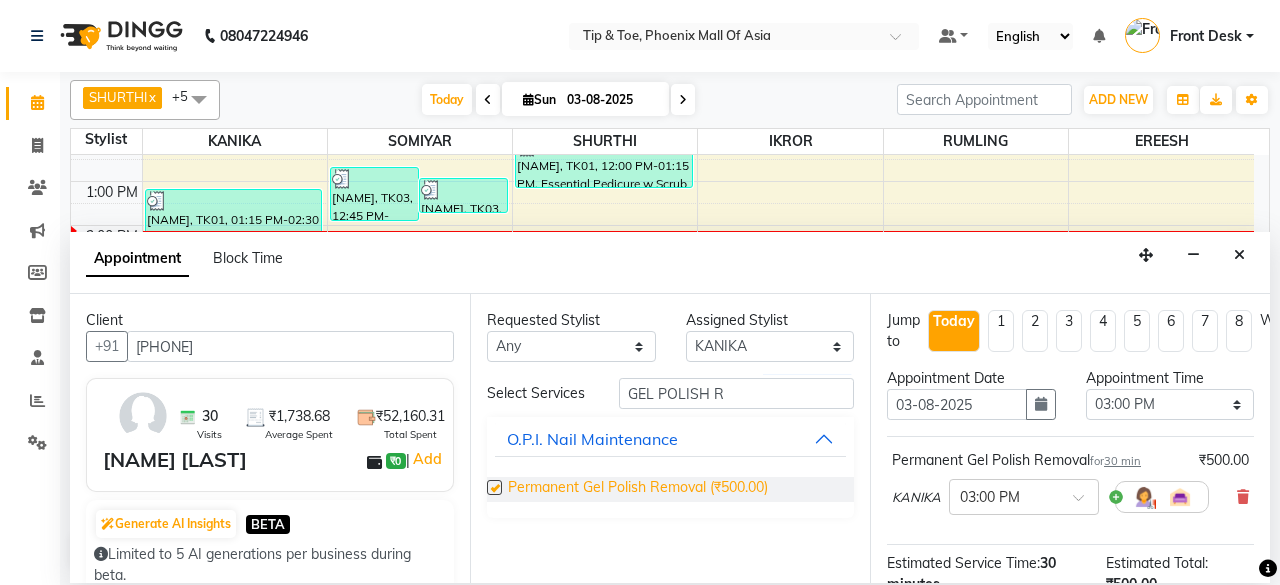 checkbox on "false" 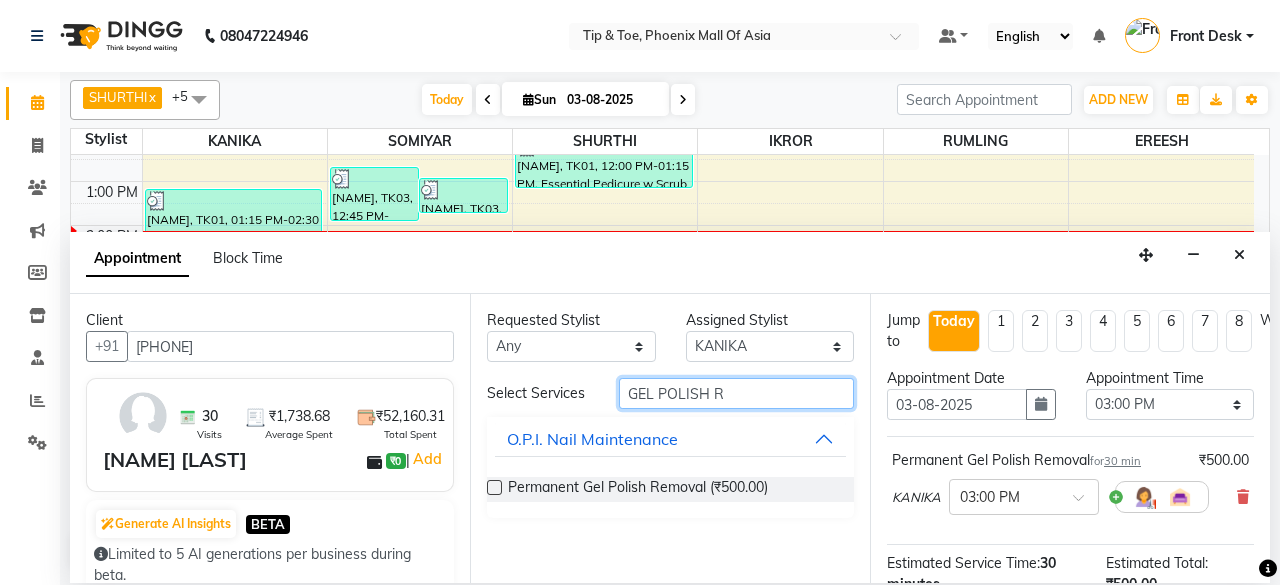 click on "GEL POLISH R" at bounding box center (736, 393) 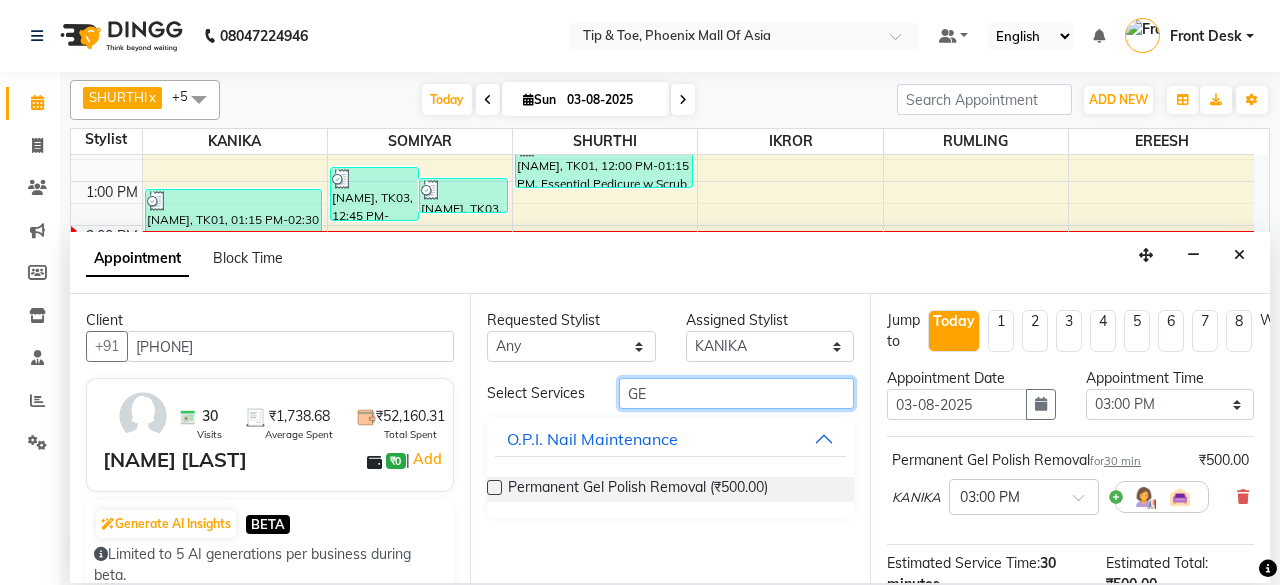 type on "G" 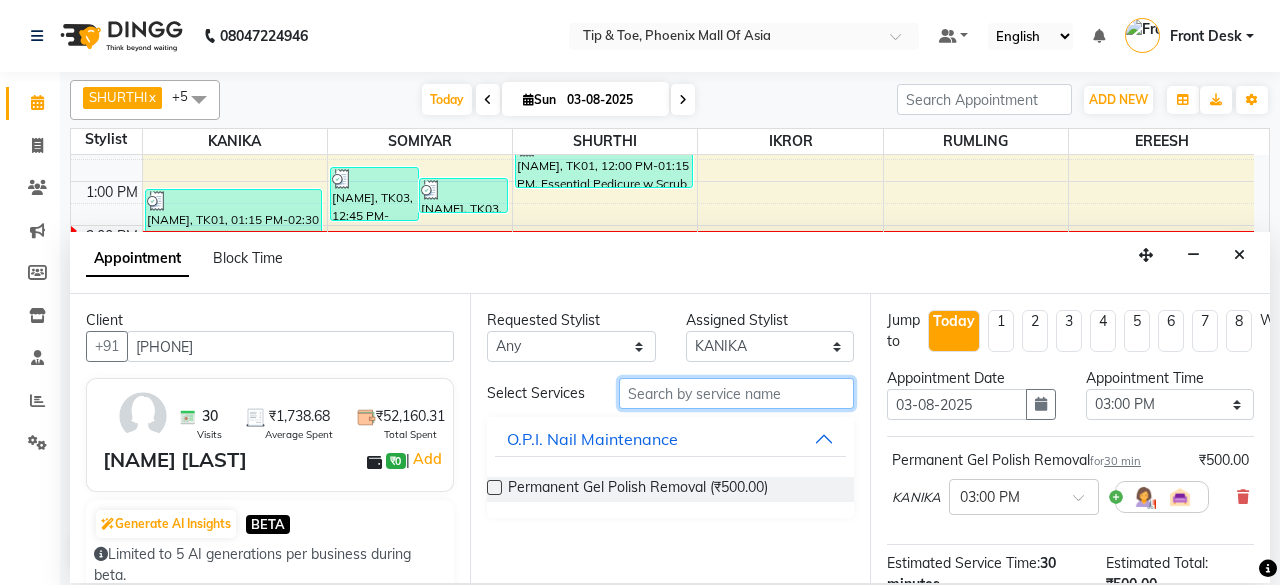 type 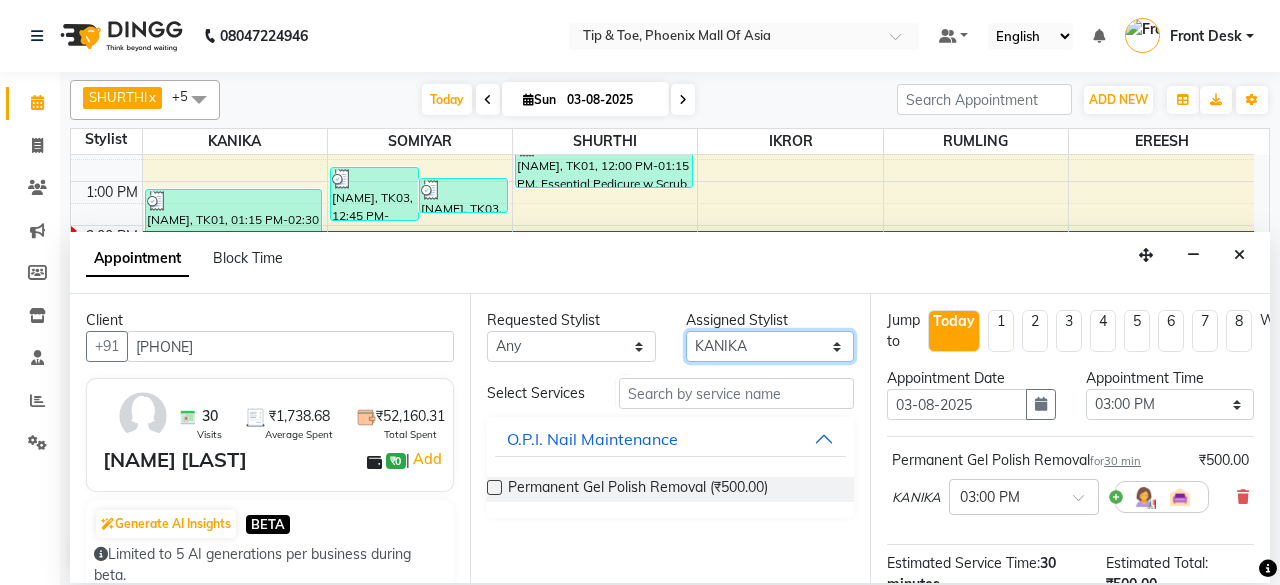 click on "Select EREESH IKROR KANIKA  RUMLING SHURTHI SOMIYAR" at bounding box center (770, 346) 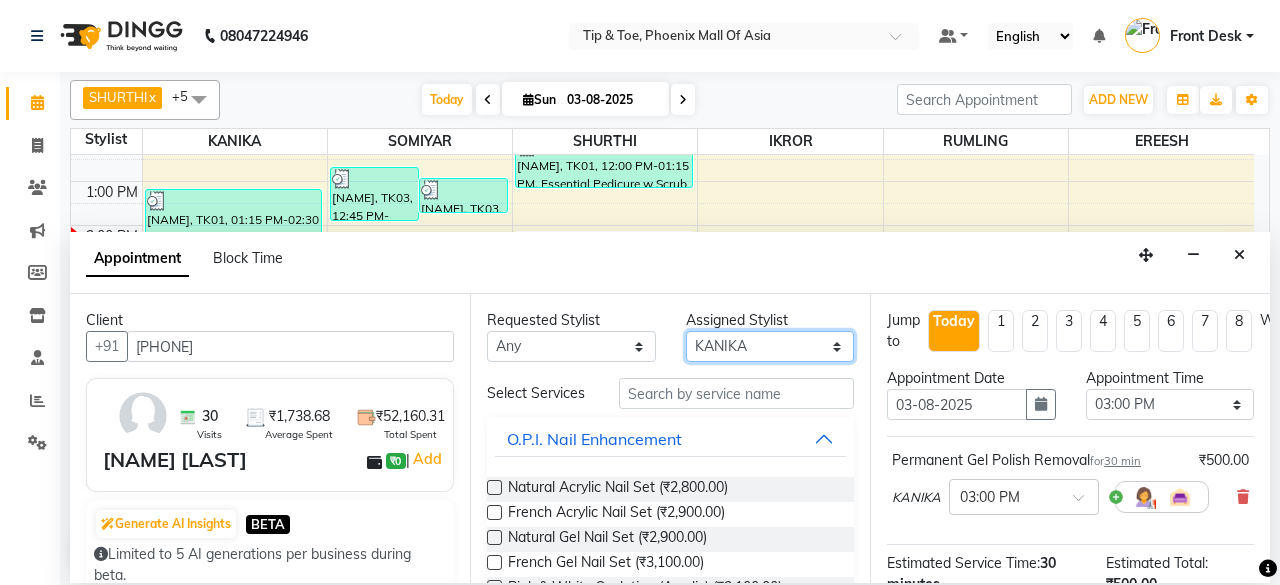 click on "Select EREESH IKROR KANIKA  RUMLING SHURTHI SOMIYAR" at bounding box center (770, 346) 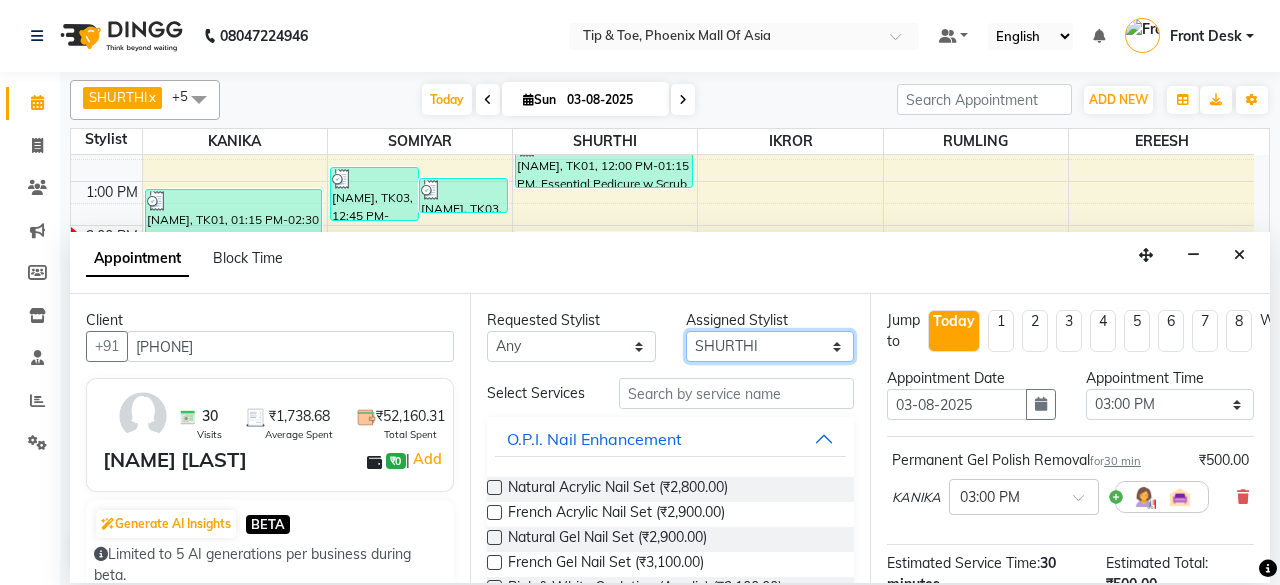click on "Select EREESH IKROR KANIKA  RUMLING SHURTHI SOMIYAR" at bounding box center [770, 346] 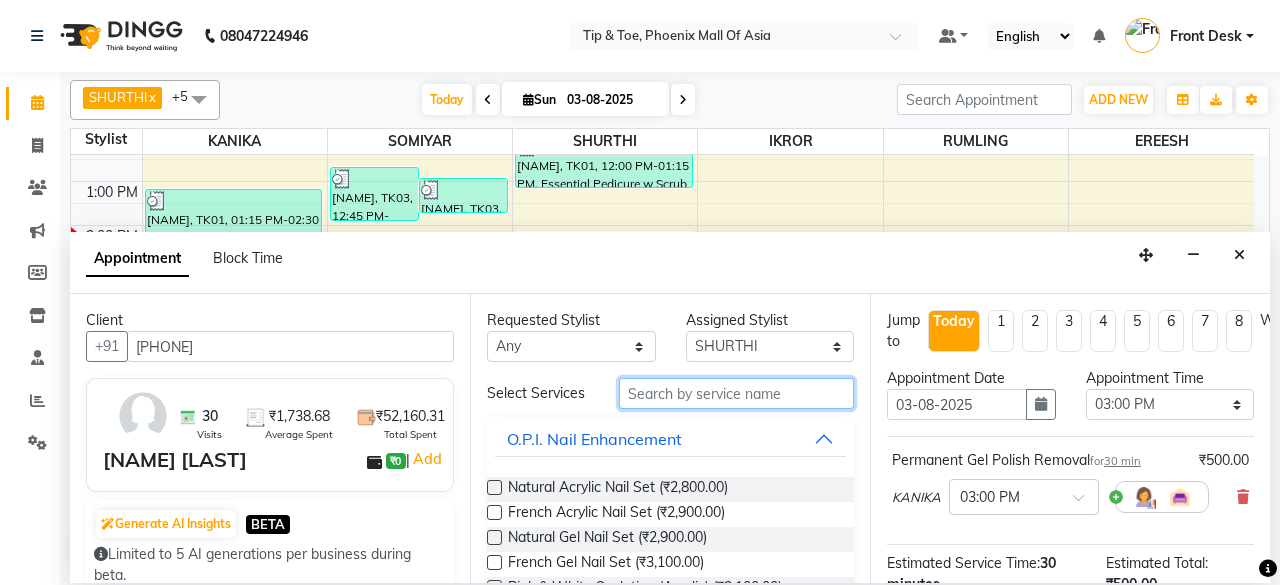 click at bounding box center (736, 393) 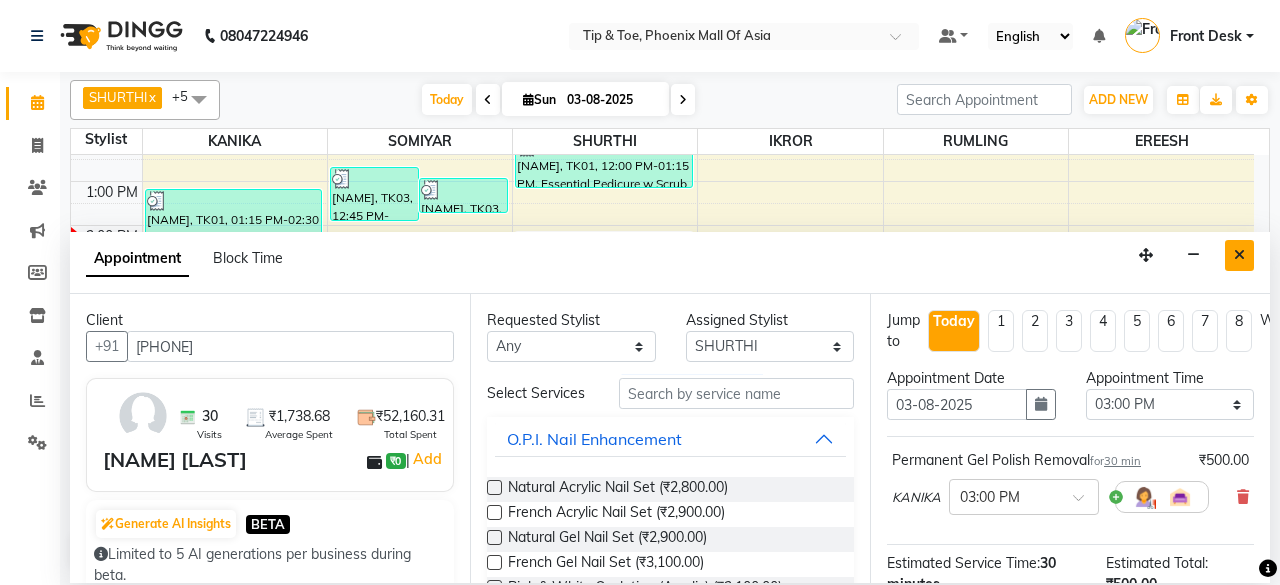 click at bounding box center (1239, 255) 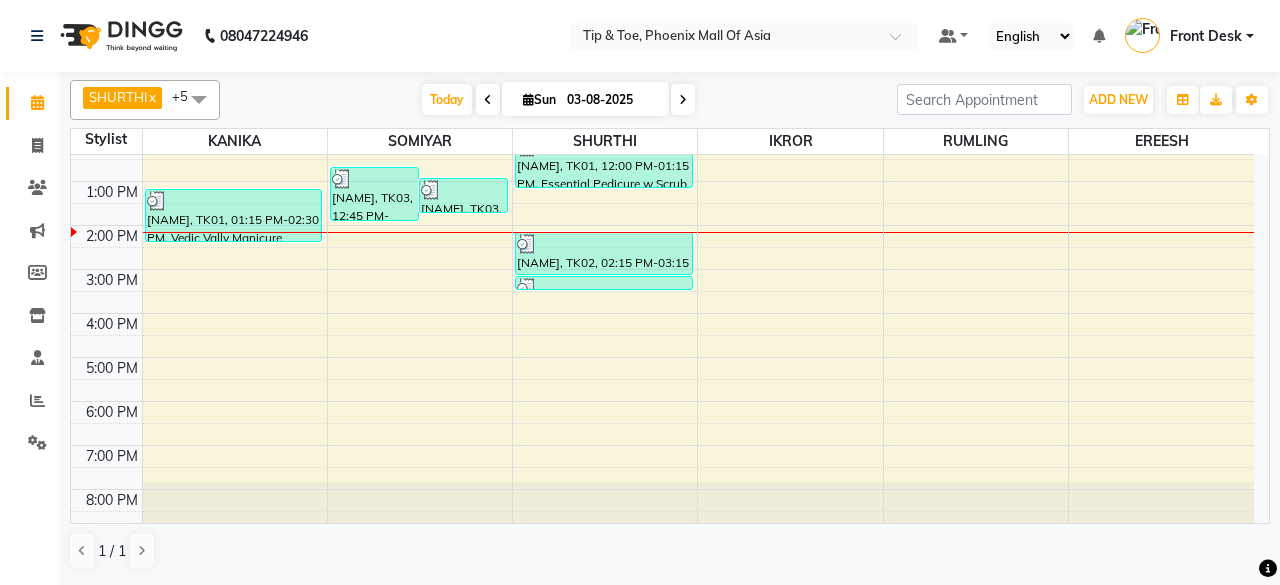 click on "8:00 AM 9:00 AM 10:00 AM 11:00 AM 12:00 PM 1:00 PM 2:00 PM 3:00 PM 4:00 PM 5:00 PM 6:00 PM 7:00 PM 8:00 PM     GILAD, TK01, 01:15 PM-02:30 PM, Vedic Vally Manicure     Surabhi, TK03, 12:45 PM-02:00 PM, Cut & File     Surabhi, TK03, 01:00 PM-01:50 PM, Application of Nail Polish     GILAD, TK01, 12:00 PM-01:15 PM, Essential Pedicure w Scrub     KATHEINE, TK02, 02:15 PM-03:15 PM, Permanent Gel Polish     KATHEINE, TK02, 03:15 PM-03:30 PM, Essential Pedicure w Scrub" at bounding box center [662, 247] 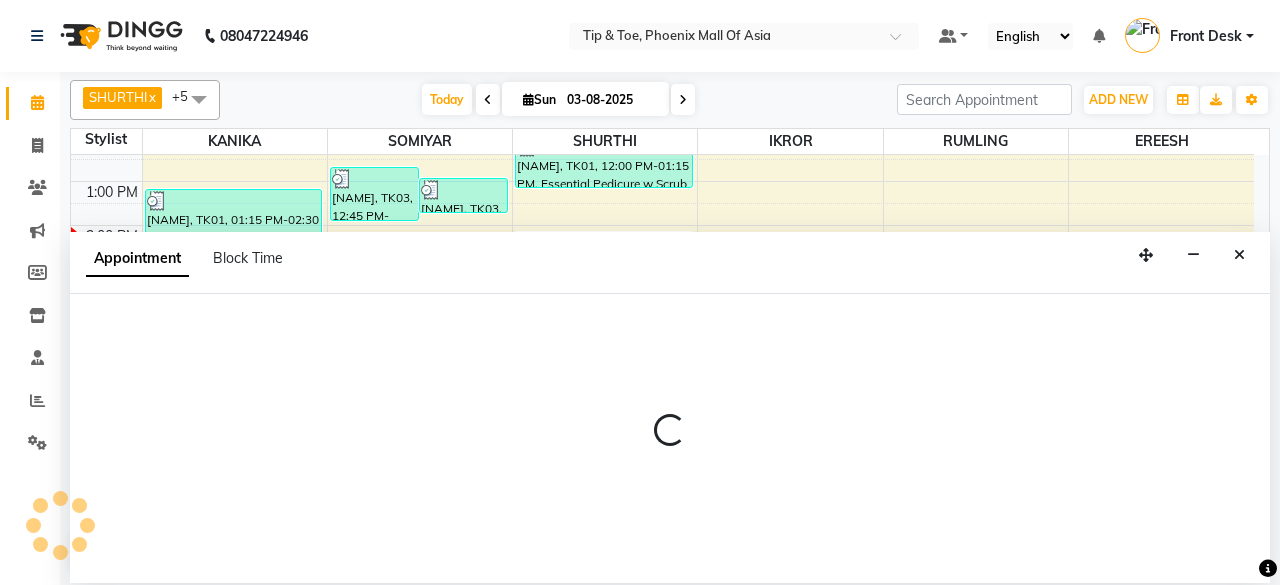 select on "38824" 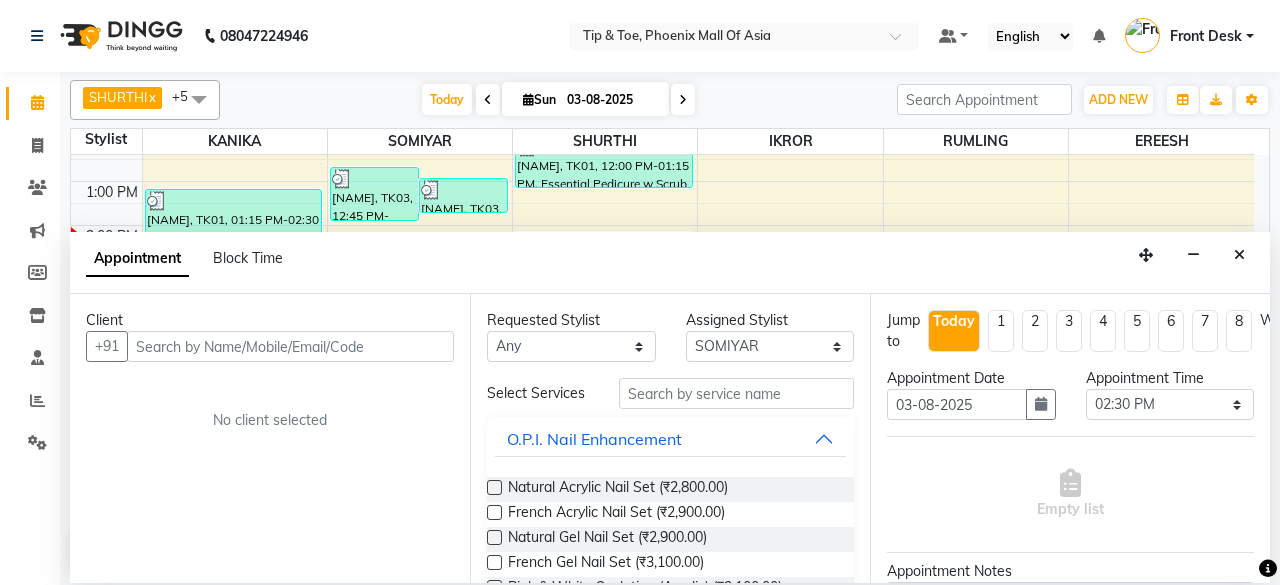 click at bounding box center [290, 346] 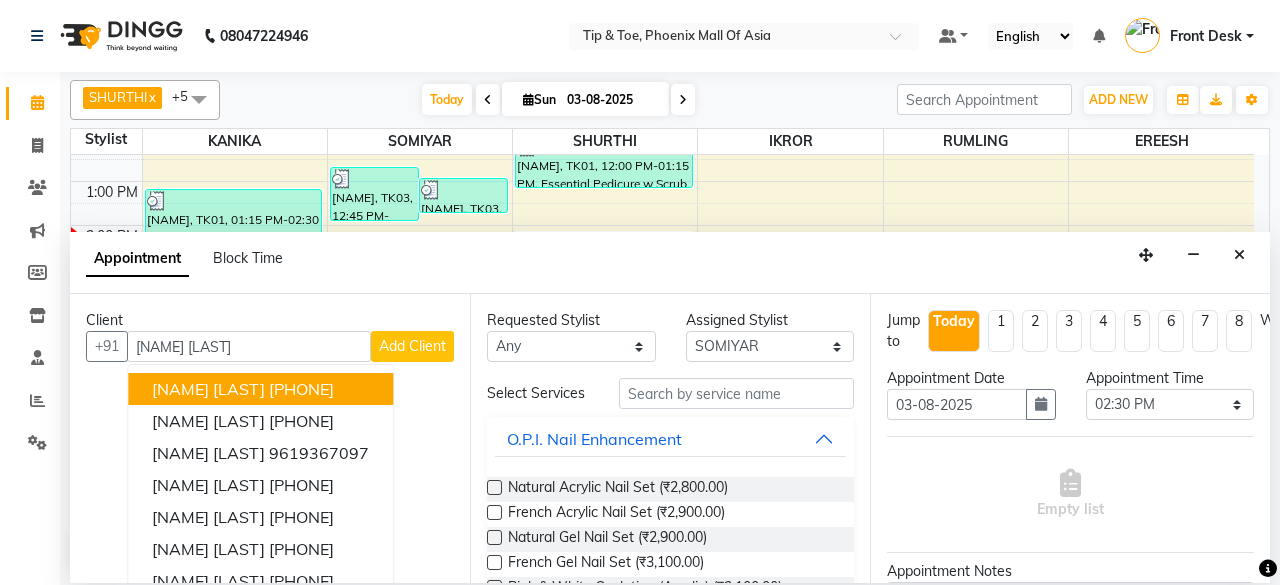 click on "Manisha Patel  7067767771" at bounding box center [260, 389] 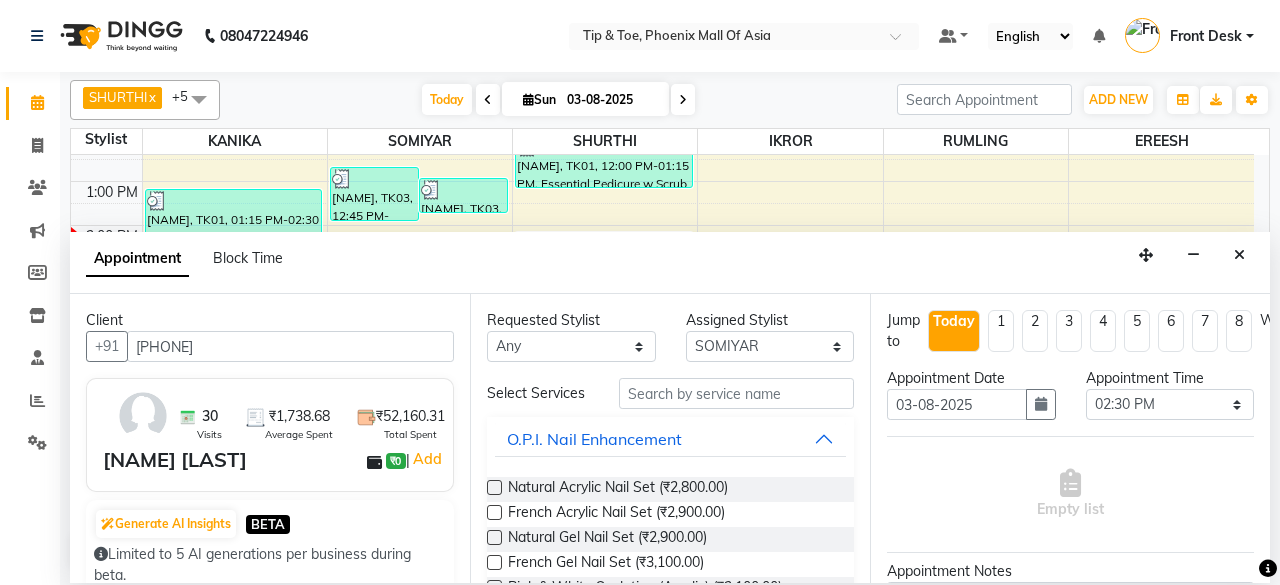 type on "[PHONE]" 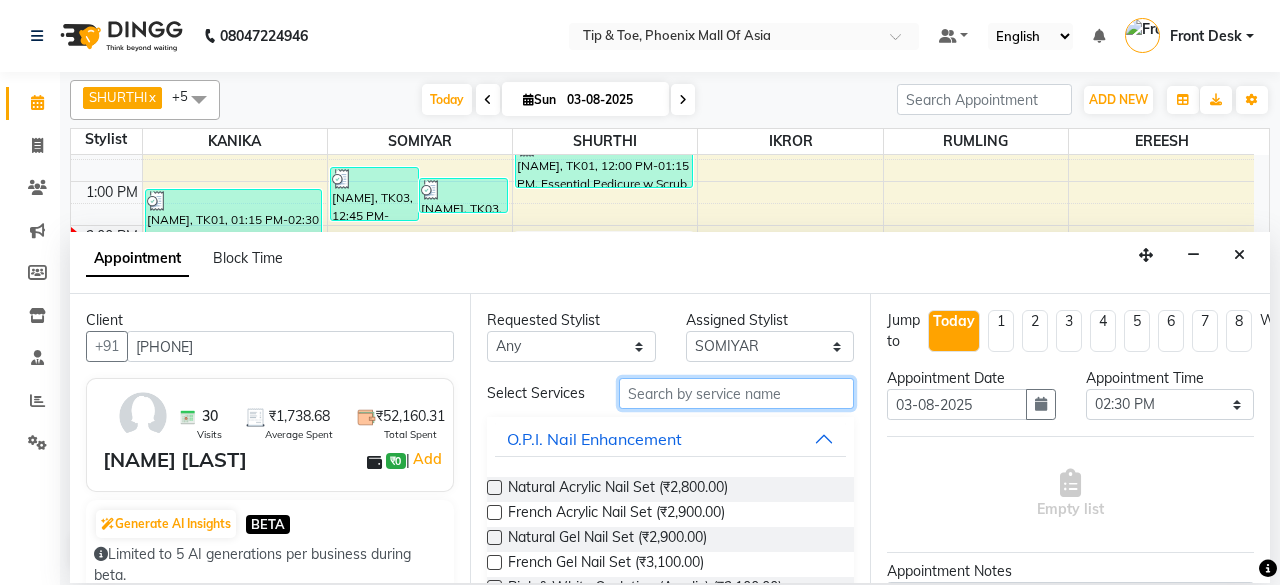 click at bounding box center (736, 393) 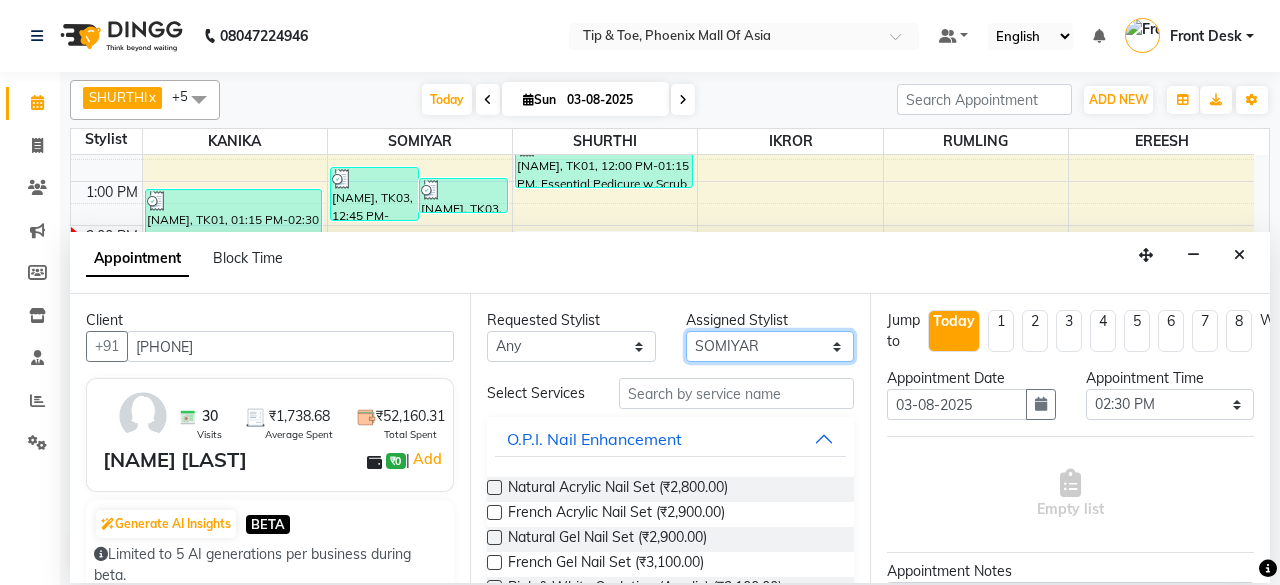click on "Select [FIRST] [FIRST] [FIRST] [FIRST] [FIRST] +5 UnSelect All [FIRST] [FIRST] [FIRST] [FIRST] [FIRST] Today Tue 05-08-2025 Jan Feb Mar Apr May Jun Jul Aug Sep Oct Nov Dec 2015 2016 2017 2018 2019 2020 2021 2022 2023 2024 2025 2026 2027 2028 2029 2030 2031 2032 2033 2034 2035 Mo Tu We Th Fr Sa Su 28 29 30 31 1 2 3 4 5 6 7 8 9 10 11 12 13 14 15 16 17 18 19 20 21 22 23 24 25 26 27 28 29 30 31 1 2 3 4 5 6 7 Toggle Dropdown Add Appointment Add Invoice Add Attendance Add Client Toggle Dropdown Add Appointment Add Invoice Add Attendance Add Client ADD NEW Toggle Dropdown Add Appointment Add Invoice Add Attendance Add Client [FIRST] x [FIRST] x [FIRST] x [FIRST] x [FIRST] x [FIRST] x +5 UnSelect All [FIRST] [FIRST] [FIRST] [FIRST] [FIRST] Group By Staff View Room View View as Vertical Vertical - Week View Horizontal Horizontal - Week View List Toggle Dropdown Calendar Settings 6" at bounding box center [770, 346] 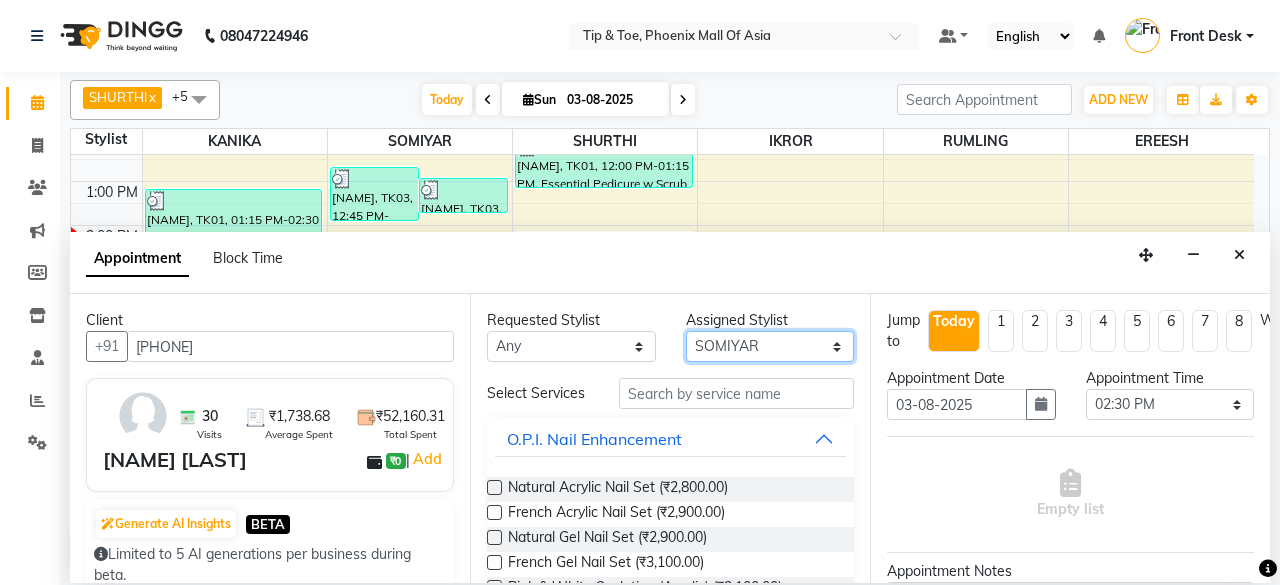 select on "38823" 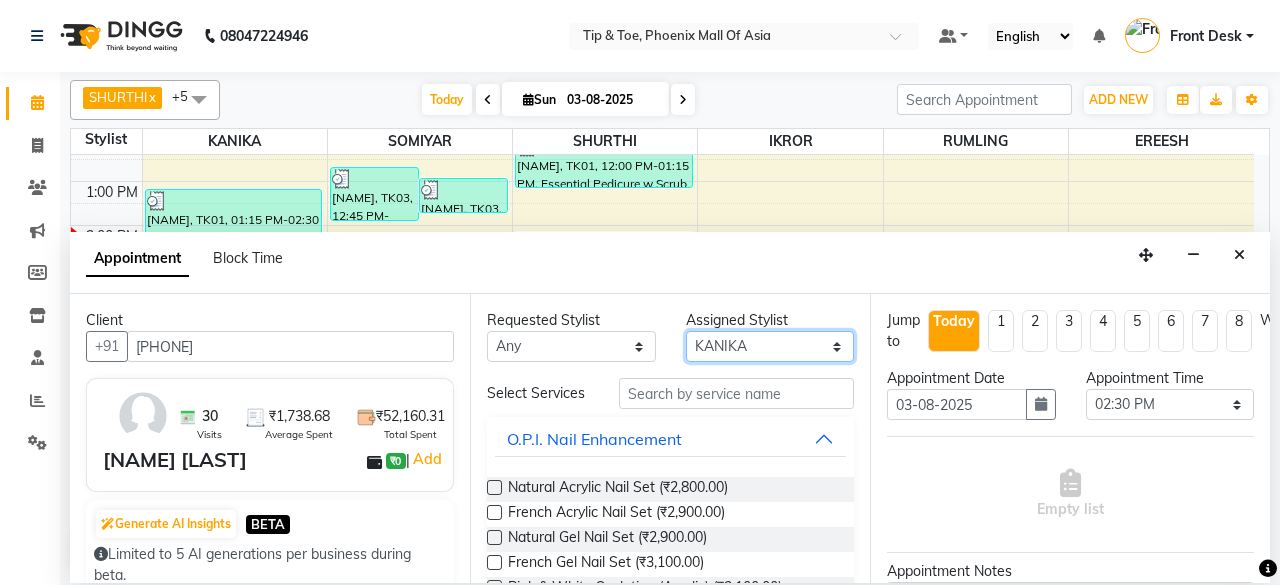 click on "Select [FIRST] [FIRST] [FIRST] [FIRST] [FIRST] +5 UnSelect All [FIRST] [FIRST] [FIRST] [FIRST] [FIRST] Today Tue 05-08-2025 Jan Feb Mar Apr May Jun Jul Aug Sep Oct Nov Dec 2015 2016 2017 2018 2019 2020 2021 2022 2023 2024 2025 2026 2027 2028 2029 2030 2031 2032 2033 2034 2035 Mo Tu We Th Fr Sa Su 28 29 30 31 1 2 3 4 5 6 7 8 9 10 11 12 13 14 15 16 17 18 19 20 21 22 23 24 25 26 27 28 29 30 31 1 2 3 4 5 6 7 Toggle Dropdown Add Appointment Add Invoice Add Attendance Add Client Toggle Dropdown Add Appointment Add Invoice Add Attendance Add Client ADD NEW Toggle Dropdown Add Appointment Add Invoice Add Attendance Add Client [FIRST] x [FIRST] x [FIRST] x [FIRST] x [FIRST] x [FIRST] x +5 UnSelect All [FIRST] [FIRST] [FIRST] [FIRST] [FIRST] Group By Staff View Room View View as Vertical Vertical - Week View Horizontal Horizontal - Week View List Toggle Dropdown Calendar Settings 6" at bounding box center [770, 346] 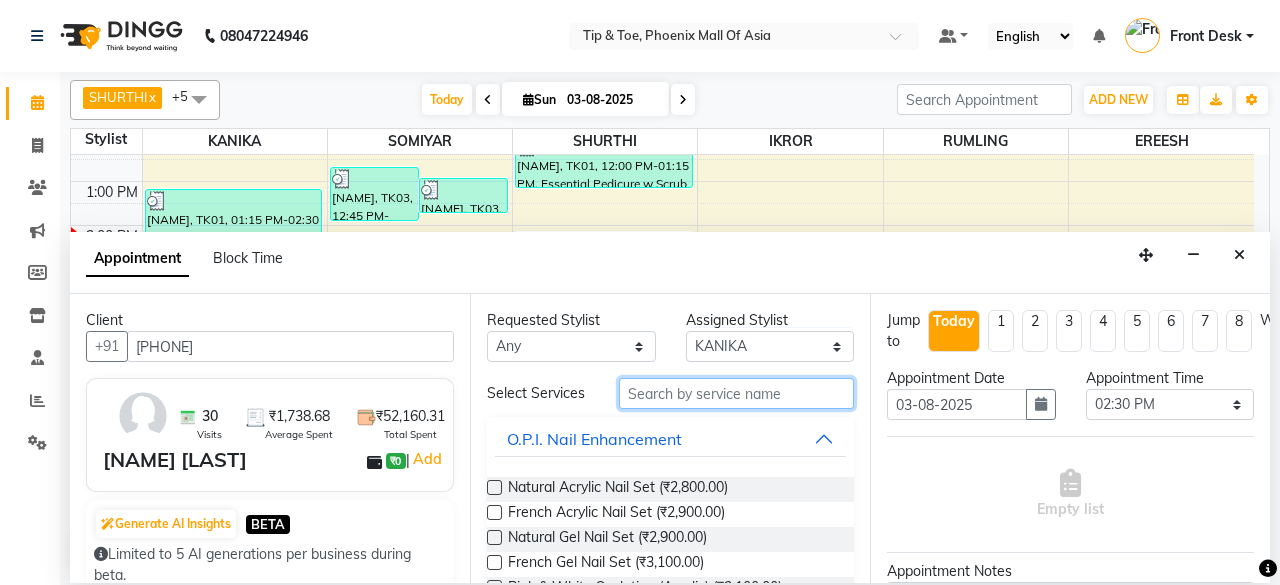 click at bounding box center [736, 393] 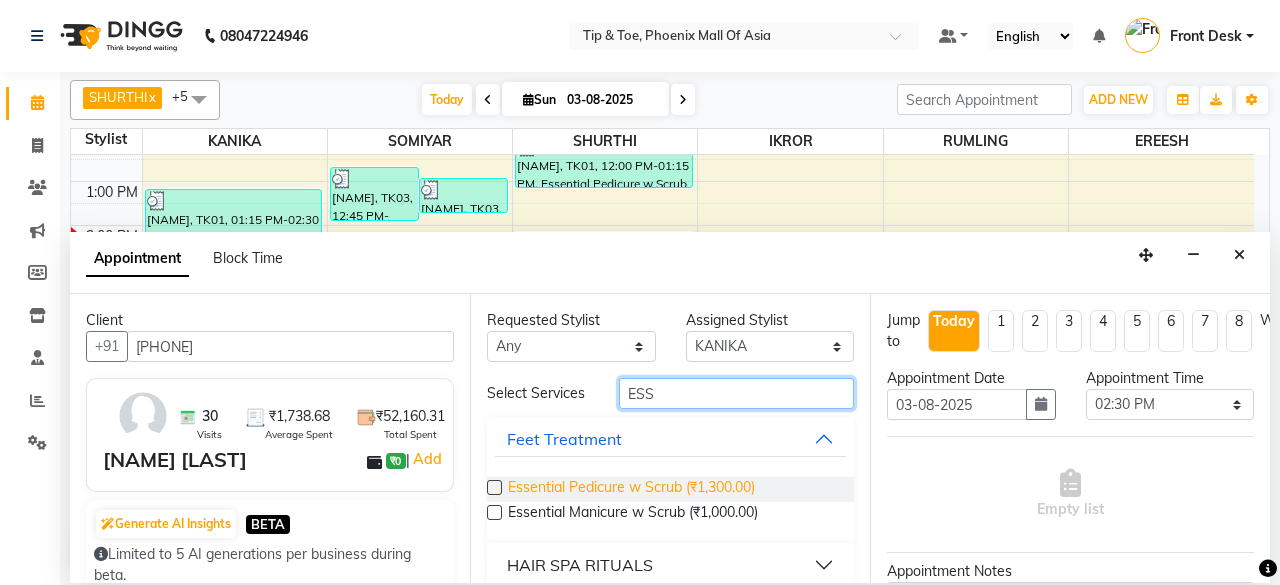 type on "ESS" 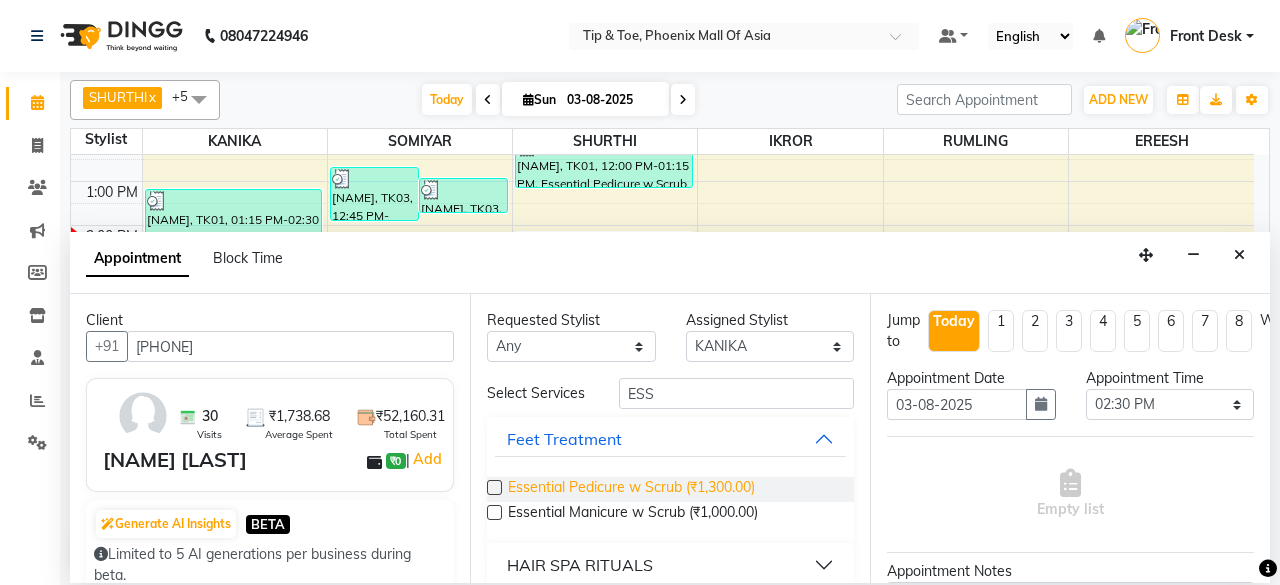 click on "Essential Pedicure w Scrub (₹1,300.00)" at bounding box center [631, 489] 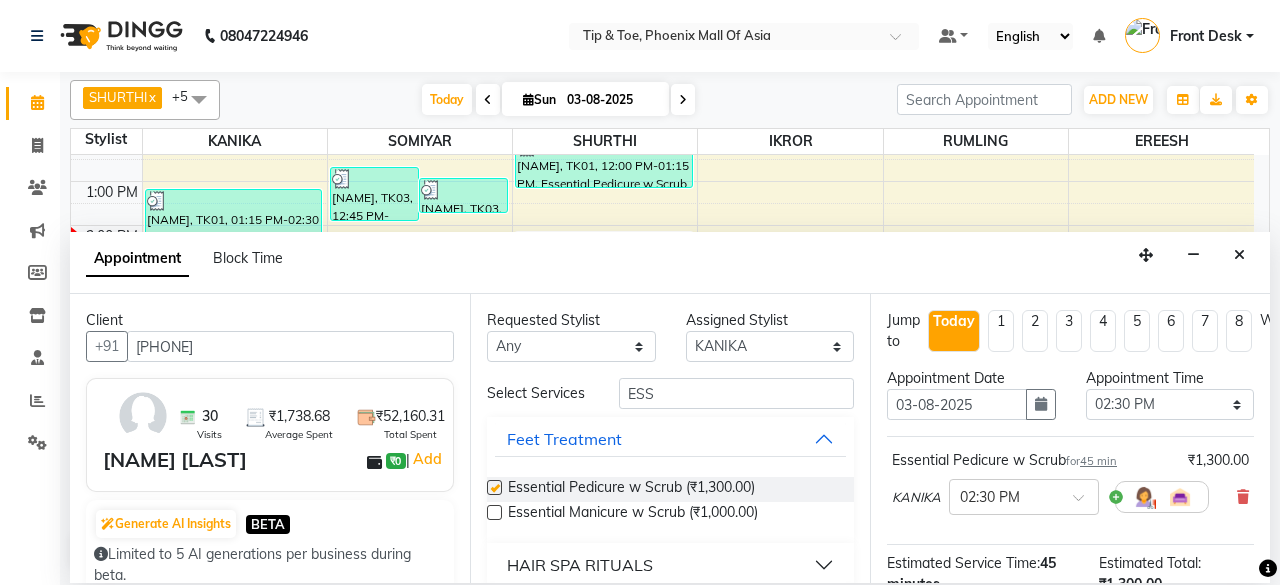 checkbox on "false" 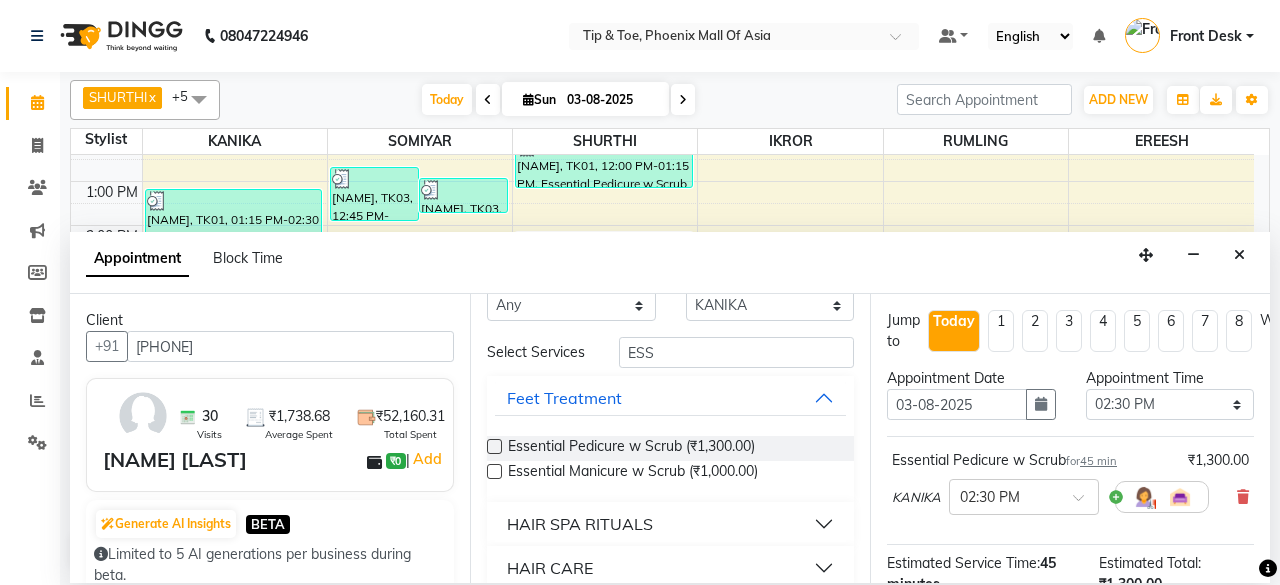 scroll, scrollTop: 63, scrollLeft: 0, axis: vertical 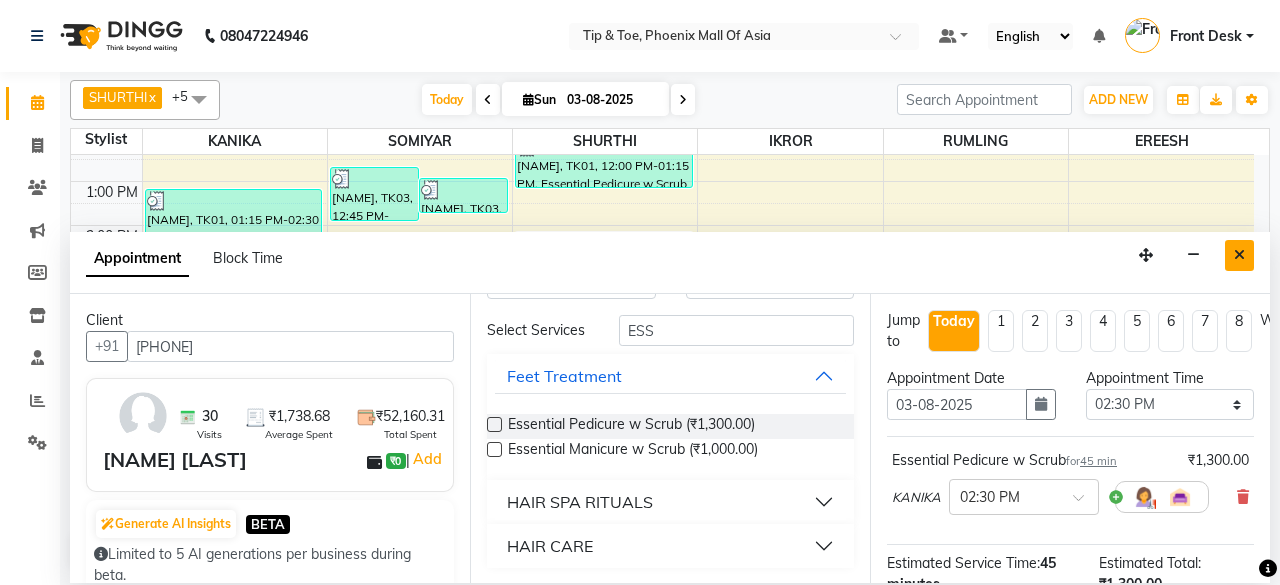 click at bounding box center (1239, 255) 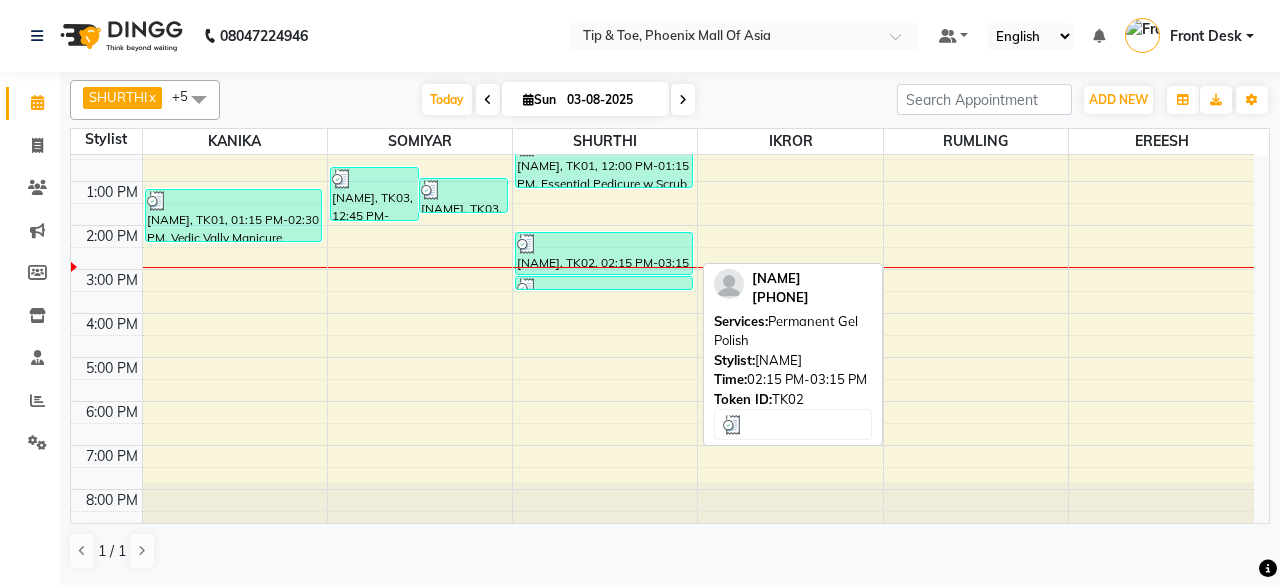 click on "[FIRST], TK02, 02:15 PM-03:15 PM, Permanent Gel Polish" at bounding box center [604, 253] 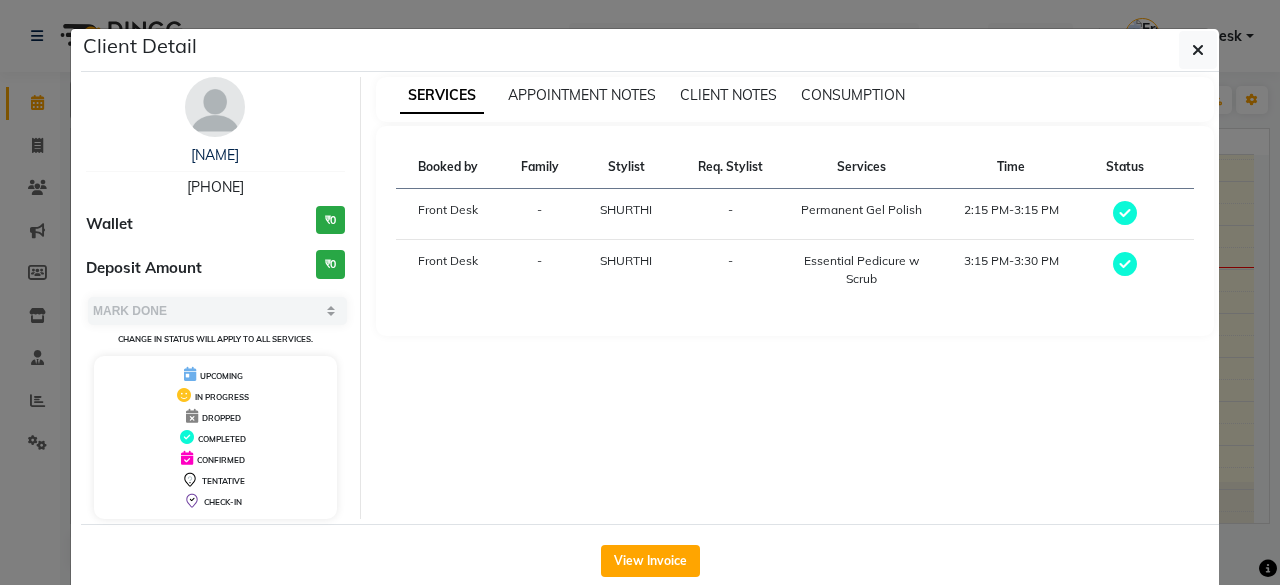click on "Client Detail  KATHEINE    7411754621 Wallet ₹0 Deposit Amount  ₹0  Select MARK DONE UPCOMING Change in status will apply to all services. UPCOMING IN PROGRESS DROPPED COMPLETED CONFIRMED TENTATIVE CHECK-IN SERVICES APPOINTMENT NOTES CLIENT NOTES CONSUMPTION Booked by Family Stylist Req. Stylist Services Time Status  Front Desk  - SHURTHI -  Permanent Gel Polish   2:15 PM-3:15 PM   Front Desk  - SHURTHI -  Essential Pedicure w Scrub   3:15 PM-3:30 PM   View Invoice" 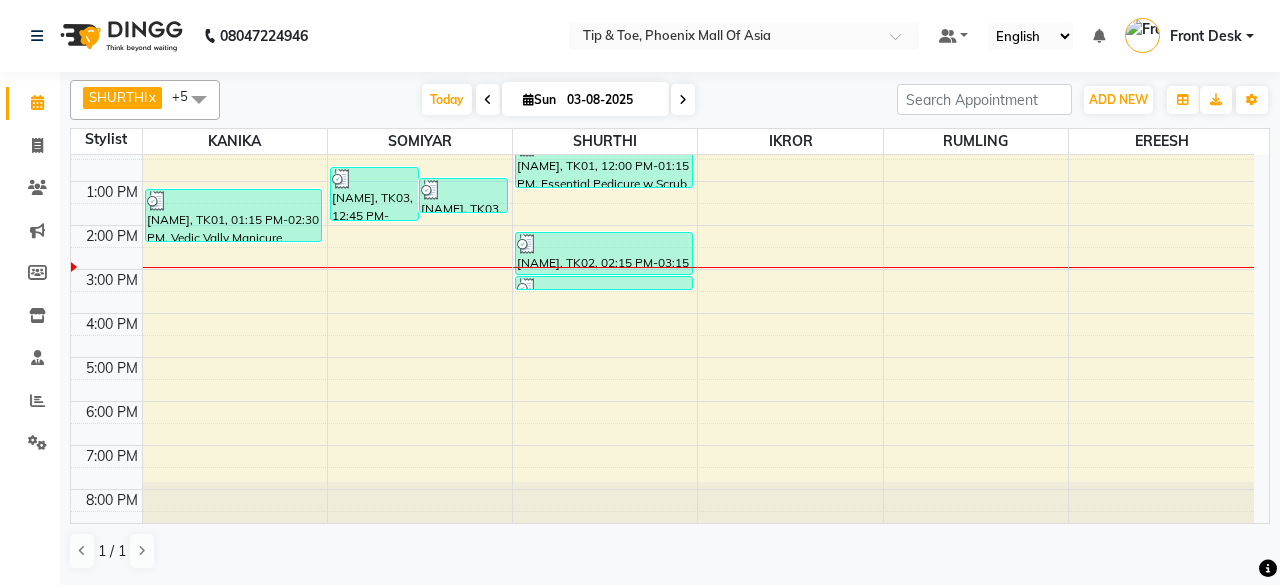click on "8:00 AM 9:00 AM 10:00 AM 11:00 AM 12:00 PM 1:00 PM 2:00 PM 3:00 PM 4:00 PM 5:00 PM 6:00 PM 7:00 PM 8:00 PM     GILAD, TK01, 01:15 PM-02:30 PM, Vedic Vally Manicure     Surabhi, TK03, 12:45 PM-02:00 PM, Cut & File     Surabhi, TK03, 01:00 PM-01:50 PM, Application of Nail Polish     GILAD, TK01, 12:00 PM-01:15 PM, Essential Pedicure w Scrub     KATHEINE, TK02, 02:15 PM-03:15 PM, Permanent Gel Polish     KATHEINE, TK02, 03:15 PM-03:30 PM, Essential Pedicure w Scrub" at bounding box center (662, 247) 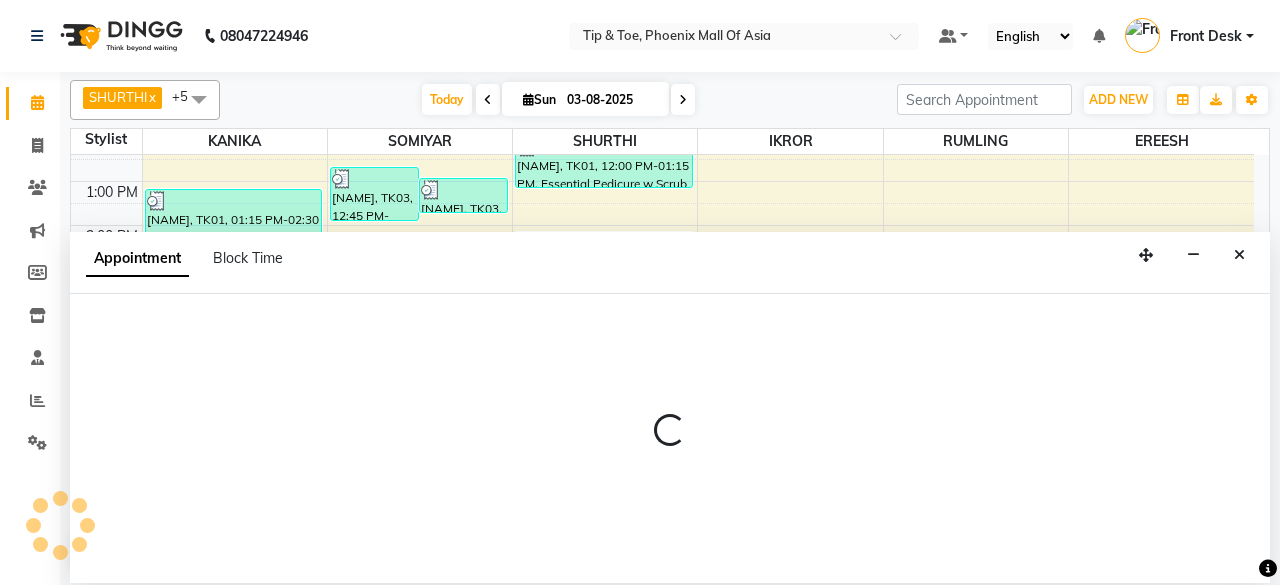 select on "38823" 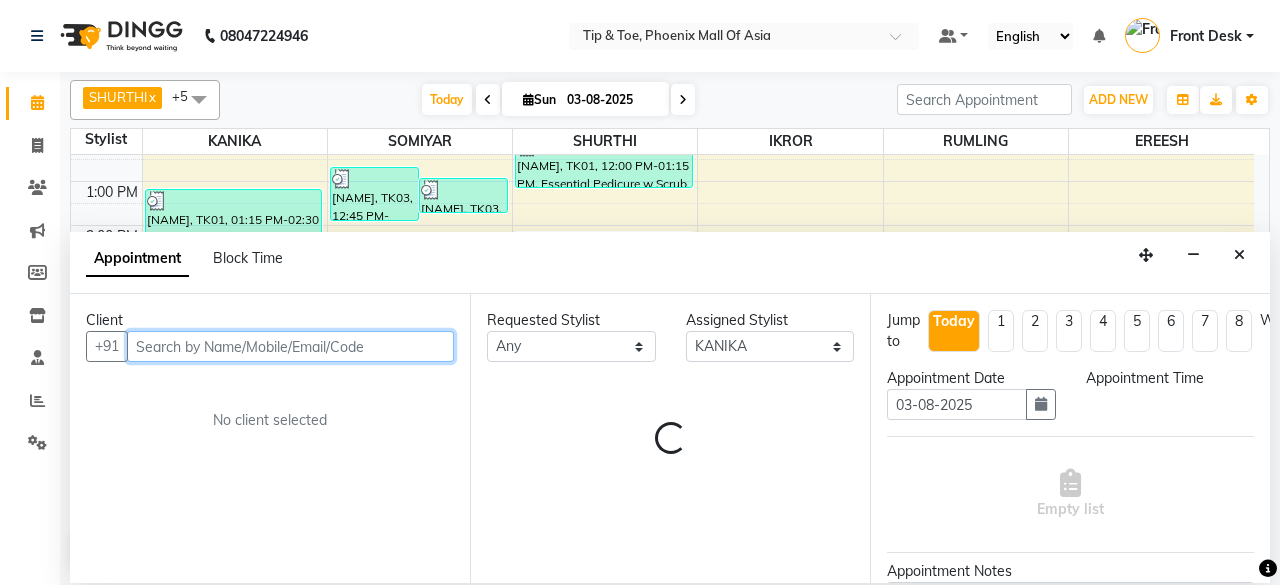select on "900" 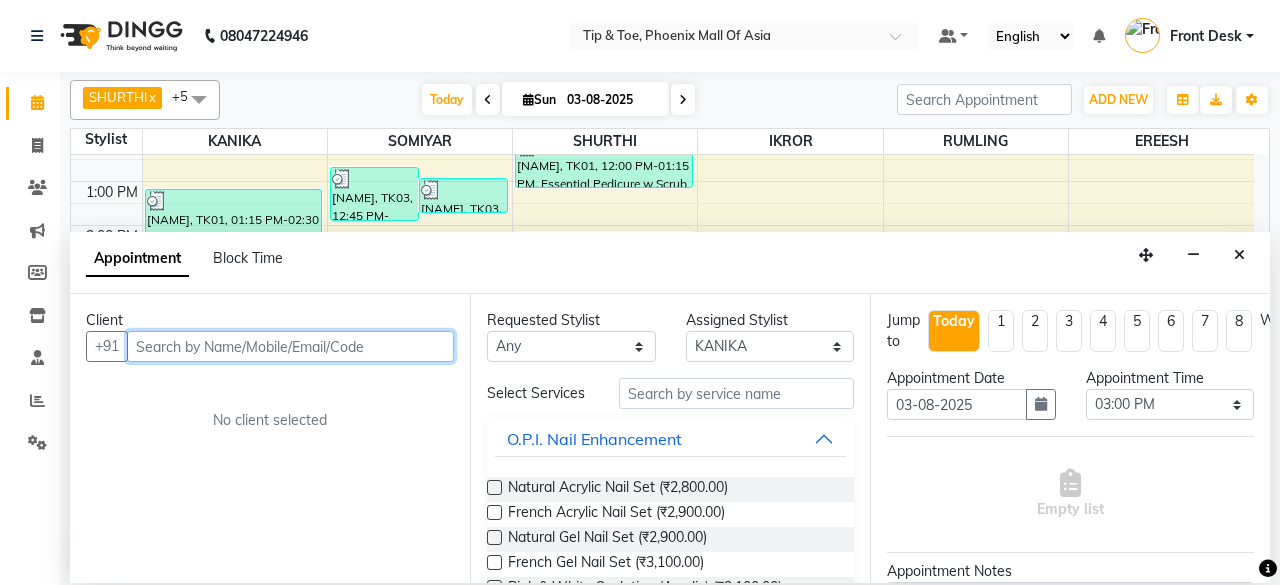 click at bounding box center (290, 346) 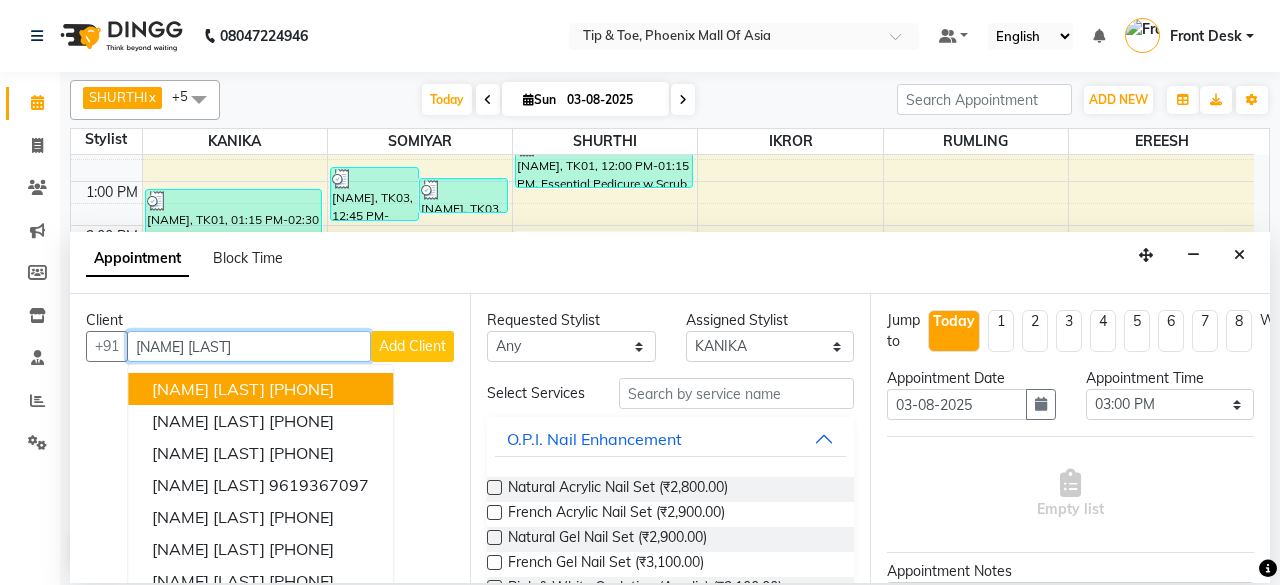 click on "[PHONE]" at bounding box center [301, 389] 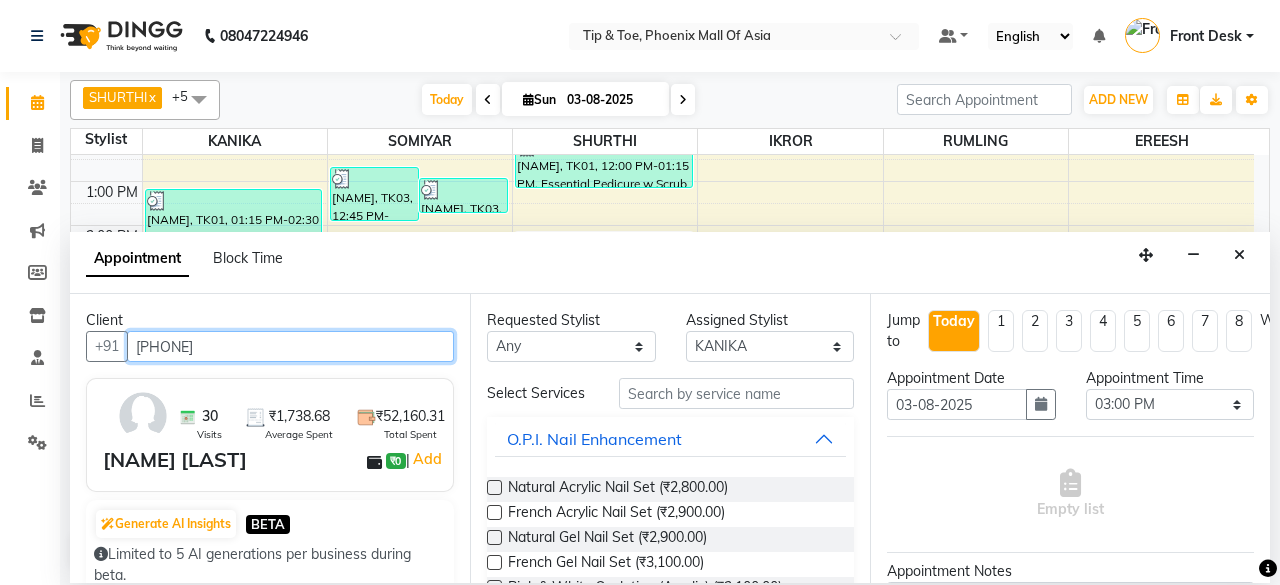 type on "[PHONE]" 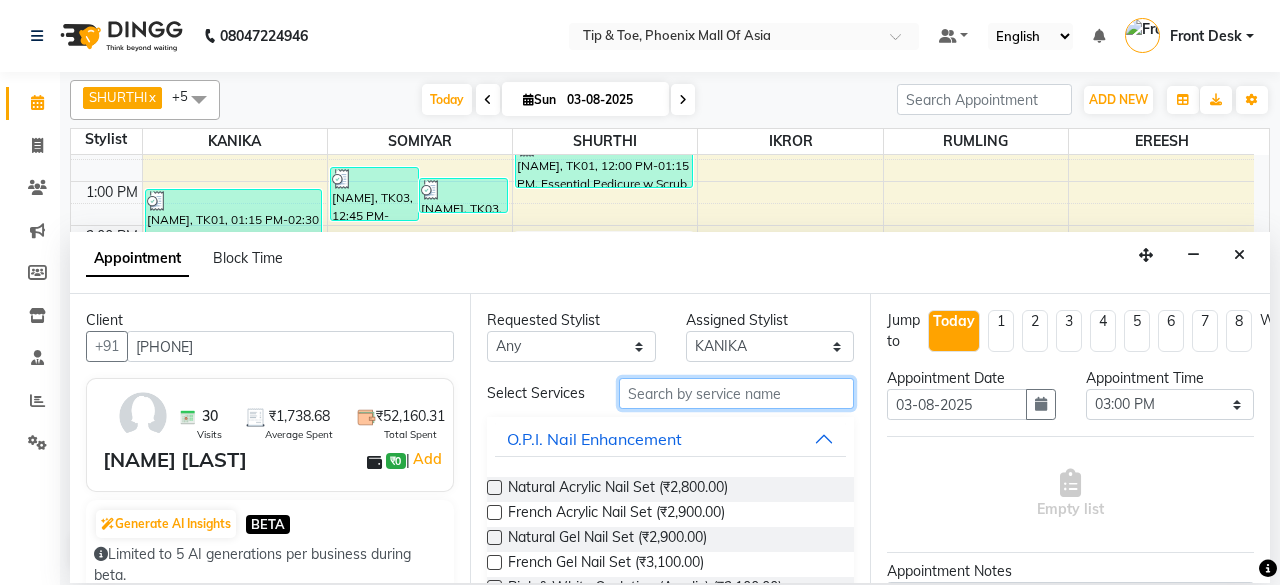 click at bounding box center [736, 393] 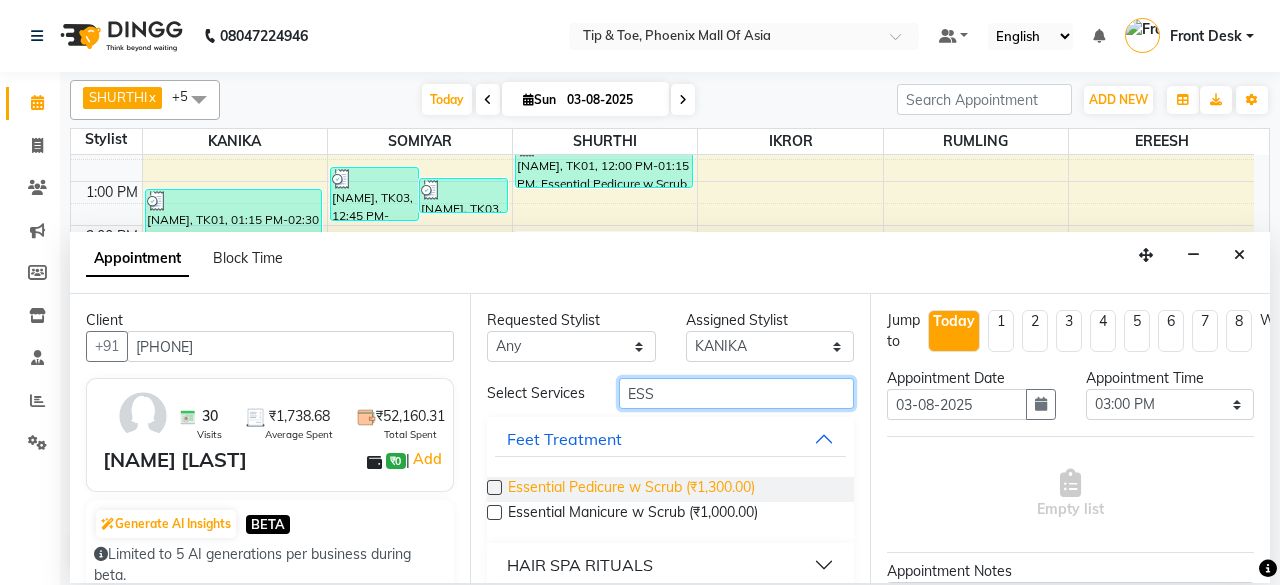 type on "ESS" 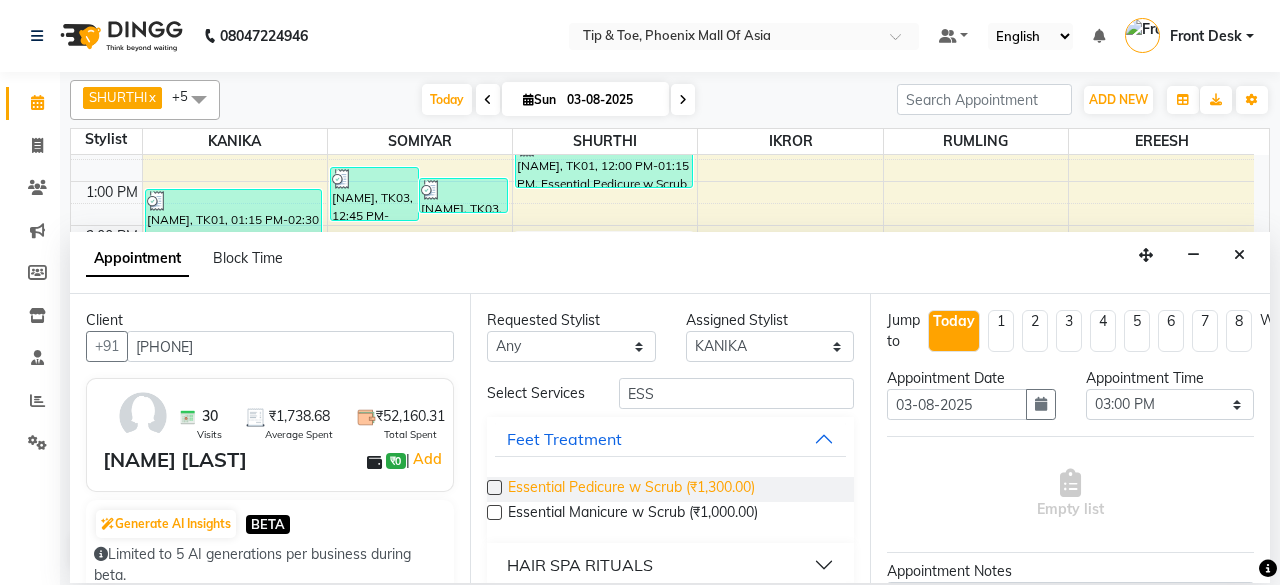 click on "Essential Pedicure w Scrub (₹1,300.00)" at bounding box center (631, 489) 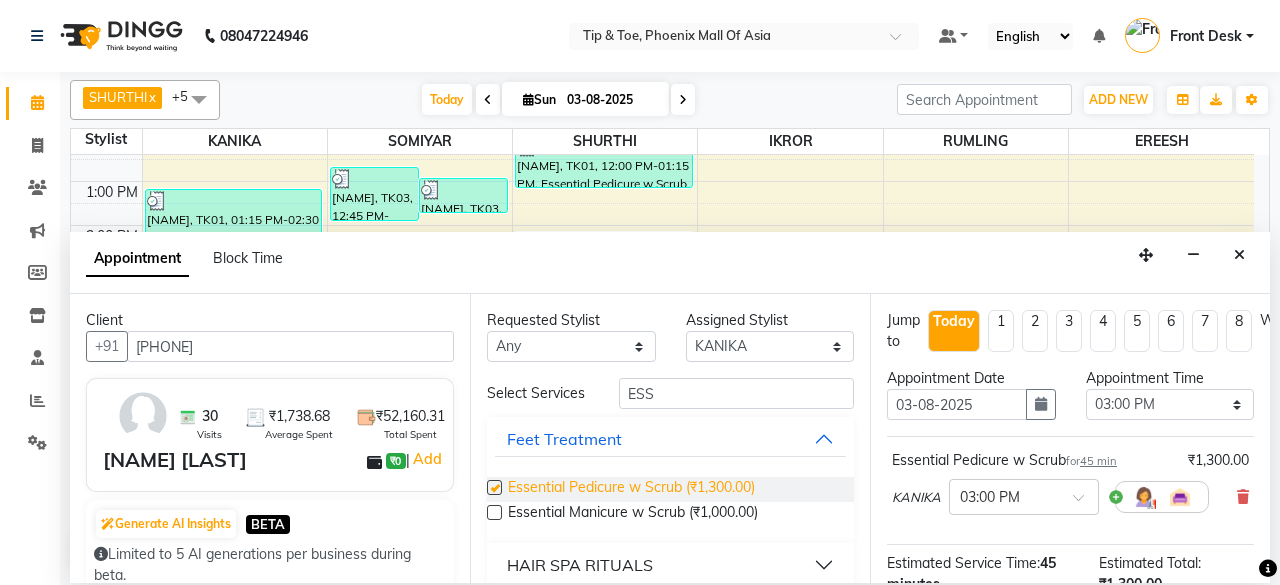 checkbox on "false" 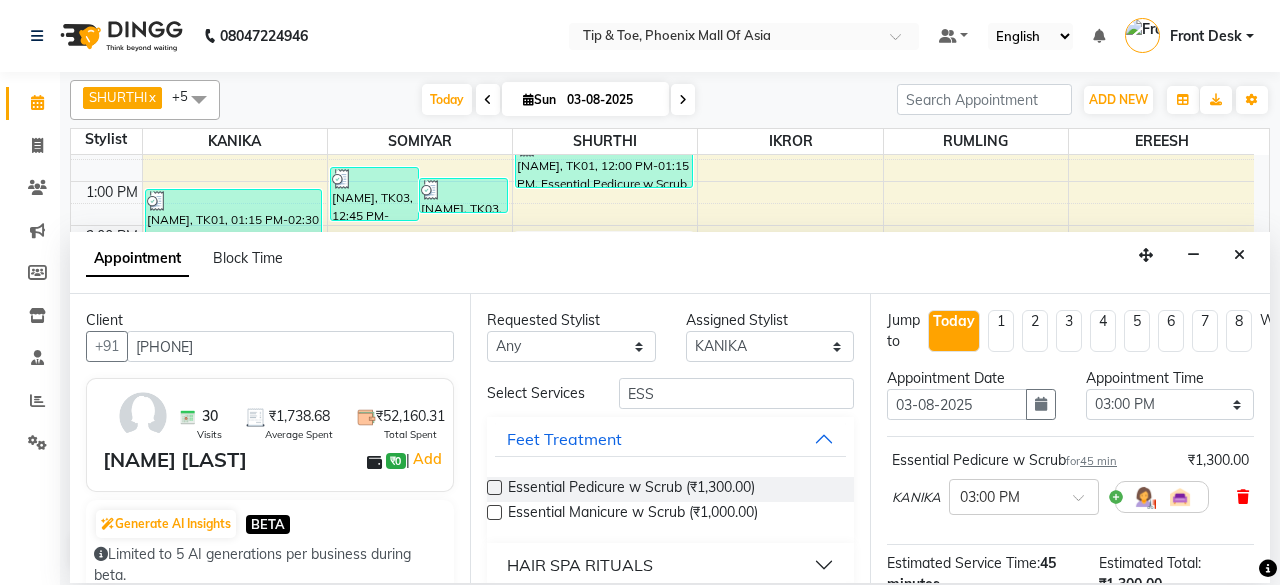 click at bounding box center (1243, 497) 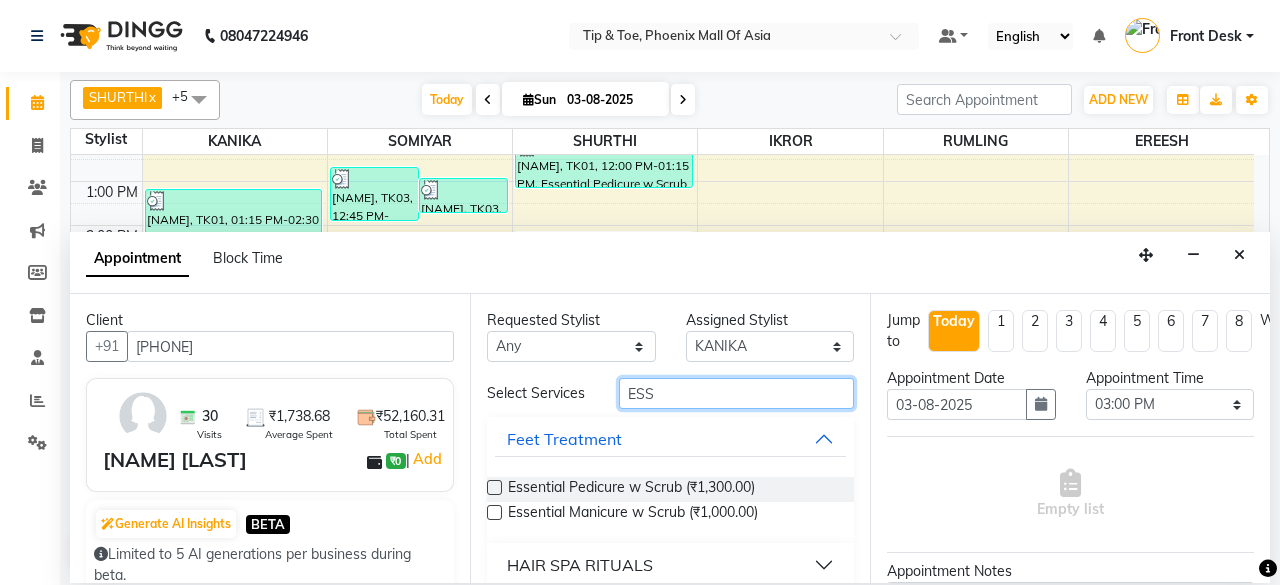 click on "ESS" at bounding box center (736, 393) 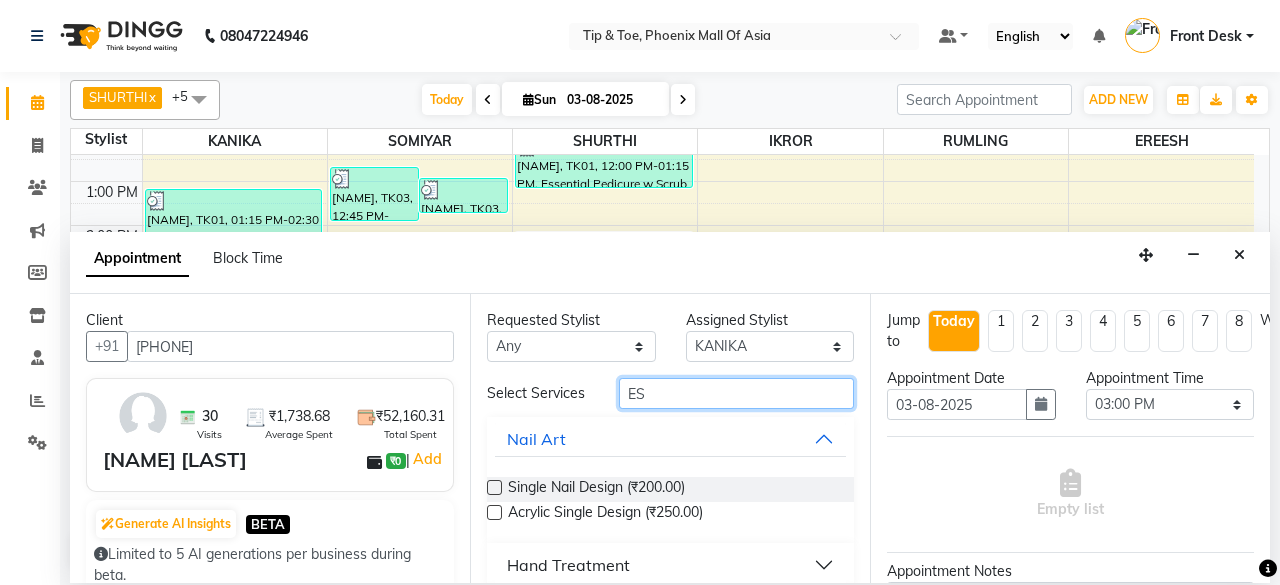 type on "E" 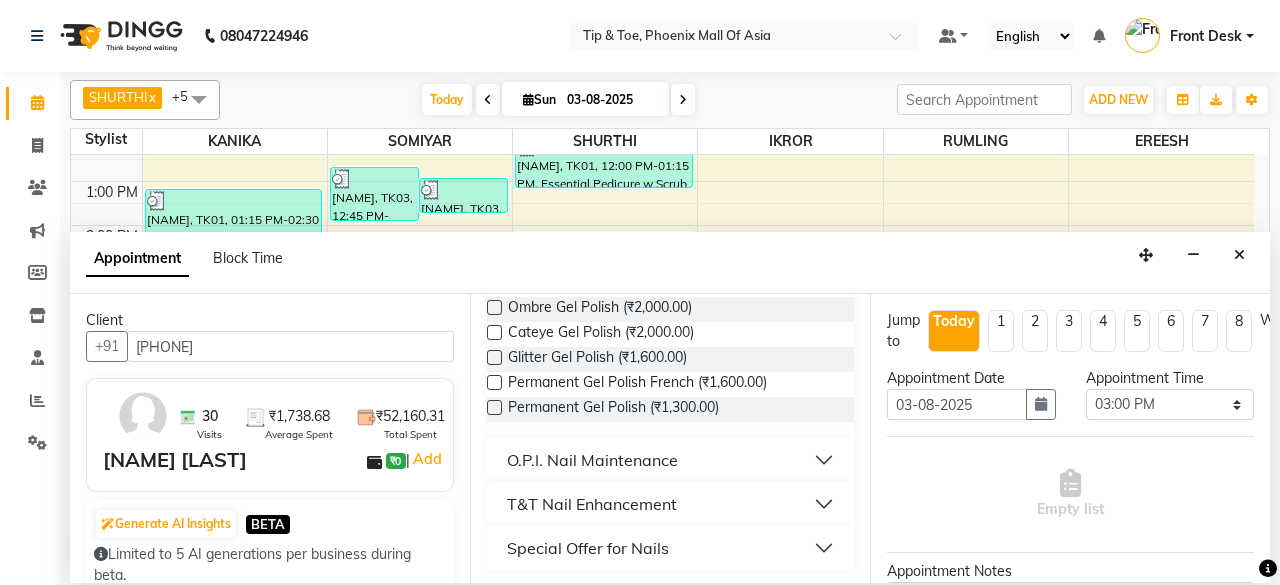 scroll, scrollTop: 182, scrollLeft: 0, axis: vertical 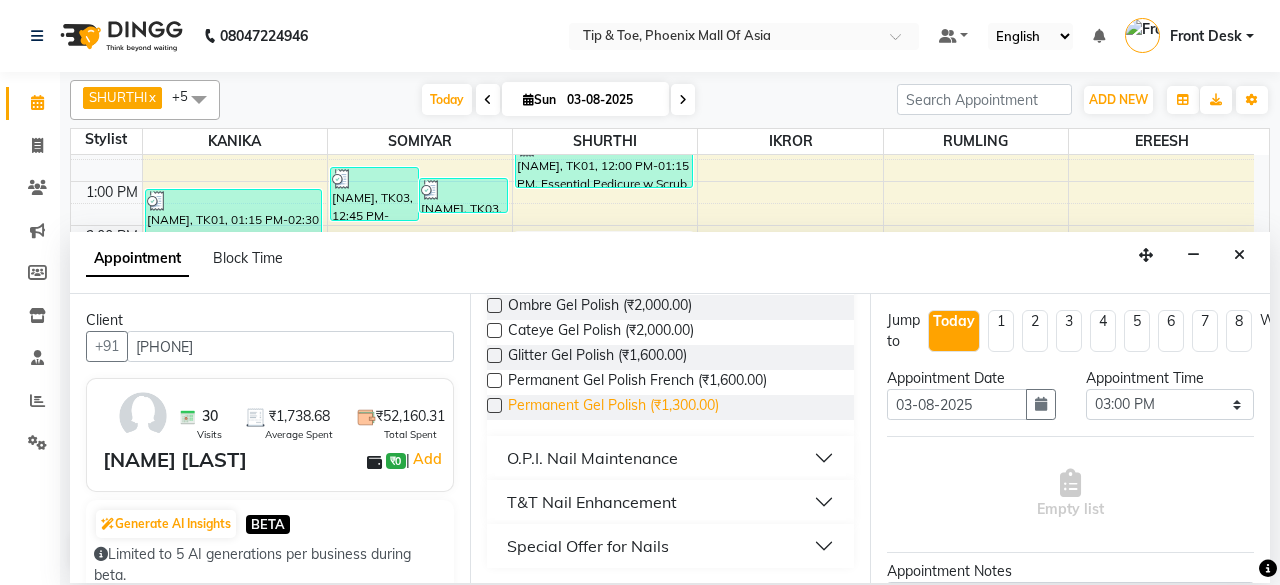 type on "GEL POL" 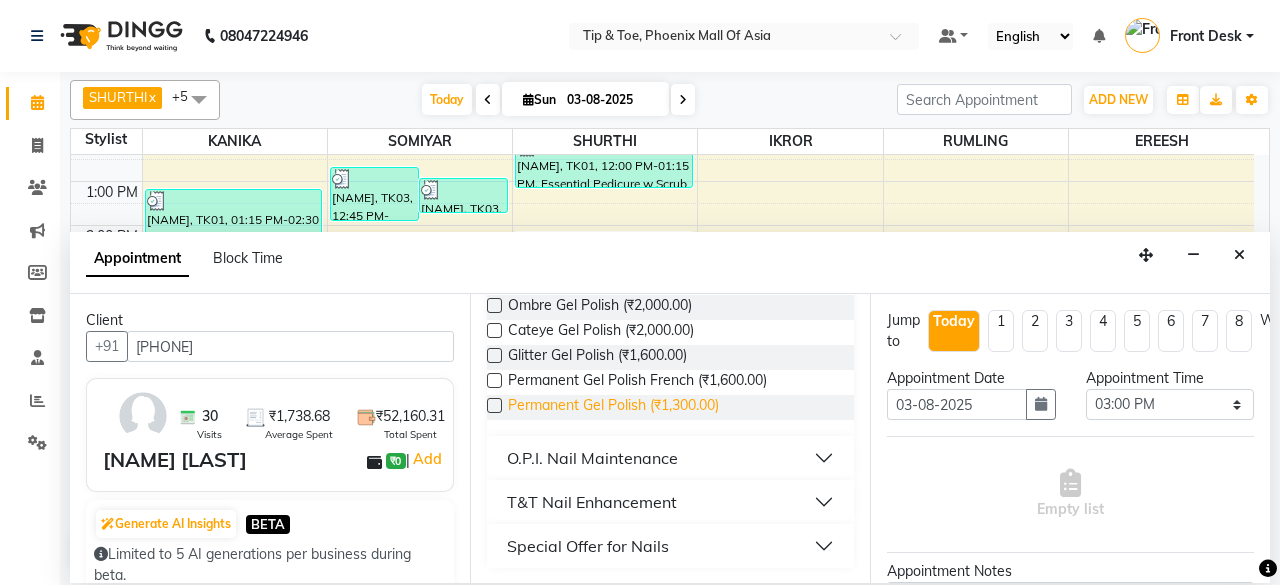 click on "Permanent Gel Polish (₹1,300.00)" at bounding box center (613, 407) 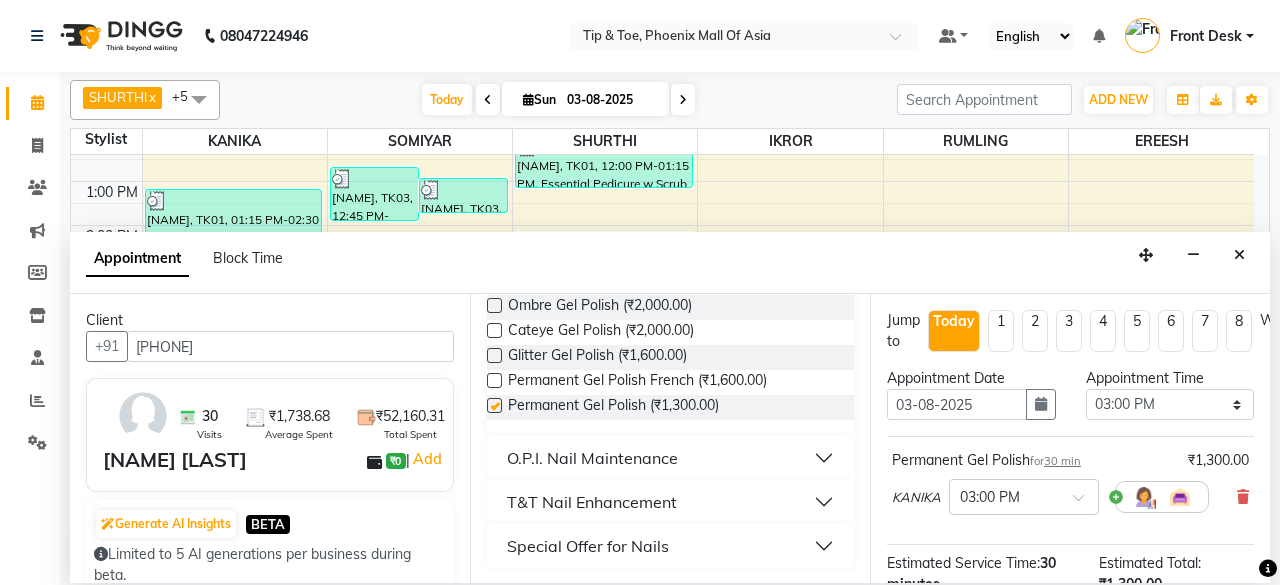 checkbox on "false" 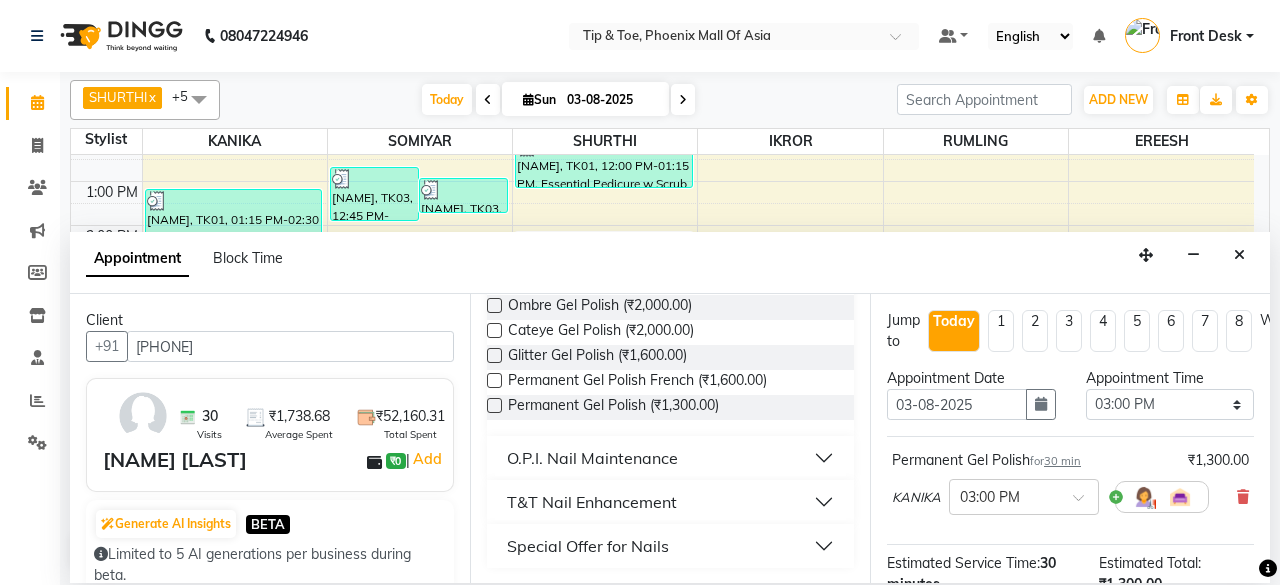 scroll, scrollTop: 0, scrollLeft: 0, axis: both 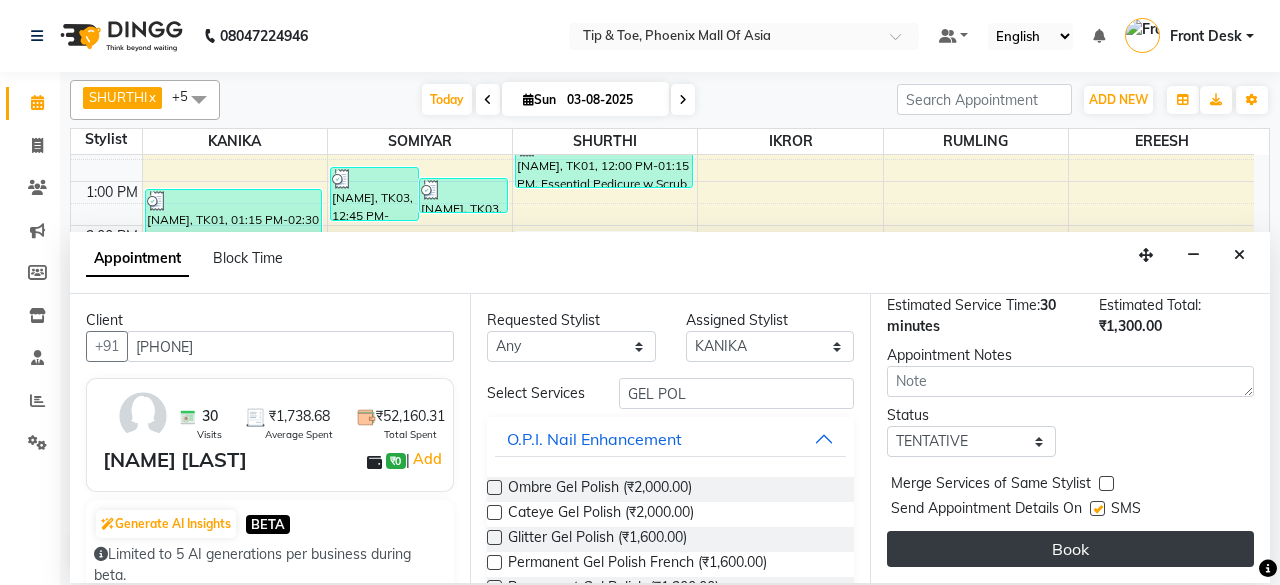 click on "Book" at bounding box center [1070, 549] 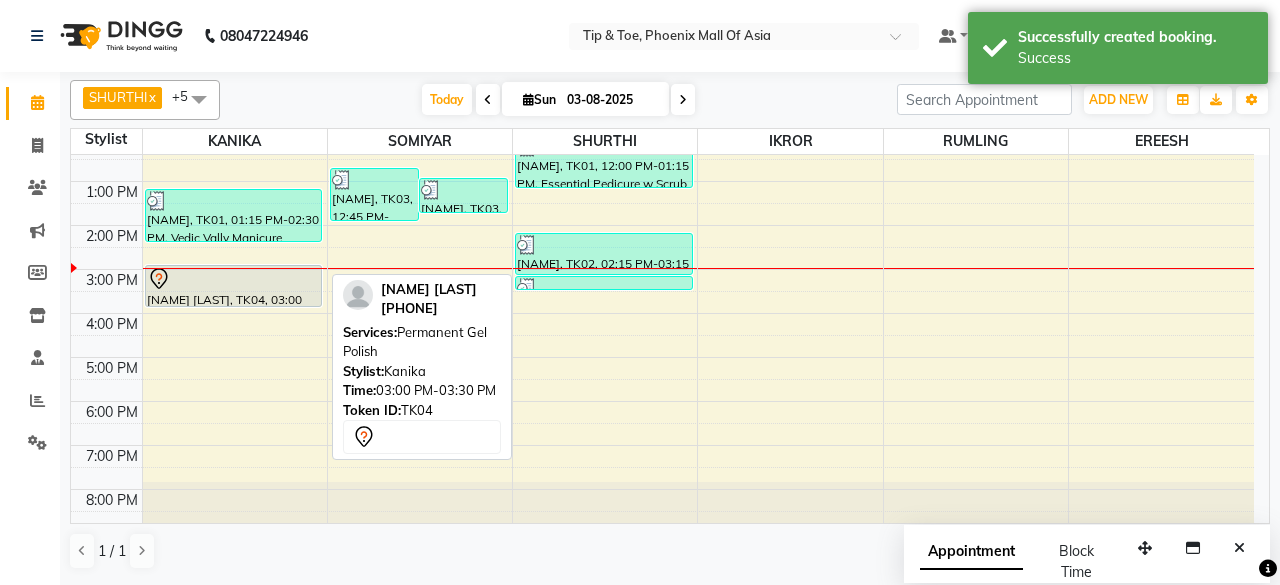 click on "GILAD, TK01, 01:15 PM-02:30 PM, Vedic Vally Manicure             Manisha Patel, TK04, 03:00 PM-03:30 PM, Permanent Gel Polish             Manisha Patel, TK04, 03:00 PM-03:30 PM, Permanent Gel Polish" at bounding box center [235, 247] 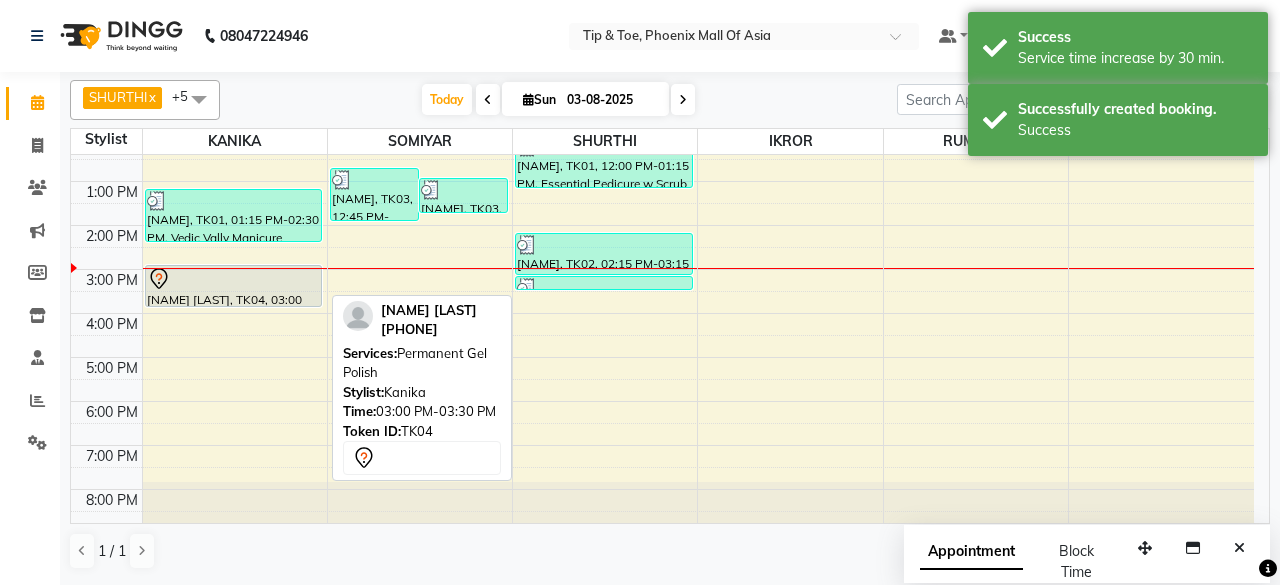 click at bounding box center (234, 279) 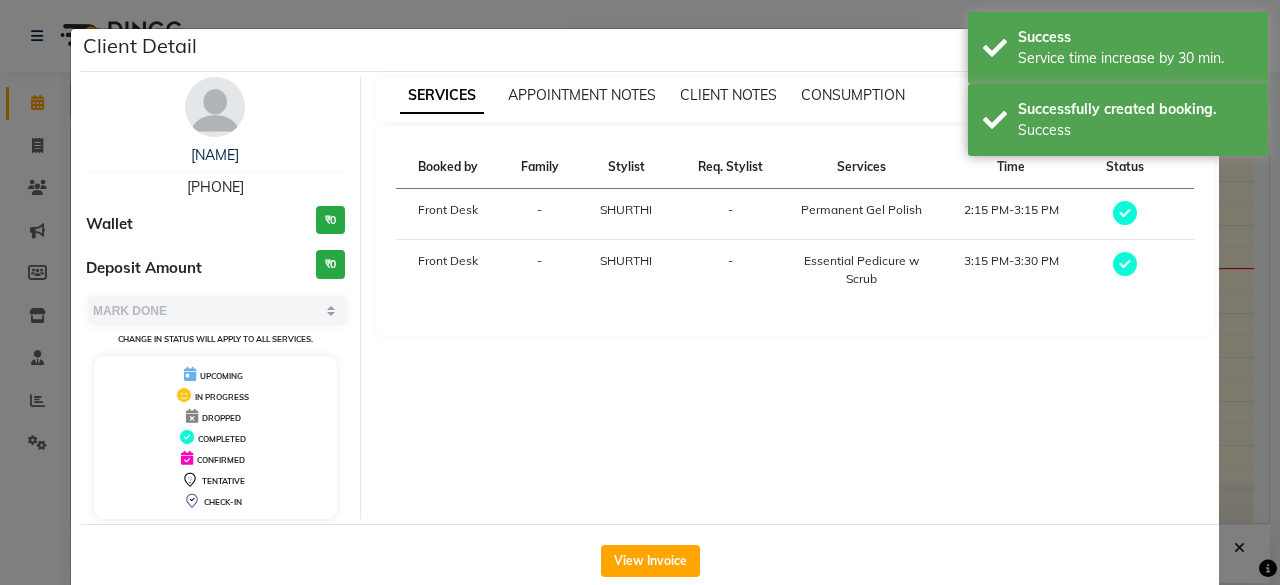 select on "7" 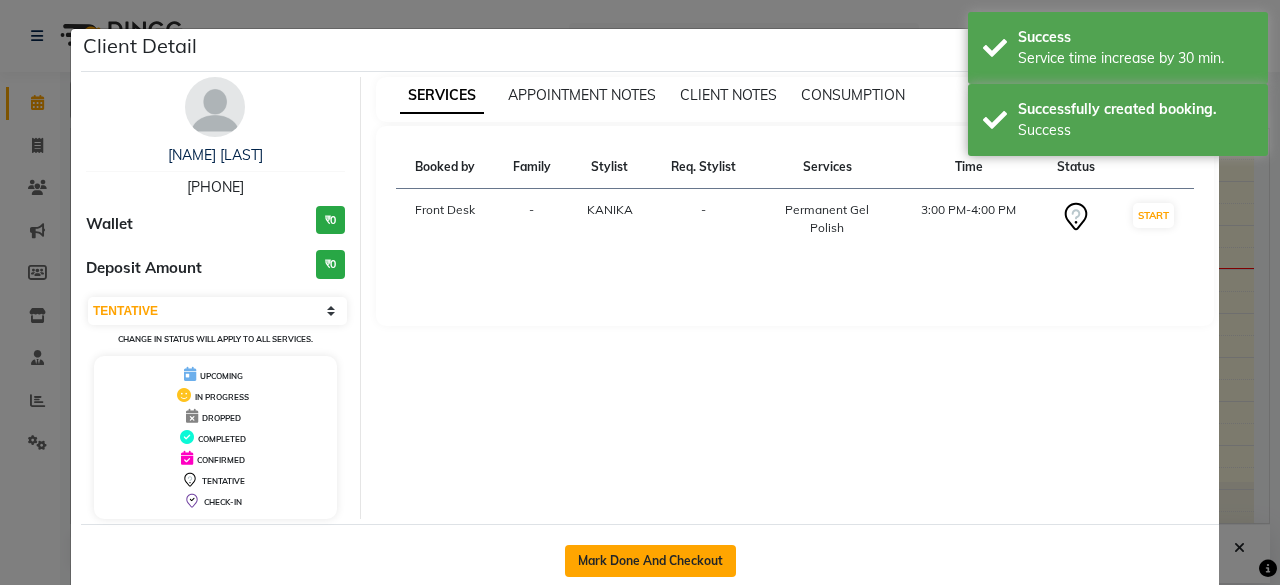 click on "Mark Done And Checkout" 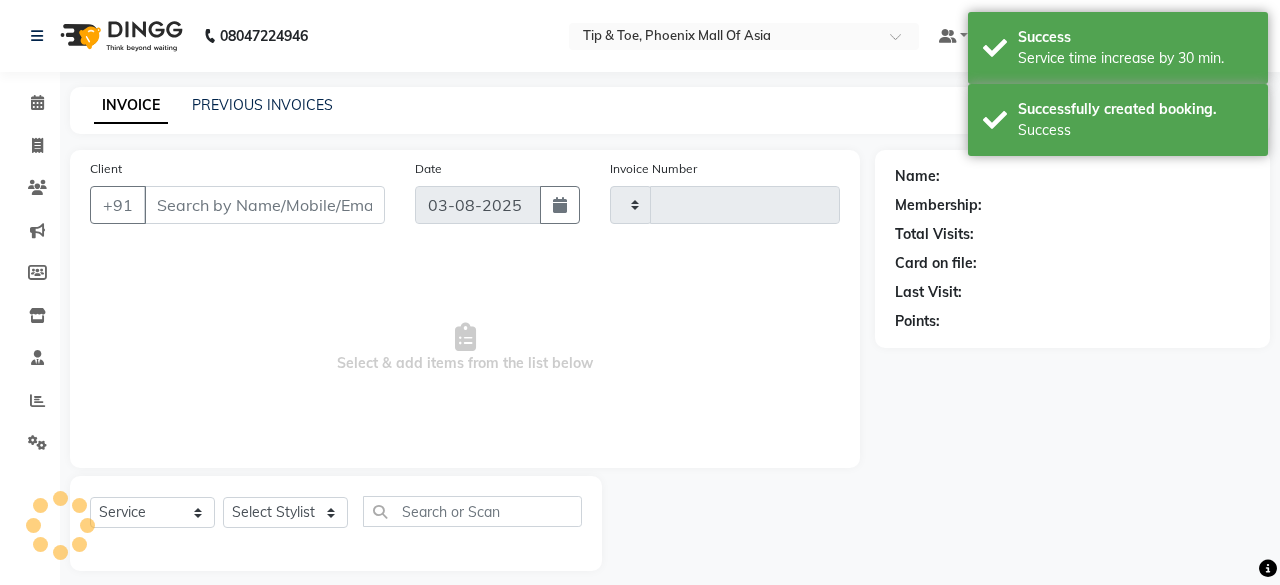 type on "0629" 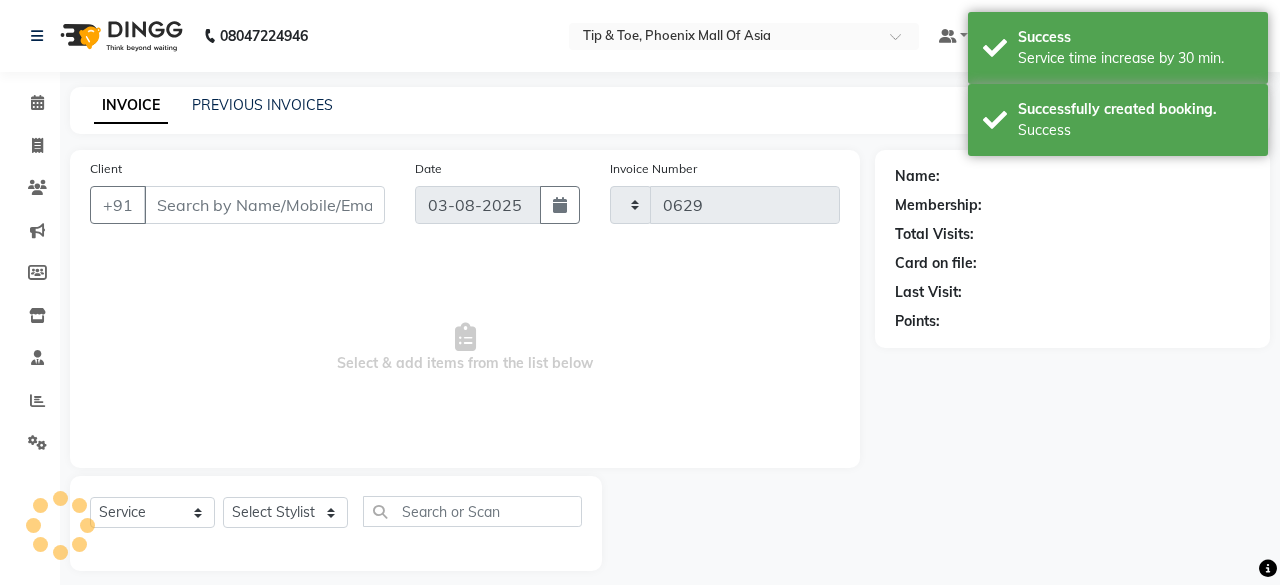 select on "5683" 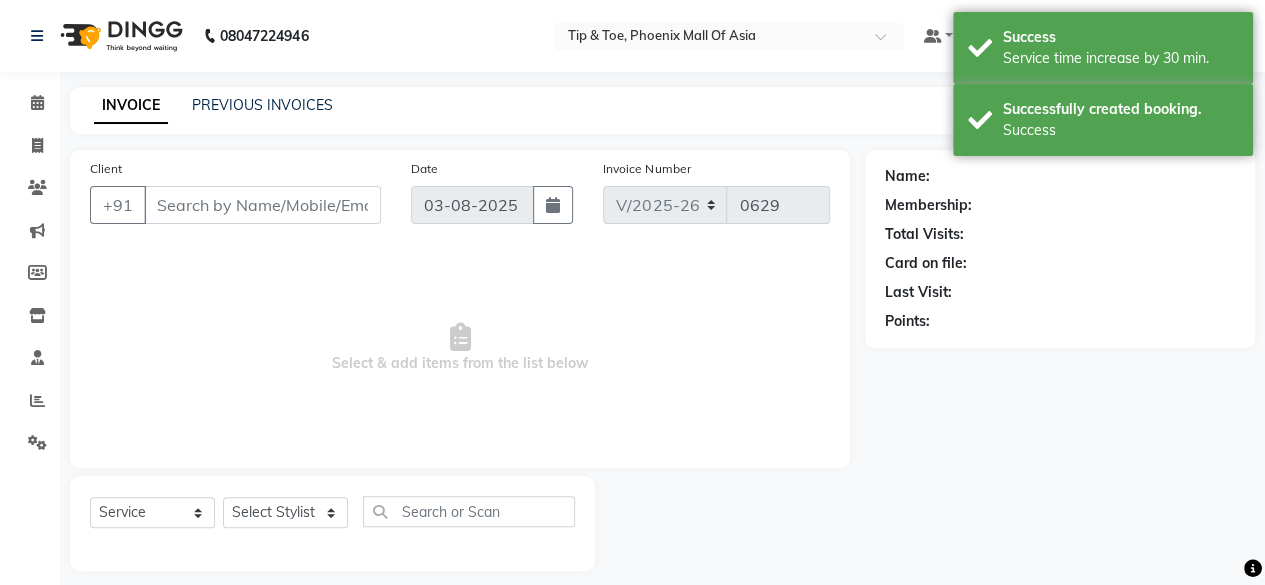 scroll, scrollTop: 15, scrollLeft: 0, axis: vertical 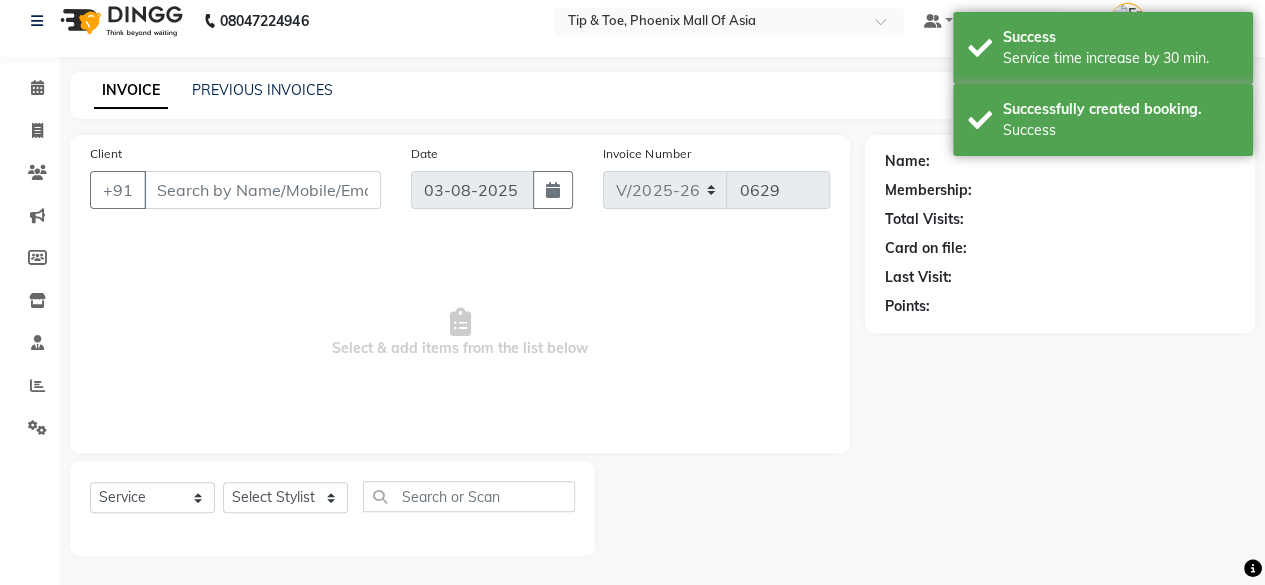 type on "[PHONE]" 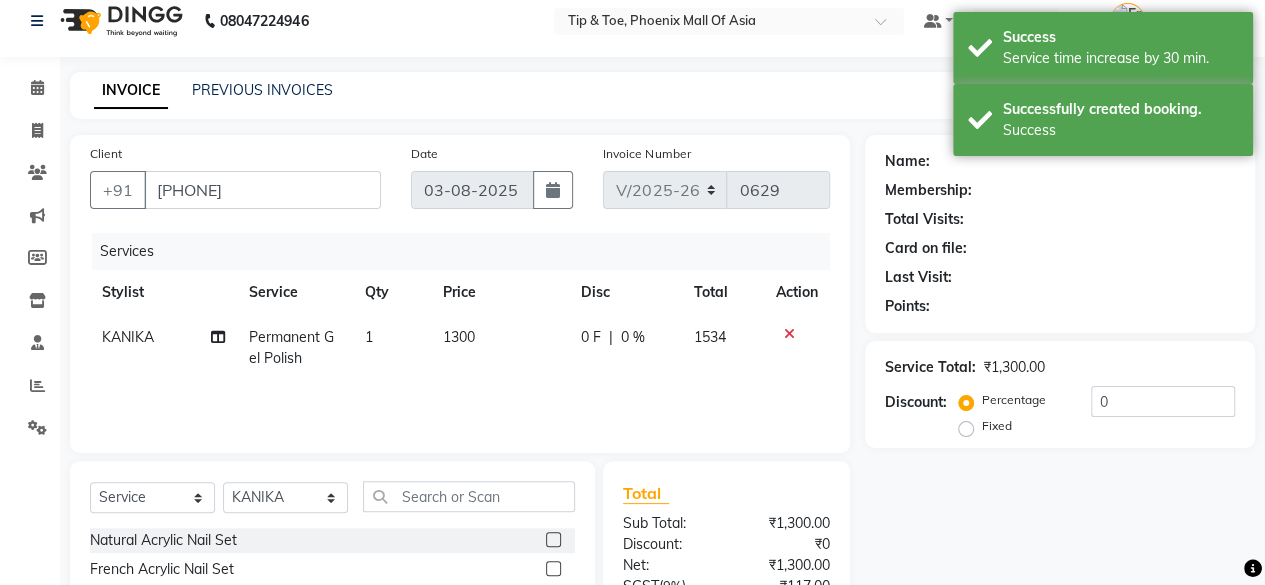 scroll, scrollTop: 215, scrollLeft: 0, axis: vertical 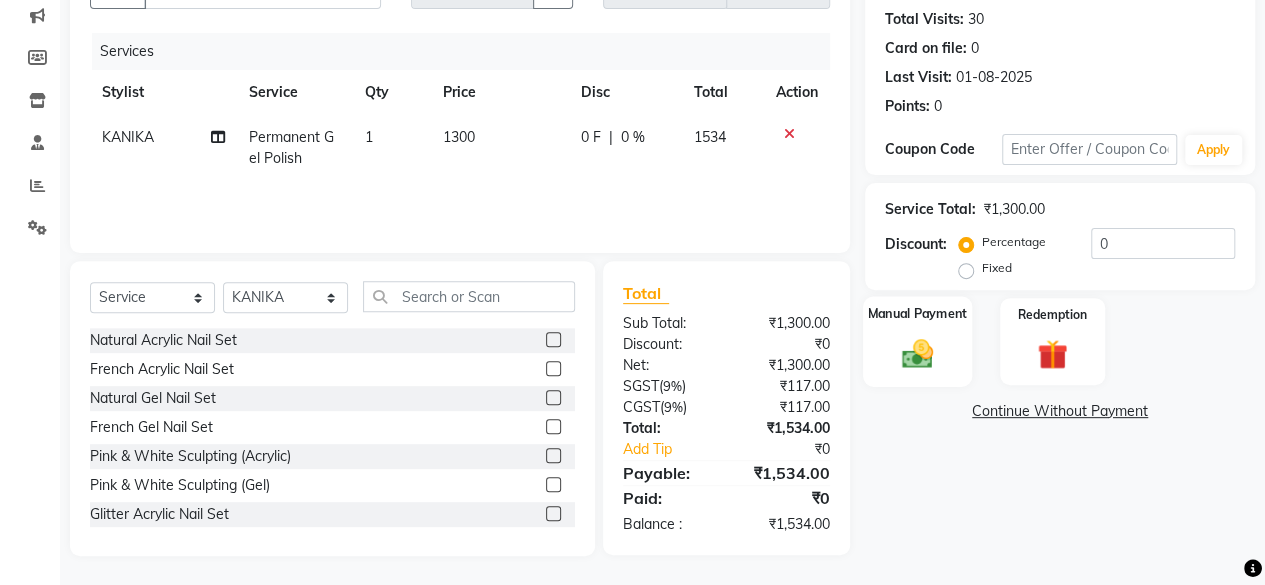 click 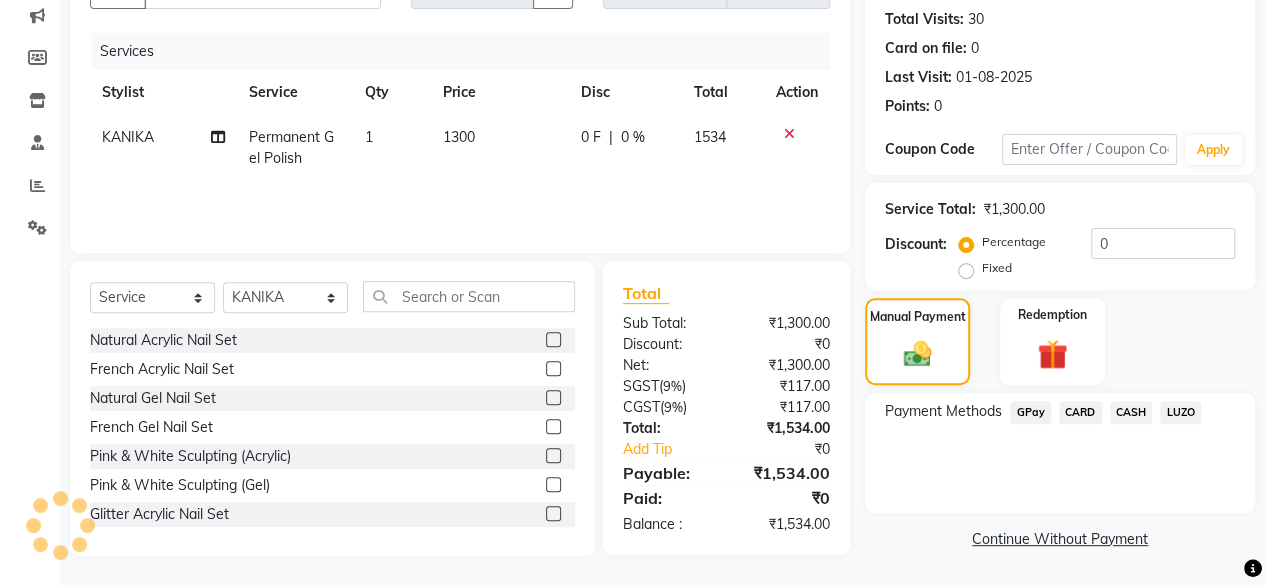 click on "CARD" 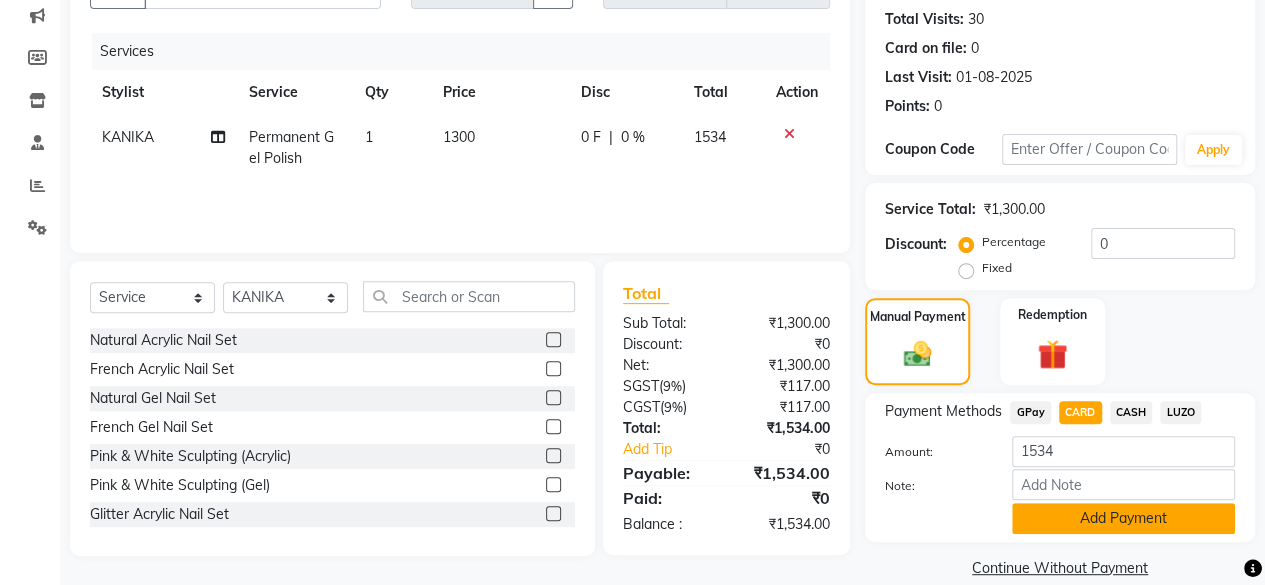 scroll, scrollTop: 242, scrollLeft: 0, axis: vertical 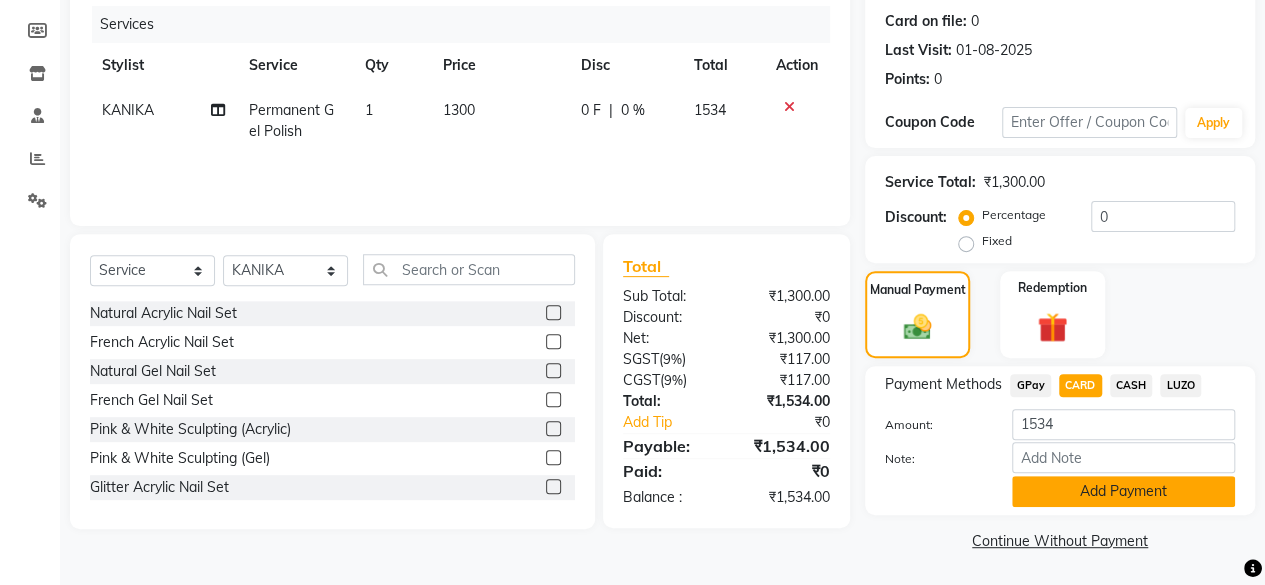 click on "Add Payment" 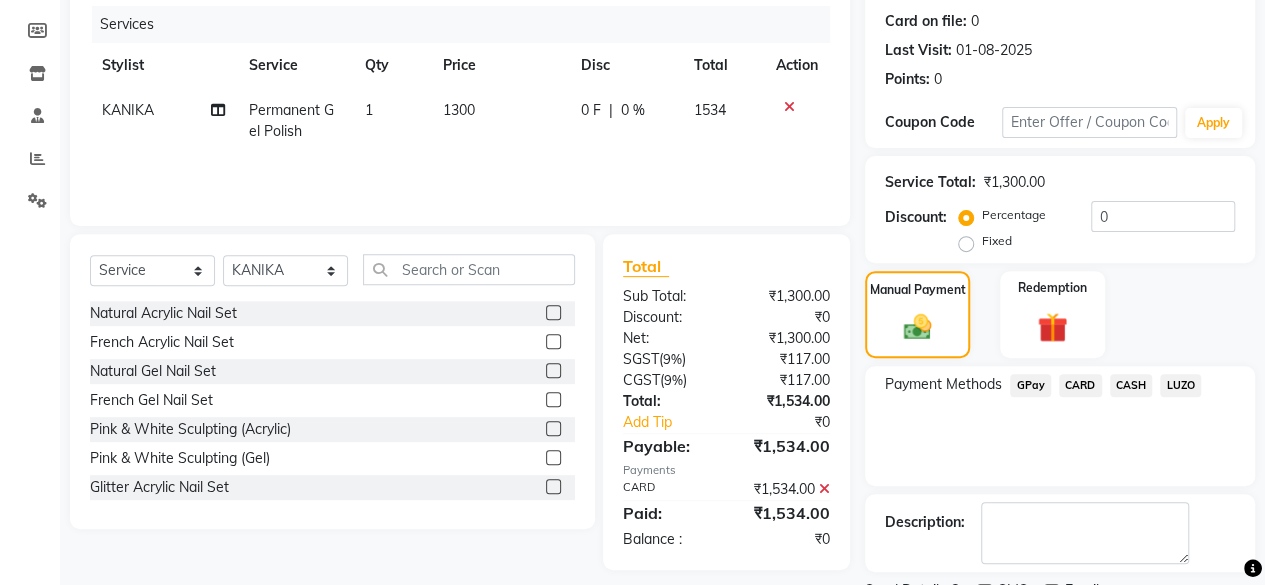 scroll, scrollTop: 324, scrollLeft: 0, axis: vertical 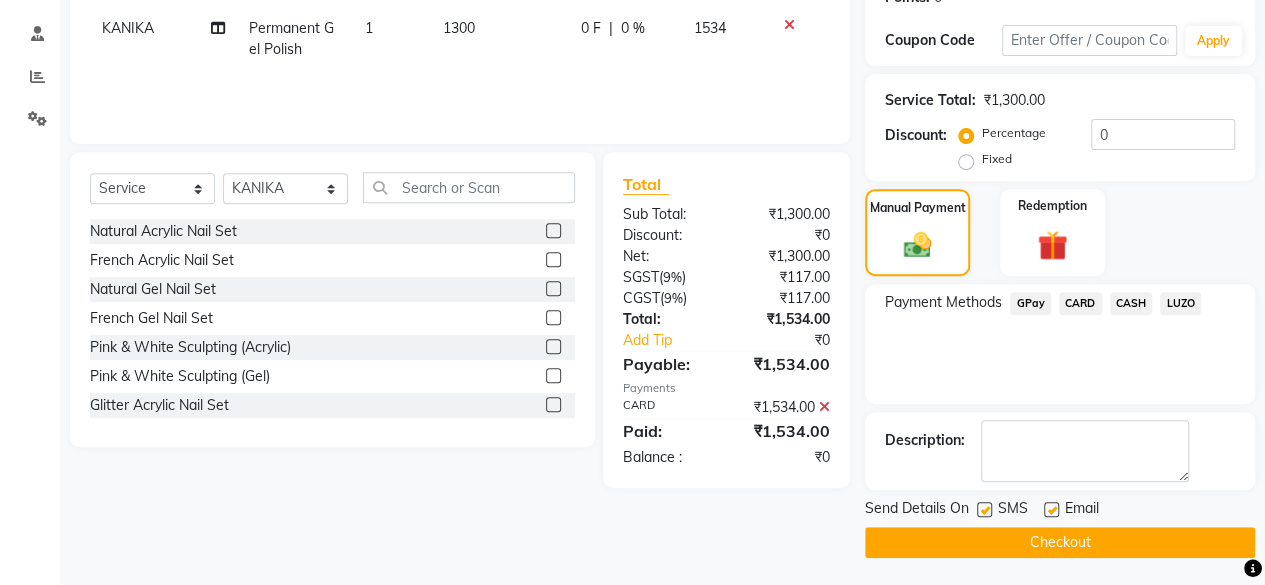 click on "Checkout" 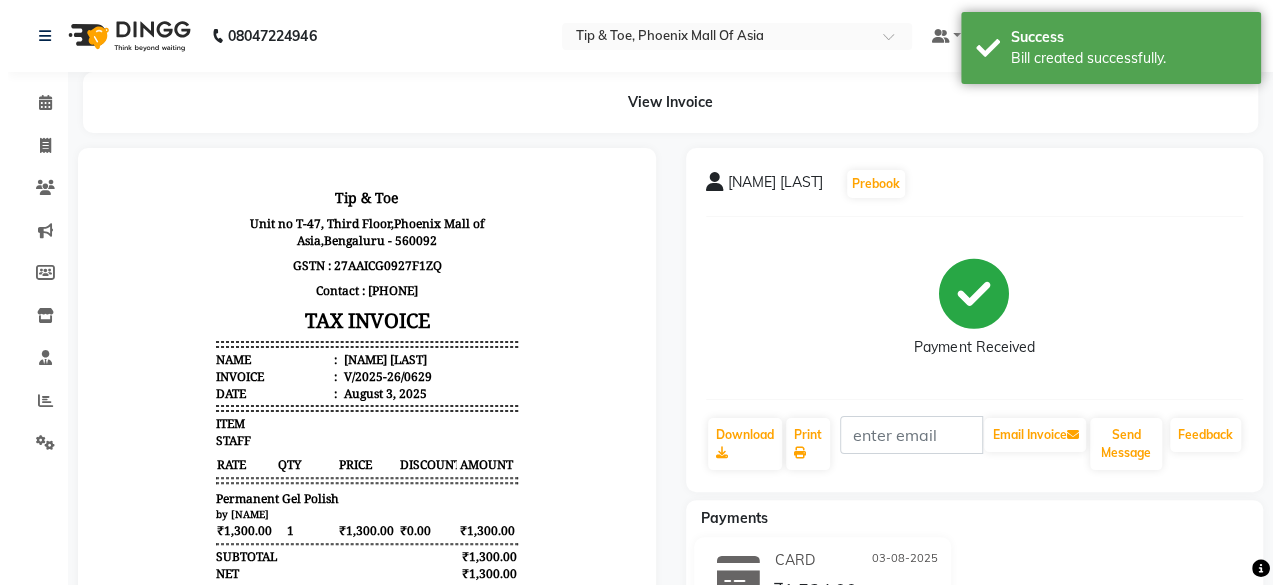 scroll, scrollTop: 16, scrollLeft: 0, axis: vertical 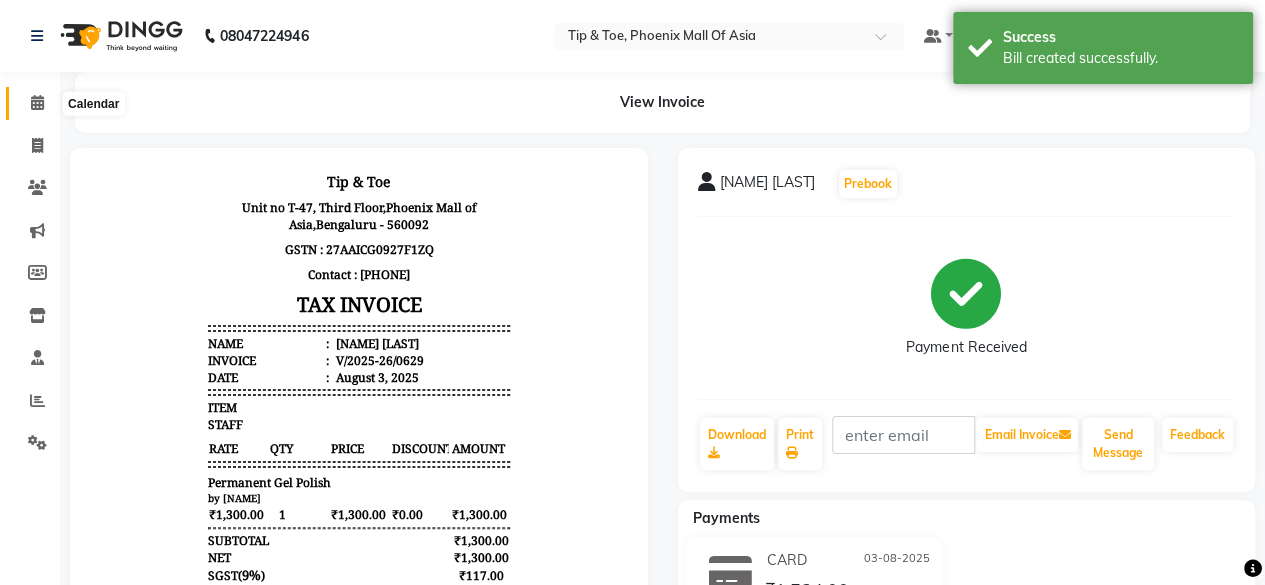 click 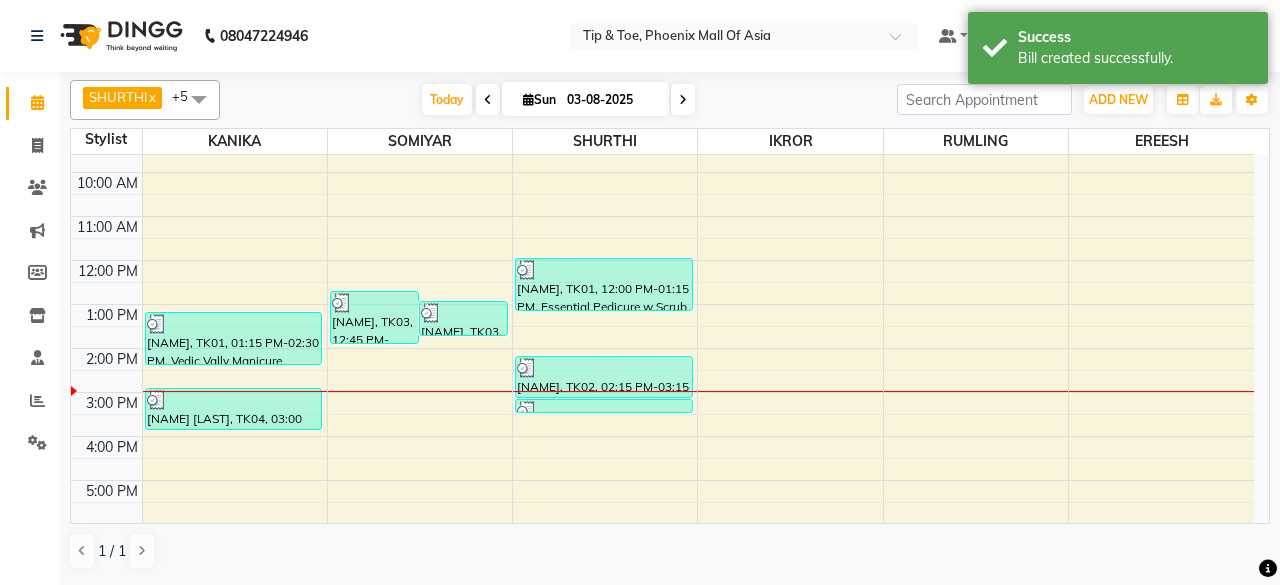 scroll, scrollTop: 100, scrollLeft: 0, axis: vertical 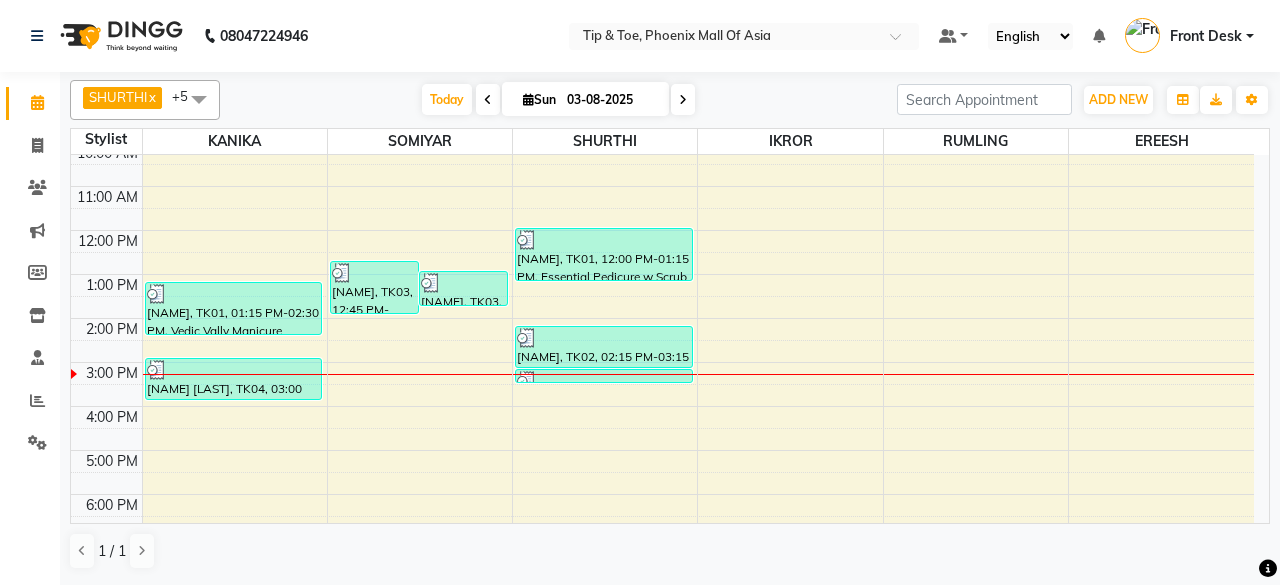 click on "8:00 AM 9:00 AM 10:00 AM 11:00 AM 12:00 PM 1:00 PM 2:00 PM 3:00 PM 4:00 PM 5:00 PM 6:00 PM 7:00 PM 8:00 PM     GILAD, TK01, 01:15 PM-02:30 PM, Vedic Vally Manicure     Manisha Patel, TK04, 03:00 PM-04:00 PM, Permanent Gel Polish     Surabhi, TK03, 12:45 PM-02:00 PM, Cut & File     Surabhi, TK03, 01:00 PM-01:50 PM, Application of Nail Polish     GILAD, TK01, 12:00 PM-01:15 PM, Essential Pedicure w Scrub     KATHEINE, TK02, 02:15 PM-03:15 PM, Permanent Gel Polish     KATHEINE, TK02, 03:15 PM-03:30 PM, Essential Pedicure w Scrub" at bounding box center [662, 340] 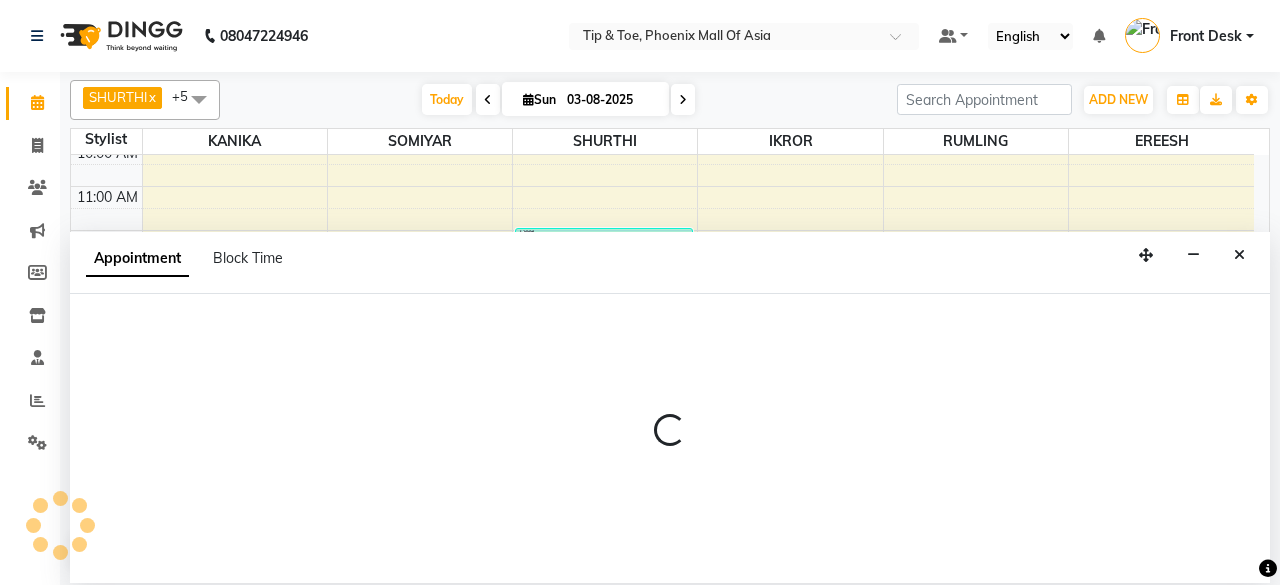 select on "43482" 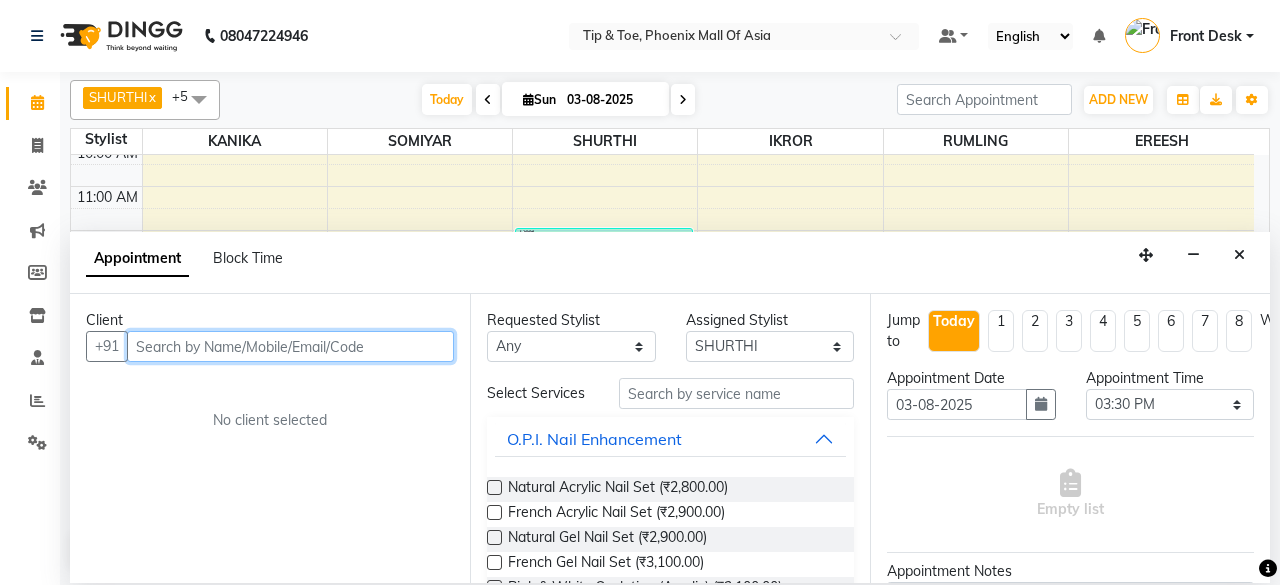 click at bounding box center [290, 346] 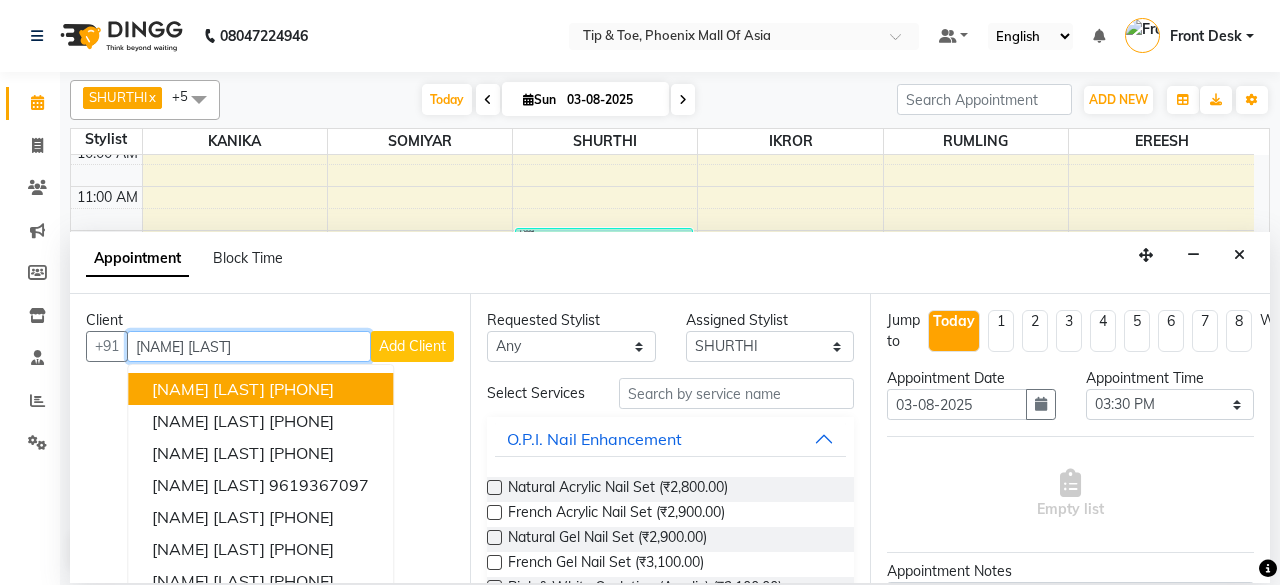 click on "[PHONE]" at bounding box center (301, 389) 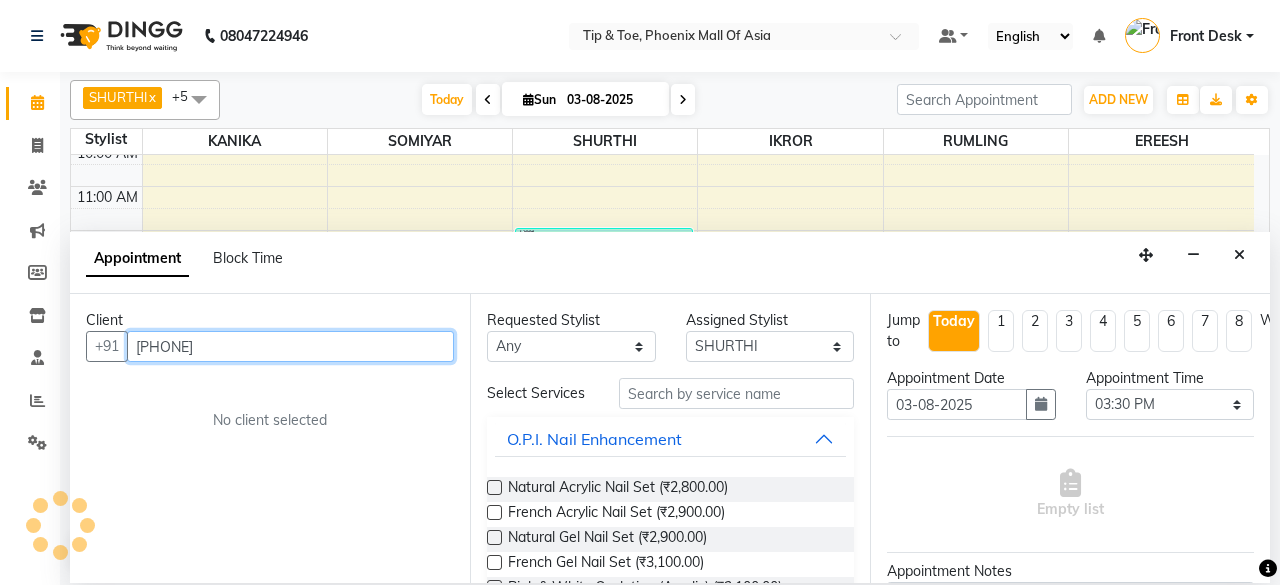 type on "[PHONE]" 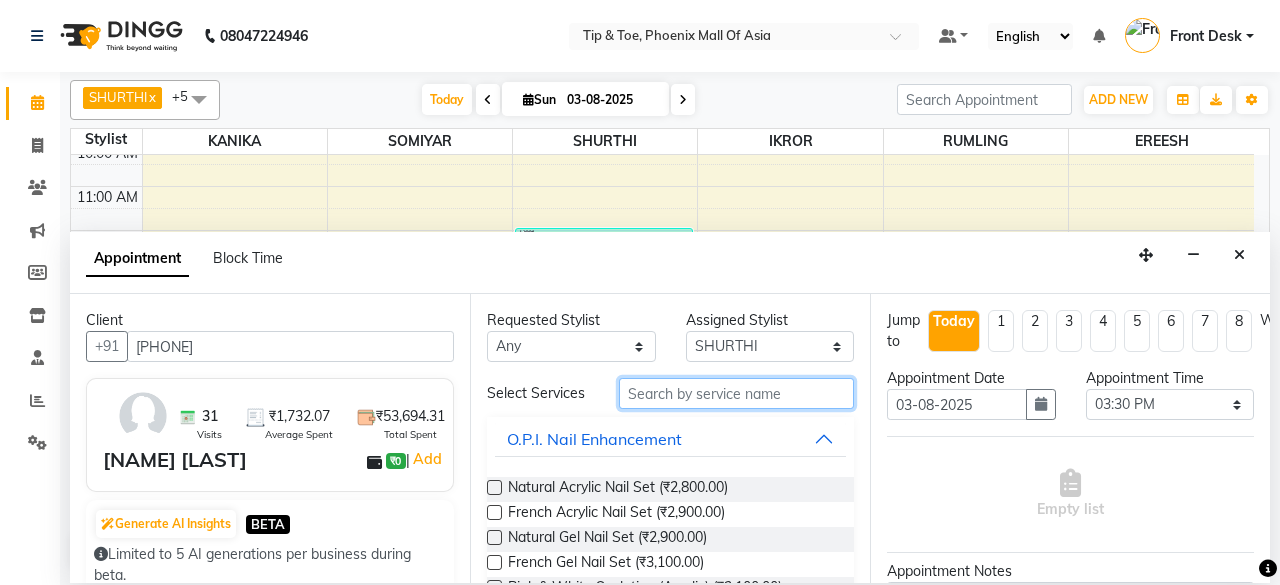 click at bounding box center (736, 393) 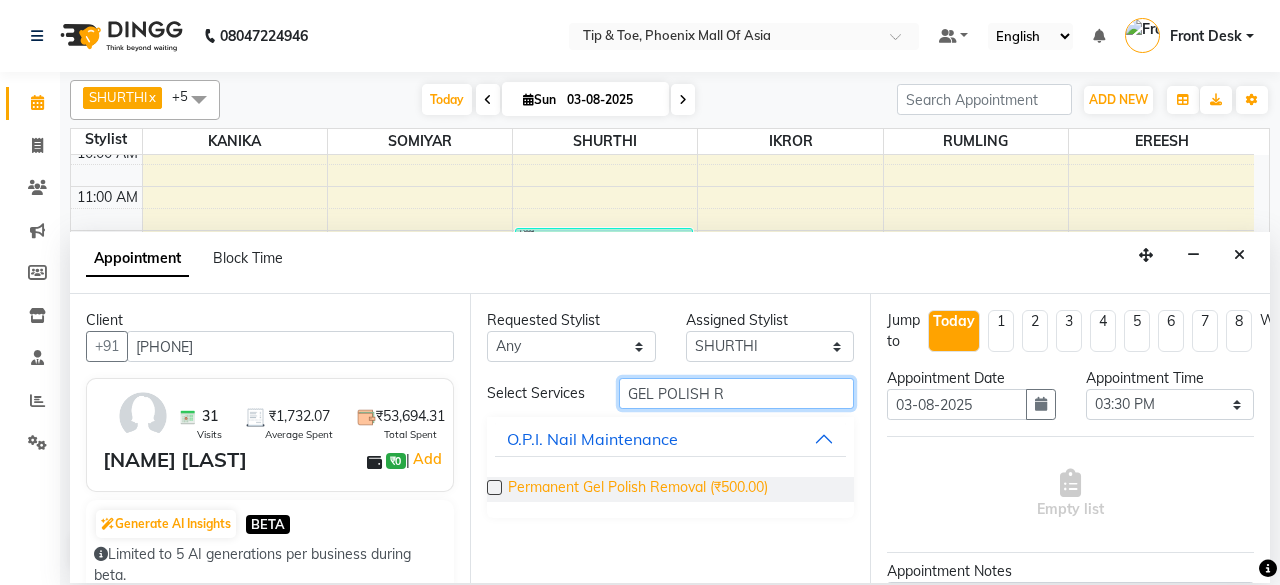 type on "GEL POLISH R" 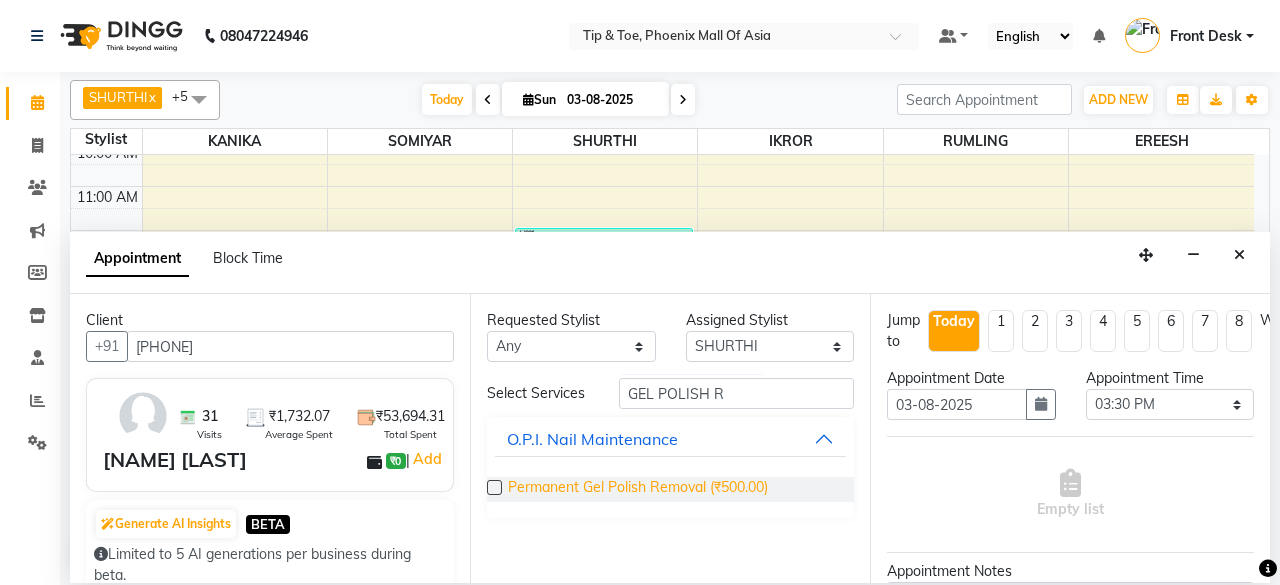 click on "Permanent Gel Polish Removal (₹500.00)" at bounding box center (638, 489) 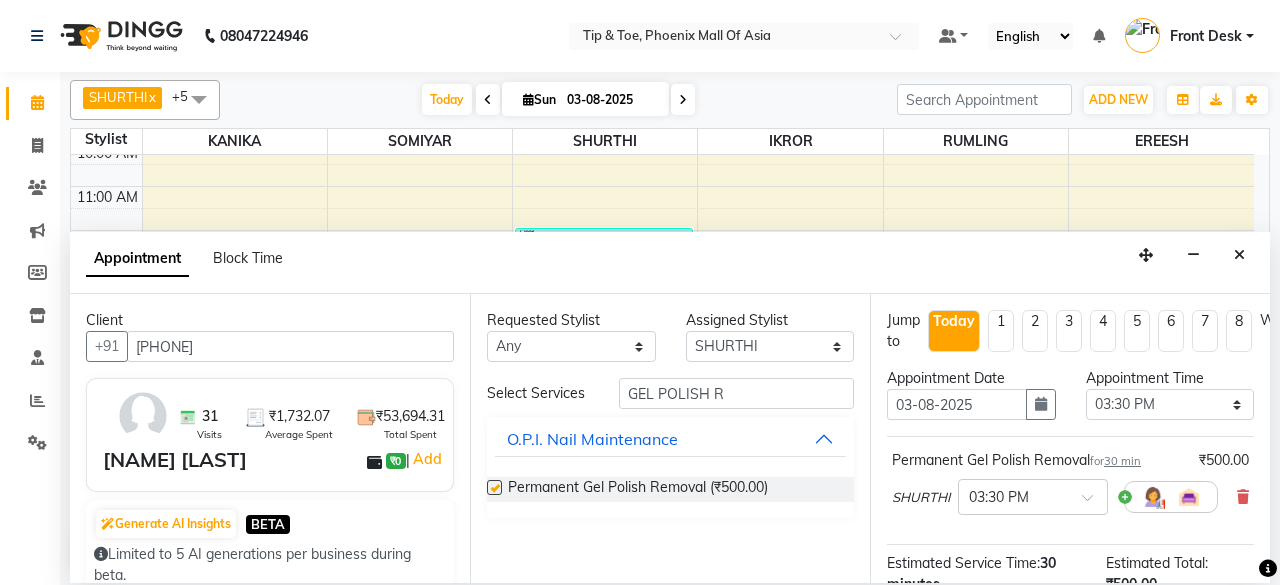 checkbox on "false" 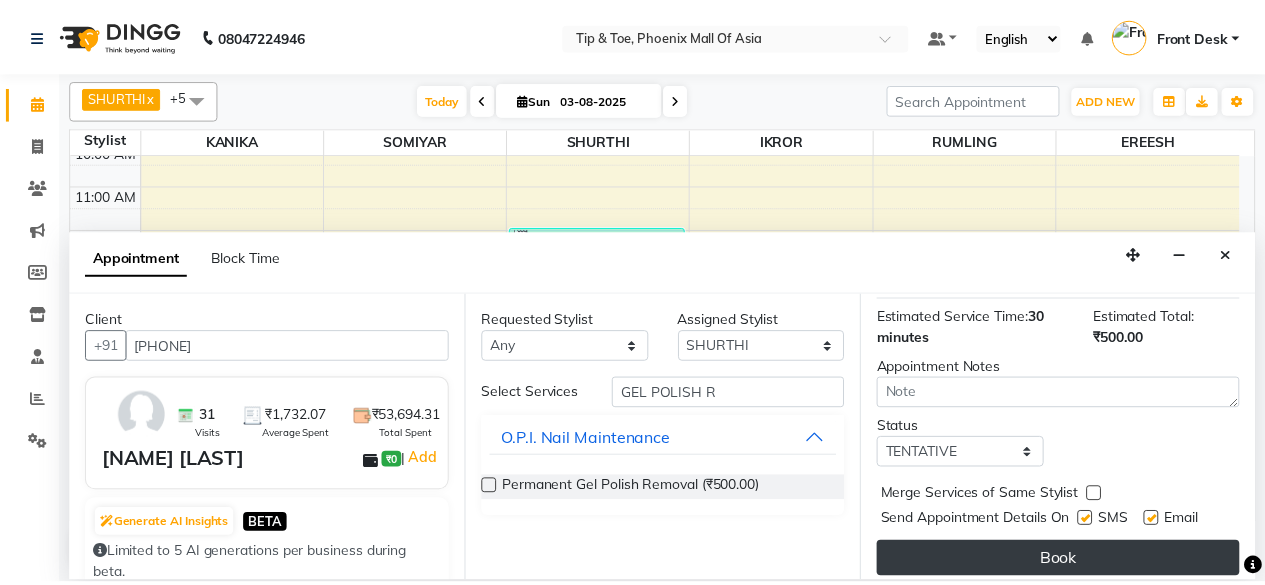 scroll, scrollTop: 272, scrollLeft: 0, axis: vertical 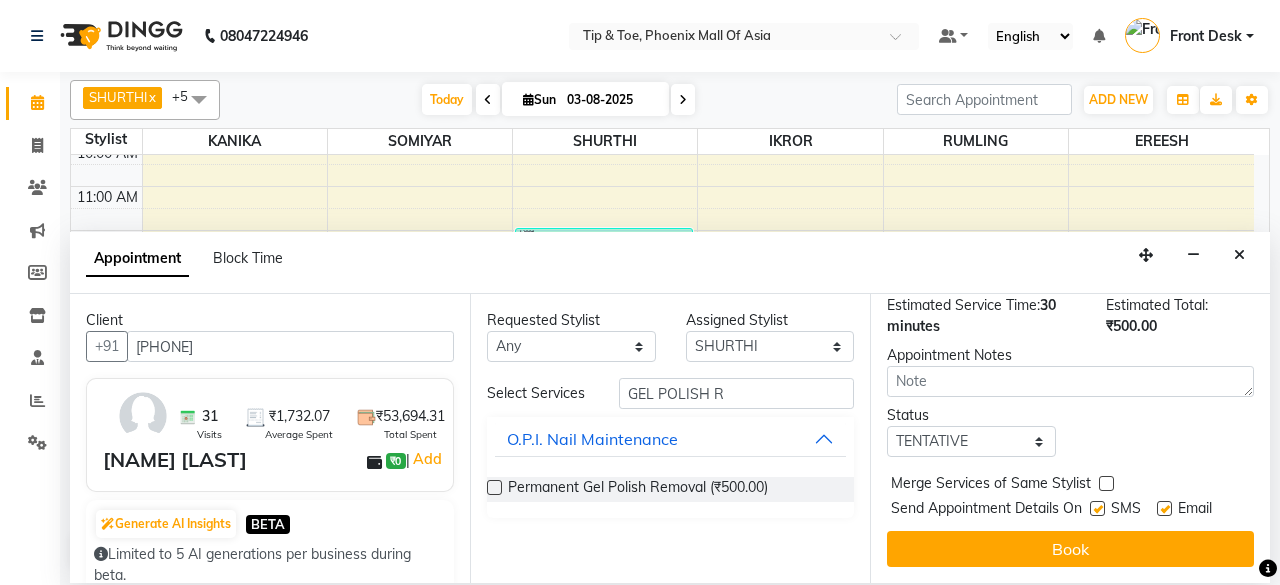 click on "Book" at bounding box center (1070, 549) 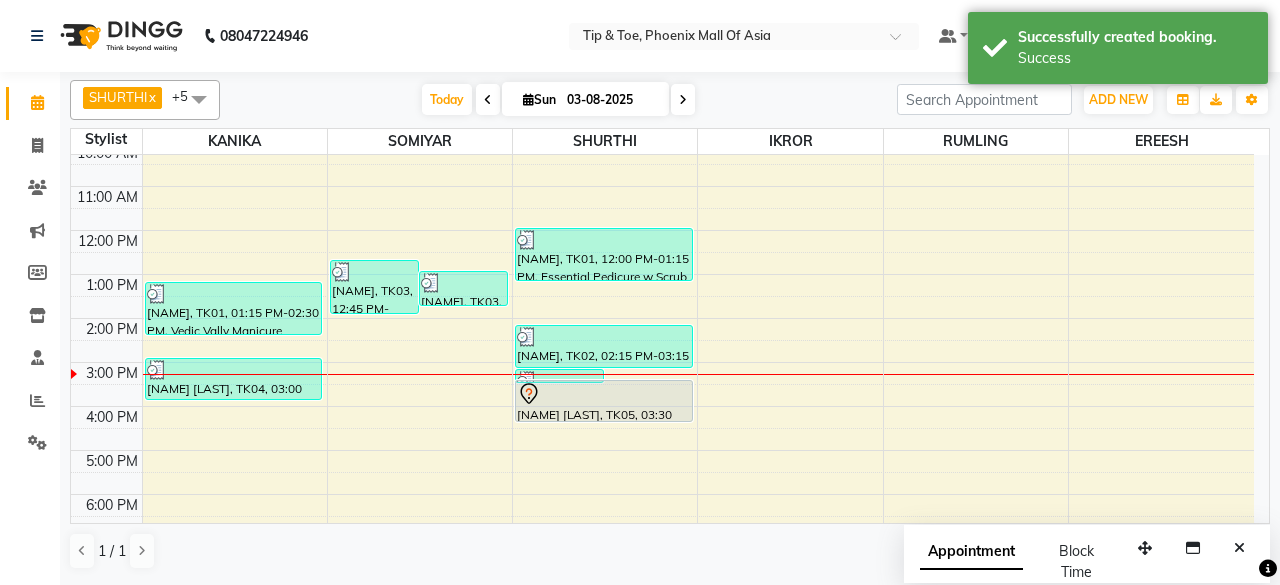 click on "KATHEINE, TK02, 03:15 PM-03:30 PM, Essential Pedicure w Scrub             Manisha Patel, TK05, 03:30 PM-04:00 PM, Permanent Gel Polish Removal     GILAD, TK01, 12:00 PM-01:15 PM, Essential Pedicure w Scrub     KATHEINE, TK02, 02:15 PM-03:15 PM, Permanent Gel Polish             Manisha Patel, TK05, 03:30 PM-04:00 PM, Permanent Gel Polish Removal" at bounding box center (605, 340) 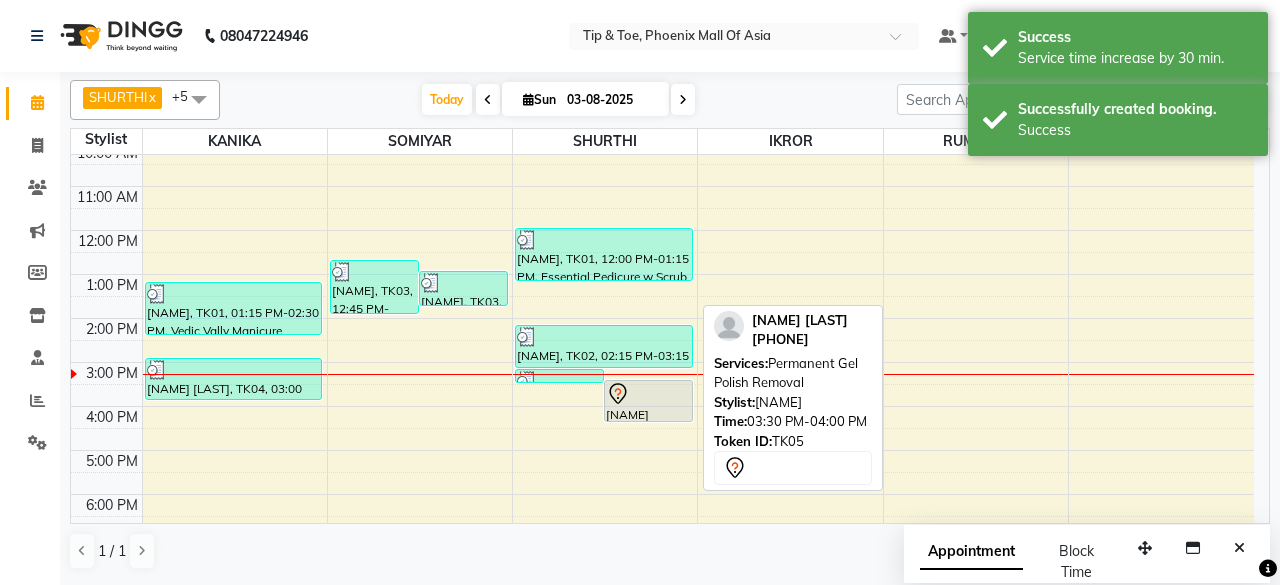 click 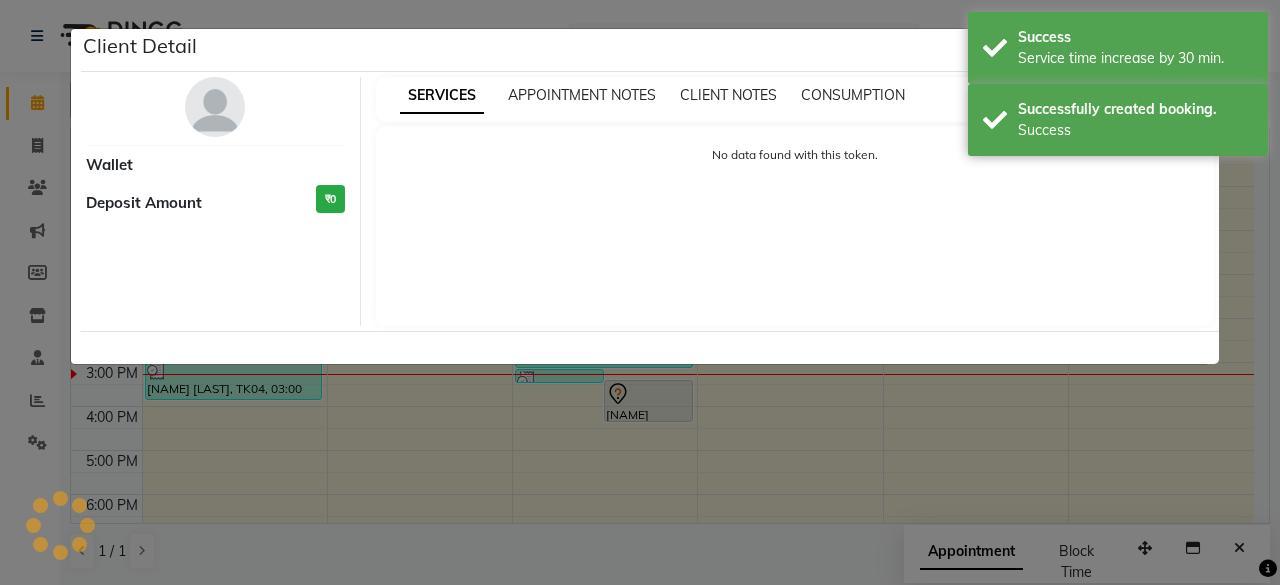 select on "7" 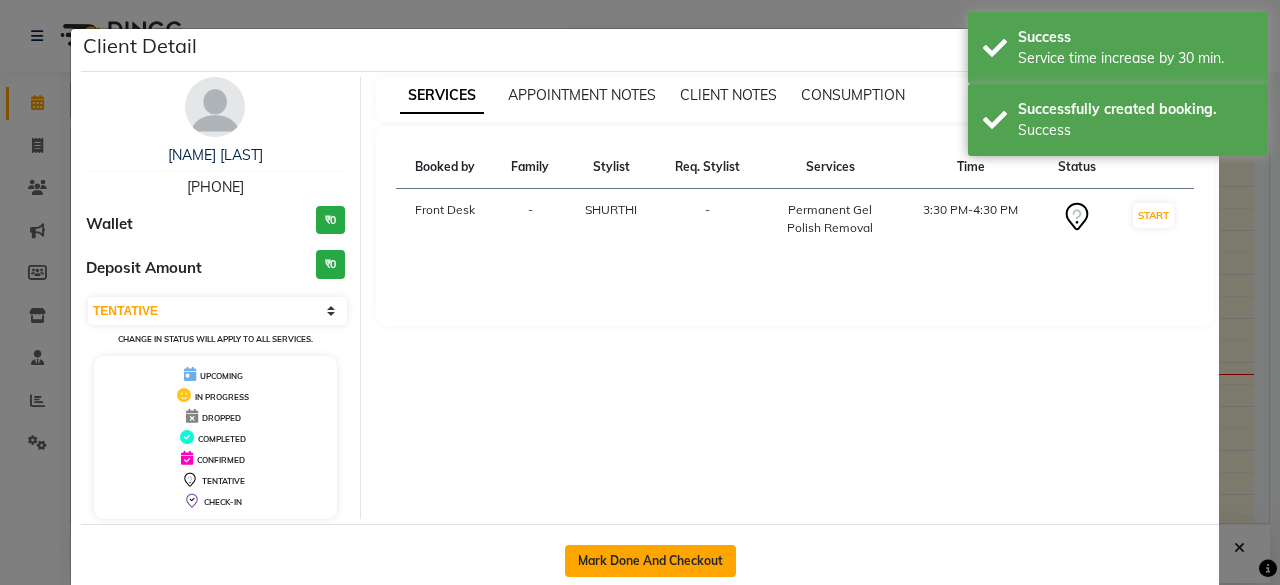 click on "Mark Done And Checkout" 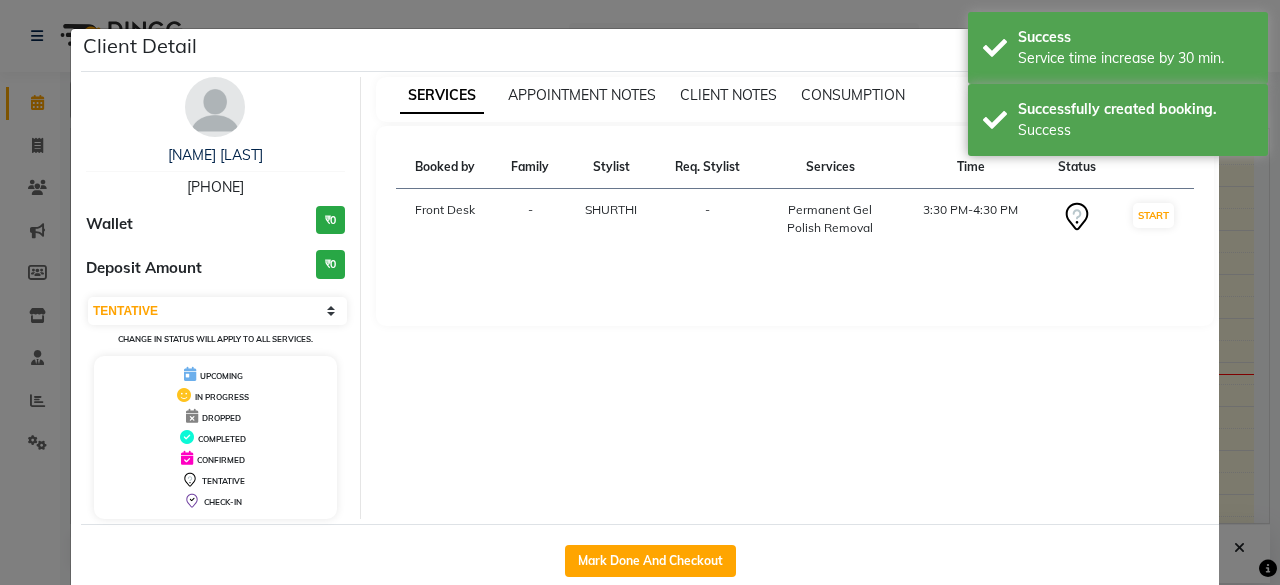 select on "service" 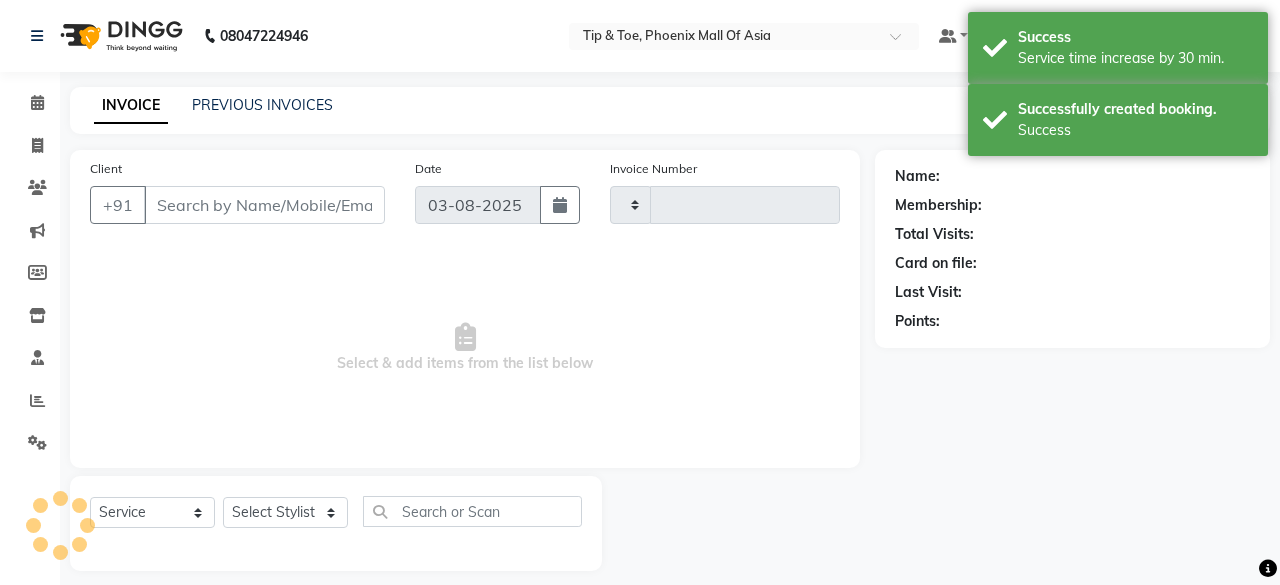type on "0630" 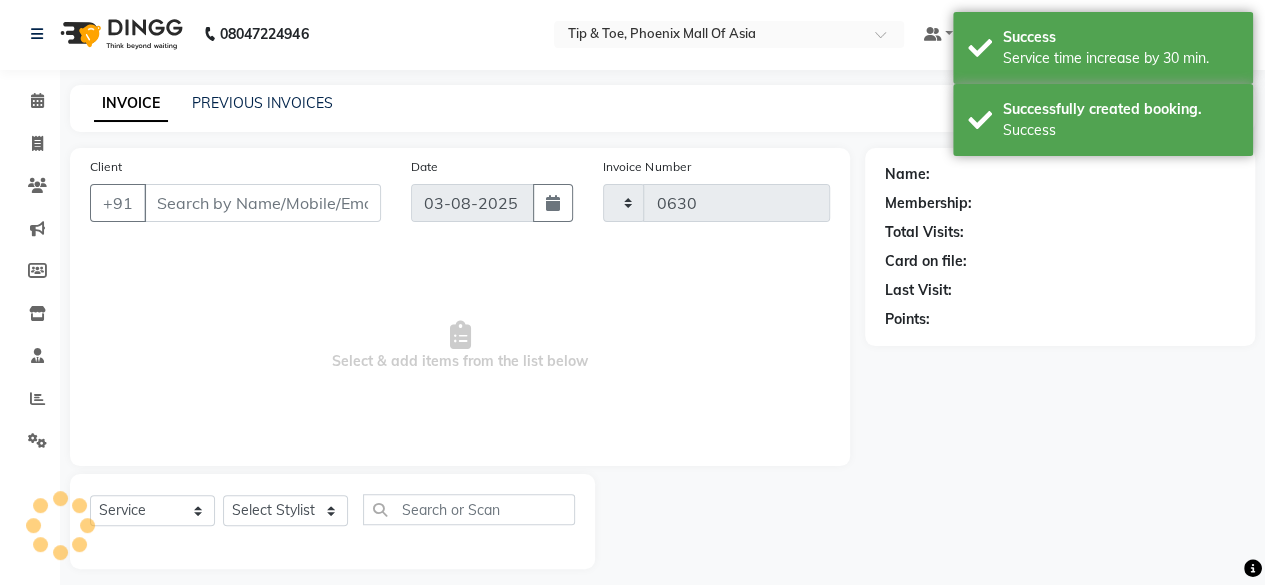 select on "5683" 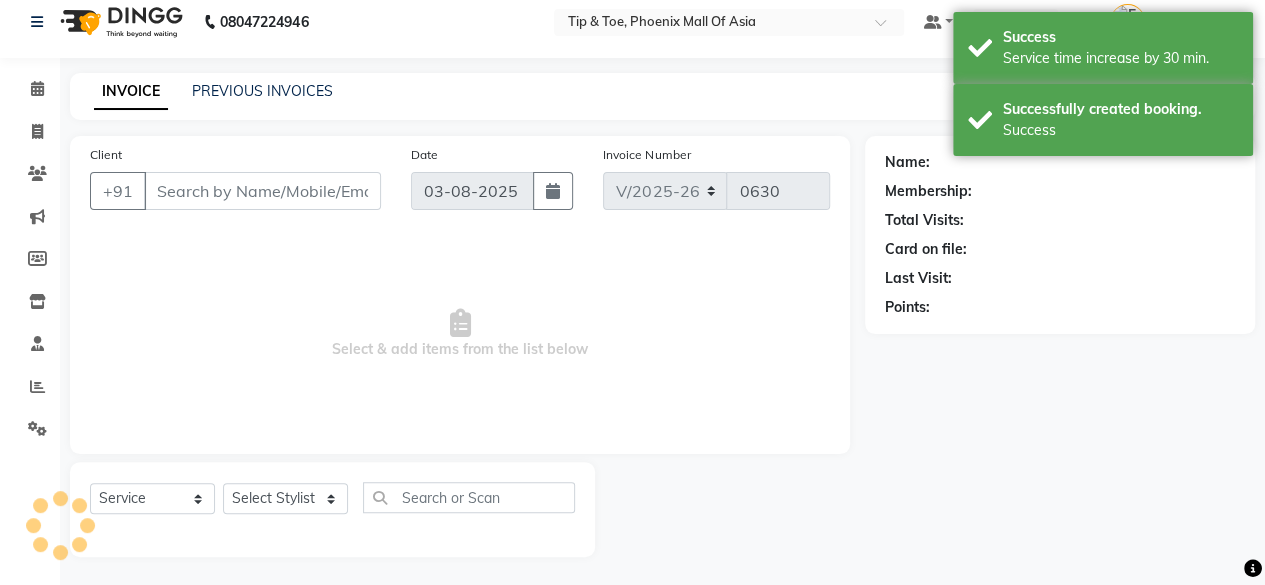 scroll, scrollTop: 15, scrollLeft: 0, axis: vertical 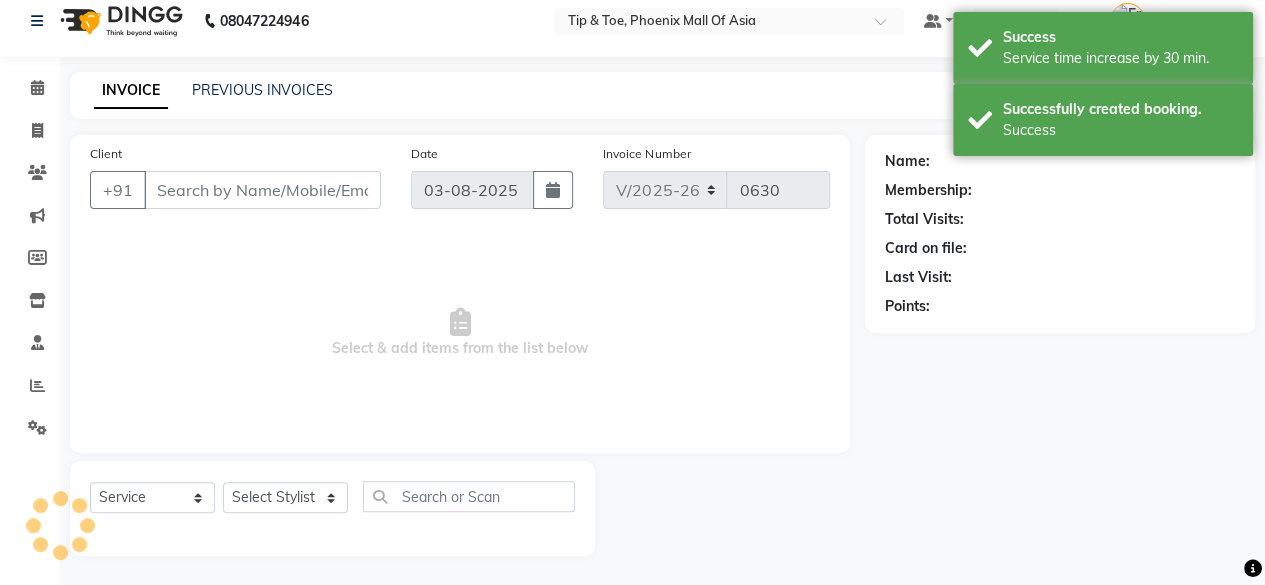 type on "[PHONE]" 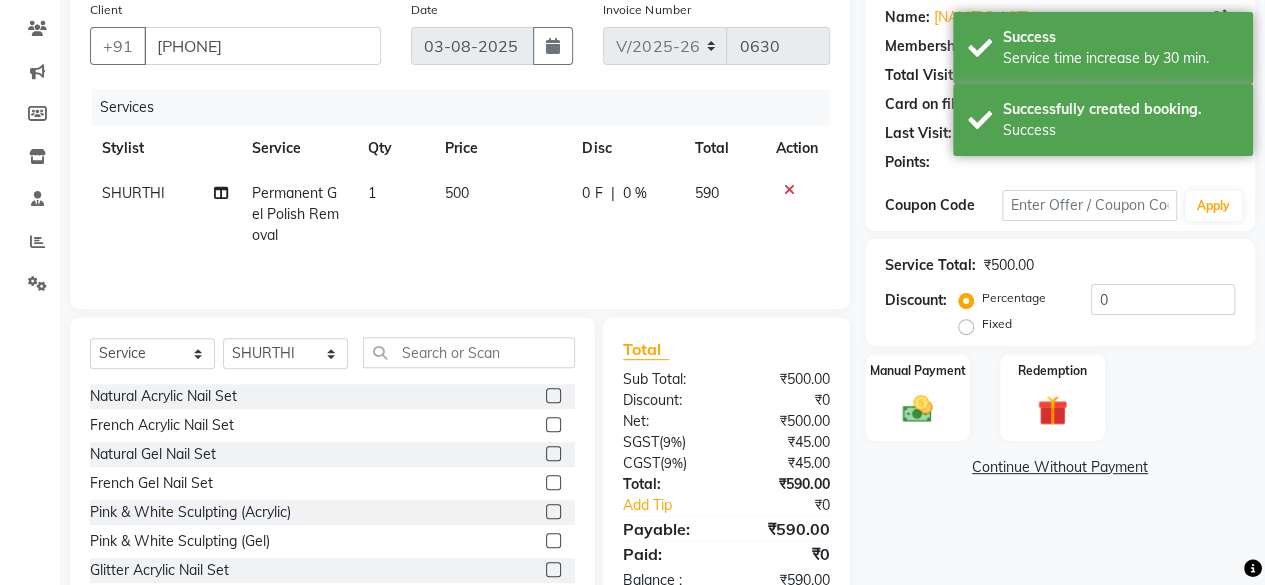 scroll, scrollTop: 215, scrollLeft: 0, axis: vertical 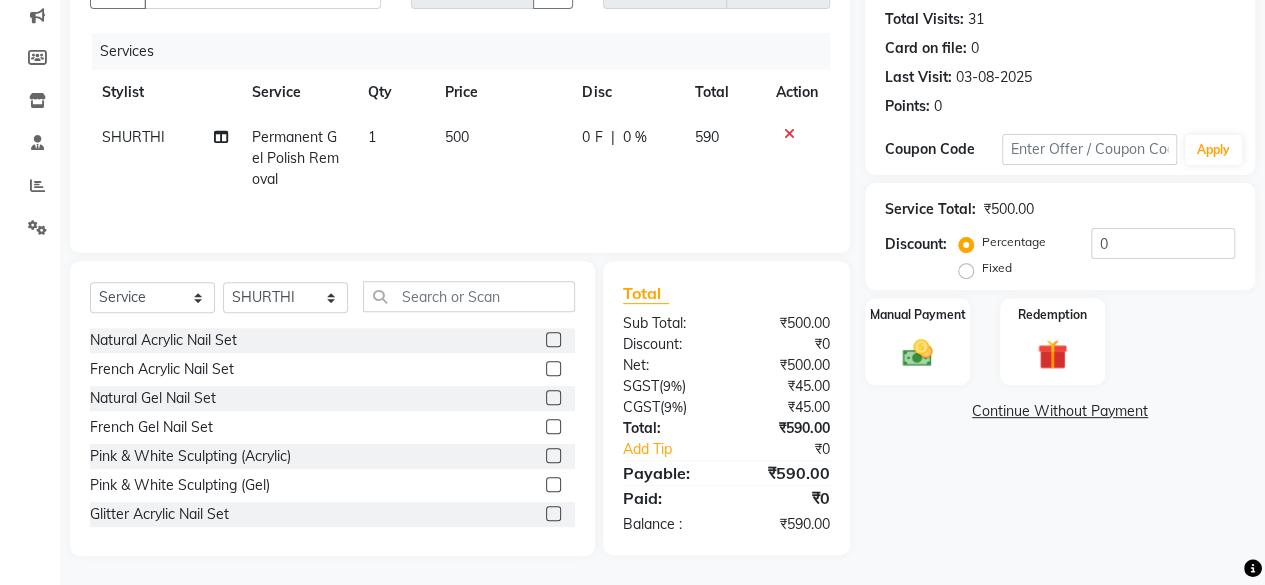 click on "500" 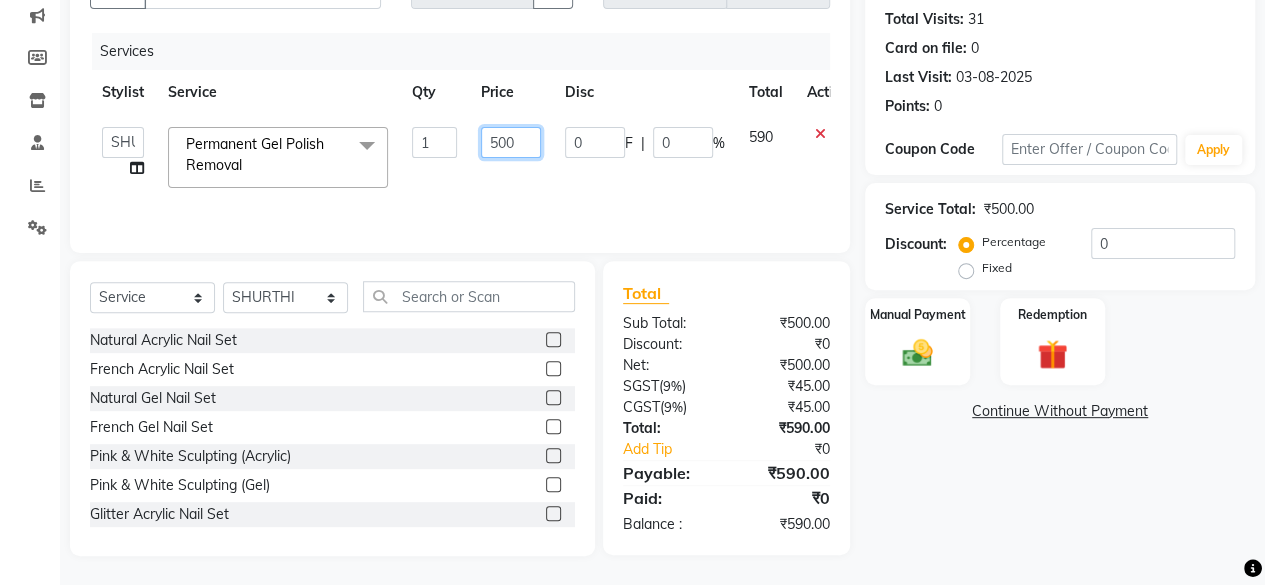 click on "500" 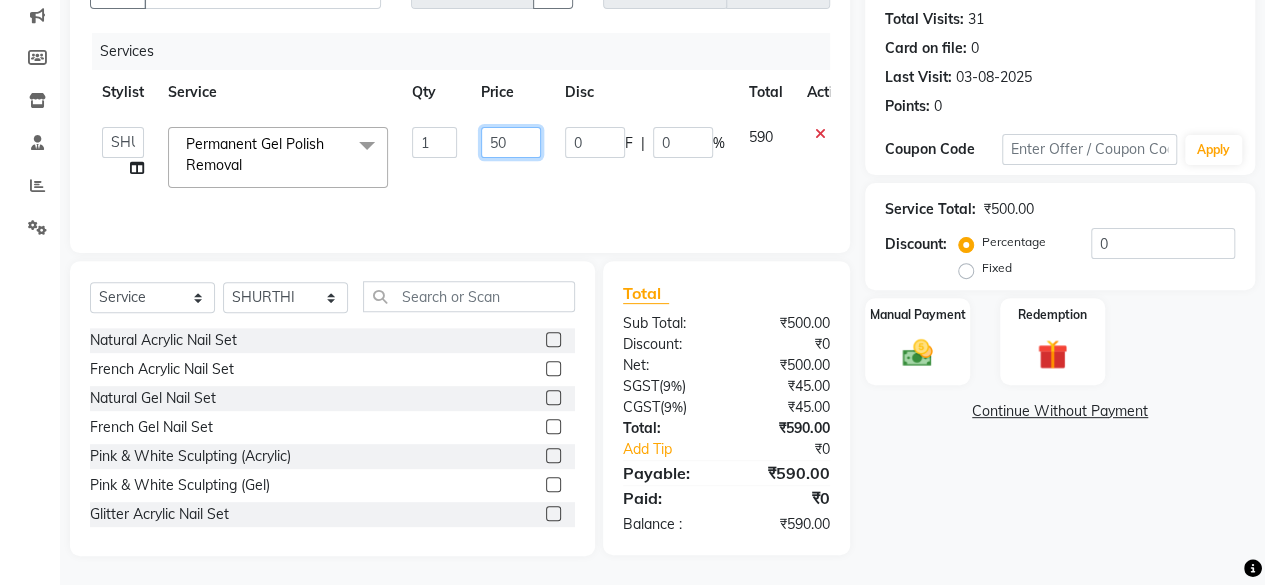 type on "5" 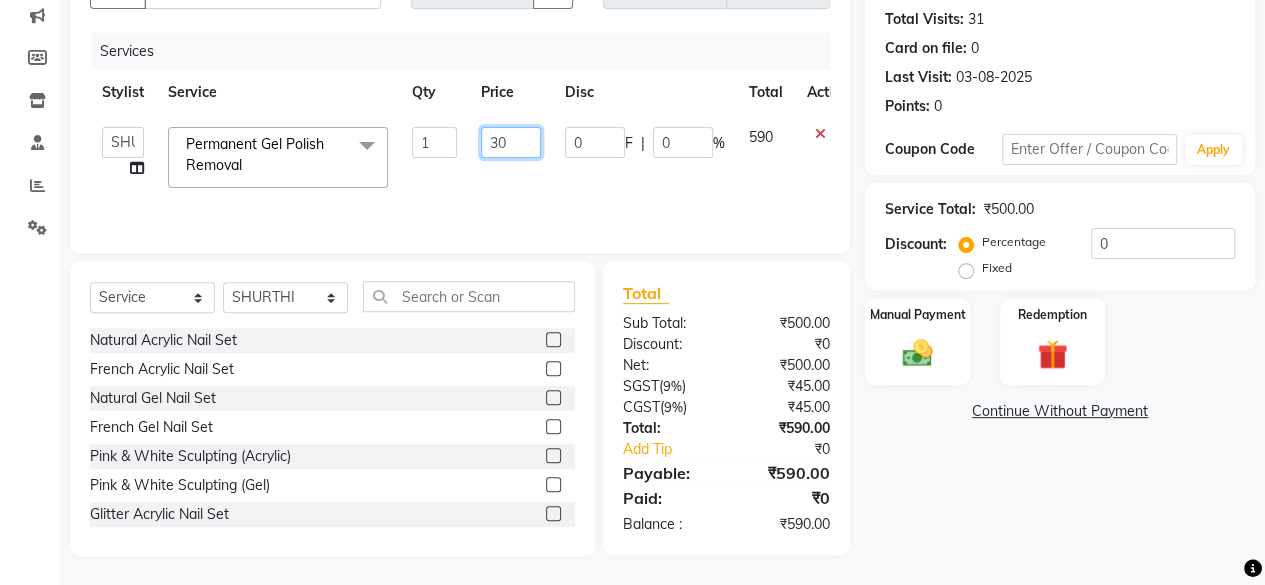 type on "300" 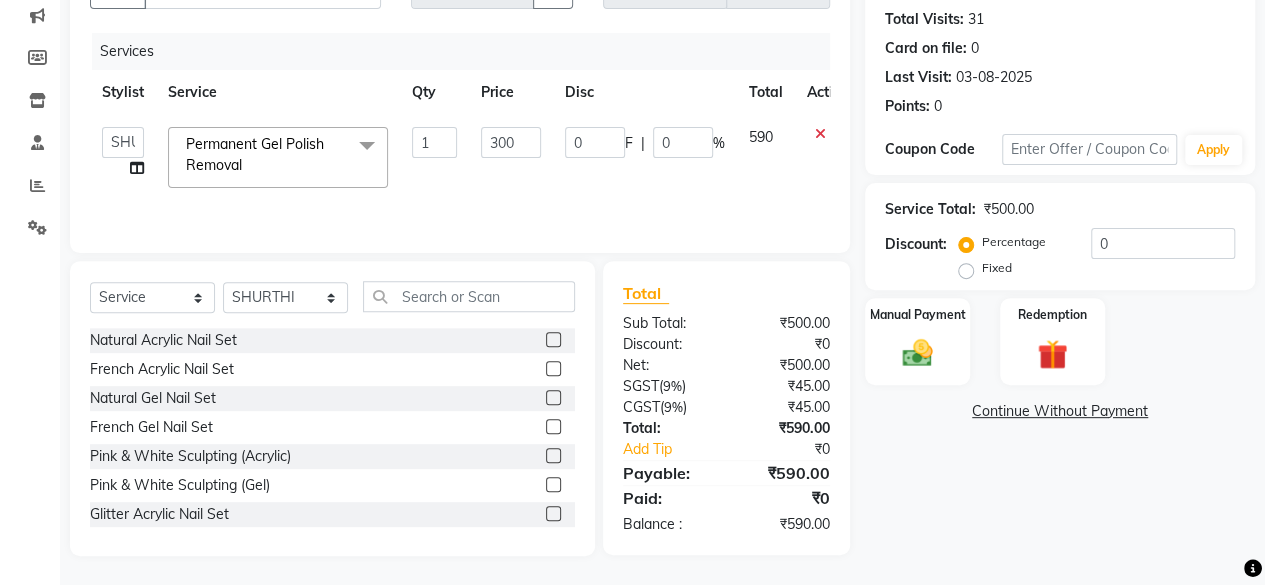 click on "Name: Manisha Patel Membership:  No Active Membership  Total Visits:  31 Card on file:  0 Last Visit:   03-08-2025 Points:   0  Coupon Code Apply Service Total:  ₹500.00  Discount:  Percentage   Fixed  0 Manual Payment Redemption  Continue Without Payment" 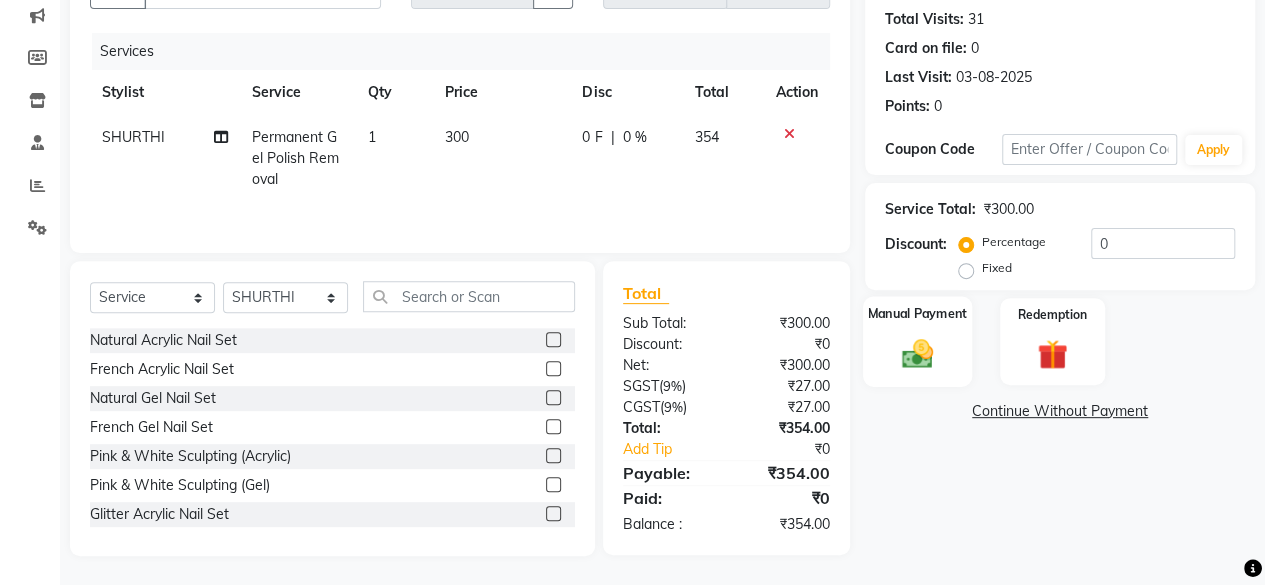 click on "Manual Payment" 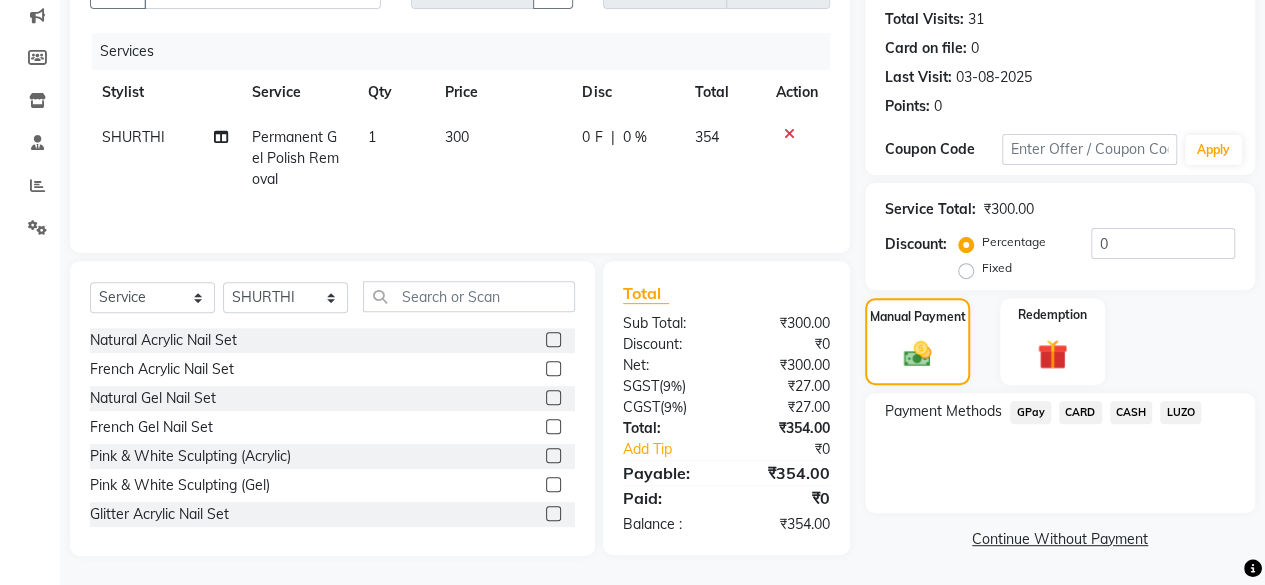 click on "CARD" 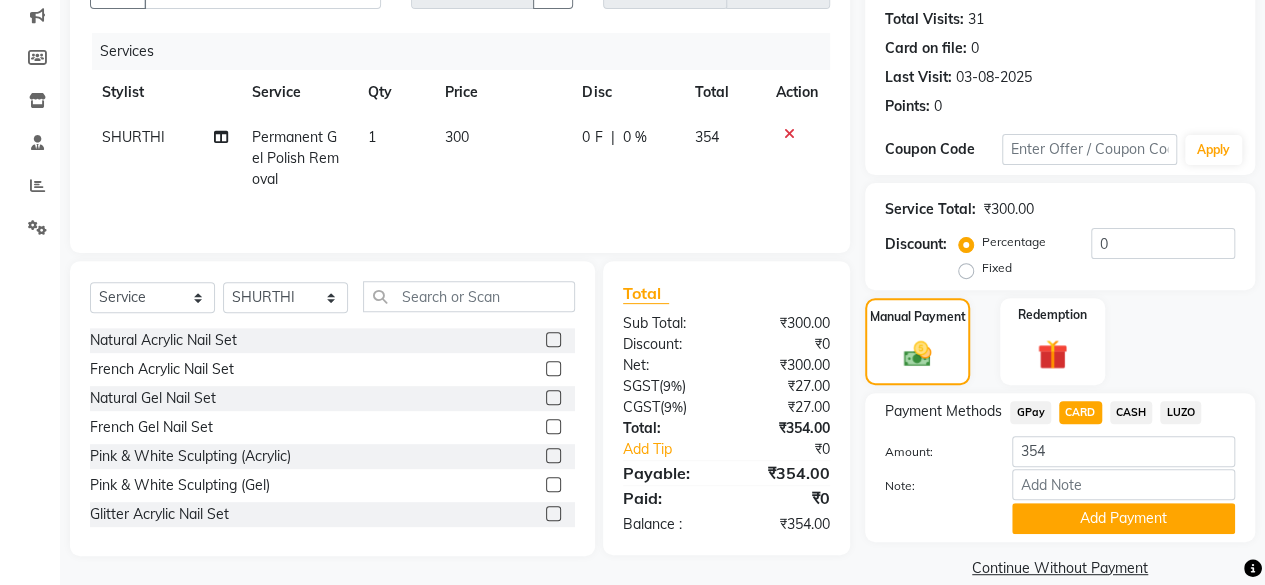 scroll, scrollTop: 242, scrollLeft: 0, axis: vertical 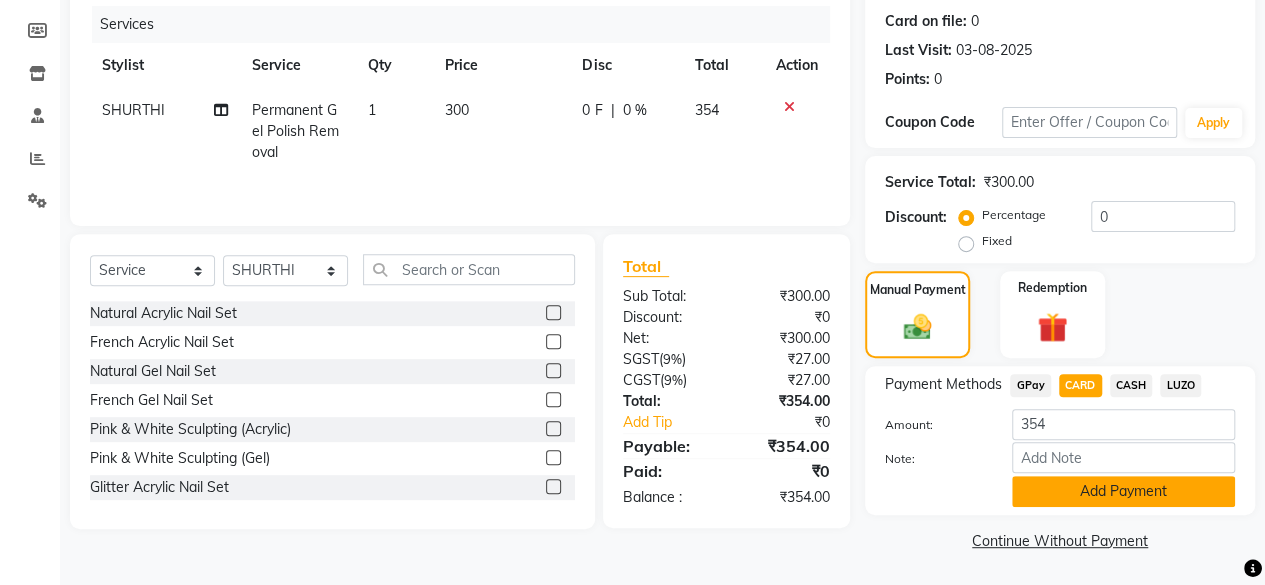 click on "Add Payment" 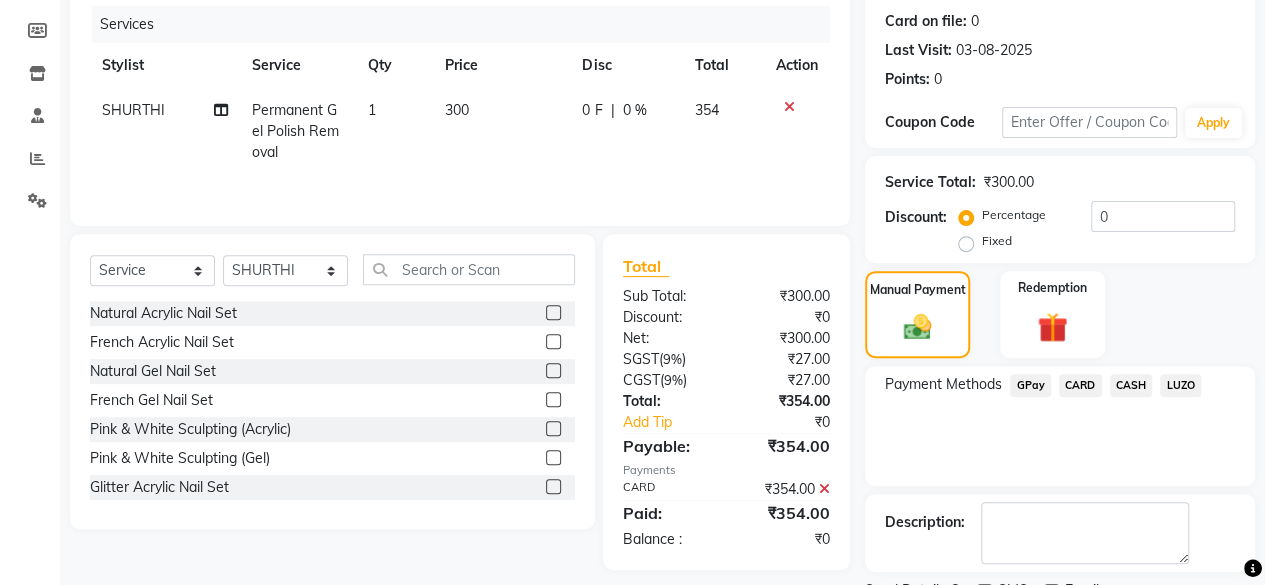 scroll, scrollTop: 324, scrollLeft: 0, axis: vertical 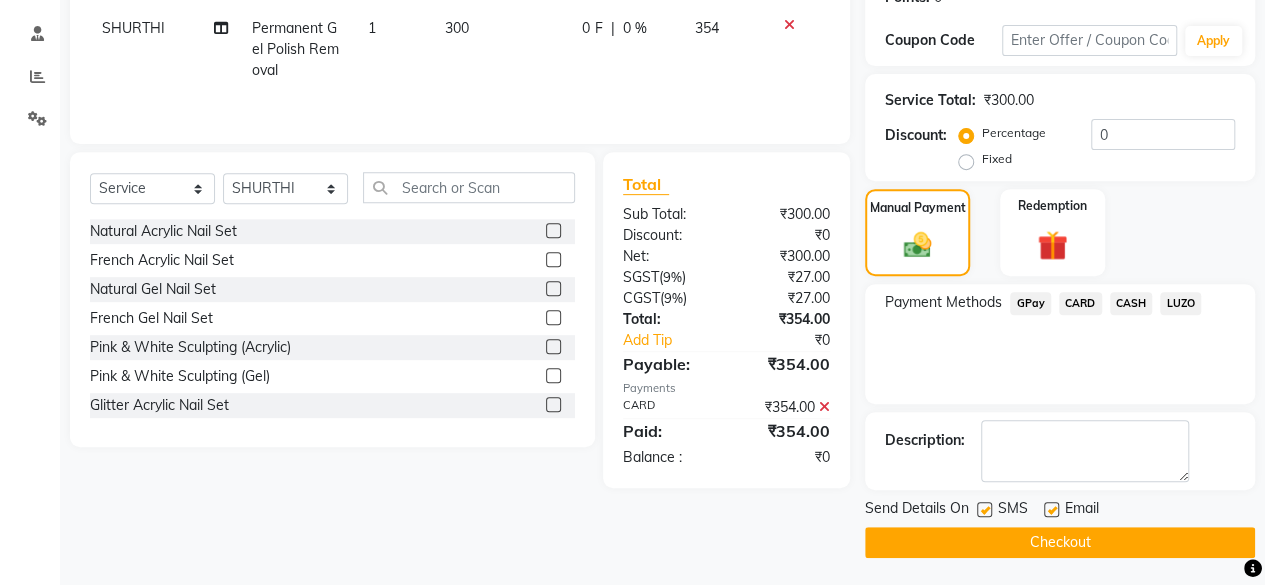 click on "Checkout" 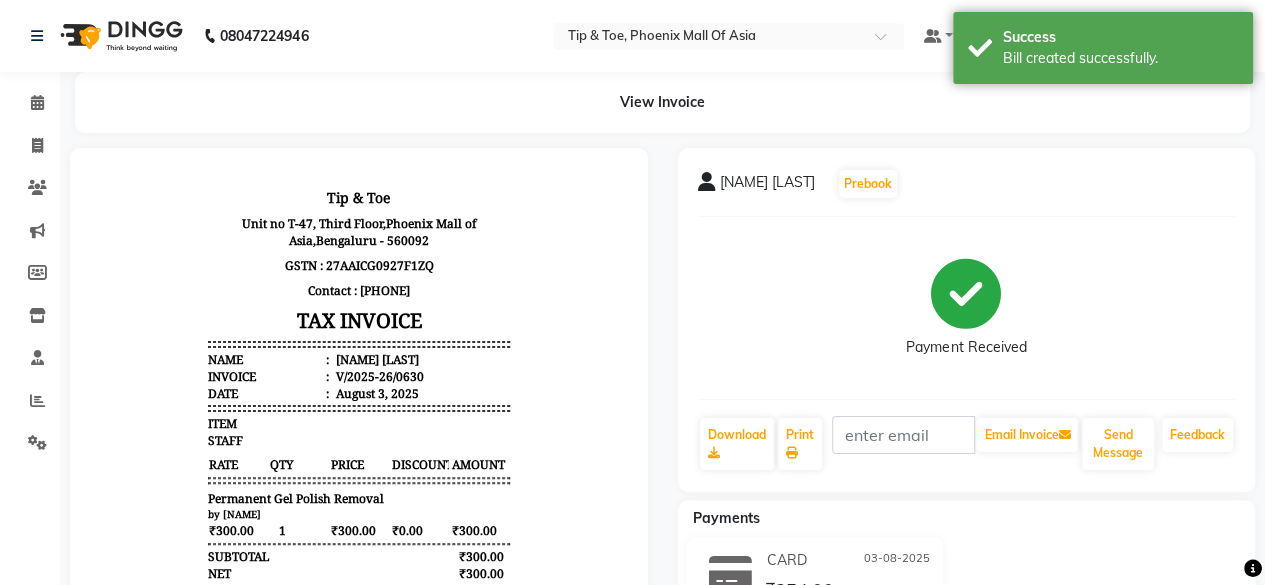 scroll, scrollTop: 0, scrollLeft: 0, axis: both 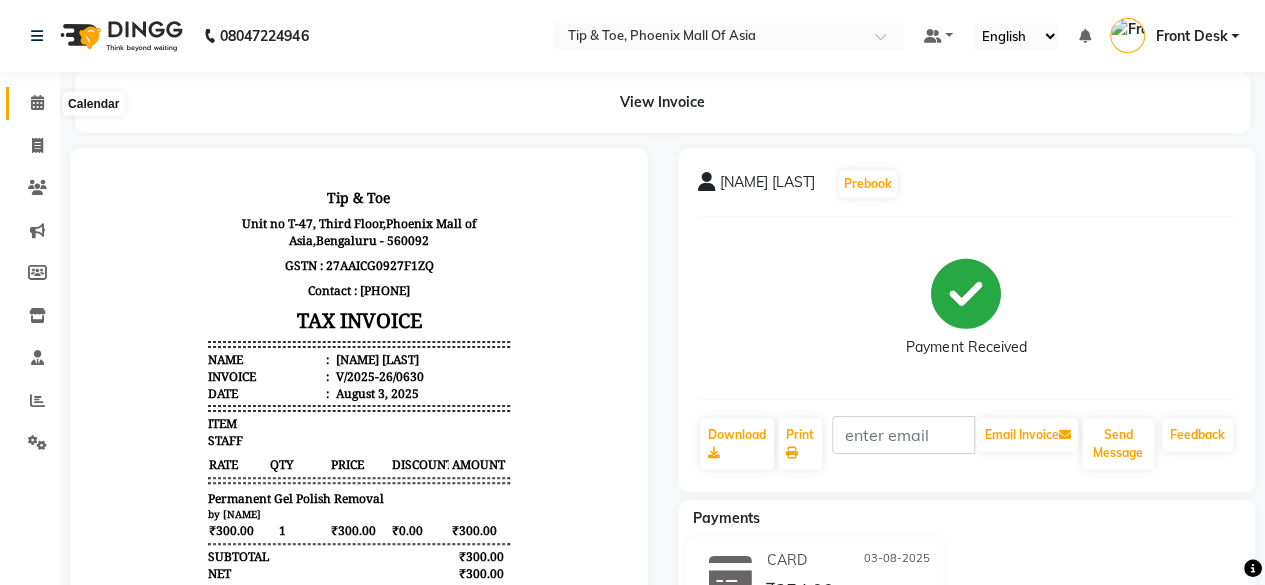 click 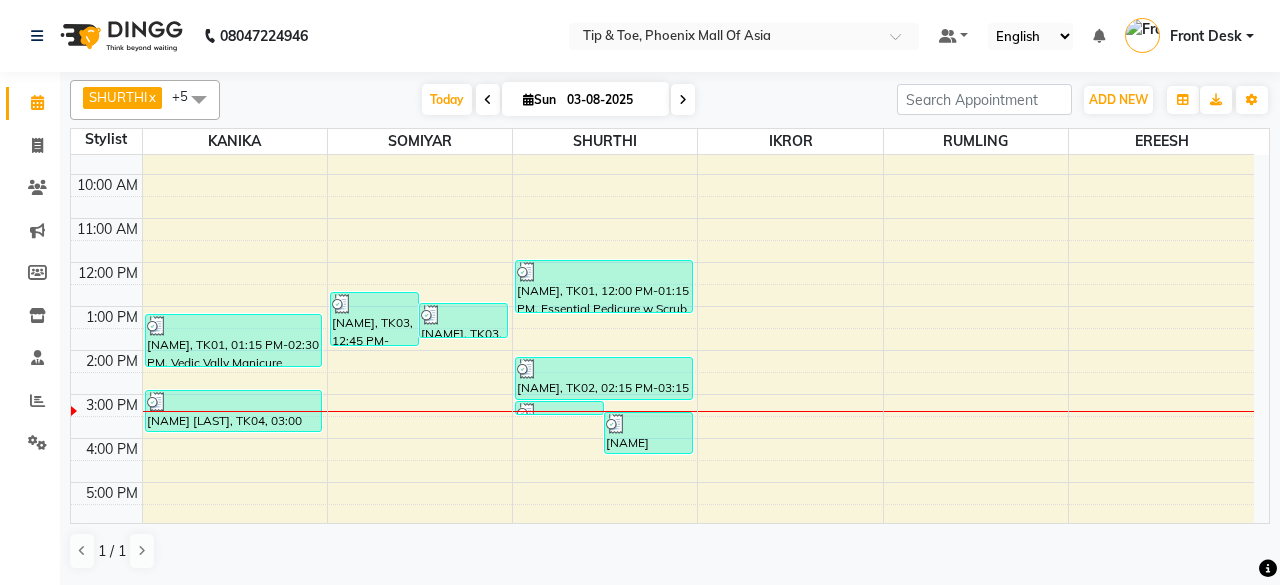 scroll, scrollTop: 100, scrollLeft: 0, axis: vertical 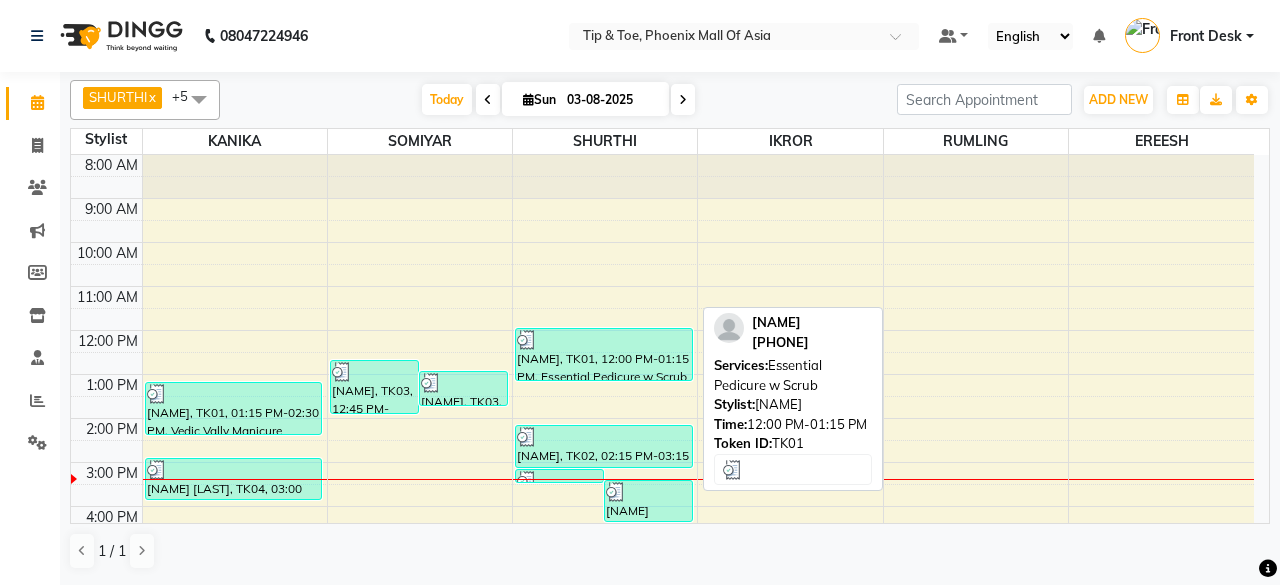 click on "[FIRST], TK01, 12:00 PM-01:15 PM, Essential Pedicure w Scrub" at bounding box center [604, 354] 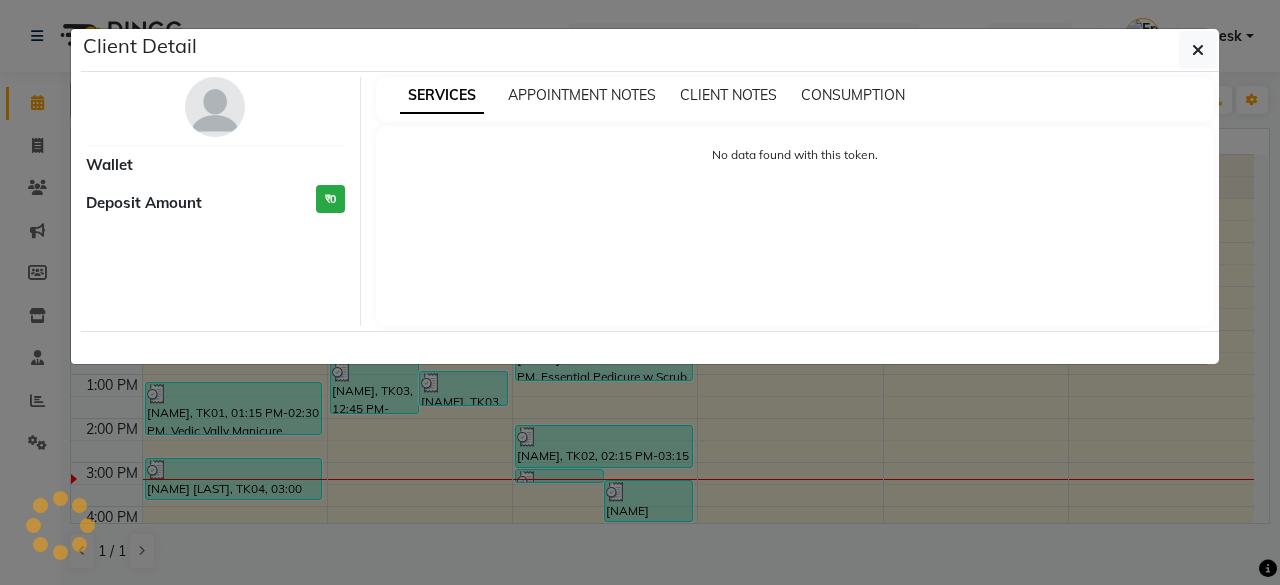 select on "3" 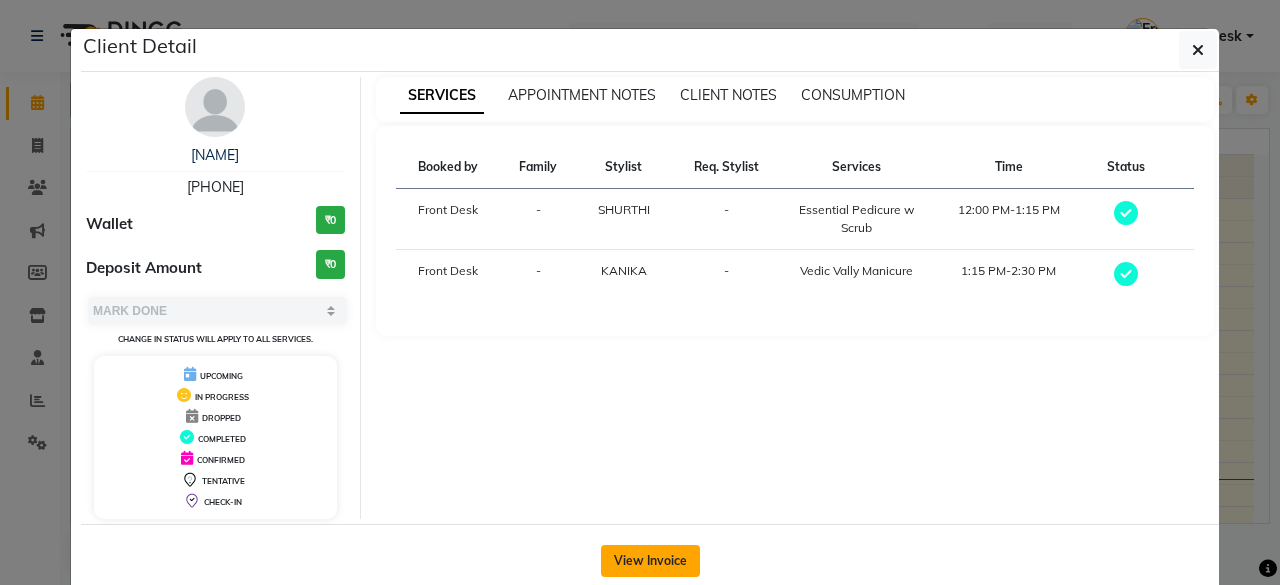 click on "View Invoice" 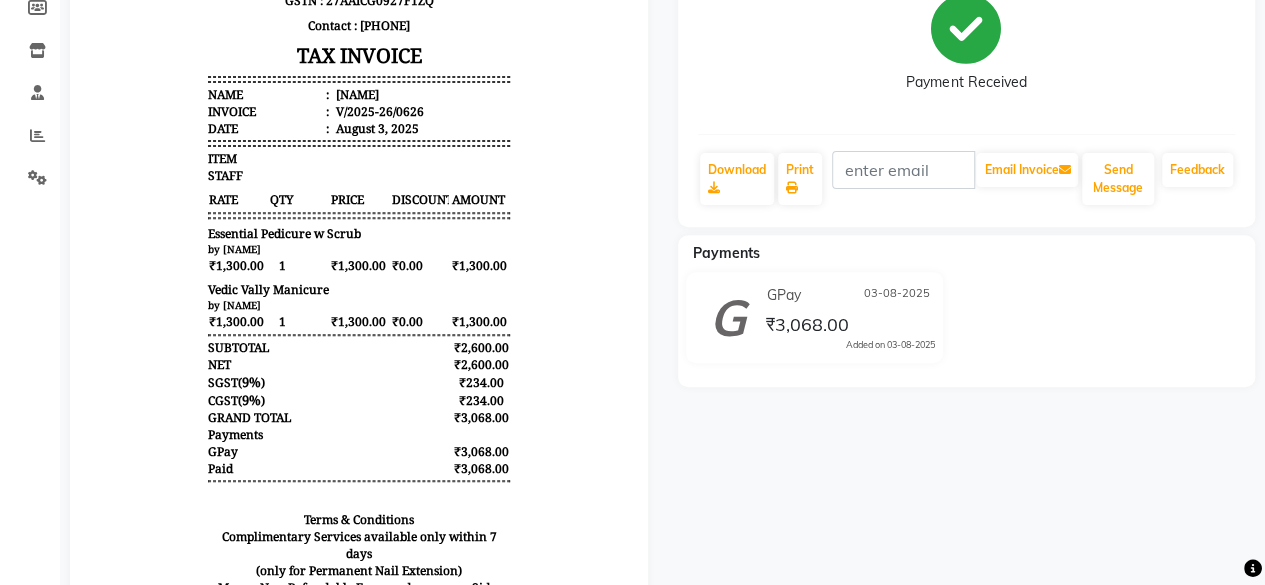 scroll, scrollTop: 300, scrollLeft: 0, axis: vertical 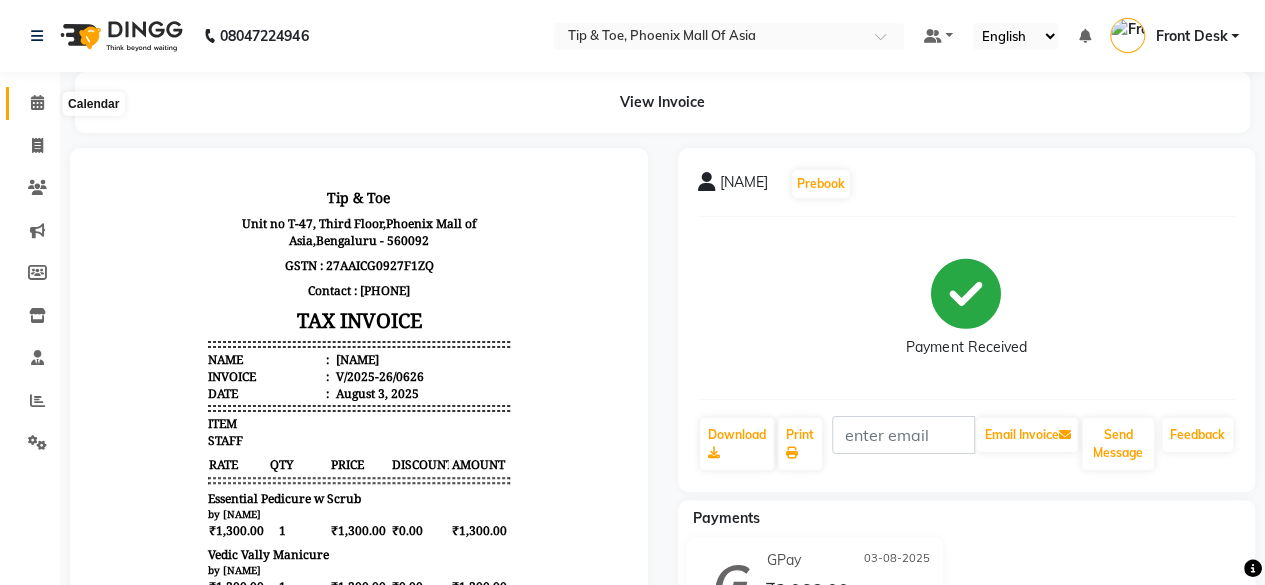 click 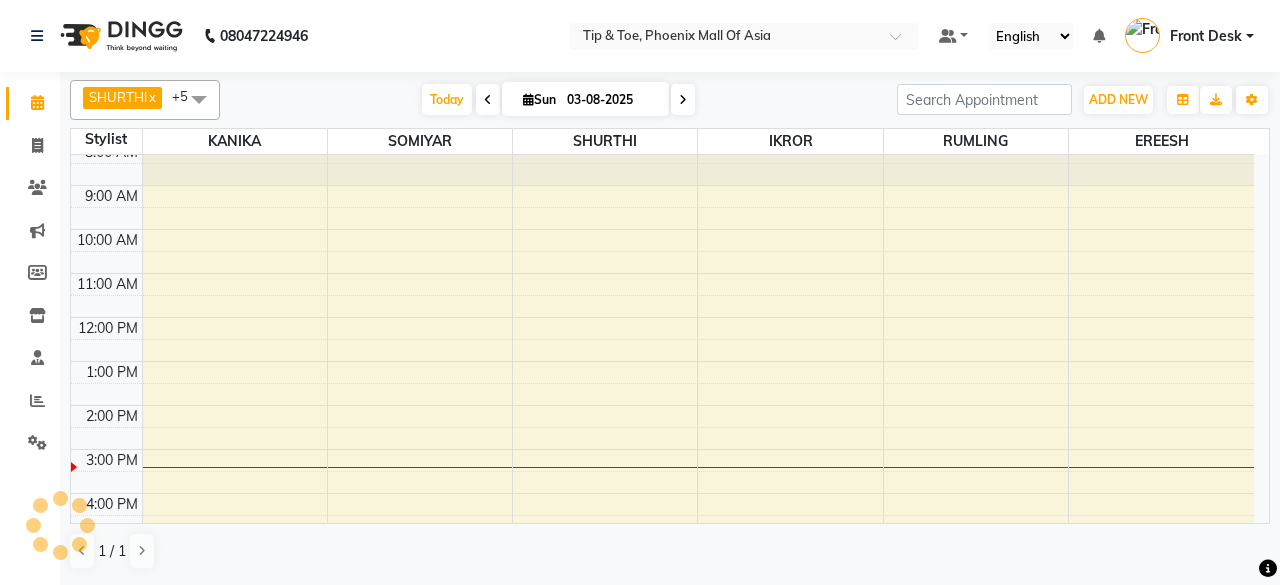 scroll, scrollTop: 0, scrollLeft: 0, axis: both 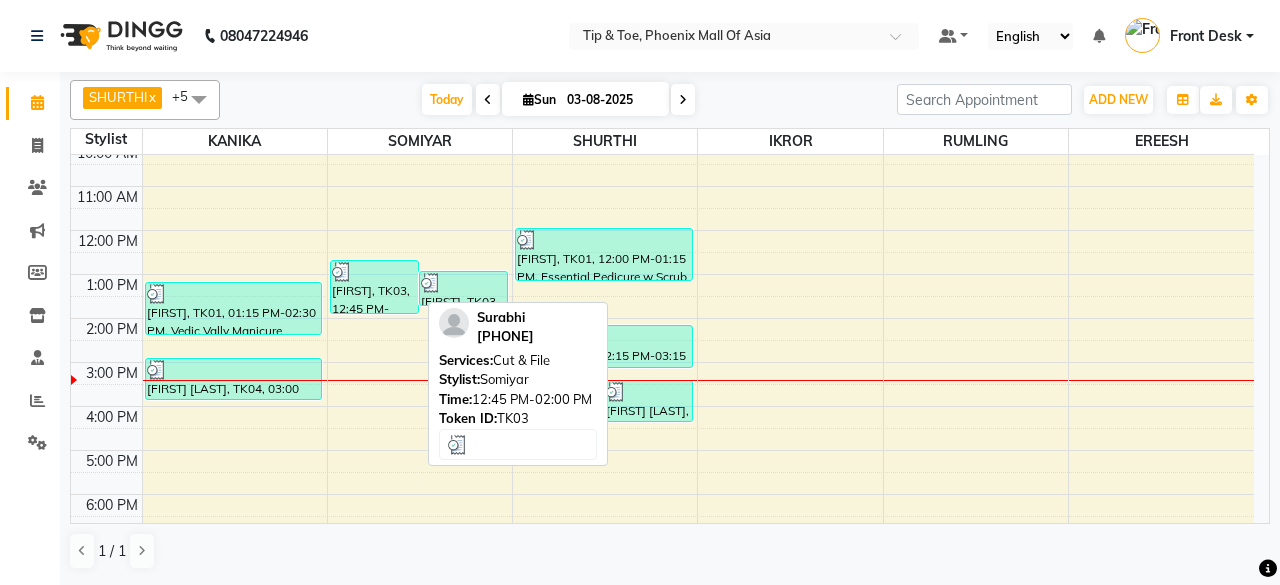 click at bounding box center (374, 272) 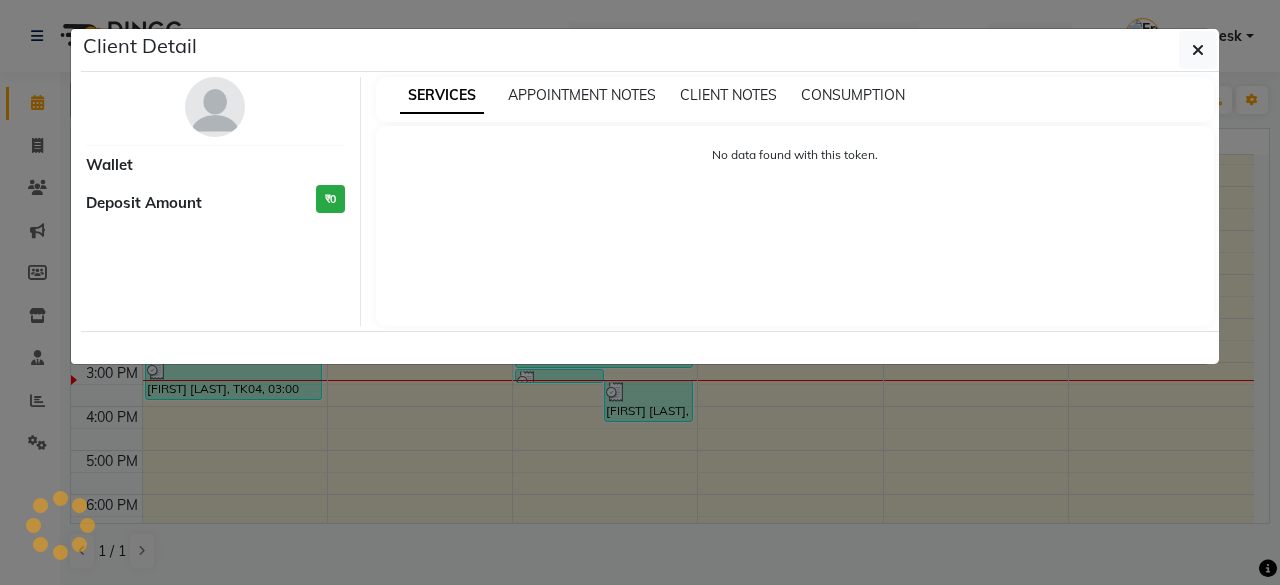 select on "3" 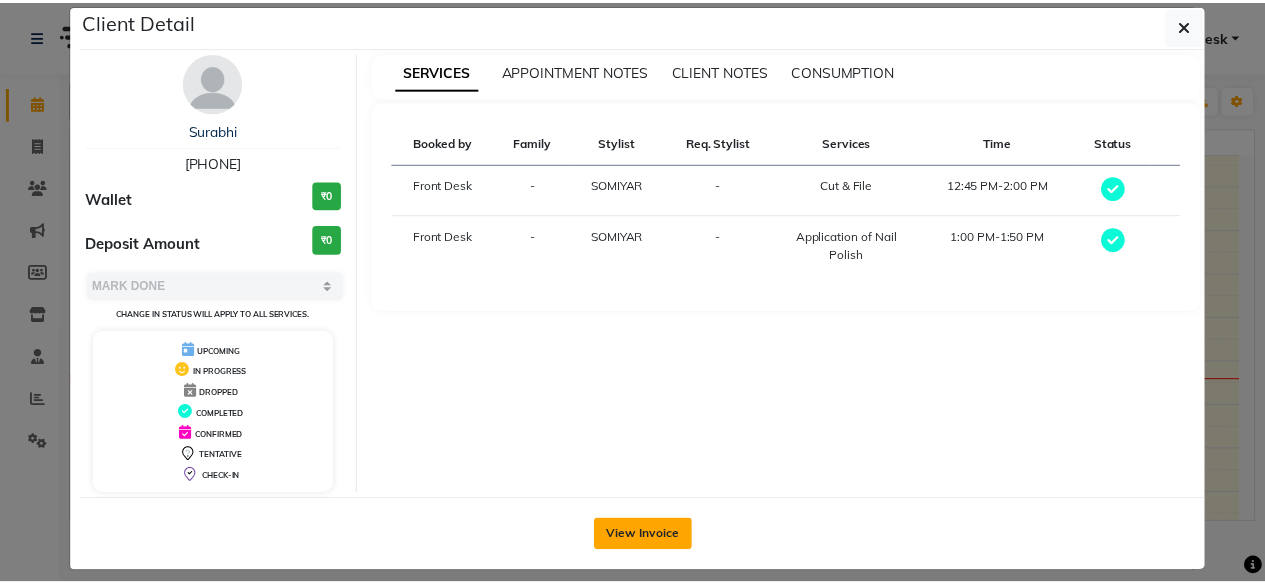 scroll, scrollTop: 37, scrollLeft: 0, axis: vertical 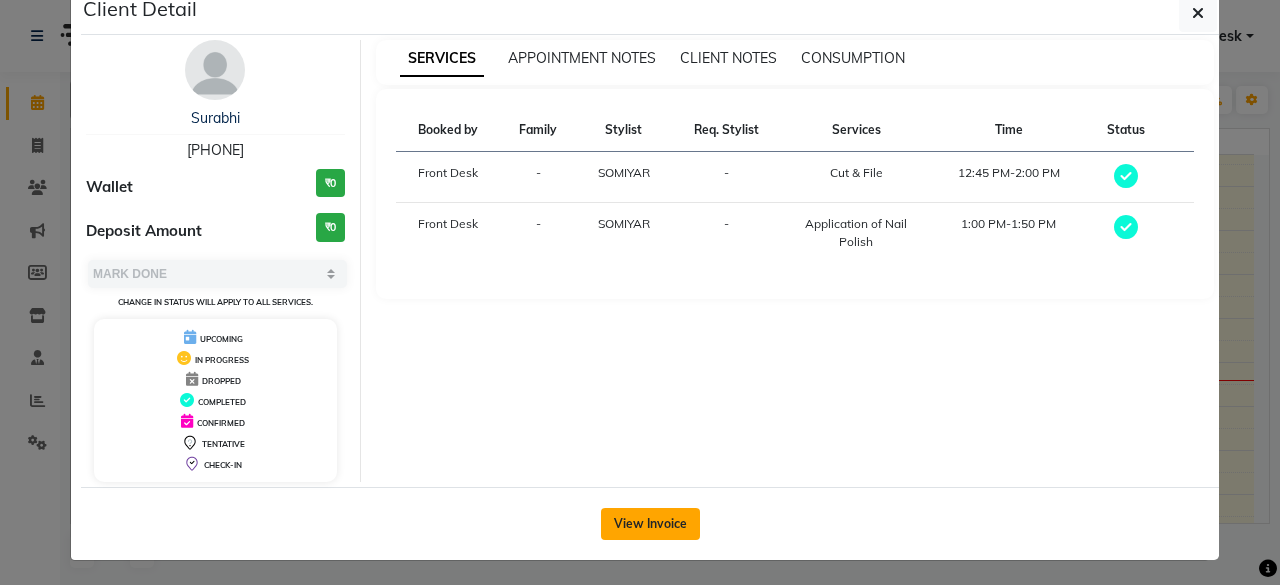 click on "View Invoice" 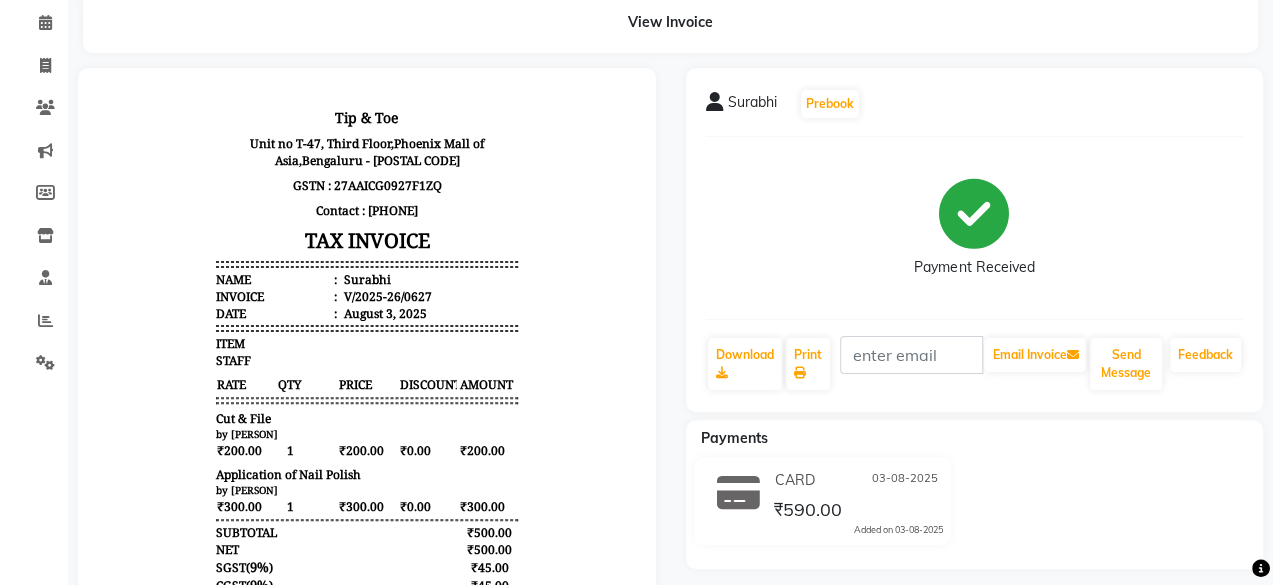 scroll, scrollTop: 0, scrollLeft: 0, axis: both 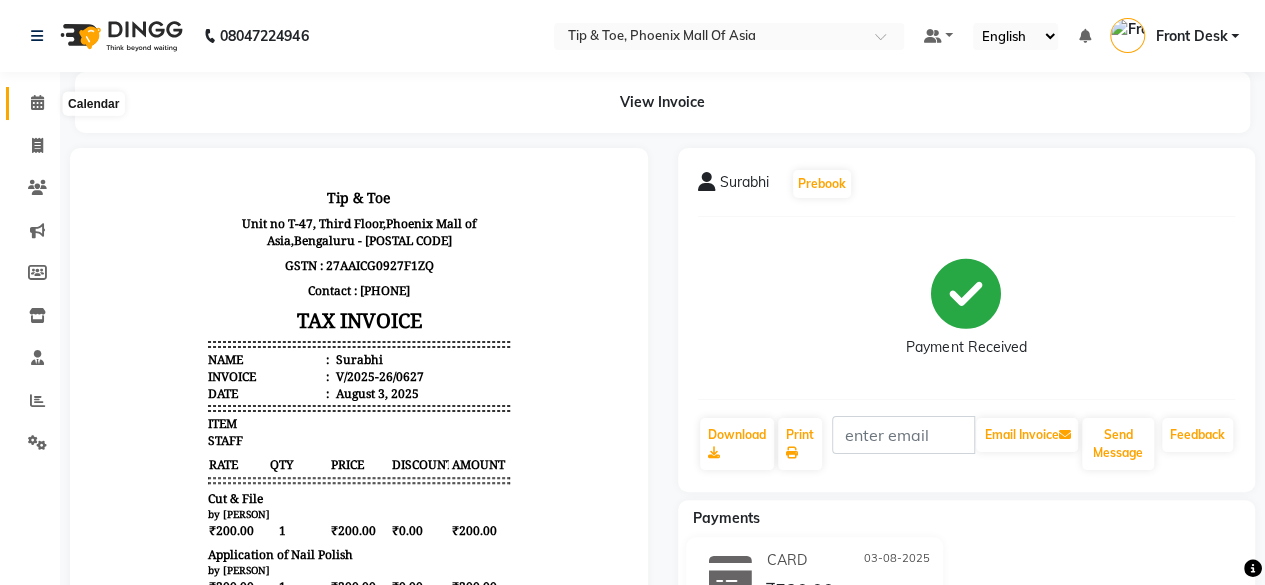 click 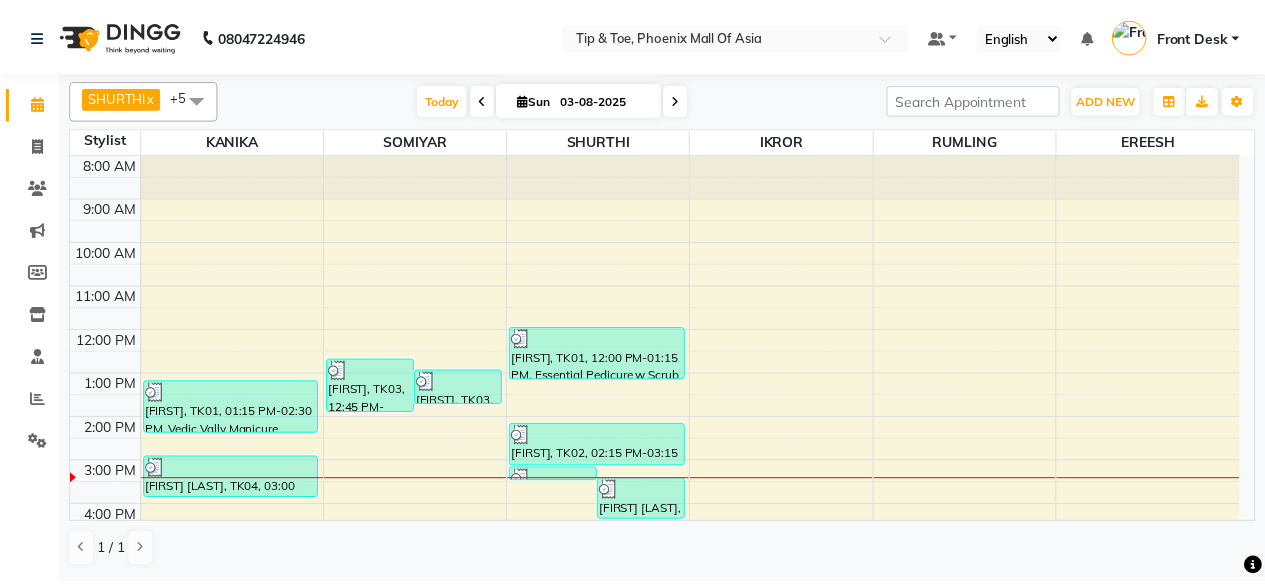 scroll, scrollTop: 100, scrollLeft: 0, axis: vertical 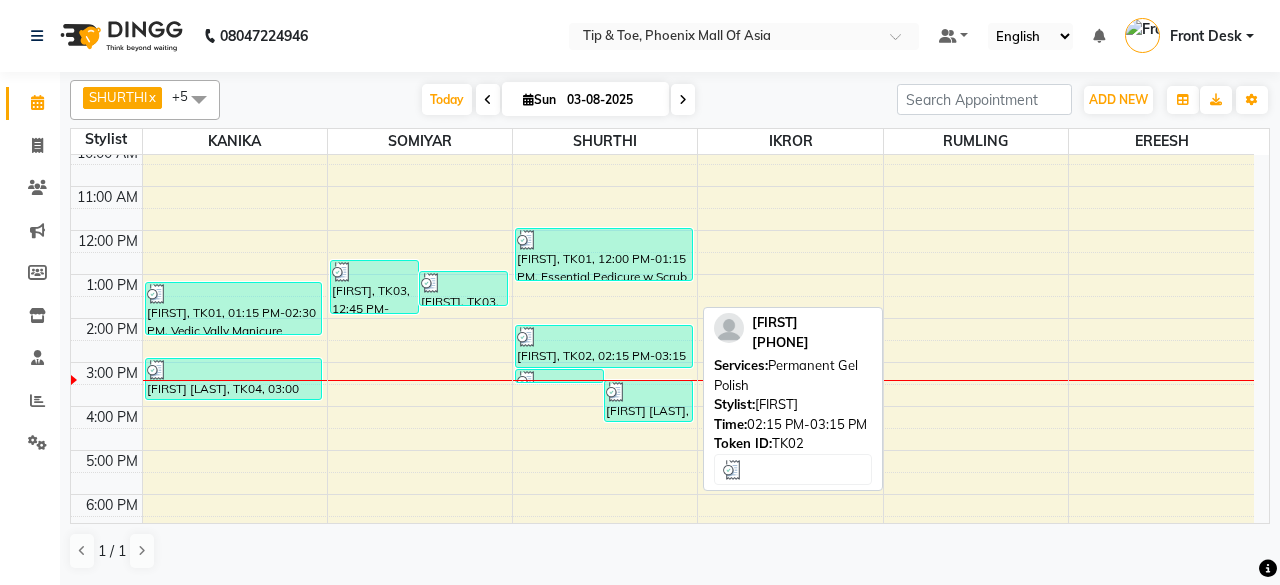 click at bounding box center [604, 337] 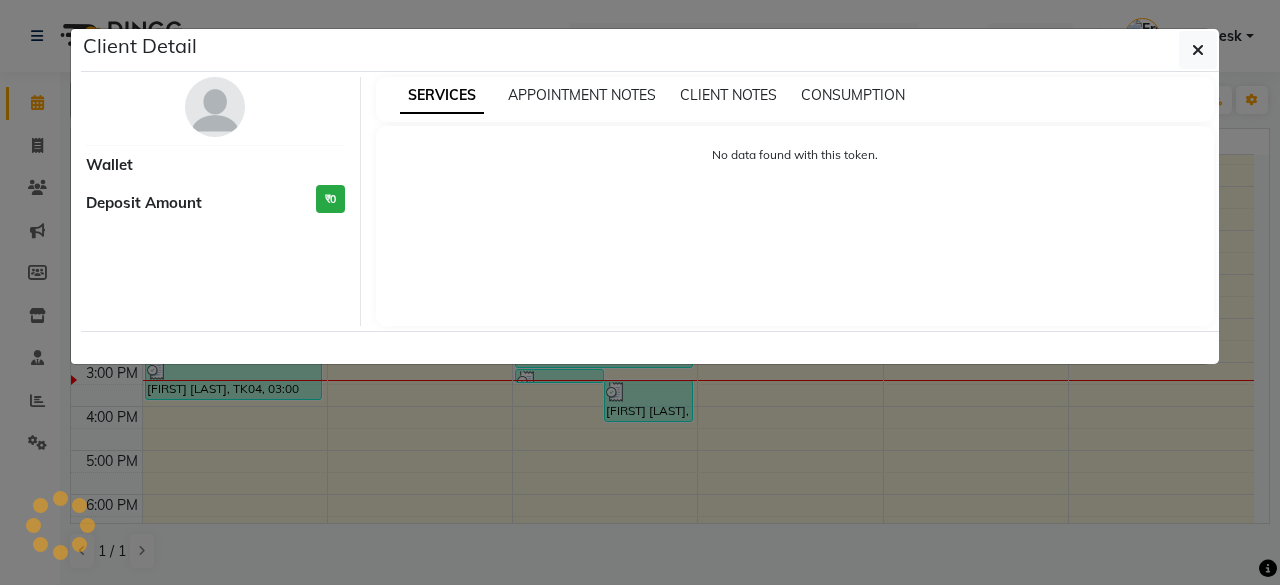 select on "3" 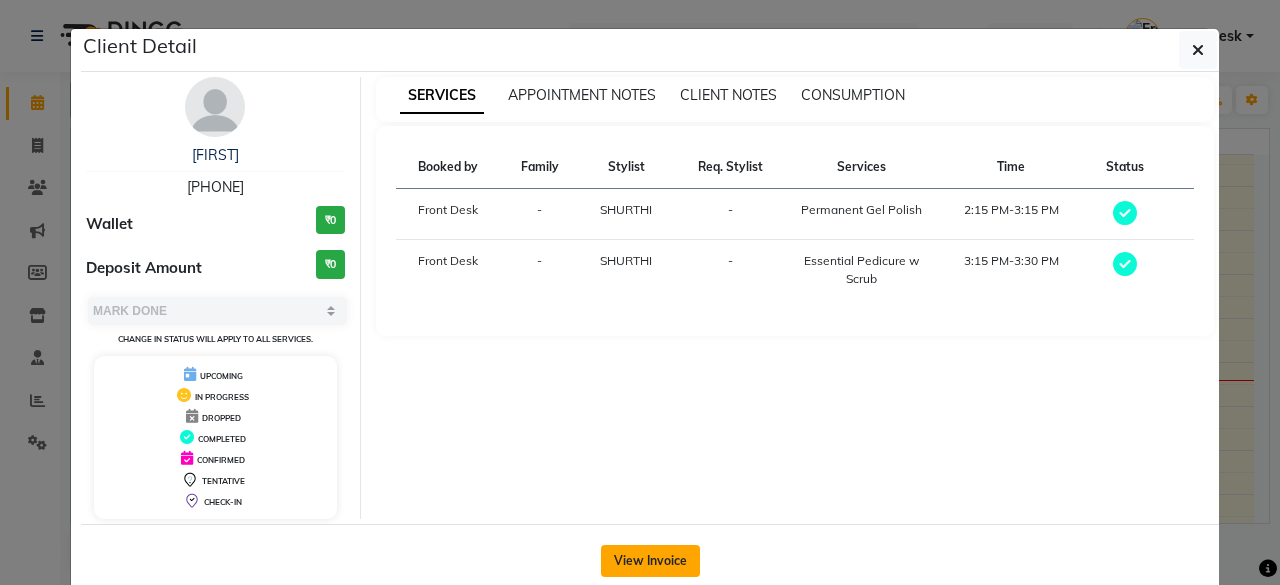 click on "View Invoice" 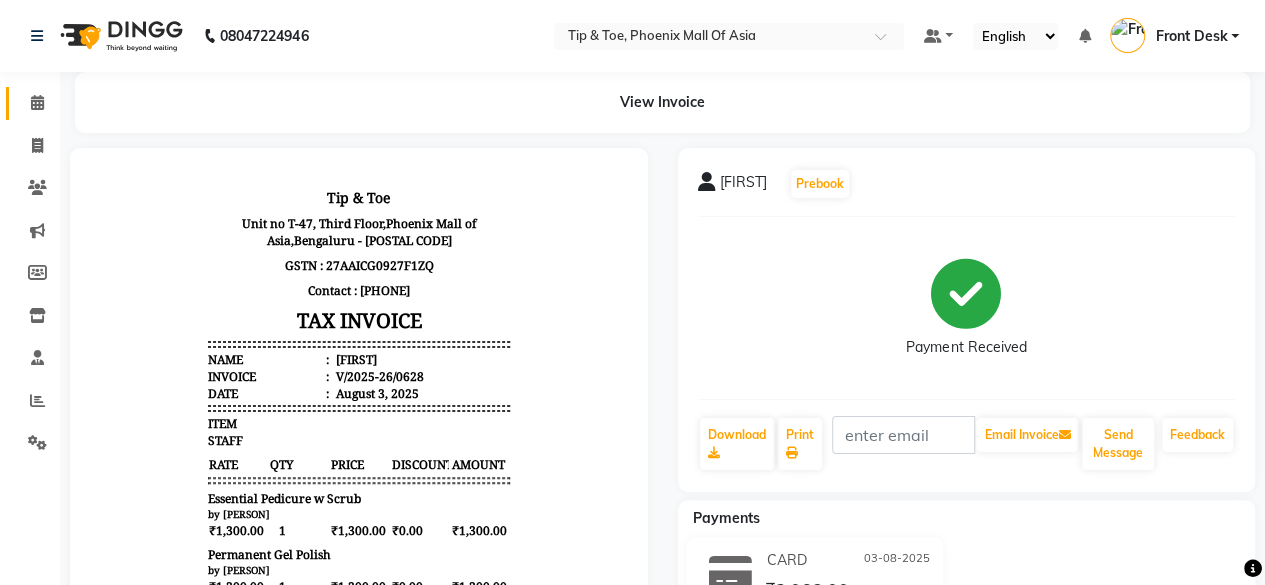 scroll, scrollTop: 100, scrollLeft: 0, axis: vertical 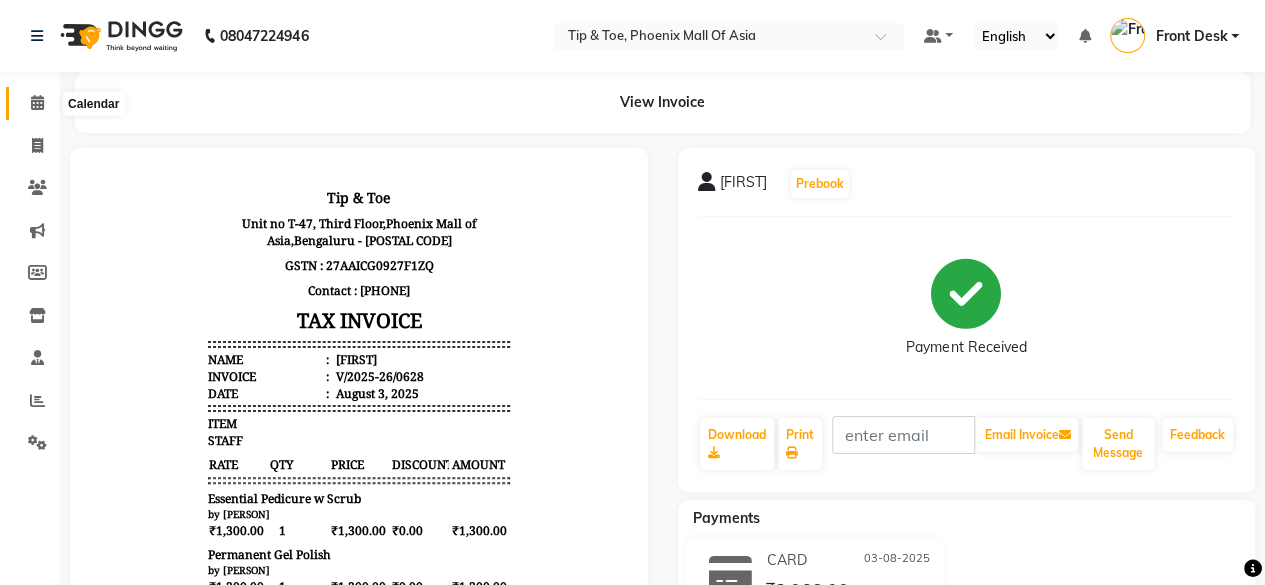 click 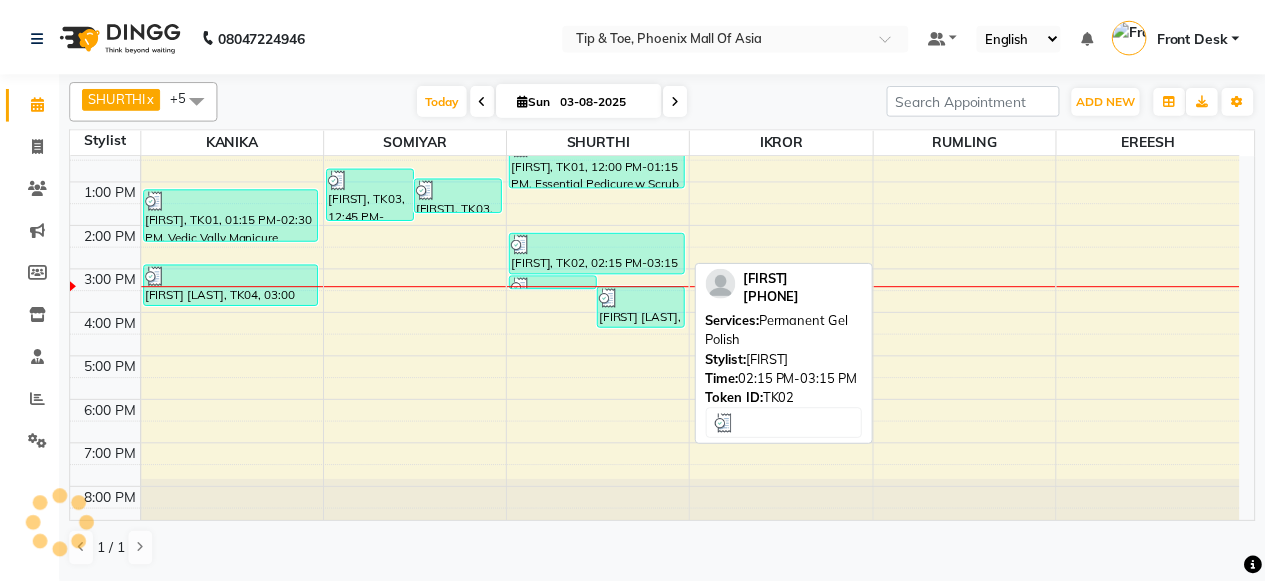 scroll, scrollTop: 194, scrollLeft: 0, axis: vertical 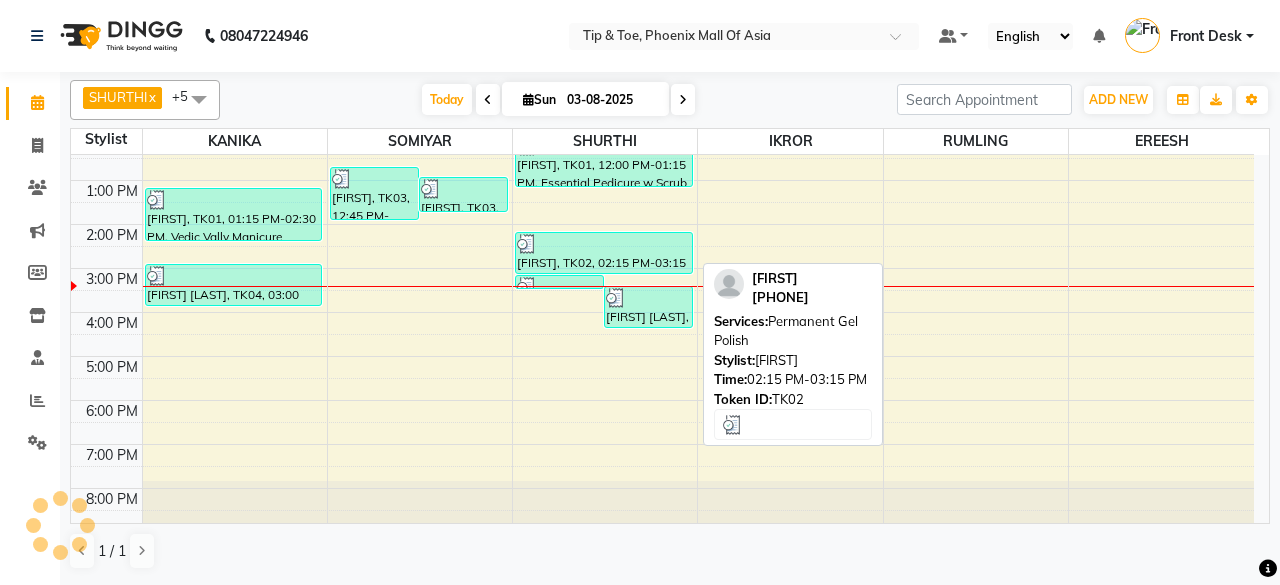 click at bounding box center [604, 244] 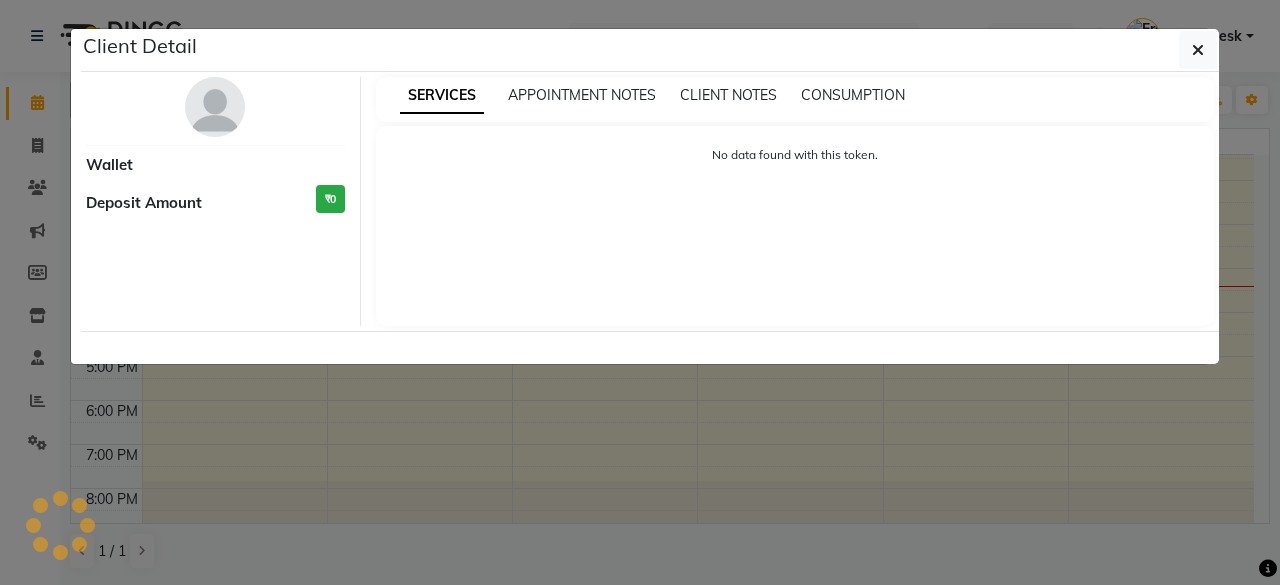 select on "3" 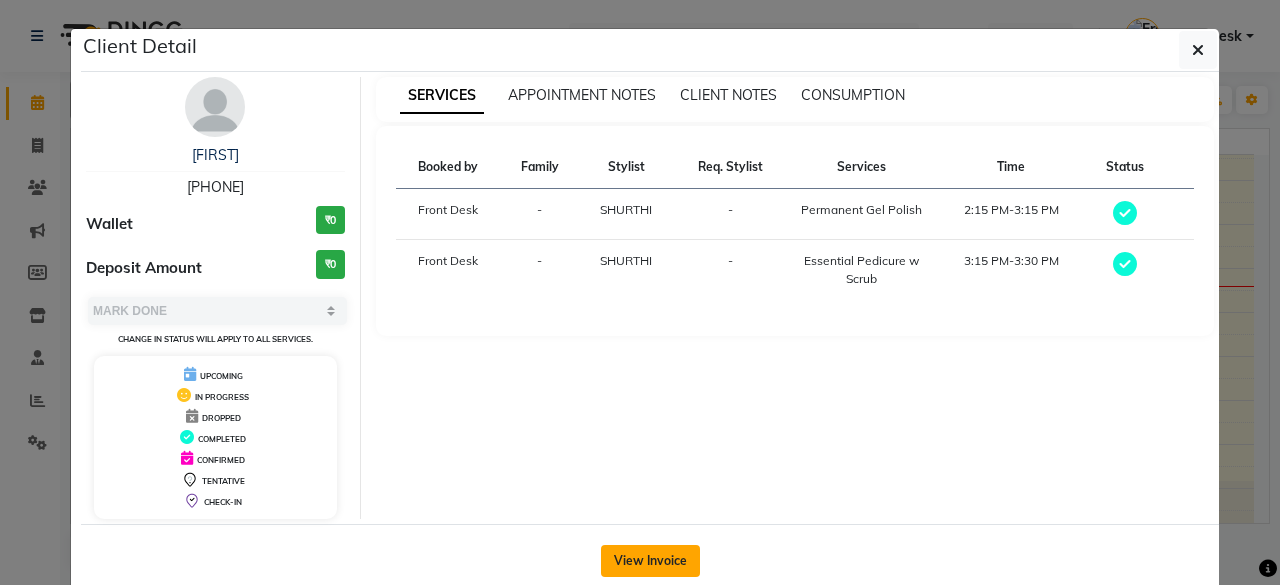 click on "View Invoice" 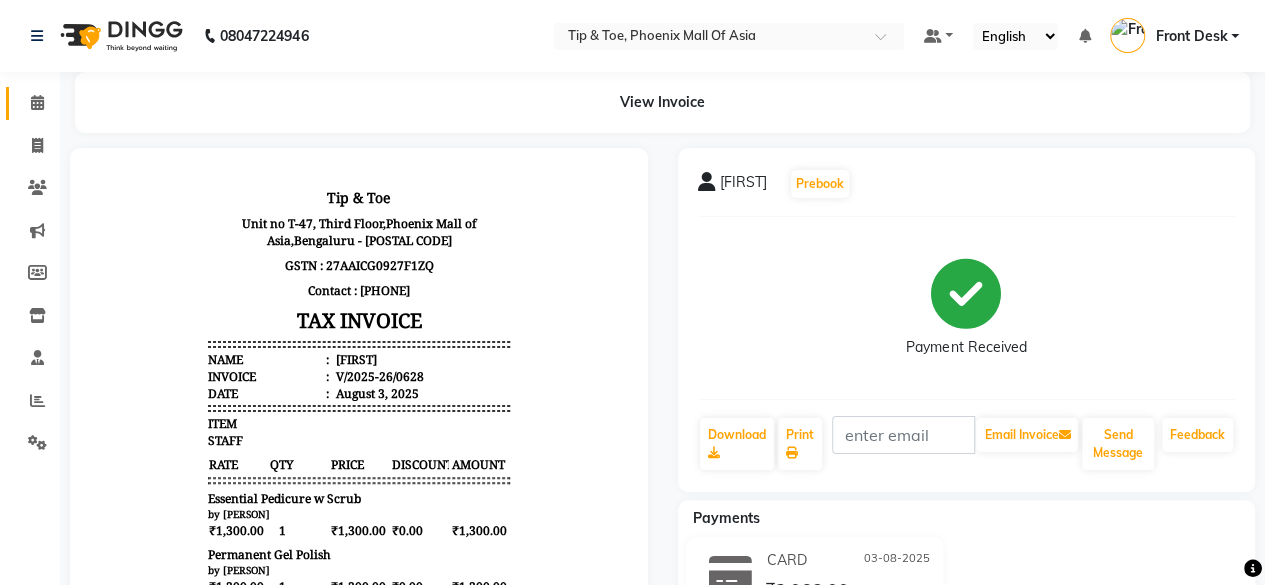 scroll, scrollTop: 0, scrollLeft: 0, axis: both 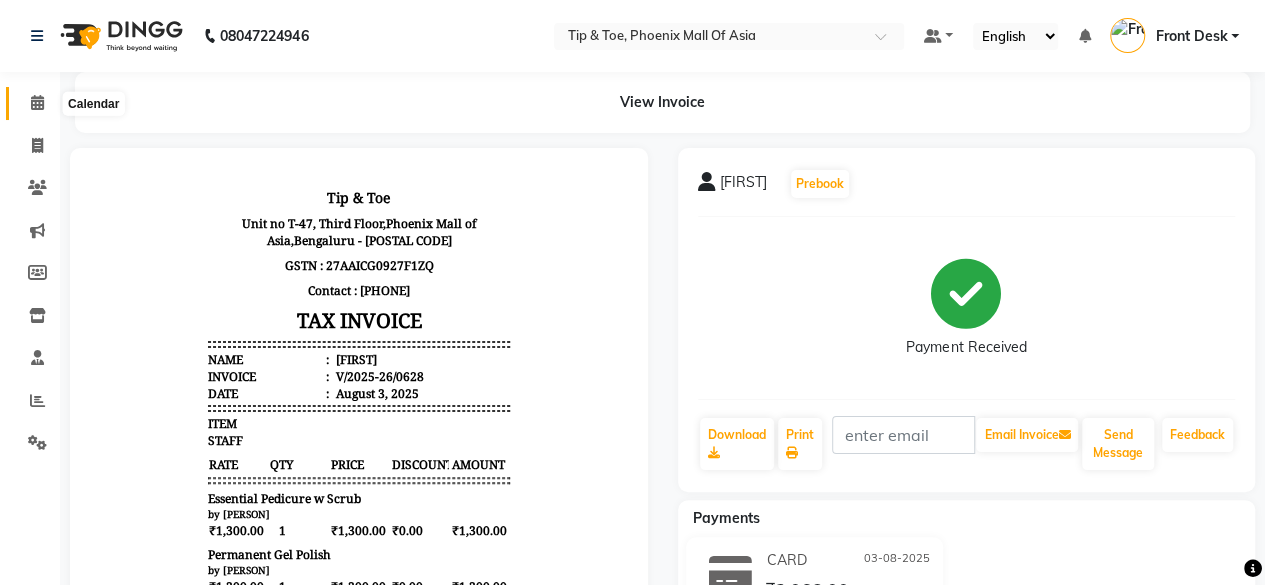 click on "Calendar" 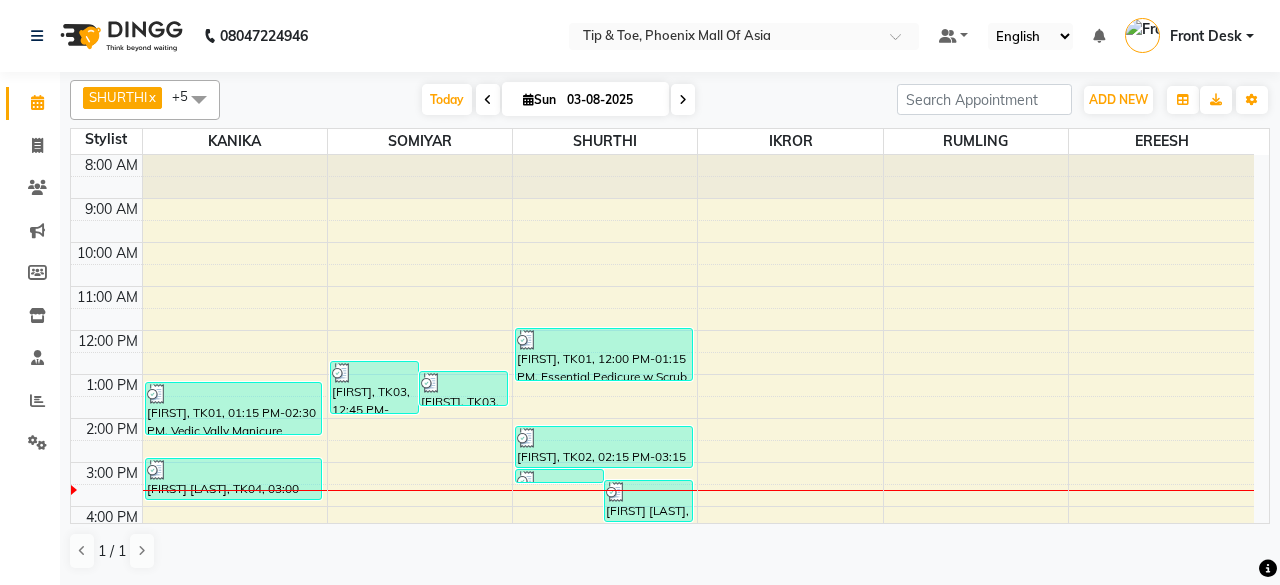 scroll, scrollTop: 193, scrollLeft: 0, axis: vertical 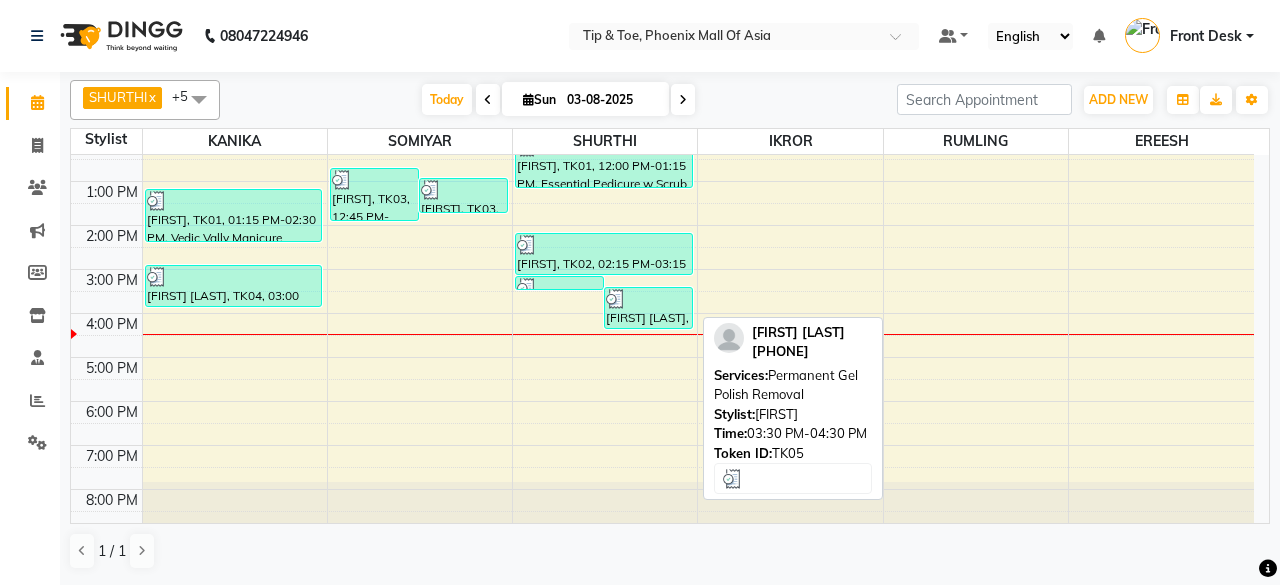 click at bounding box center [648, 299] 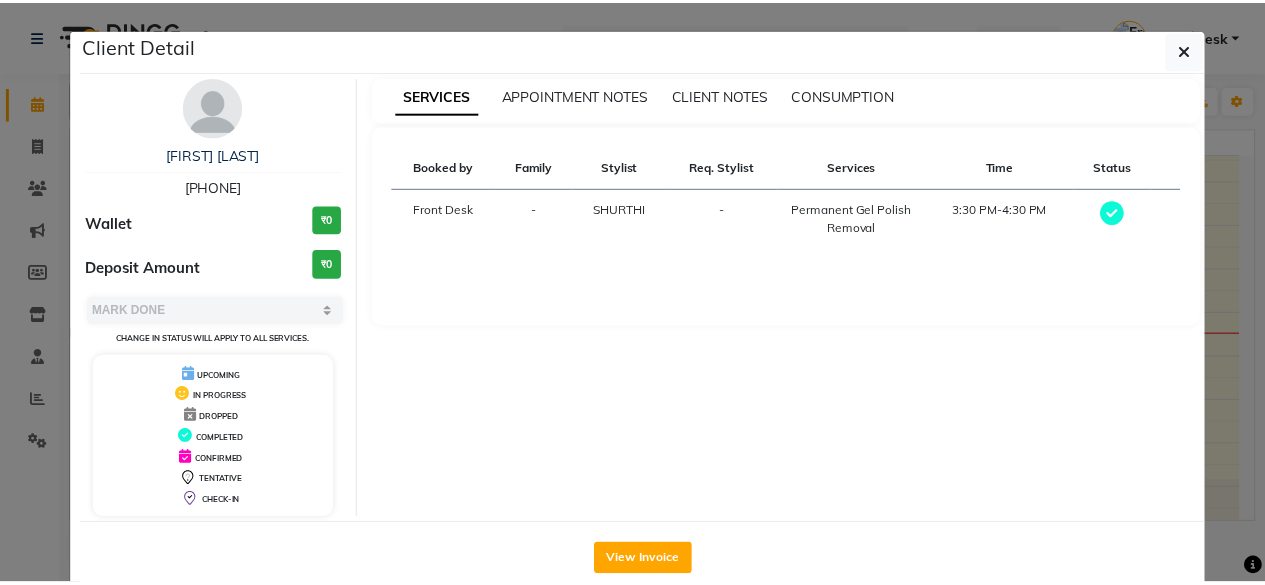 scroll, scrollTop: 37, scrollLeft: 0, axis: vertical 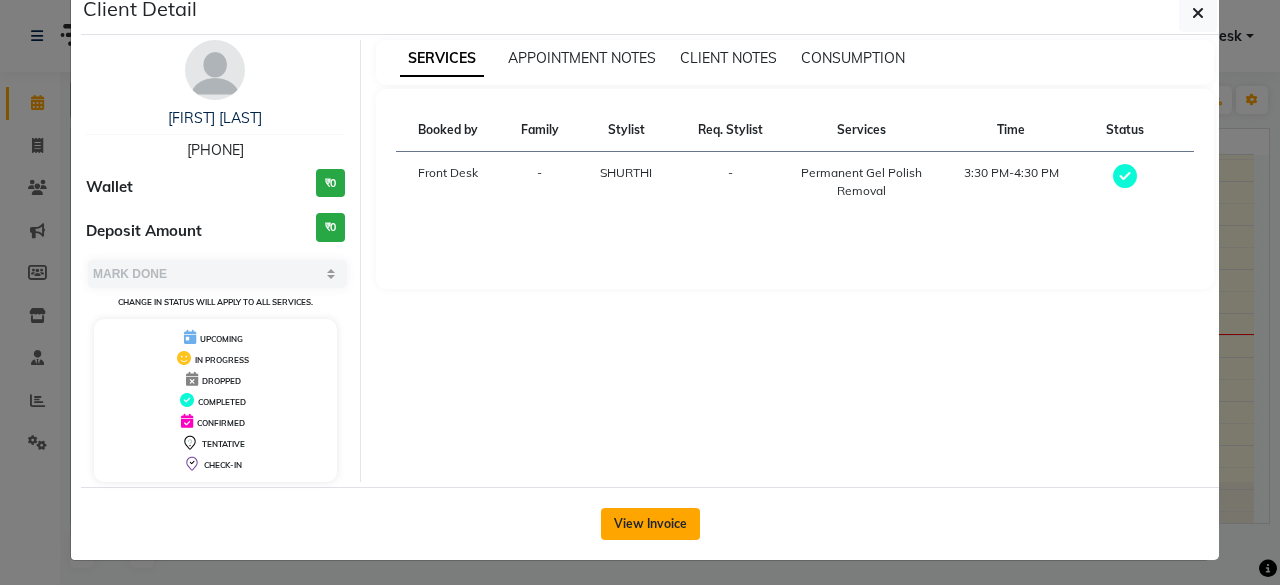 click on "View Invoice" 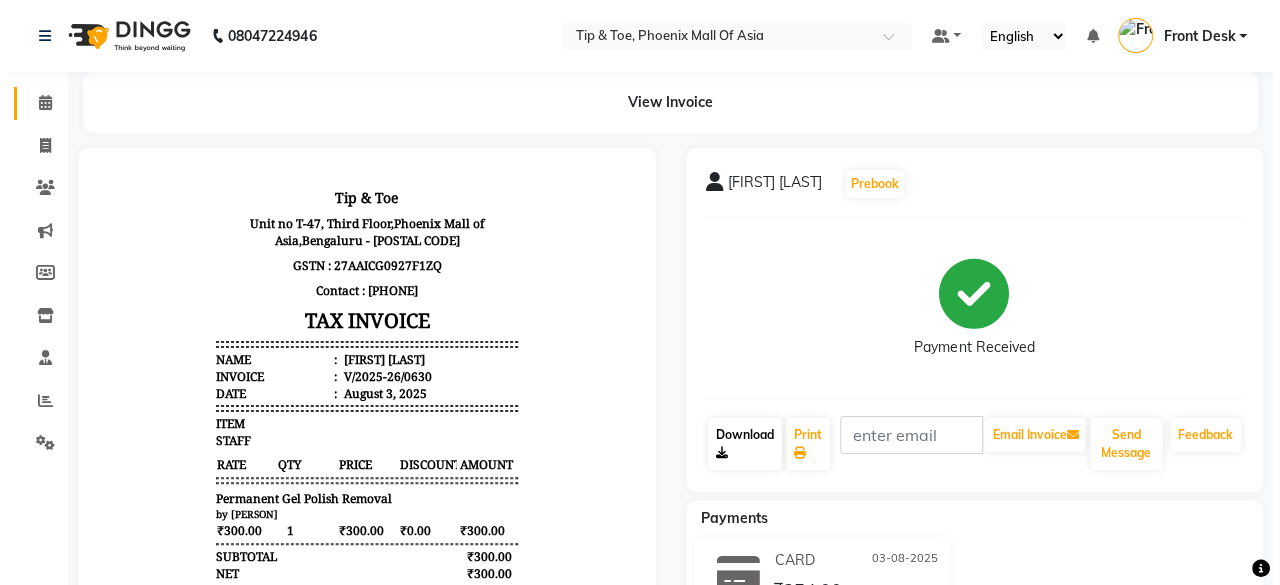 scroll, scrollTop: 0, scrollLeft: 0, axis: both 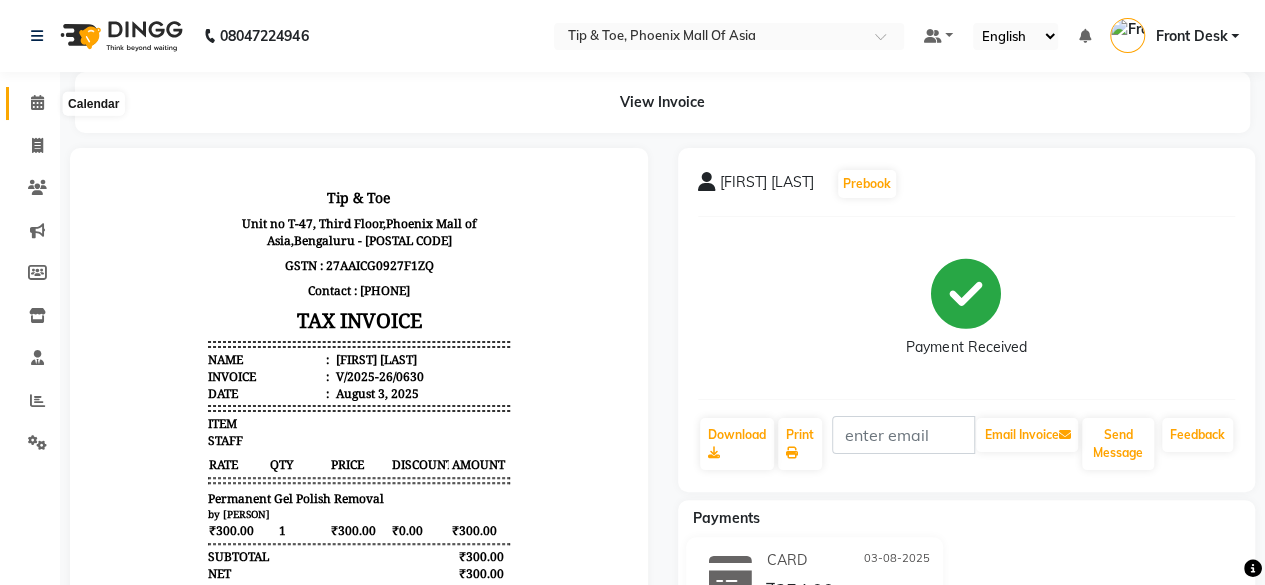click 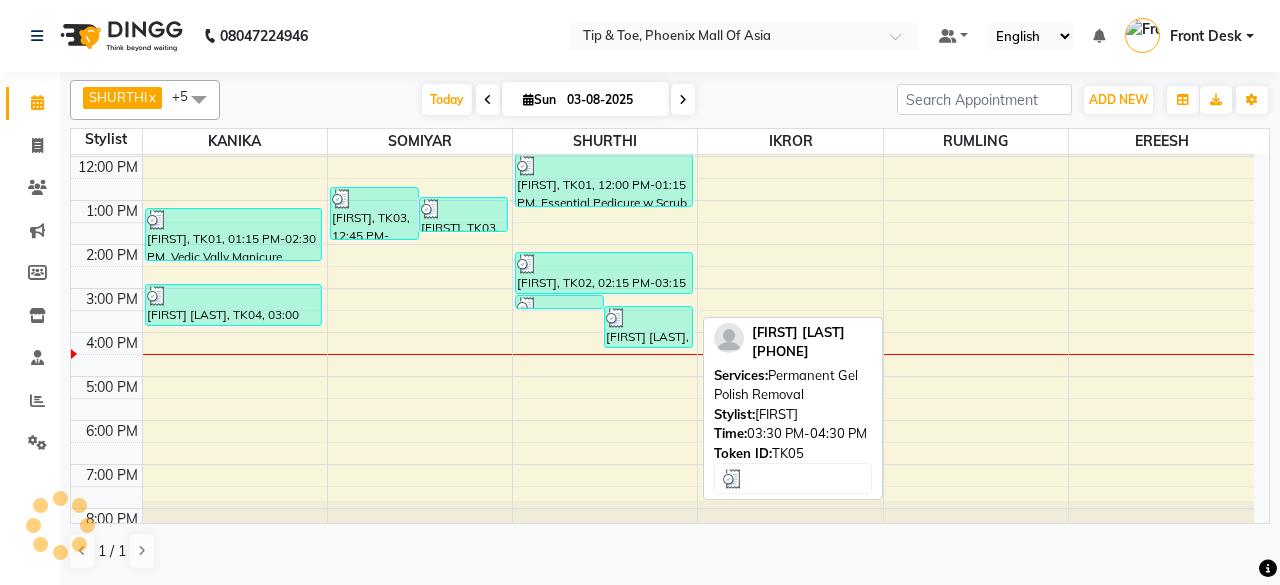 scroll, scrollTop: 193, scrollLeft: 0, axis: vertical 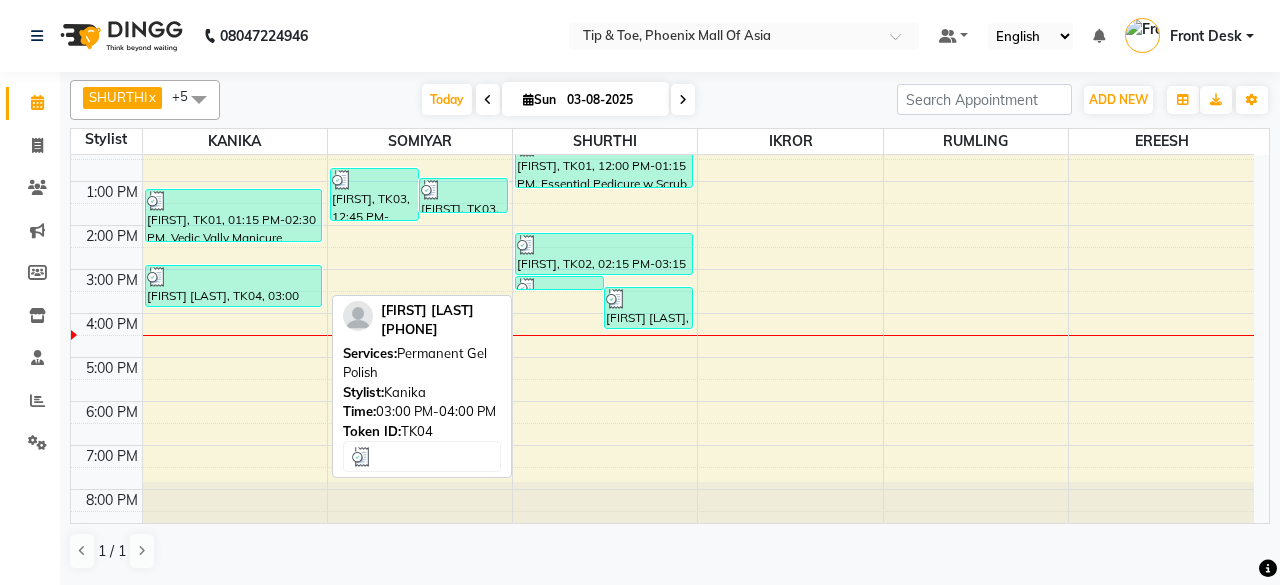 click at bounding box center (234, 277) 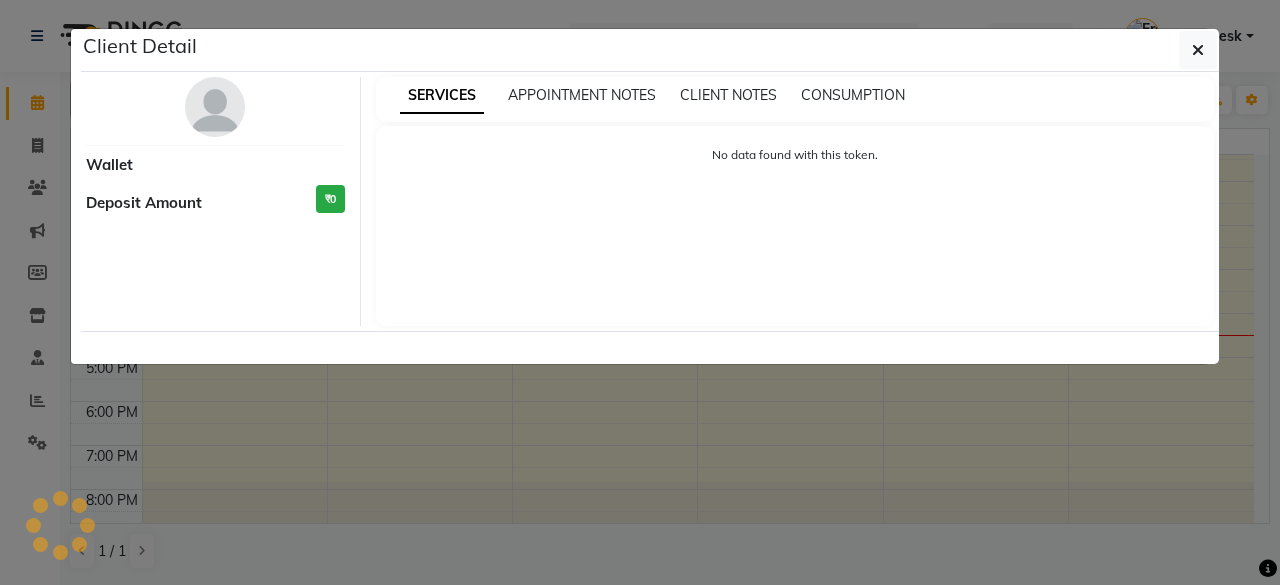 select on "3" 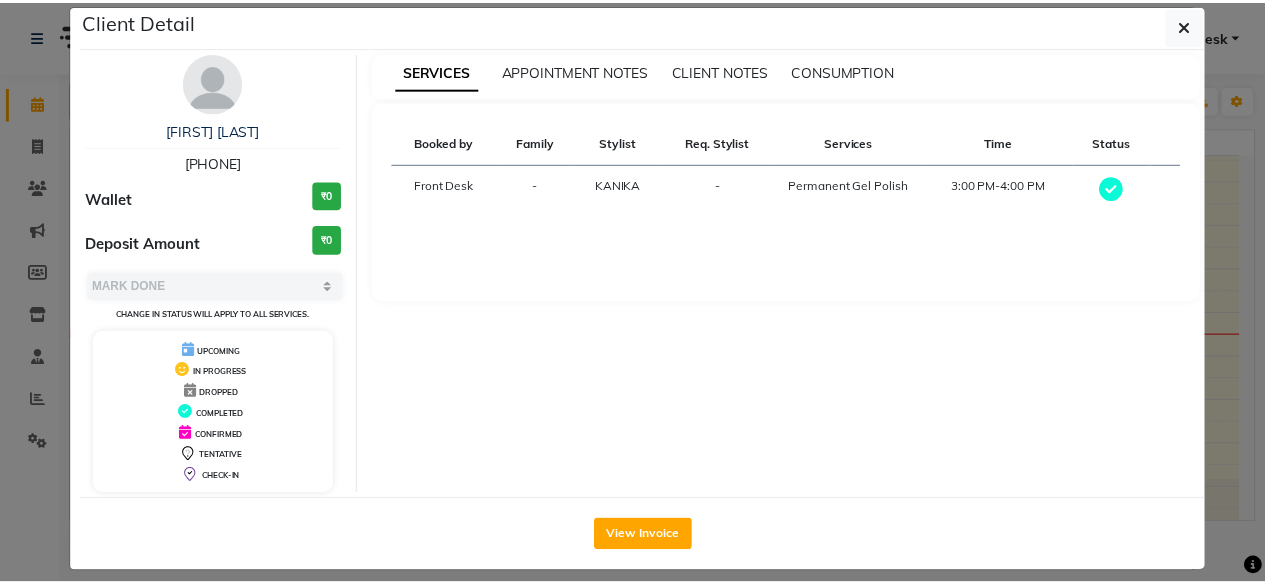 scroll, scrollTop: 37, scrollLeft: 0, axis: vertical 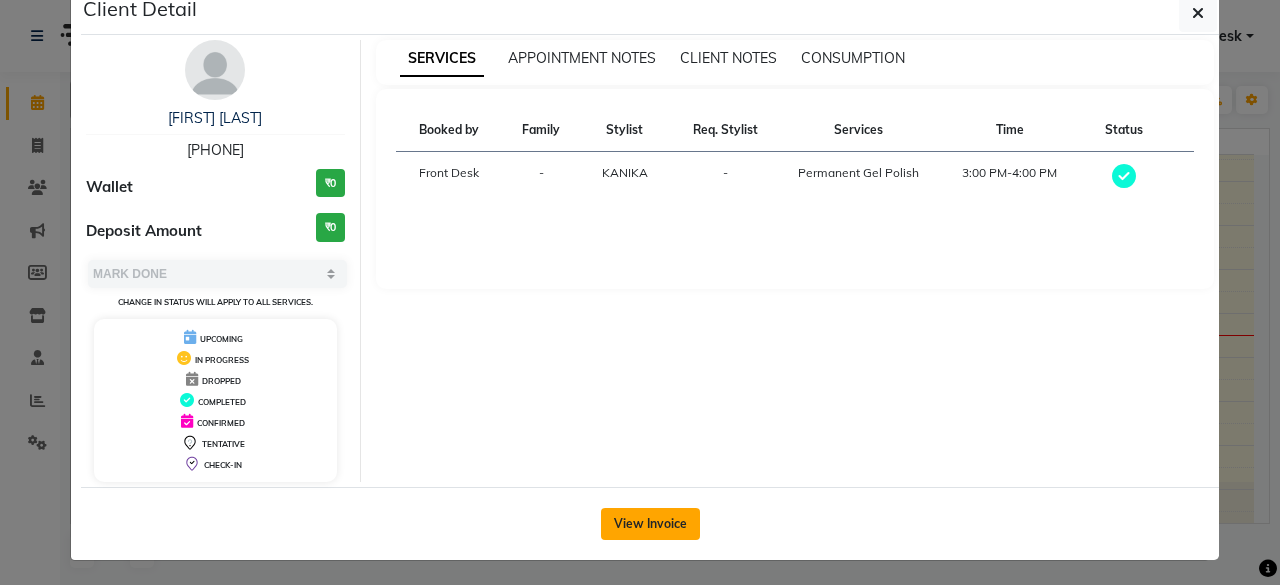 click on "View Invoice" 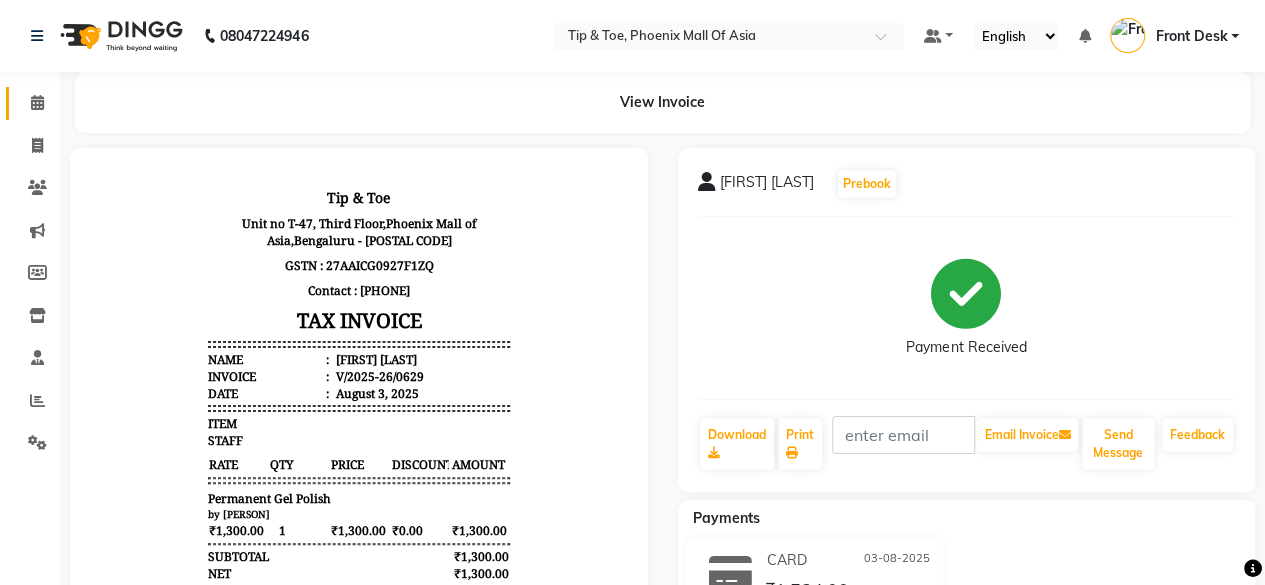 scroll, scrollTop: 200, scrollLeft: 0, axis: vertical 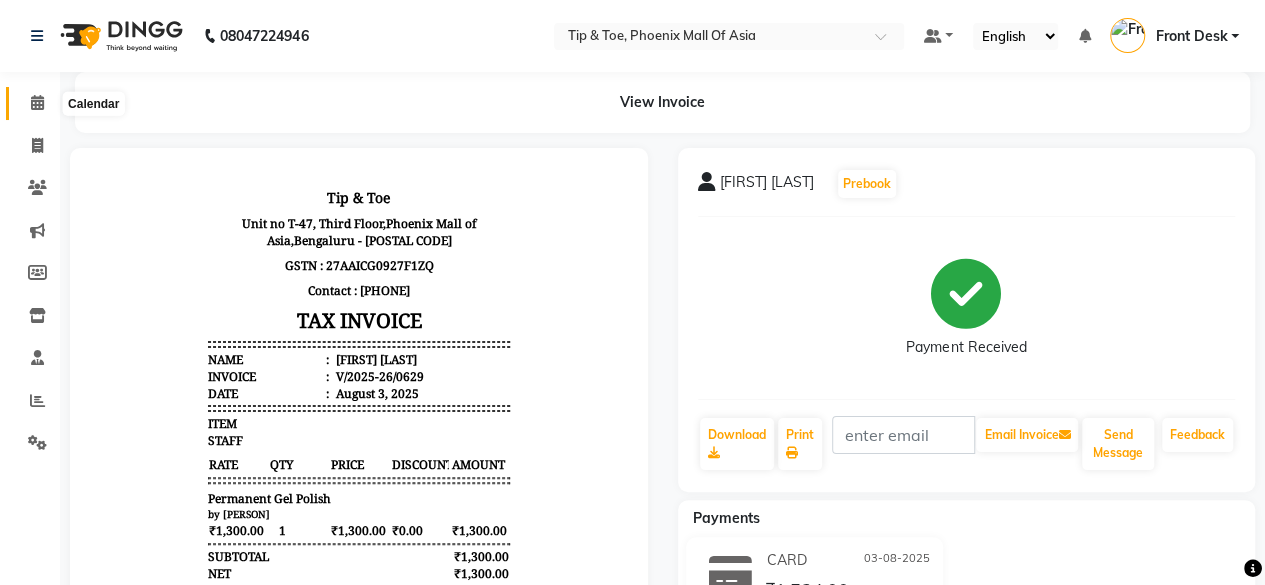 click 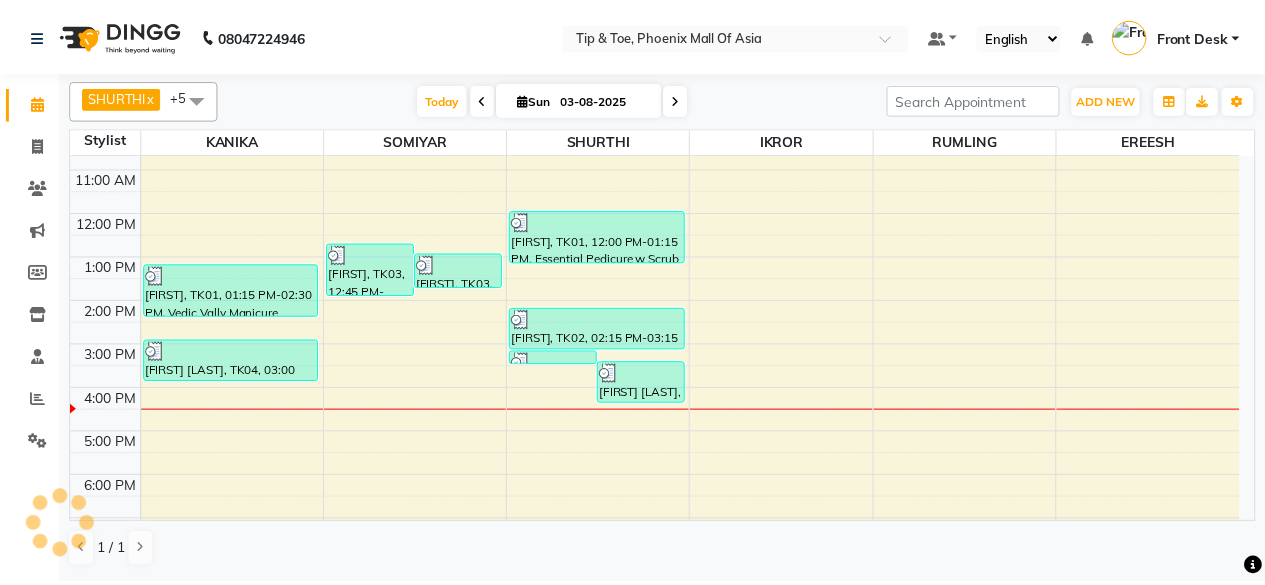scroll, scrollTop: 153, scrollLeft: 0, axis: vertical 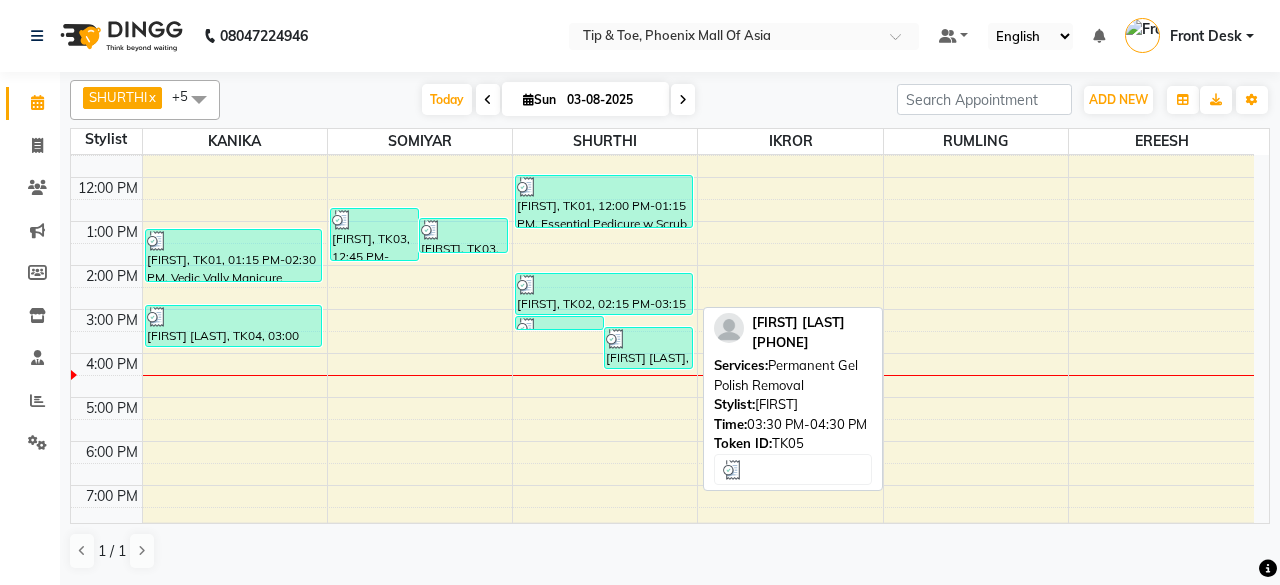 click on "[FIRST] [LAST], TK05, 03:30 PM-04:30 PM, Permanent Gel Polish Removal" at bounding box center (648, 348) 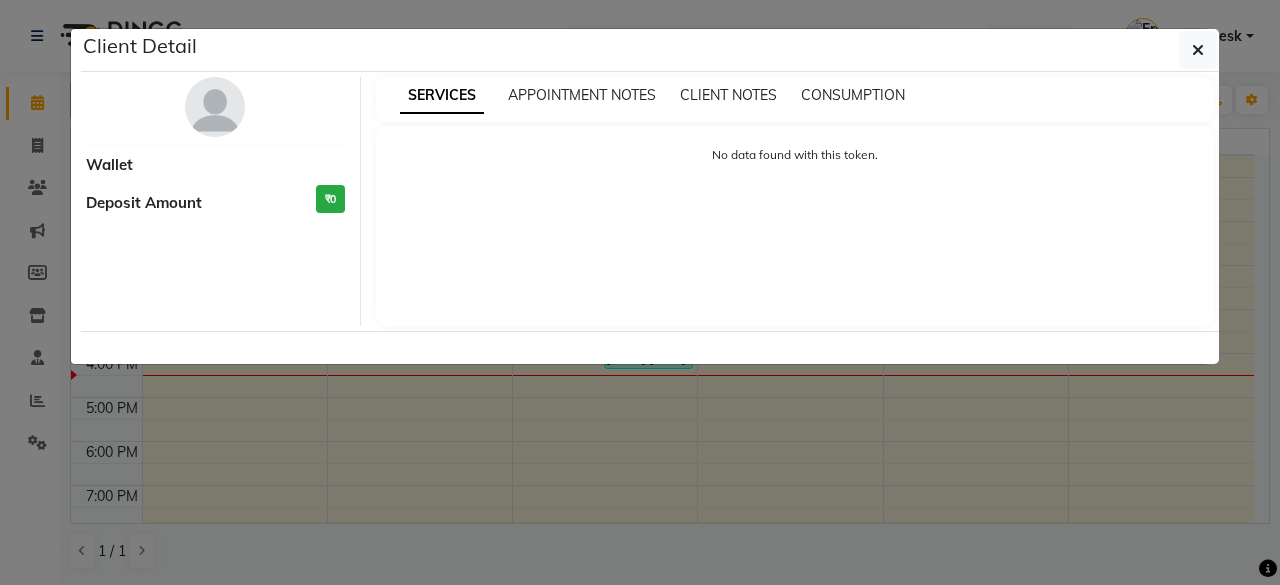 select on "3" 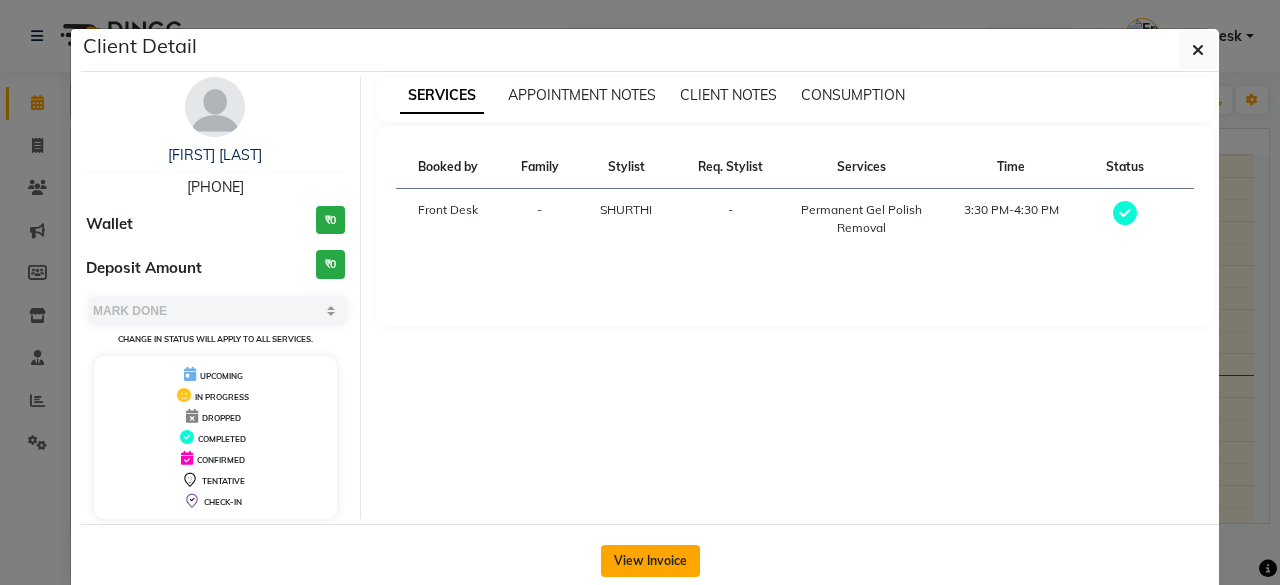 click on "View Invoice" 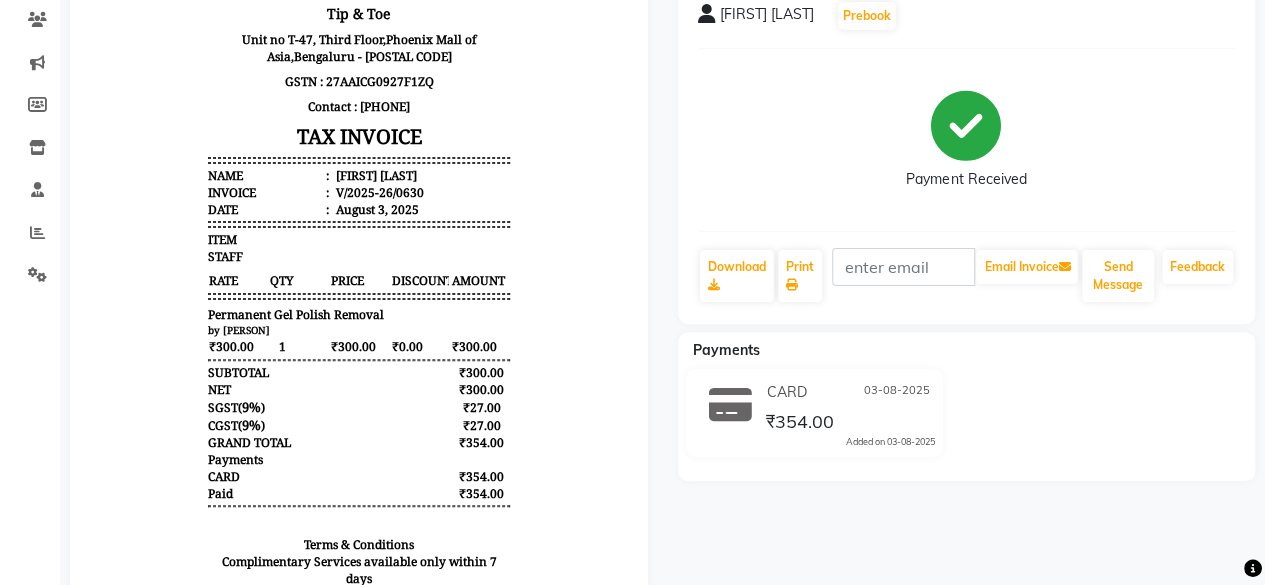 scroll, scrollTop: 200, scrollLeft: 0, axis: vertical 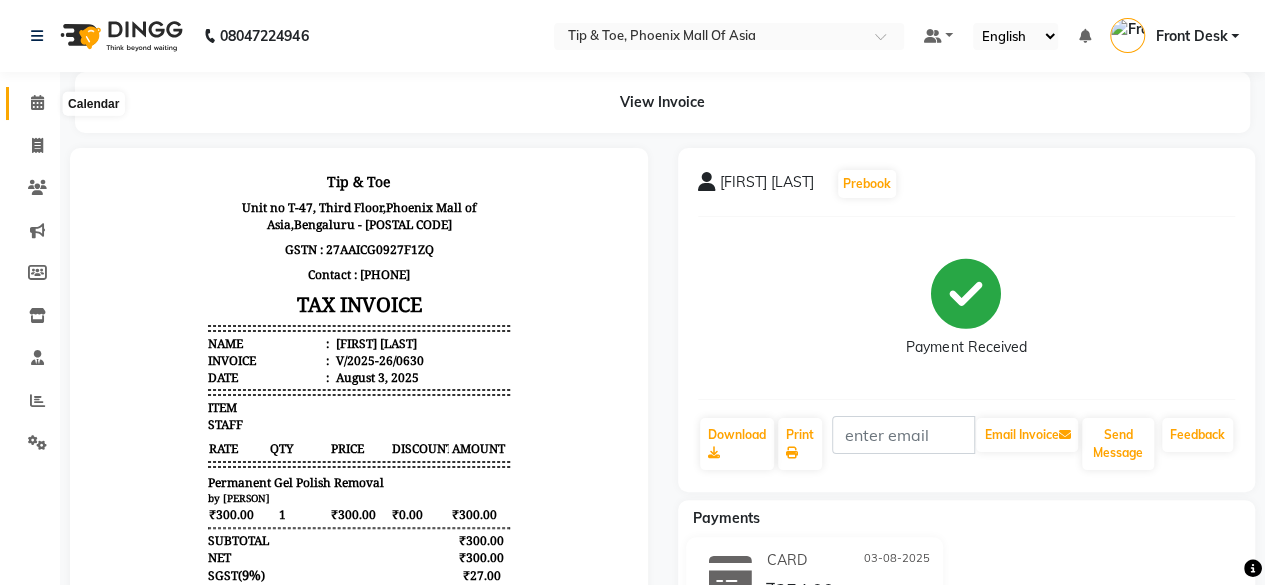 click on "Calendar" 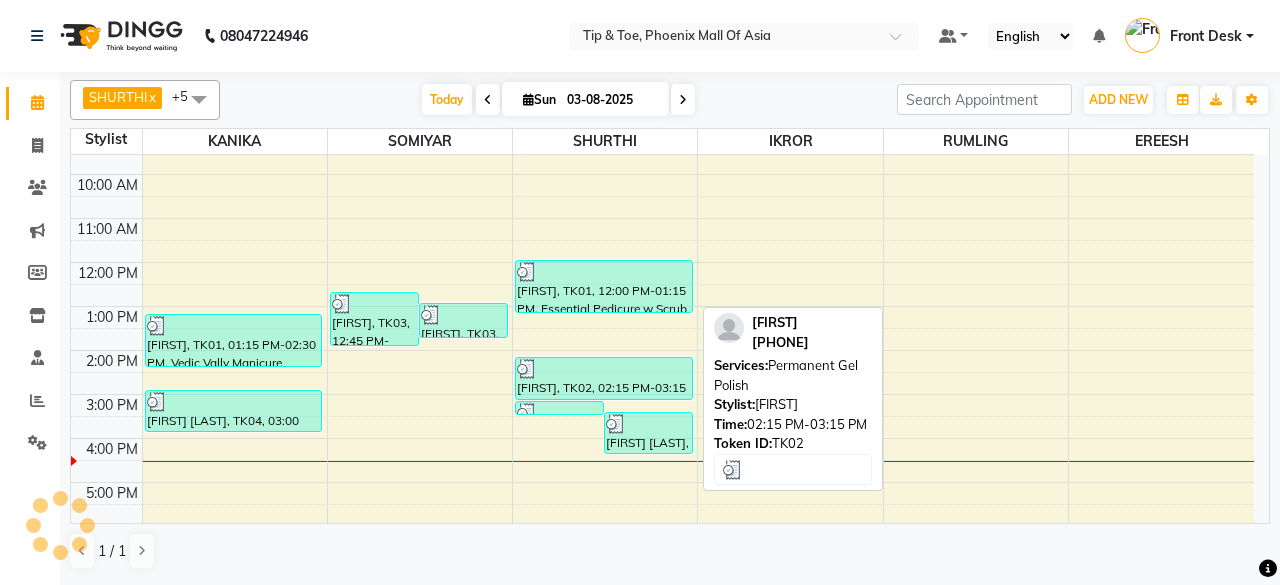 scroll, scrollTop: 100, scrollLeft: 0, axis: vertical 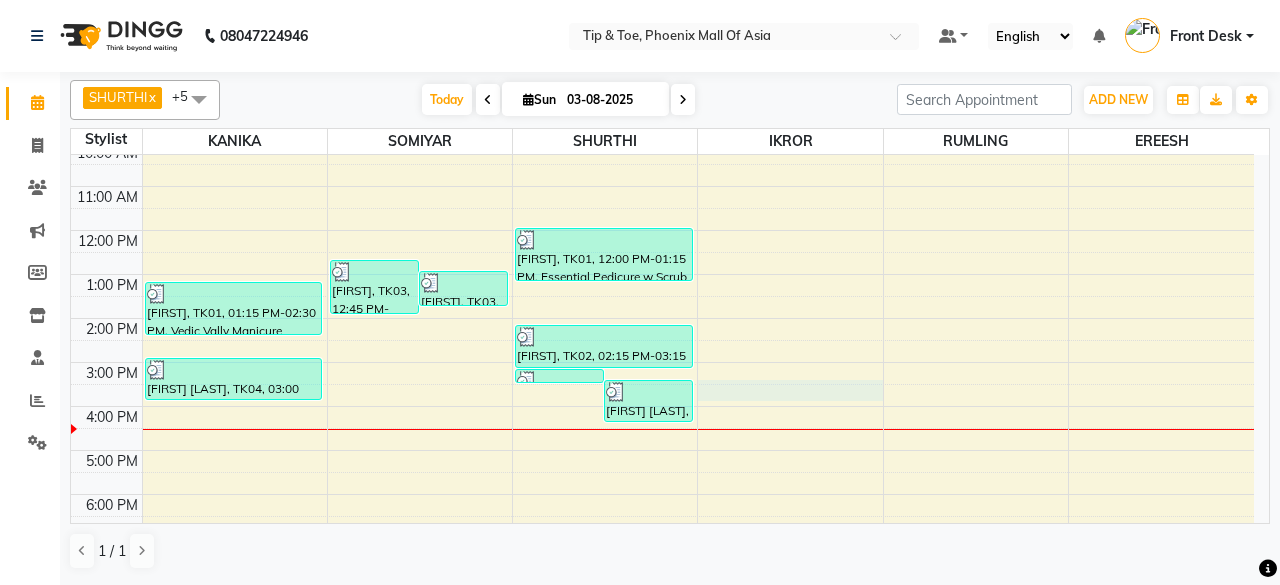 click on "8:00 AM 9:00 AM 10:00 AM 11:00 AM 12:00 PM 1:00 PM 2:00 PM 3:00 PM 4:00 PM 5:00 PM 6:00 PM 7:00 PM 8:00 PM     GILAD, TK01, 01:15 PM-02:30 PM, Vedic Vally Manicure     Manisha Patel, TK04, 03:00 PM-04:00 PM, Permanent Gel Polish     Surabhi, TK03, 12:45 PM-02:00 PM, Cut & File     Surabhi, TK03, 01:00 PM-01:50 PM, Application of Nail Polish     KATHEINE, TK02, 03:15 PM-03:30 PM, Essential Pedicure w Scrub     Manisha Patel, TK05, 03:30 PM-04:30 PM, Permanent Gel Polish Removal     GILAD, TK01, 12:00 PM-01:15 PM, Essential Pedicure w Scrub     KATHEINE, TK02, 02:15 PM-03:15 PM, Permanent Gel Polish" at bounding box center [662, 340] 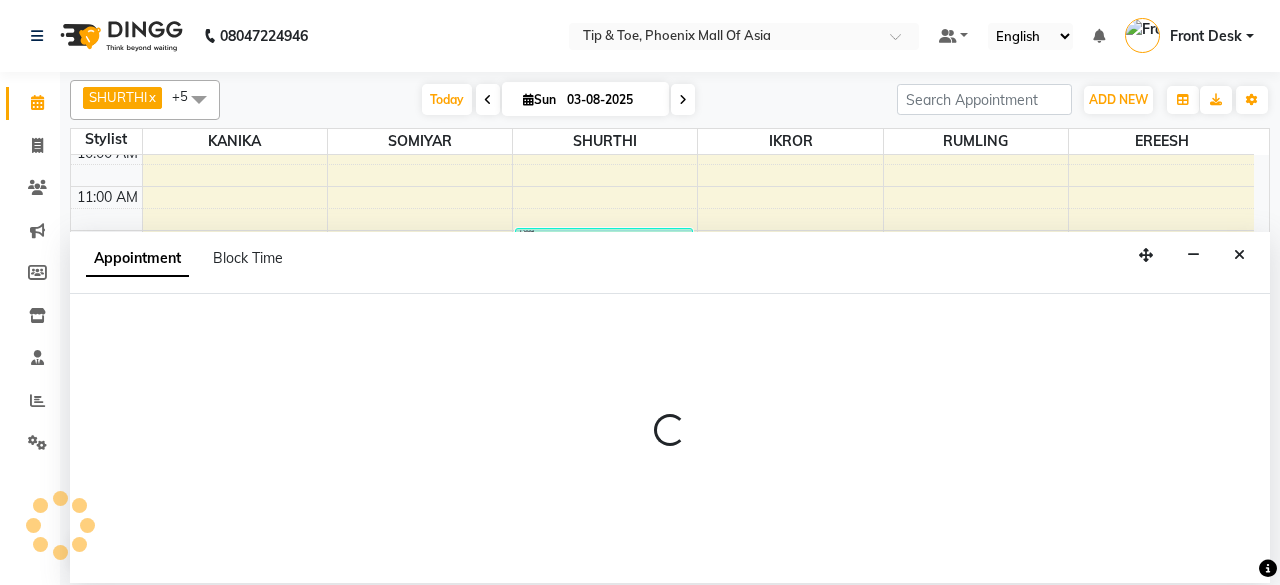 select on "43678" 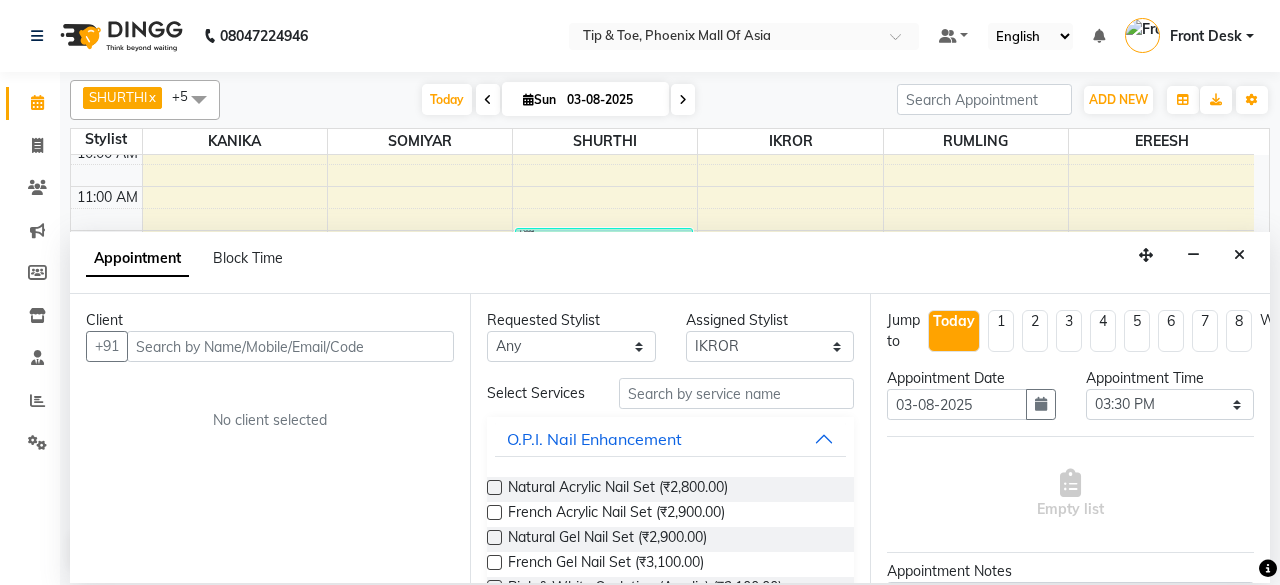 click at bounding box center (290, 346) 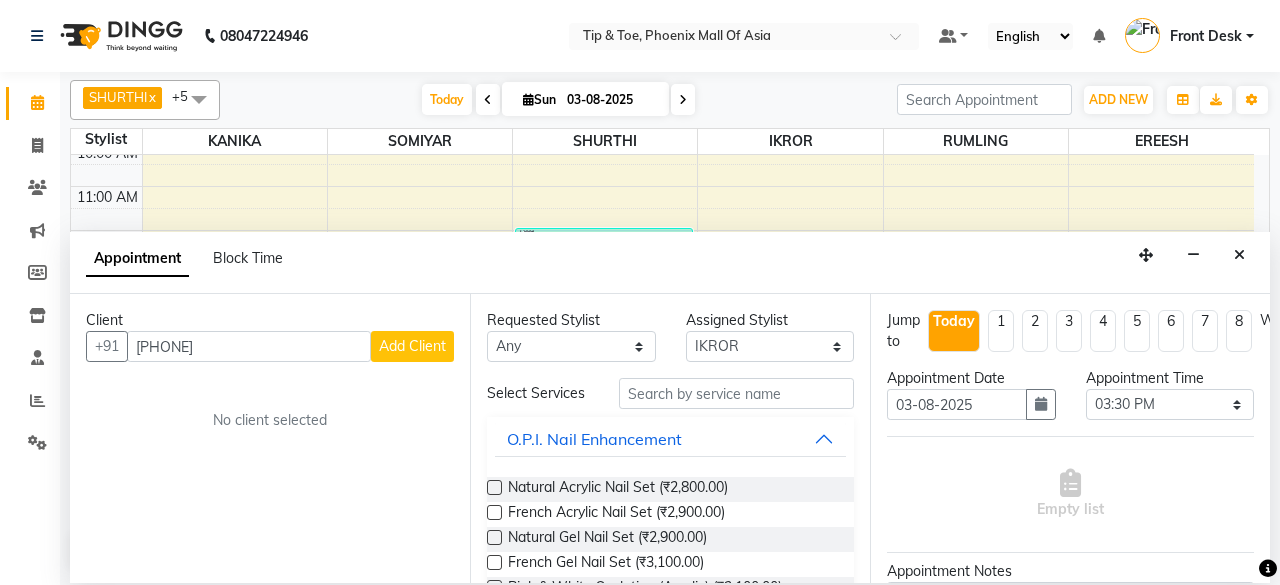 type on "8826309709" 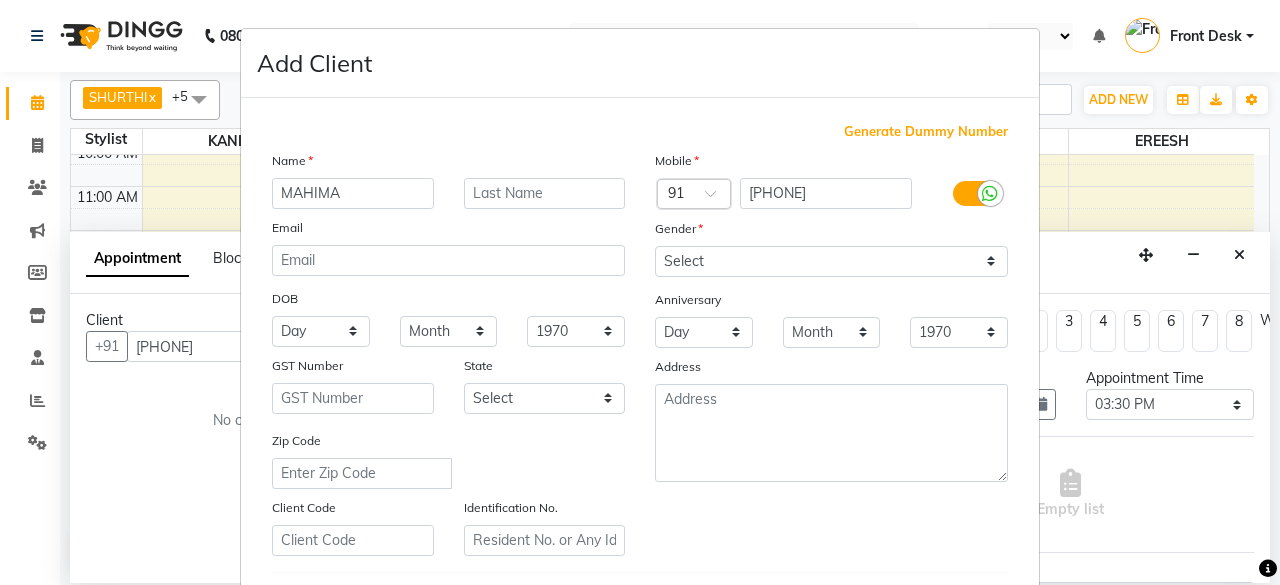 type on "MAHIMA" 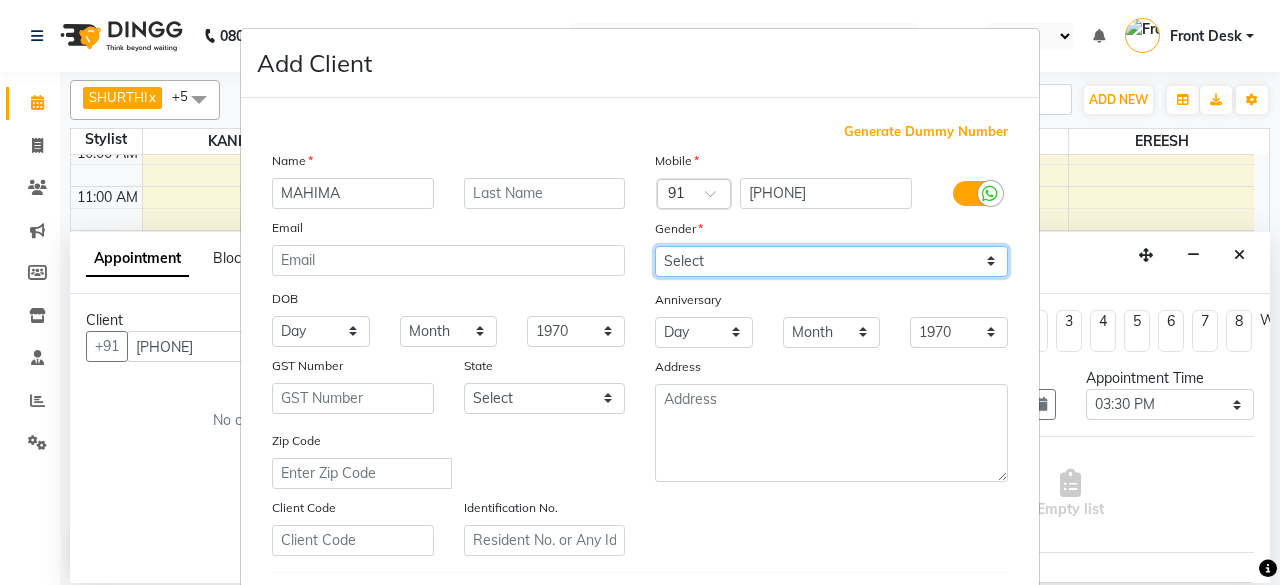 drag, startPoint x: 839, startPoint y: 255, endPoint x: 825, endPoint y: 262, distance: 15.652476 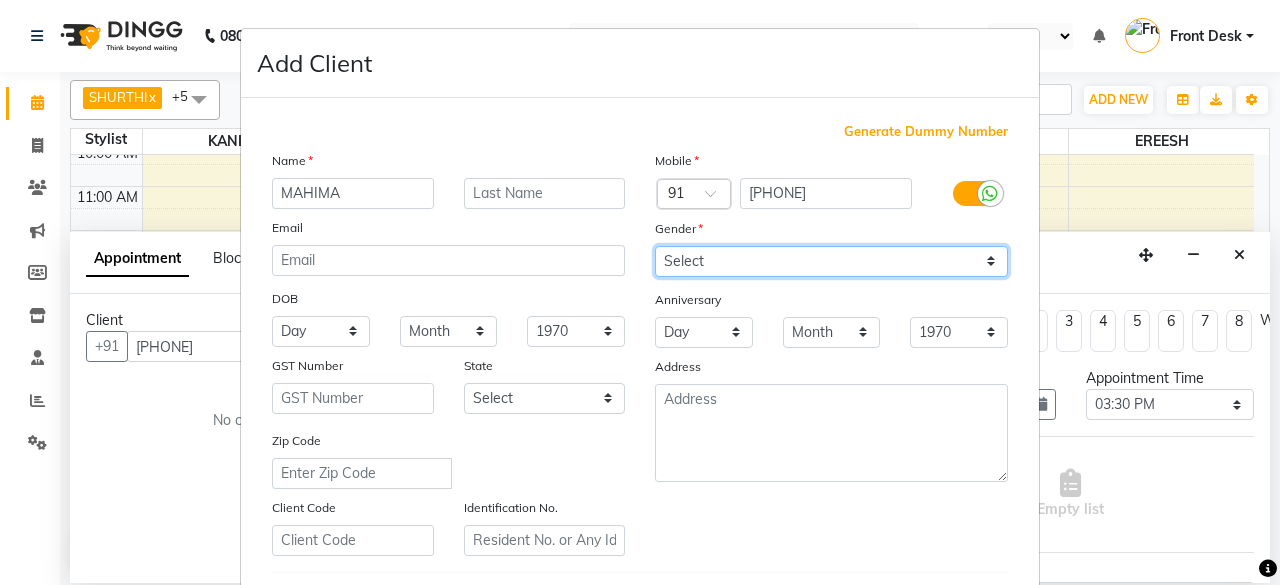 click on "Select Male Female Other Prefer Not To Say" at bounding box center (831, 261) 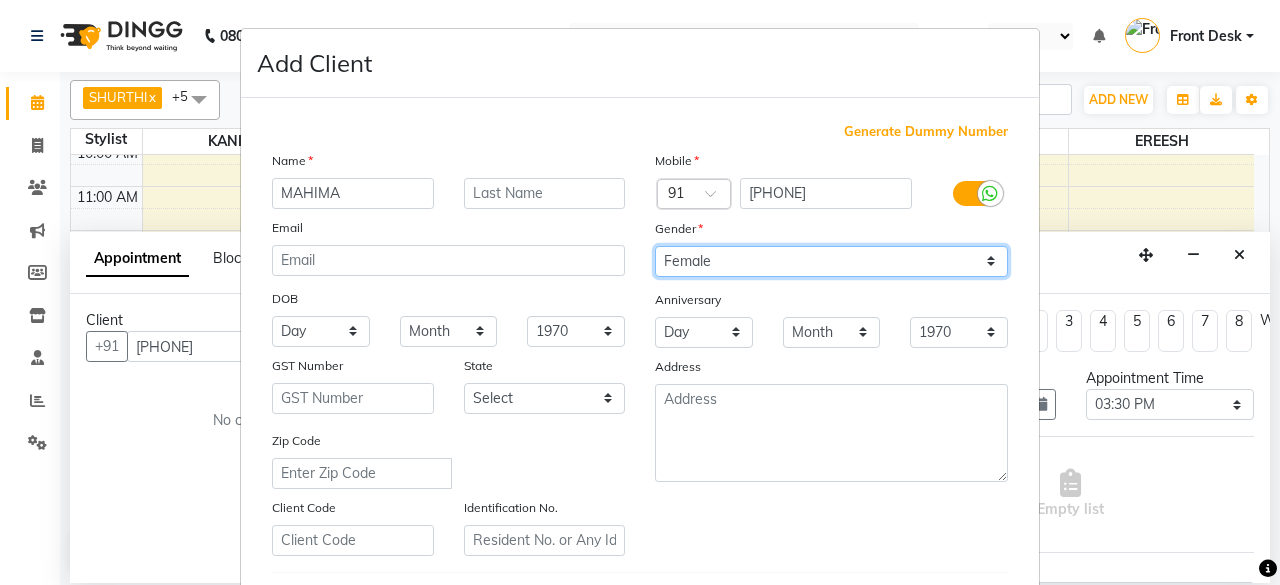 click on "Select Male Female Other Prefer Not To Say" at bounding box center [831, 261] 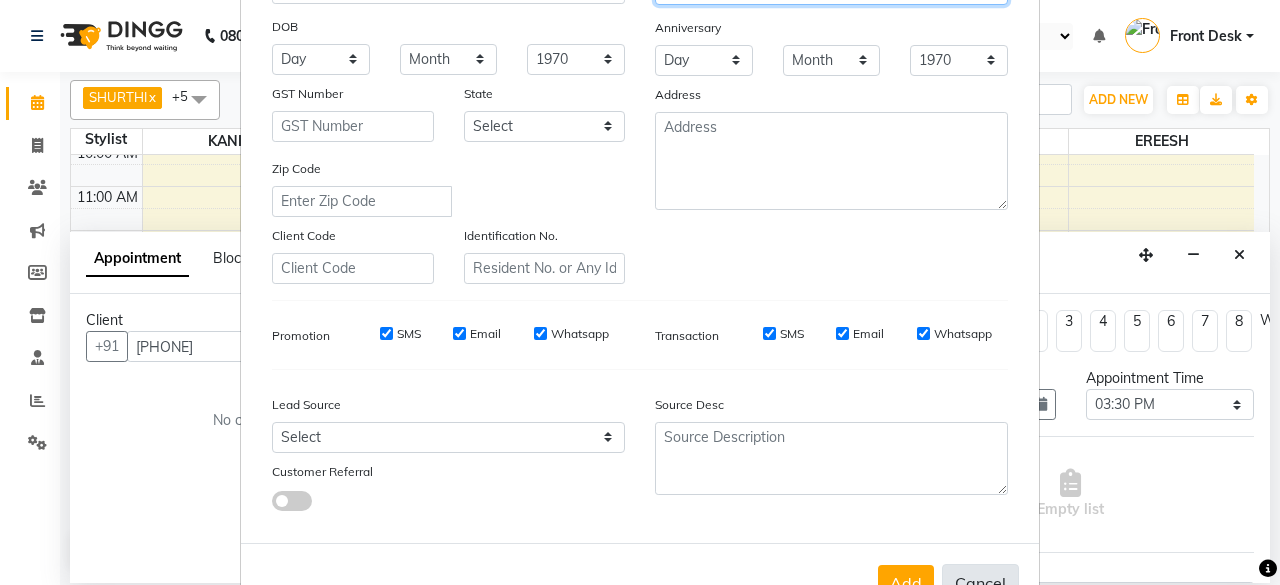 scroll, scrollTop: 334, scrollLeft: 0, axis: vertical 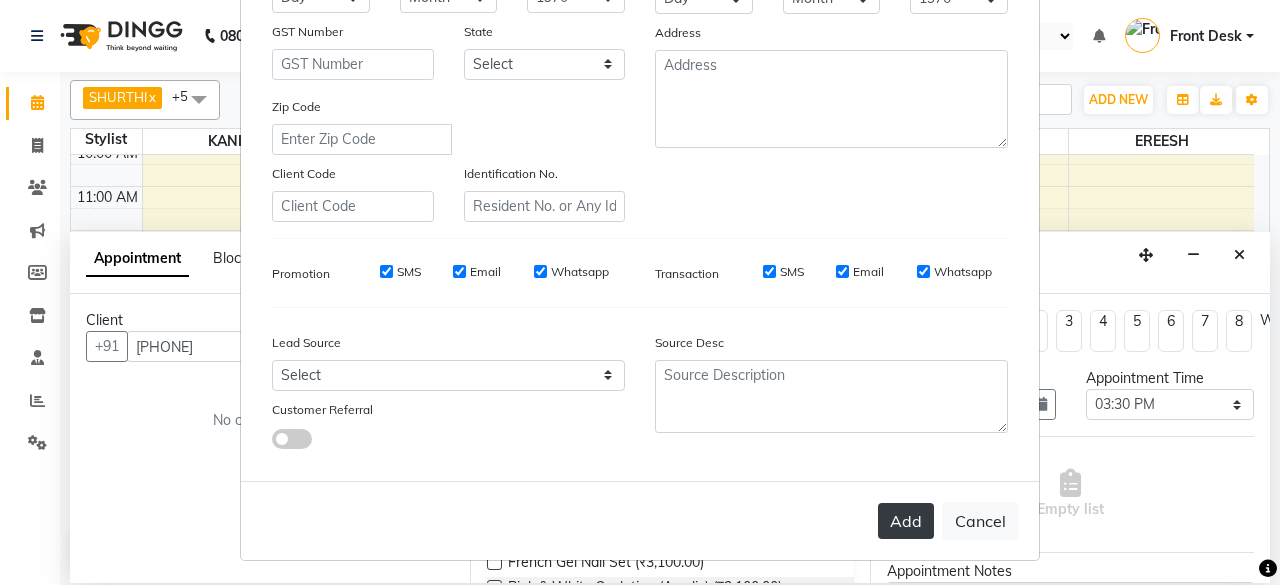 click on "Add" at bounding box center [906, 521] 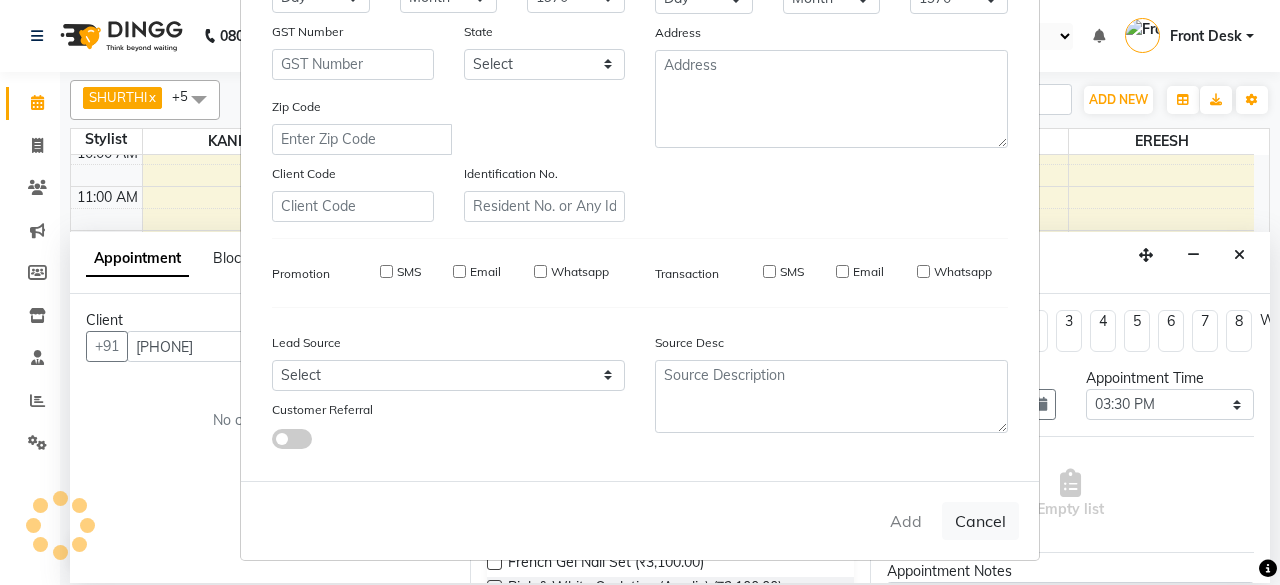 type 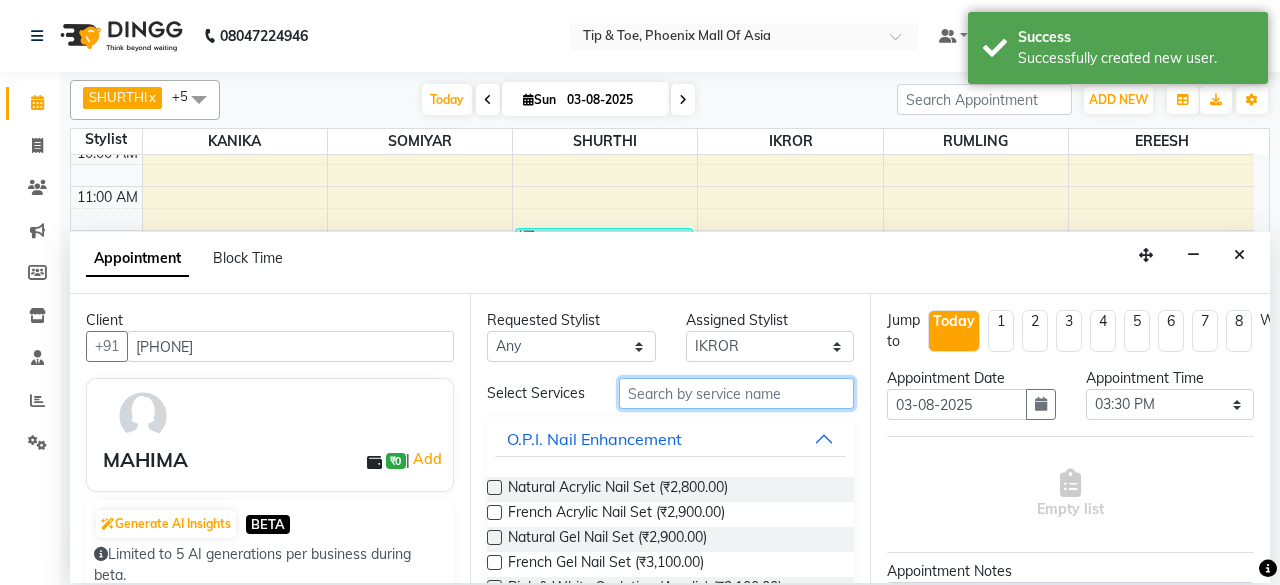 click at bounding box center [736, 393] 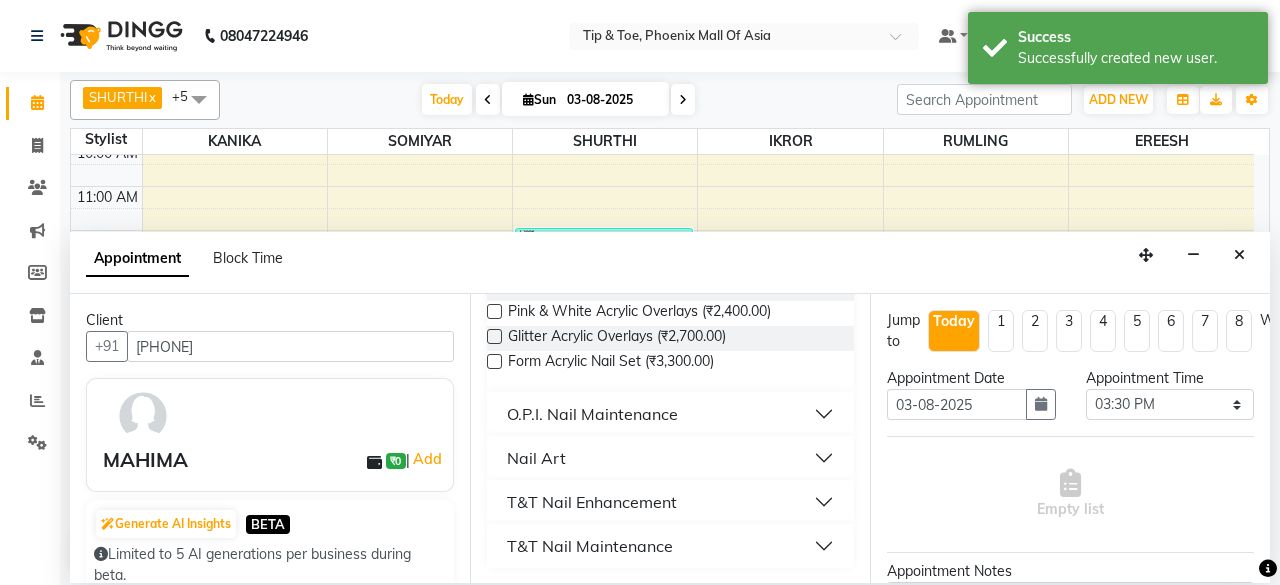 type on "ACRY" 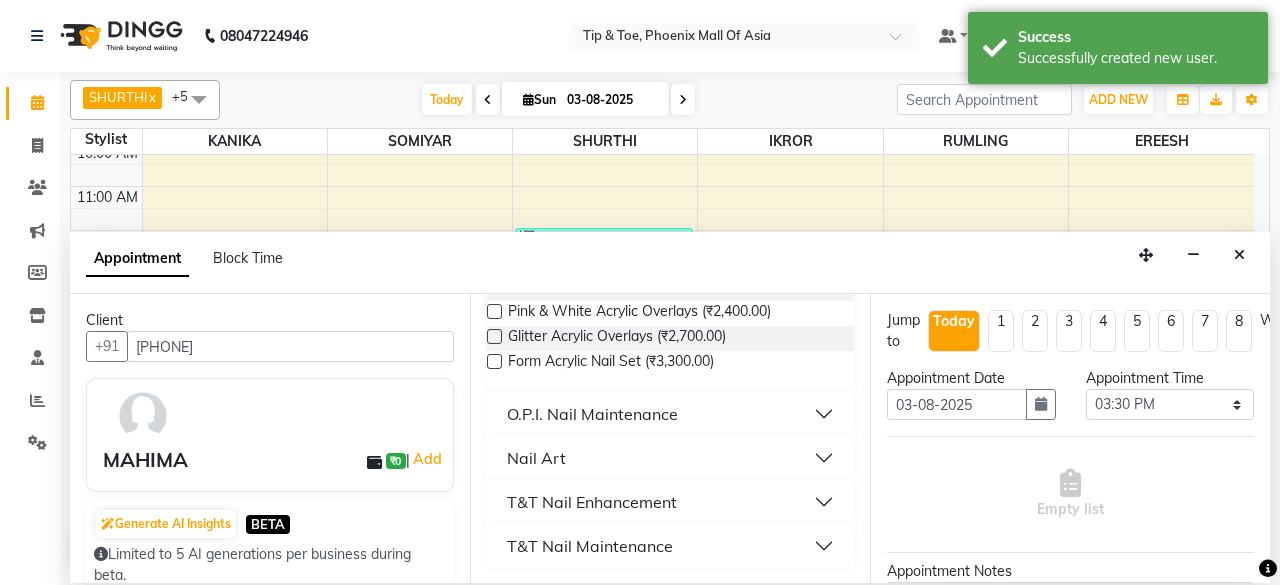 click on "T&T Nail Enhancement" at bounding box center [670, 502] 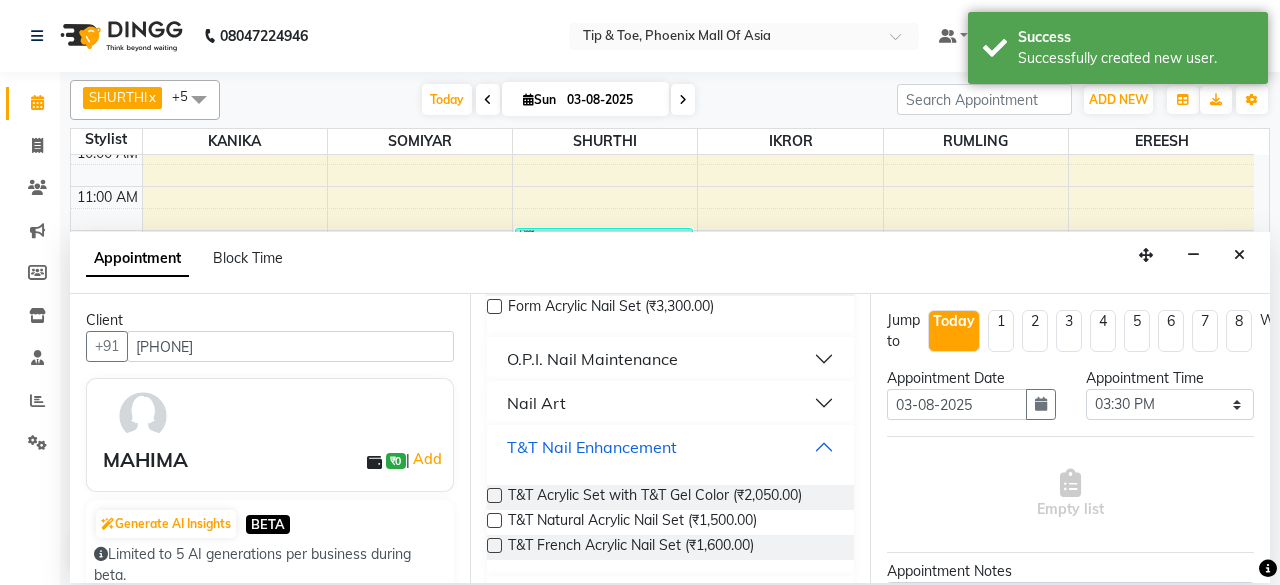 scroll, scrollTop: 394, scrollLeft: 0, axis: vertical 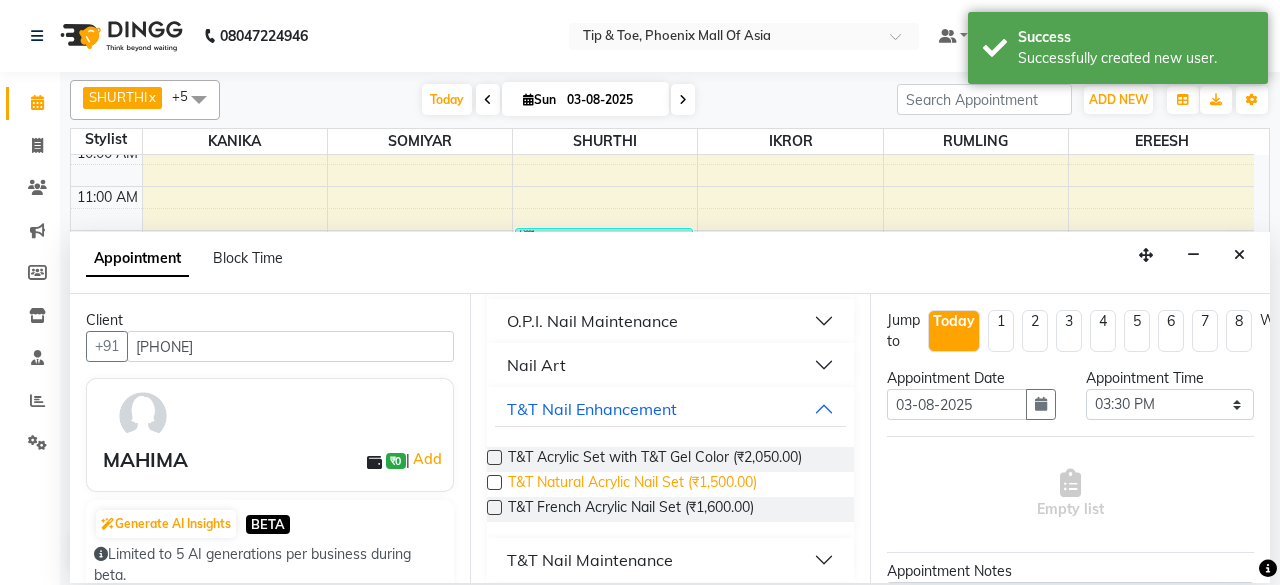 click on "T&T Natural Acrylic Nail Set (₹1,500.00)" at bounding box center [632, 484] 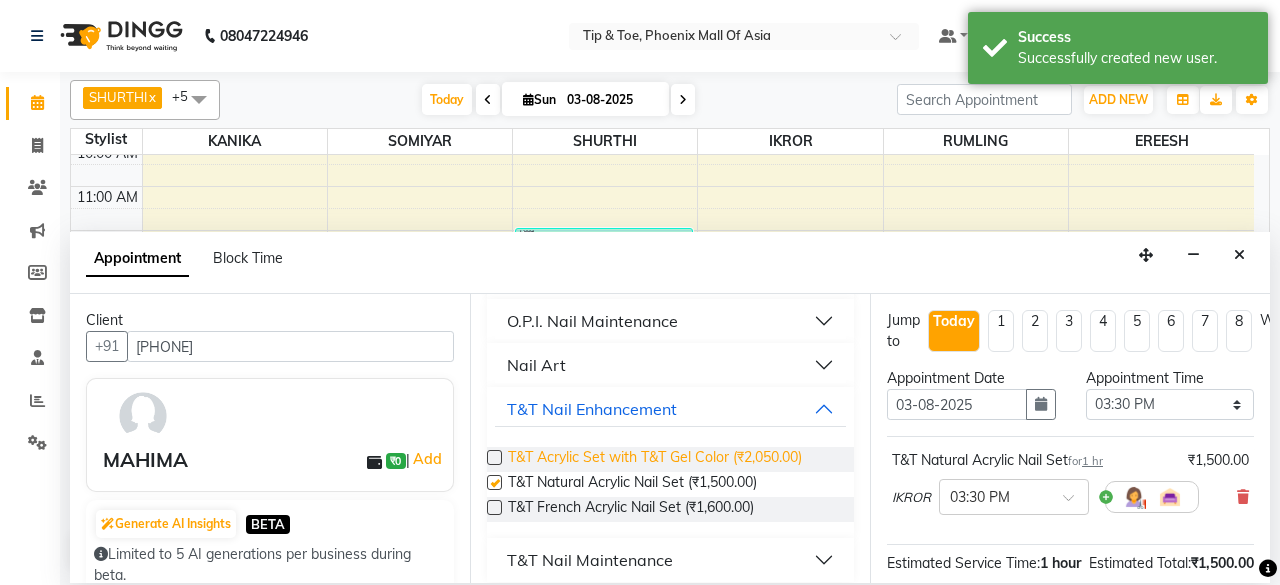 checkbox on "false" 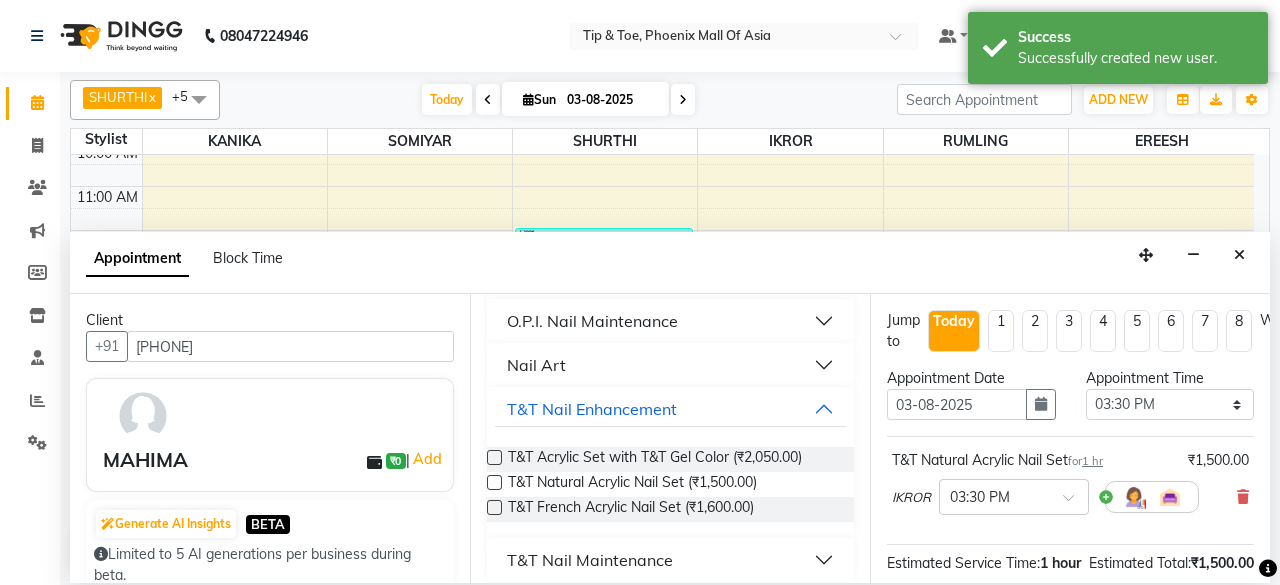 scroll, scrollTop: 0, scrollLeft: 0, axis: both 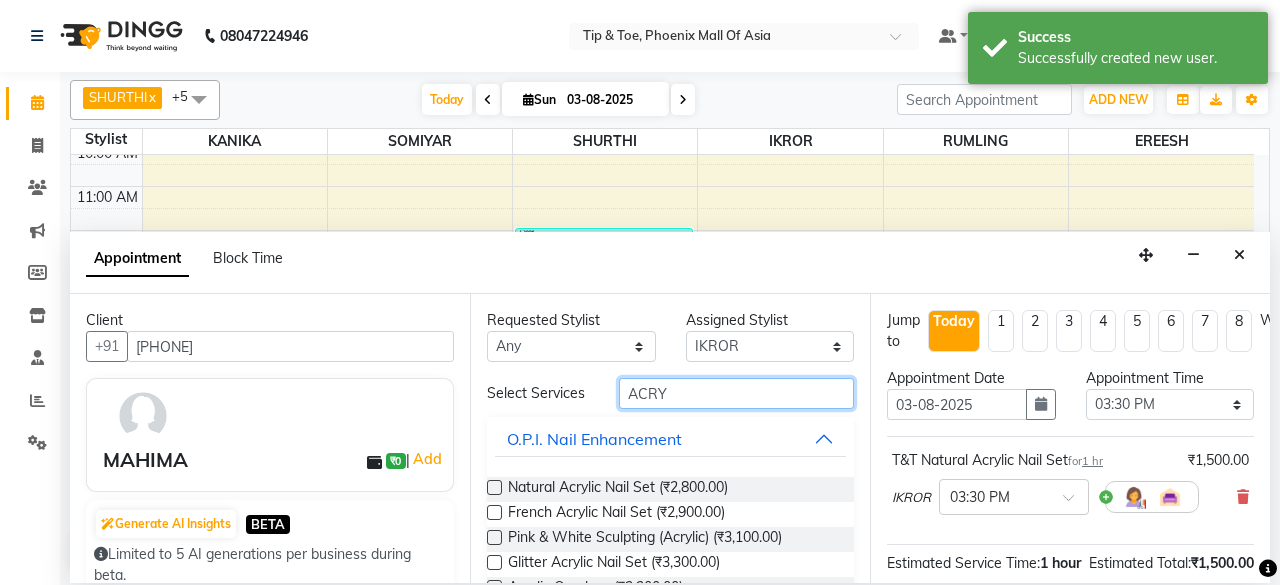 click on "ACRY" at bounding box center (736, 393) 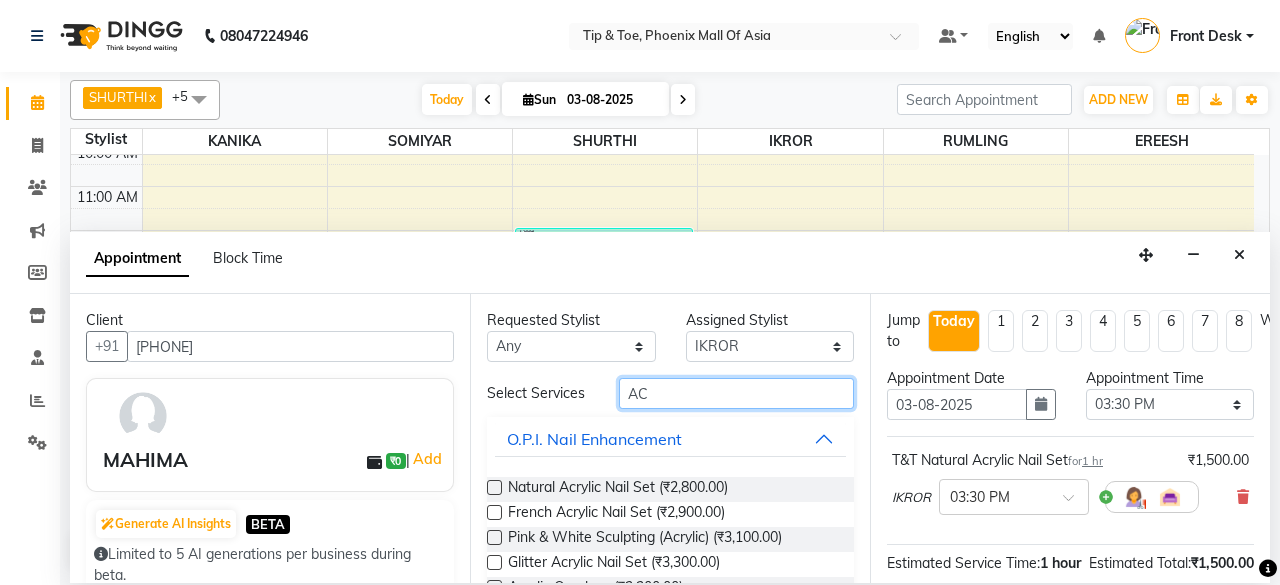 type on "A" 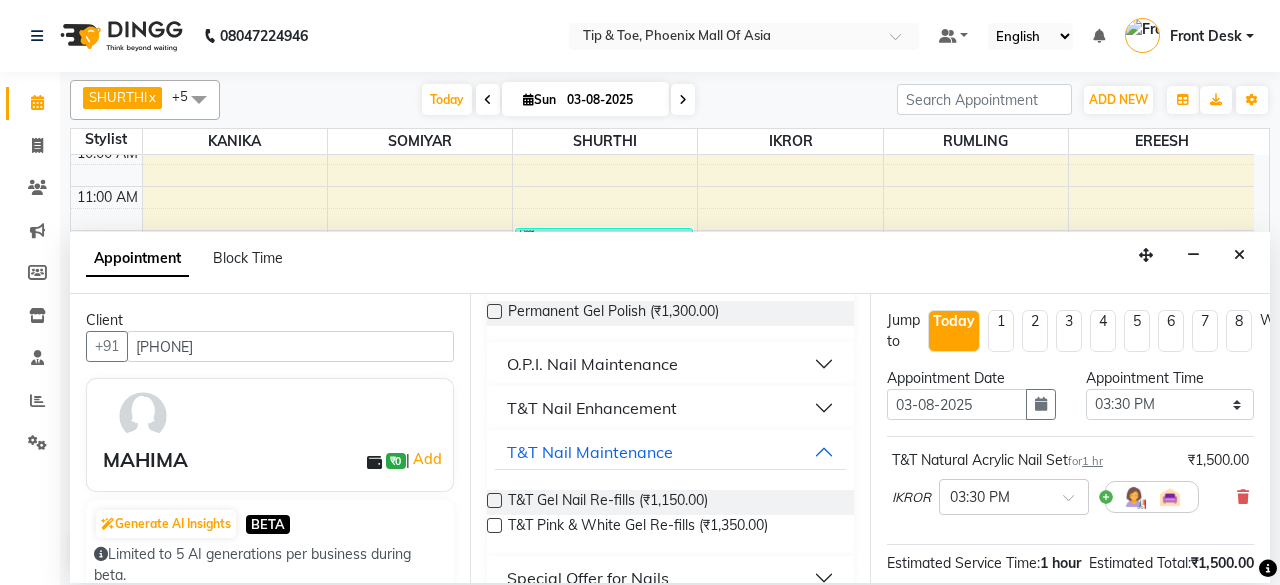 scroll, scrollTop: 508, scrollLeft: 0, axis: vertical 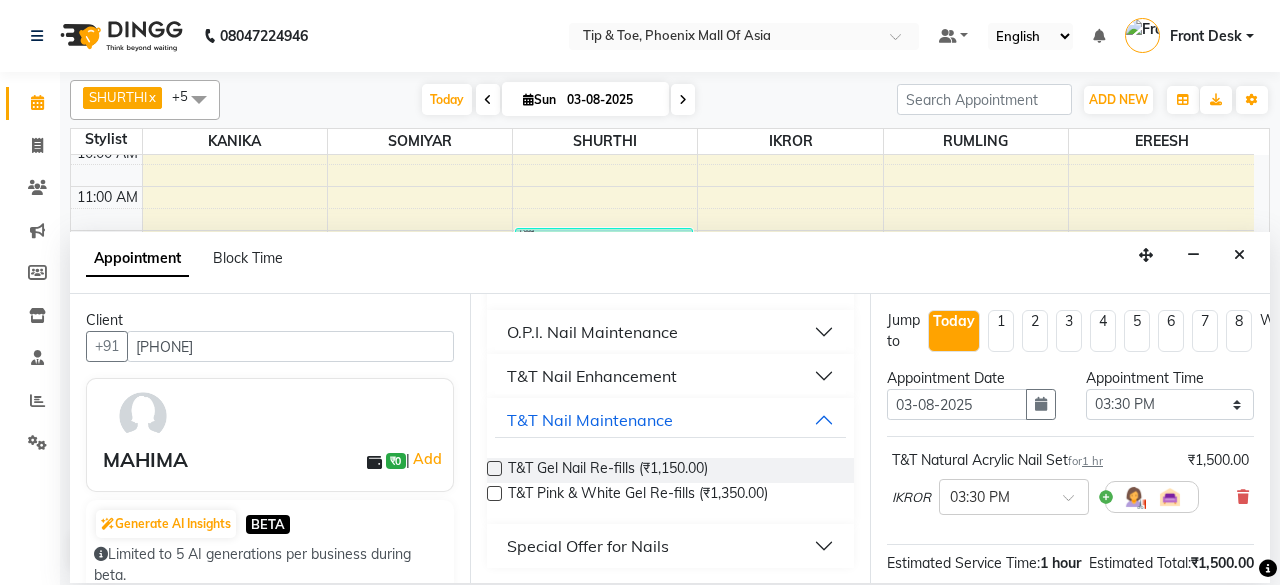 type on "GEL" 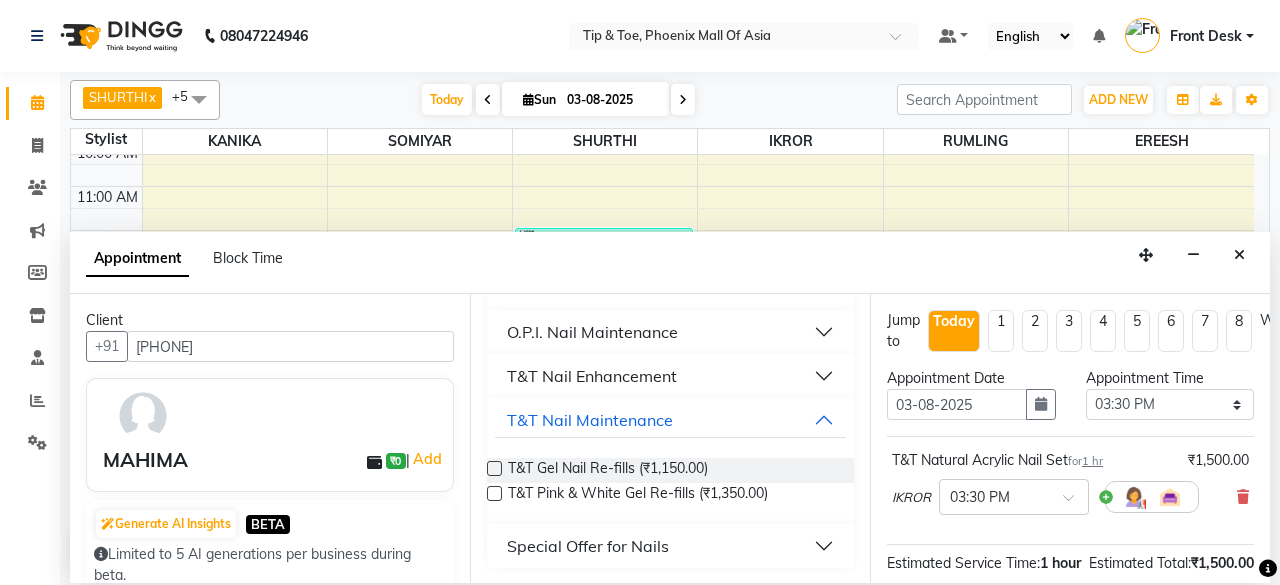 click on "T&T Nail Enhancement" at bounding box center (670, 376) 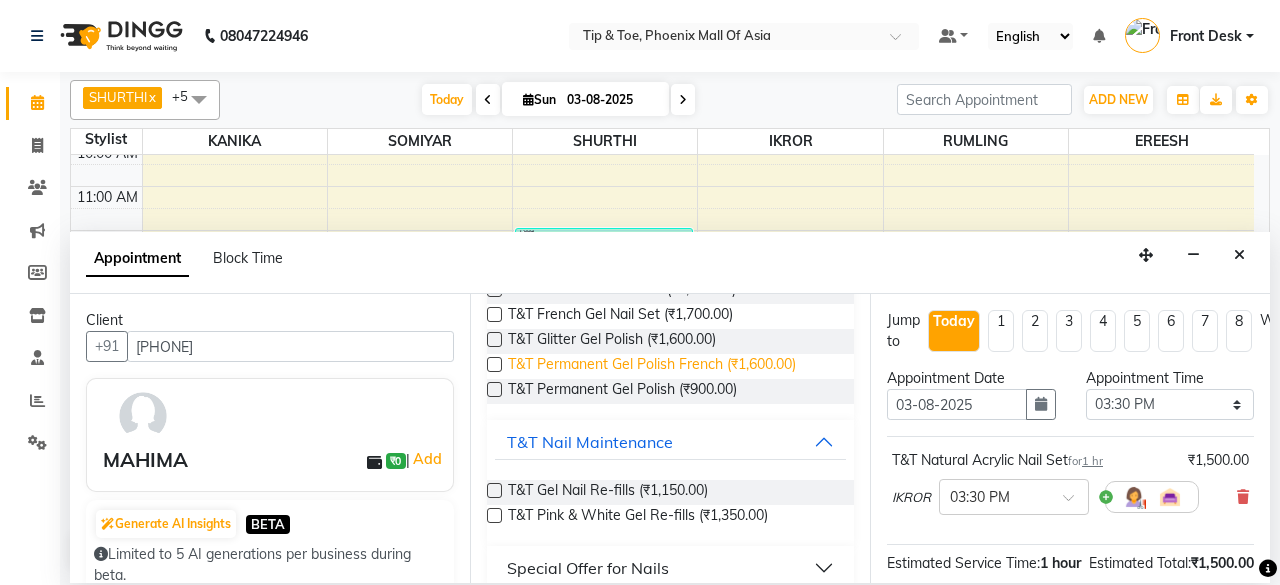 scroll, scrollTop: 694, scrollLeft: 0, axis: vertical 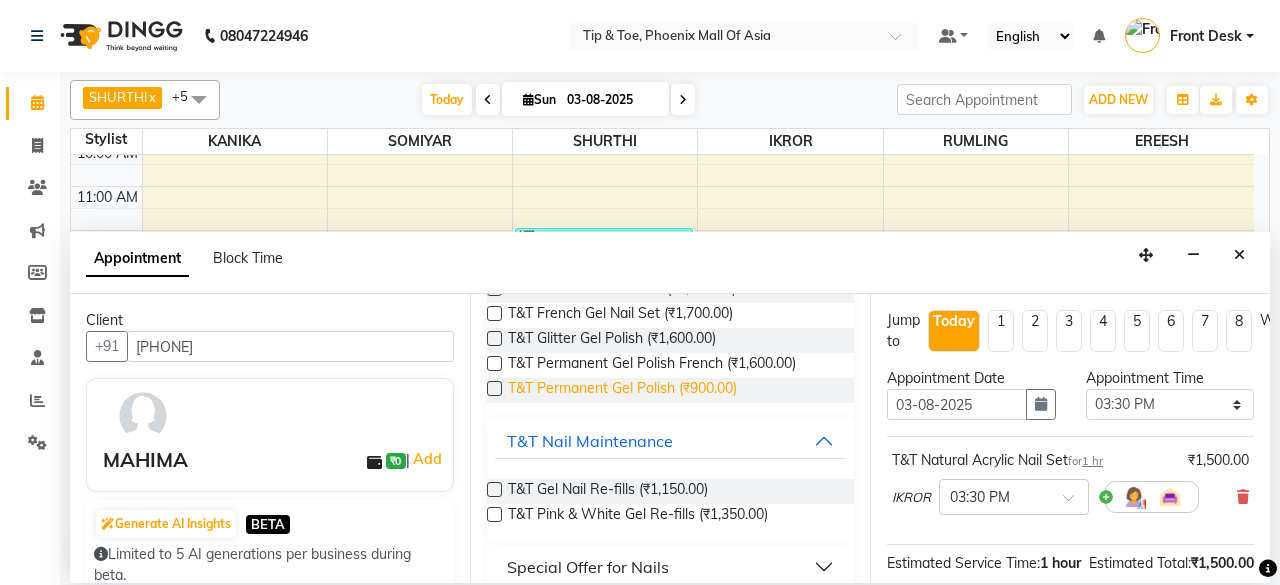 click on "T&T Permanent Gel Polish (₹900.00)" at bounding box center [622, 390] 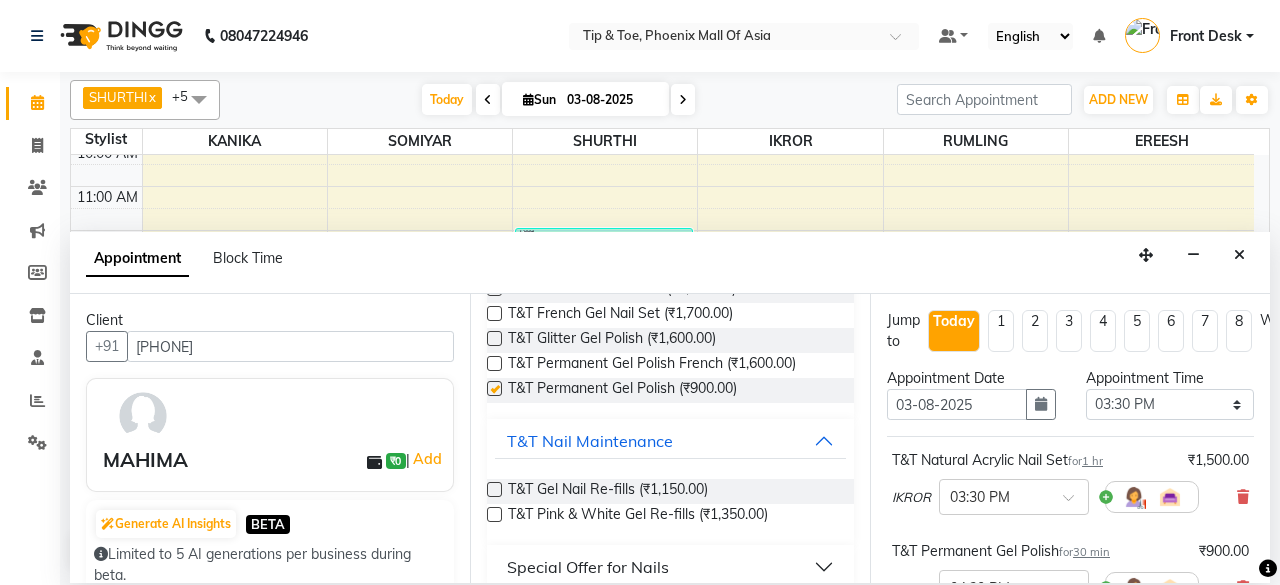 checkbox on "false" 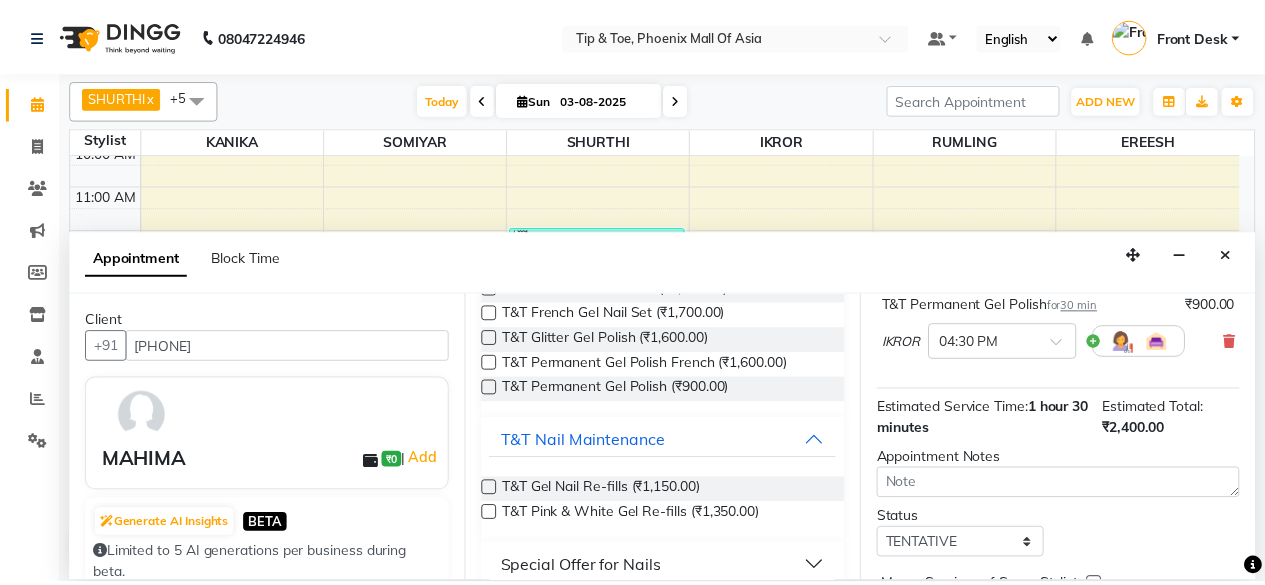 scroll, scrollTop: 363, scrollLeft: 0, axis: vertical 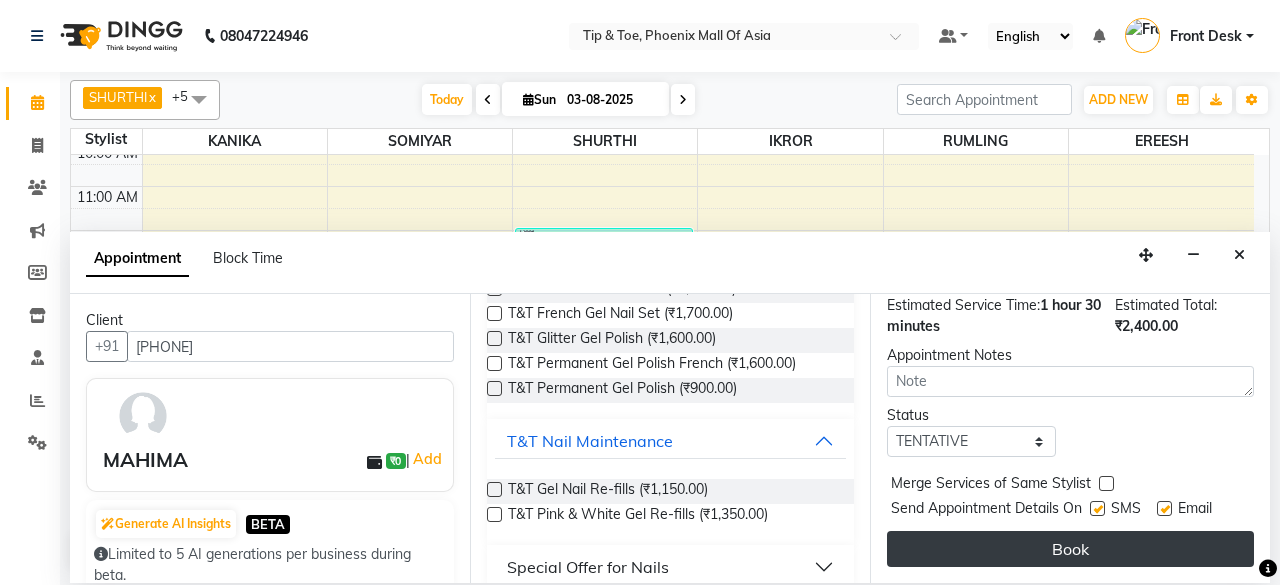 click on "Book" at bounding box center (1070, 549) 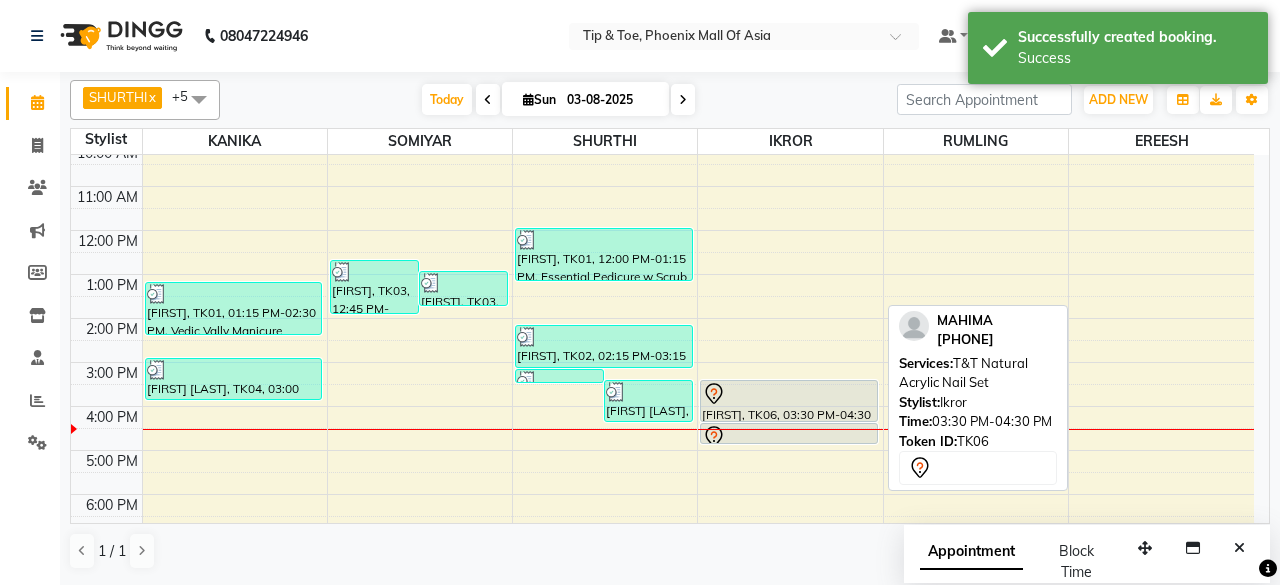 click at bounding box center (789, 394) 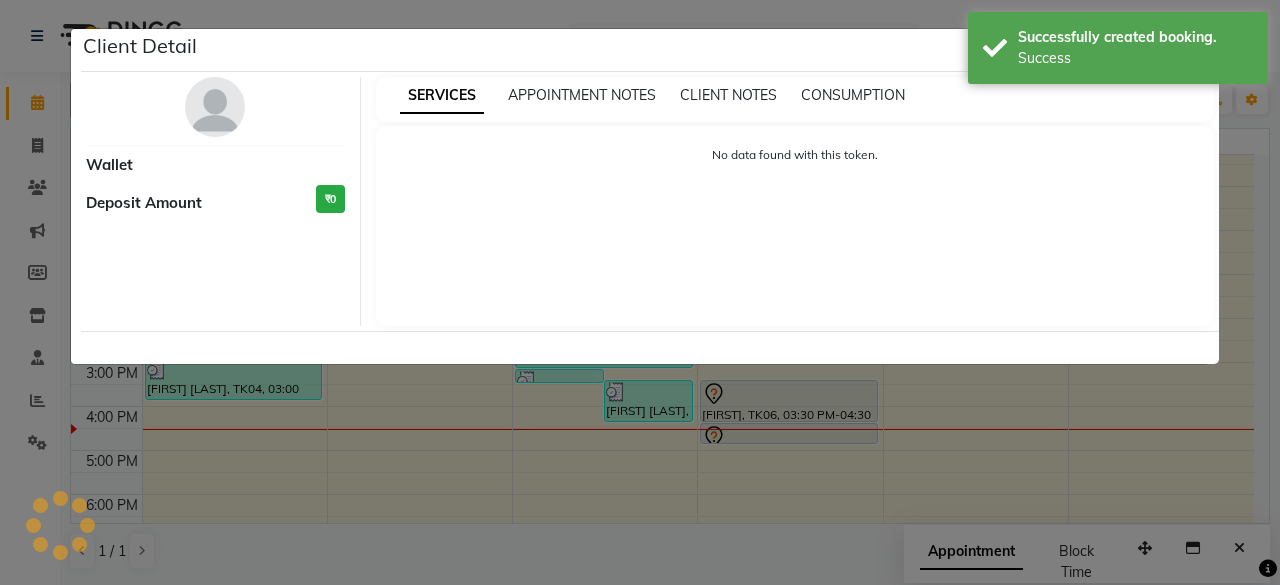 select on "7" 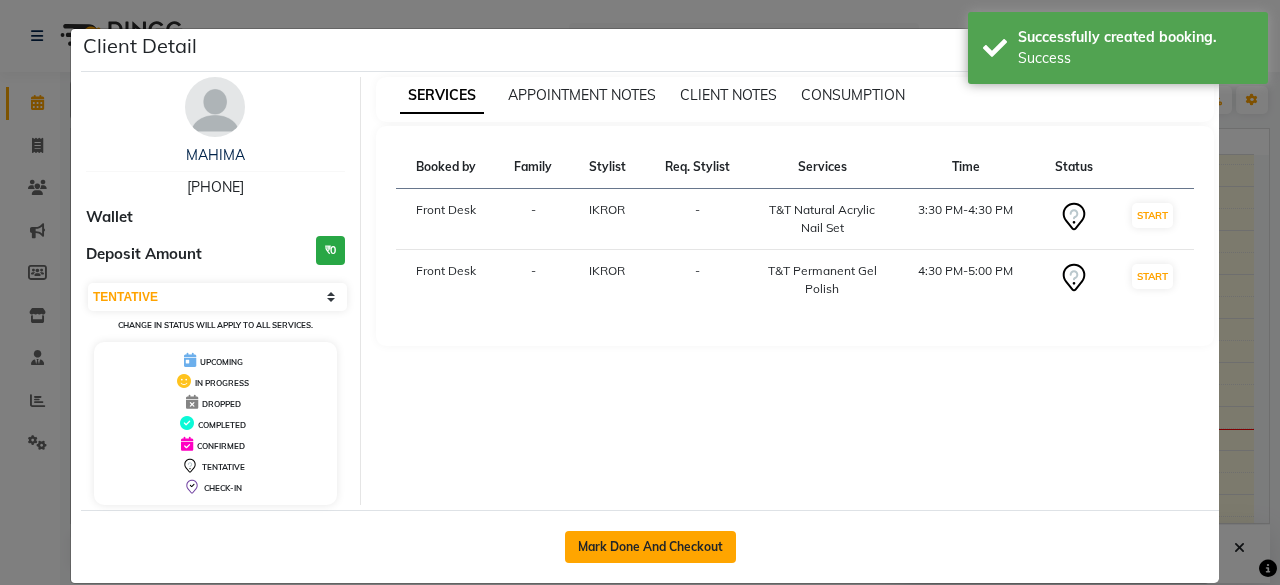 click on "Mark Done And Checkout" 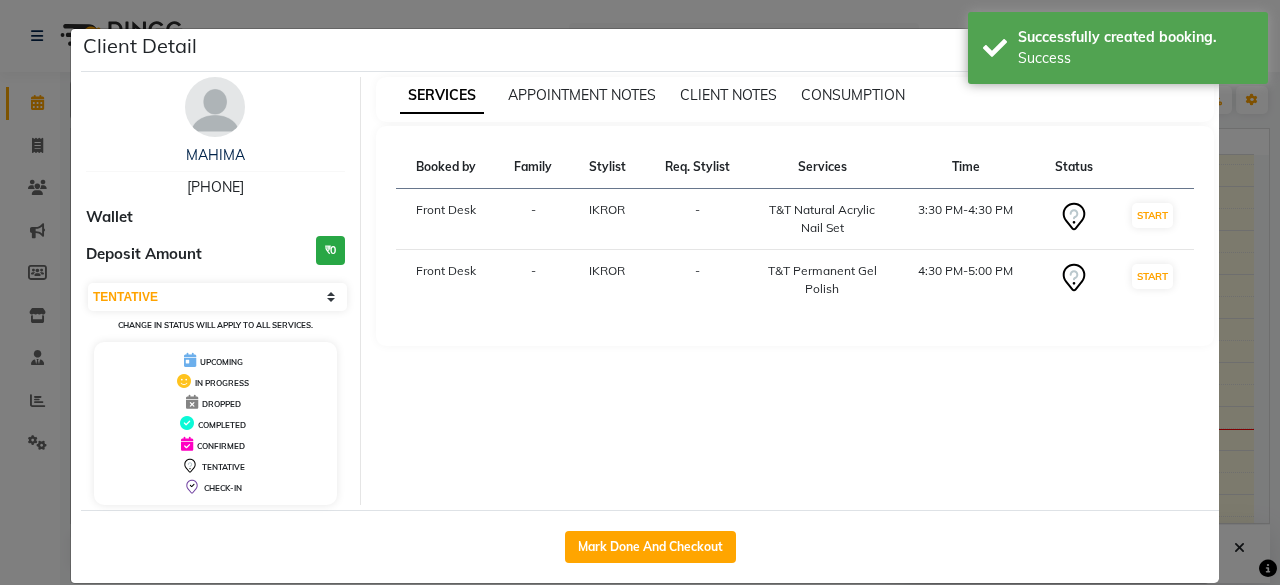 select on "service" 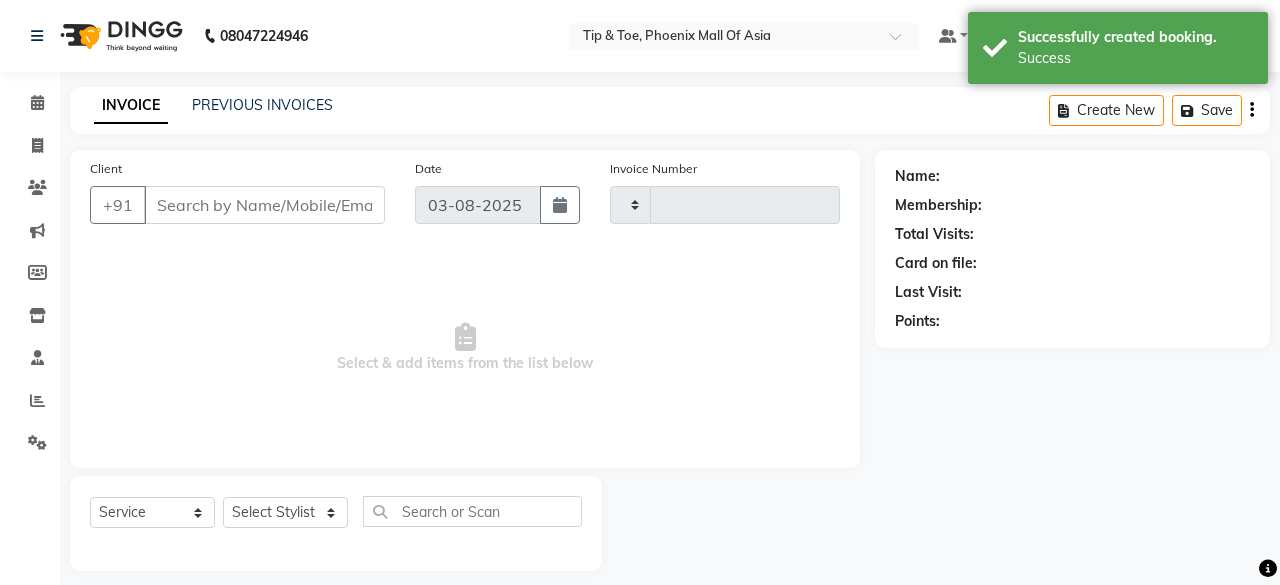 type on "0631" 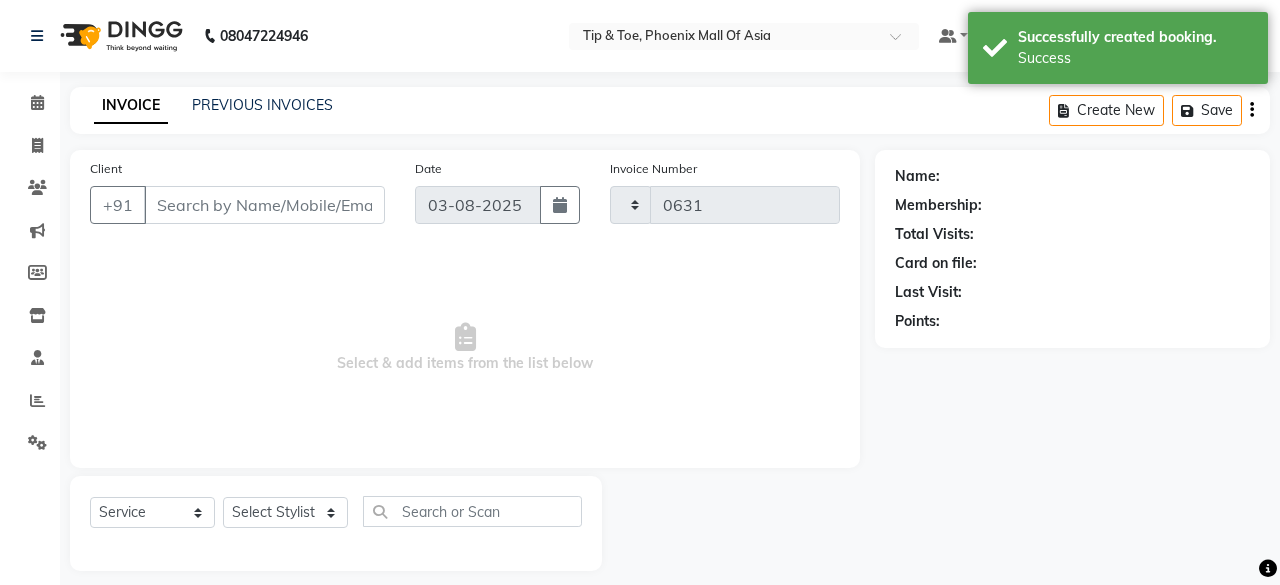 select on "5683" 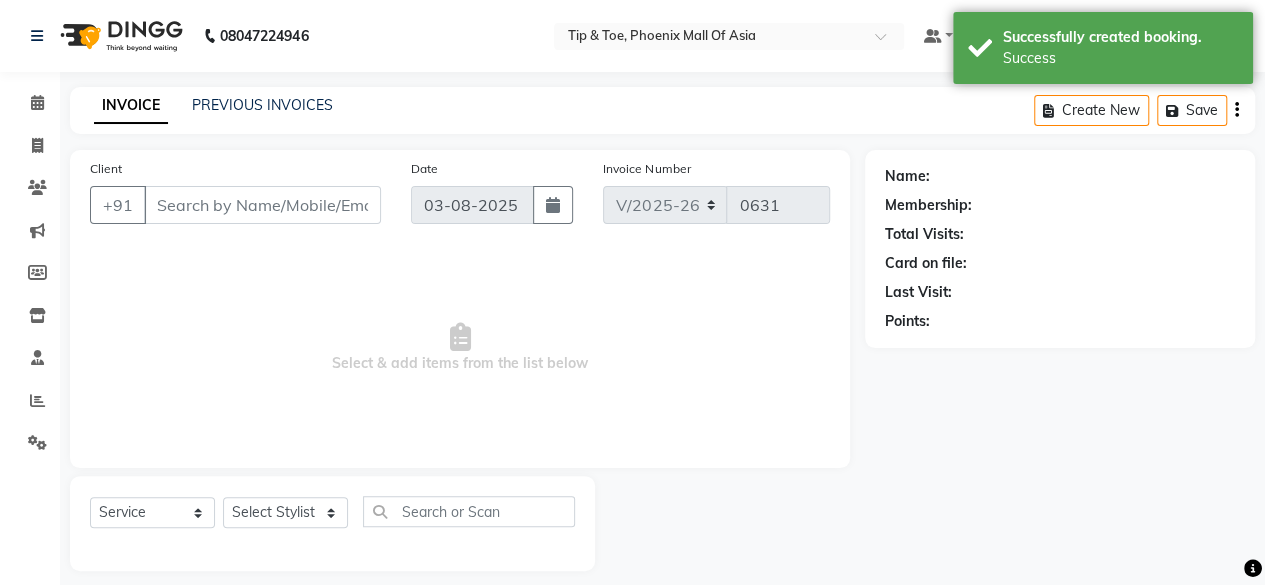 type on "[PHONE]" 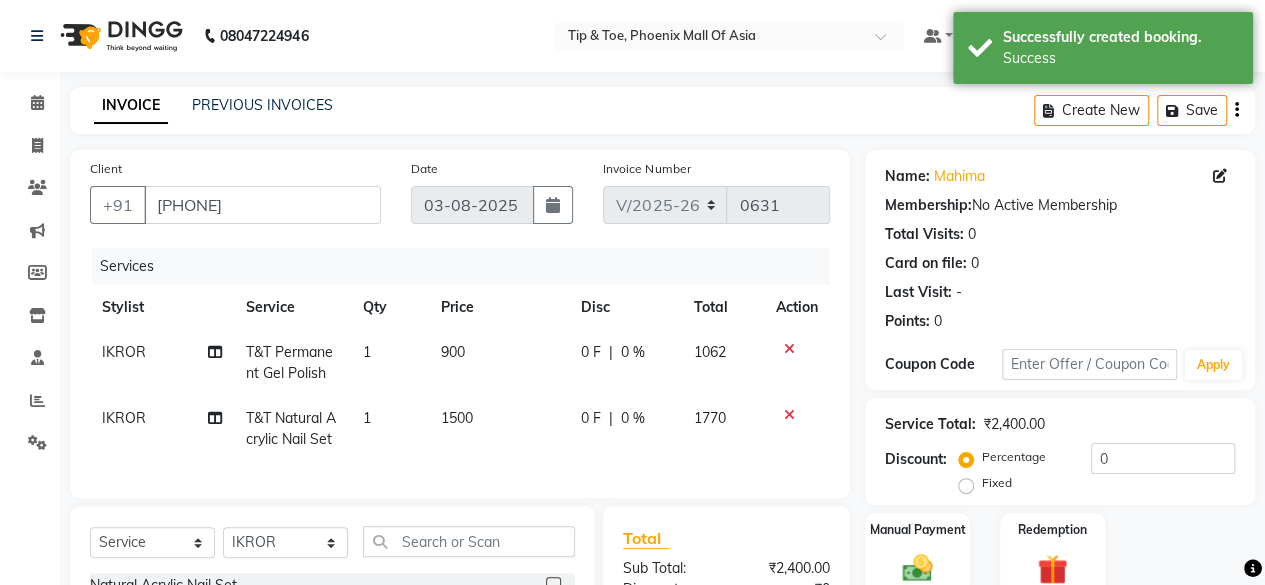 scroll, scrollTop: 260, scrollLeft: 0, axis: vertical 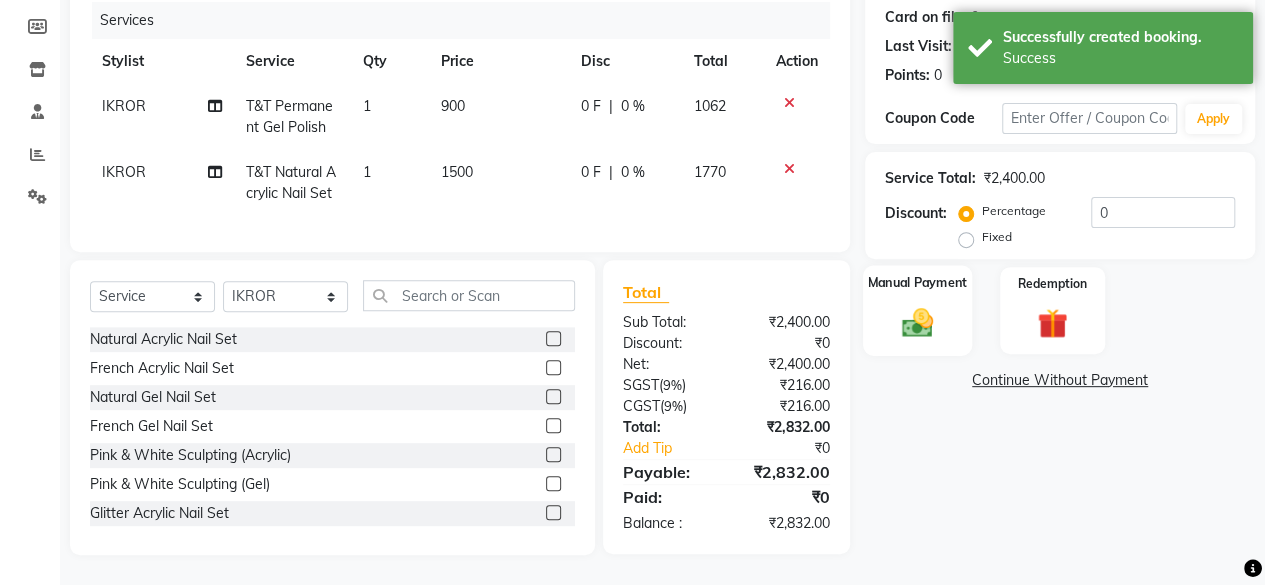 click 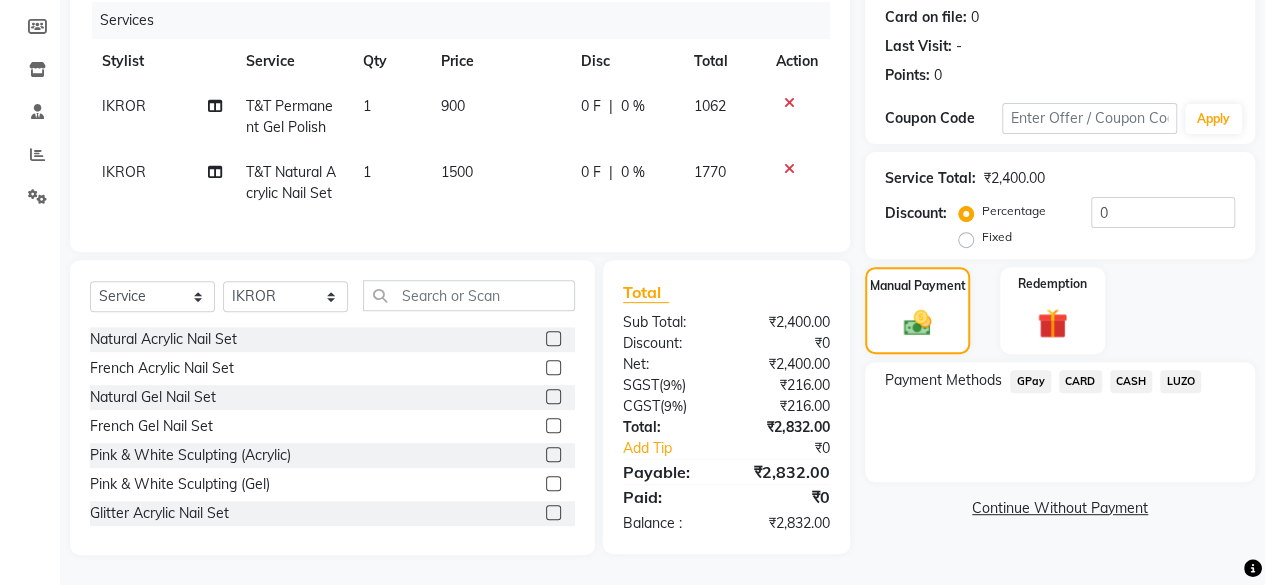 click on "CARD" 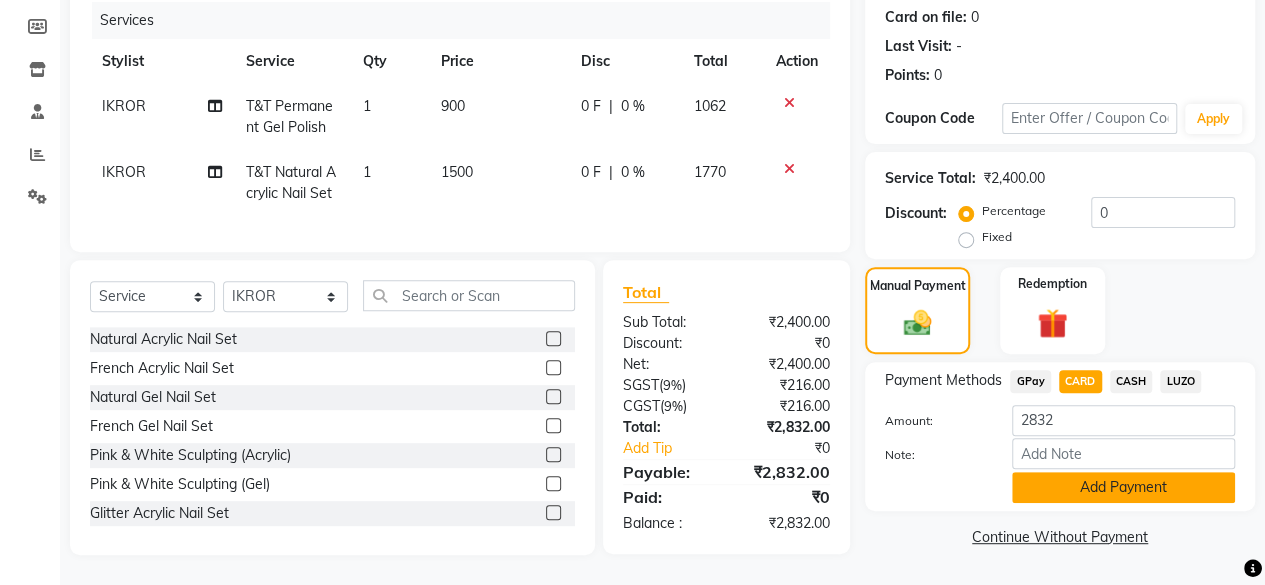 click on "Add Payment" 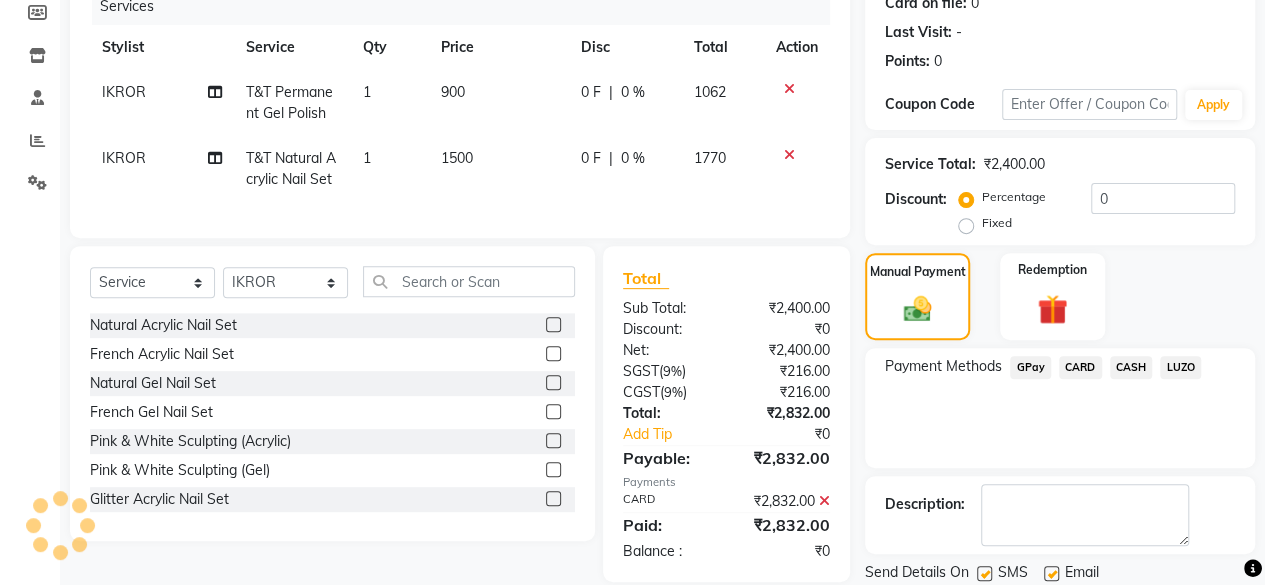 scroll, scrollTop: 324, scrollLeft: 0, axis: vertical 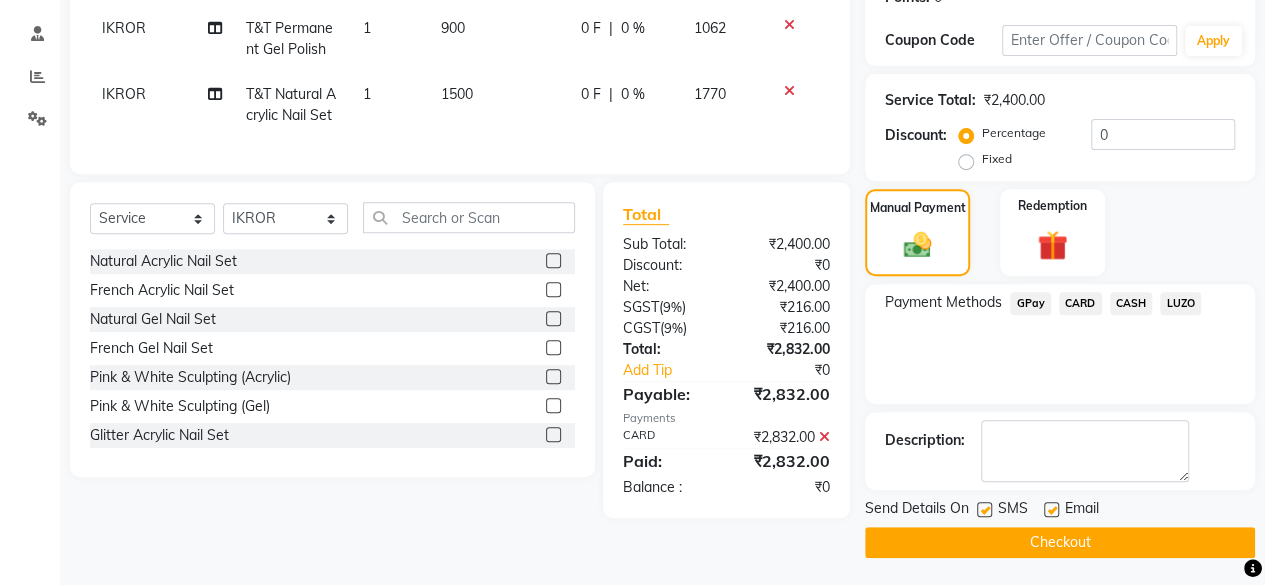 click on "Checkout" 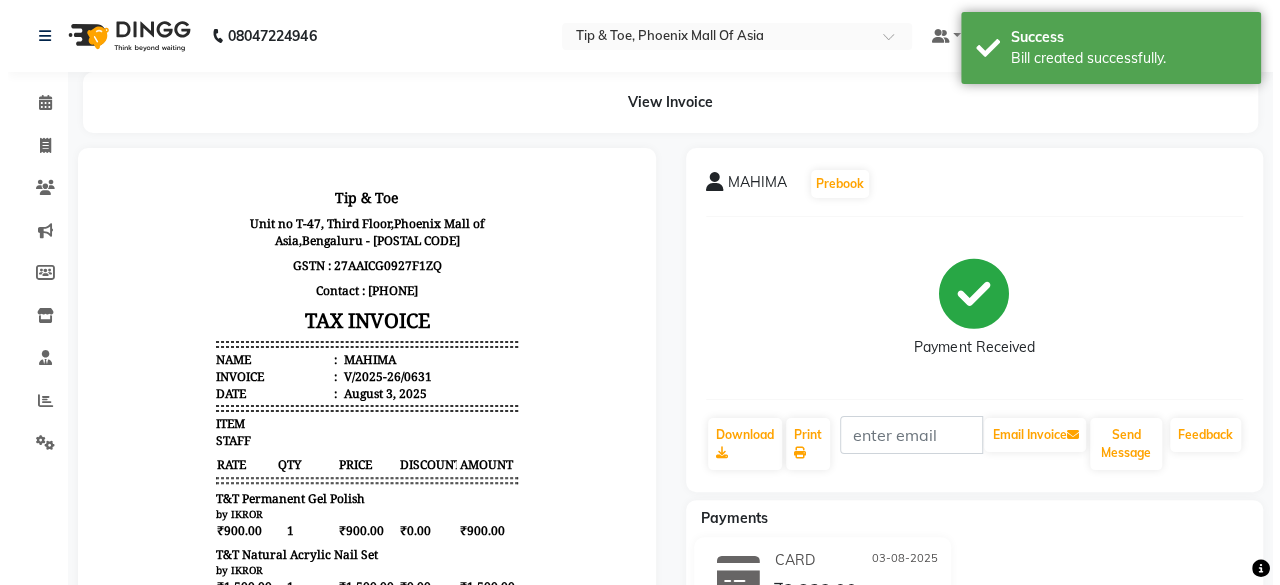 scroll, scrollTop: 0, scrollLeft: 0, axis: both 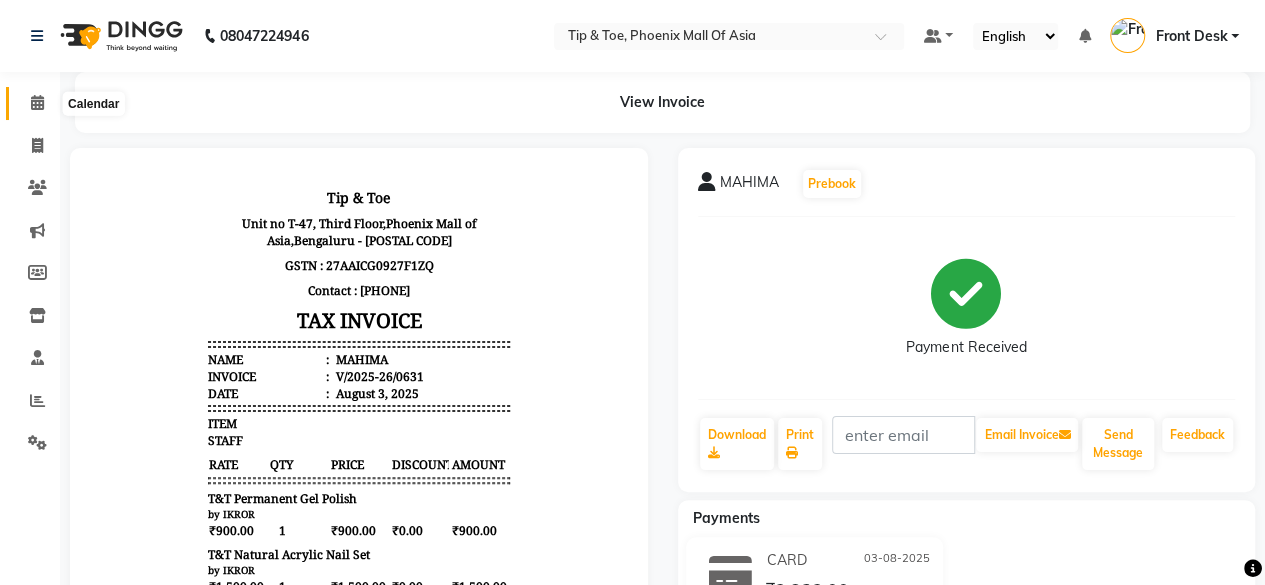 click 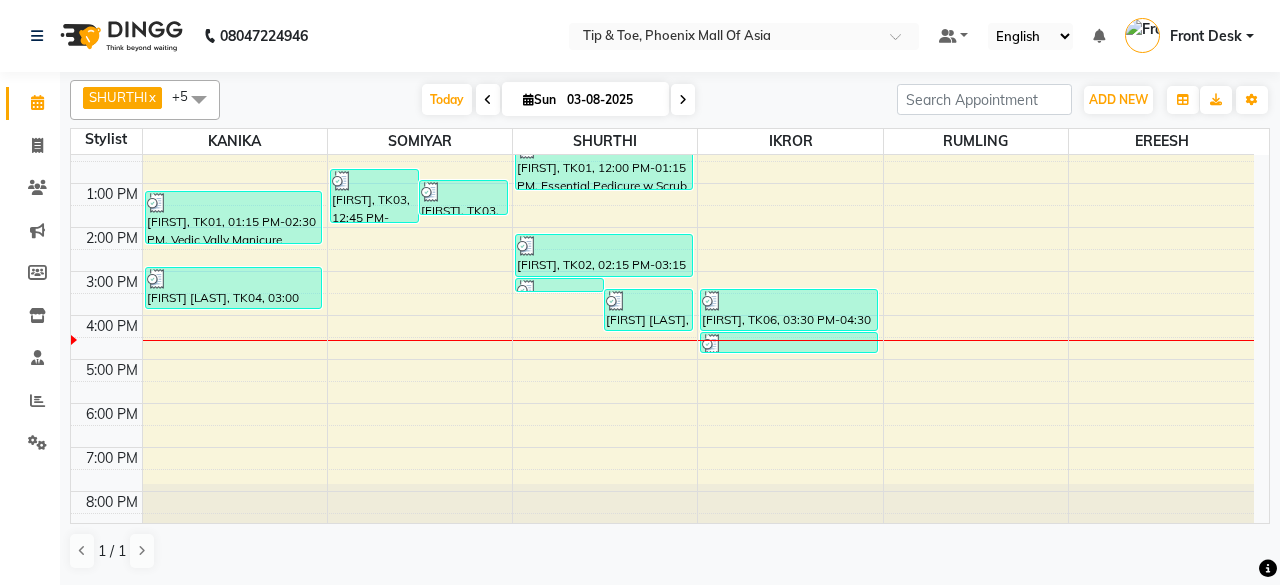 scroll, scrollTop: 193, scrollLeft: 0, axis: vertical 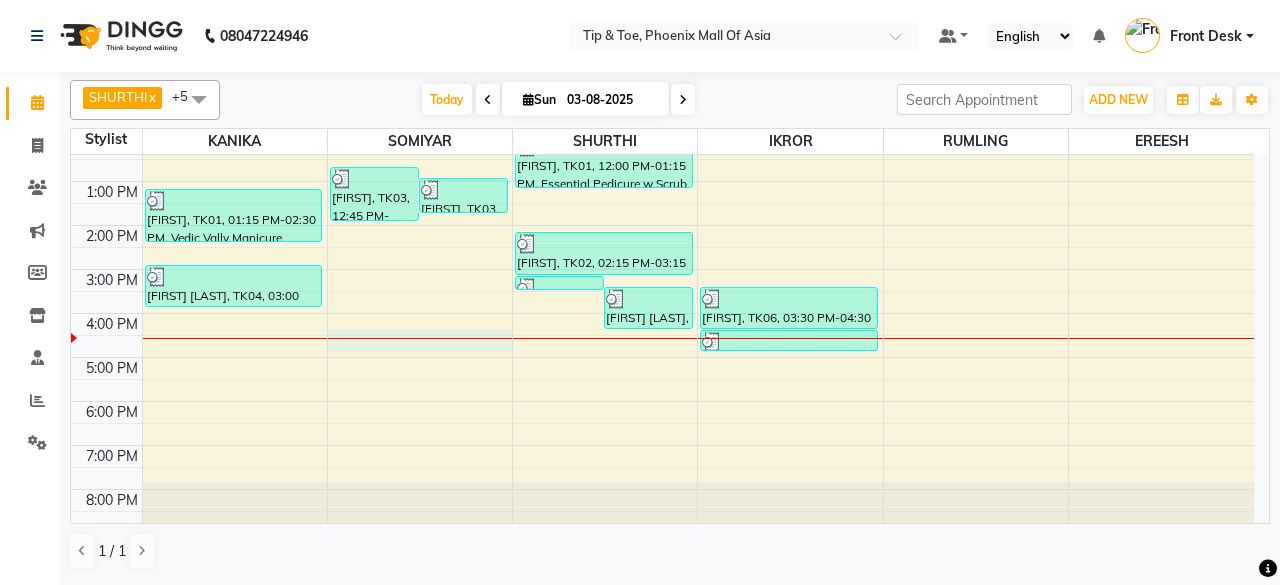 click on "8:00 AM 9:00 AM 10:00 AM 11:00 AM 12:00 PM 1:00 PM 2:00 PM 3:00 PM 4:00 PM 5:00 PM 6:00 PM 7:00 PM 8:00 PM     GILAD, TK01, 01:15 PM-02:30 PM, Vedic Vally Manicure     Manisha Patel, TK04, 03:00 PM-04:00 PM, Permanent Gel Polish     Surabhi, TK03, 12:45 PM-02:00 PM, Cut & File     Surabhi, TK03, 01:00 PM-01:50 PM, Application of Nail Polish     KATHEINE, TK02, 03:15 PM-03:30 PM, Essential Pedicure w Scrub     Manisha Patel, TK05, 03:30 PM-04:30 PM, Permanent Gel Polish Removal     GILAD, TK01, 12:00 PM-01:15 PM, Essential Pedicure w Scrub     KATHEINE, TK02, 02:15 PM-03:15 PM, Permanent Gel Polish     MAHIMA, TK06, 03:30 PM-04:30 PM, T&T Natural Acrylic Nail Set     MAHIMA, TK06, 04:30 PM-05:00 PM, T&T Permanent Gel Polish" at bounding box center (662, 247) 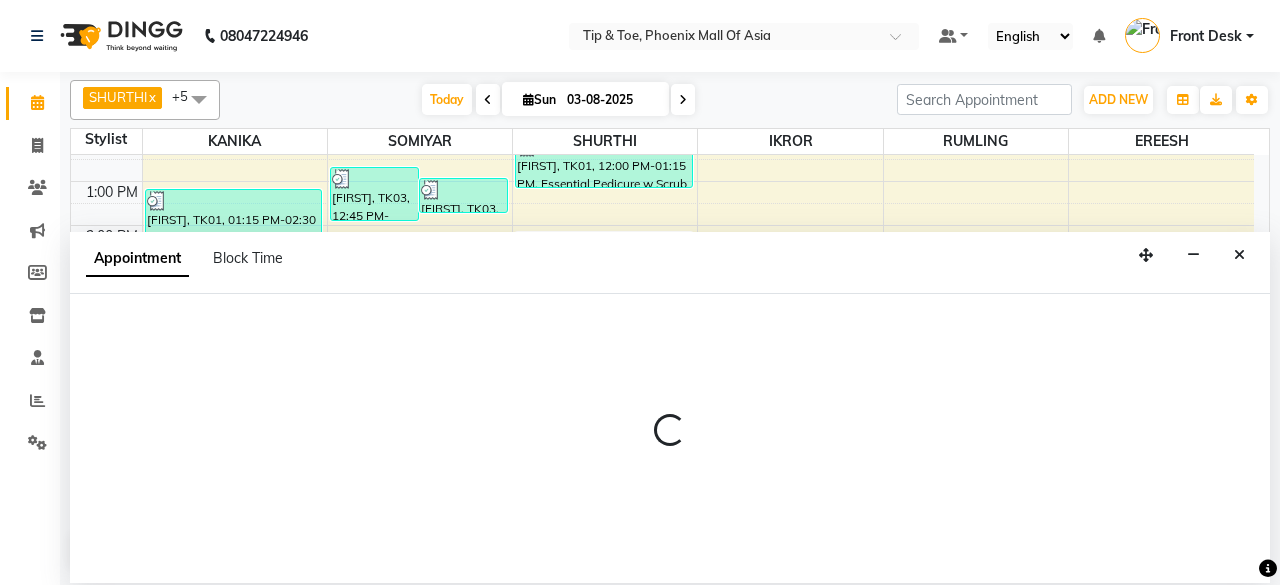 select on "38824" 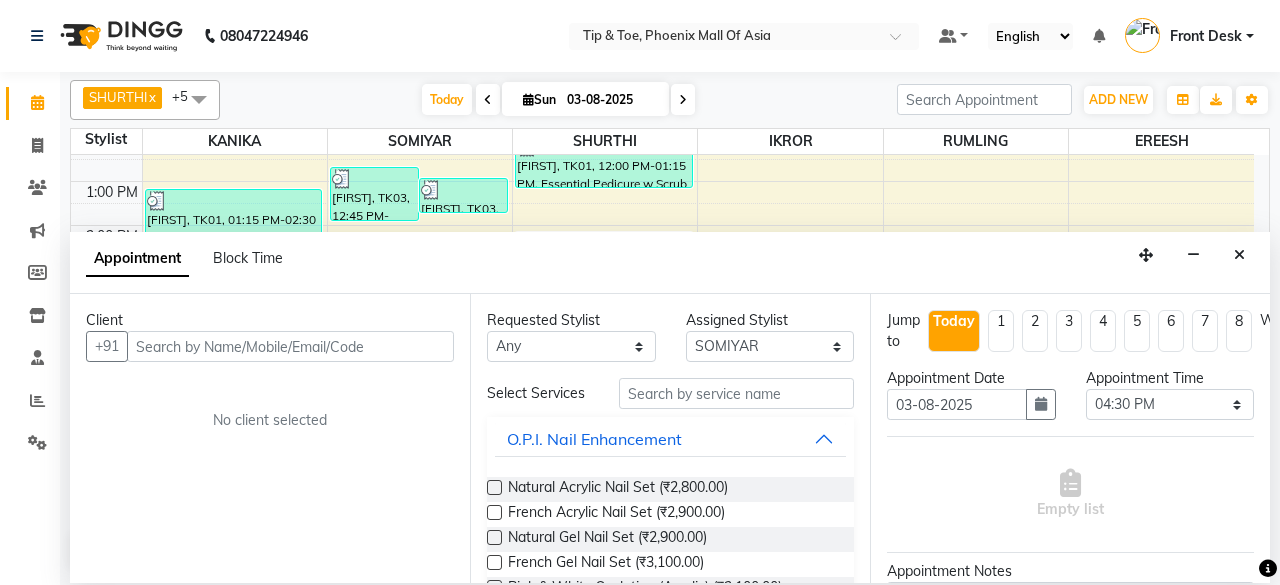 click at bounding box center [290, 346] 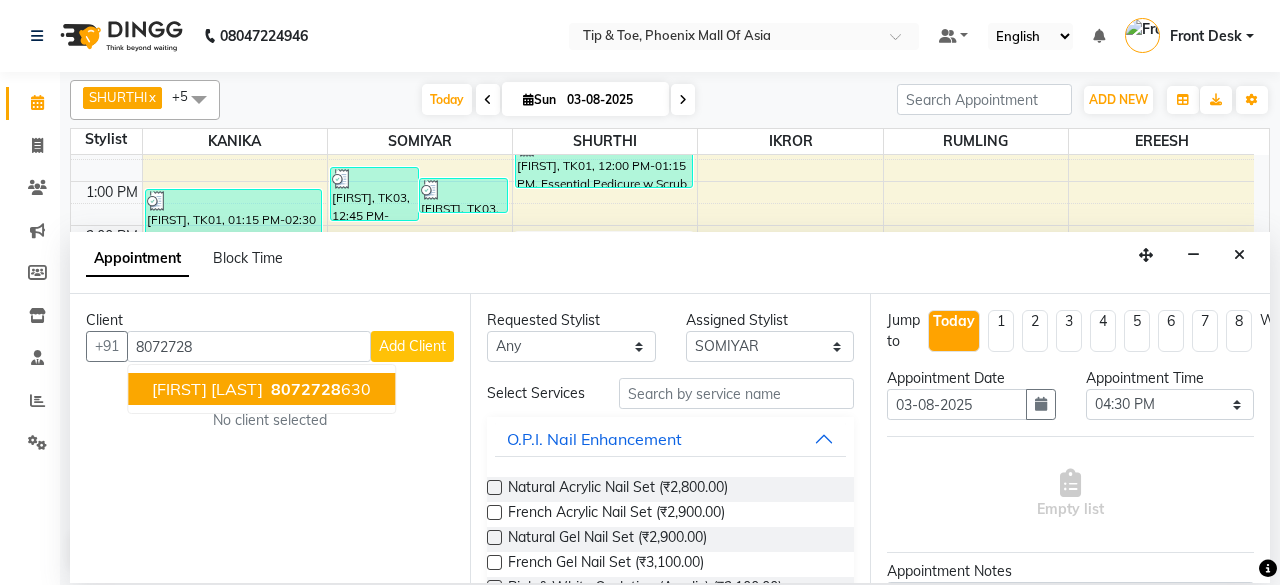 click on "8072728 630" at bounding box center (319, 389) 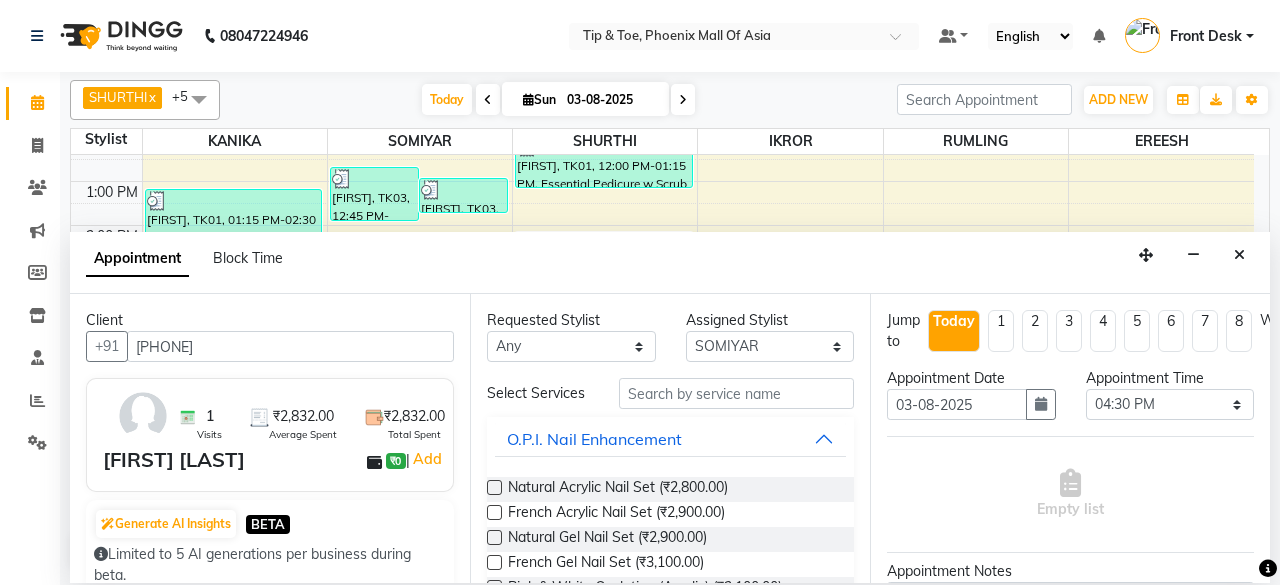 type on "[PHONE]" 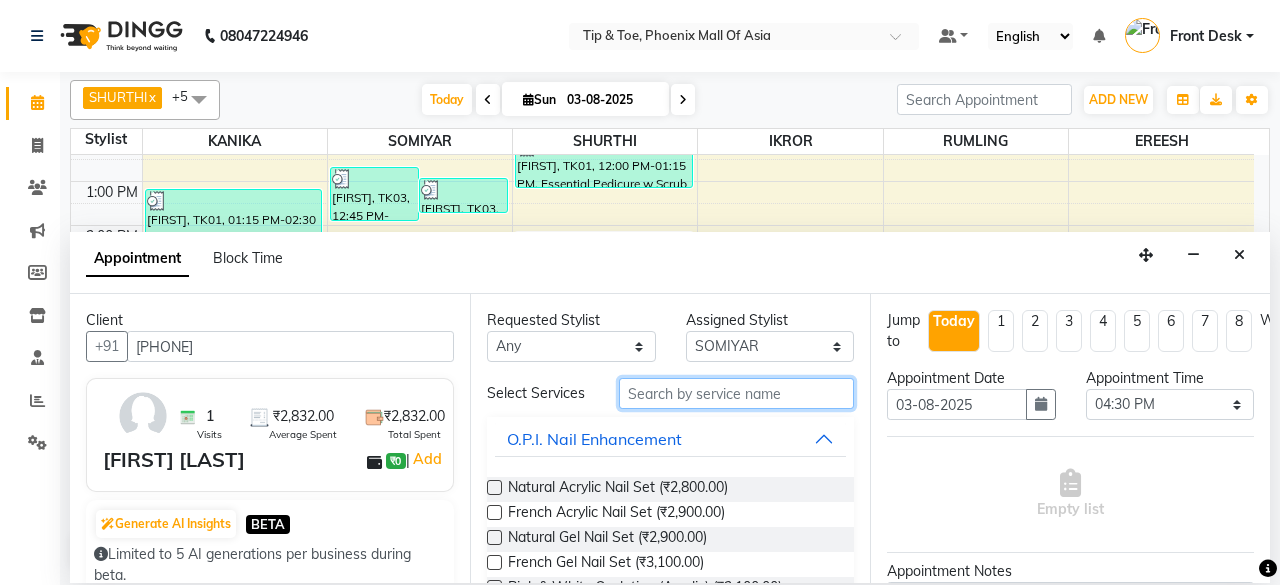 click at bounding box center (736, 393) 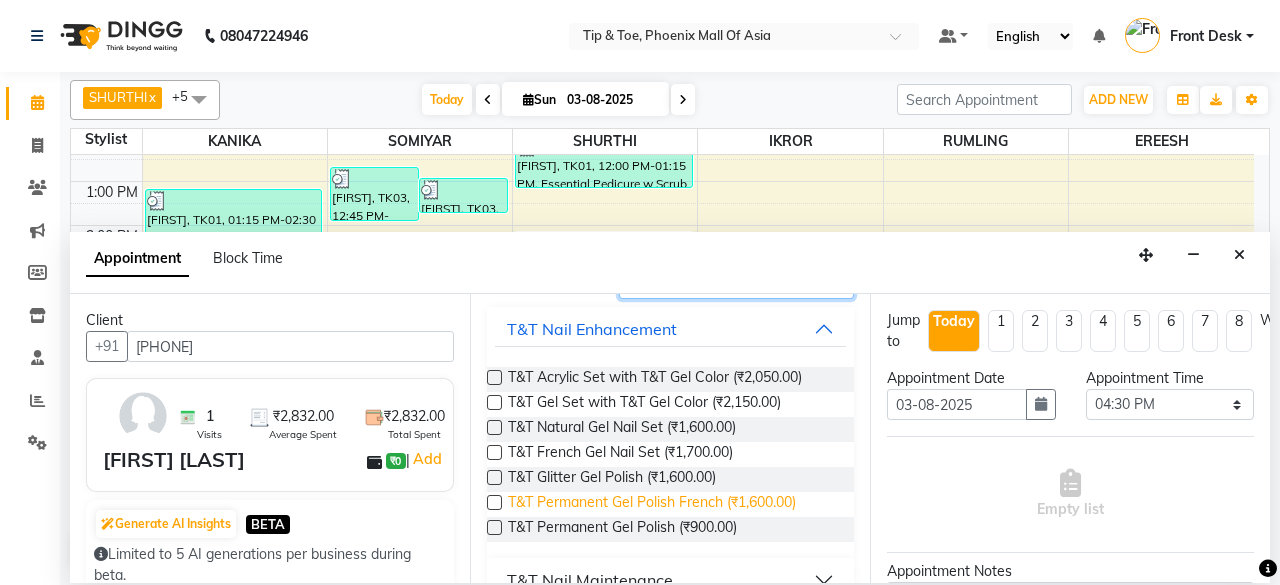scroll, scrollTop: 188, scrollLeft: 0, axis: vertical 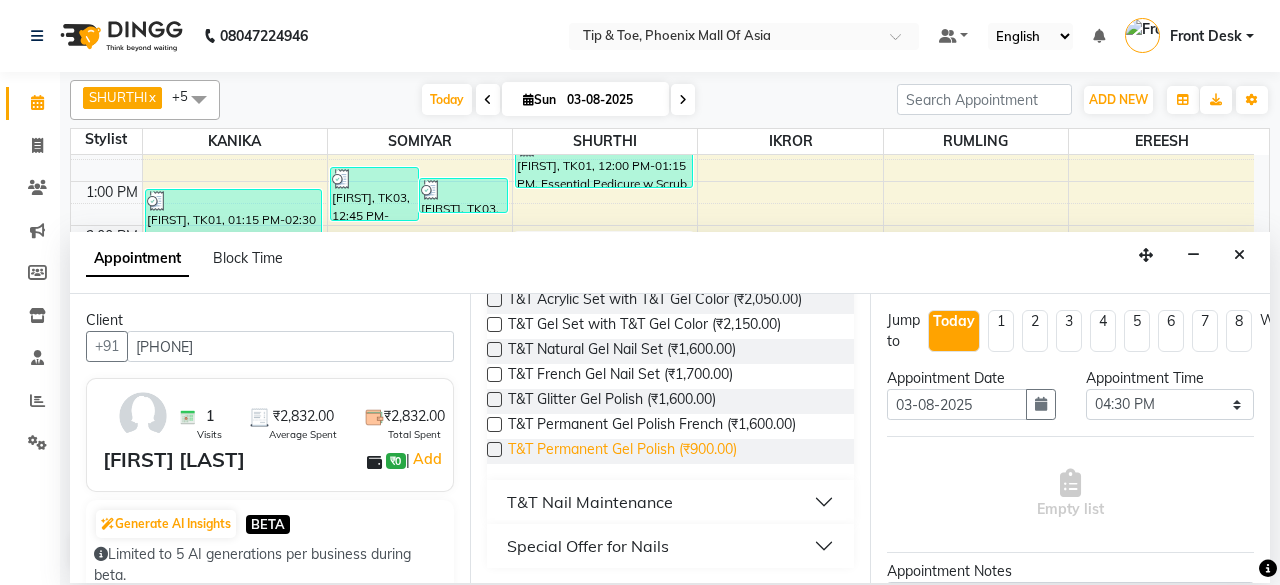type on "T&T GE" 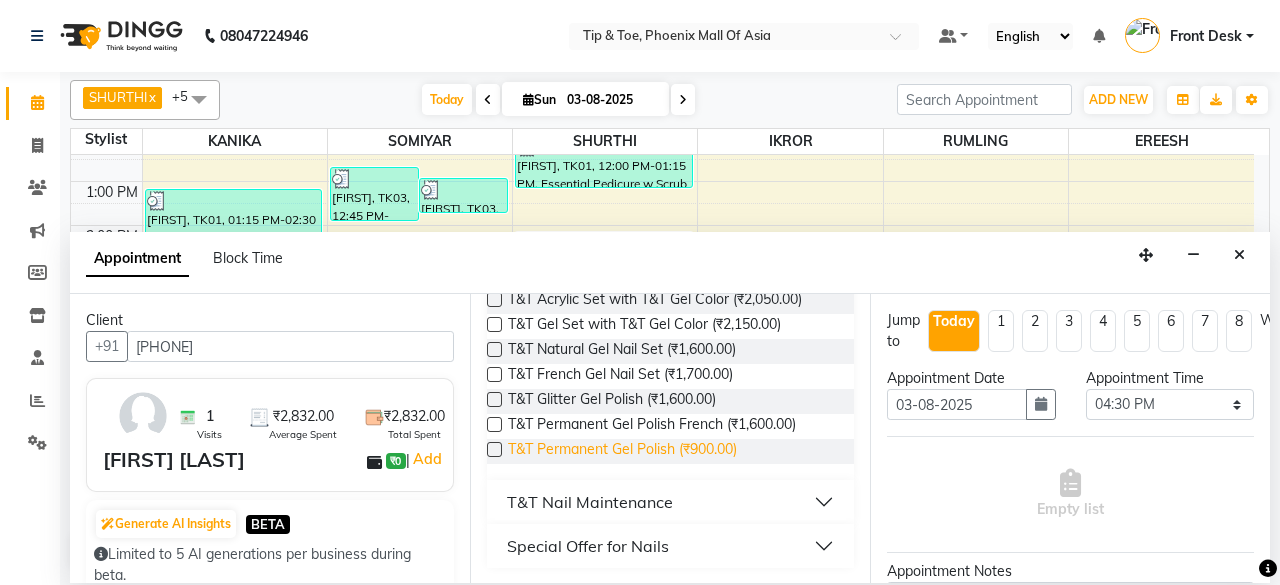 click on "T&T Permanent Gel Polish (₹900.00)" at bounding box center (622, 451) 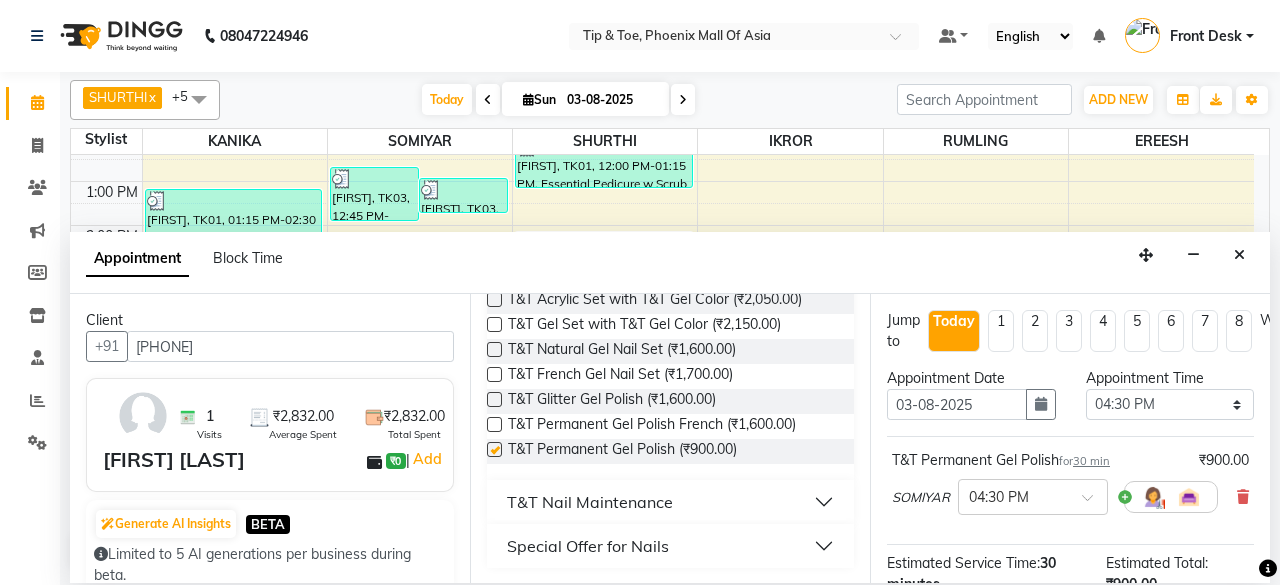 checkbox on "false" 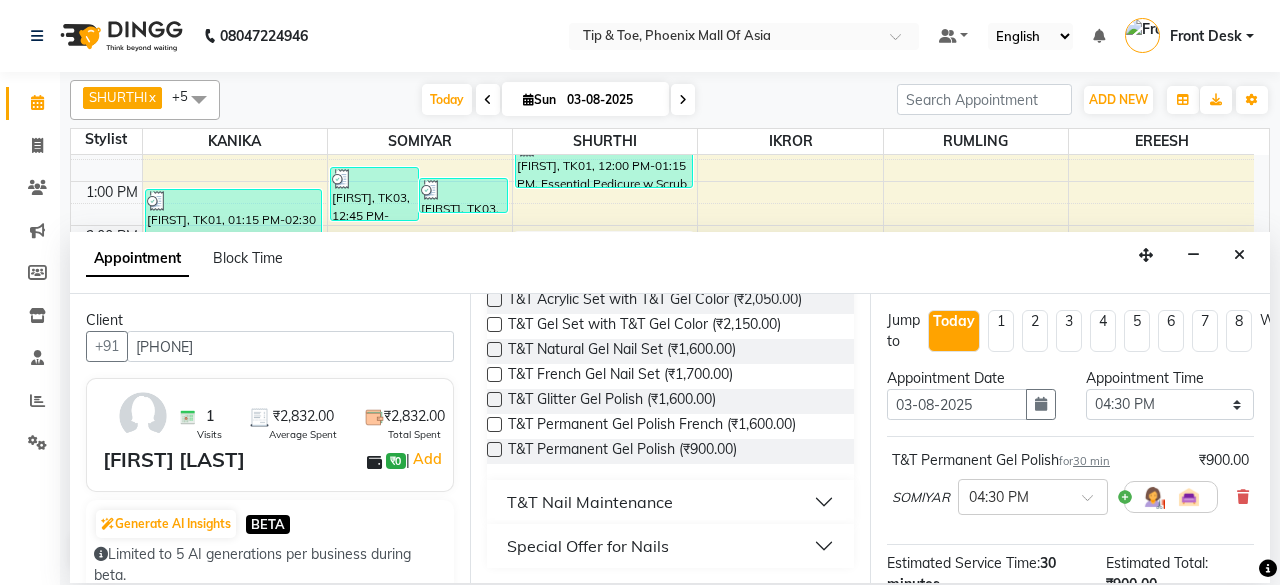 scroll, scrollTop: 272, scrollLeft: 0, axis: vertical 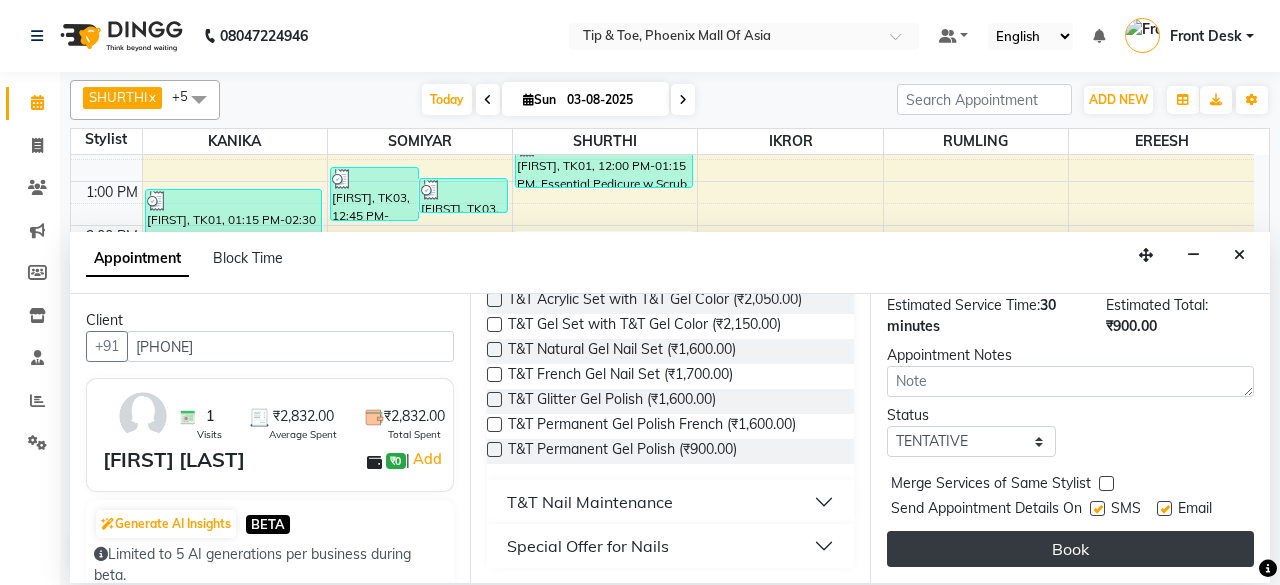 click on "Book" at bounding box center [1070, 549] 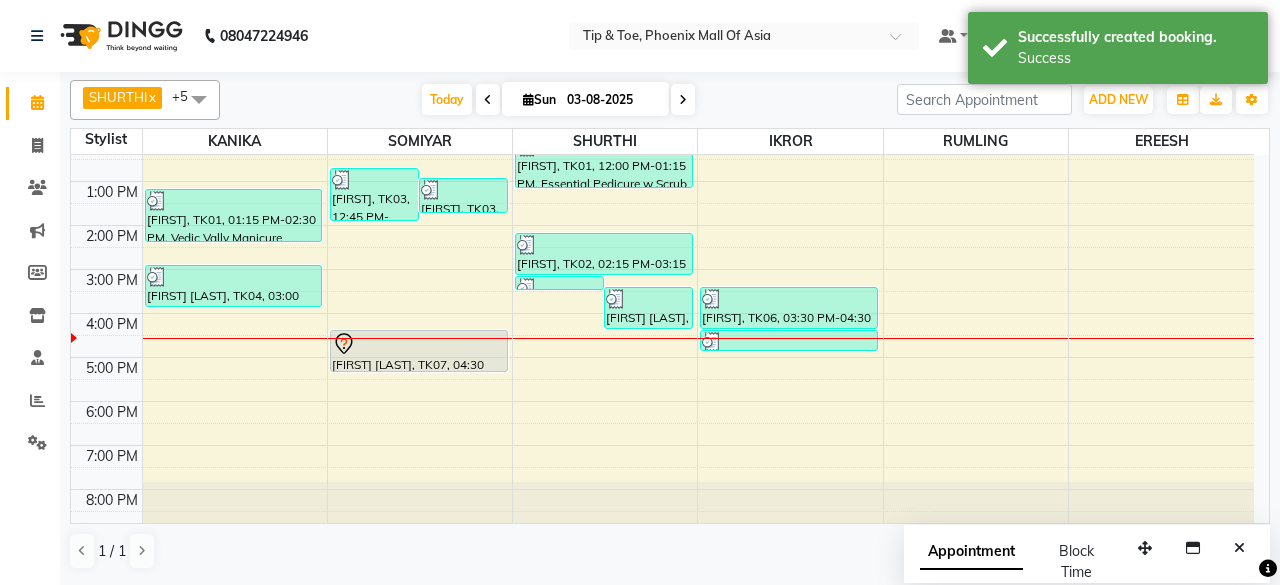 click on "Surabhi, TK03, 12:45 PM-02:00 PM, Cut & File     Surabhi, TK03, 01:00 PM-01:50 PM, Application of Nail Polish             NANDHA K, TK07, 04:30 PM-05:00 PM, T&T Permanent Gel Polish             NANDHA K, TK07, 04:30 PM-05:00 PM, T&T Permanent Gel Polish" at bounding box center [420, 247] 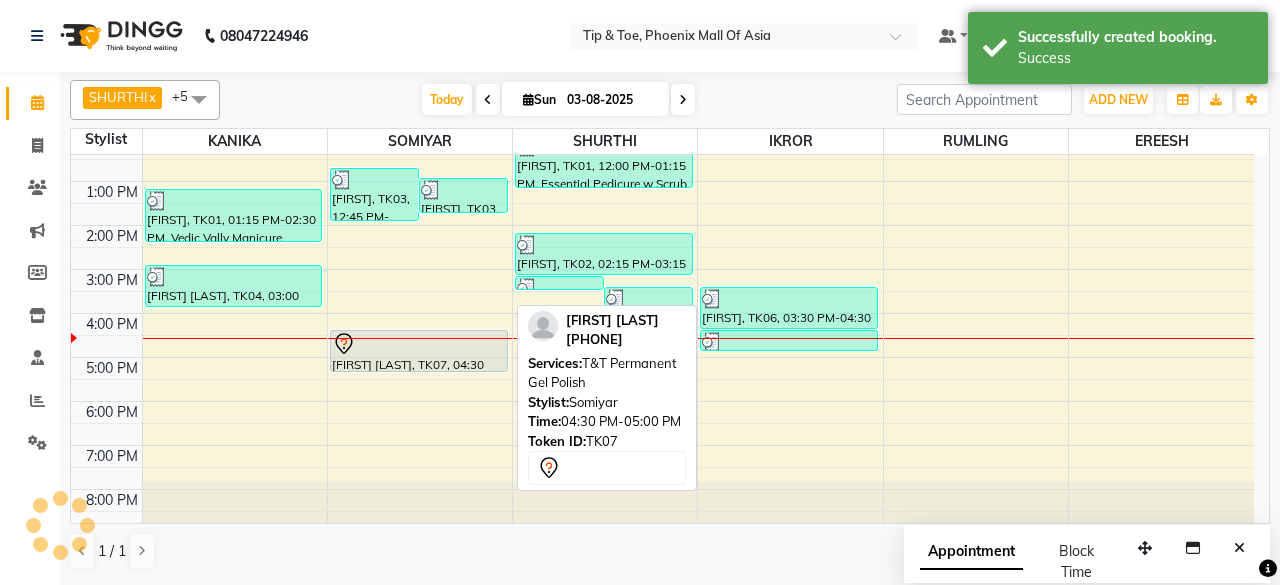 click at bounding box center (419, 344) 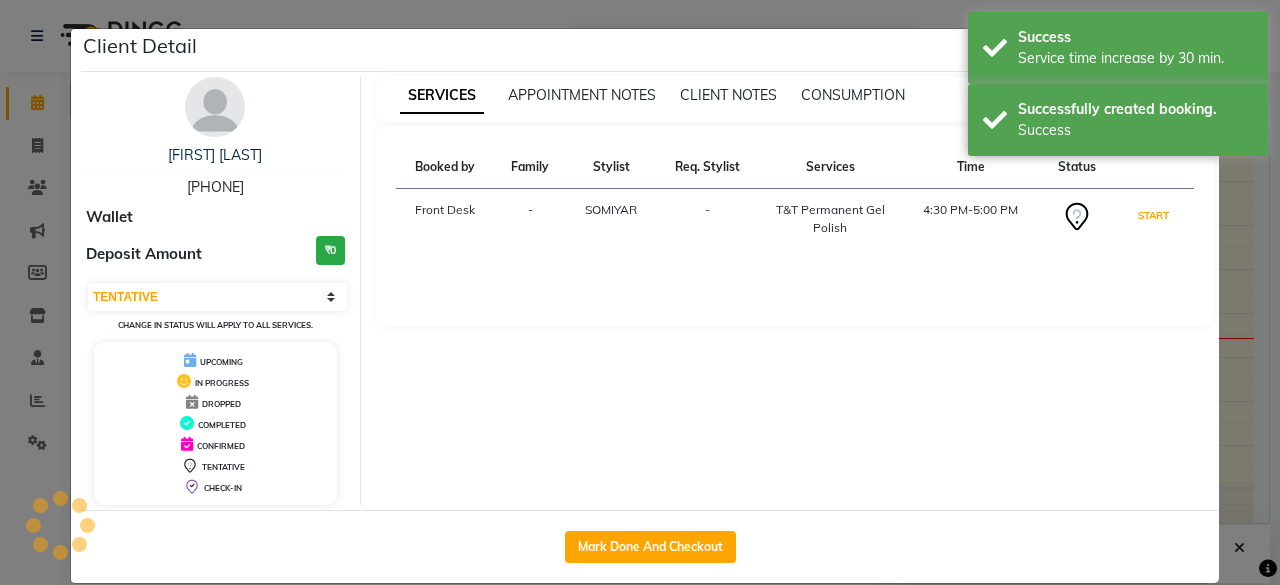 click on "START" at bounding box center (1153, 215) 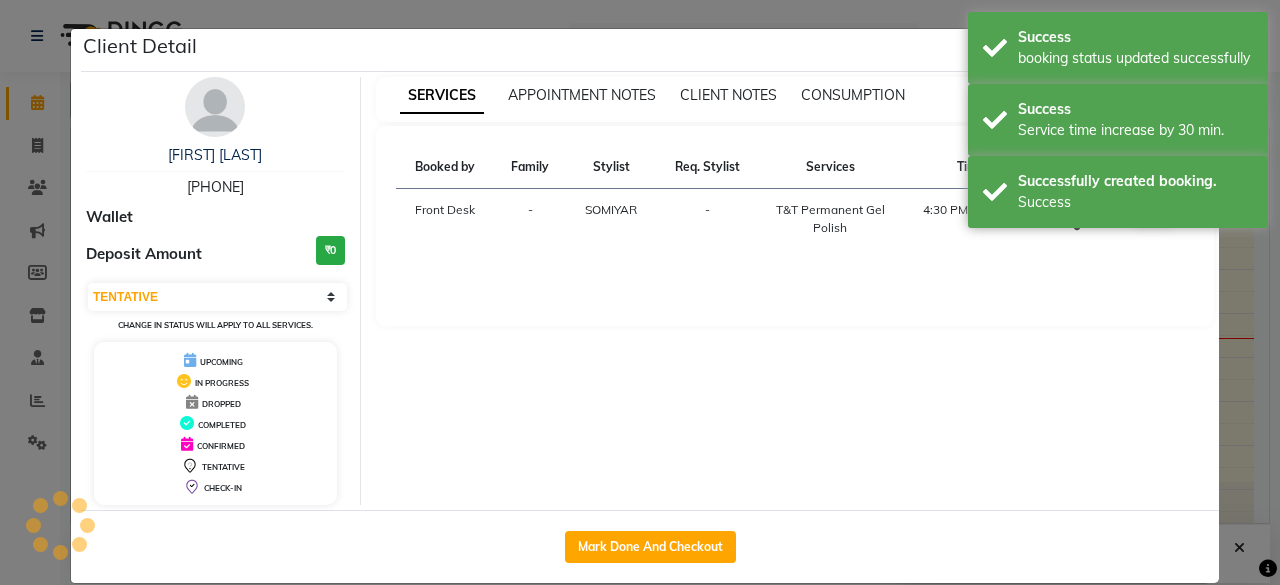 select on "1" 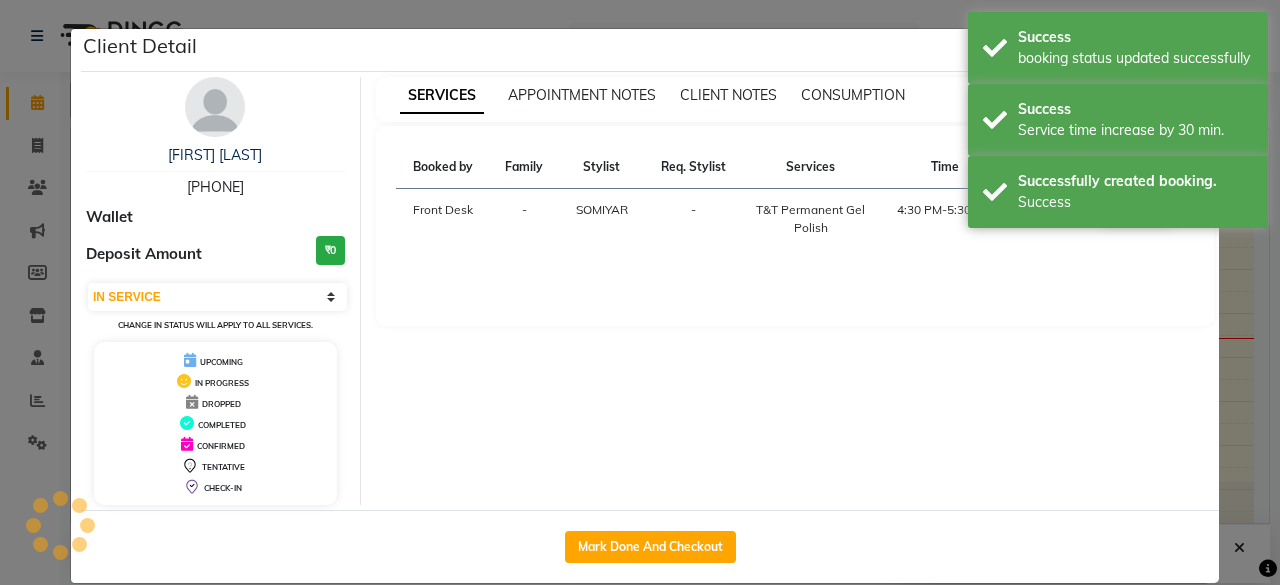 click on "Client Detail  NANDHA K    8072728630 Wallet Deposit Amount  ₹0  Select IN SERVICE CONFIRMED TENTATIVE CHECK IN MARK DONE DROPPED UPCOMING Change in status will apply to all services. UPCOMING IN PROGRESS DROPPED COMPLETED CONFIRMED TENTATIVE CHECK-IN SERVICES APPOINTMENT NOTES CLIENT NOTES CONSUMPTION Booked by Family Stylist Req. Stylist Services Time Status  Front Desk  - SOMIYAR  -  T&T Permanent Gel Polish   4:30 PM-5:30 PM   MARK DONE   Mark Done And Checkout" 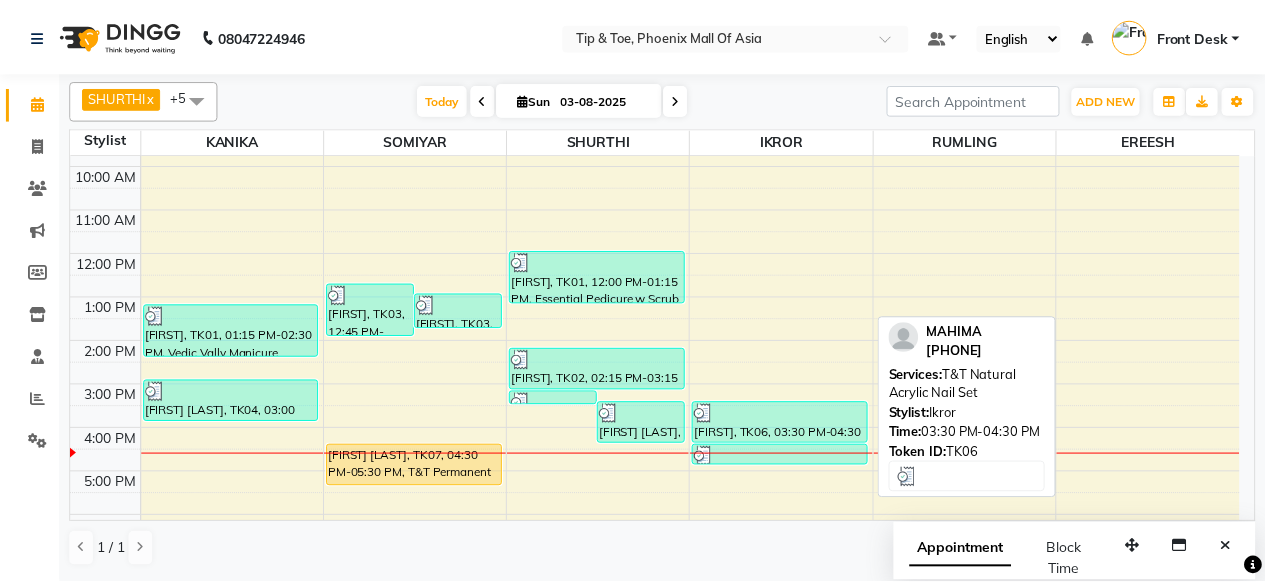 scroll, scrollTop: 0, scrollLeft: 0, axis: both 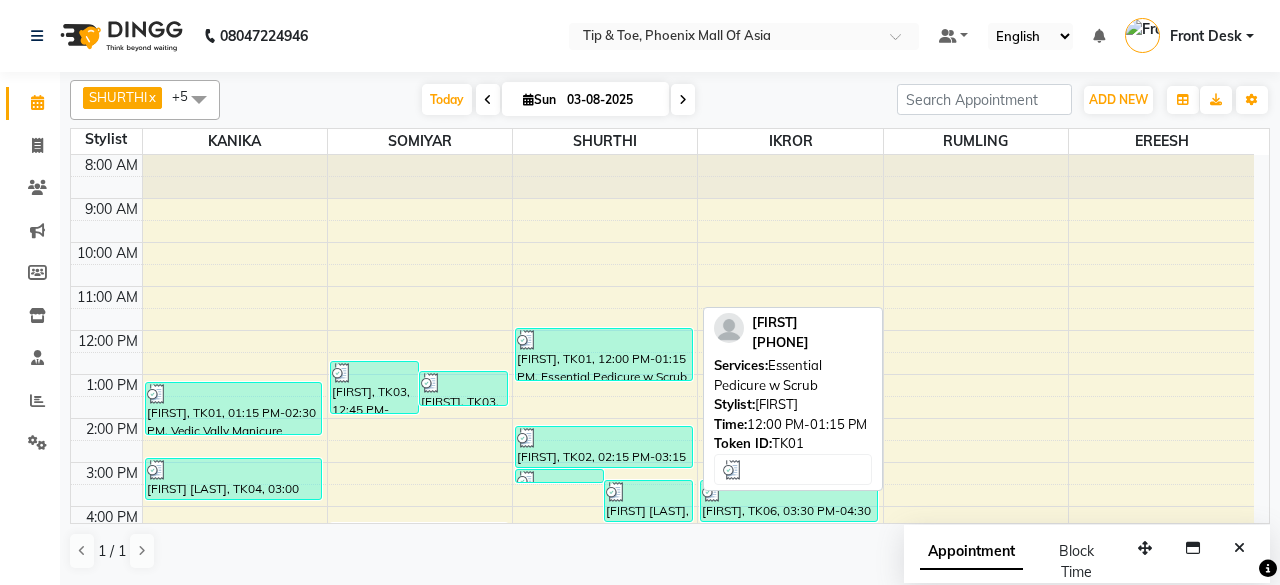 click at bounding box center [604, 340] 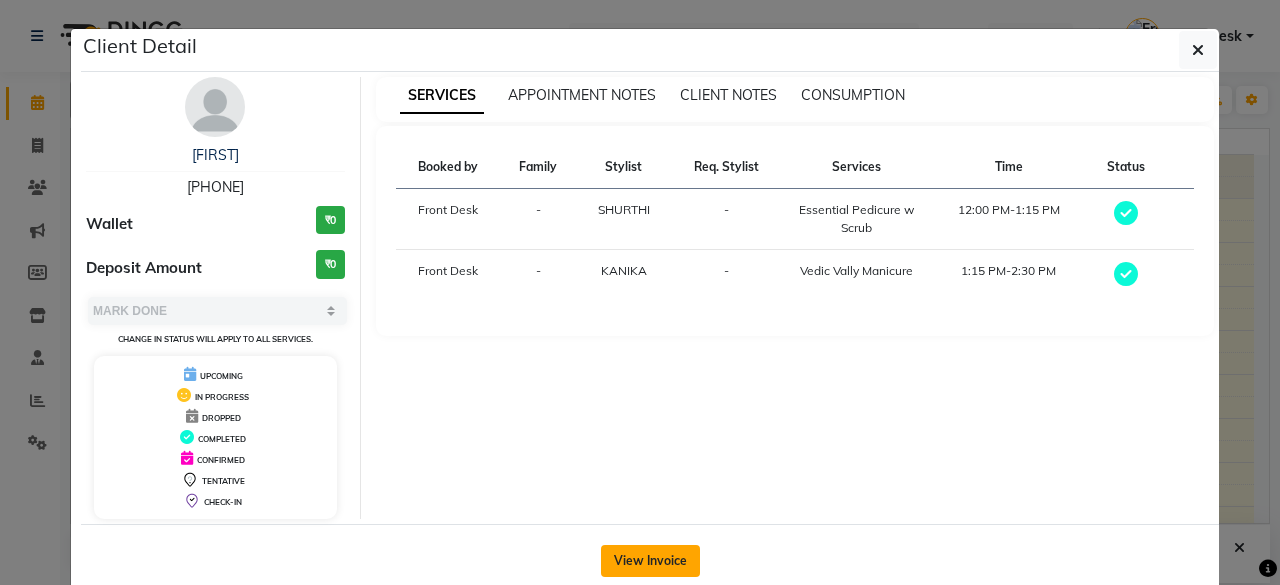 click on "View Invoice" 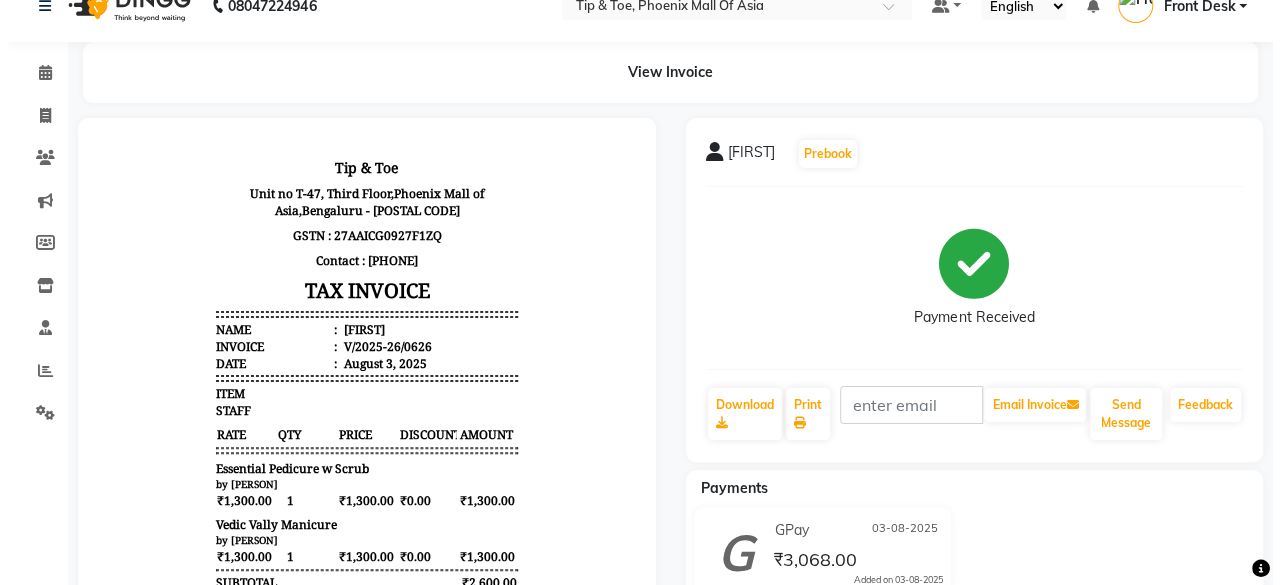 scroll, scrollTop: 0, scrollLeft: 0, axis: both 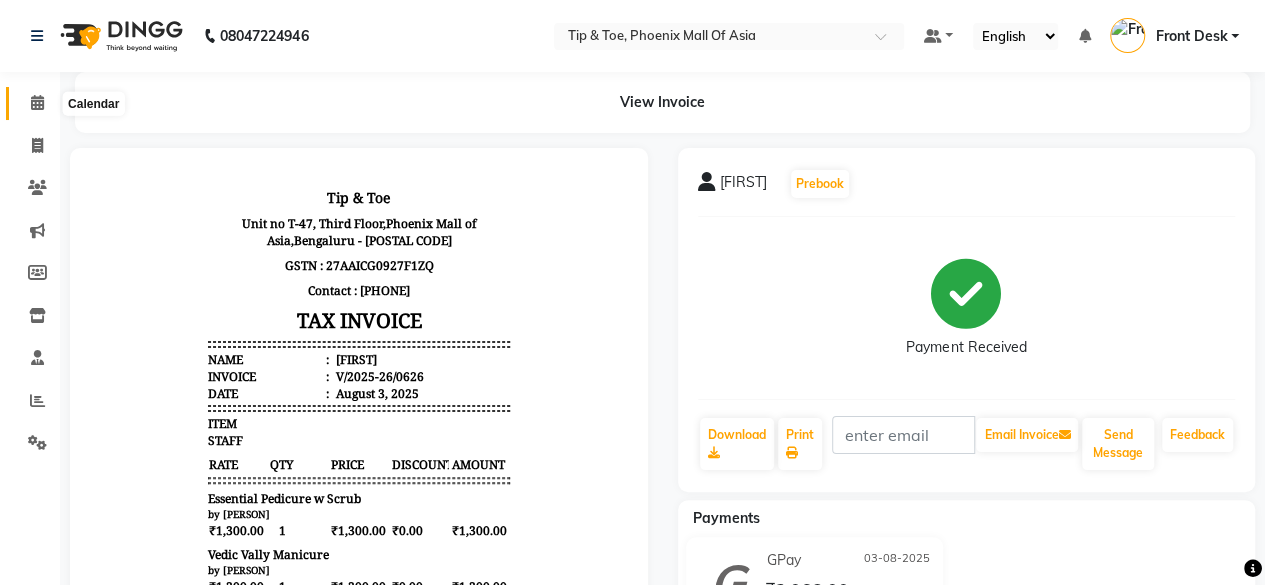 click 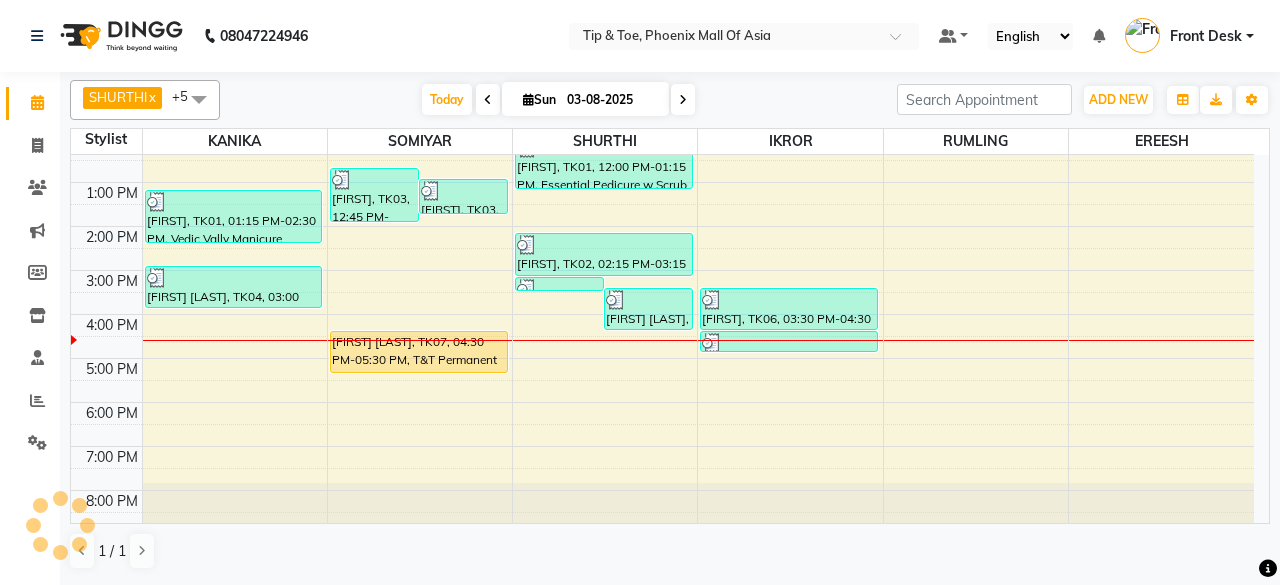 scroll, scrollTop: 193, scrollLeft: 0, axis: vertical 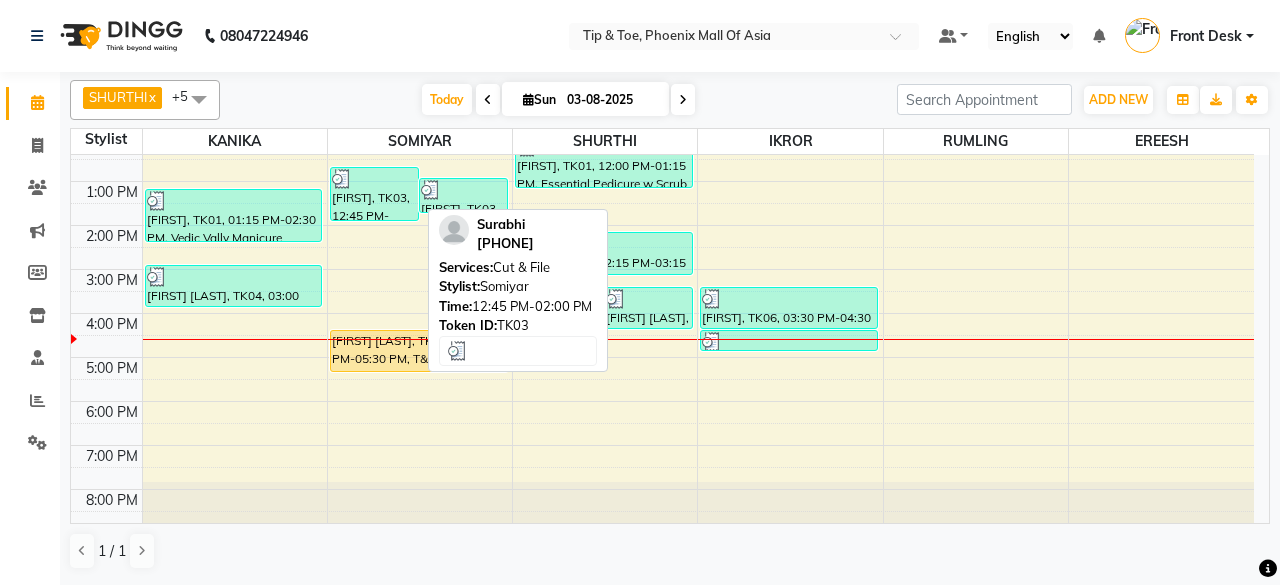 click on "[FIRST], TK03, 12:45 PM-02:00 PM, Cut & File" at bounding box center [374, 194] 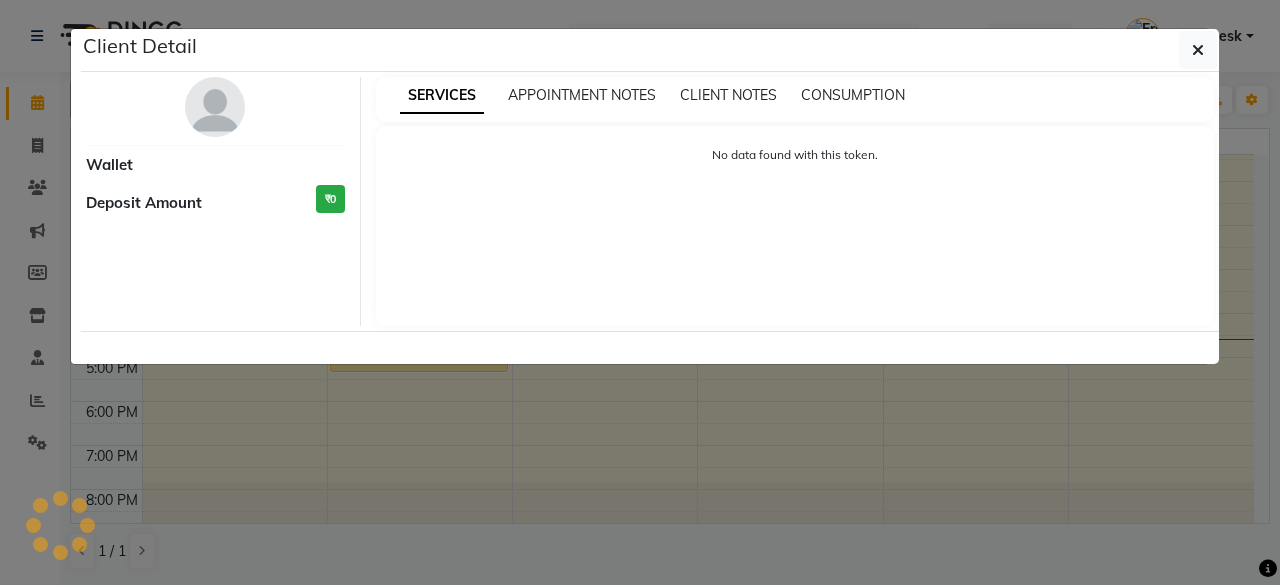 select on "3" 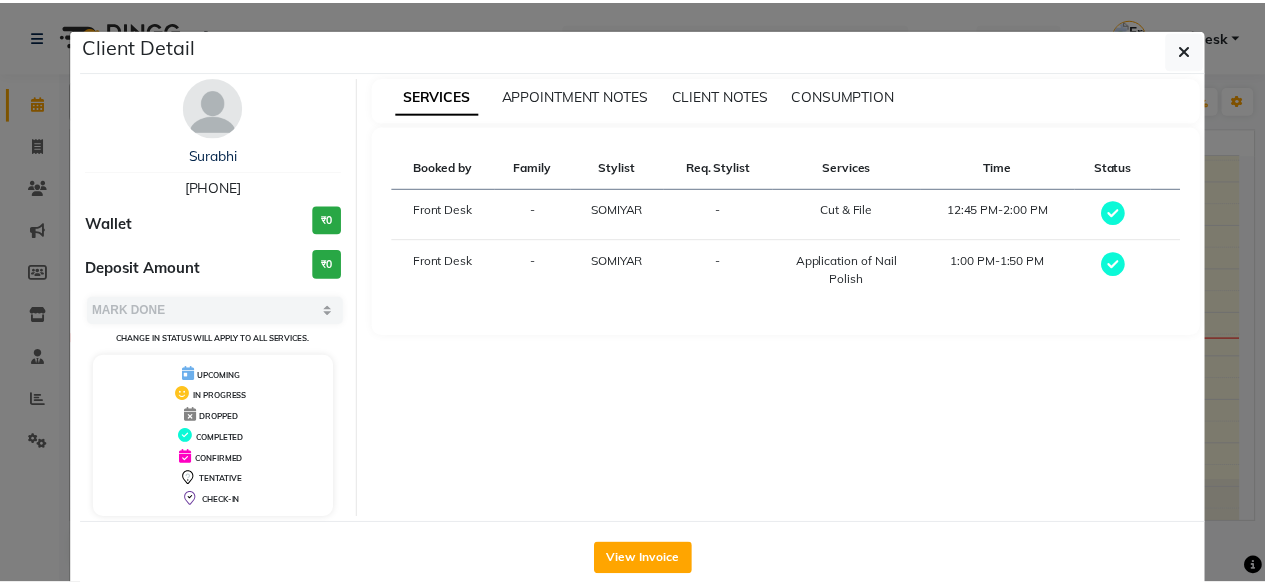 scroll, scrollTop: 37, scrollLeft: 0, axis: vertical 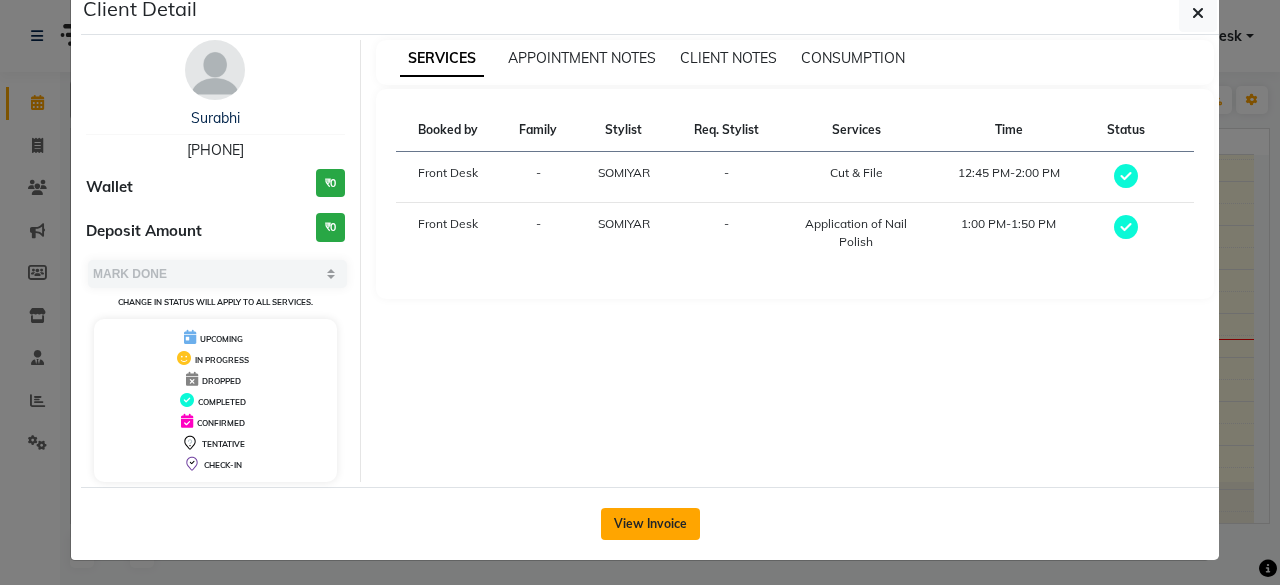 click on "View Invoice" 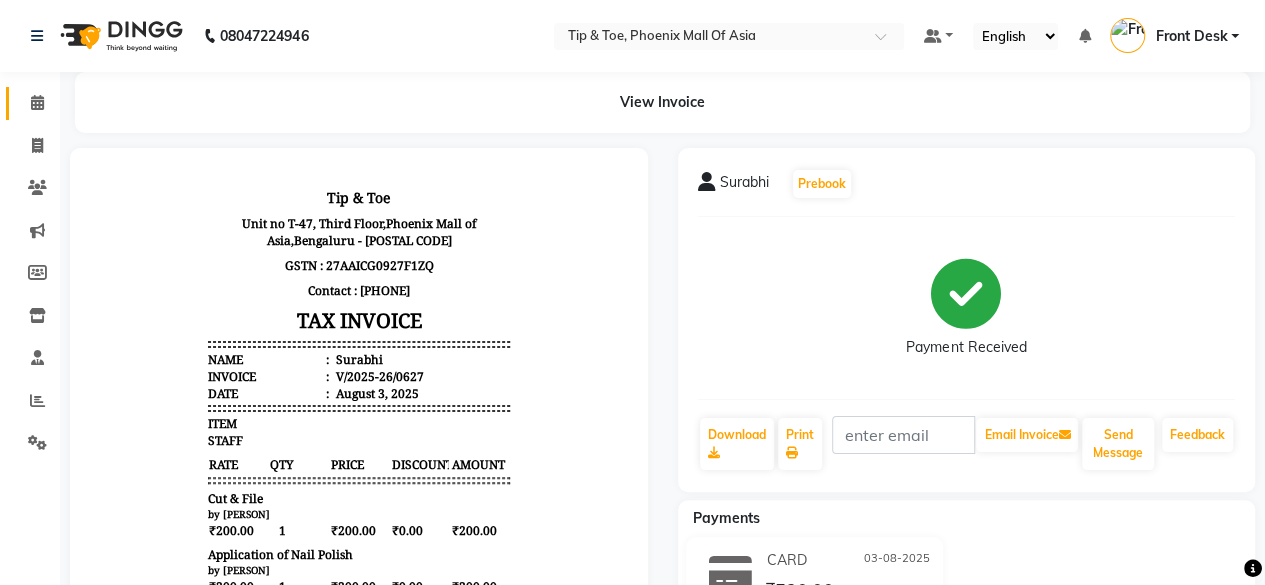 scroll, scrollTop: 100, scrollLeft: 0, axis: vertical 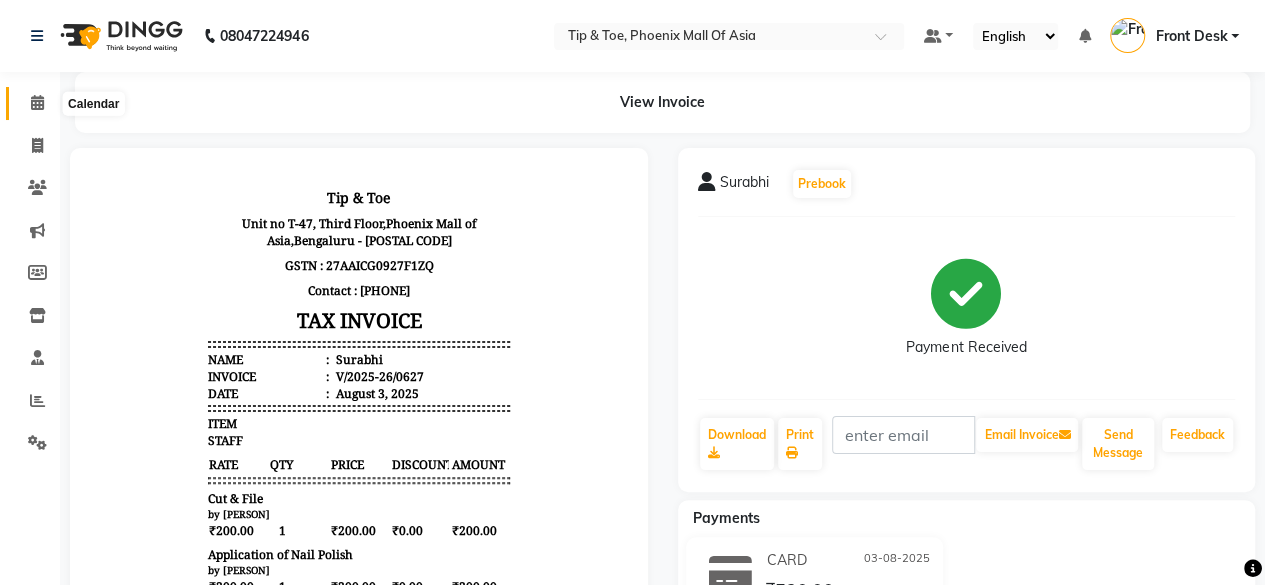click 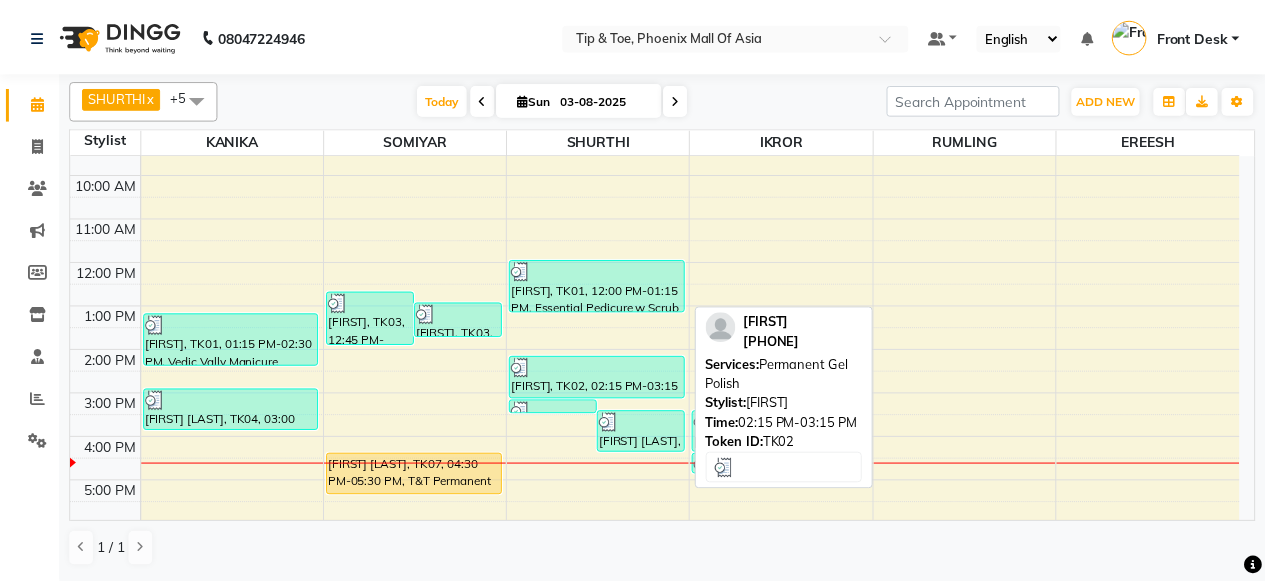scroll, scrollTop: 100, scrollLeft: 0, axis: vertical 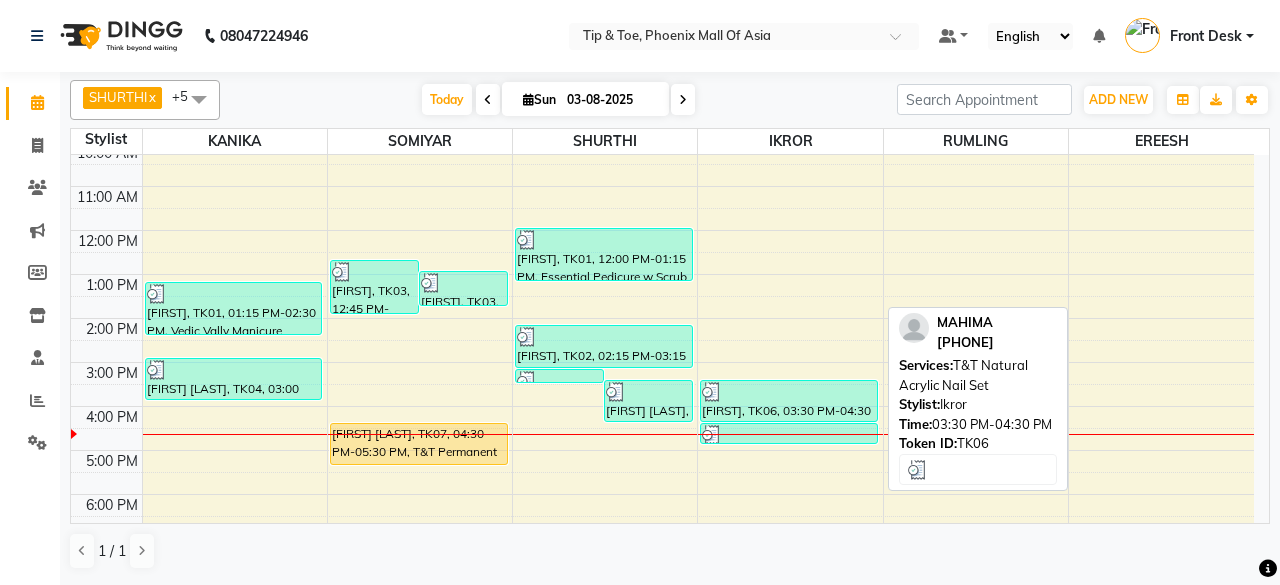 click at bounding box center (789, 392) 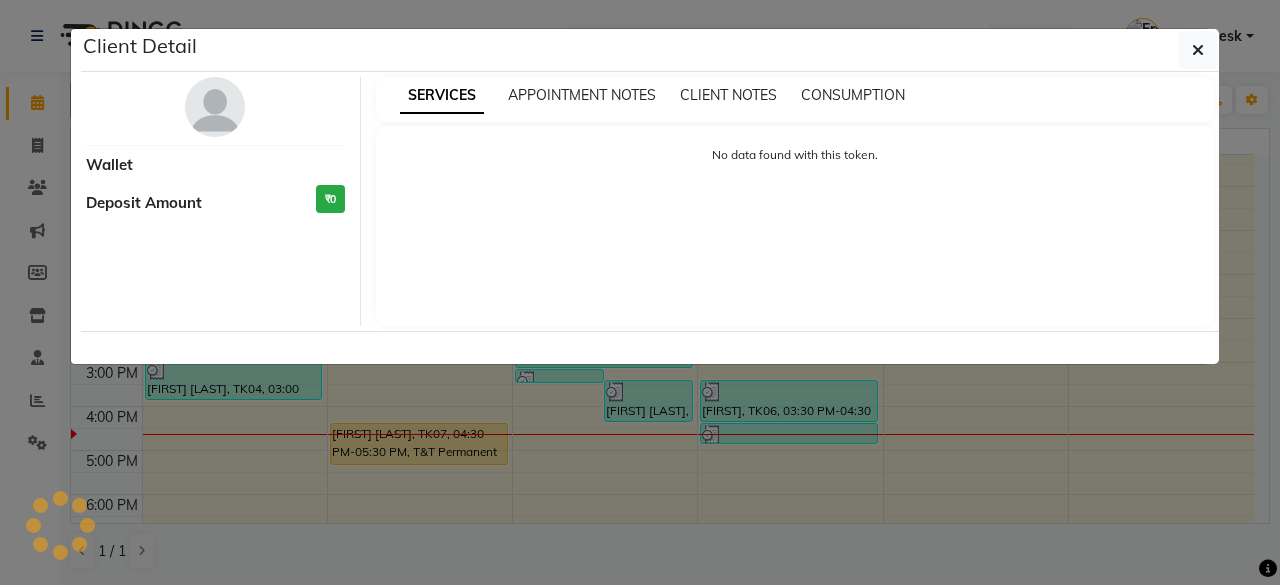 select on "3" 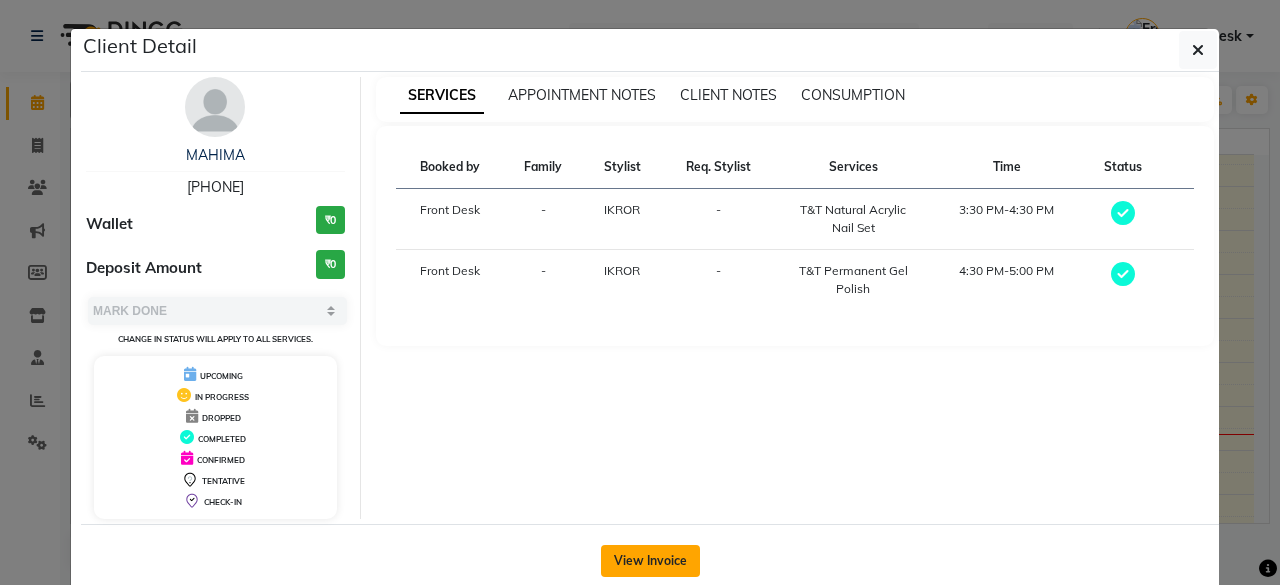 click on "View Invoice" 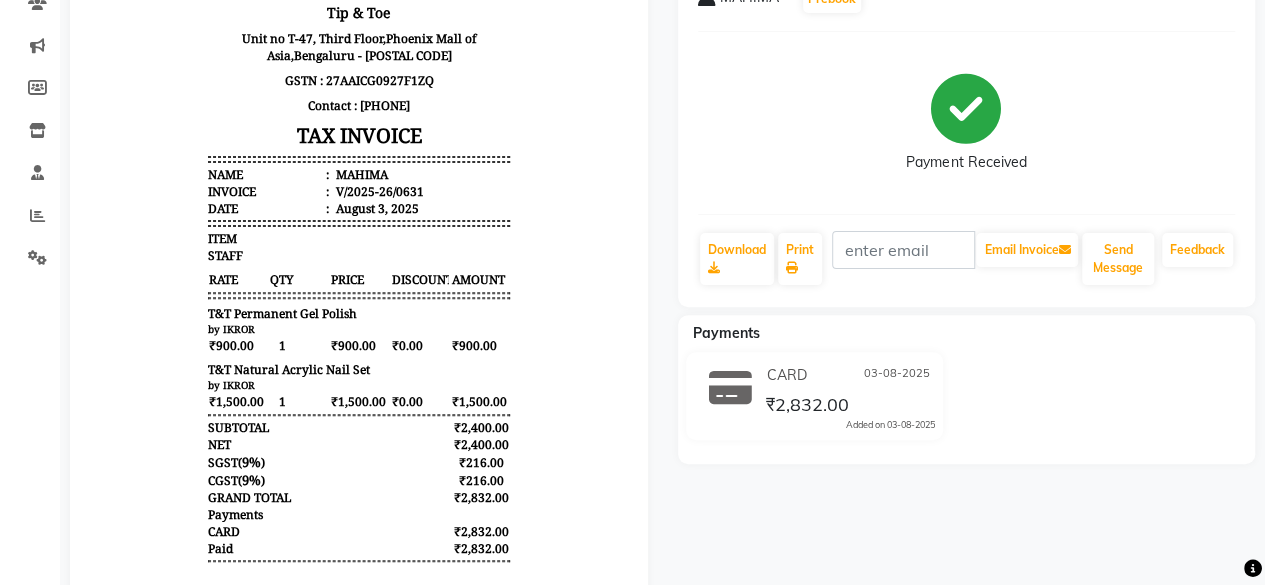 scroll, scrollTop: 200, scrollLeft: 0, axis: vertical 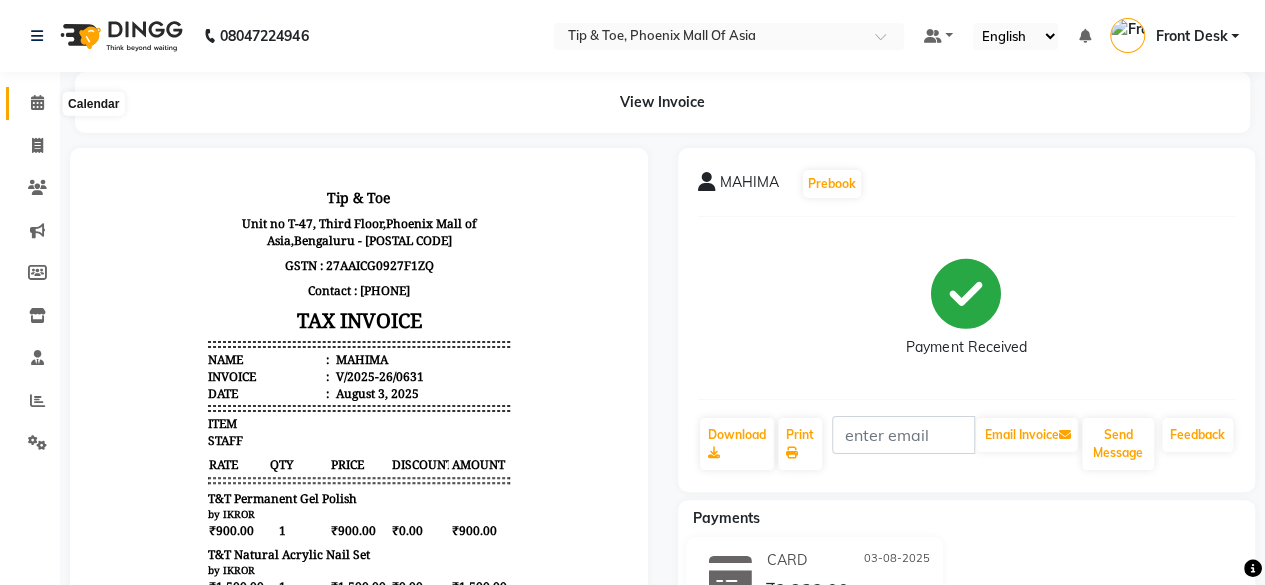 click 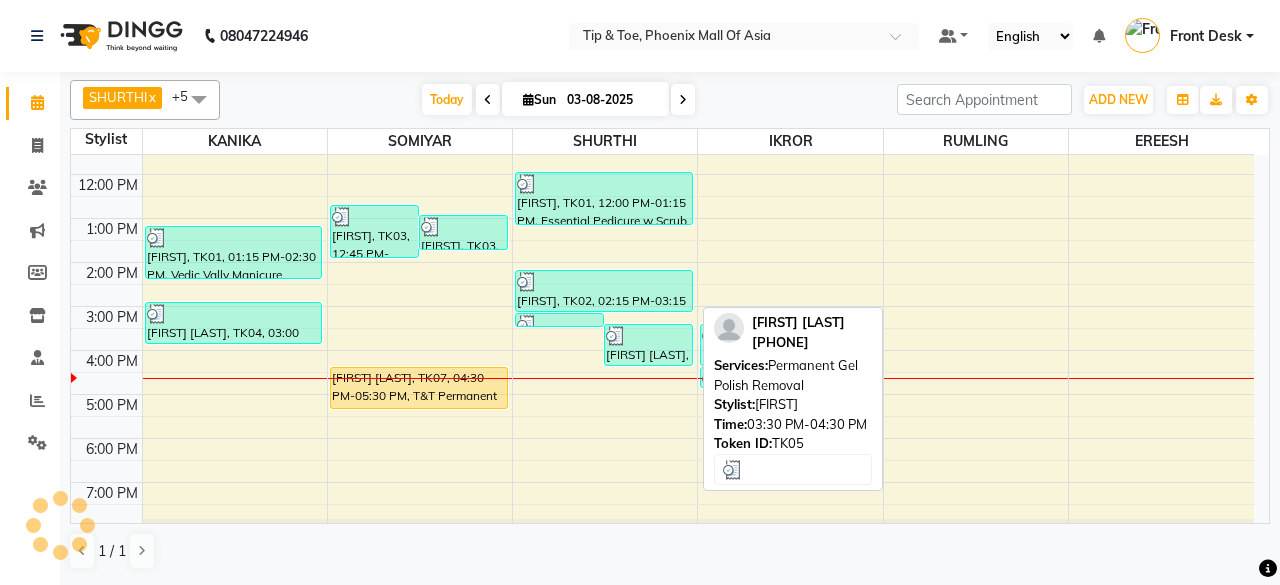 scroll, scrollTop: 193, scrollLeft: 0, axis: vertical 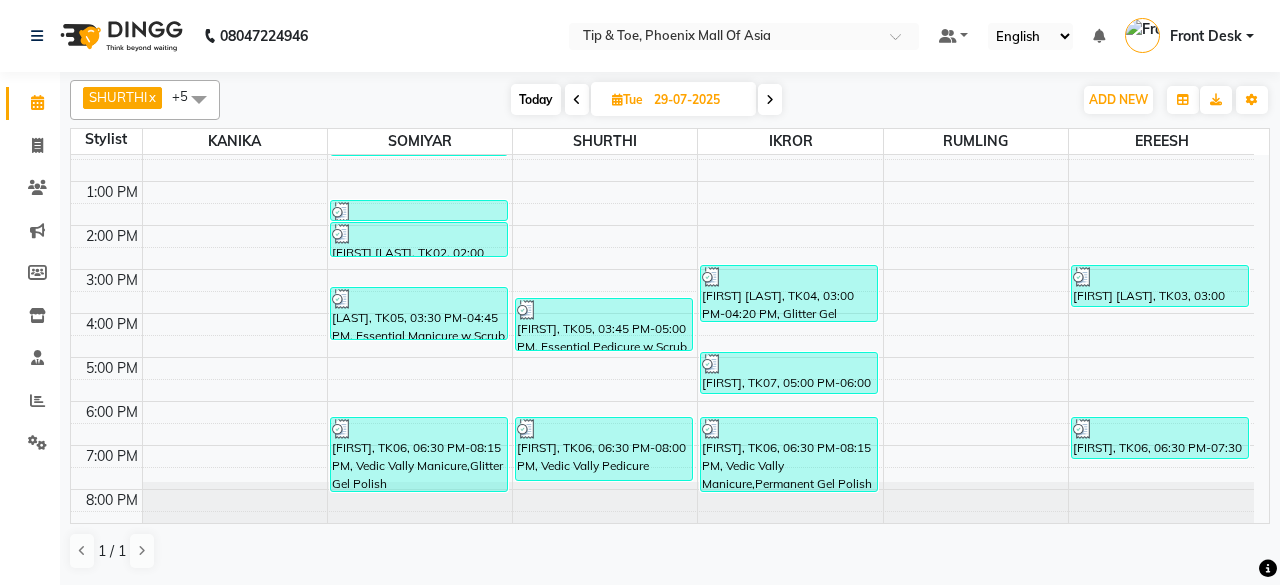 click at bounding box center (617, 99) 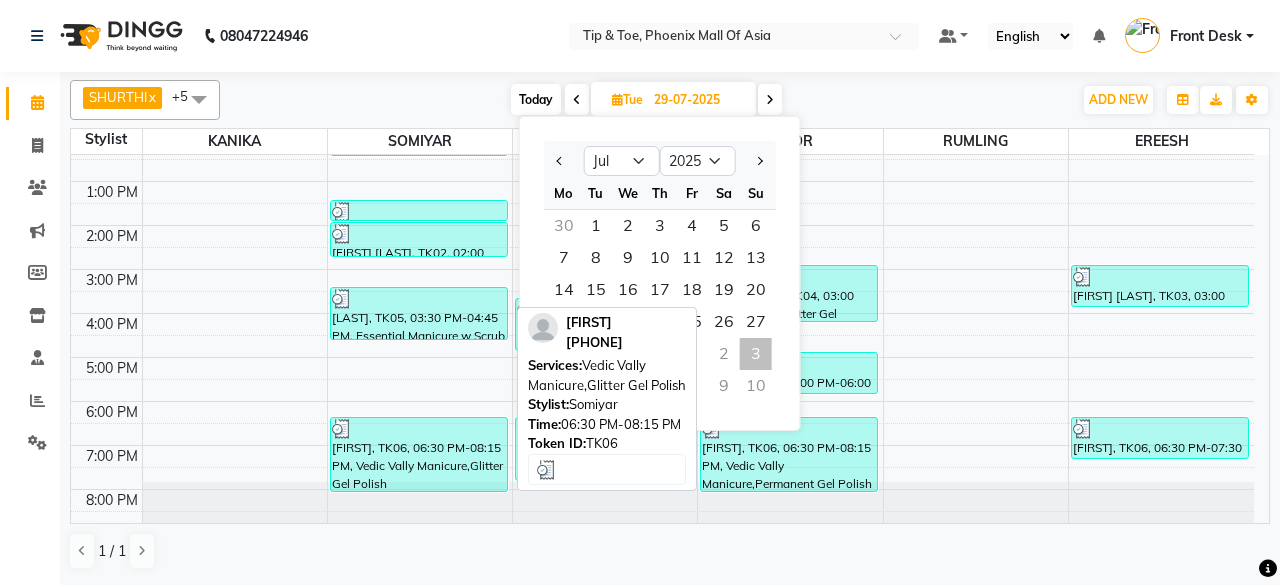click on "[FIRST], TK06, 06:30 PM-08:15 PM, Vedic Vally Manicure,Glitter Gel Polish" at bounding box center (419, 454) 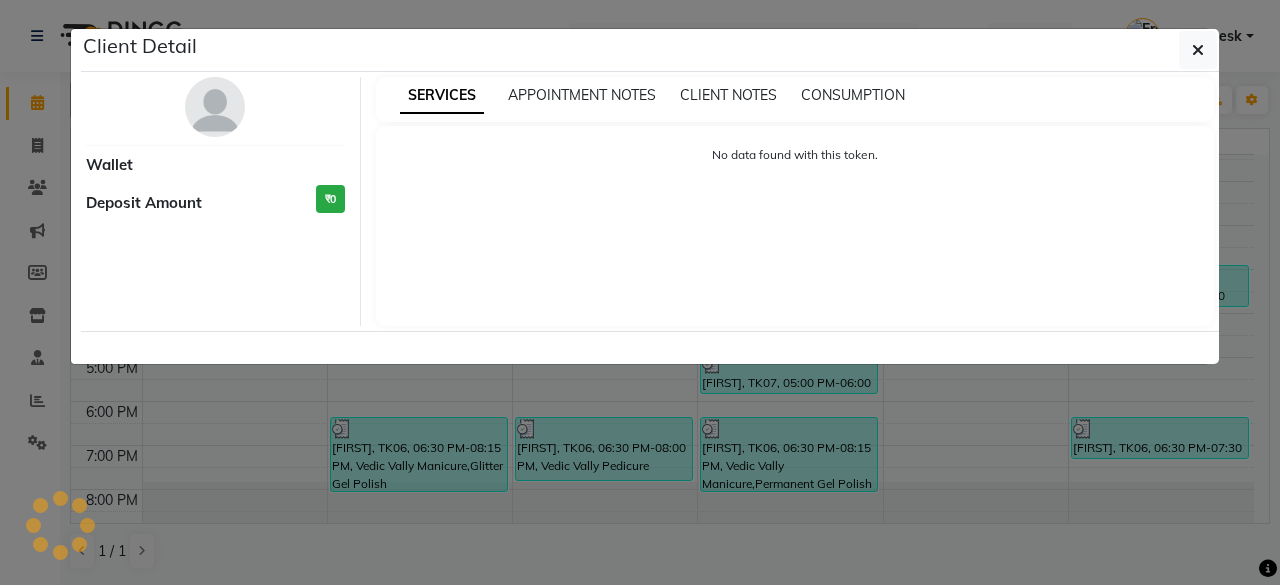 select on "3" 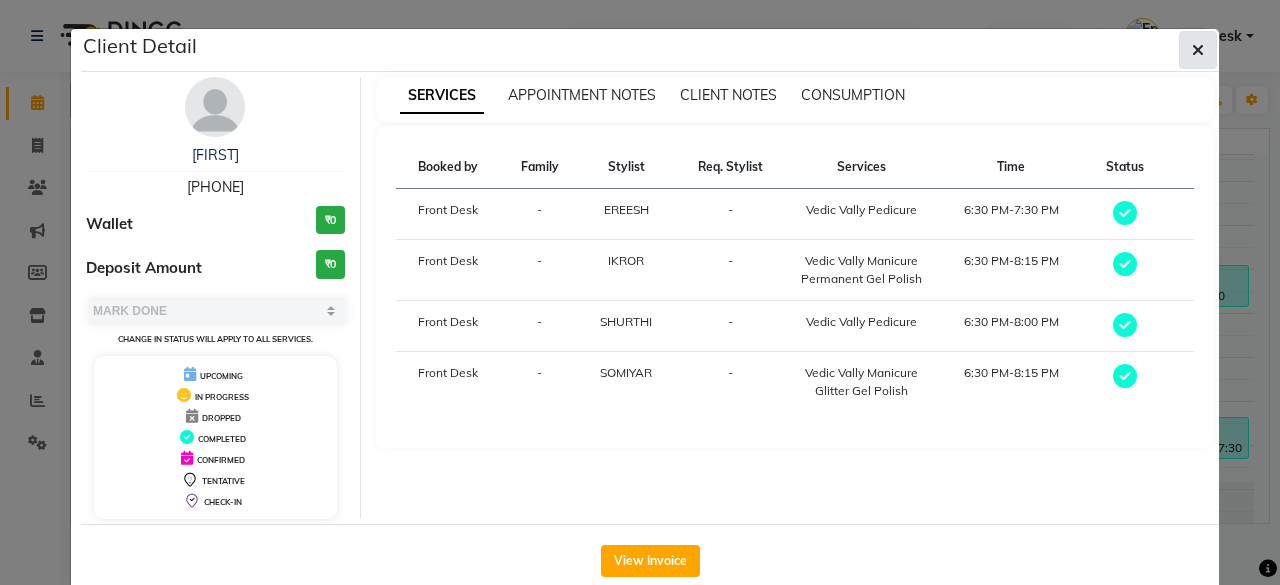 click 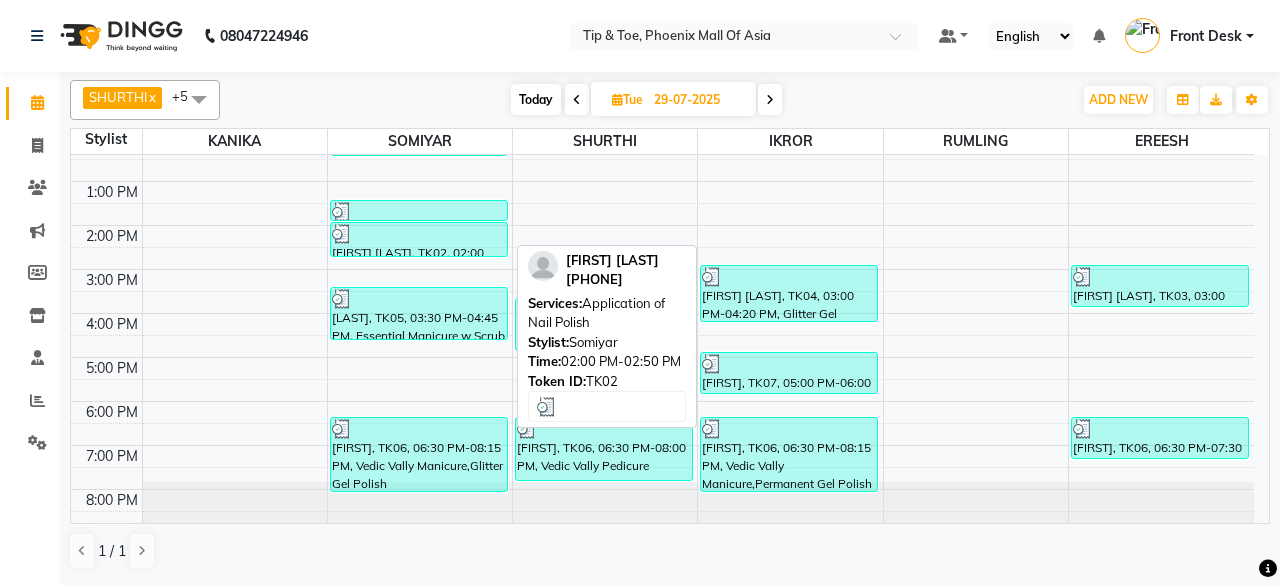 click at bounding box center [419, 234] 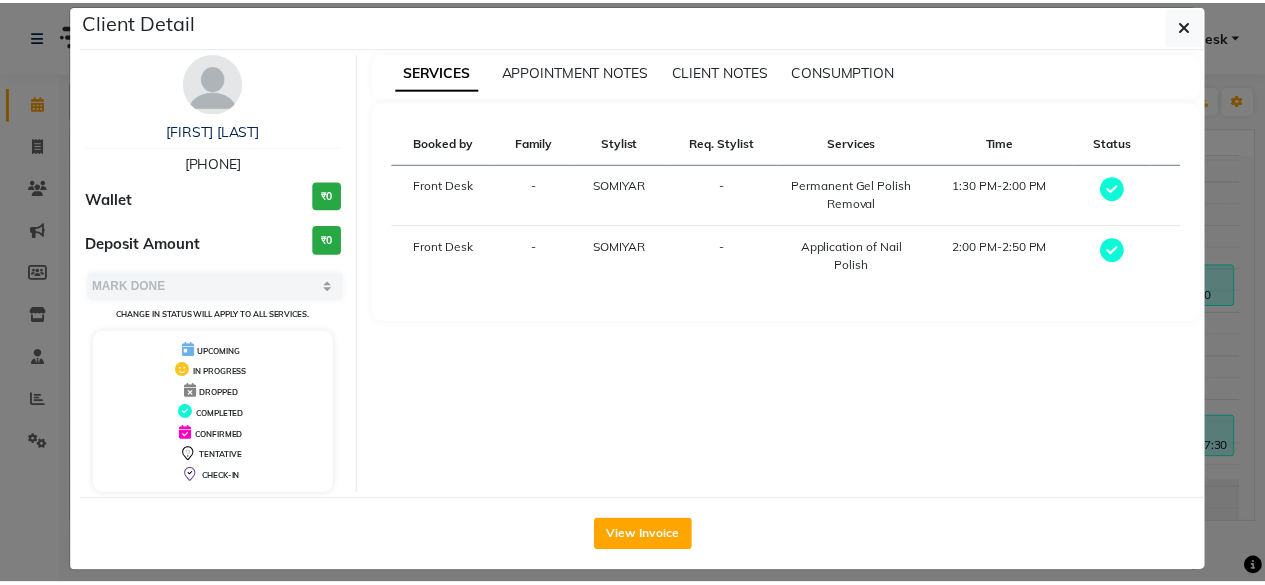 scroll, scrollTop: 37, scrollLeft: 0, axis: vertical 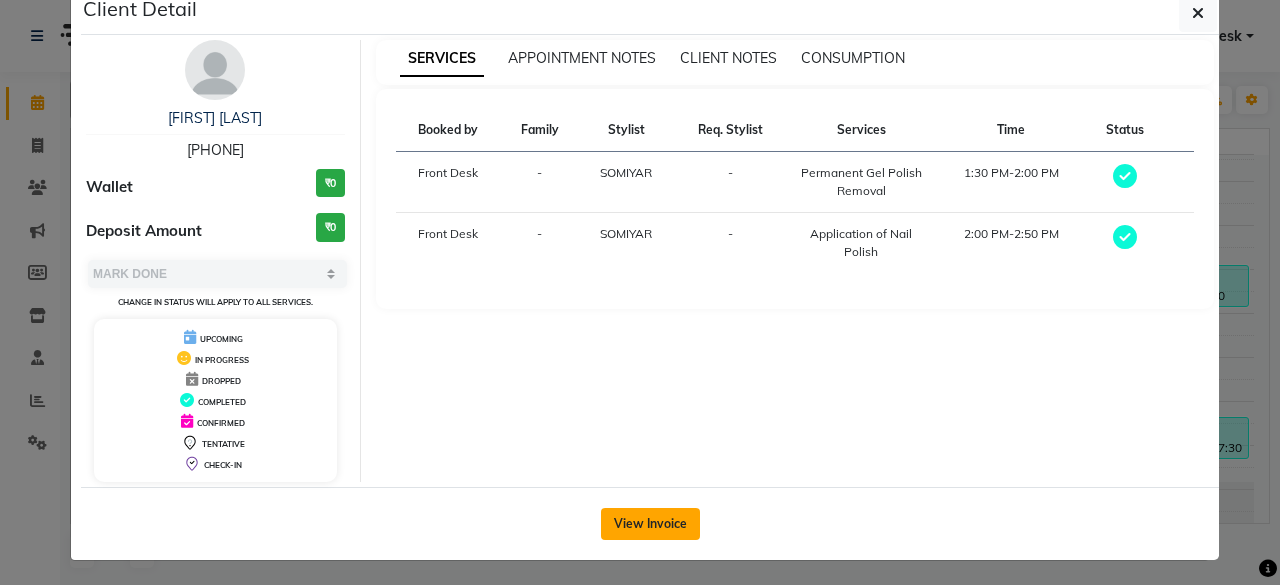click on "View Invoice" 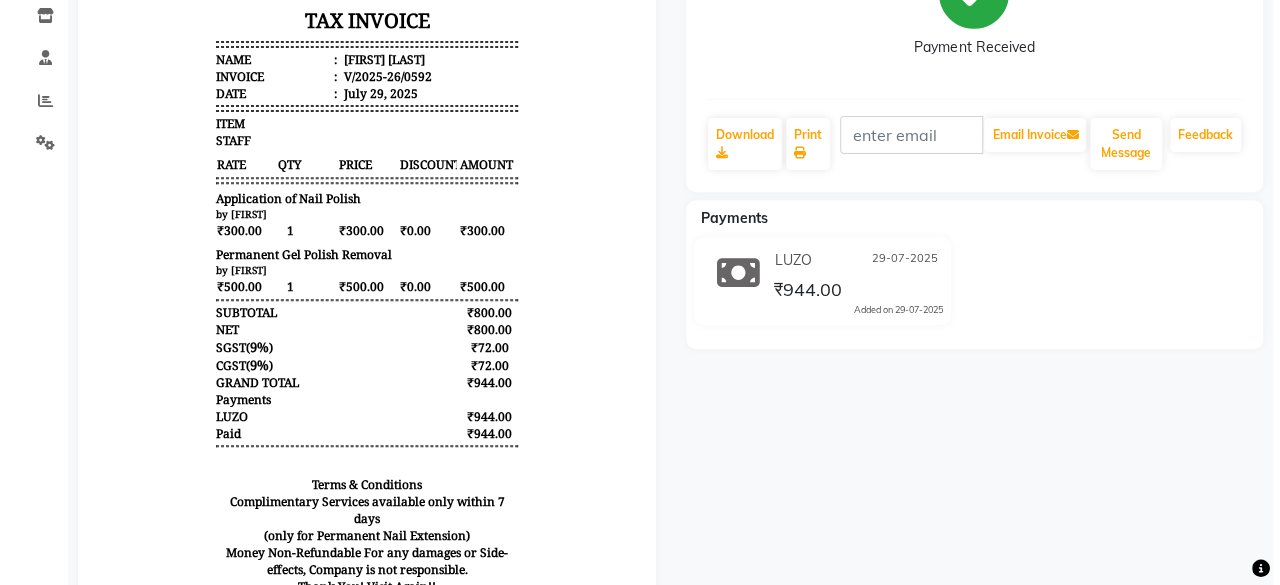 scroll, scrollTop: 0, scrollLeft: 0, axis: both 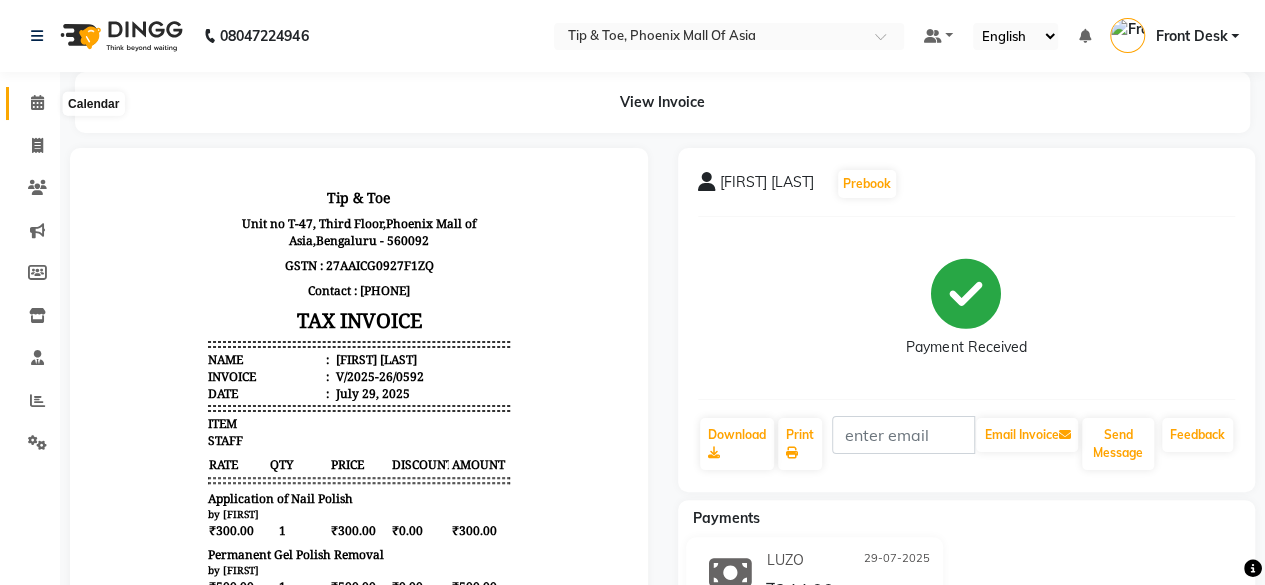 click 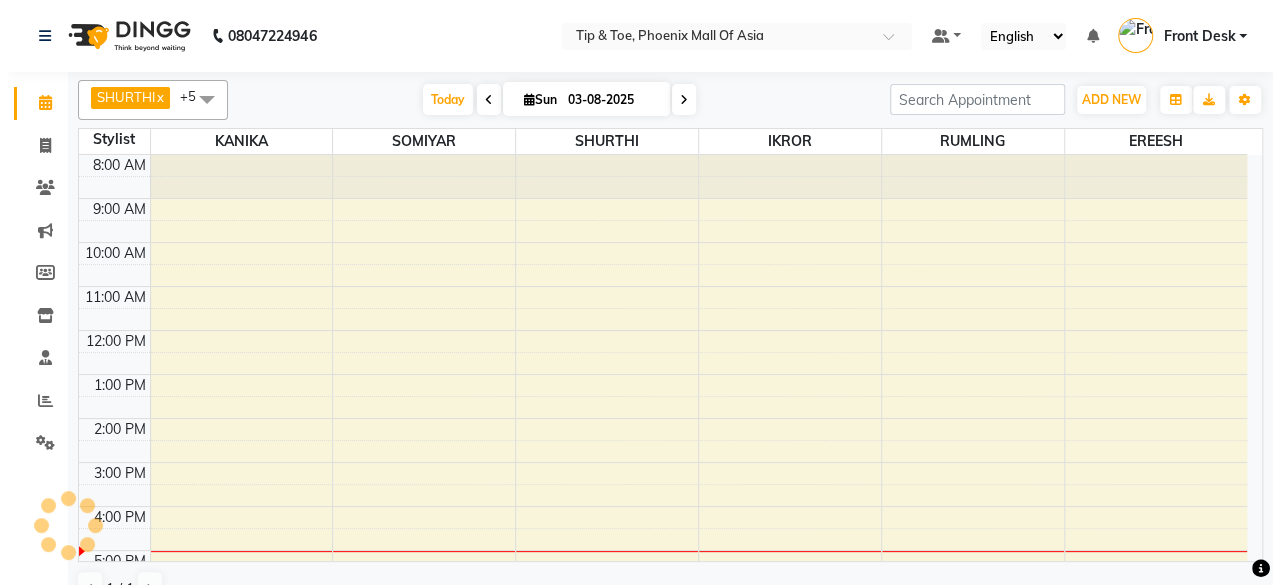 scroll, scrollTop: 0, scrollLeft: 0, axis: both 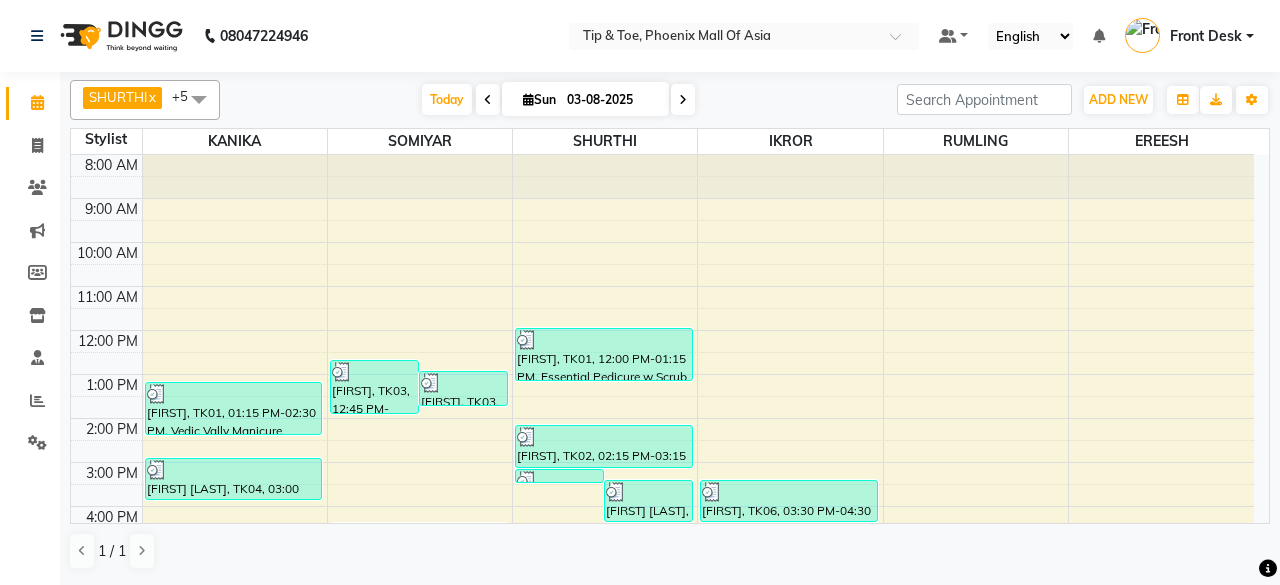 click on "Sun" at bounding box center (539, 99) 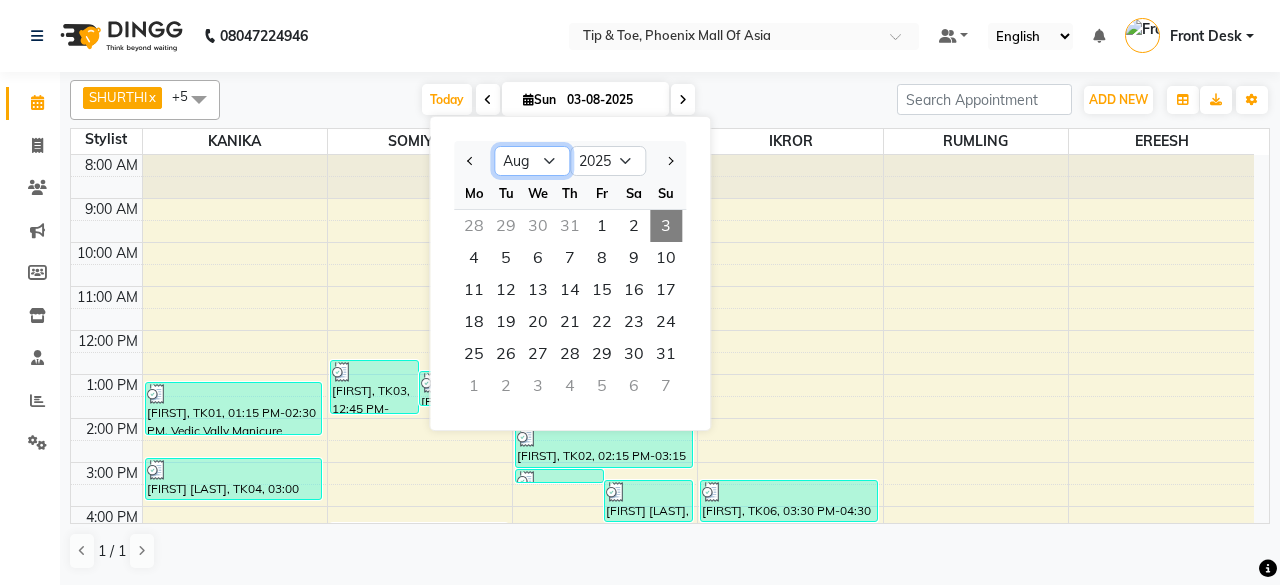 click on "Jan Feb Mar Apr May Jun Jul Aug Sep Oct Nov Dec" at bounding box center [532, 161] 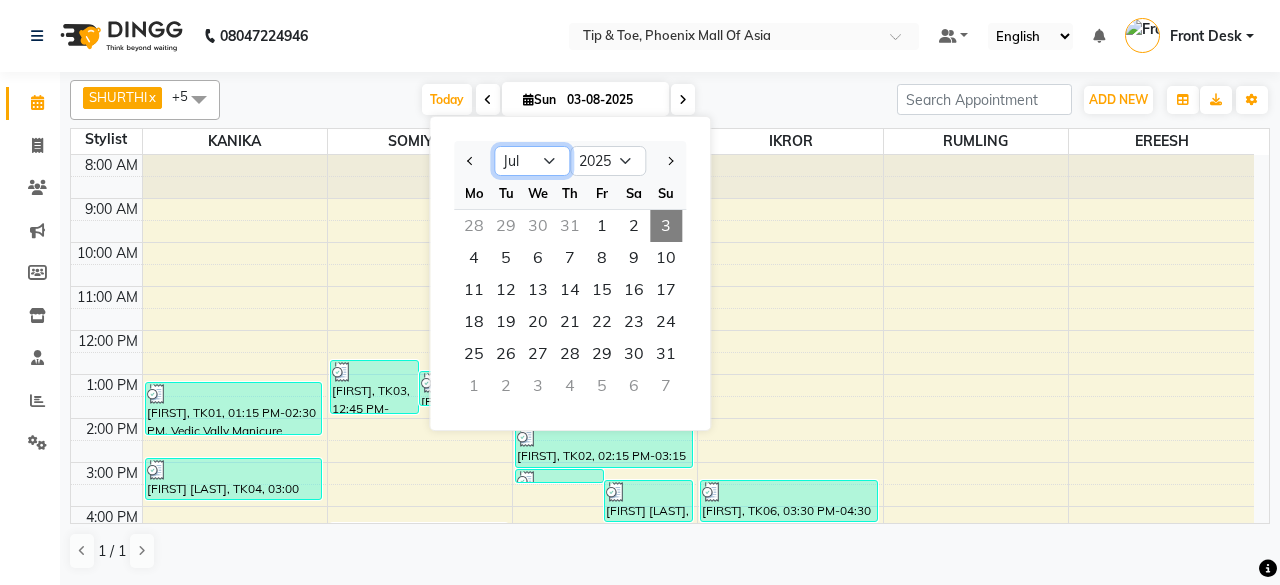 click on "Jan Feb Mar Apr May Jun Jul Aug Sep Oct Nov Dec" at bounding box center (532, 161) 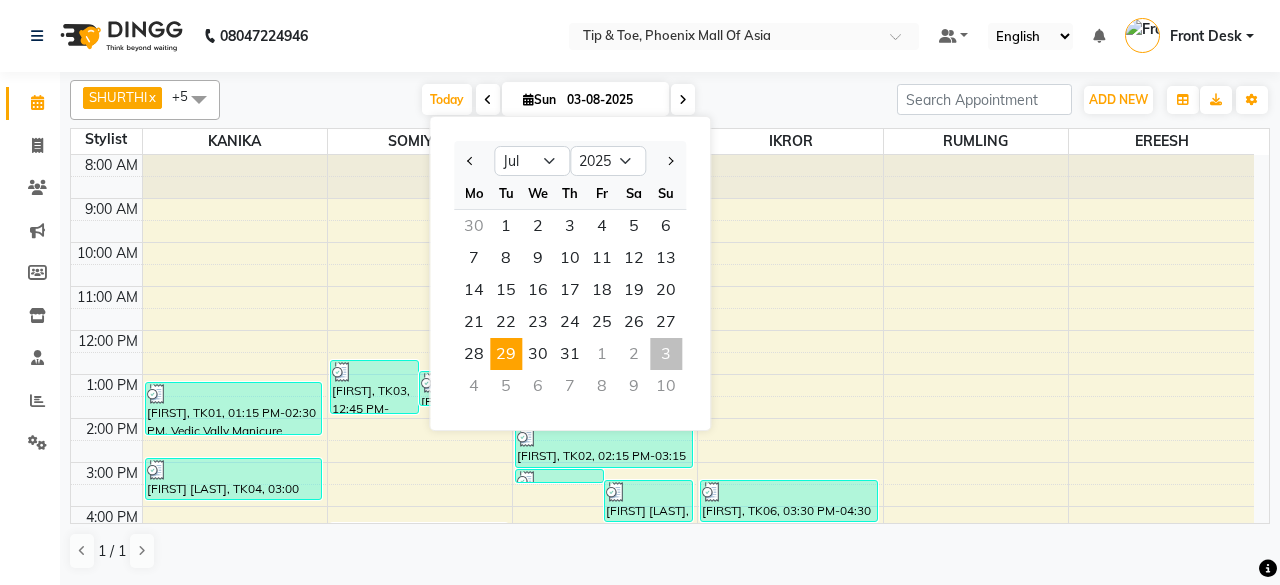 click on "29" at bounding box center (506, 354) 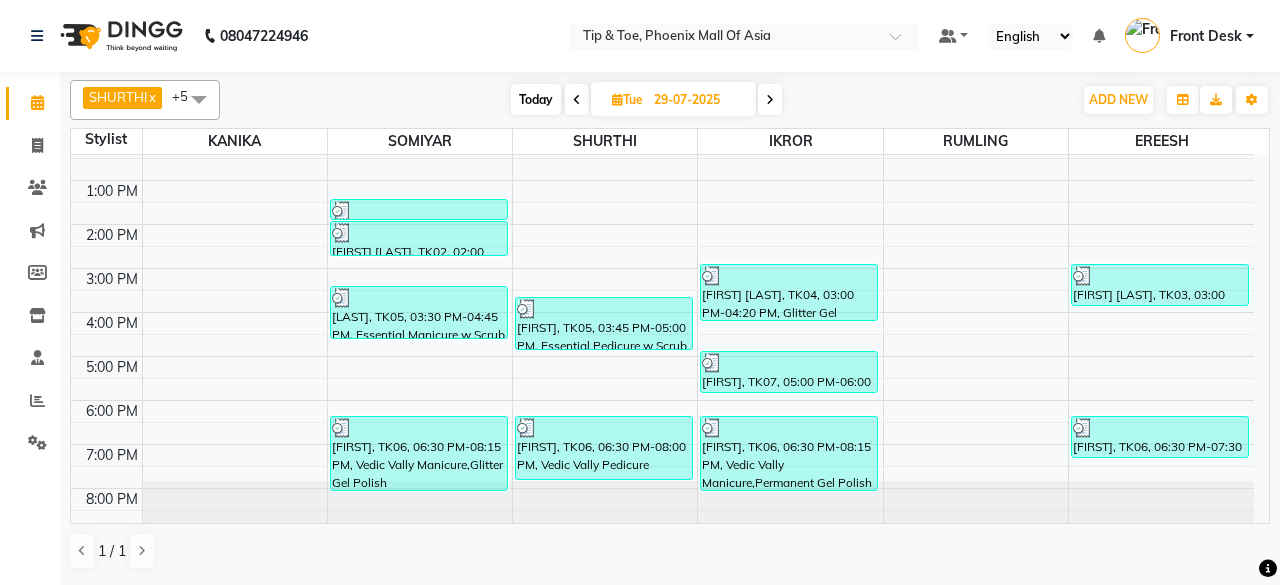 scroll, scrollTop: 193, scrollLeft: 0, axis: vertical 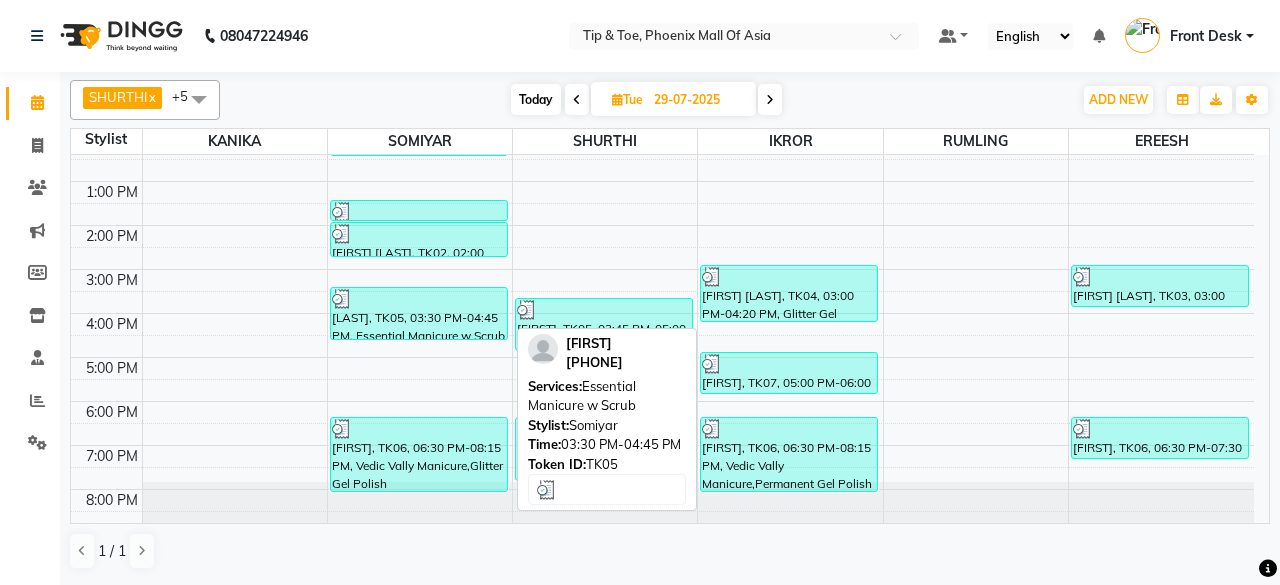 click on "[LAST], TK05, 03:30 PM-04:45 PM, Essential Manicure w Scrub" at bounding box center (419, 313) 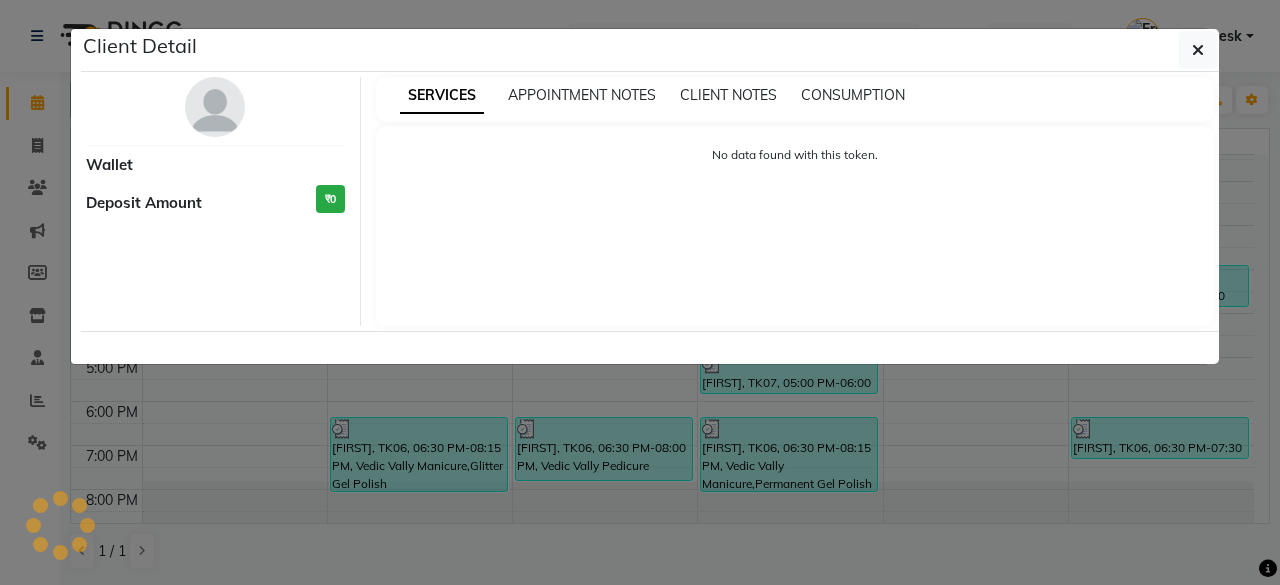select on "3" 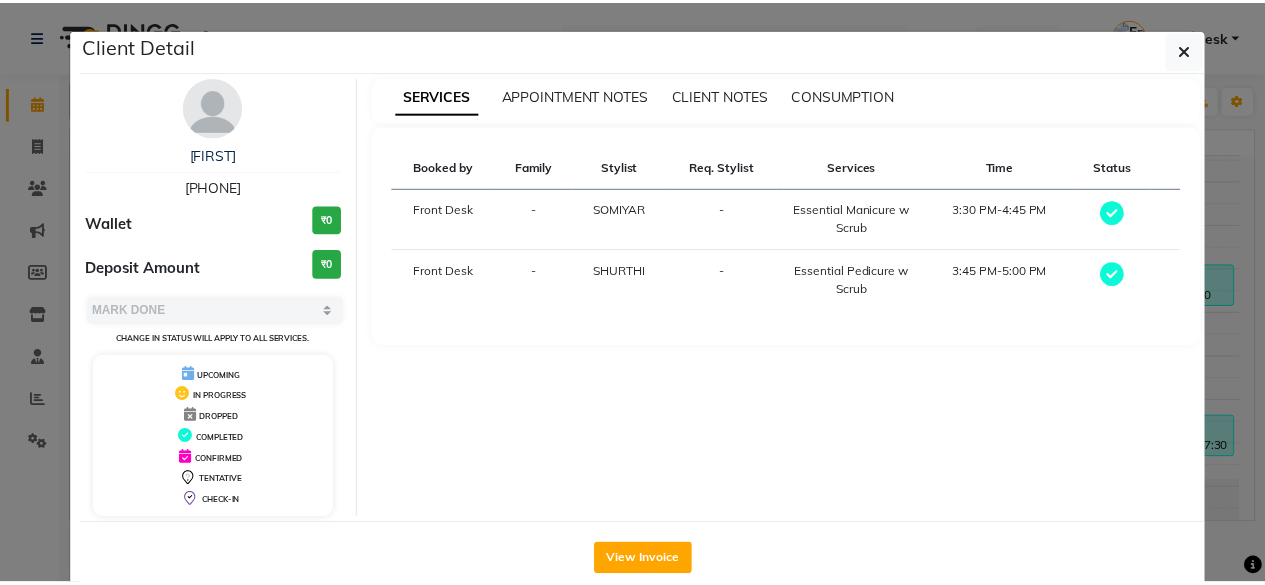scroll, scrollTop: 37, scrollLeft: 0, axis: vertical 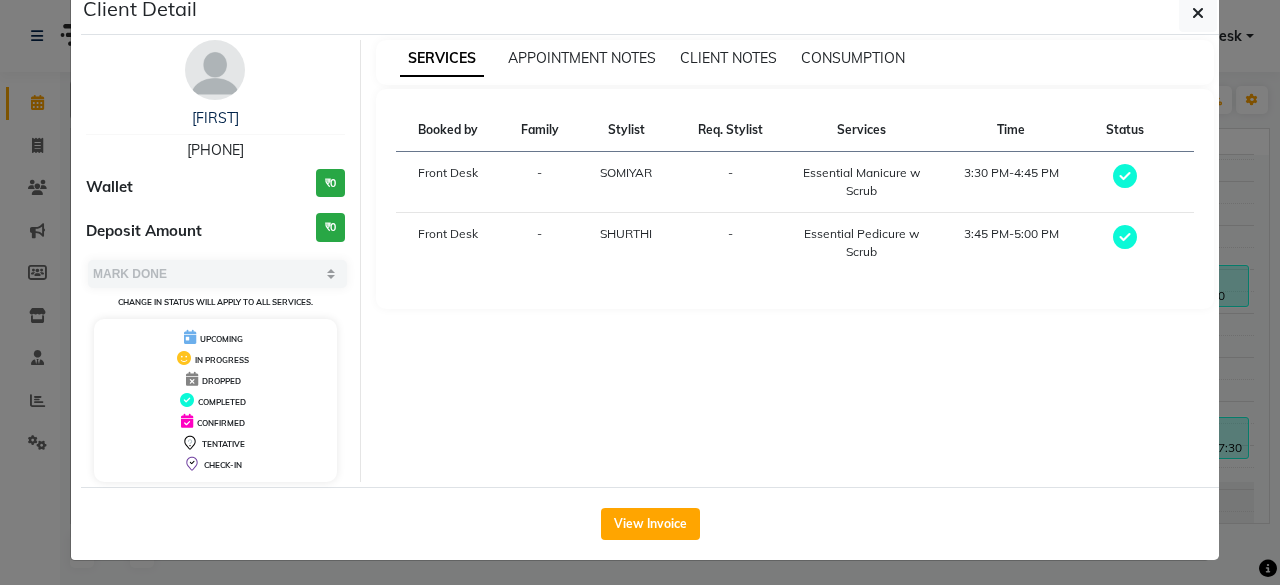 drag, startPoint x: 651, startPoint y: 511, endPoint x: 640, endPoint y: 485, distance: 28.231188 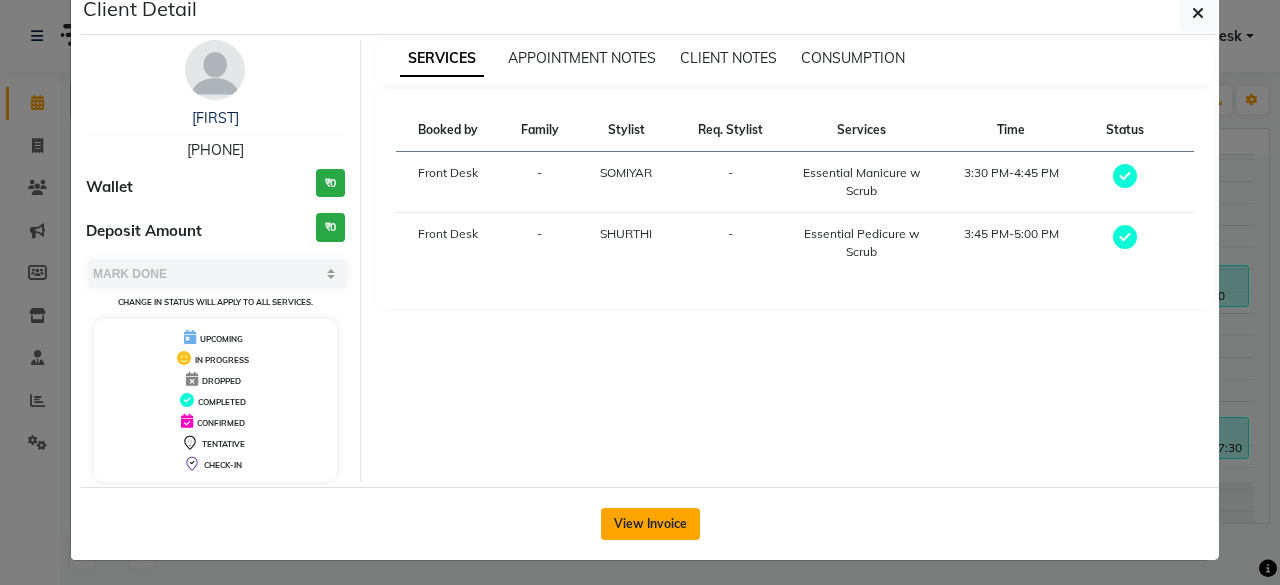 click on "View Invoice" 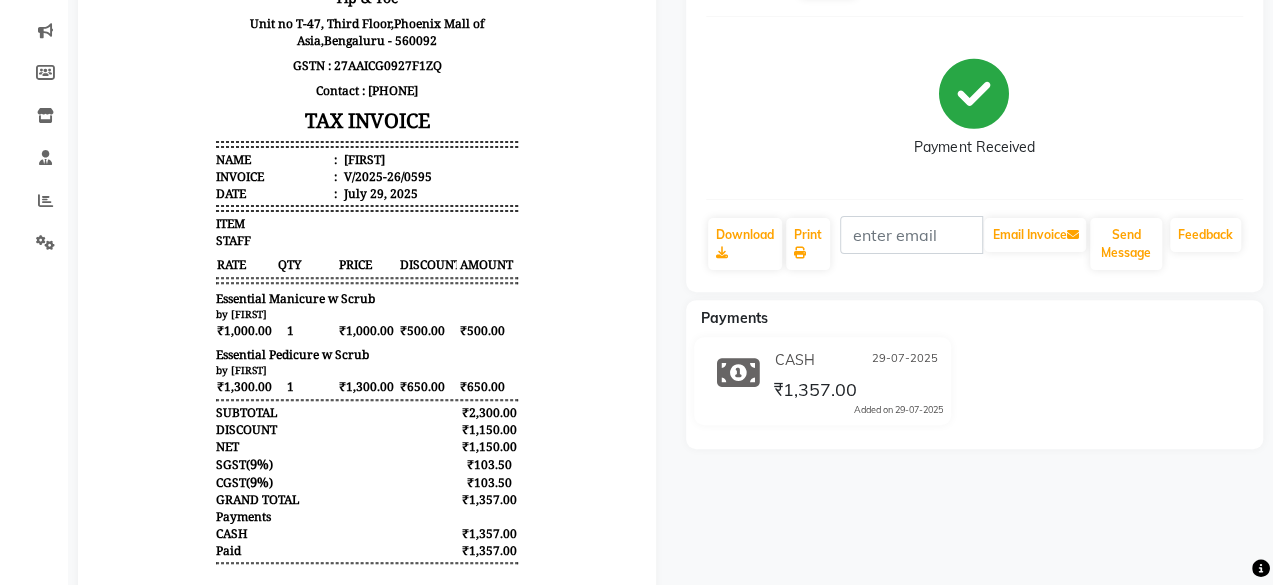 scroll, scrollTop: 0, scrollLeft: 0, axis: both 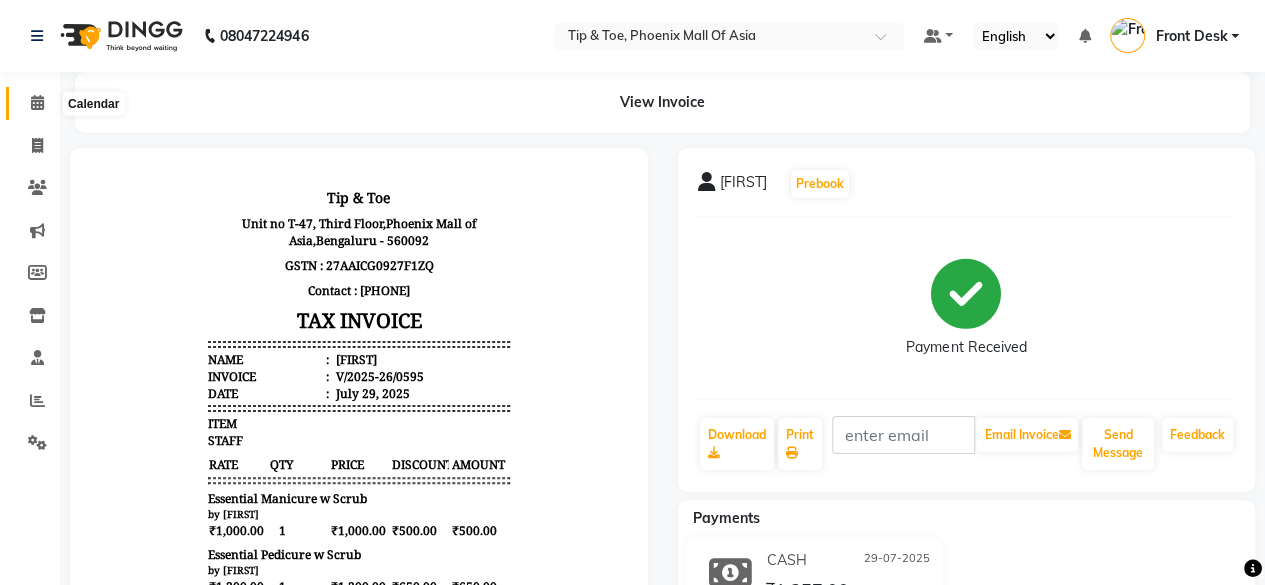 click 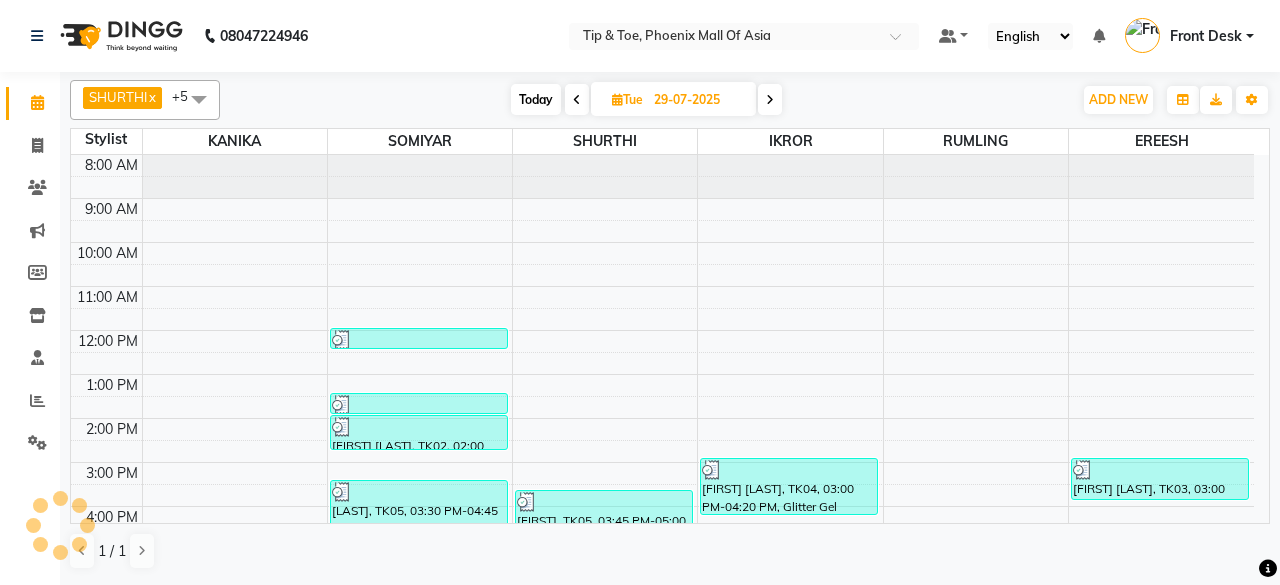 scroll, scrollTop: 193, scrollLeft: 0, axis: vertical 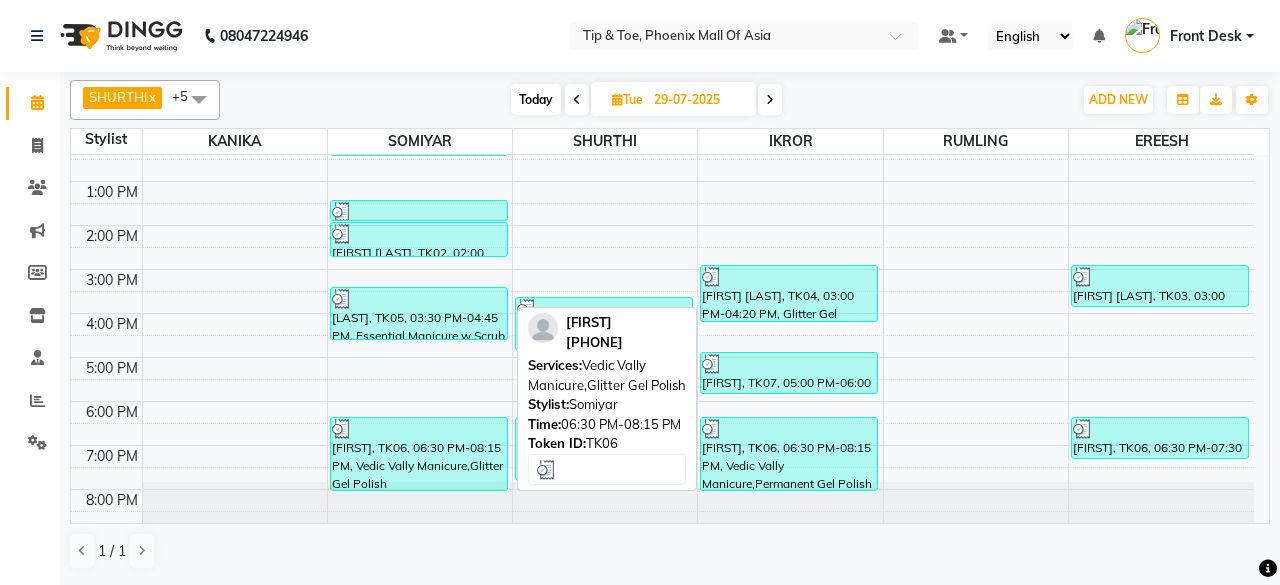 click on "[FIRST], TK06, 06:30 PM-08:15 PM, Vedic Vally Manicure,Glitter Gel Polish" at bounding box center (419, 454) 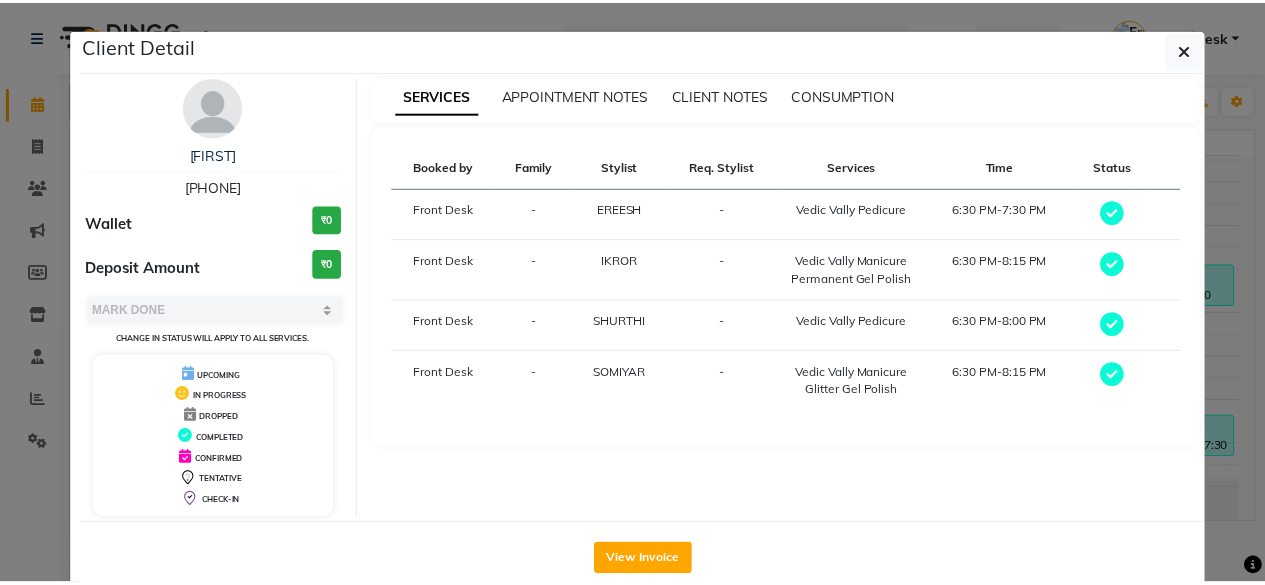 scroll, scrollTop: 37, scrollLeft: 0, axis: vertical 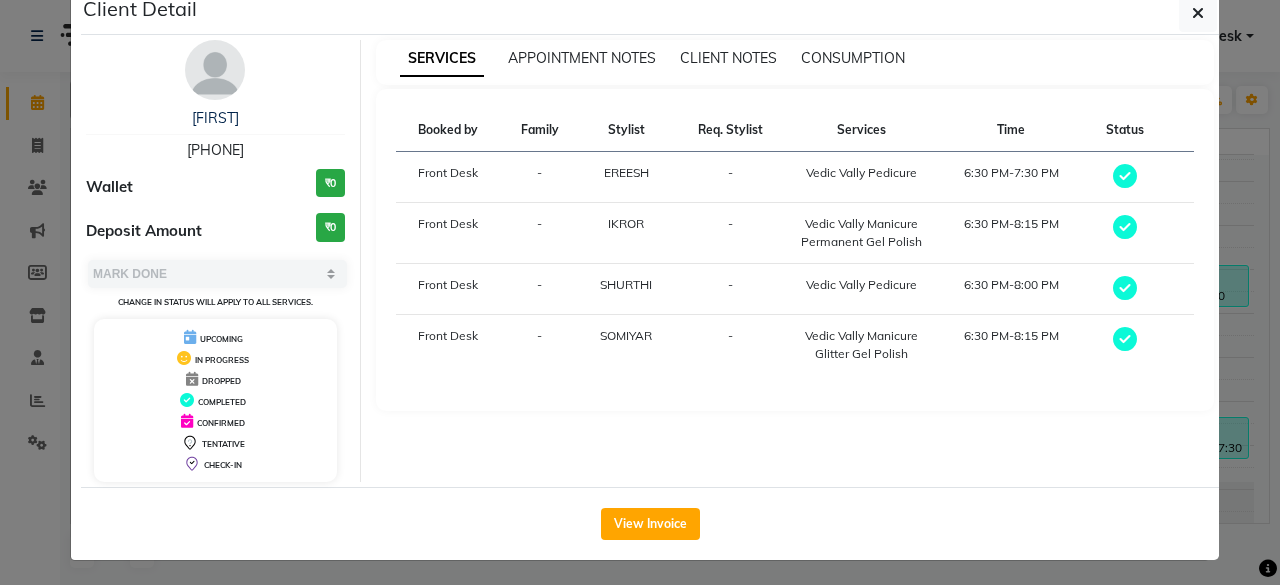 click on "View Invoice" 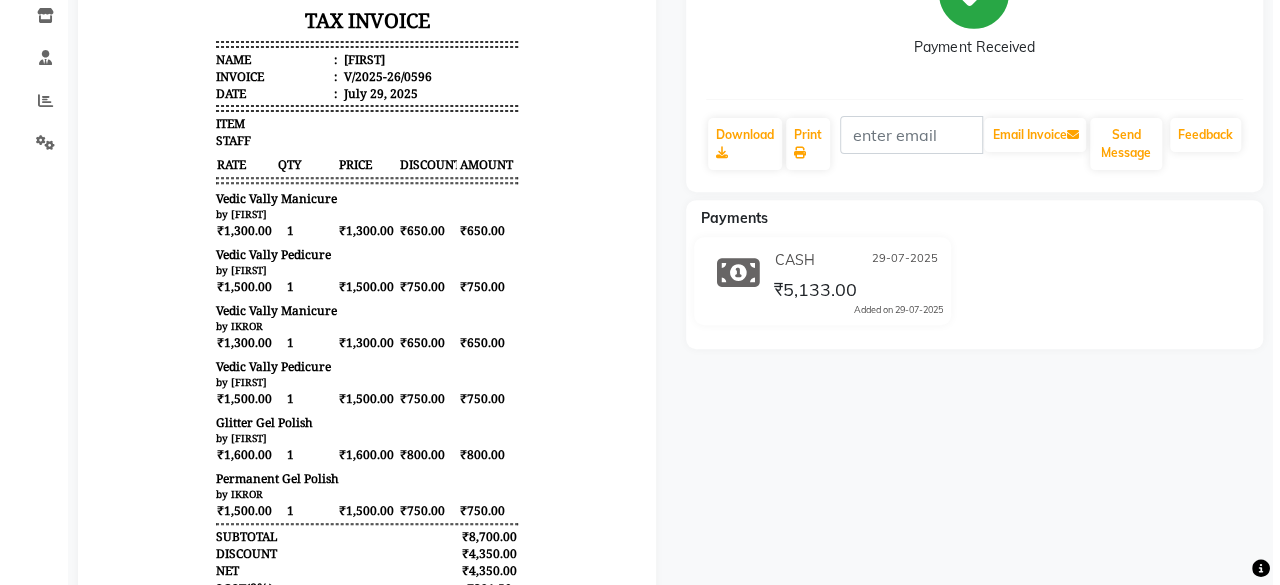 scroll, scrollTop: 0, scrollLeft: 0, axis: both 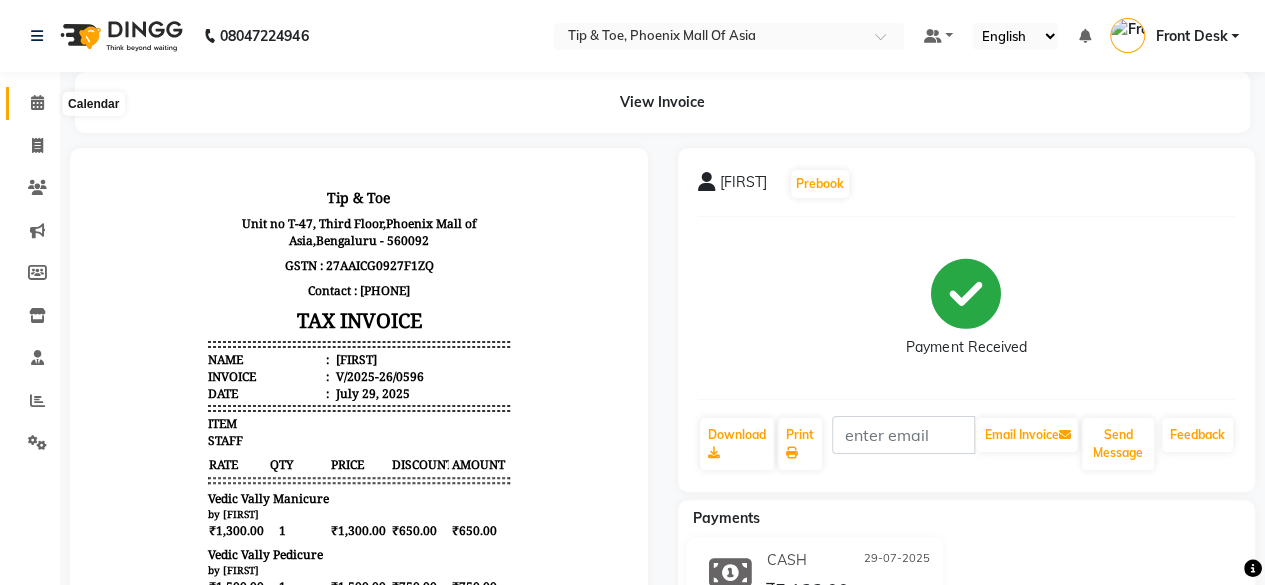 click 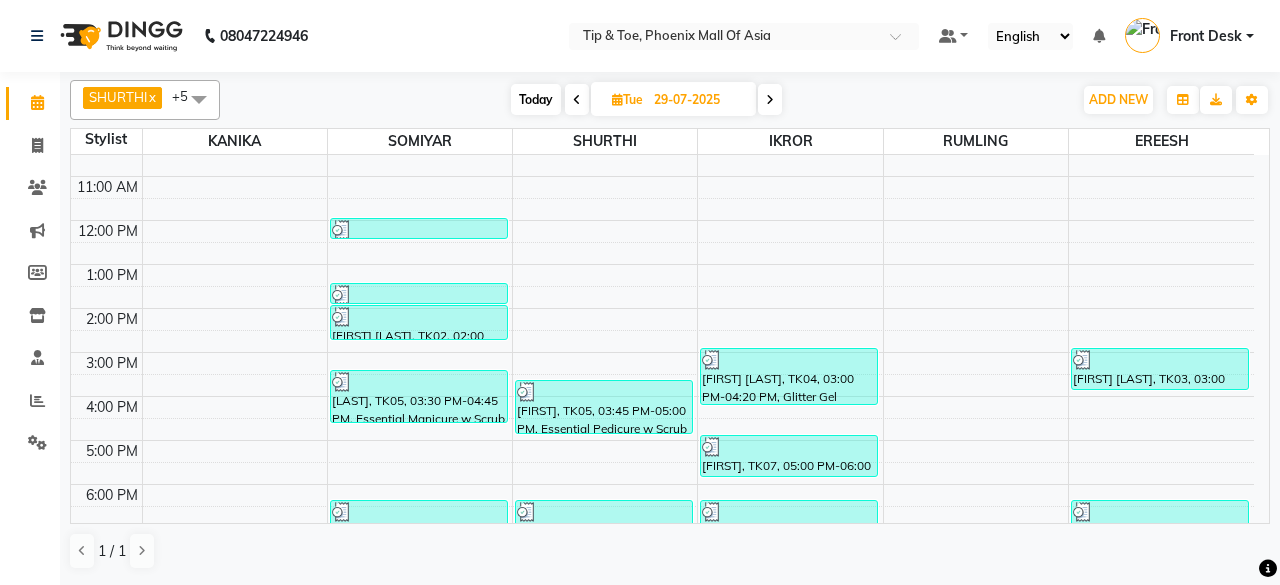 scroll, scrollTop: 193, scrollLeft: 0, axis: vertical 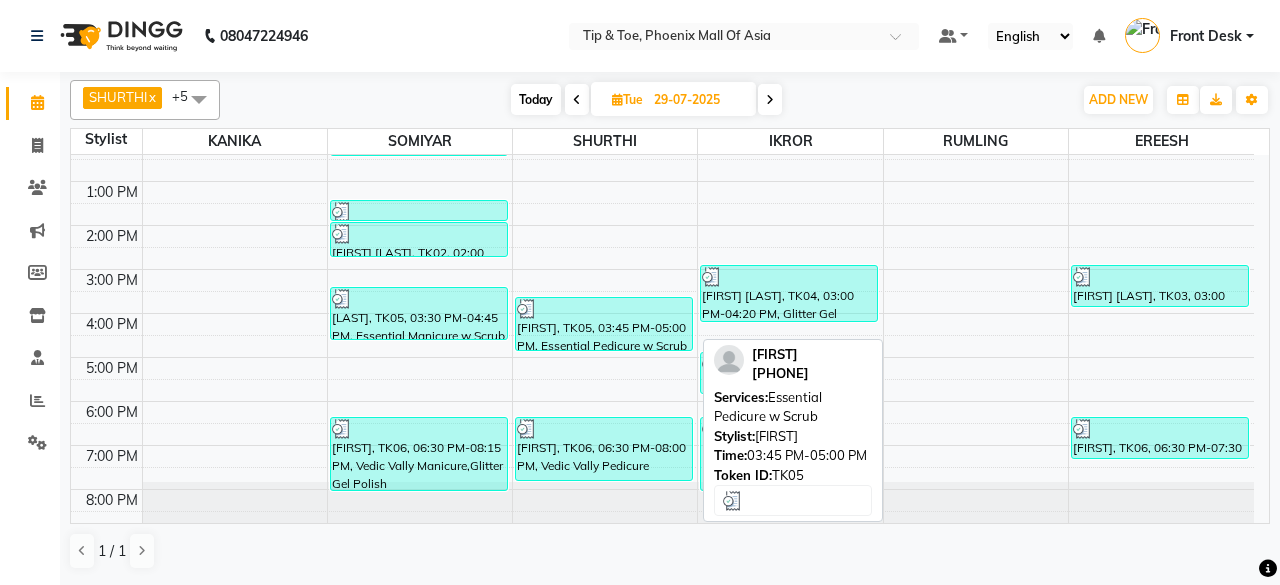 click on "[FIRST], TK05, 03:45 PM-05:00 PM, Essential Pedicure w Scrub" at bounding box center [604, 324] 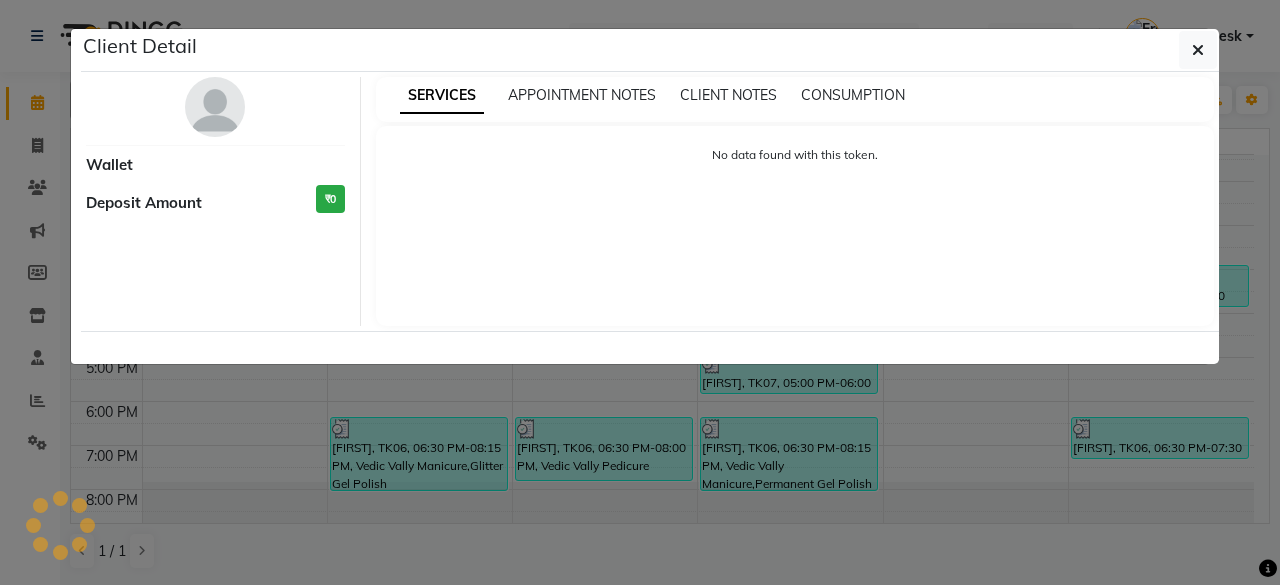 select on "3" 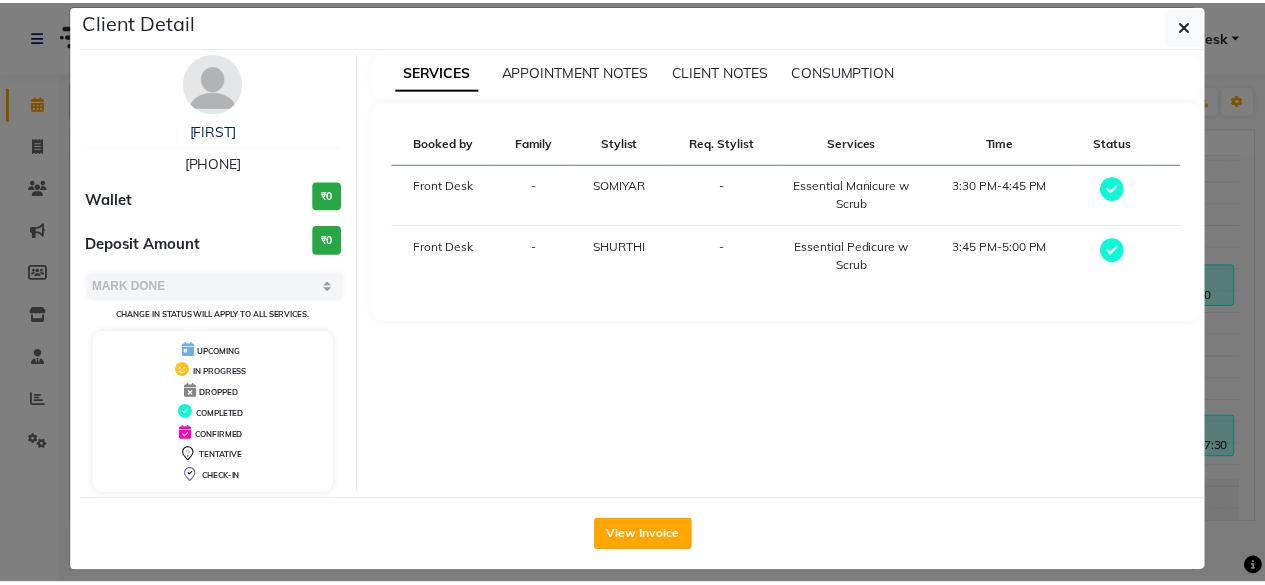 scroll, scrollTop: 37, scrollLeft: 0, axis: vertical 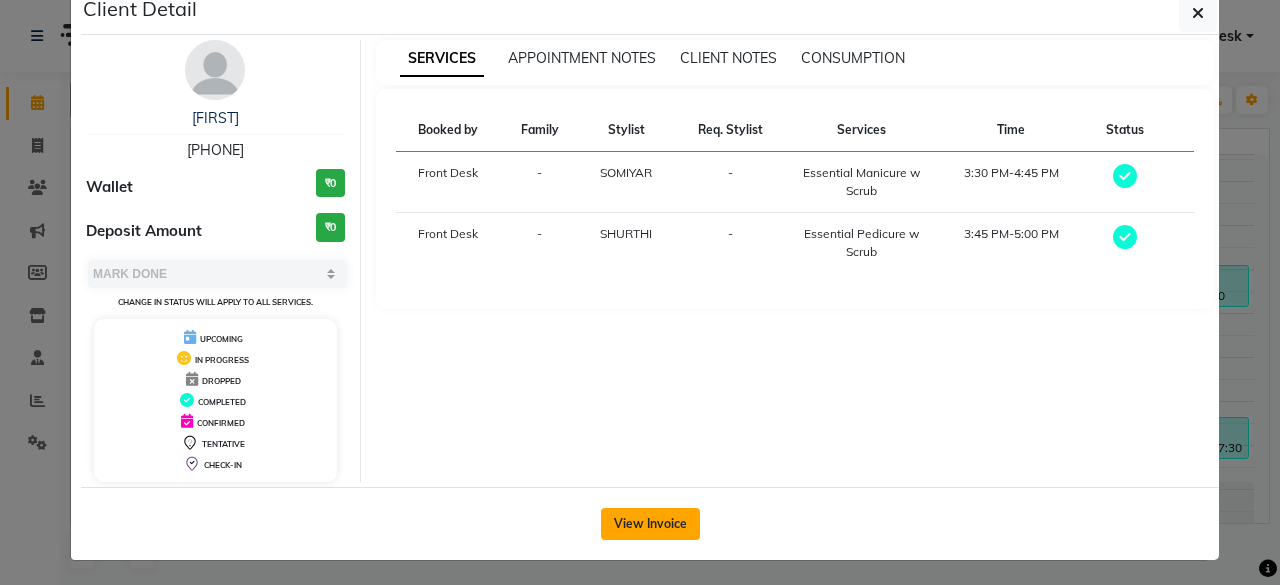 click on "View Invoice" 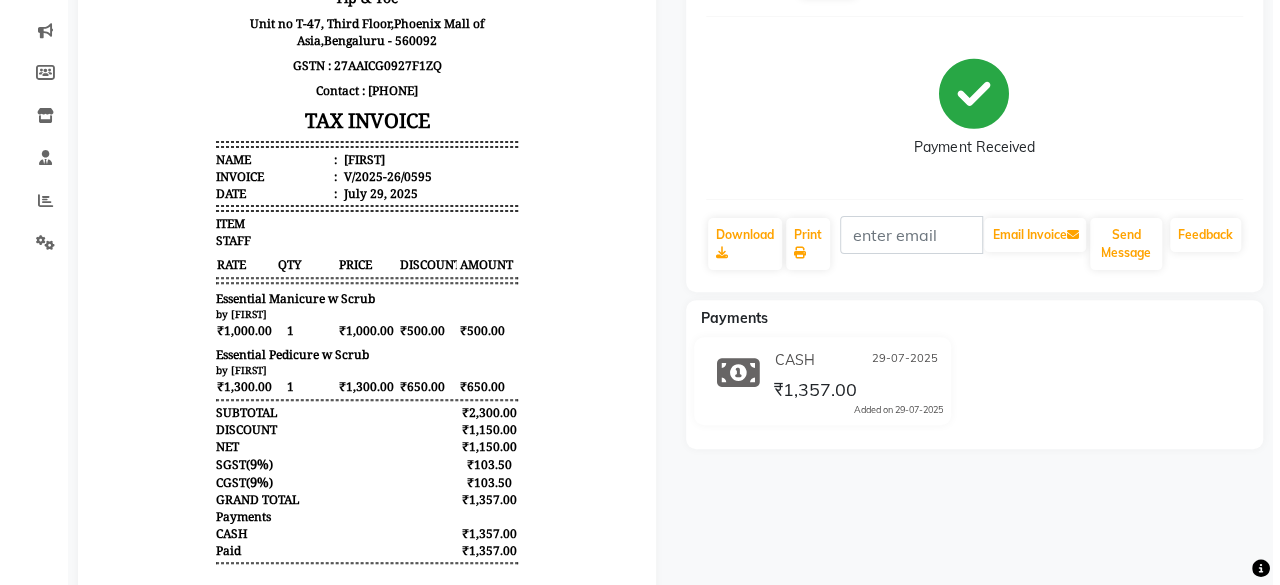 scroll, scrollTop: 0, scrollLeft: 0, axis: both 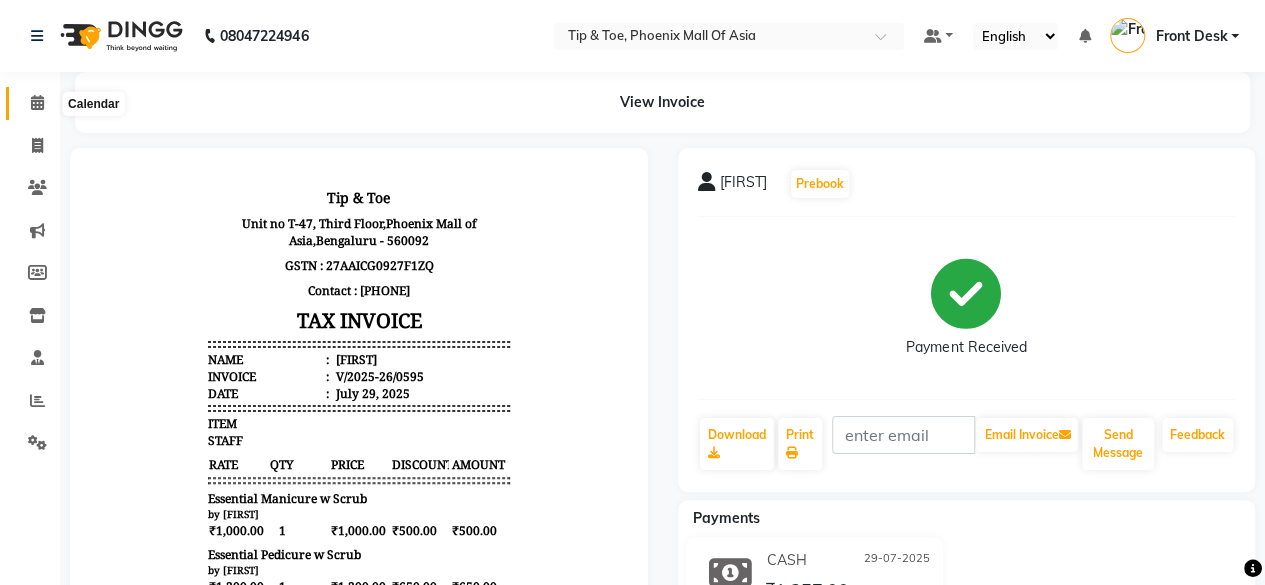 click 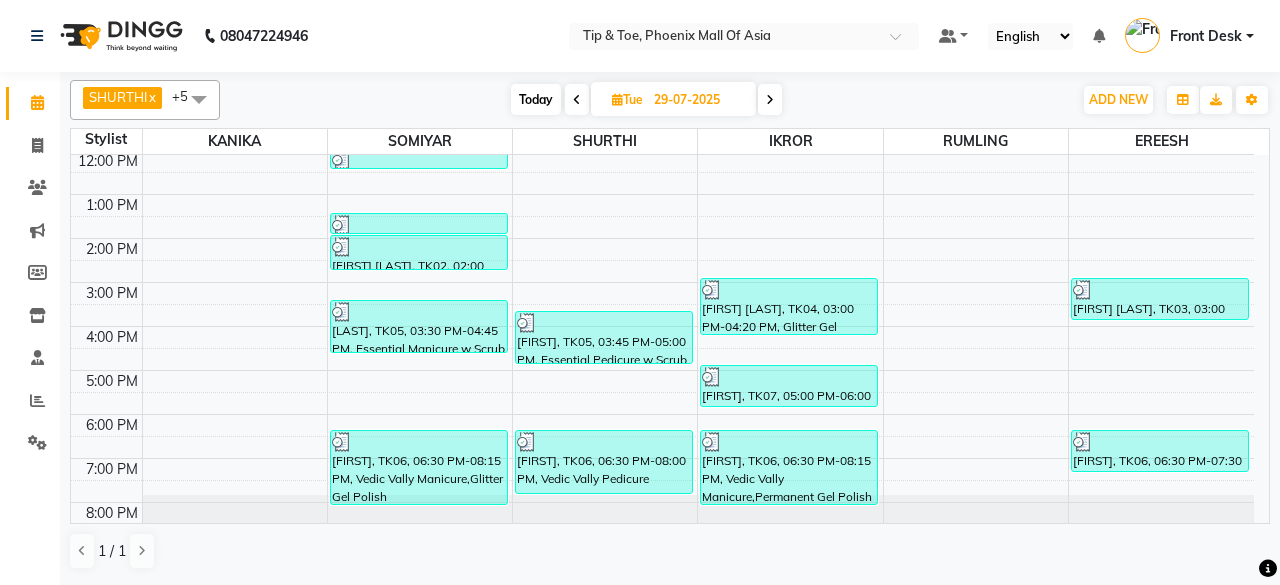 scroll, scrollTop: 193, scrollLeft: 0, axis: vertical 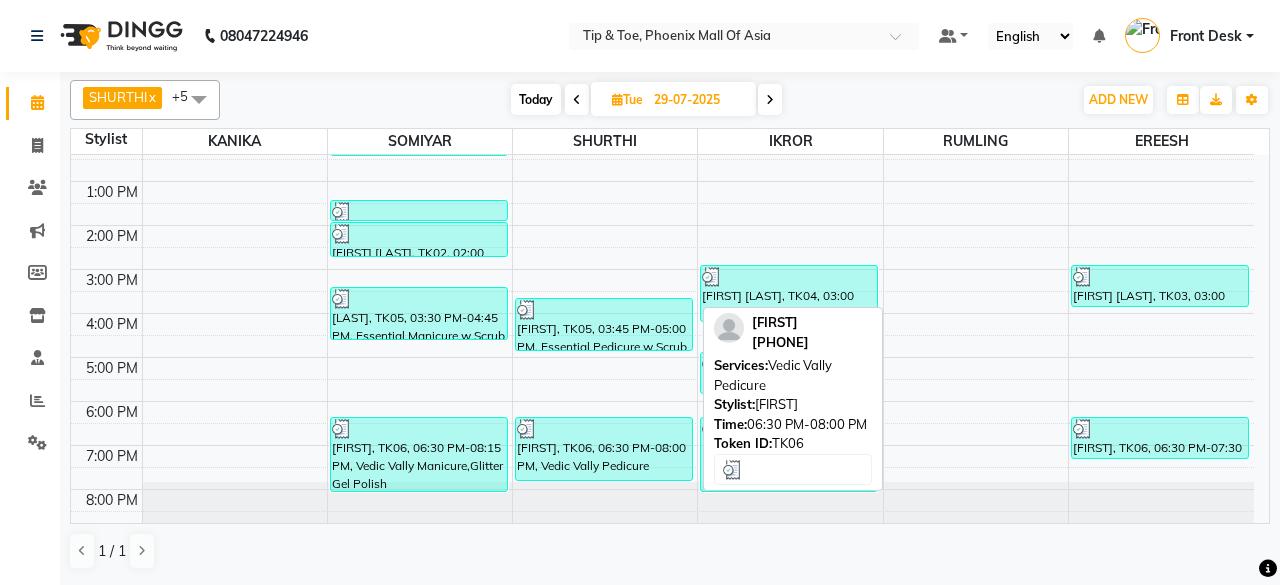click on "[FIRST], TK06, 06:30 PM-08:00 PM, Vedic Vally Pedicure" at bounding box center (604, 449) 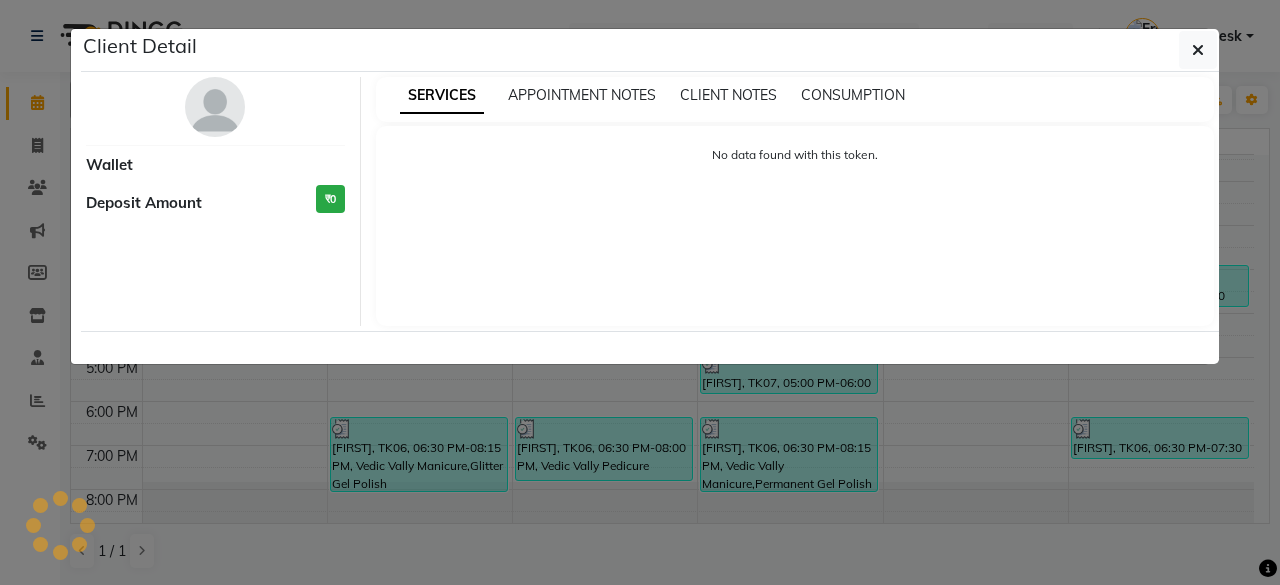 select on "3" 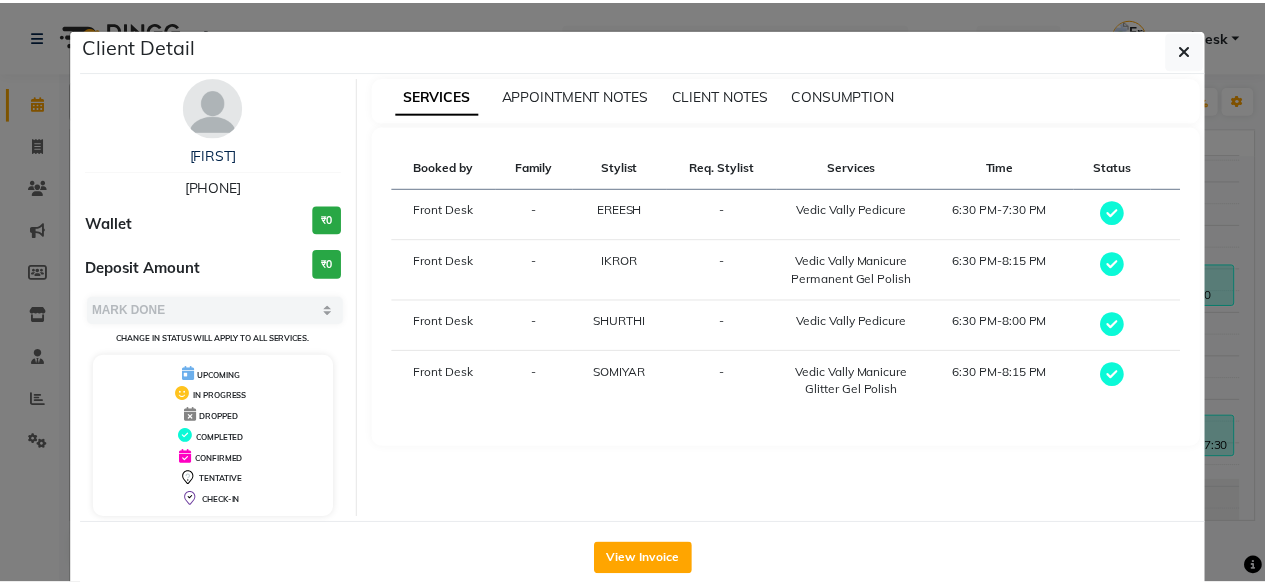 scroll, scrollTop: 37, scrollLeft: 0, axis: vertical 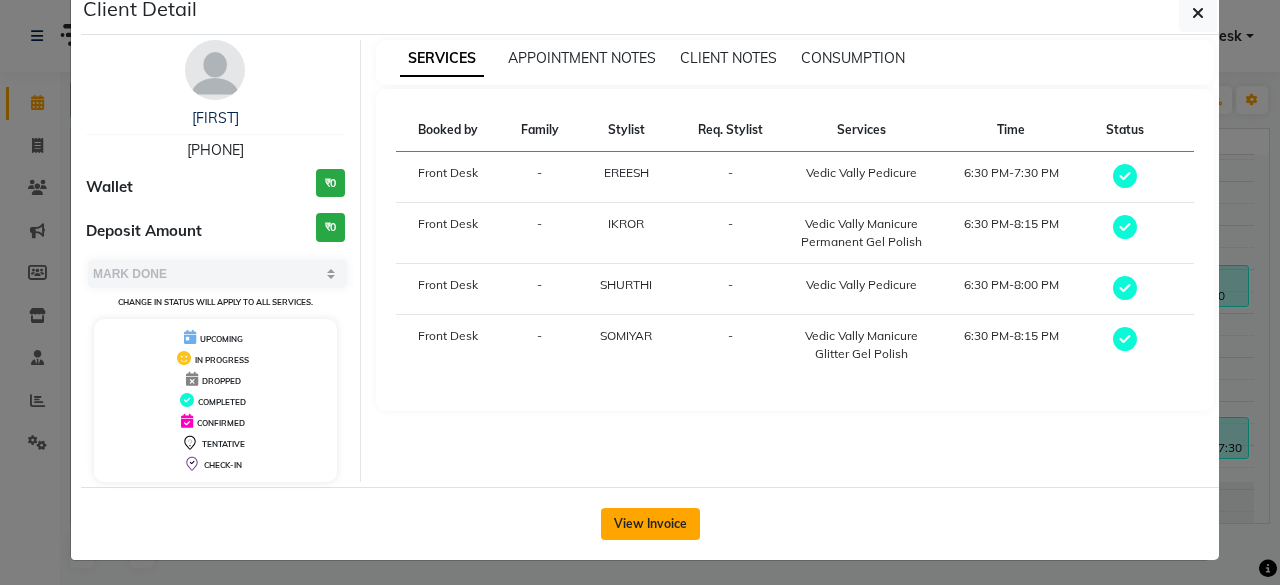 click on "View Invoice" 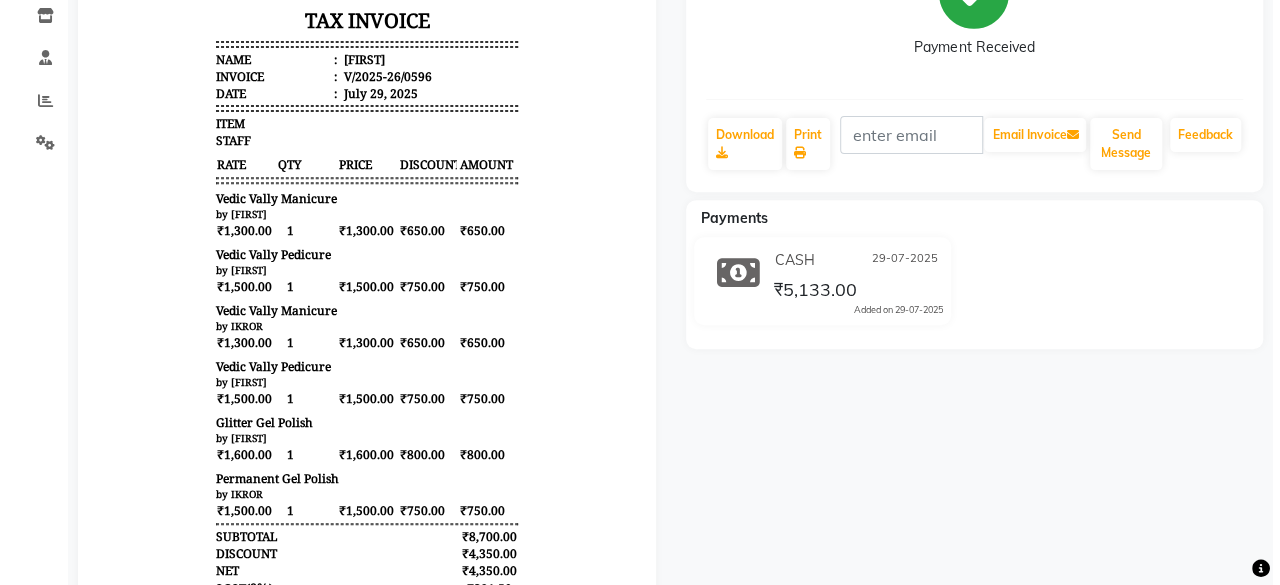 scroll, scrollTop: 0, scrollLeft: 0, axis: both 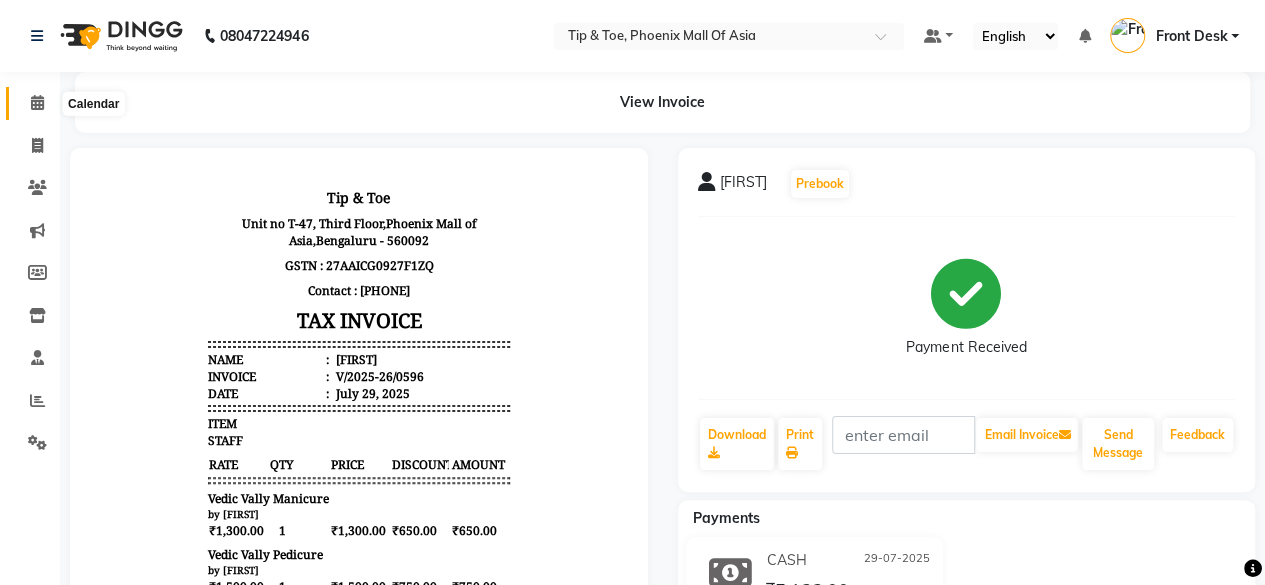 click 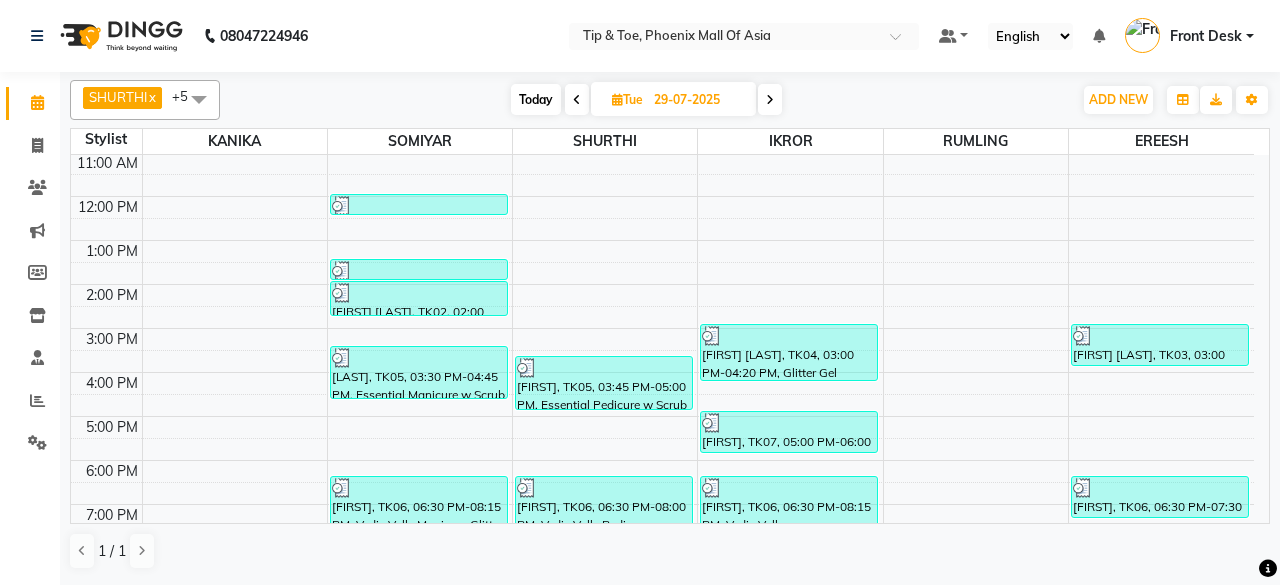 scroll, scrollTop: 193, scrollLeft: 0, axis: vertical 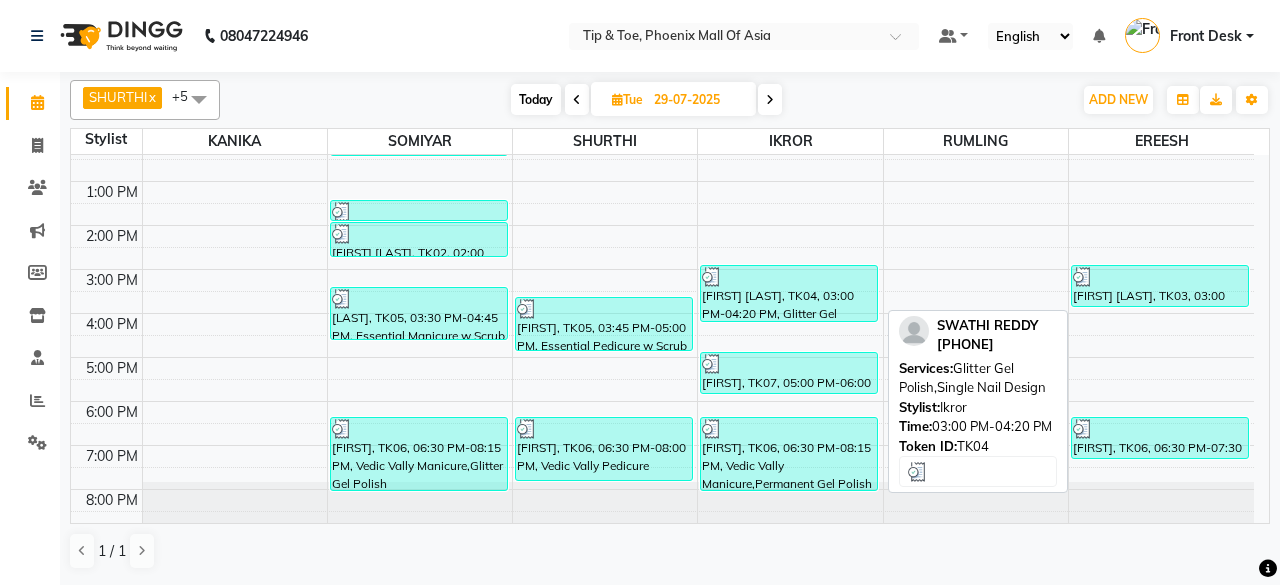 click on "[FIRST] [LAST], TK04, 03:00 PM-04:20 PM, Glitter Gel Polish,Single Nail Design" at bounding box center [789, 293] 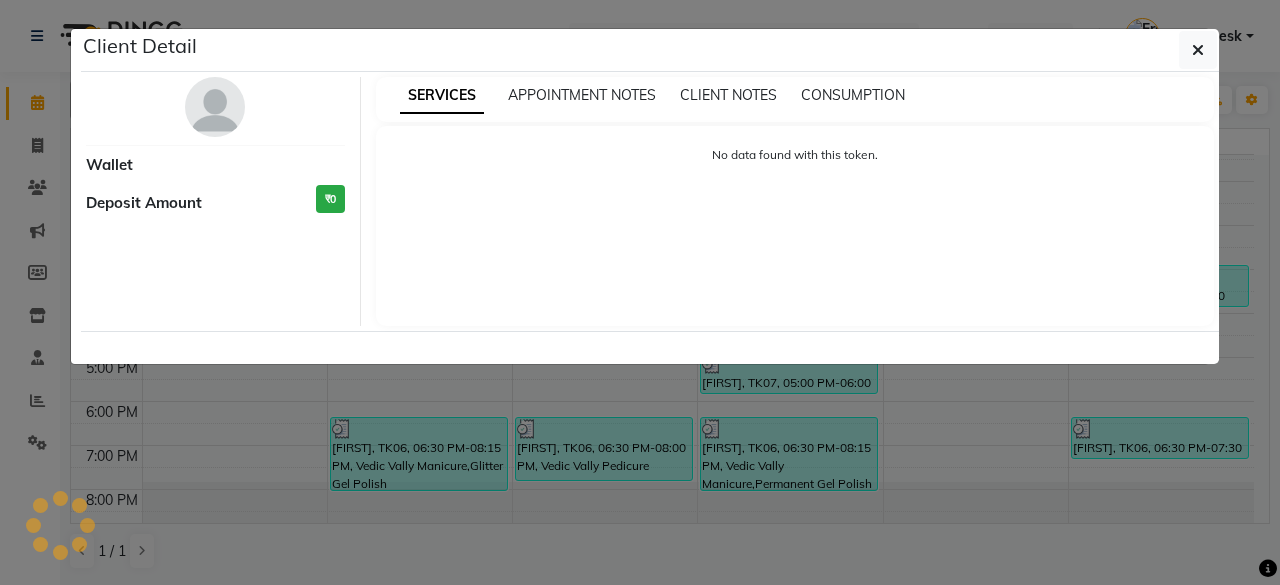 select on "3" 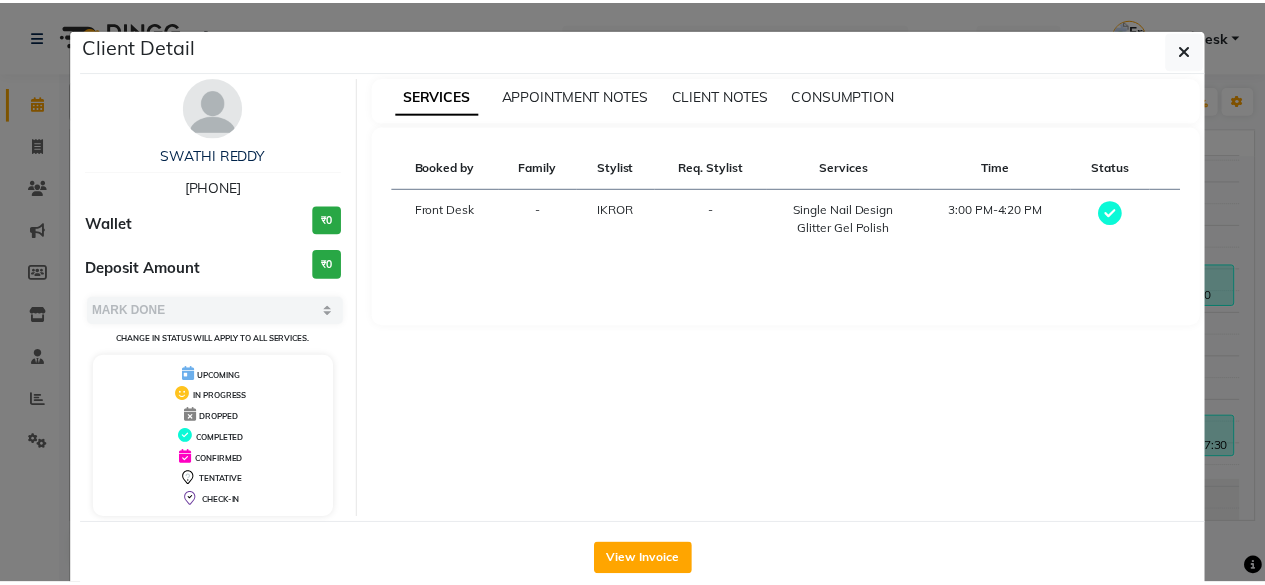 scroll, scrollTop: 37, scrollLeft: 0, axis: vertical 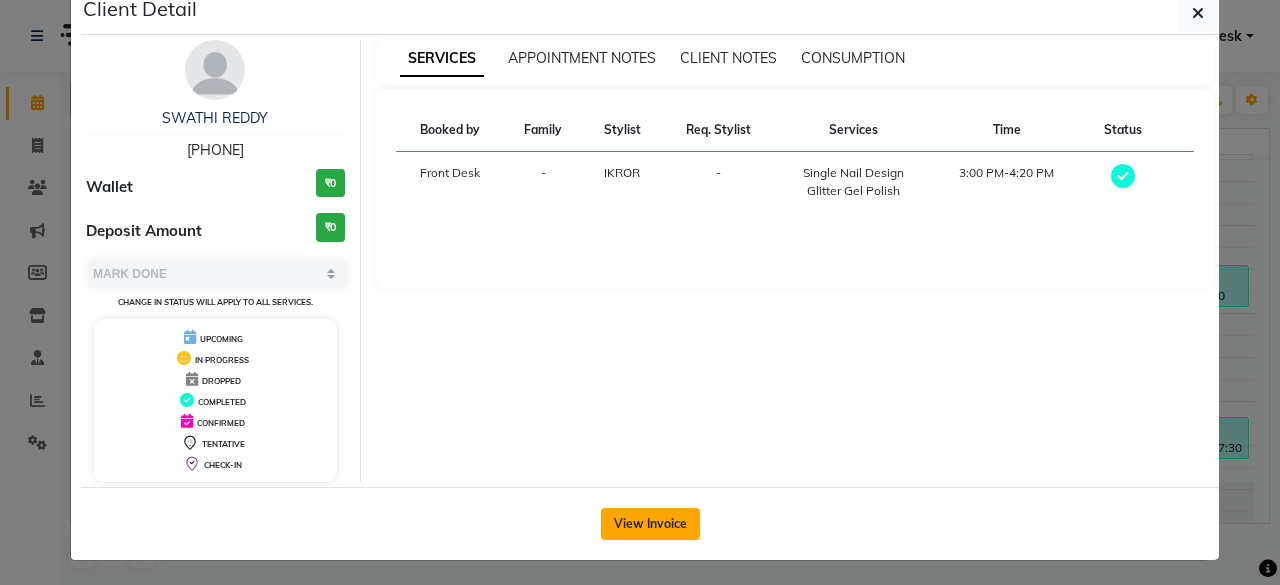 click on "View Invoice" 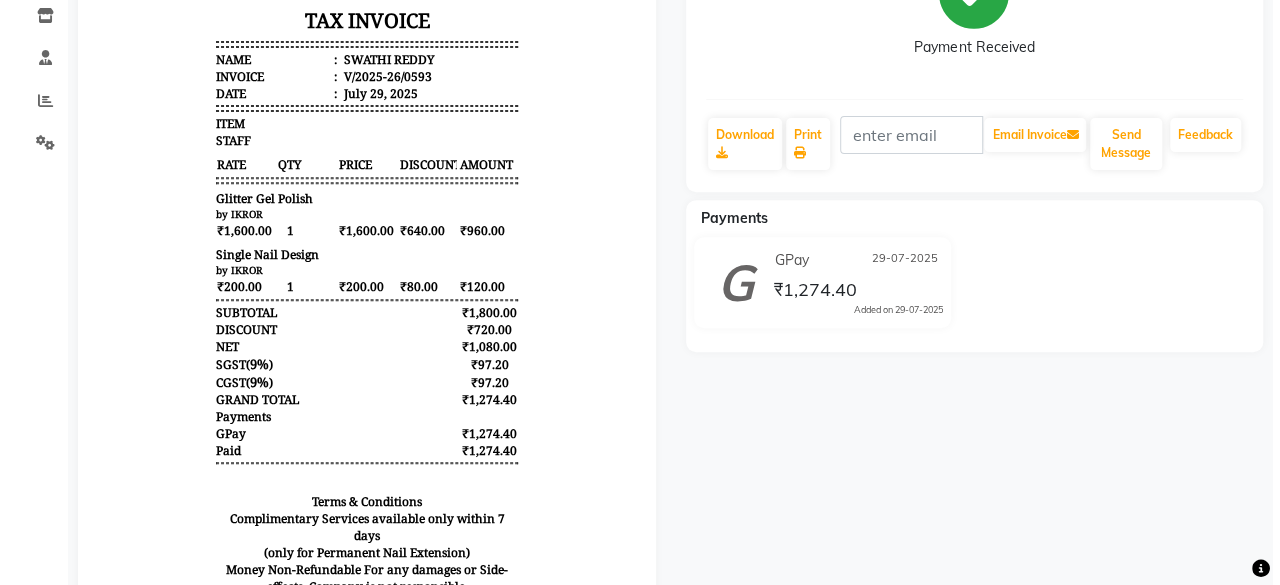 scroll, scrollTop: 0, scrollLeft: 0, axis: both 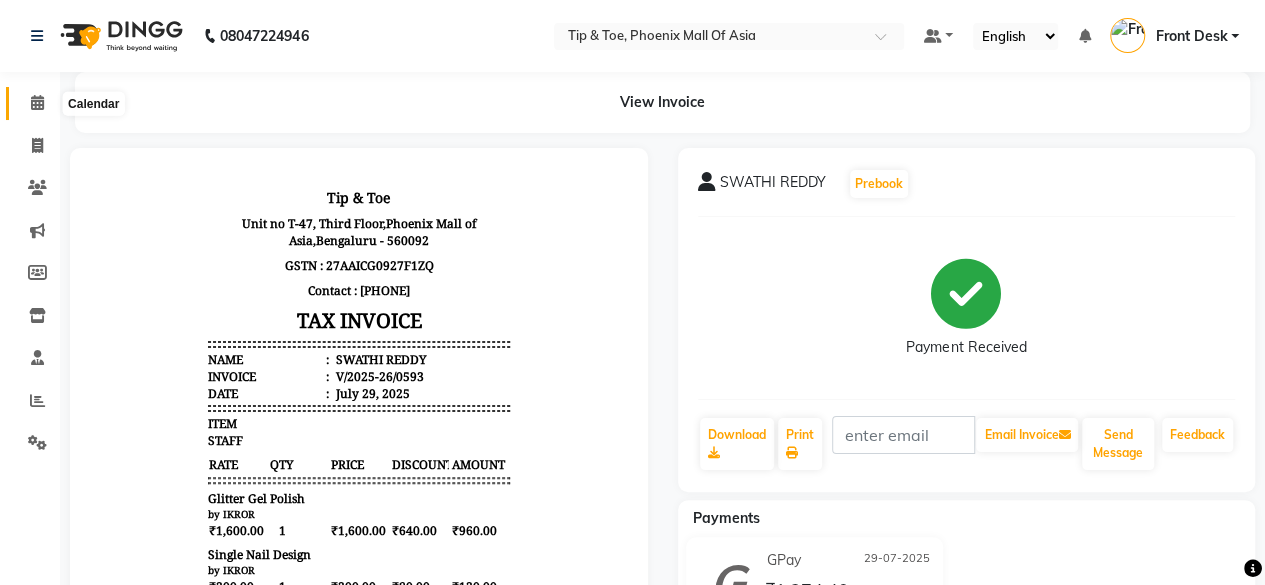click 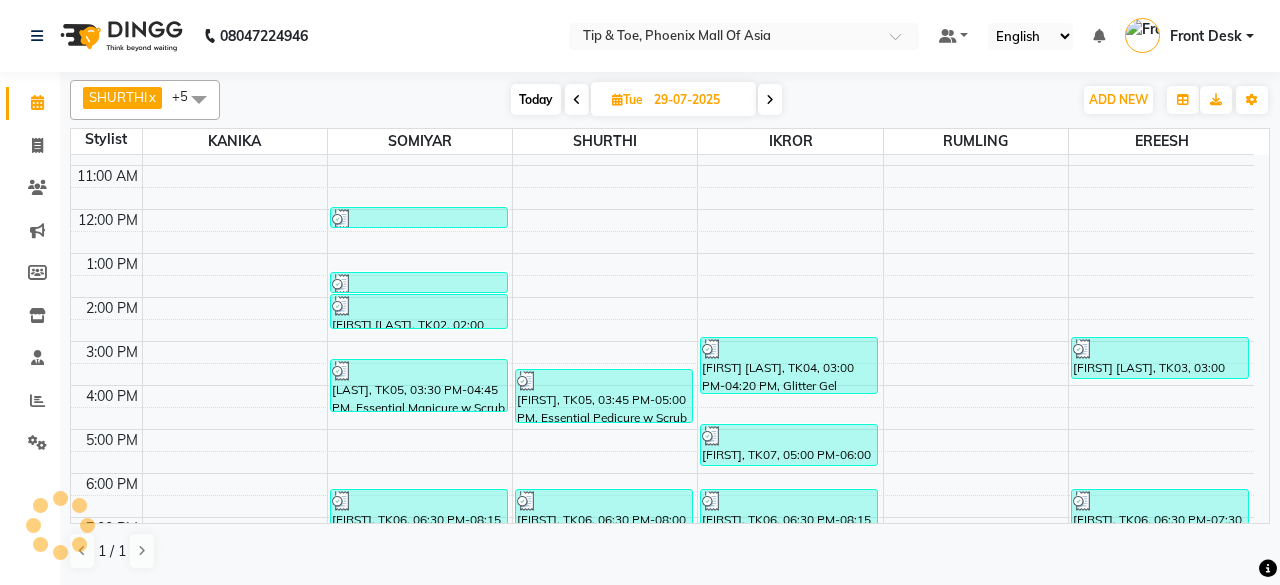 scroll, scrollTop: 193, scrollLeft: 0, axis: vertical 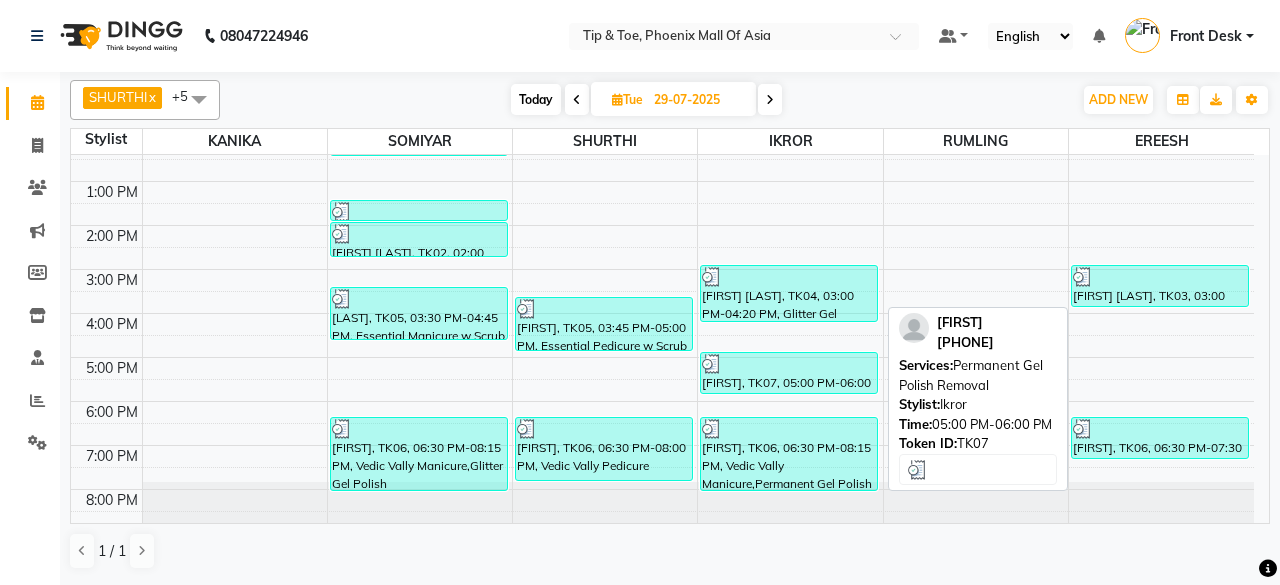 click on "[FIRST], TK07, 05:00 PM-06:00 PM, Permanent Gel Polish Removal" at bounding box center (789, 373) 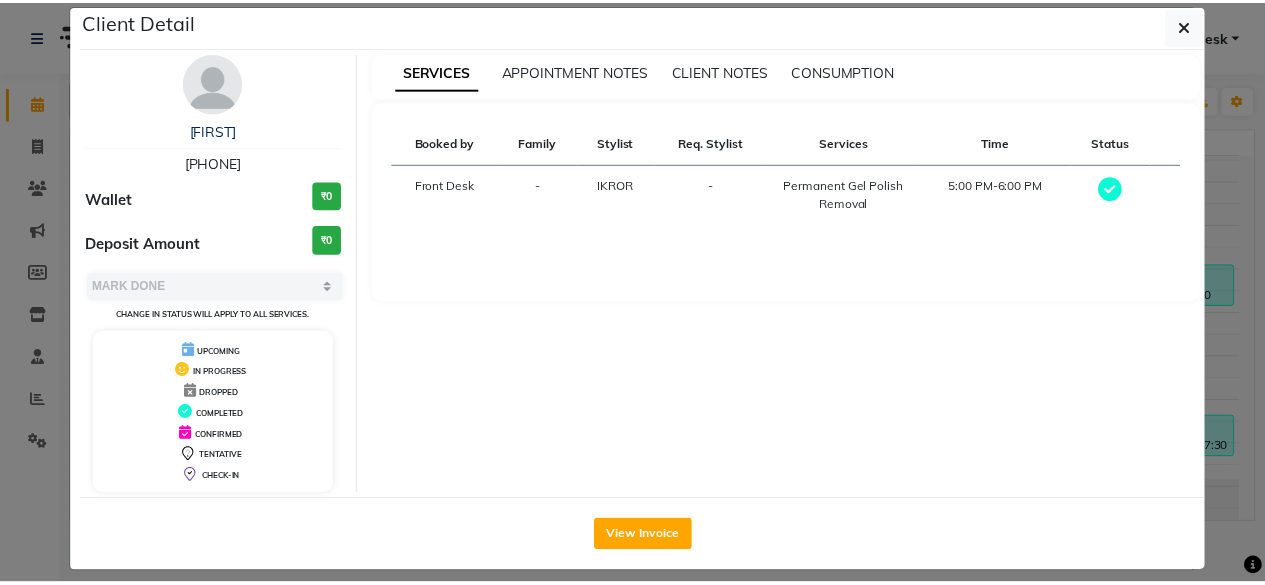 scroll, scrollTop: 37, scrollLeft: 0, axis: vertical 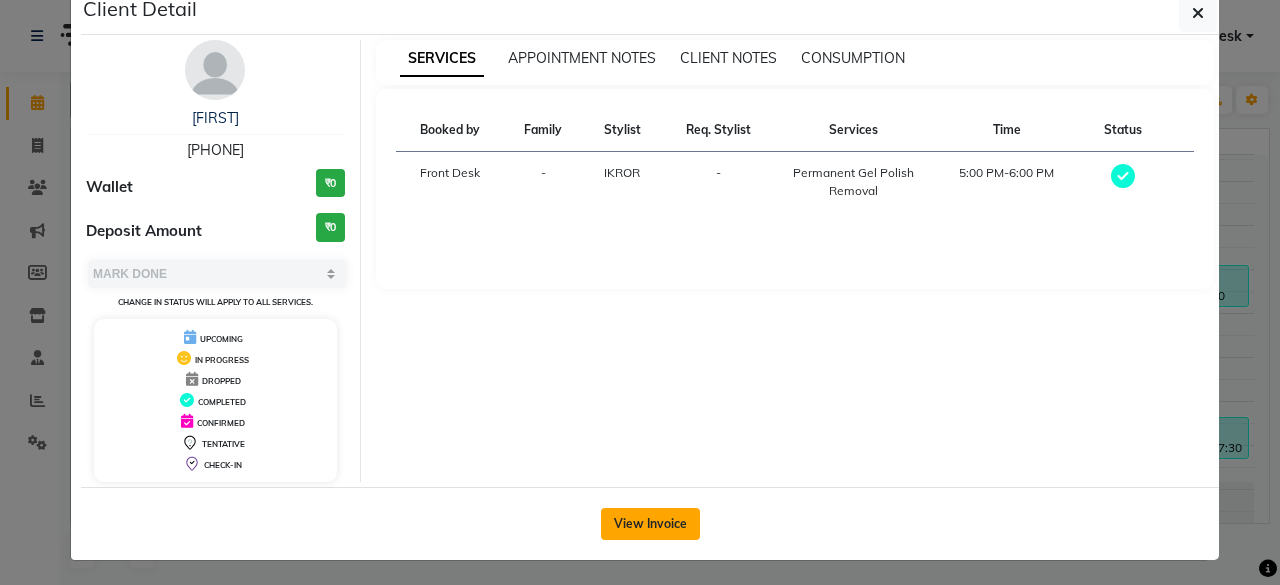 click on "View Invoice" 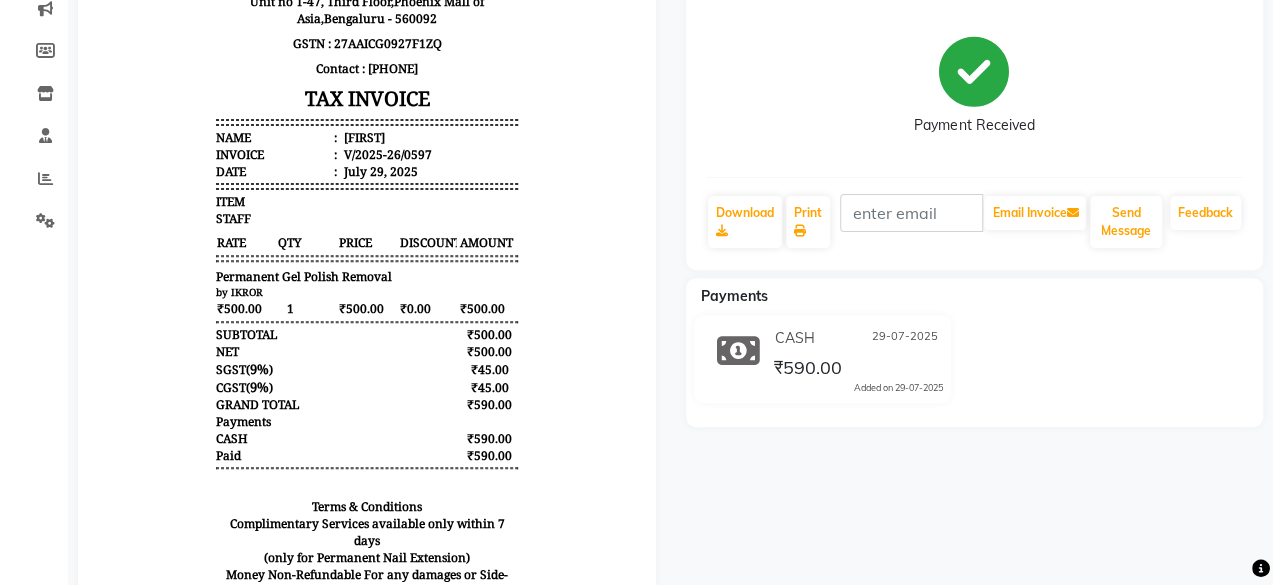 scroll, scrollTop: 0, scrollLeft: 0, axis: both 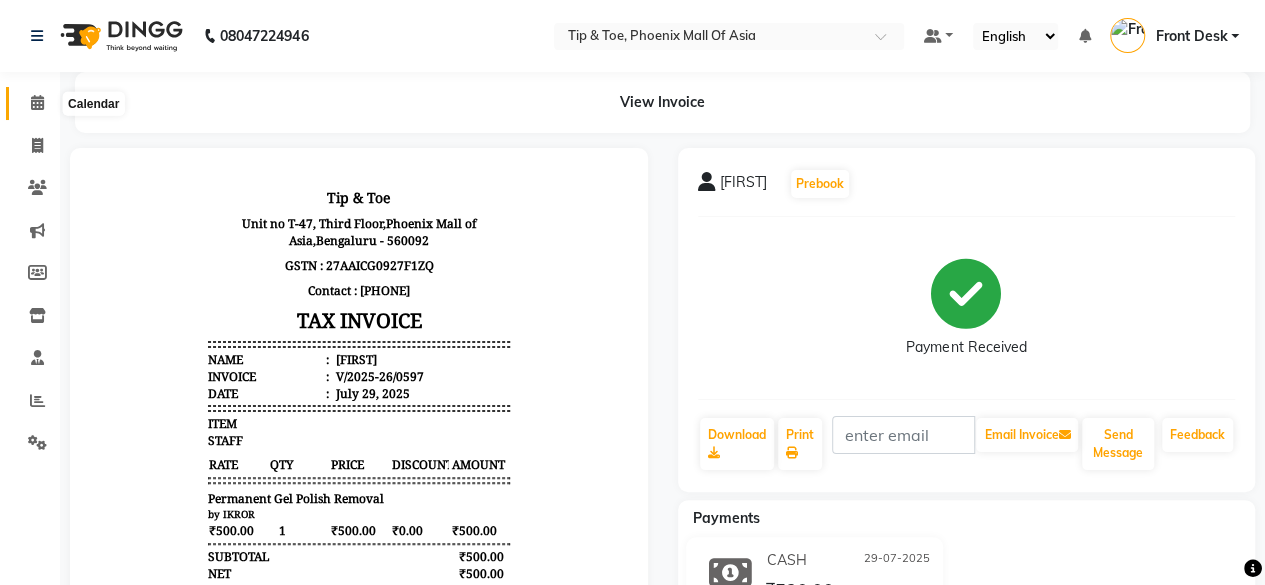 click 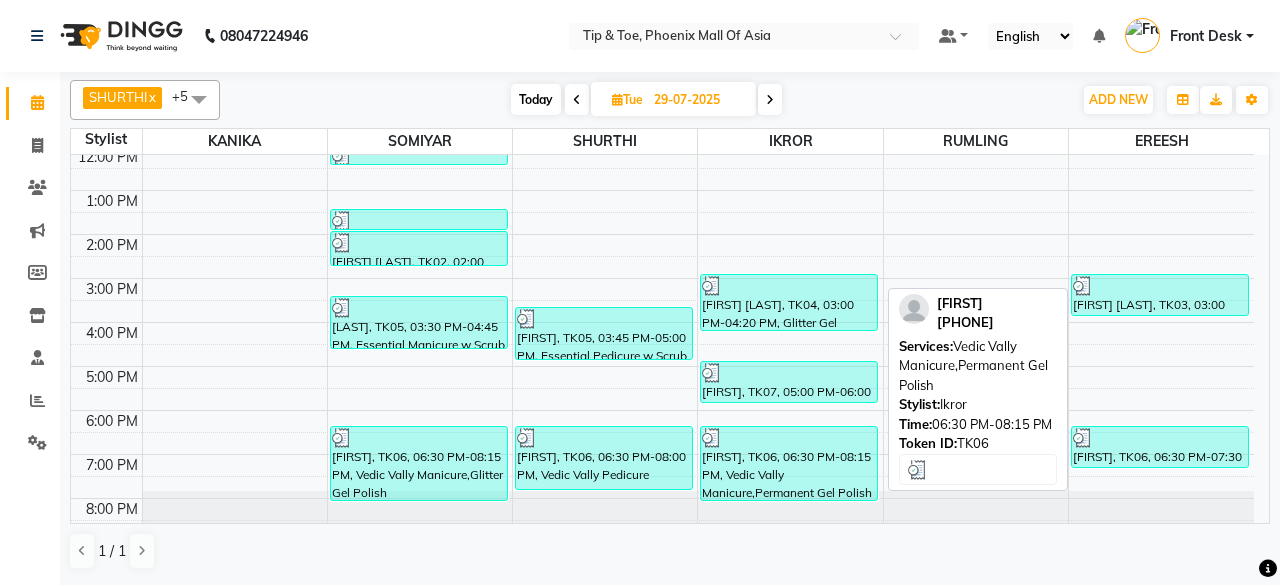 scroll, scrollTop: 193, scrollLeft: 0, axis: vertical 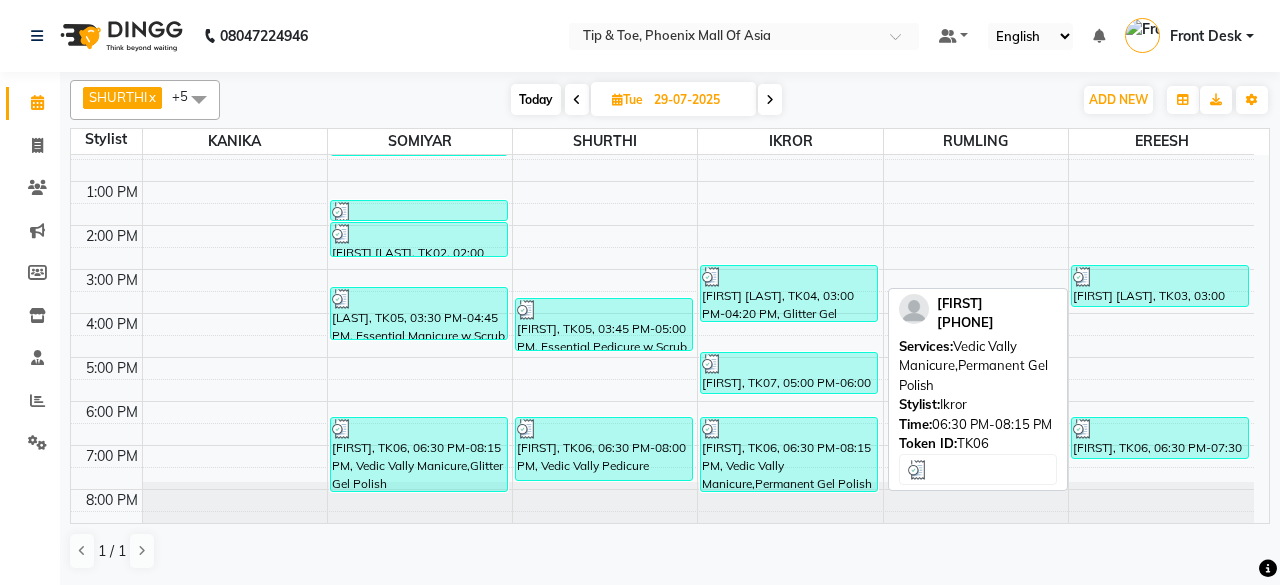 click on "[FIRST], TK06, 06:30 PM-08:15 PM, Vedic Vally Manicure,Permanent Gel Polish" at bounding box center (789, 454) 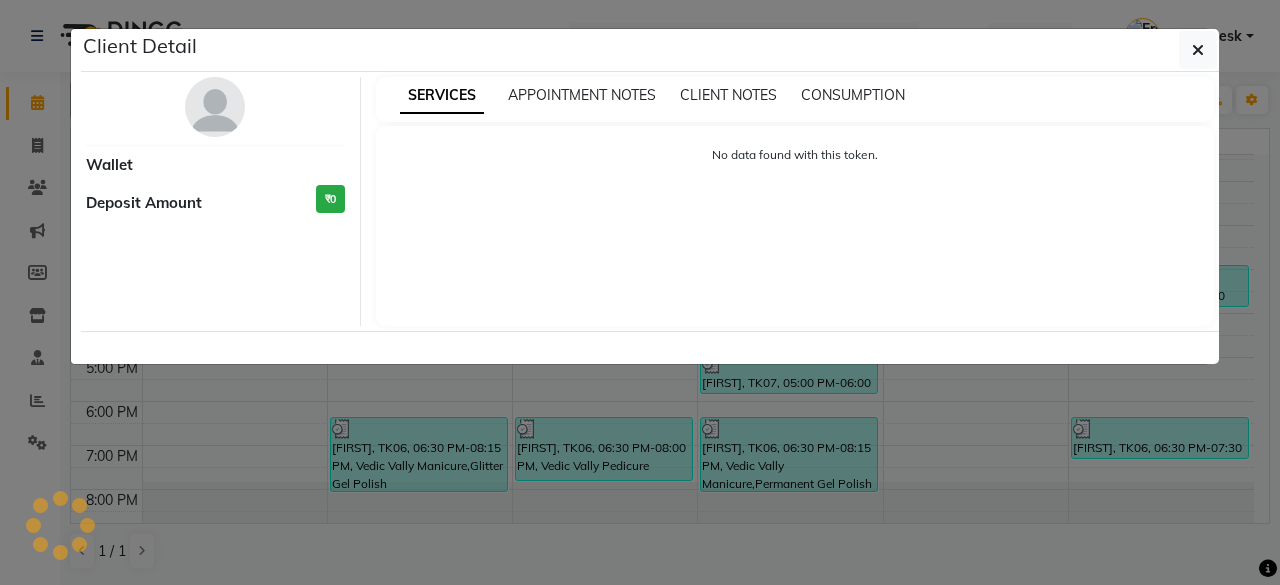 select on "3" 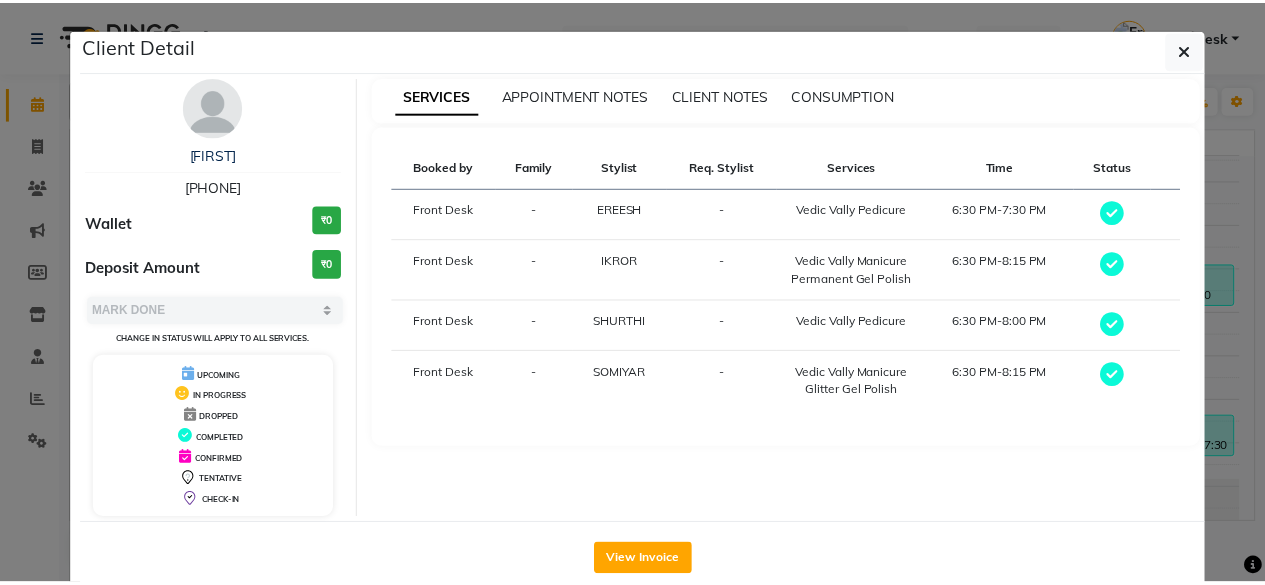scroll, scrollTop: 37, scrollLeft: 0, axis: vertical 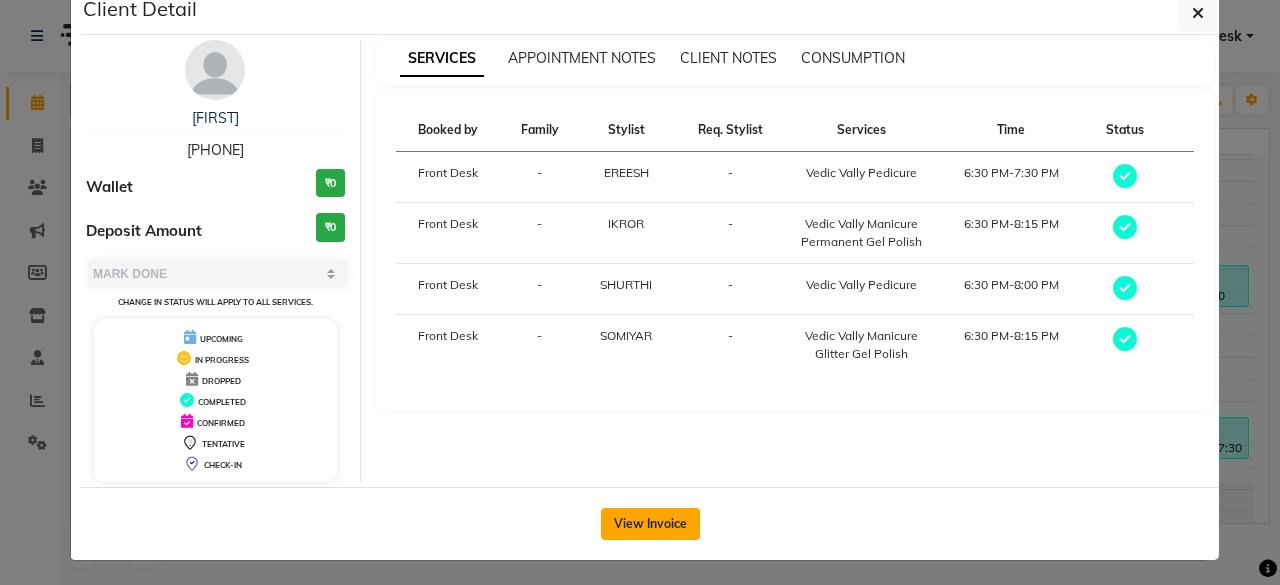 click on "View Invoice" 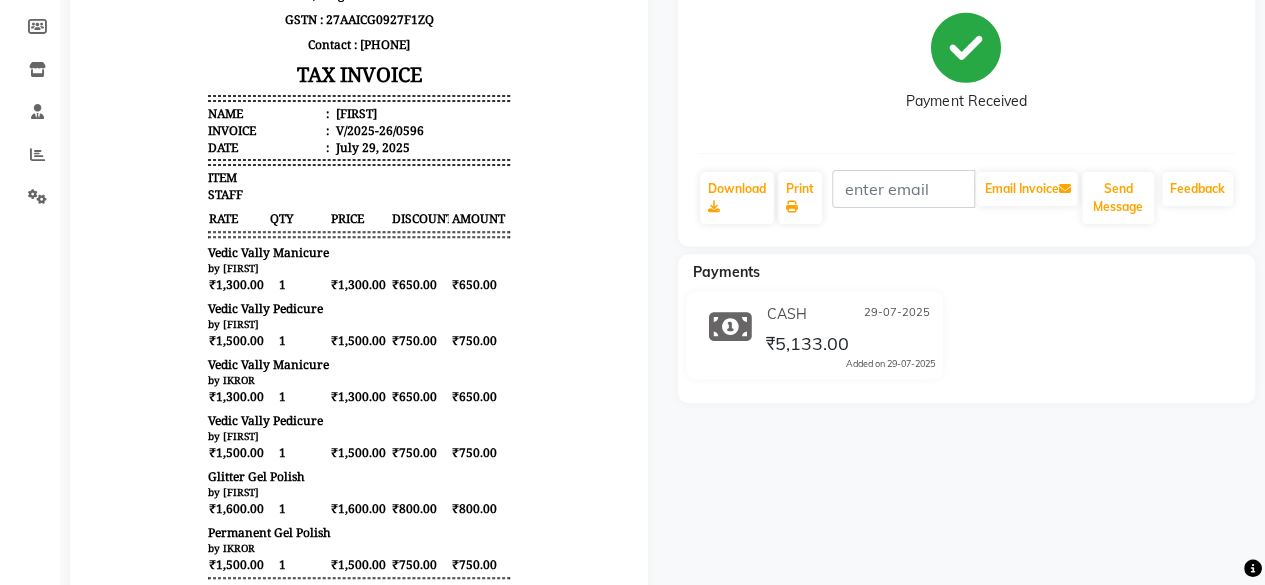 scroll, scrollTop: 300, scrollLeft: 0, axis: vertical 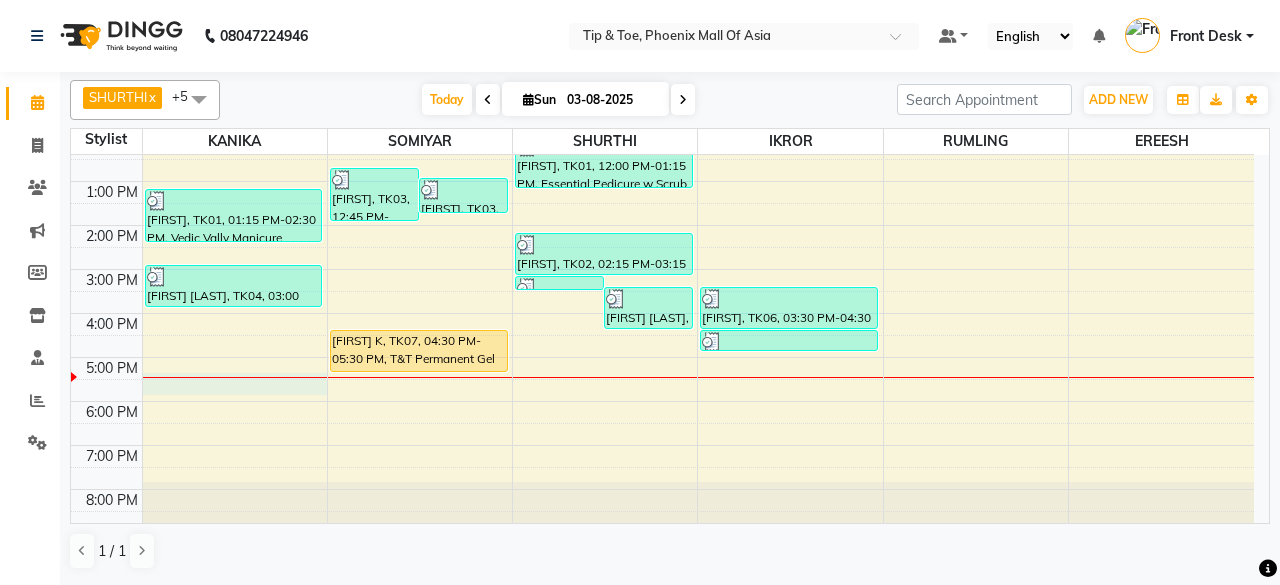 click on "8:00 AM 9:00 AM 10:00 AM 11:00 AM 12:00 PM 1:00 PM 2:00 PM 3:00 PM 4:00 PM 5:00 PM 6:00 PM 7:00 PM 8:00 PM [FIRST], TK01, 01:15 PM-02:30 PM, Vedic Vally Manicure [FIRST] [LAST], TK04, 03:00 PM-04:00 PM, Permanent Gel Polish [FIRST], TK03, 12:45 PM-02:00 PM, Cut & File [FIRST], TK03, 01:00 PM-01:50 PM, Application of Nail Polish [FIRST] K, TK07, 04:30 PM-05:30 PM, T&T Permanent Gel Polish [FIRST], TK02, 03:15 PM-03:30 PM, Essential Pedicure w Scrub [FIRST] [LAST], TK05, 03:30 PM-04:30 PM, Permanent Gel Polish Removal [FIRST], TK01, 12:00 PM-01:15 PM, Essential Pedicure w Scrub [FIRST], TK02, 02:15 PM-03:15 PM, Permanent Gel Polish [FIRST], TK06, 03:30 PM-04:30 PM, T&T Natural Acrylic Nail Set [FIRST], TK06, 04:30 PM-05:00 PM, T&T Permanent Gel Polish" at bounding box center (662, 247) 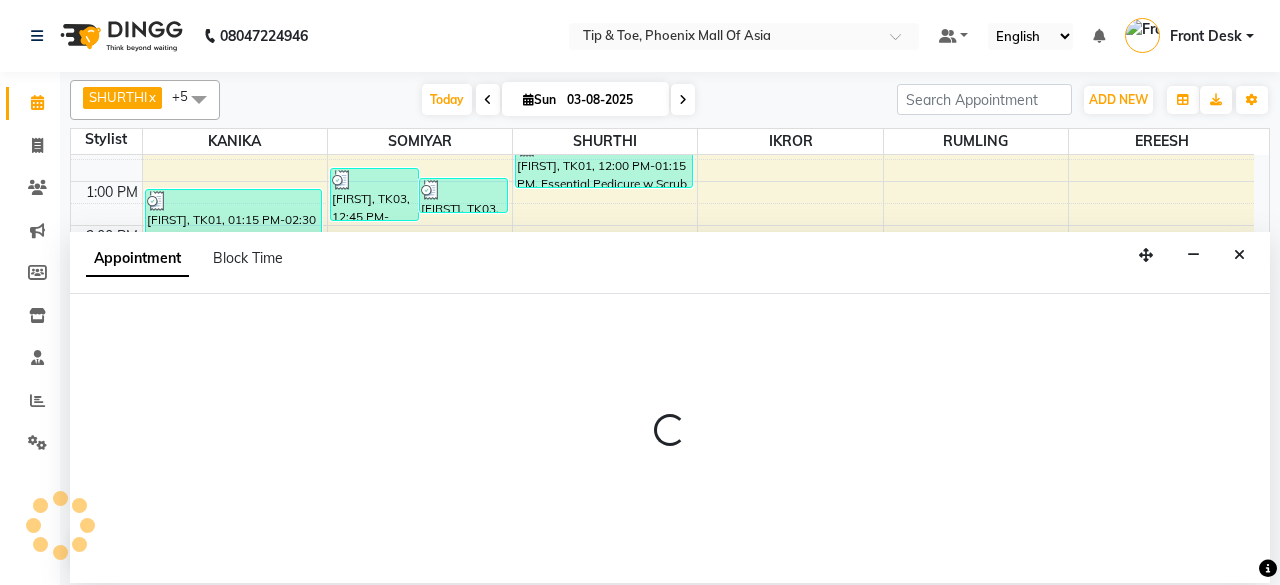 select on "38823" 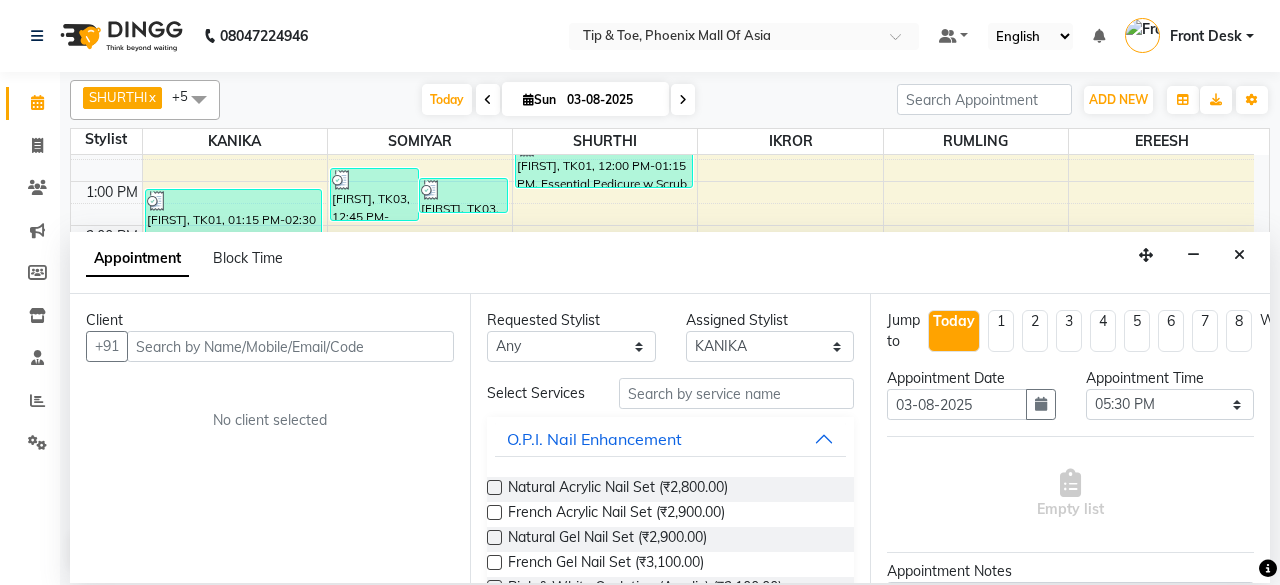 click at bounding box center (290, 346) 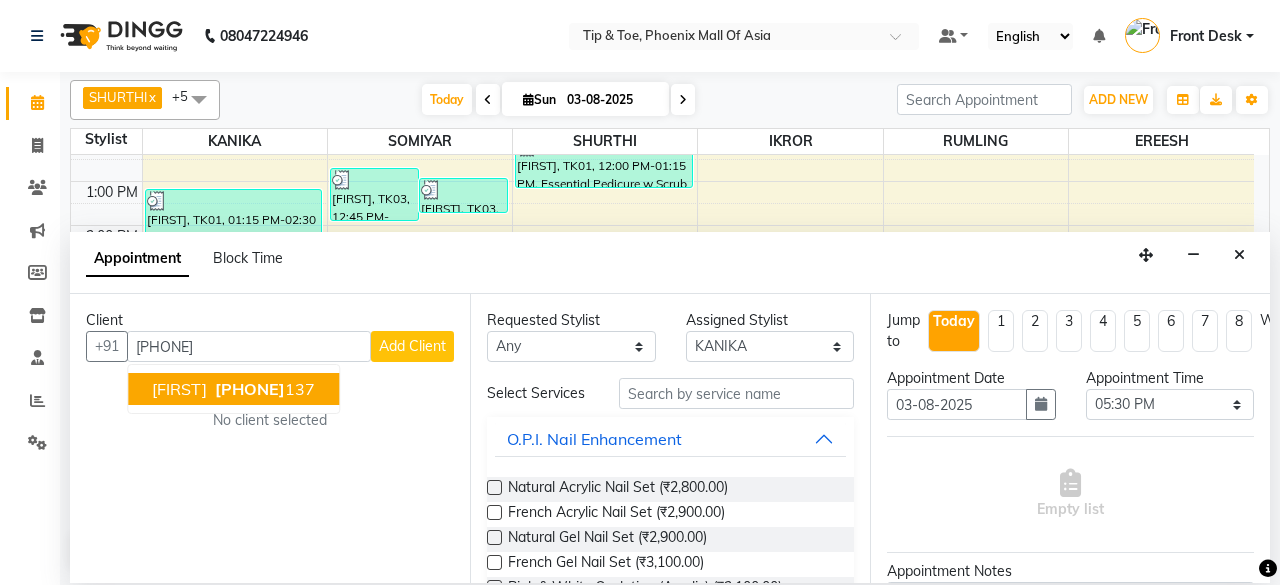 click on "[FIRST] [PHONE]" at bounding box center (233, 389) 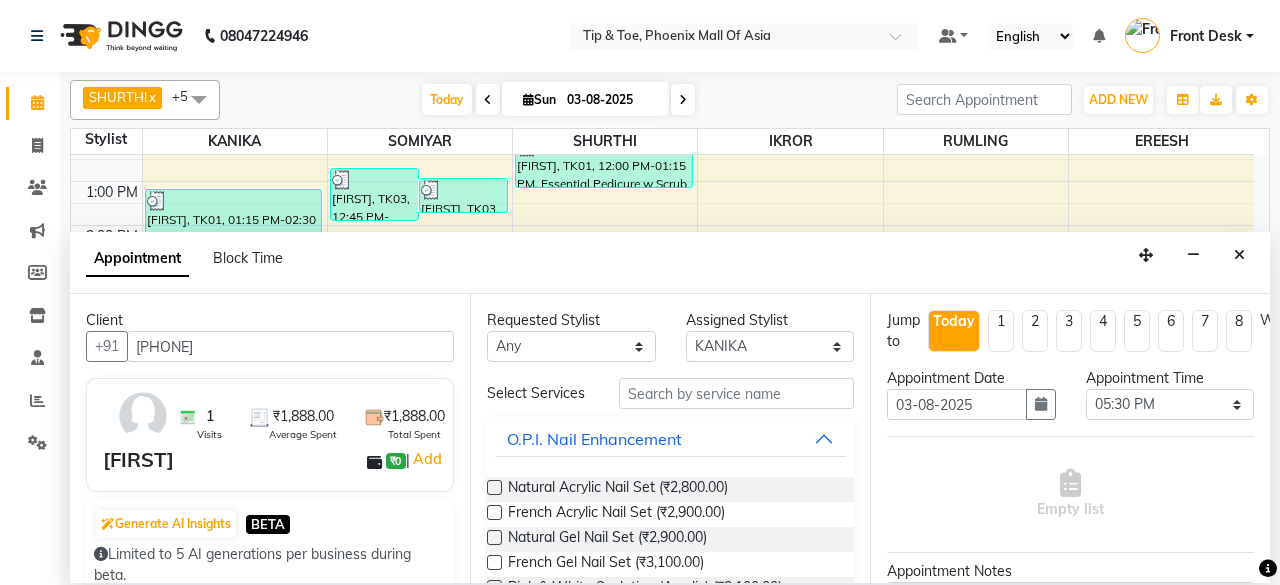 type on "[PHONE]" 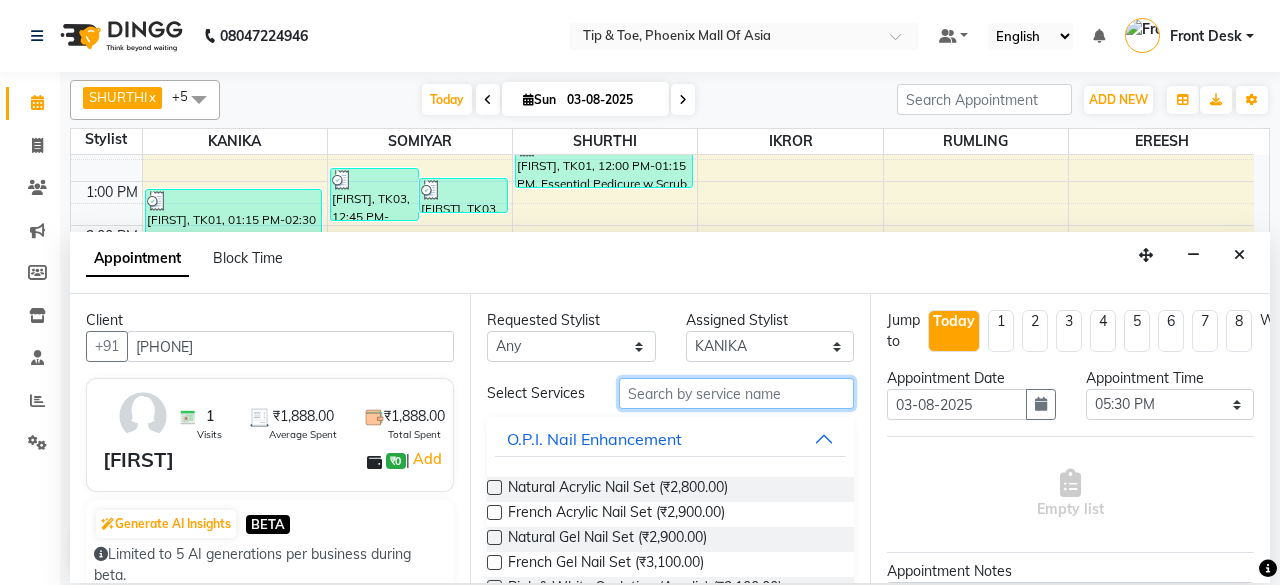 click at bounding box center (736, 393) 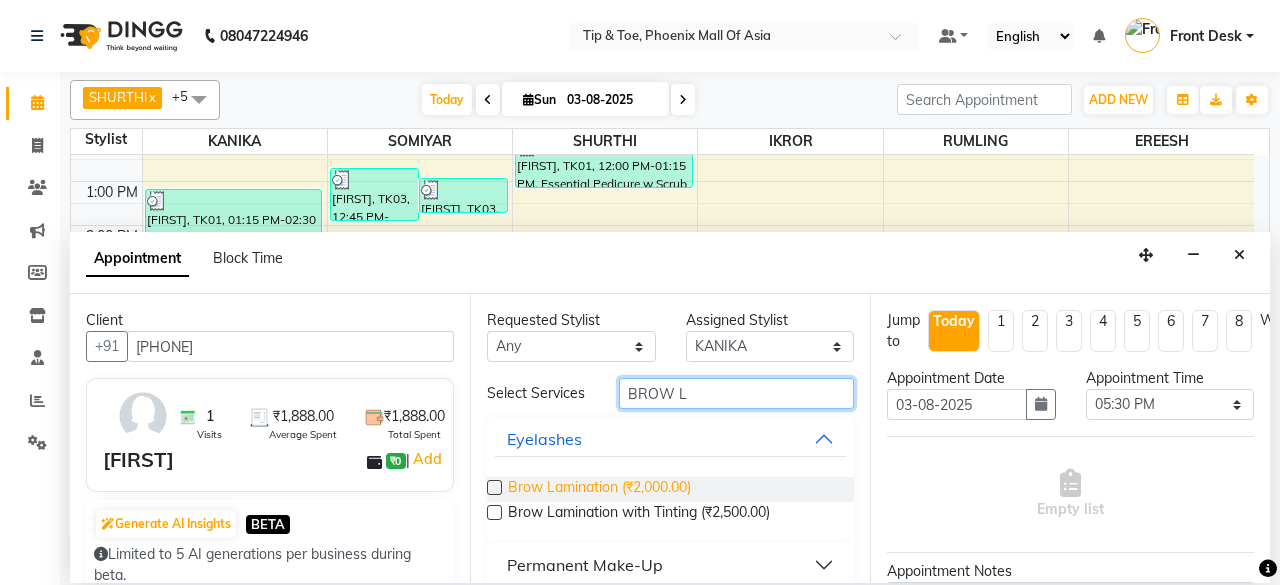 type on "BROW L" 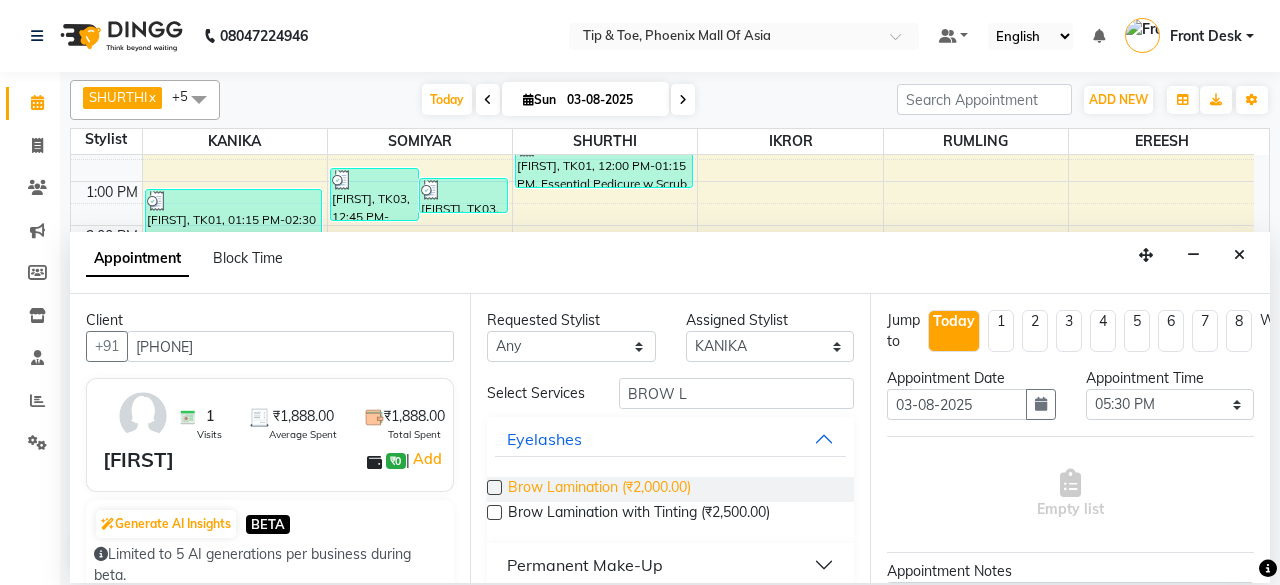 click on "Brow Lamination (₹2,000.00)" at bounding box center [599, 489] 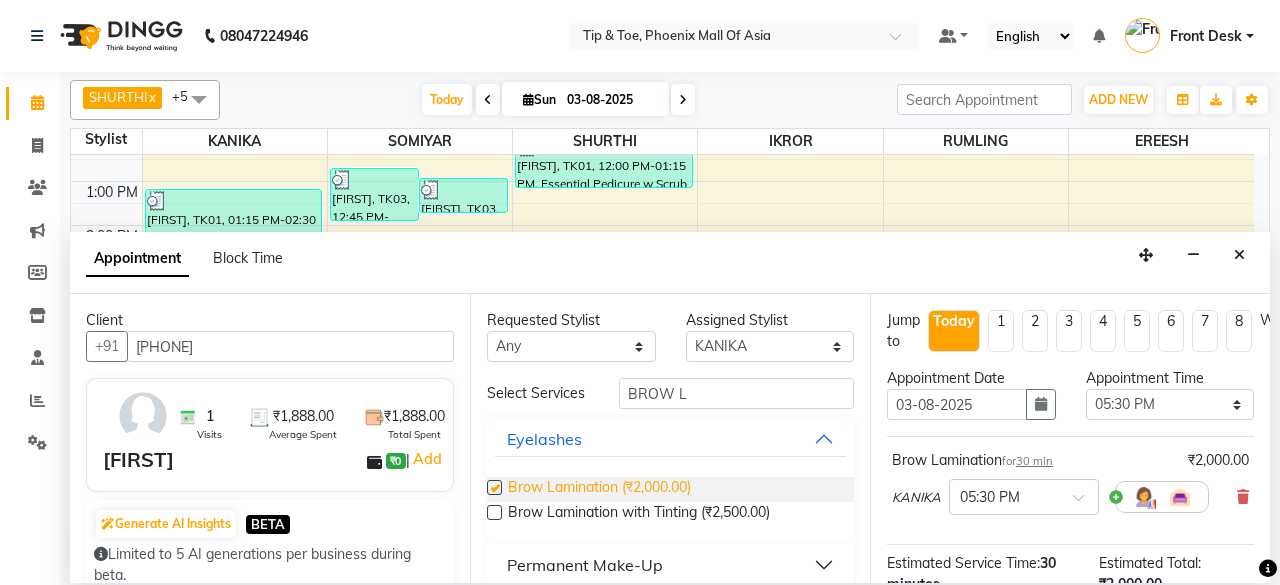 checkbox on "false" 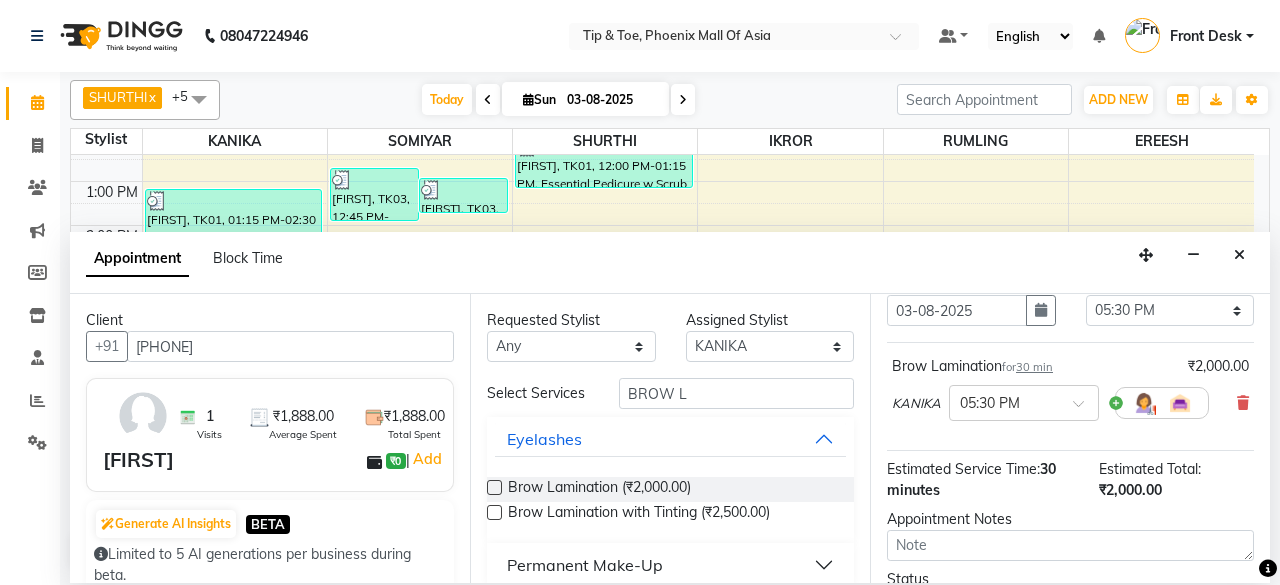 scroll, scrollTop: 0, scrollLeft: 0, axis: both 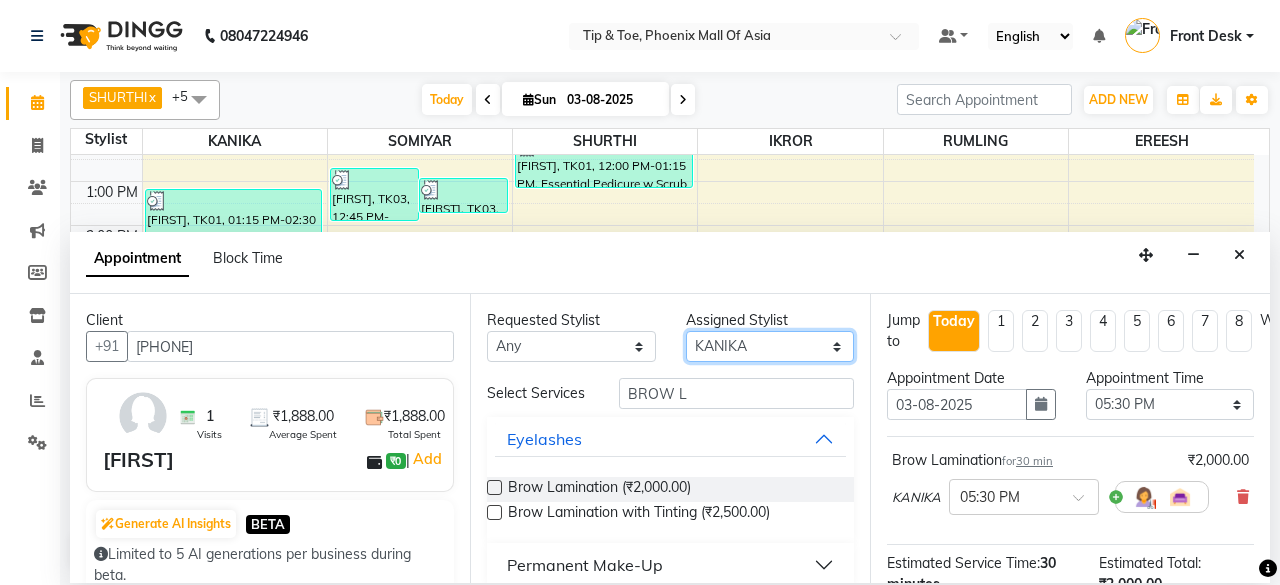 click on "Select [FIRST] [FIRST] [FIRST] [FIRST] [FIRST] +5 UnSelect All [FIRST] [FIRST] [FIRST] [FIRST] [FIRST] Today Tue 05-08-2025 Jan Feb Mar Apr May Jun Jul Aug Sep Oct Nov Dec 2015 2016 2017 2018 2019 2020 2021 2022 2023 2024 2025 2026 2027 2028 2029 2030 2031 2032 2033 2034 2035 Mo Tu We Th Fr Sa Su 28 29 30 31 1 2 3 4 5 6 7 8 9 10 11 12 13 14 15 16 17 18 19 20 21 22 23 24 25 26 27 28 29 30 31 1 2 3 4 5 6 7 Toggle Dropdown Add Appointment Add Invoice Add Attendance Add Client Toggle Dropdown Add Appointment Add Invoice Add Attendance Add Client ADD NEW Toggle Dropdown Add Appointment Add Invoice Add Attendance Add Client [FIRST] x [FIRST] x [FIRST] x [FIRST] x [FIRST] x [FIRST] x +5 UnSelect All [FIRST] [FIRST] [FIRST] [FIRST] [FIRST] Group By Staff View Room View View as Vertical Vertical - Week View Horizontal Horizontal - Week View List Toggle Dropdown Calendar Settings 6" at bounding box center [770, 346] 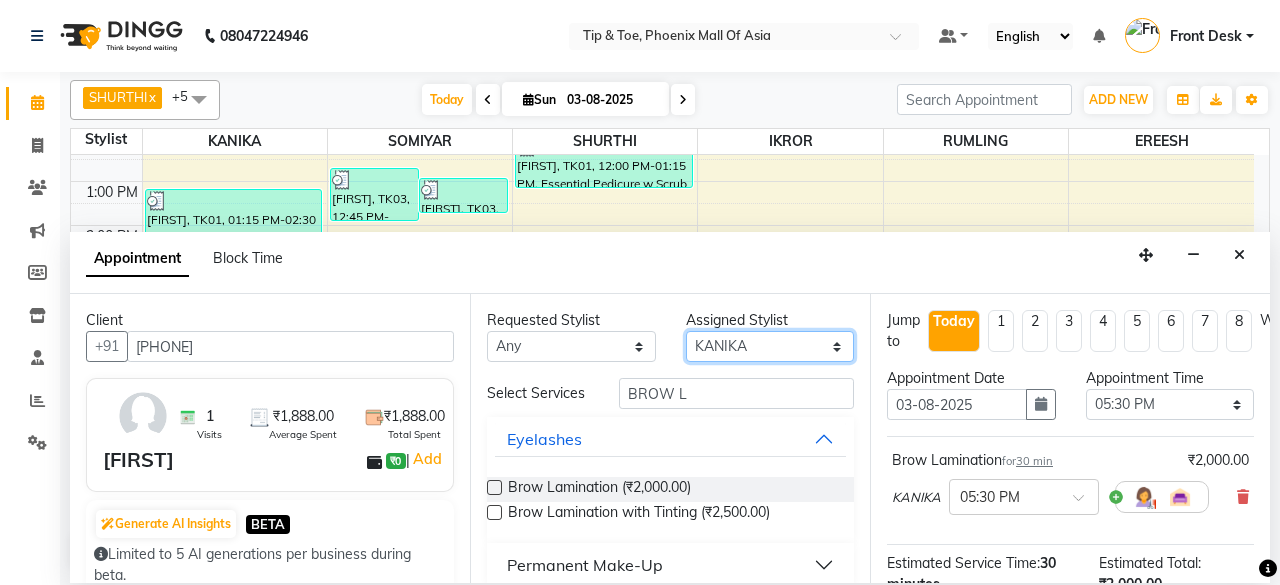 select on "38824" 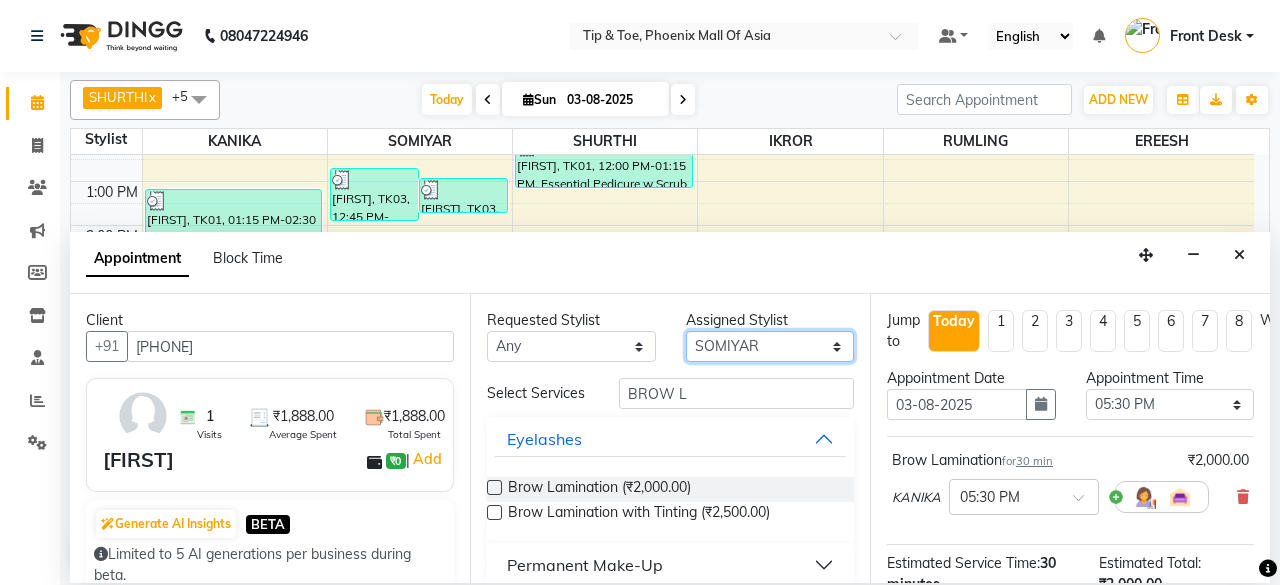 click on "Select [FIRST] [FIRST] [FIRST] [FIRST] [FIRST] +5 UnSelect All [FIRST] [FIRST] [FIRST] [FIRST] [FIRST] Today Tue 05-08-2025 Jan Feb Mar Apr May Jun Jul Aug Sep Oct Nov Dec 2015 2016 2017 2018 2019 2020 2021 2022 2023 2024 2025 2026 2027 2028 2029 2030 2031 2032 2033 2034 2035 Mo Tu We Th Fr Sa Su 28 29 30 31 1 2 3 4 5 6 7 8 9 10 11 12 13 14 15 16 17 18 19 20 21 22 23 24 25 26 27 28 29 30 31 1 2 3 4 5 6 7 Toggle Dropdown Add Appointment Add Invoice Add Attendance Add Client Toggle Dropdown Add Appointment Add Invoice Add Attendance Add Client ADD NEW Toggle Dropdown Add Appointment Add Invoice Add Attendance Add Client [FIRST] x [FIRST] x [FIRST] x [FIRST] x [FIRST] x [FIRST] x +5 UnSelect All [FIRST] [FIRST] [FIRST] [FIRST] [FIRST] Group By Staff View Room View View as Vertical Vertical - Week View Horizontal Horizontal - Week View List Toggle Dropdown Calendar Settings 6" at bounding box center [770, 346] 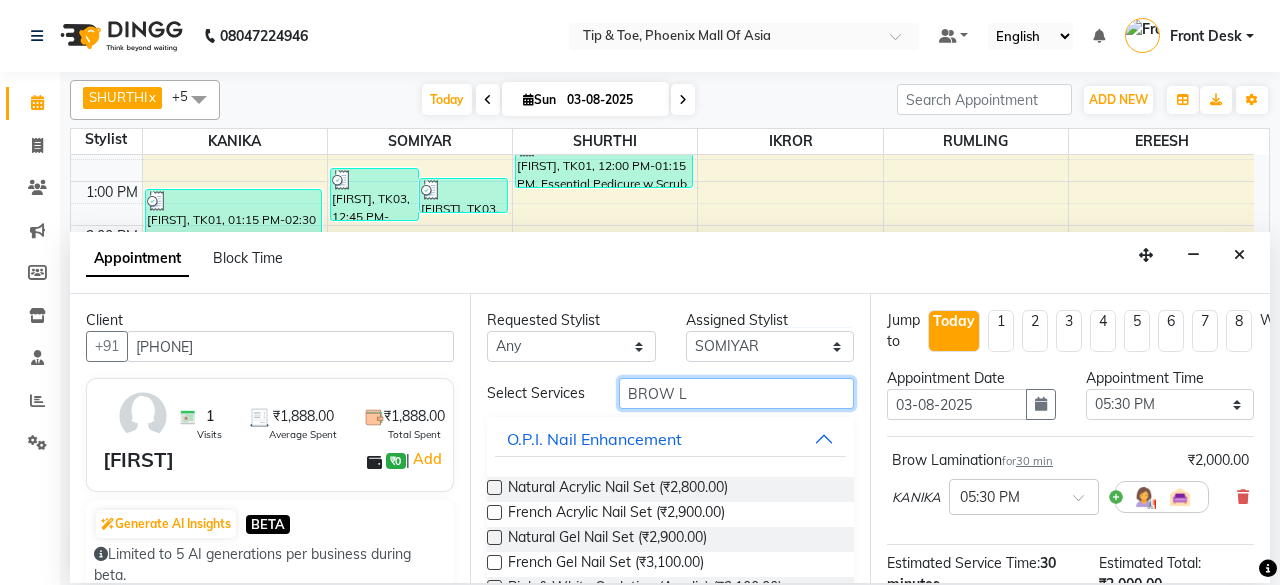 click on "BROW L" at bounding box center (736, 393) 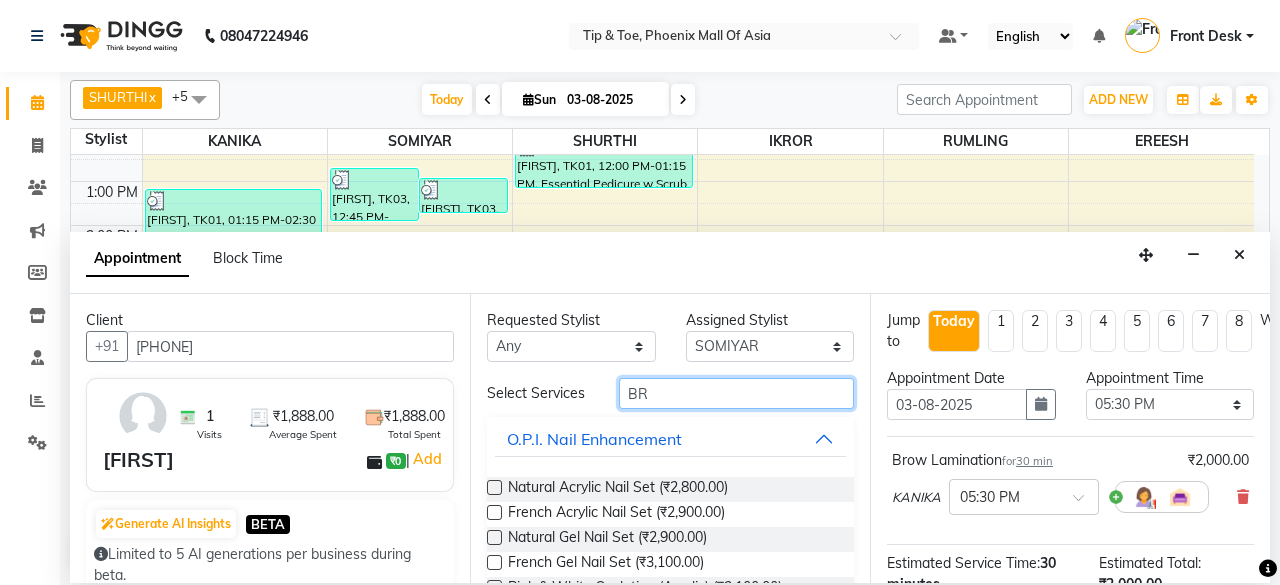 type on "B" 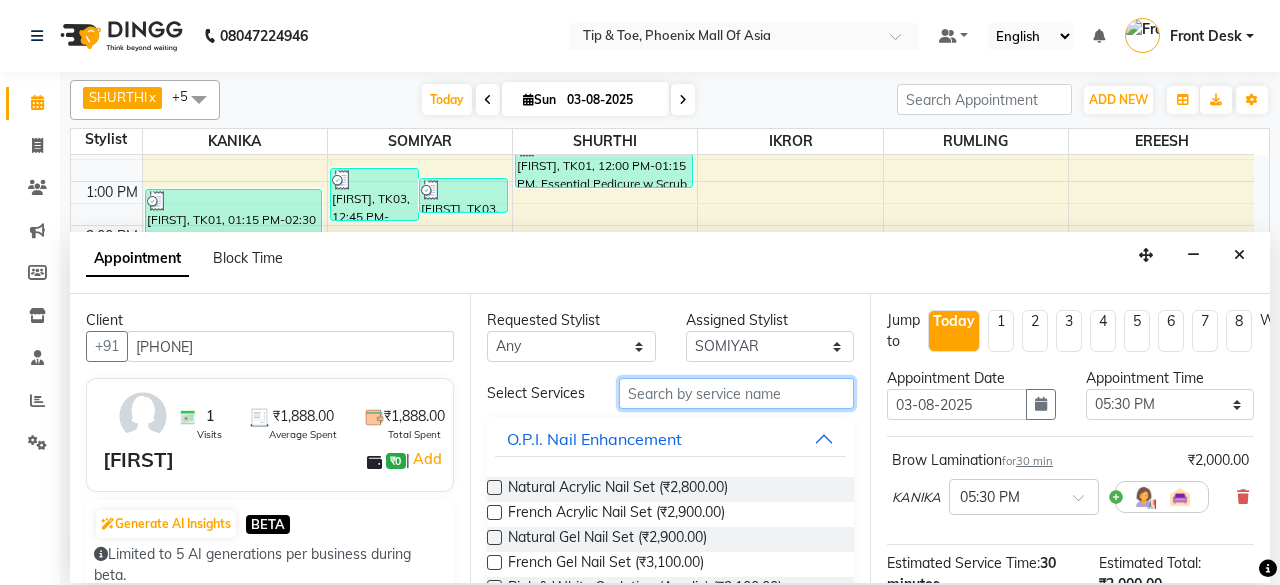 type on "E" 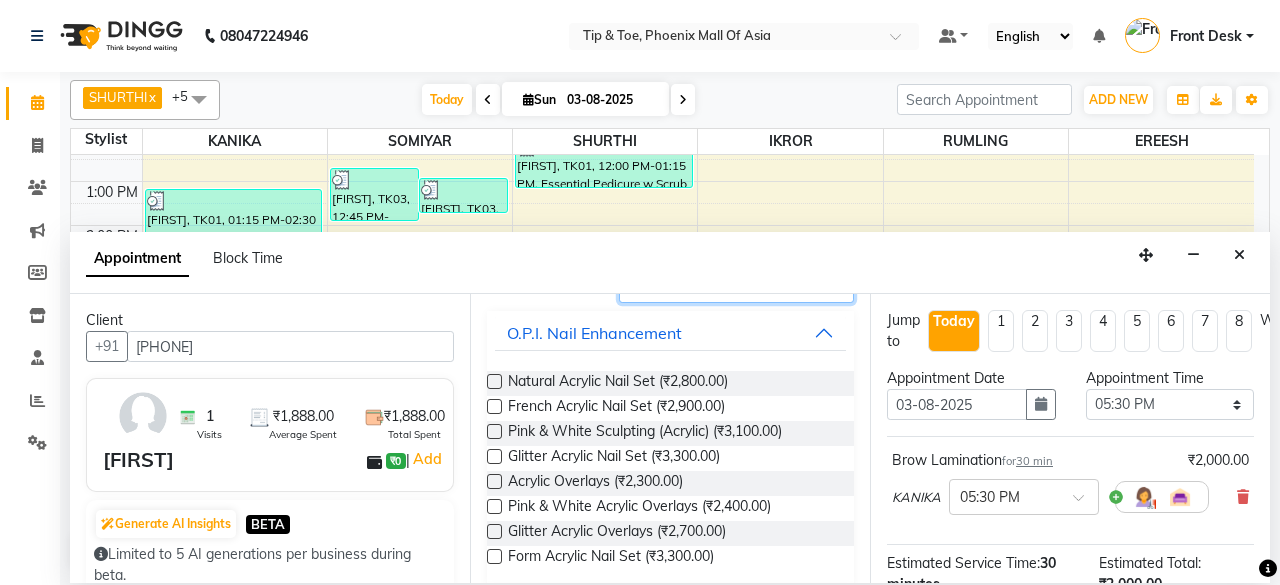 scroll, scrollTop: 200, scrollLeft: 0, axis: vertical 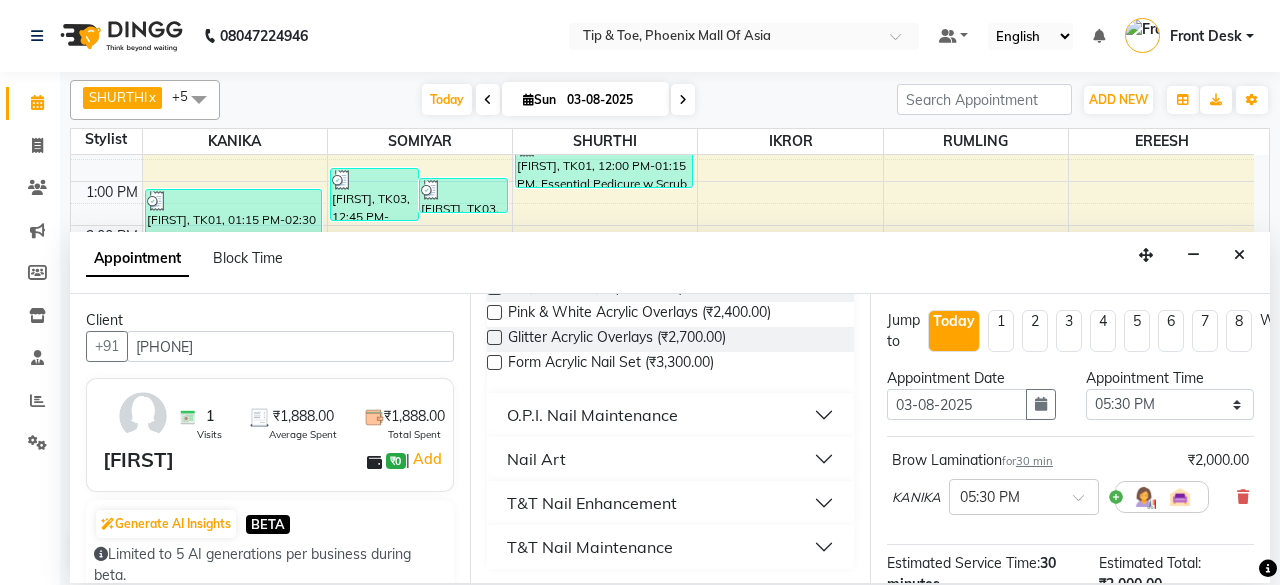 type on "ACRYLIC" 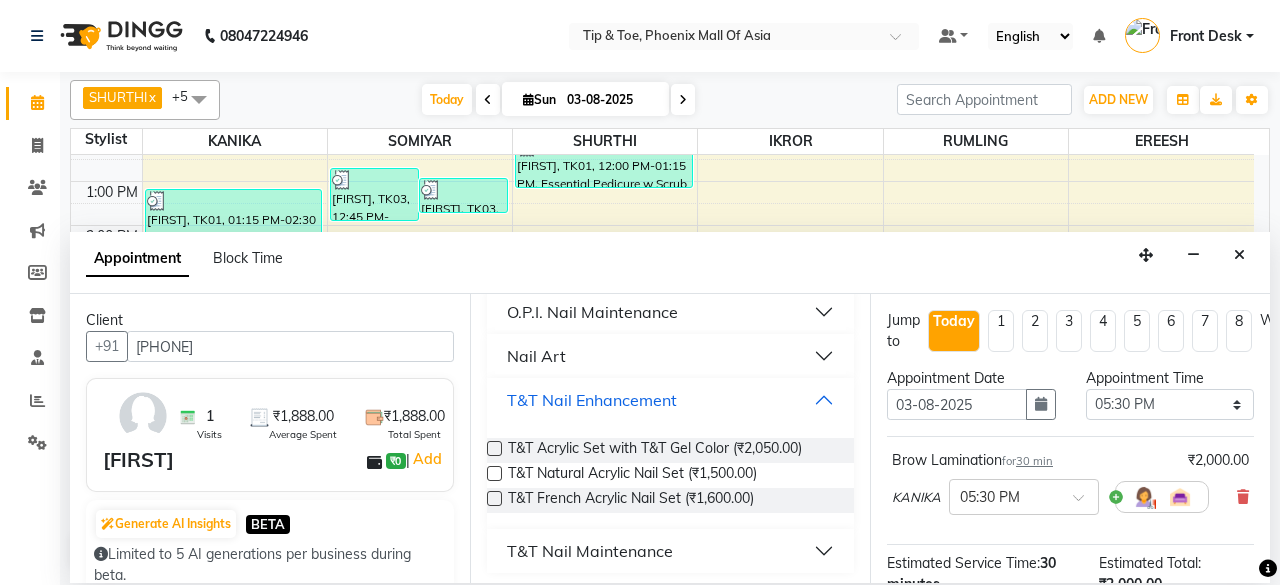 scroll, scrollTop: 404, scrollLeft: 0, axis: vertical 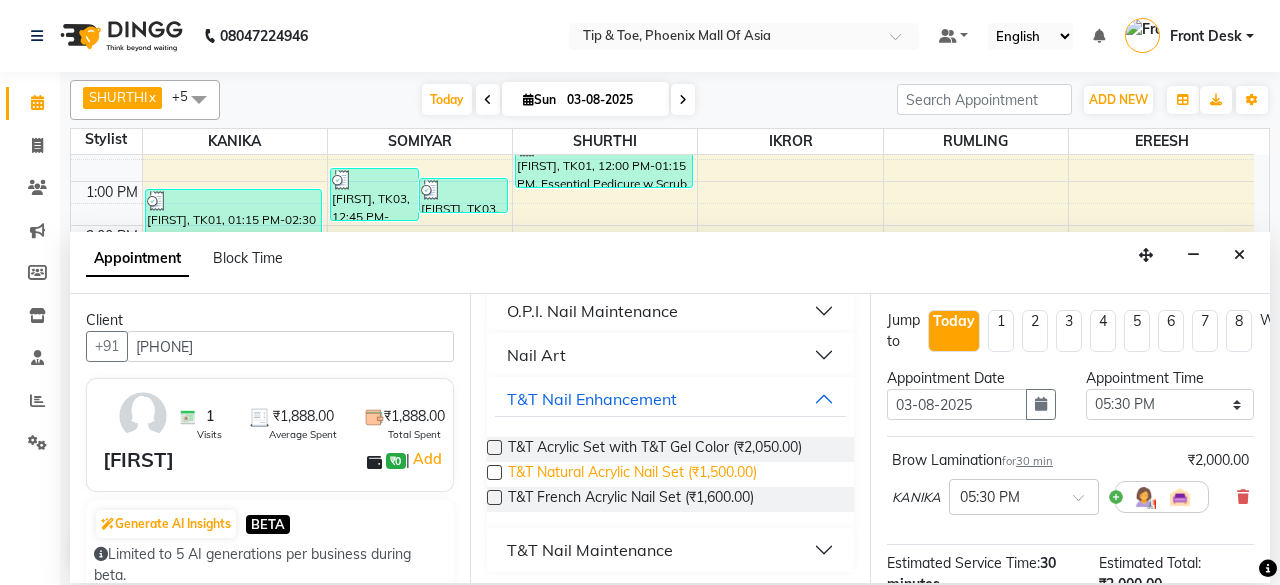 click on "T&T Natural Acrylic Nail Set (₹1,500.00)" at bounding box center [632, 474] 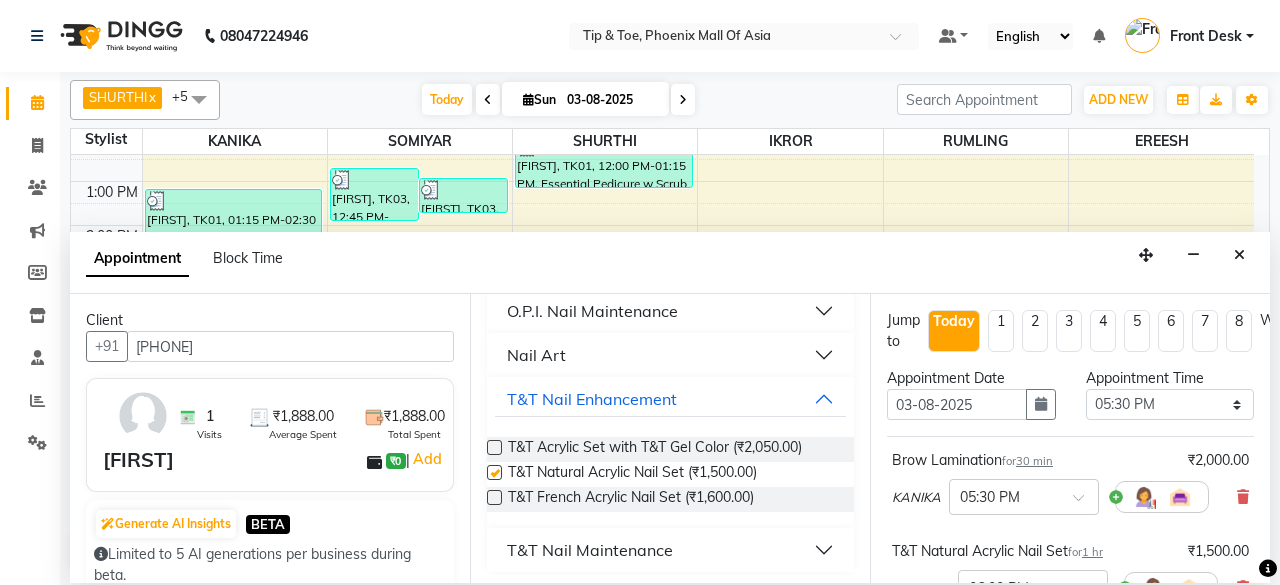checkbox on "false" 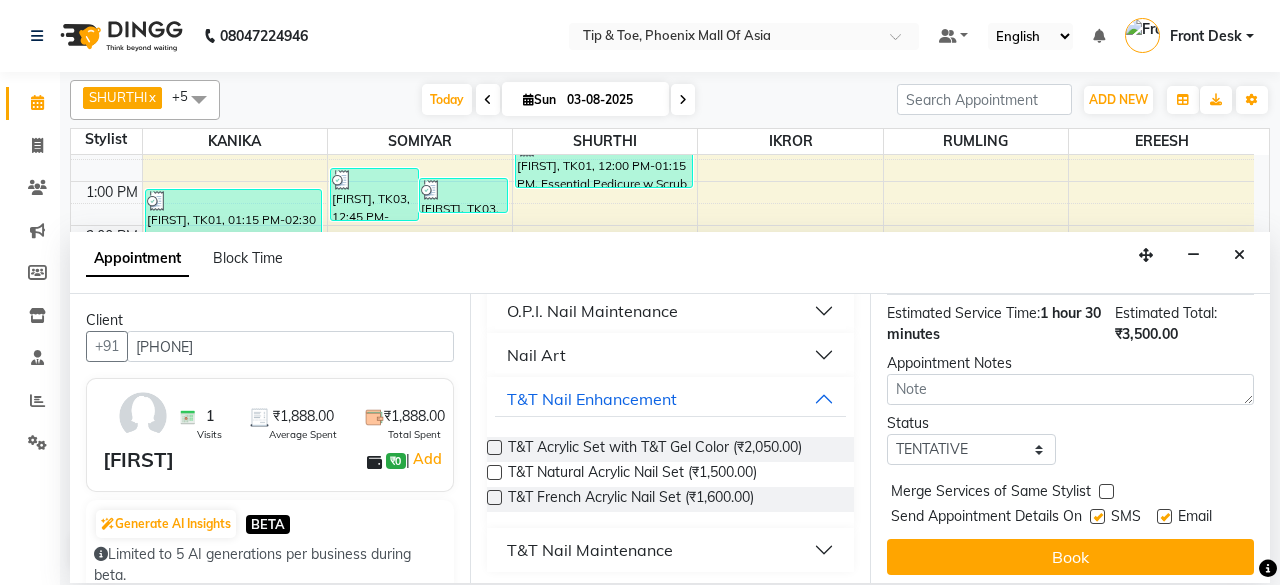 scroll, scrollTop: 363, scrollLeft: 0, axis: vertical 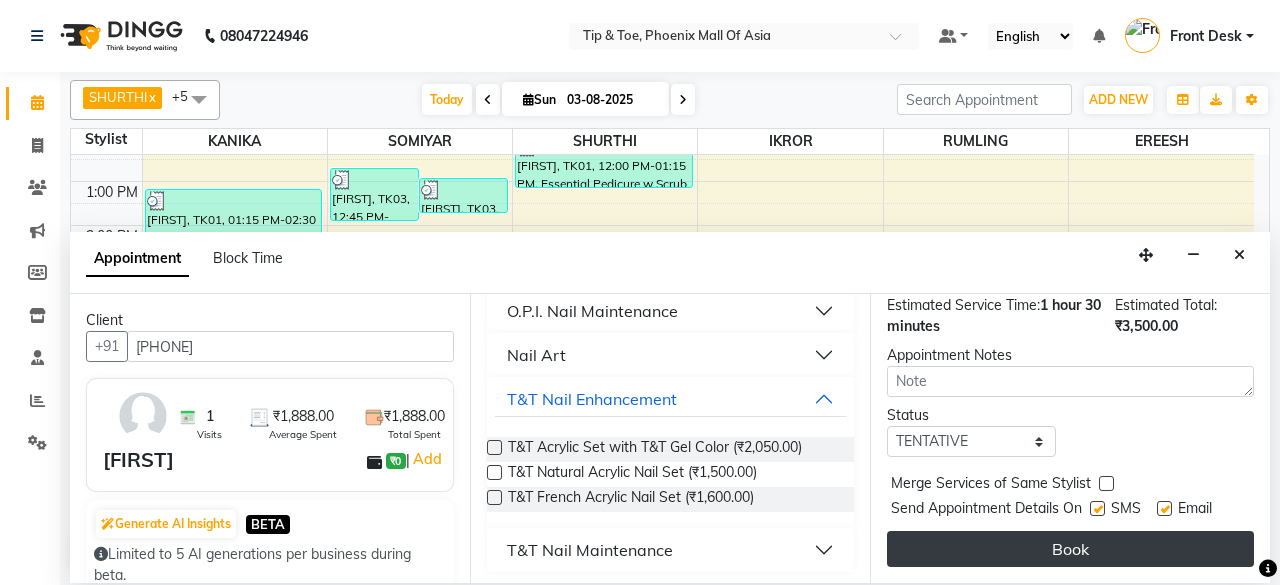 click on "Book" at bounding box center (1070, 549) 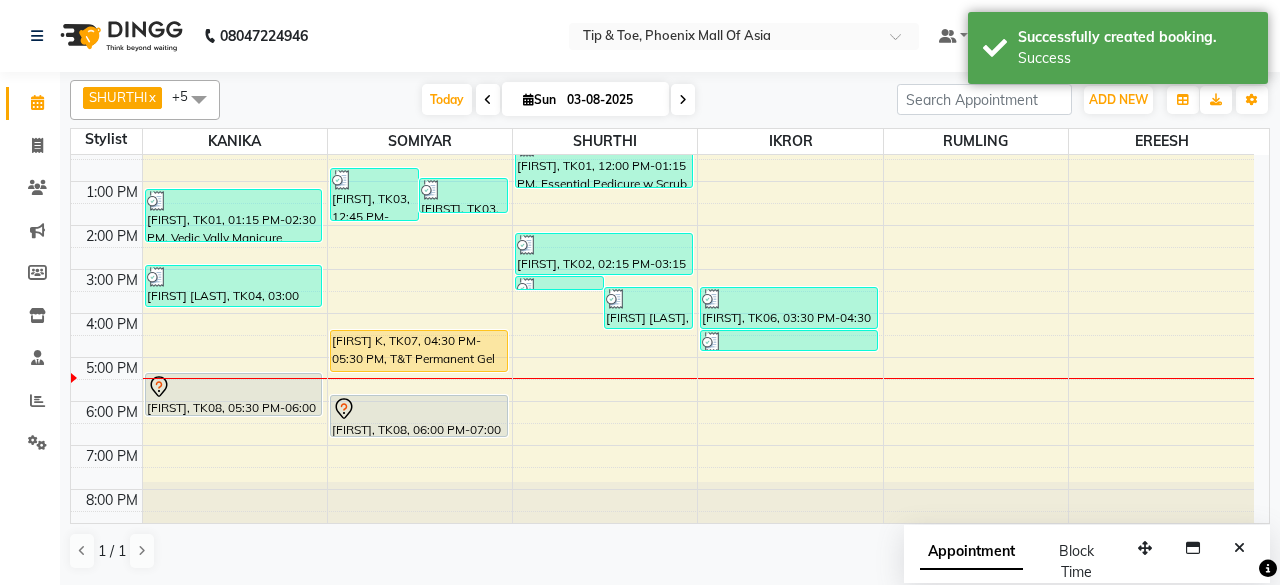 click on "[FIRST], TK01, 01:15 PM-02:30 PM, Vedic Vally Manicure [FIRST] [LAST], TK04, 03:00 PM-04:00 PM, Permanent Gel Polish [FIRST], TK08, 05:30 PM-06:00 PM, Brow Lamination [FIRST], TK08, 05:30 PM-06:00 PM, Brow Lamination" at bounding box center (235, 247) 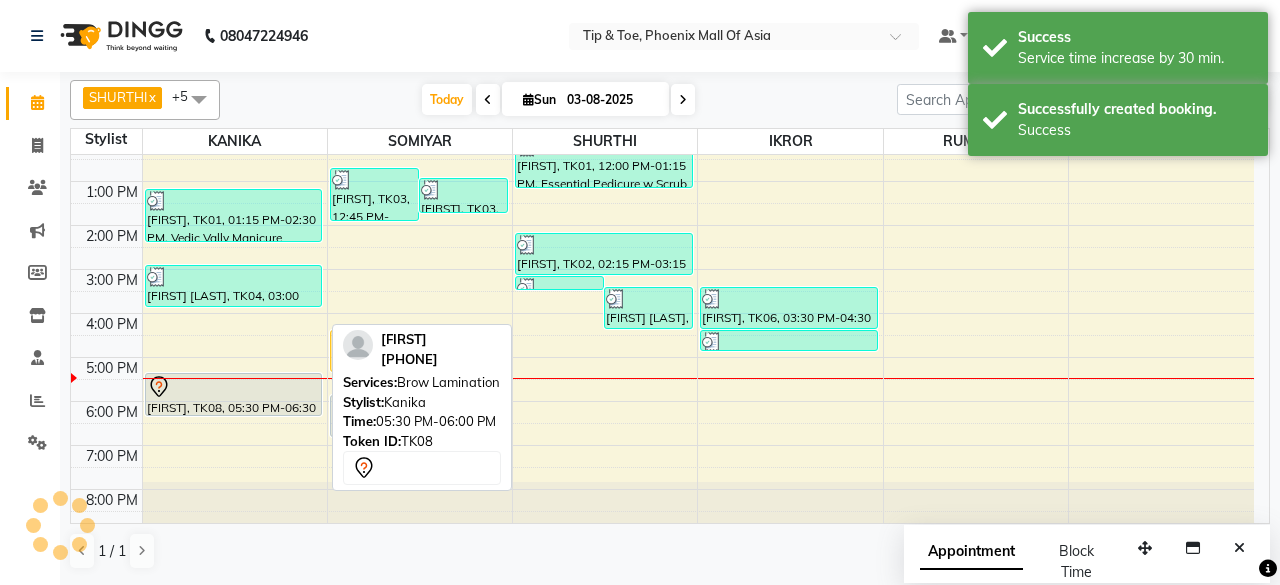 click at bounding box center [234, 387] 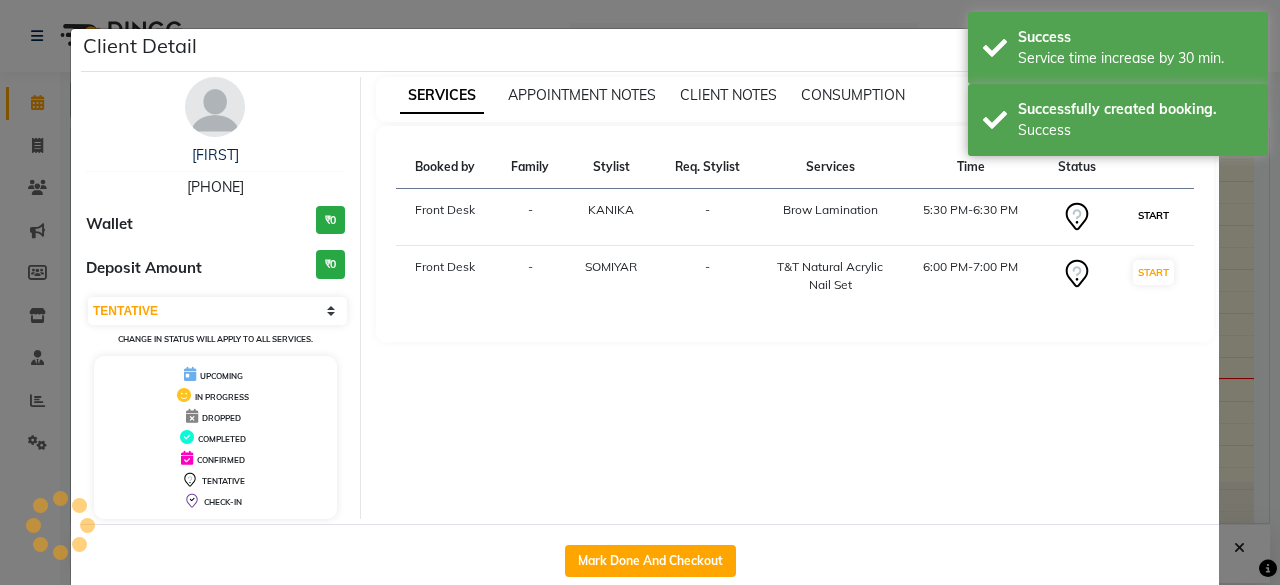 click on "START" at bounding box center [1153, 215] 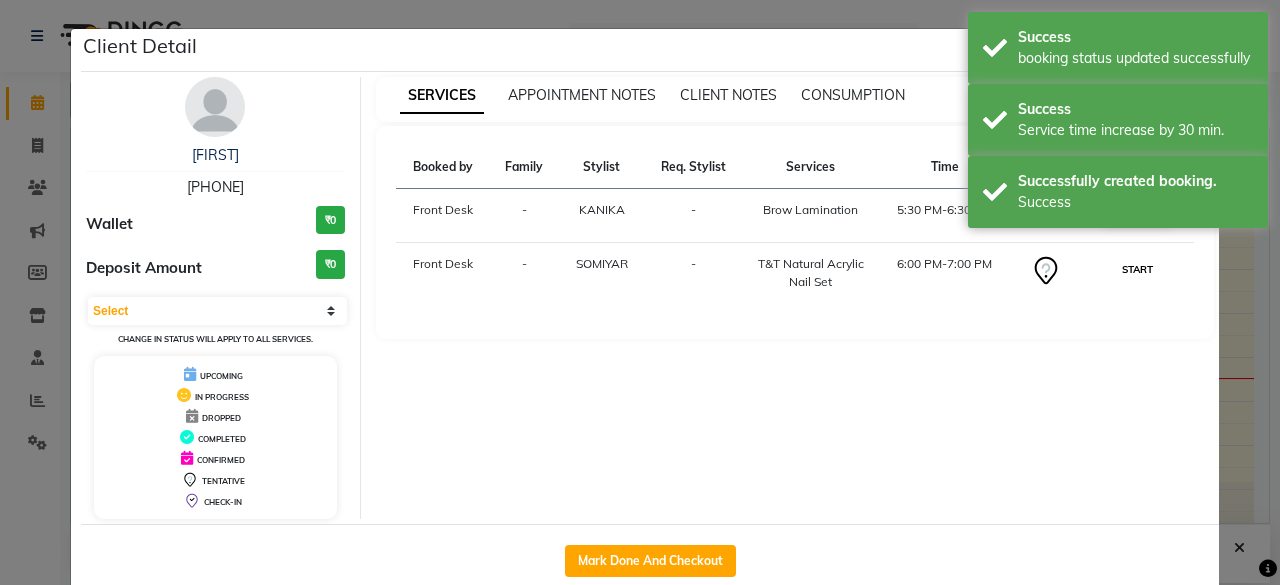 click on "START" at bounding box center (1137, 269) 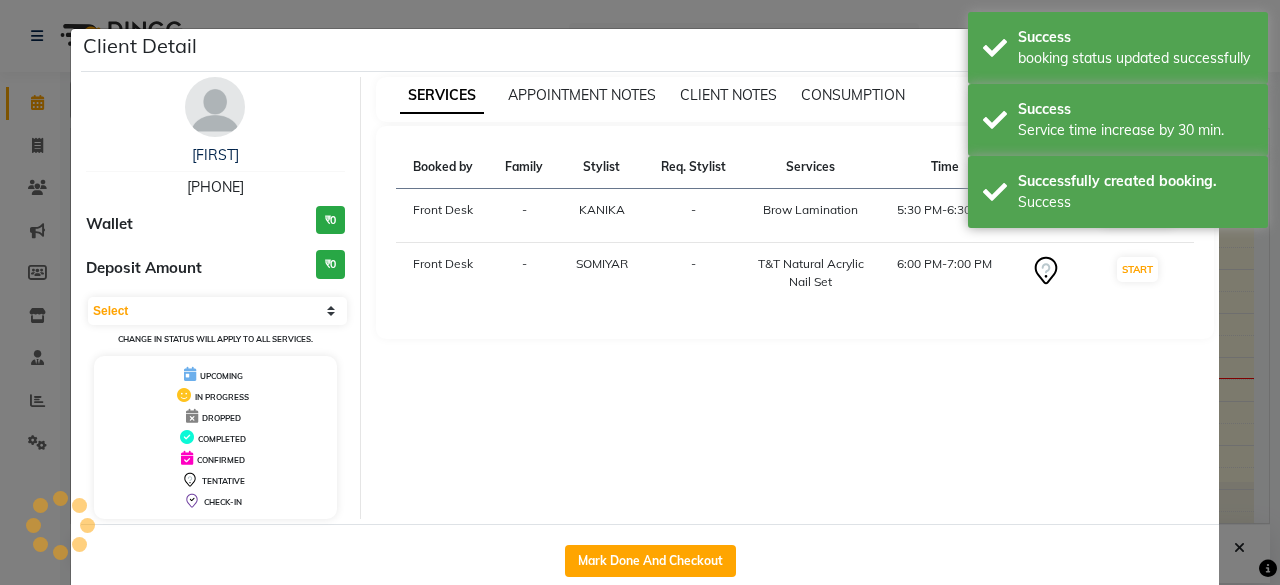 select on "1" 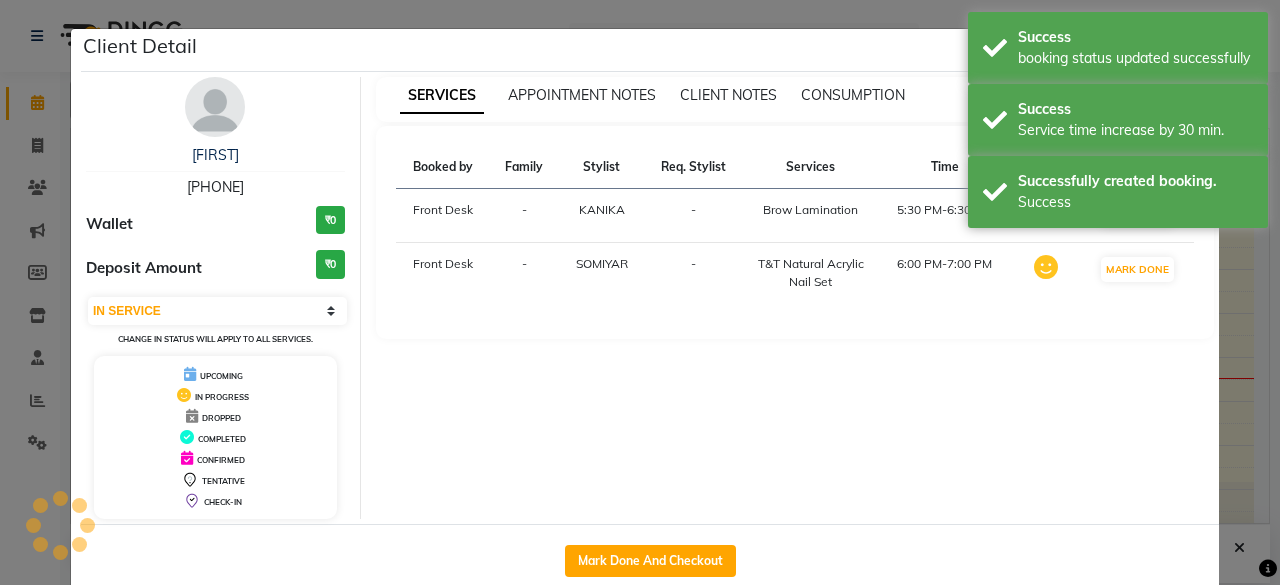 click on "Client Detail [FIRST] [PHONE] Wallet ₹0 Deposit Amount ₹0 Select IN SERVICE CONFIRMED TENTATIVE CHECK IN MARK DONE DROPPED UPCOMING Change in status will apply to all services. UPCOMING IN PROGRESS DROPPED COMPLETED CONFIRMED TENTATIVE CHECK-IN SERVICES APPOINTMENT NOTES CLIENT NOTES CONSUMPTION Booked by Family Stylist Req. Stylist Services Time Status Front Desk - [FIRST] - Brow Lamination 5:30 PM-6:30 PM MARK DONE Front Desk - [FIRST] - T&T Natural Acrylic Nail Set 6:00 PM-7:00 PM MARK DONE Mark Done And Checkout" 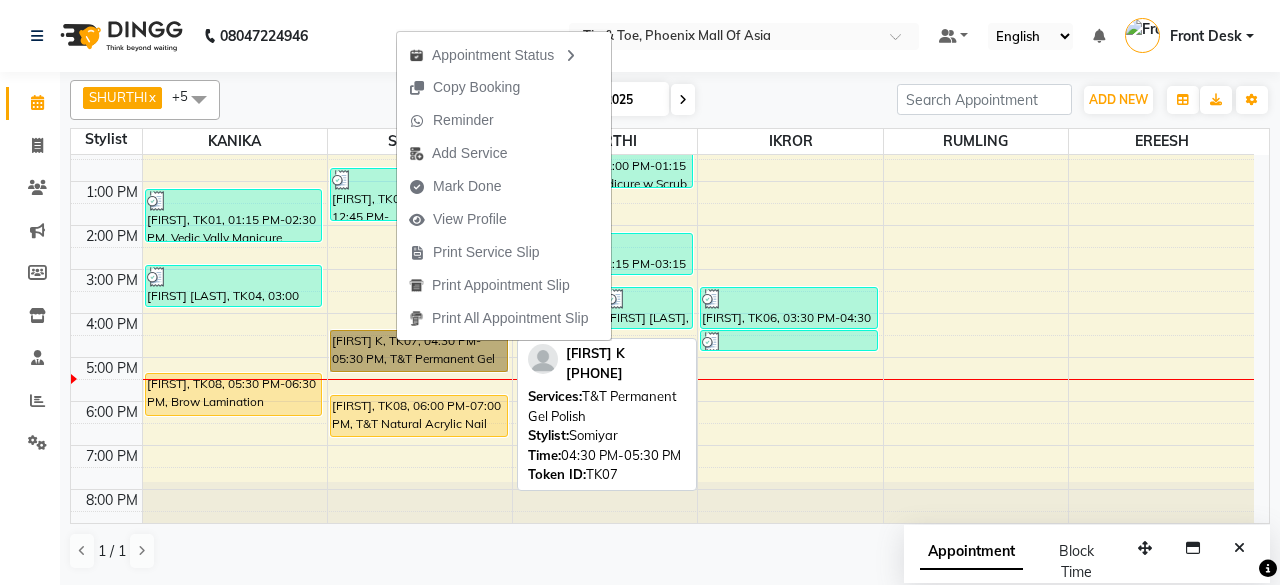 click at bounding box center (419, 371) 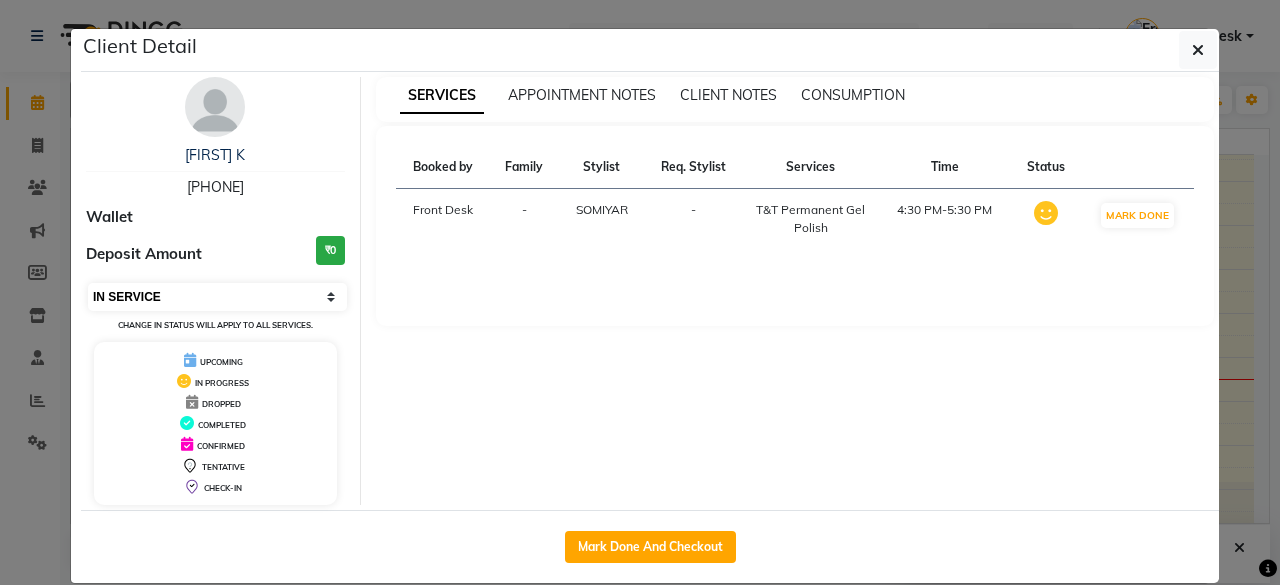 click on "Select IN SERVICE CONFIRMED TENTATIVE CHECK IN MARK DONE DROPPED UPCOMING" at bounding box center (217, 297) 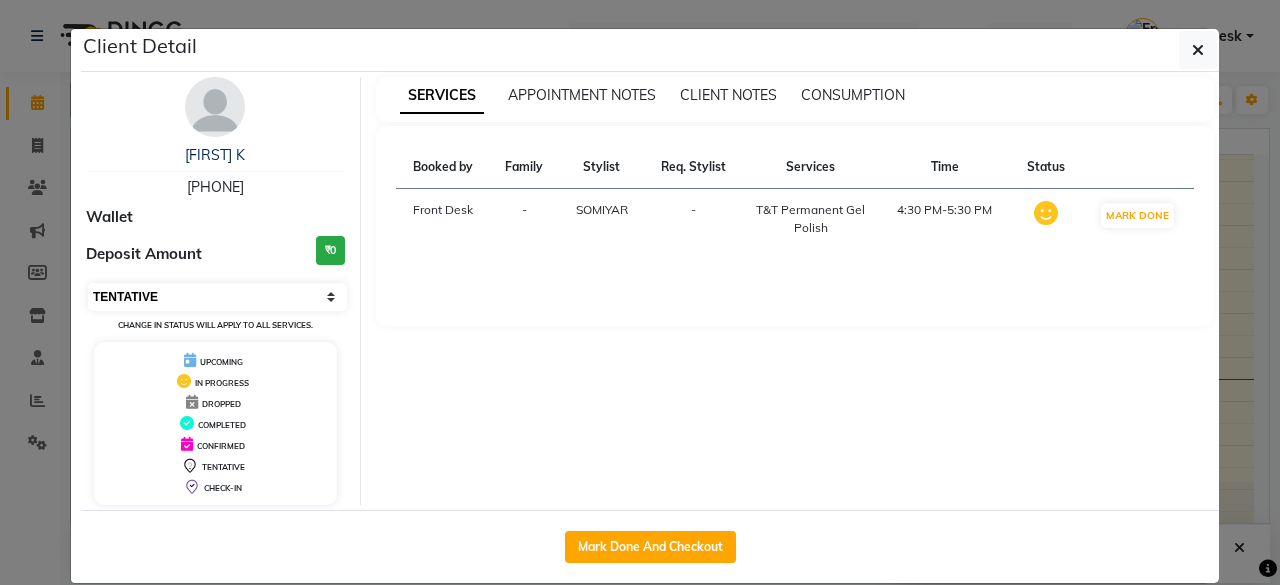 click on "Select IN SERVICE CONFIRMED TENTATIVE CHECK IN MARK DONE DROPPED UPCOMING" at bounding box center (217, 297) 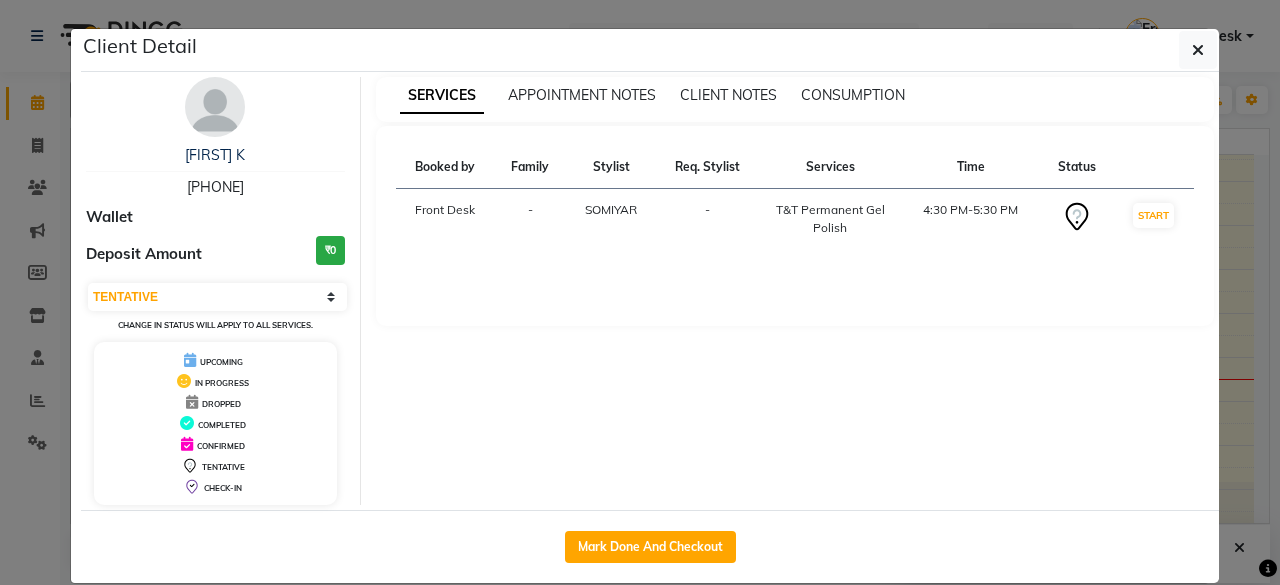click on "Client Detail [FIRST] K [PHONE] Wallet Deposit Amount ₹0 Select IN SERVICE CONFIRMED TENTATIVE CHECK IN MARK DONE DROPPED UPCOMING Change in status will apply to all services. UPCOMING IN PROGRESS DROPPED COMPLETED CONFIRMED TENTATIVE CHECK-IN SERVICES APPOINTMENT NOTES CLIENT NOTES CONSUMPTION Booked by Family Stylist Req. Stylist Services Time Status Front Desk - [FIRST] - T&T Permanent Gel Polish 4:30 PM-5:30 PM START Mark Done And Checkout" 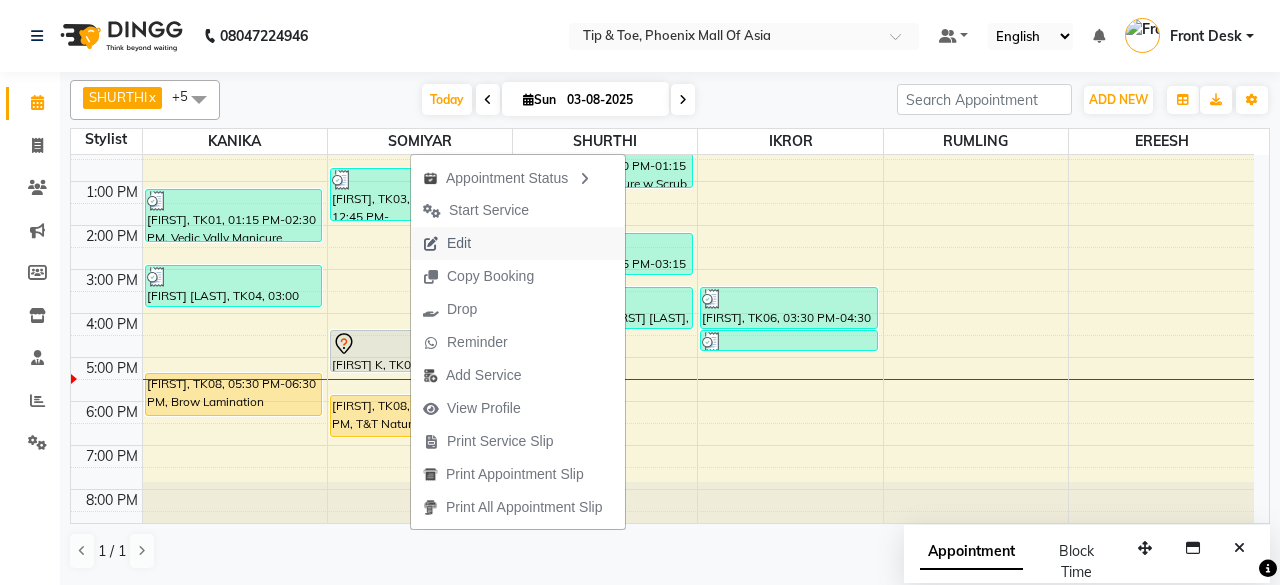 click on "Edit" at bounding box center (518, 243) 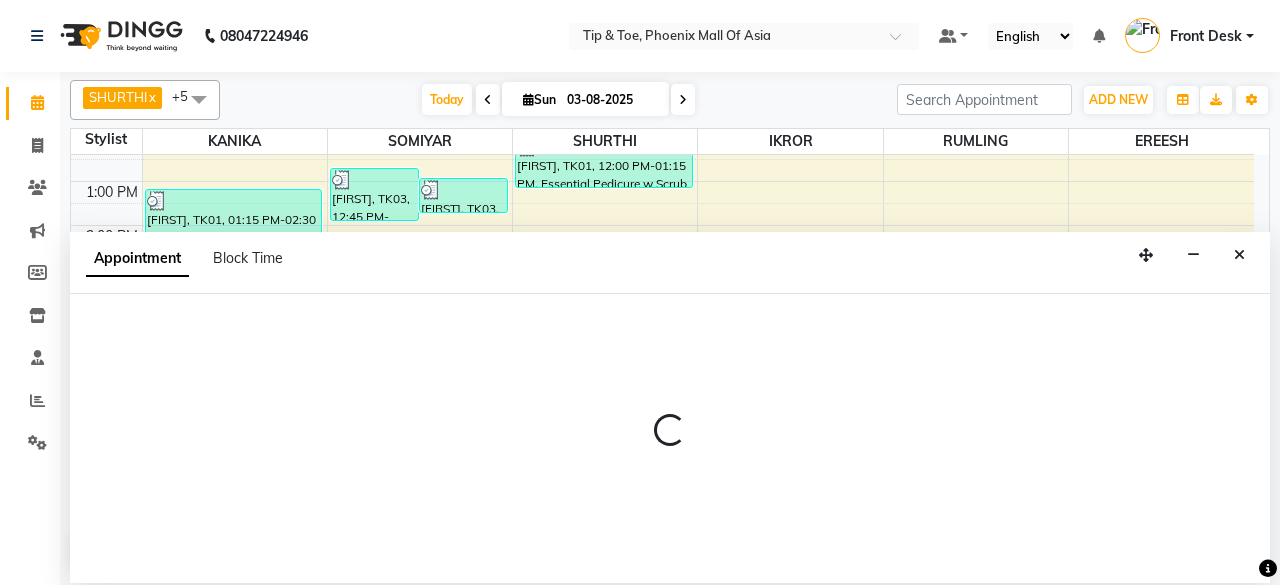 select on "tentative" 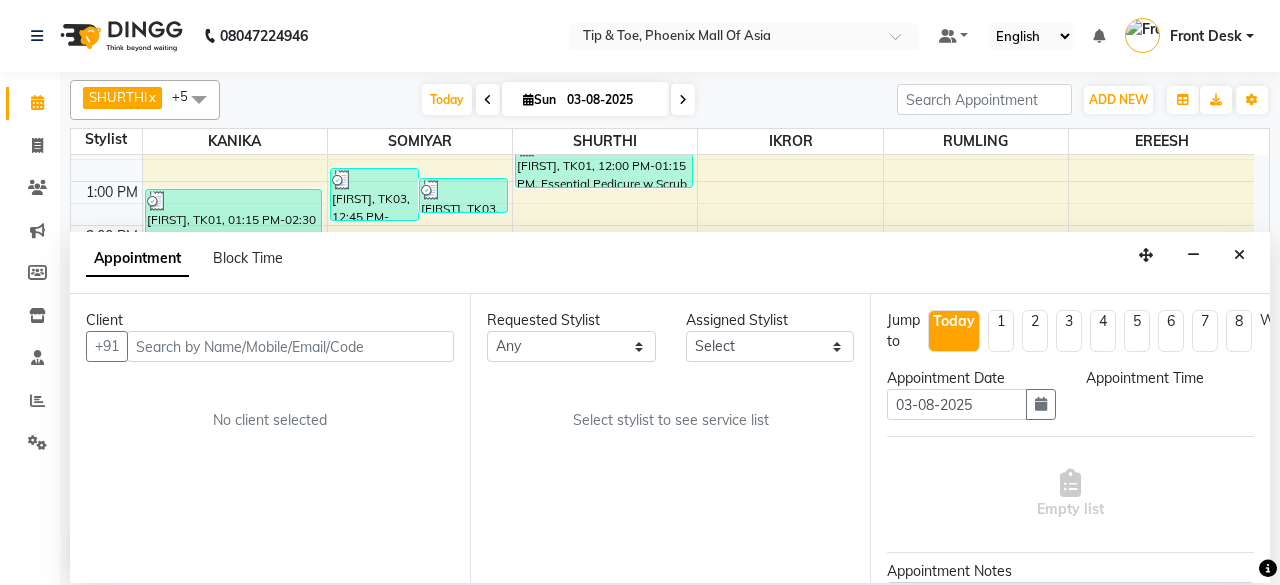 scroll, scrollTop: 194, scrollLeft: 0, axis: vertical 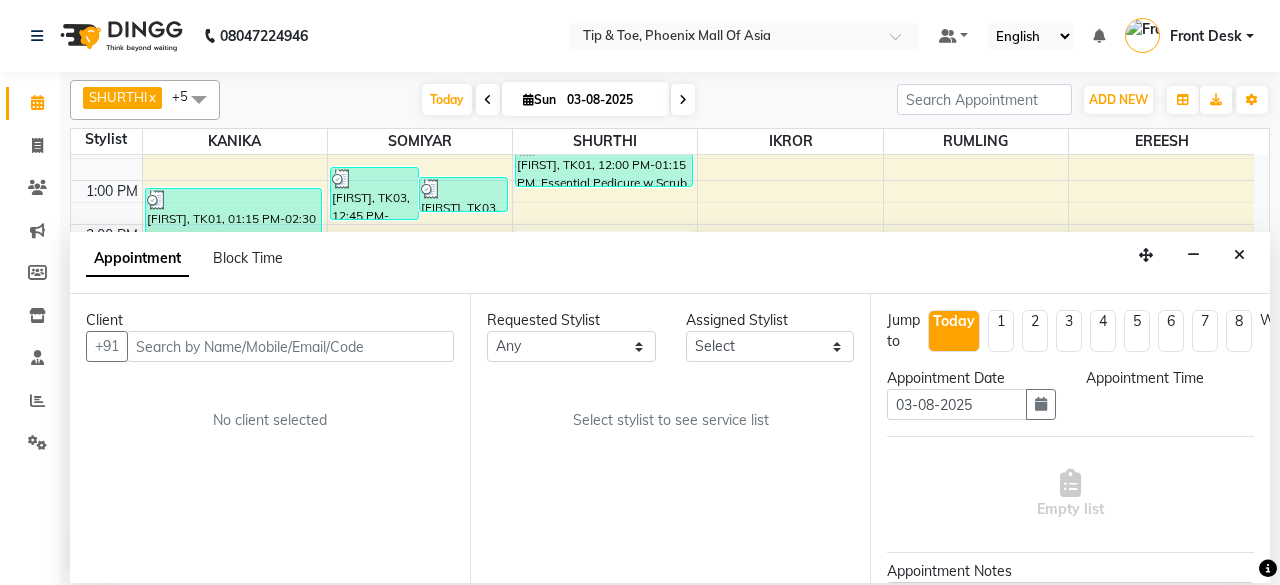 select on "38824" 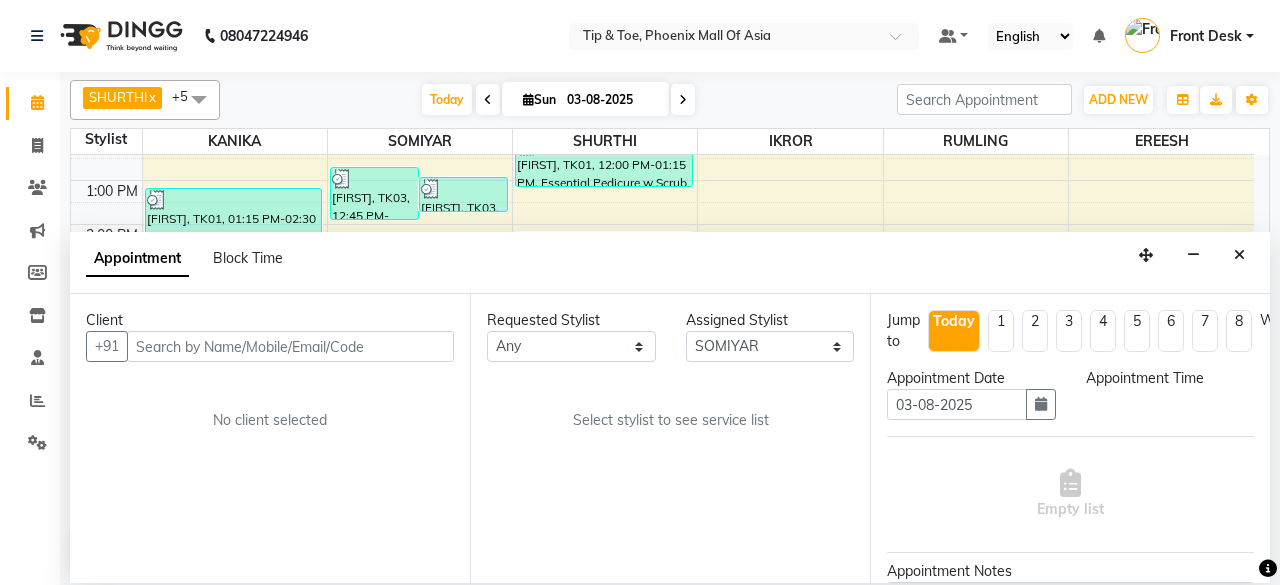 select on "990" 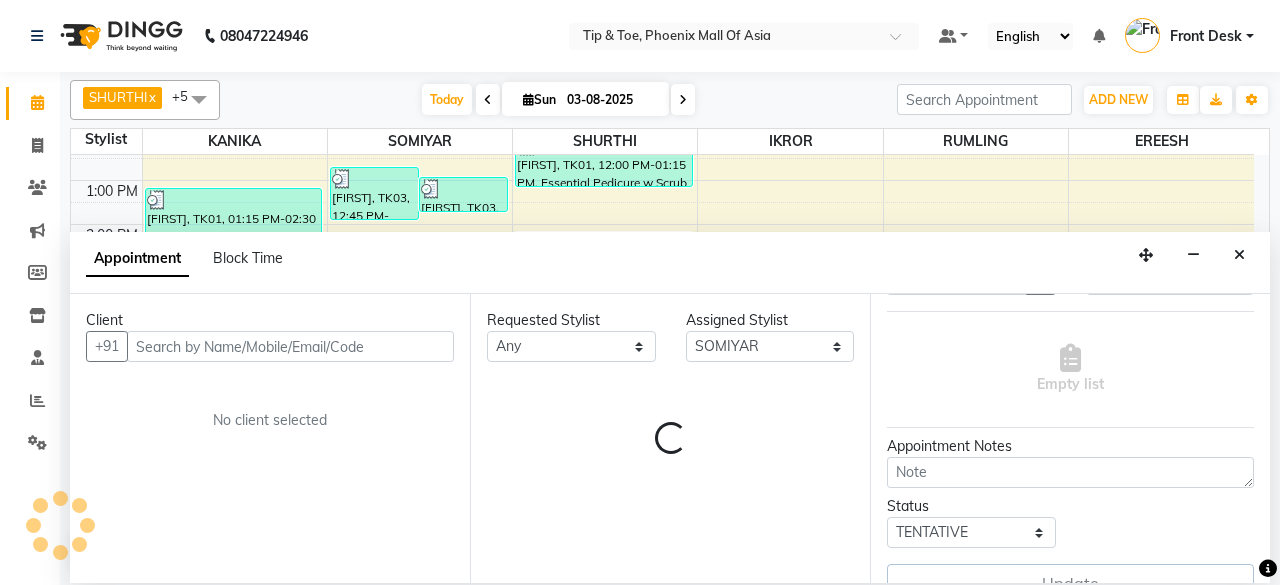 select on "2635" 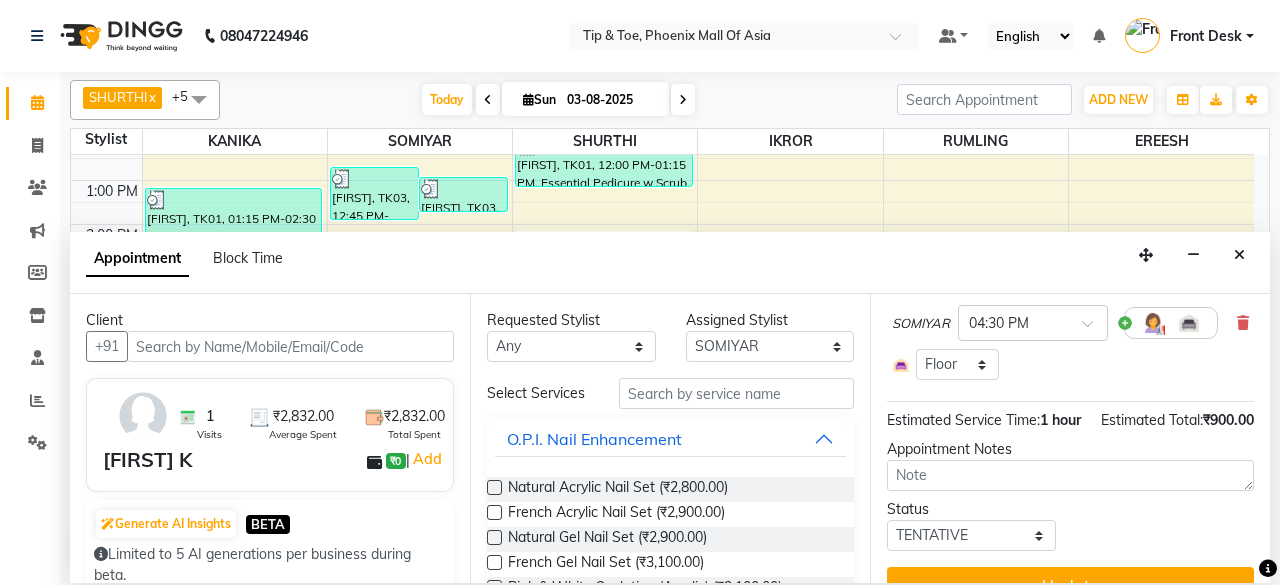 scroll, scrollTop: 74, scrollLeft: 0, axis: vertical 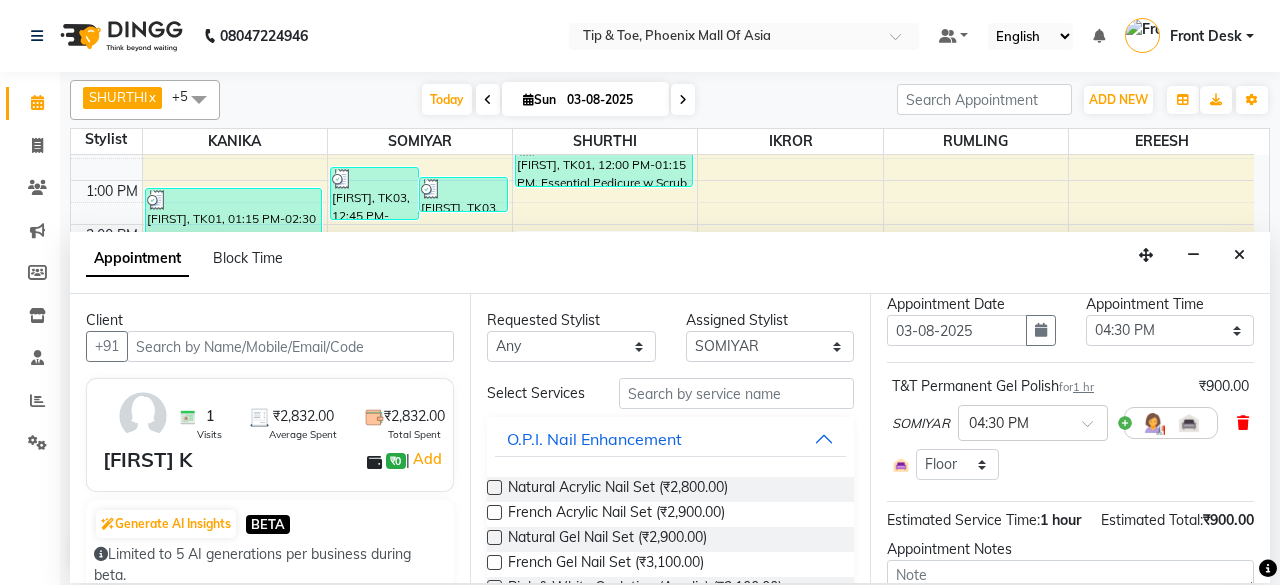 click at bounding box center [1243, 423] 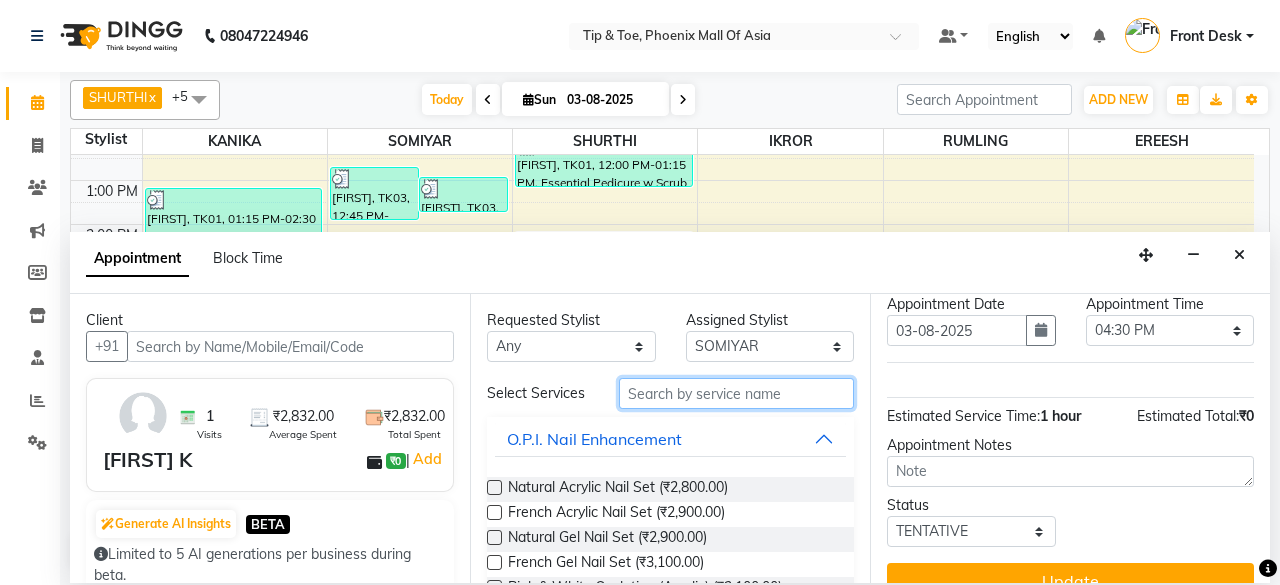 click at bounding box center [736, 393] 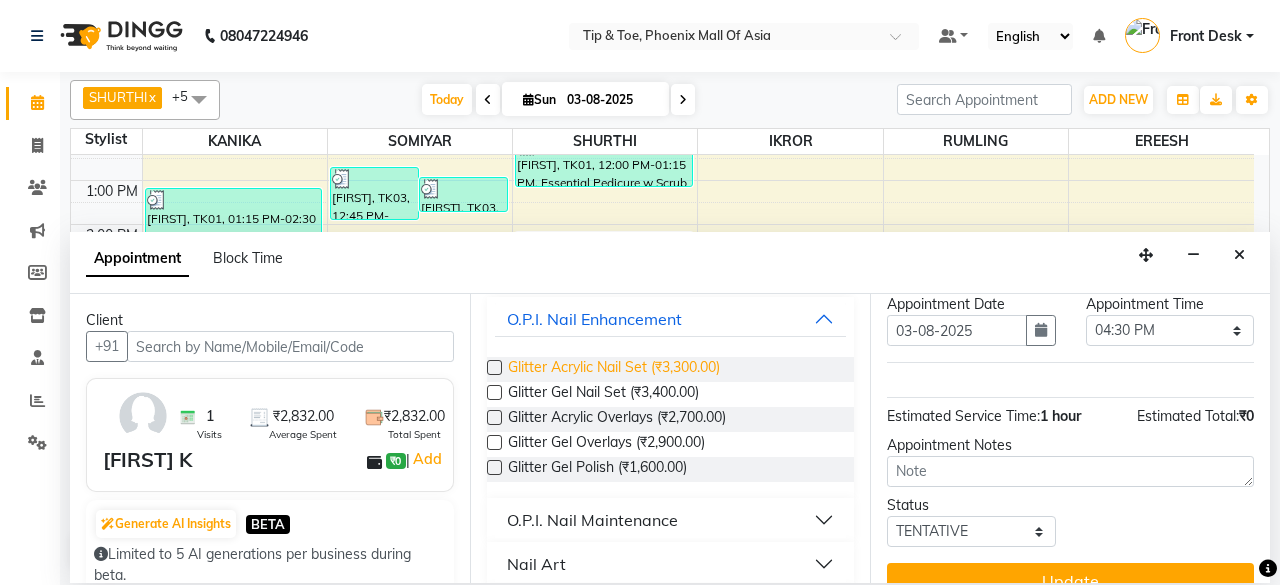 scroll, scrollTop: 200, scrollLeft: 0, axis: vertical 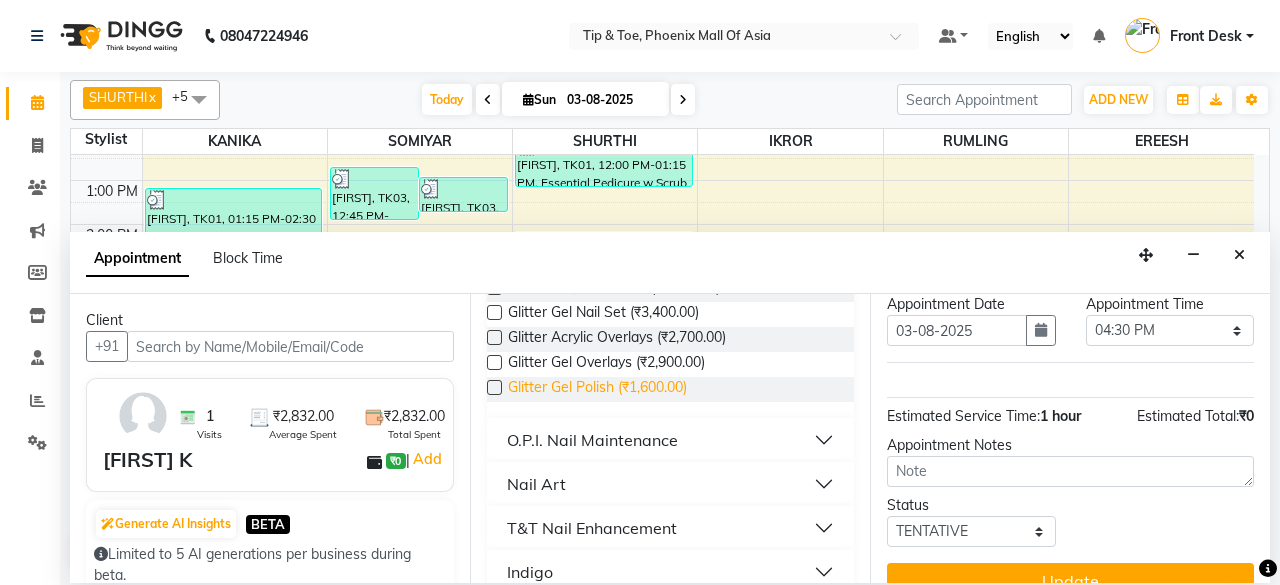 type on "GLITT" 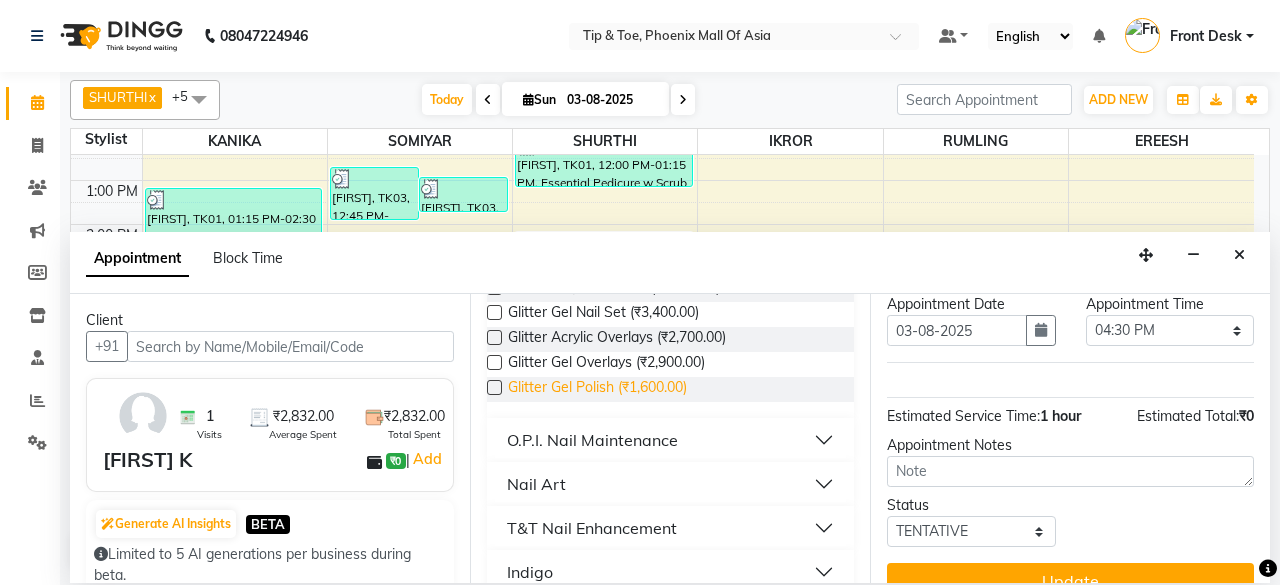 click on "Glitter Gel Polish (₹1,600.00)" at bounding box center (597, 389) 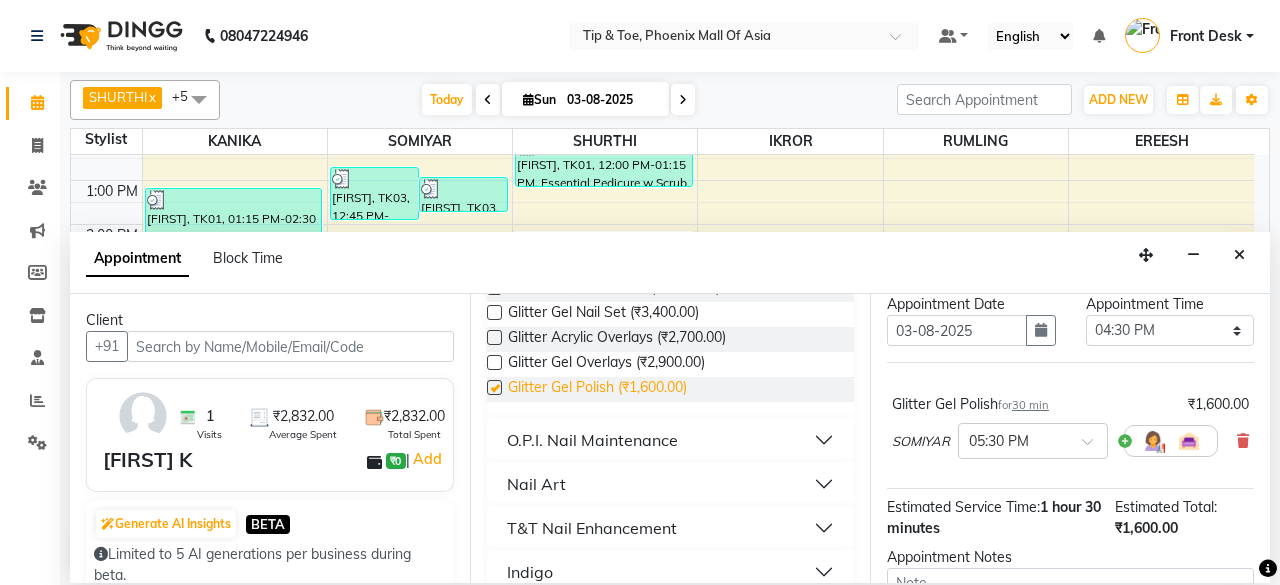 checkbox on "false" 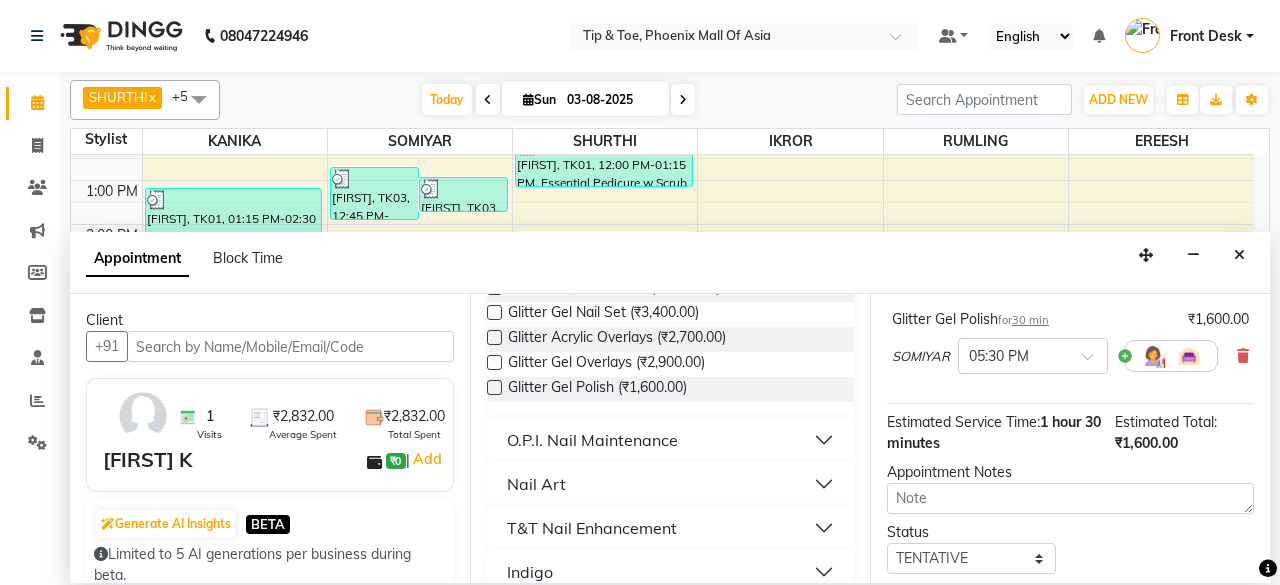 scroll, scrollTop: 232, scrollLeft: 0, axis: vertical 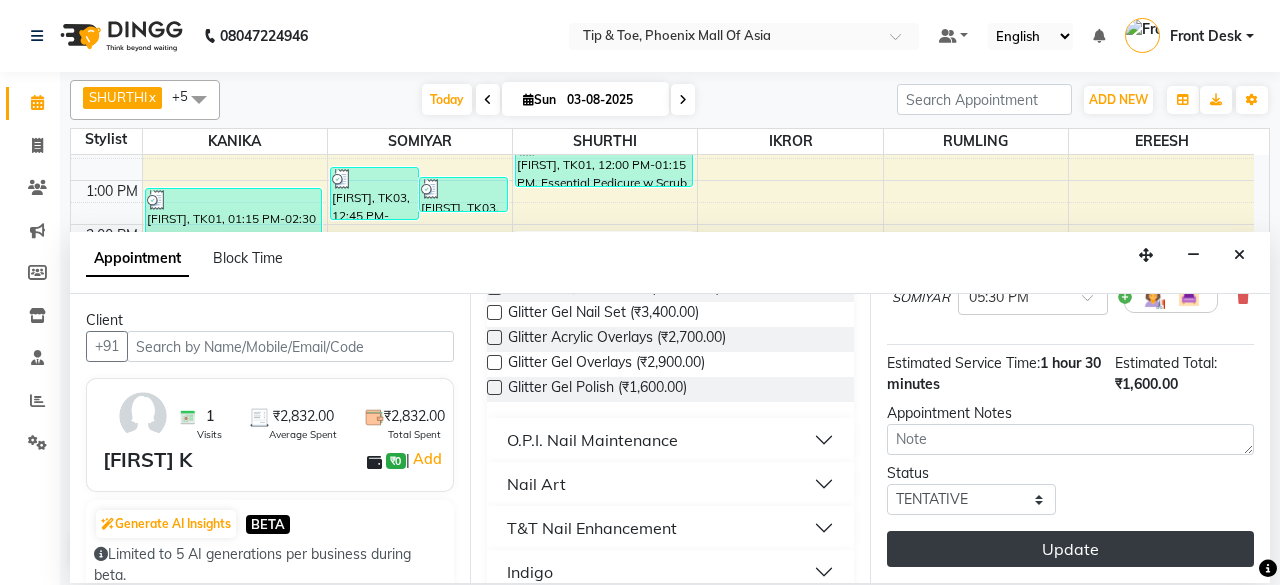 click on "Update" at bounding box center [1070, 549] 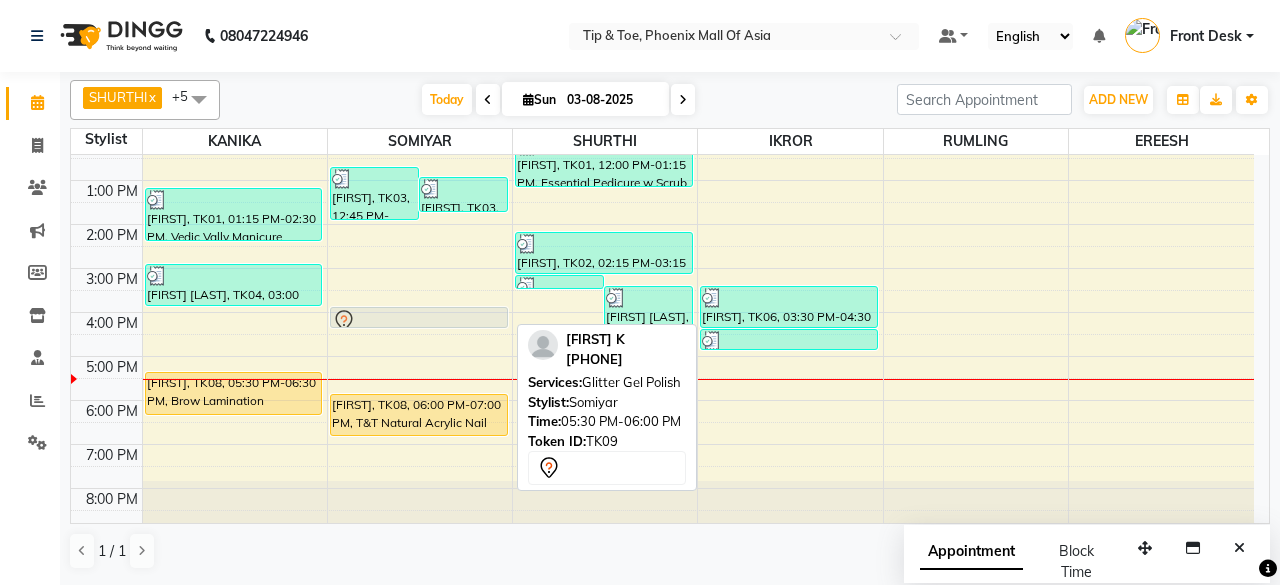 drag, startPoint x: 402, startPoint y: 373, endPoint x: 395, endPoint y: 301, distance: 72.33948 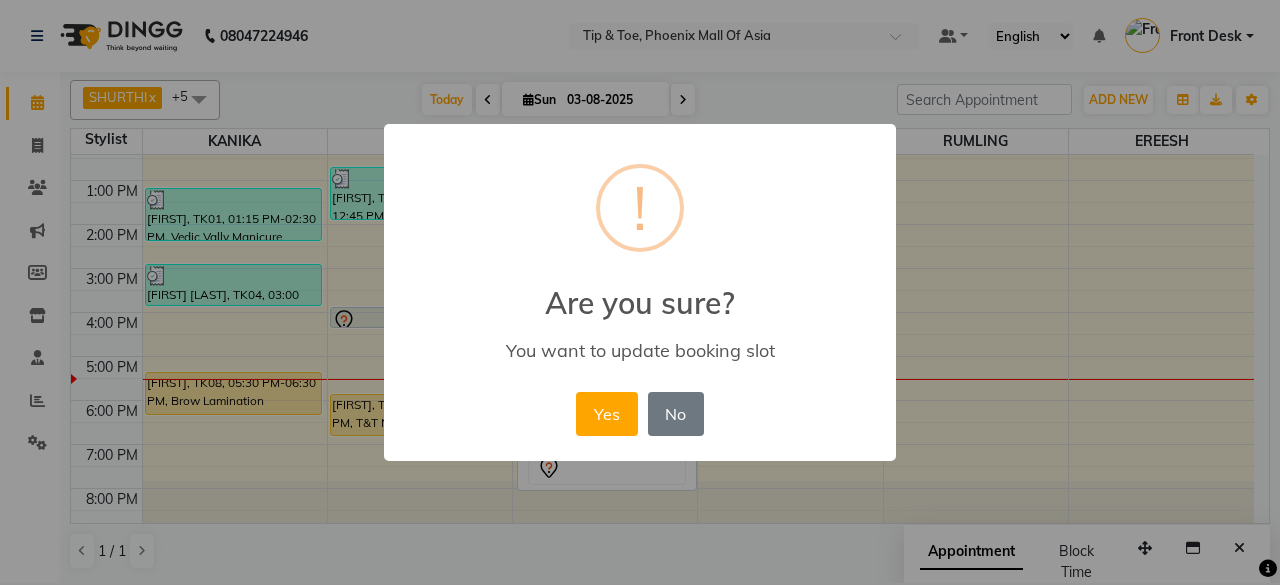 drag, startPoint x: 607, startPoint y: 401, endPoint x: 590, endPoint y: 399, distance: 17.117243 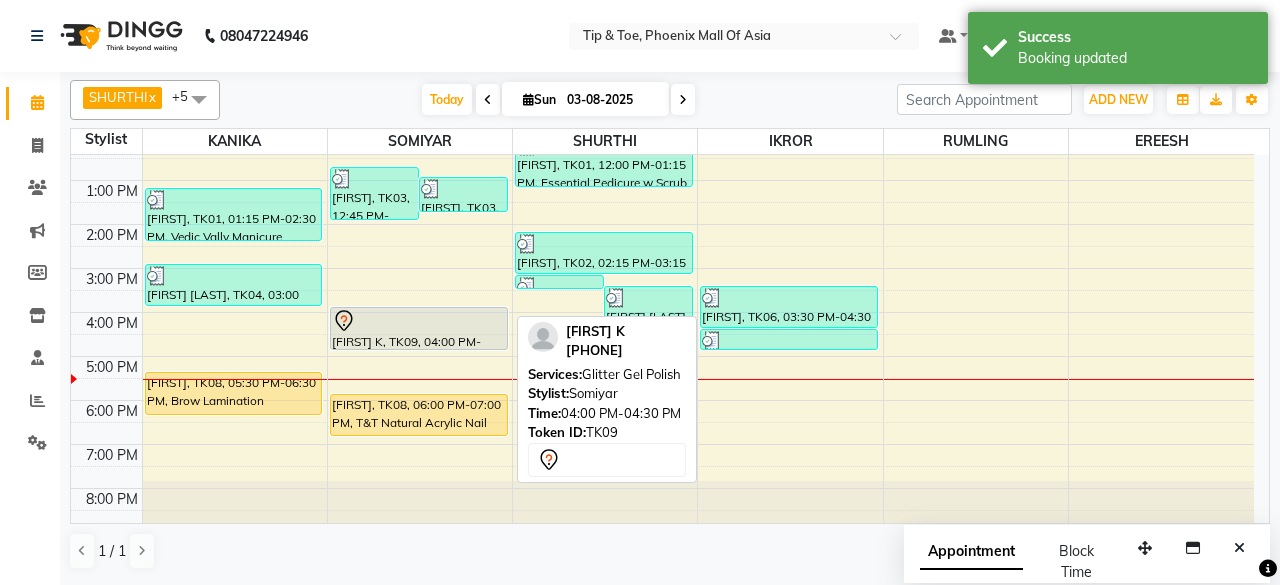 click on "Surabhi, TK03, 12:45 PM-02:00 PM, Cut & File     Surabhi, TK03, 01:00 PM-01:50 PM, Application of Nail Polish             NANDHA K, TK09, 04:00 PM-04:30 PM, Glitter Gel Polish    SURANJIKA, TK08, 06:00 PM-07:00 PM, T&T Natural Acrylic Nail Set             NANDHA K, TK09, 04:00 PM-04:30 PM, Glitter Gel Polish" at bounding box center (420, 246) 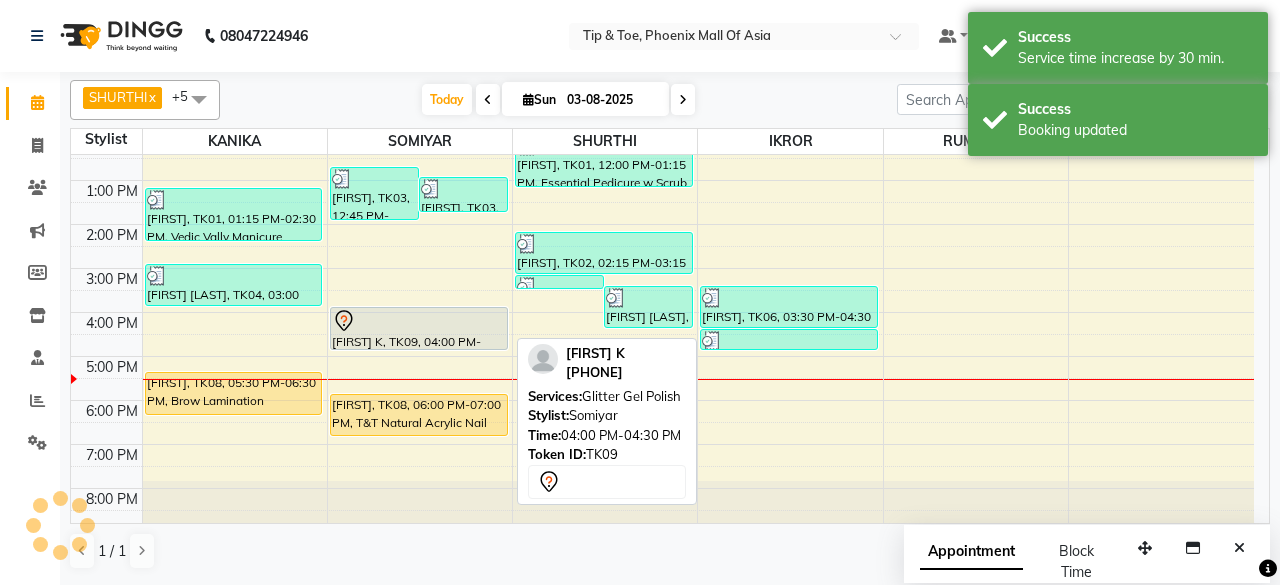 click at bounding box center (419, 321) 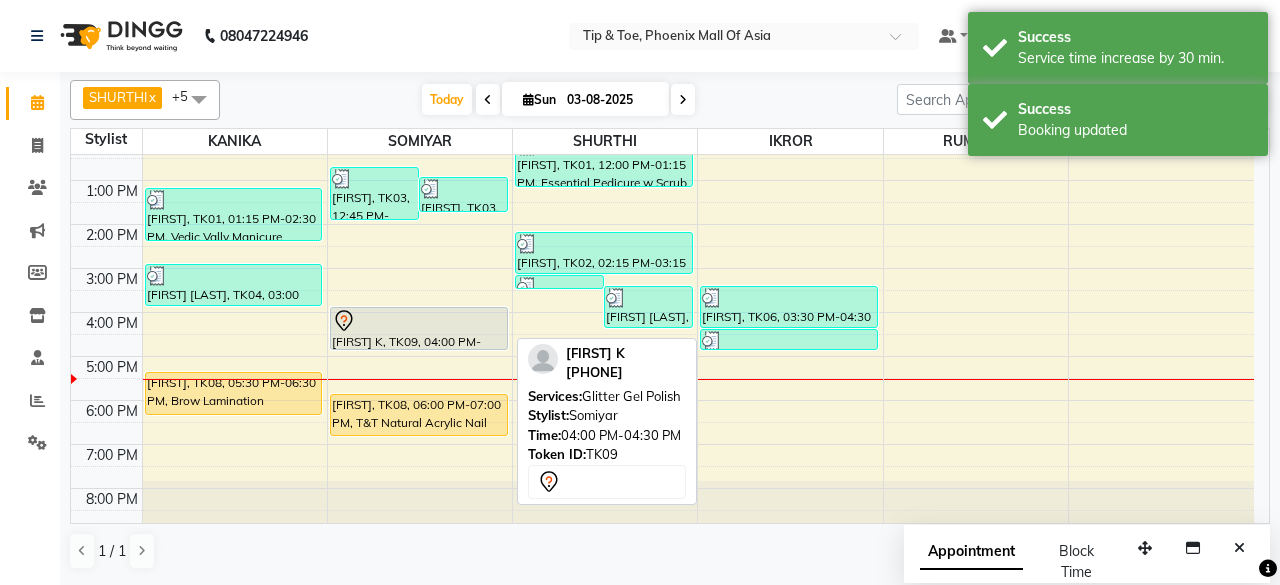 click at bounding box center [419, 321] 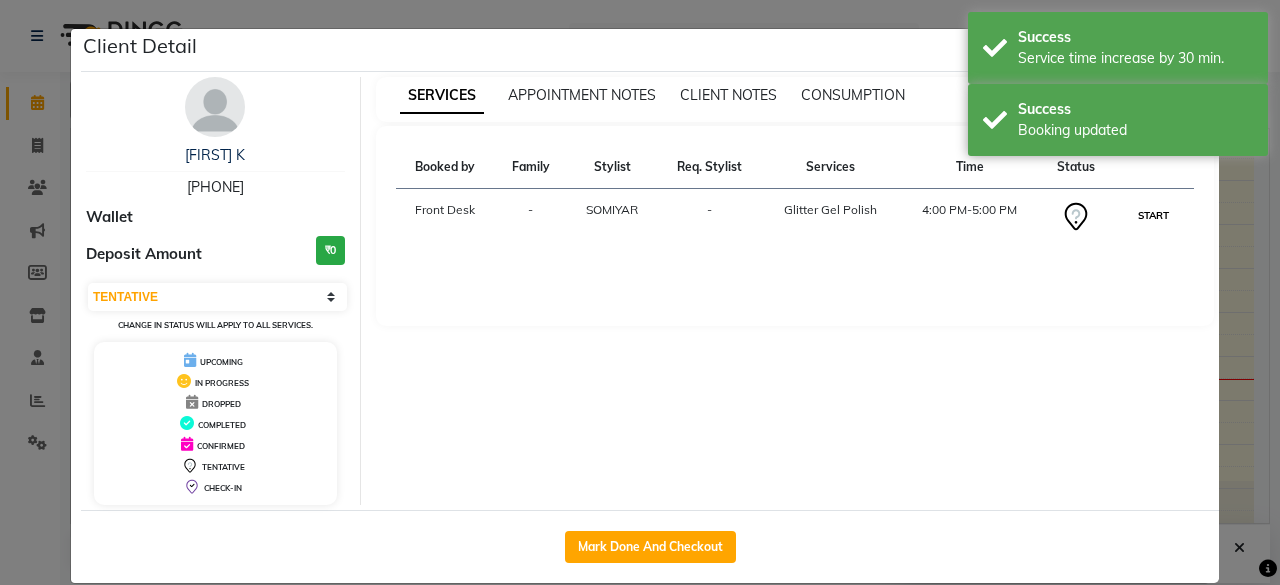 click on "START" at bounding box center (1153, 215) 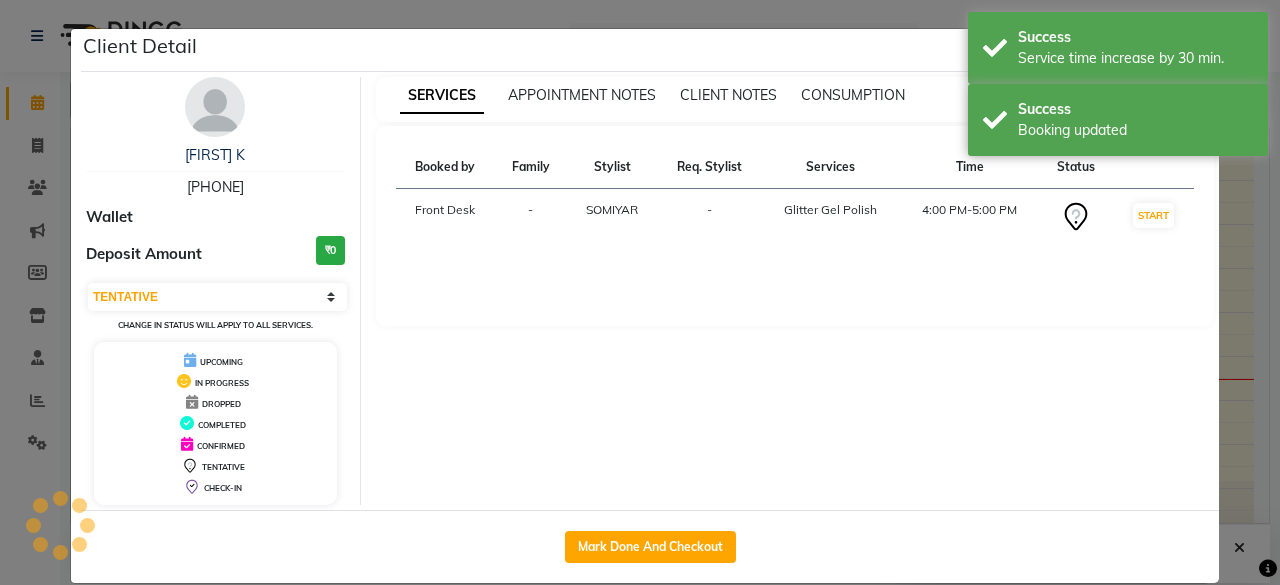 select on "1" 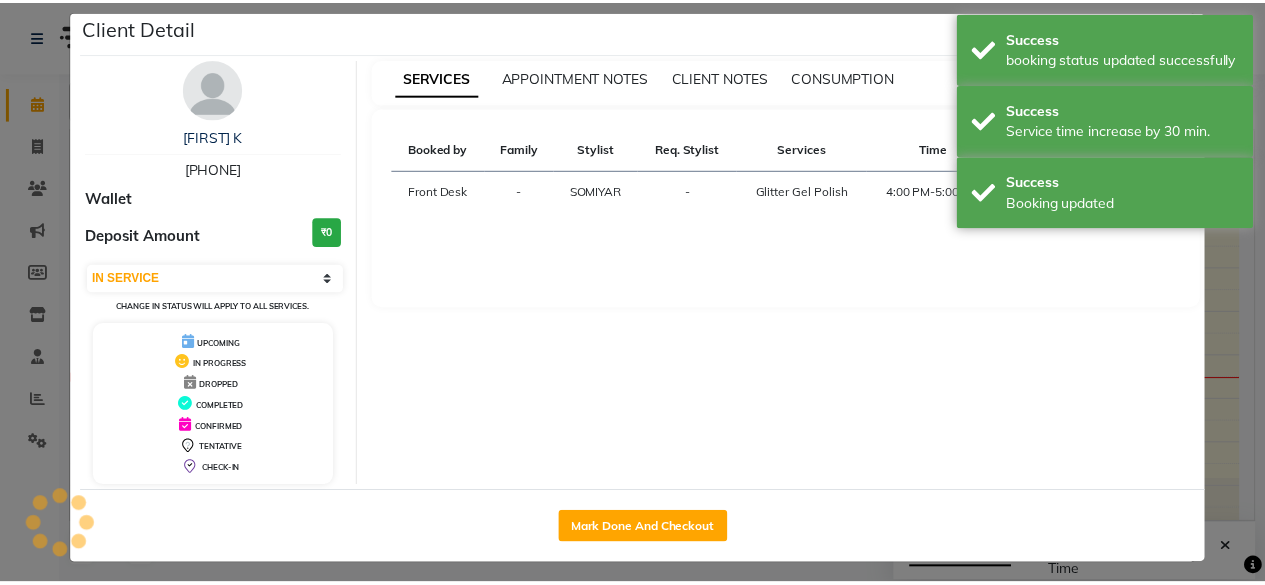 scroll, scrollTop: 23, scrollLeft: 0, axis: vertical 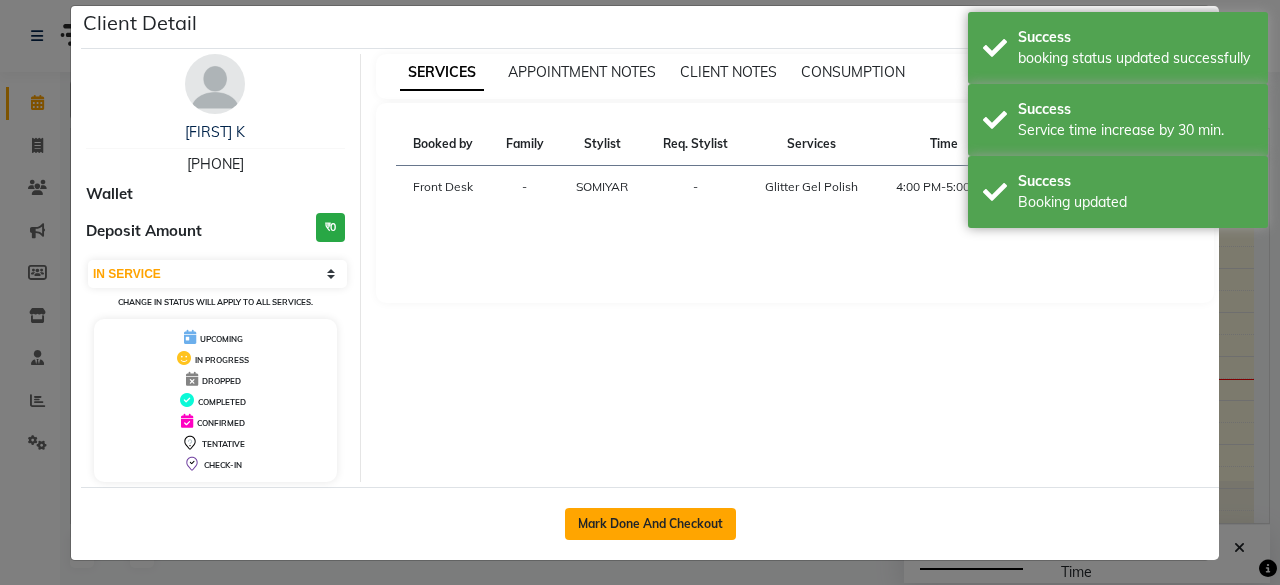 click on "Mark Done And Checkout" 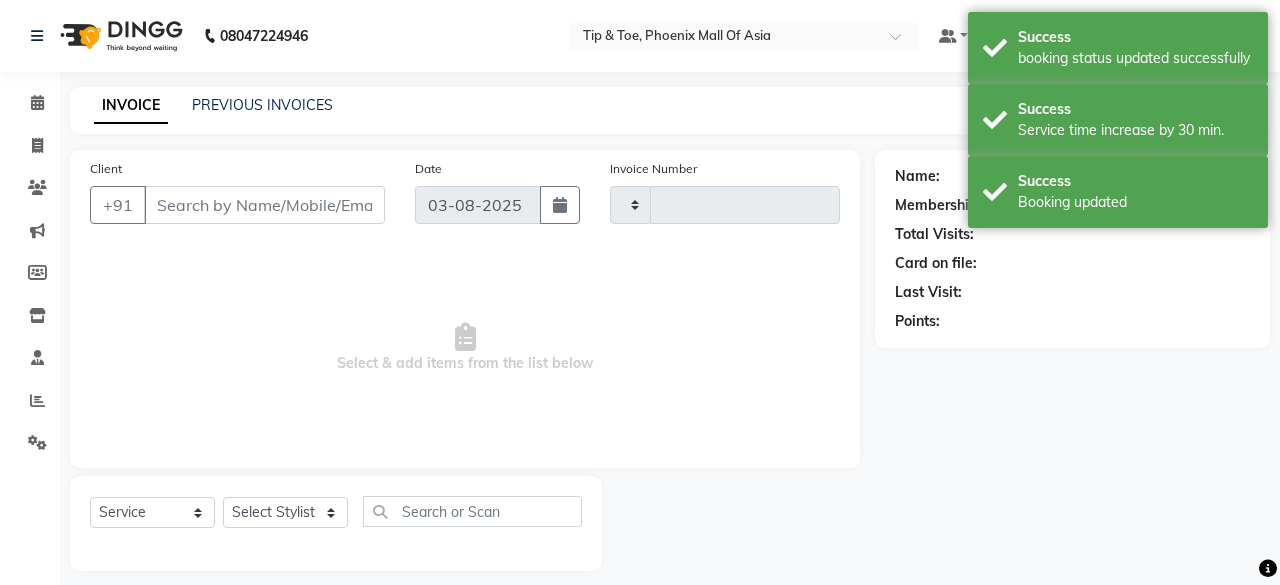type on "0632" 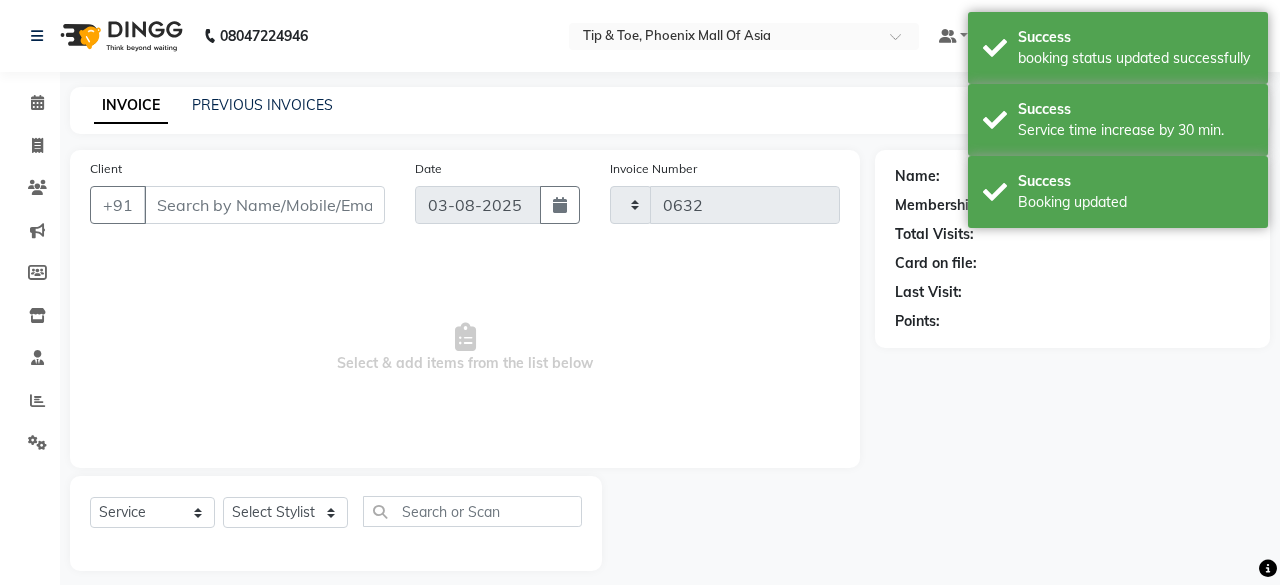 select on "5683" 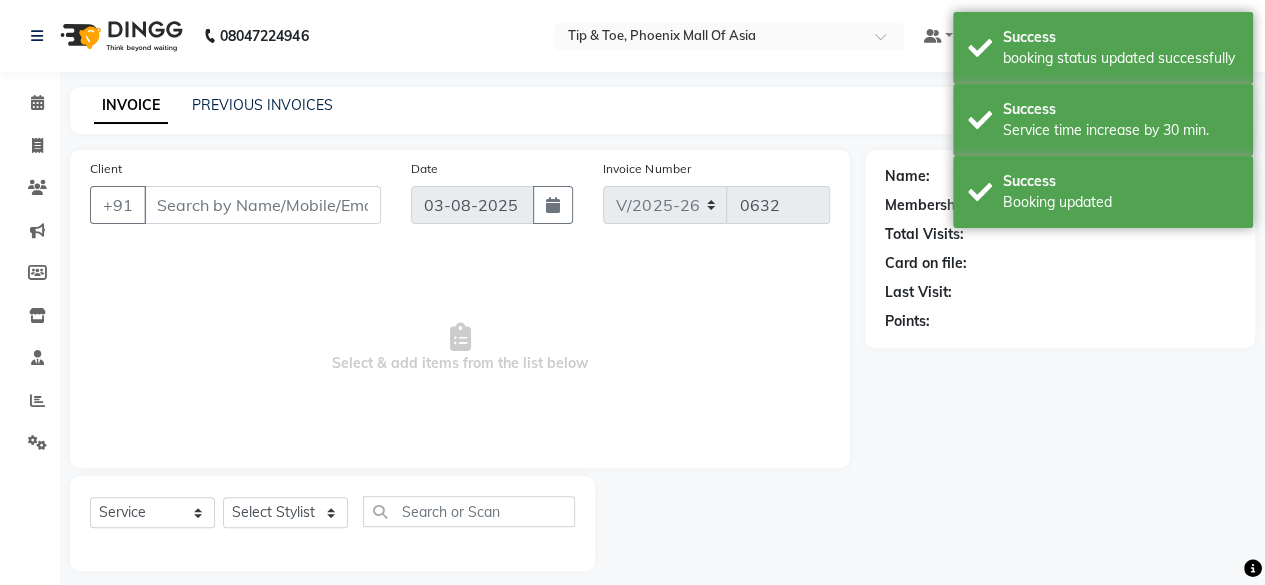 type on "8072728630" 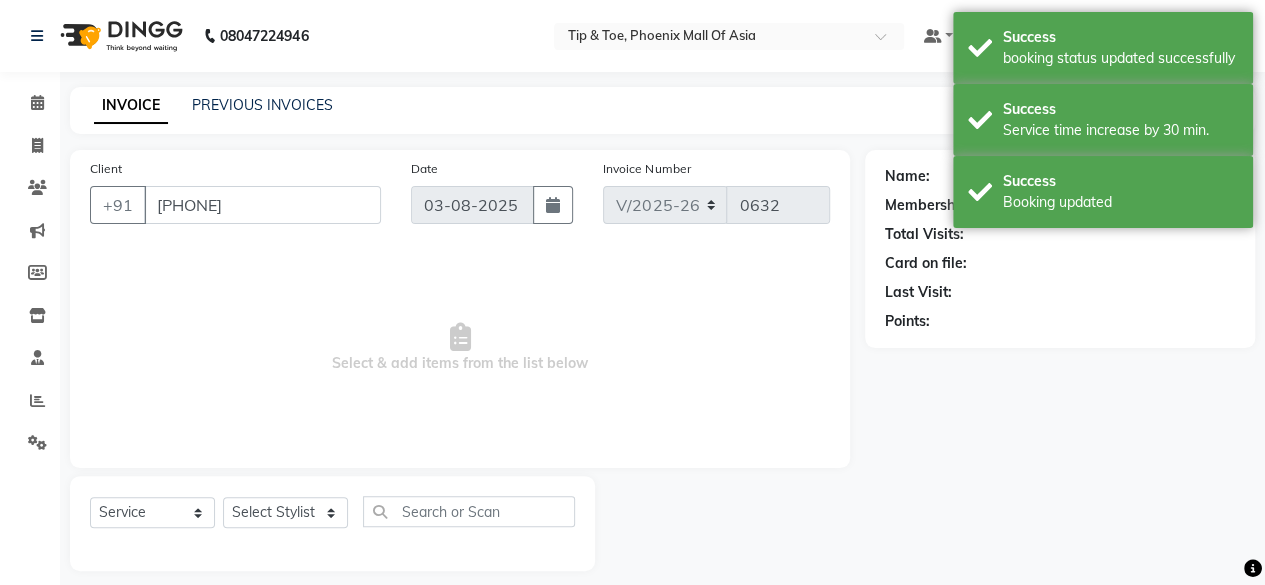 select on "38824" 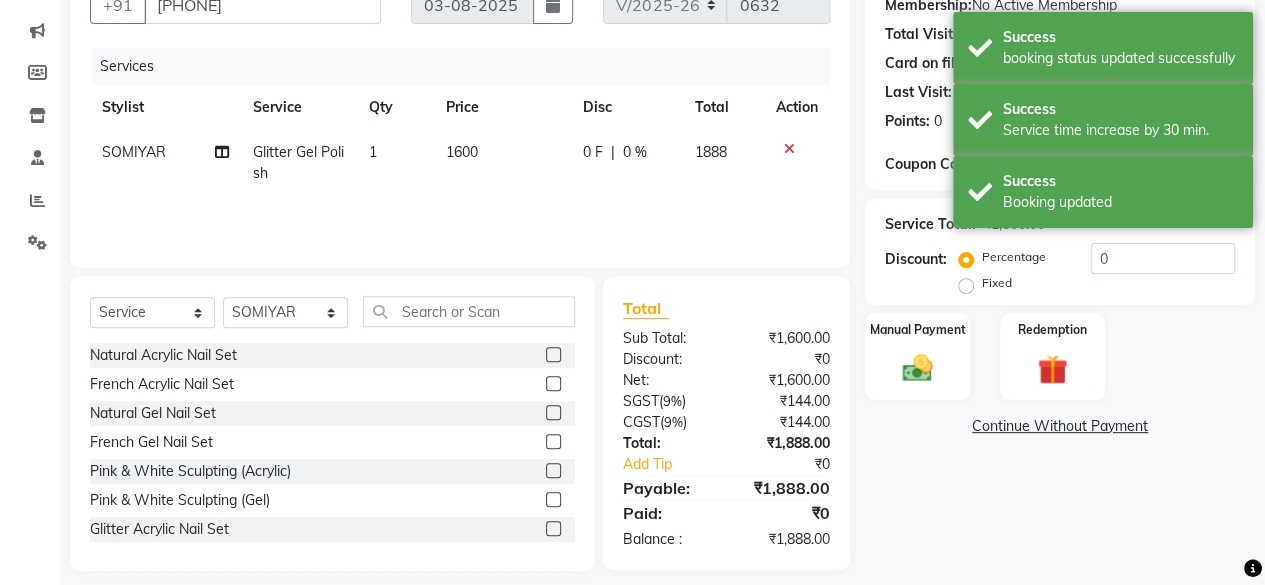 scroll, scrollTop: 215, scrollLeft: 0, axis: vertical 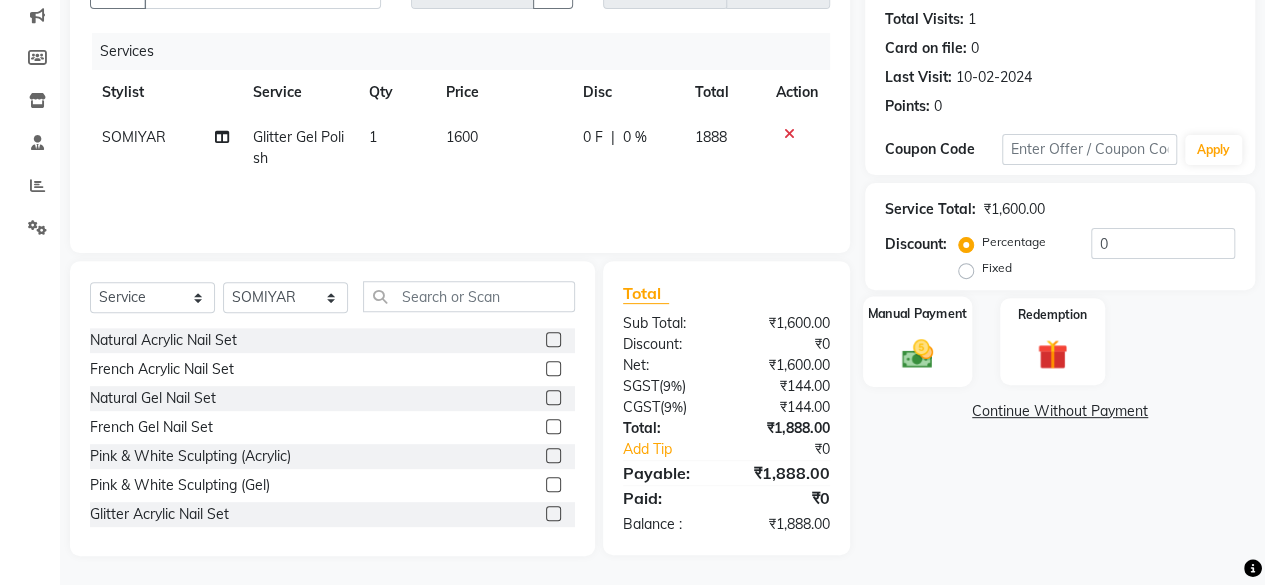 click on "Manual Payment" 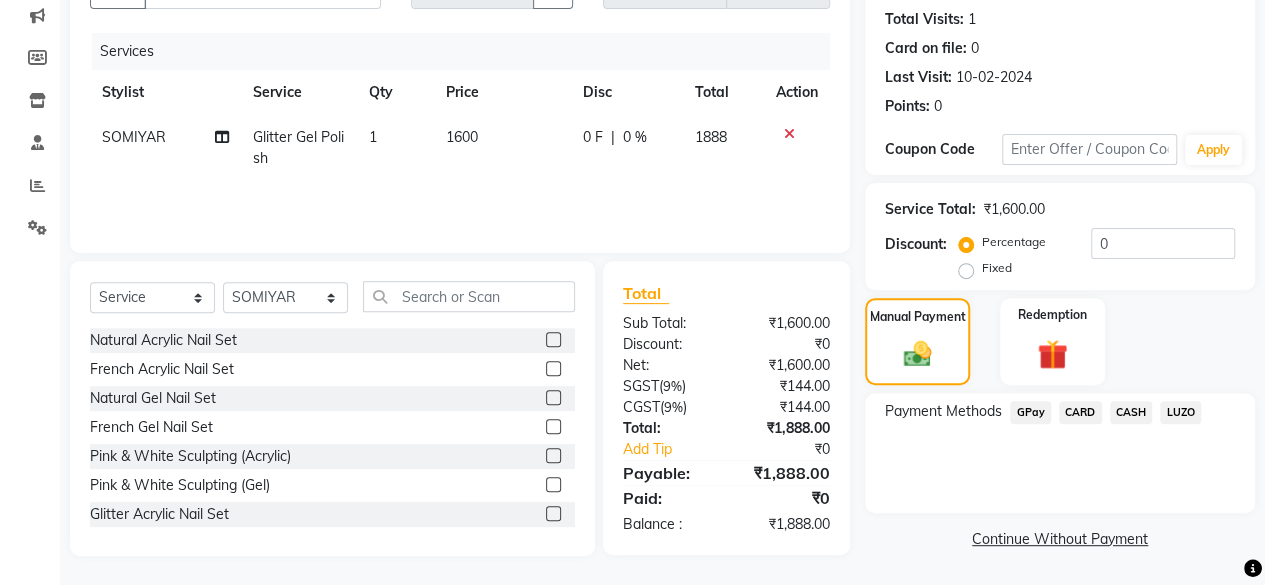 click on "GPay" 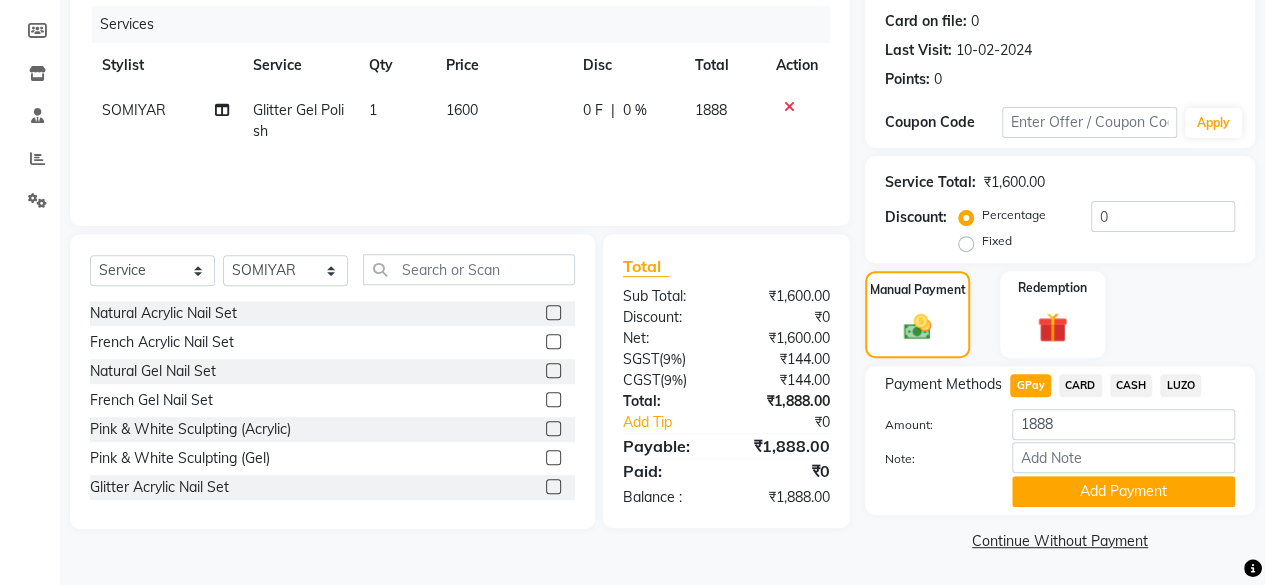 drag, startPoint x: 1070, startPoint y: 498, endPoint x: 1062, endPoint y: 485, distance: 15.264338 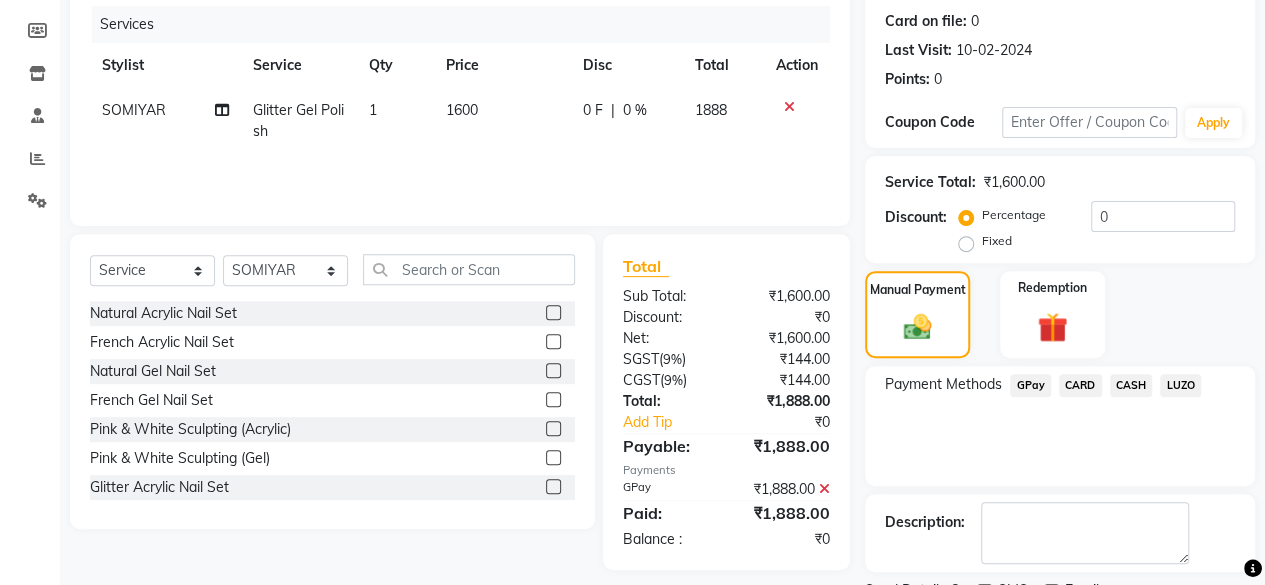 scroll, scrollTop: 324, scrollLeft: 0, axis: vertical 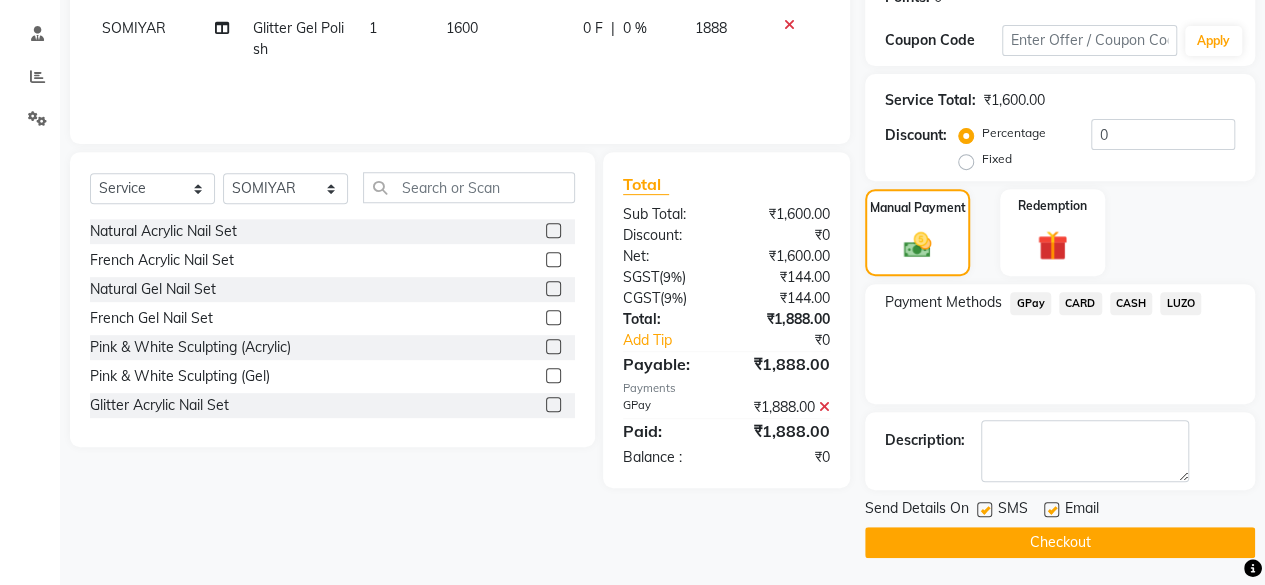 click on "Checkout" 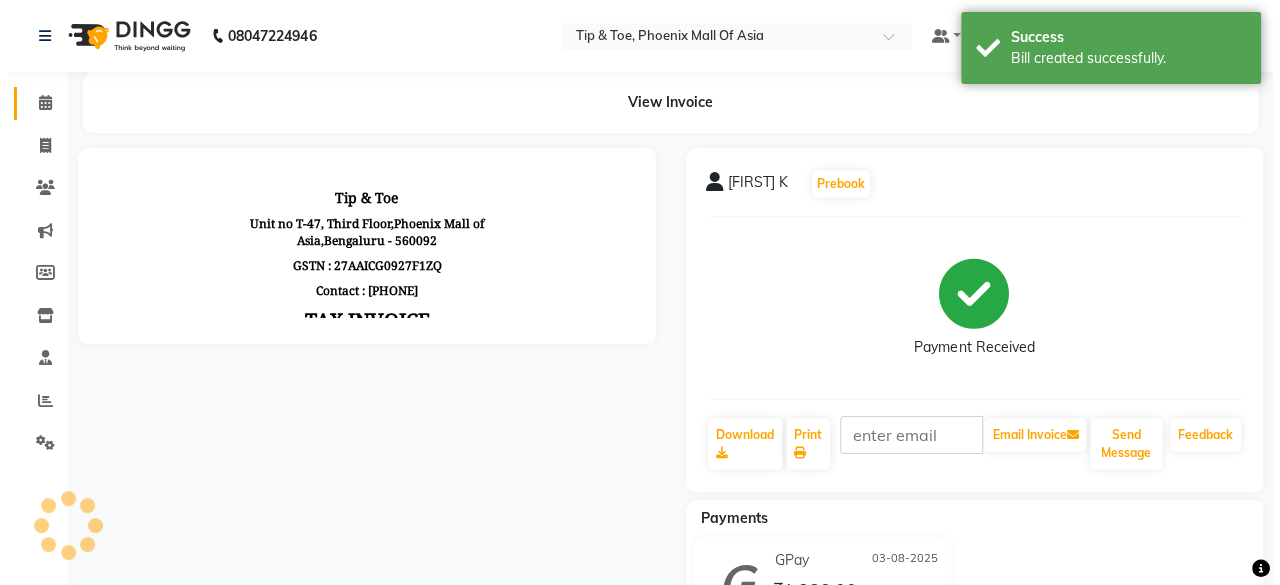 scroll, scrollTop: 0, scrollLeft: 0, axis: both 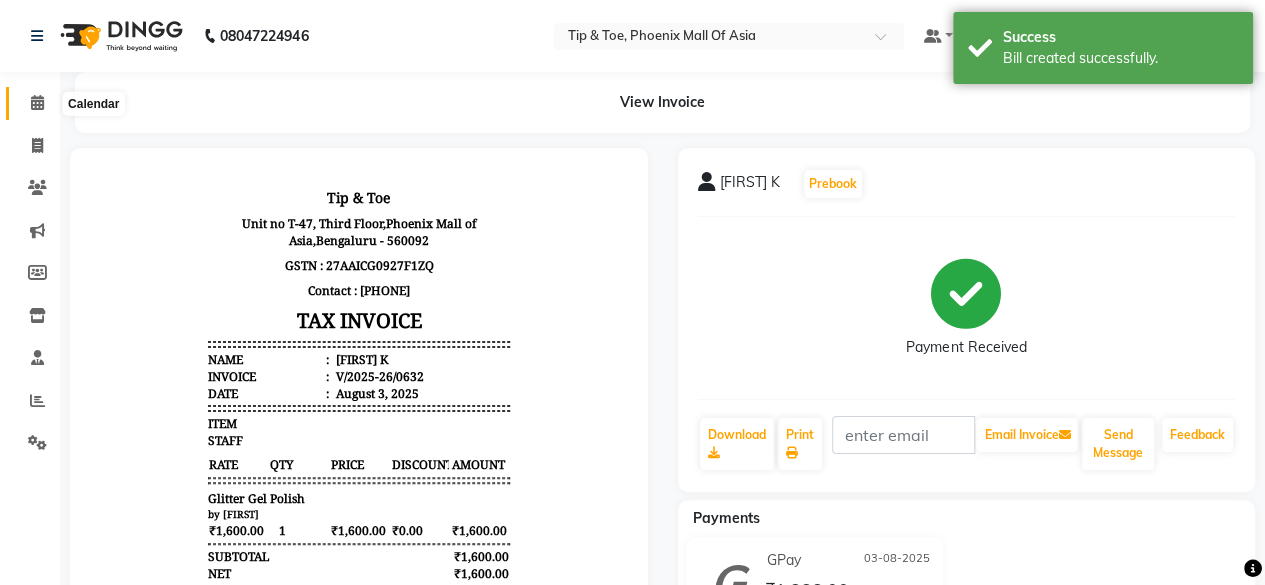 click 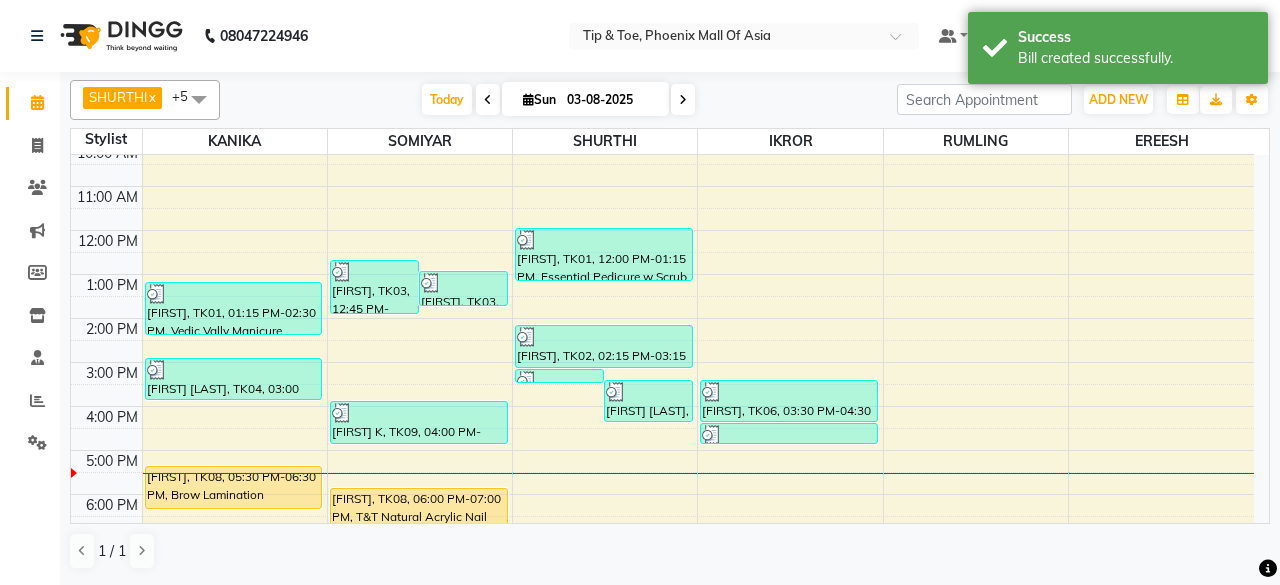 scroll, scrollTop: 193, scrollLeft: 0, axis: vertical 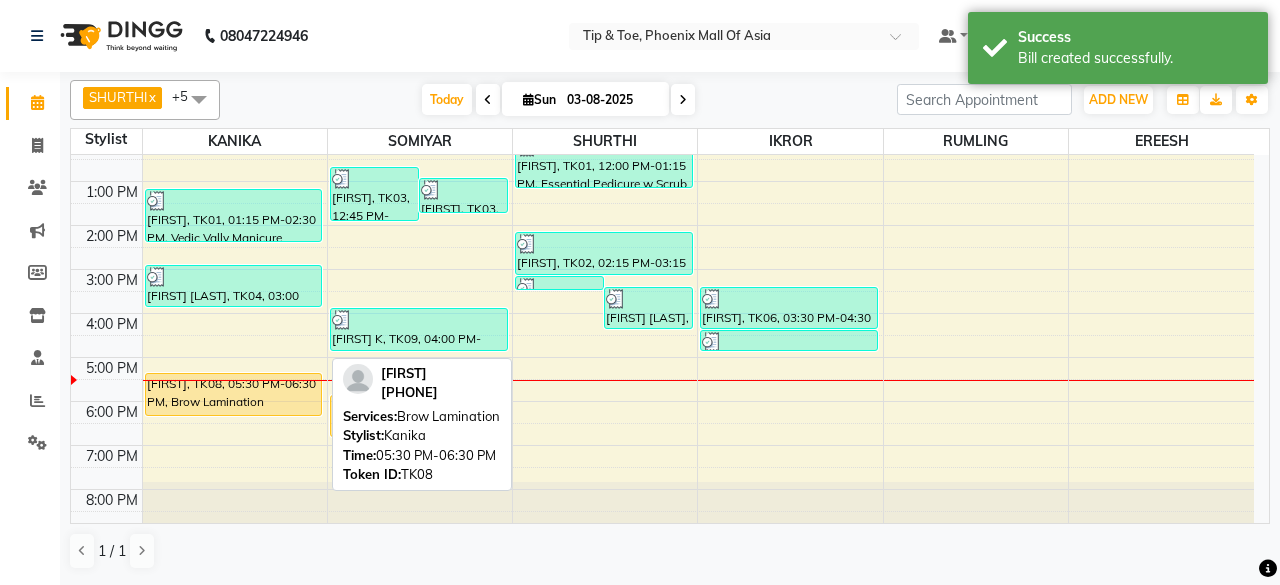click on "[FIRST], TK08, 05:30 PM-06:30 PM, Brow Lamination" at bounding box center (234, 394) 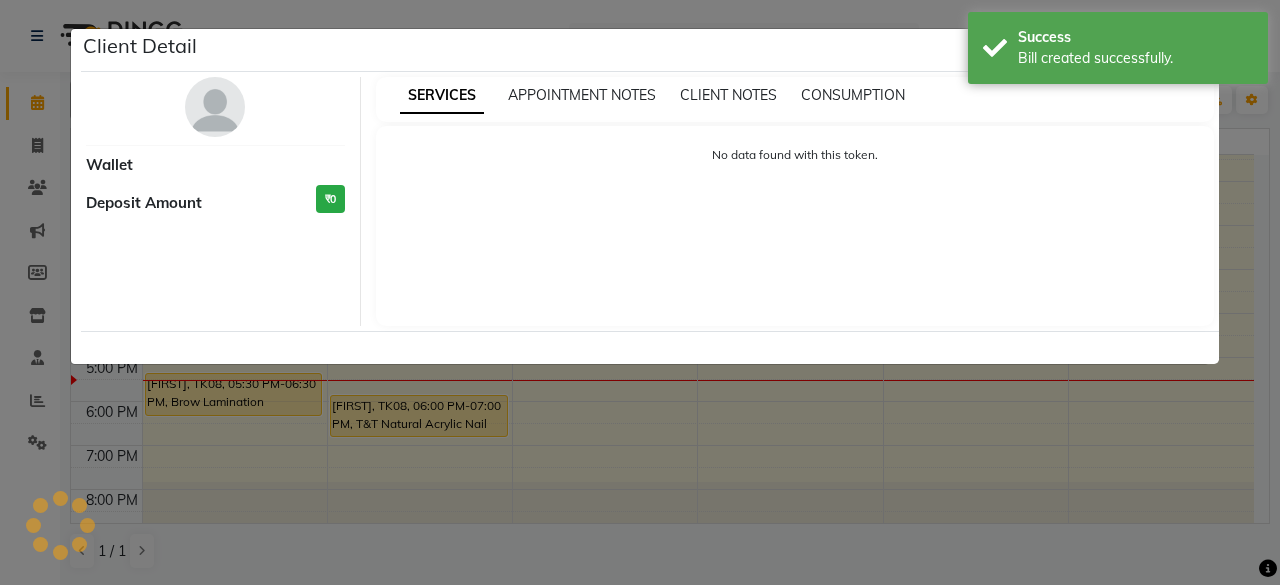 select on "1" 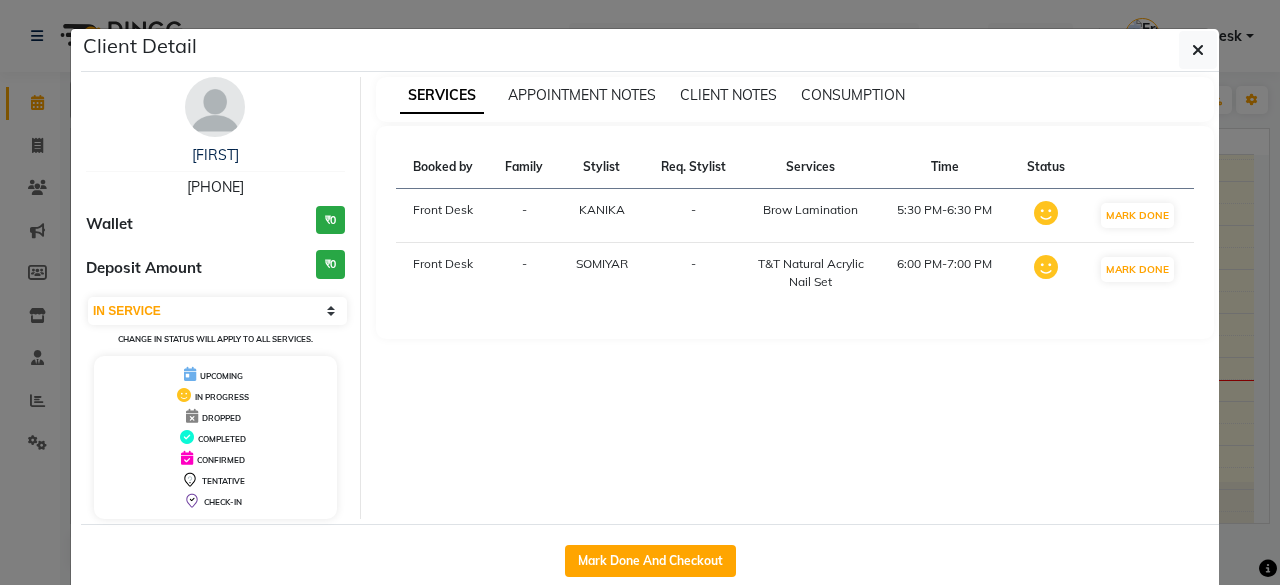 click on "Client Detail  SURANJIKA    8249127137 Wallet ₹0 Deposit Amount  ₹0  Select IN SERVICE CONFIRMED TENTATIVE CHECK IN MARK DONE DROPPED UPCOMING Change in status will apply to all services. UPCOMING IN PROGRESS DROPPED COMPLETED CONFIRMED TENTATIVE CHECK-IN SERVICES APPOINTMENT NOTES CLIENT NOTES CONSUMPTION Booked by Family Stylist Req. Stylist Services Time Status  Front Desk  - KANIKA  -  Brow Lamination   5:30 PM-6:30 PM   MARK DONE   Front Desk  - SOMIYAR  -  T&T Natural Acrylic Nail Set   6:00 PM-7:00 PM   MARK DONE   Mark Done And Checkout" 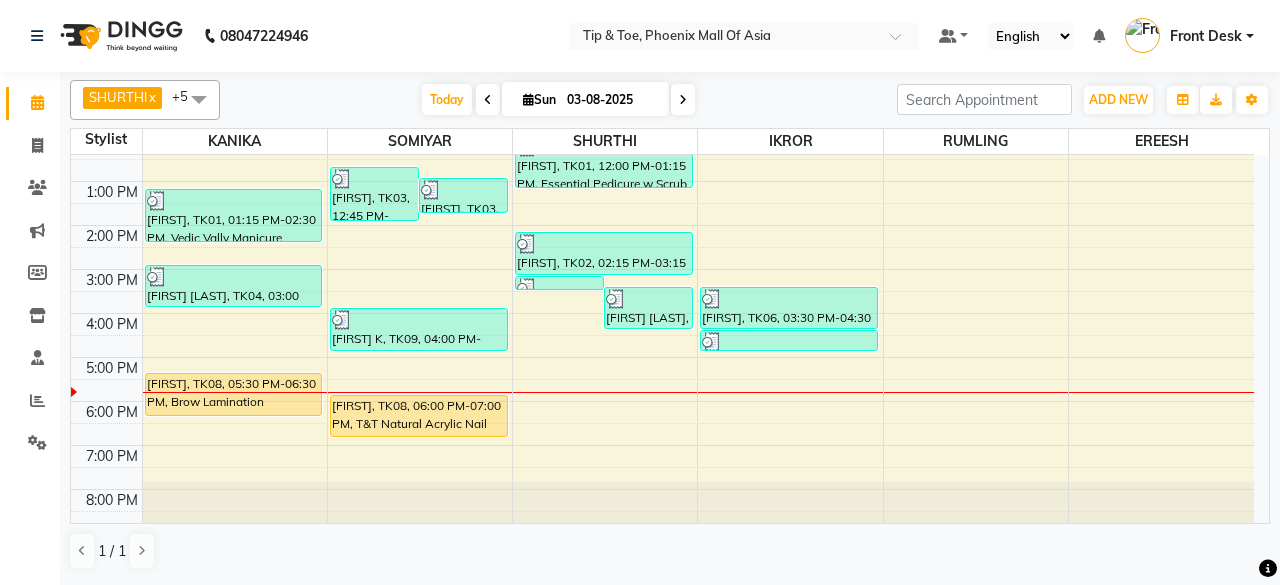 click on "Sun" at bounding box center [539, 99] 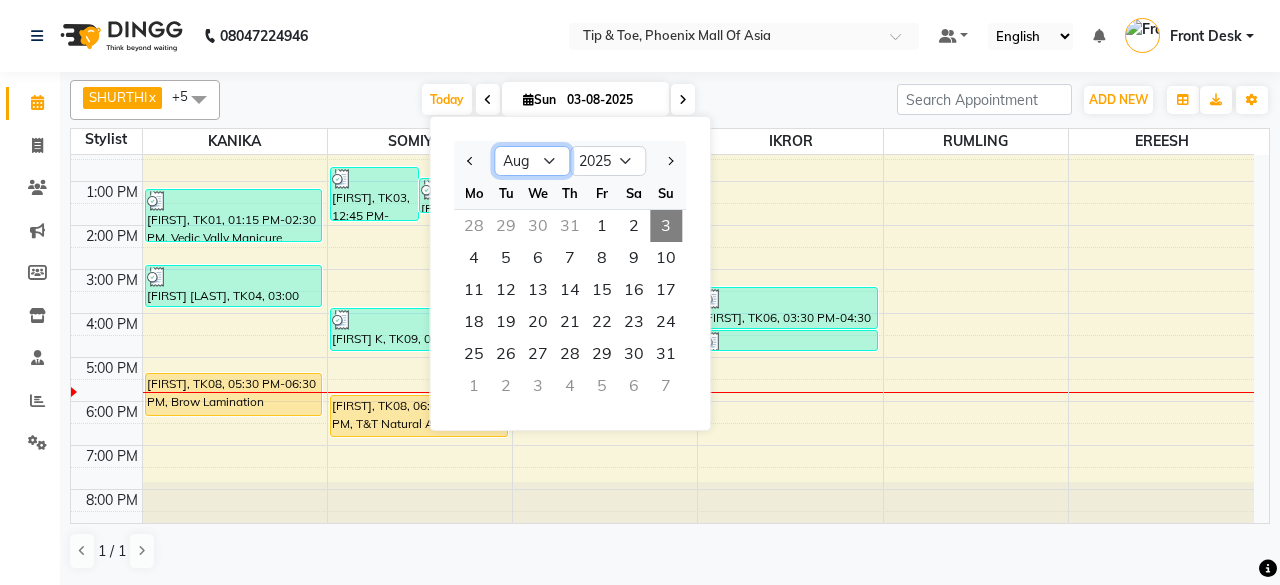 click on "Jan Feb Mar Apr May Jun Jul Aug Sep Oct Nov Dec" at bounding box center (532, 161) 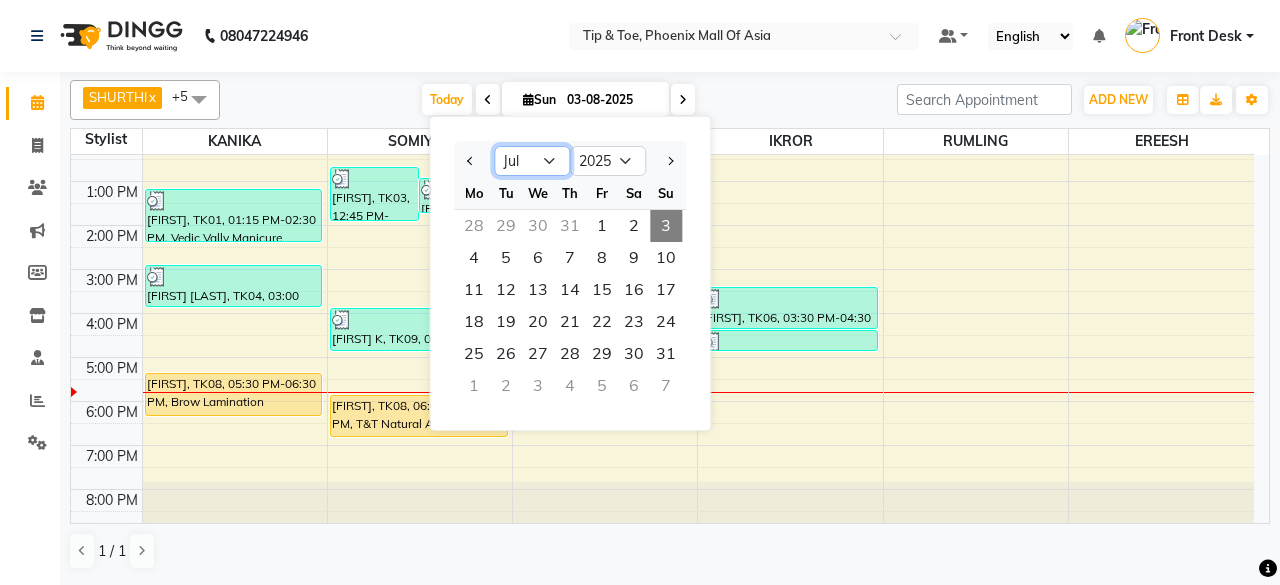click on "Jan Feb Mar Apr May Jun Jul Aug Sep Oct Nov Dec" at bounding box center (532, 161) 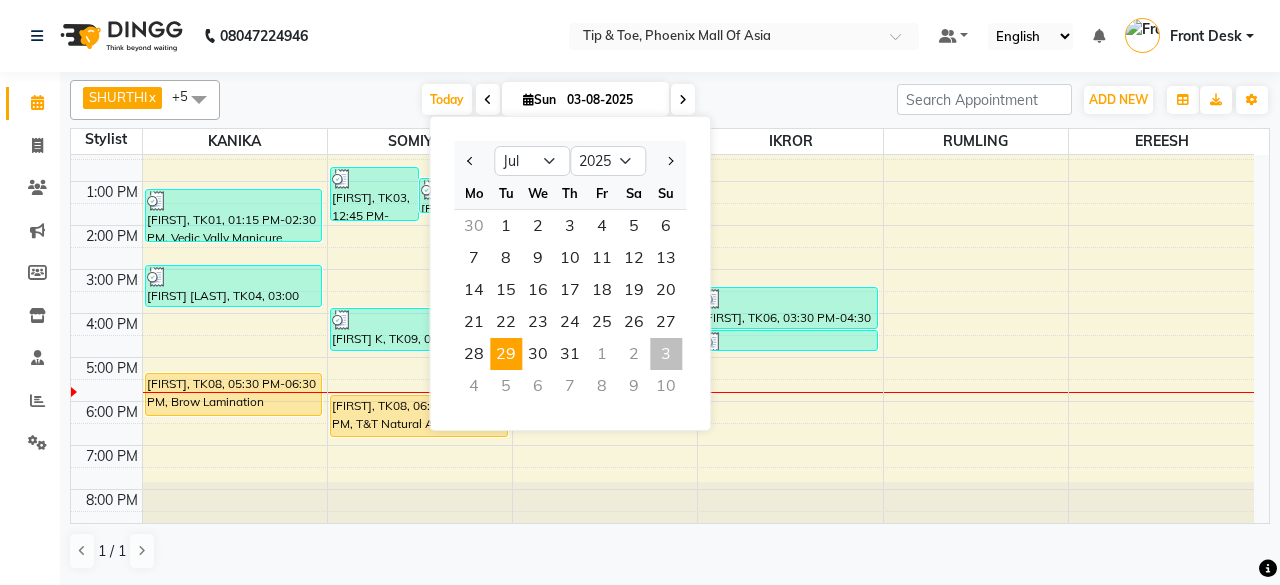click on "29" at bounding box center (506, 354) 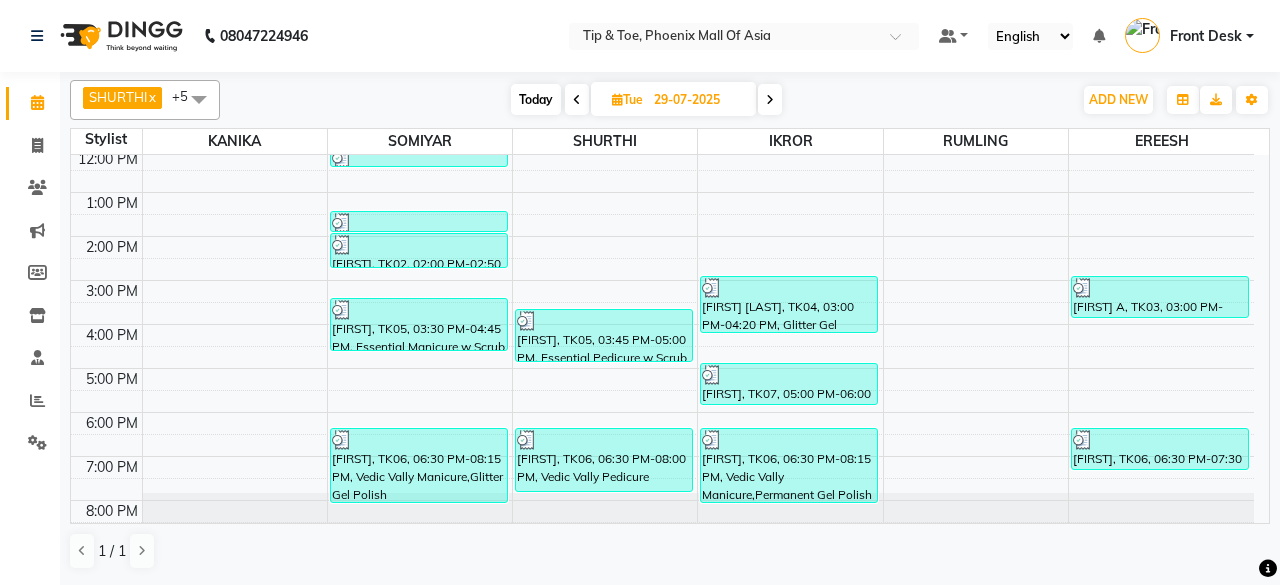 scroll, scrollTop: 193, scrollLeft: 0, axis: vertical 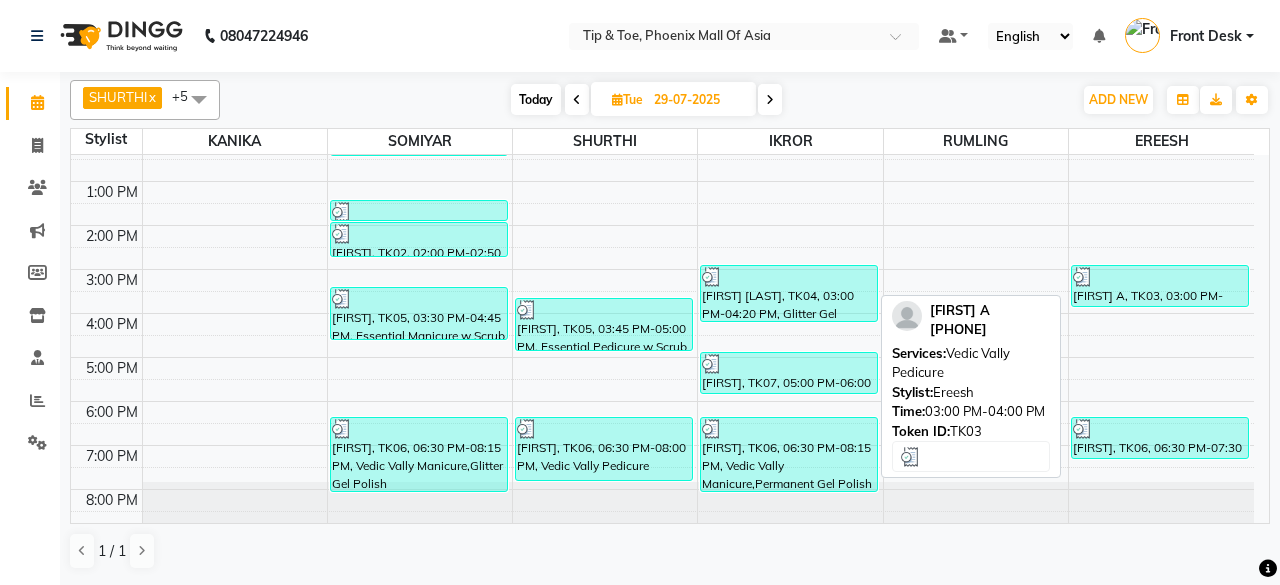 click on "ASHWARYA A, TK03, 03:00 PM-04:00 PM, Vedic Vally Pedicure" at bounding box center [1160, 286] 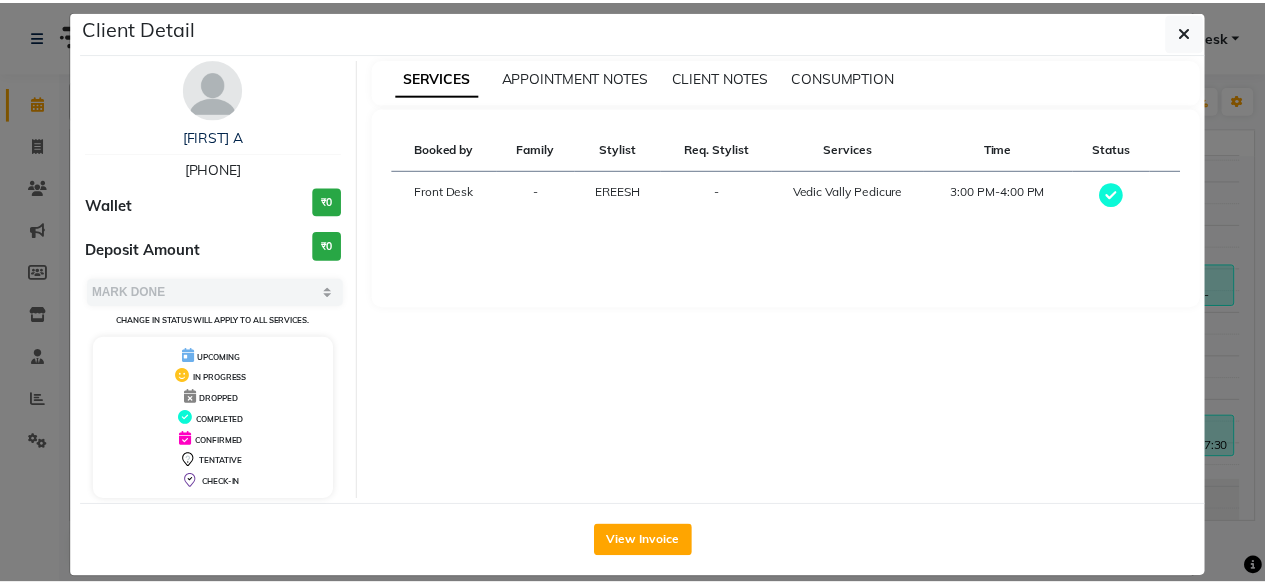 scroll, scrollTop: 37, scrollLeft: 0, axis: vertical 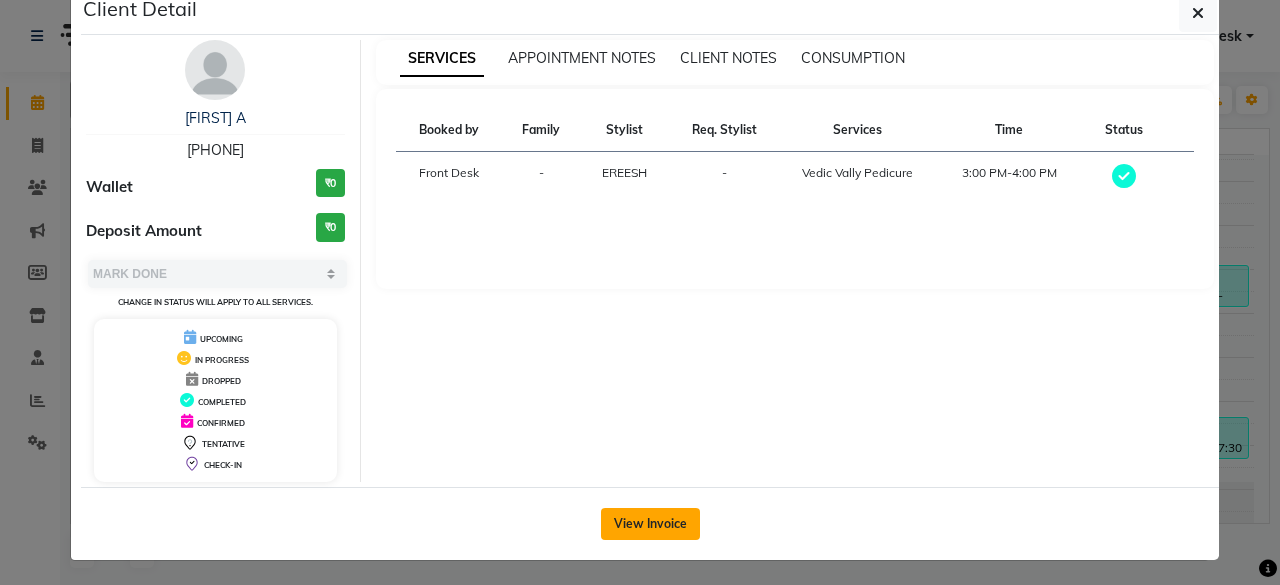 click on "View Invoice" 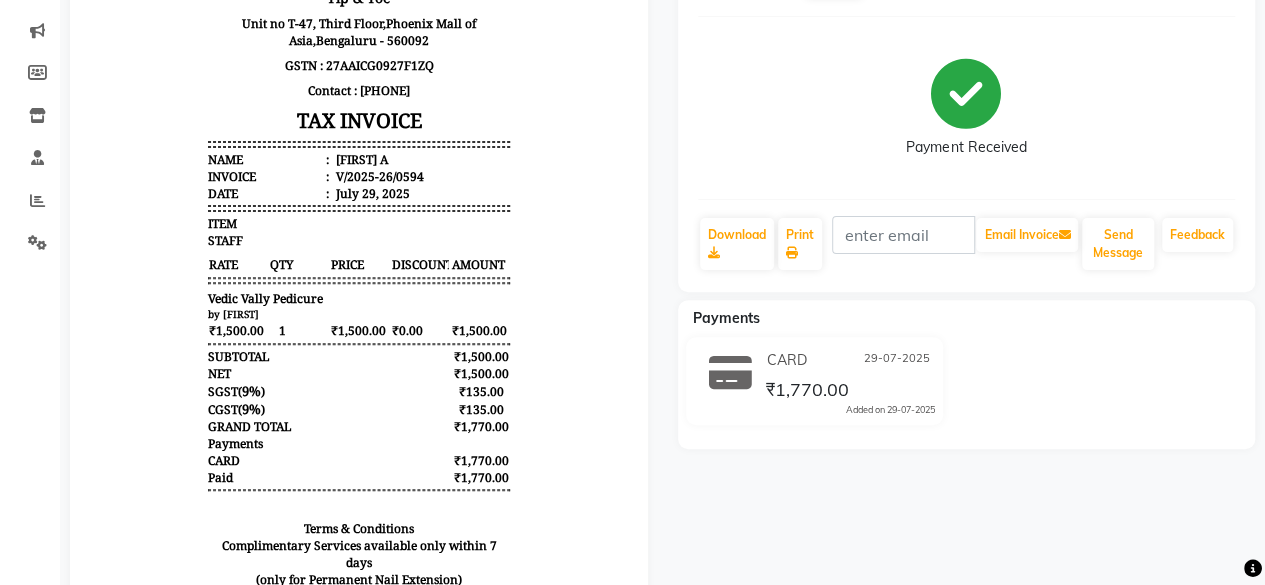 scroll, scrollTop: 0, scrollLeft: 0, axis: both 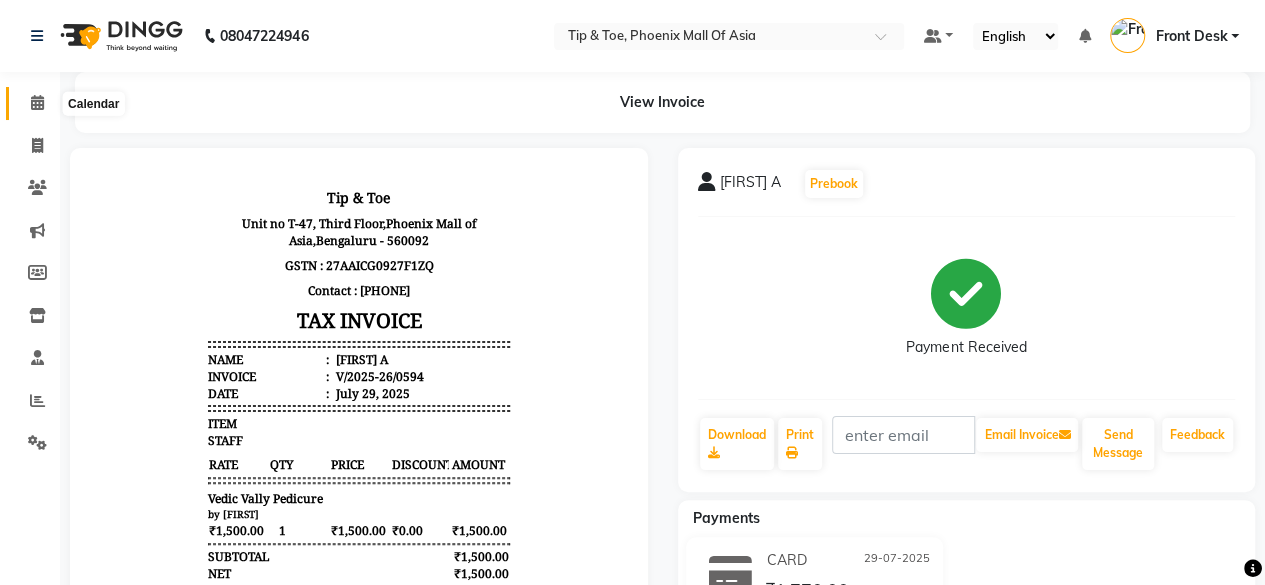 click 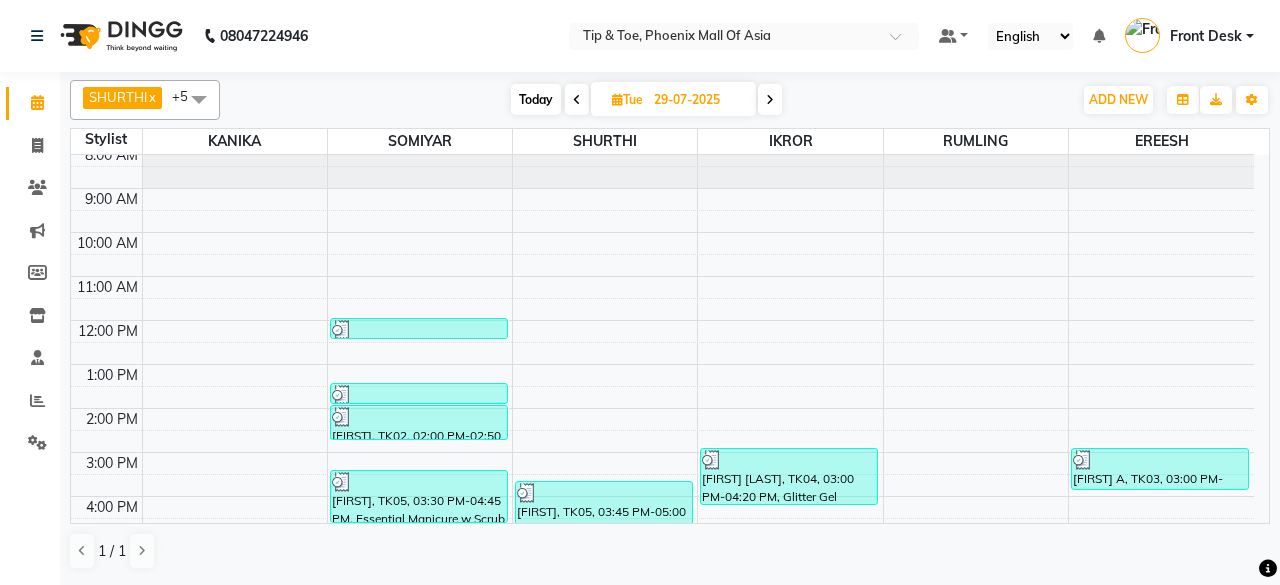 scroll, scrollTop: 193, scrollLeft: 0, axis: vertical 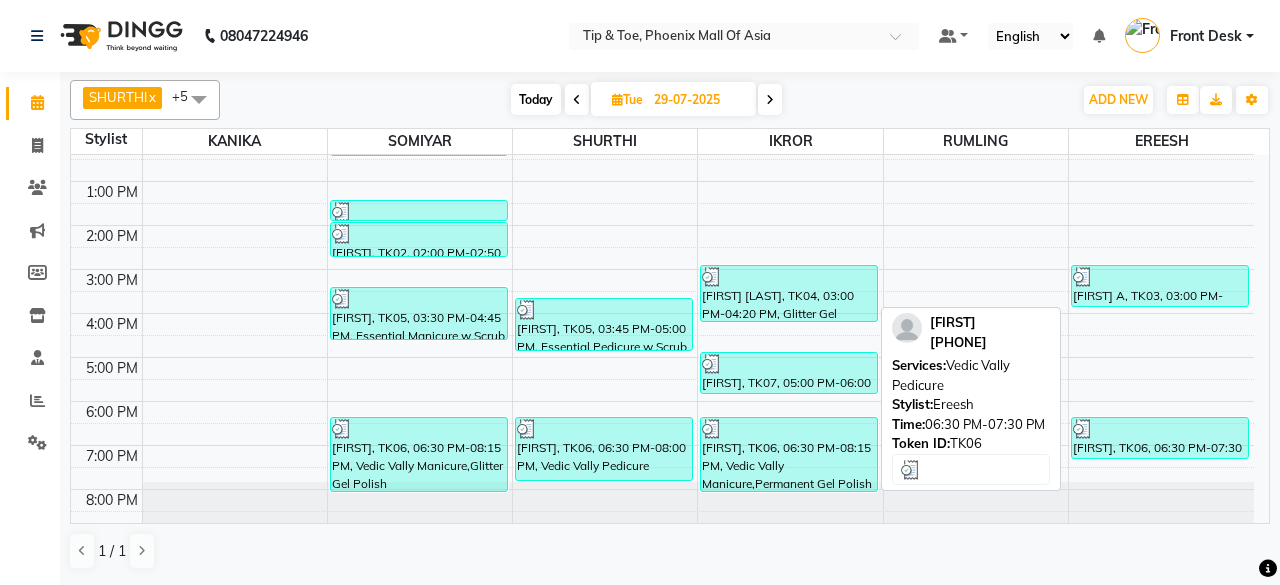 click on "SUMANTHI, TK06, 06:30 PM-07:30 PM, Vedic Vally Pedicure" at bounding box center [1160, 438] 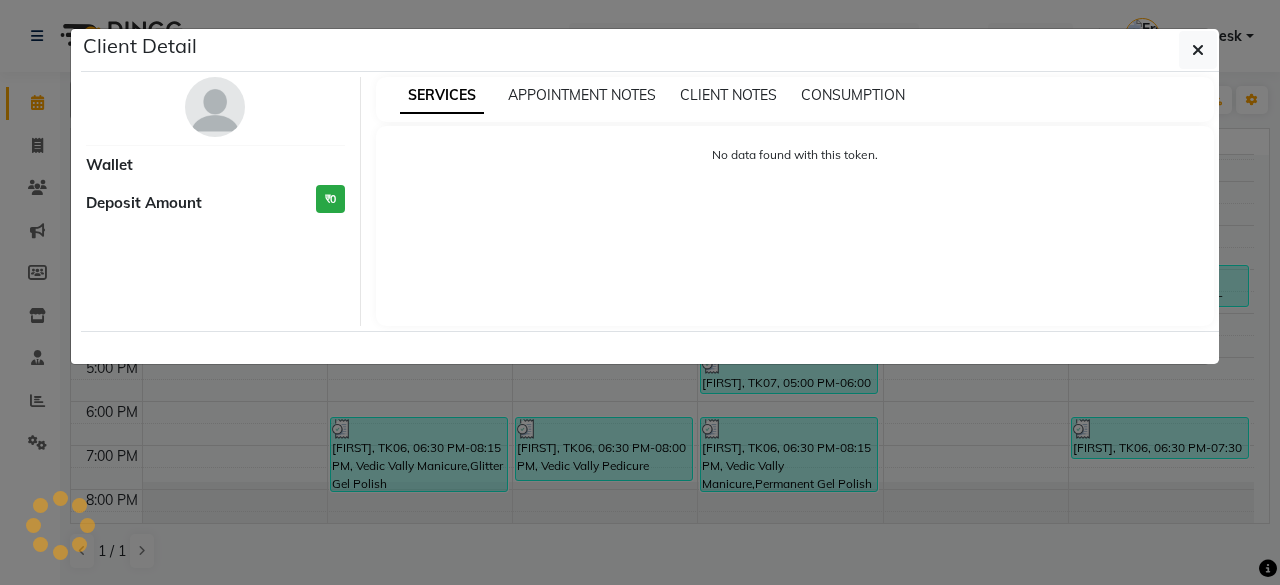 select on "3" 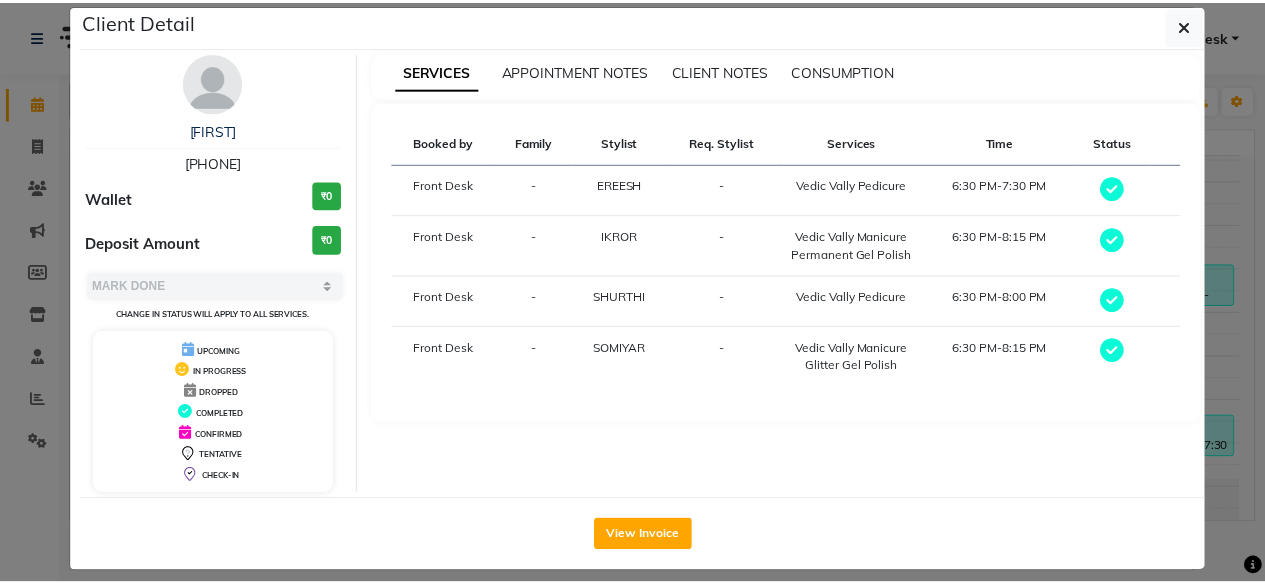 scroll, scrollTop: 37, scrollLeft: 0, axis: vertical 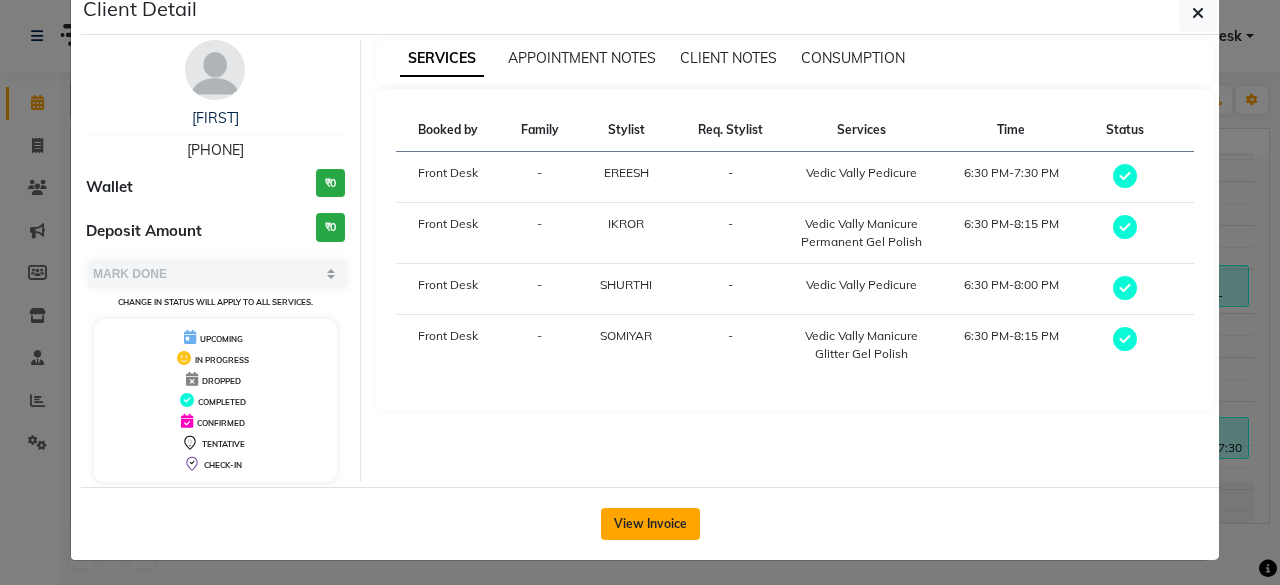 click on "View Invoice" 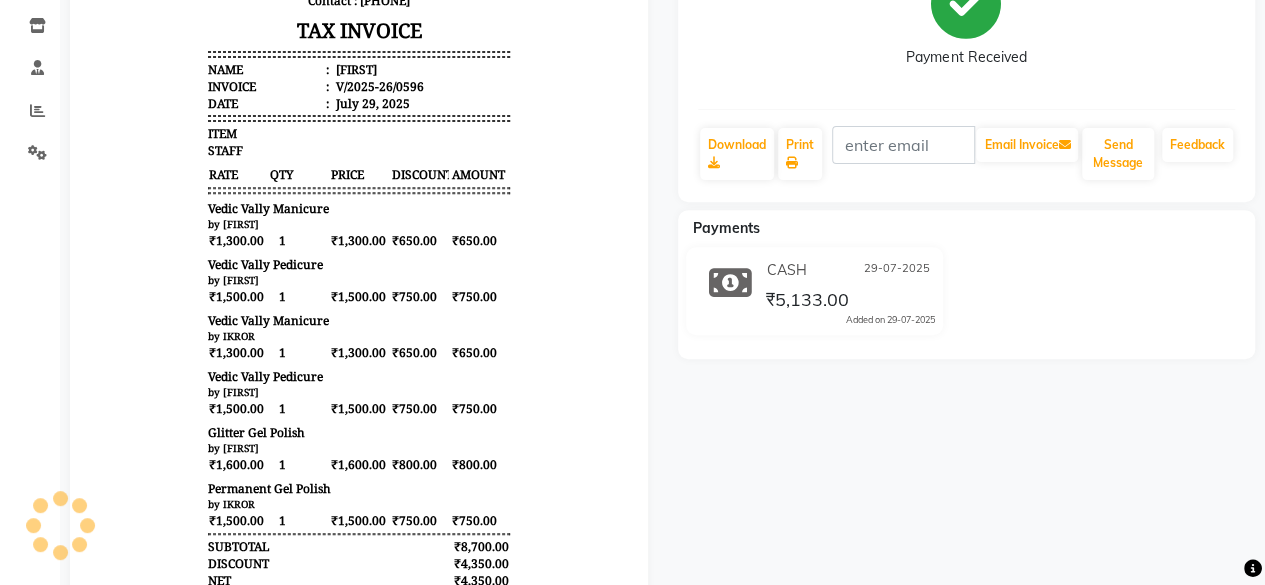 scroll, scrollTop: 300, scrollLeft: 0, axis: vertical 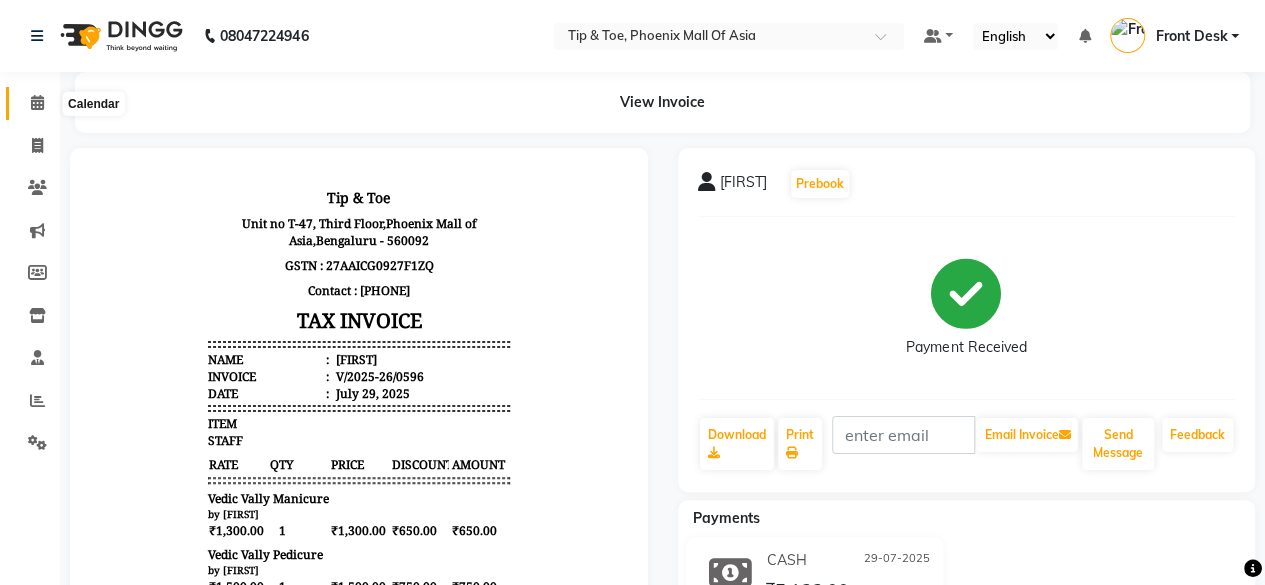 click 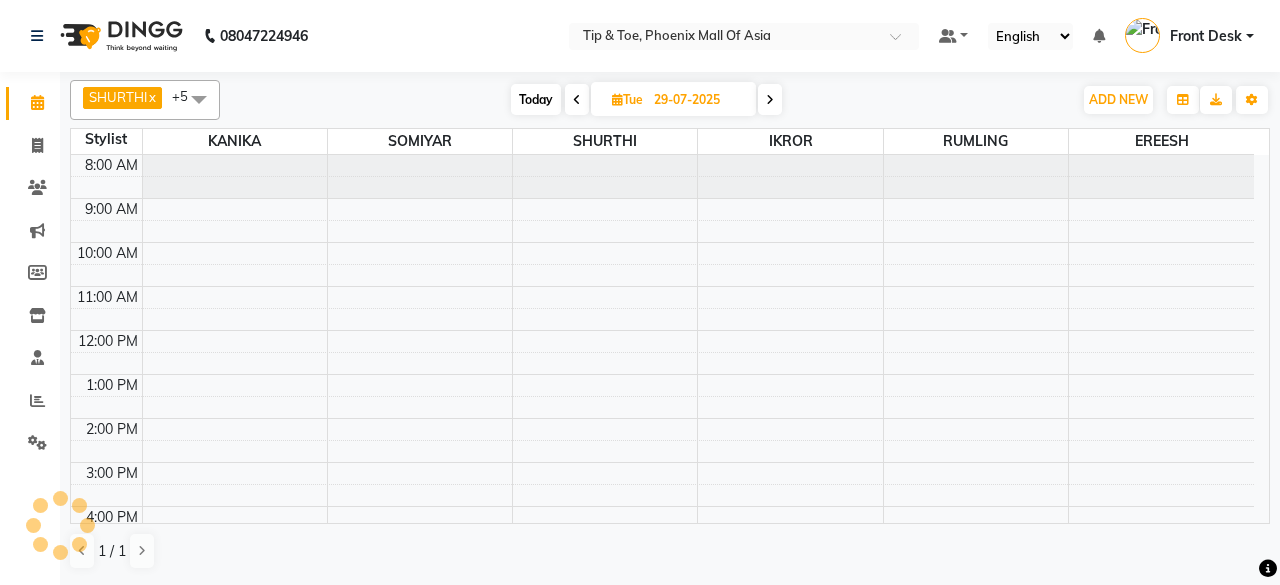 scroll, scrollTop: 0, scrollLeft: 0, axis: both 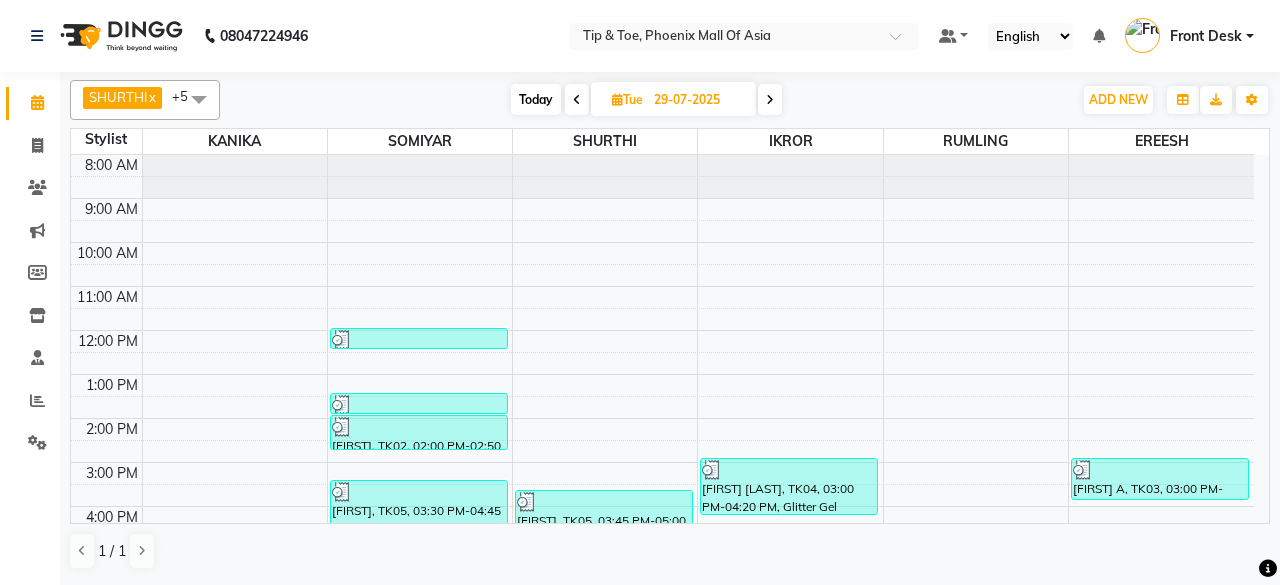 click on "Today" at bounding box center [536, 99] 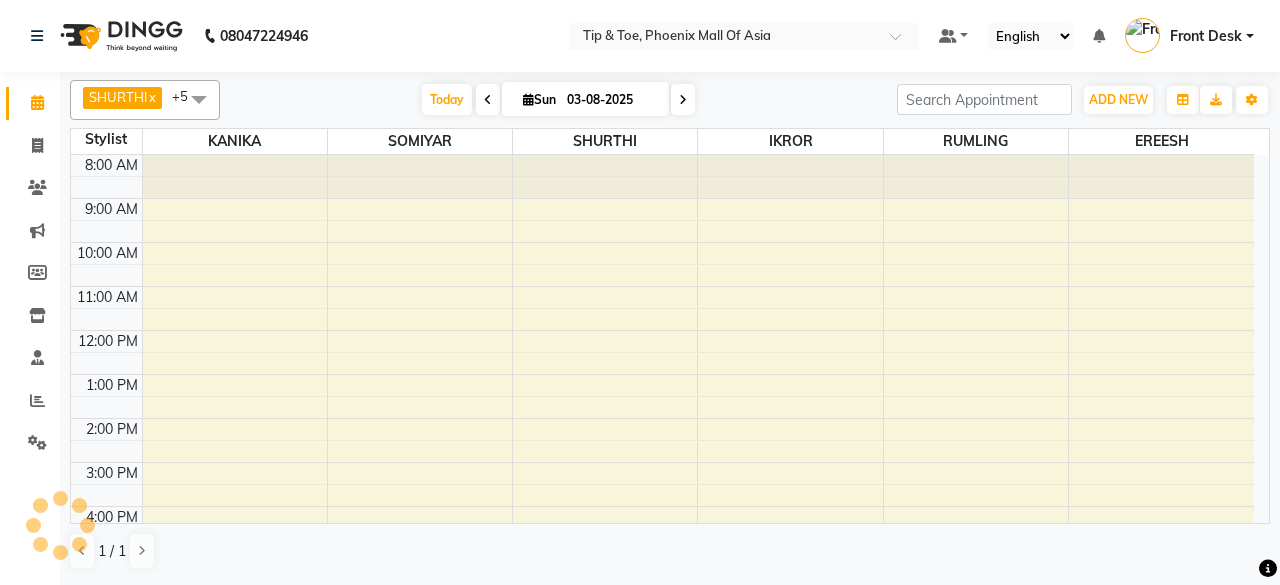 scroll, scrollTop: 194, scrollLeft: 0, axis: vertical 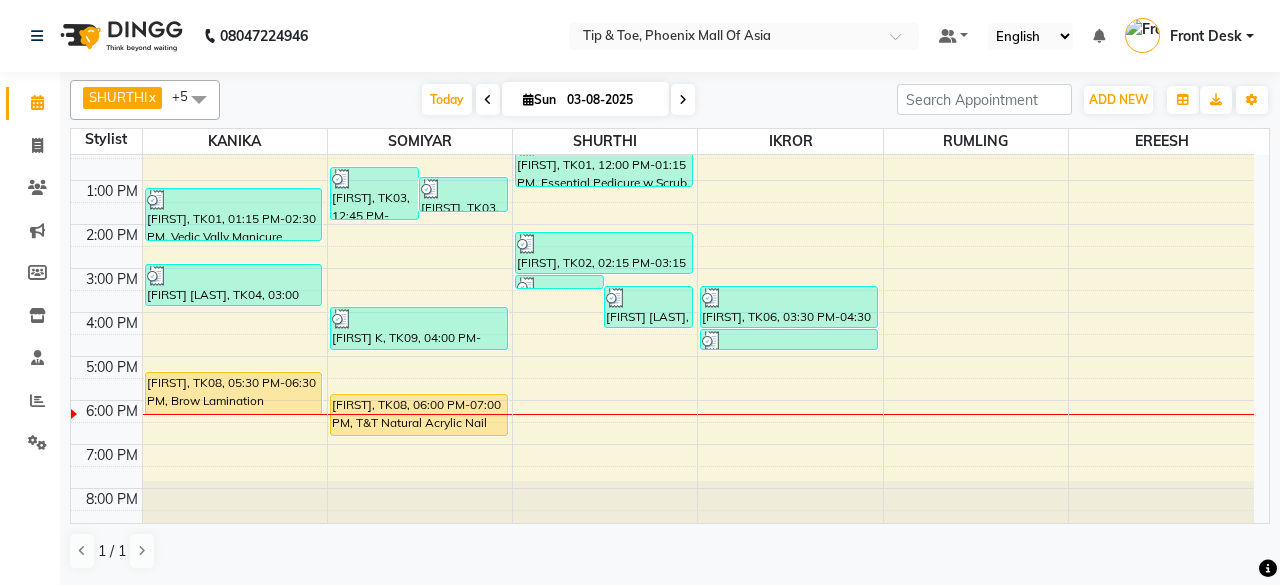 click on "Sun 03-08-2025" at bounding box center [585, 99] 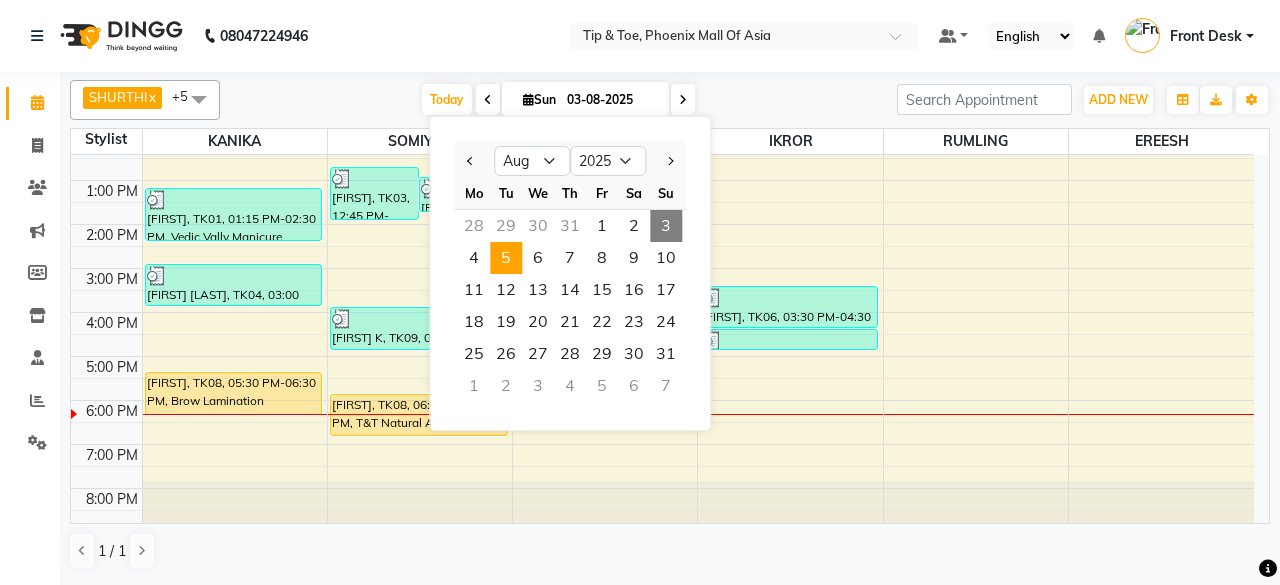 click on "5" at bounding box center [506, 258] 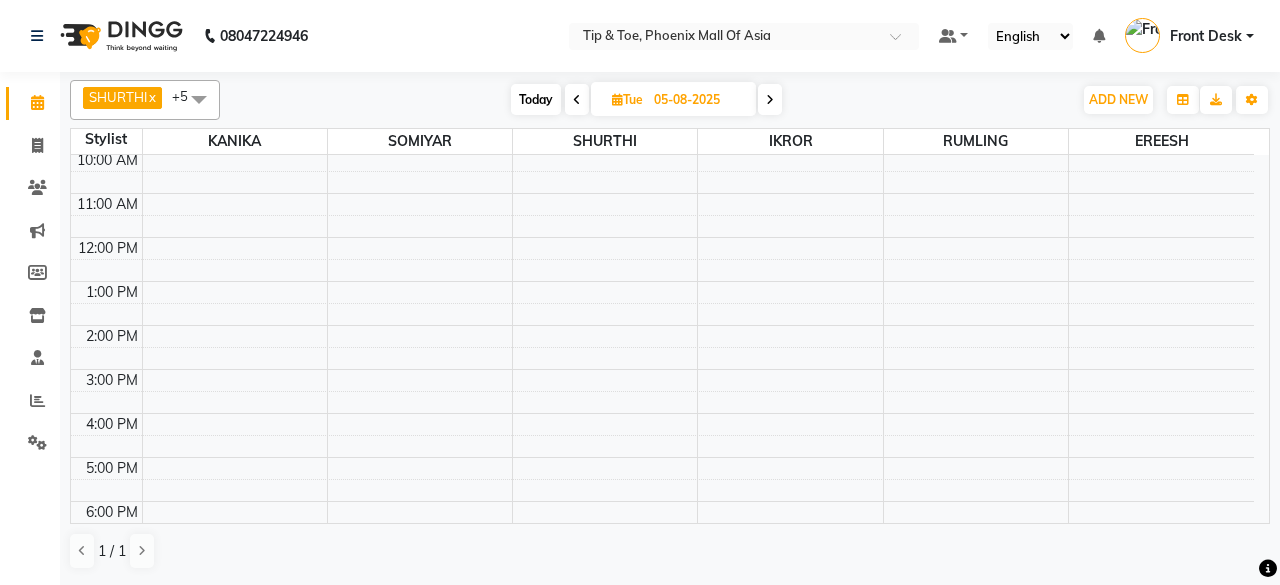 scroll, scrollTop: 0, scrollLeft: 0, axis: both 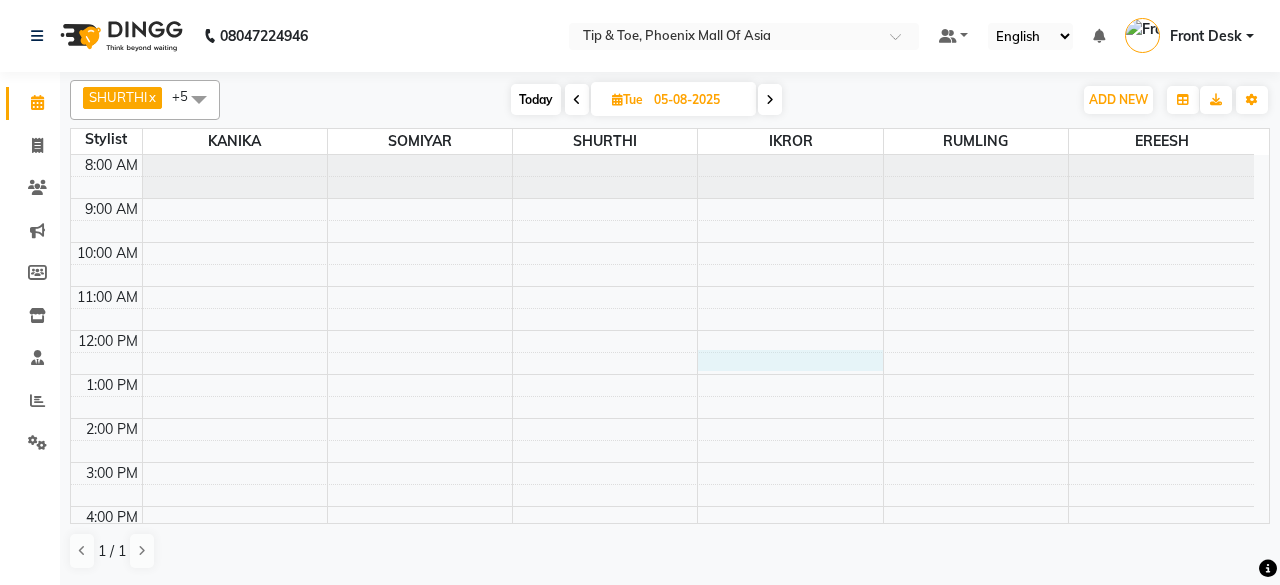 click on "8:00 AM 9:00 AM 10:00 AM 11:00 AM 12:00 PM 1:00 PM 2:00 PM 3:00 PM 4:00 PM 5:00 PM 6:00 PM 7:00 PM 8:00 PM" at bounding box center [662, 440] 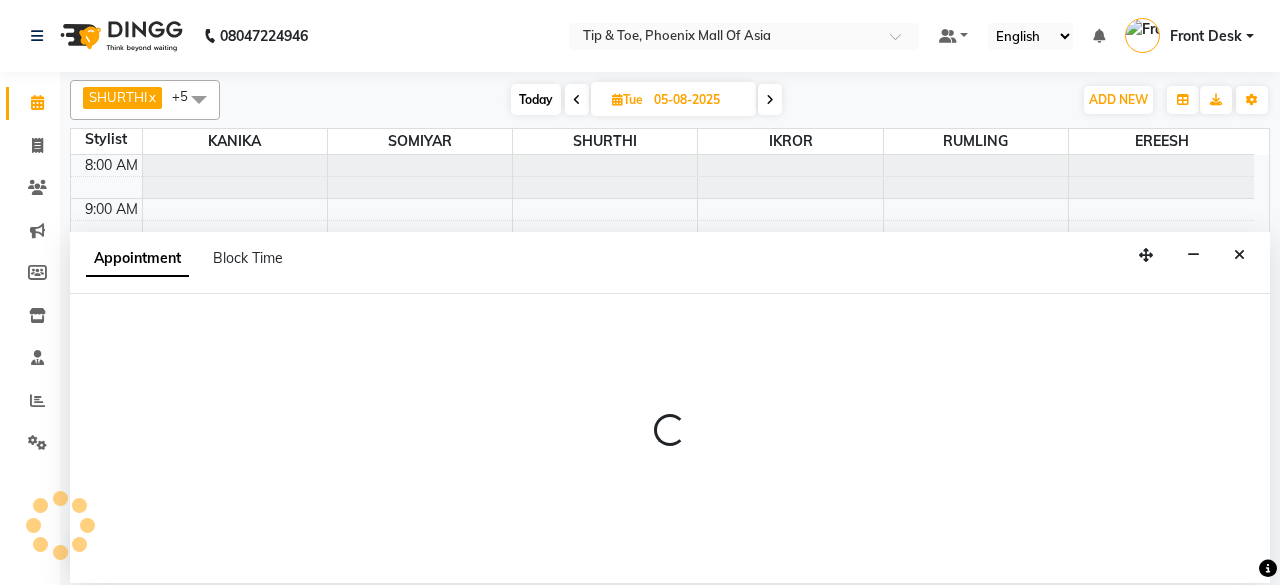 select on "43678" 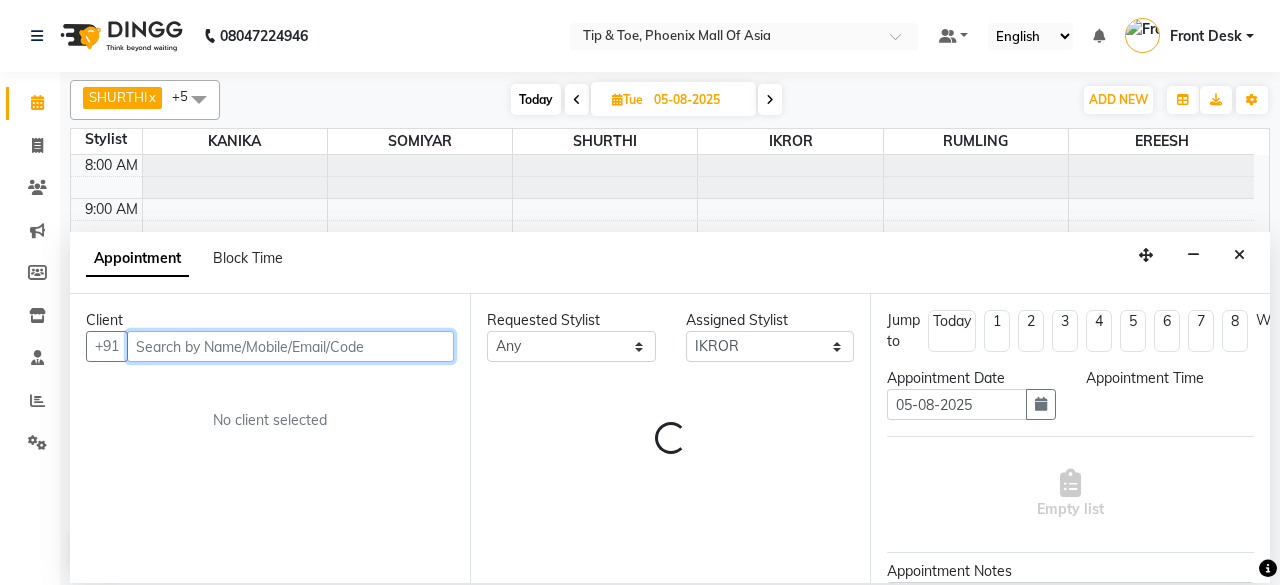 select on "750" 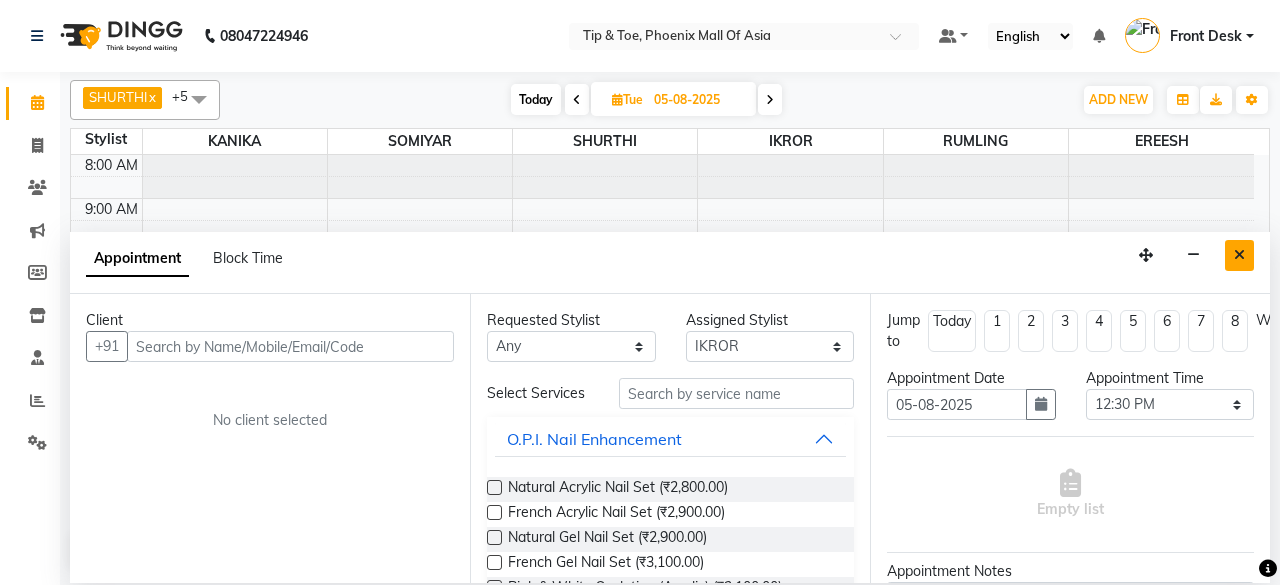 click at bounding box center [1239, 255] 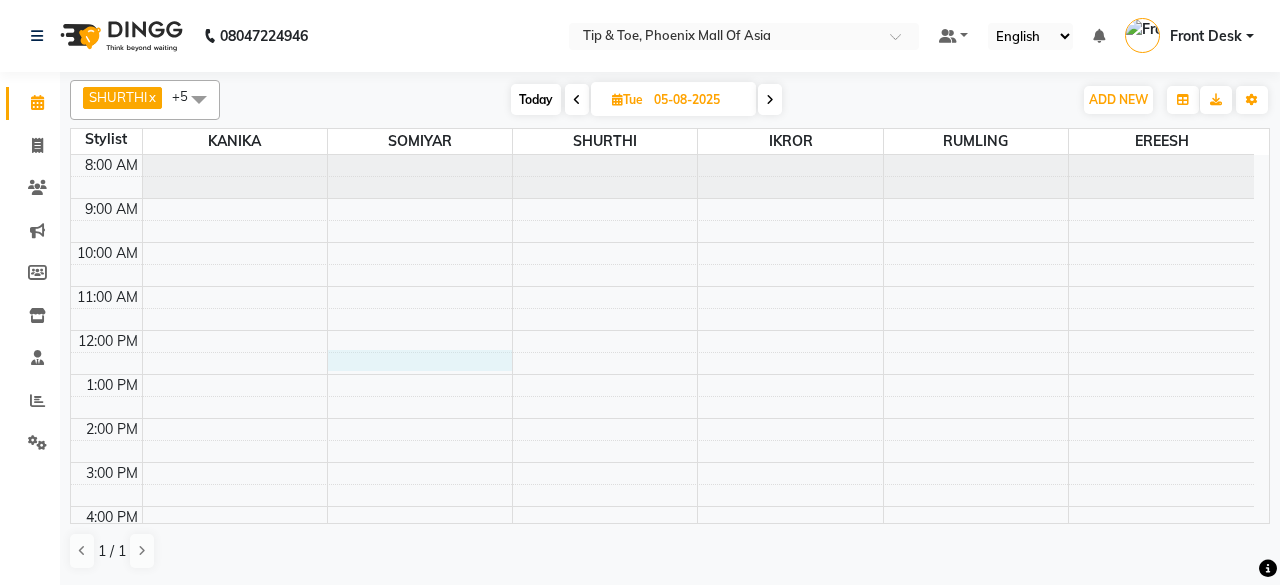 click on "8:00 AM 9:00 AM 10:00 AM 11:00 AM 12:00 PM 1:00 PM 2:00 PM 3:00 PM 4:00 PM 5:00 PM 6:00 PM 7:00 PM 8:00 PM" at bounding box center [662, 440] 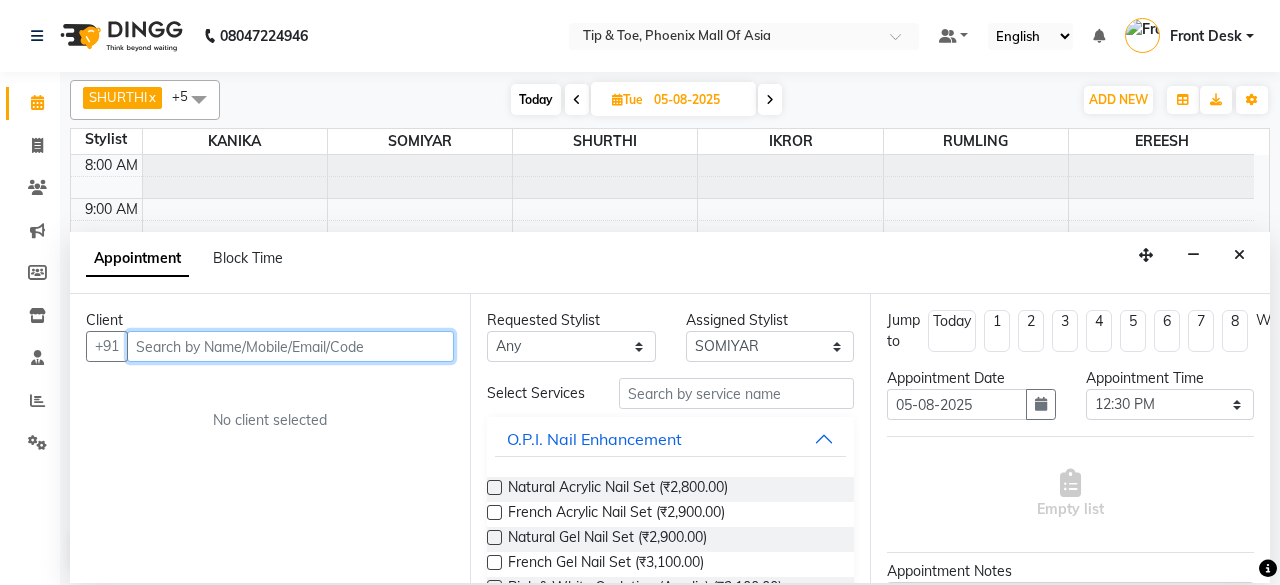 click at bounding box center [290, 346] 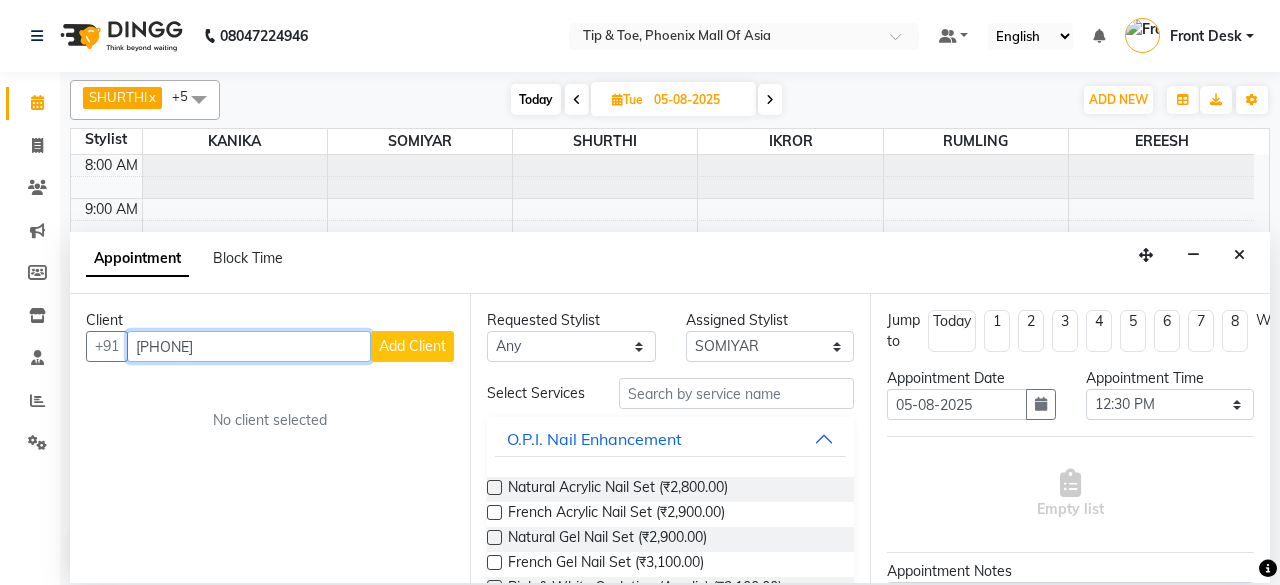 type on "9818461090" 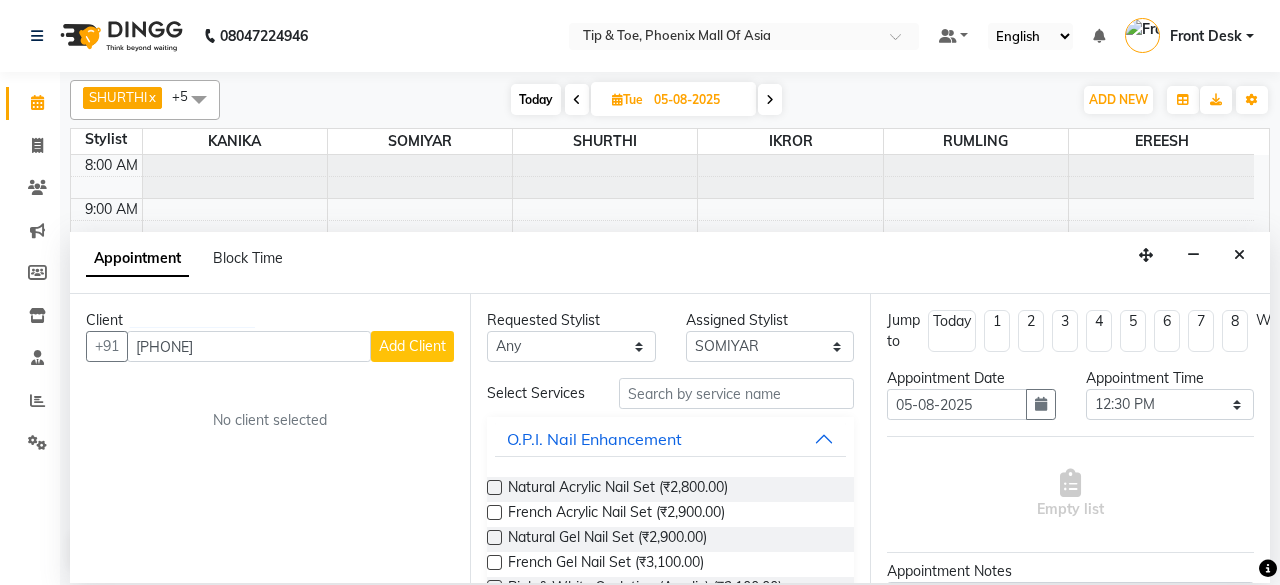 click on "Add Client" at bounding box center (412, 346) 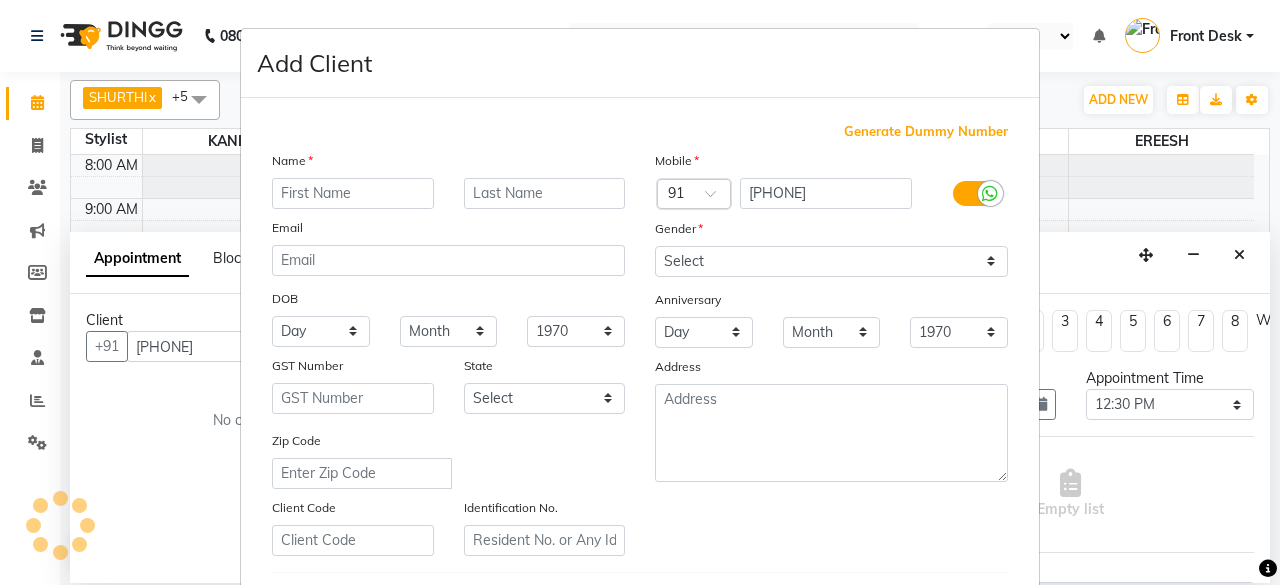 click at bounding box center (353, 193) 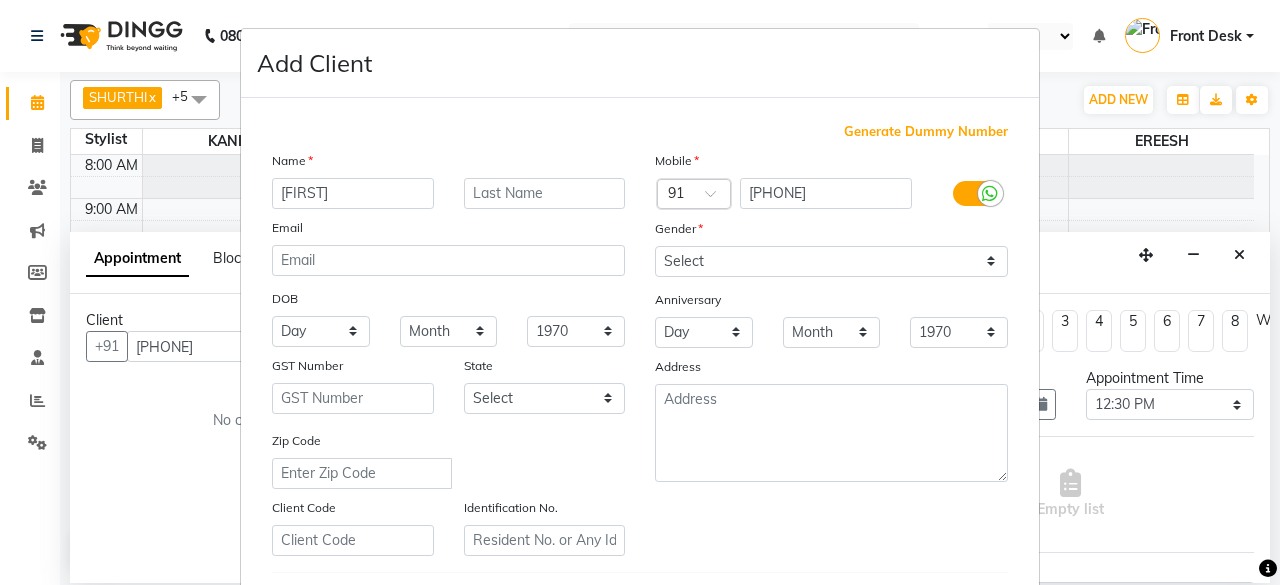 type on "GINI" 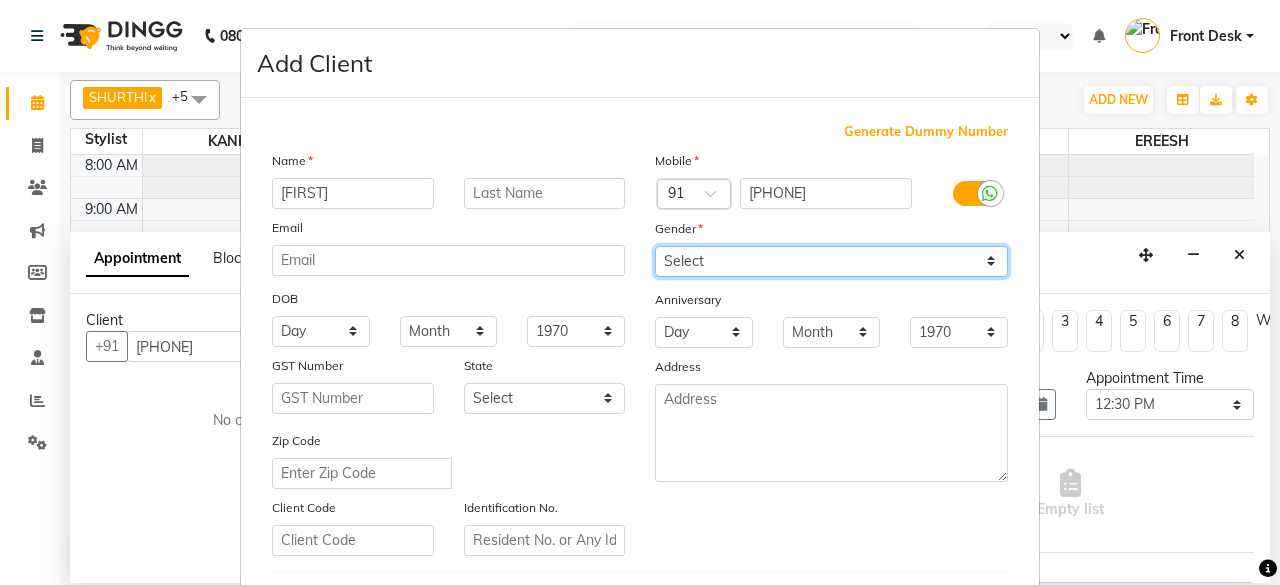 click on "Select Male Female Other Prefer Not To Say" at bounding box center [831, 261] 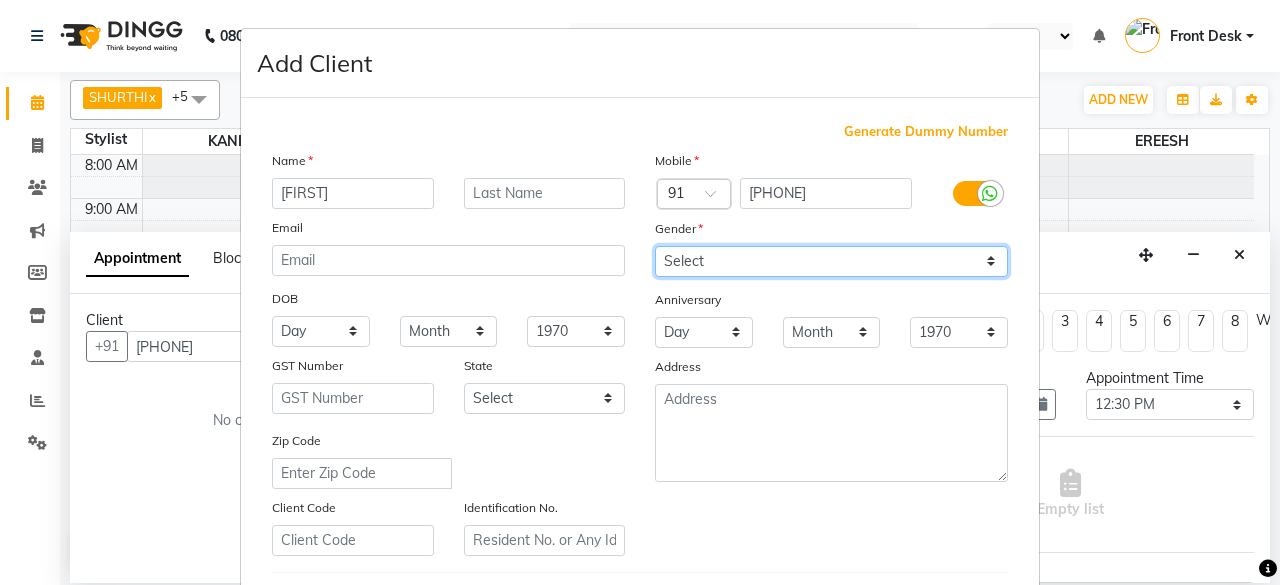 select on "female" 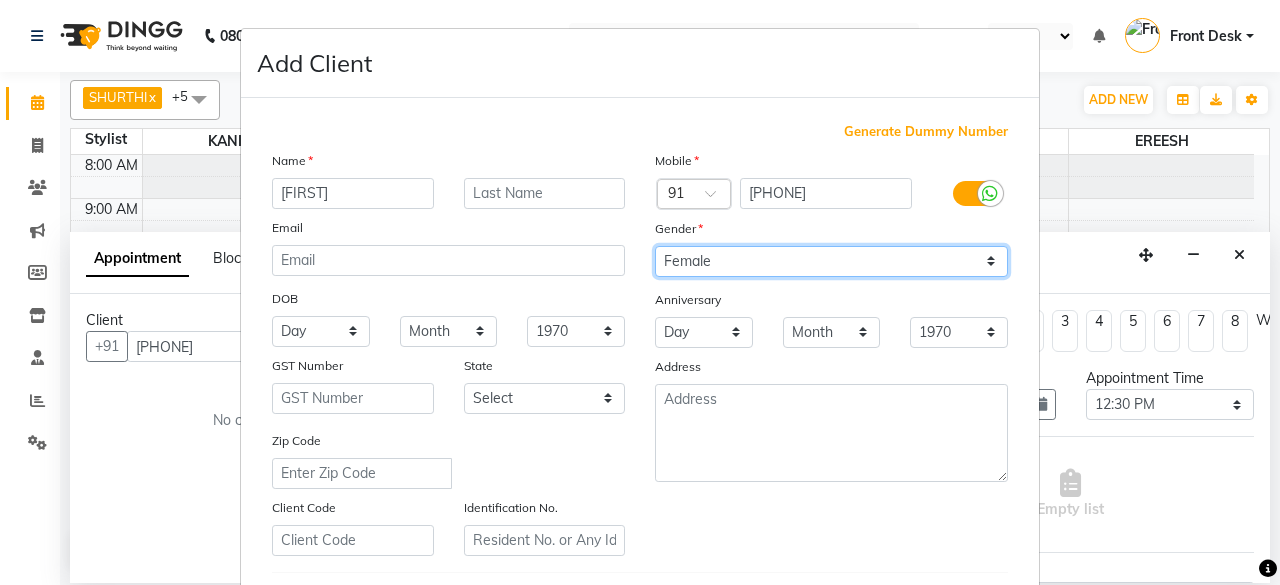 click on "Select Male Female Other Prefer Not To Say" at bounding box center [831, 261] 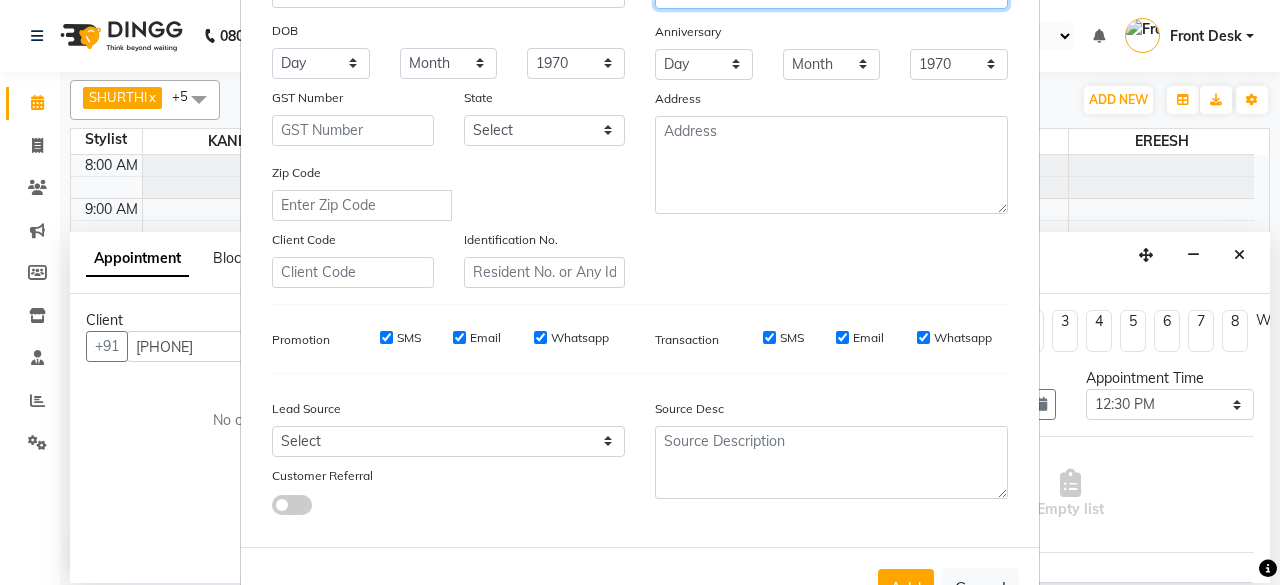 scroll, scrollTop: 334, scrollLeft: 0, axis: vertical 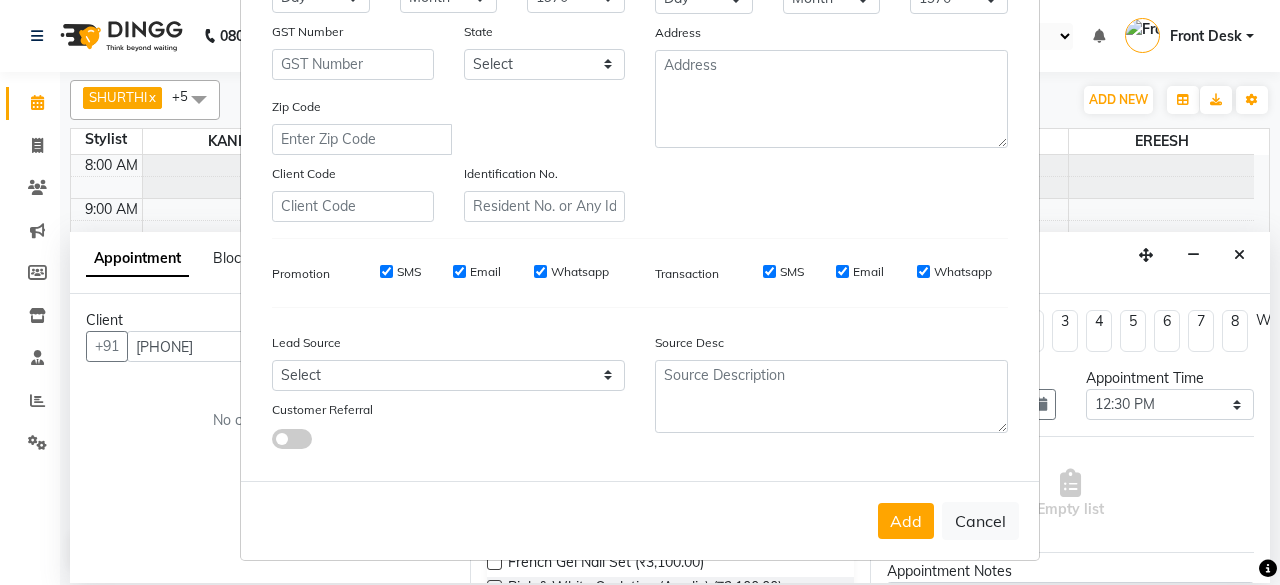 click on "Add   Cancel" at bounding box center (640, 520) 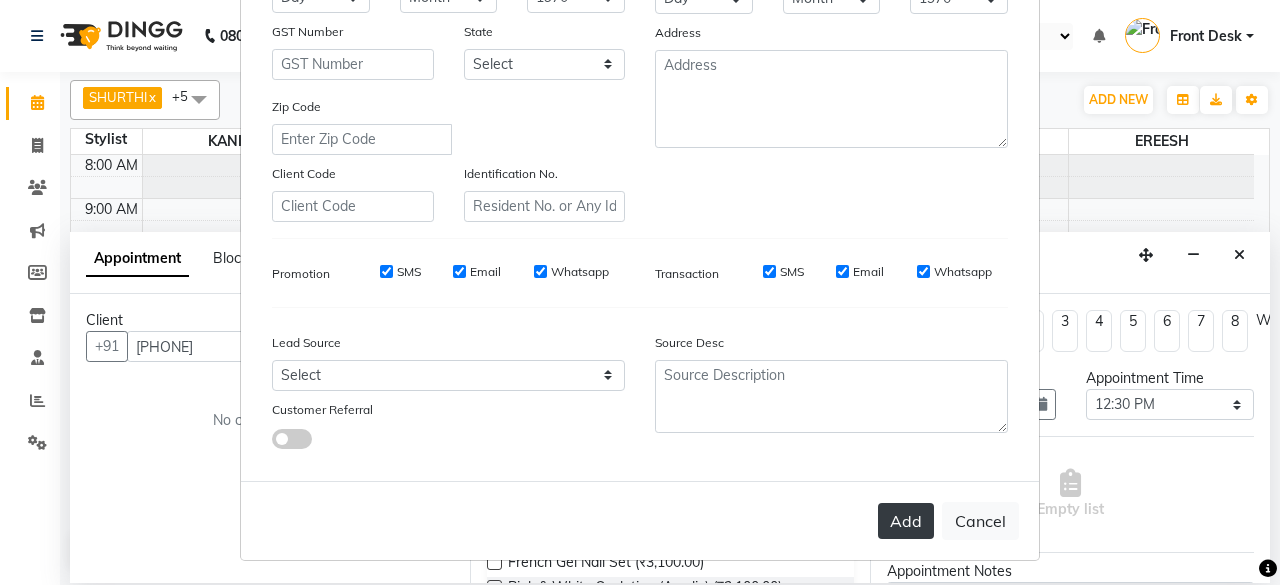 click on "Add" at bounding box center [906, 521] 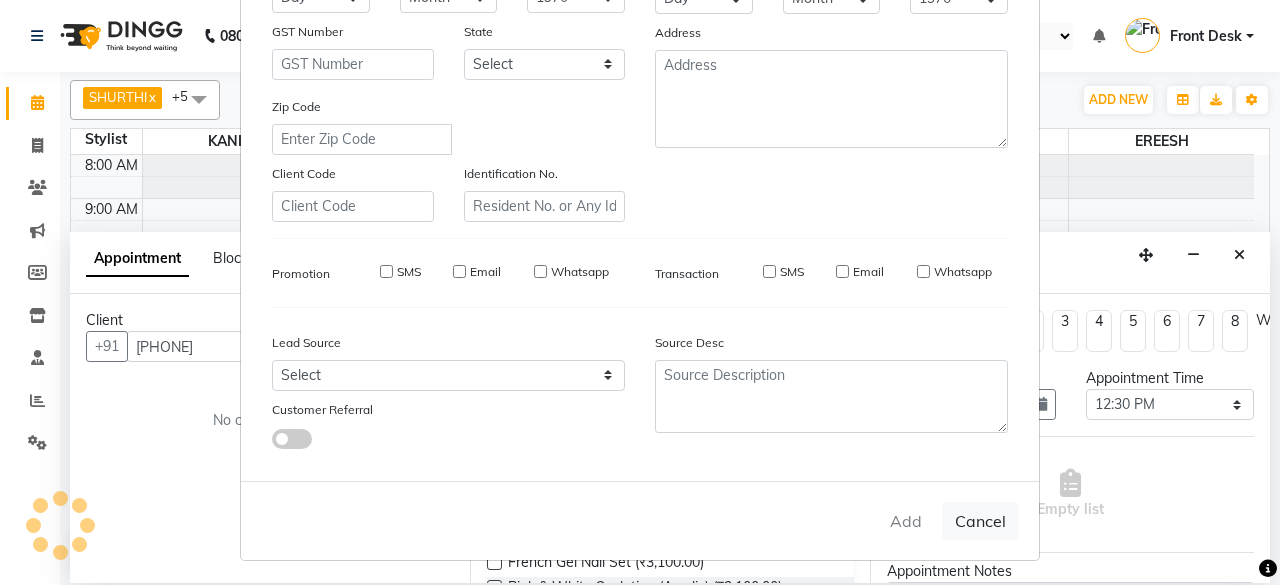 type 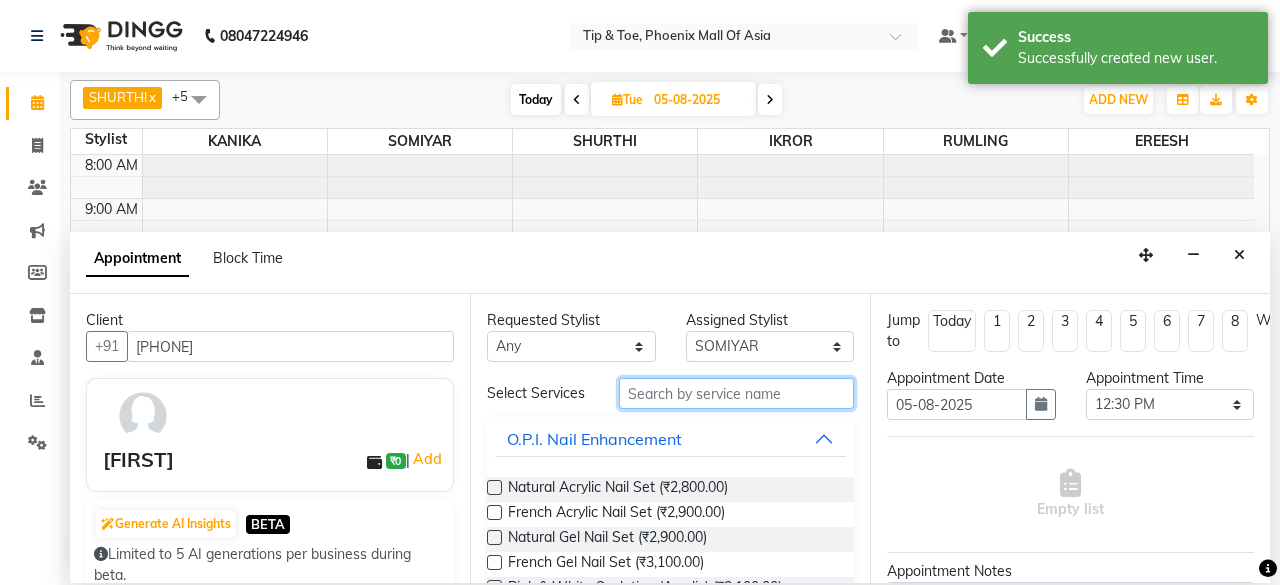 click at bounding box center [736, 393] 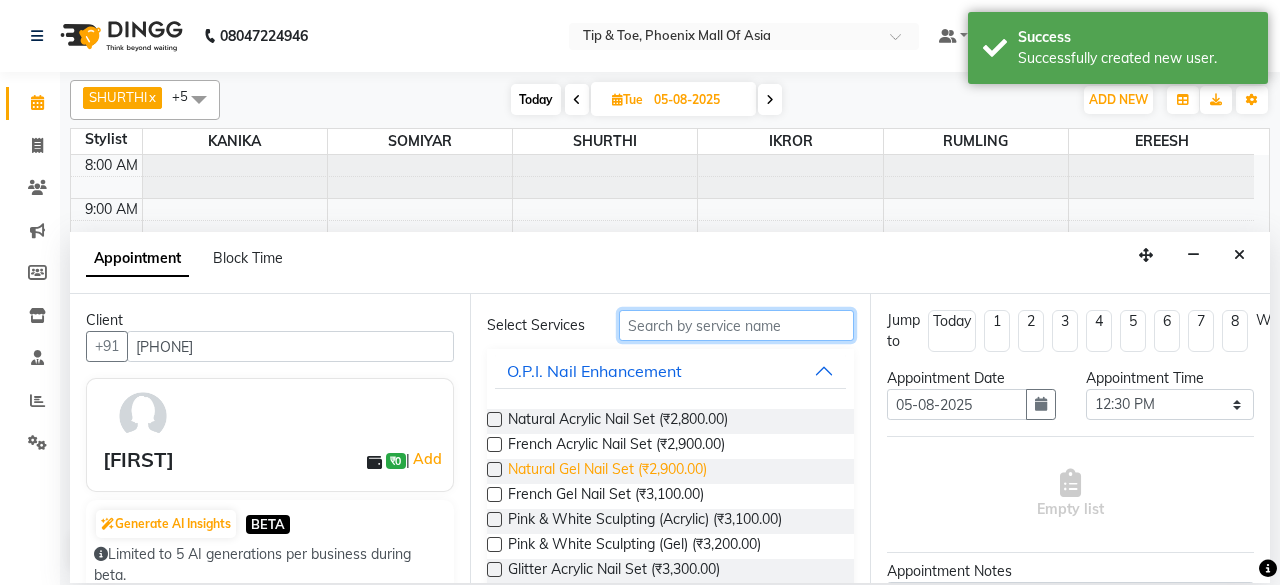 scroll, scrollTop: 100, scrollLeft: 0, axis: vertical 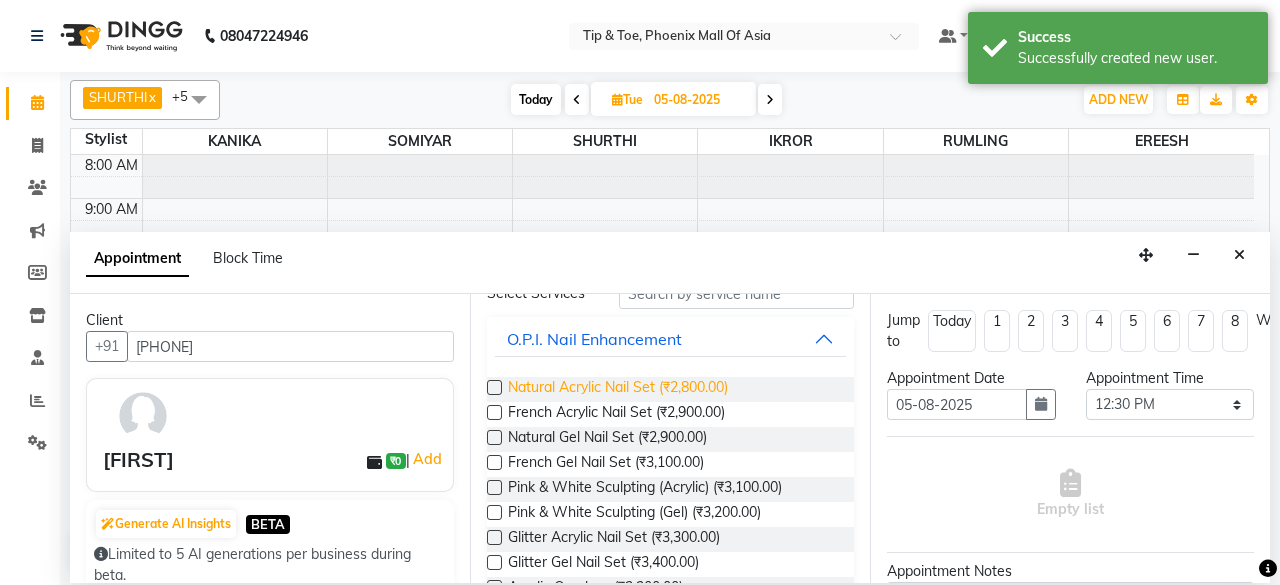 click on "Natural Acrylic Nail Set (₹2,800.00)" at bounding box center [618, 389] 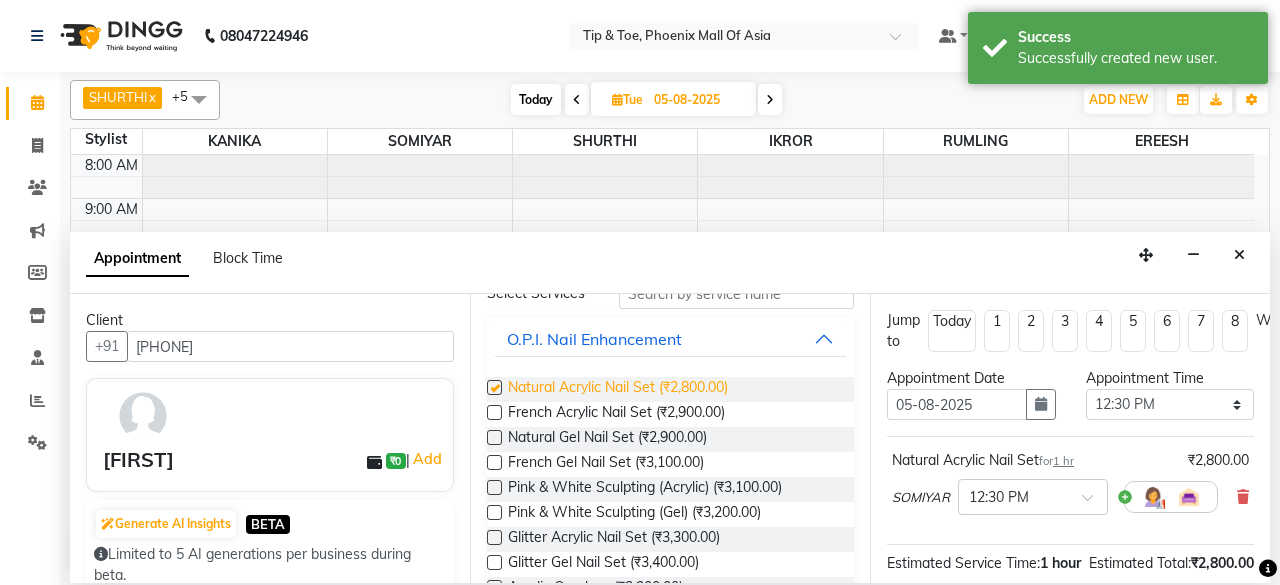 checkbox on "false" 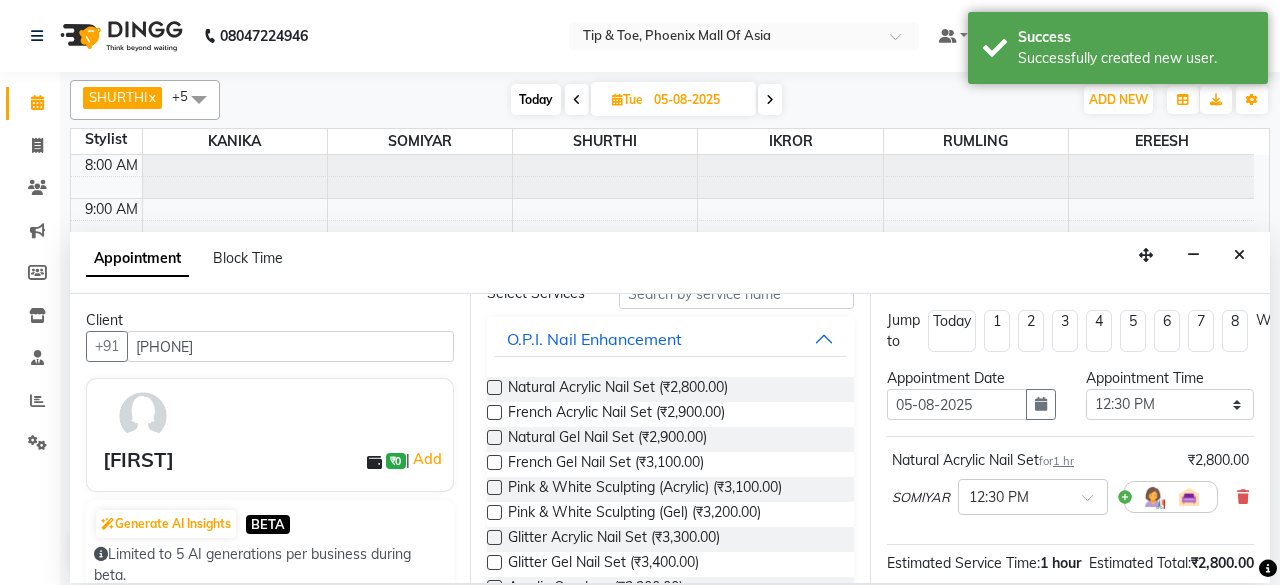 scroll, scrollTop: 0, scrollLeft: 0, axis: both 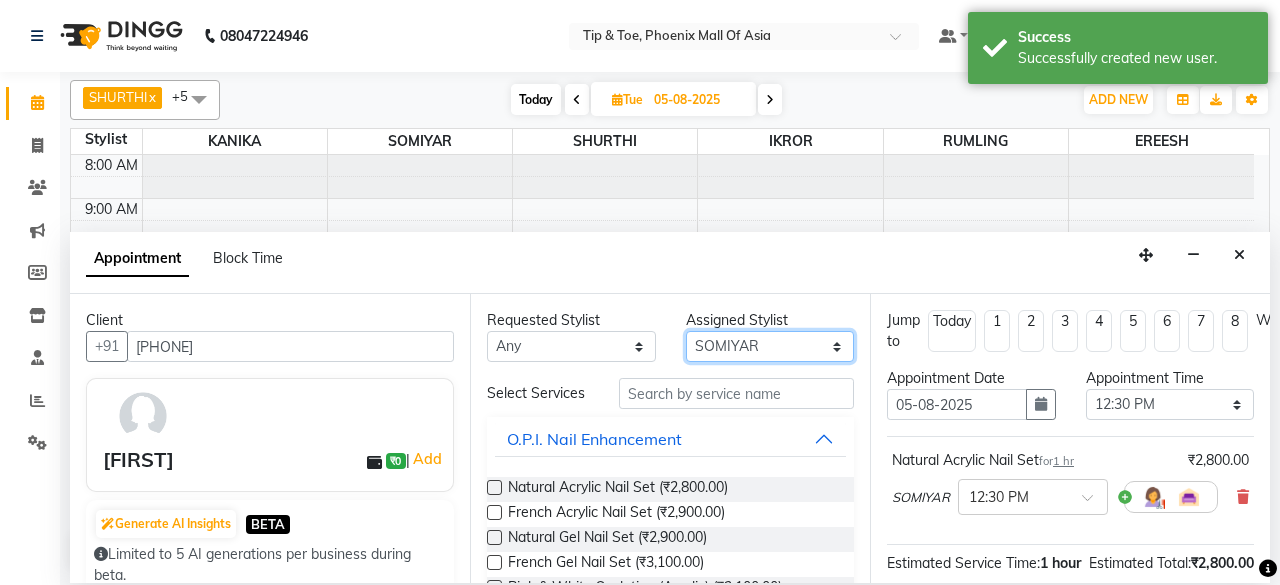 click on "Select EREESH IKROR KANIKA  RUMLING SHURTHI SOMIYAR" at bounding box center [770, 346] 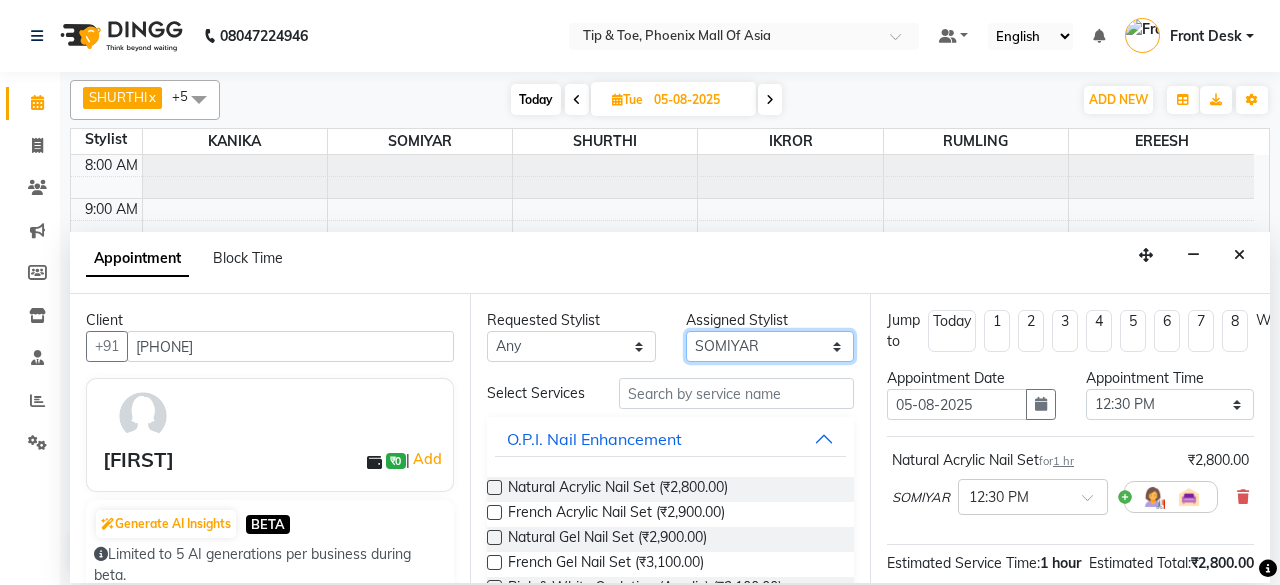 click on "Select EREESH IKROR KANIKA  RUMLING SHURTHI SOMIYAR" at bounding box center [770, 346] 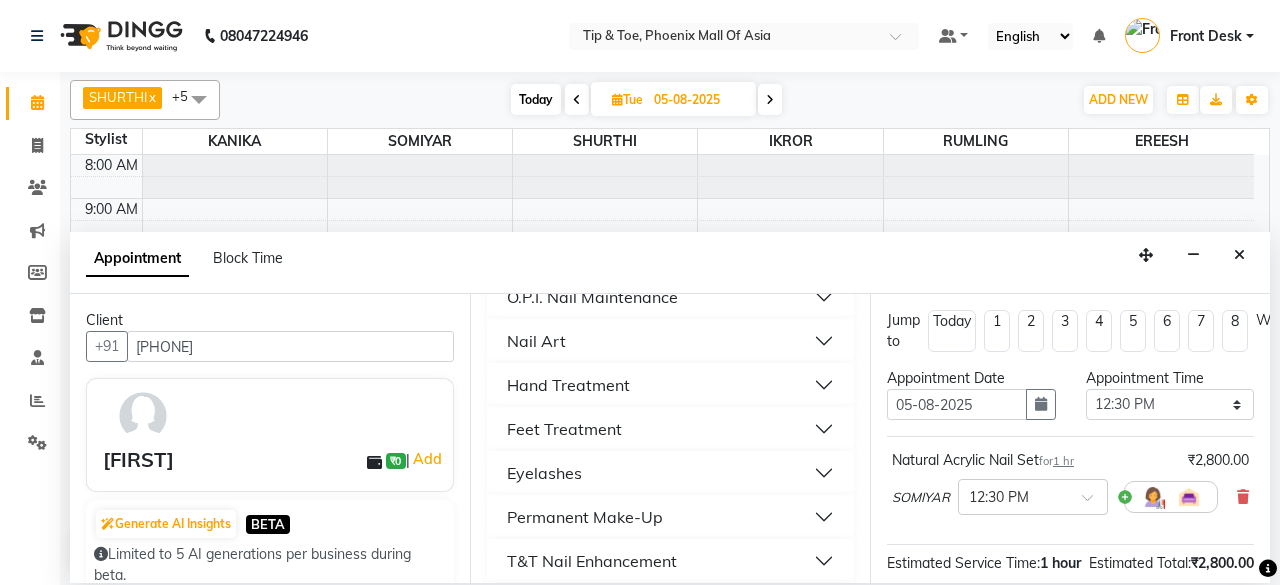 scroll, scrollTop: 900, scrollLeft: 0, axis: vertical 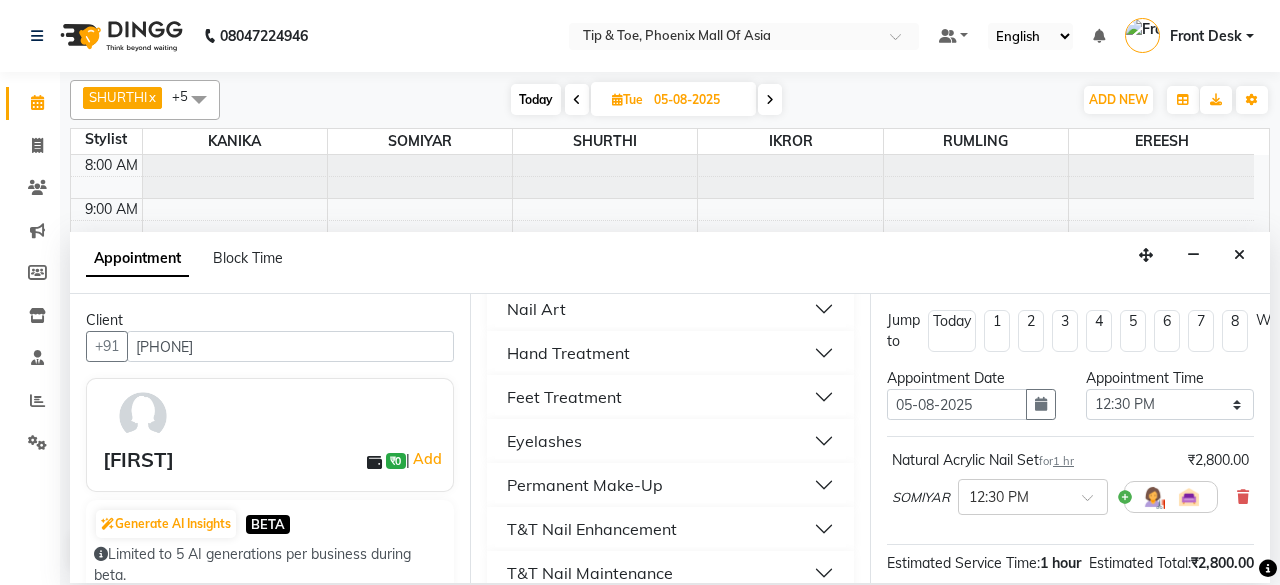 click on "T&T Nail Enhancement" at bounding box center (670, 529) 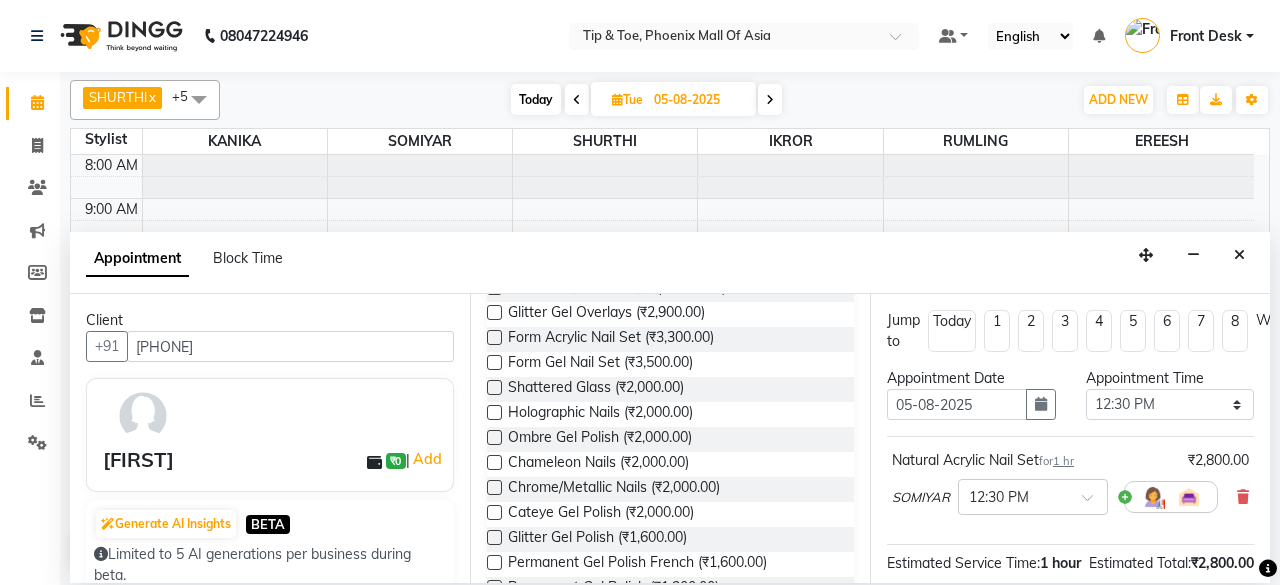 scroll, scrollTop: 600, scrollLeft: 0, axis: vertical 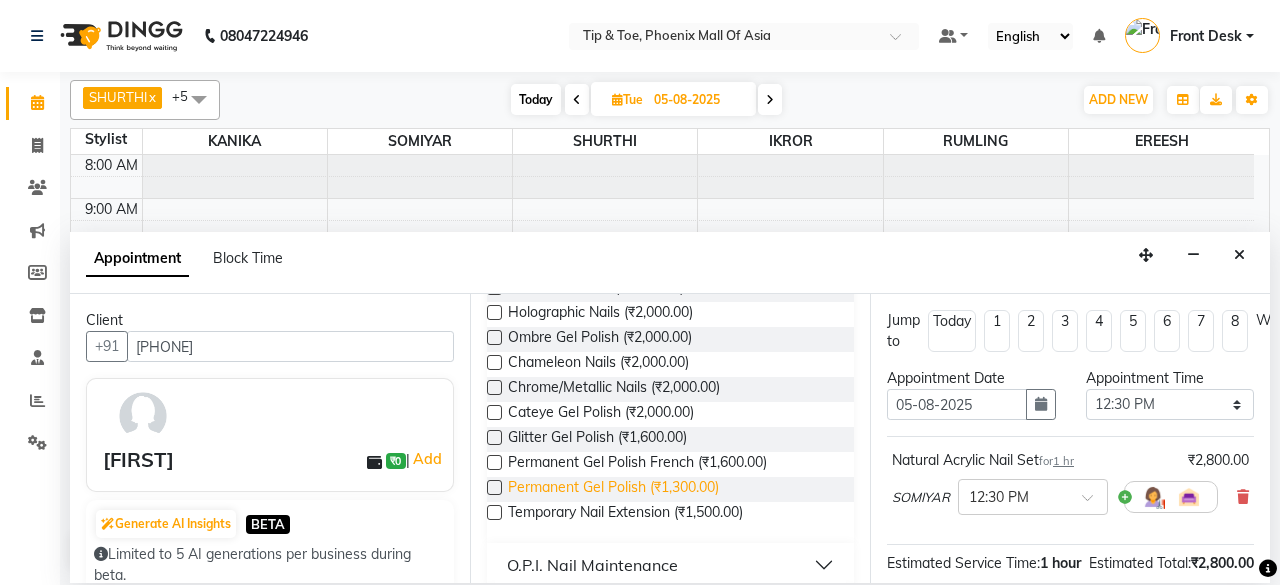 click on "Permanent Gel Polish (₹1,300.00)" at bounding box center (613, 489) 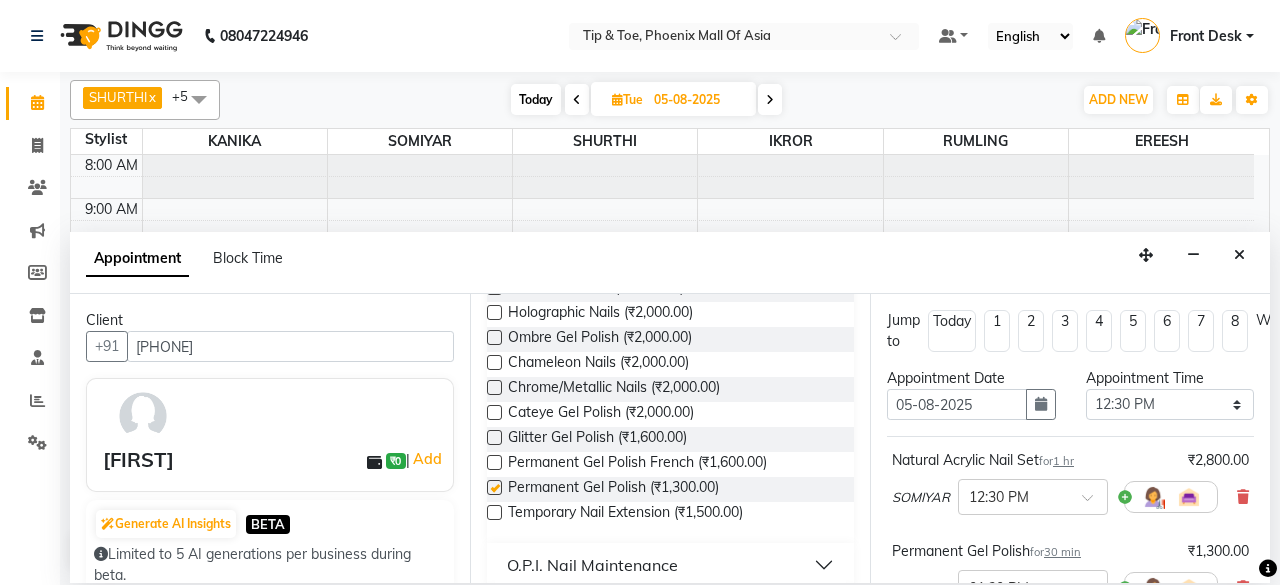 checkbox on "false" 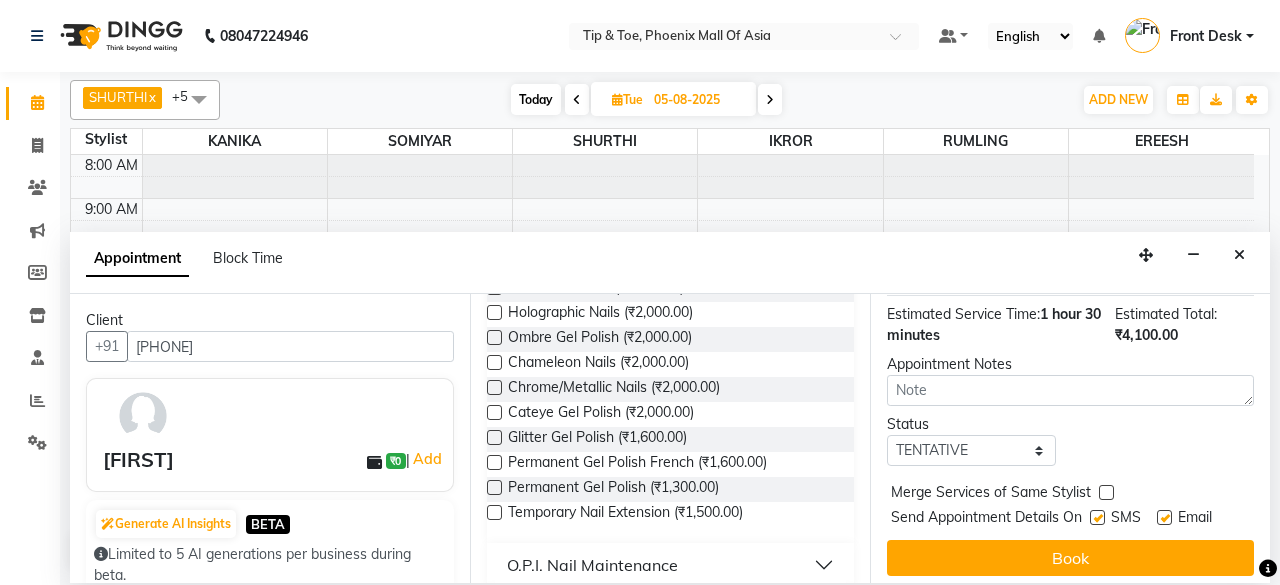 scroll, scrollTop: 363, scrollLeft: 0, axis: vertical 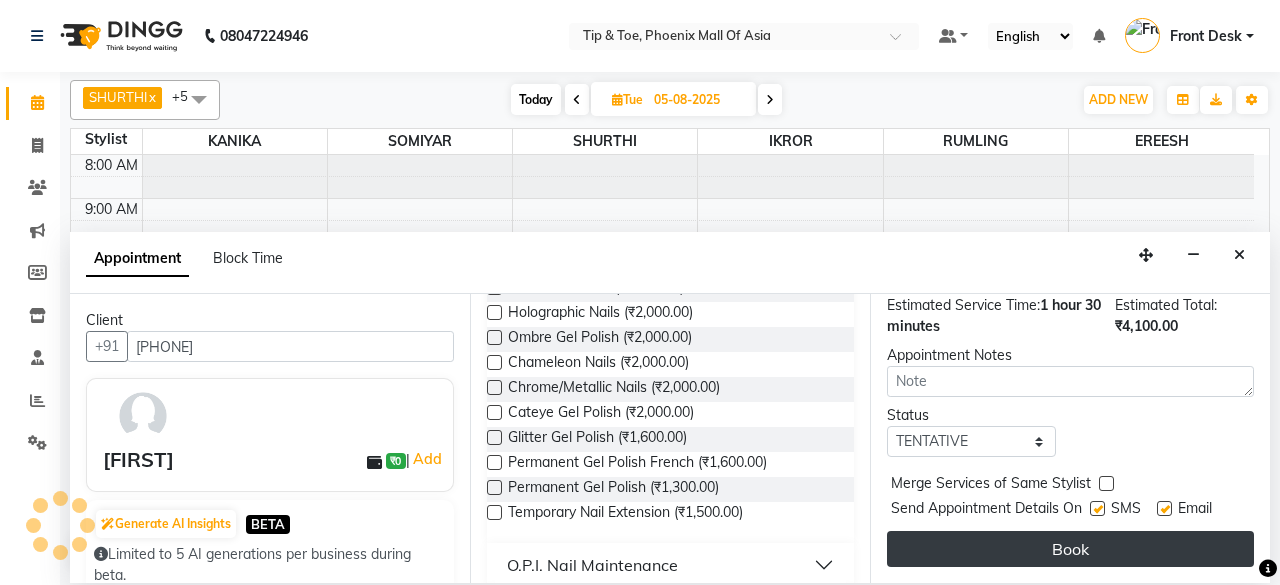 click on "Book" at bounding box center [1070, 549] 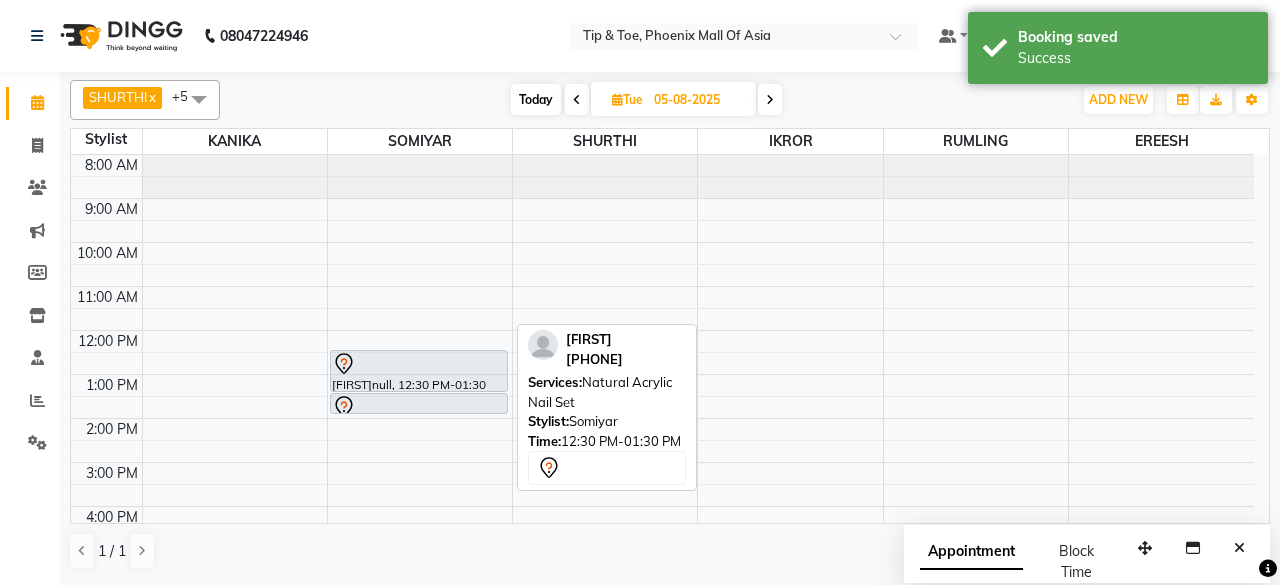 click on "GINInull, 12:30 PM-01:30 PM, Natural Acrylic Nail Set" at bounding box center (419, 371) 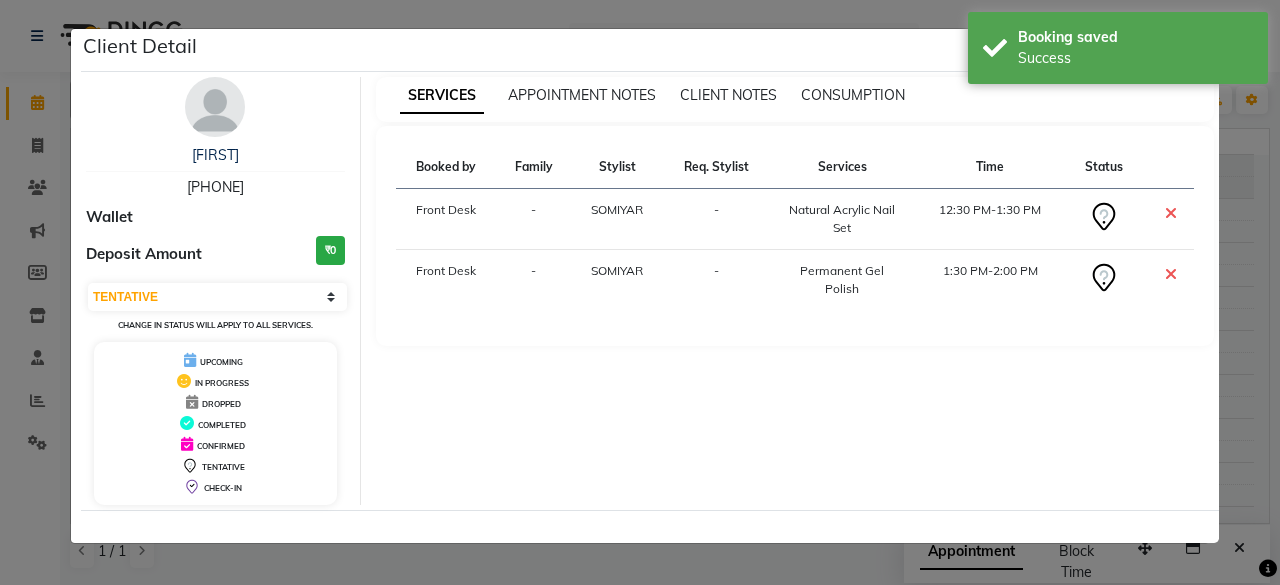 click on "Client Detail  GINI    9818461090 Wallet Deposit Amount  ₹0  Select CONFIRMED TENTATIVE Change in status will apply to all services. UPCOMING IN PROGRESS DROPPED COMPLETED CONFIRMED TENTATIVE CHECK-IN SERVICES APPOINTMENT NOTES CLIENT NOTES CONSUMPTION Booked by Family Stylist Req. Stylist Services Time Status  Front Desk  - SOMIYAR  -  Natural Acrylic Nail Set   12:30 PM-1:30 PM   Front Desk  - SOMIYAR  -  Permanent Gel Polish   1:30 PM-2:00 PM" 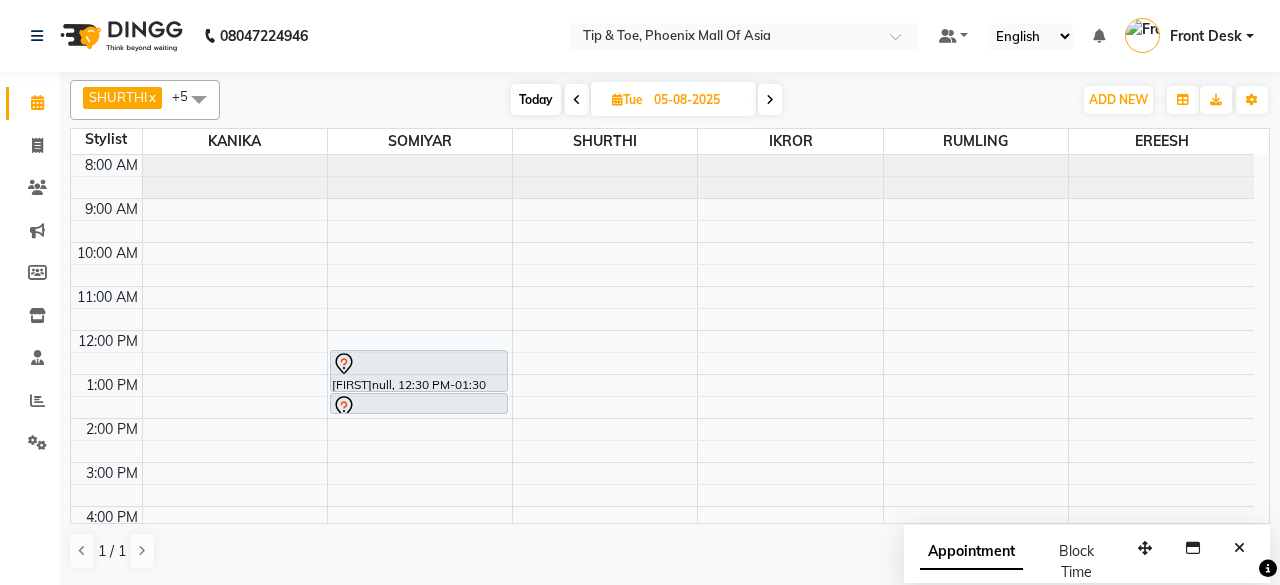 click on "Today" at bounding box center [536, 99] 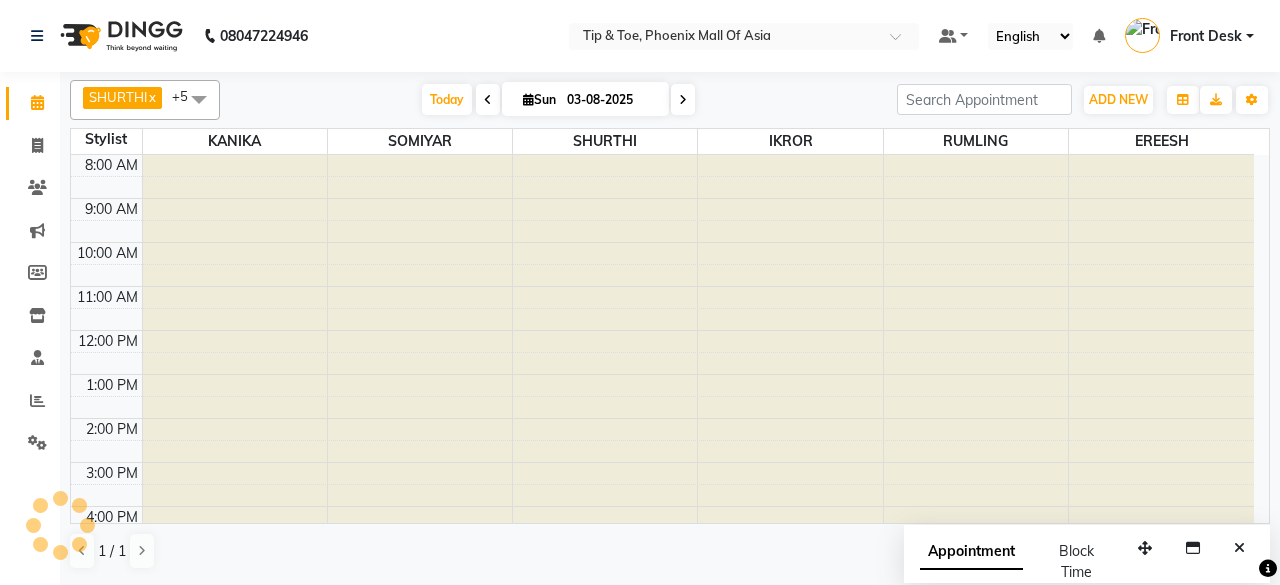 scroll, scrollTop: 194, scrollLeft: 0, axis: vertical 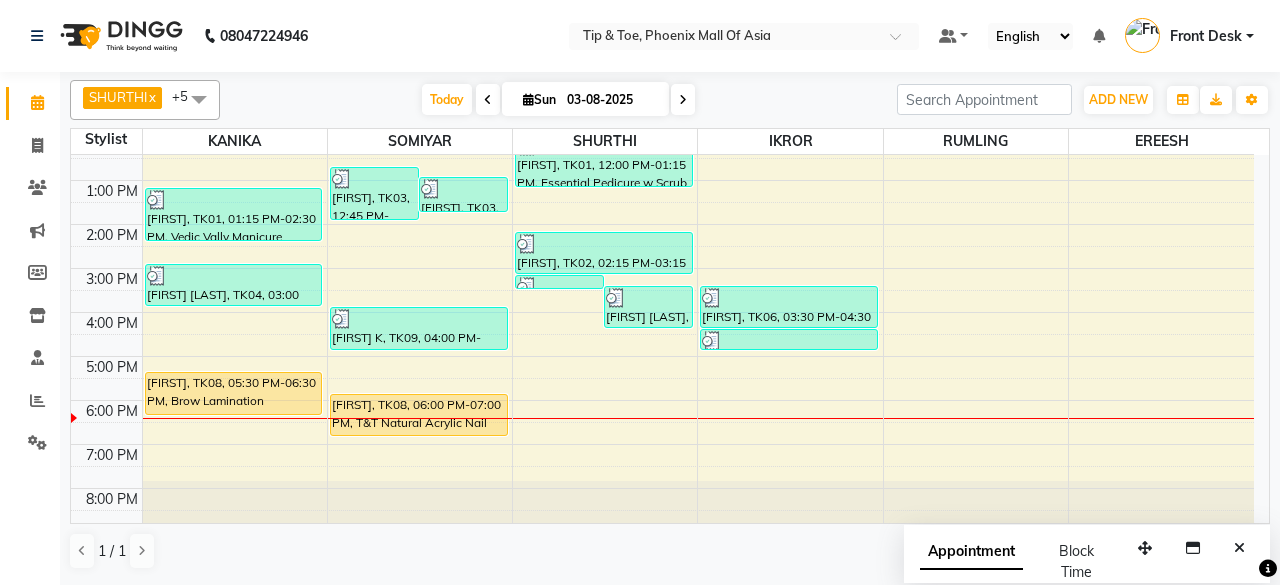 click at bounding box center (528, 99) 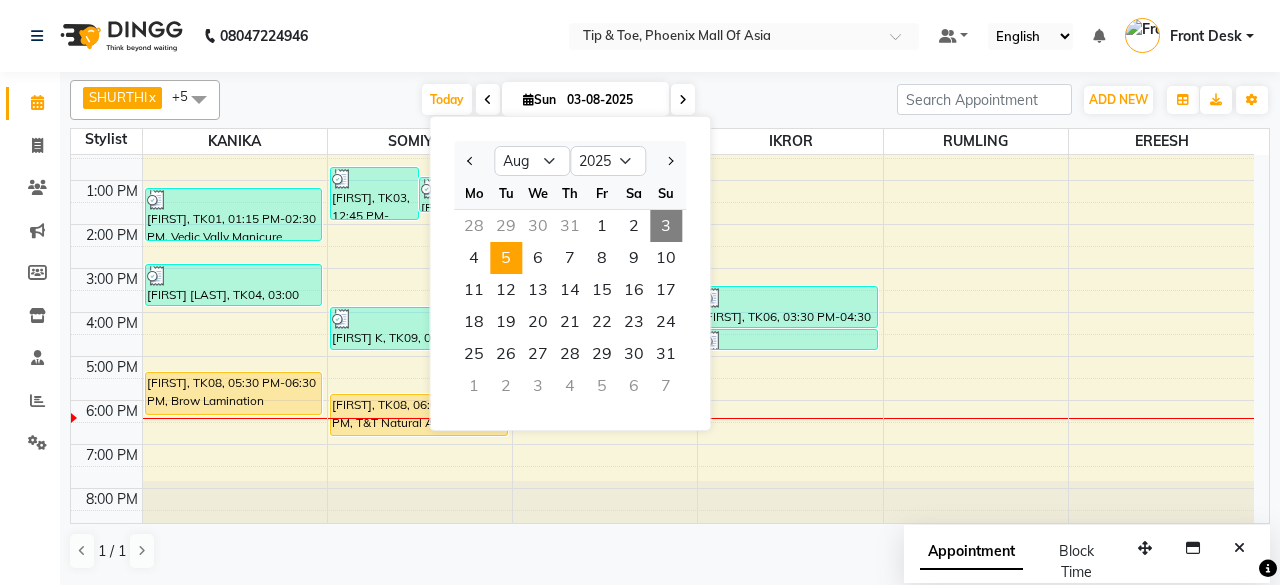 click on "5" at bounding box center (506, 258) 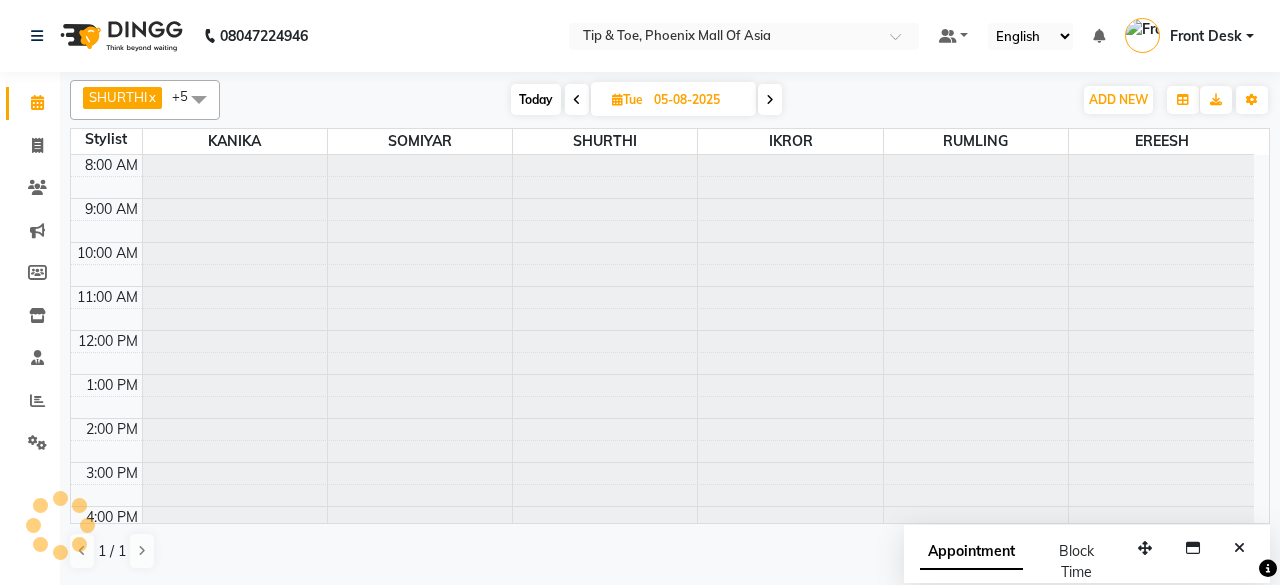 scroll, scrollTop: 194, scrollLeft: 0, axis: vertical 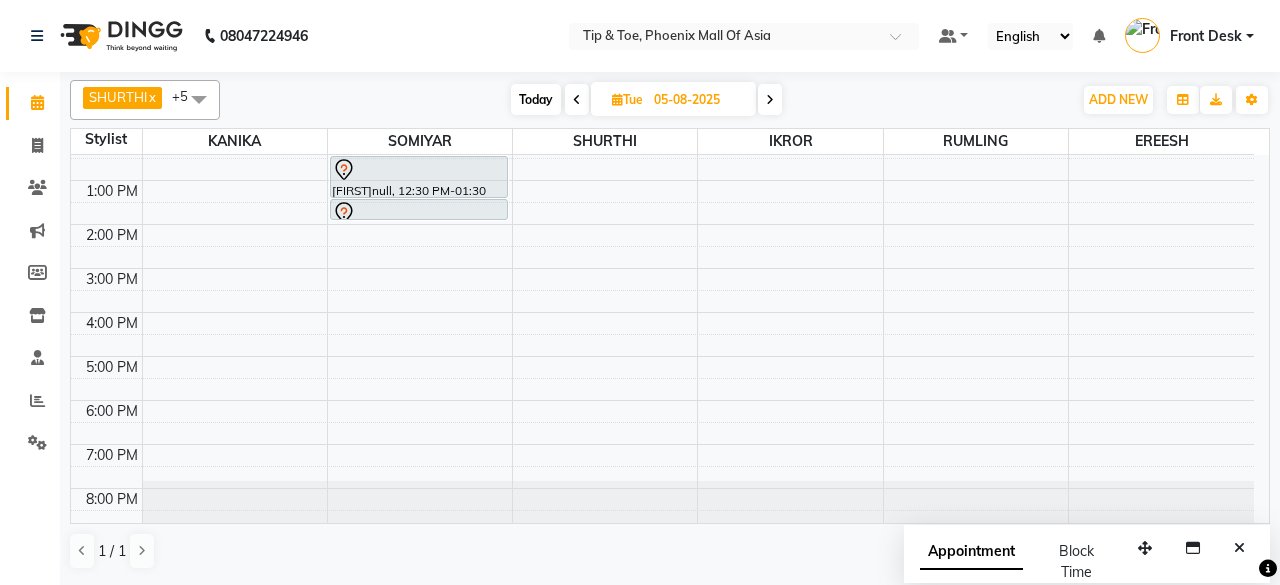 click at bounding box center (617, 99) 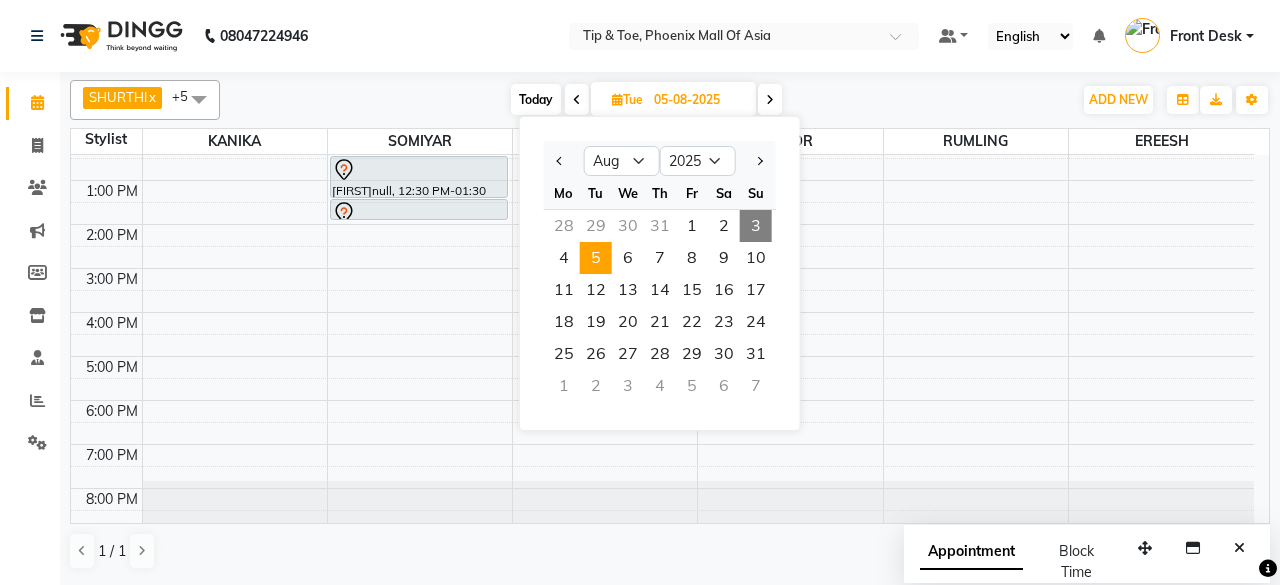 click on "SHURTHI  x IKROR  x RUMLING  x KANIKA   x SOMIYAR   x EREESH  x +5 UnSelect All EREESH IKROR KANIKA  RUMLING SHURTHI SOMIYAR  Today  Tue 05-08-2025 Jan Feb Mar Apr May Jun Jul Aug Sep Oct Nov Dec 2015 2016 2017 2018 2019 2020 2021 2022 2023 2024 2025 2026 2027 2028 2029 2030 2031 2032 2033 2034 2035 Mo Tu We Th Fr Sa Su  28   29   30   31   1   2   3   4   5   6   7   8   9   10   11   12   13   14   15   16   17   18   19   20   21   22   23   24   25   26   27   28   29   30   31   1   2   3   4   5   6   7  Toggle Dropdown Add Appointment Add Invoice Add Attendance Add Client Toggle Dropdown Add Appointment Add Invoice Add Attendance Add Client ADD NEW Toggle Dropdown Add Appointment Add Invoice Add Attendance Add Client SHURTHI  x IKROR  x RUMLING  x KANIKA   x SOMIYAR   x EREESH  x +5 UnSelect All EREESH IKROR KANIKA  RUMLING SHURTHI SOMIYAR  Group By  Staff View   Room View  View as Vertical  Vertical - Week View  Horizontal  Horizontal - Week View  List  Toggle Dropdown Calendar Settings 6" 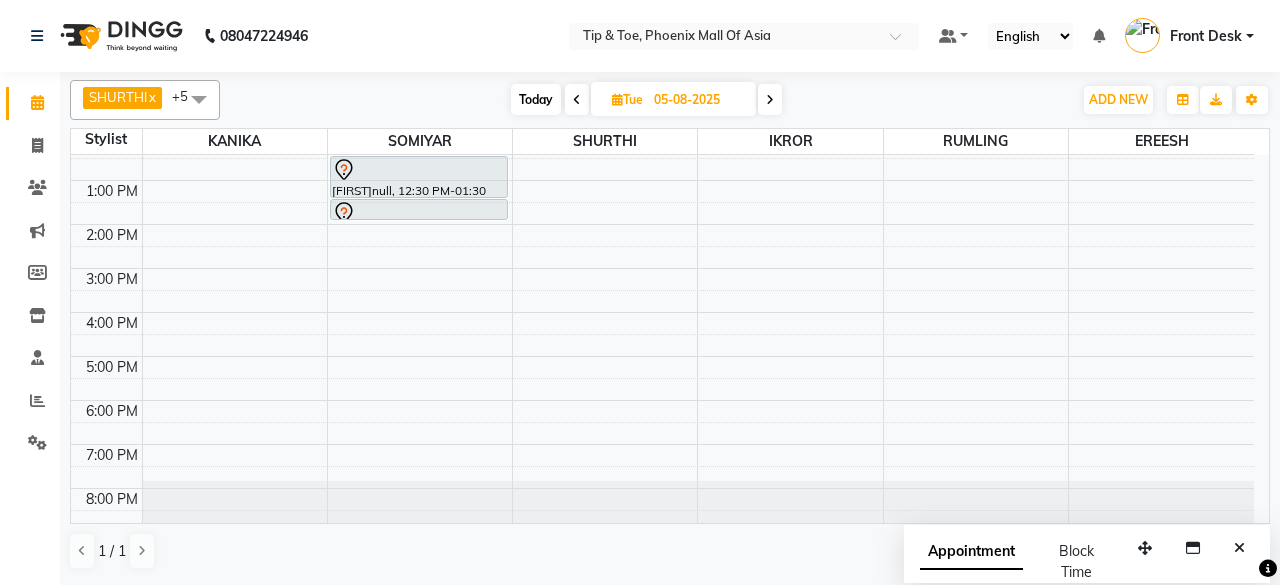 click at bounding box center [617, 99] 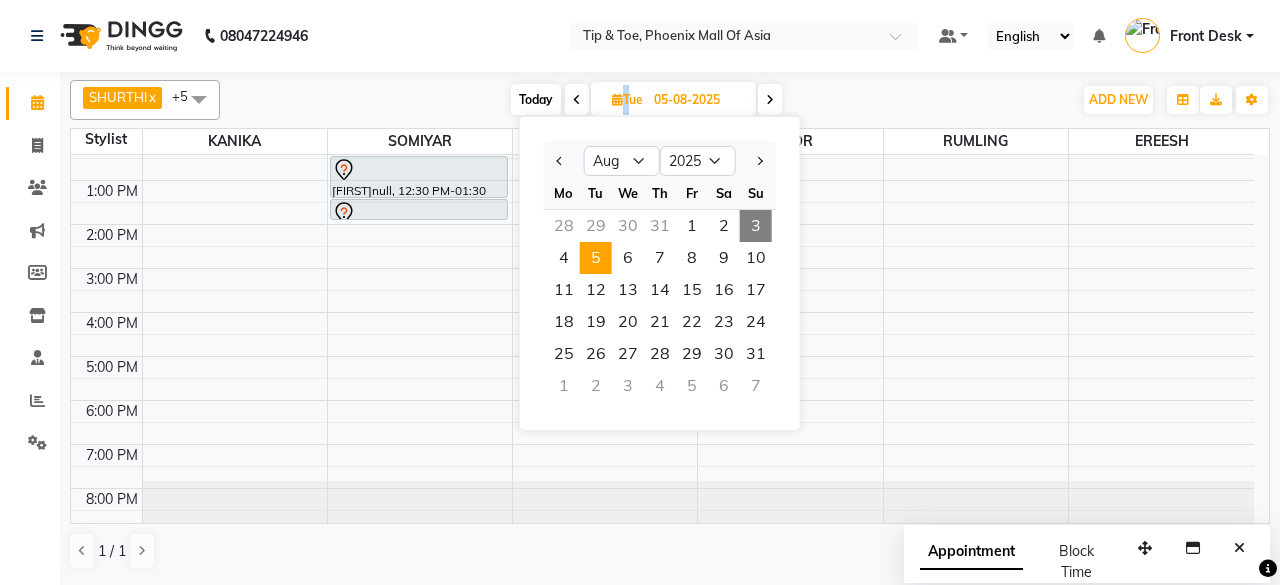 click at bounding box center [617, 99] 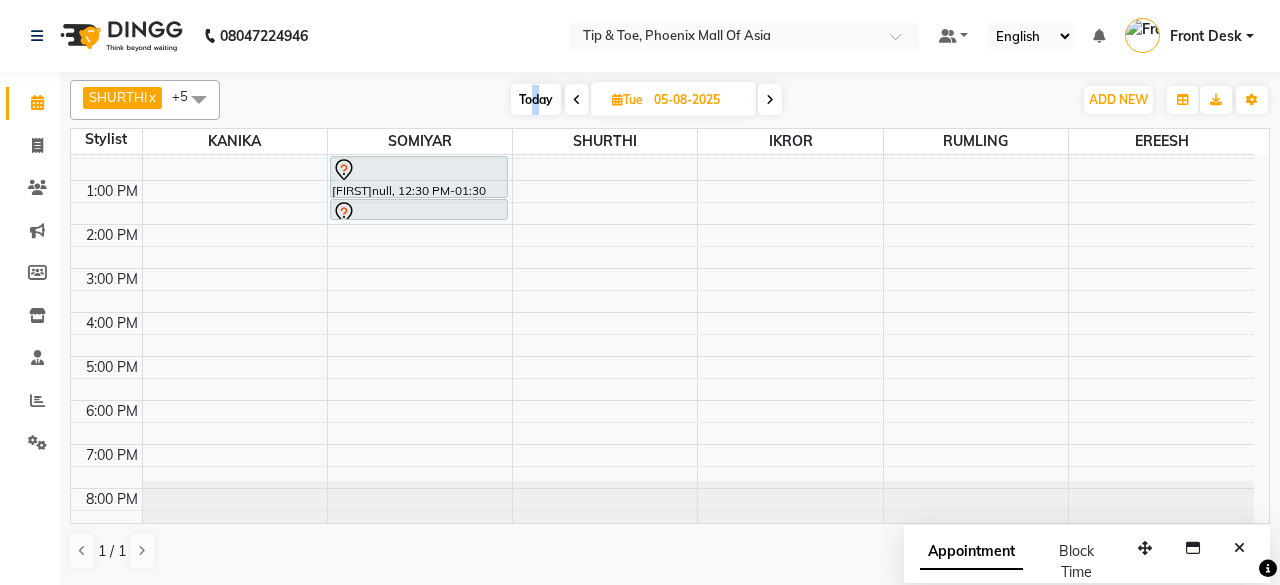 click on "Today" at bounding box center [536, 99] 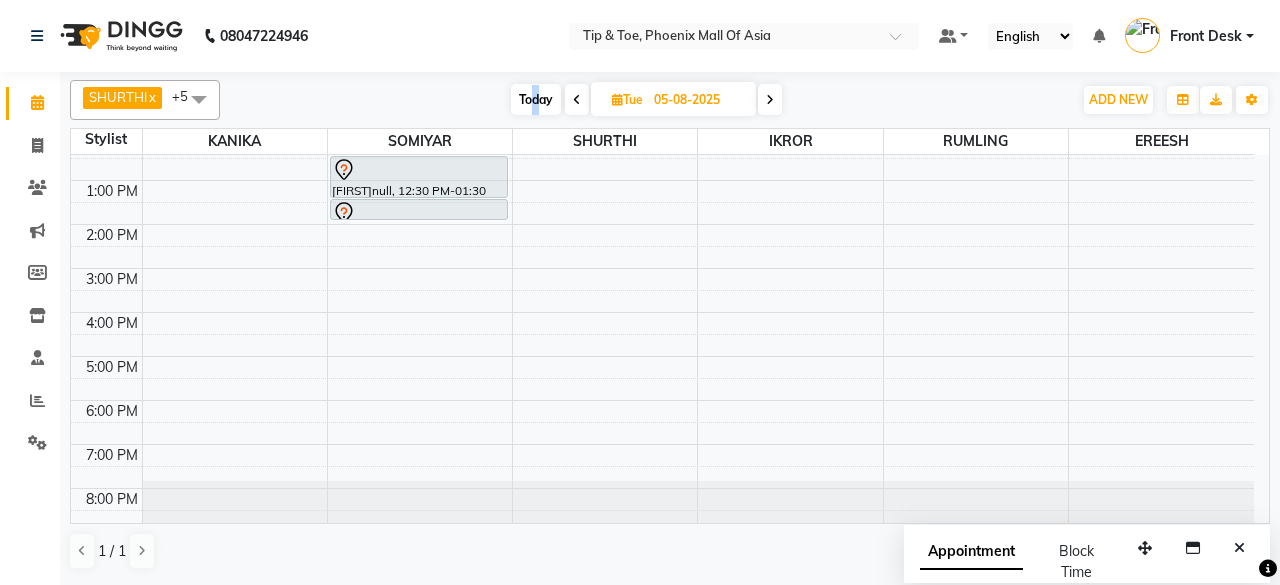 type on "03-08-2025" 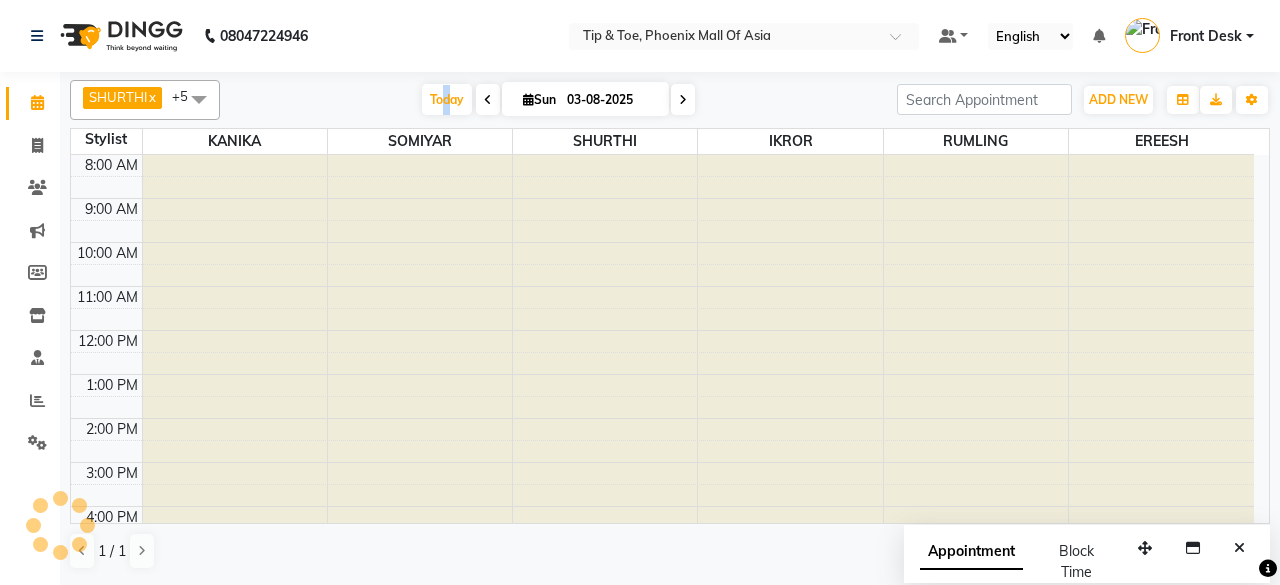 scroll, scrollTop: 194, scrollLeft: 0, axis: vertical 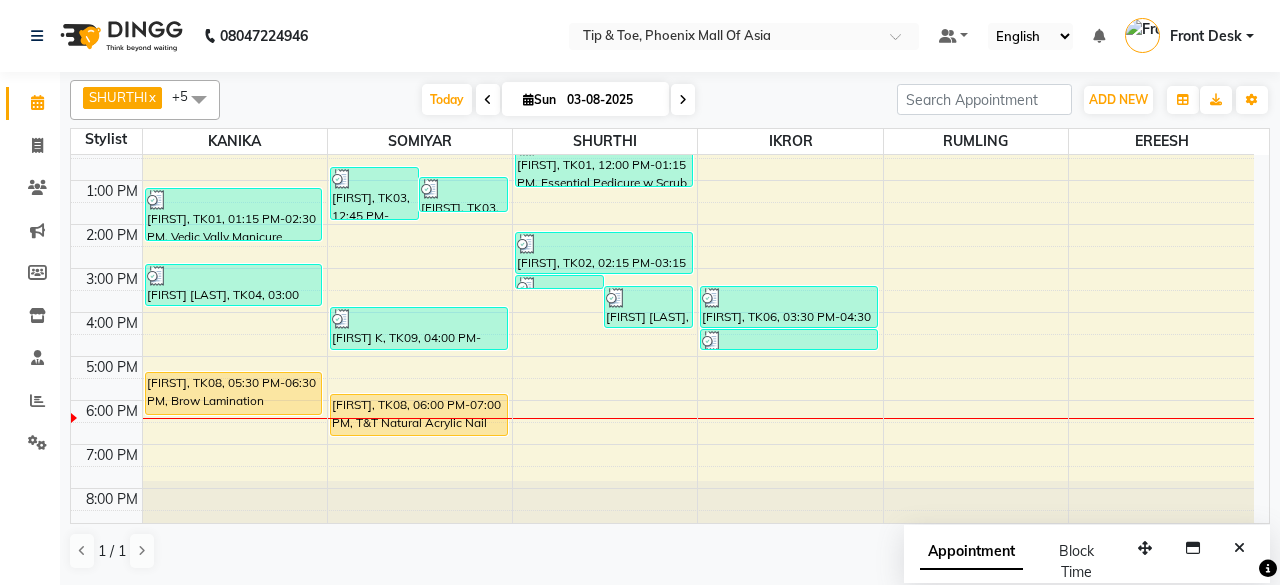 click on "Today  Sun 03-08-2025" at bounding box center [558, 100] 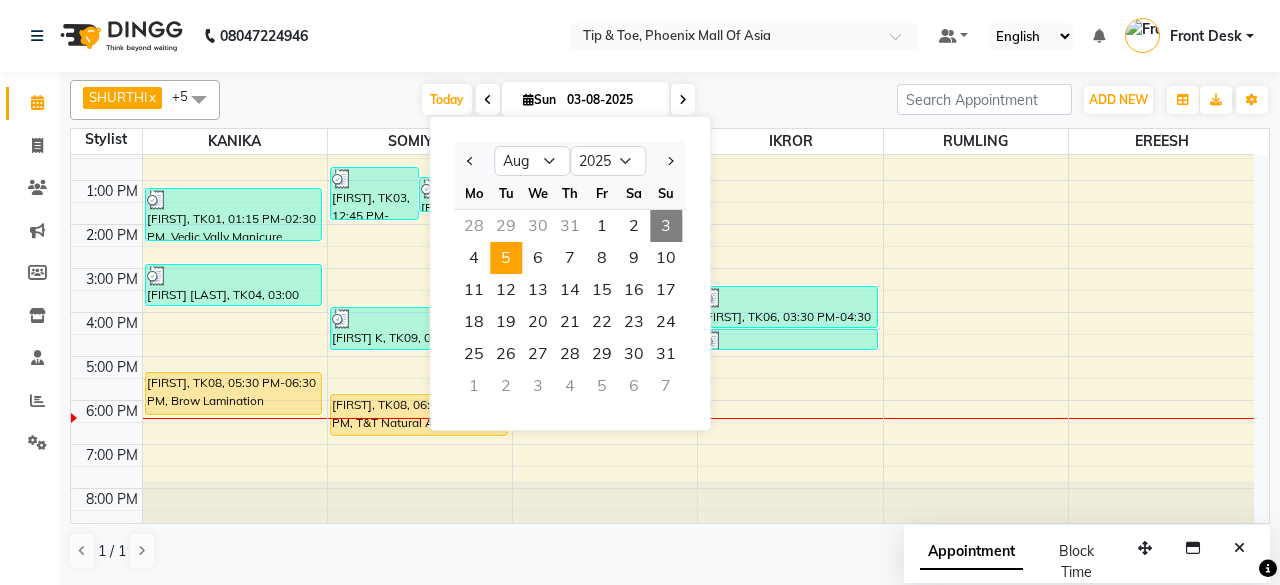 click on "5" at bounding box center (506, 258) 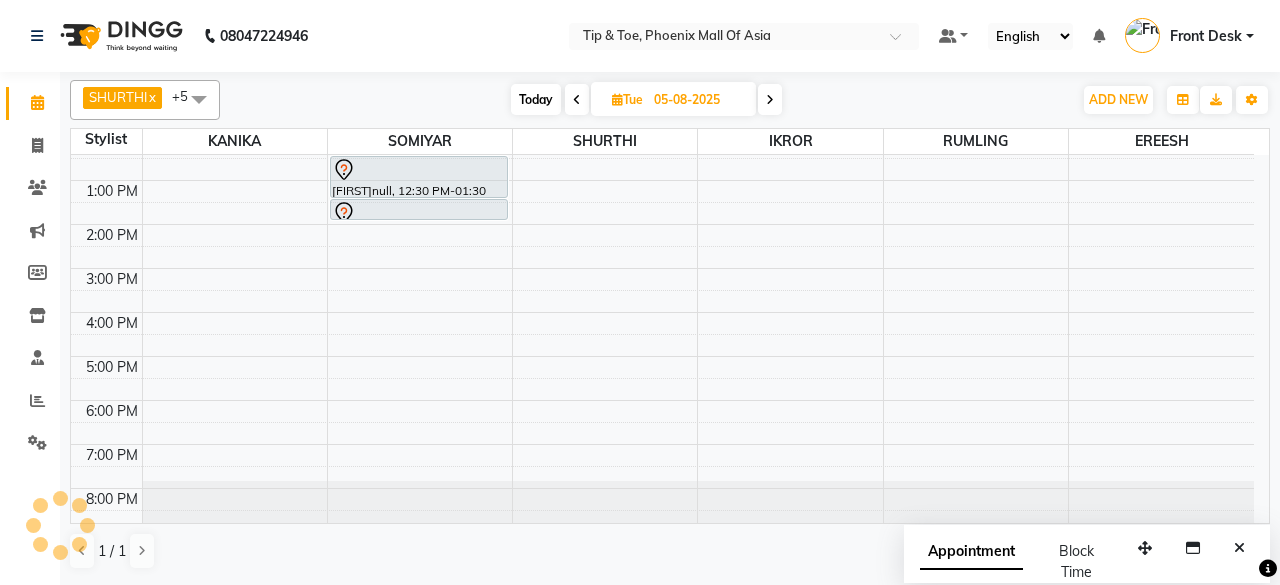 scroll, scrollTop: 0, scrollLeft: 0, axis: both 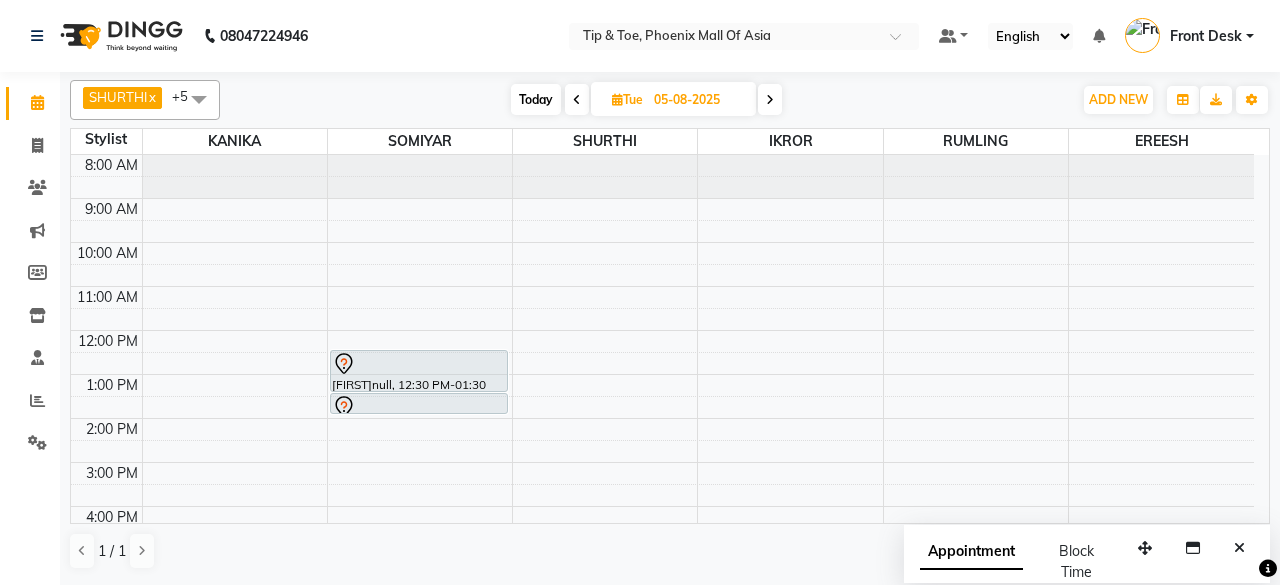 click on "Today" at bounding box center (536, 99) 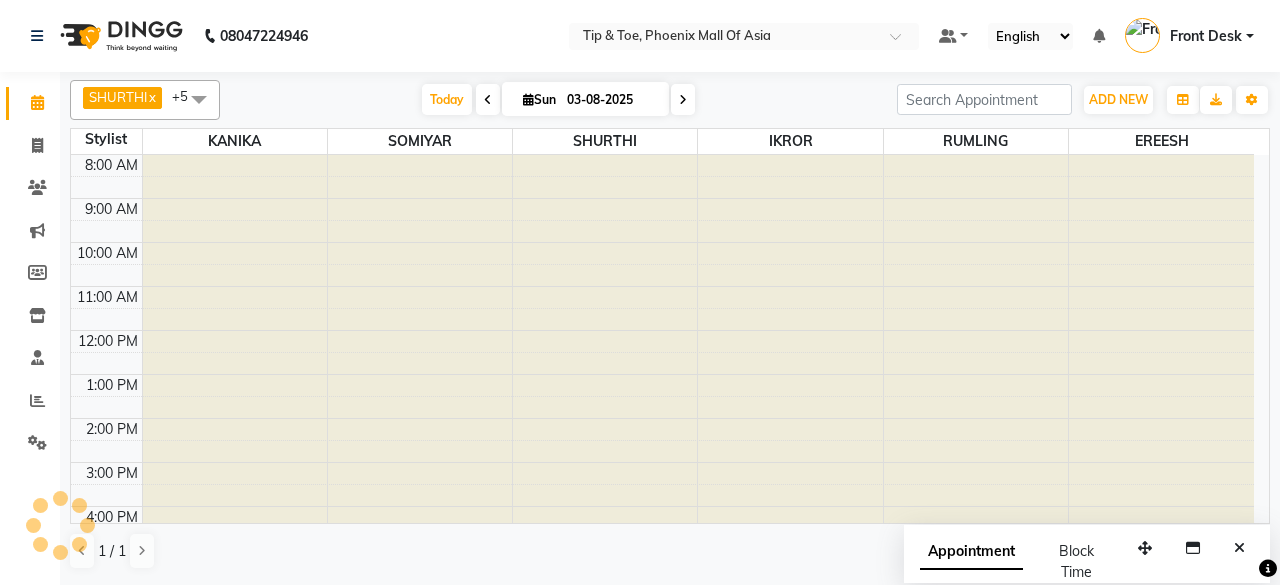 scroll, scrollTop: 194, scrollLeft: 0, axis: vertical 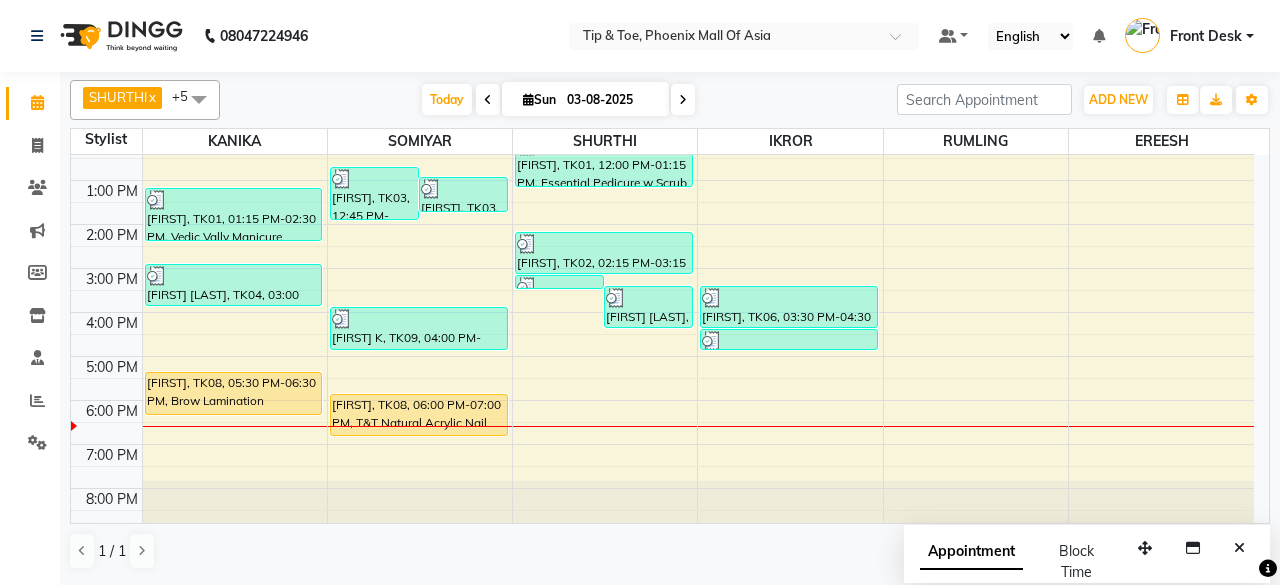 click on "Sun" at bounding box center [539, 99] 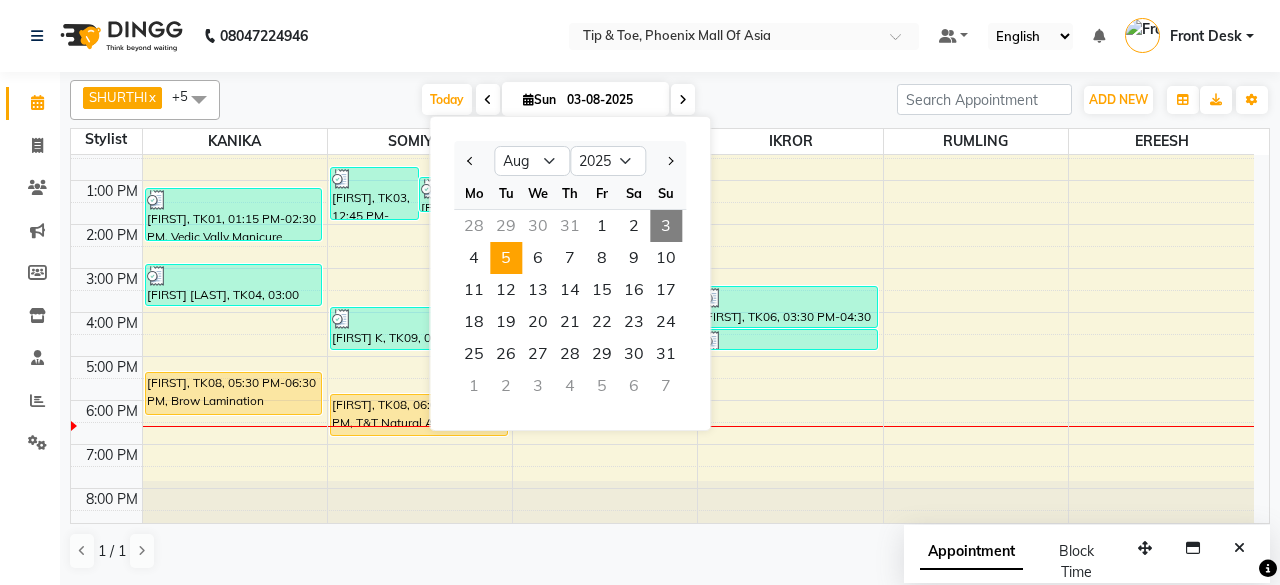 click on "5" at bounding box center [506, 258] 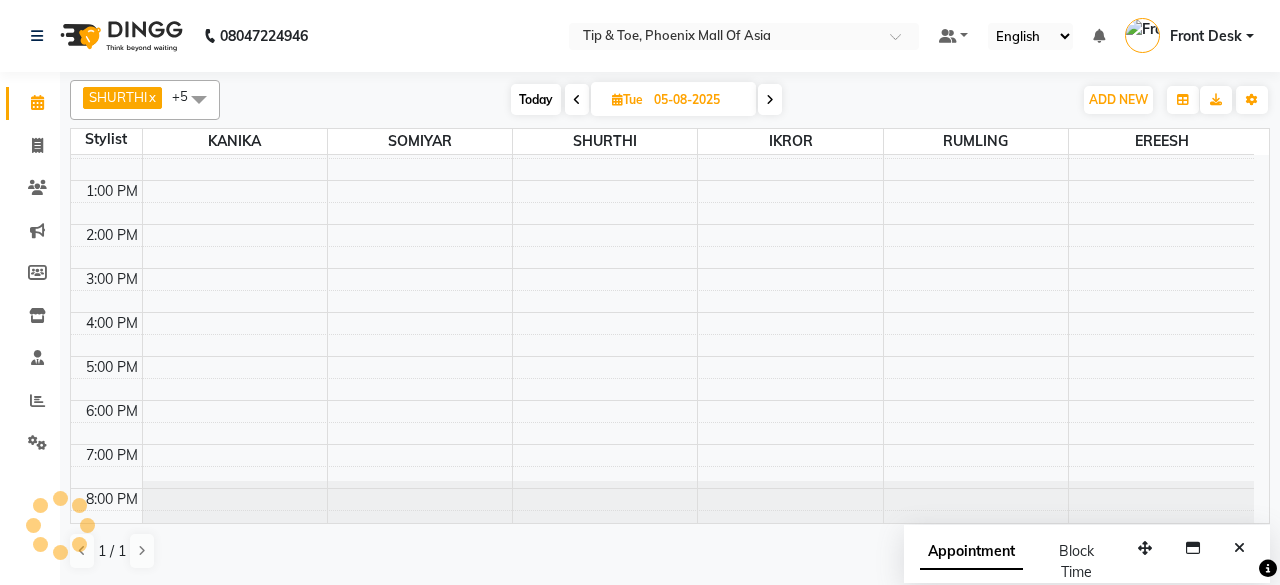 scroll, scrollTop: 194, scrollLeft: 0, axis: vertical 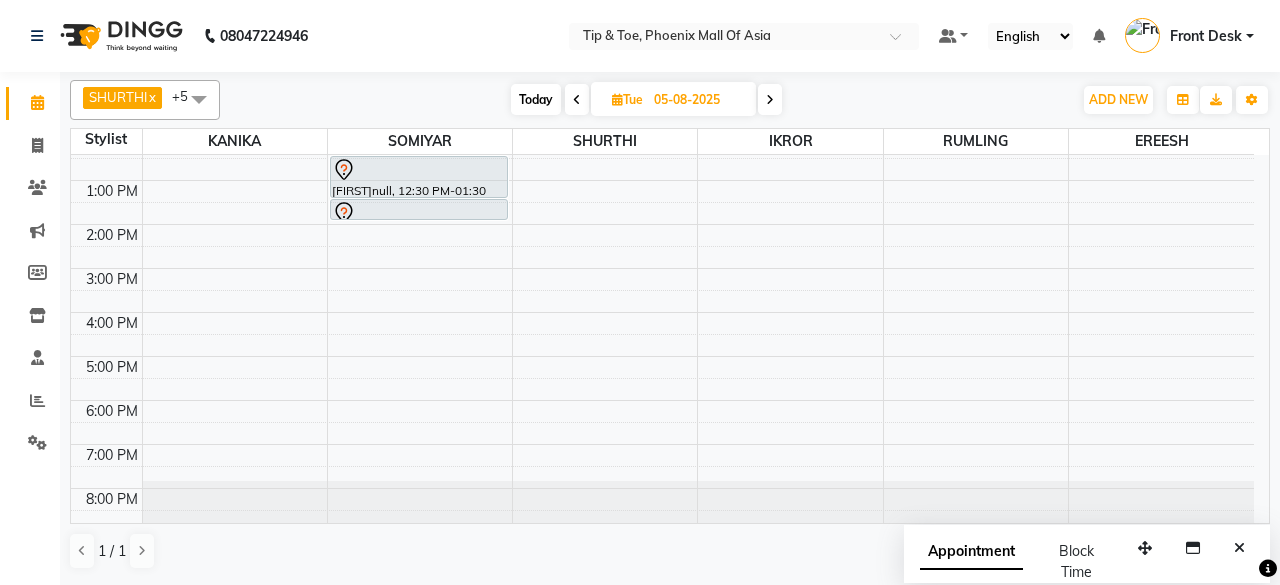 click on "Today" at bounding box center [536, 99] 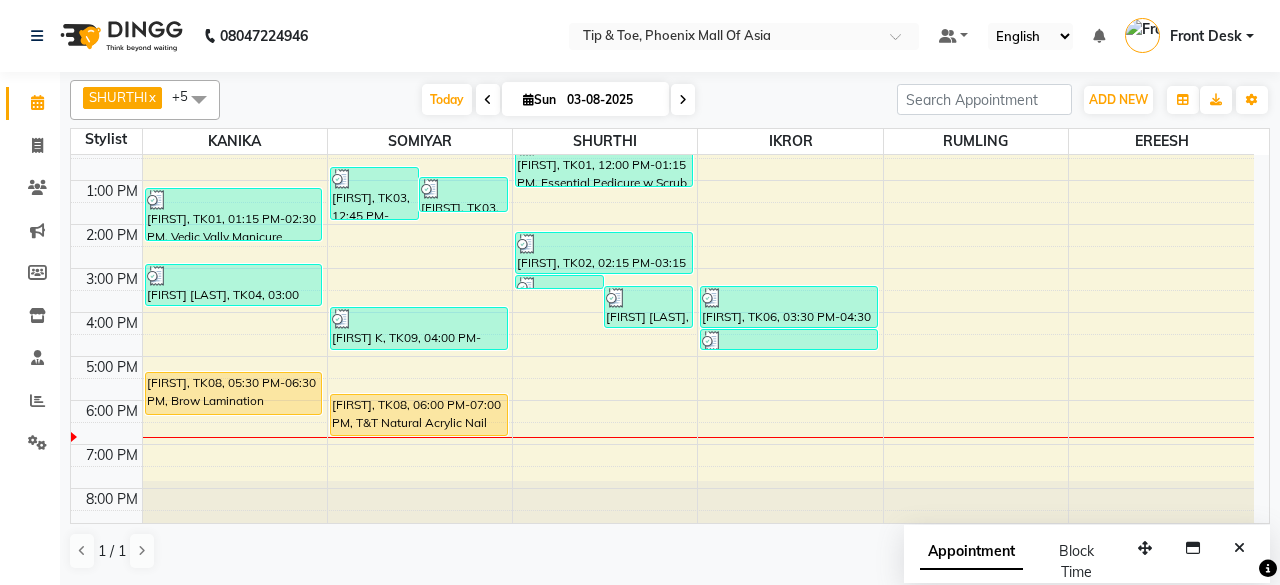 scroll, scrollTop: 193, scrollLeft: 0, axis: vertical 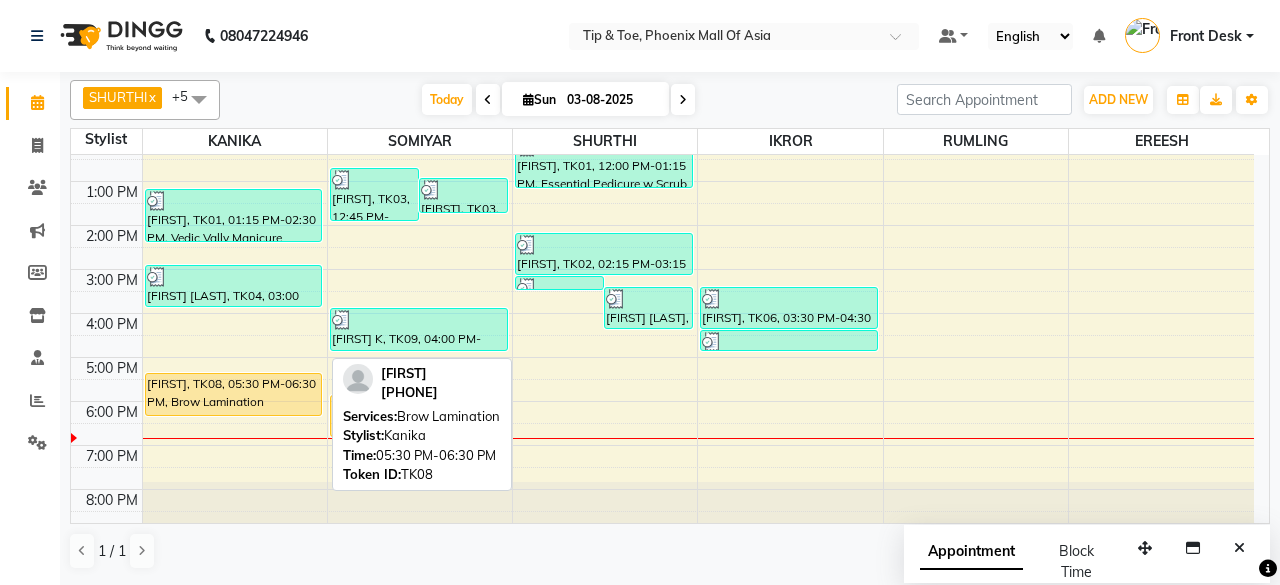 click on "SURANJIKA, TK08, 05:30 PM-06:30 PM, Brow Lamination" at bounding box center [234, 394] 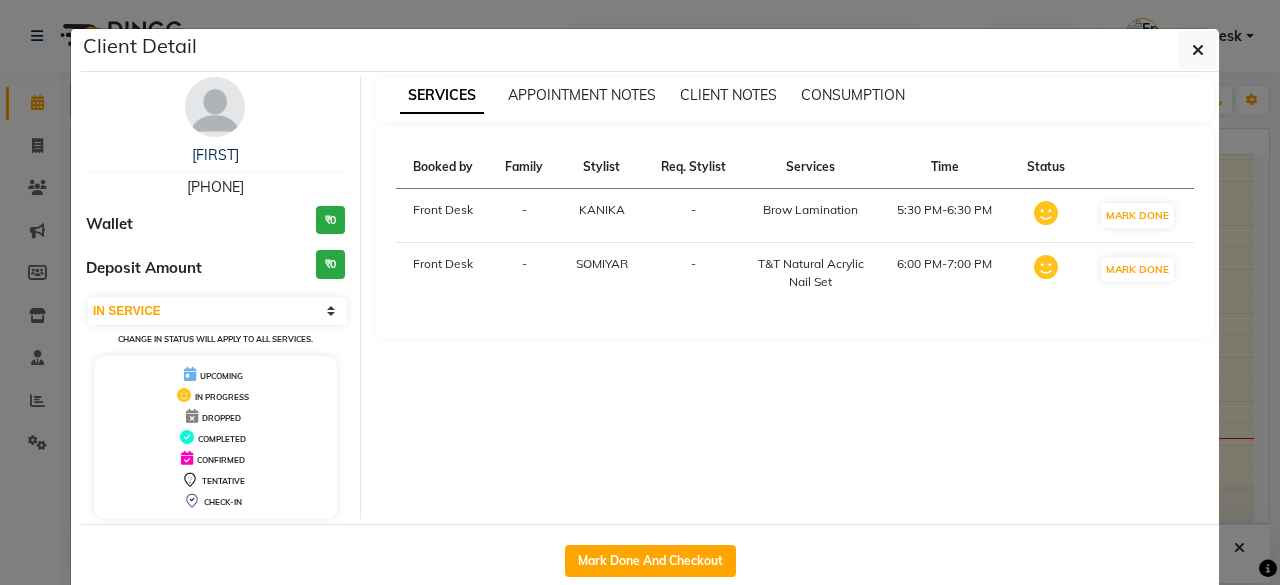 click on "Client Detail  SURANJIKA    8249127137 Wallet ₹0 Deposit Amount  ₹0  Select IN SERVICE CONFIRMED TENTATIVE CHECK IN MARK DONE DROPPED UPCOMING Change in status will apply to all services. UPCOMING IN PROGRESS DROPPED COMPLETED CONFIRMED TENTATIVE CHECK-IN SERVICES APPOINTMENT NOTES CLIENT NOTES CONSUMPTION Booked by Family Stylist Req. Stylist Services Time Status  Front Desk  - KANIKA  -  Brow Lamination   5:30 PM-6:30 PM   MARK DONE   Front Desk  - SOMIYAR  -  T&T Natural Acrylic Nail Set   6:00 PM-7:00 PM   MARK DONE   Mark Done And Checkout" 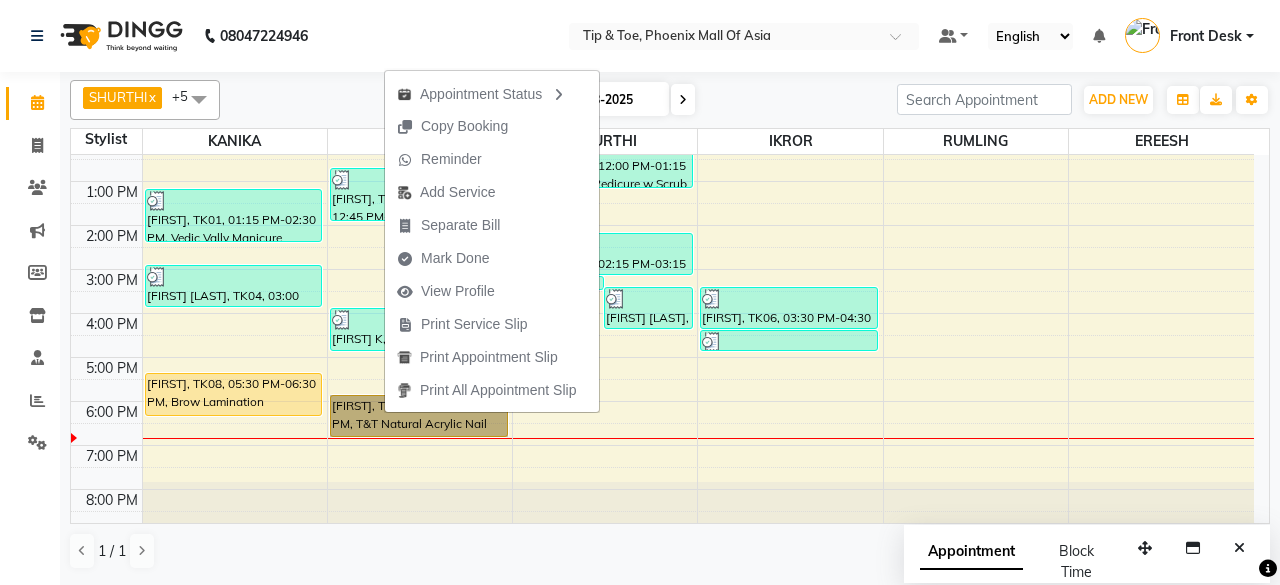 click on "8:00 AM 9:00 AM 10:00 AM 11:00 AM 12:00 PM 1:00 PM 2:00 PM 3:00 PM 4:00 PM 5:00 PM 6:00 PM 7:00 PM 8:00 PM     GILAD, TK01, 01:15 PM-02:30 PM, Vedic Vally Manicure     Manisha Patel, TK04, 03:00 PM-04:00 PM, Permanent Gel Polish    SURANJIKA, TK08, 05:30 PM-06:30 PM, Brow Lamination     Surabhi, TK03, 12:45 PM-02:00 PM, Cut & File     Surabhi, TK03, 01:00 PM-01:50 PM, Application of Nail Polish     NANDHA K, TK09, 04:00 PM-05:00 PM, Glitter Gel Polish    SURANJIKA, TK08, 06:00 PM-07:00 PM, T&T Natural Acrylic Nail Set     KATHEINE, TK02, 03:15 PM-03:30 PM, Essential Pedicure w Scrub     Manisha Patel, TK05, 03:30 PM-04:30 PM, Permanent Gel Polish Removal     GILAD, TK01, 12:00 PM-01:15 PM, Essential Pedicure w Scrub     KATHEINE, TK02, 02:15 PM-03:15 PM, Permanent Gel Polish     MAHIMA, TK06, 03:30 PM-04:30 PM, T&T Natural Acrylic Nail Set     MAHIMA, TK06, 04:30 PM-05:00 PM, T&T Permanent Gel Polish" at bounding box center (662, 247) 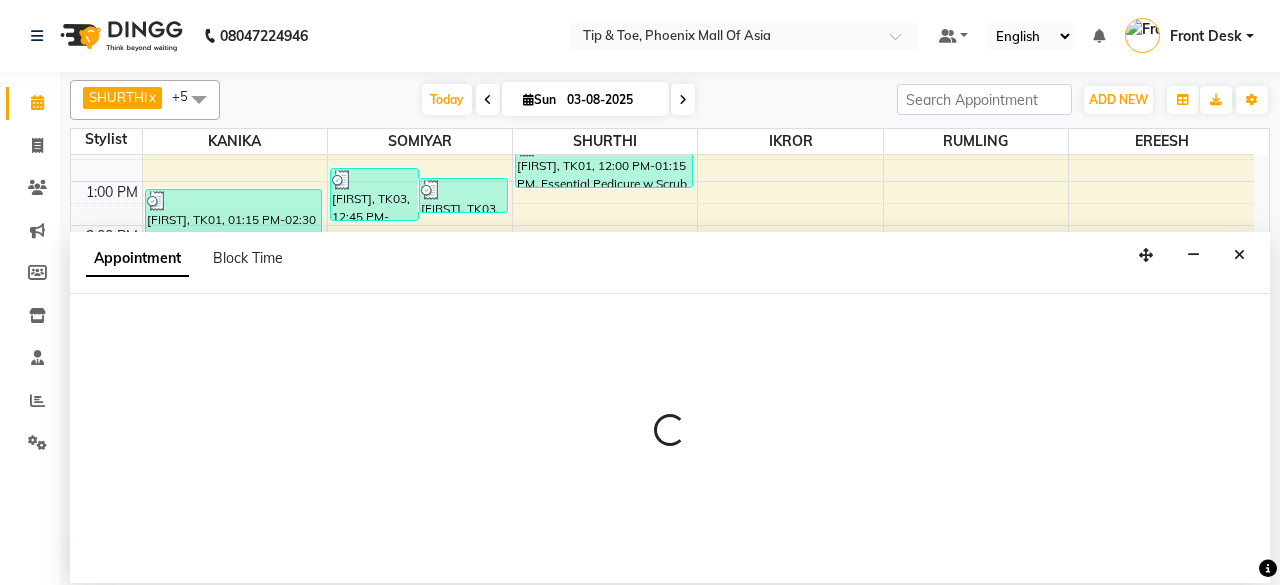 select on "43482" 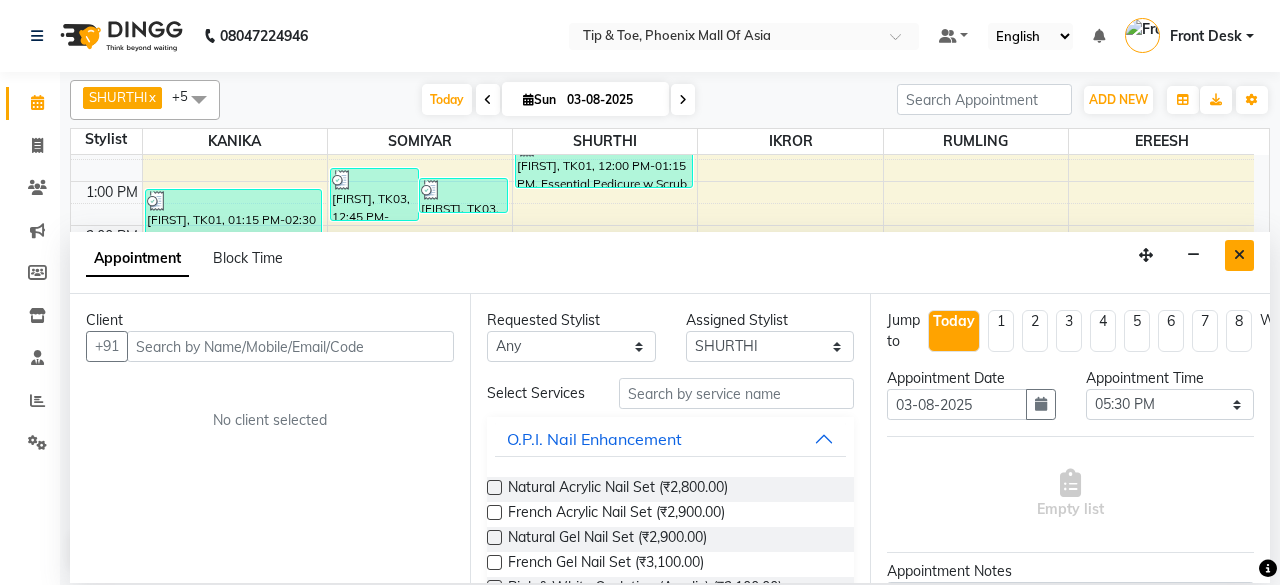 click at bounding box center [1239, 255] 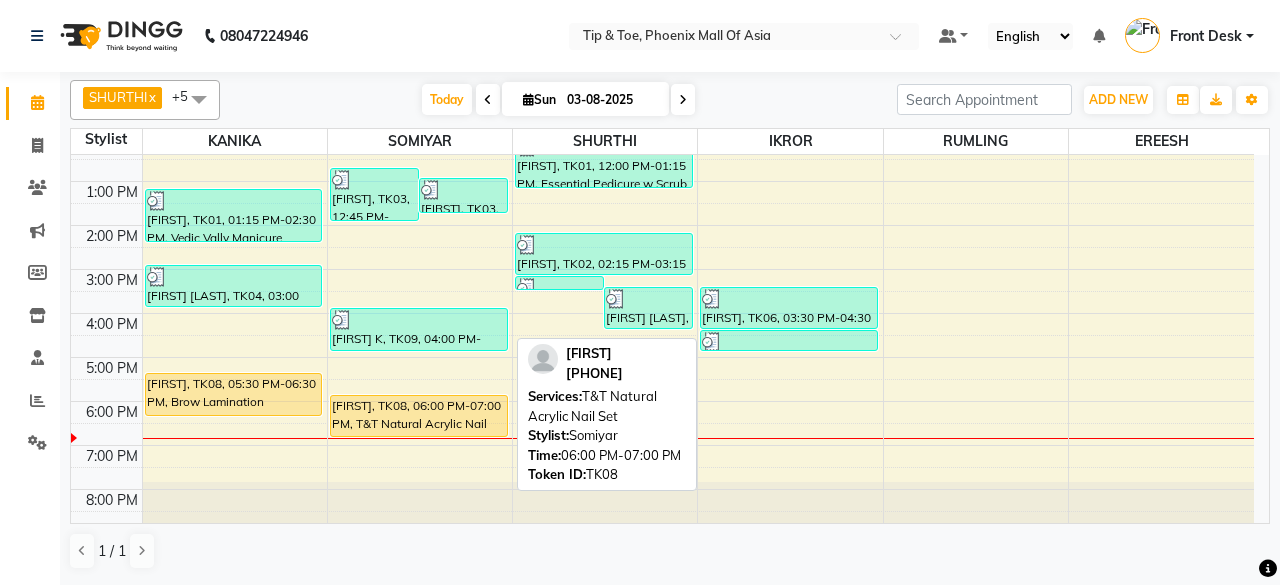click on "SURANJIKA, TK08, 06:00 PM-07:00 PM, T&T Natural Acrylic Nail Set" at bounding box center (419, 416) 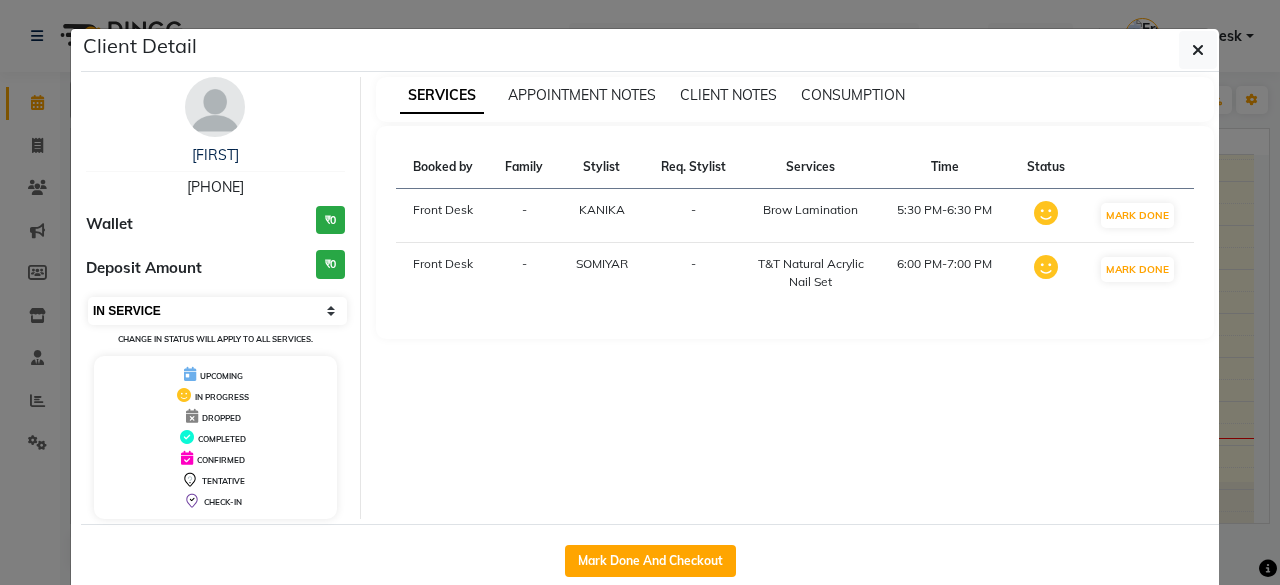 click on "Select IN SERVICE CONFIRMED TENTATIVE CHECK IN MARK DONE DROPPED UPCOMING" at bounding box center [217, 311] 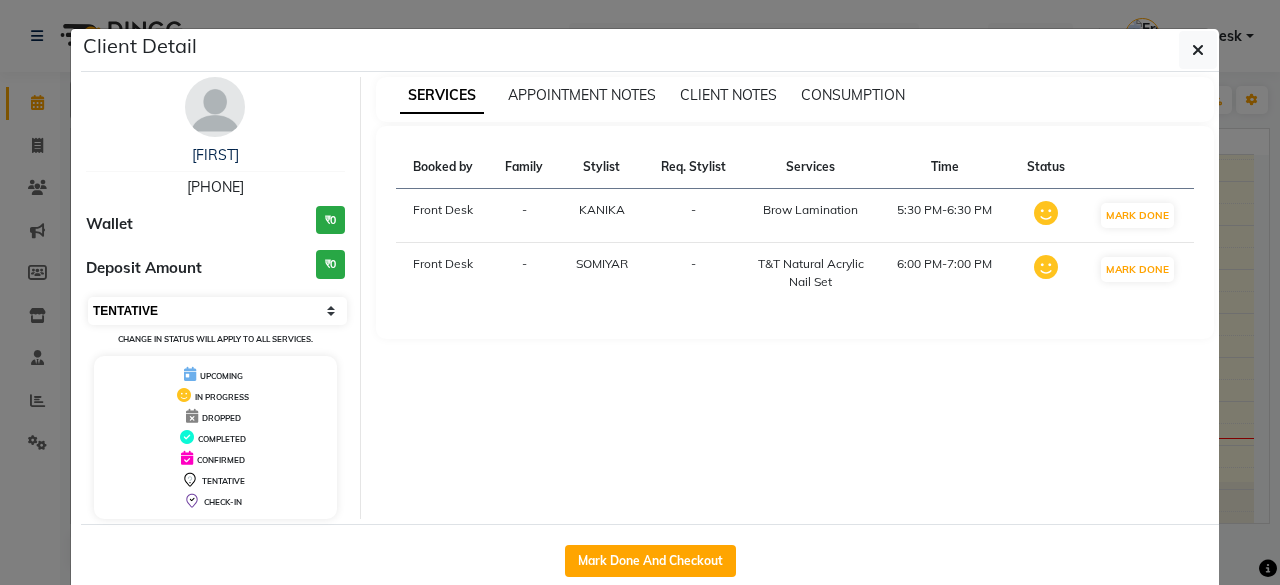 click on "Select IN SERVICE CONFIRMED TENTATIVE CHECK IN MARK DONE DROPPED UPCOMING" at bounding box center (217, 311) 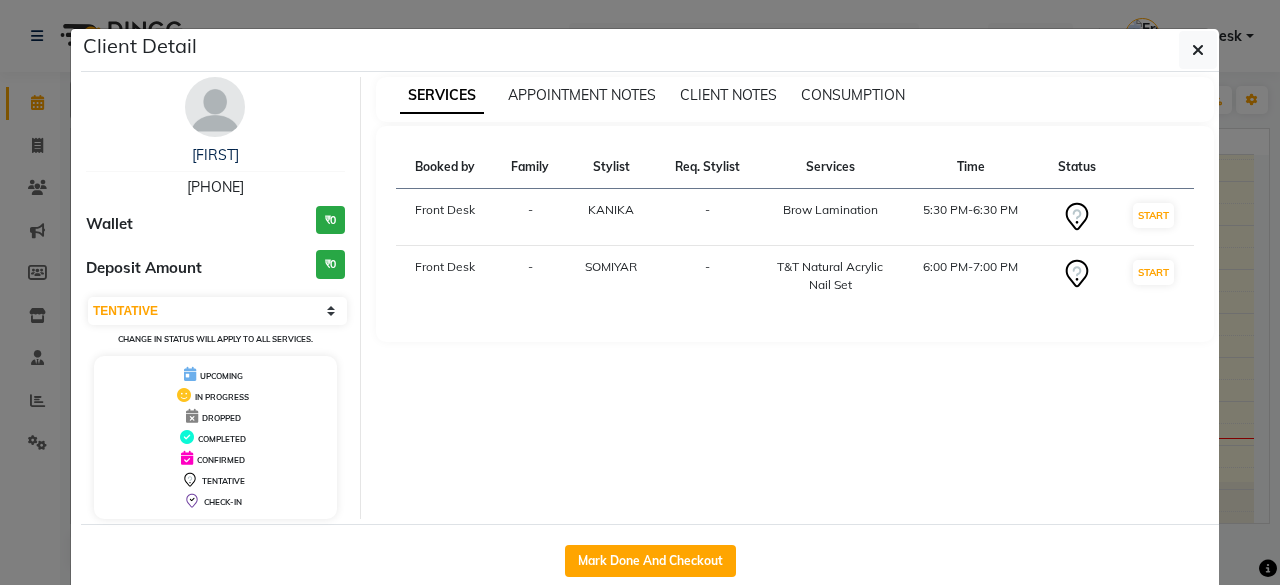 click on "Client Detail  SURANJIKA    8249127137 Wallet ₹0 Deposit Amount  ₹0  Select IN SERVICE CONFIRMED TENTATIVE CHECK IN MARK DONE DROPPED UPCOMING Change in status will apply to all services. UPCOMING IN PROGRESS DROPPED COMPLETED CONFIRMED TENTATIVE CHECK-IN SERVICES APPOINTMENT NOTES CLIENT NOTES CONSUMPTION Booked by Family Stylist Req. Stylist Services Time Status  Front Desk  - KANIKA  -  Brow Lamination   5:30 PM-6:30 PM   START   Front Desk  - SOMIYAR  -  T&T Natural Acrylic Nail Set   6:00 PM-7:00 PM   START   Mark Done And Checkout" 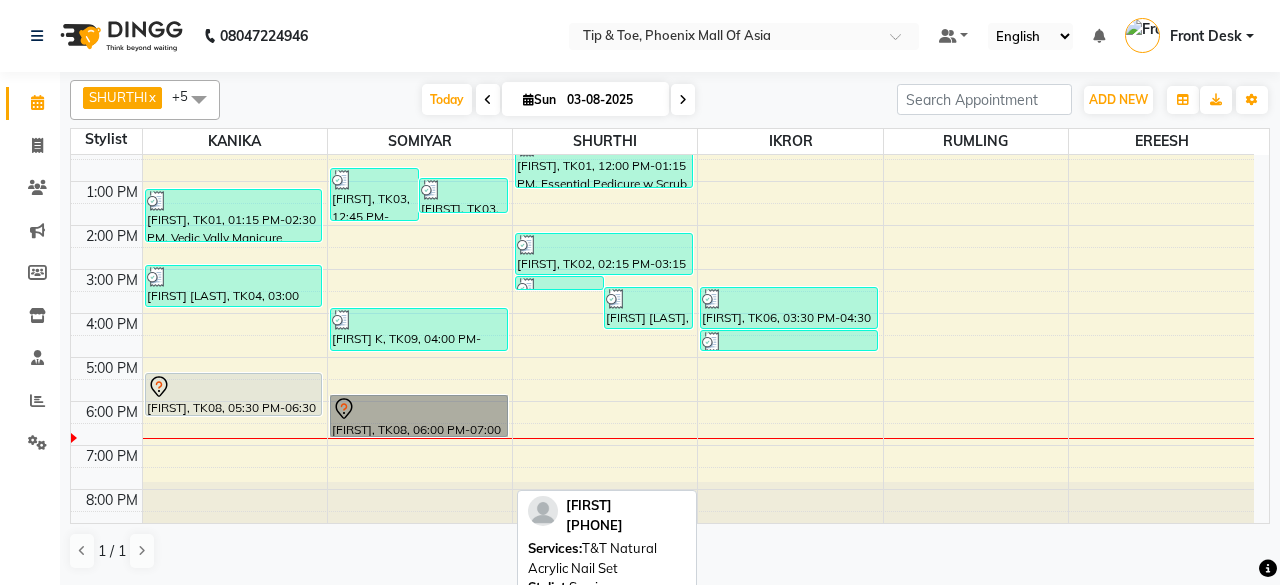 drag, startPoint x: 396, startPoint y: 390, endPoint x: 408, endPoint y: 417, distance: 29.546574 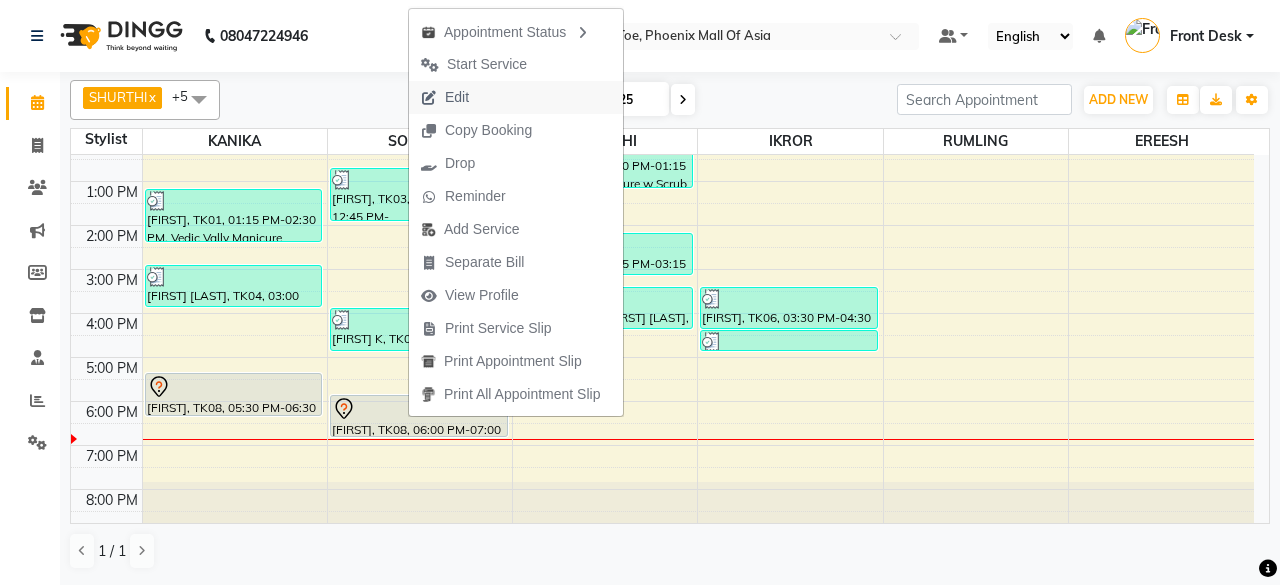 click on "Edit" at bounding box center (516, 97) 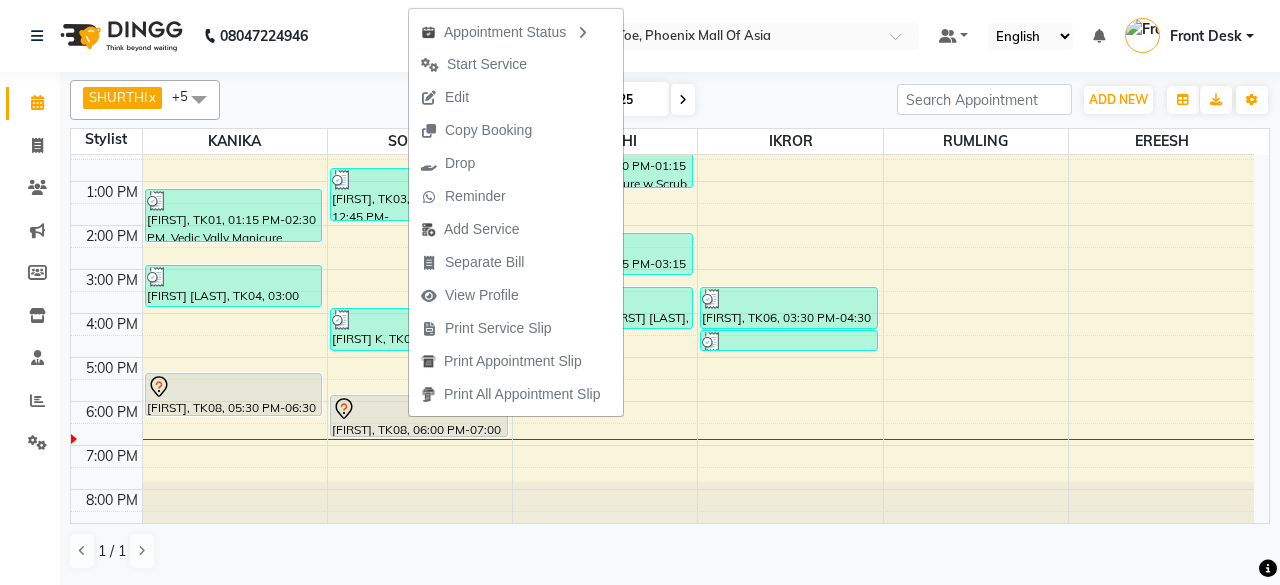select on "tentative" 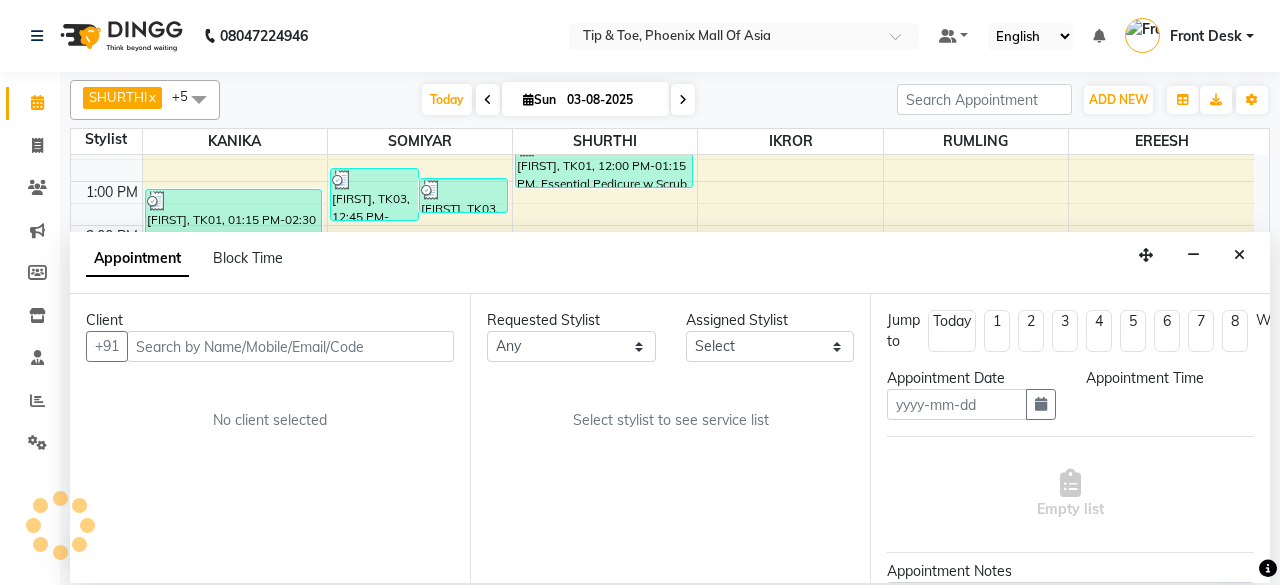type on "03-08-2025" 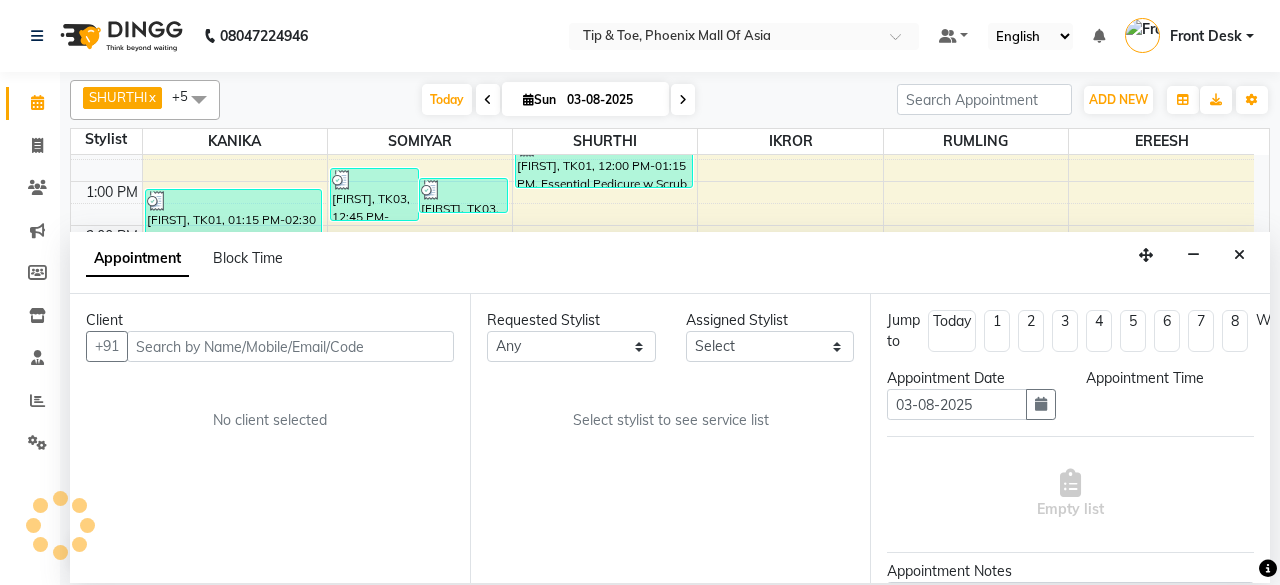 select on "1050" 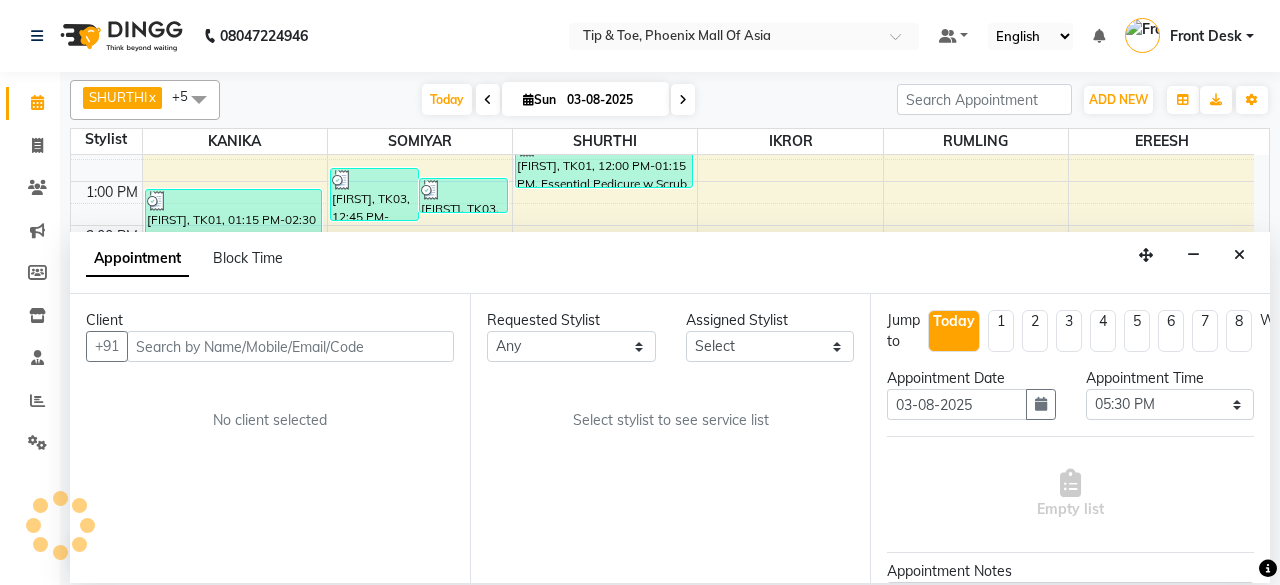 scroll, scrollTop: 0, scrollLeft: 0, axis: both 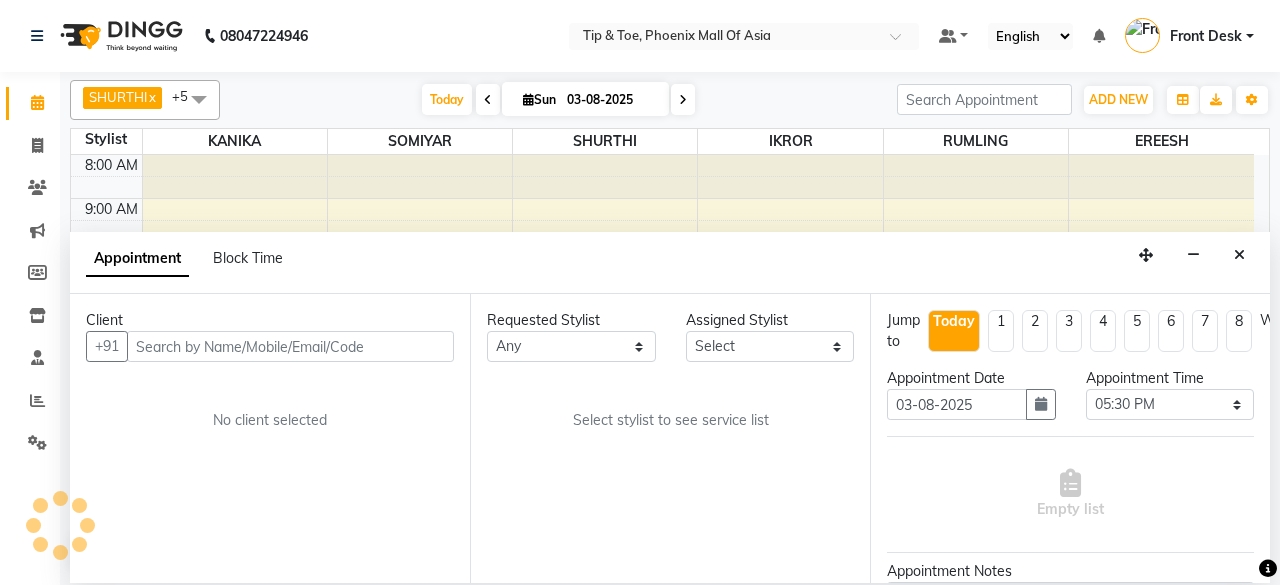 select on "38824" 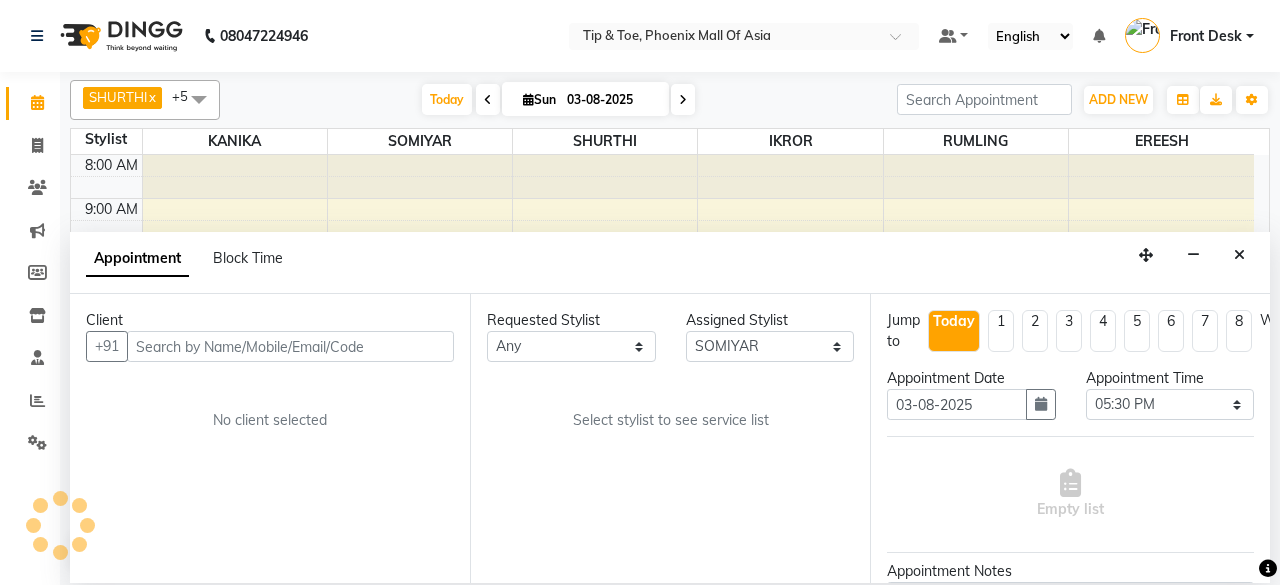 scroll, scrollTop: 194, scrollLeft: 0, axis: vertical 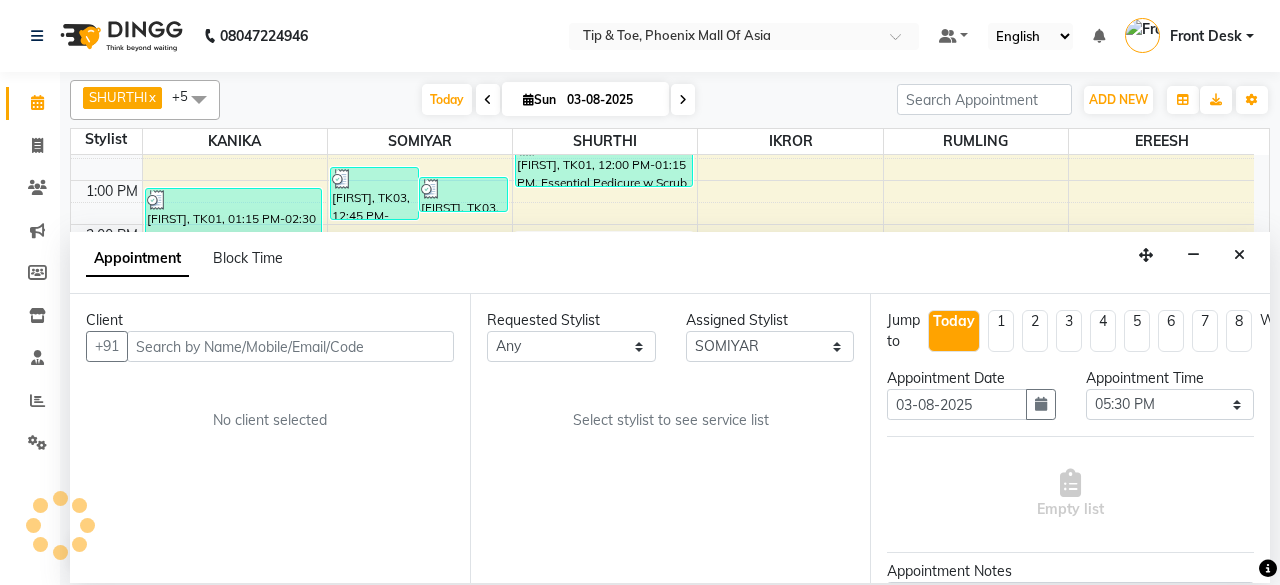 select on "2635" 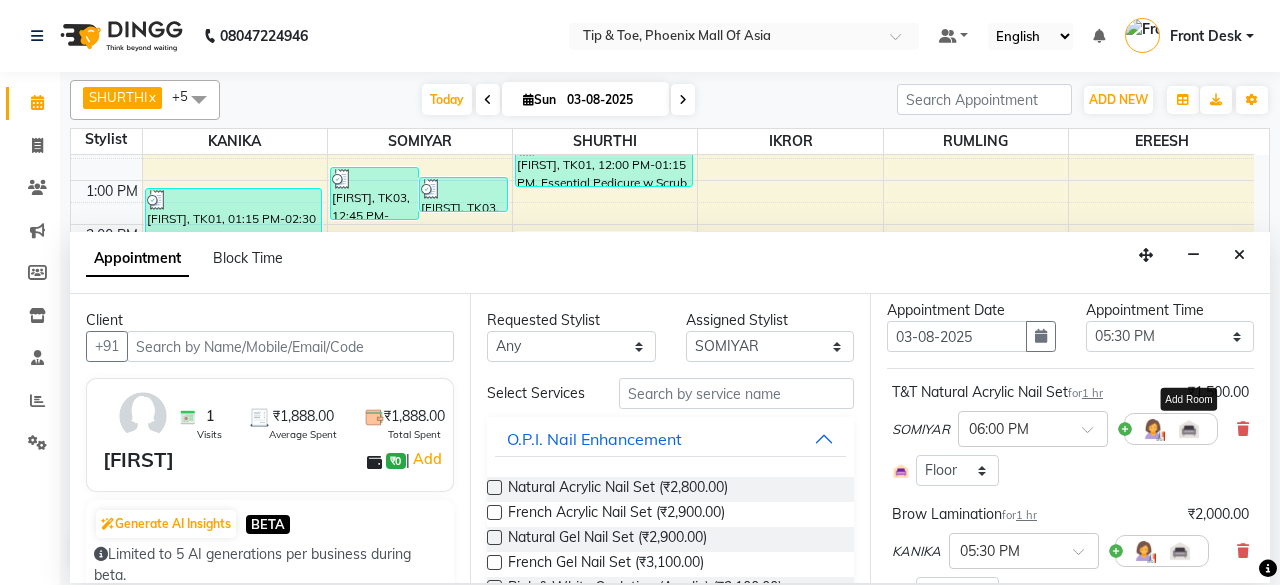scroll, scrollTop: 100, scrollLeft: 0, axis: vertical 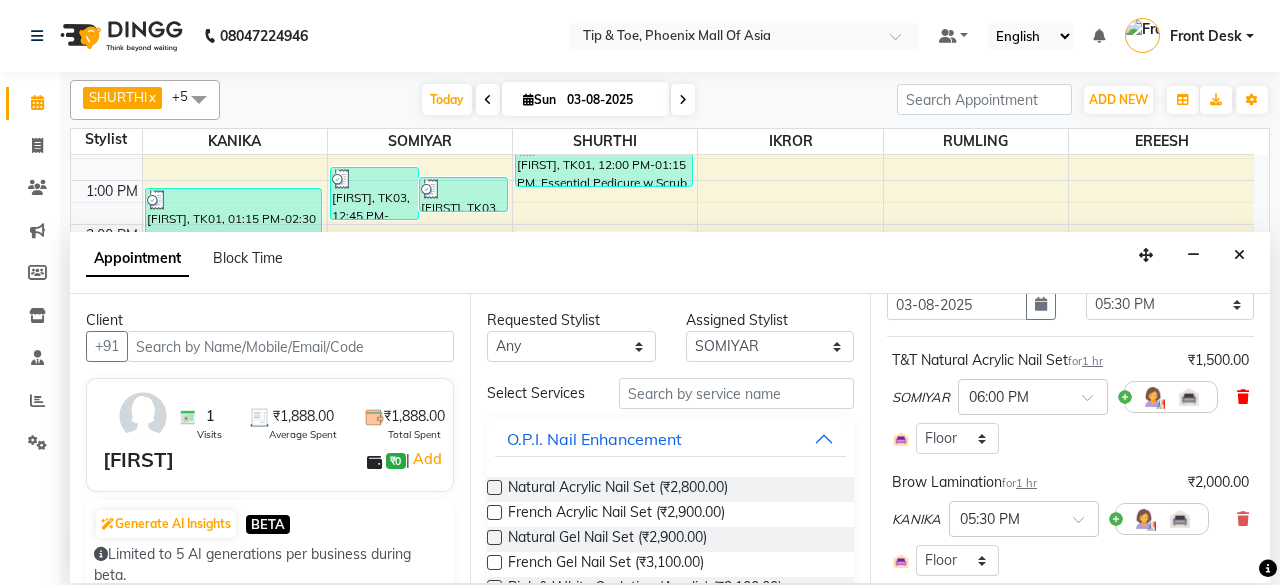 click at bounding box center (1243, 397) 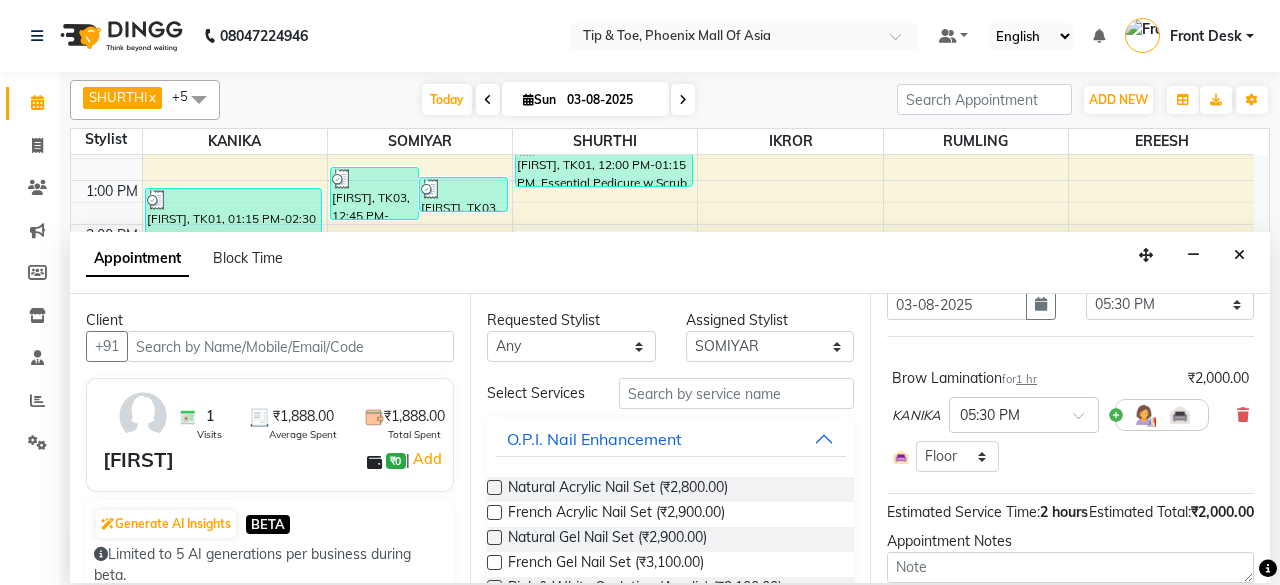 scroll, scrollTop: 263, scrollLeft: 0, axis: vertical 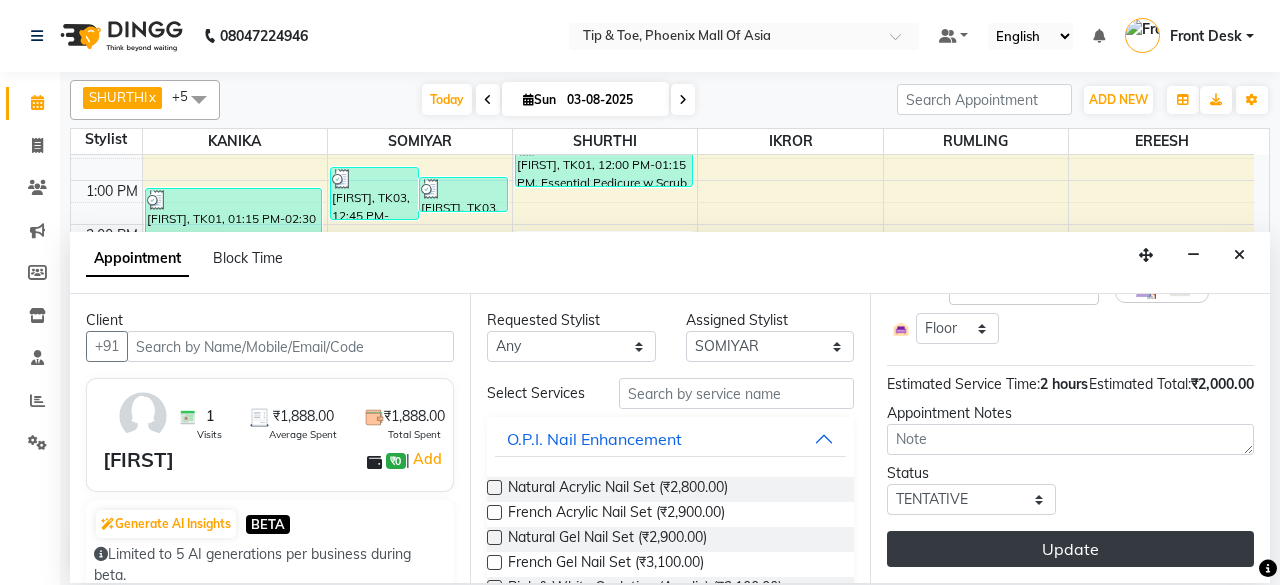 click on "Update" at bounding box center (1070, 549) 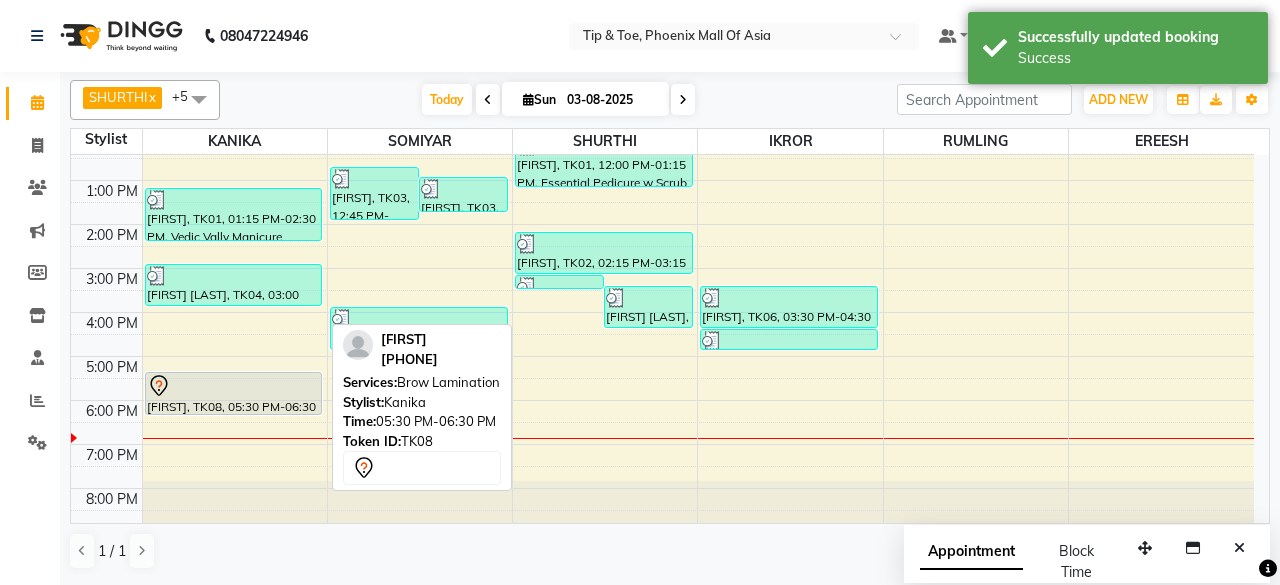click at bounding box center (234, 386) 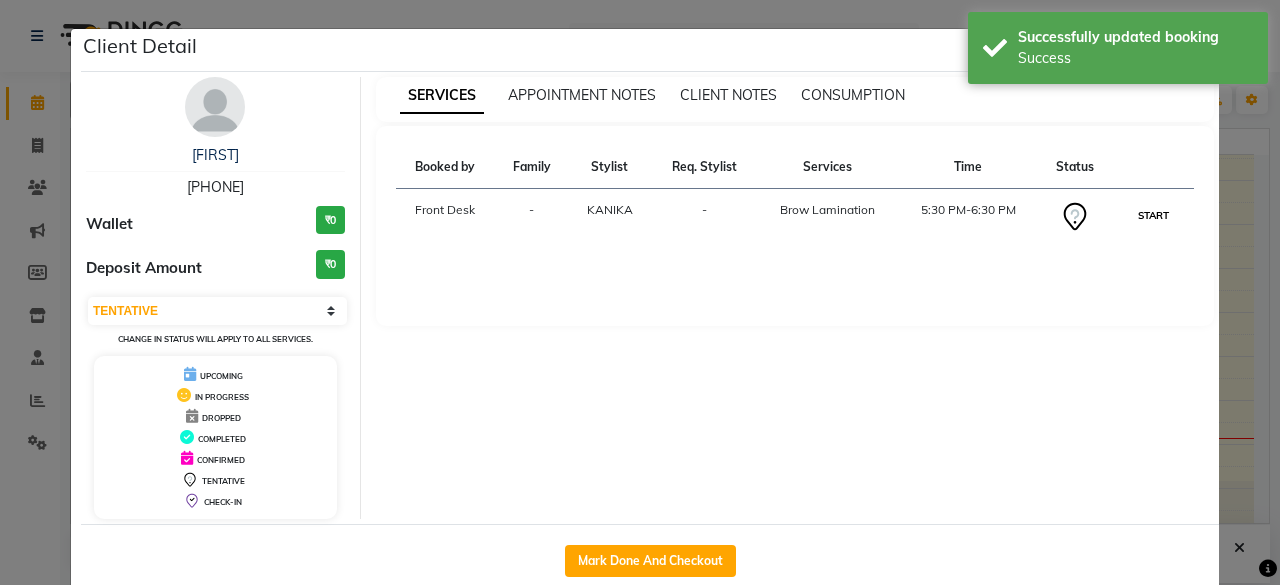 click on "START" at bounding box center (1153, 215) 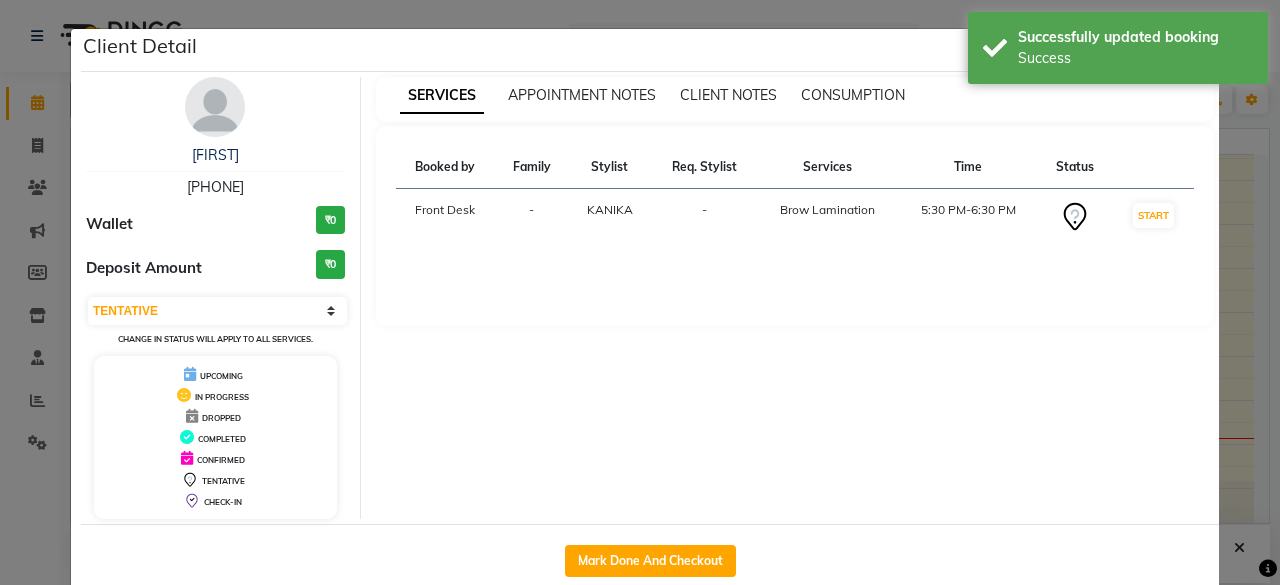 select on "1" 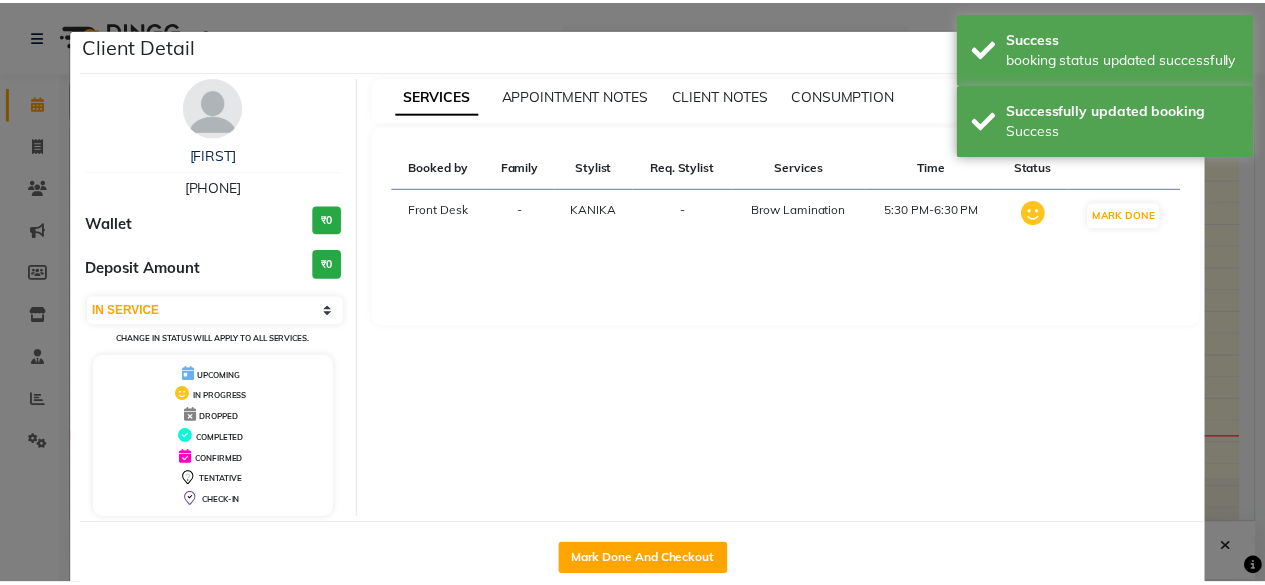 scroll, scrollTop: 37, scrollLeft: 0, axis: vertical 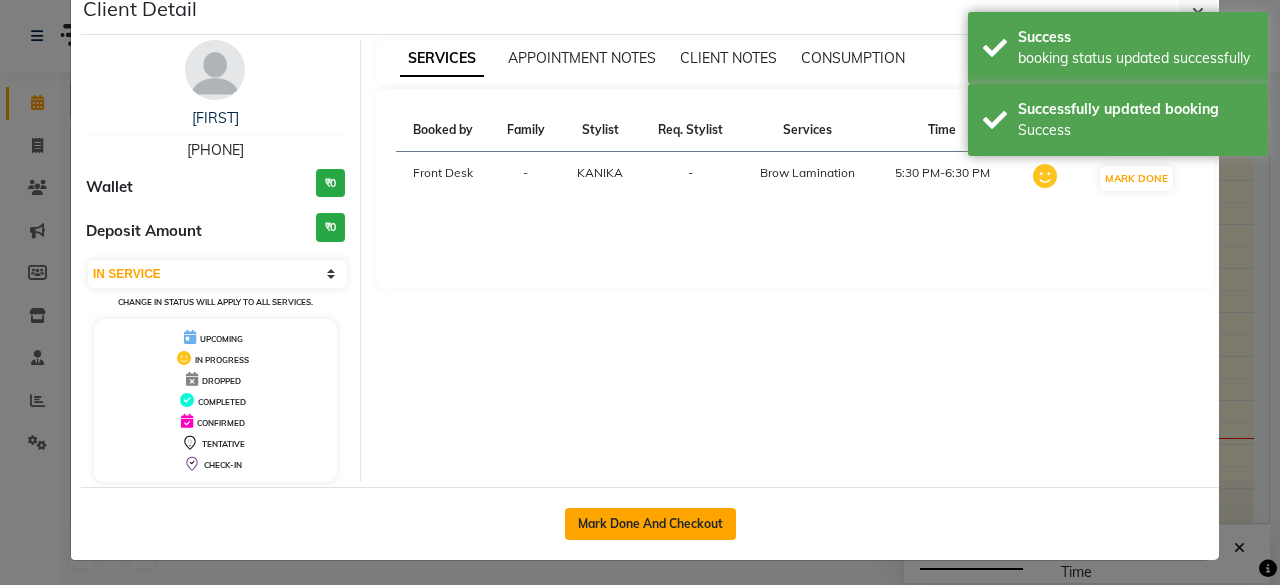 click on "Mark Done And Checkout" 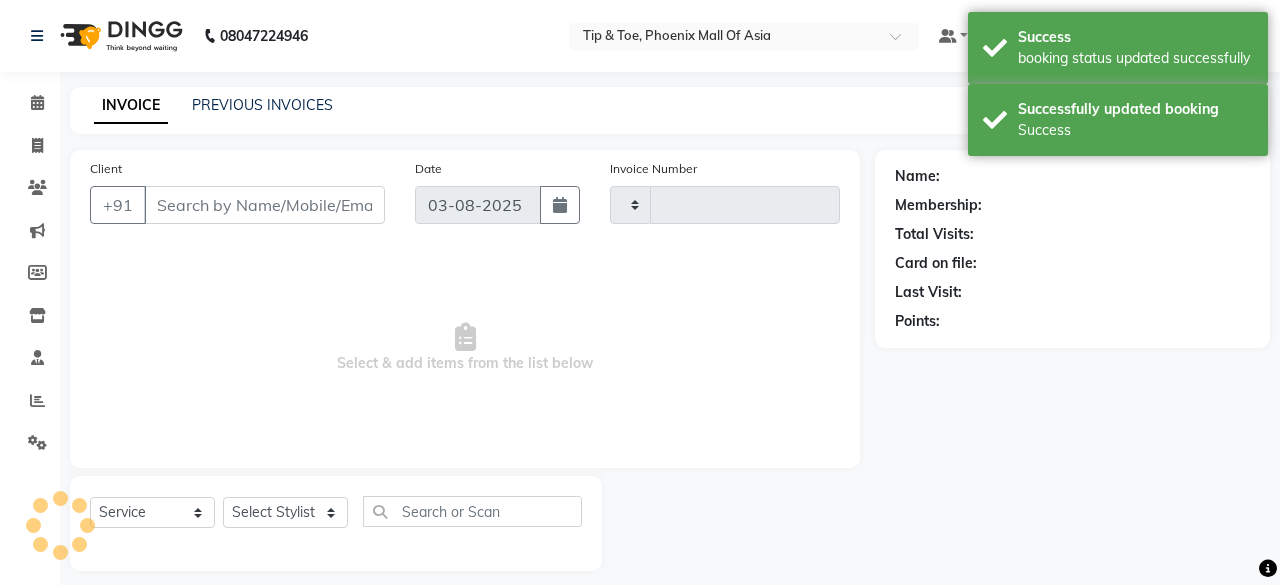type on "0633" 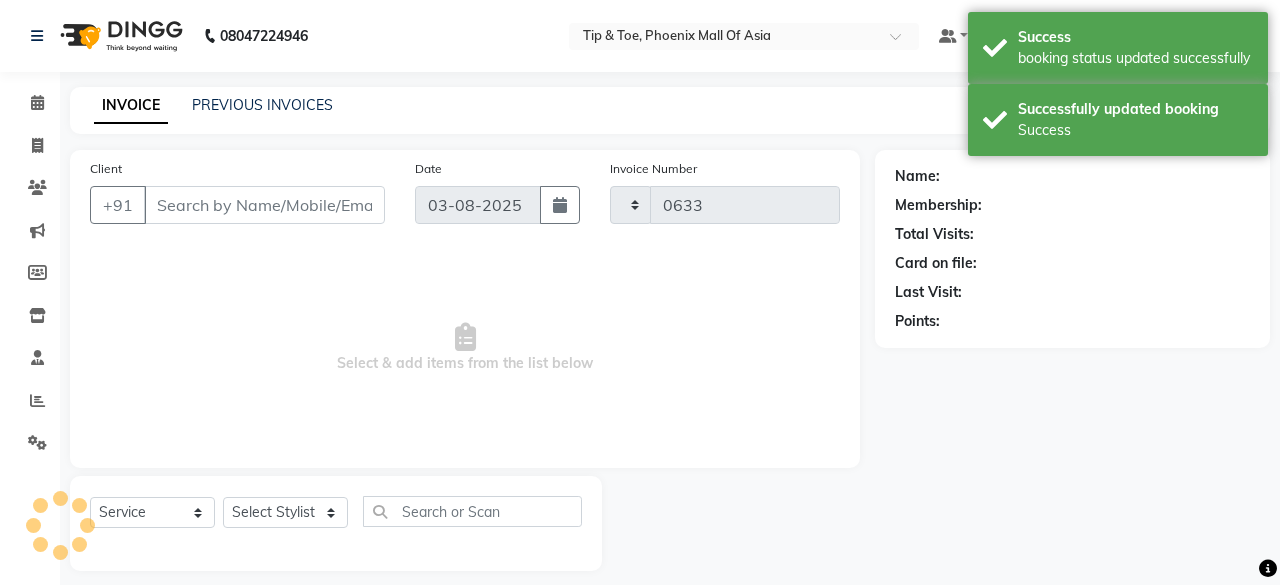 select on "5683" 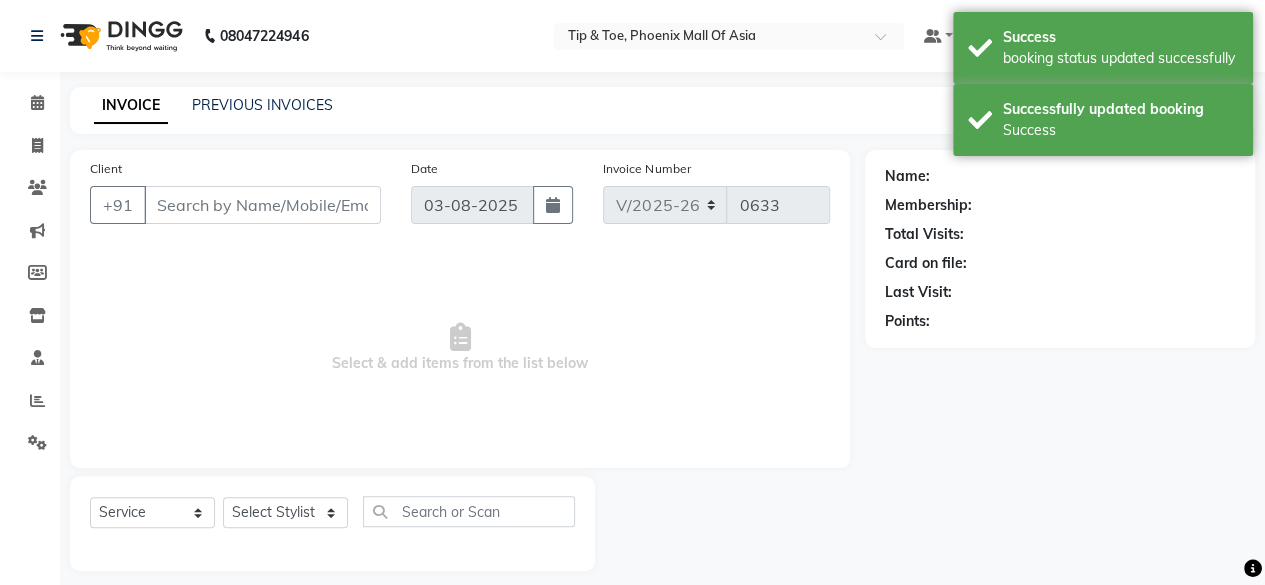 type on "8249127137" 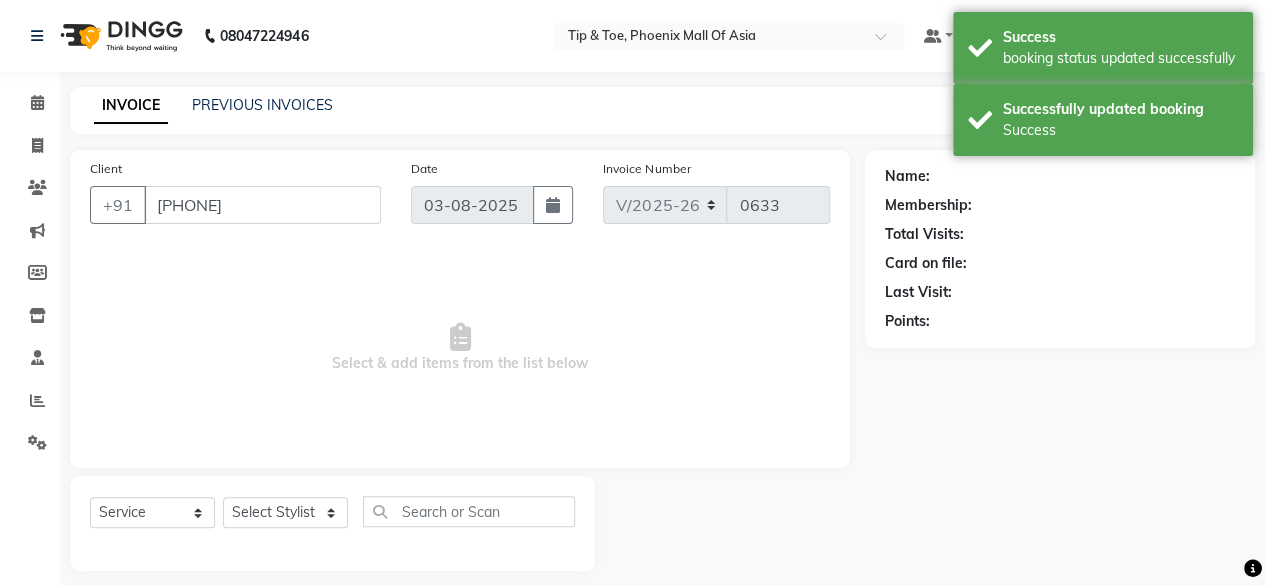 select on "38823" 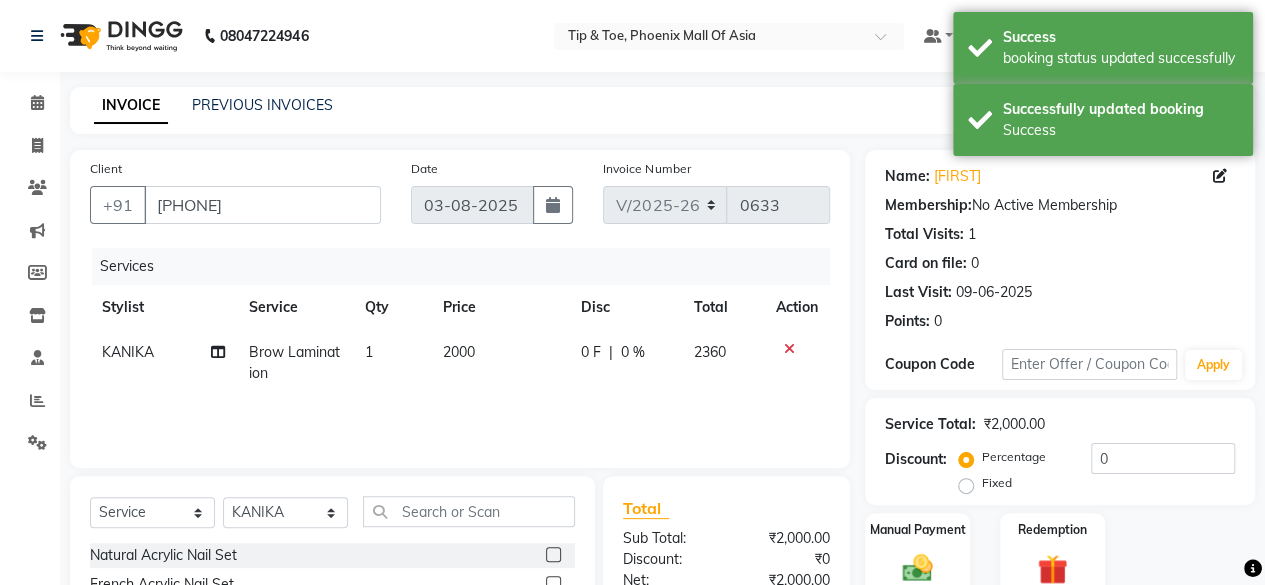 scroll, scrollTop: 215, scrollLeft: 0, axis: vertical 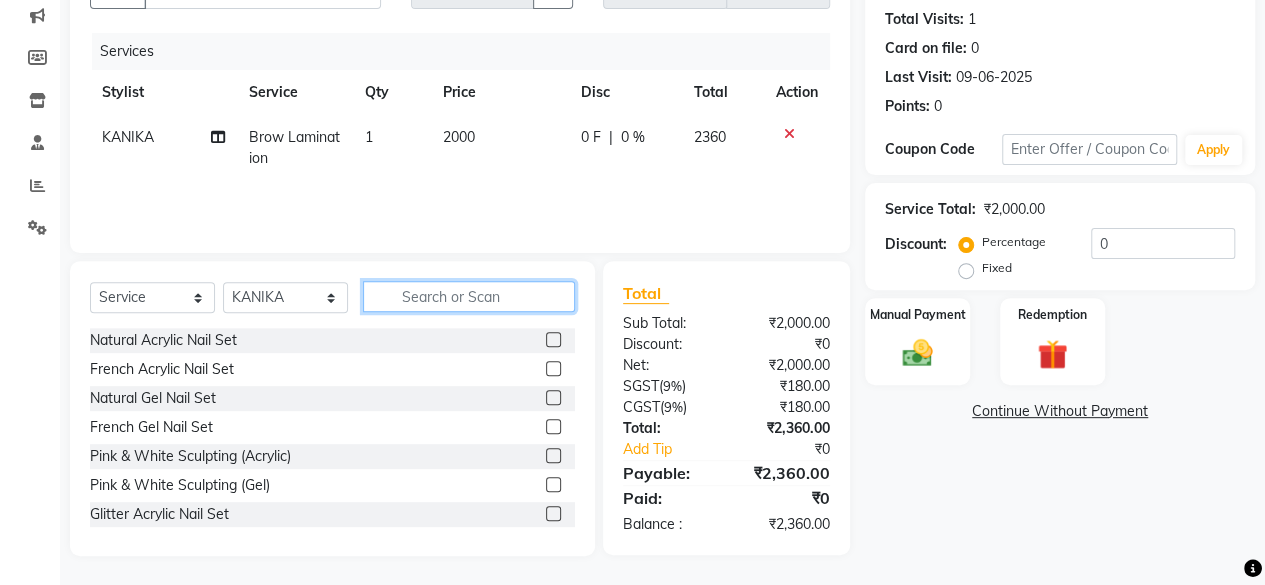 click 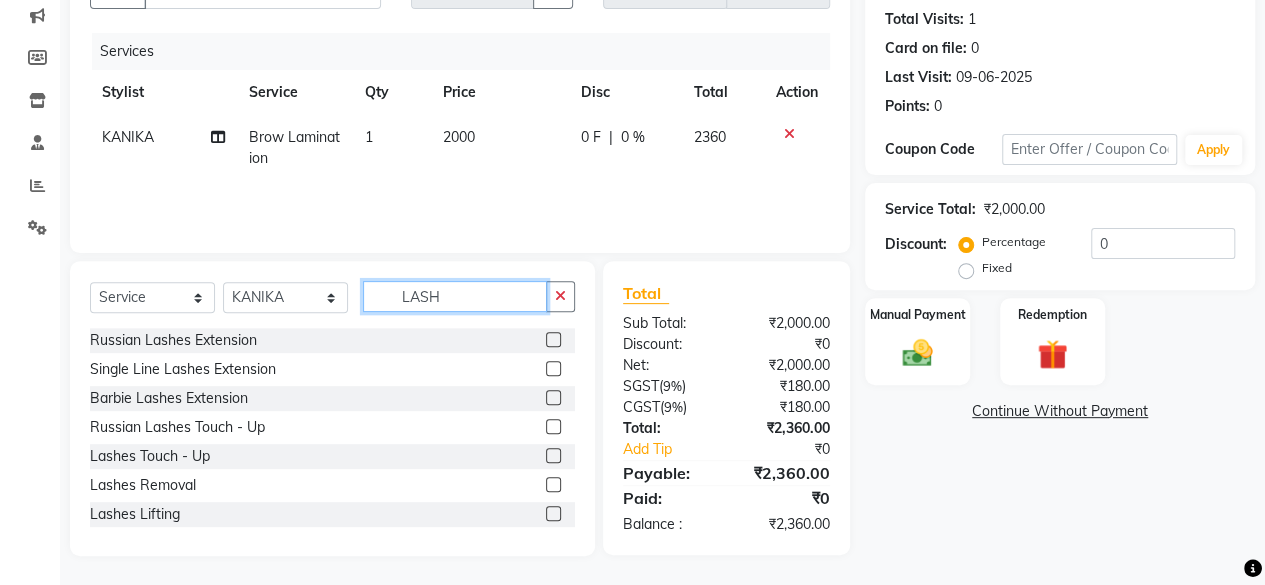 type on "LASH" 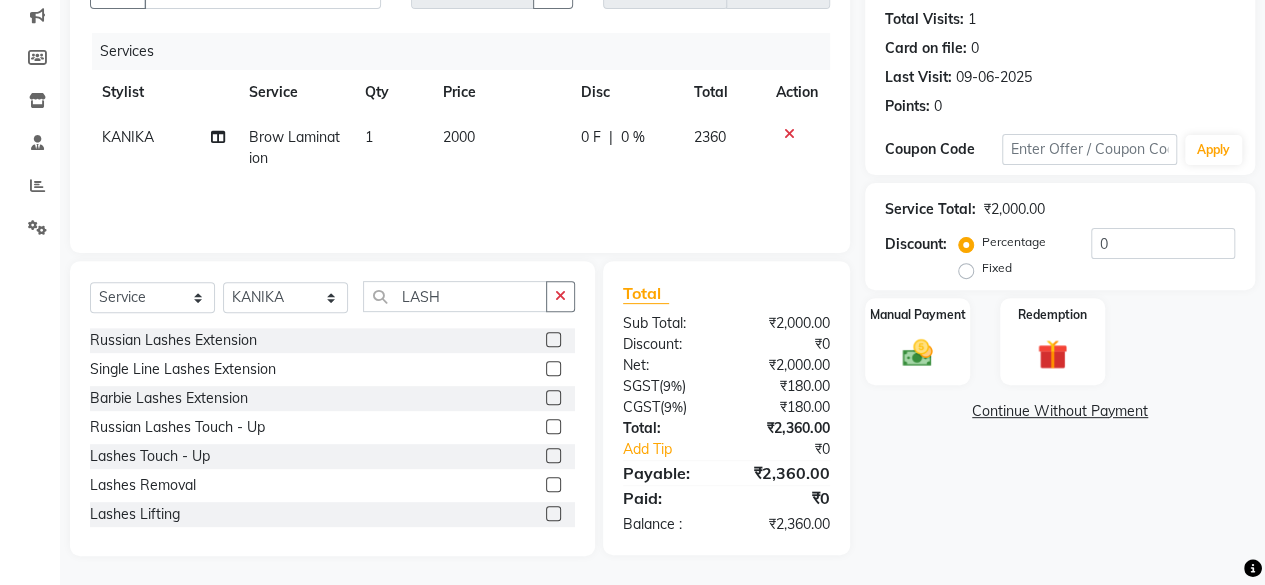 click 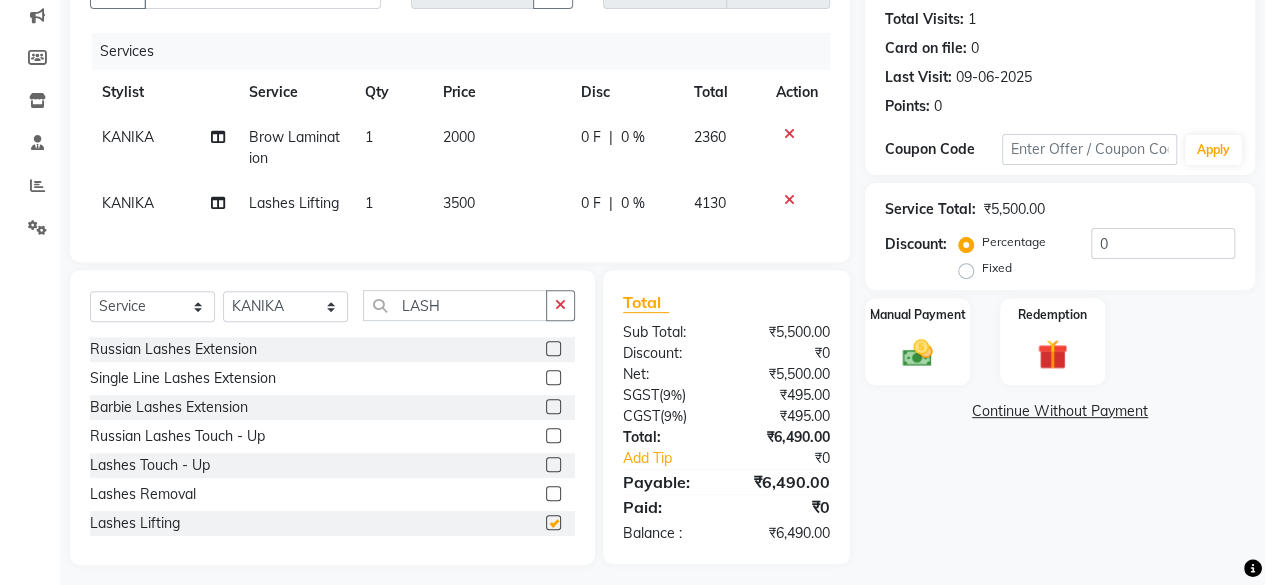 checkbox on "false" 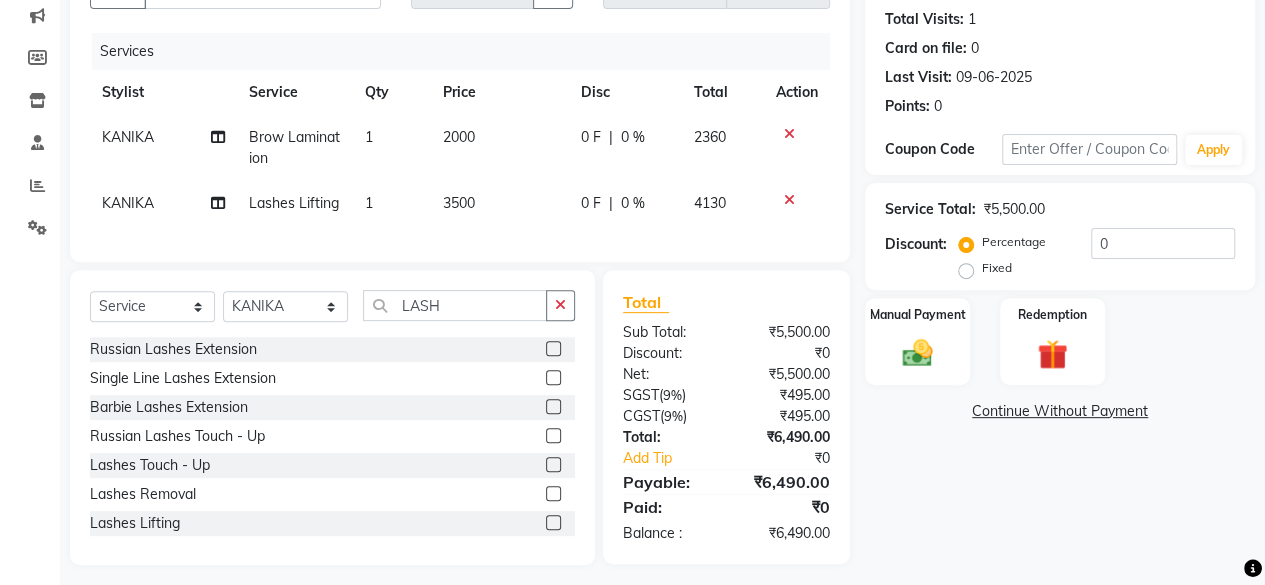 click on "Name: Suranjika  Membership:  No Active Membership  Total Visits:  1 Card on file:  0 Last Visit:   09-06-2025 Points:   0  Coupon Code Apply Service Total:  ₹5,500.00  Discount:  Percentage   Fixed  0 Manual Payment Redemption  Continue Without Payment" 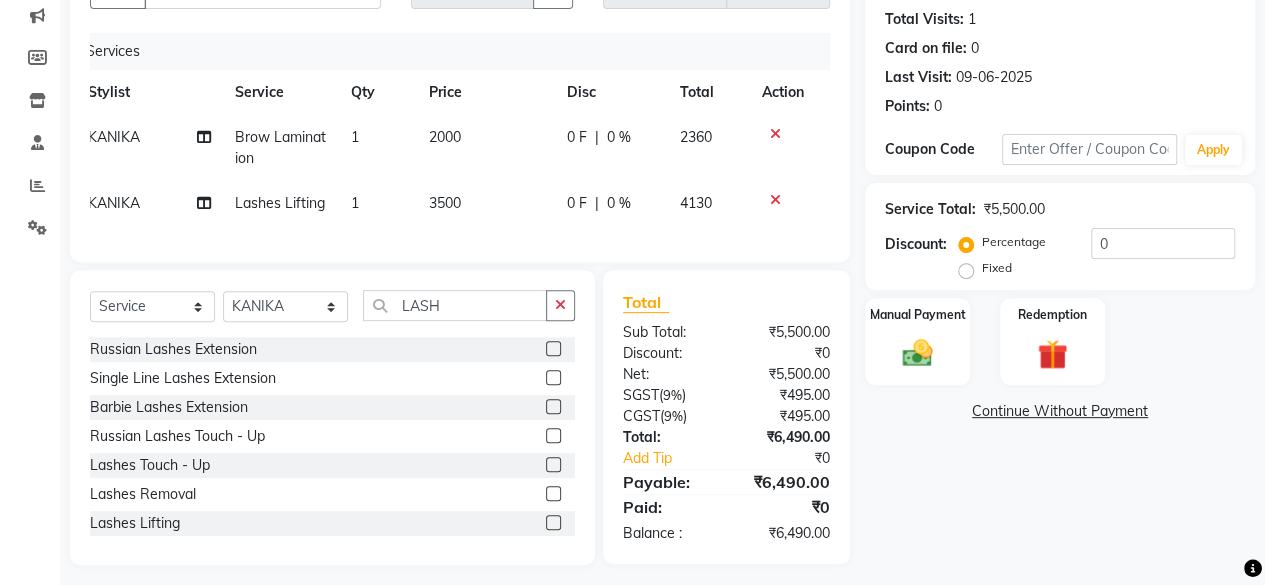 click on "Name: Suranjika  Membership:  No Active Membership  Total Visits:  1 Card on file:  0 Last Visit:   09-06-2025 Points:   0  Coupon Code Apply Service Total:  ₹5,500.00  Discount:  Percentage   Fixed  0 Manual Payment Redemption  Continue Without Payment" 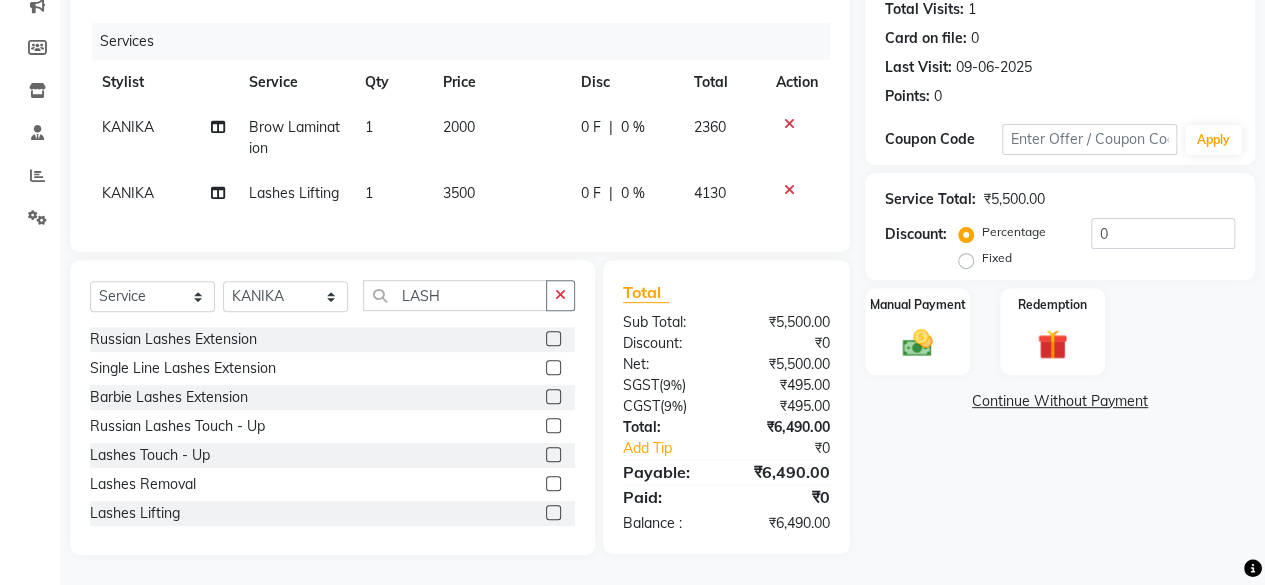 scroll, scrollTop: 0, scrollLeft: 14, axis: horizontal 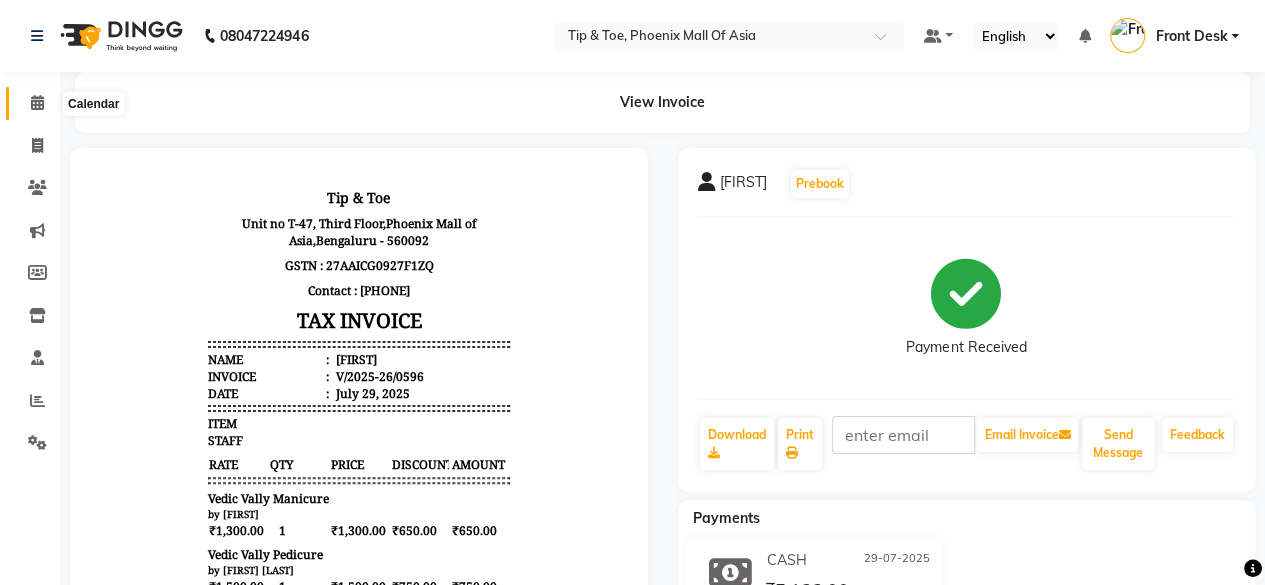 click 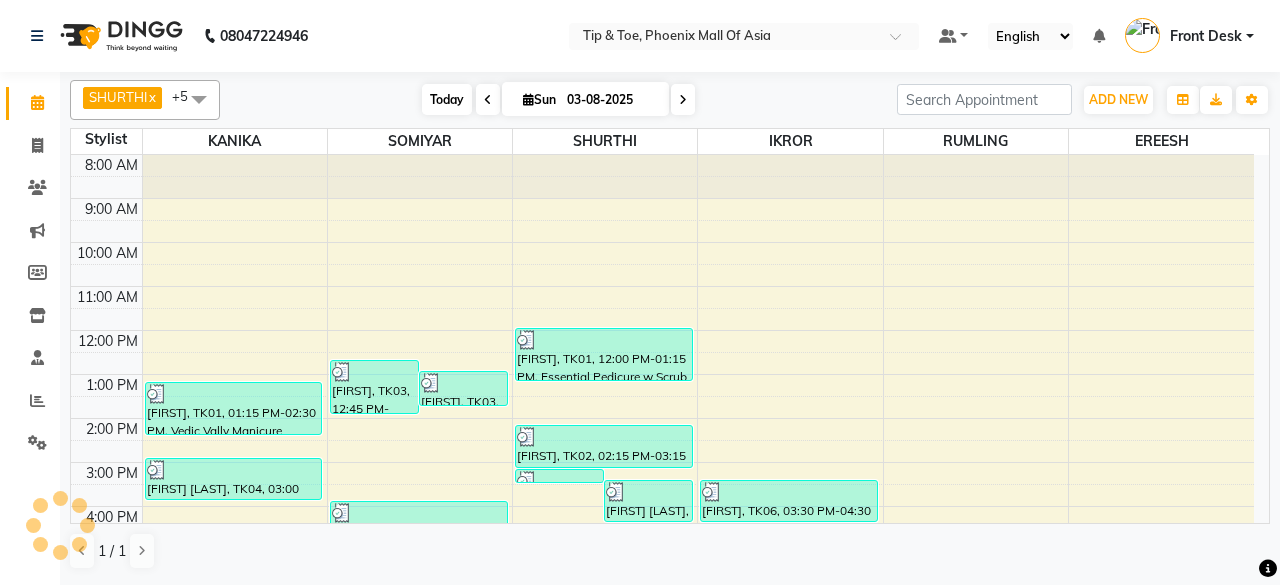 scroll, scrollTop: 0, scrollLeft: 0, axis: both 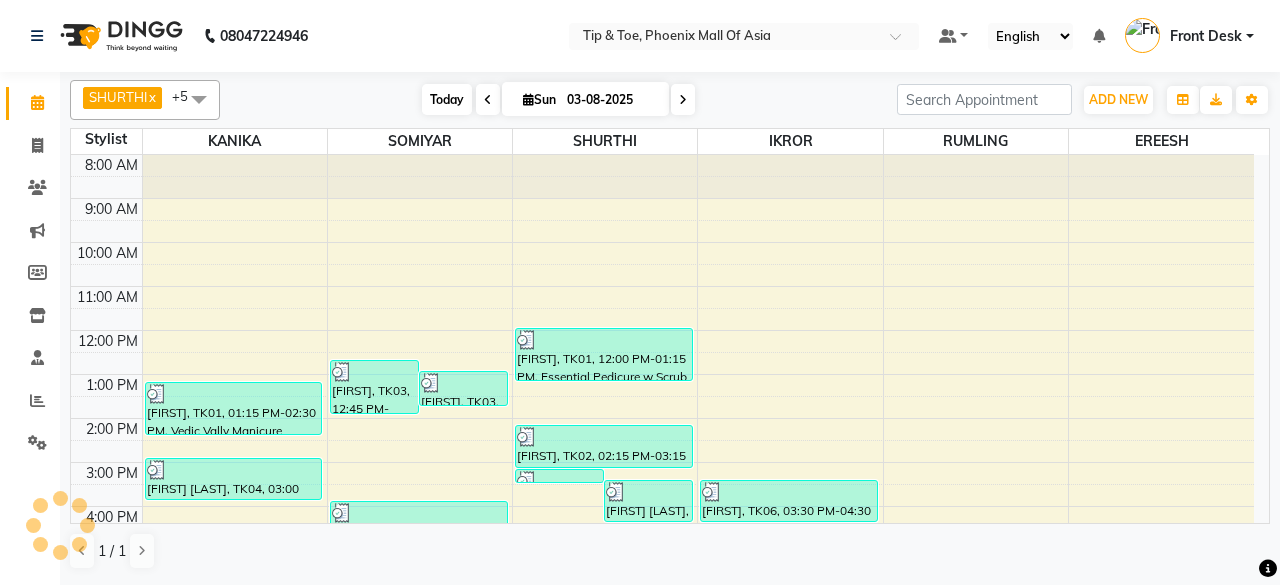 click on "Today" at bounding box center [447, 99] 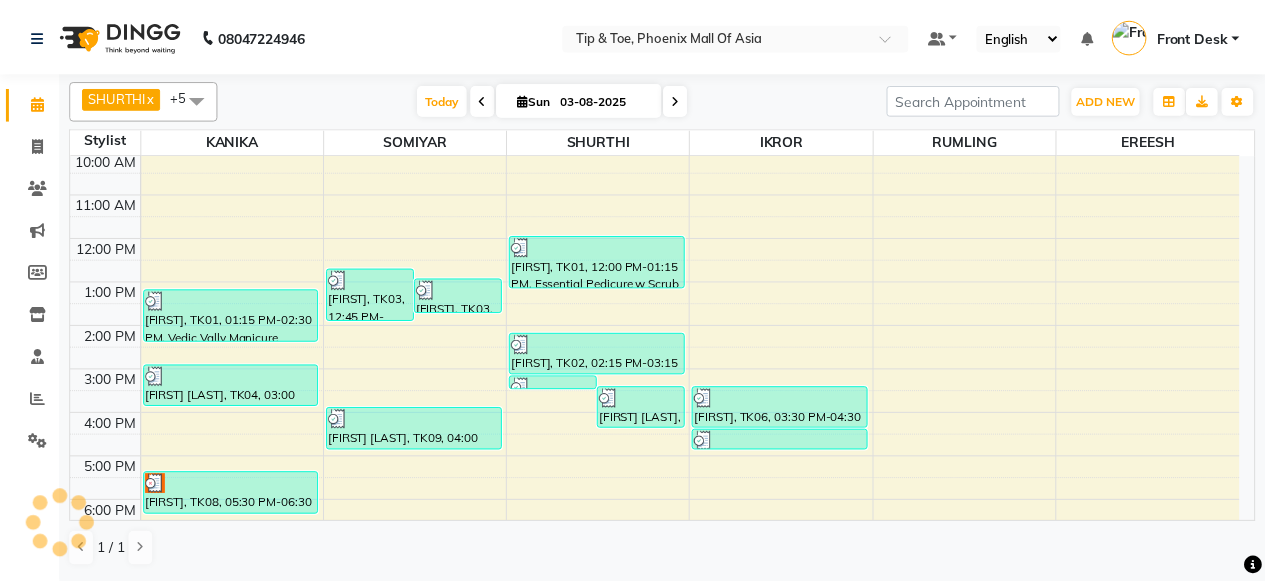 scroll, scrollTop: 0, scrollLeft: 0, axis: both 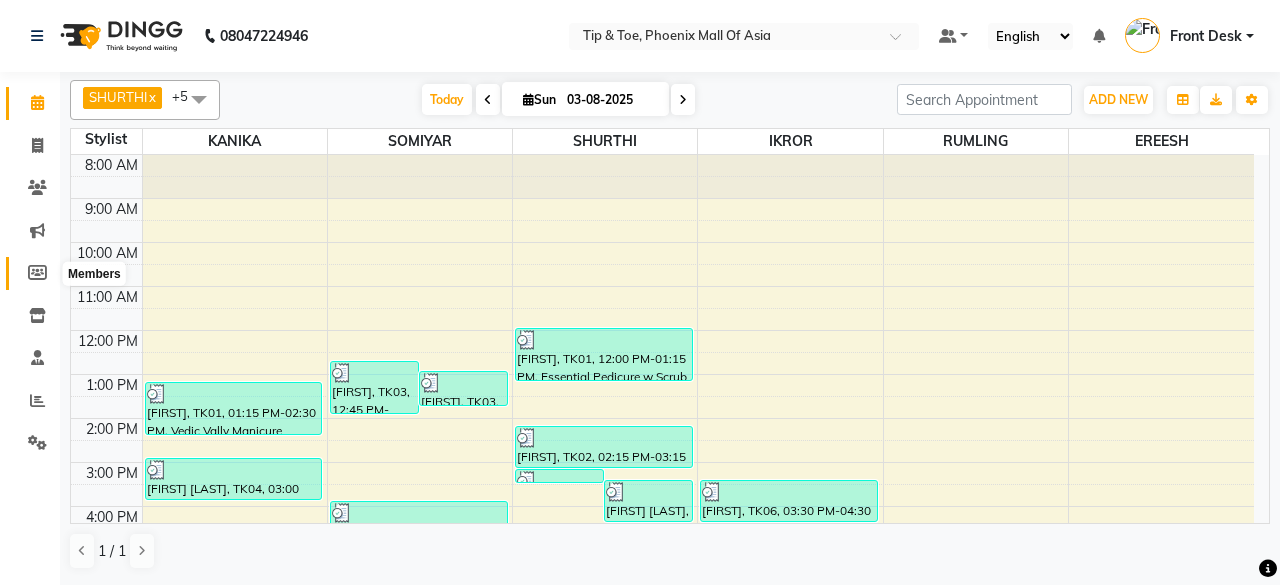 click 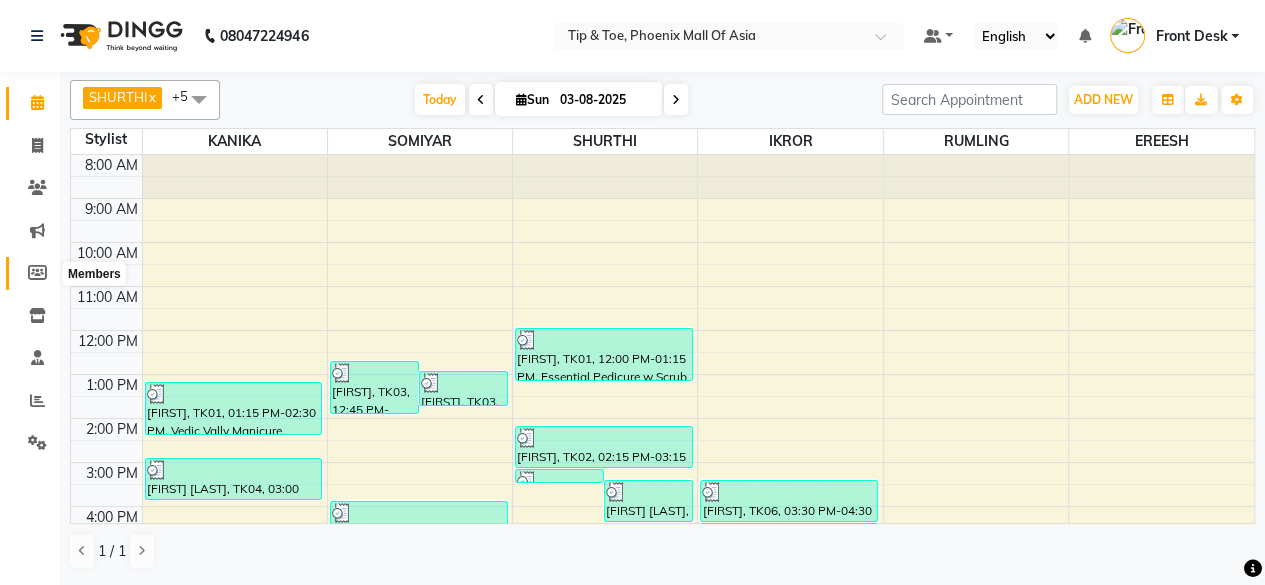 select 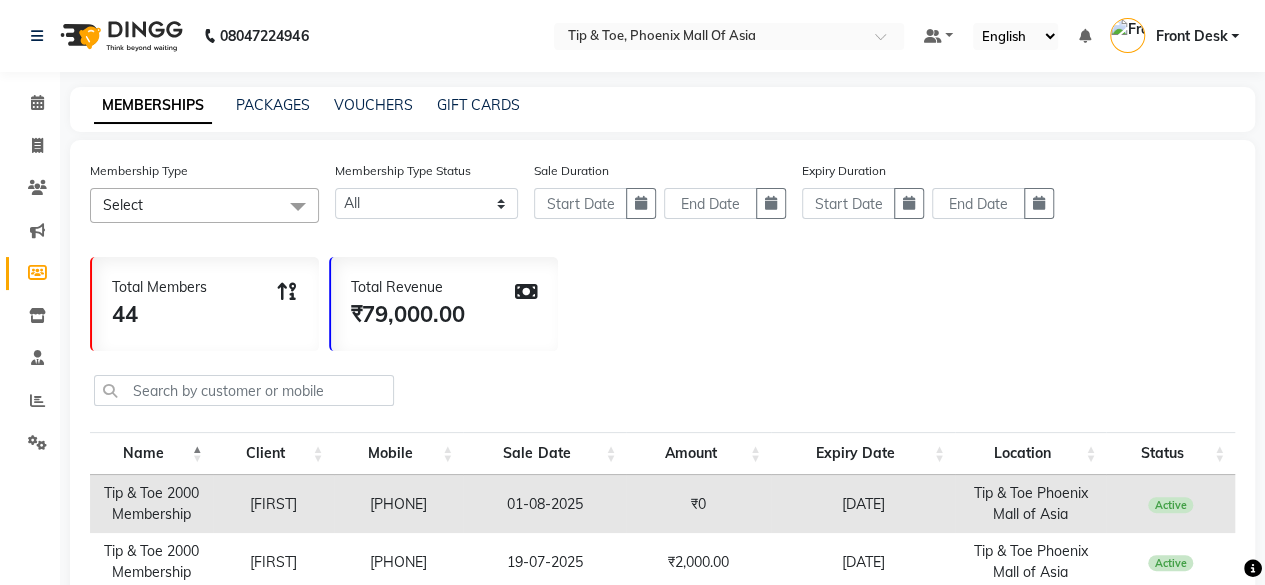 click 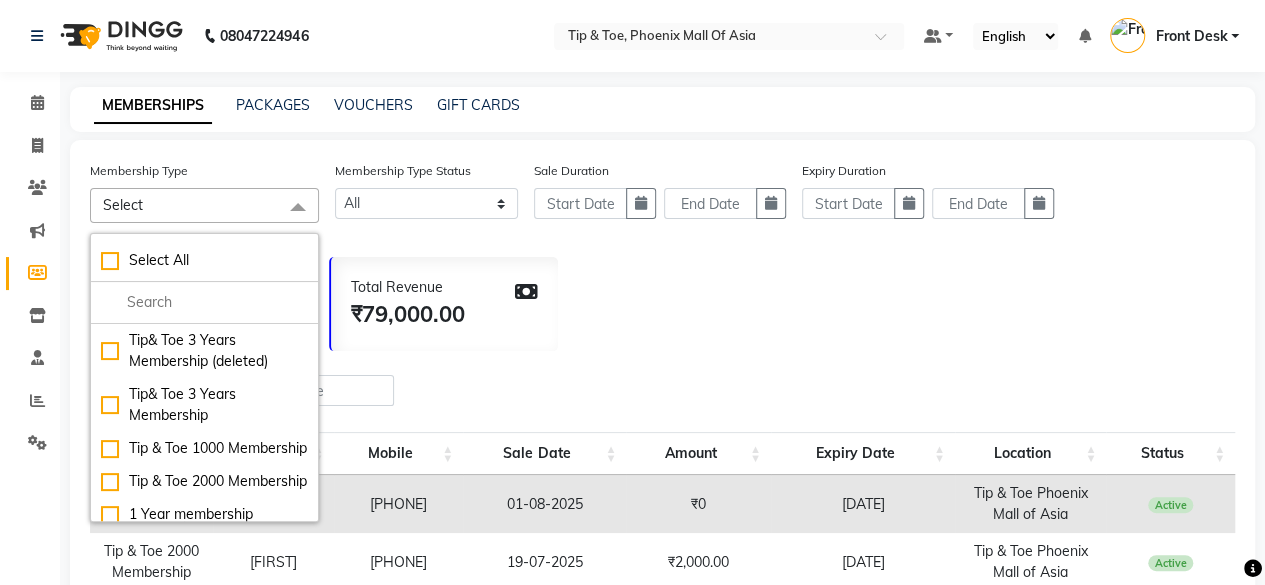 click 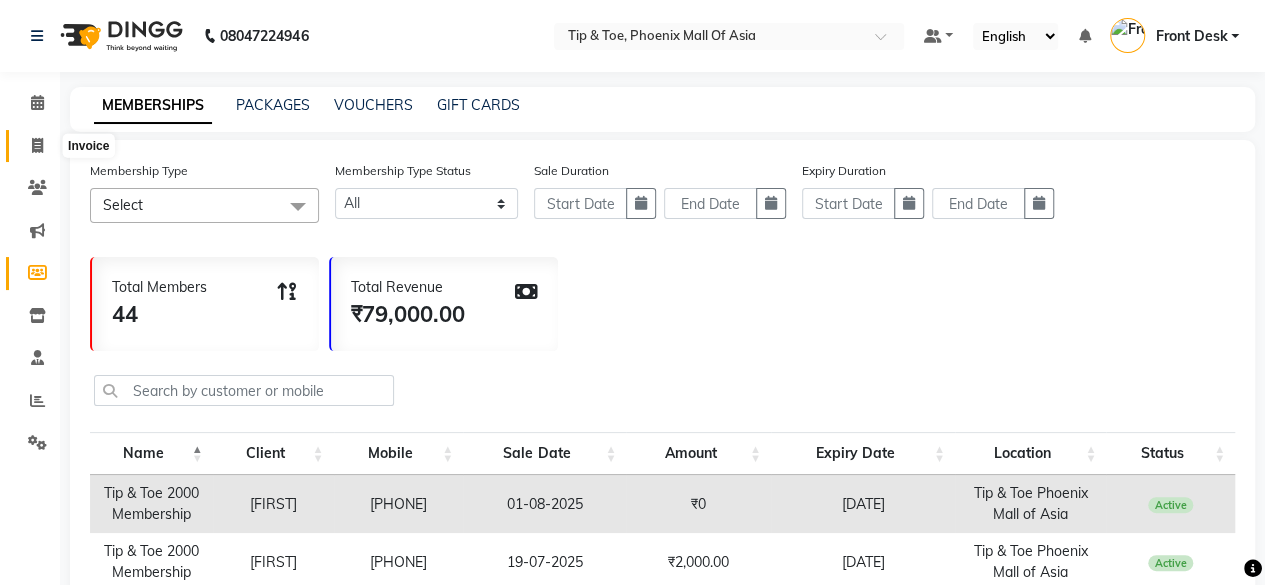 click 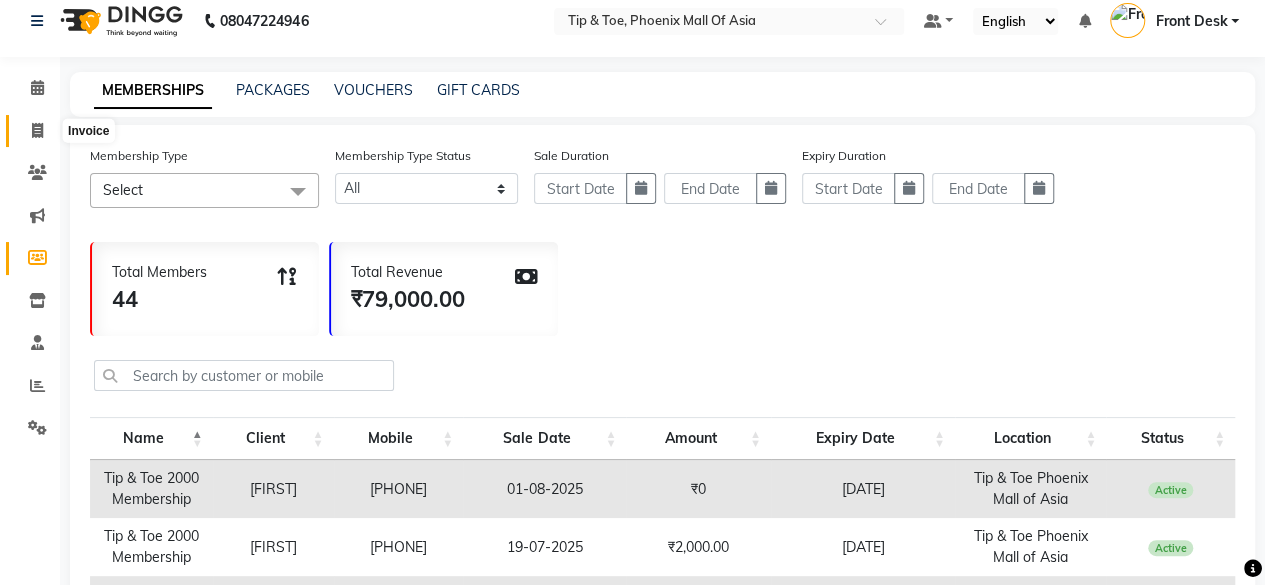 select on "5683" 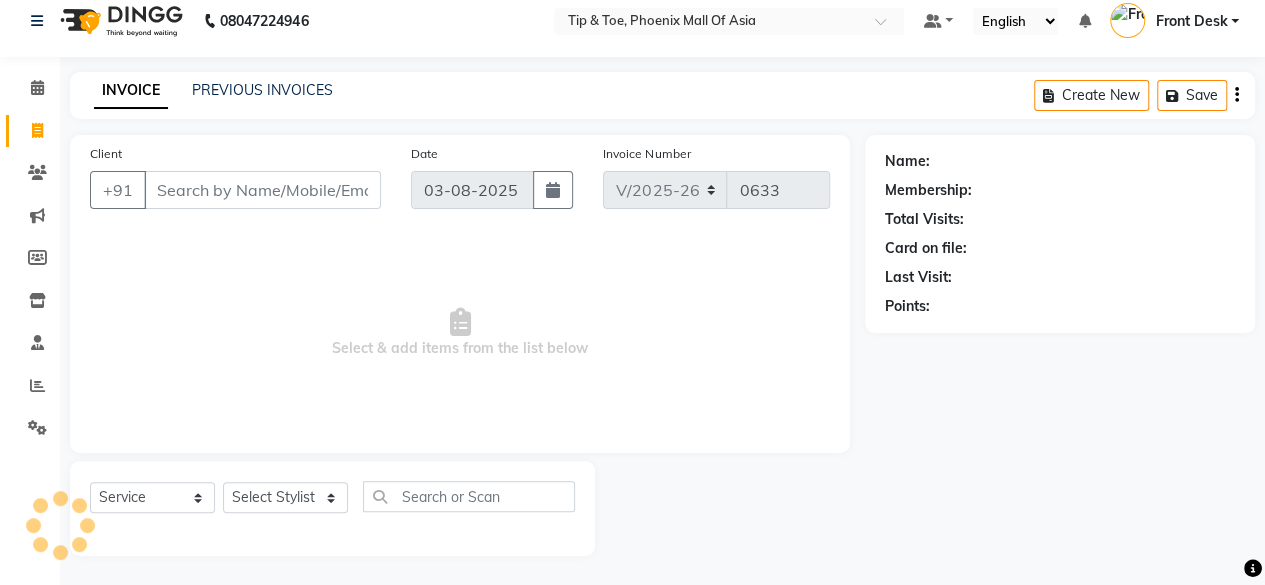 click on "Client" at bounding box center [262, 190] 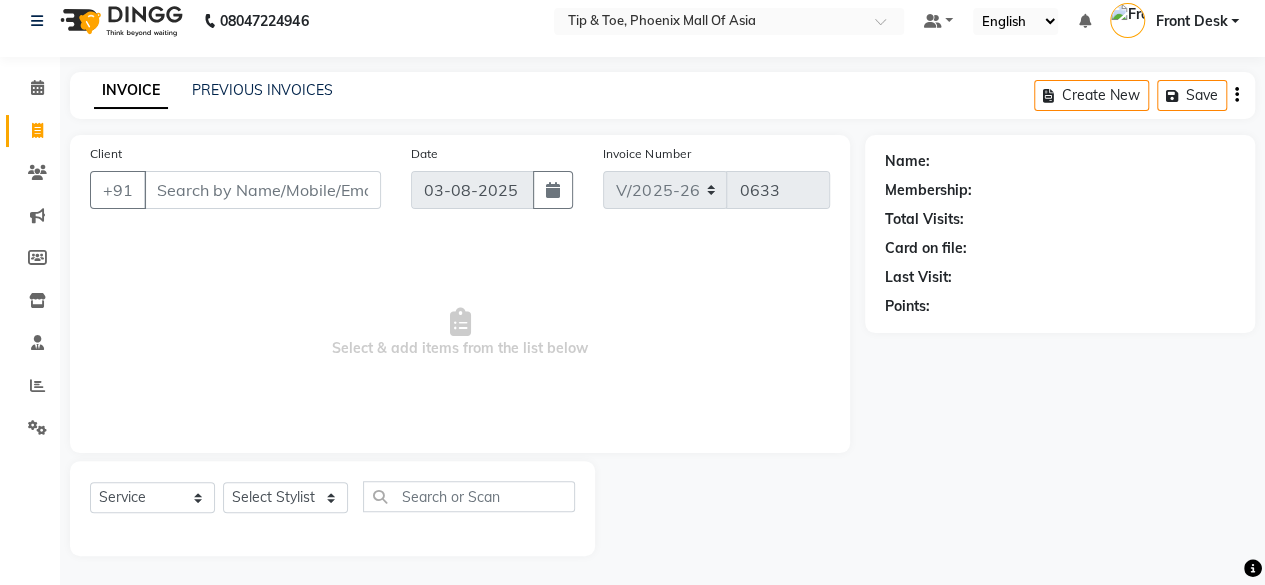 scroll, scrollTop: 0, scrollLeft: 0, axis: both 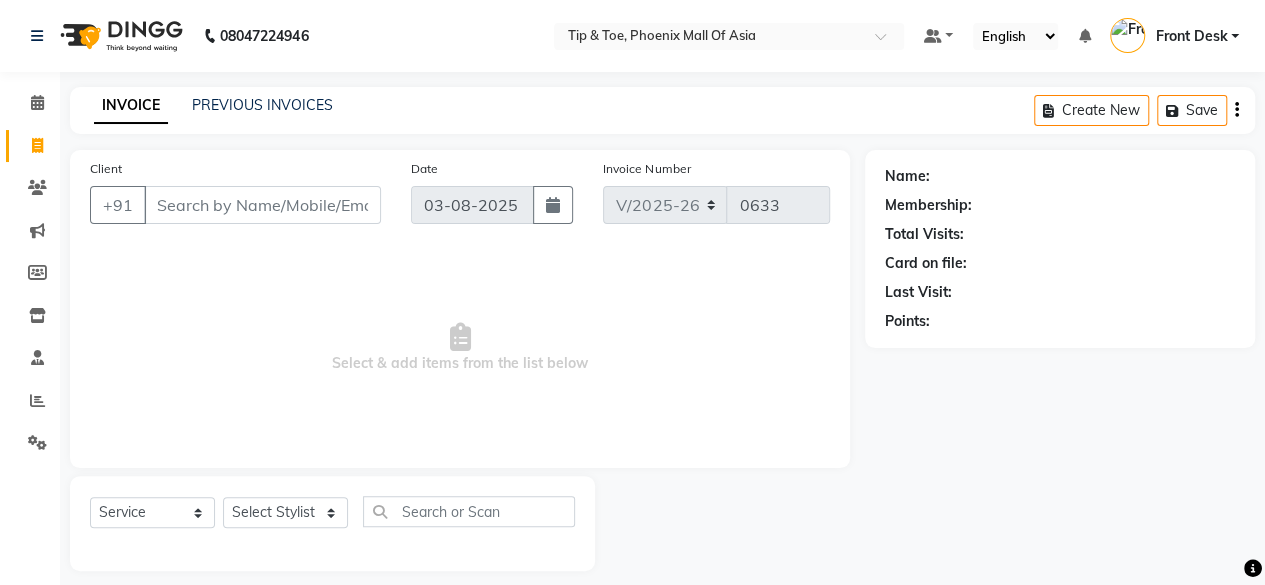 click on "Client" at bounding box center [262, 205] 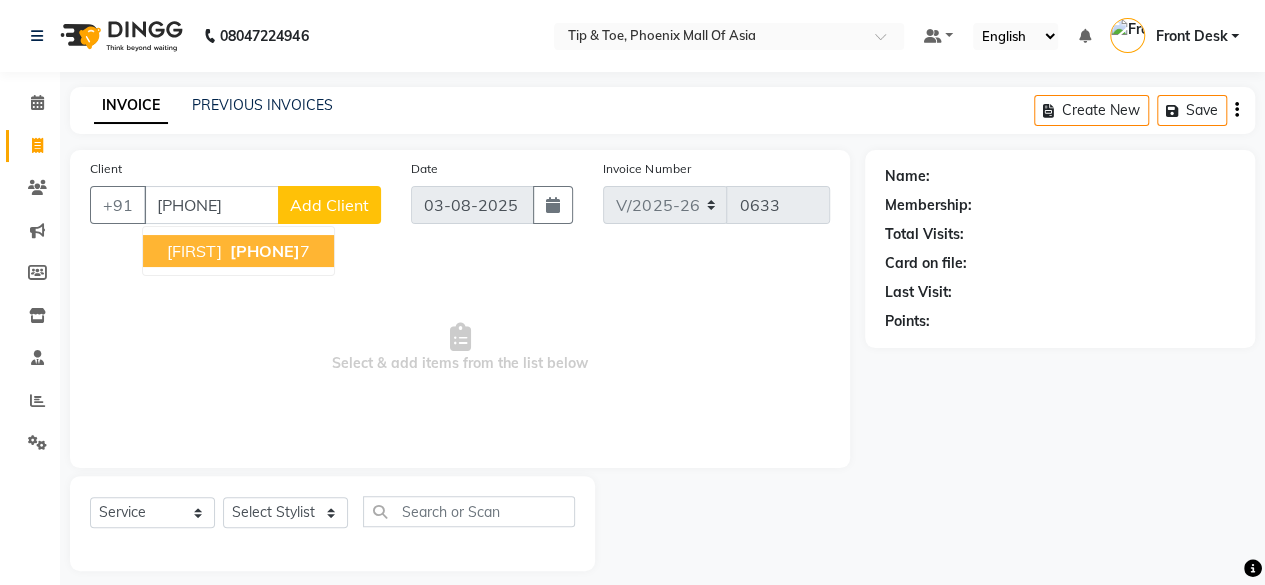 click on "[PHONE]" at bounding box center (265, 251) 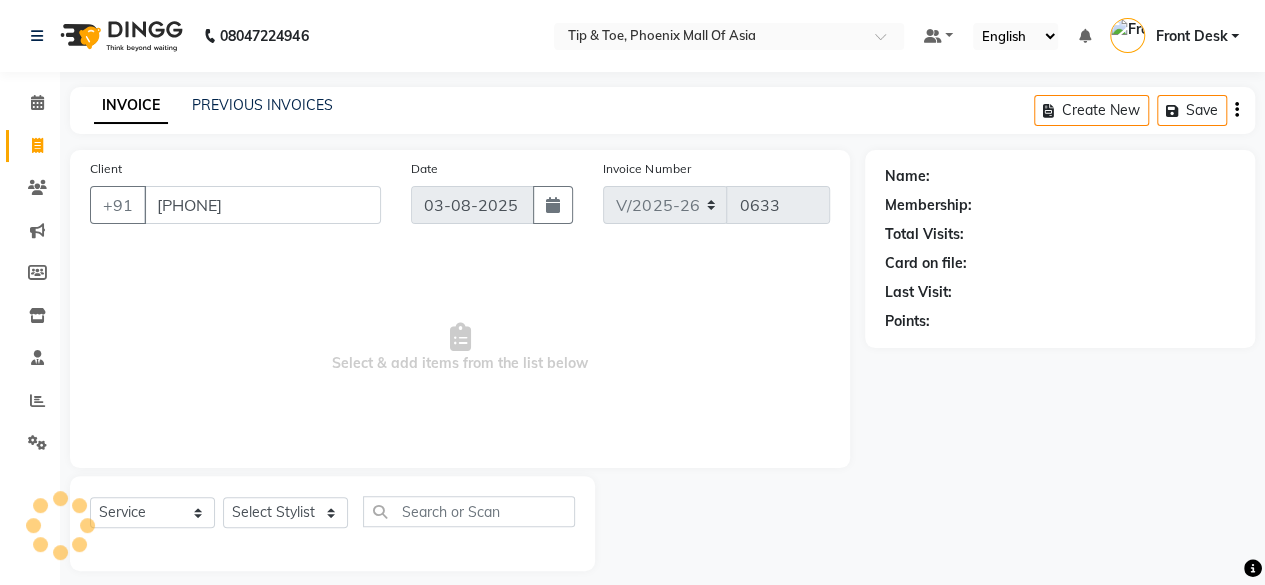 type on "[PHONE]" 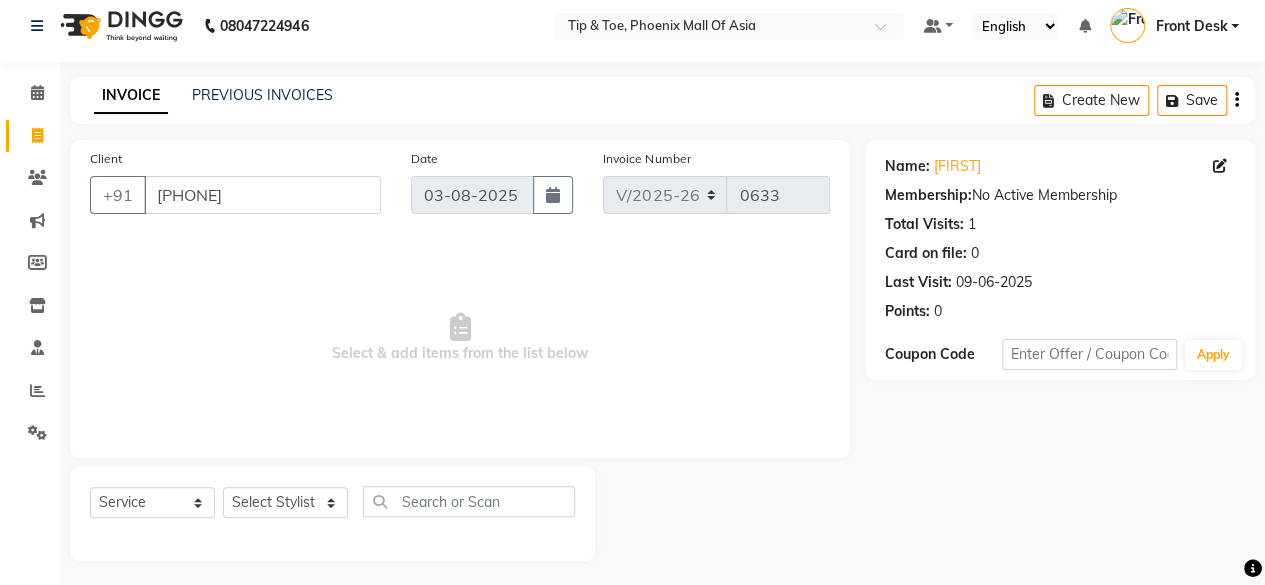scroll, scrollTop: 15, scrollLeft: 0, axis: vertical 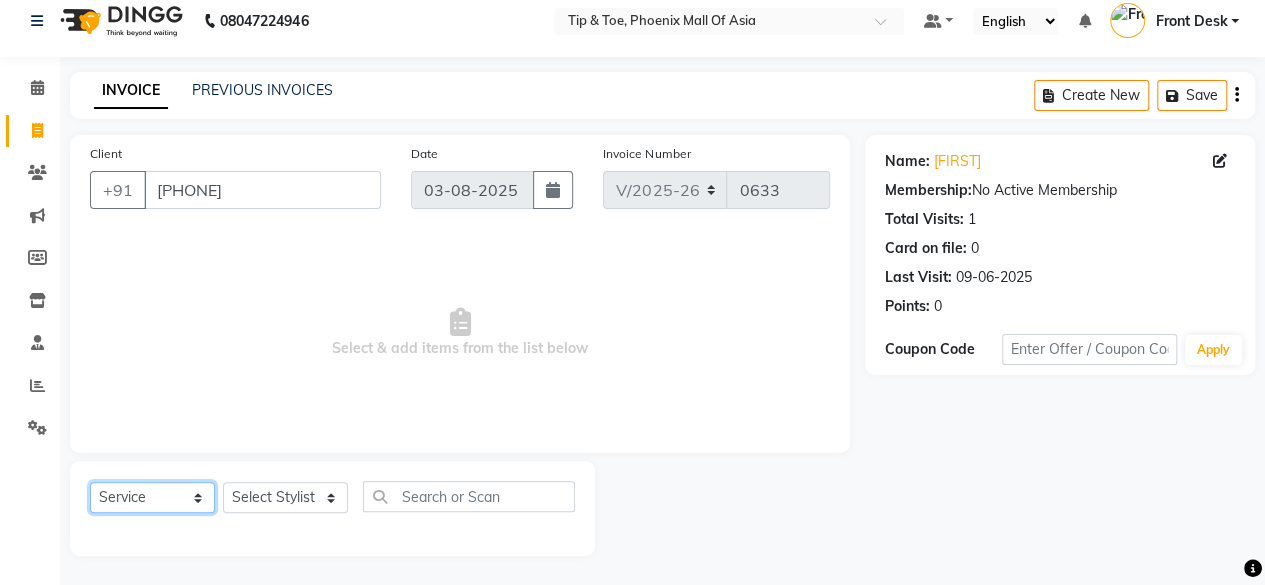 click on "Select  Service  Product  Membership  Package Voucher Prepaid Gift Card" 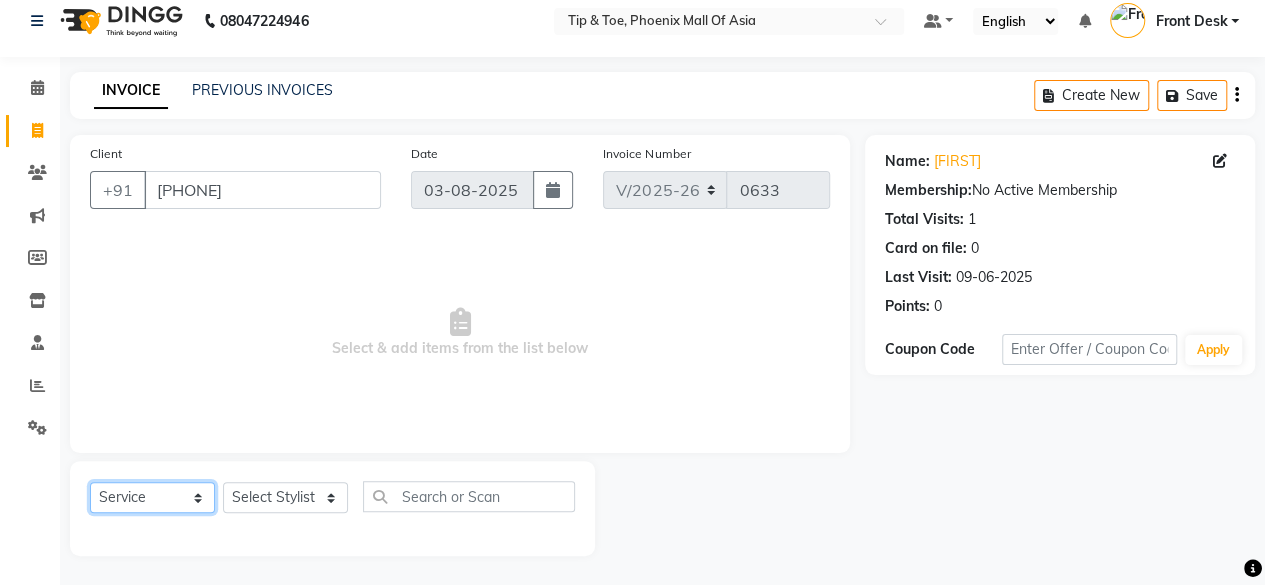 select on "membership" 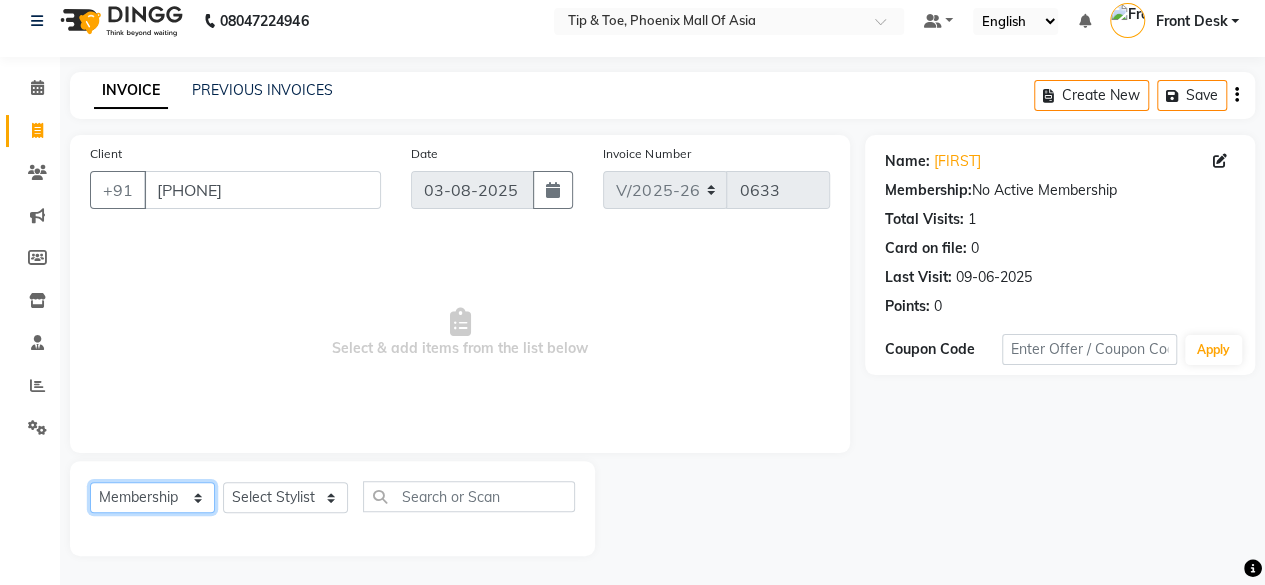 click on "Select  Service  Product  Membership  Package Voucher Prepaid Gift Card" 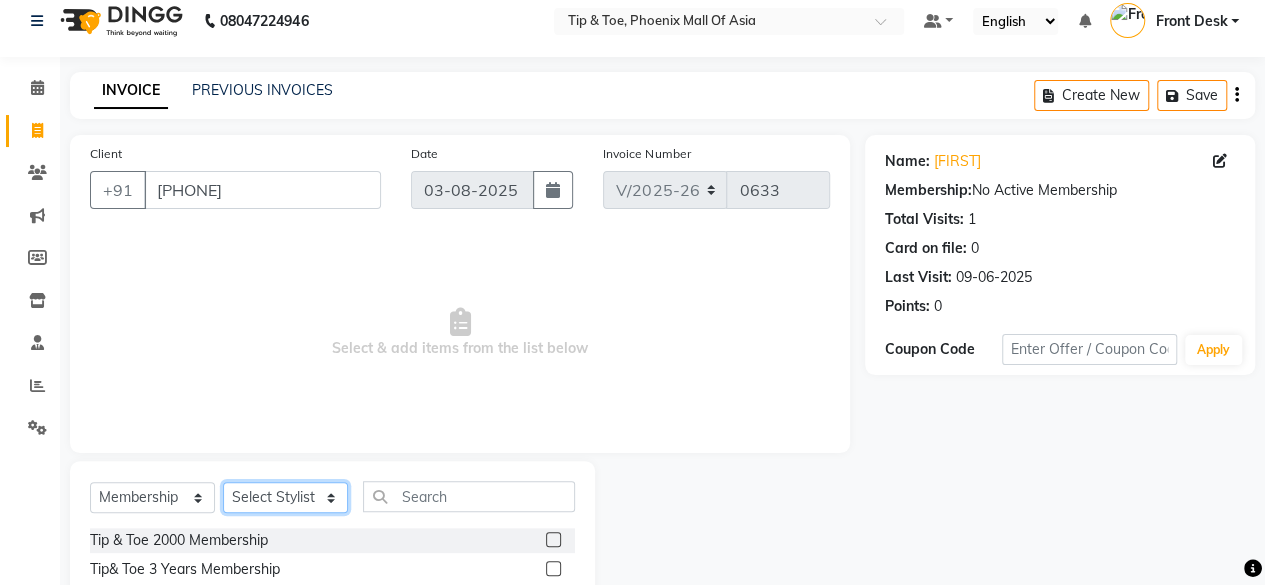click on "Select Stylist [FIRST] [LAST] EREESH Front Desk IKROR KANIKA  RUMLING SANJAY SHURTHI SOMIYAR" 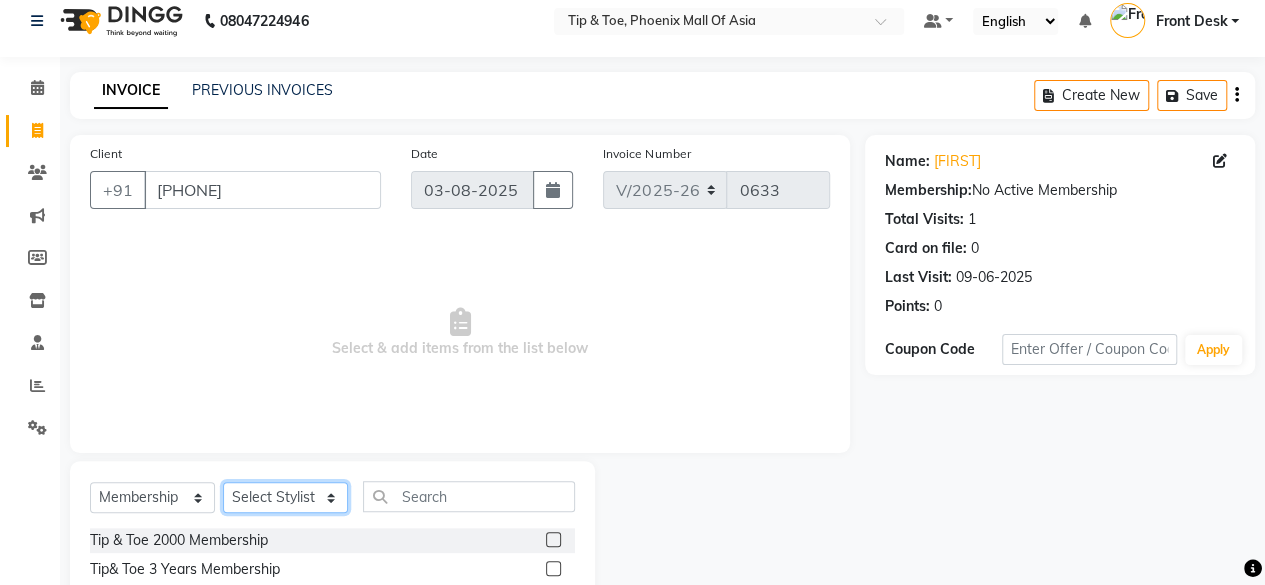 select on "[PHONE]" 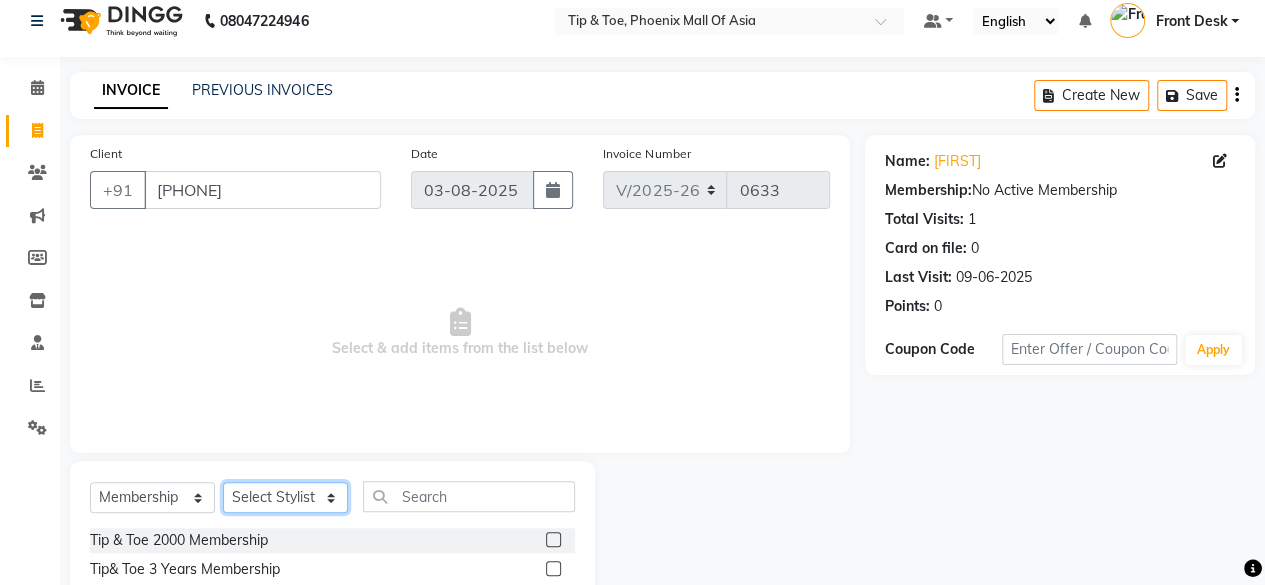 click on "Select Stylist [FIRST] [LAST] EREESH Front Desk IKROR KANIKA  RUMLING SANJAY SHURTHI SOMIYAR" 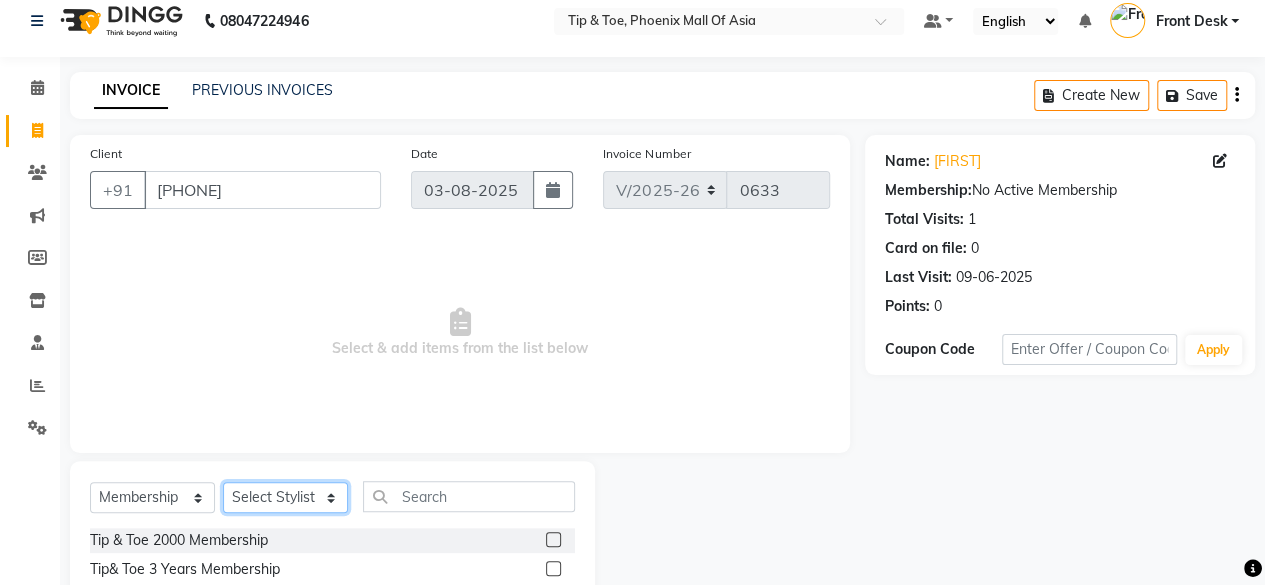 scroll, scrollTop: 115, scrollLeft: 0, axis: vertical 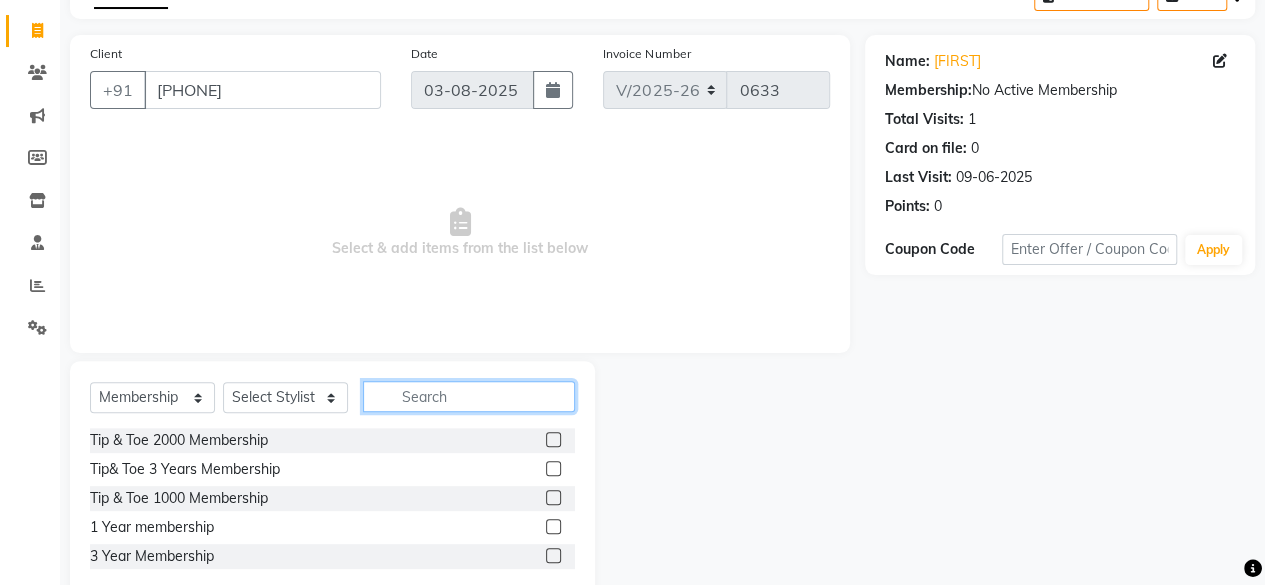 click 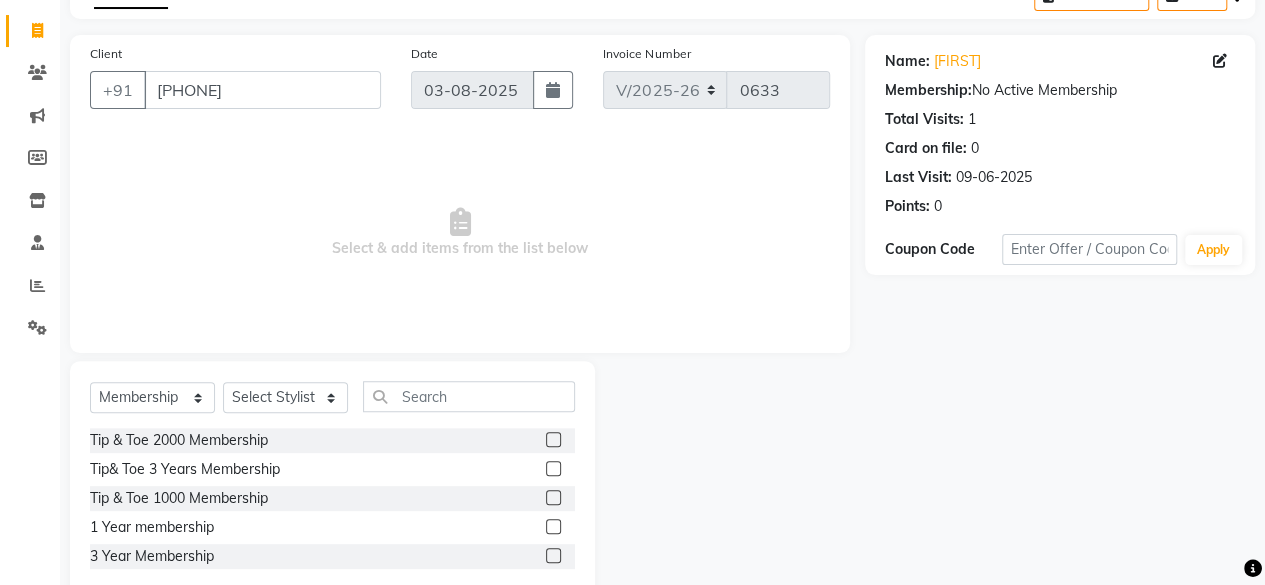 click 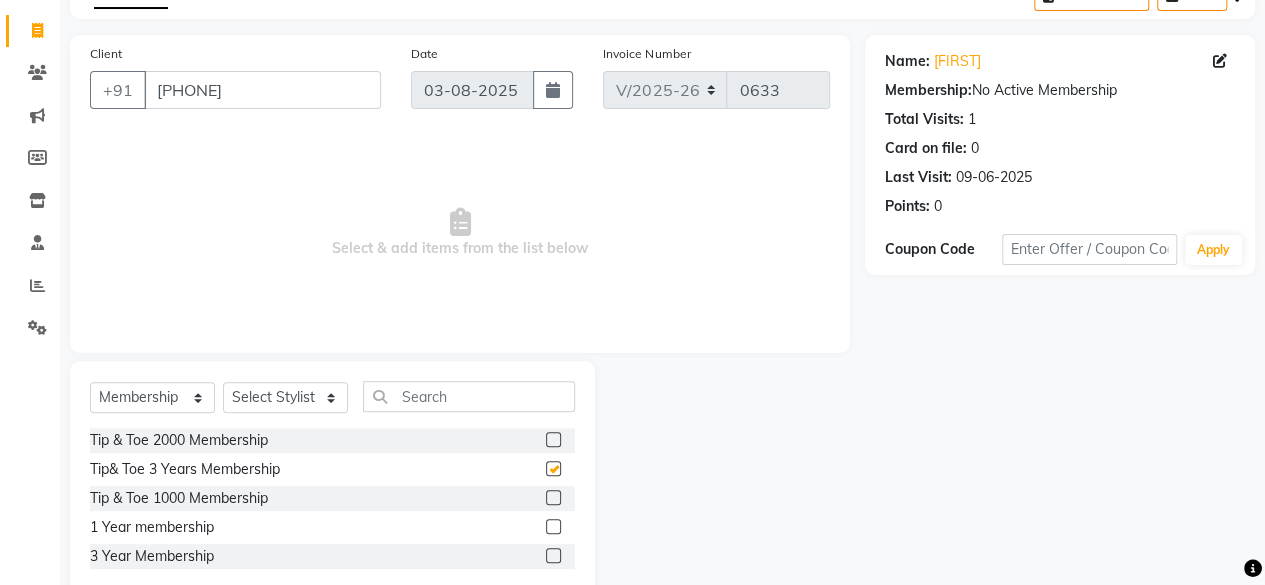 select on "select" 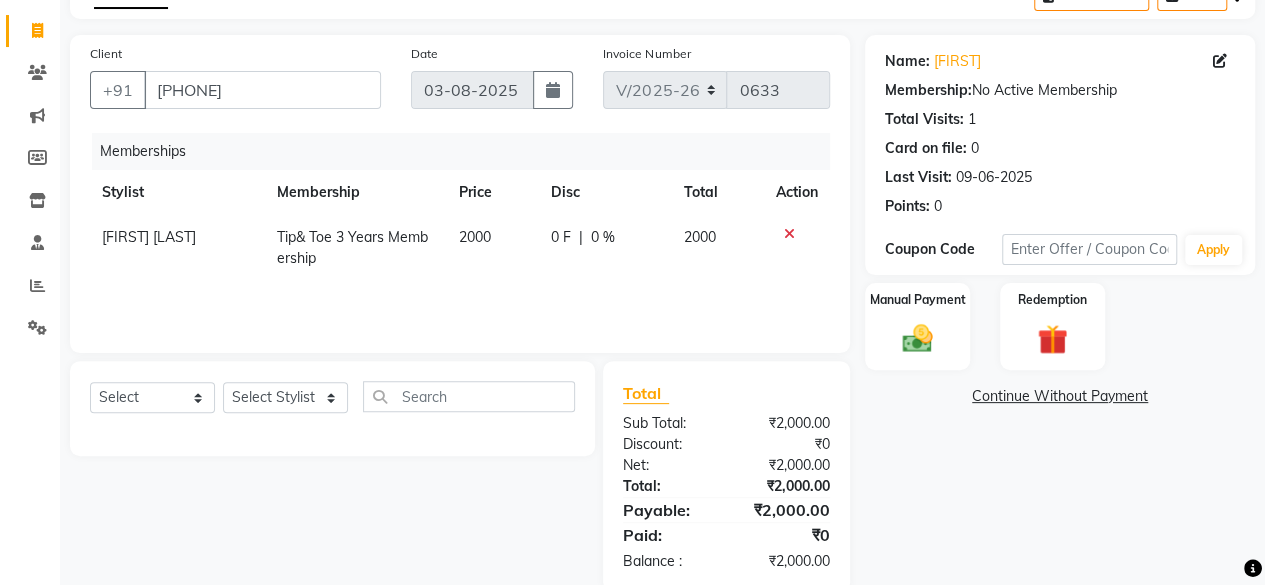 scroll, scrollTop: 150, scrollLeft: 0, axis: vertical 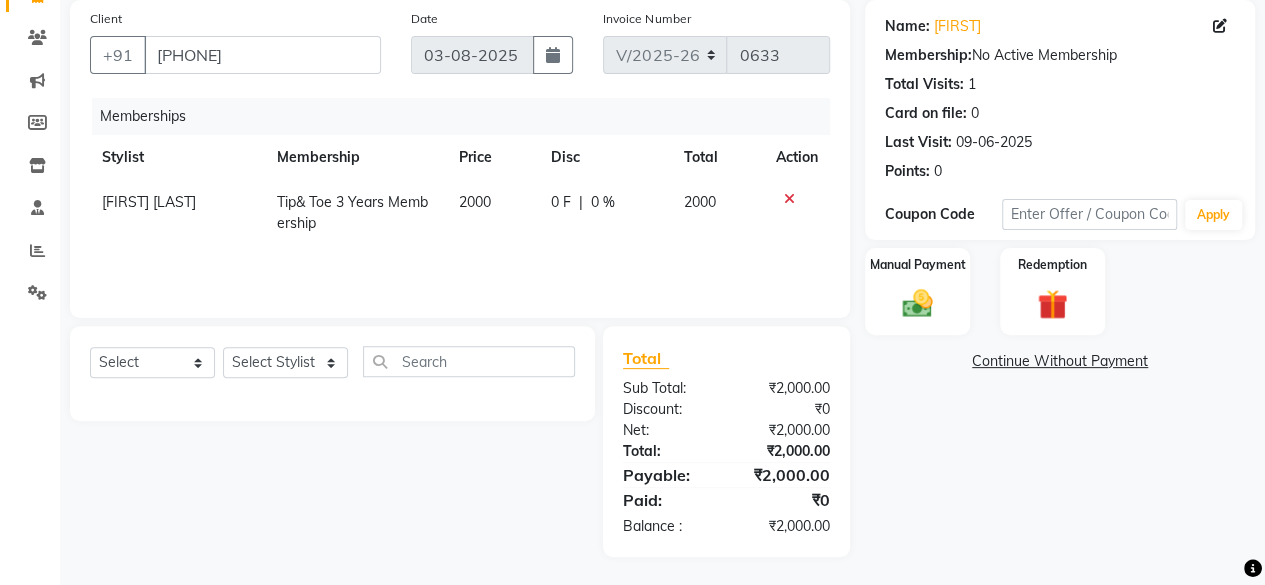 click on "Name: [FIRST]  Membership:  No Active Membership  Total Visits:  1 Card on file:  0 Last Visit:   [DATE] Points:   0  Coupon Code Apply Manual Payment Redemption  Continue Without Payment" 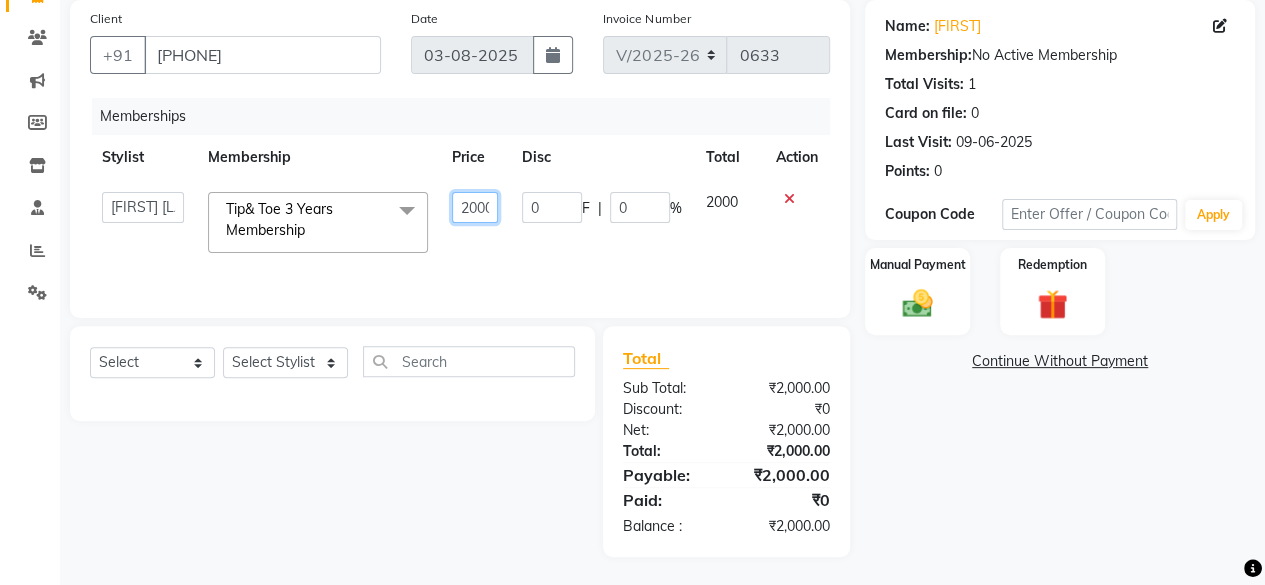 click on "2000" 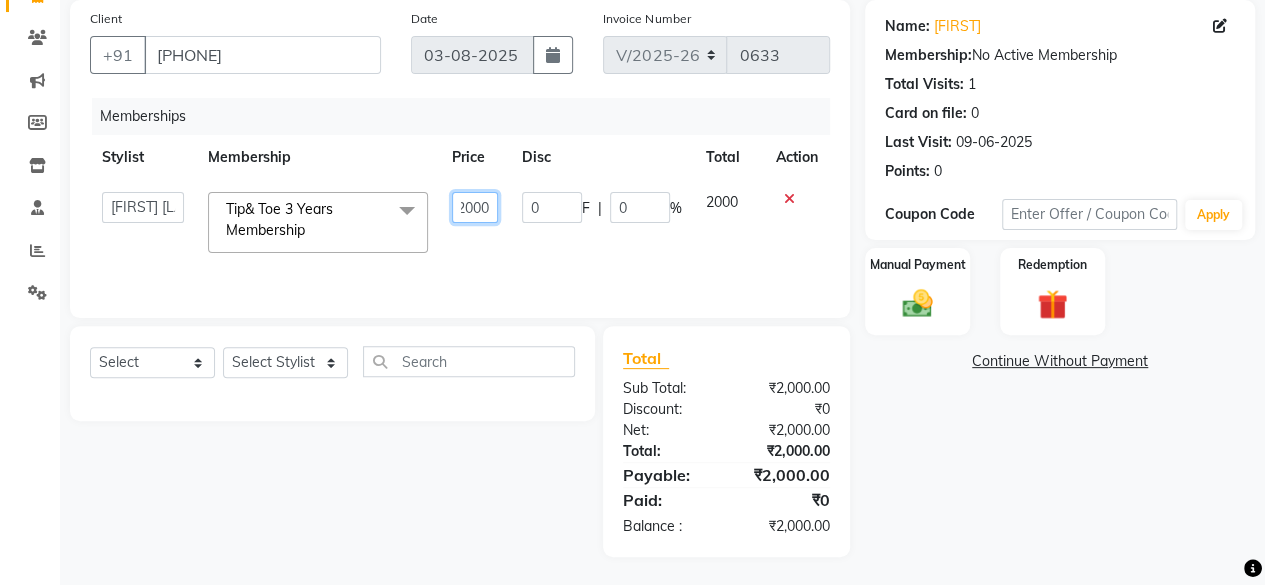 click on "2000" 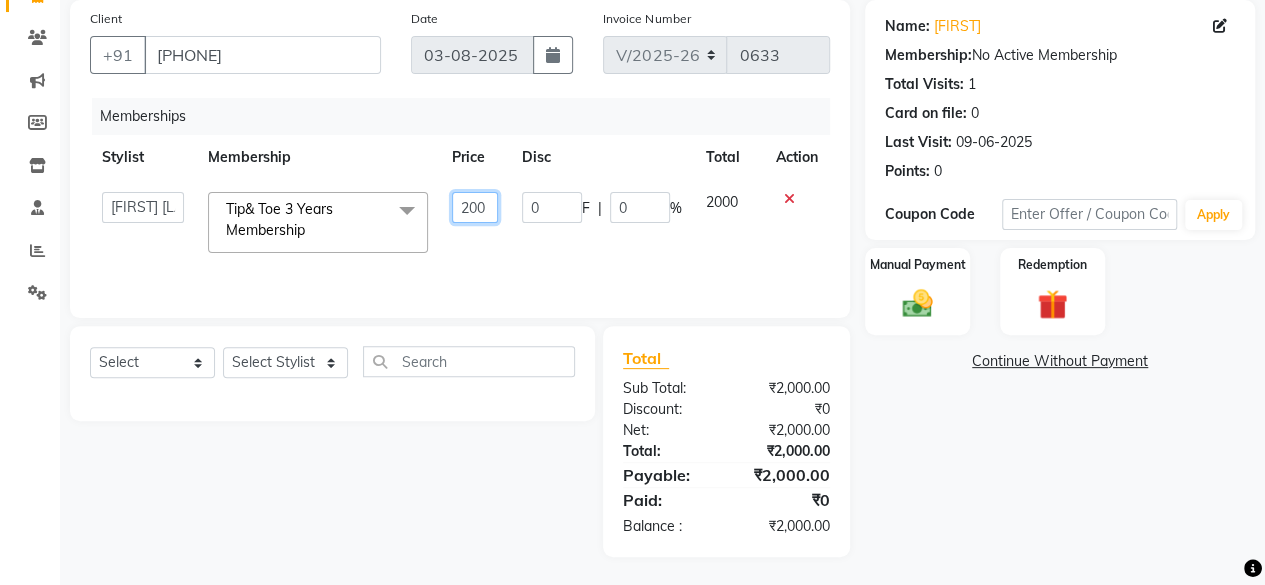 scroll, scrollTop: 0, scrollLeft: 0, axis: both 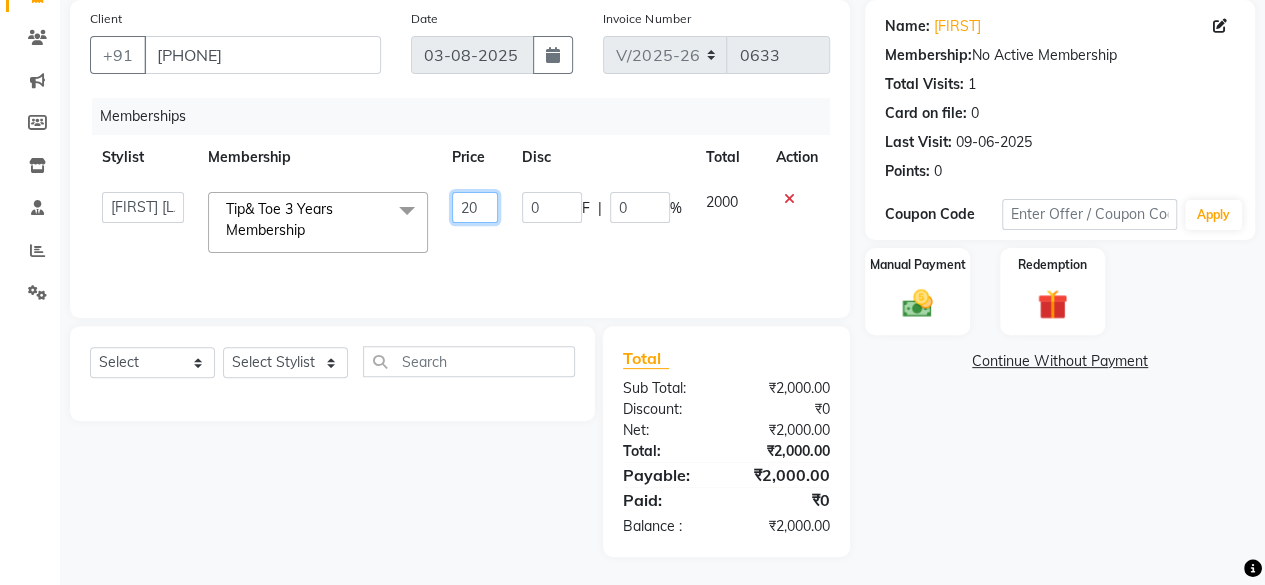 type on "2" 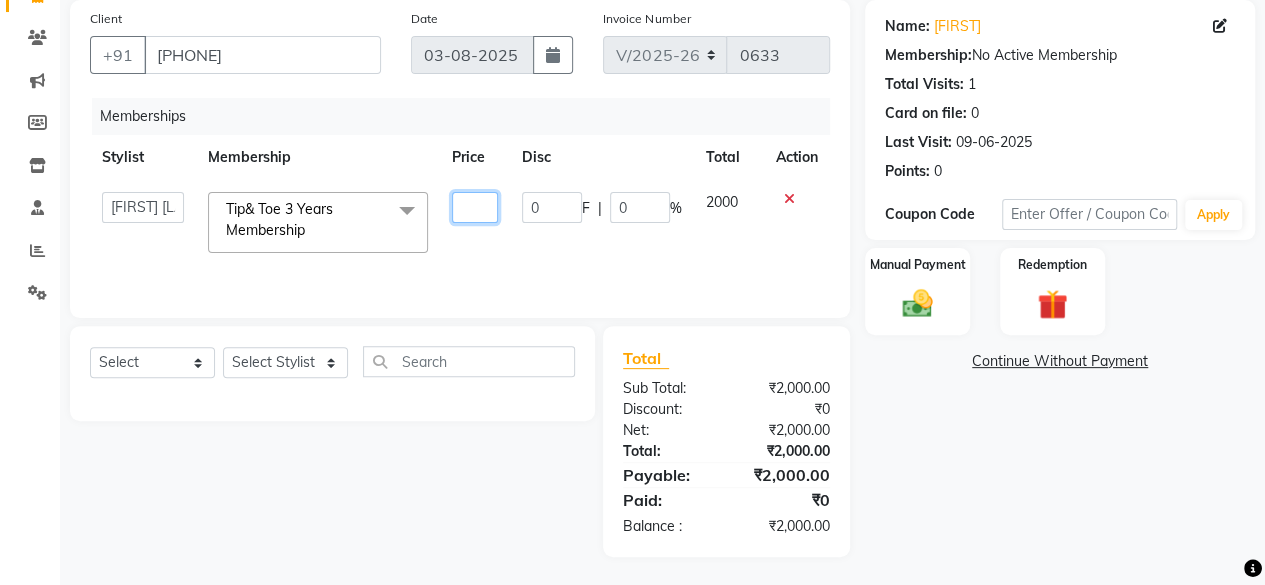 type on "0" 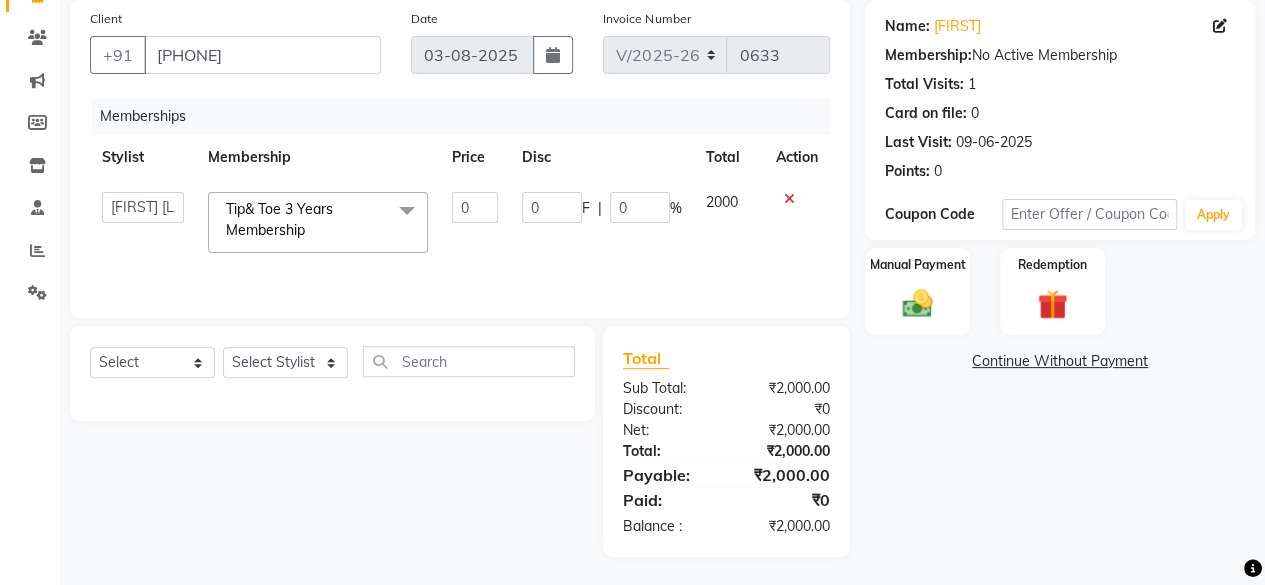 click on "Name: [FIRST]  Membership:  No Active Membership  Total Visits:  1 Card on file:  0 Last Visit:   [DATE] Points:   0  Coupon Code Apply Manual Payment Redemption  Continue Without Payment" 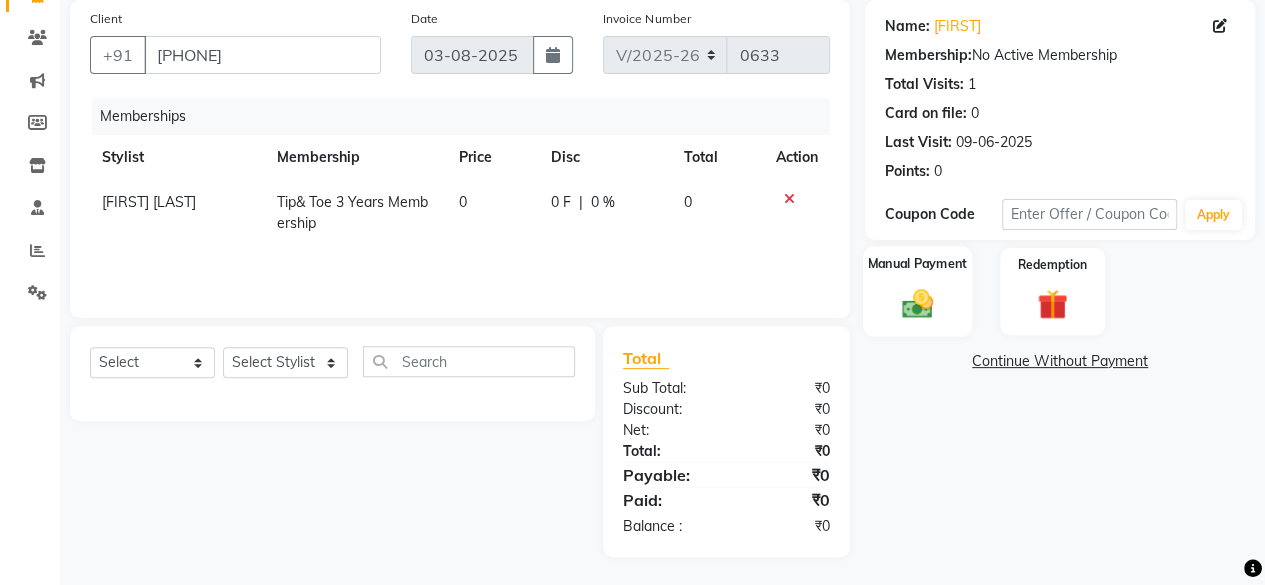 click on "Manual Payment" 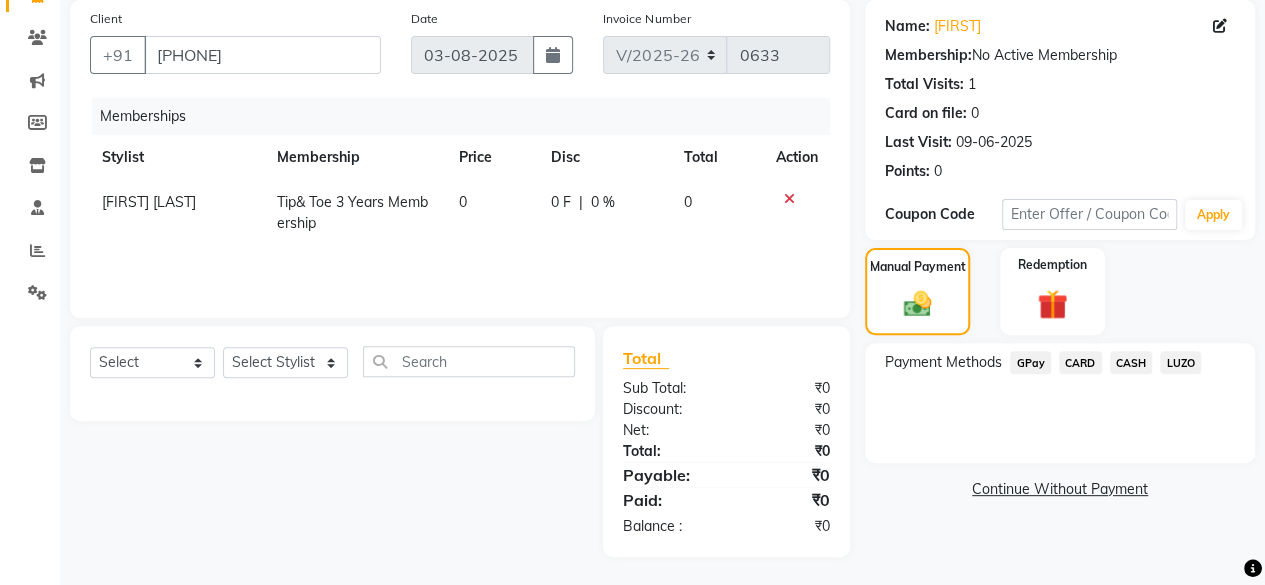 click on "CASH" 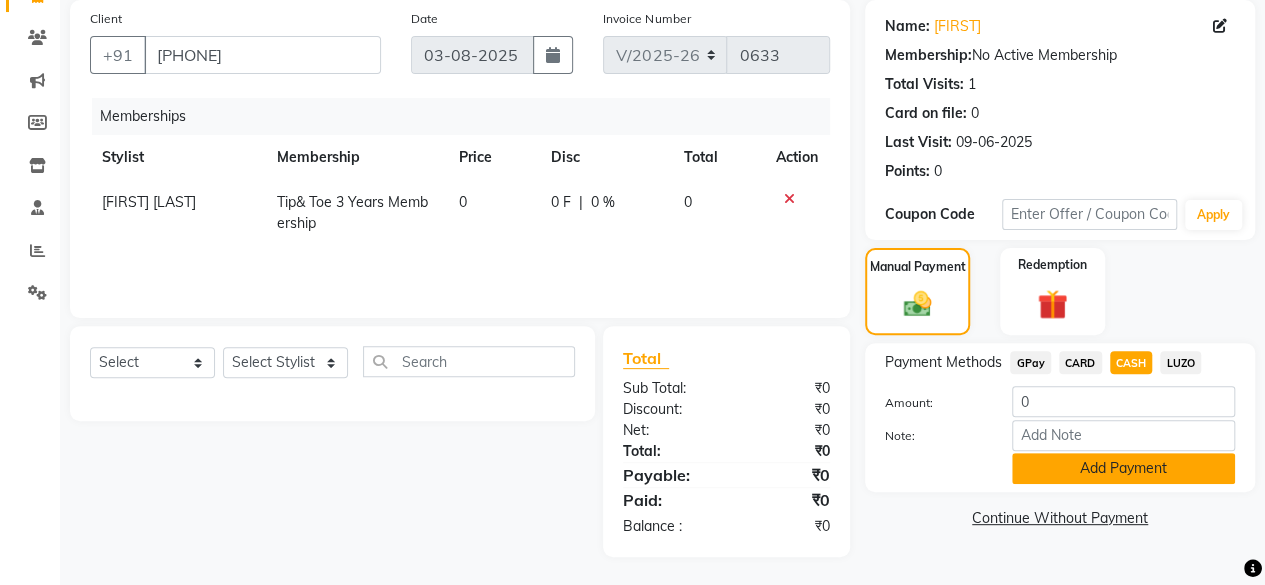 click on "Add Payment" 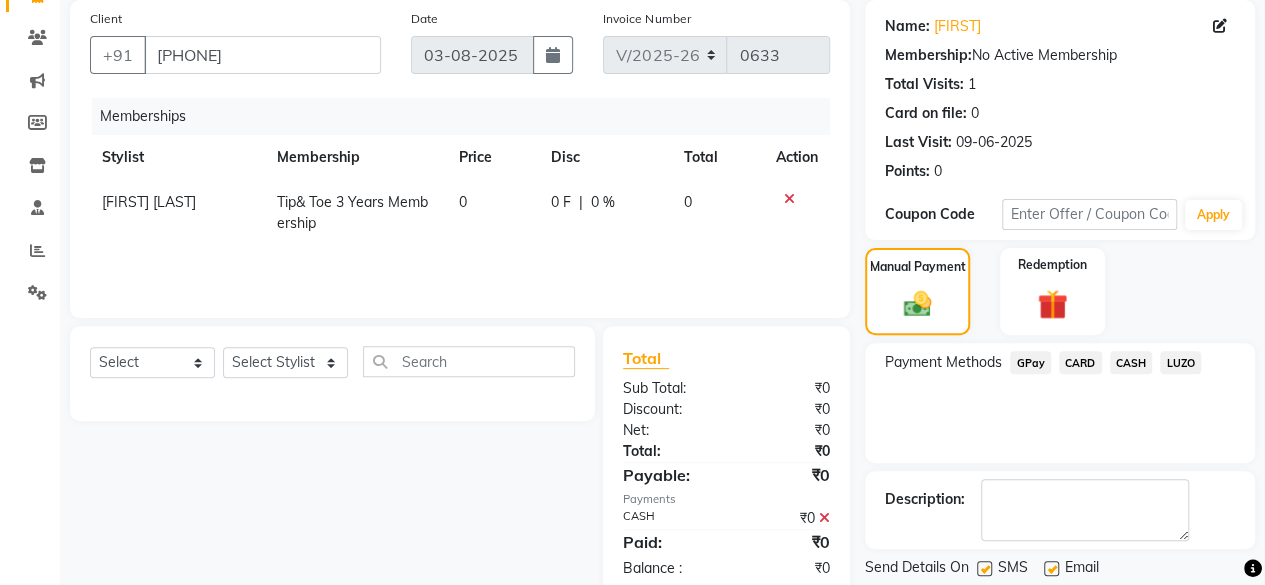 scroll, scrollTop: 210, scrollLeft: 0, axis: vertical 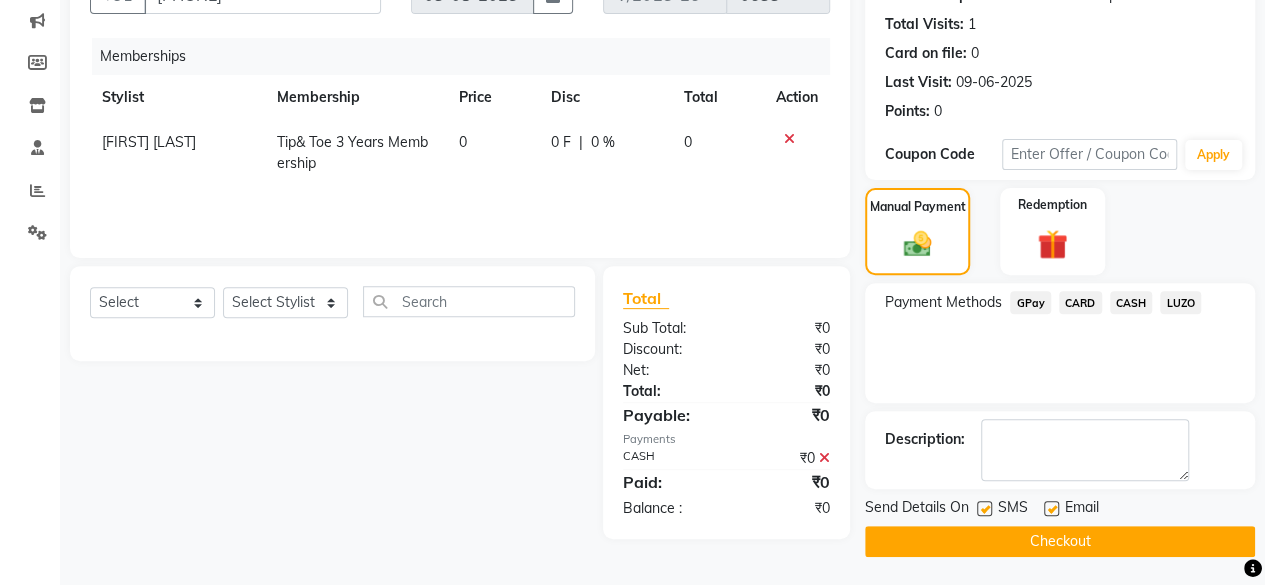 click on "Checkout" 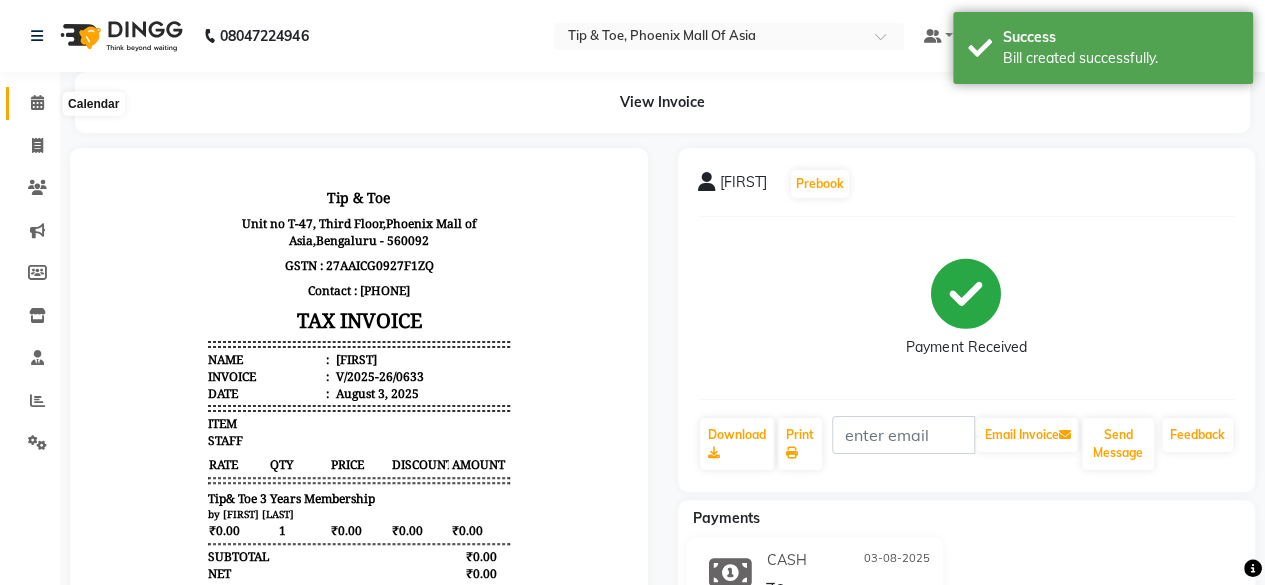 scroll, scrollTop: 0, scrollLeft: 0, axis: both 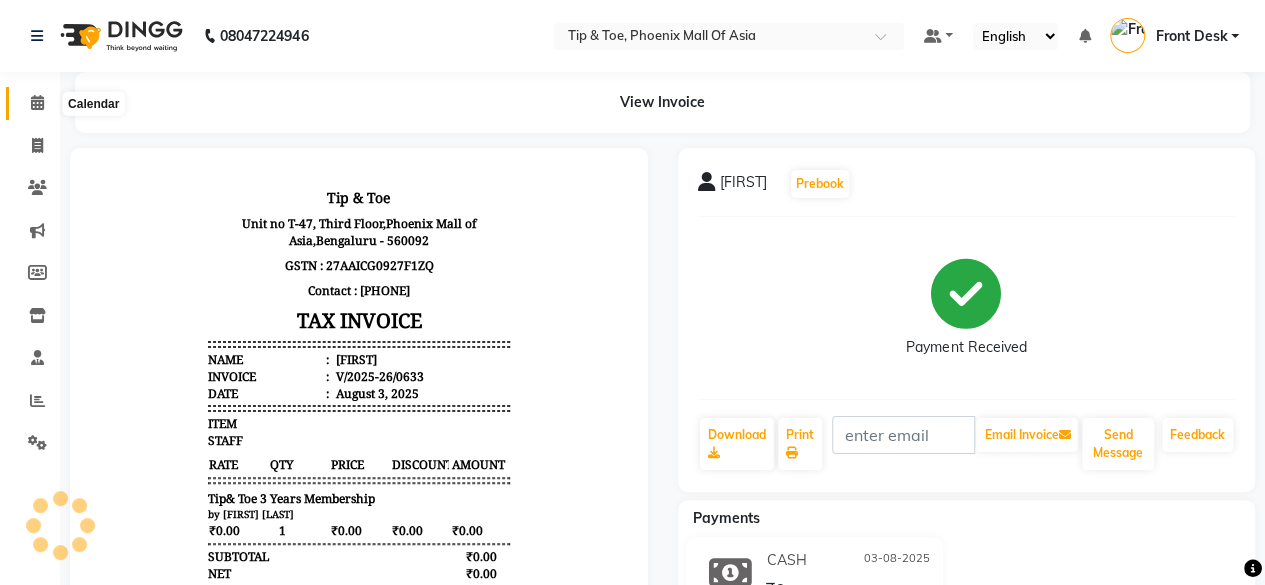 click 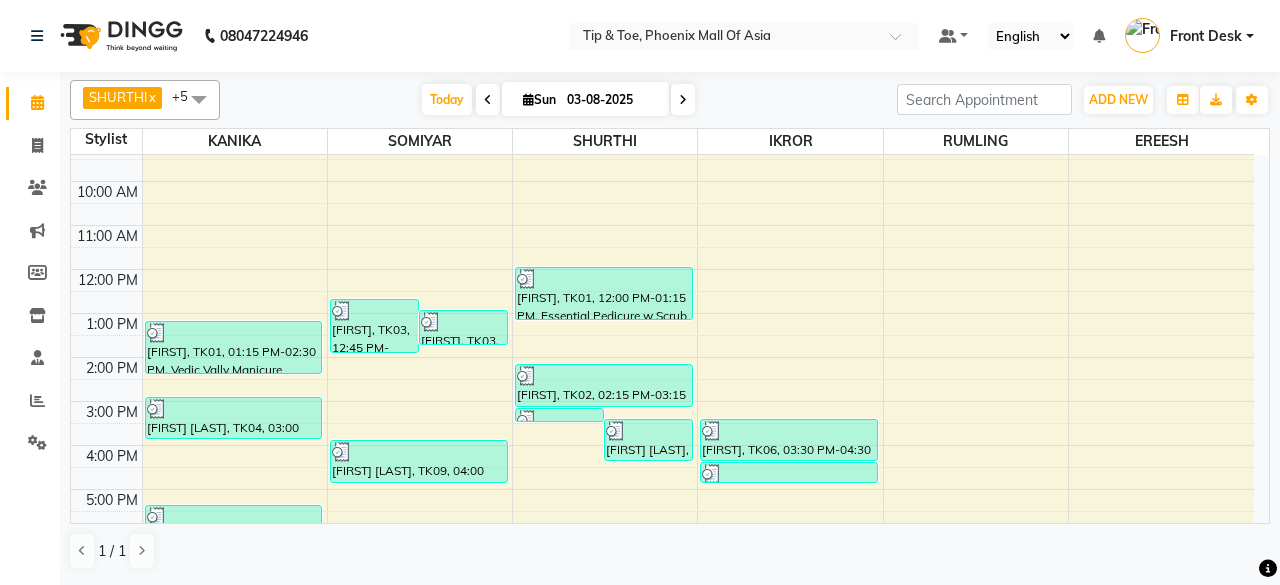 scroll, scrollTop: 0, scrollLeft: 0, axis: both 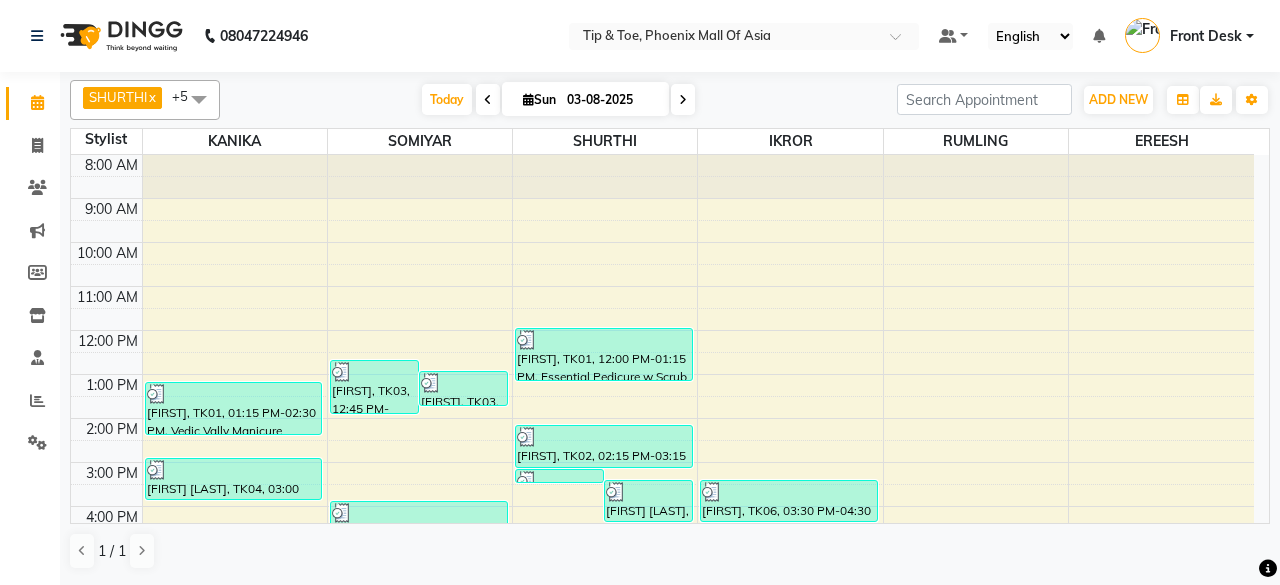 click on "Sun" at bounding box center (539, 99) 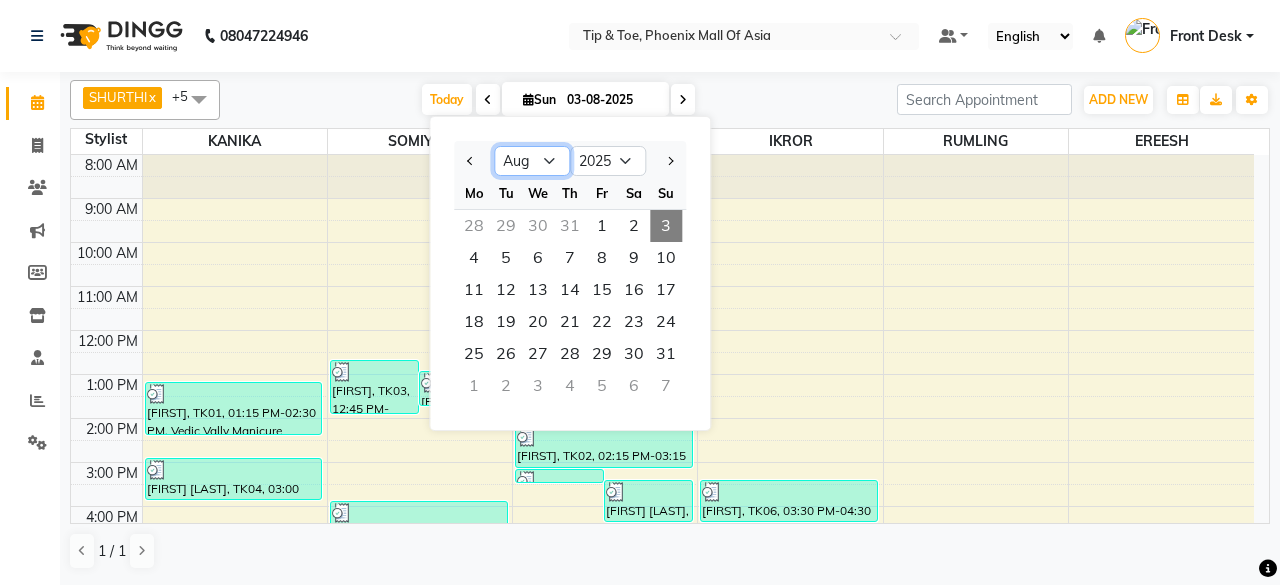 click on "Jan Feb Mar Apr May Jun Jul Aug Sep Oct Nov Dec" at bounding box center (532, 161) 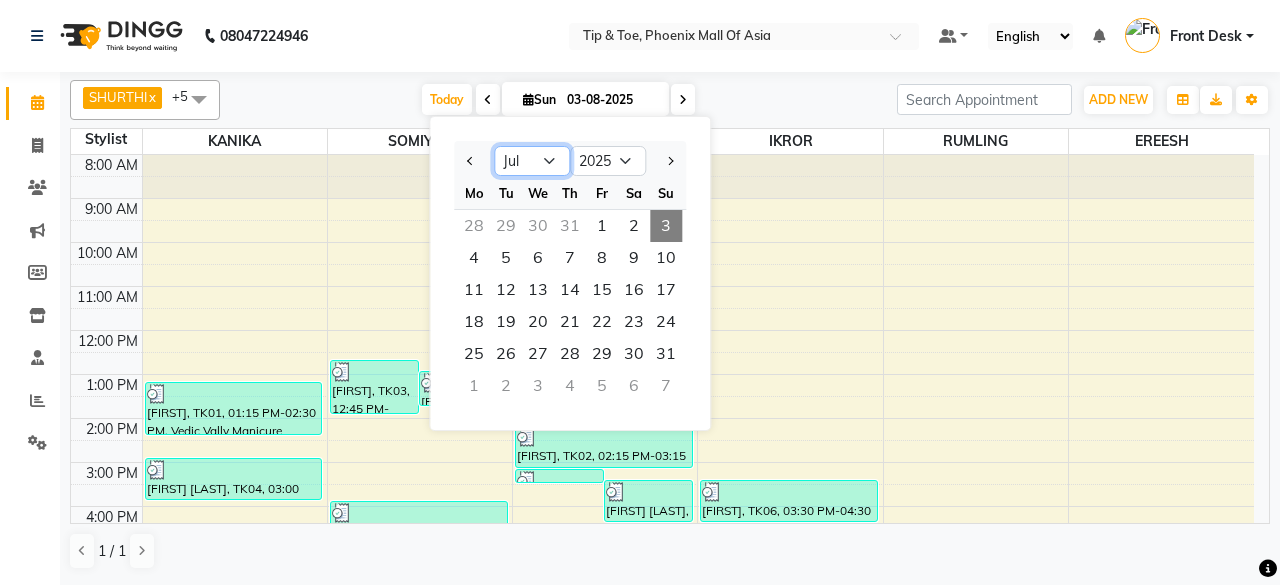 click on "Jan Feb Mar Apr May Jun Jul Aug Sep Oct Nov Dec" at bounding box center [532, 161] 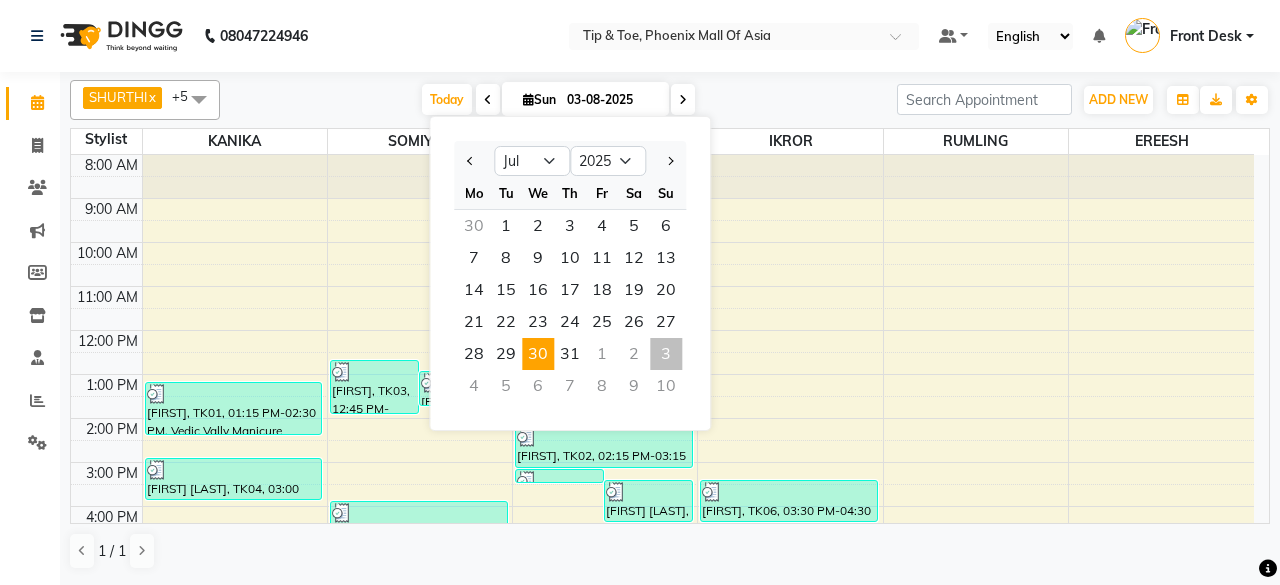 click on "30" at bounding box center (538, 354) 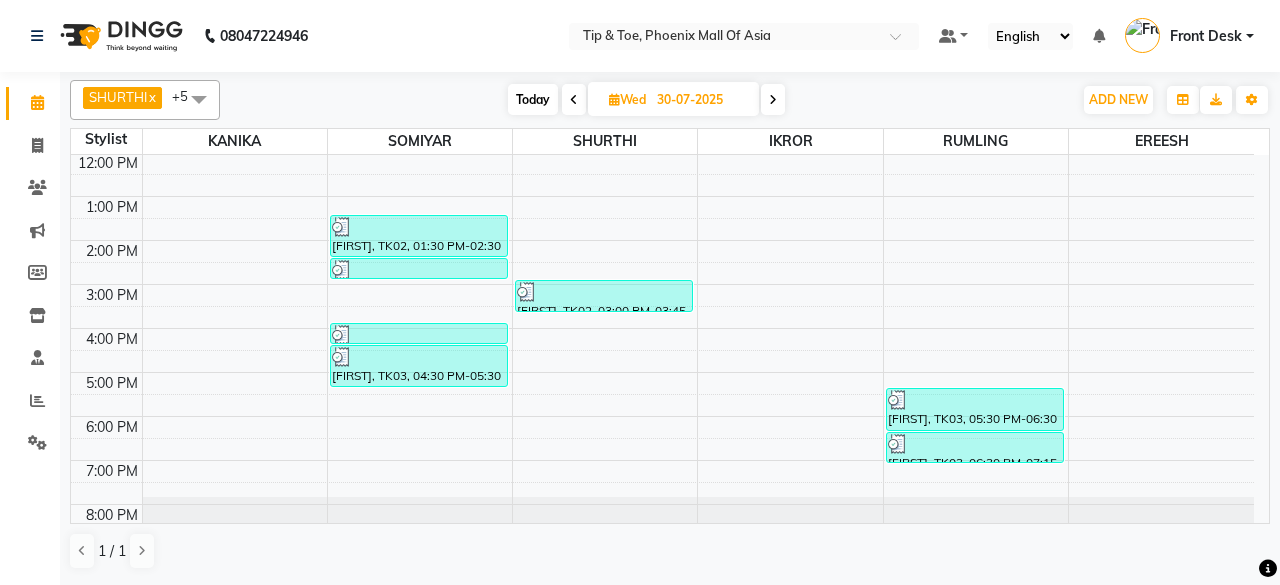 scroll, scrollTop: 193, scrollLeft: 0, axis: vertical 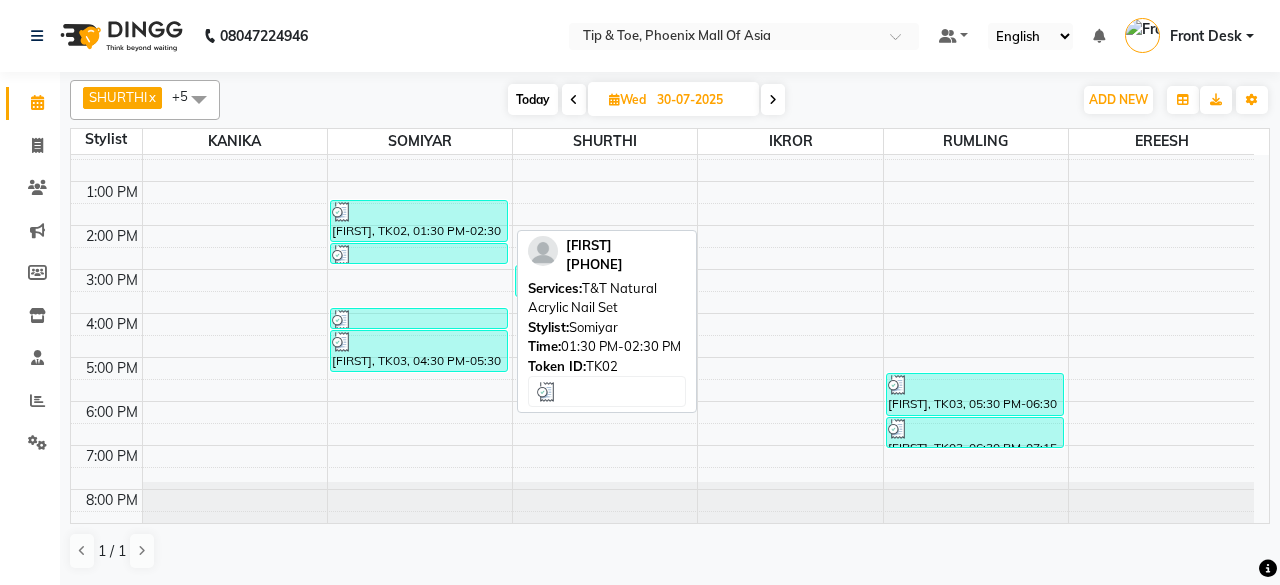 click on "TINAA, TK02, 01:30 PM-02:30 PM, T&T Natural Acrylic Nail Set" at bounding box center [419, 221] 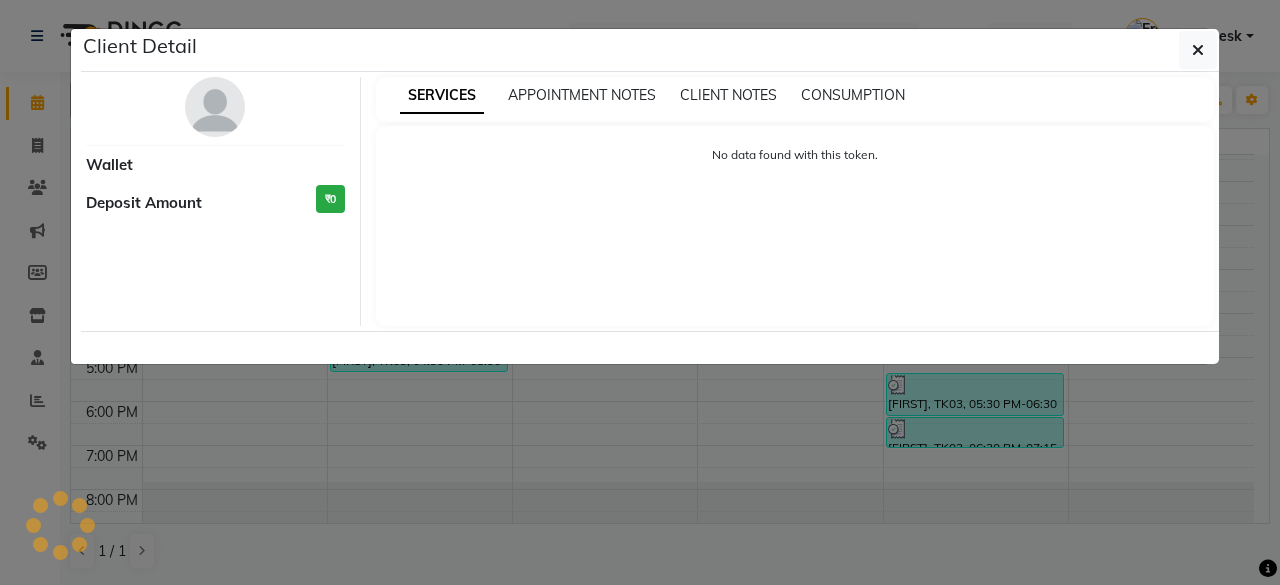 select on "3" 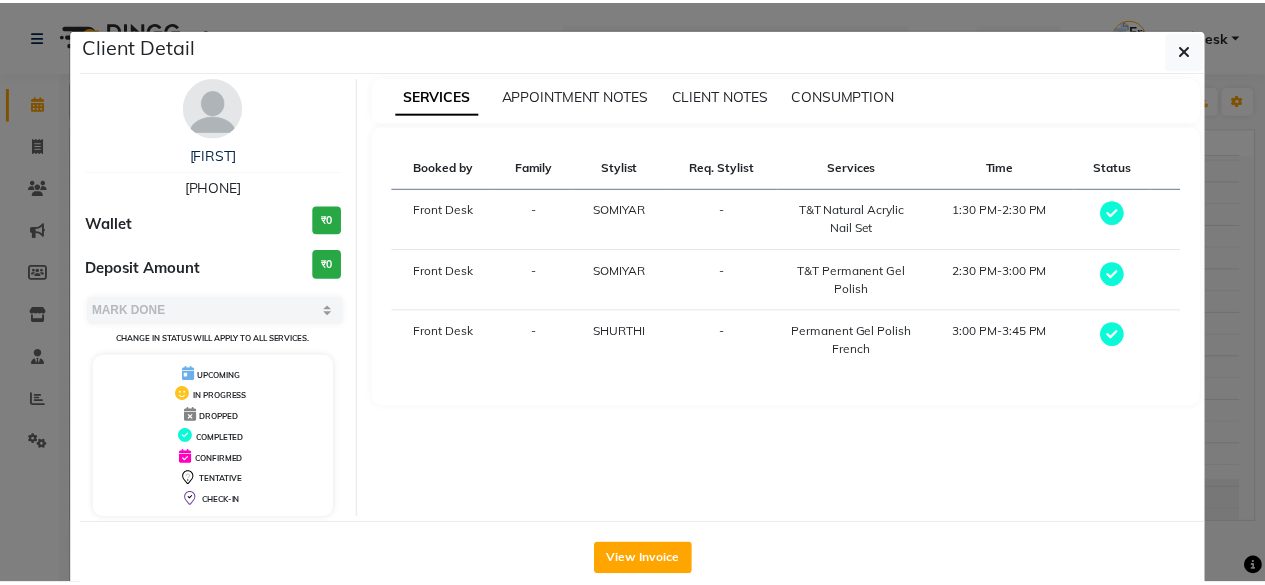 scroll, scrollTop: 37, scrollLeft: 0, axis: vertical 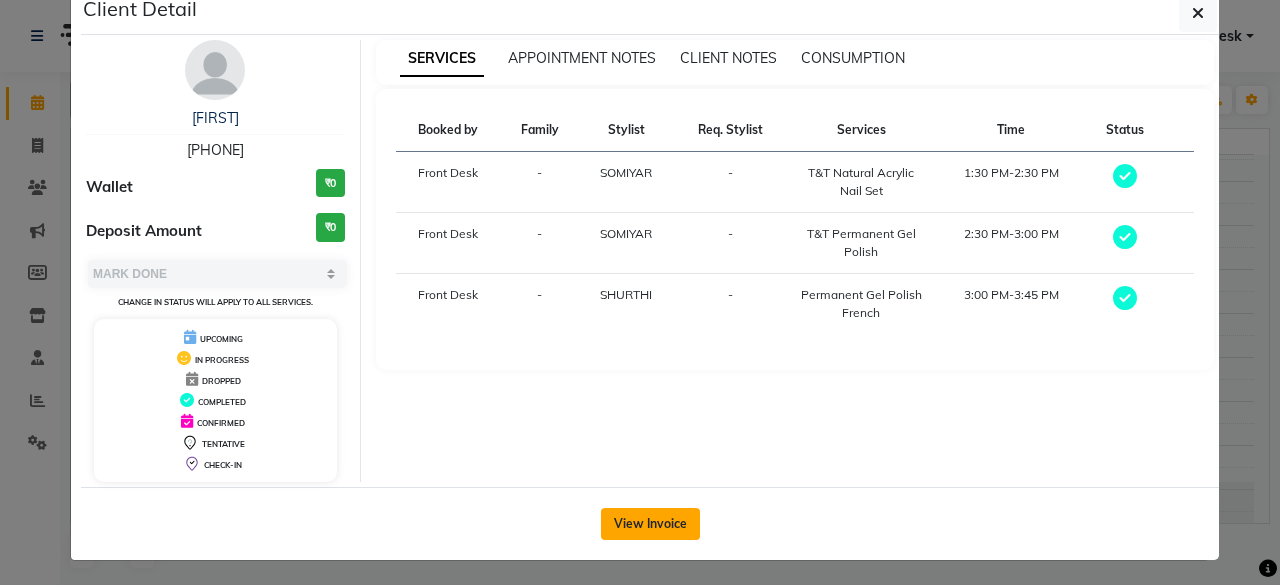 click on "View Invoice" 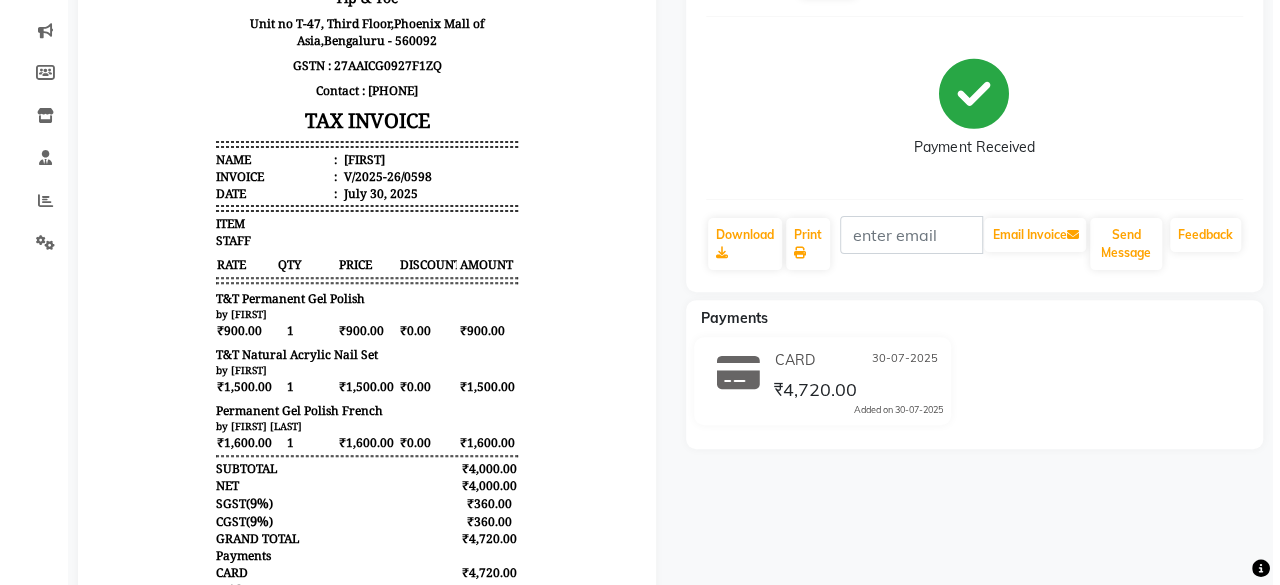 scroll, scrollTop: 0, scrollLeft: 0, axis: both 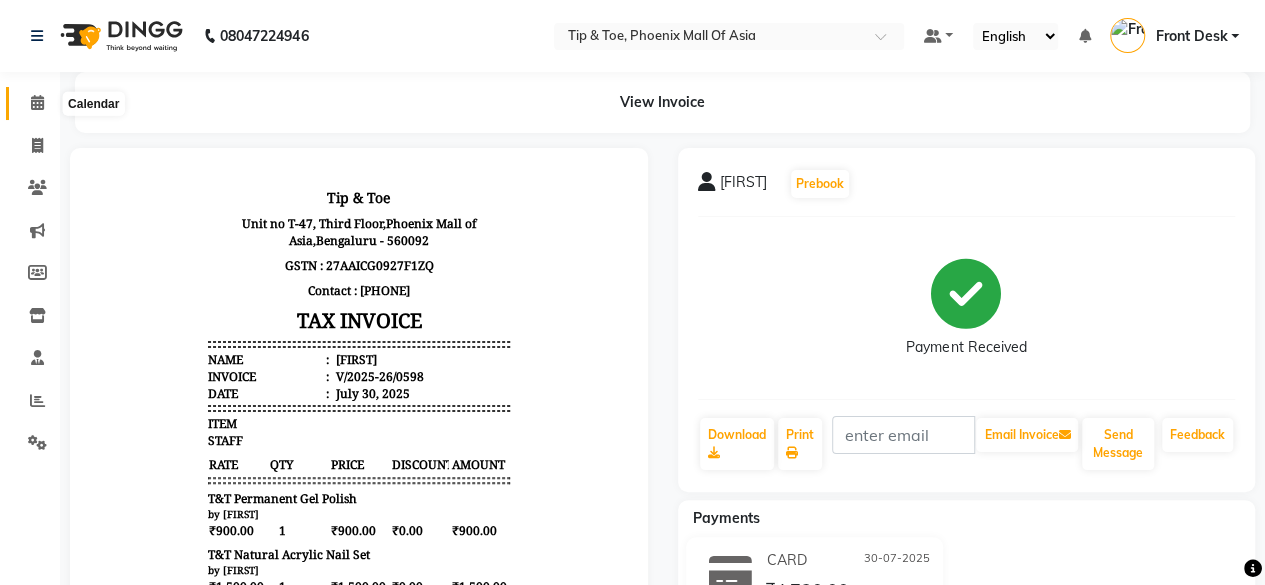 click 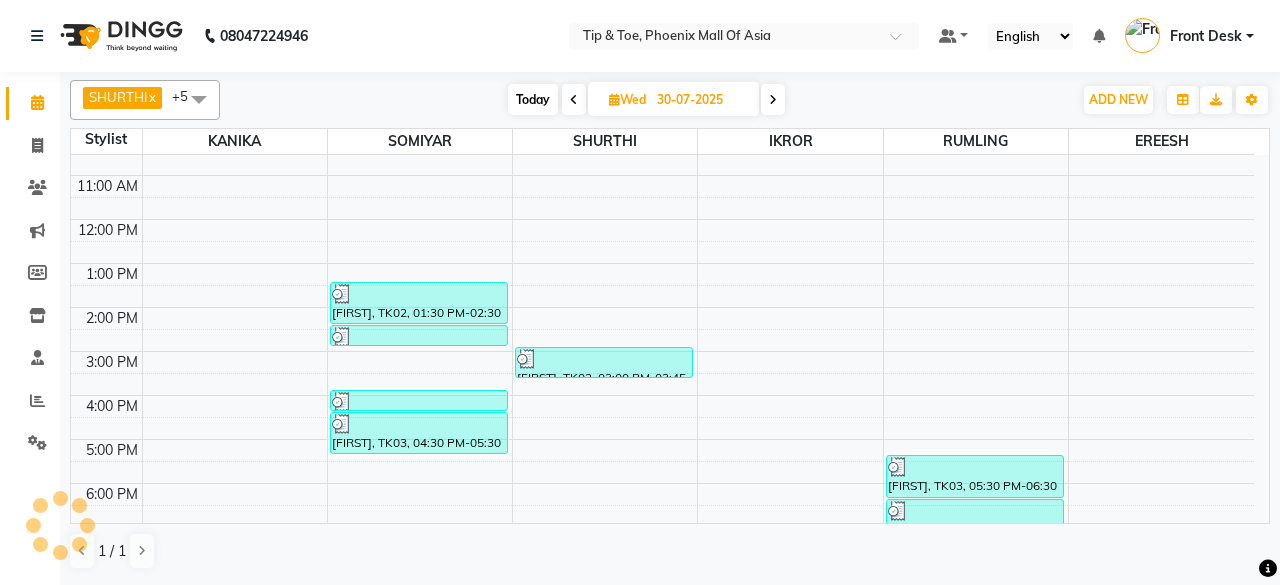 scroll, scrollTop: 193, scrollLeft: 0, axis: vertical 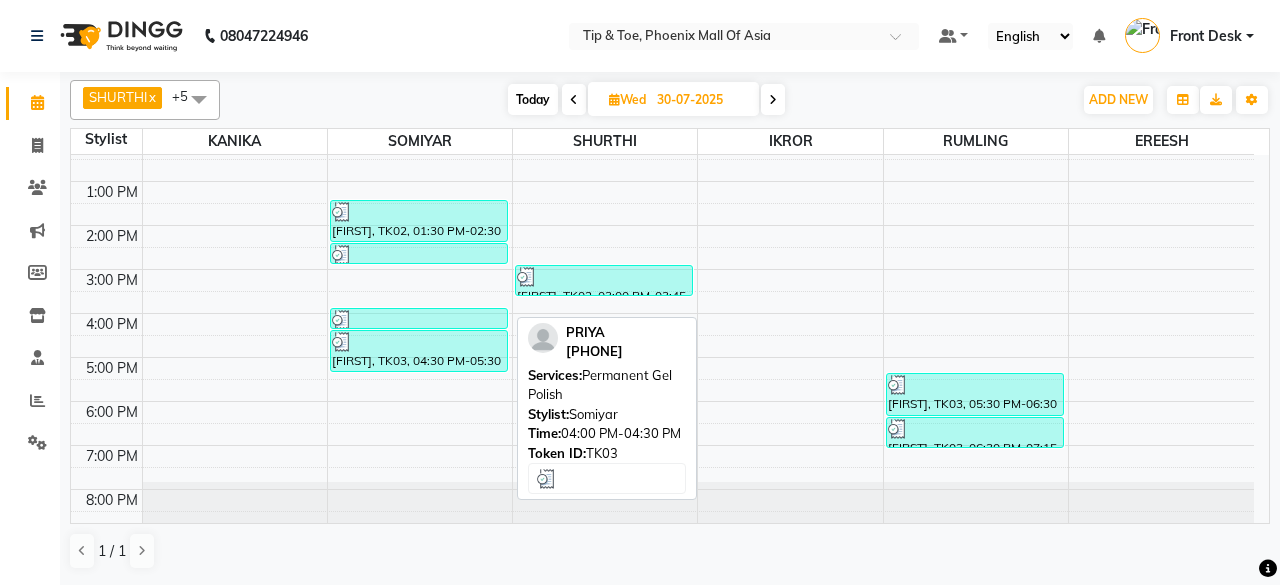 click at bounding box center (419, 320) 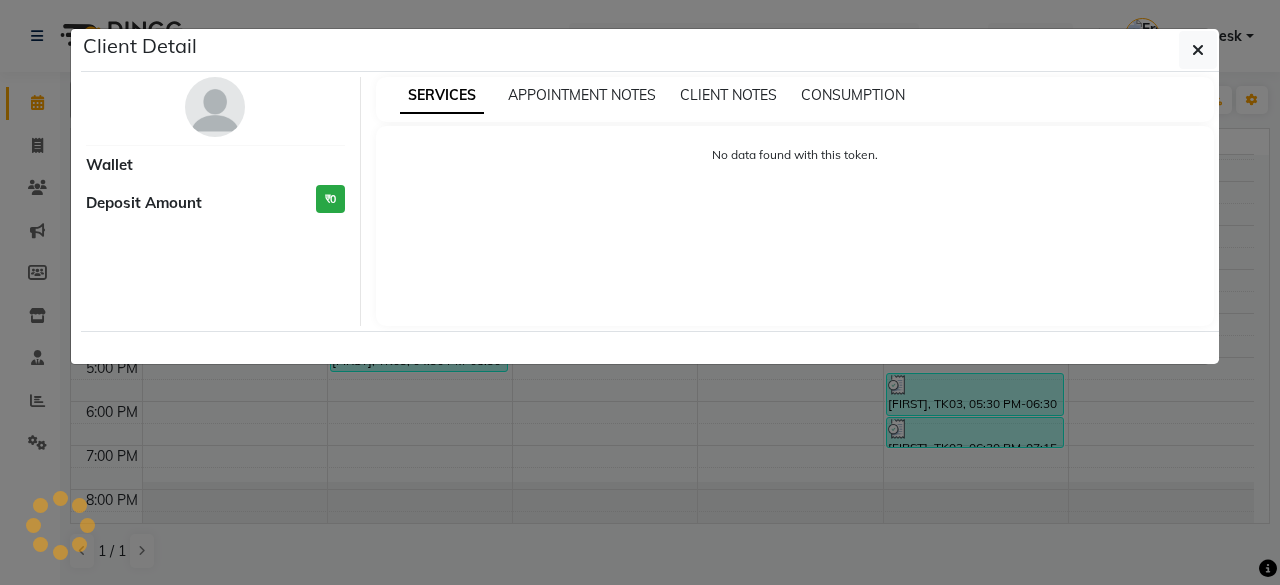 select on "3" 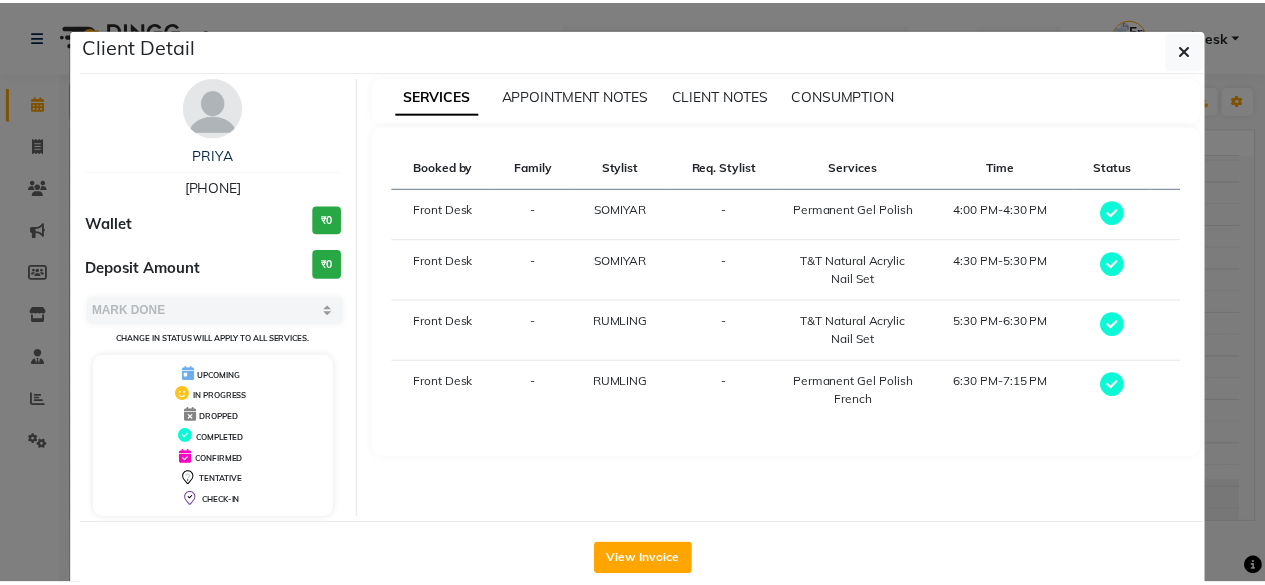 scroll, scrollTop: 37, scrollLeft: 0, axis: vertical 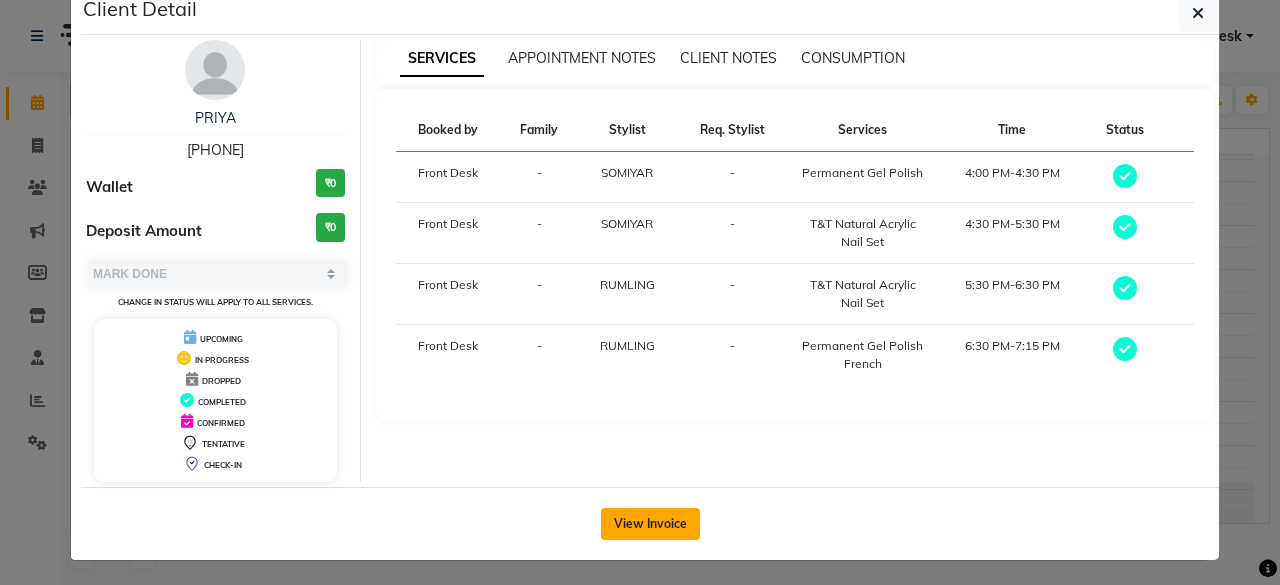 click on "View Invoice" 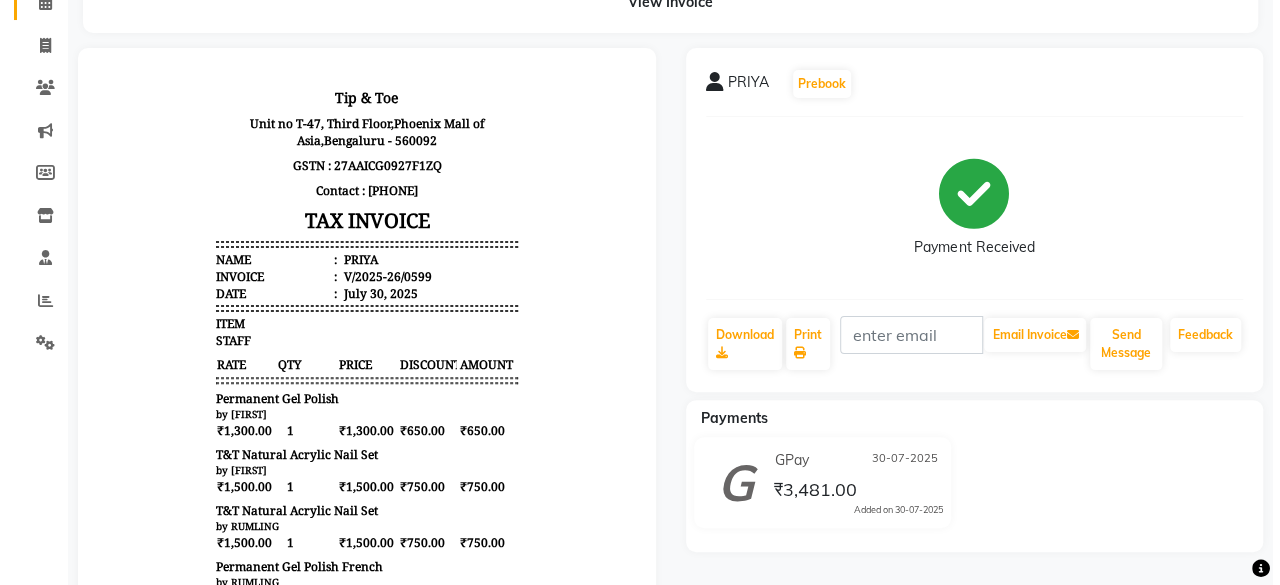scroll, scrollTop: 0, scrollLeft: 0, axis: both 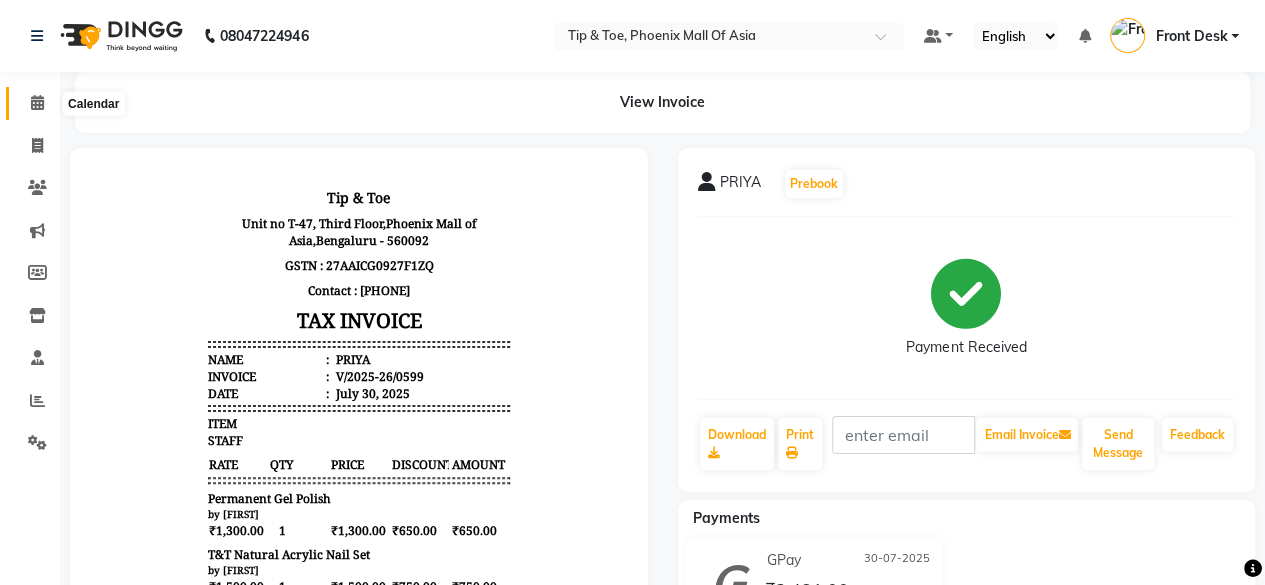 click 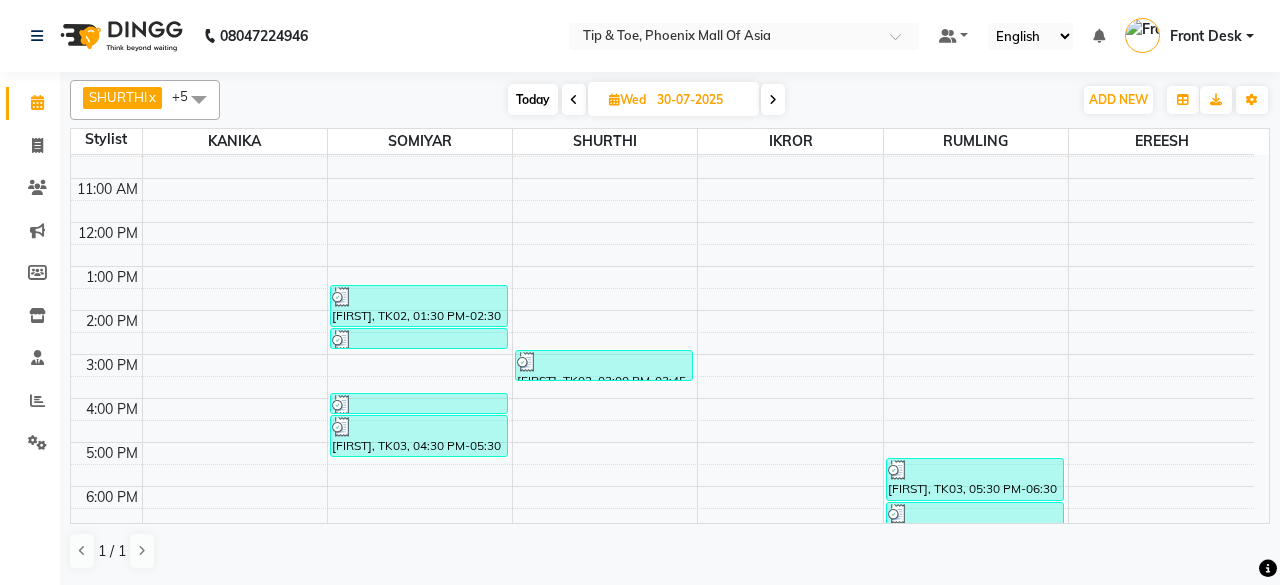 scroll, scrollTop: 193, scrollLeft: 0, axis: vertical 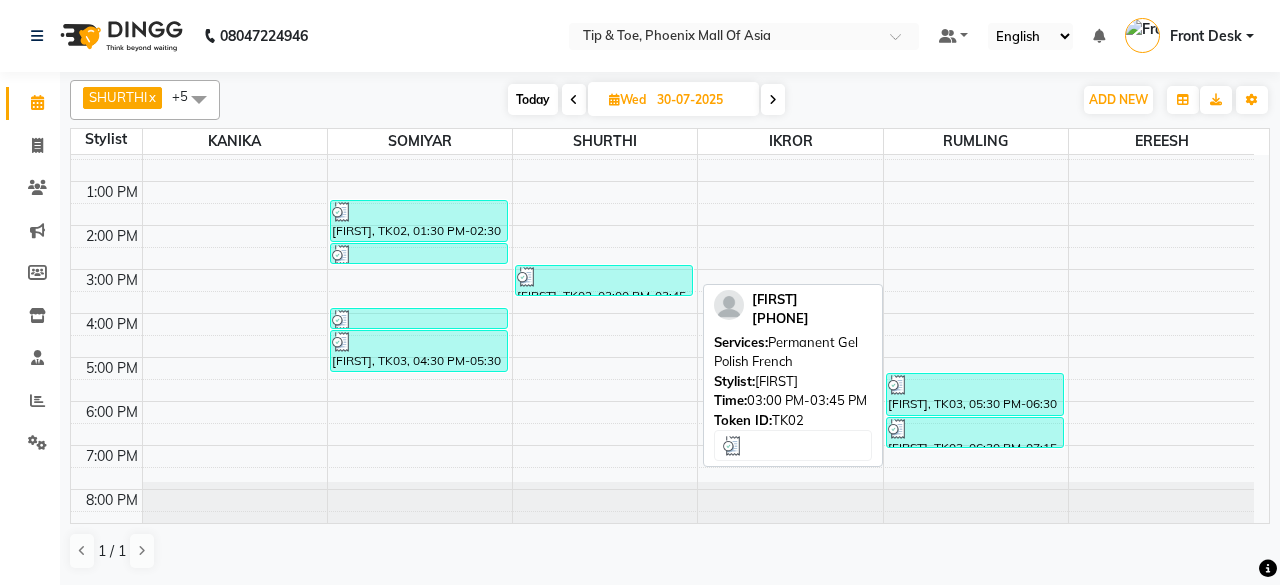 click at bounding box center [604, 277] 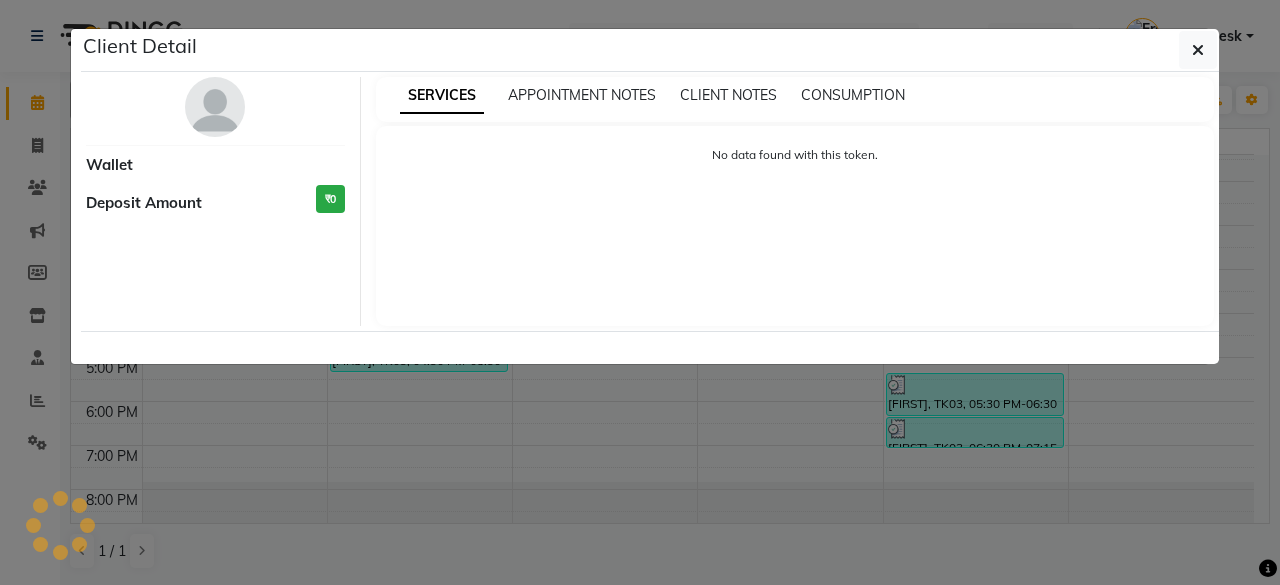 select on "3" 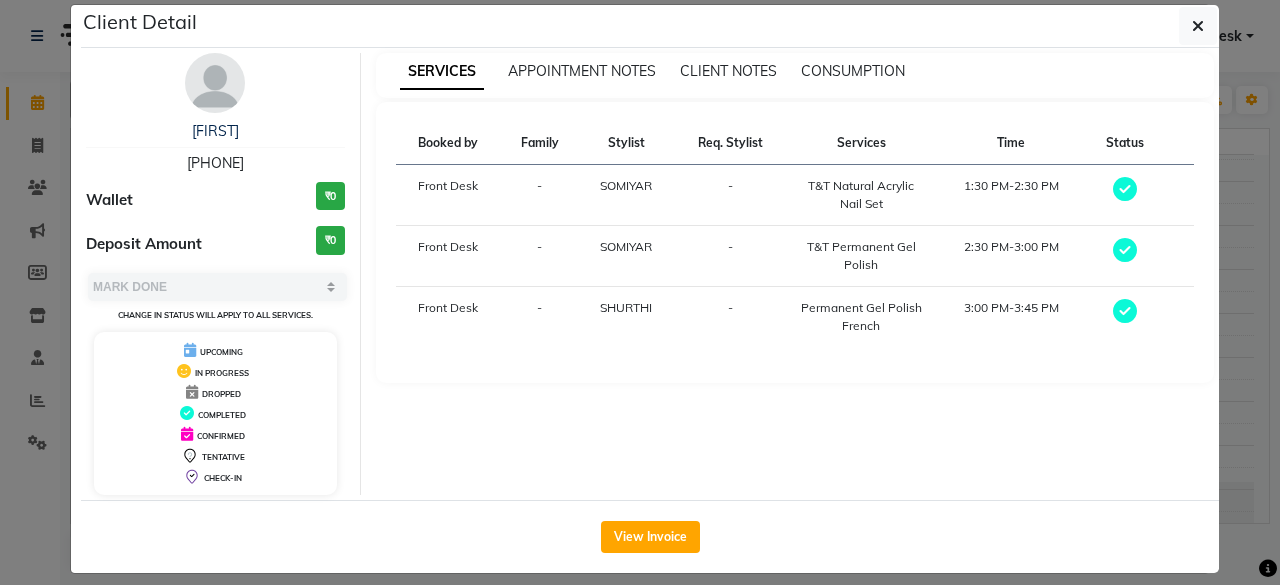 scroll, scrollTop: 37, scrollLeft: 0, axis: vertical 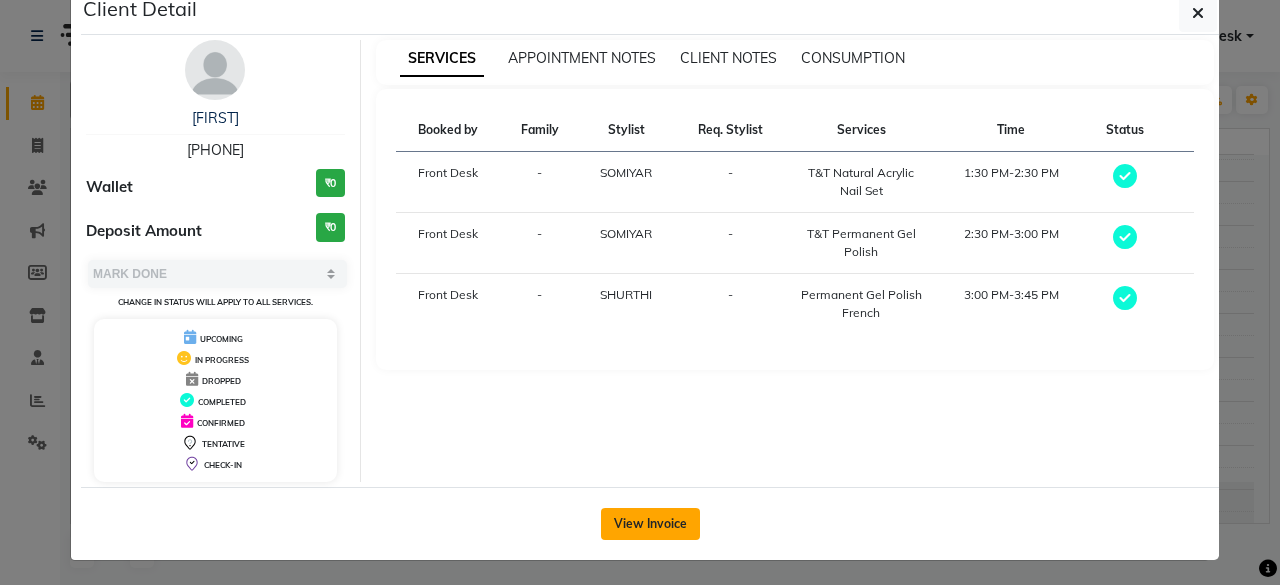 click on "View Invoice" 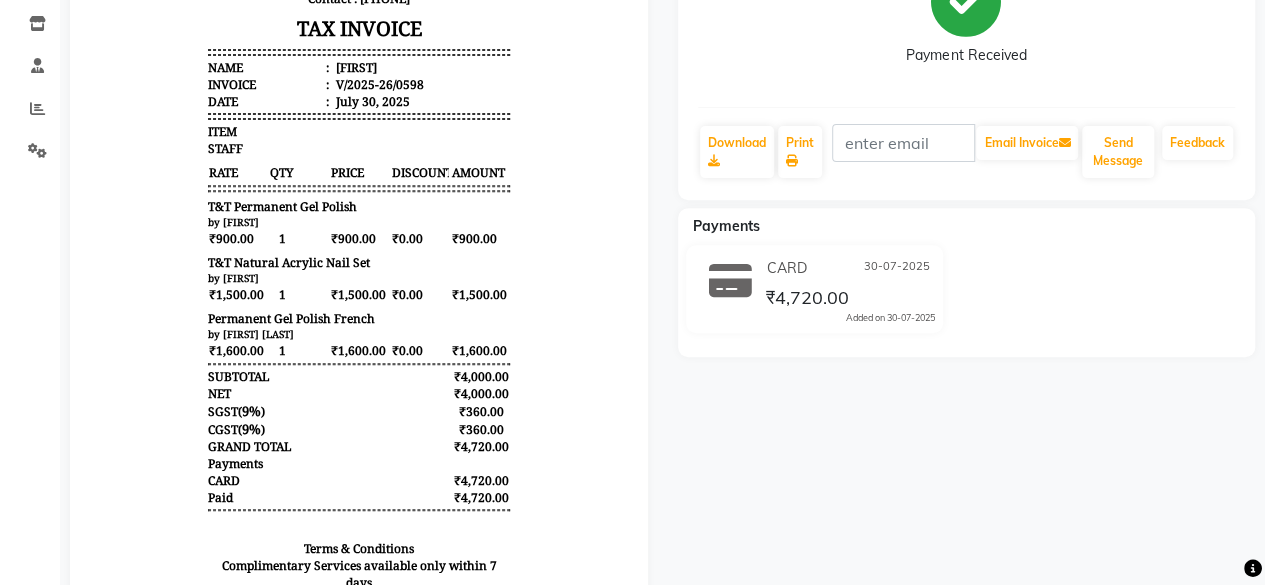 scroll, scrollTop: 0, scrollLeft: 0, axis: both 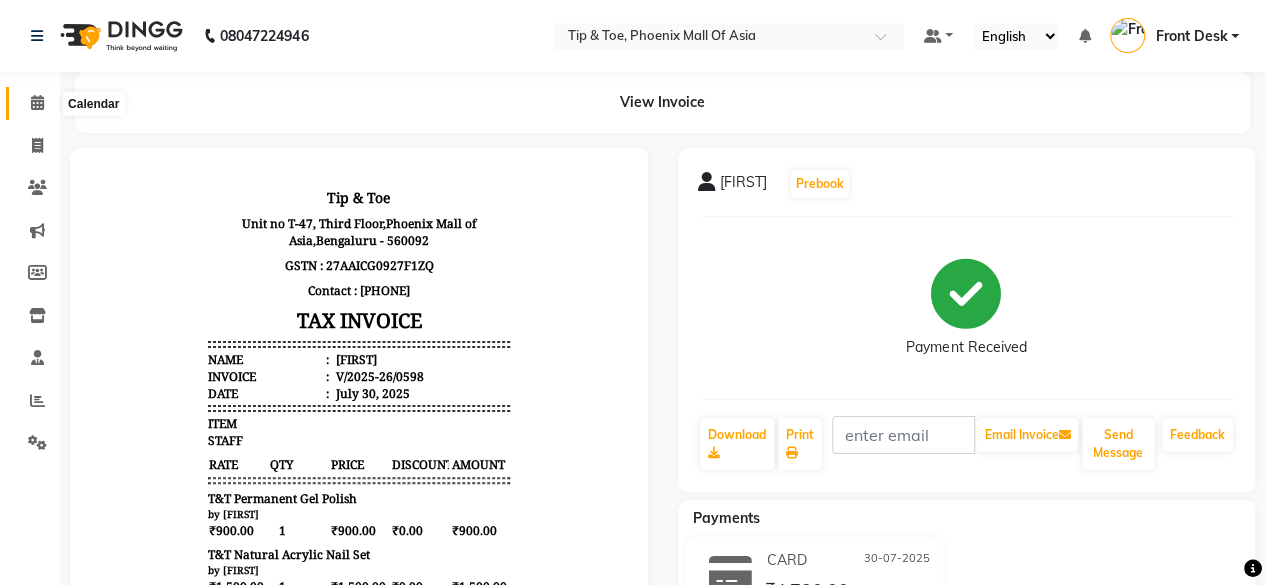 click 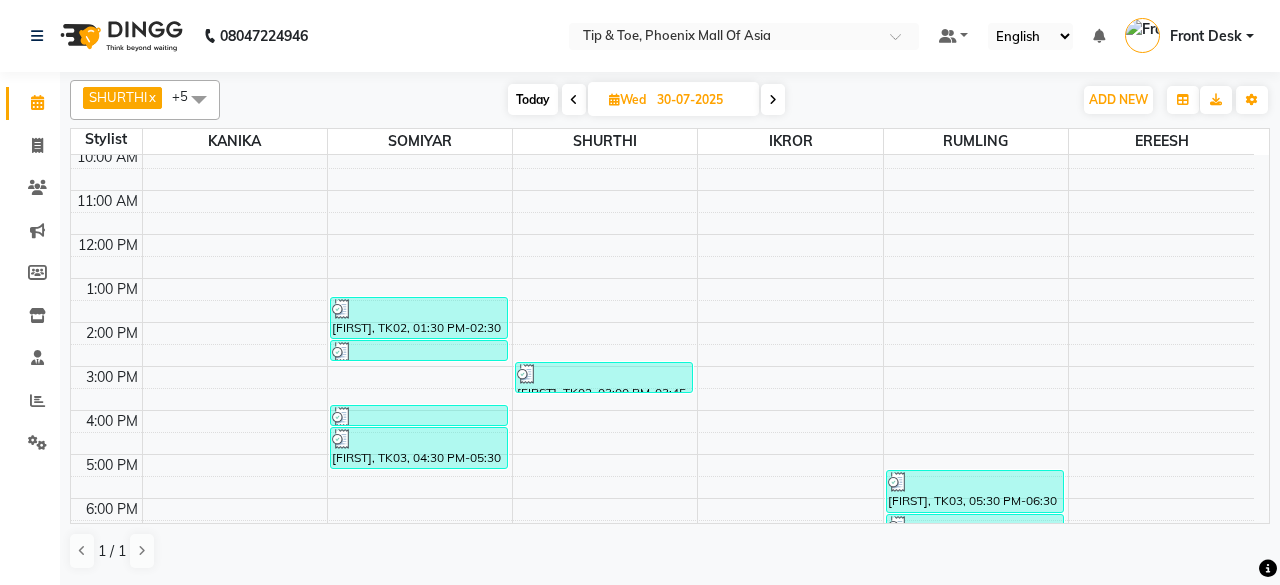 scroll, scrollTop: 193, scrollLeft: 0, axis: vertical 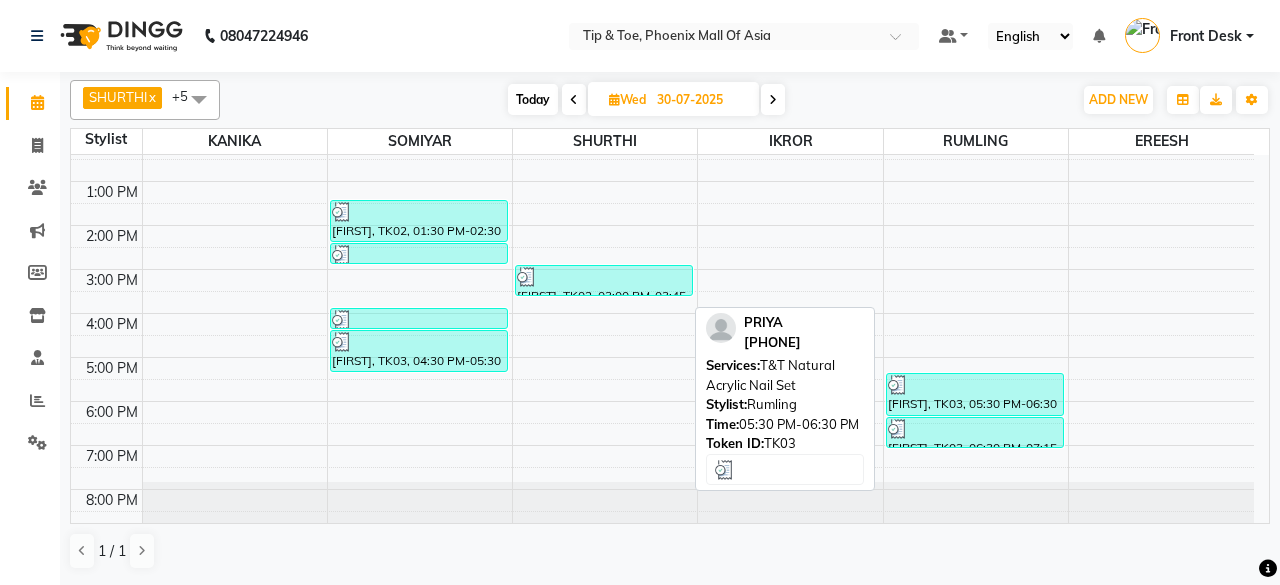 click at bounding box center [975, 385] 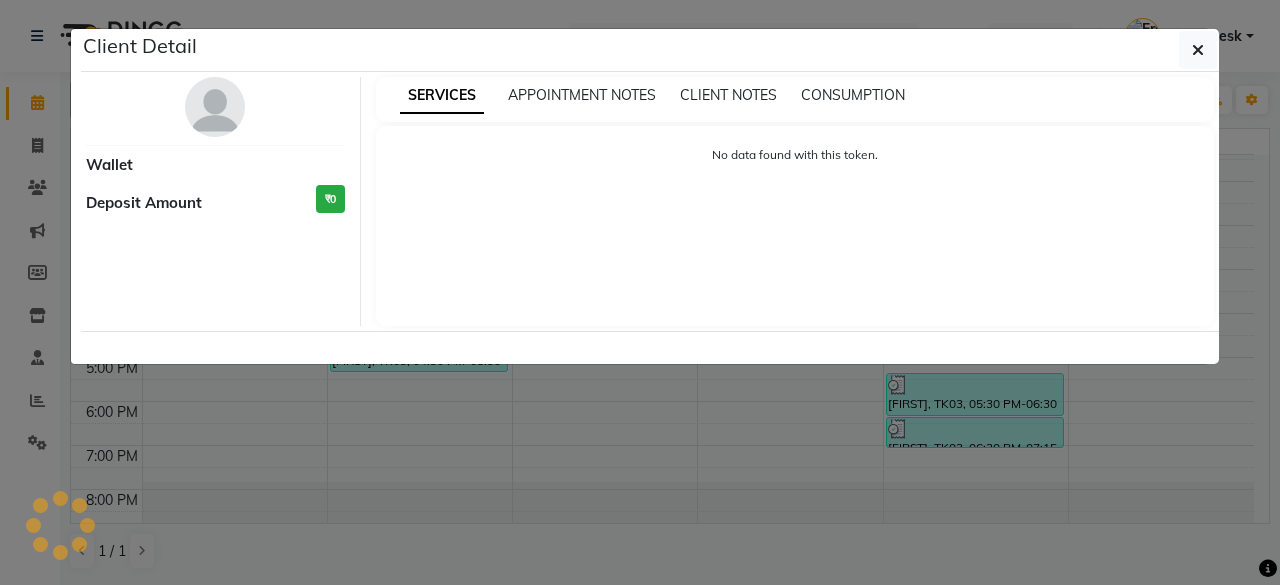 select on "3" 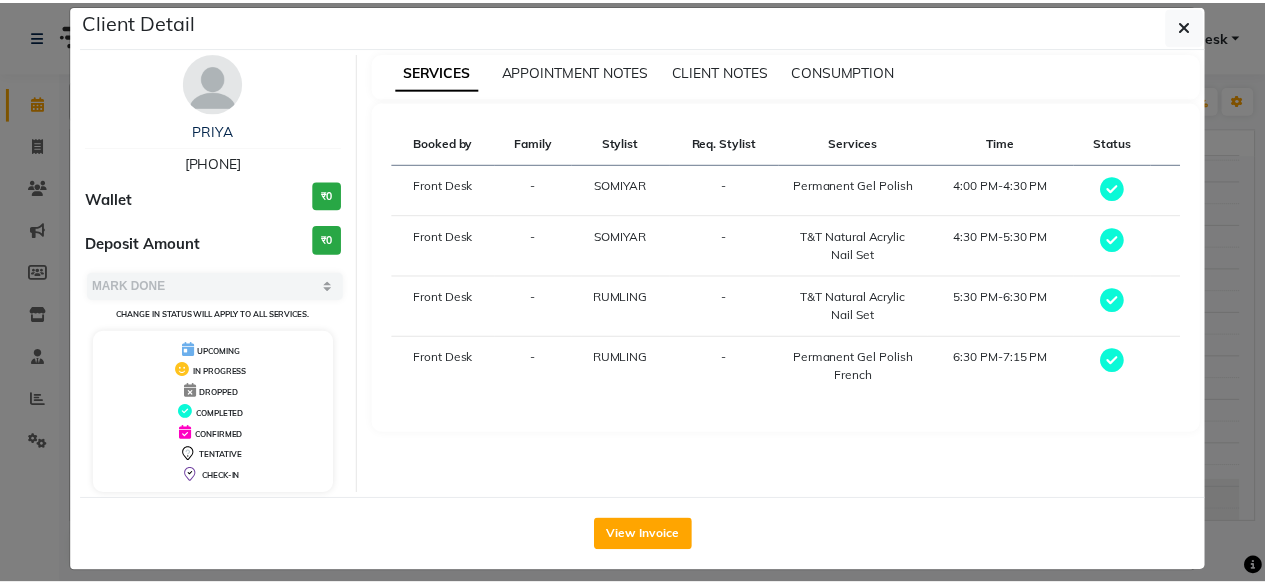 scroll, scrollTop: 37, scrollLeft: 0, axis: vertical 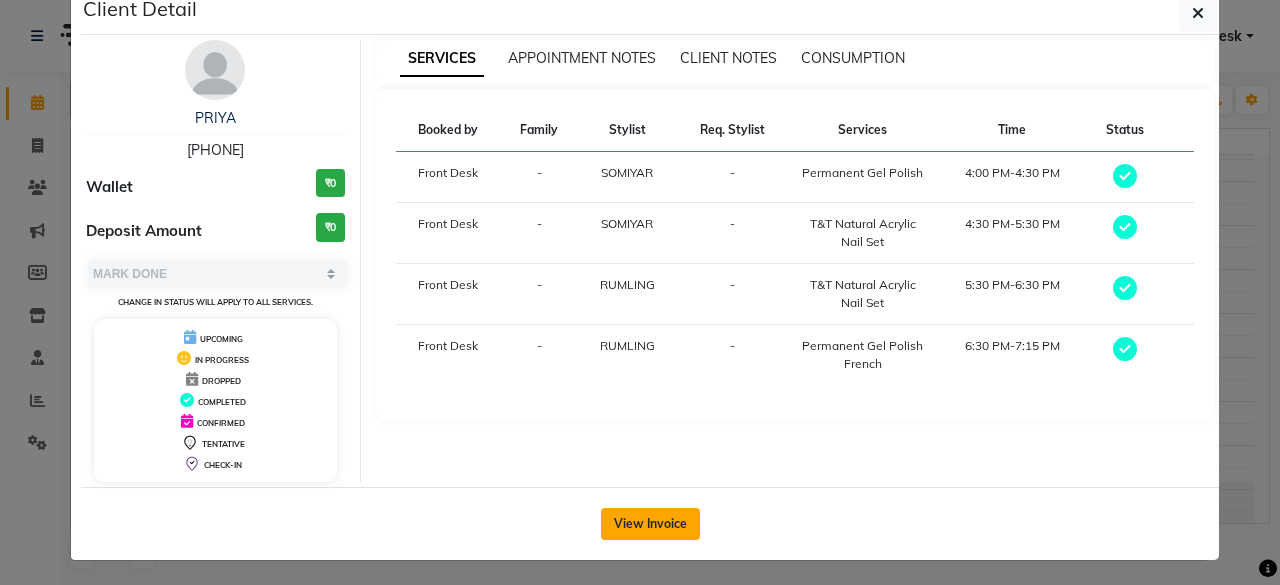 click on "View Invoice" 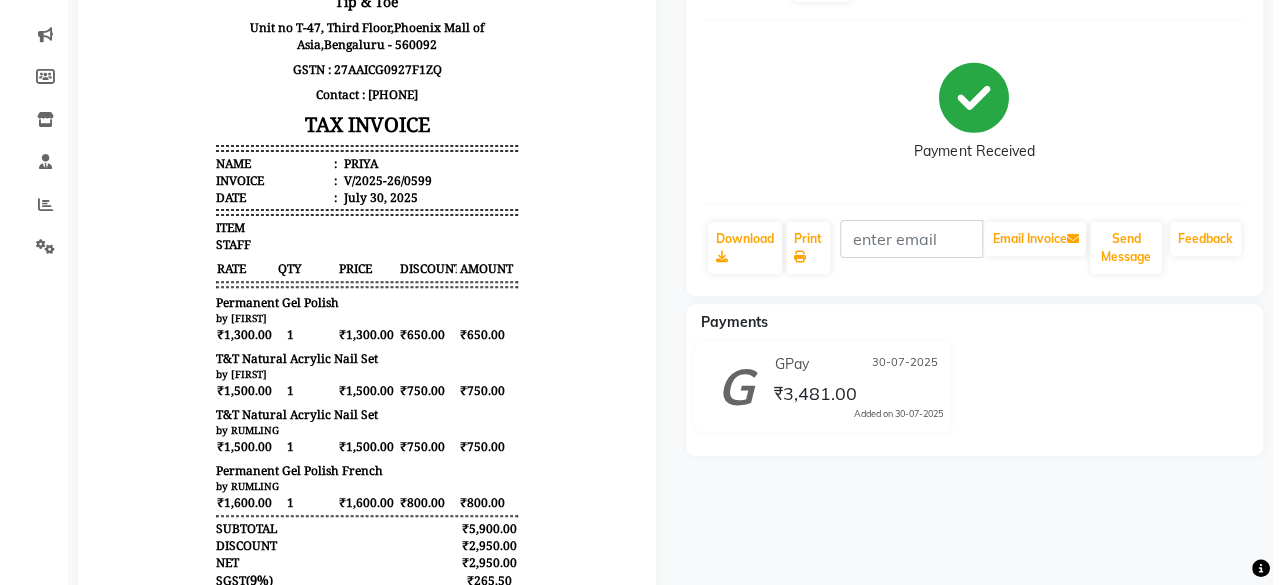 scroll, scrollTop: 0, scrollLeft: 0, axis: both 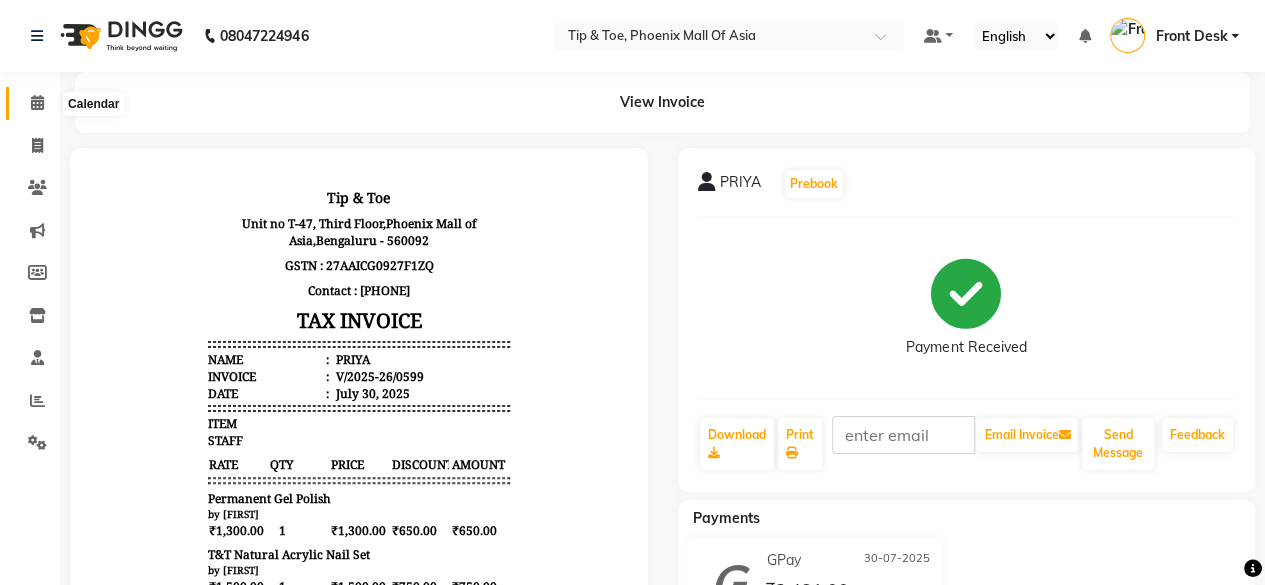 click 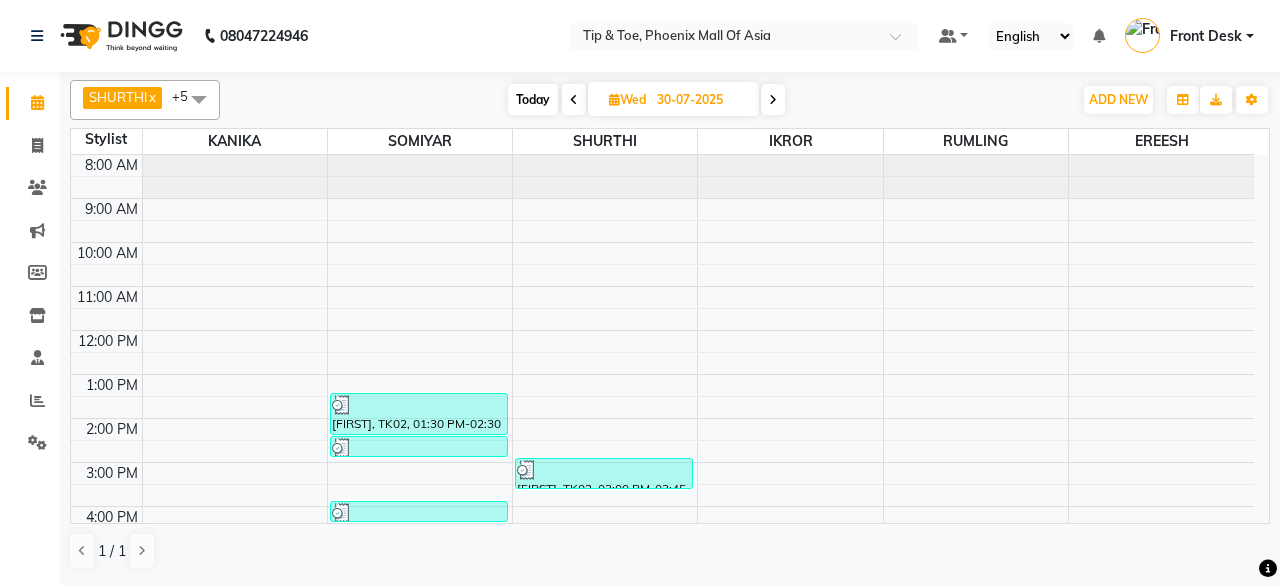 click at bounding box center [773, 100] 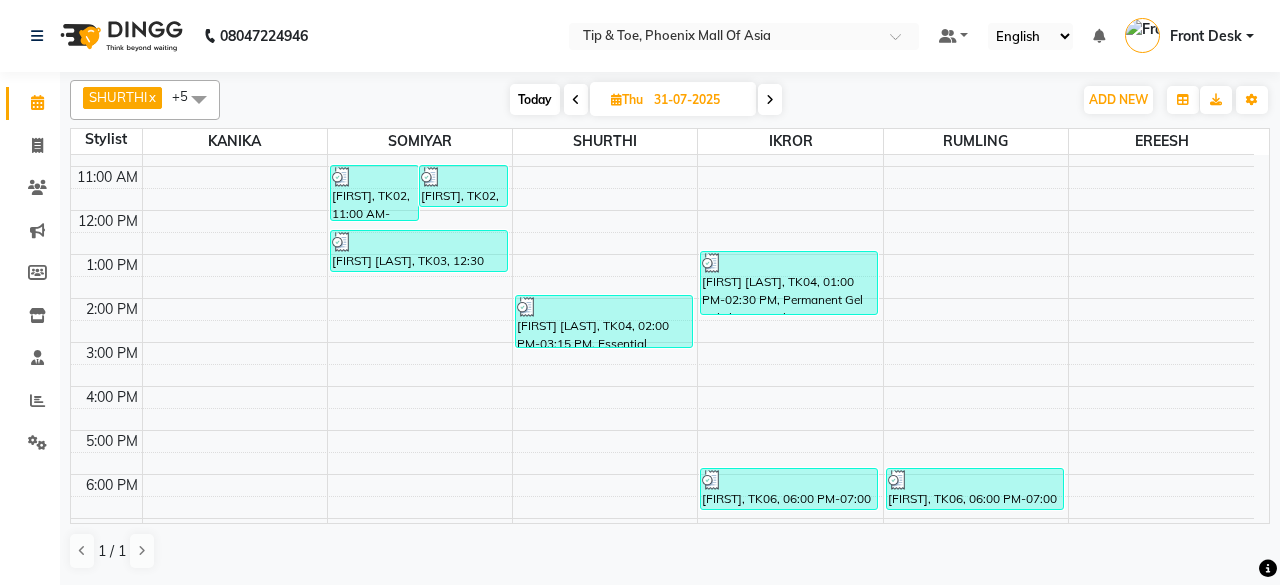 scroll, scrollTop: 0, scrollLeft: 0, axis: both 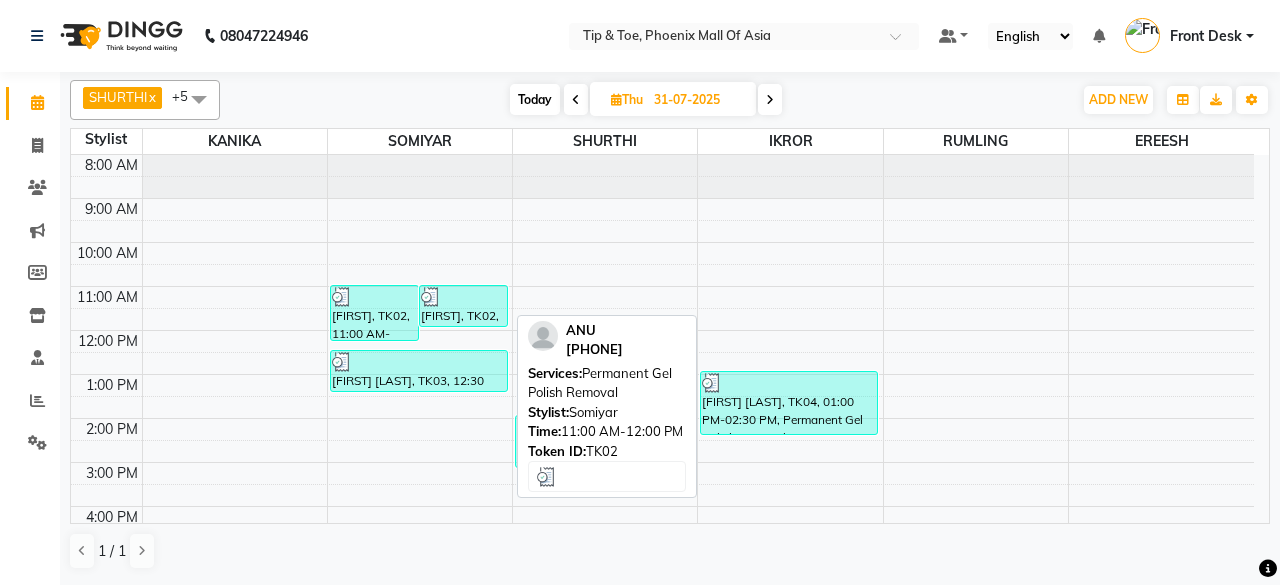 click on "[FIRST], TK02, 11:00 AM-12:00 PM, Permanent Gel Polish Removal" at bounding box center (463, 306) 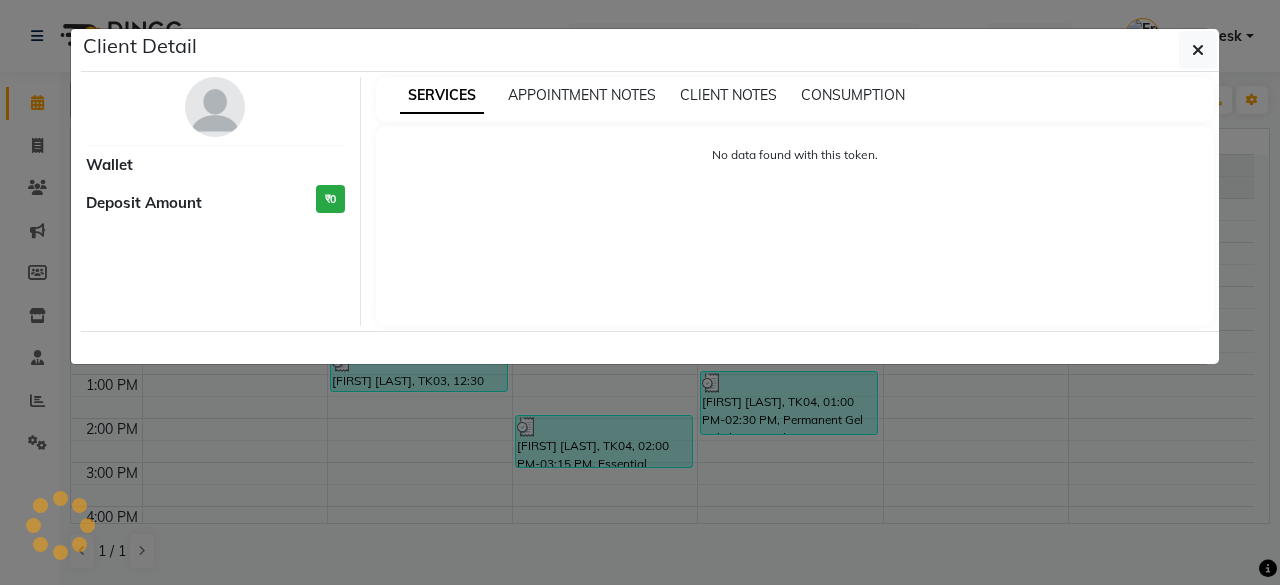 select on "3" 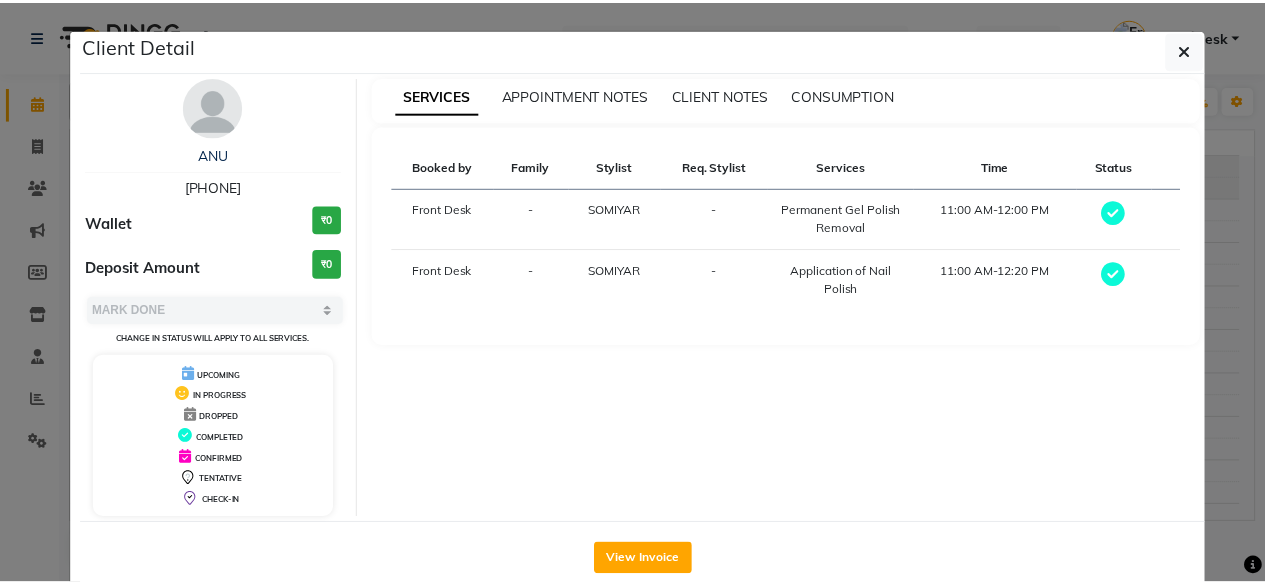 scroll, scrollTop: 37, scrollLeft: 0, axis: vertical 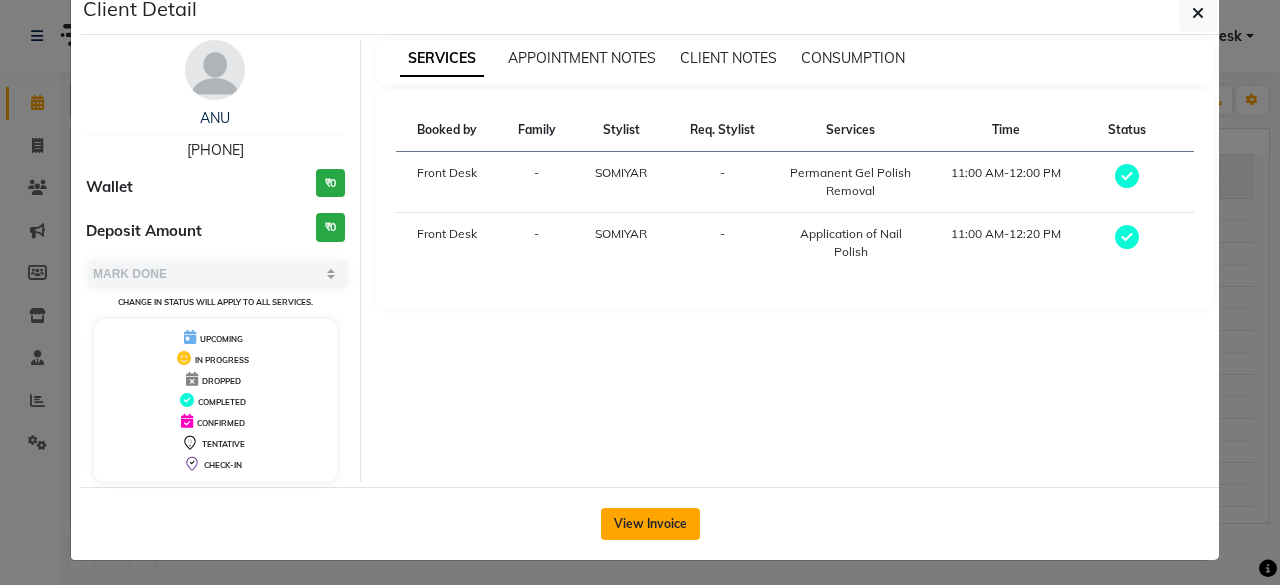 click on "View Invoice" 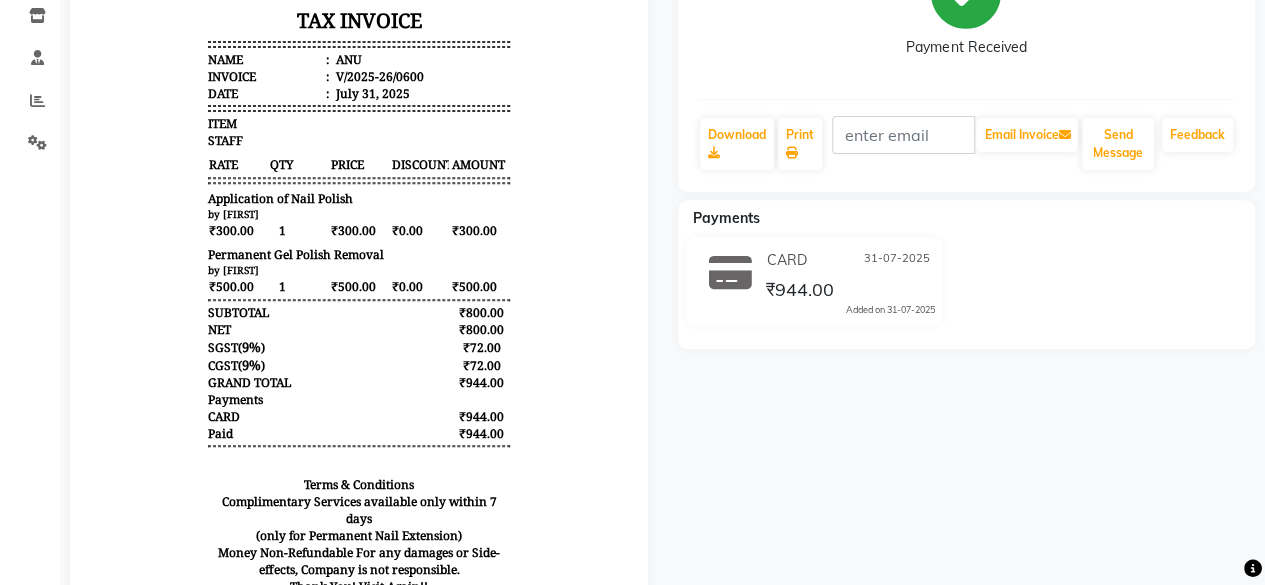 scroll, scrollTop: 0, scrollLeft: 0, axis: both 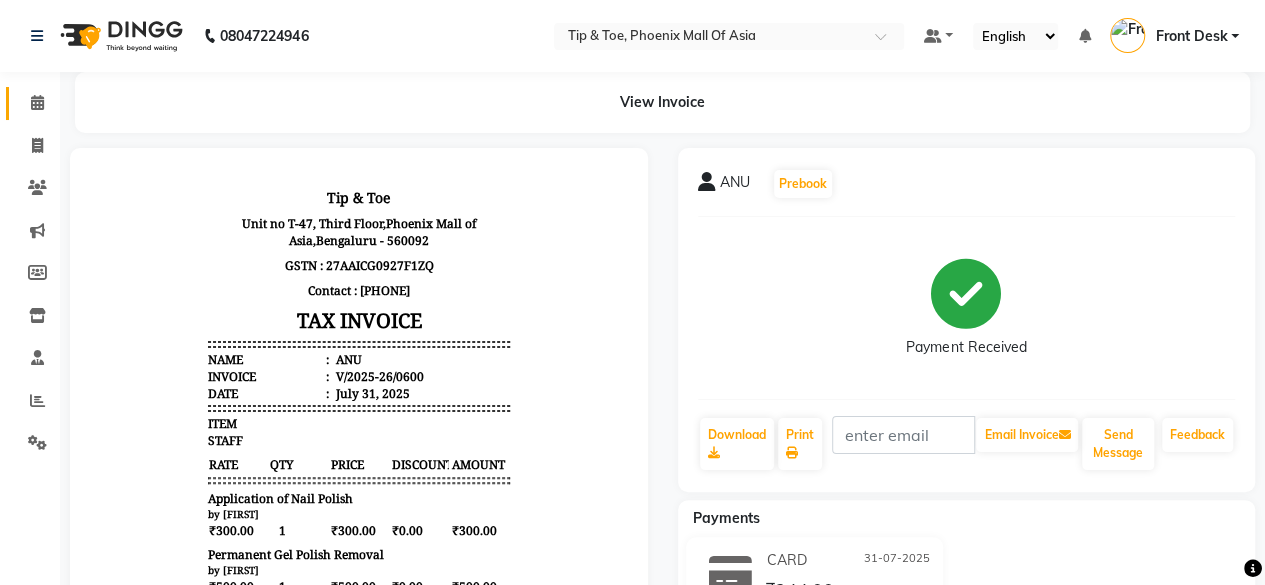 click on "Calendar" 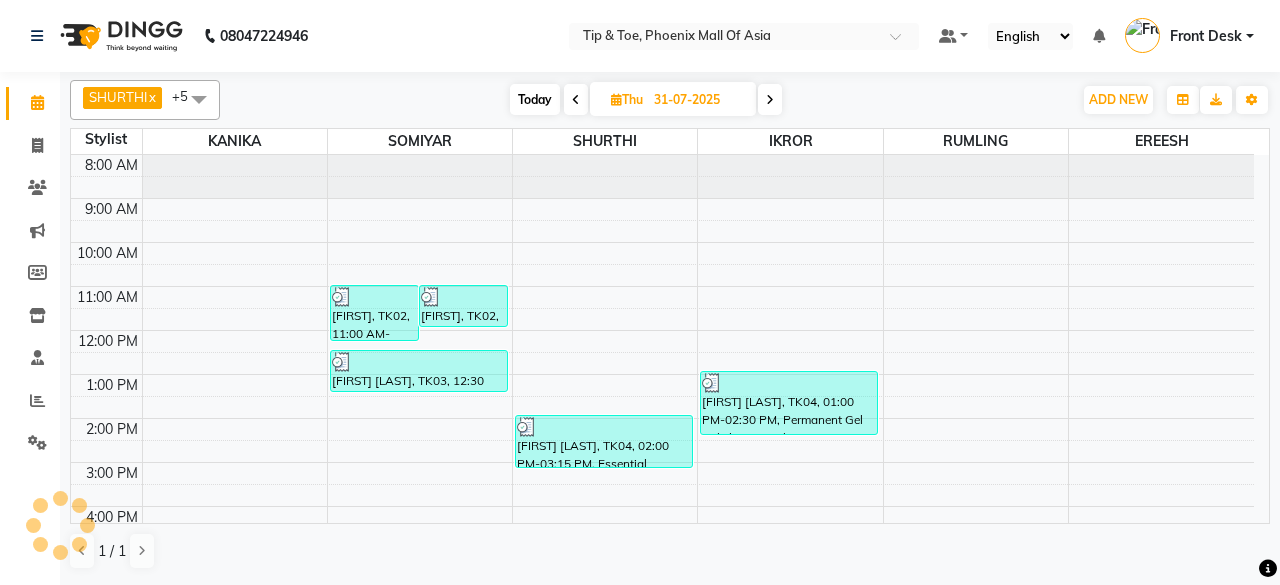 scroll, scrollTop: 193, scrollLeft: 0, axis: vertical 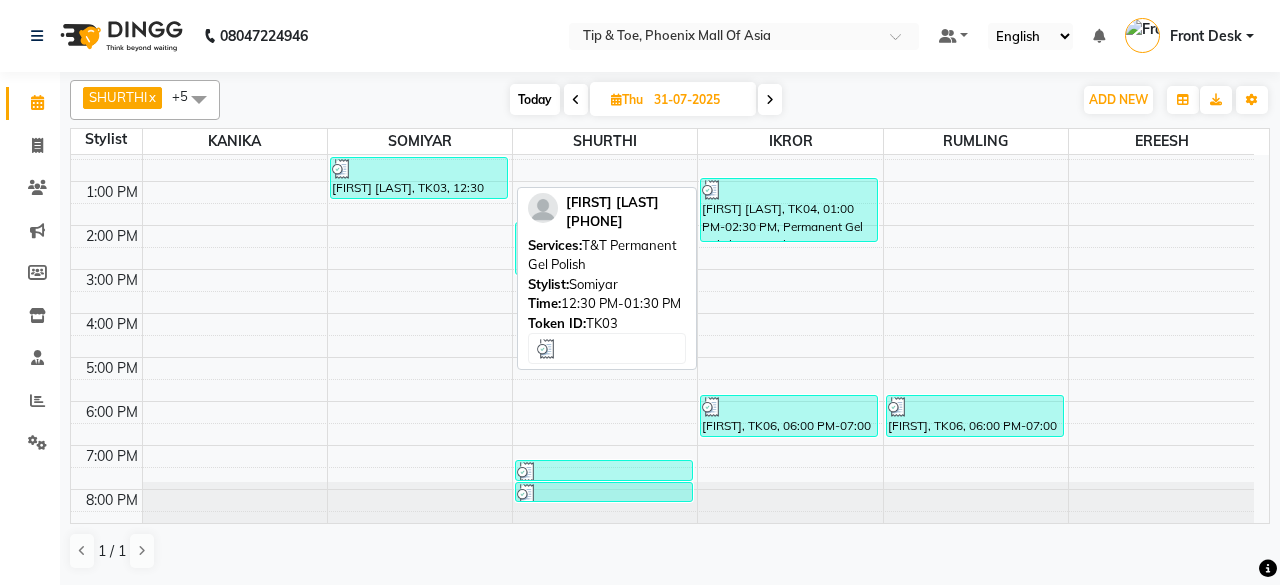 click on "[FIRST] [LAST], TK03, 12:30 PM-01:30 PM, T&T Permanent Gel Polish" at bounding box center [419, 178] 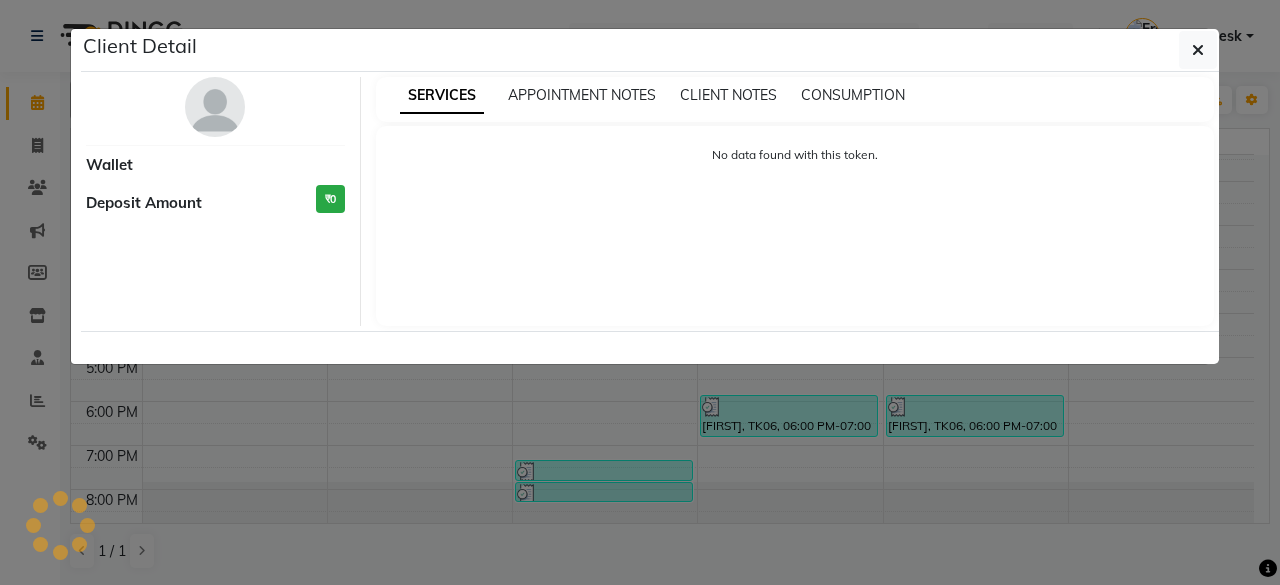 select on "3" 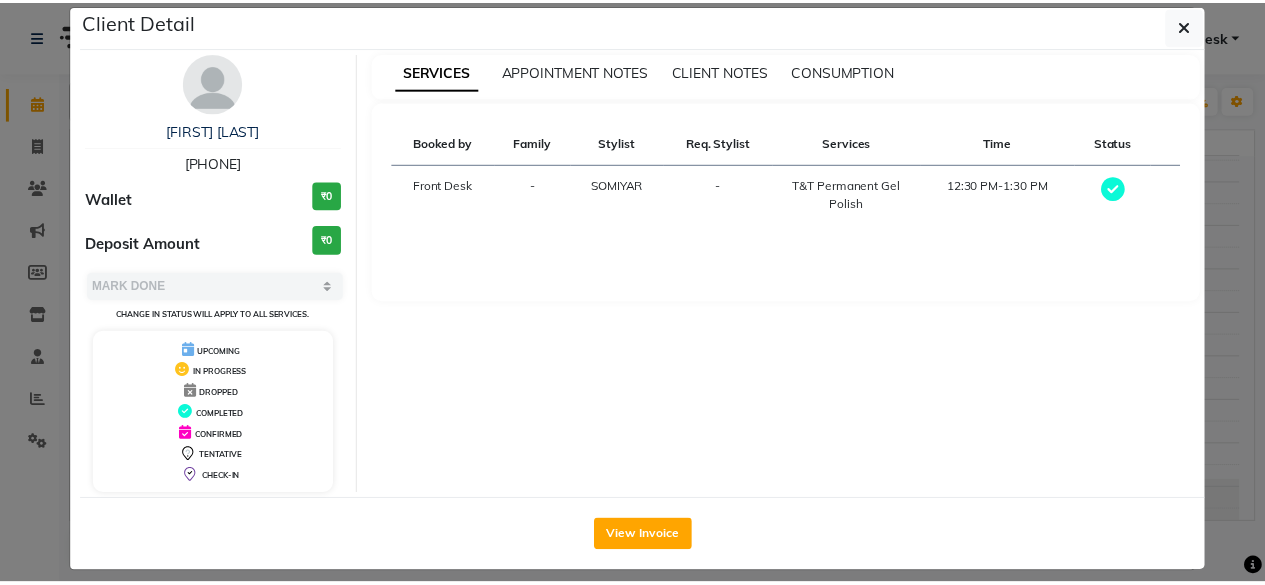 scroll, scrollTop: 37, scrollLeft: 0, axis: vertical 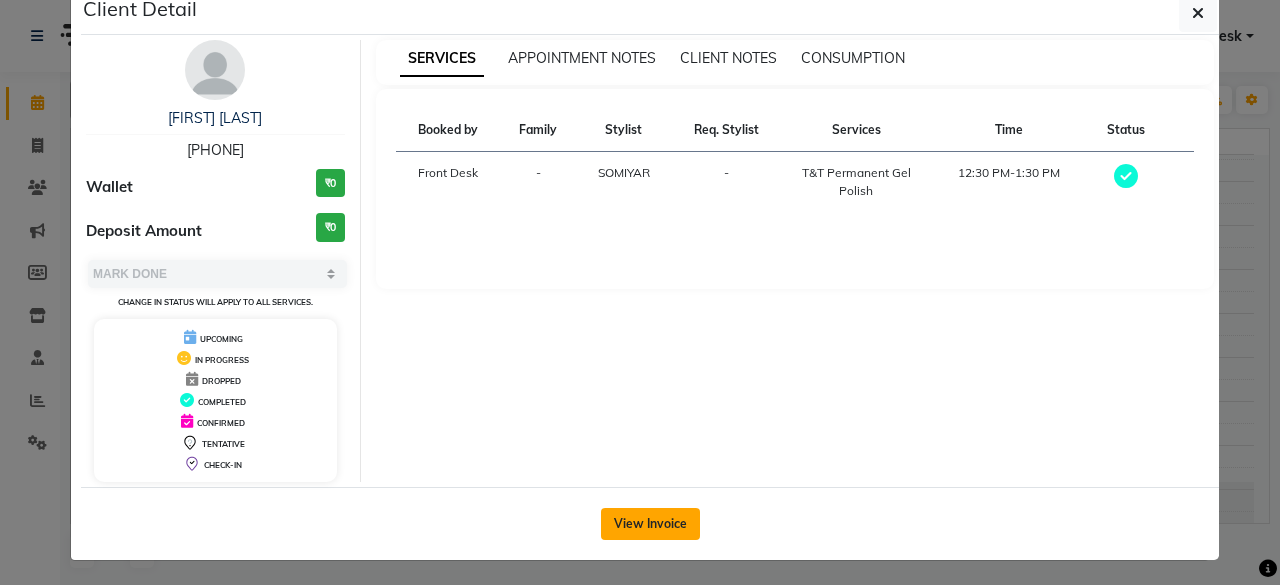 click on "View Invoice" 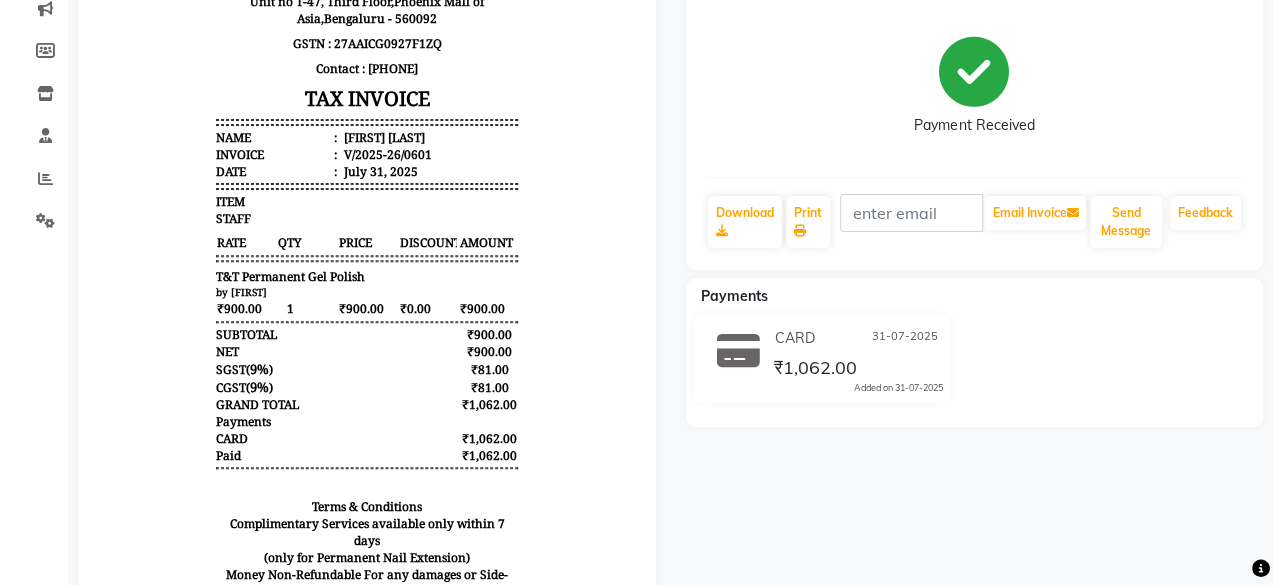 scroll, scrollTop: 0, scrollLeft: 0, axis: both 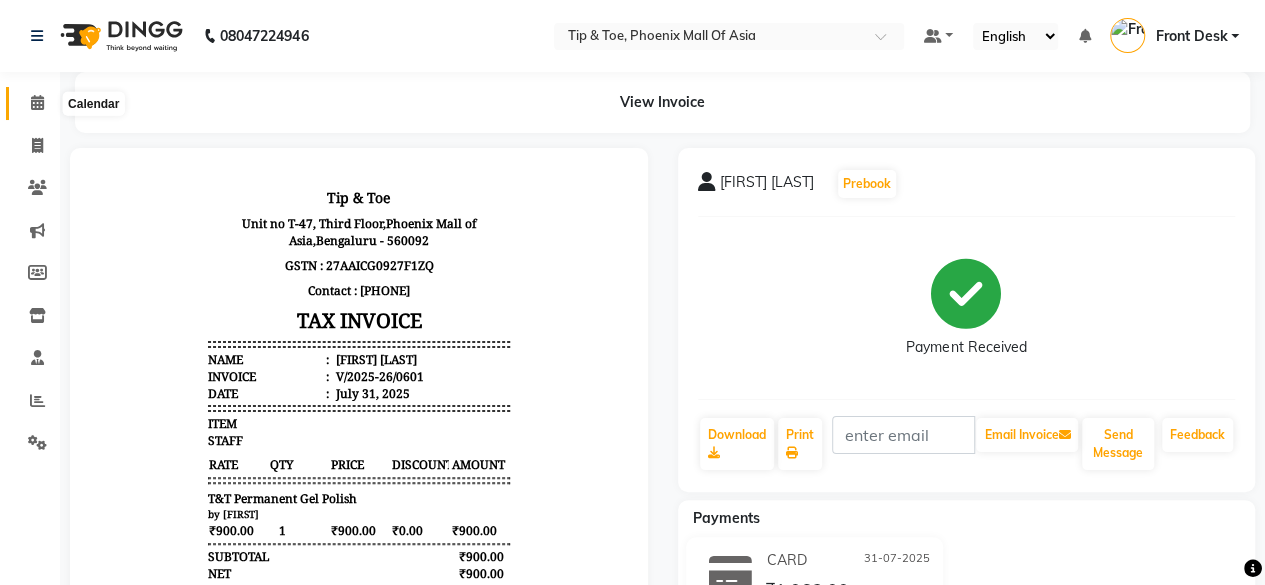 click 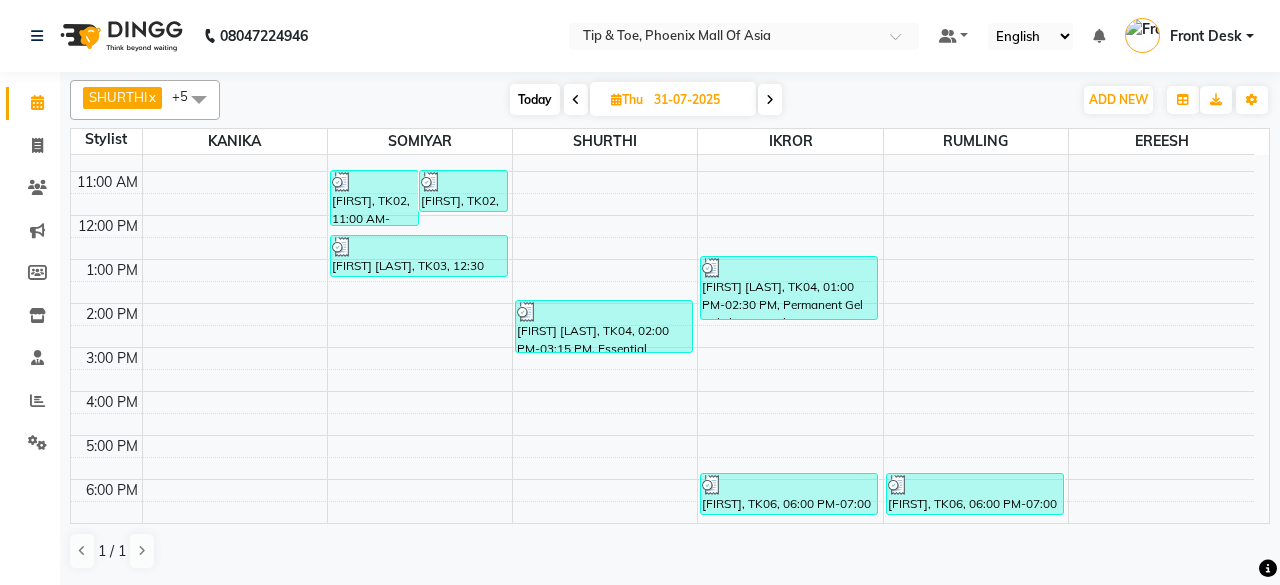 scroll, scrollTop: 193, scrollLeft: 0, axis: vertical 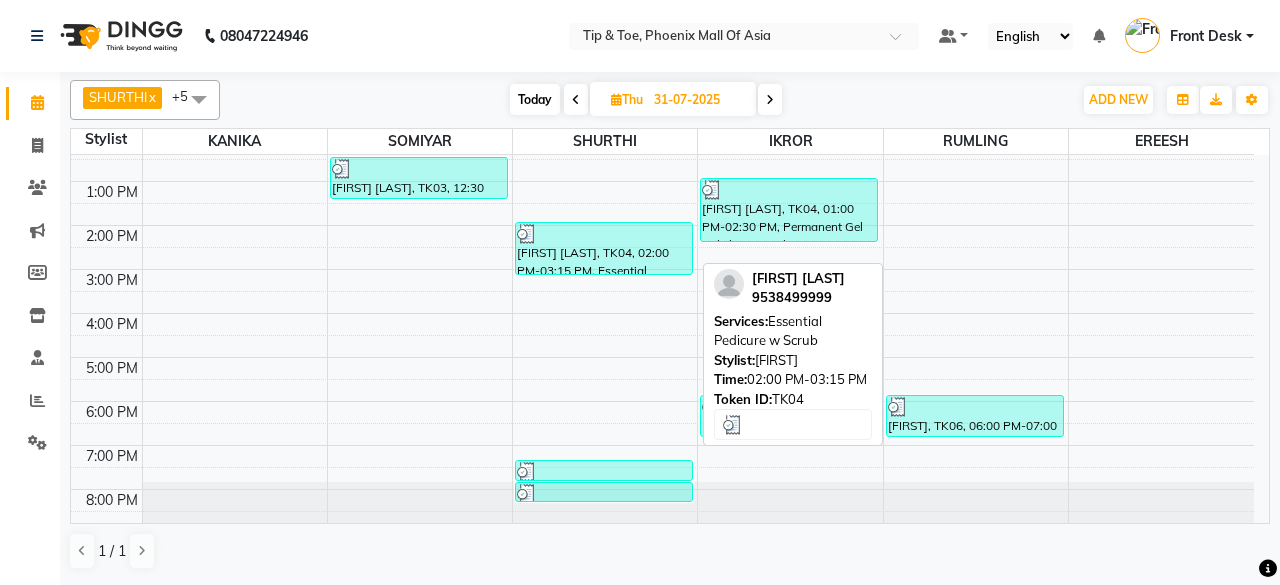 click on "[FIRST] [LAST], TK04, 02:00 PM-03:15 PM, Essential Pedicure w Scrub" at bounding box center (604, 248) 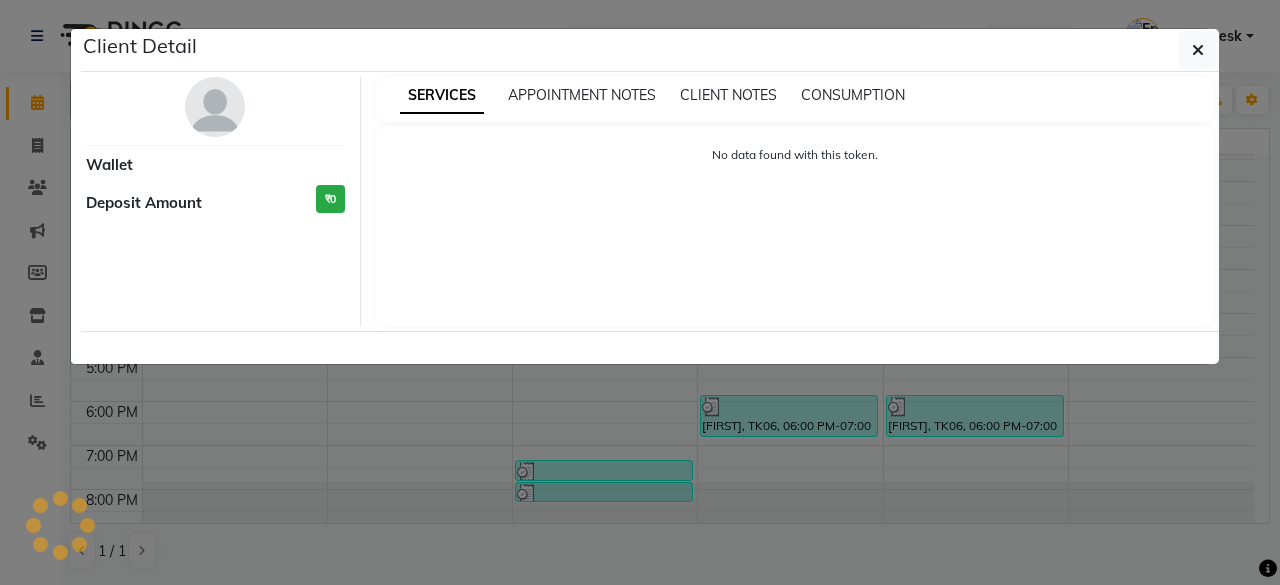 select on "3" 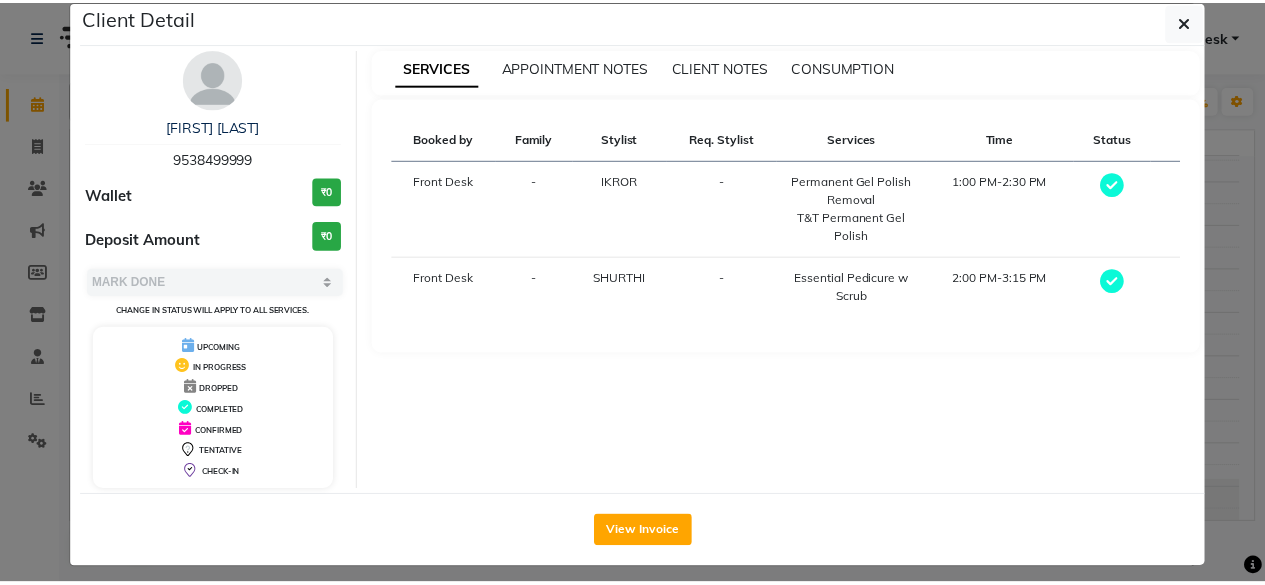 scroll, scrollTop: 37, scrollLeft: 0, axis: vertical 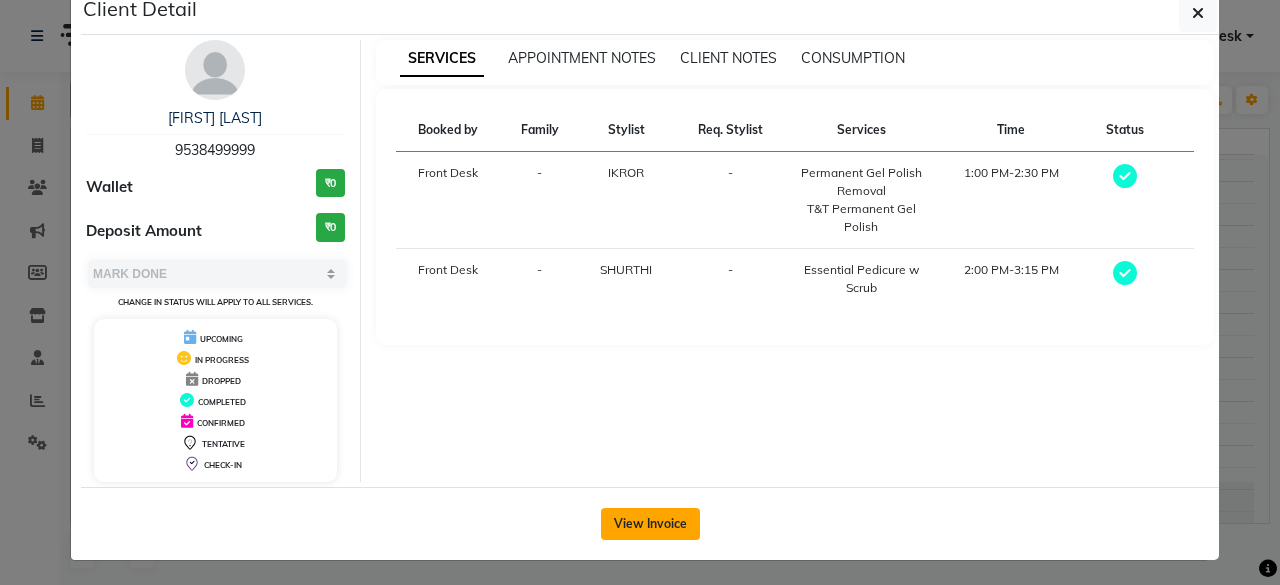 click on "View Invoice" 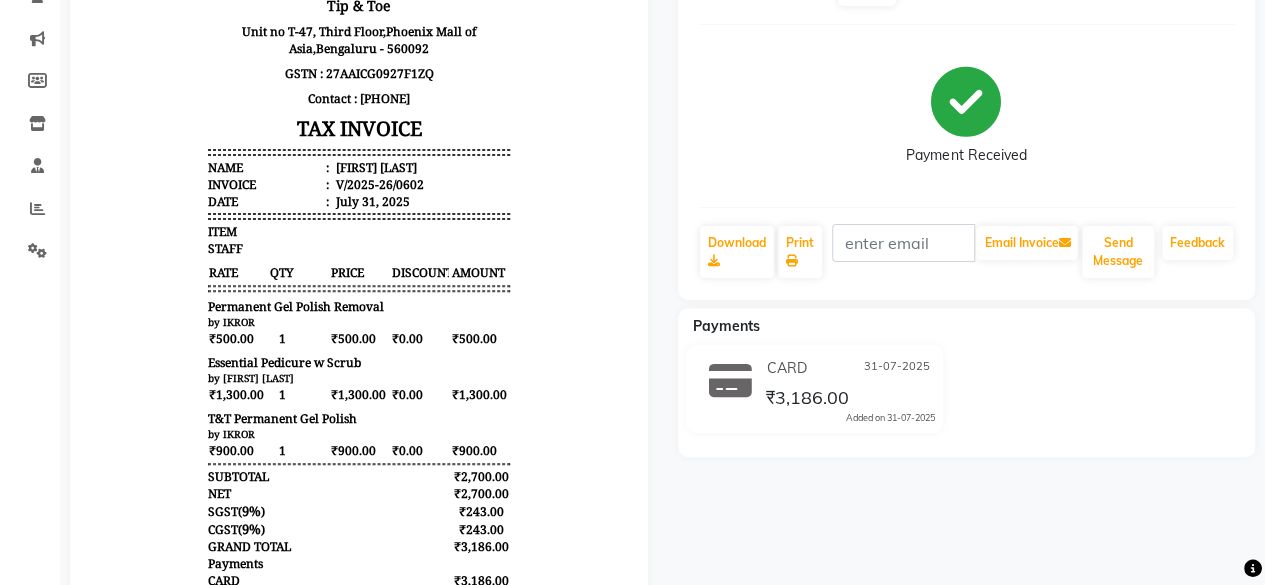 scroll, scrollTop: 0, scrollLeft: 0, axis: both 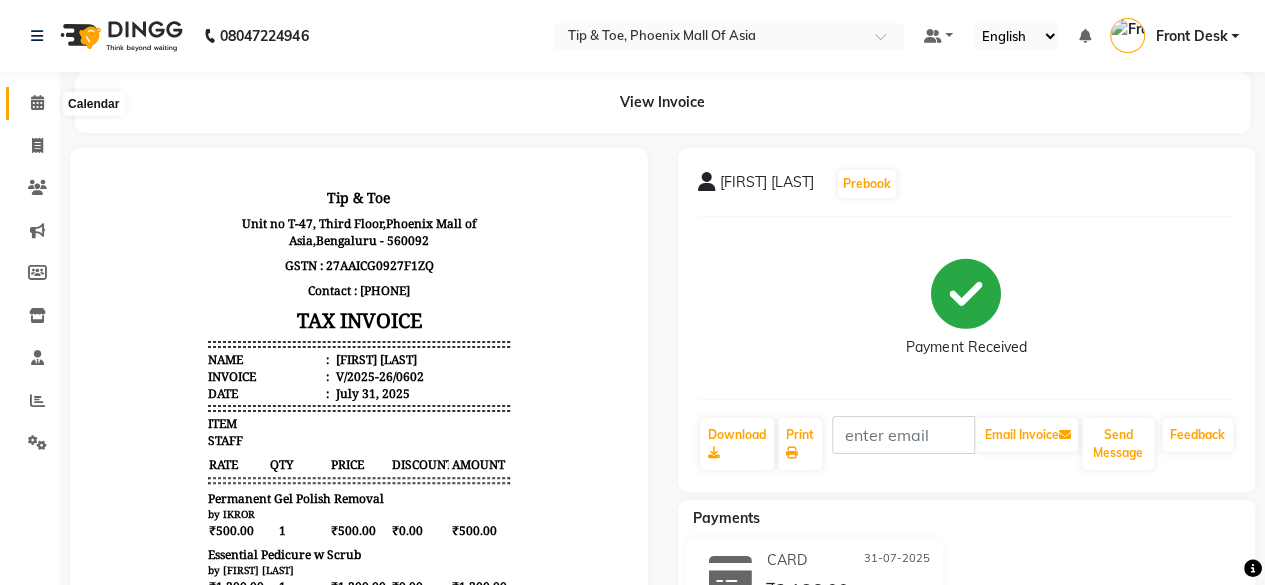 click 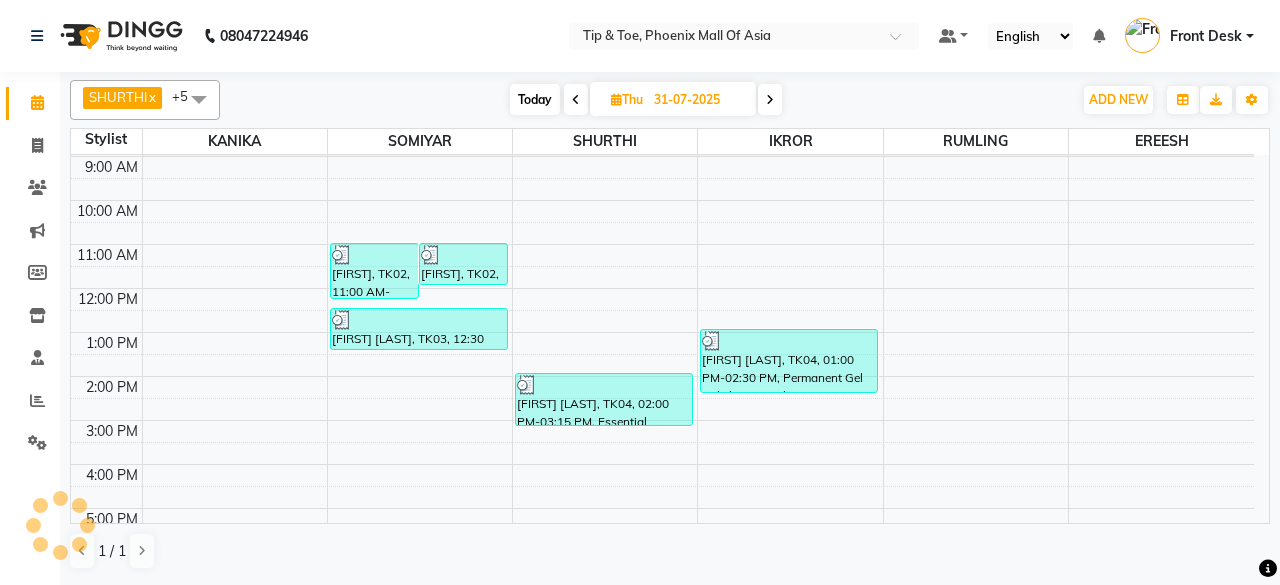 scroll, scrollTop: 193, scrollLeft: 0, axis: vertical 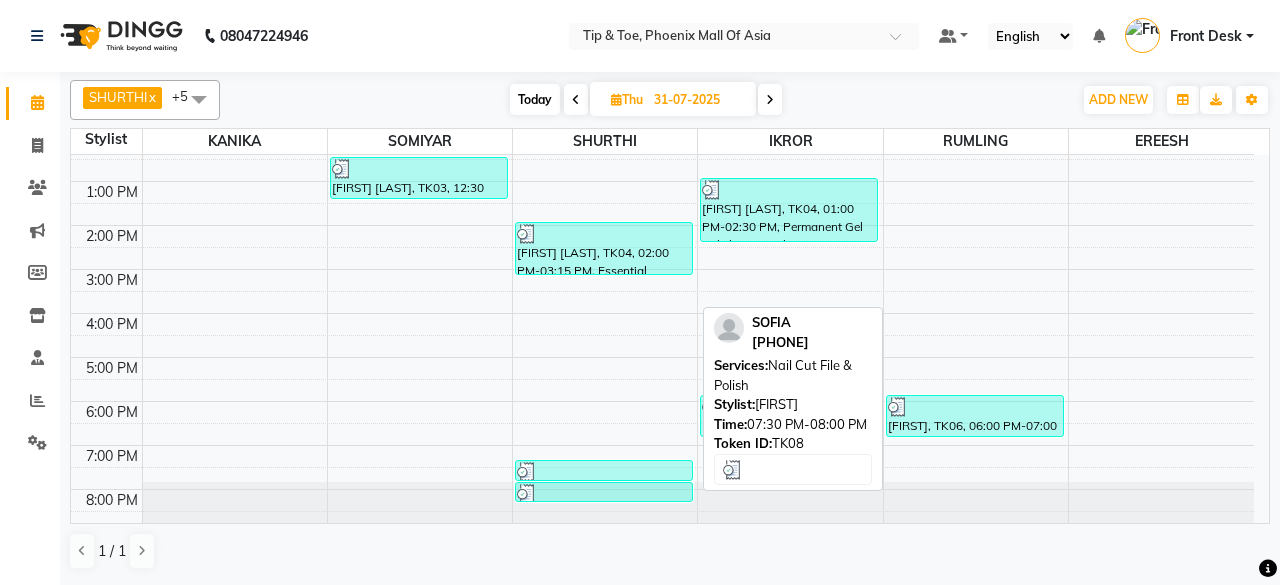 click at bounding box center [604, 472] 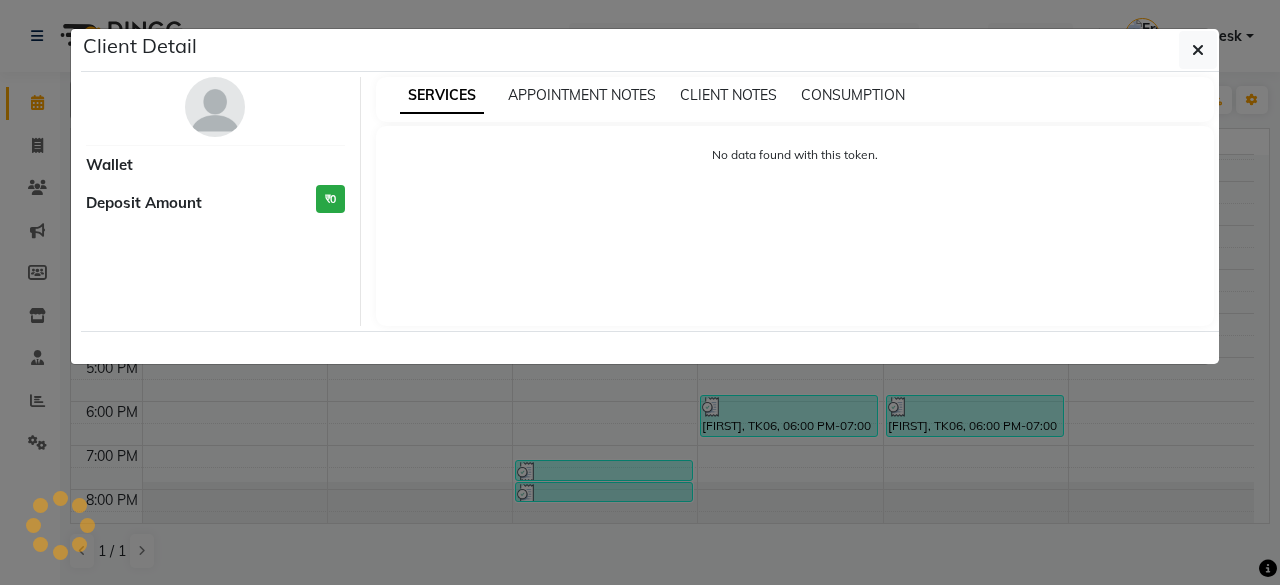 select on "3" 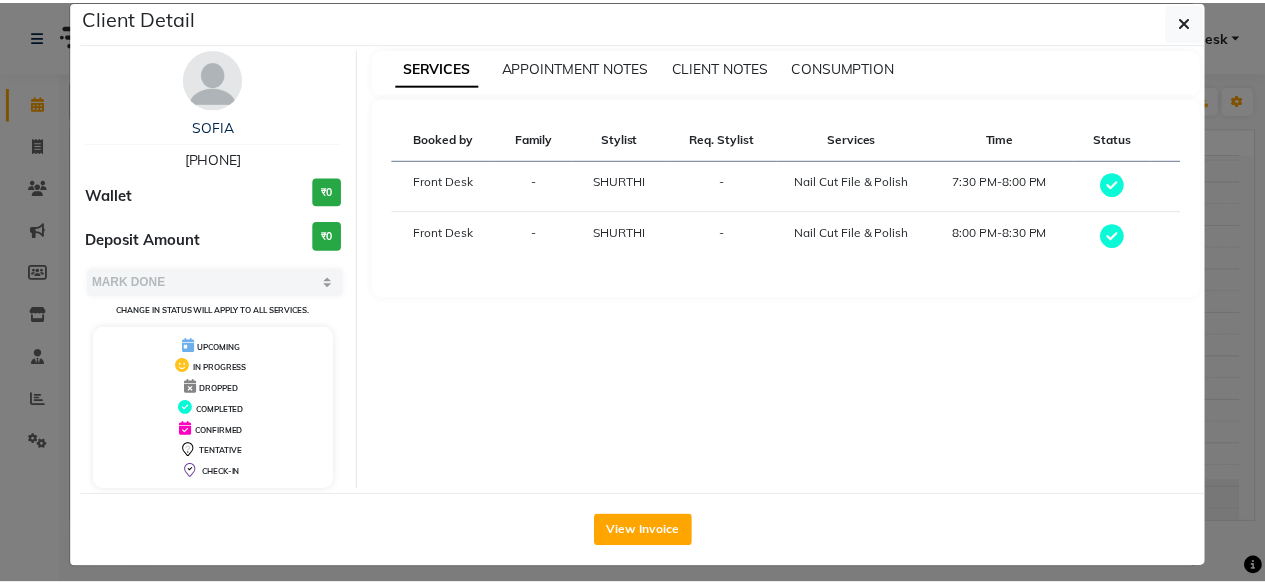 scroll, scrollTop: 37, scrollLeft: 0, axis: vertical 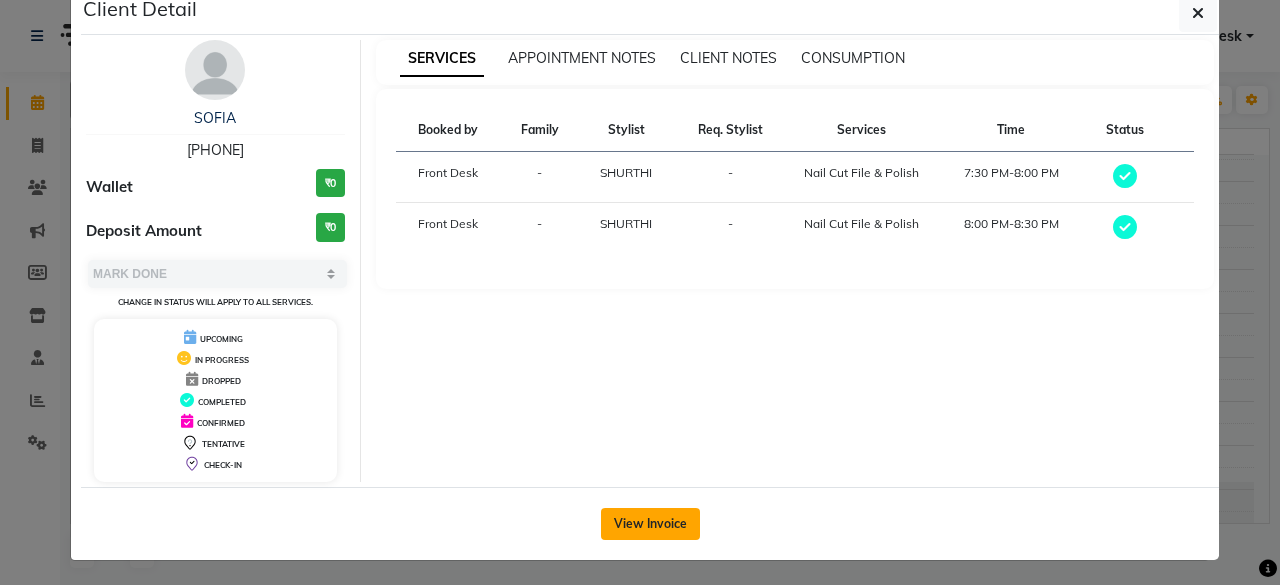 click on "View Invoice" 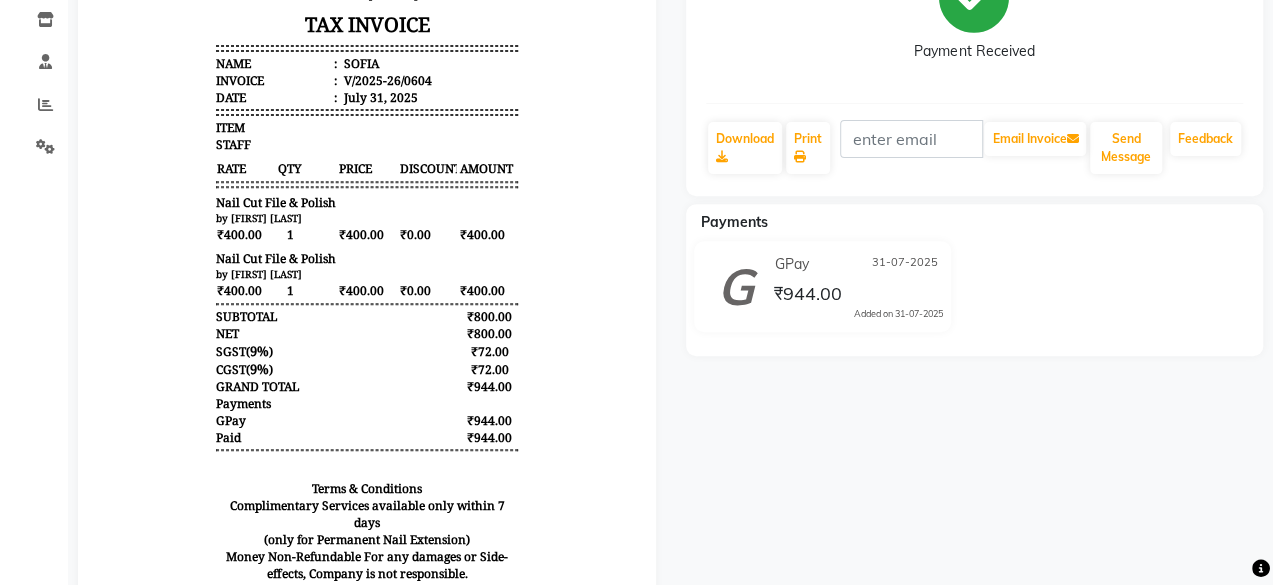 scroll, scrollTop: 0, scrollLeft: 0, axis: both 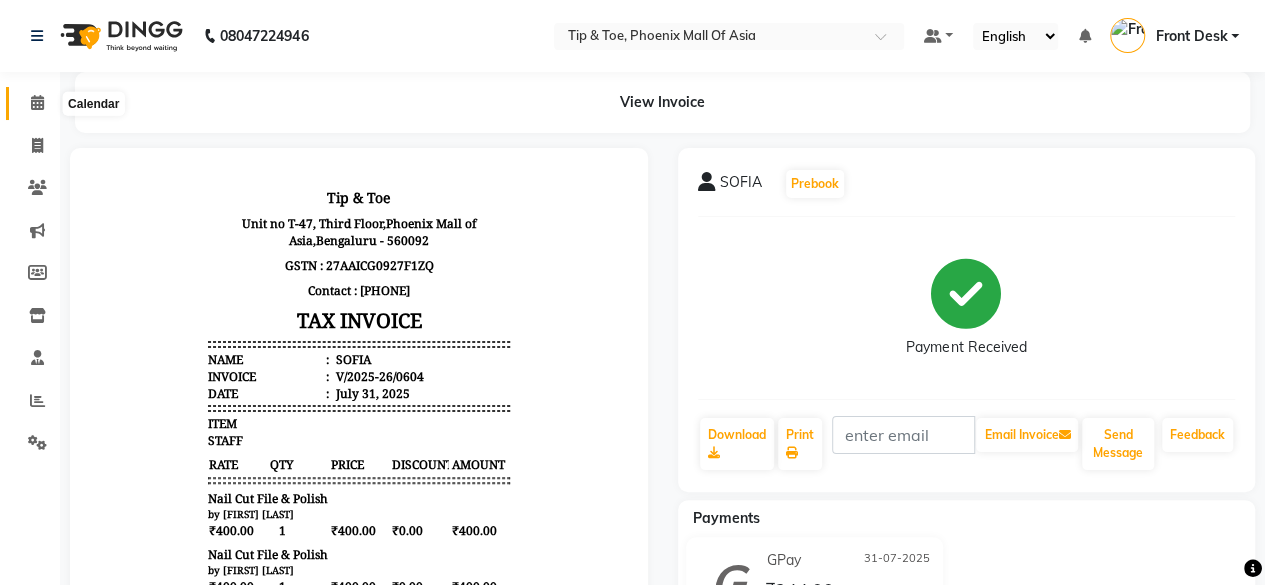 click 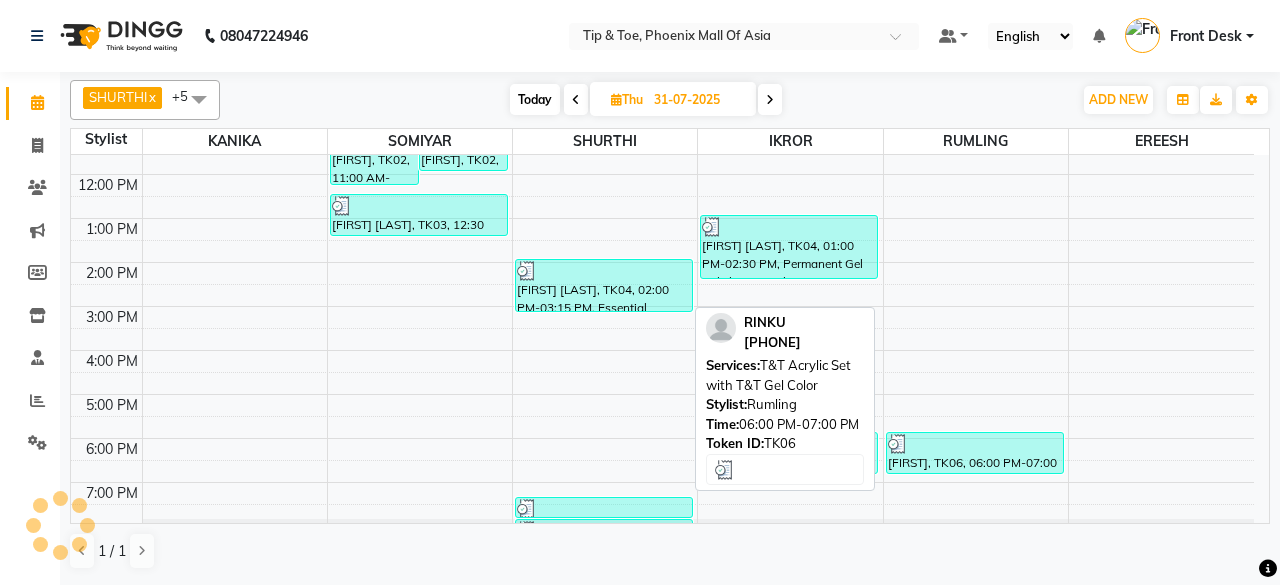 scroll, scrollTop: 193, scrollLeft: 0, axis: vertical 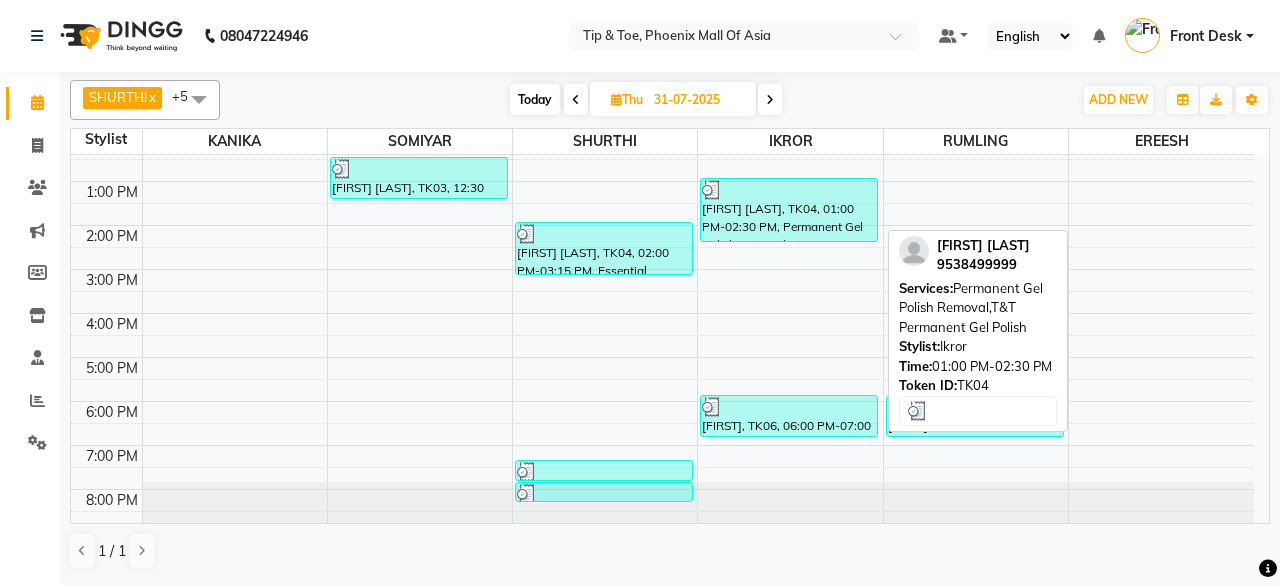 click on "[FIRST] [LAST], TK04, 01:00 PM-02:30 PM, Permanent Gel Polish Removal,T&T Permanent Gel Polish" at bounding box center [789, 210] 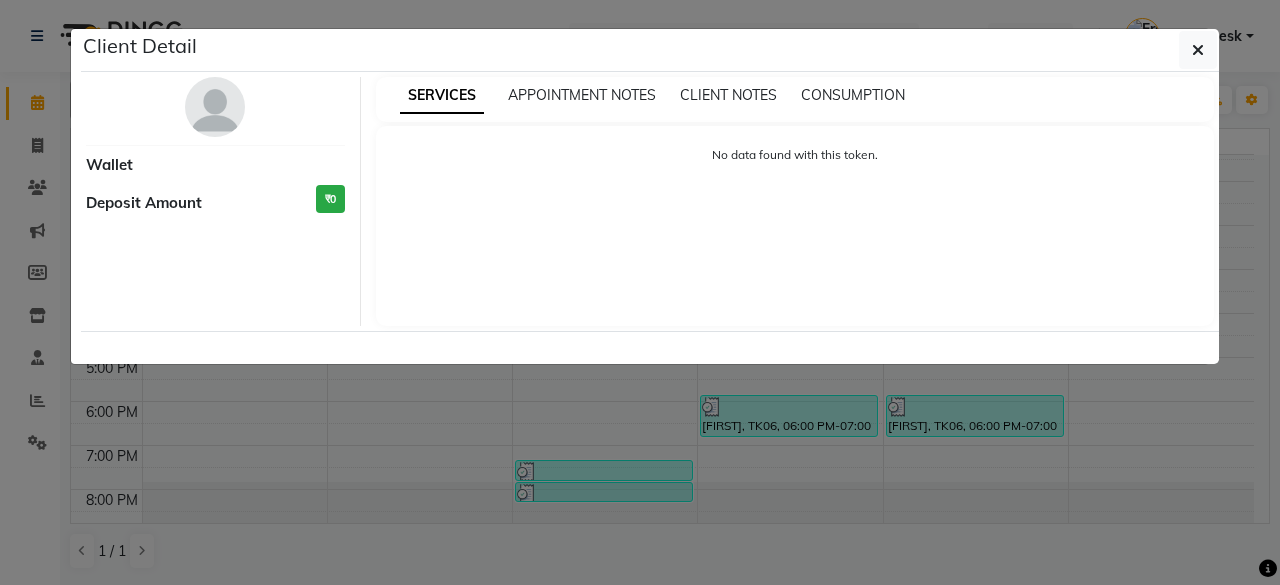 select on "3" 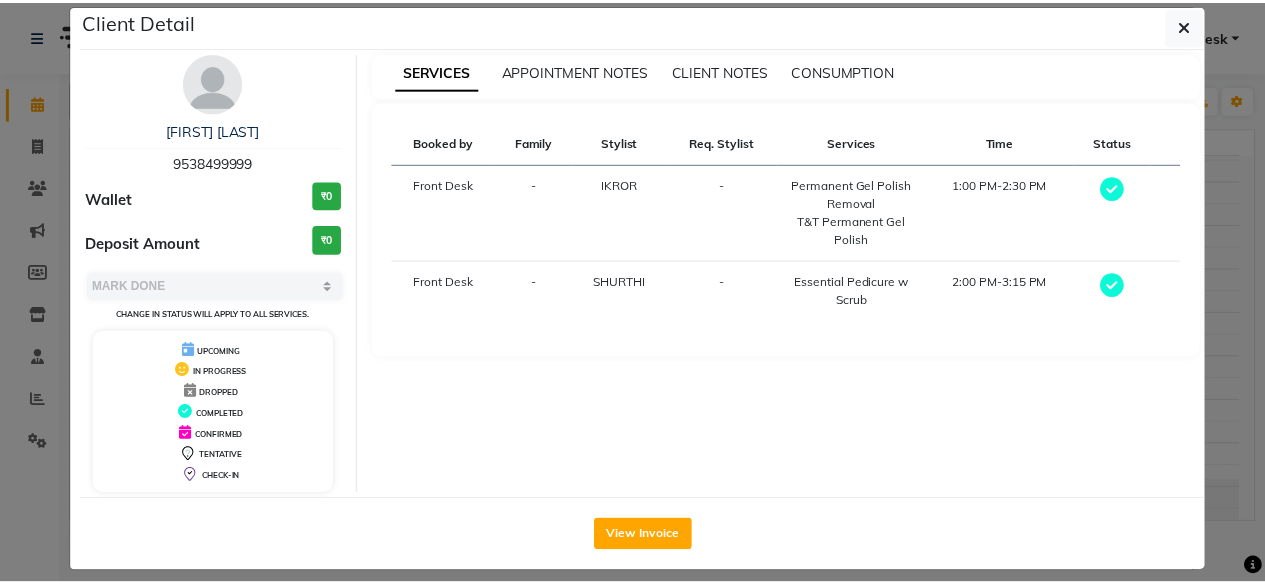 scroll, scrollTop: 37, scrollLeft: 0, axis: vertical 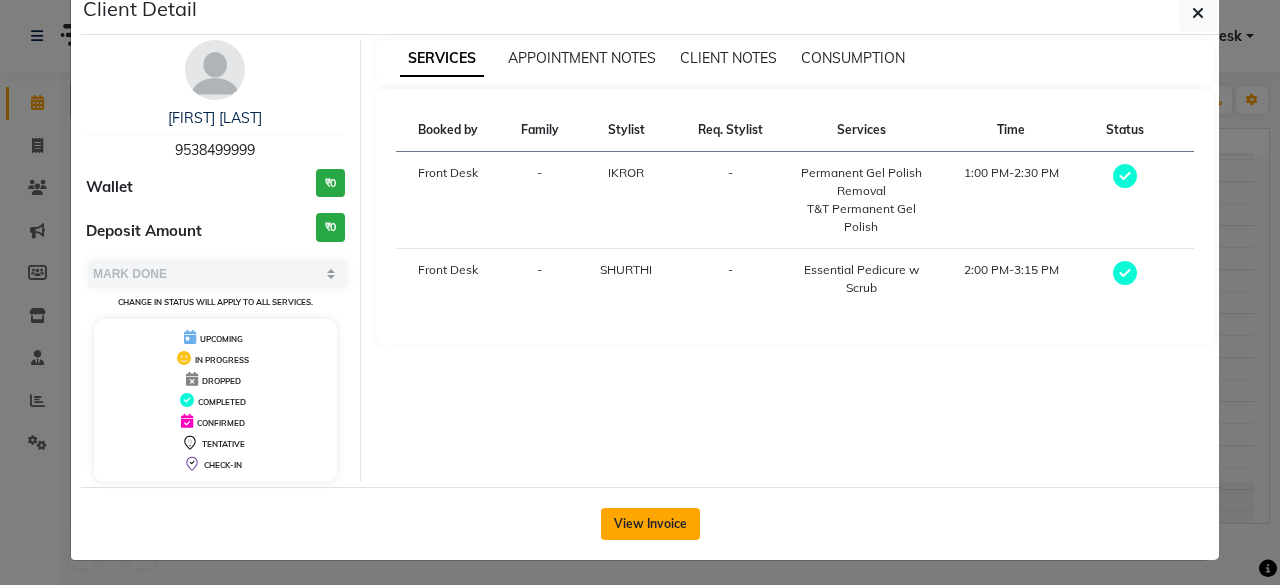 click on "View Invoice" 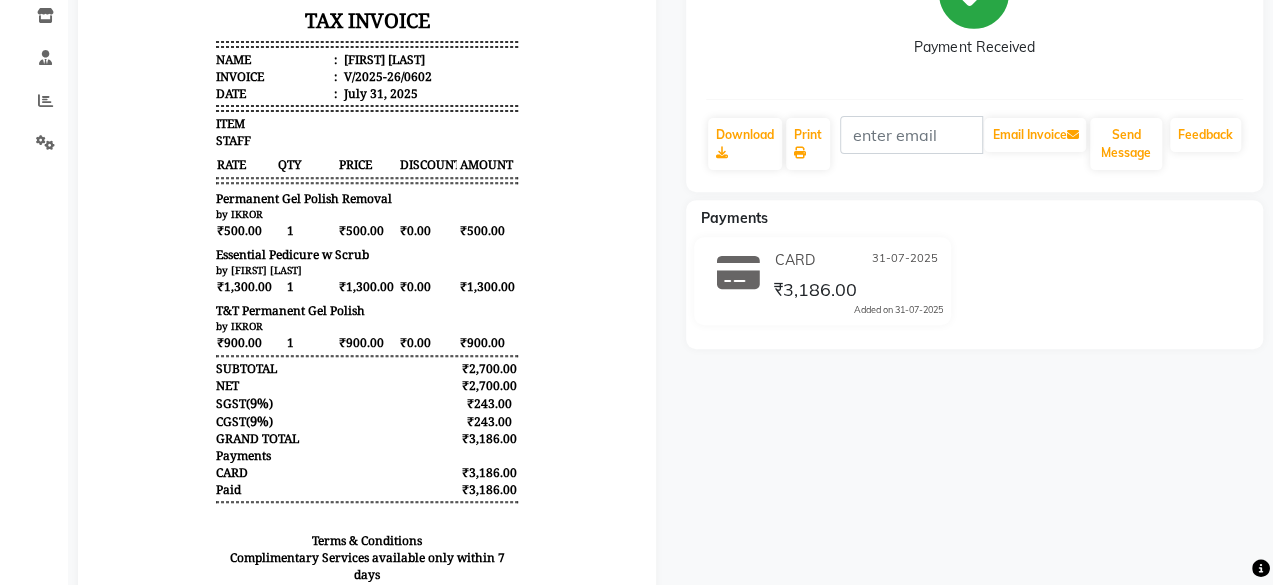 scroll, scrollTop: 0, scrollLeft: 0, axis: both 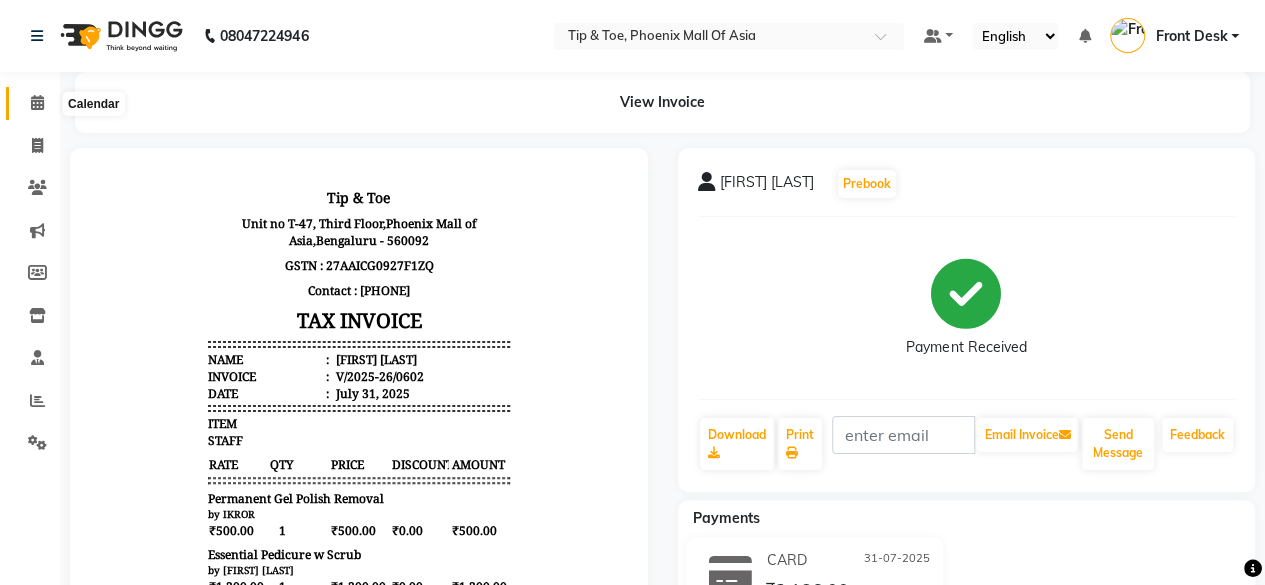 click 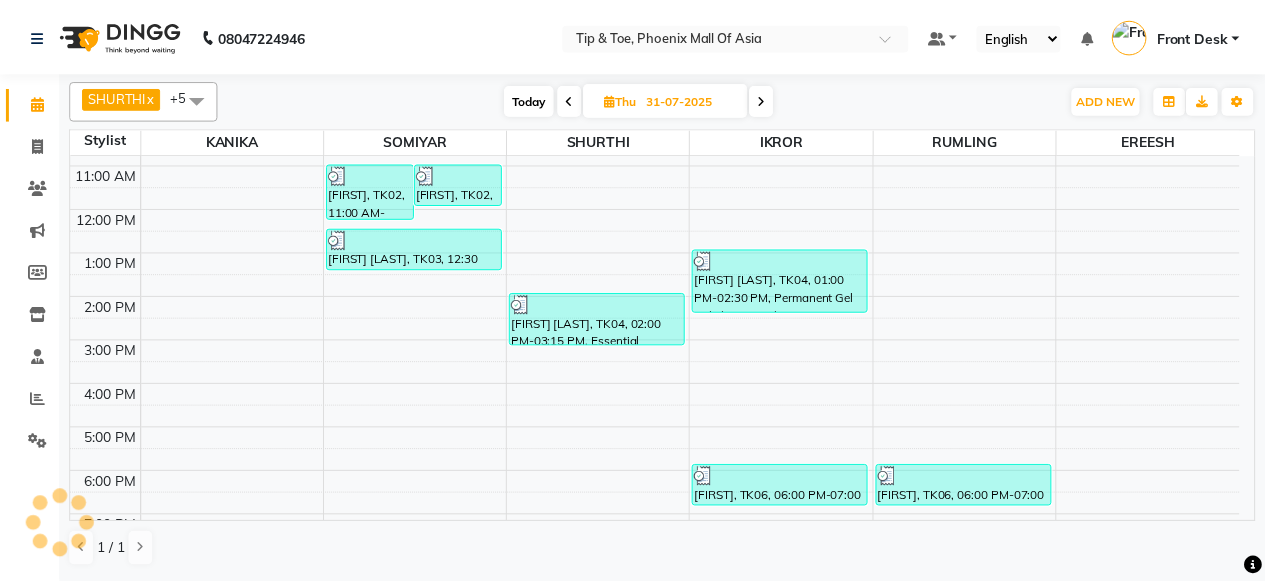 scroll, scrollTop: 193, scrollLeft: 0, axis: vertical 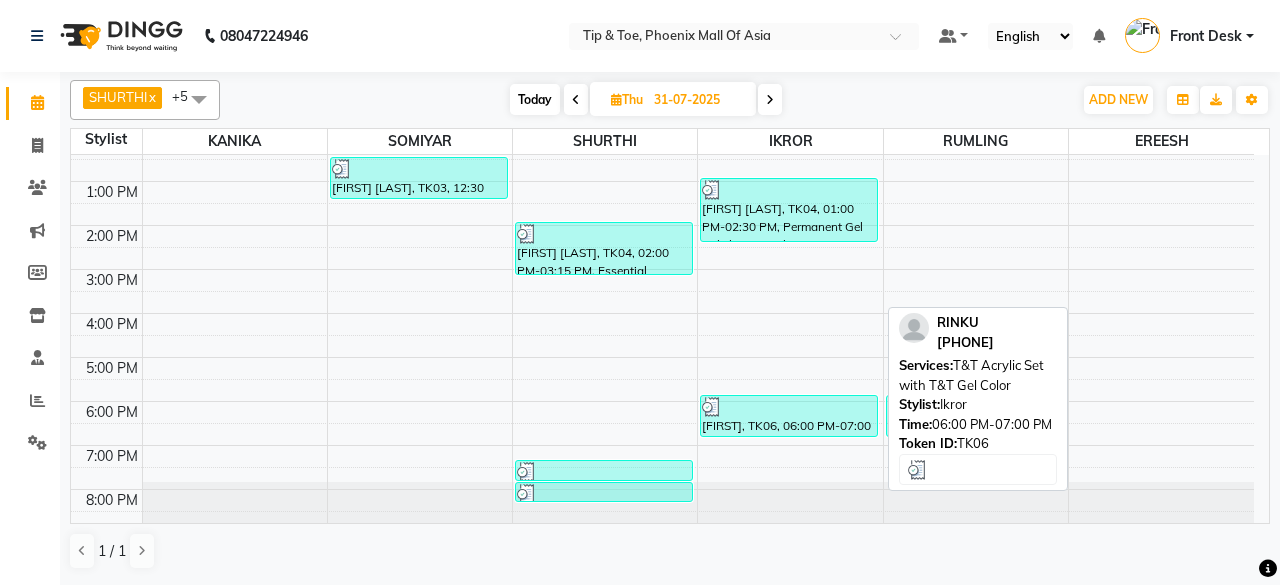 click on "[FIRST], TK06, 06:00 PM-07:00 PM, T&T Acrylic Set with T&T Gel Color" at bounding box center [789, 416] 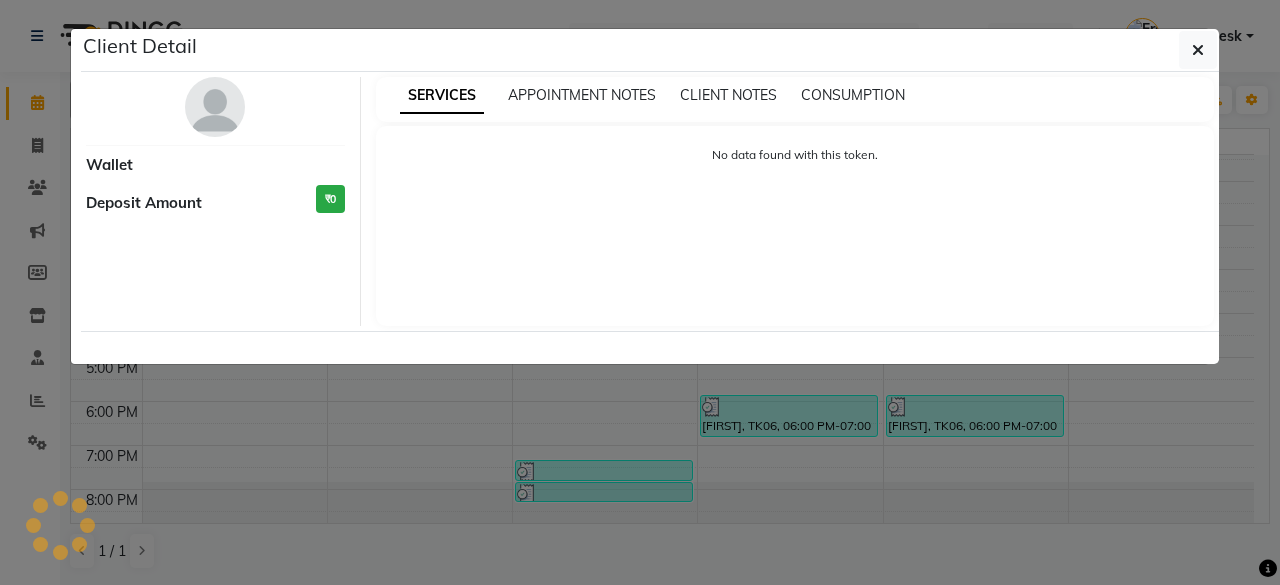 select on "3" 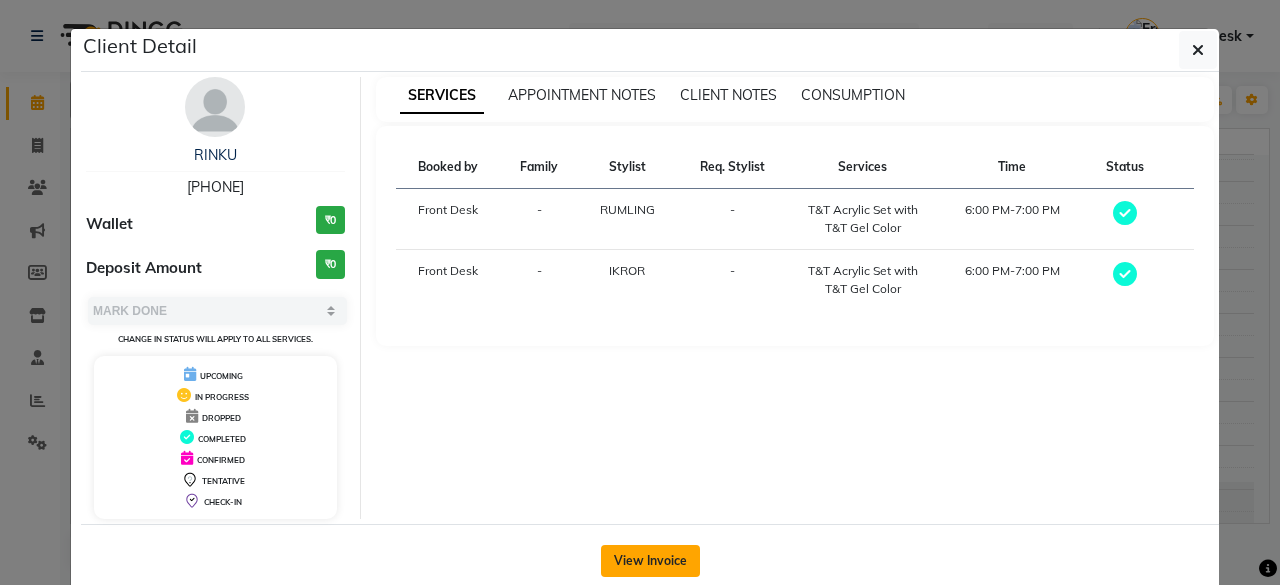 click on "View Invoice" 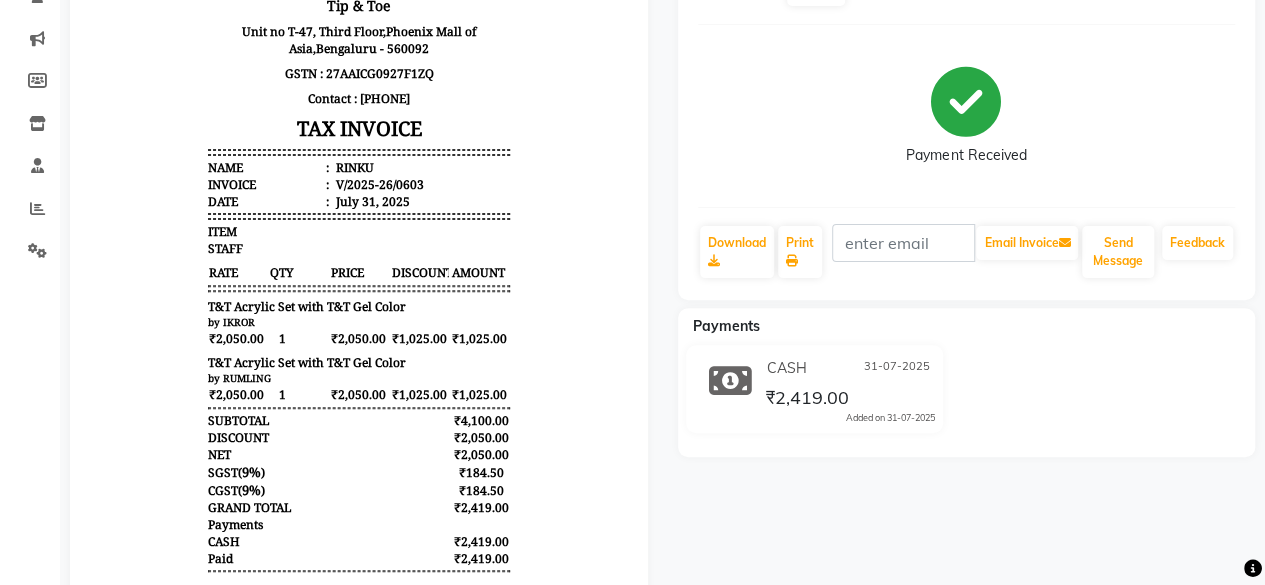 scroll, scrollTop: 0, scrollLeft: 0, axis: both 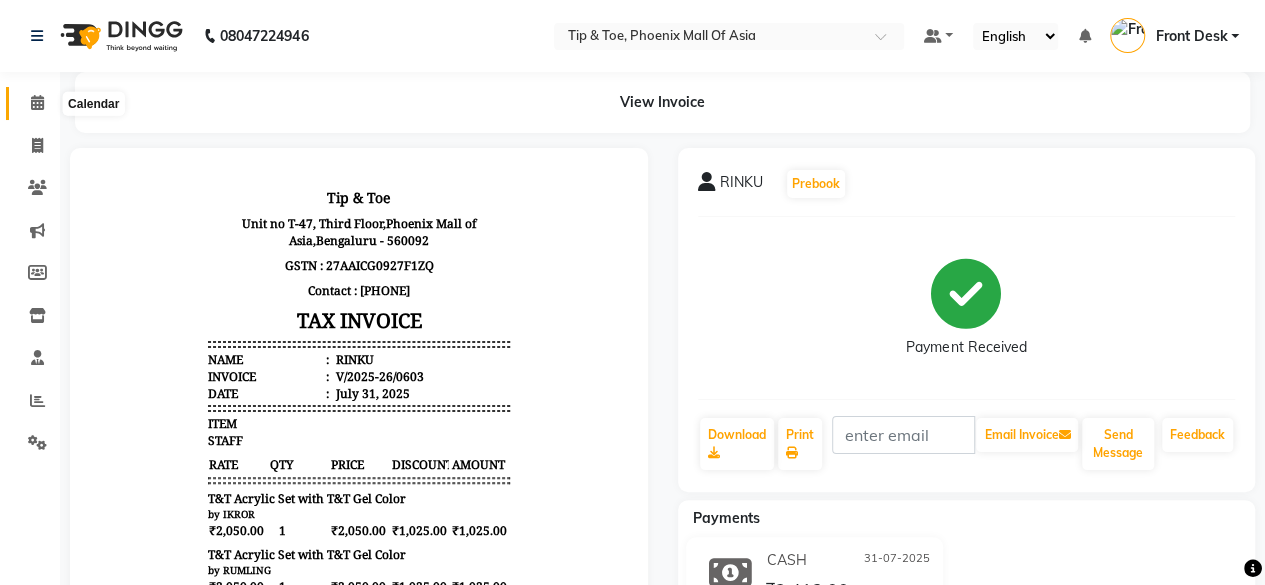 click 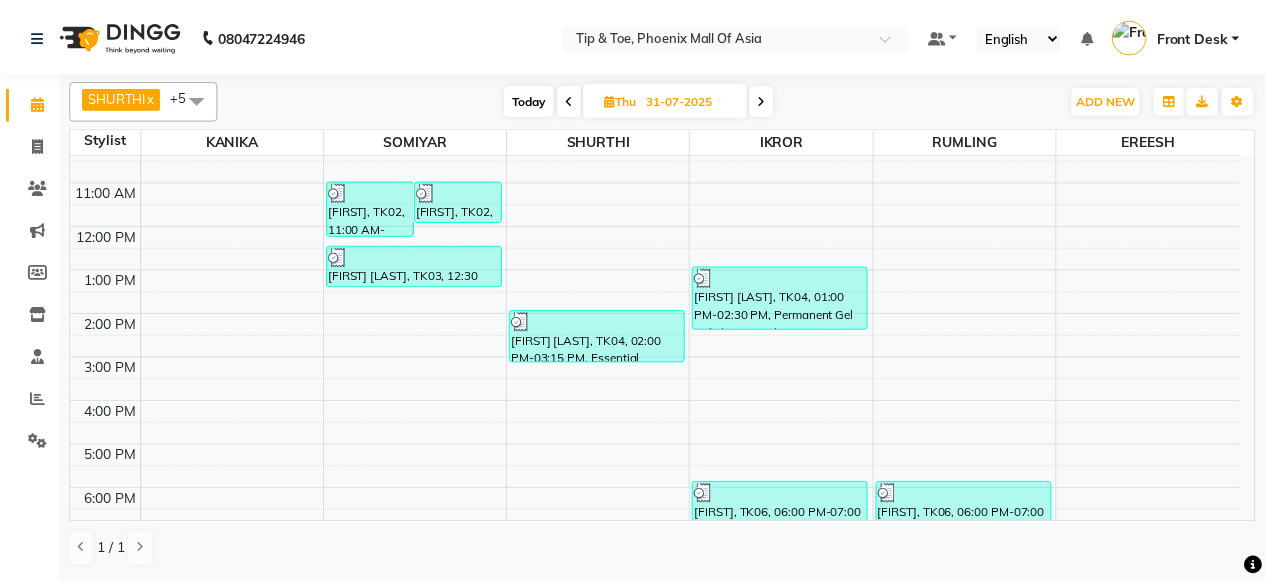 scroll, scrollTop: 193, scrollLeft: 0, axis: vertical 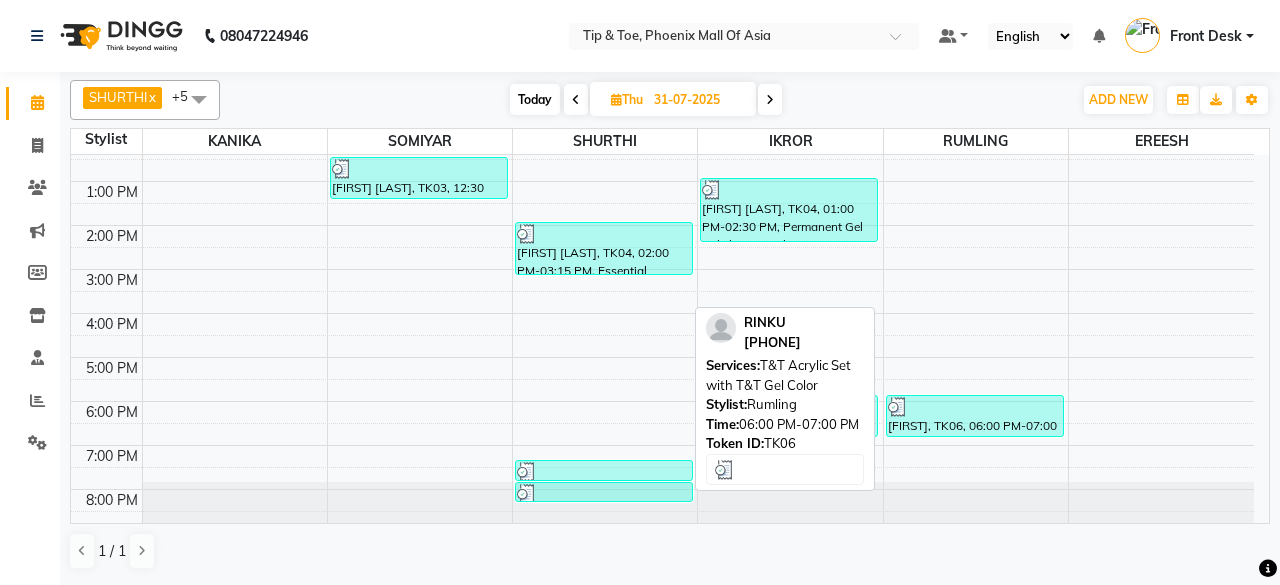 click at bounding box center [975, 407] 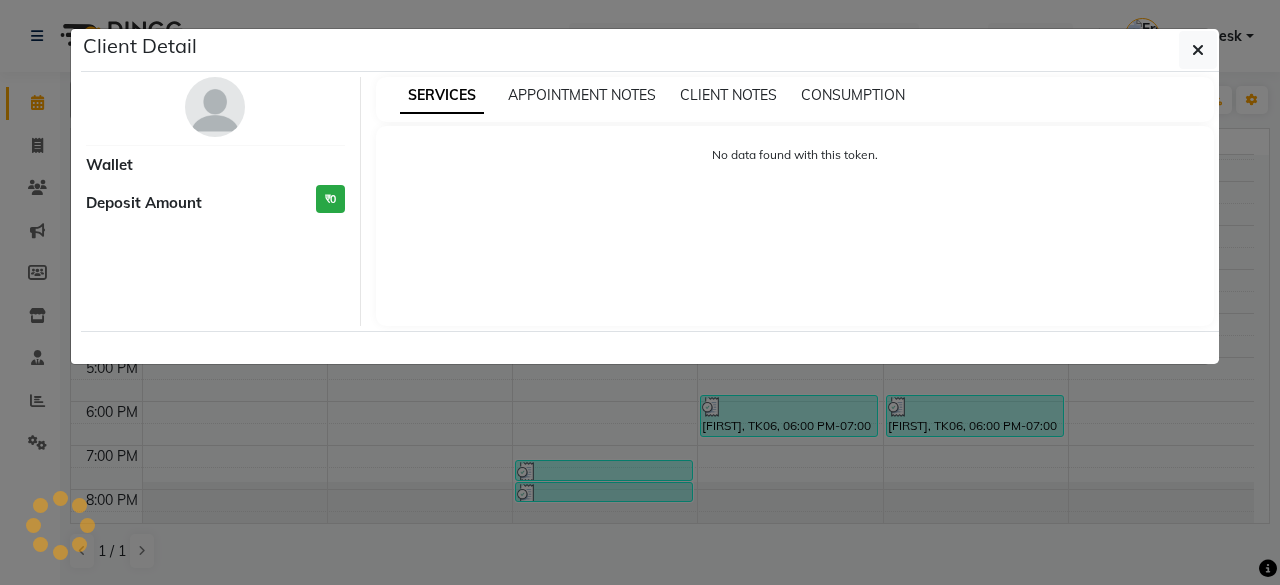 select on "3" 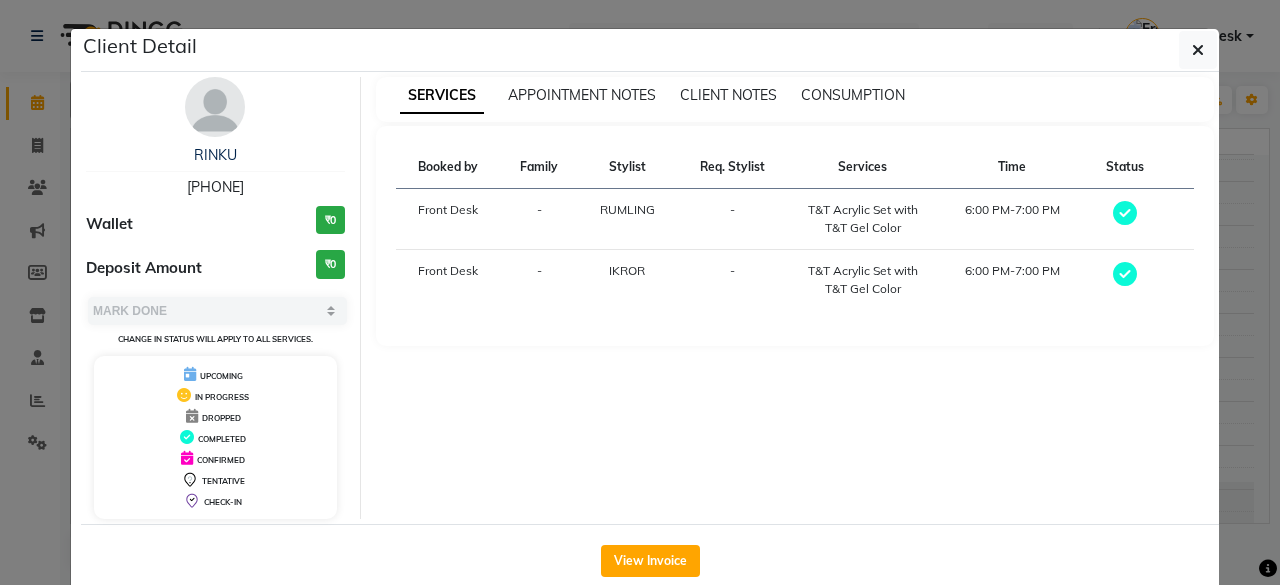 click on "Client Detail  RINKU    8178416322 Wallet ₹0 Deposit Amount  ₹0  Select MARK DONE UPCOMING Change in status will apply to all services. UPCOMING IN PROGRESS DROPPED COMPLETED CONFIRMED TENTATIVE CHECK-IN SERVICES APPOINTMENT NOTES CLIENT NOTES CONSUMPTION Booked by Family Stylist Req. Stylist Services Time Status  Front Desk  - RUMLING -  T&T Acrylic Set with T&T Gel Color   6:00 PM-7:00 PM   Front Desk  - IKROR -  T&T Acrylic Set with T&T Gel Color   6:00 PM-7:00 PM   View Invoice" 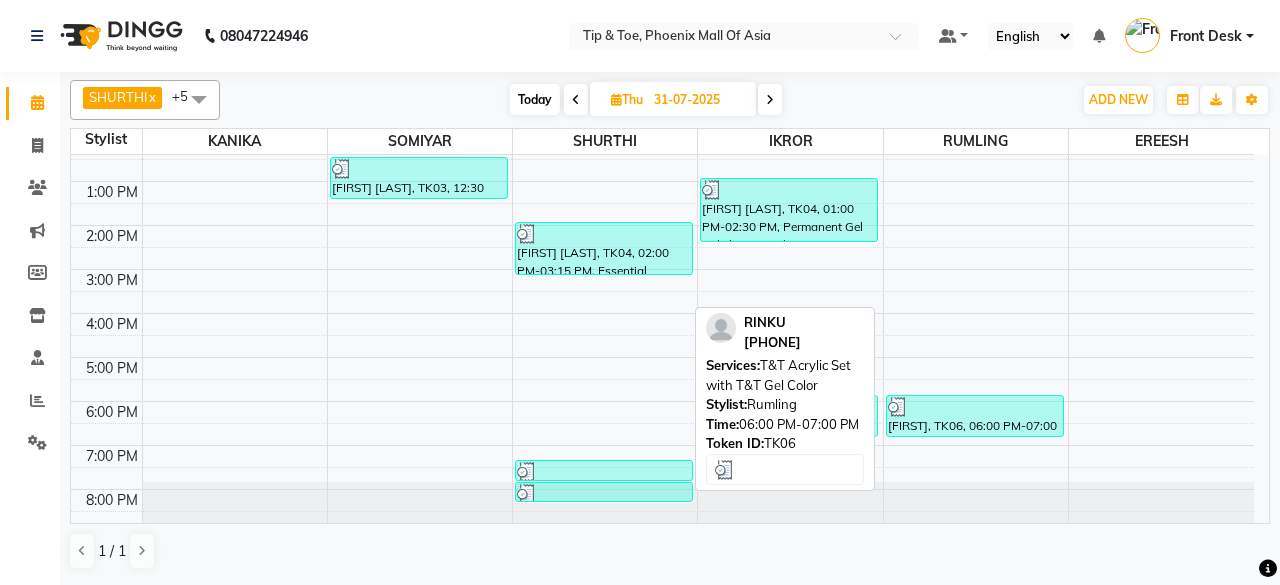 click on "RINKU, TK06, 06:00 PM-07:00 PM, T&T Acrylic Set with T&T Gel Color" at bounding box center [975, 416] 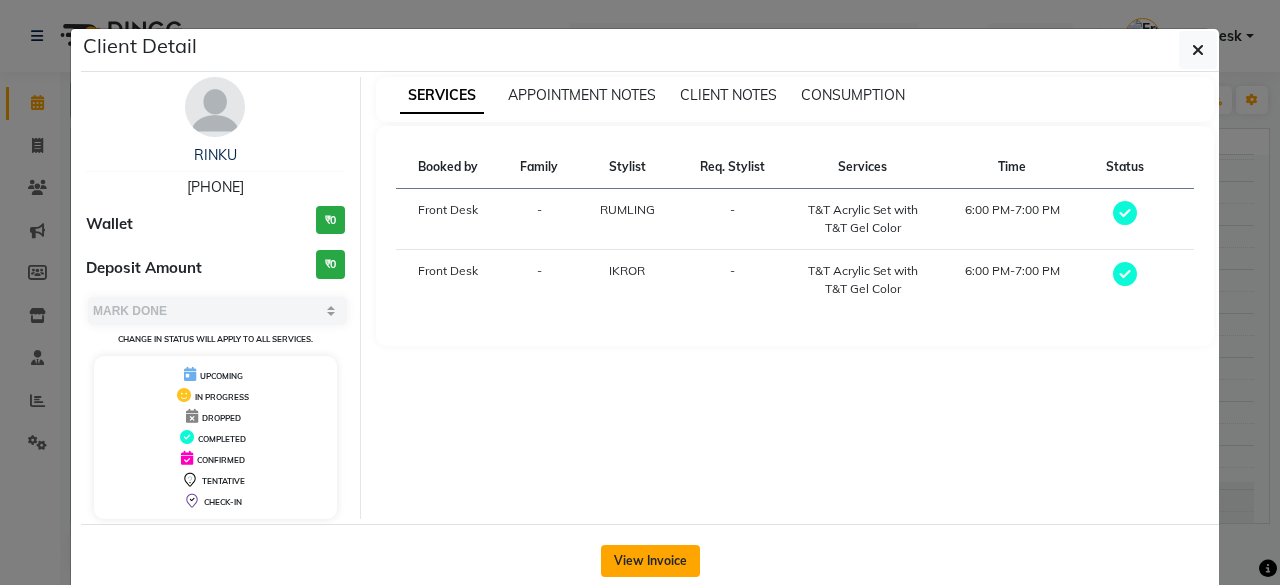 click on "View Invoice" 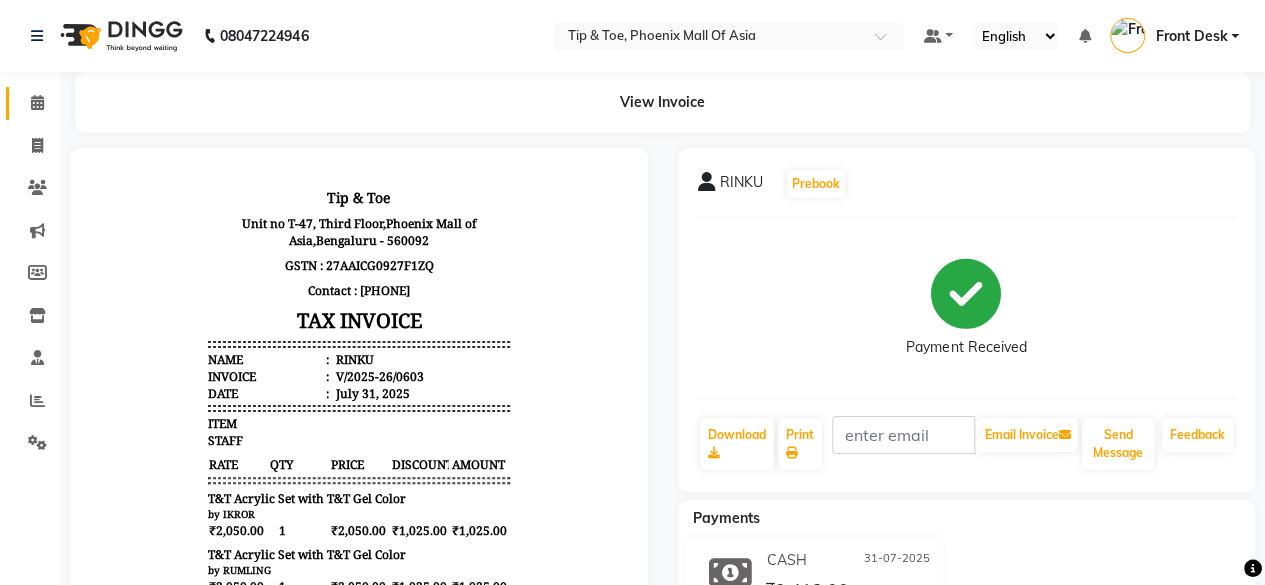 scroll, scrollTop: 0, scrollLeft: 0, axis: both 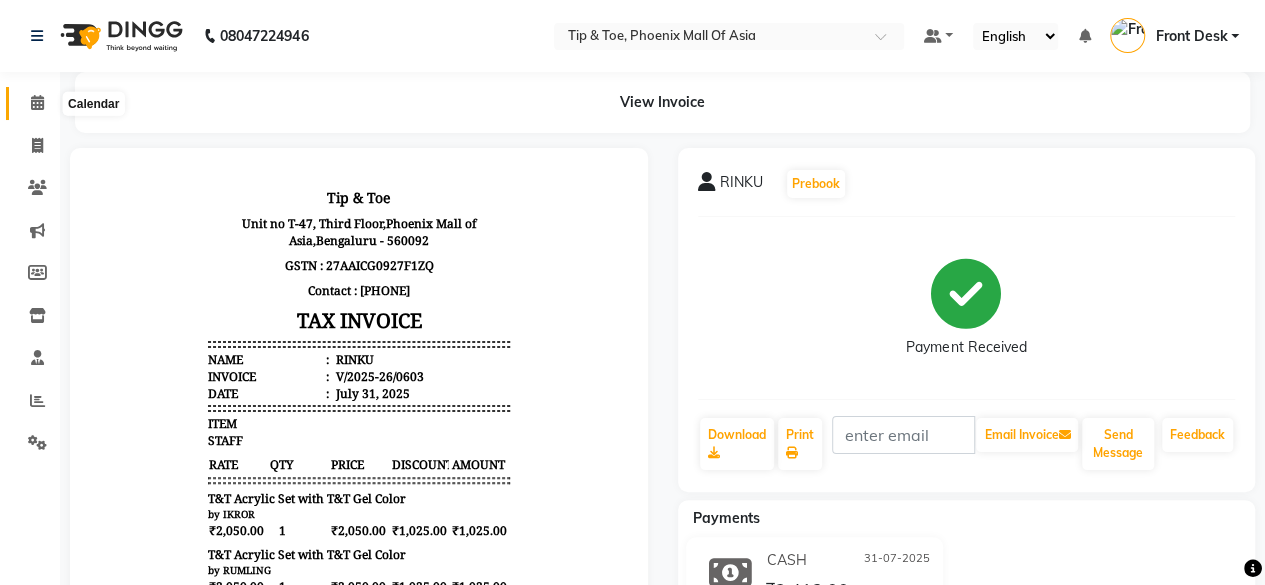 click 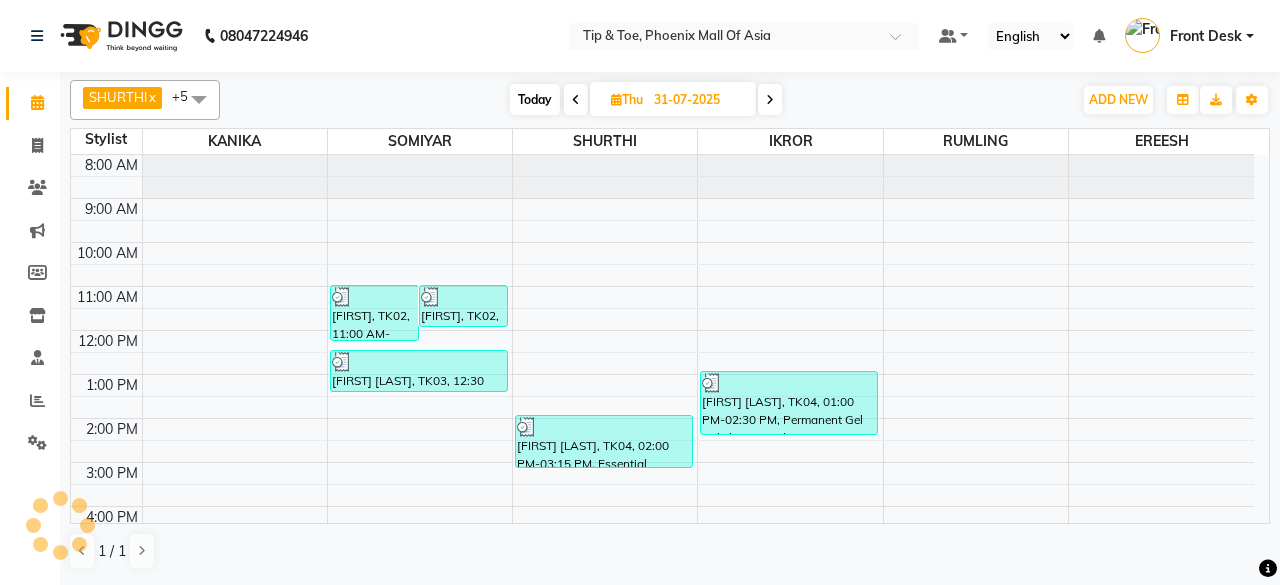 scroll, scrollTop: 0, scrollLeft: 0, axis: both 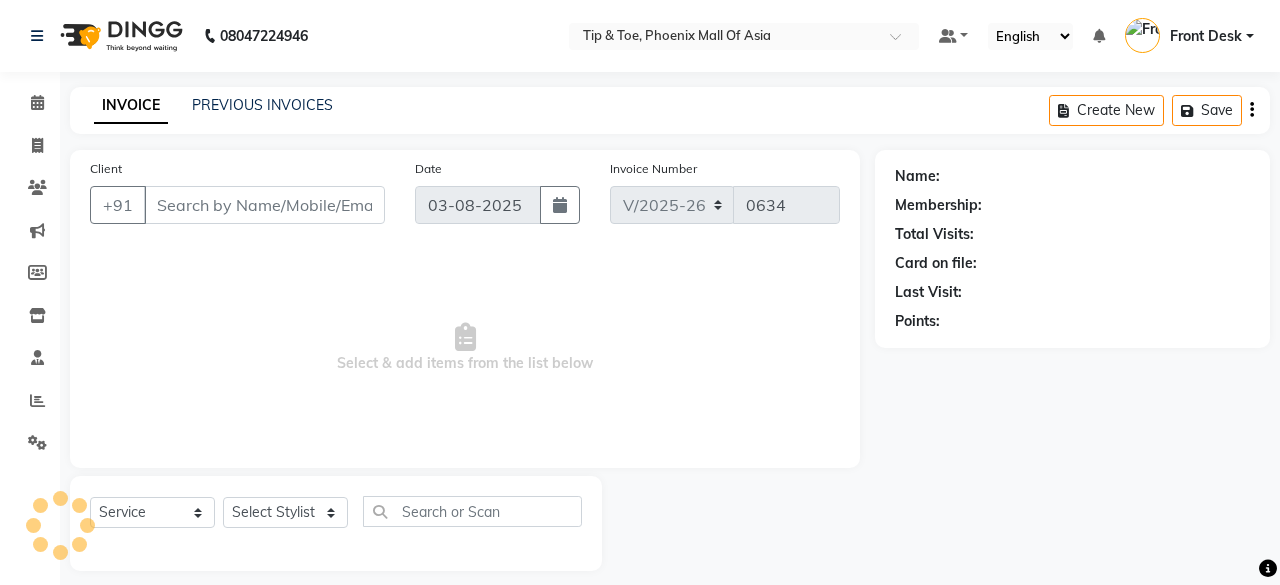select on "5683" 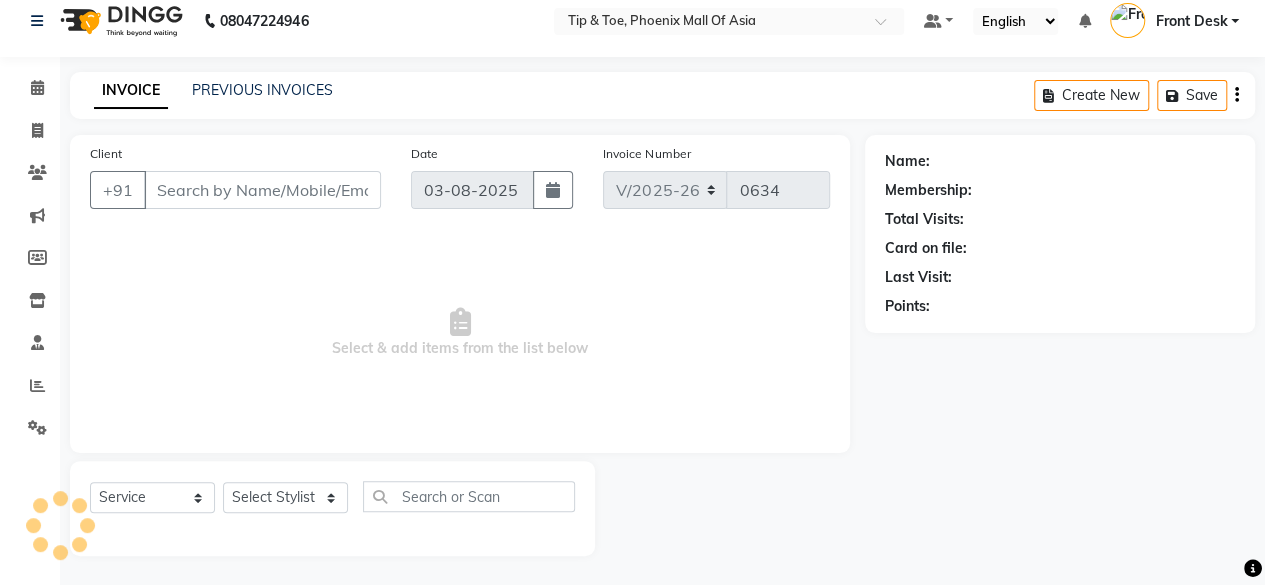 type on "[PHONE]" 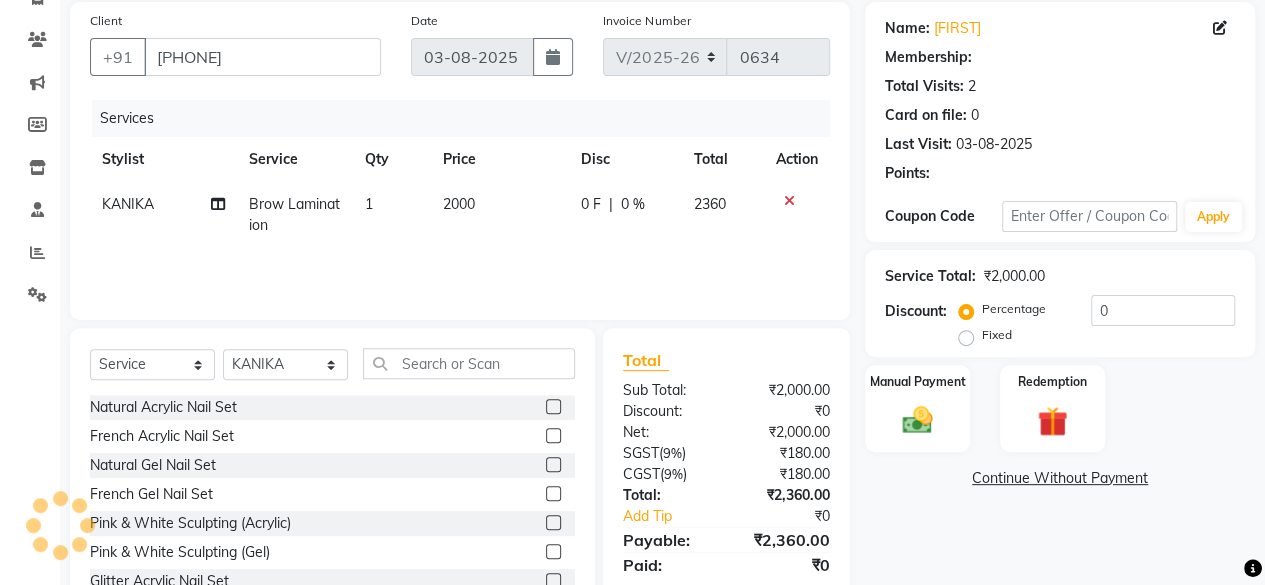 select on "1: Object" 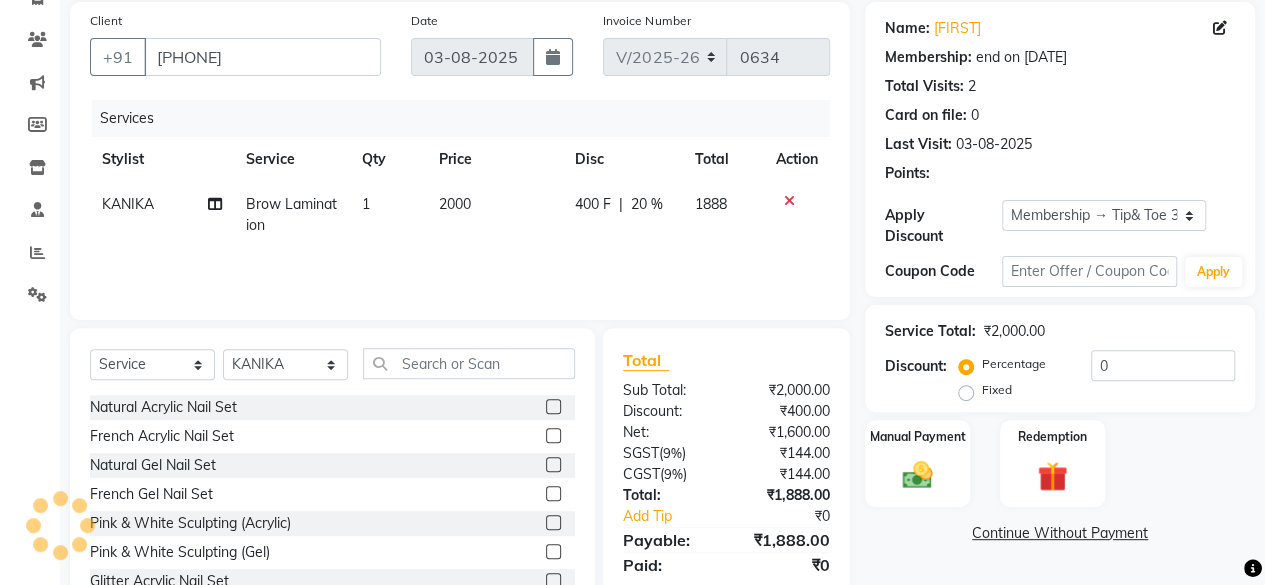 type on "20" 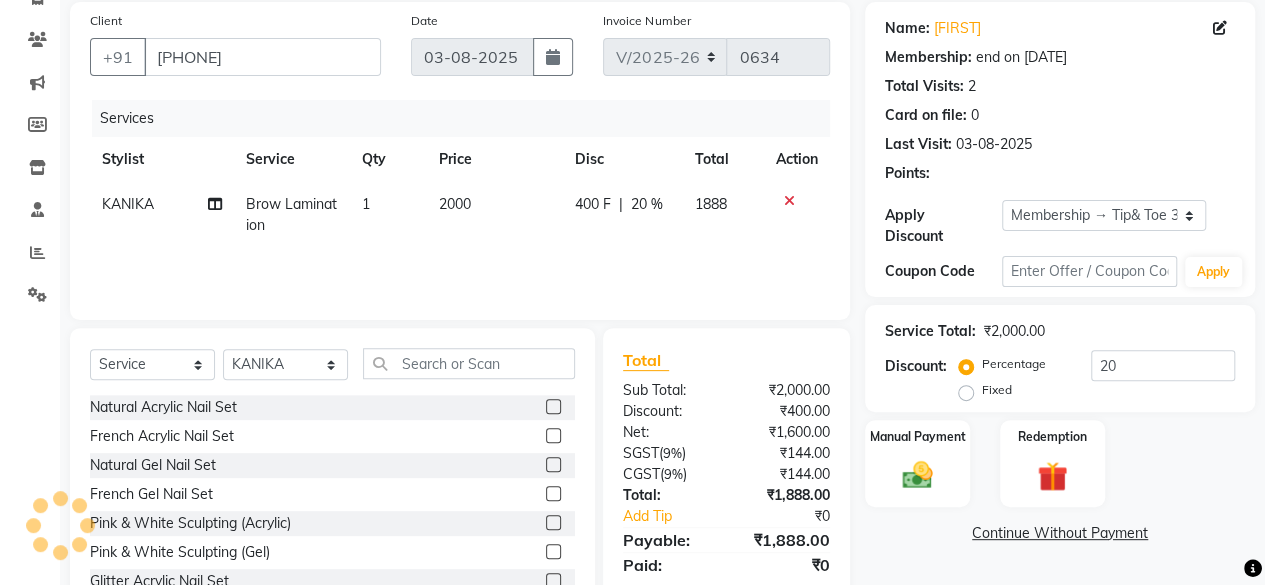 scroll, scrollTop: 215, scrollLeft: 0, axis: vertical 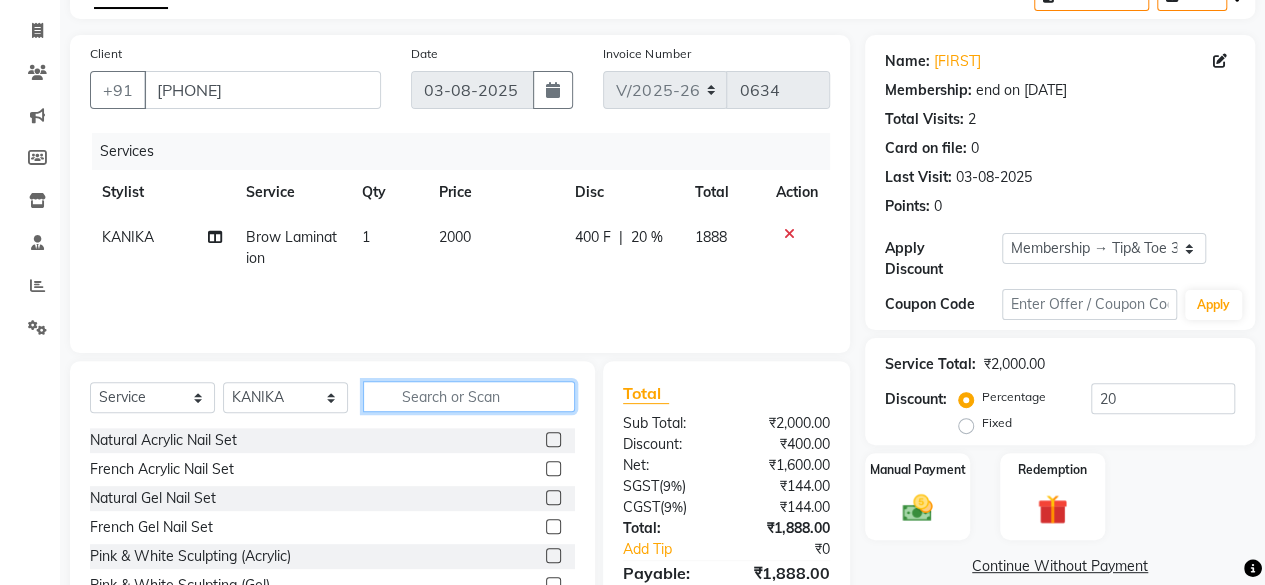 click 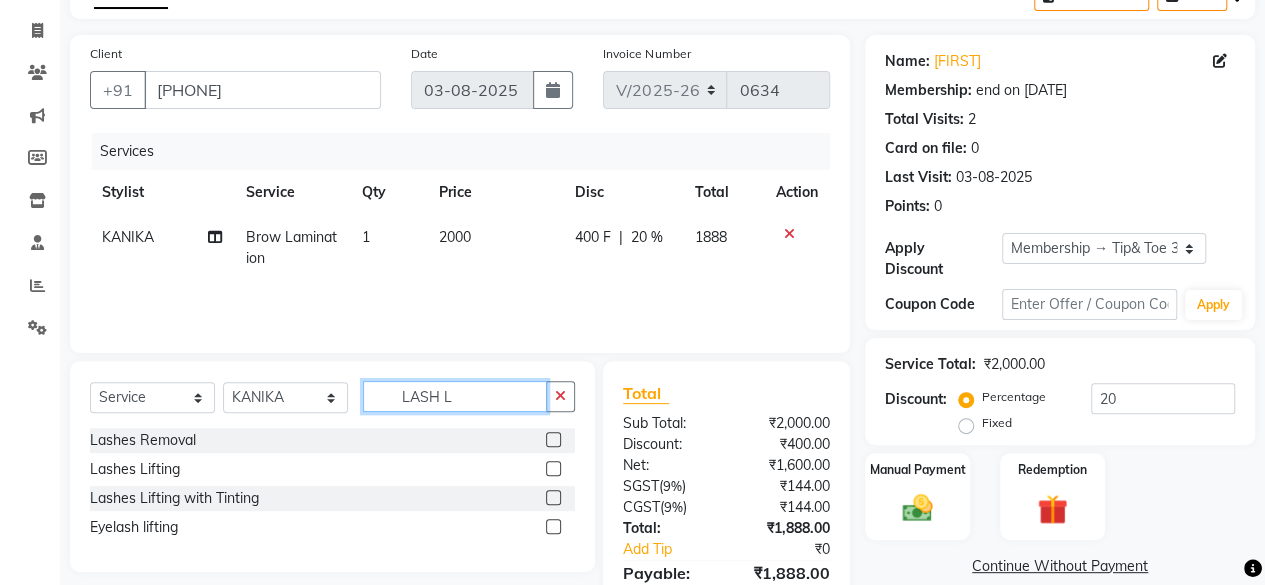 type on "LASH L" 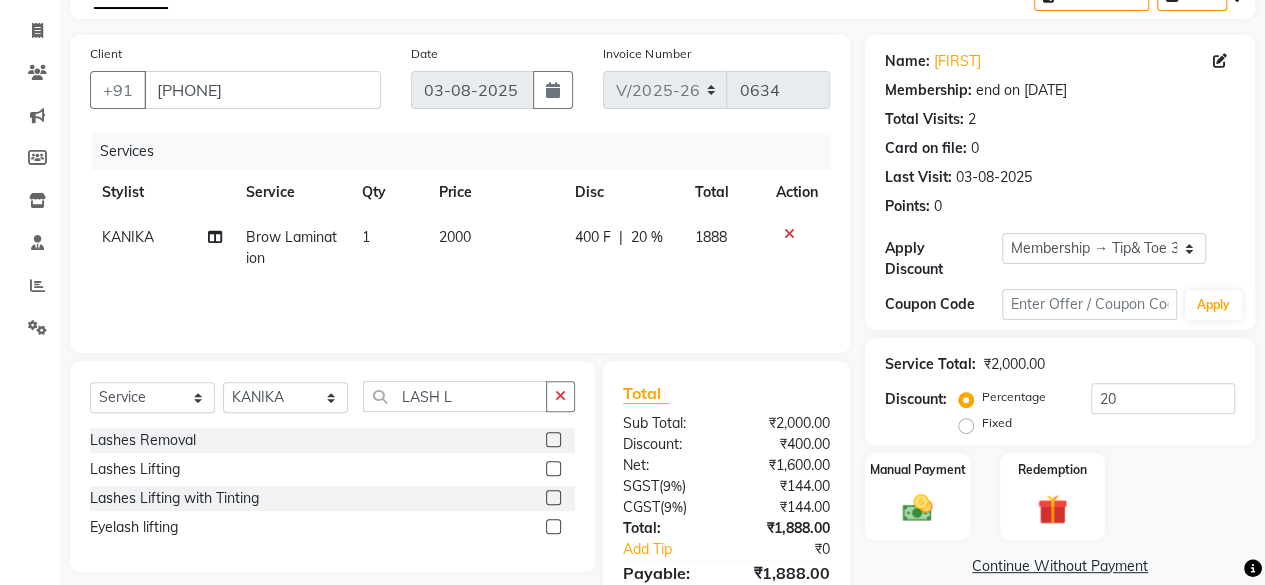 click 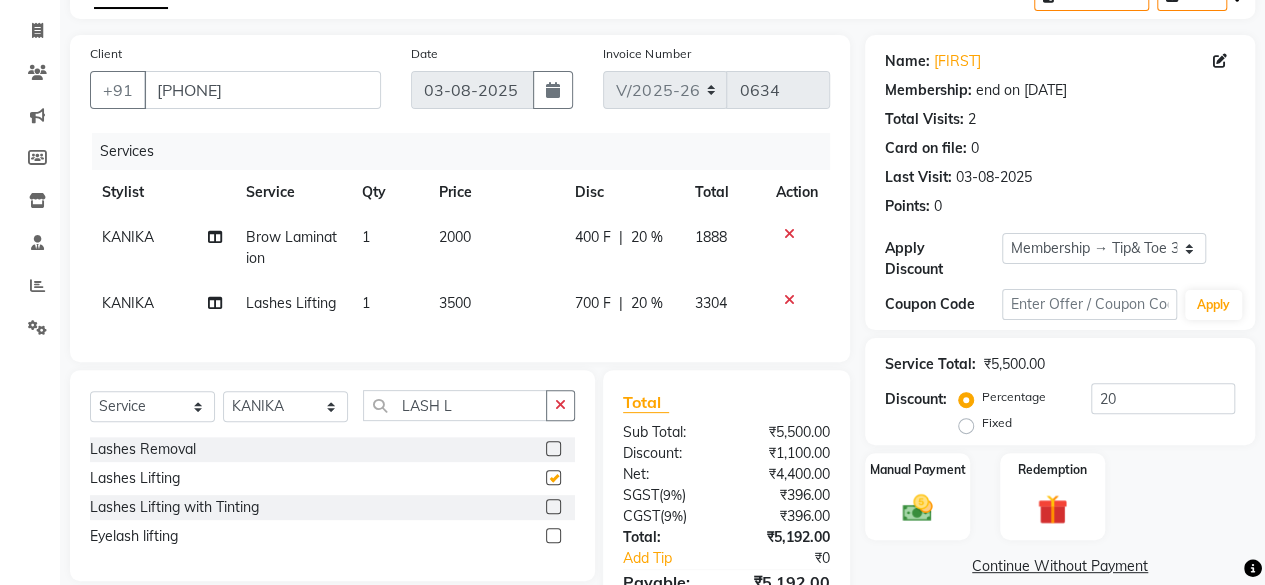 checkbox on "false" 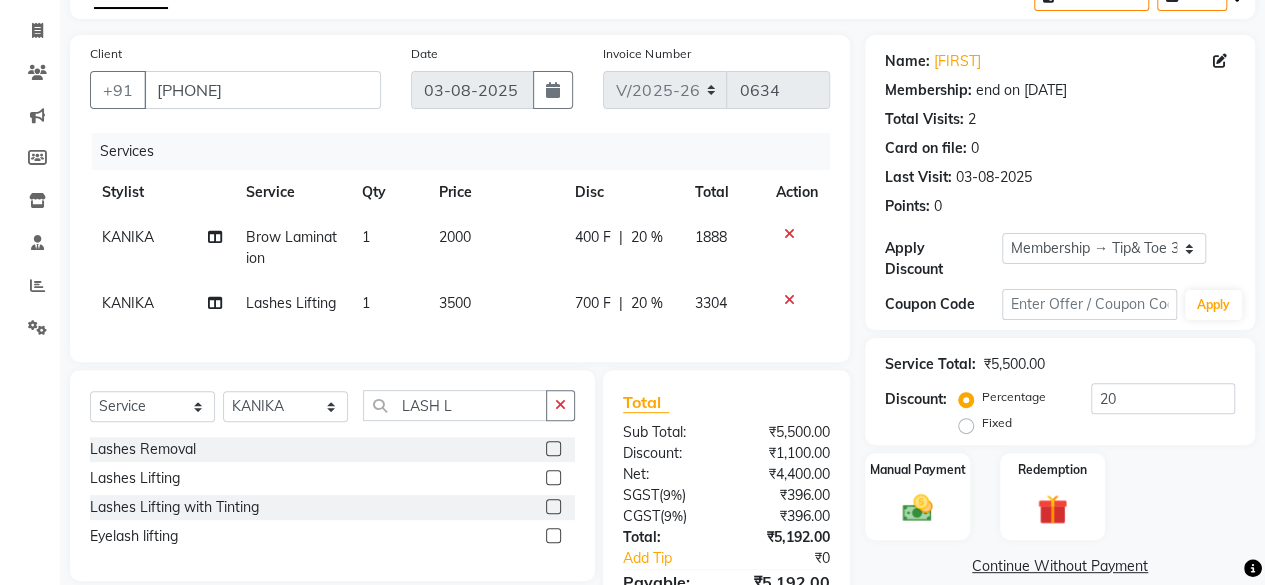 click on "Manual Payment Redemption" 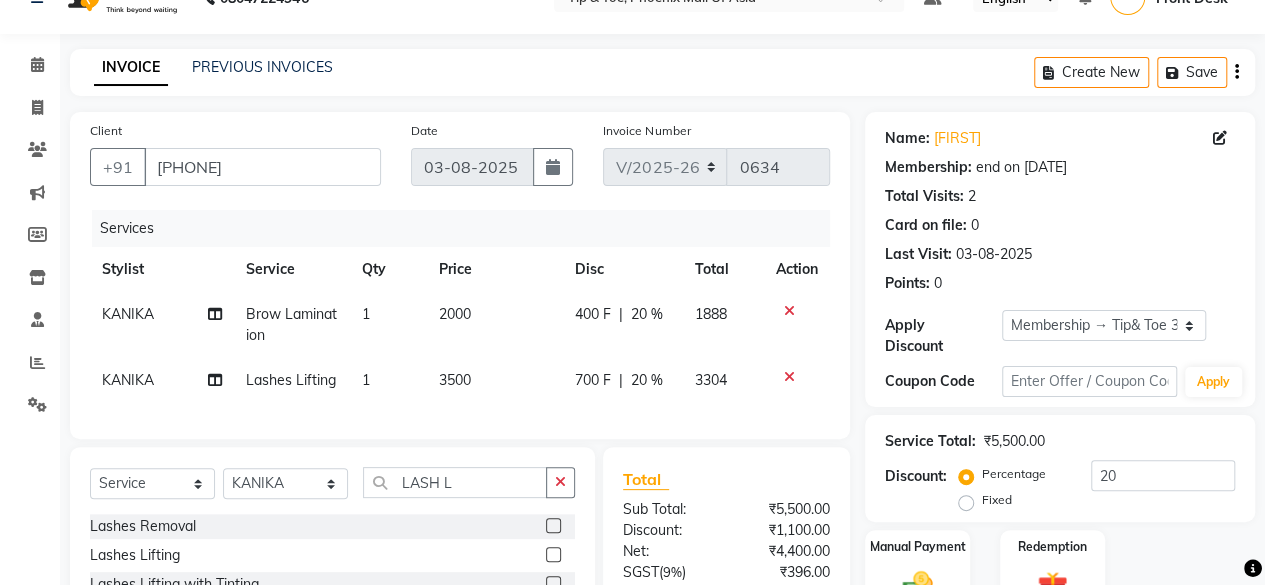 scroll, scrollTop: 138, scrollLeft: 0, axis: vertical 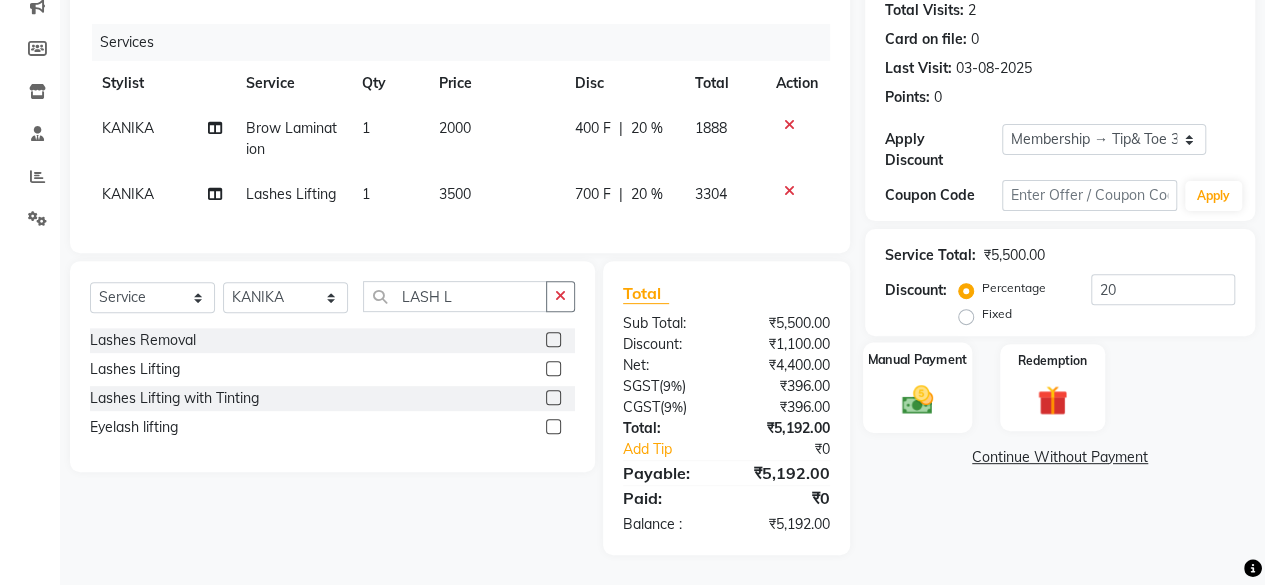 click 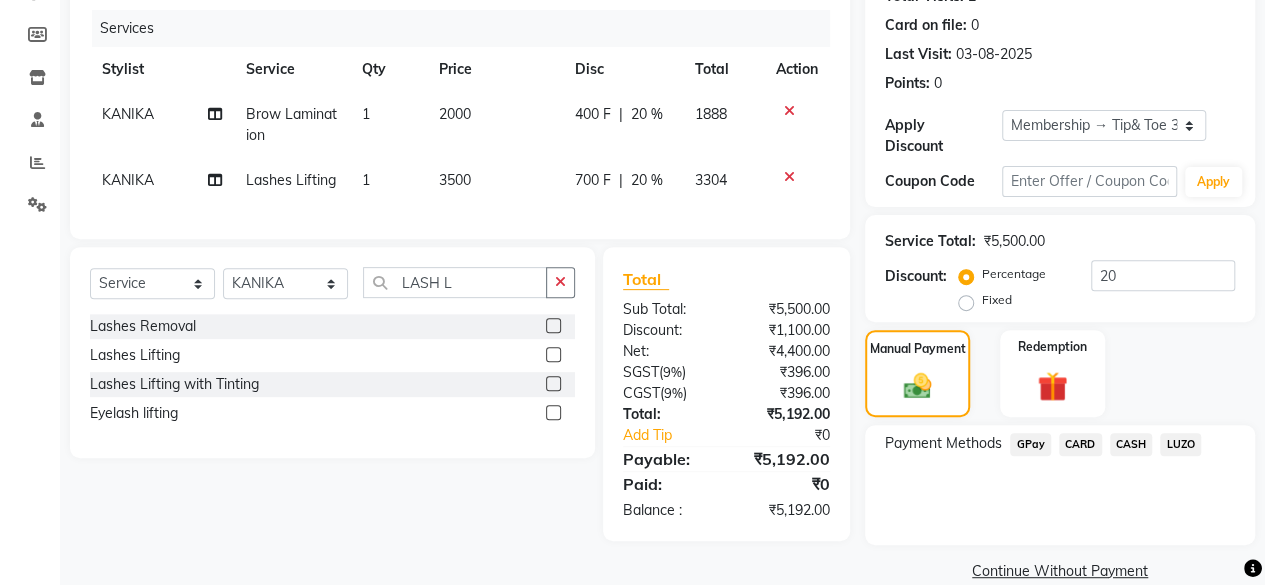 click on "CASH" 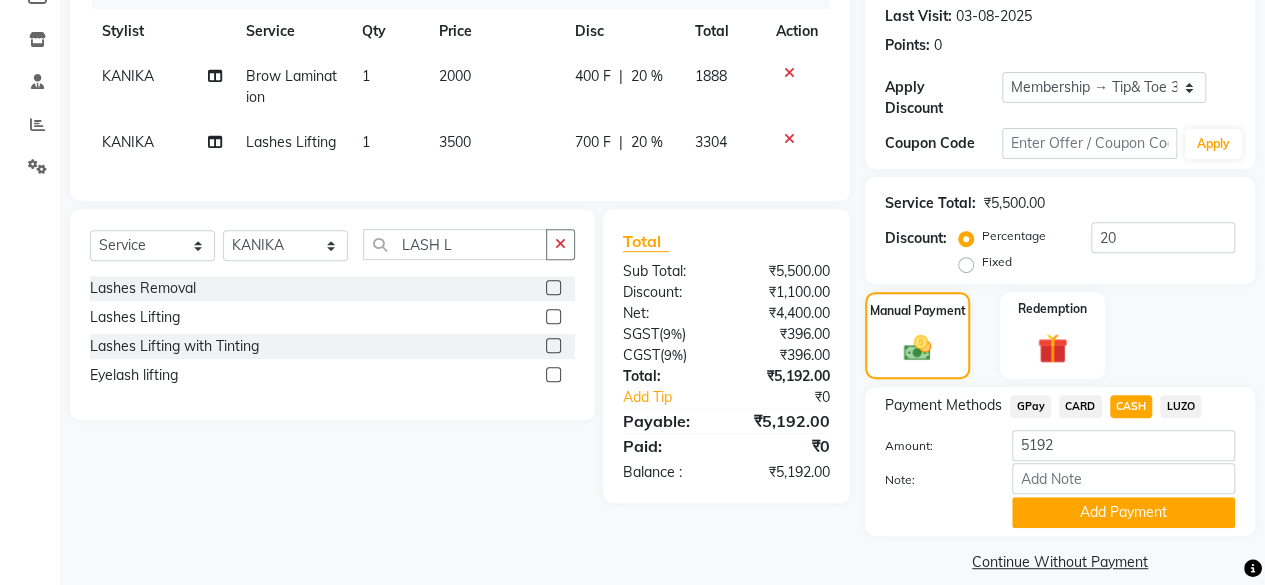 scroll, scrollTop: 296, scrollLeft: 0, axis: vertical 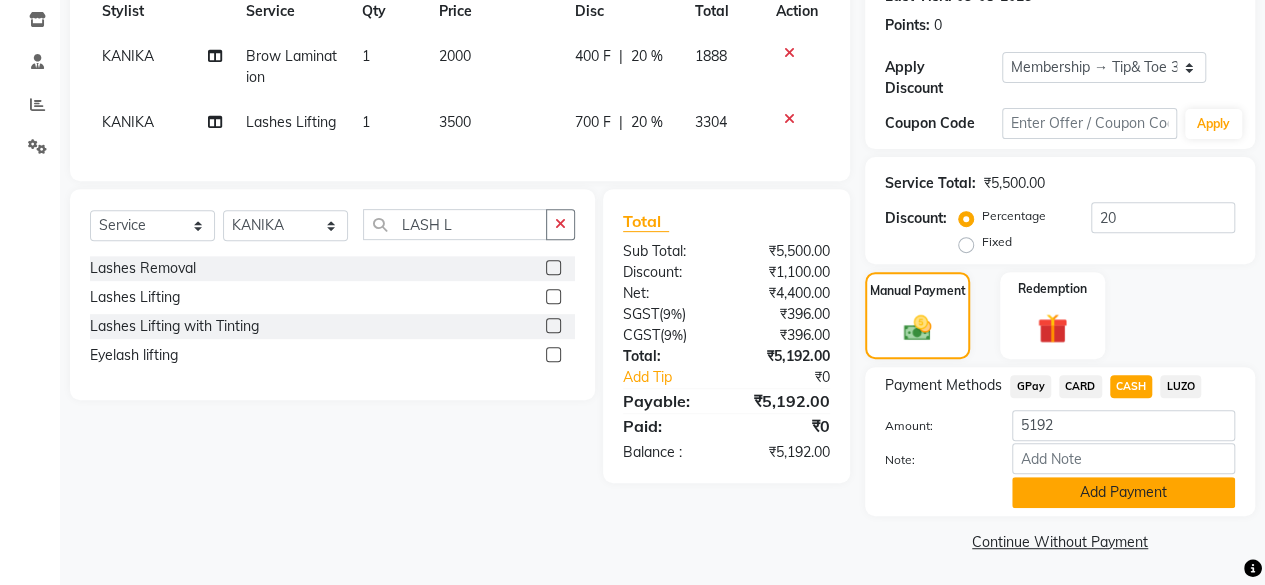 click on "Add Payment" 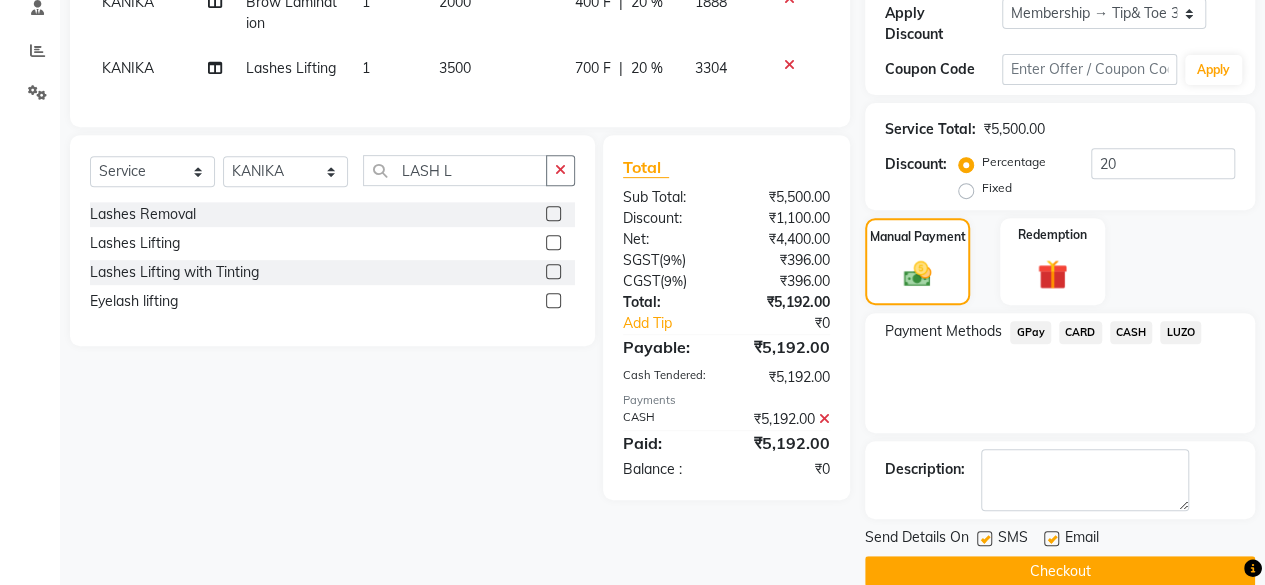 scroll, scrollTop: 380, scrollLeft: 0, axis: vertical 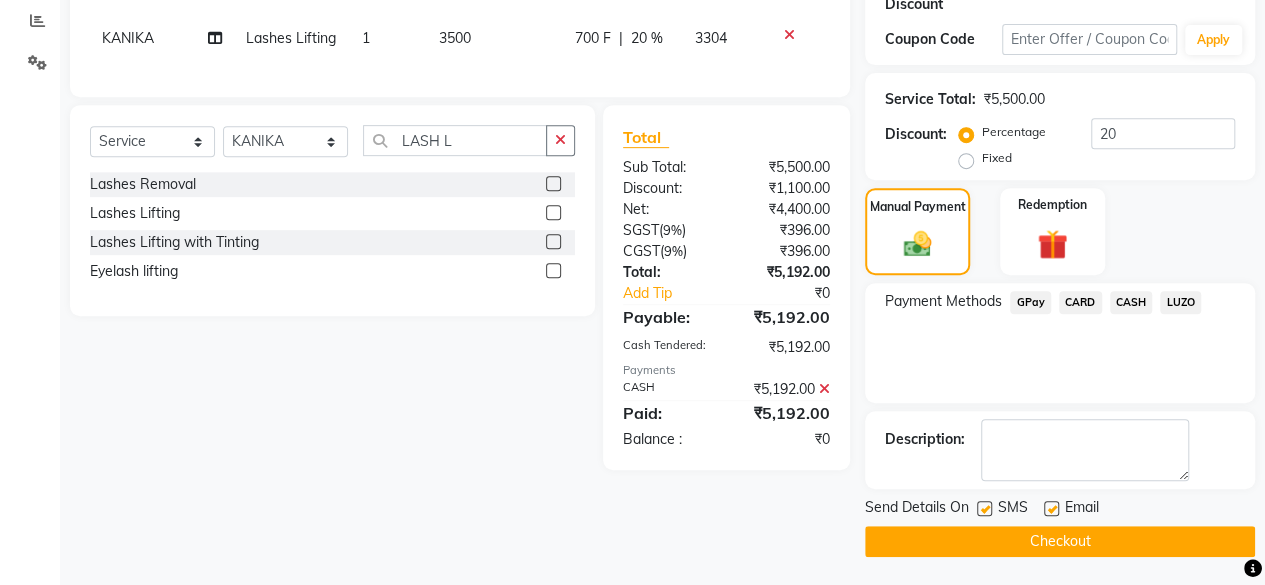 click on "Checkout" 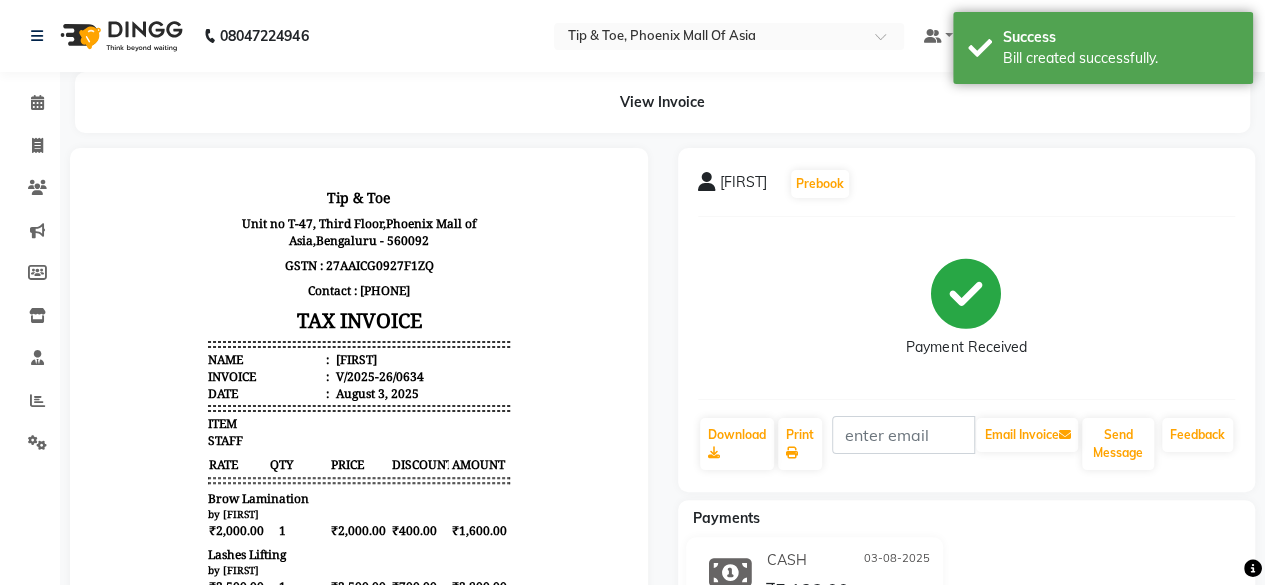 scroll, scrollTop: 0, scrollLeft: 0, axis: both 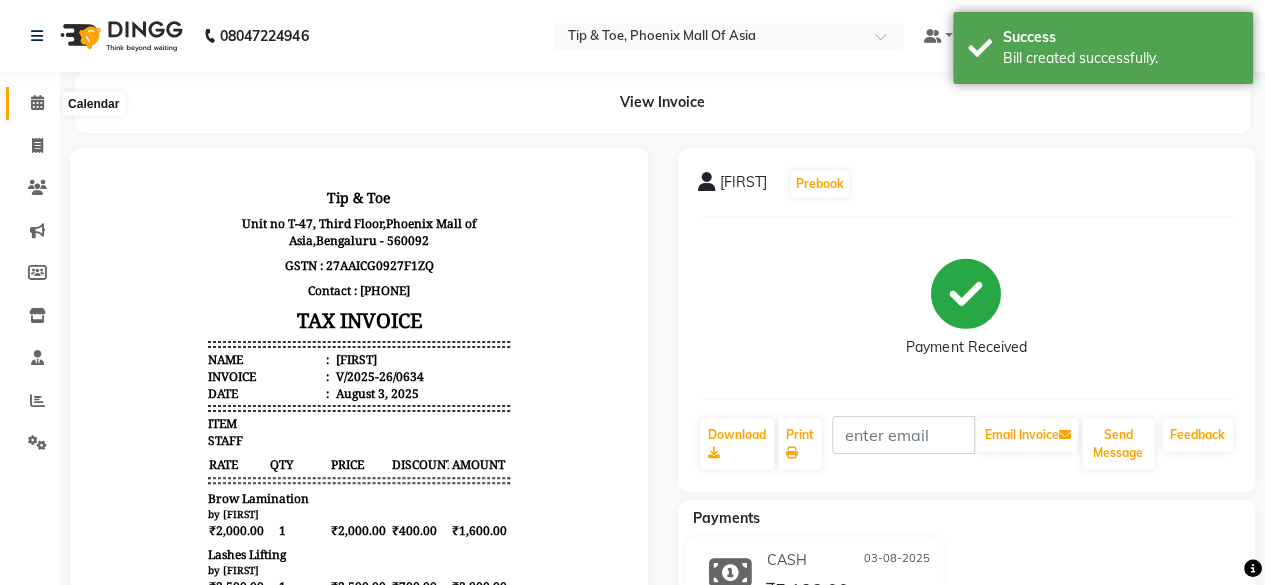 click 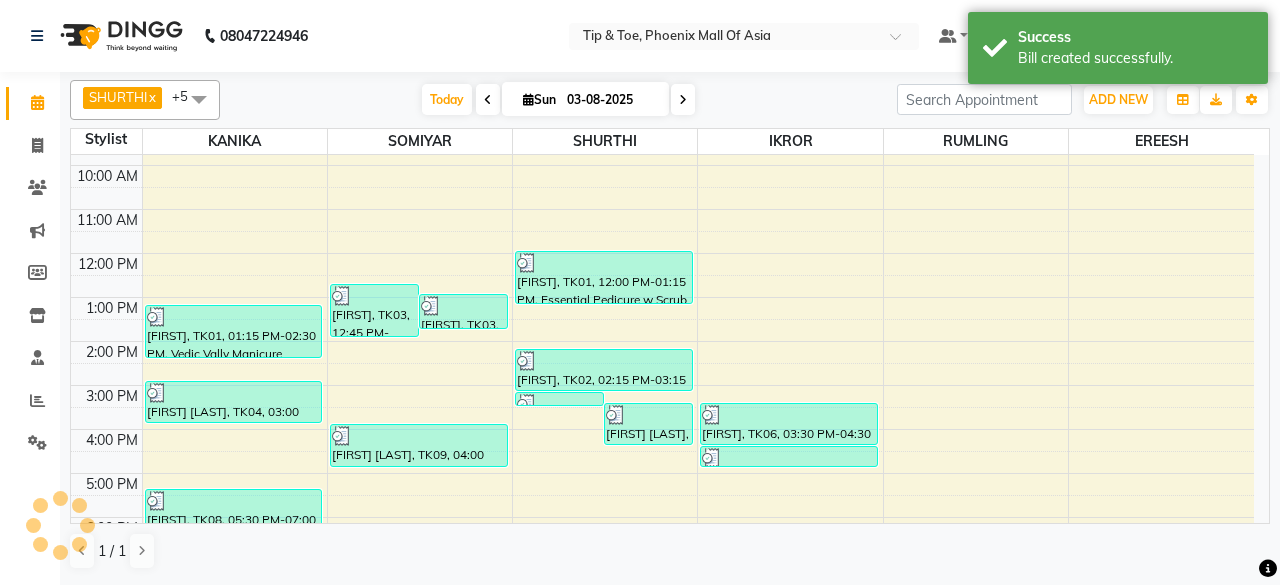 scroll, scrollTop: 149, scrollLeft: 0, axis: vertical 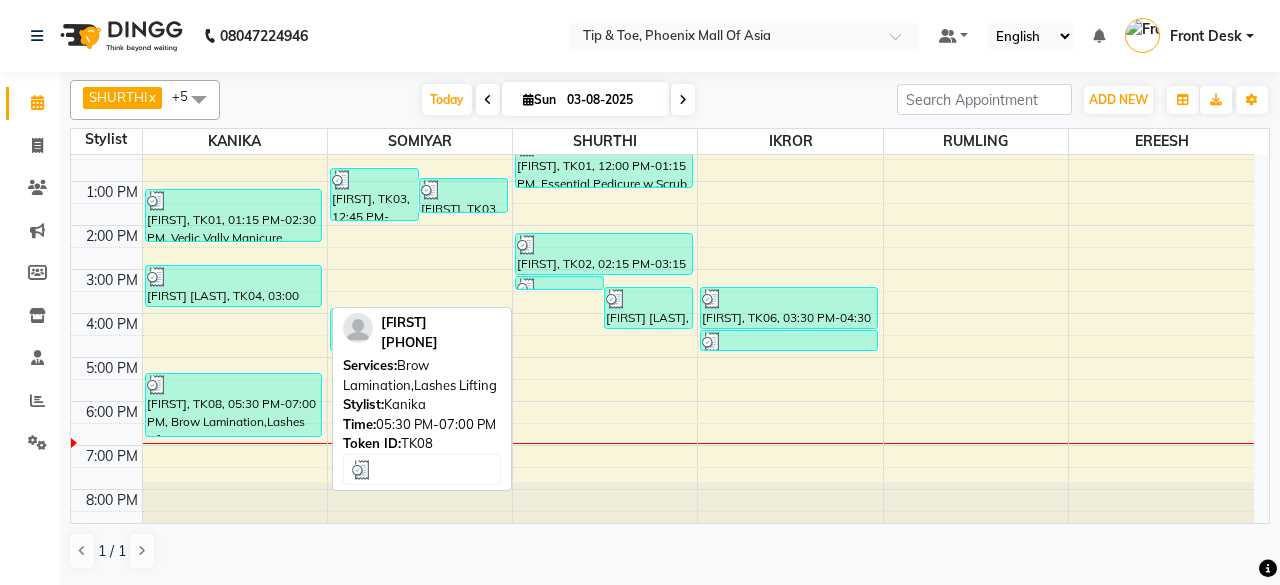 click at bounding box center (234, 385) 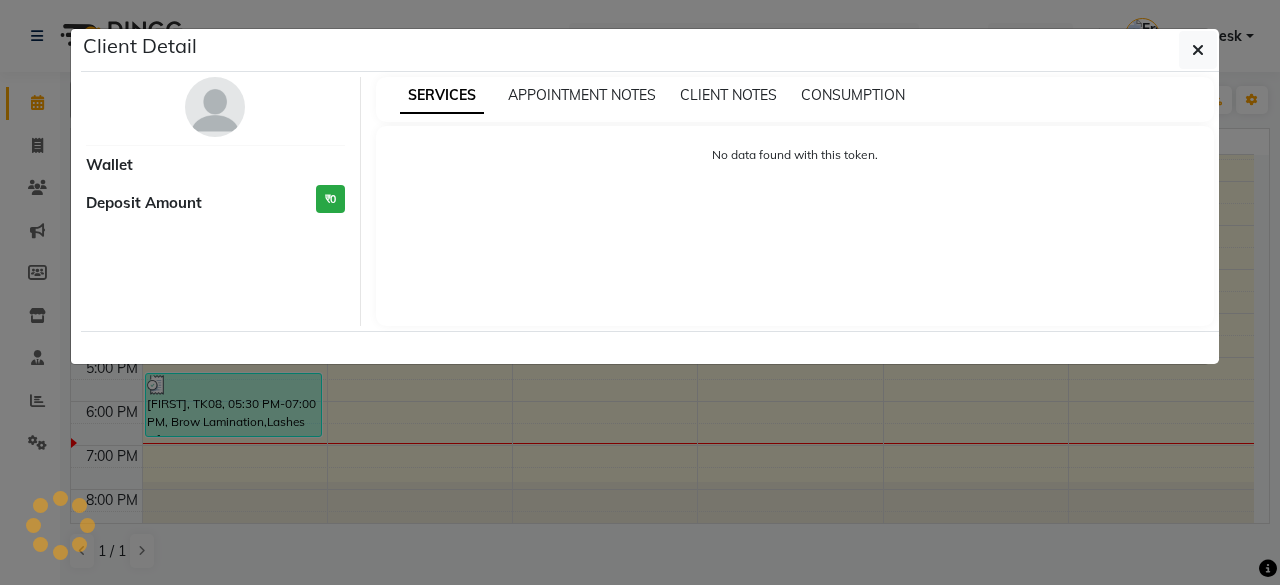 select on "3" 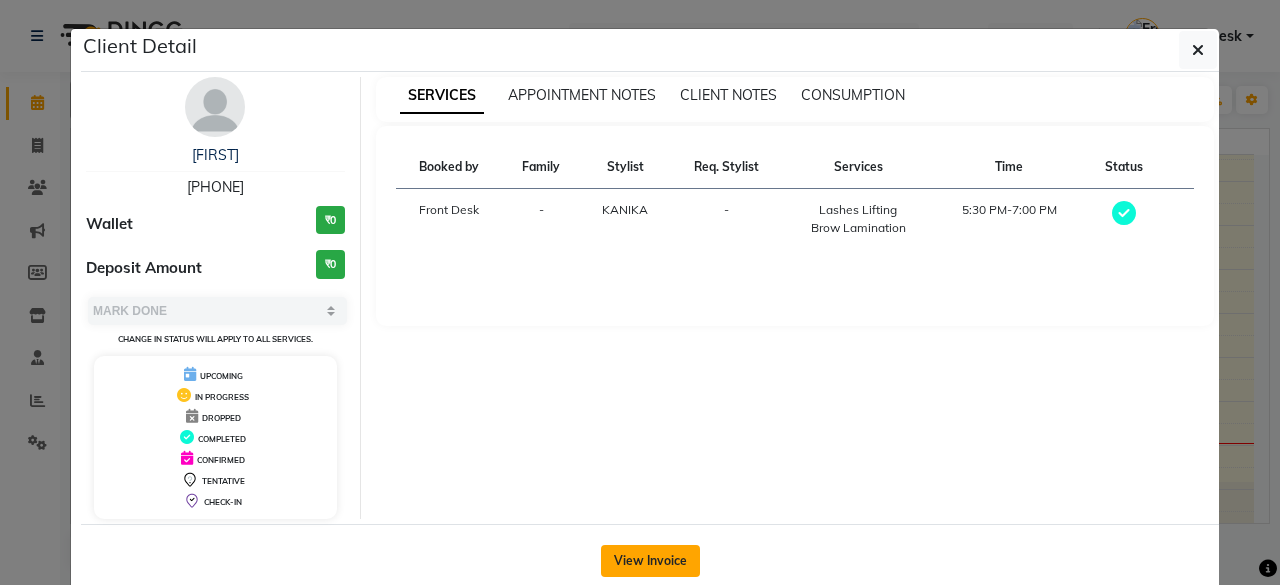 click on "View Invoice" 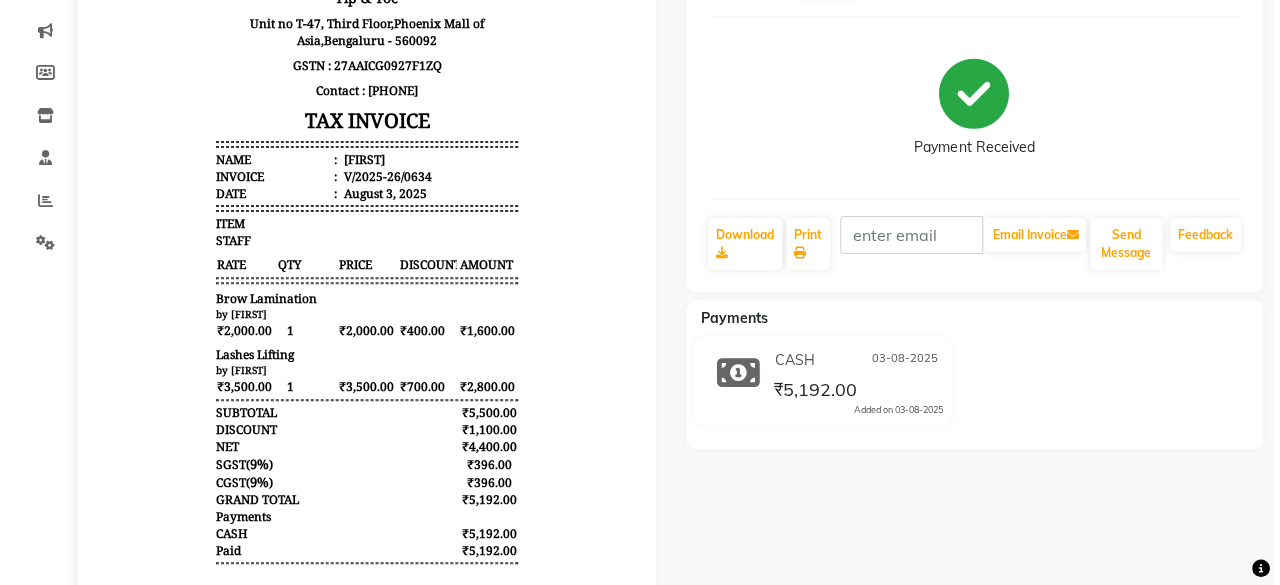 scroll, scrollTop: 0, scrollLeft: 0, axis: both 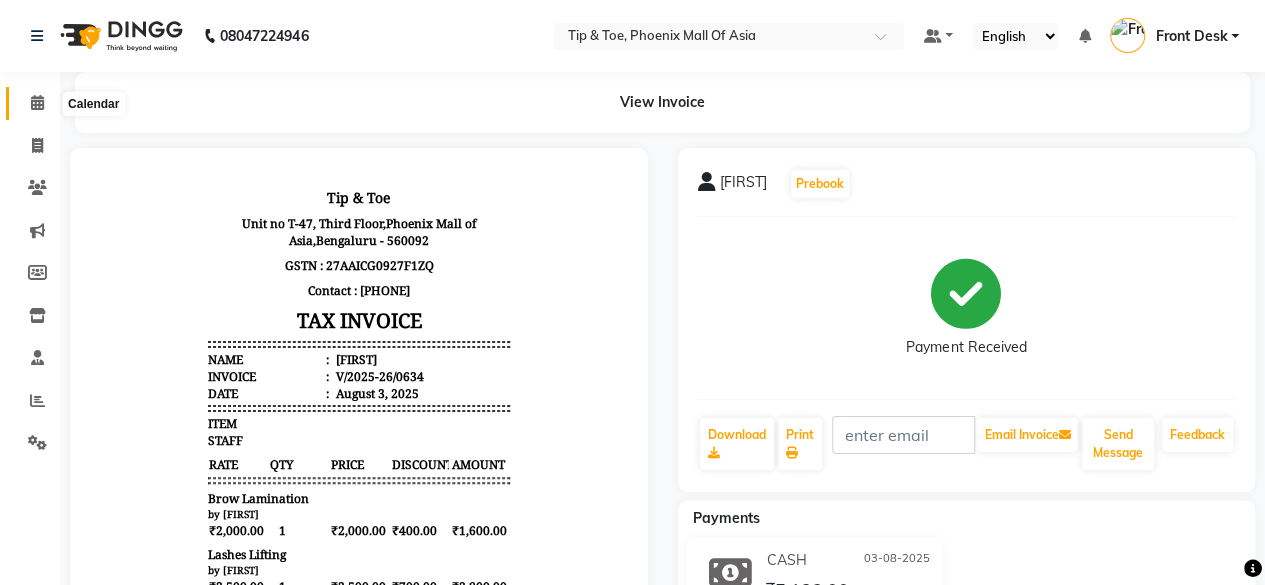 click 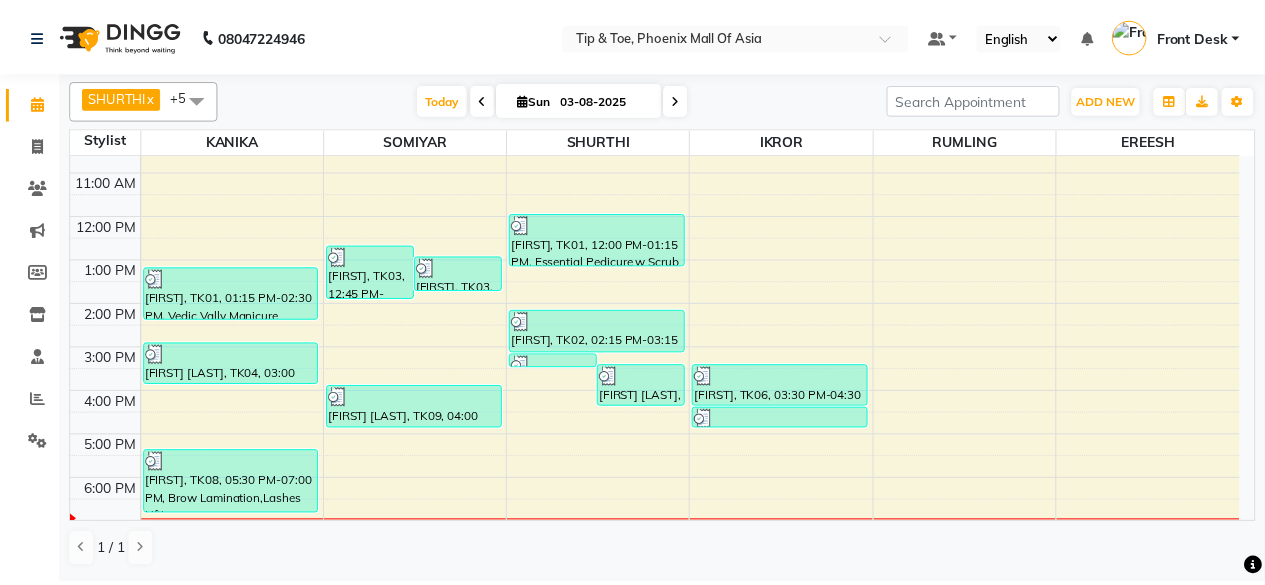 scroll, scrollTop: 193, scrollLeft: 0, axis: vertical 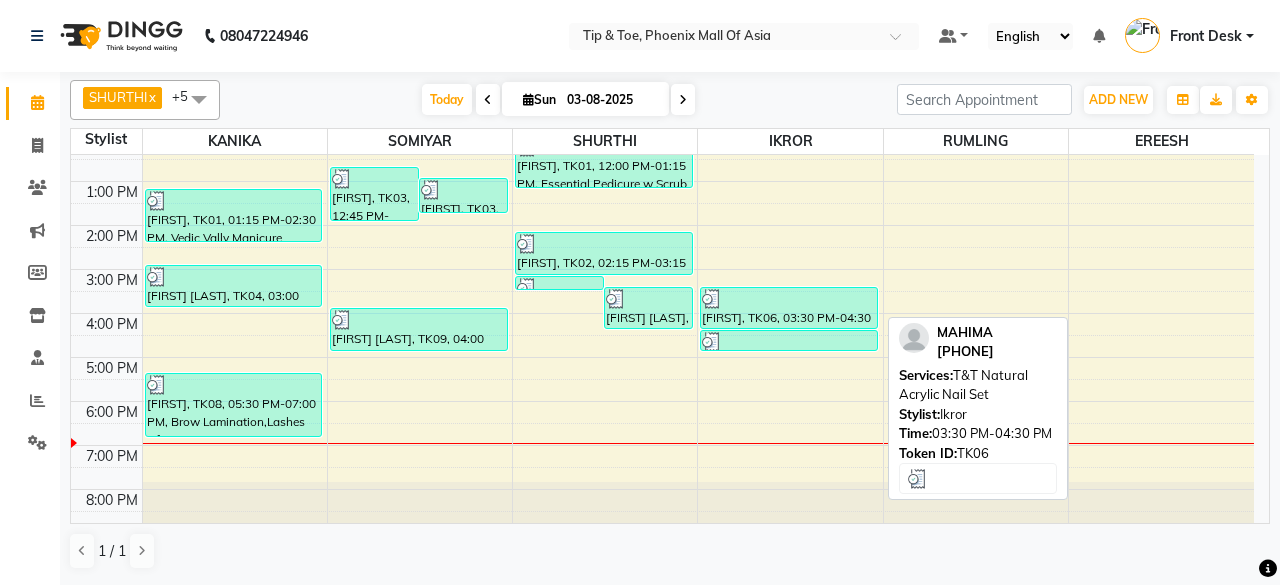click on "[FIRST], TK06, 03:30 PM-04:30 PM, T&T Natural Acrylic Nail Set" at bounding box center (789, 308) 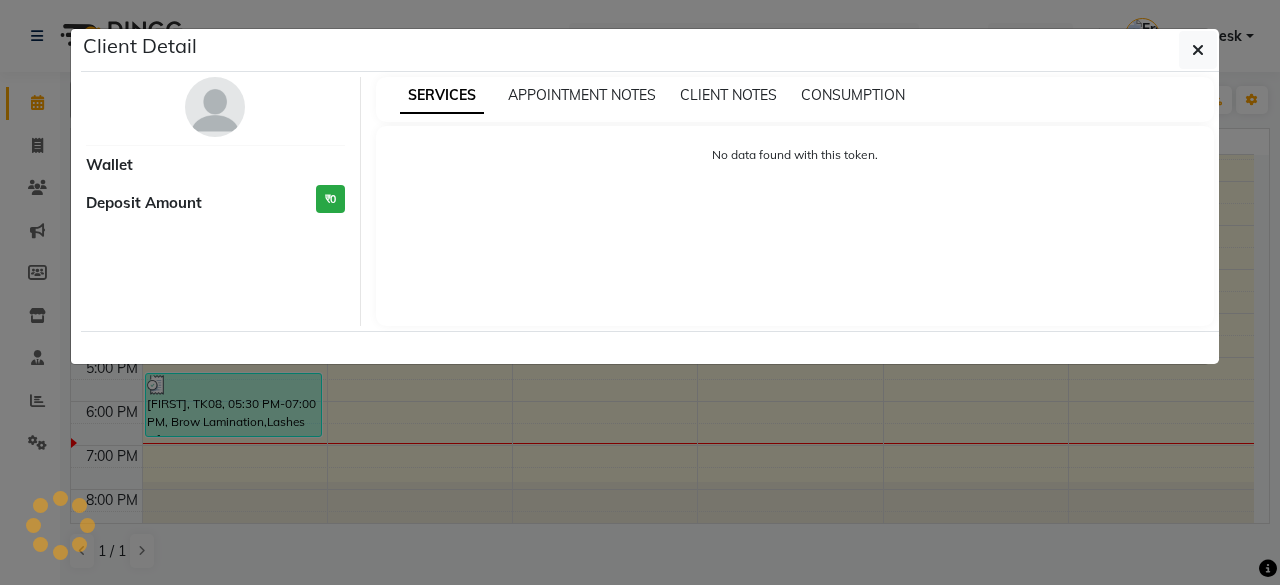 select on "3" 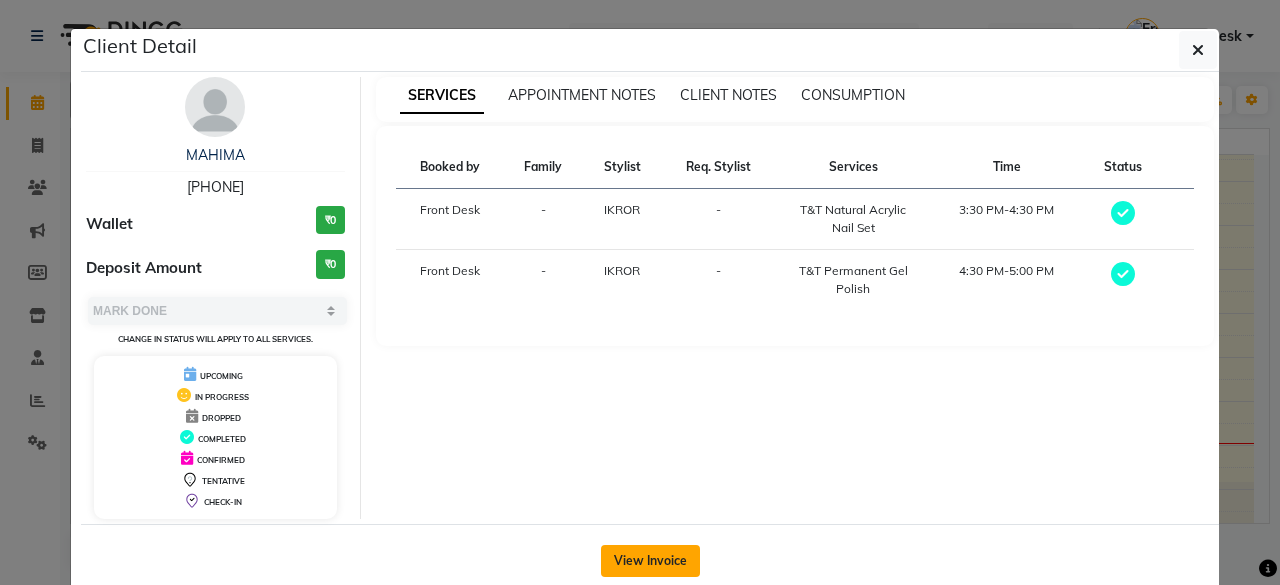 click on "View Invoice" 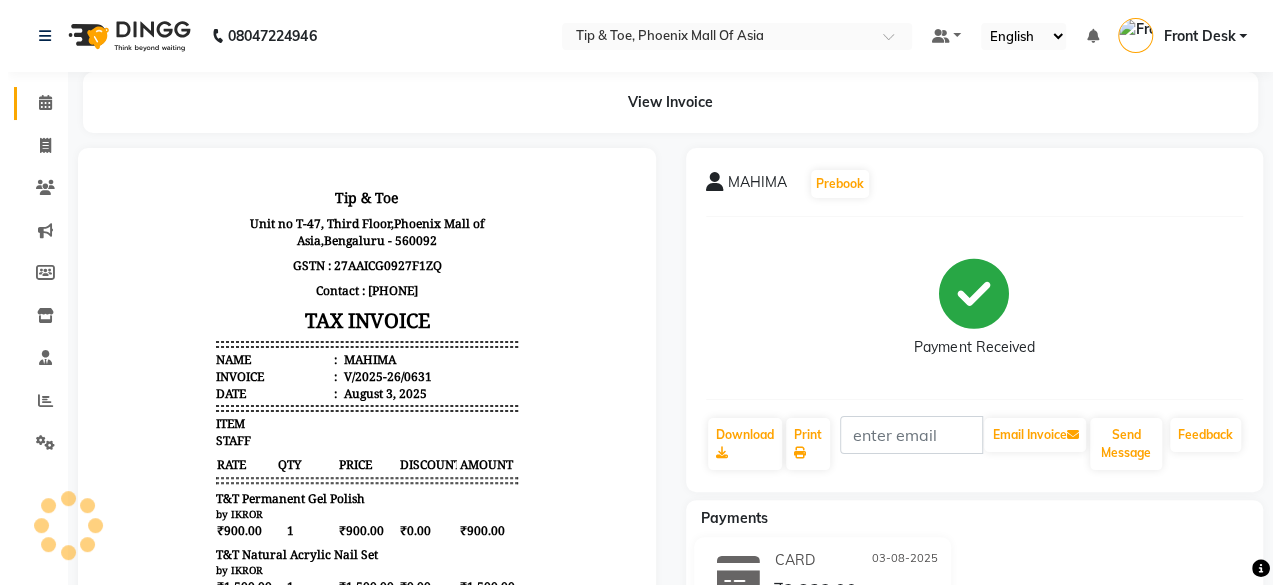 scroll, scrollTop: 0, scrollLeft: 0, axis: both 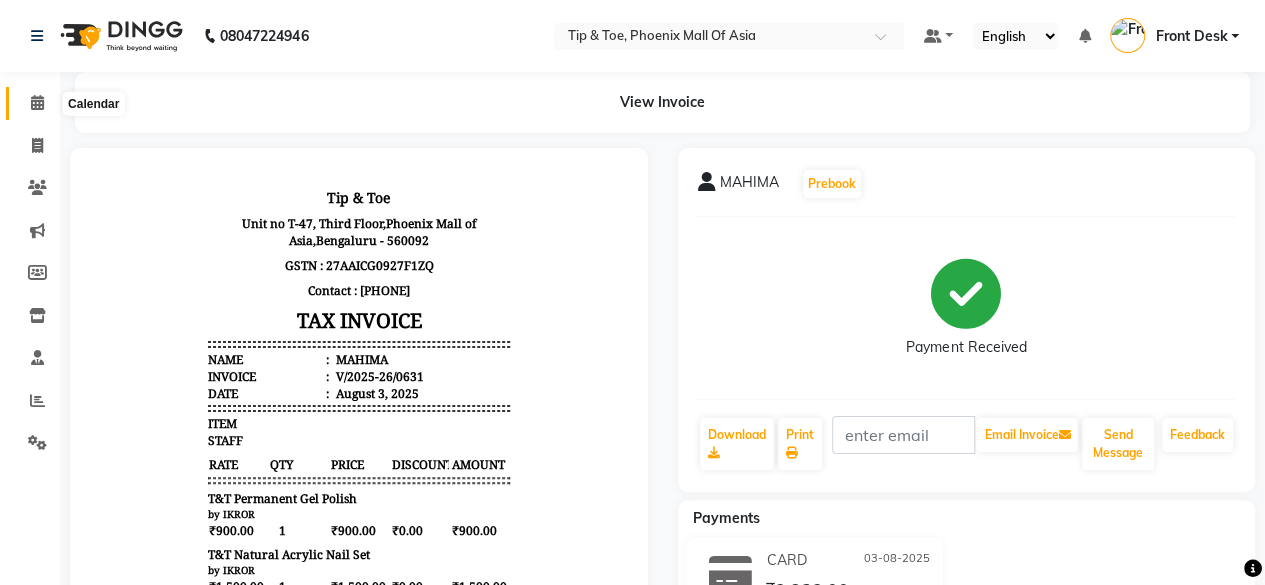 click 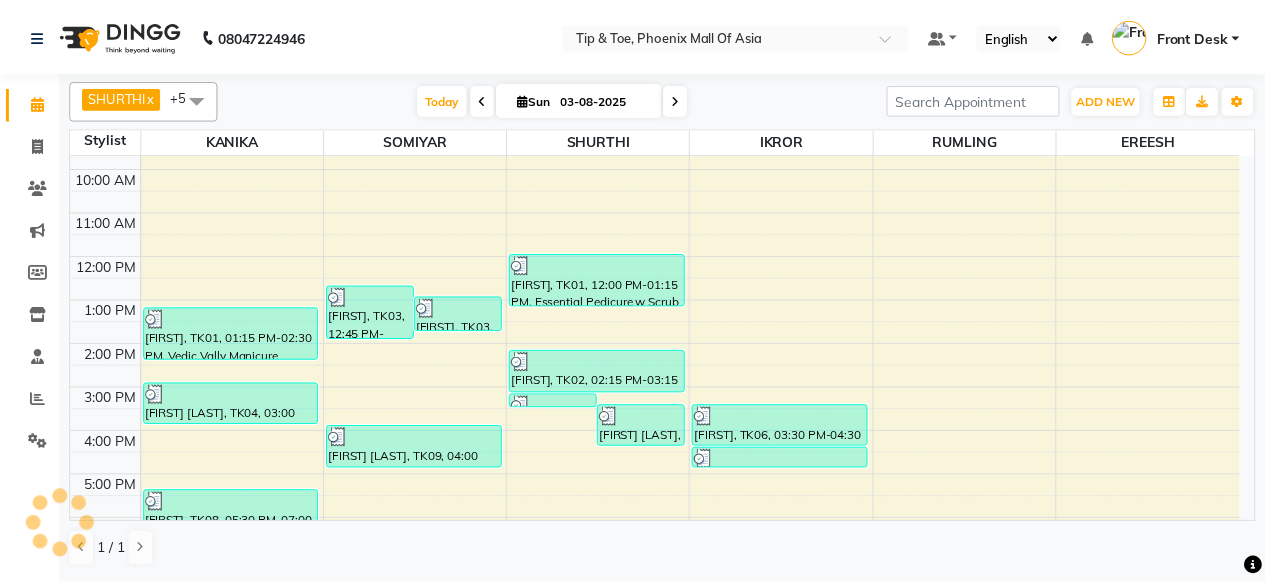 scroll, scrollTop: 193, scrollLeft: 0, axis: vertical 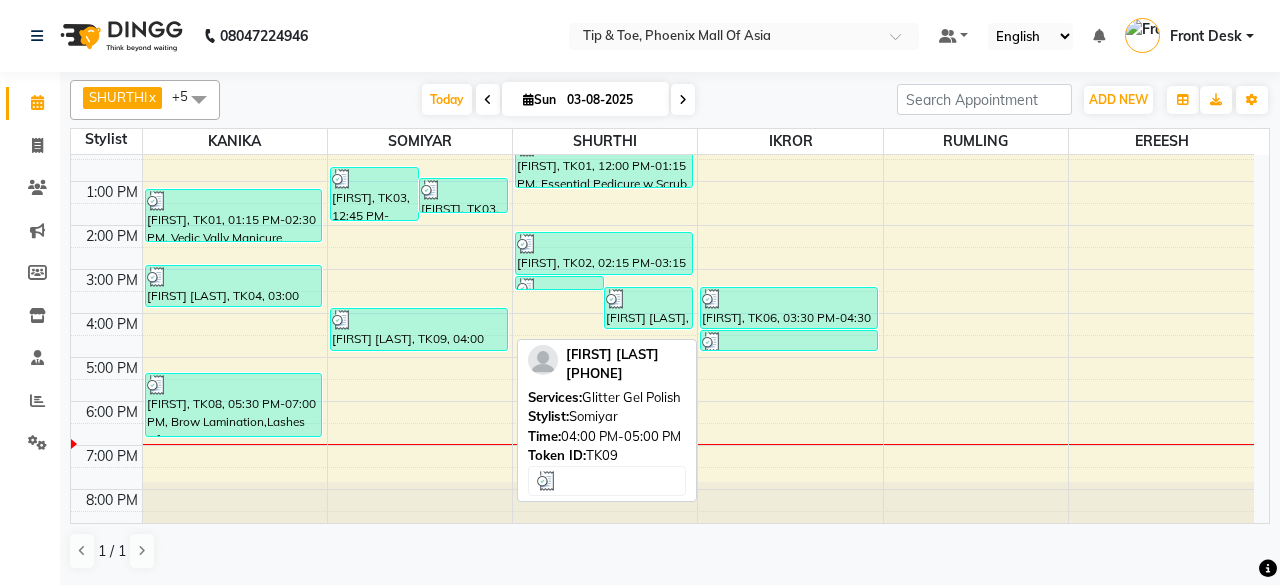 click on "[FIRST] [LAST], TK09, 04:00 PM-05:00 PM, Glitter Gel Polish" at bounding box center (419, 329) 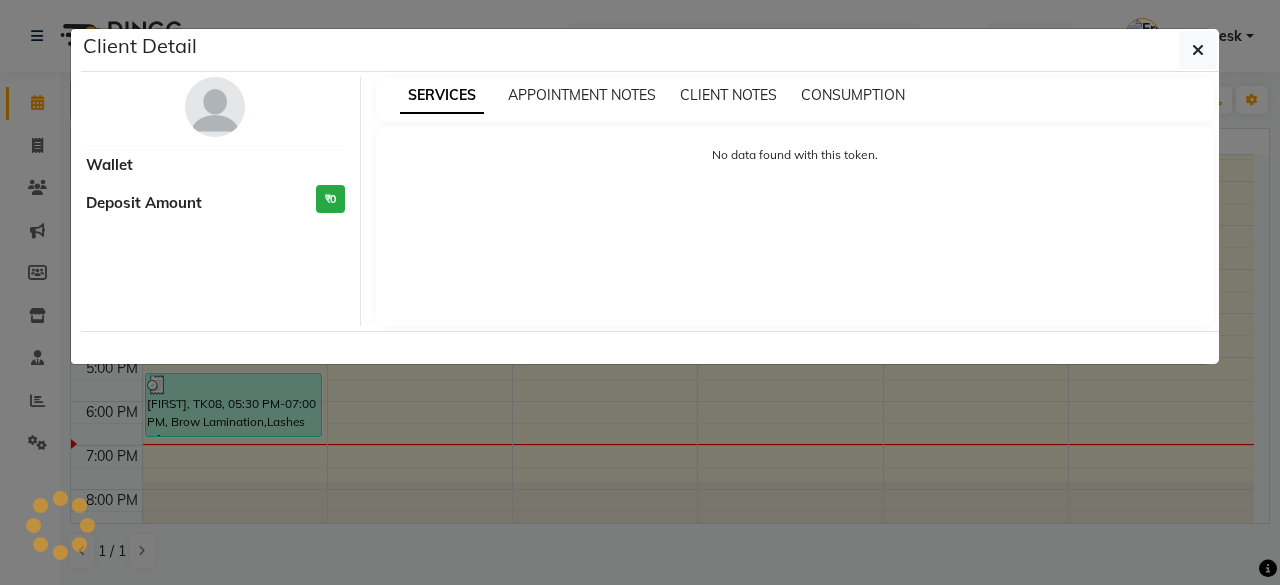 select on "3" 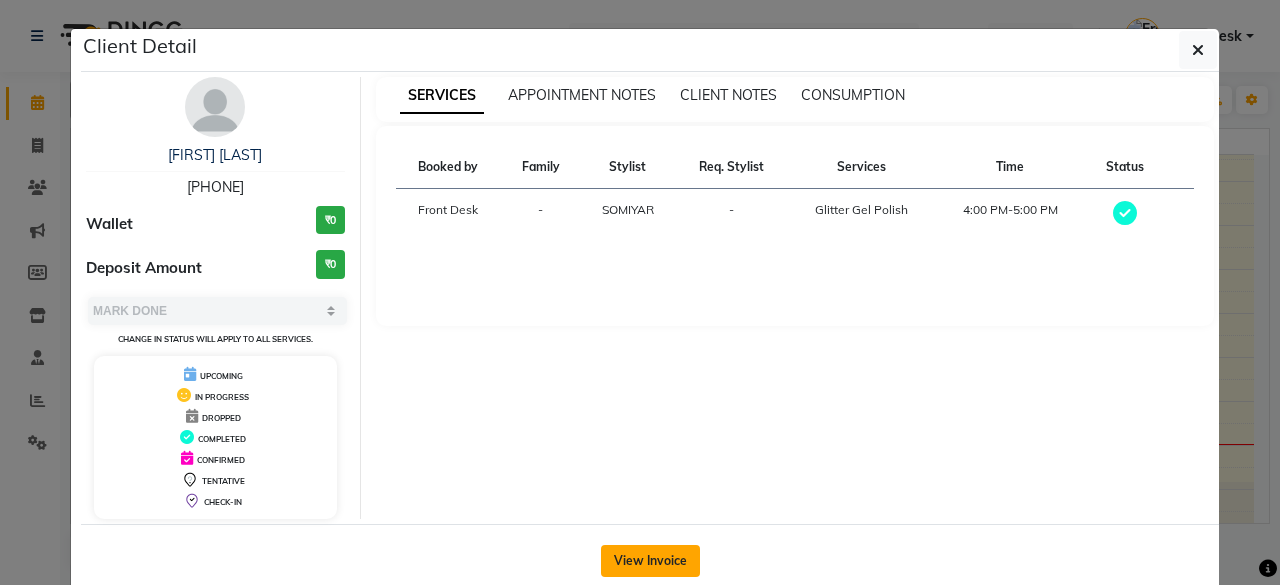 click on "View Invoice" 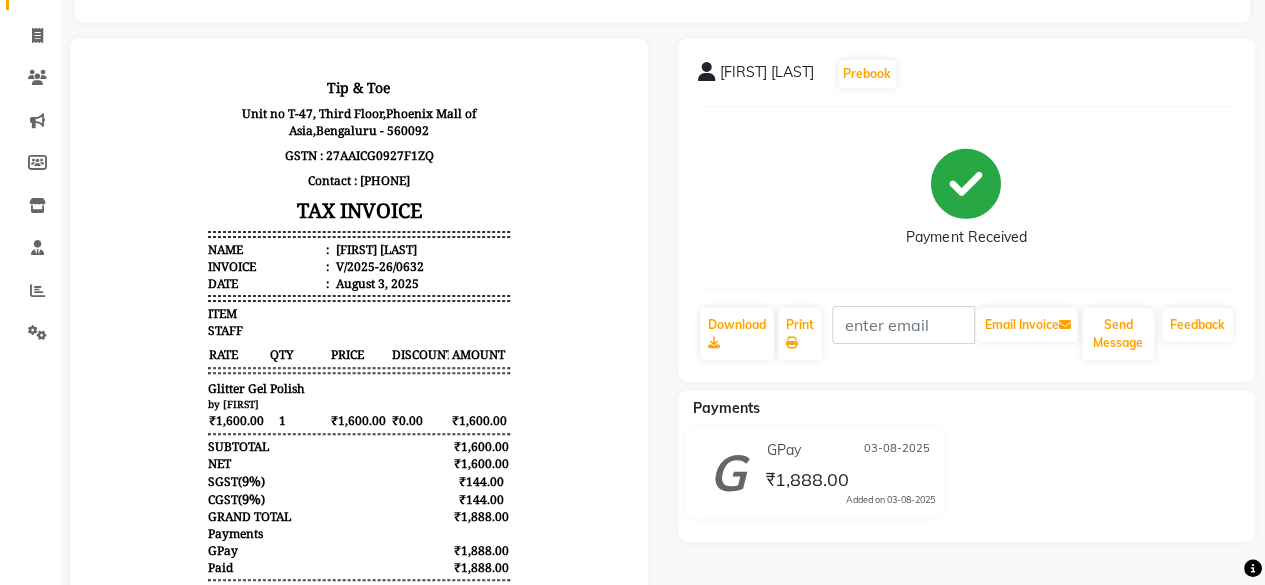 scroll, scrollTop: 200, scrollLeft: 0, axis: vertical 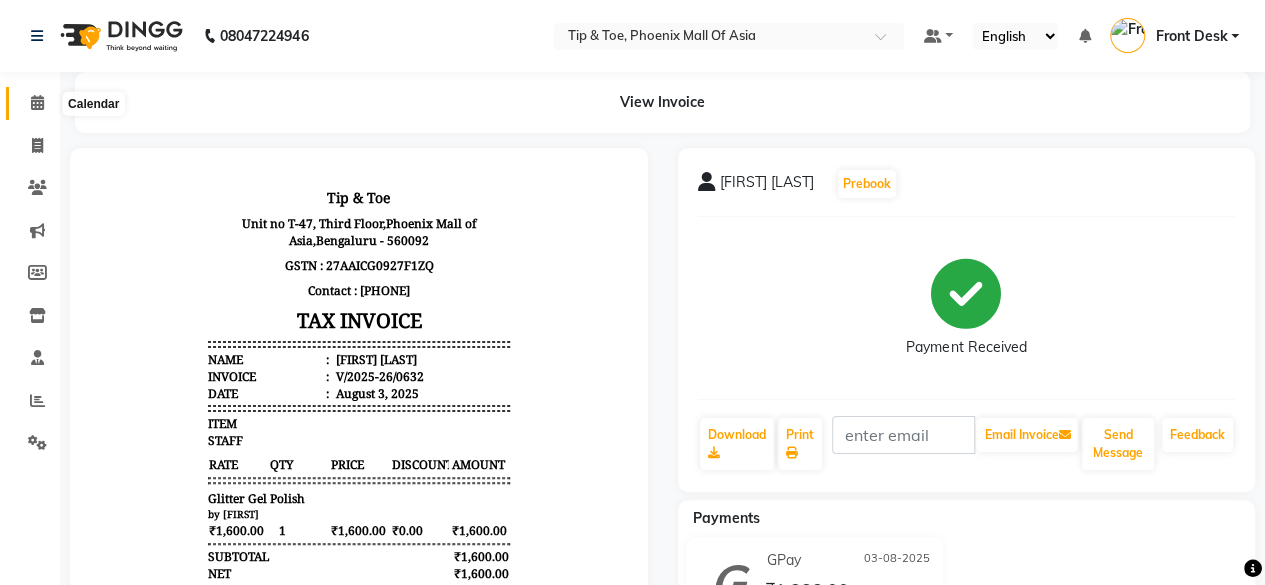 click 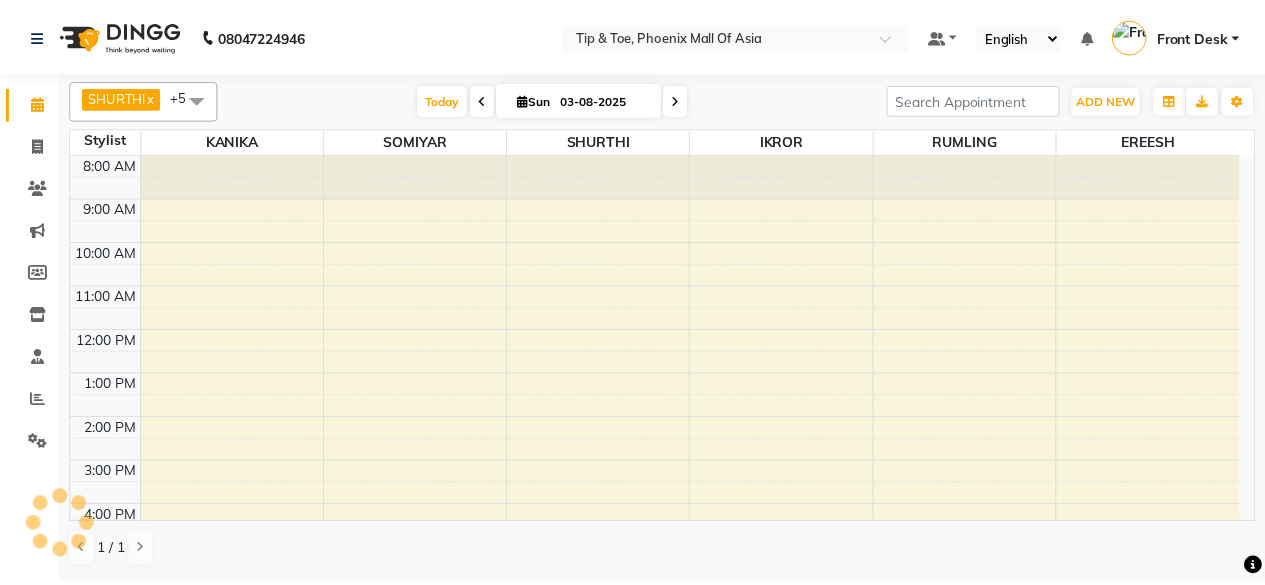 scroll, scrollTop: 193, scrollLeft: 0, axis: vertical 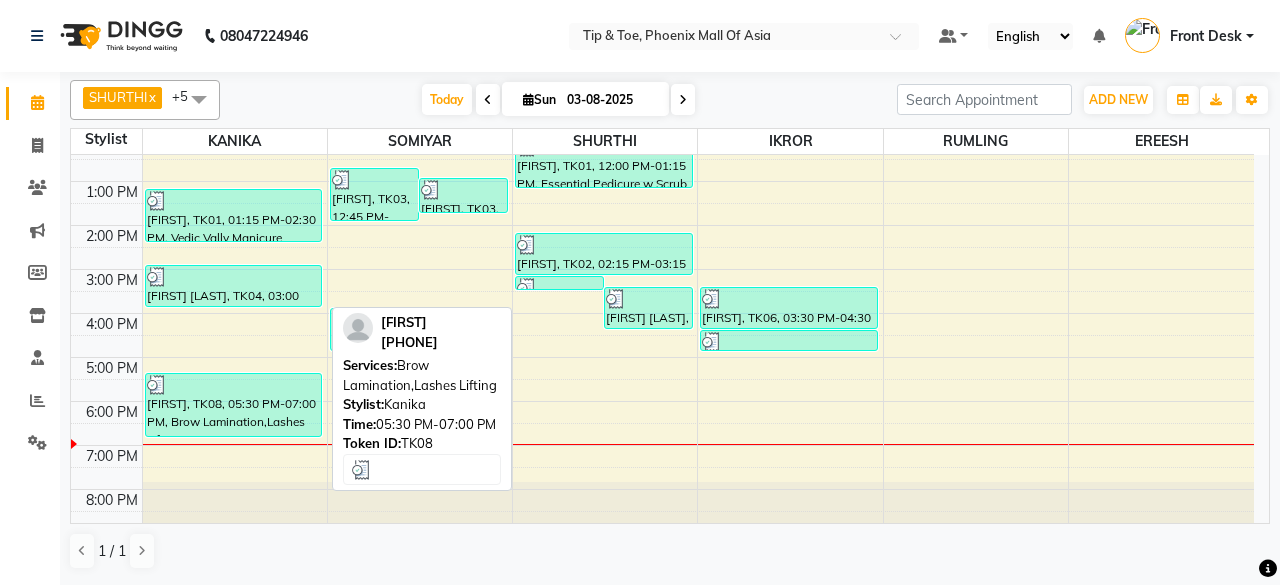 click on "[FIRST], TK08, 05:30 PM-07:00 PM, Brow Lamination,Lashes Lifting" at bounding box center [234, 405] 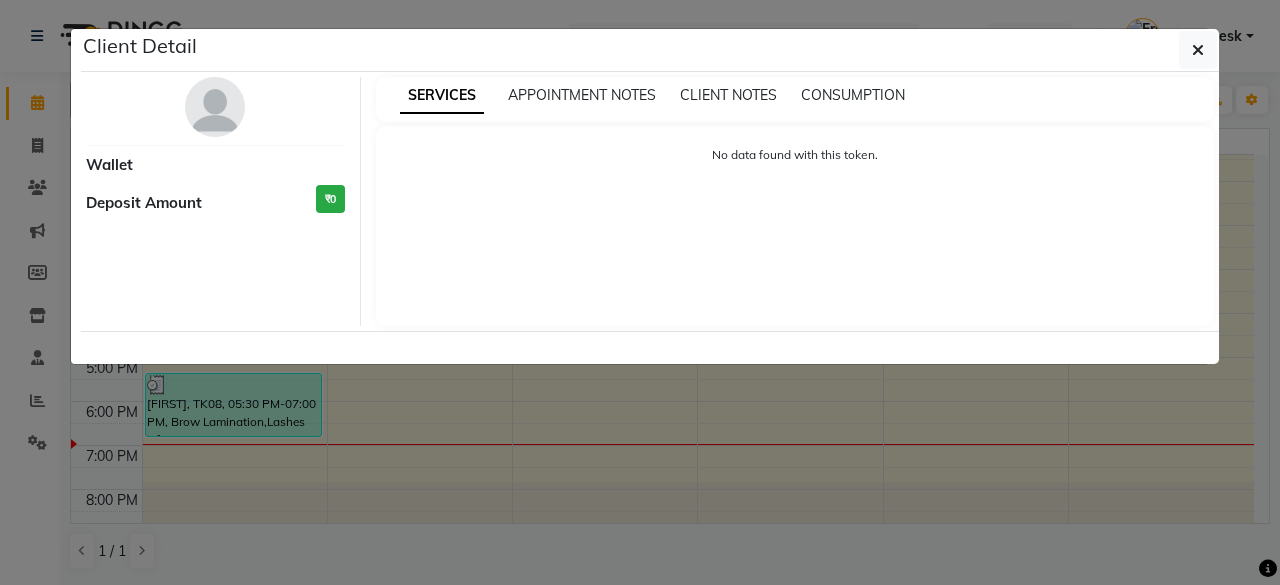 select on "3" 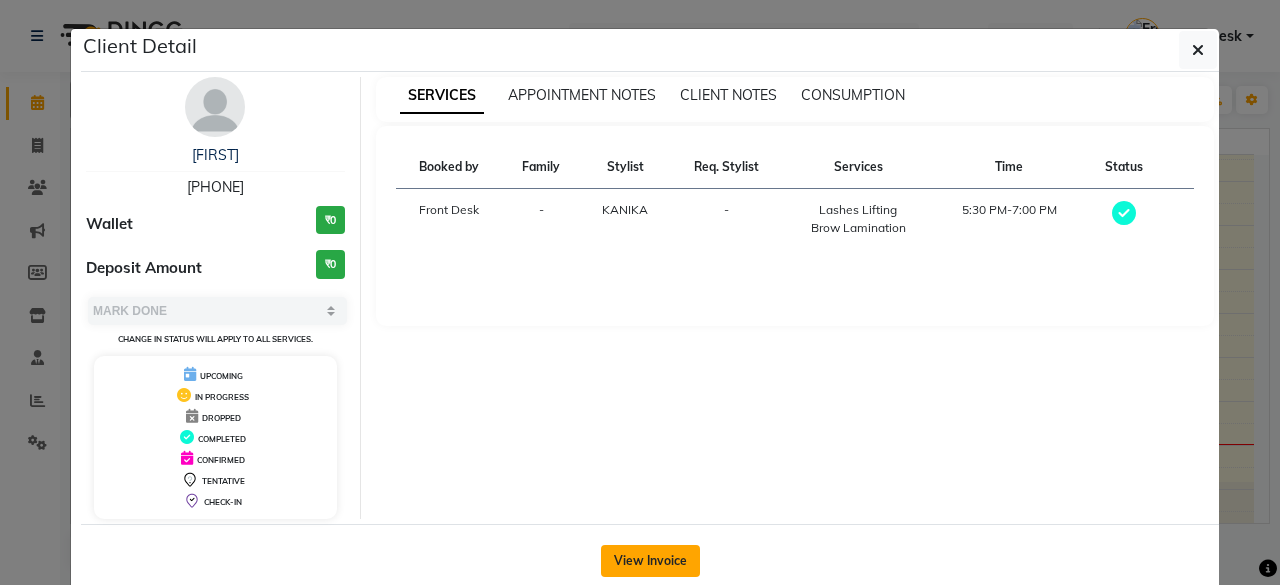 click on "View Invoice" 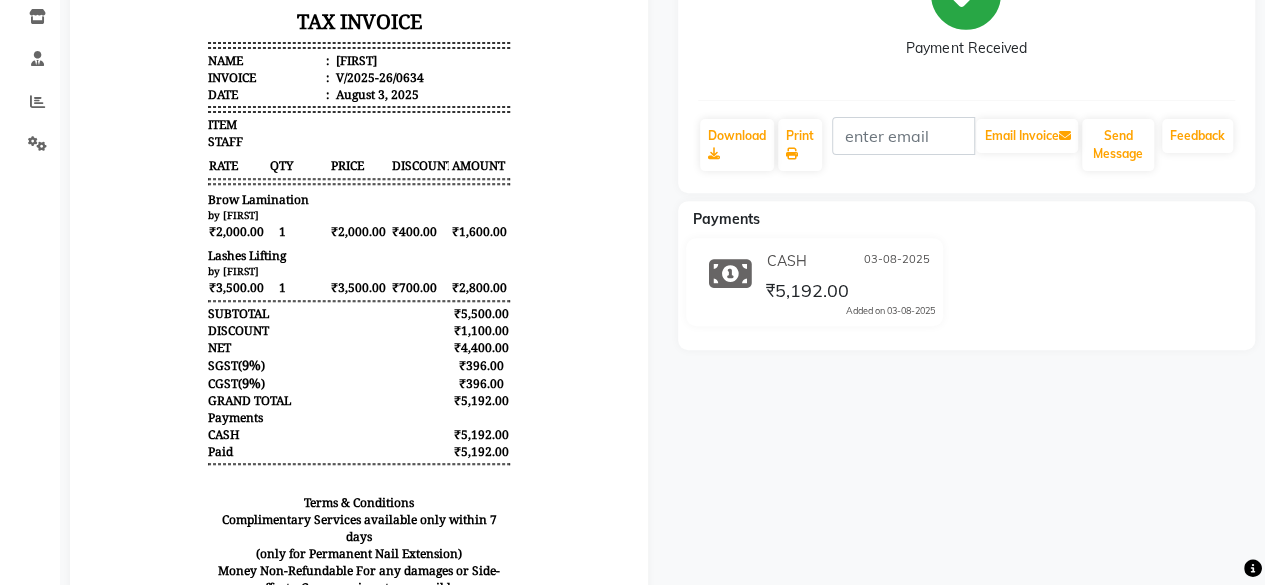 scroll, scrollTop: 300, scrollLeft: 0, axis: vertical 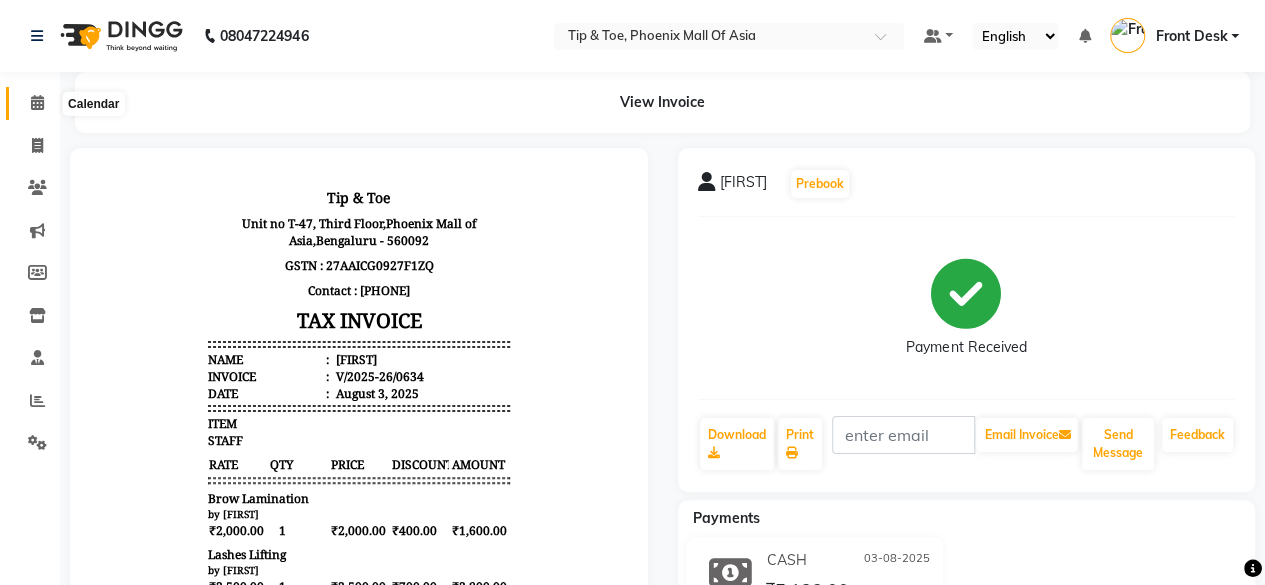 click 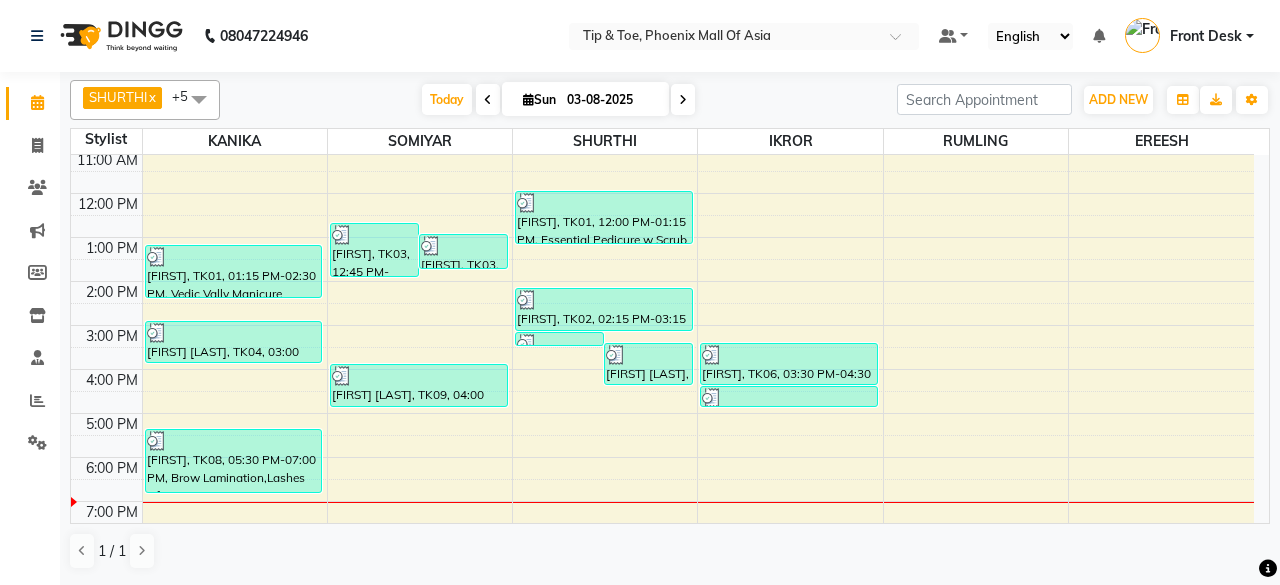 scroll, scrollTop: 193, scrollLeft: 0, axis: vertical 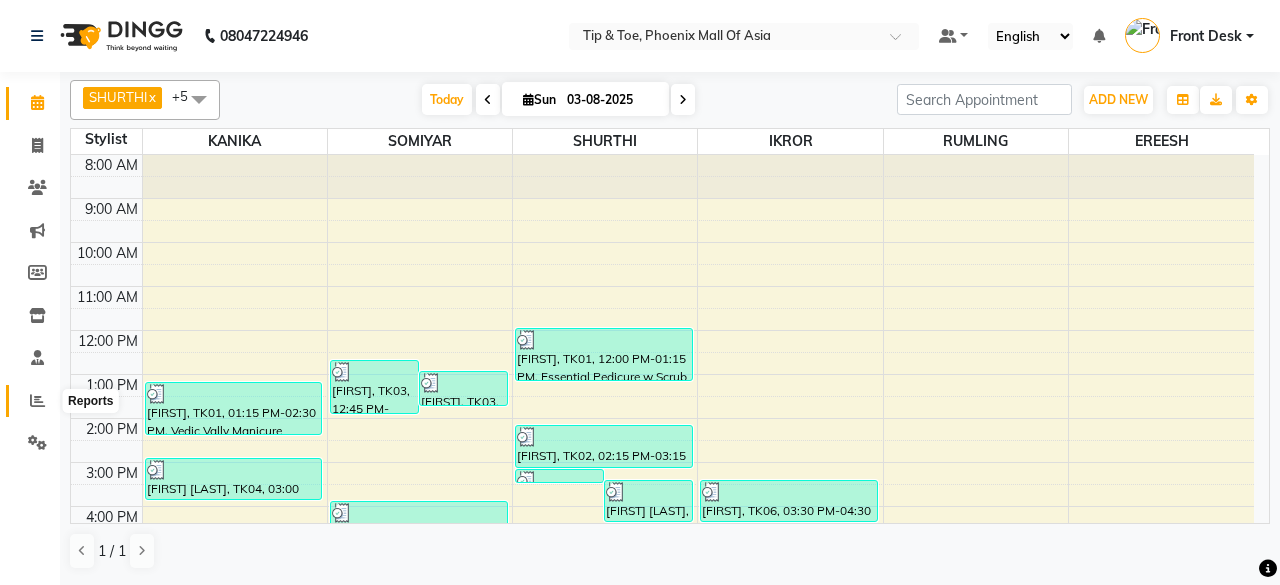 click 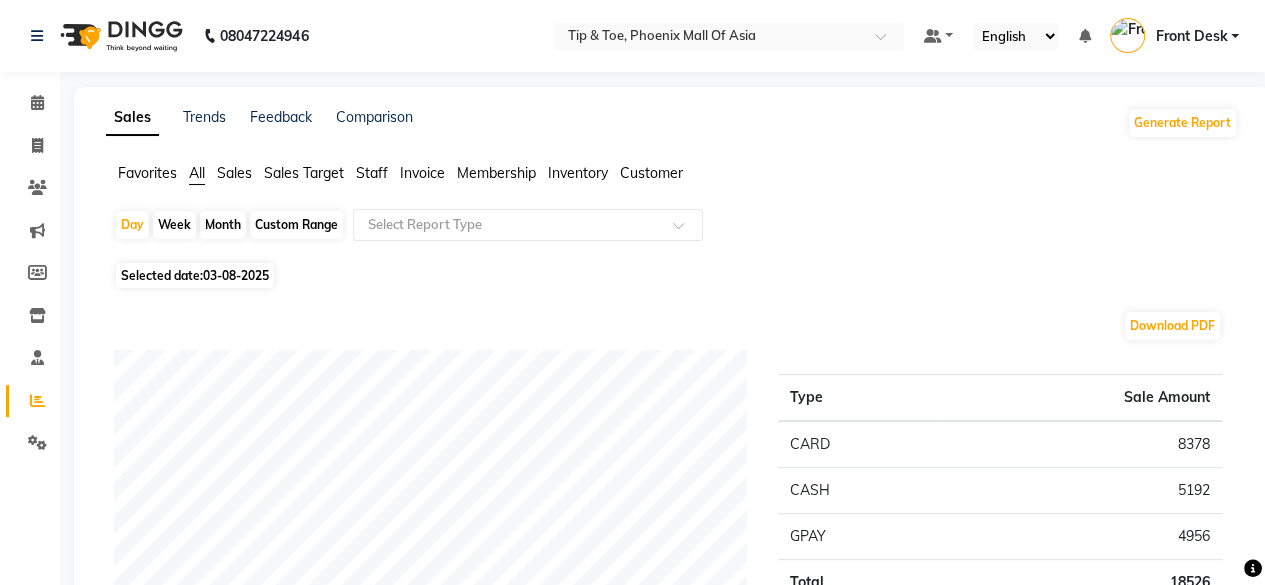 click on "Staff" 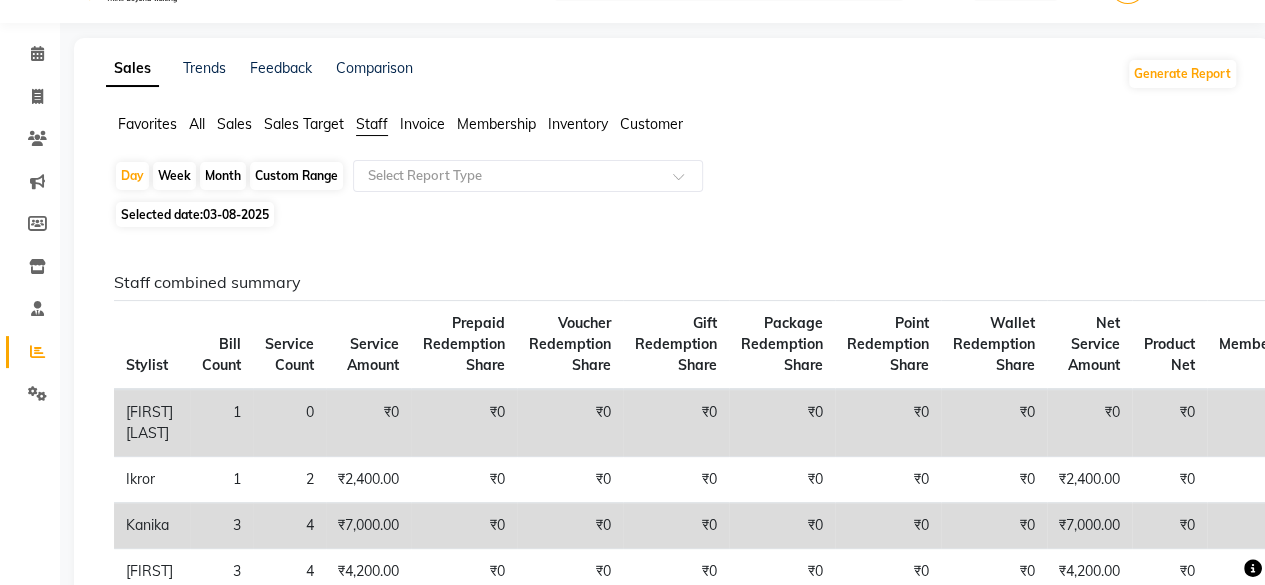 scroll, scrollTop: 0, scrollLeft: 0, axis: both 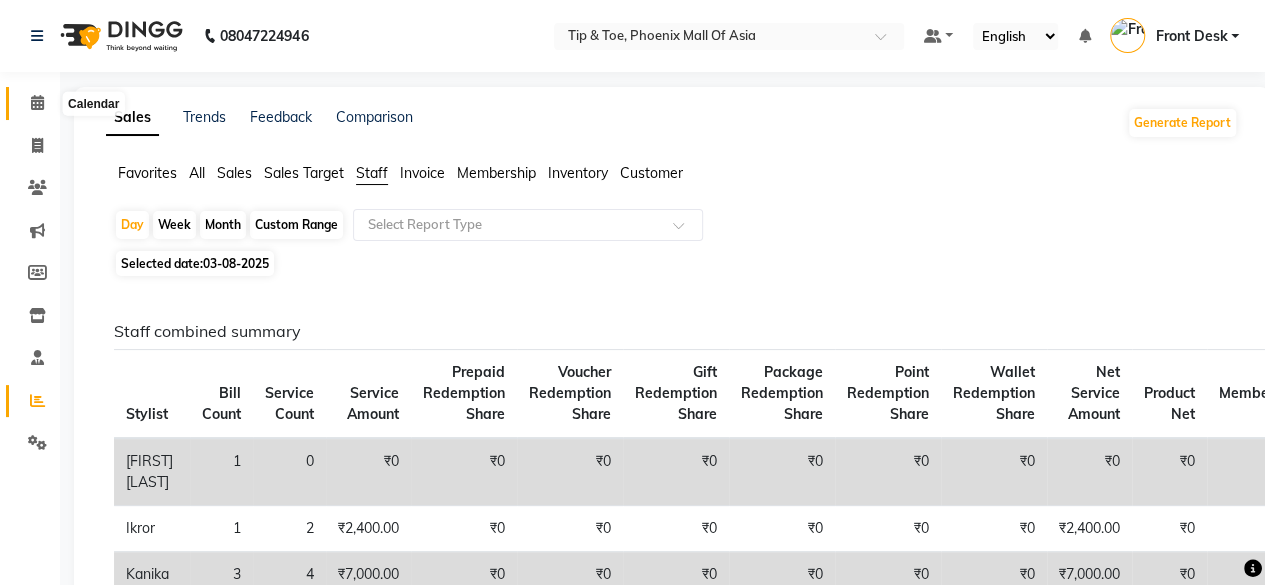 click 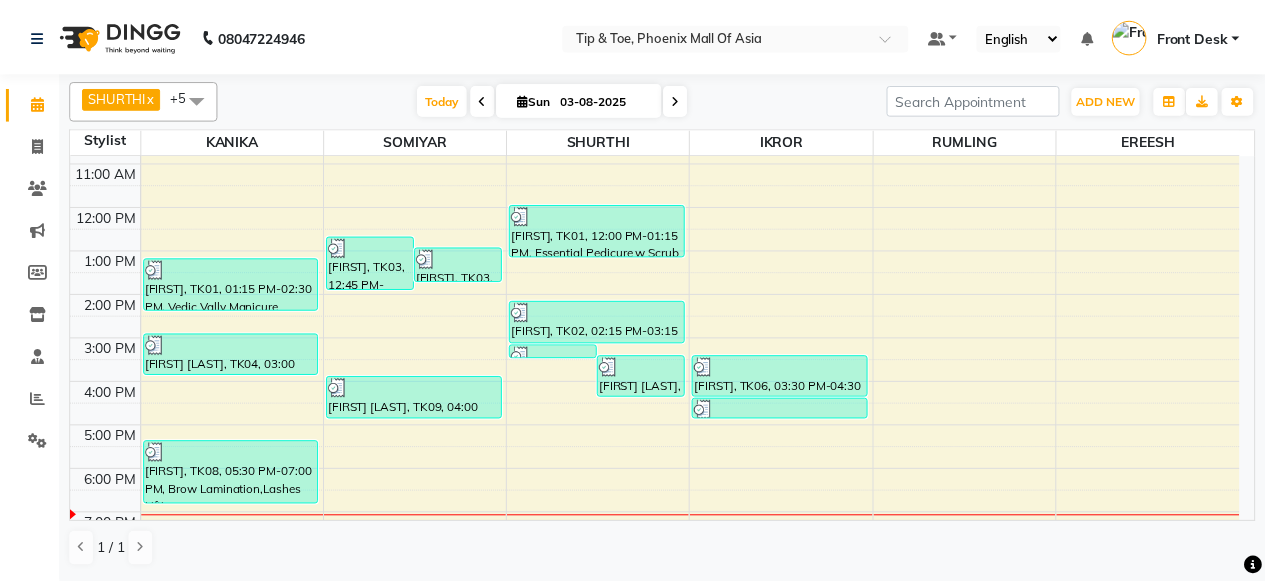 scroll, scrollTop: 193, scrollLeft: 0, axis: vertical 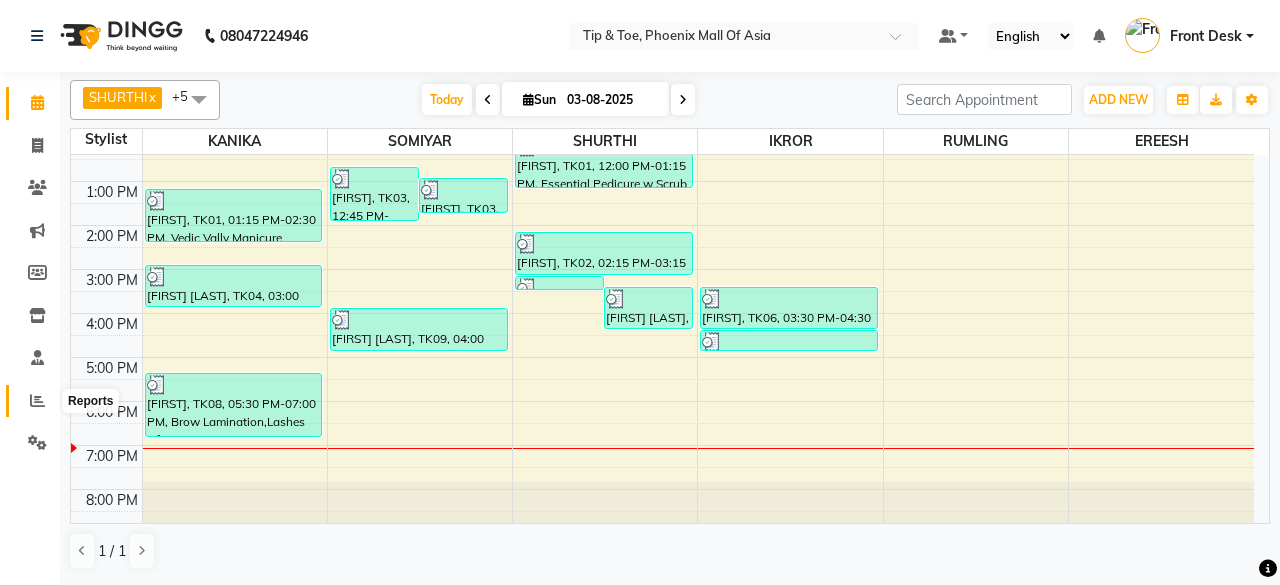 click 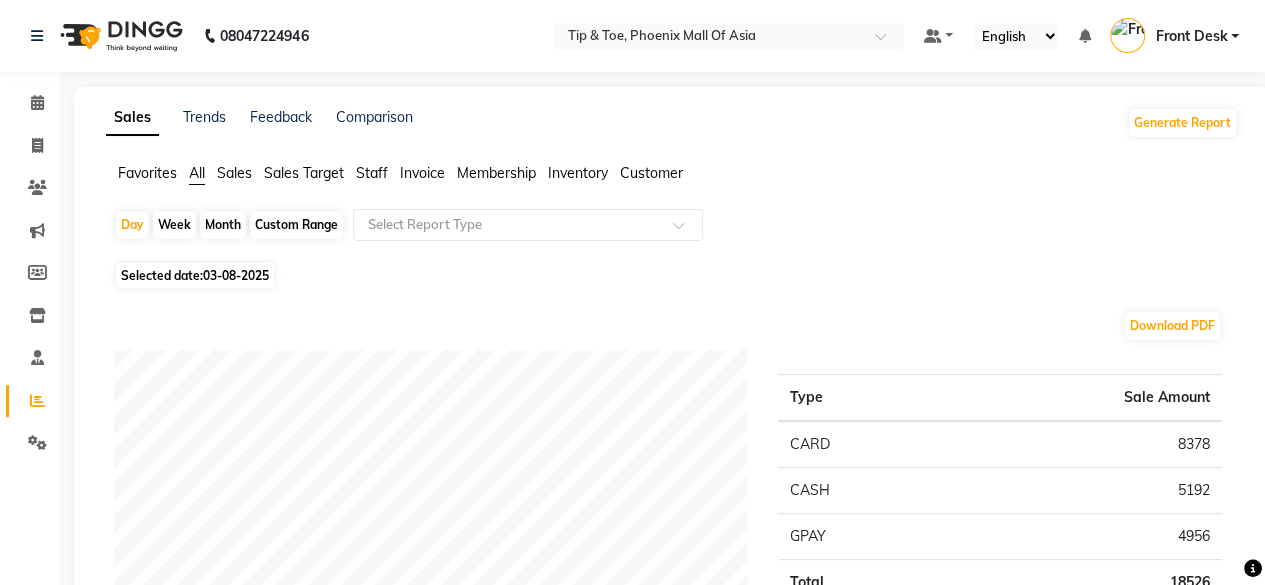 click on "Staff" 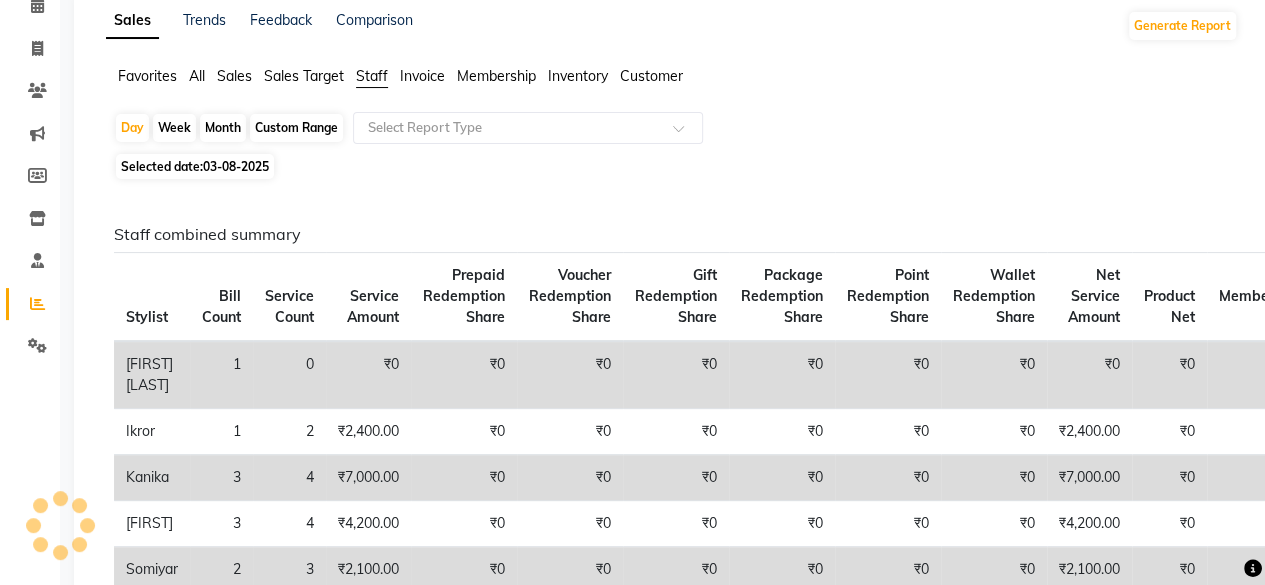 scroll, scrollTop: 200, scrollLeft: 0, axis: vertical 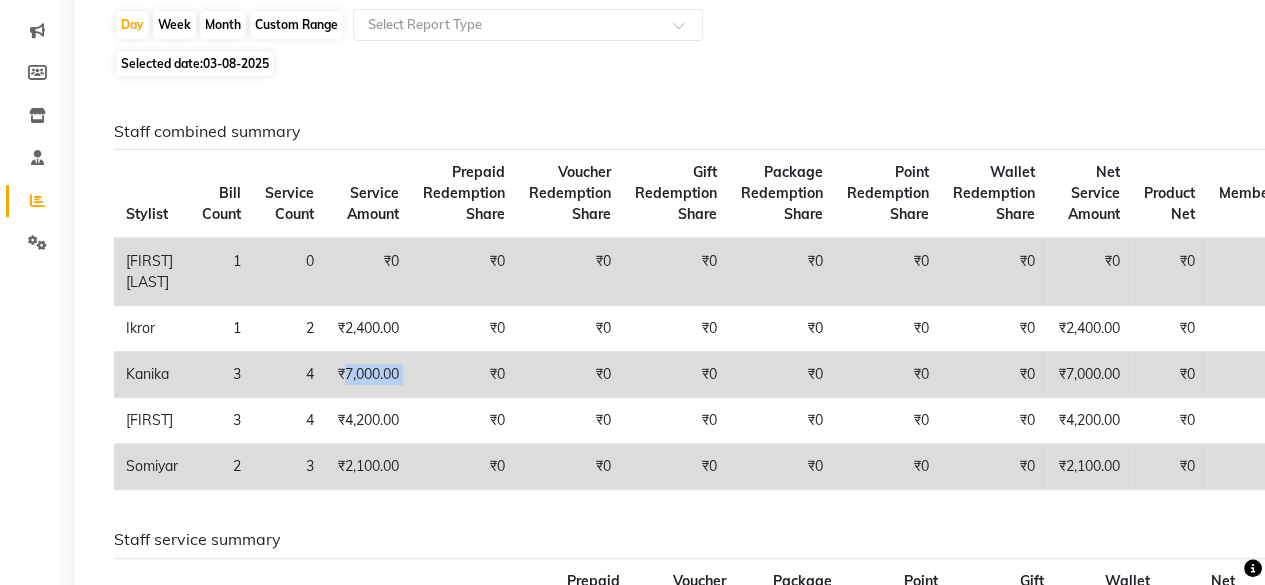drag, startPoint x: 346, startPoint y: 373, endPoint x: 422, endPoint y: 372, distance: 76.00658 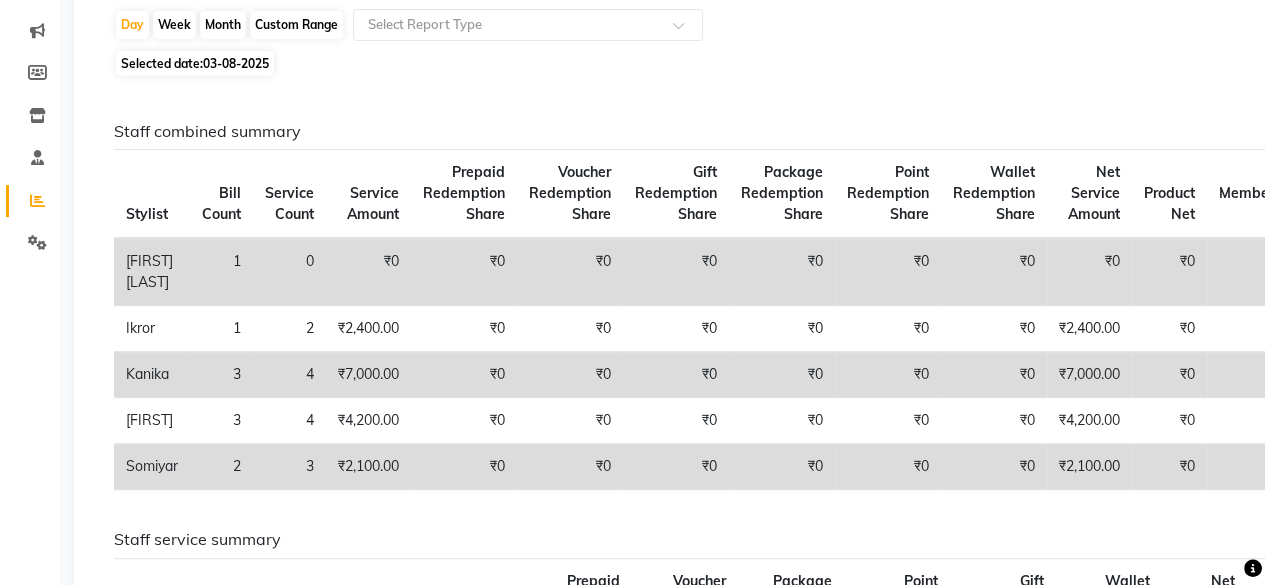 click on "Selected date:  03-08-2025" 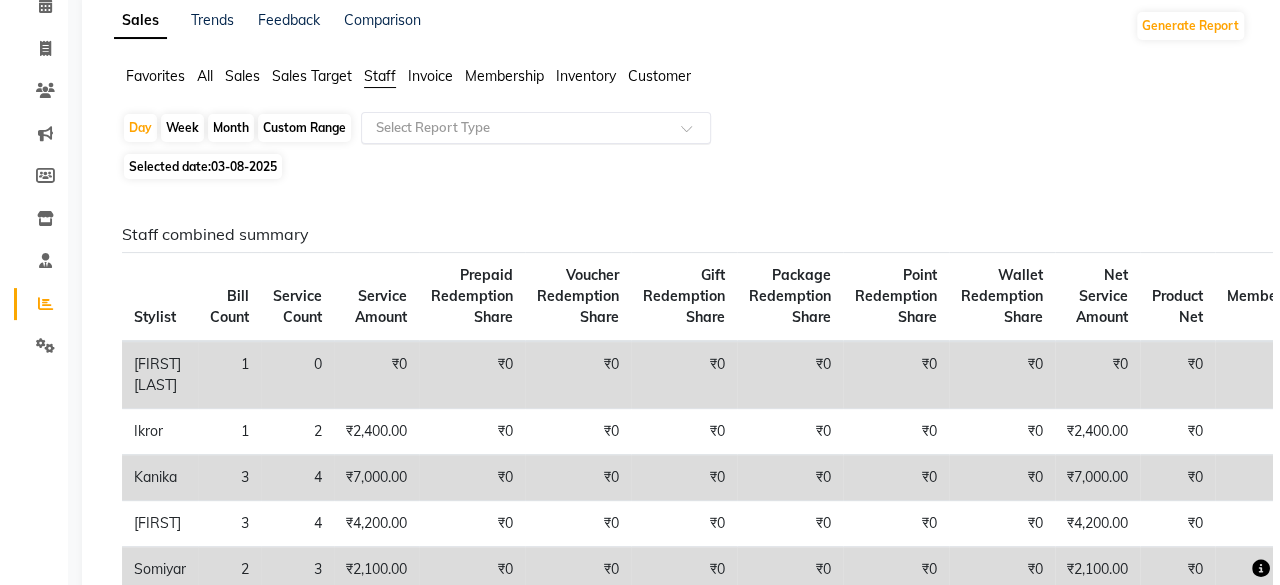 scroll, scrollTop: 0, scrollLeft: 0, axis: both 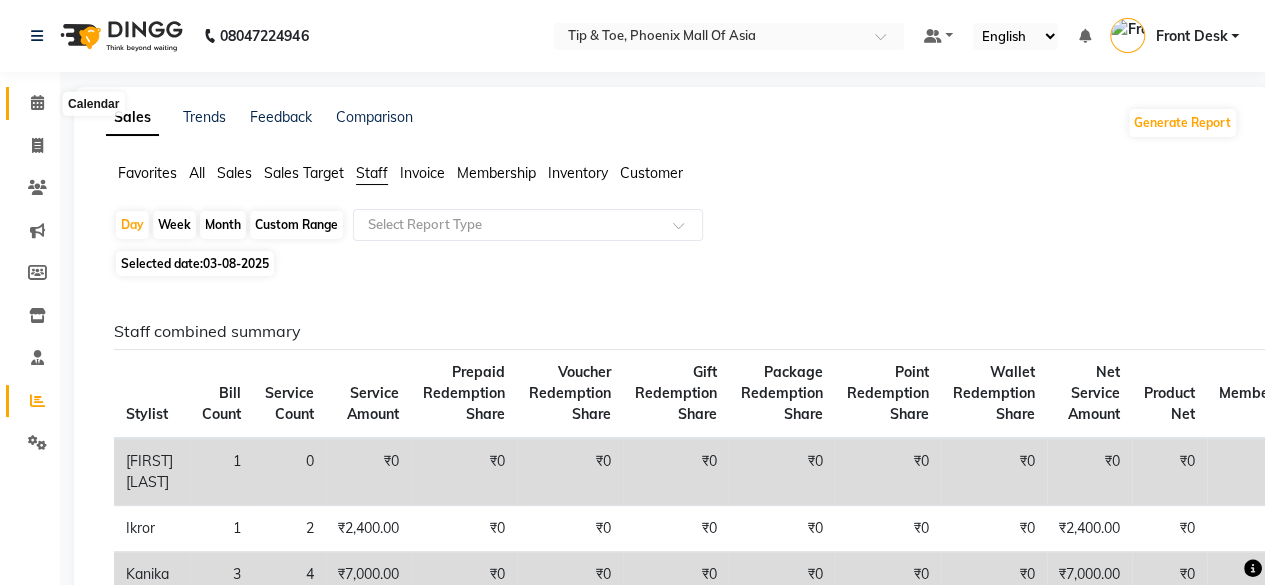 click 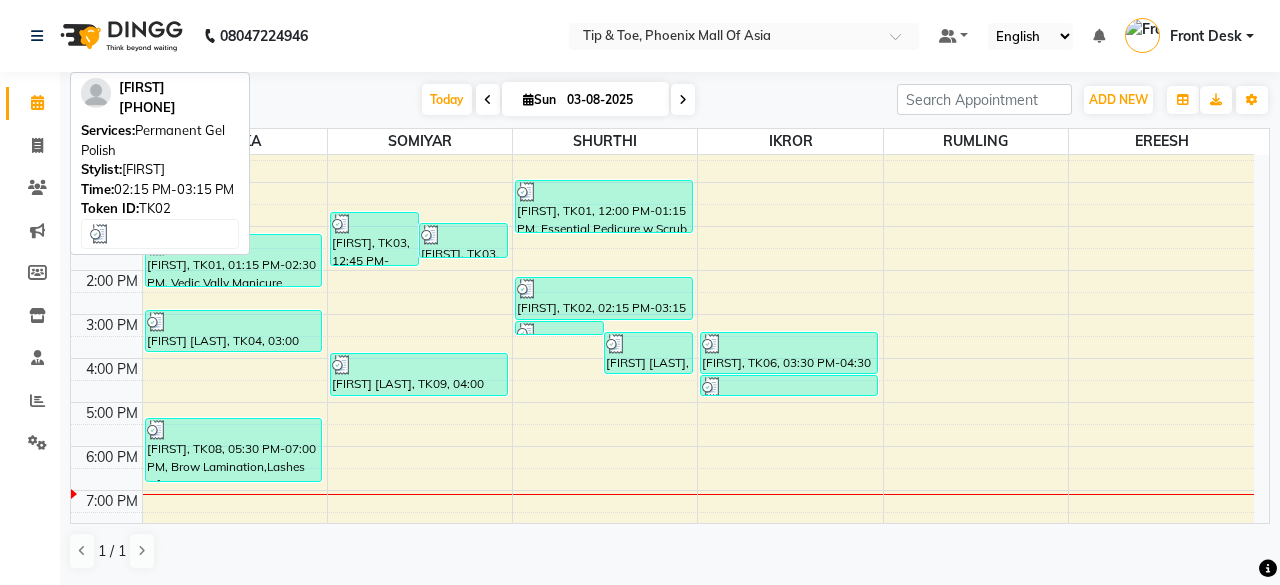 scroll, scrollTop: 193, scrollLeft: 0, axis: vertical 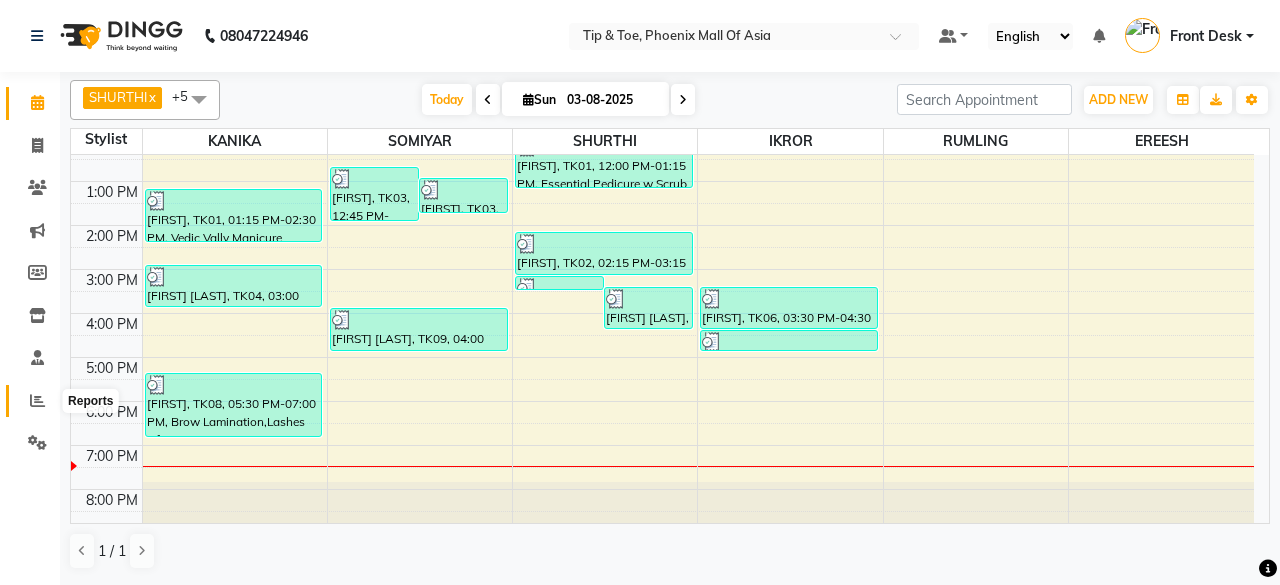 click 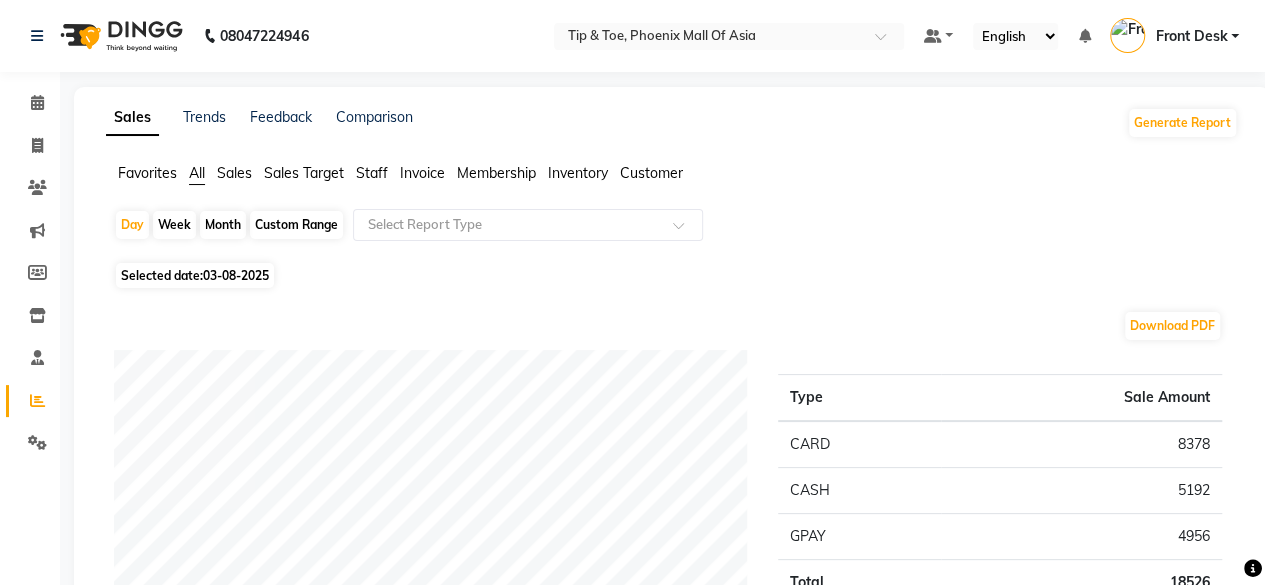 click on "Staff" 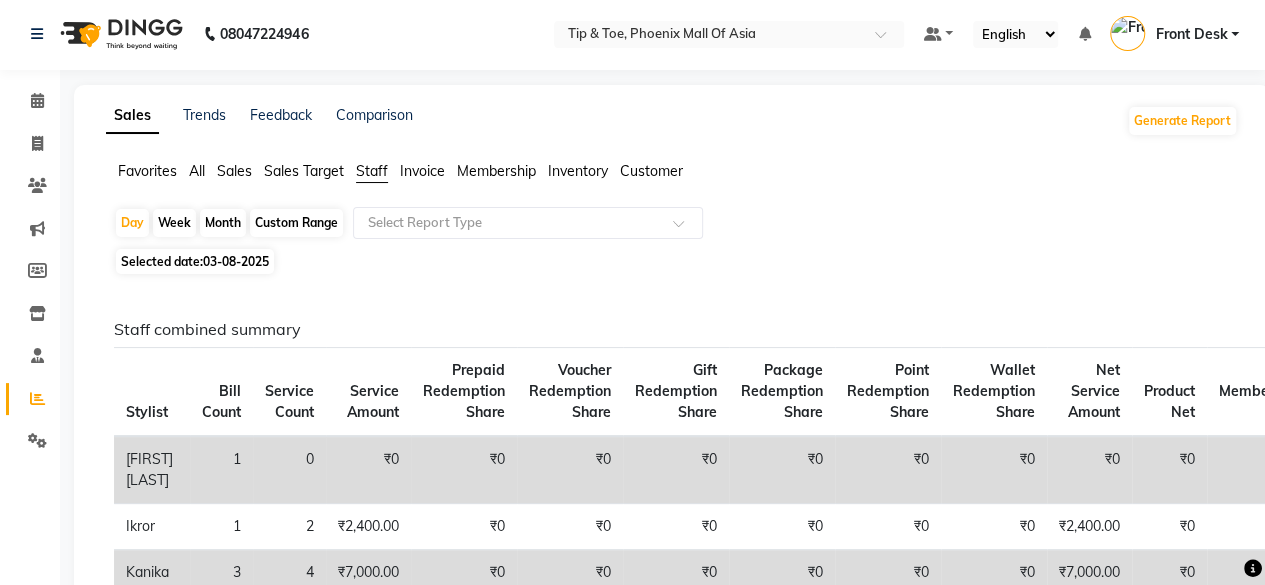 scroll, scrollTop: 0, scrollLeft: 0, axis: both 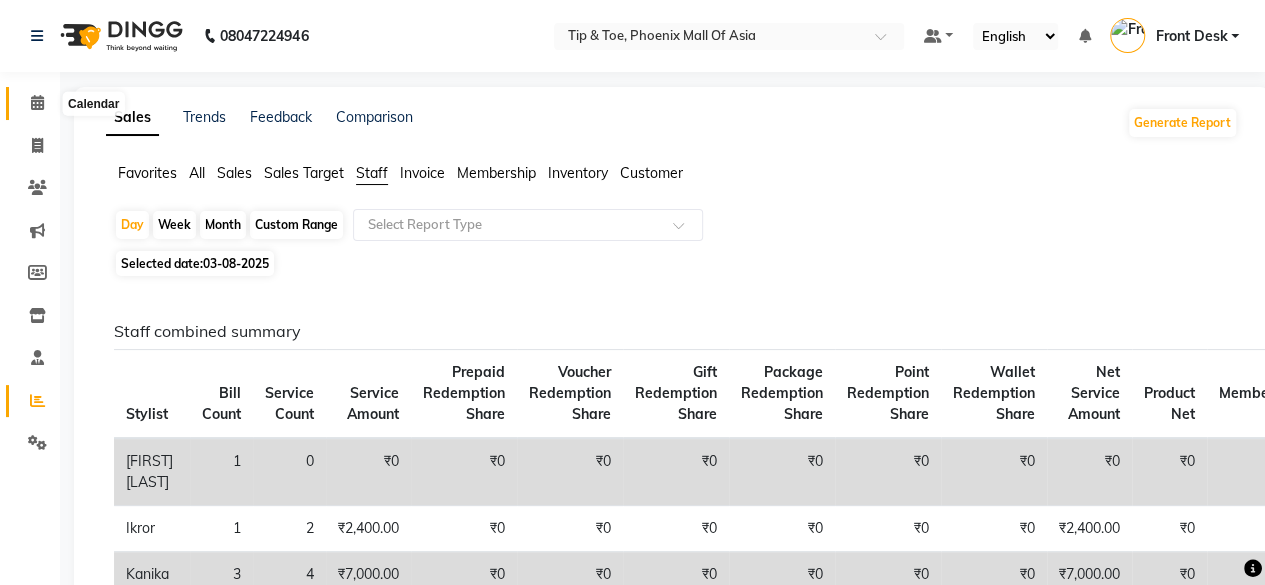 click 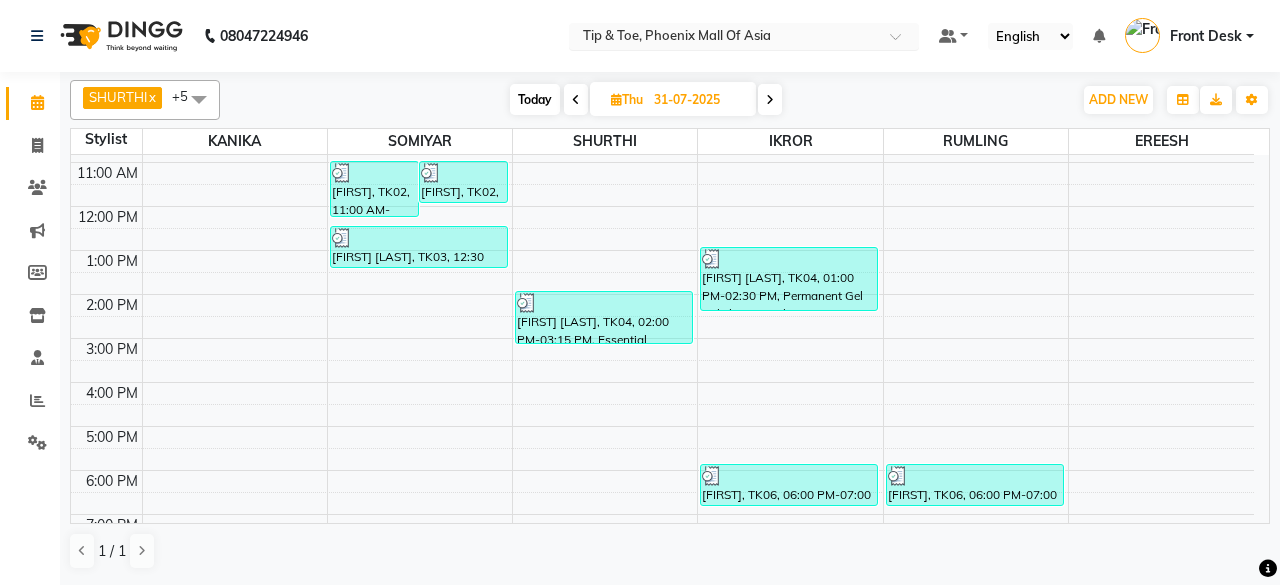 scroll, scrollTop: 93, scrollLeft: 0, axis: vertical 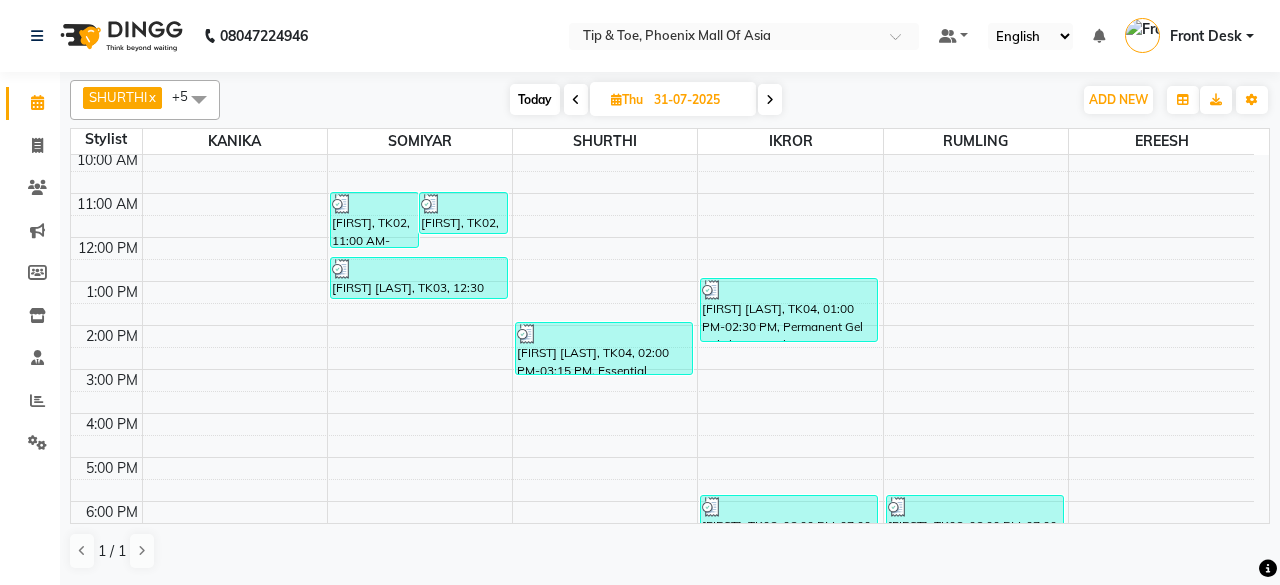 click on "Today" at bounding box center [535, 99] 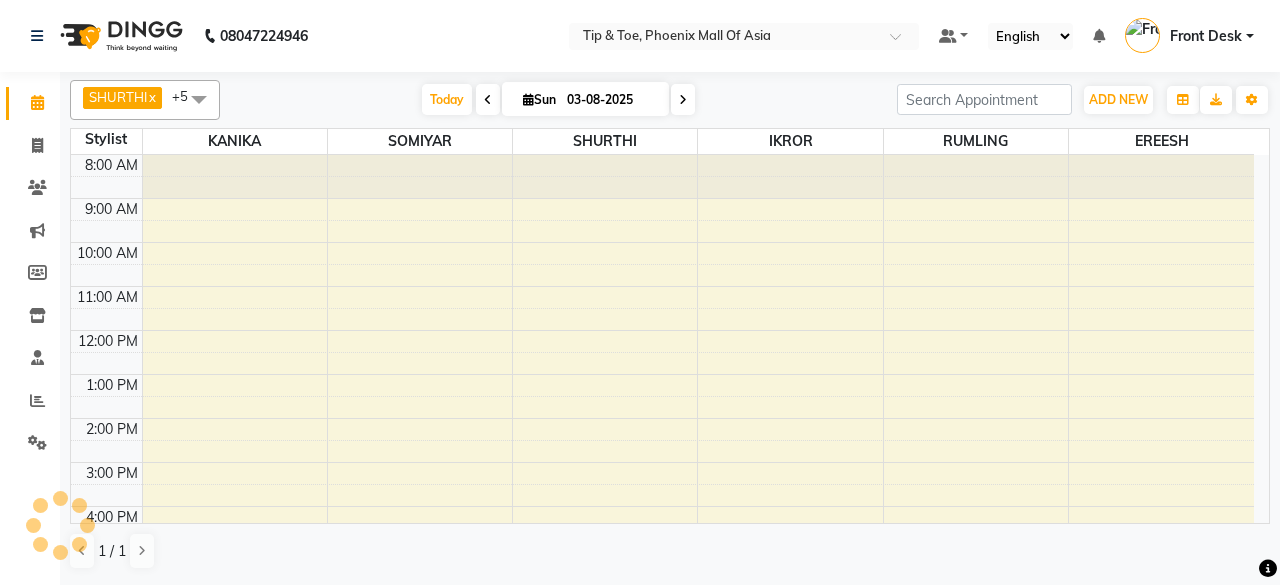 scroll, scrollTop: 194, scrollLeft: 0, axis: vertical 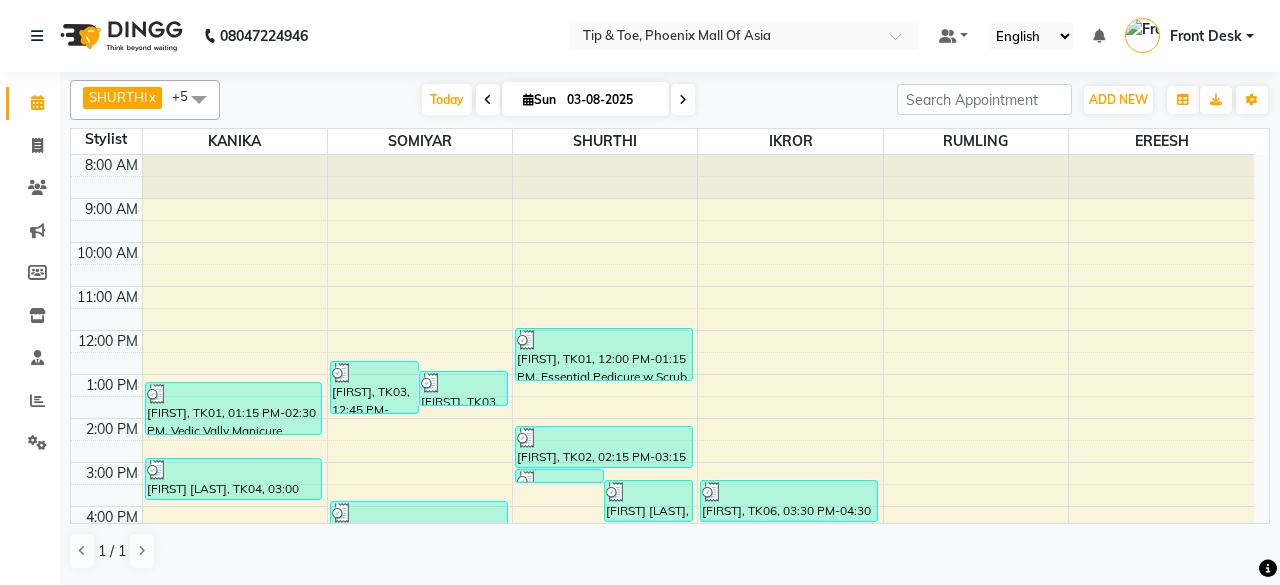 click at bounding box center [683, 99] 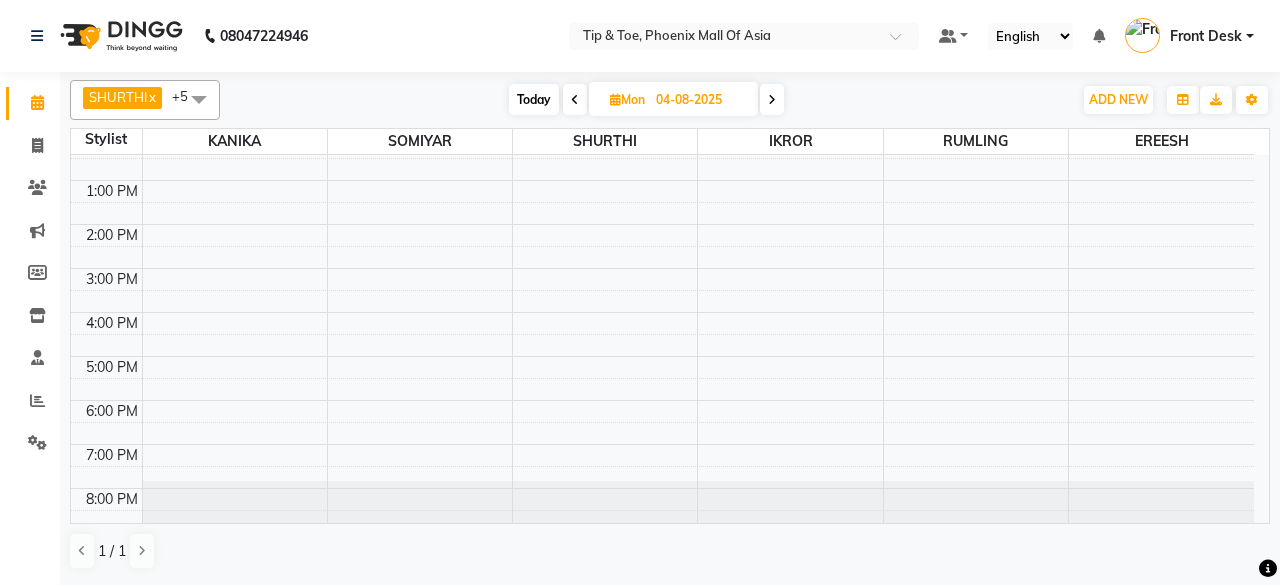 scroll, scrollTop: 193, scrollLeft: 0, axis: vertical 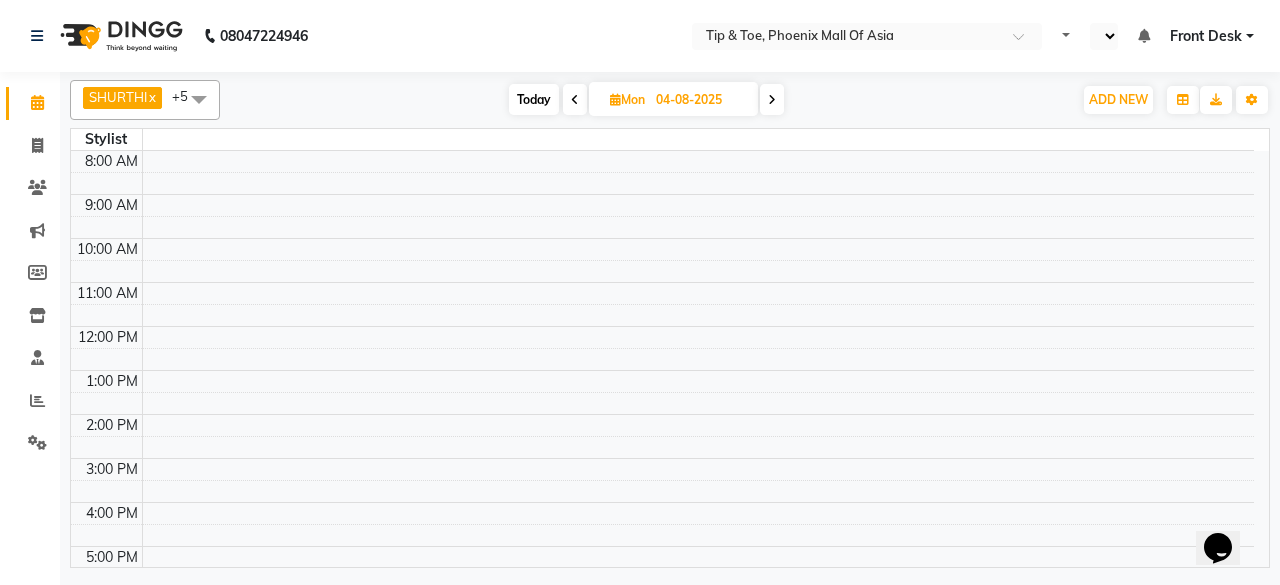 select on "en" 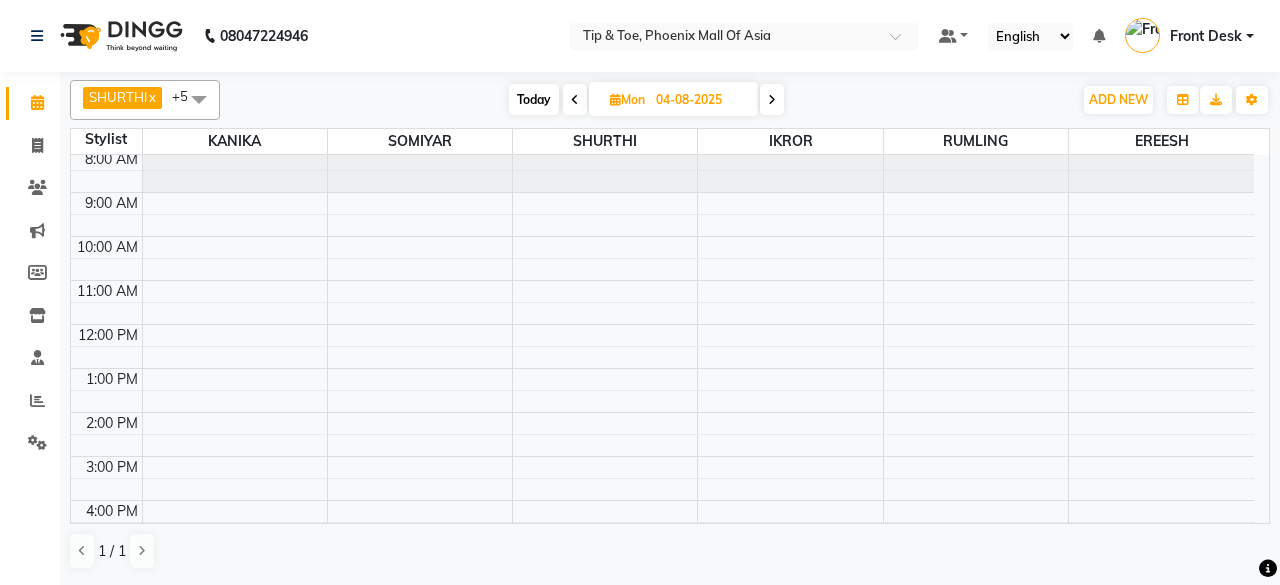 scroll, scrollTop: 0, scrollLeft: 0, axis: both 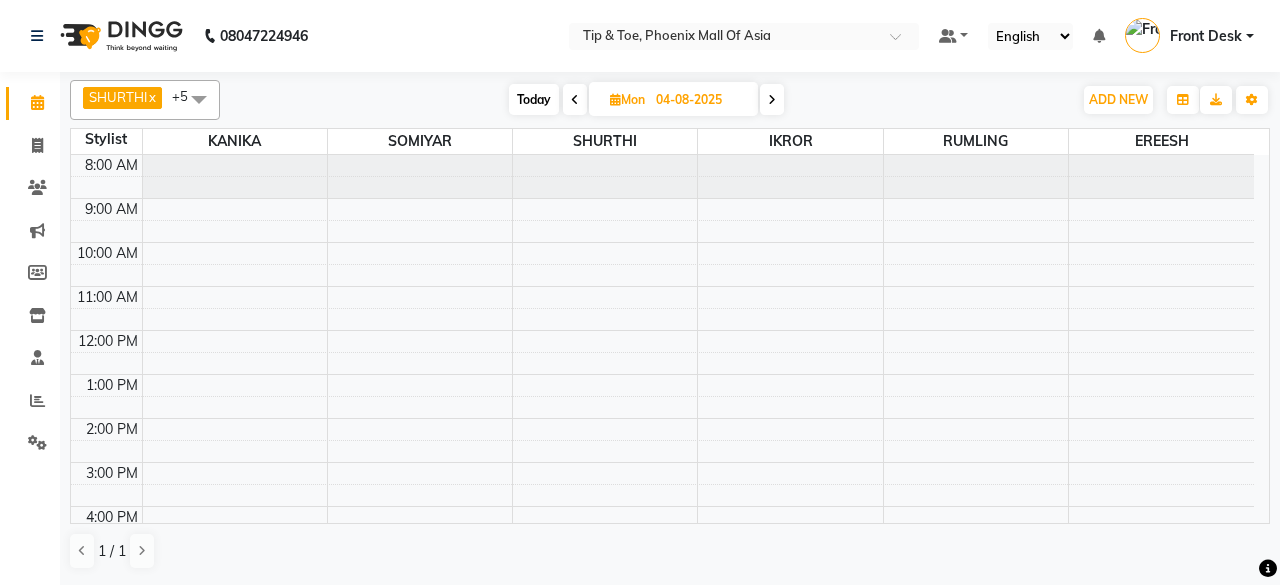 click on "Today" at bounding box center (534, 99) 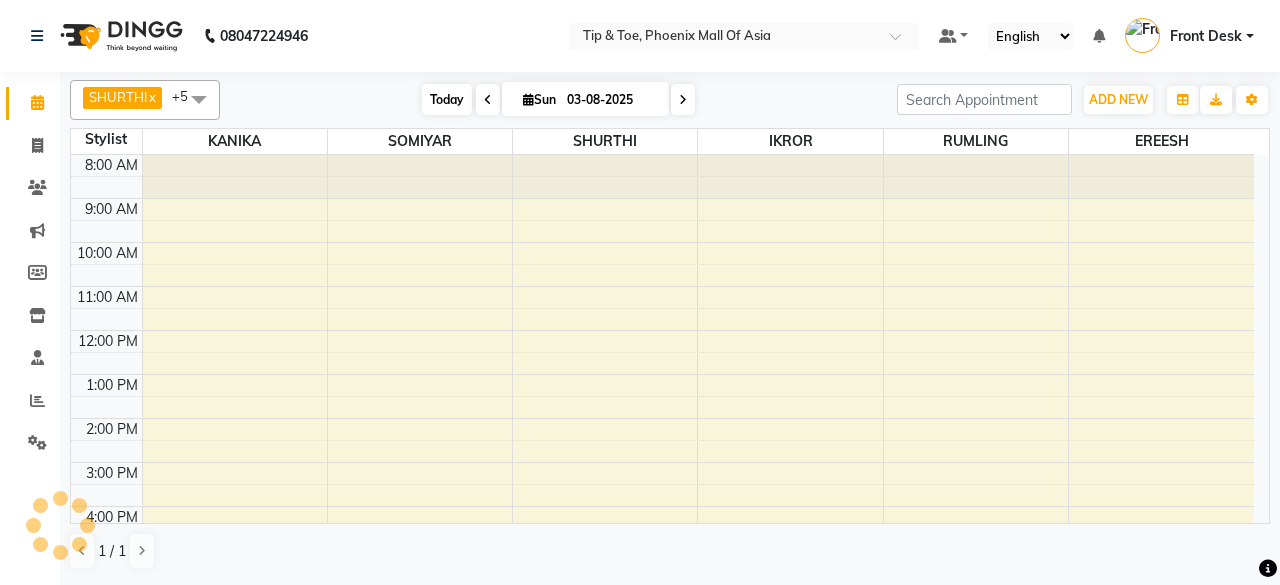 scroll, scrollTop: 194, scrollLeft: 0, axis: vertical 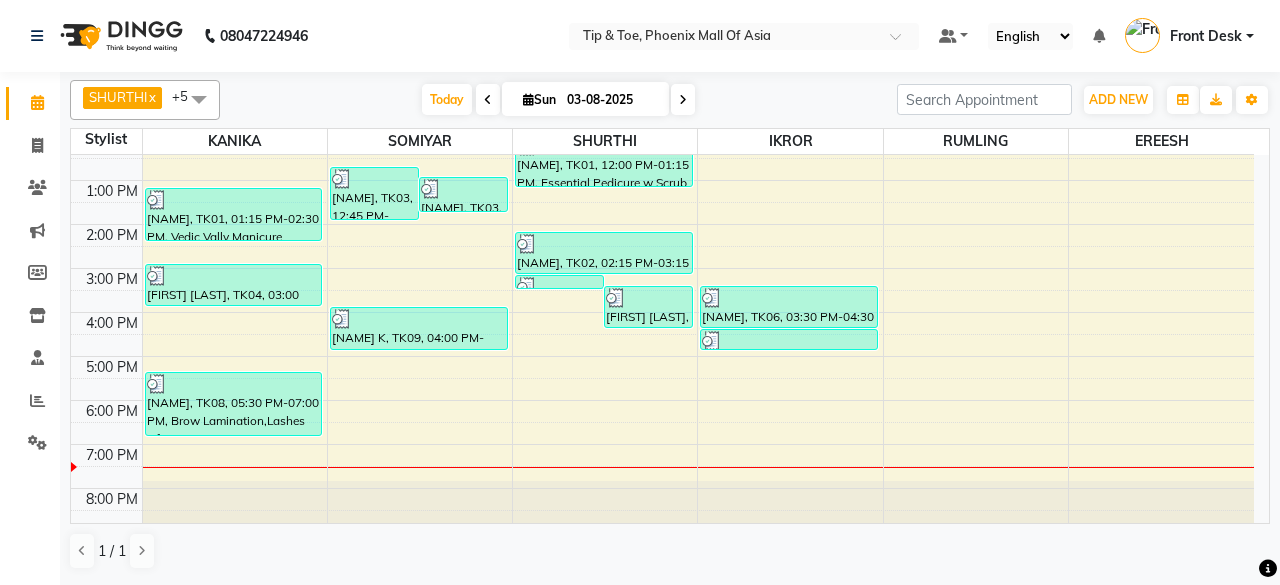 click at bounding box center (683, 99) 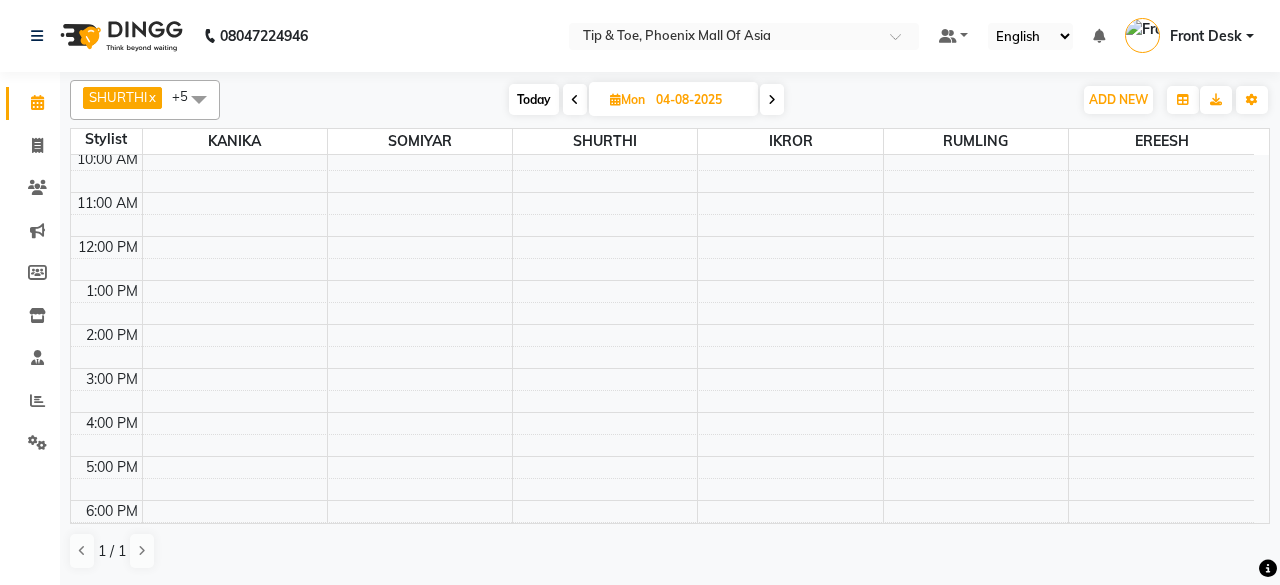 scroll, scrollTop: 58, scrollLeft: 0, axis: vertical 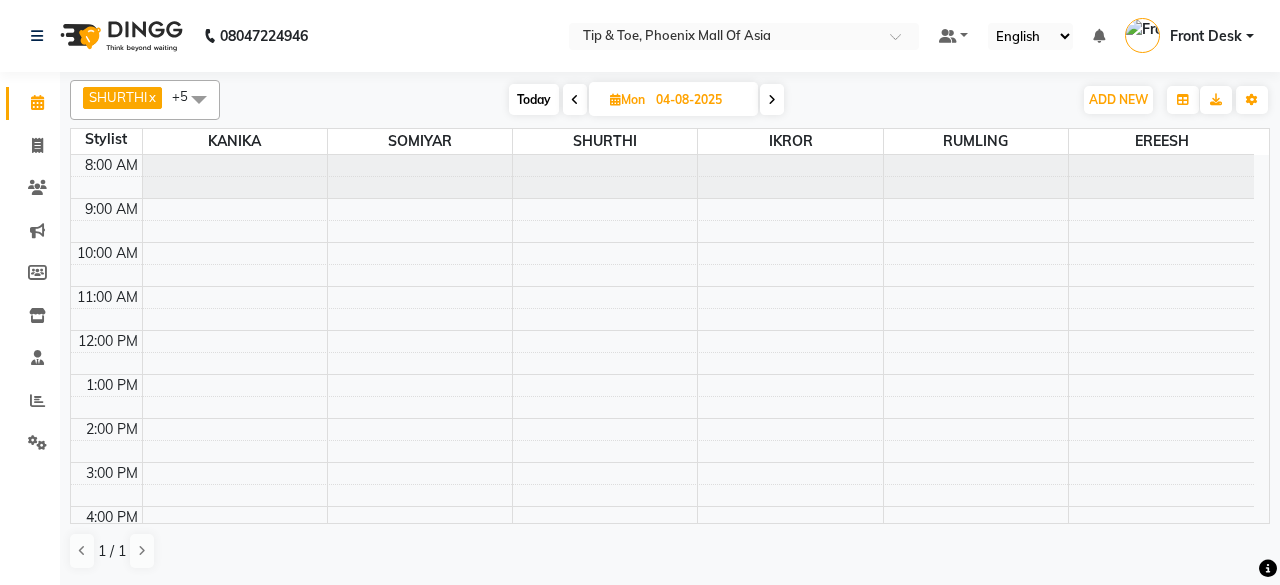 click on "Today" at bounding box center (534, 99) 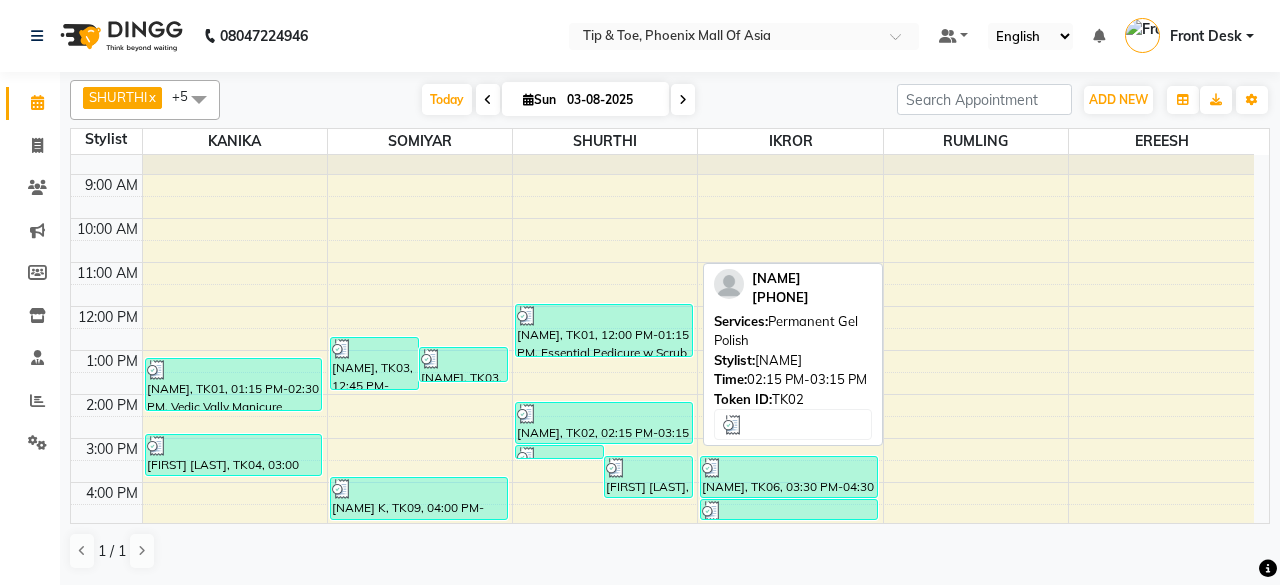 scroll, scrollTop: 0, scrollLeft: 0, axis: both 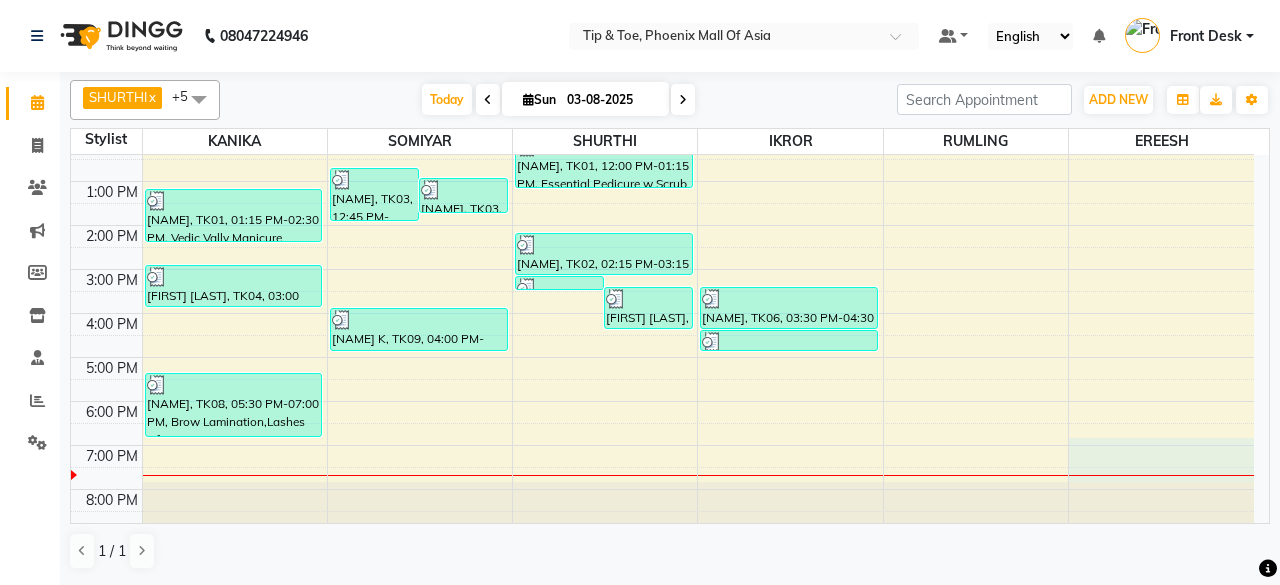 drag, startPoint x: 1082, startPoint y: 473, endPoint x: 1140, endPoint y: 449, distance: 62.76942 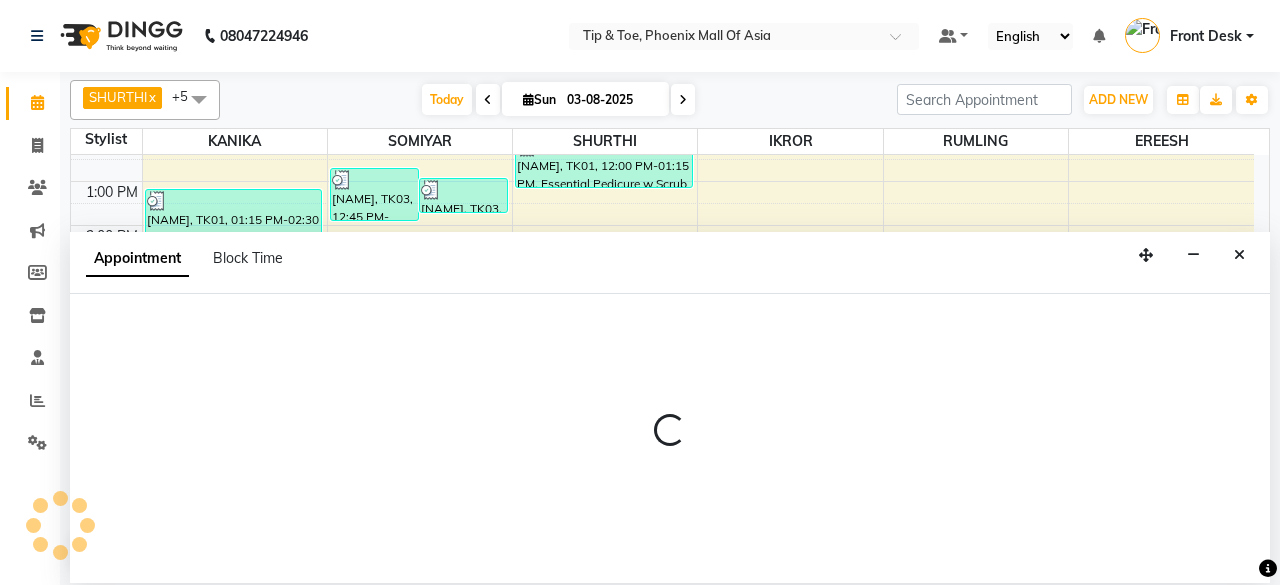 click at bounding box center (1239, 255) 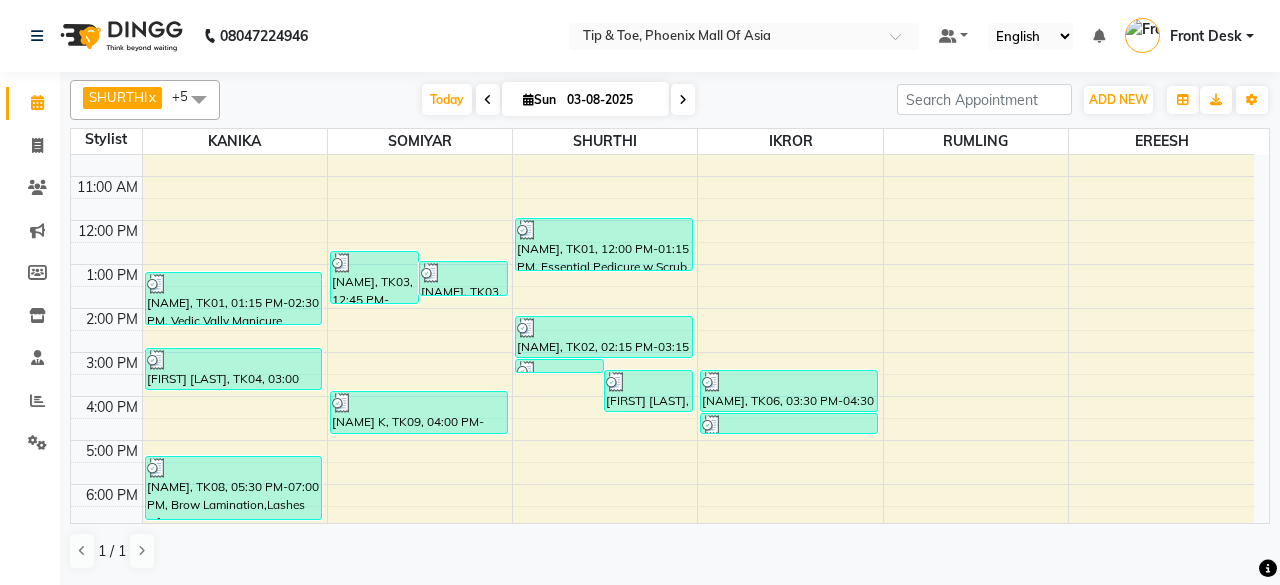 scroll, scrollTop: 193, scrollLeft: 0, axis: vertical 